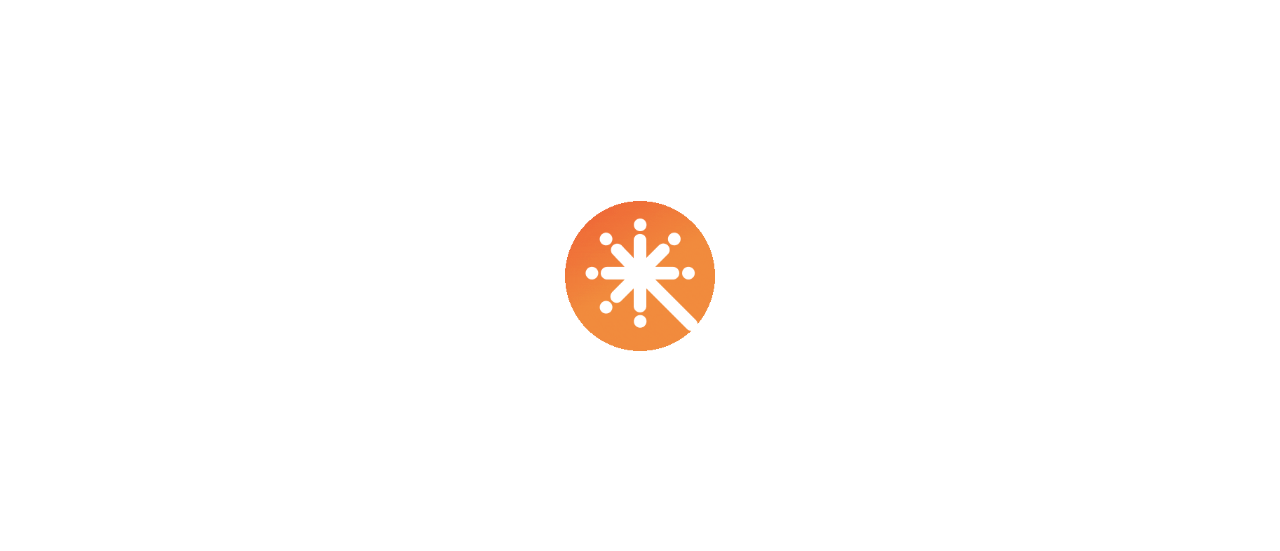 scroll, scrollTop: 0, scrollLeft: 0, axis: both 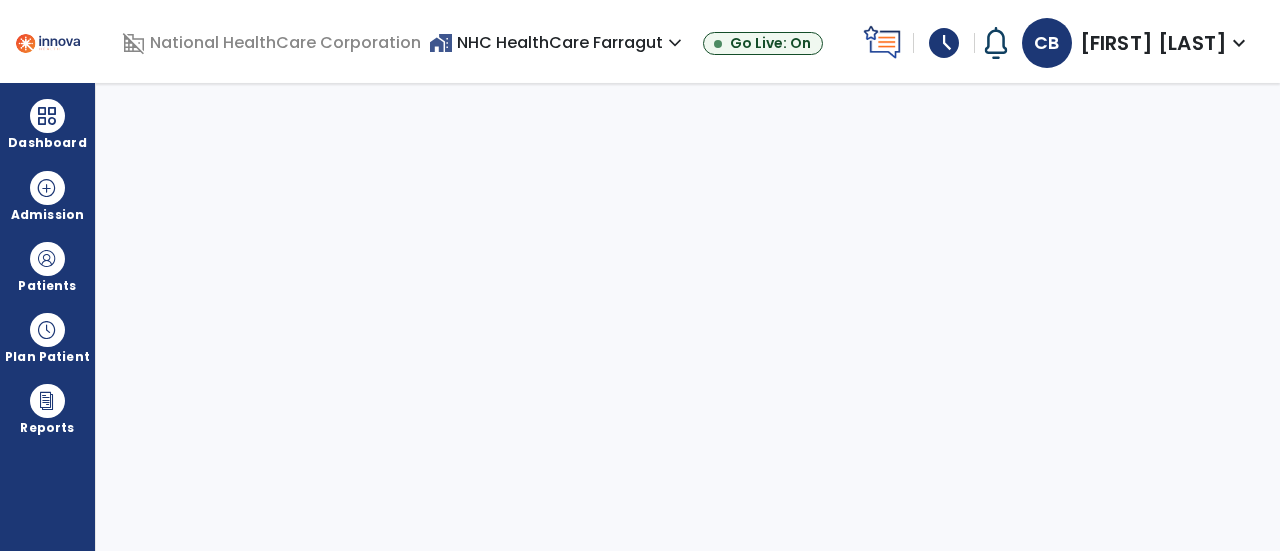 select on "****" 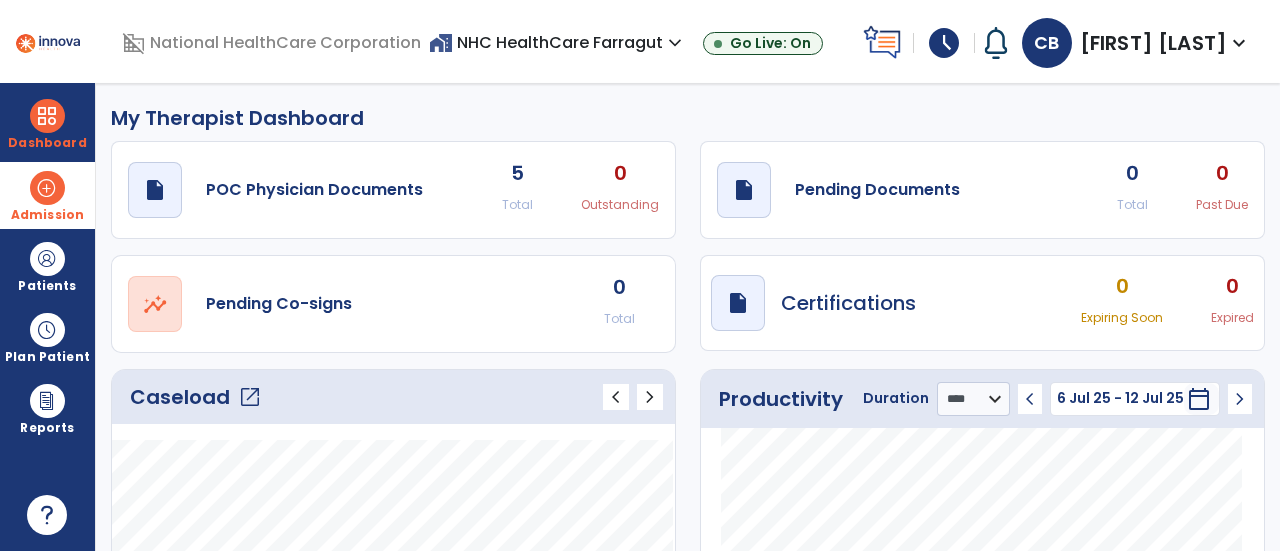 click on "Admission" at bounding box center [47, 215] 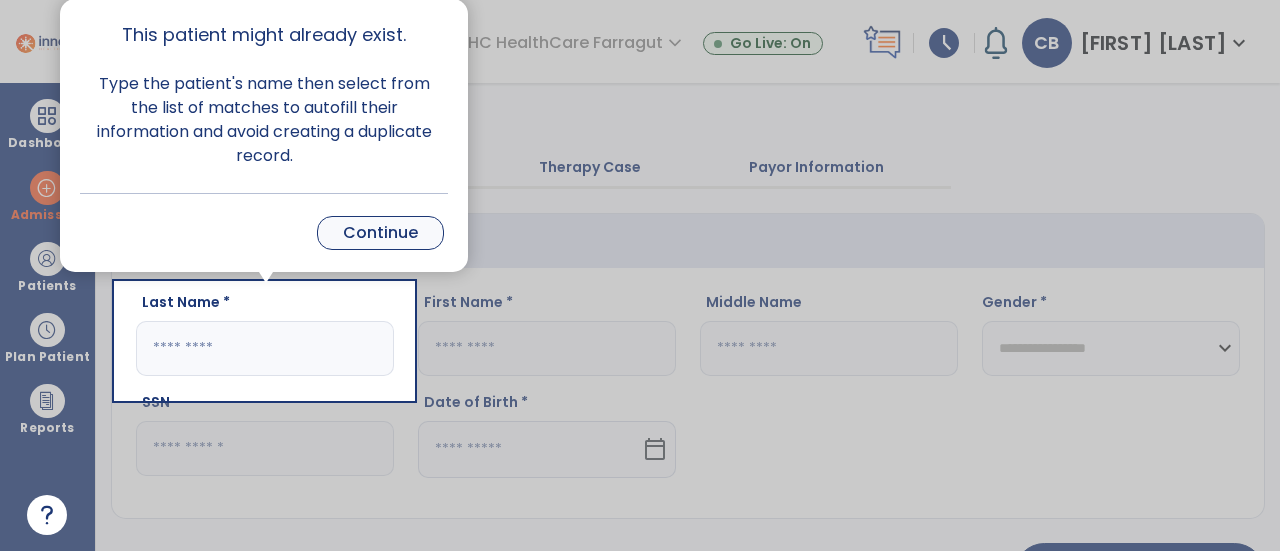 click on "Continue" at bounding box center [380, 233] 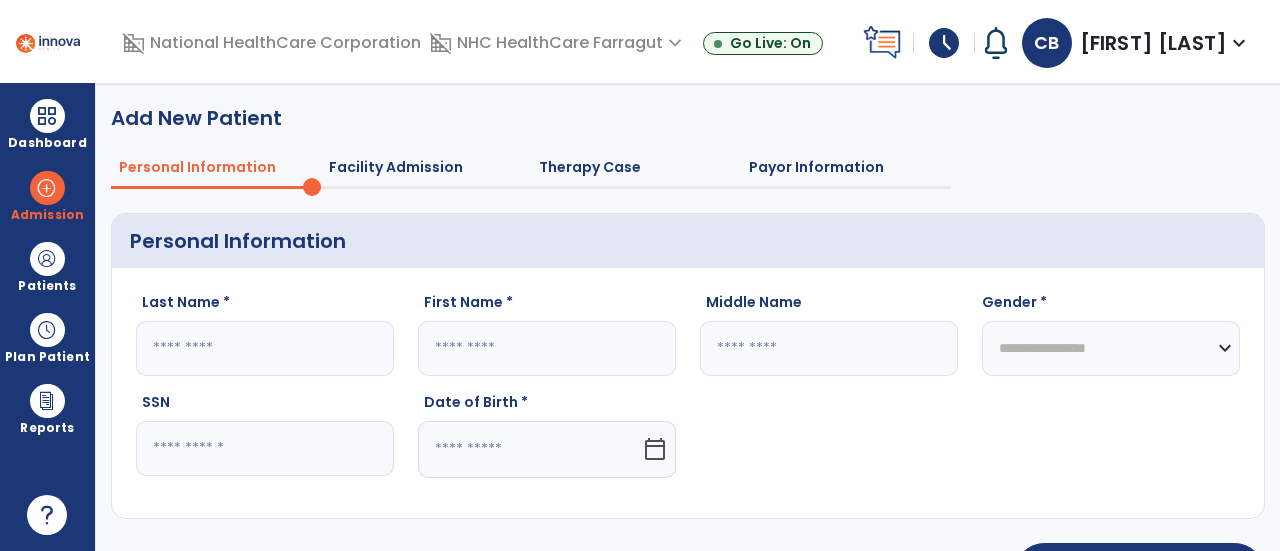 click 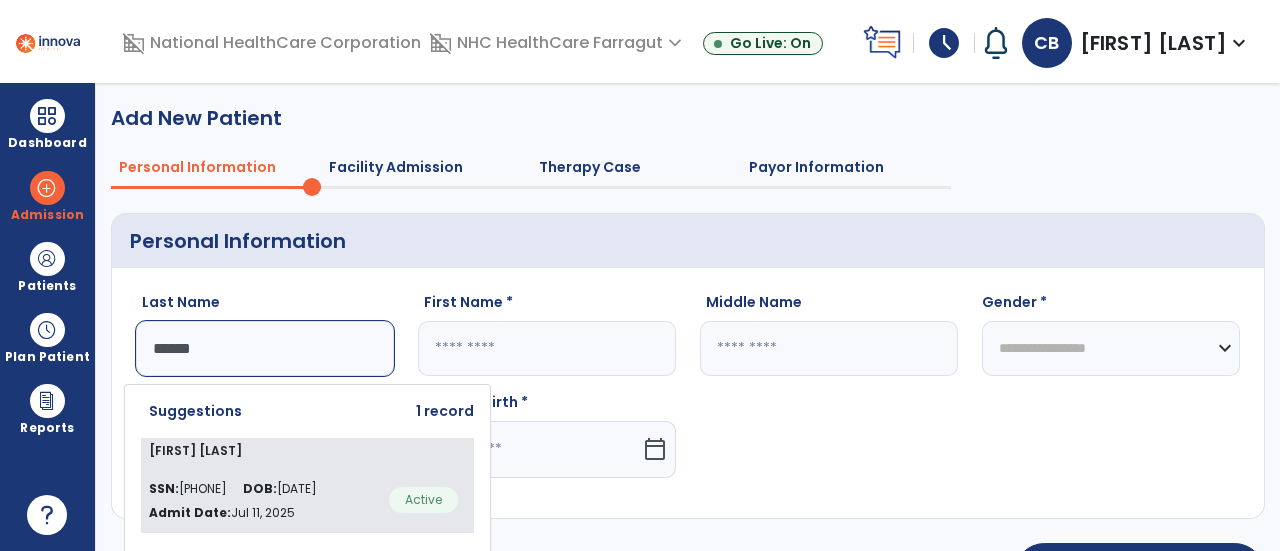 type on "******" 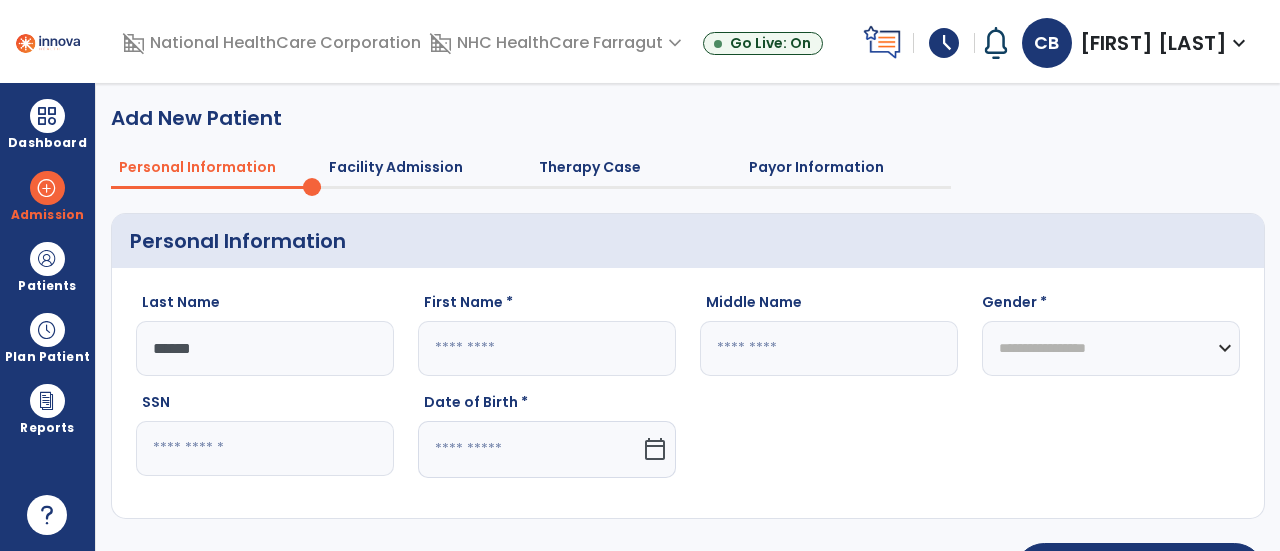 type on "***" 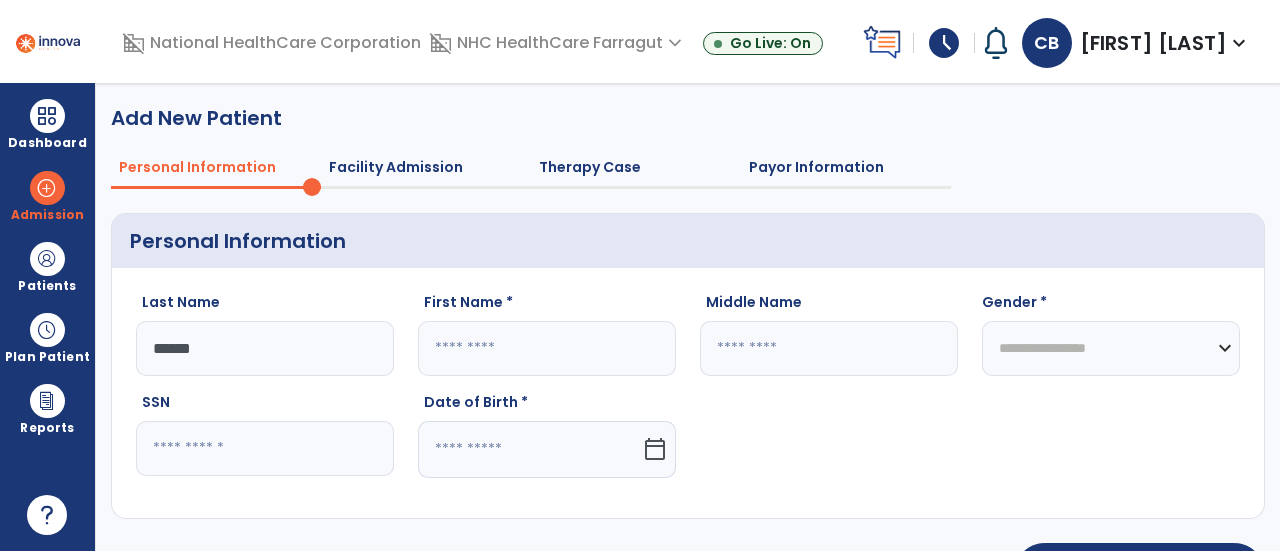type on "*" 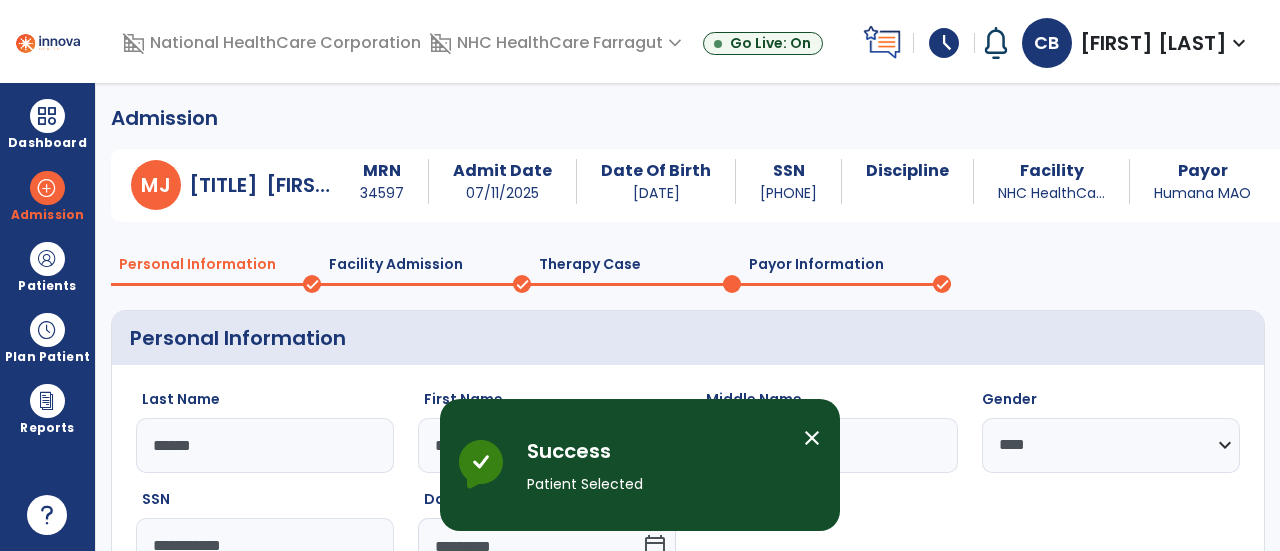 click on "close" at bounding box center (812, 438) 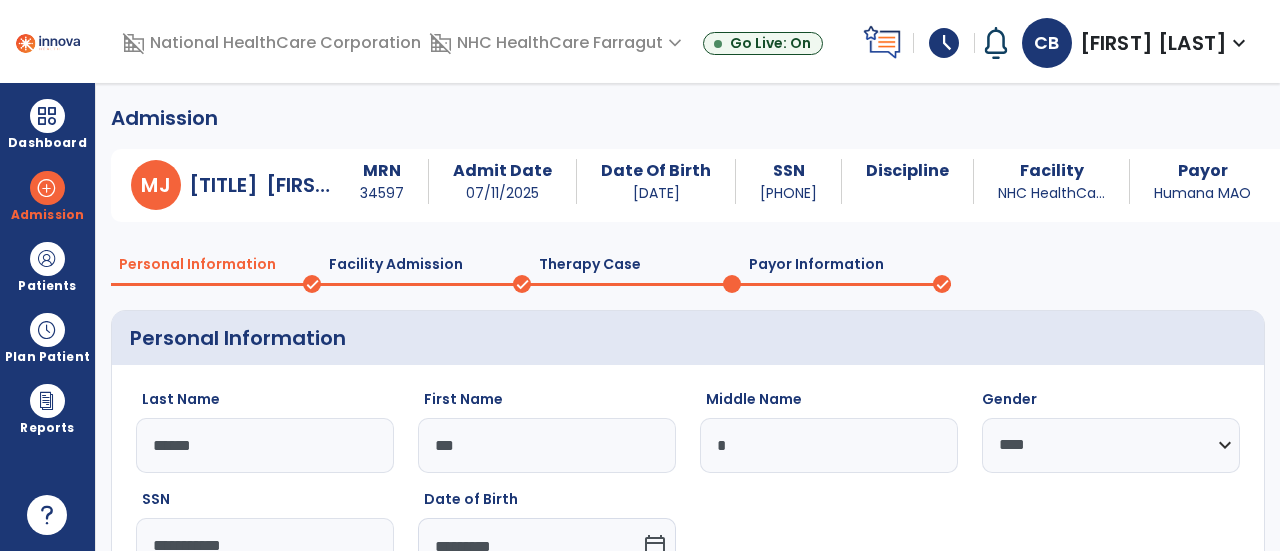 scroll, scrollTop: 172, scrollLeft: 0, axis: vertical 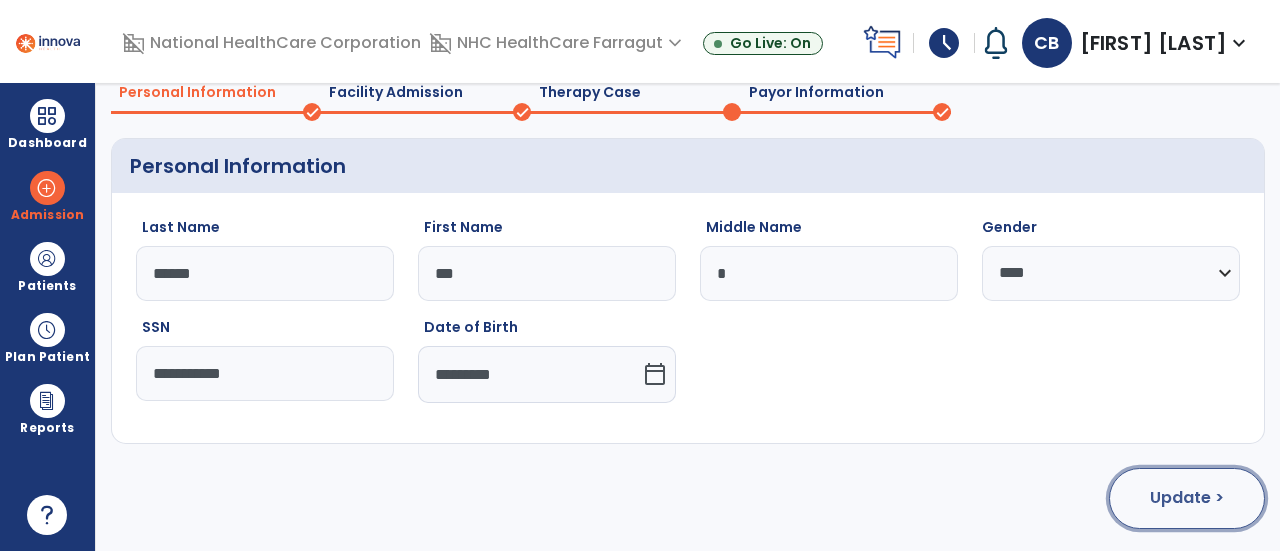 click on "Update >" 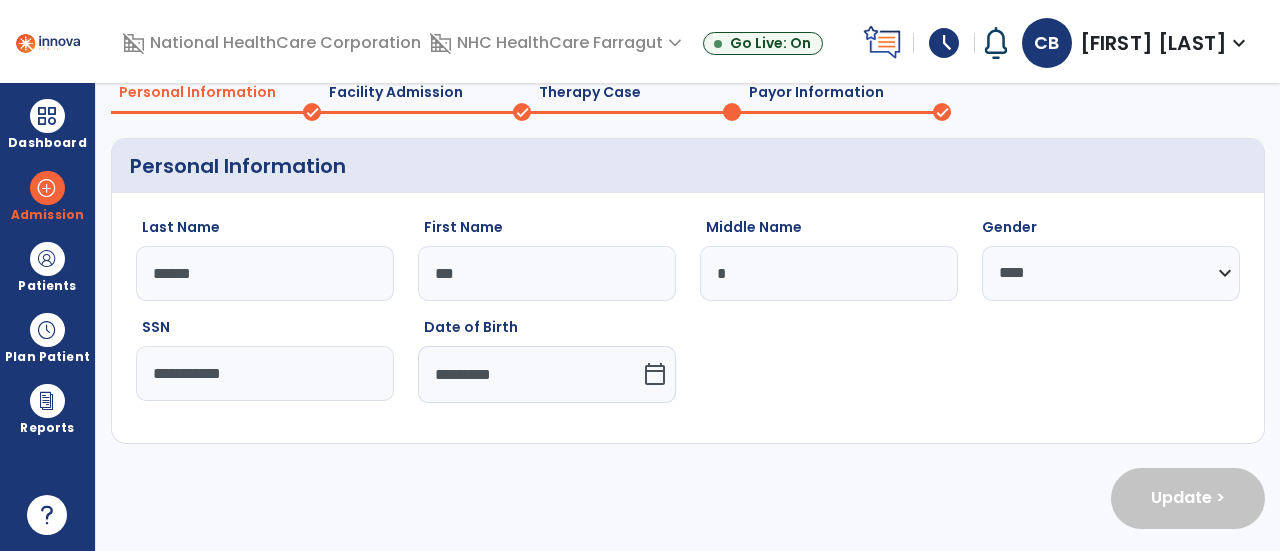 select on "**********" 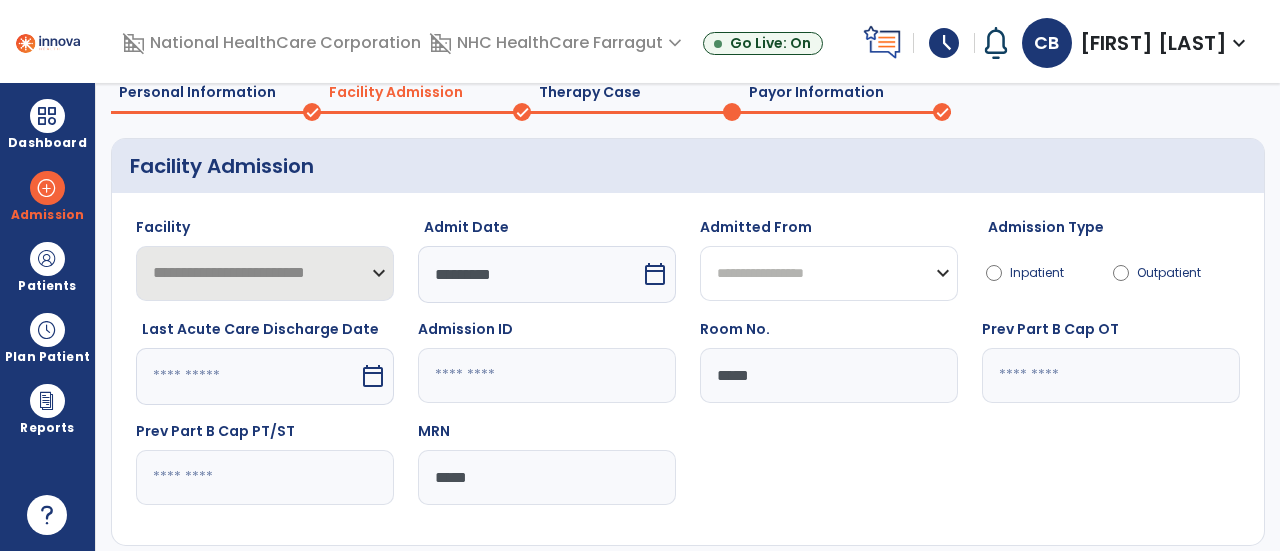 click on "**********" 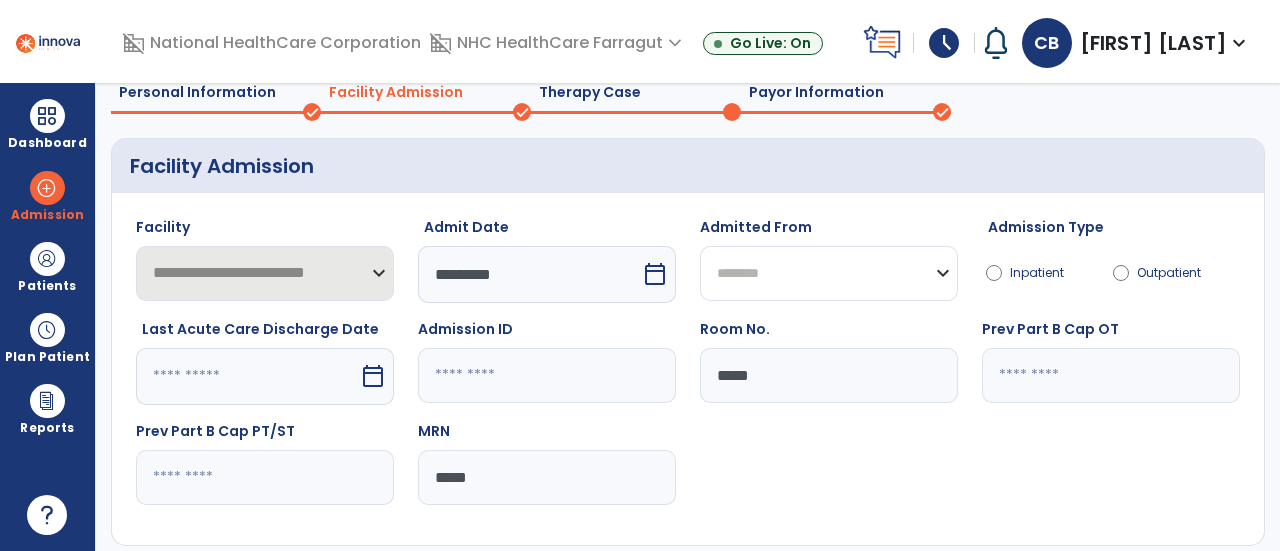 click on "**********" 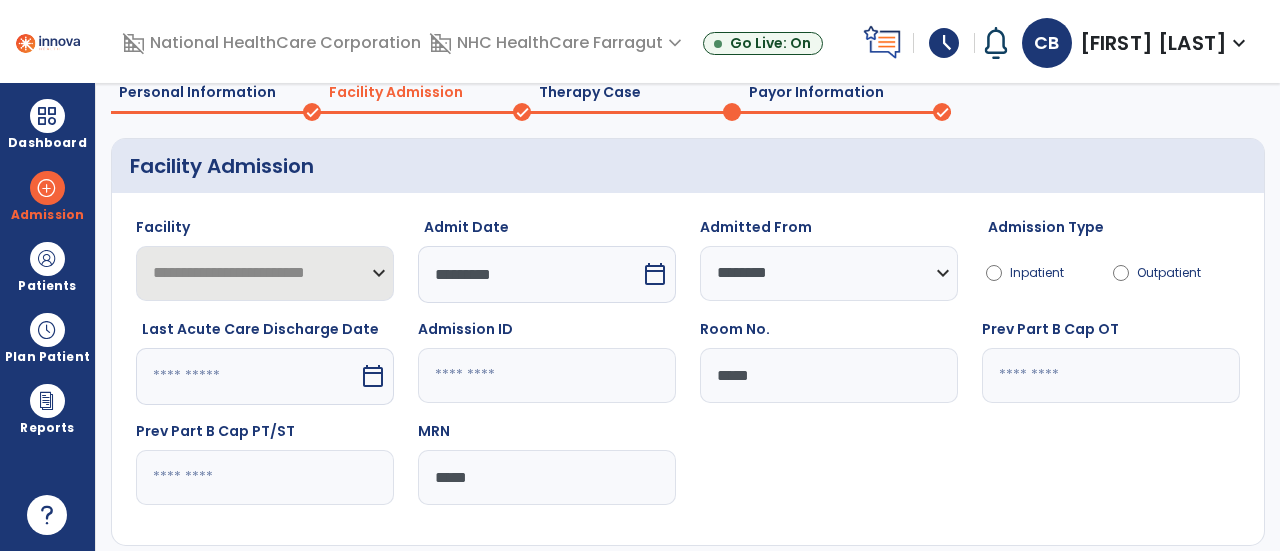 click at bounding box center [529, 274] 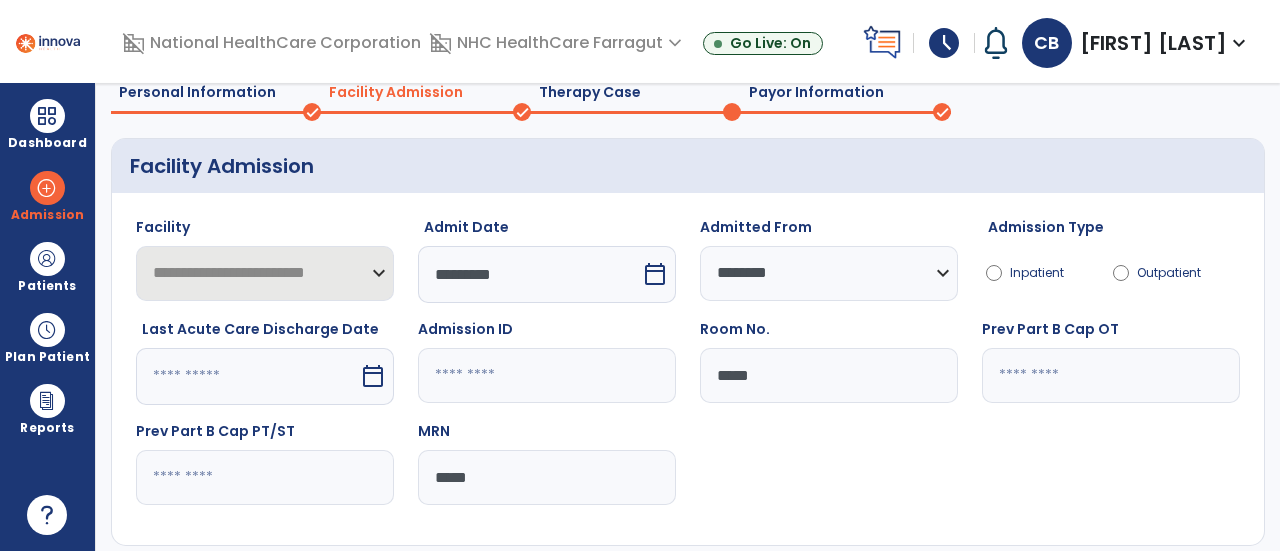 scroll, scrollTop: 178, scrollLeft: 0, axis: vertical 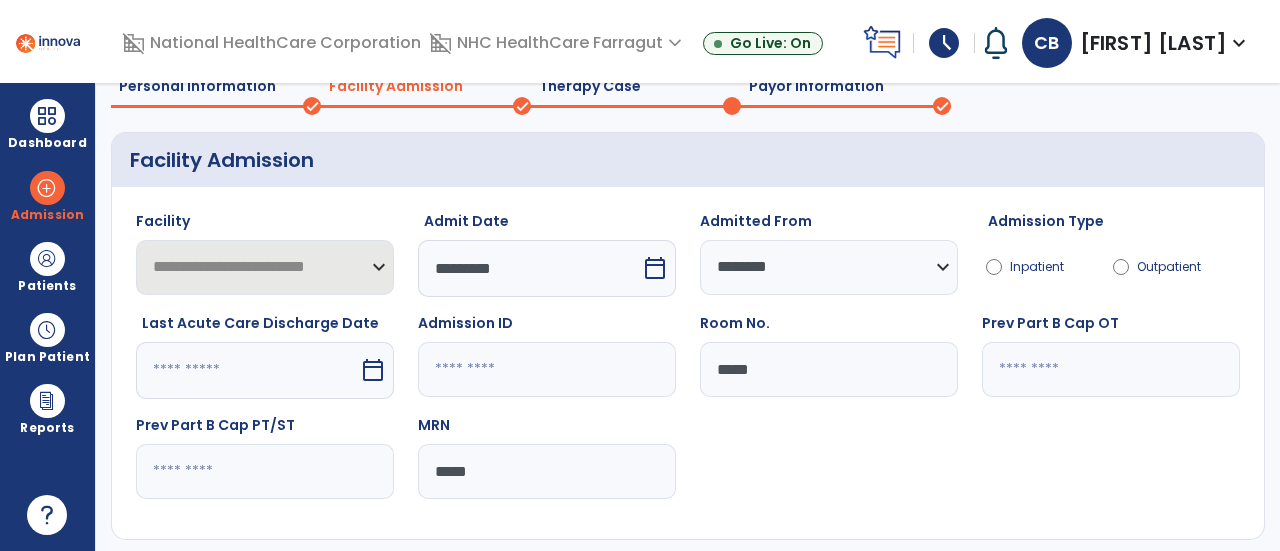 select on "*" 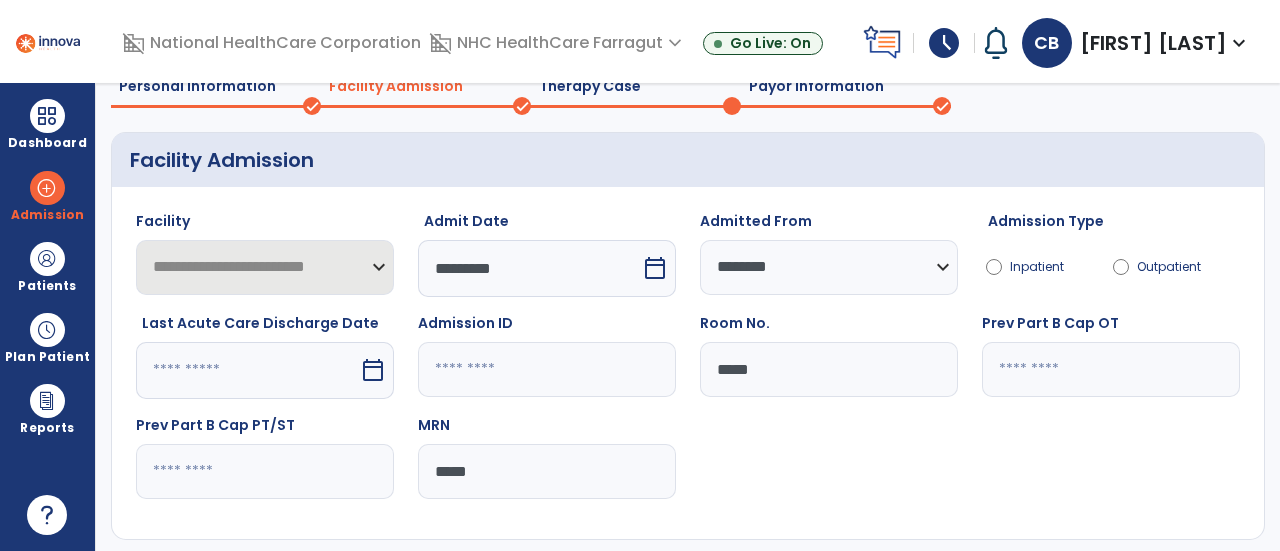 select on "****" 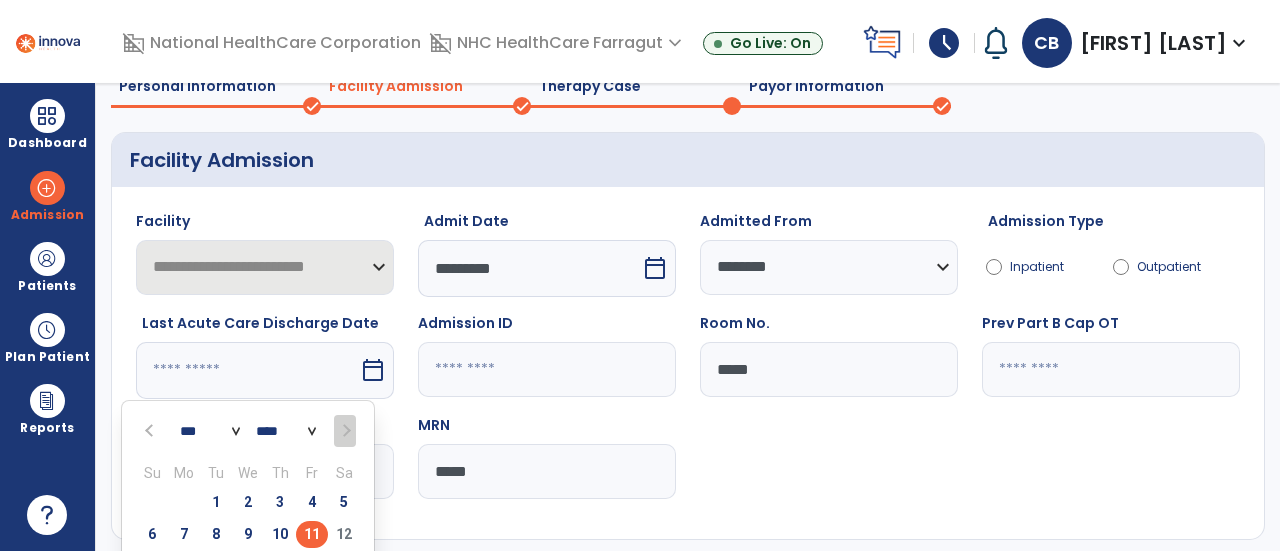 click on "11" at bounding box center (312, 534) 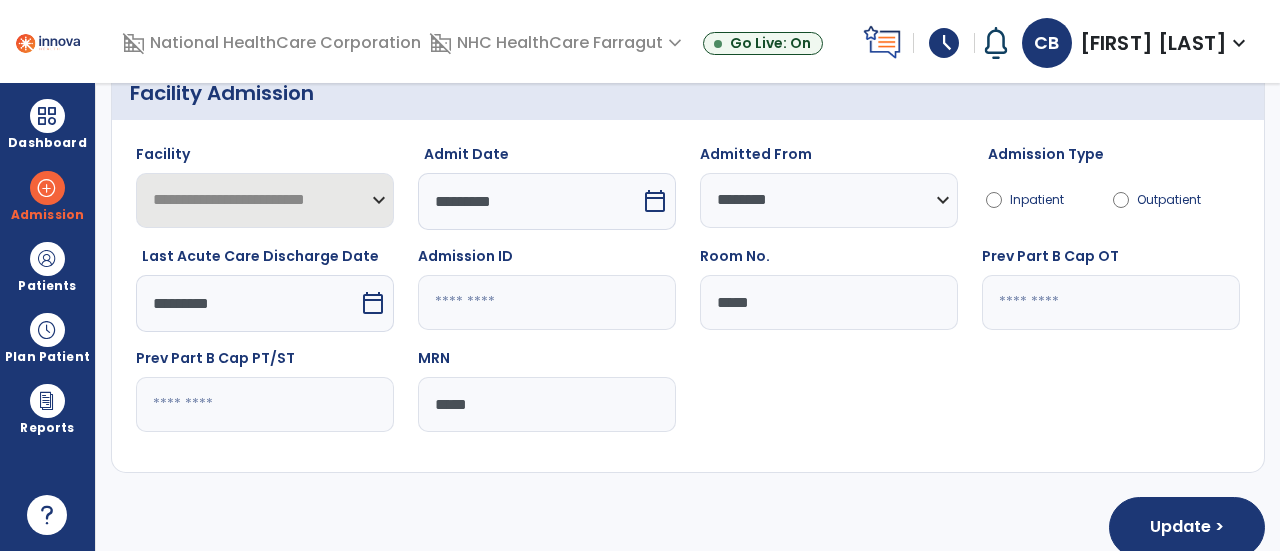 scroll, scrollTop: 273, scrollLeft: 0, axis: vertical 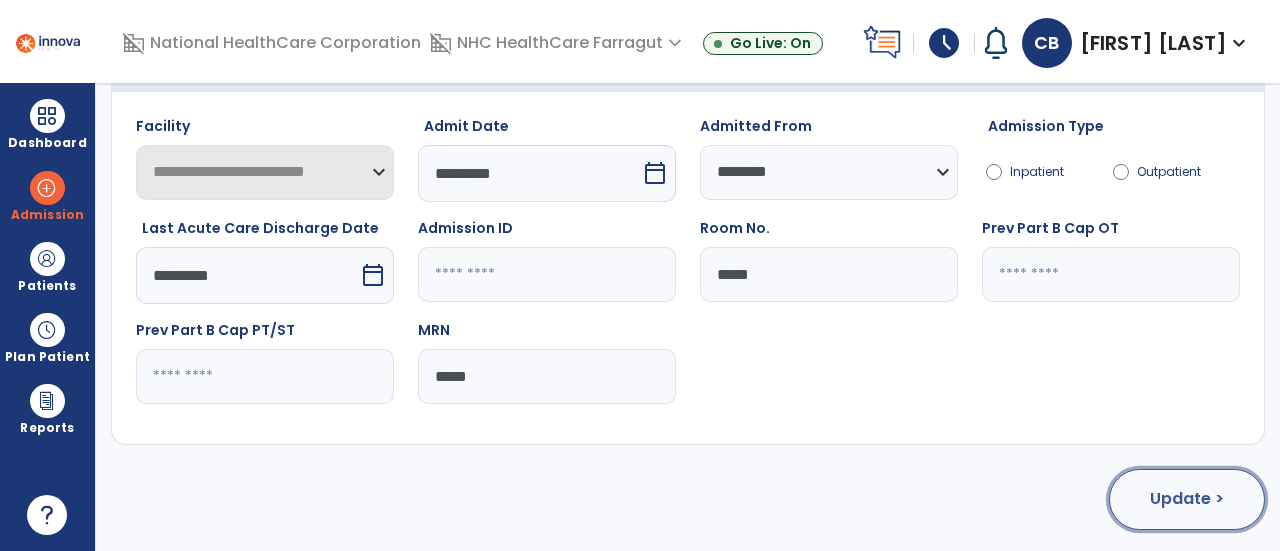 click on "Update >" 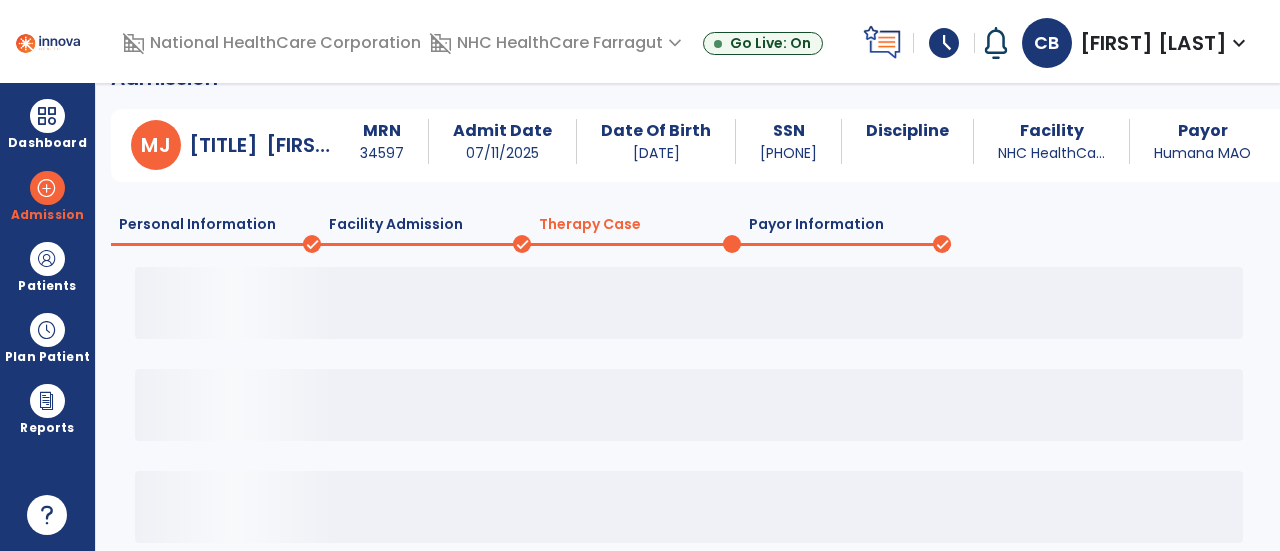 scroll, scrollTop: 34, scrollLeft: 0, axis: vertical 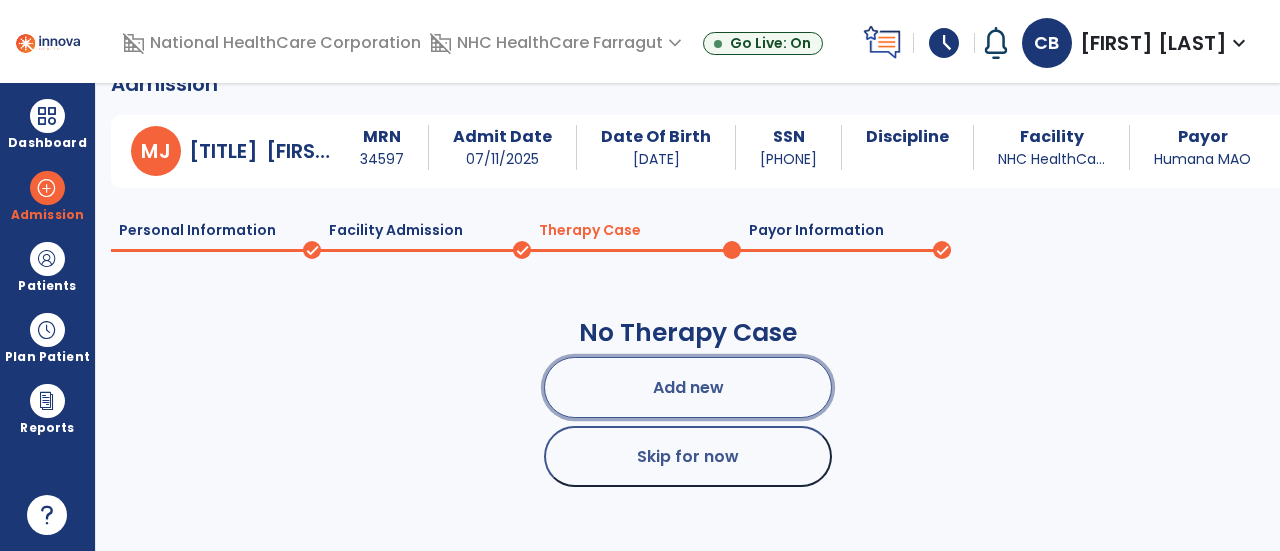 click on "Add new" at bounding box center [688, 387] 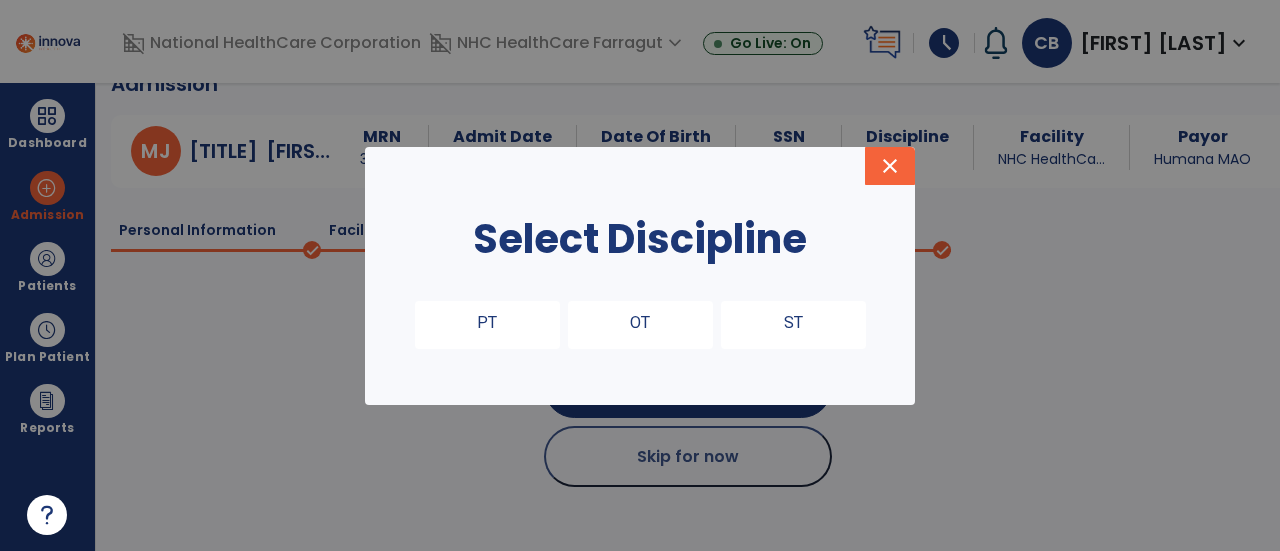 click on "PT" at bounding box center [487, 325] 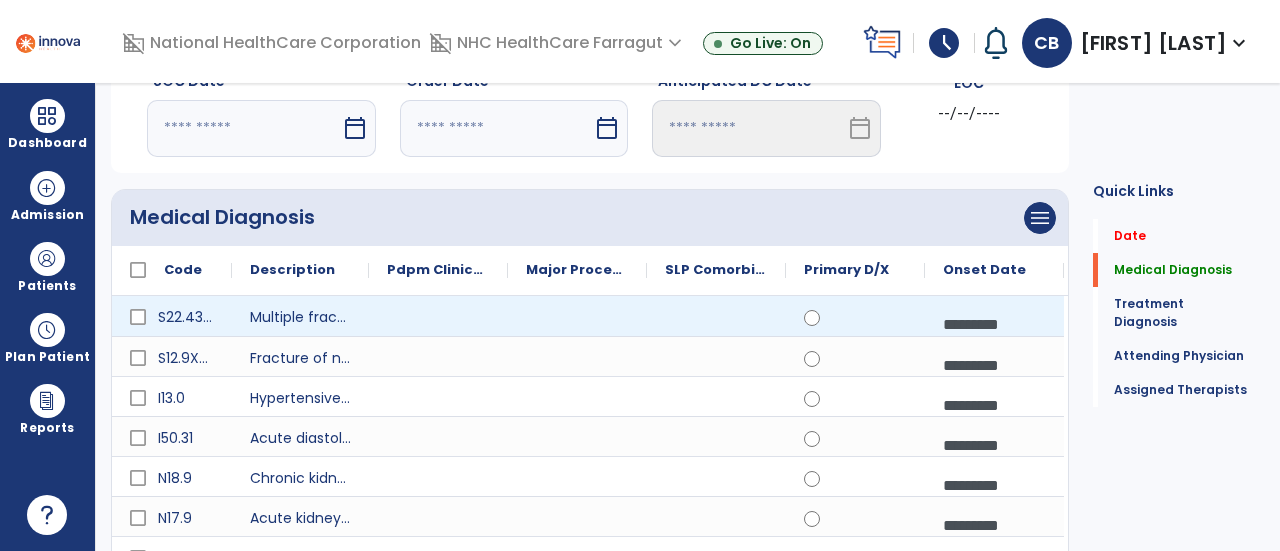 scroll, scrollTop: 200, scrollLeft: 0, axis: vertical 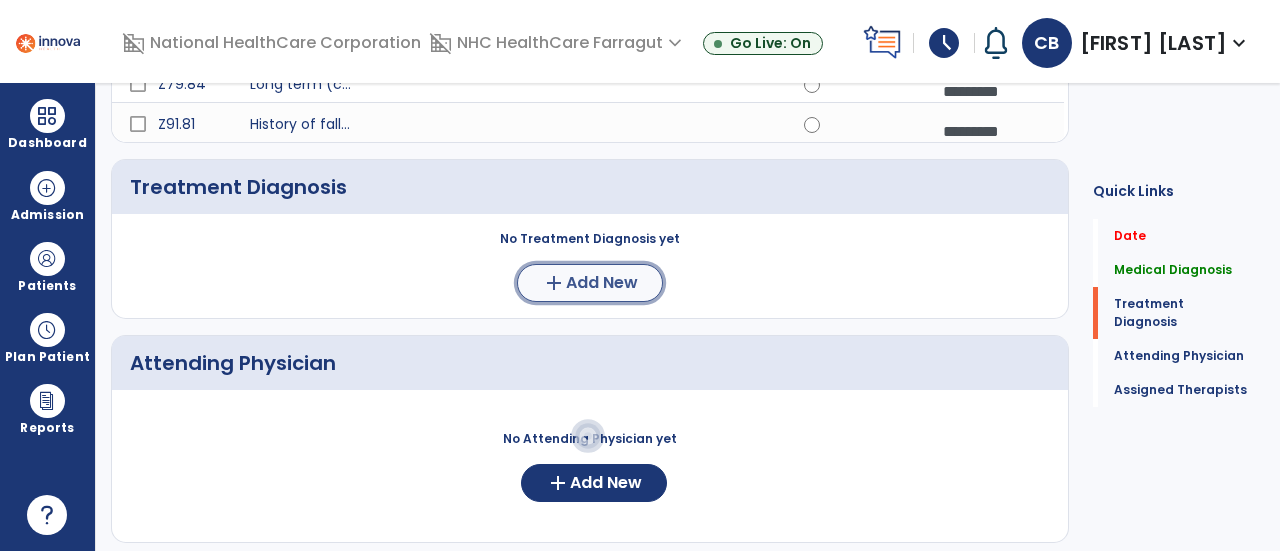 click on "add" 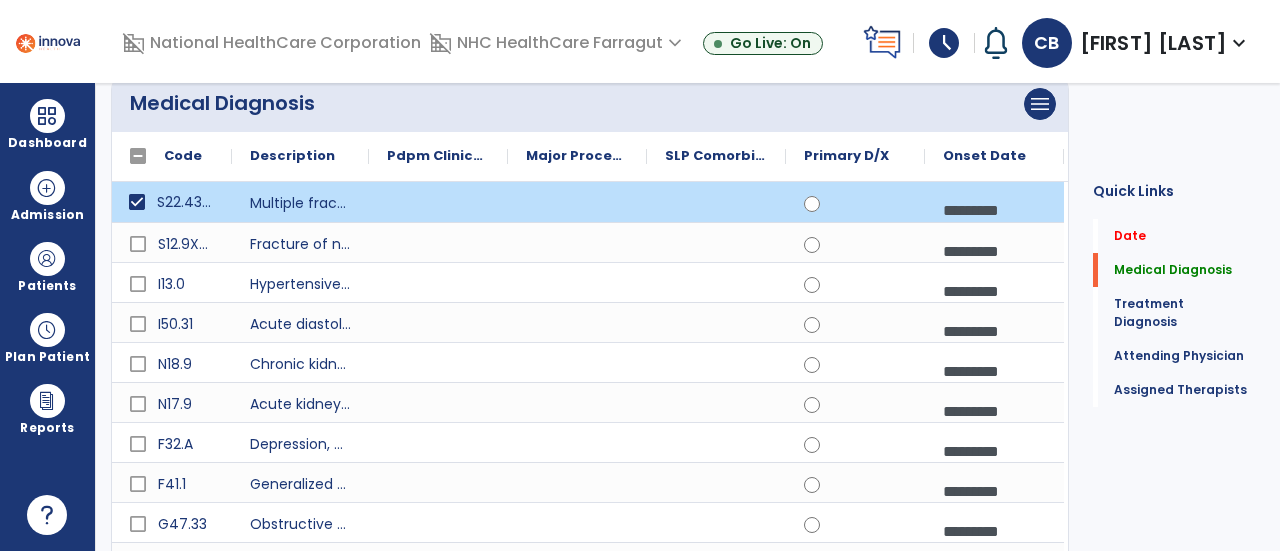 scroll, scrollTop: 0, scrollLeft: 0, axis: both 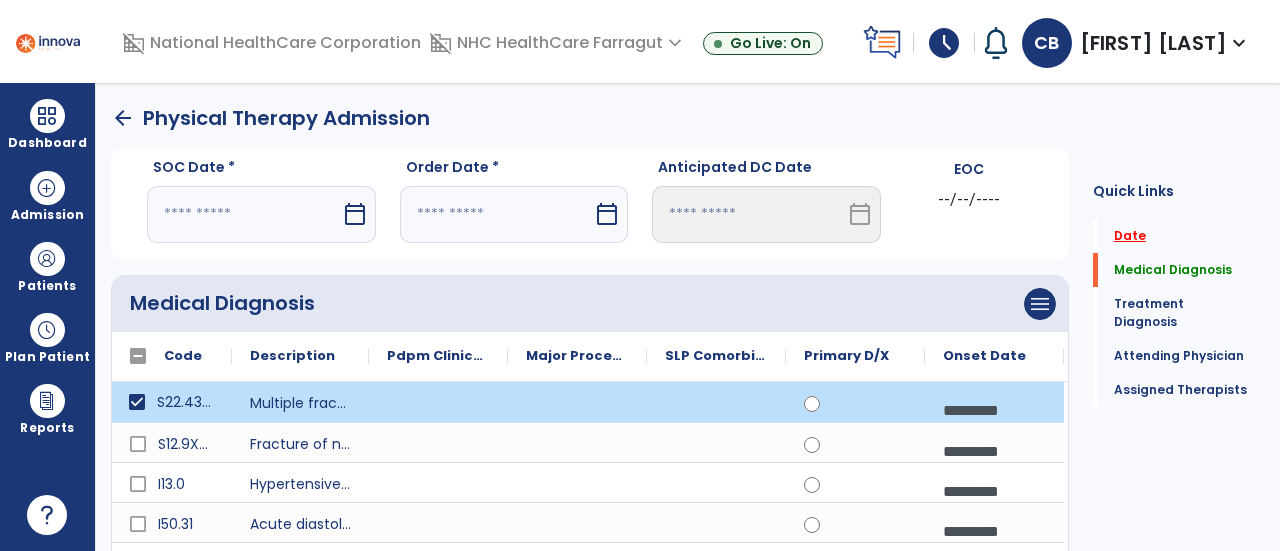 click on "Date" 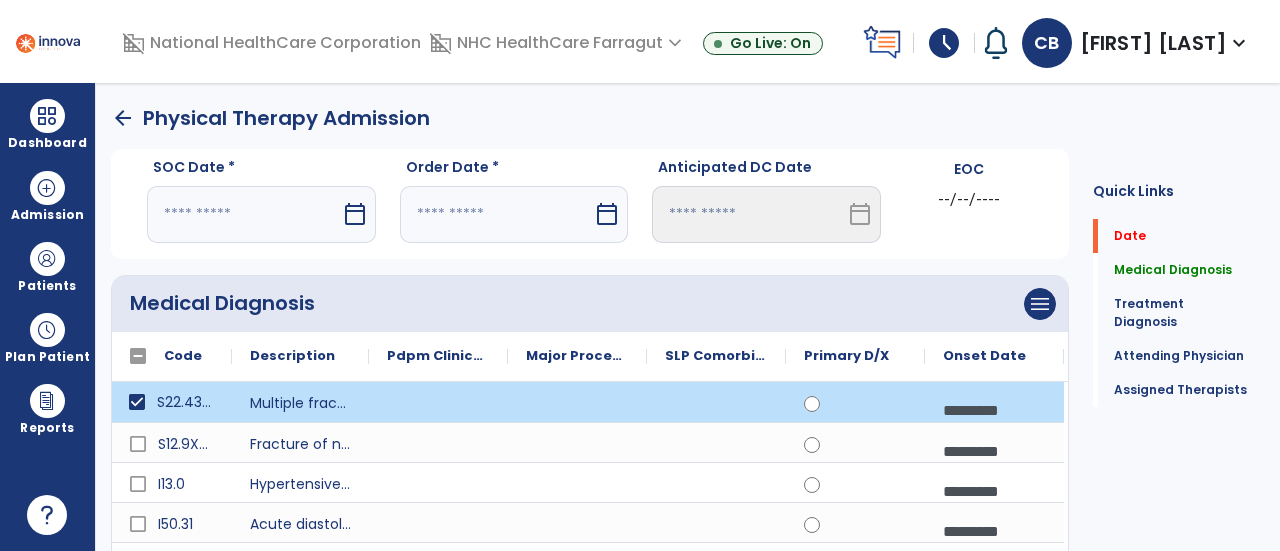 click on "calendar_today" at bounding box center [355, 214] 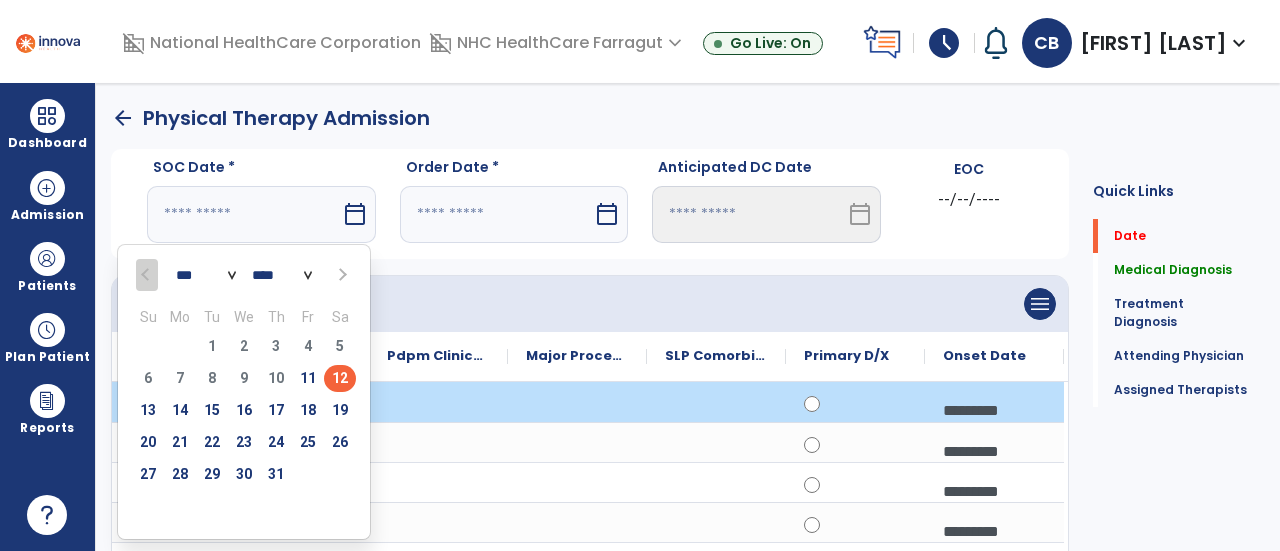 click on "12" at bounding box center [340, 378] 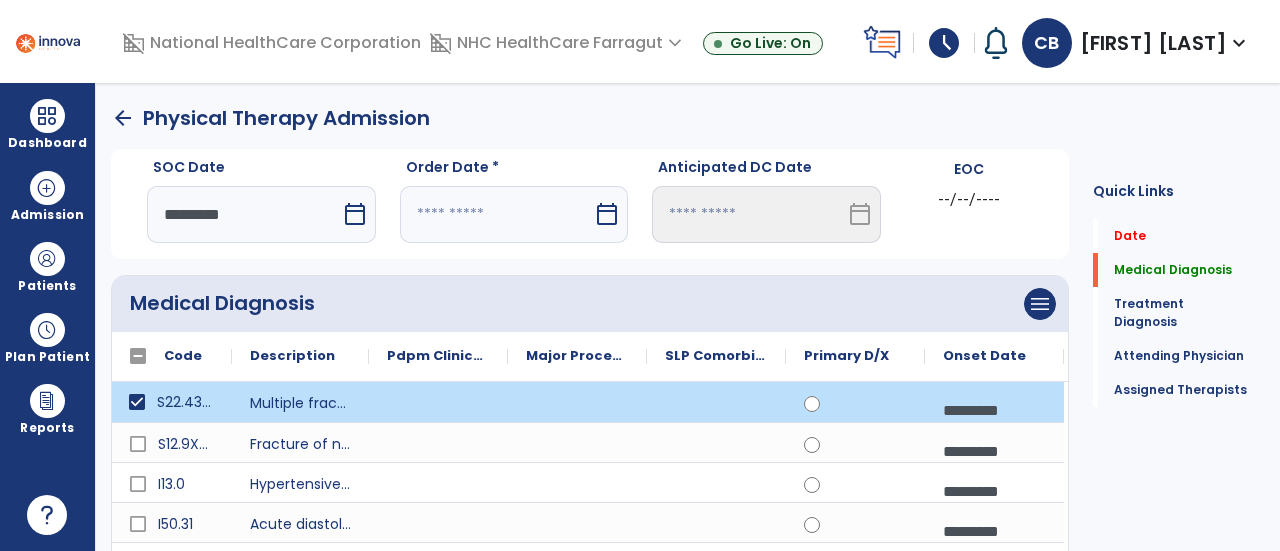 click on "calendar_today" at bounding box center (607, 214) 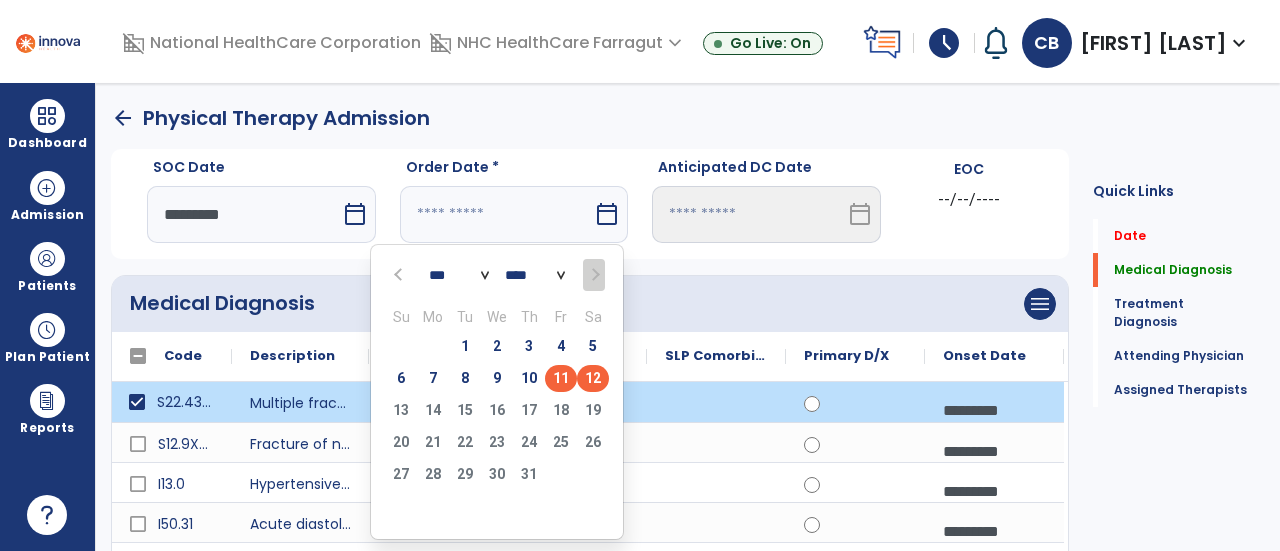 click on "11" at bounding box center (561, 378) 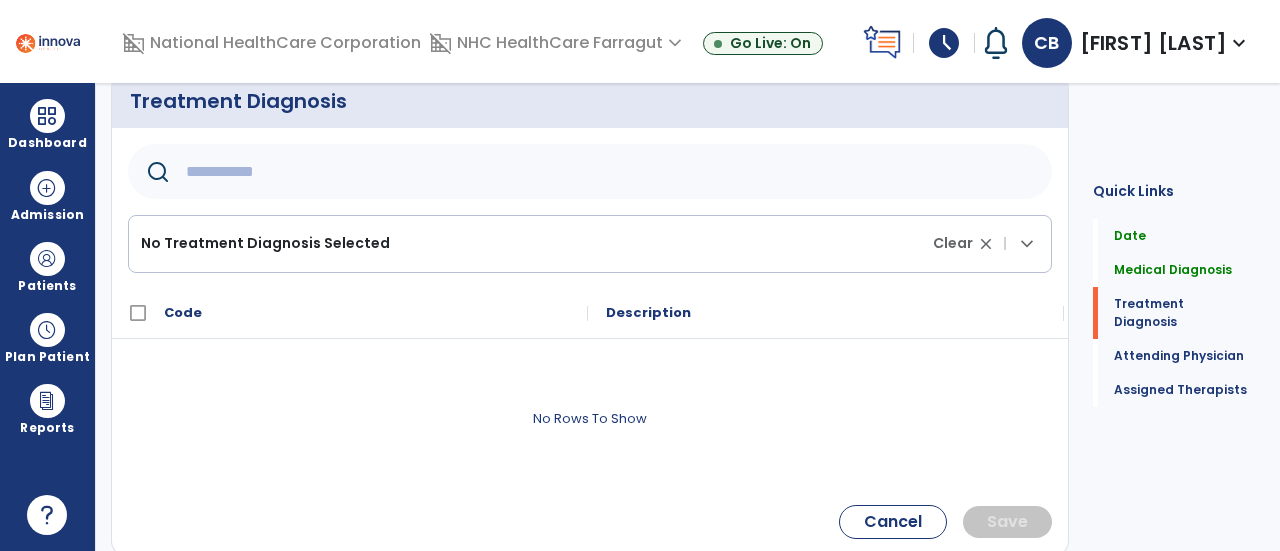 scroll, scrollTop: 900, scrollLeft: 0, axis: vertical 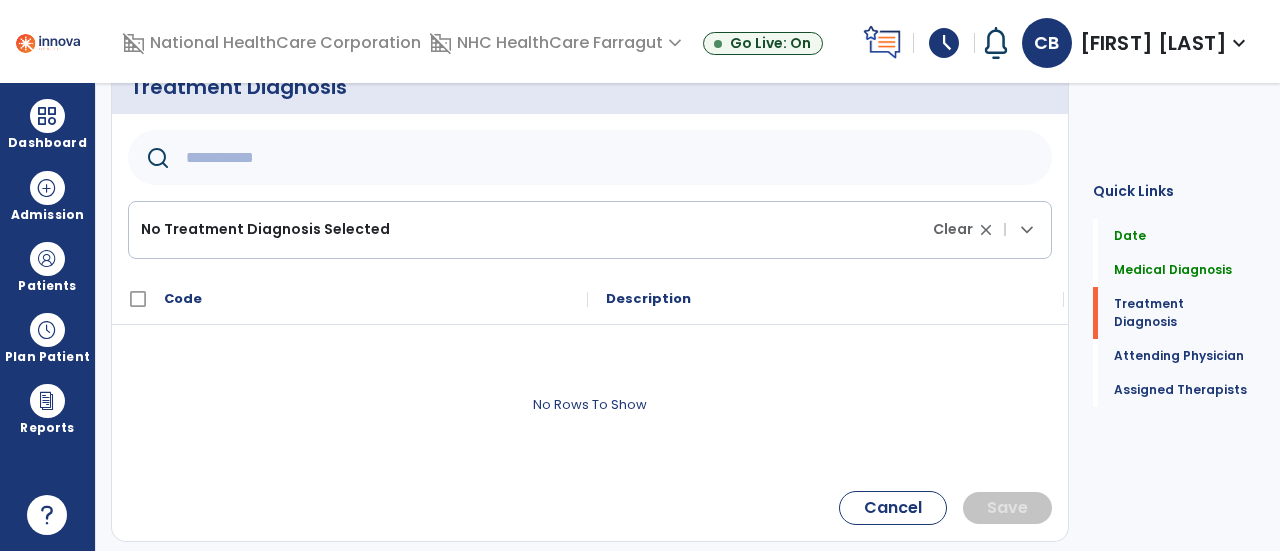 click 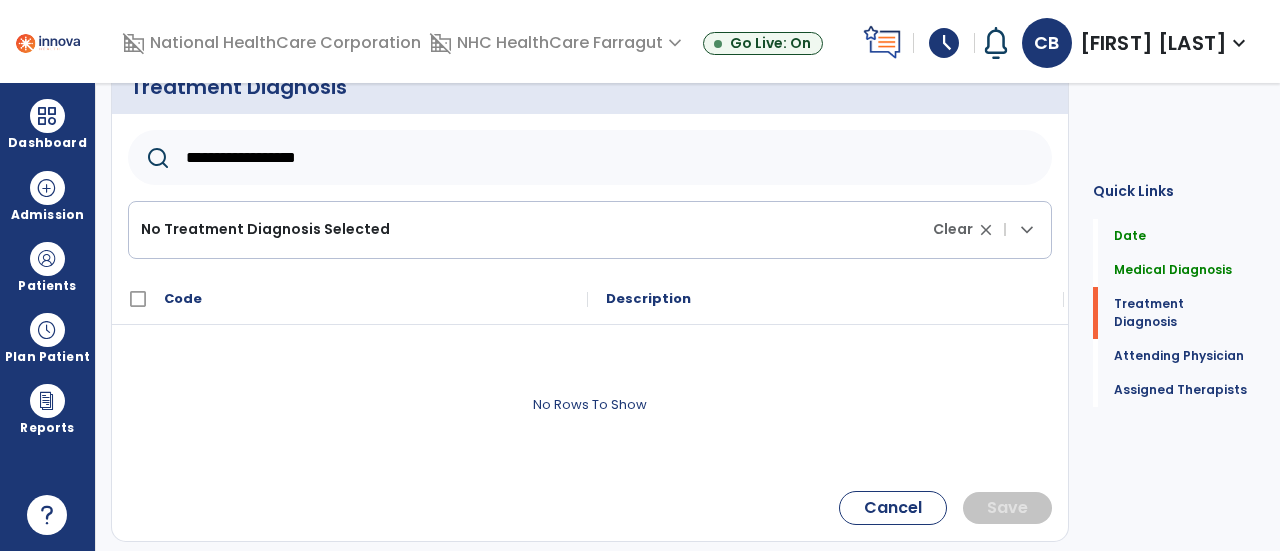 type on "**********" 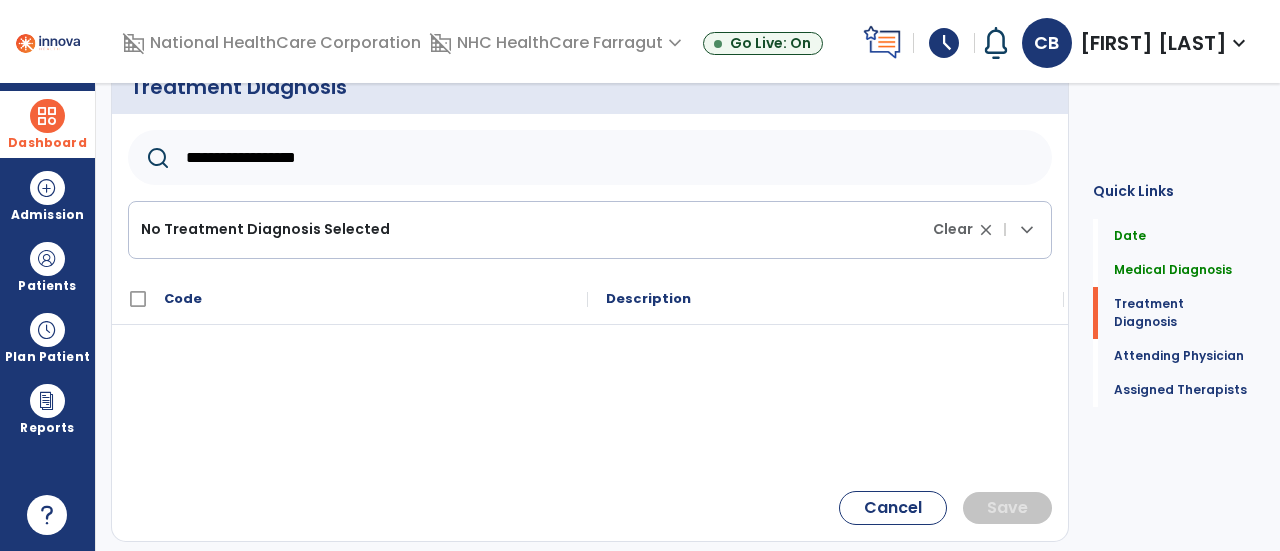 drag, startPoint x: 329, startPoint y: 151, endPoint x: 82, endPoint y: 134, distance: 247.58434 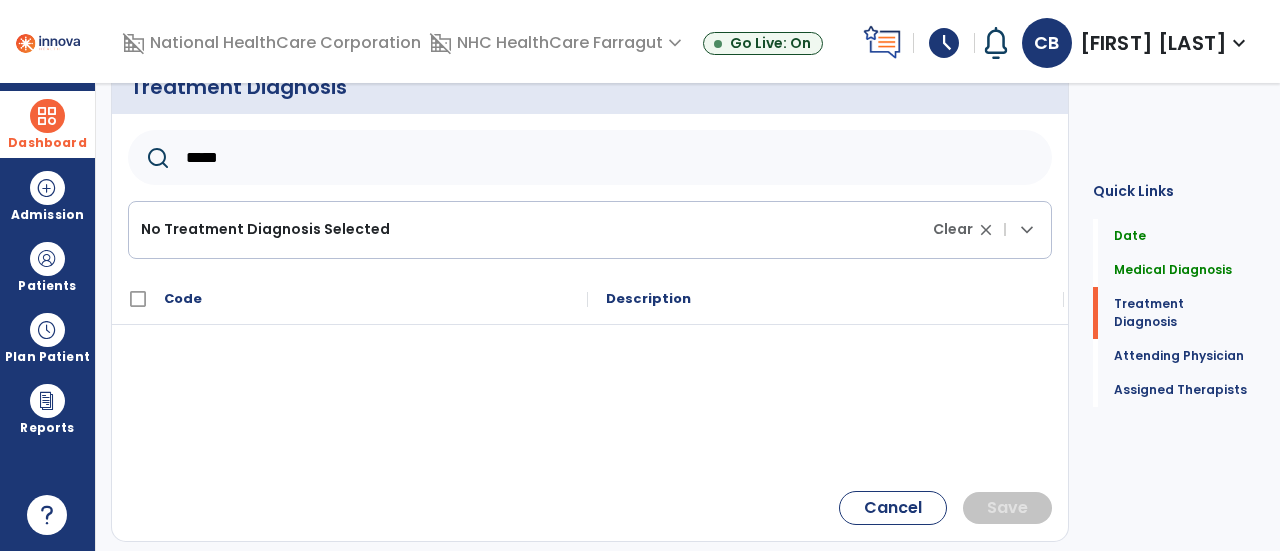 type on "*****" 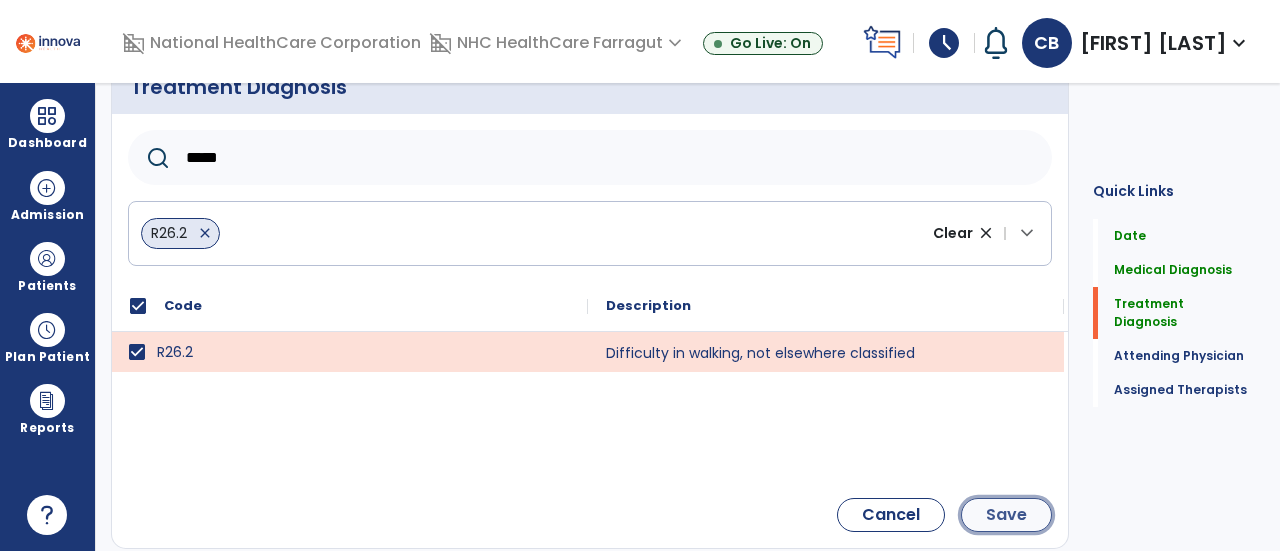 click on "Save" 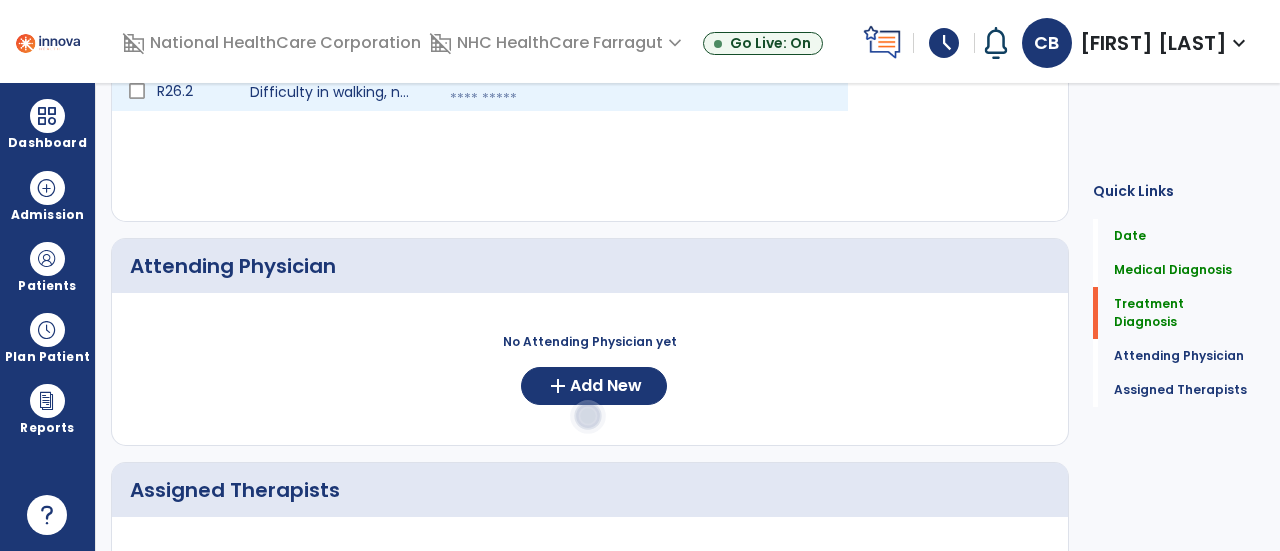 scroll, scrollTop: 1100, scrollLeft: 0, axis: vertical 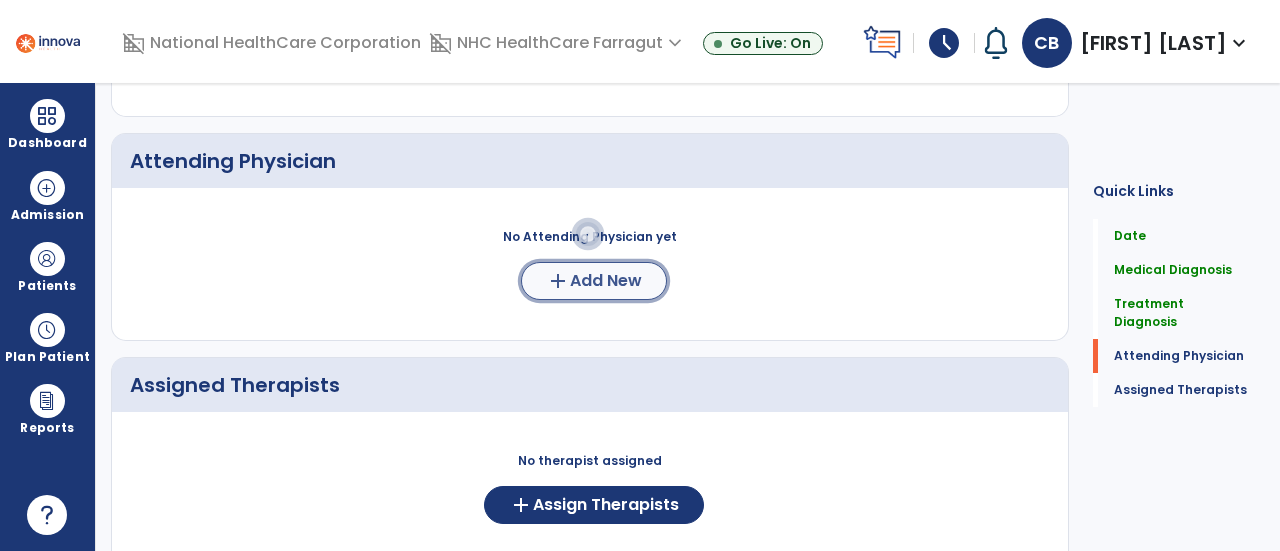 click on "add" 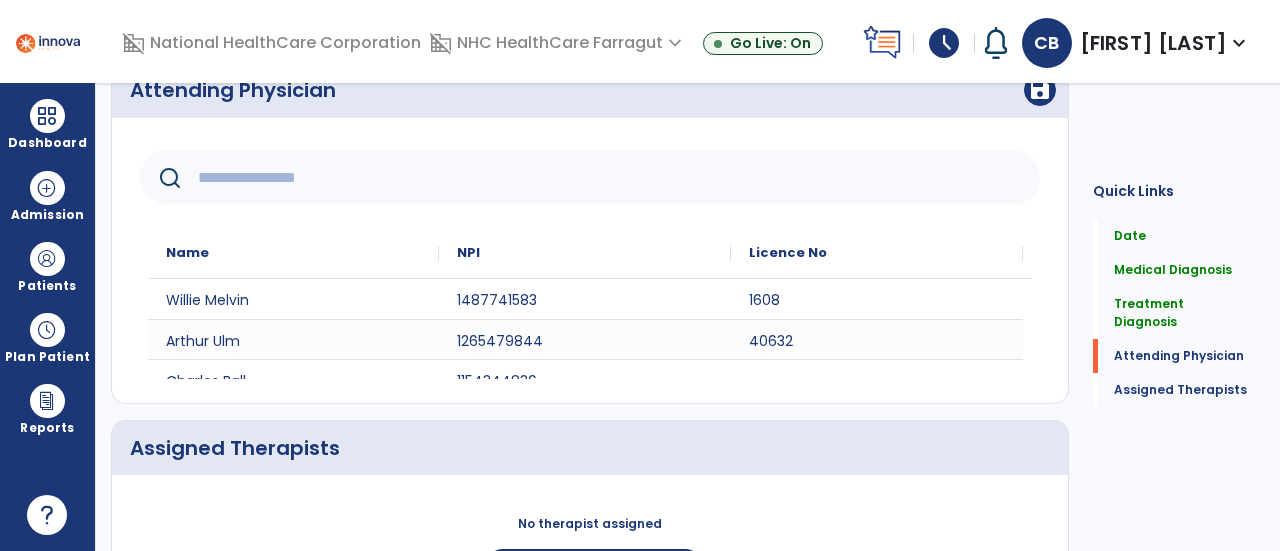 scroll, scrollTop: 1200, scrollLeft: 0, axis: vertical 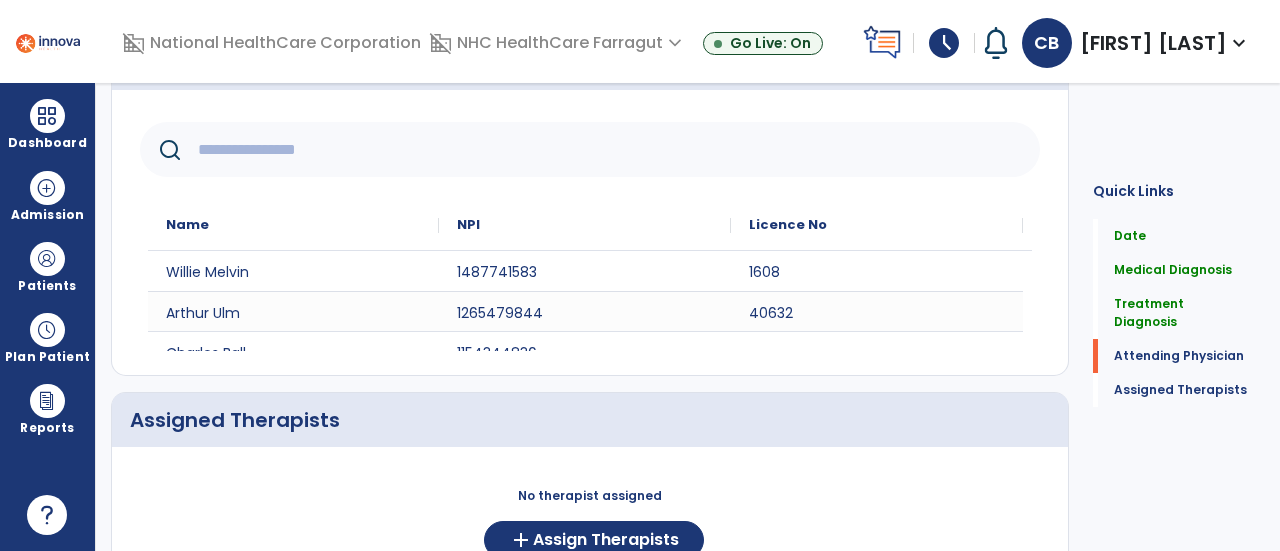 click 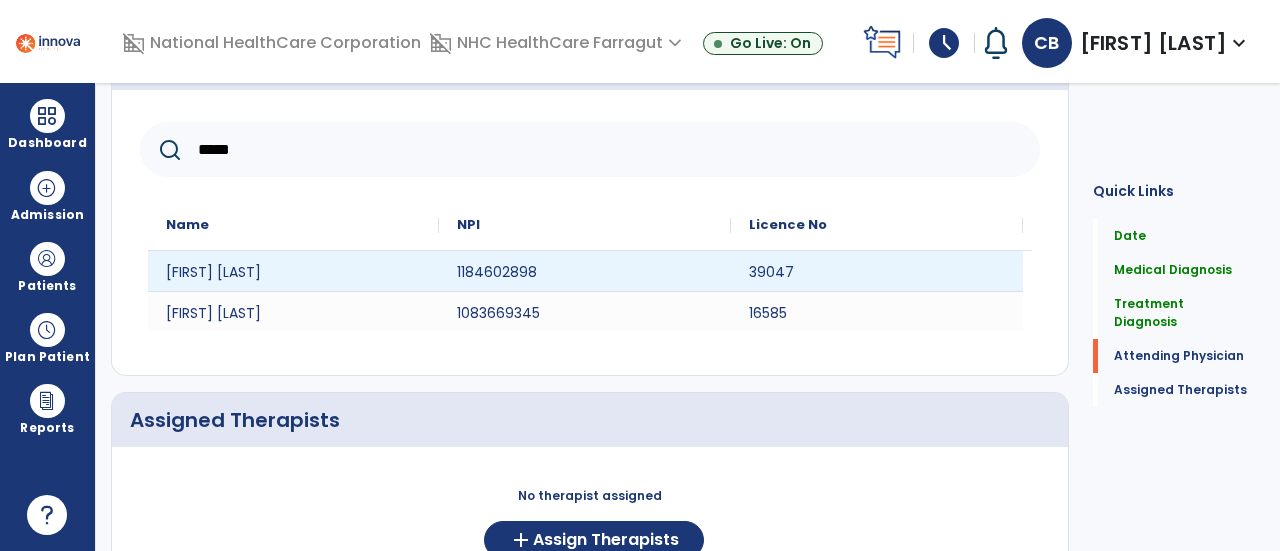 type on "*****" 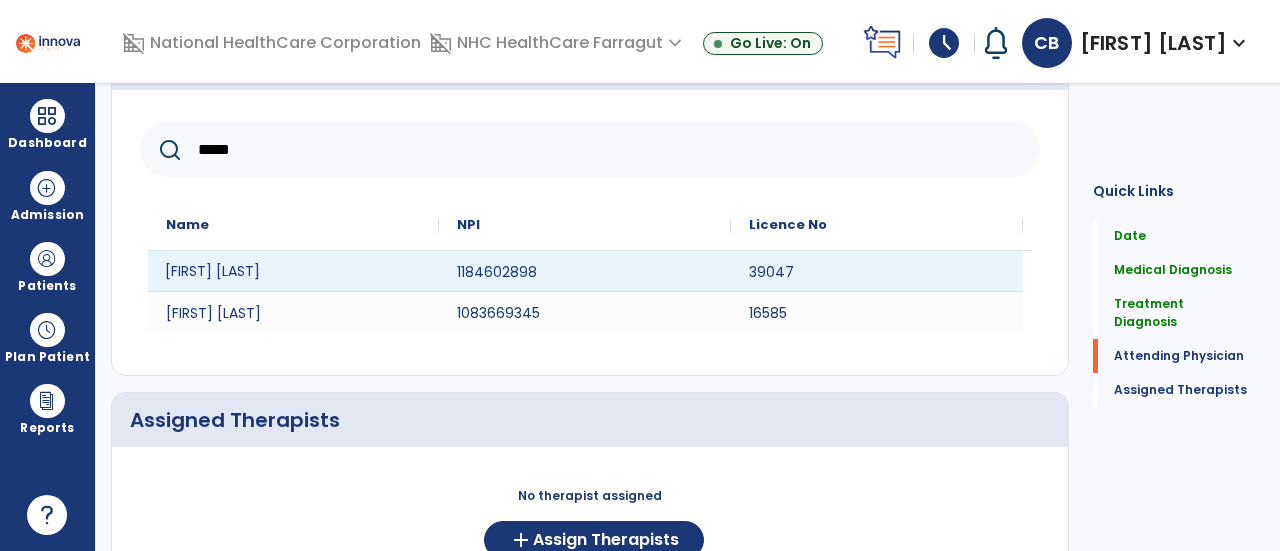 click on "[FIRST] [LAST]" 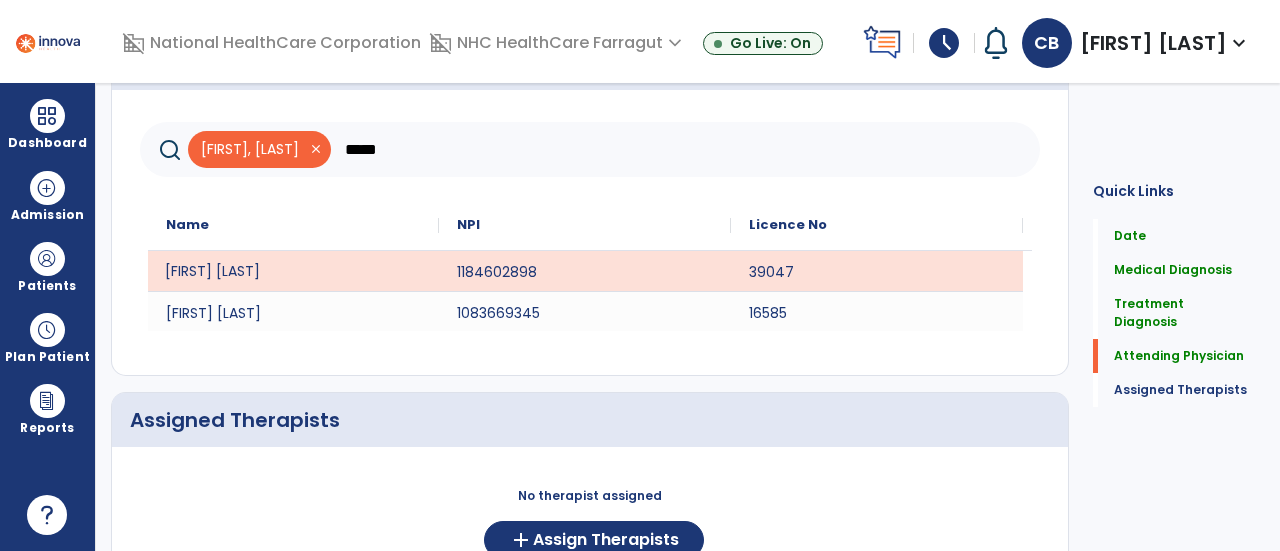 scroll, scrollTop: 1000, scrollLeft: 0, axis: vertical 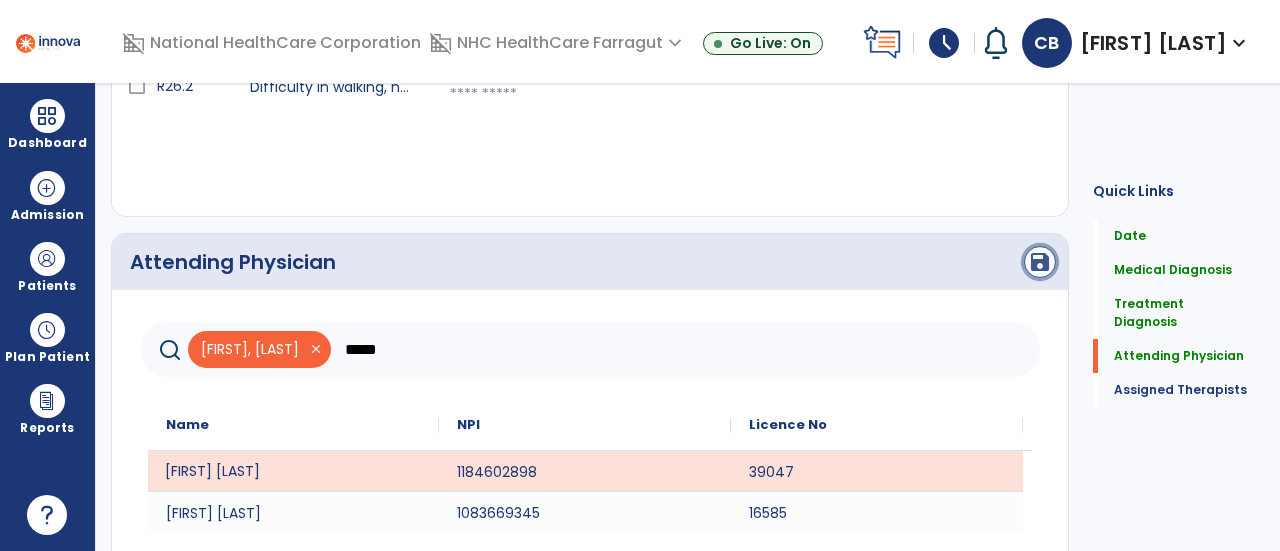 click on "save" 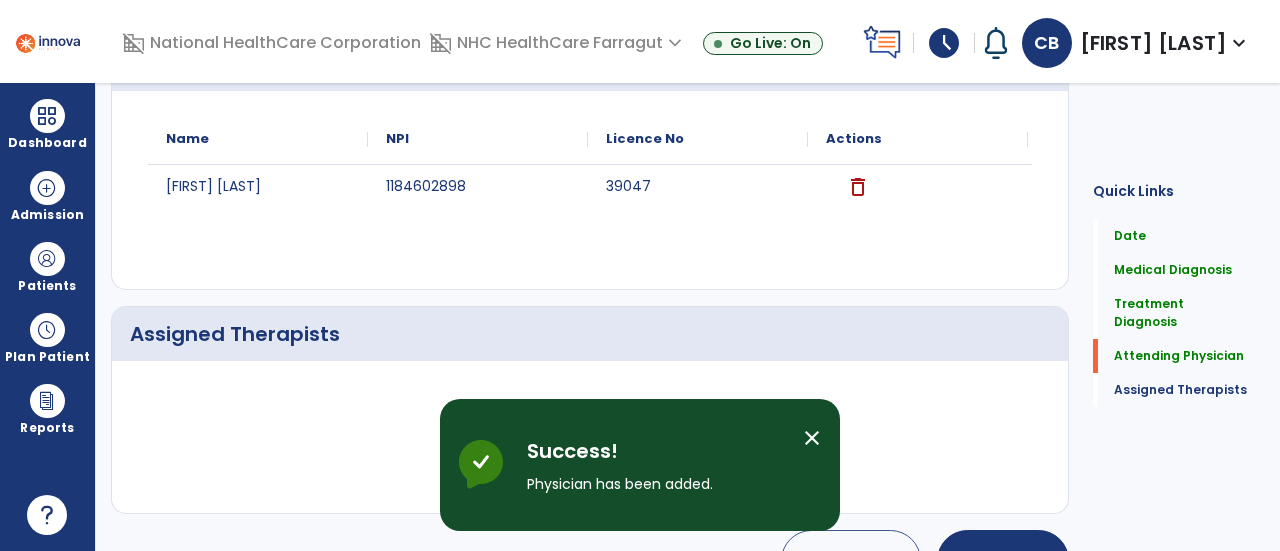 scroll, scrollTop: 1200, scrollLeft: 0, axis: vertical 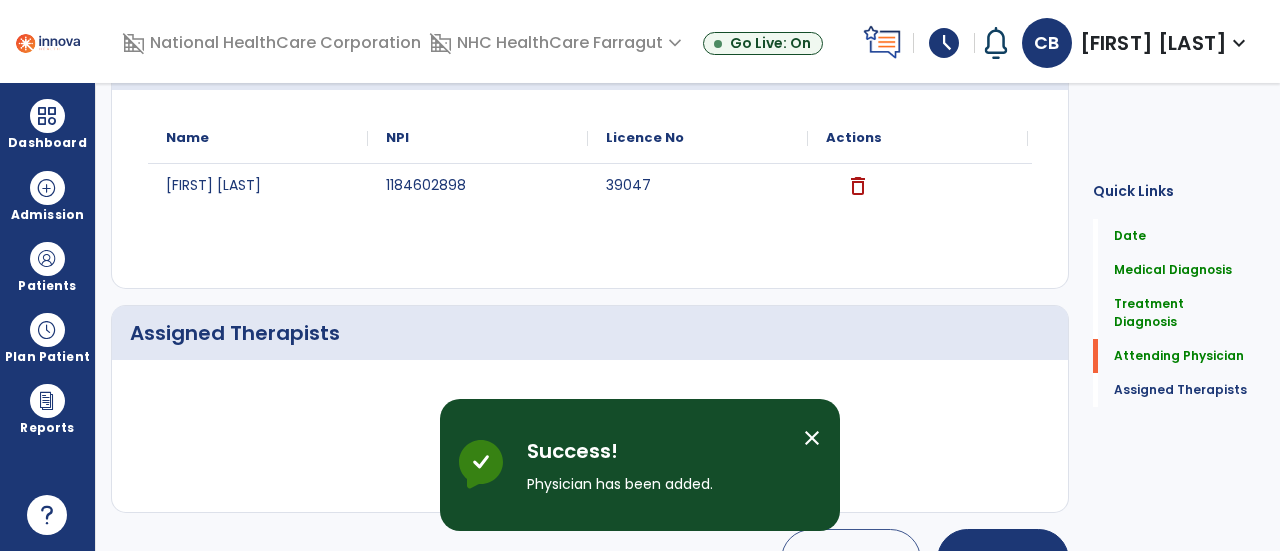 click on "close" at bounding box center [812, 438] 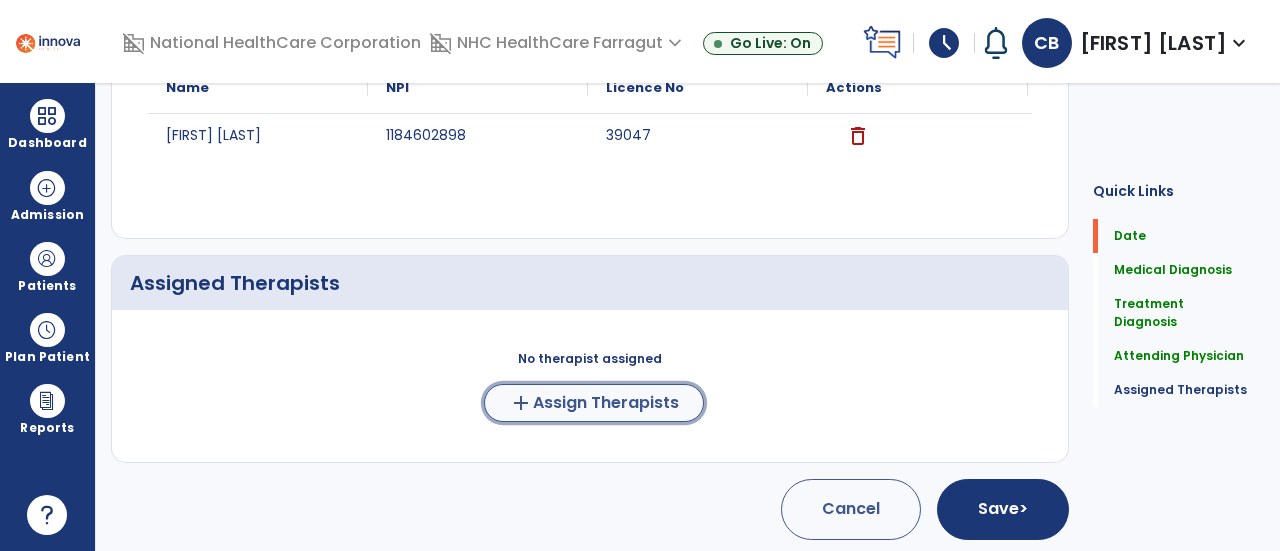 click on "Assign Therapists" 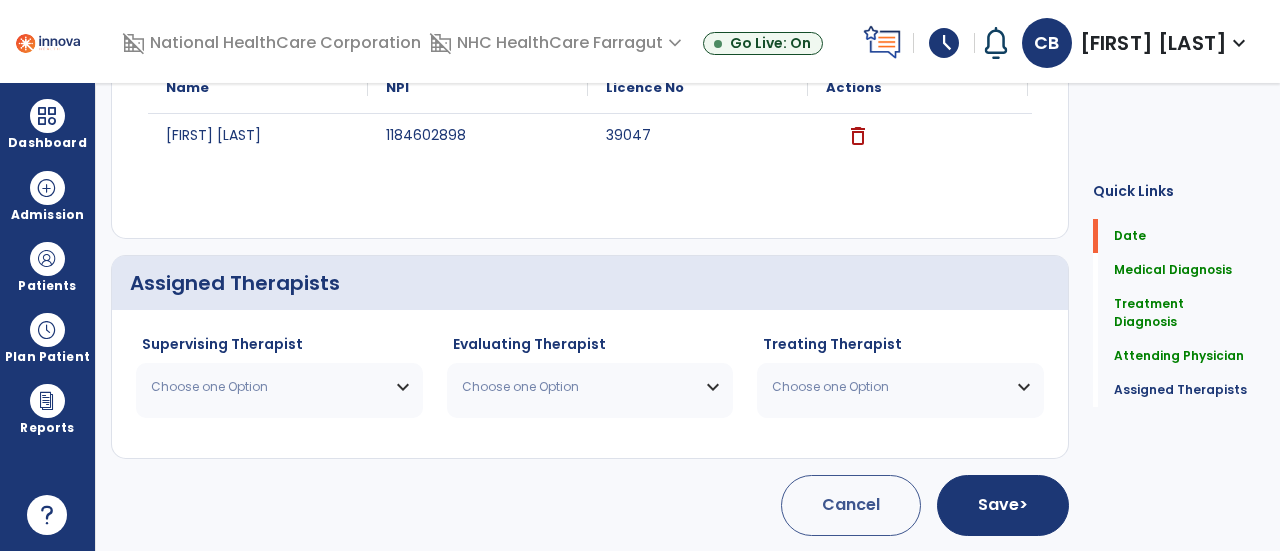 scroll, scrollTop: 1247, scrollLeft: 0, axis: vertical 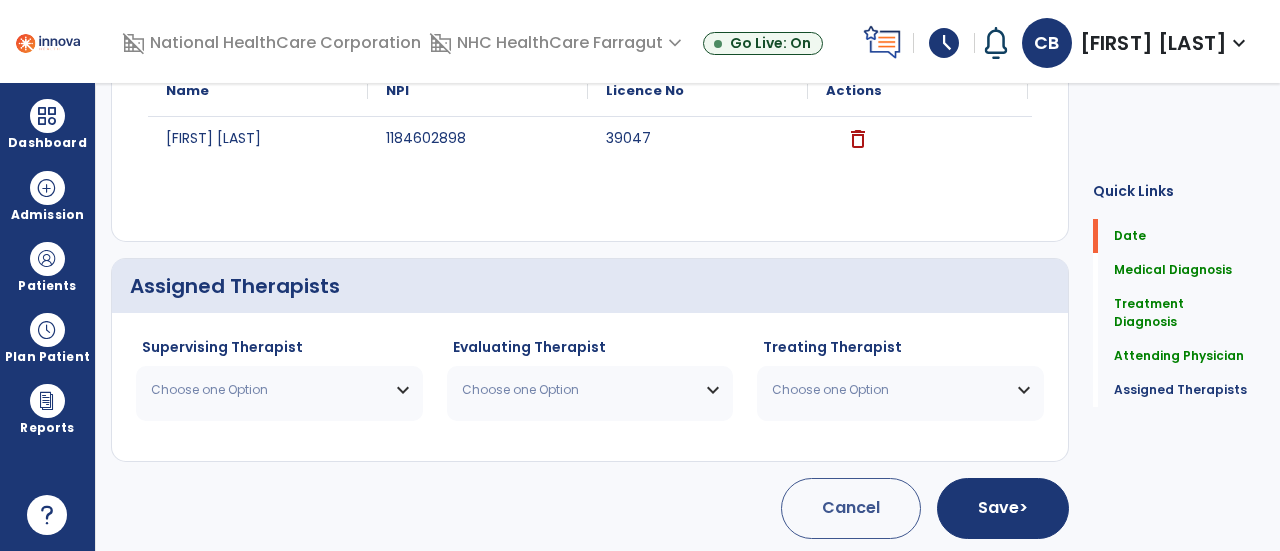 click on "Choose one Option" at bounding box center [279, 390] 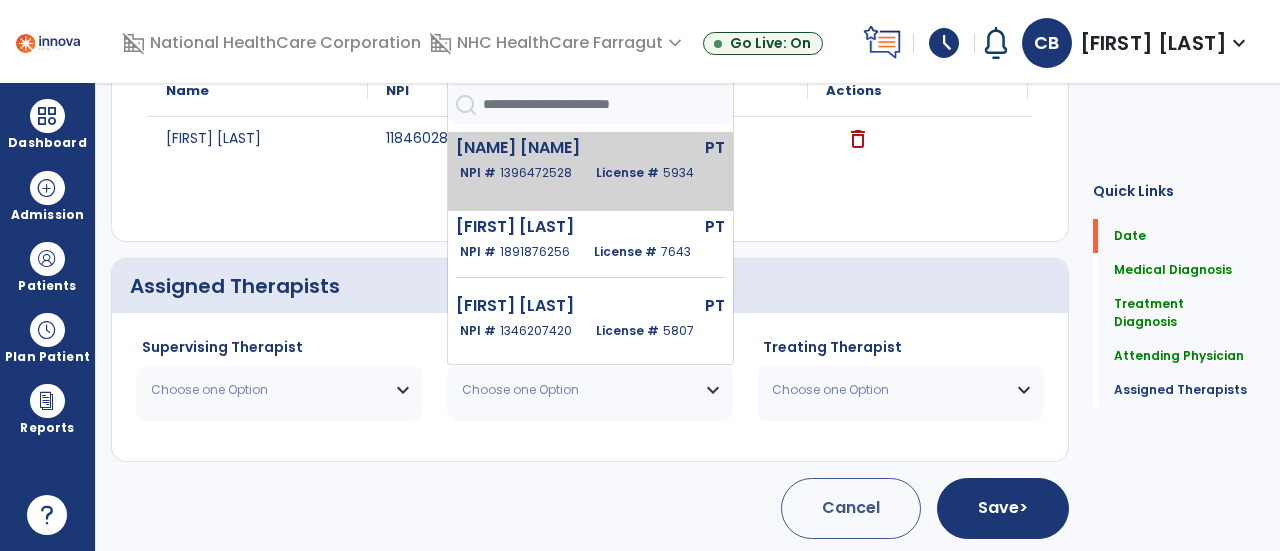 click on "1396472528" 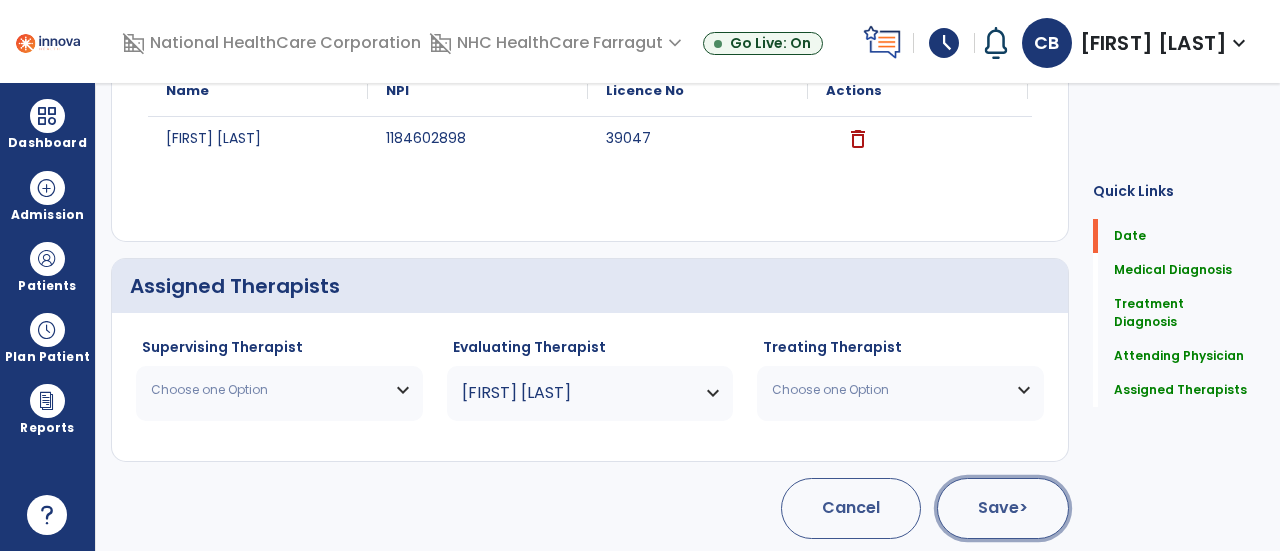click on "Save  >" 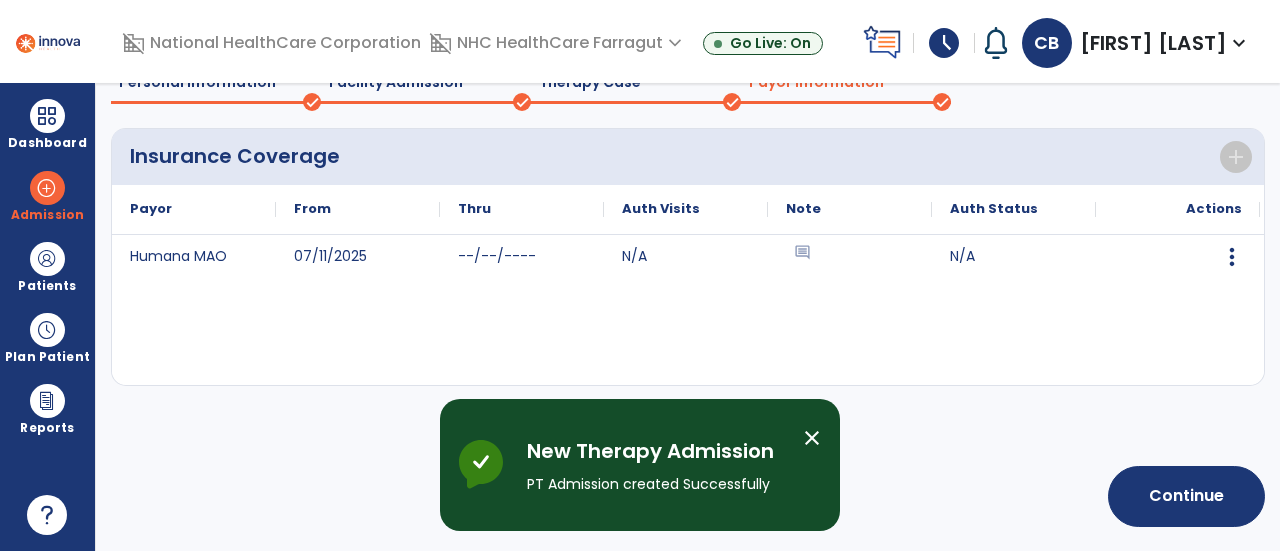 scroll, scrollTop: 181, scrollLeft: 0, axis: vertical 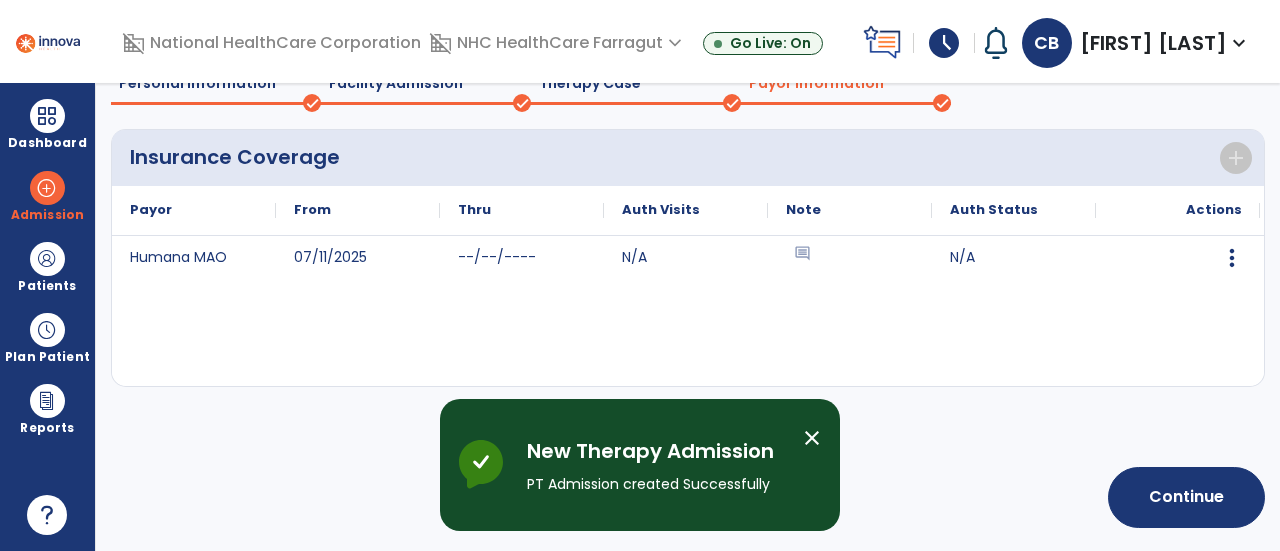 click on "close" at bounding box center (812, 438) 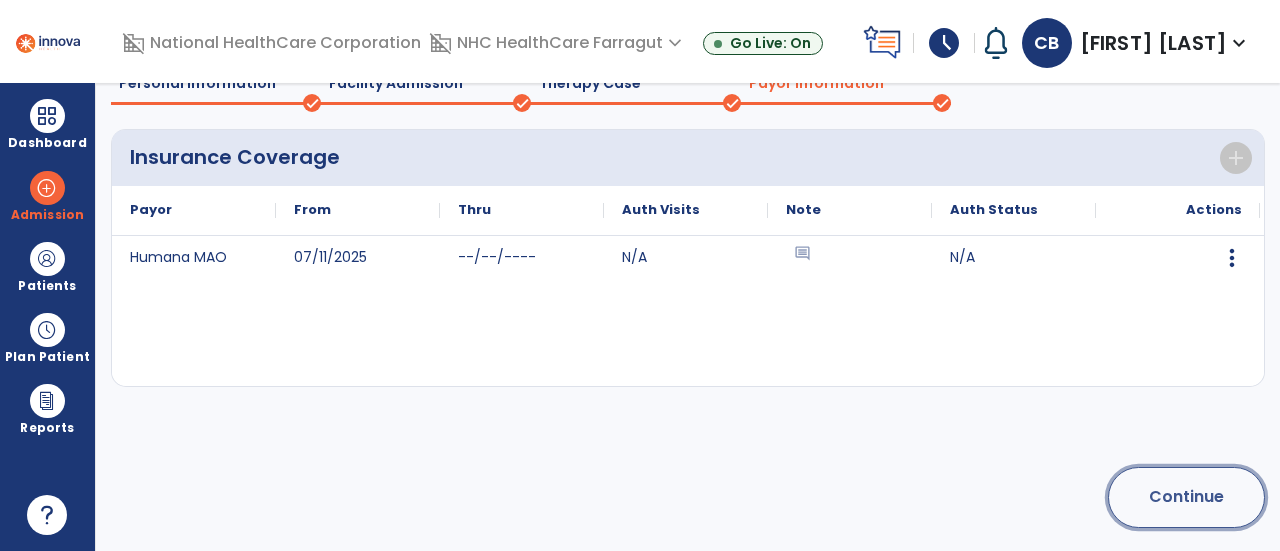 click on "Continue" 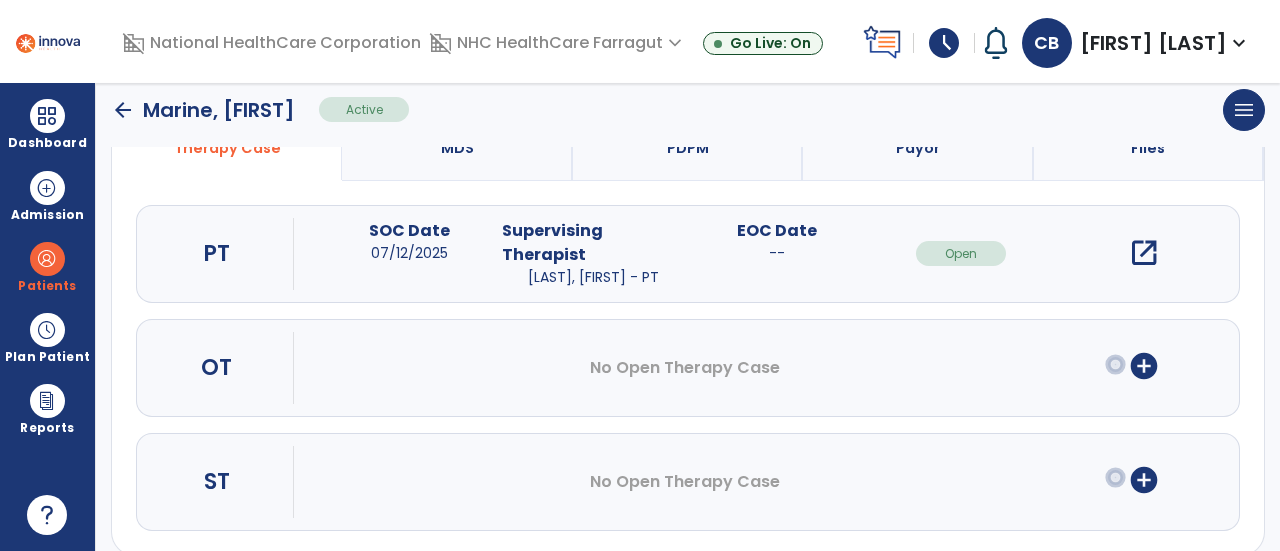 click on "open_in_new" at bounding box center (1144, 253) 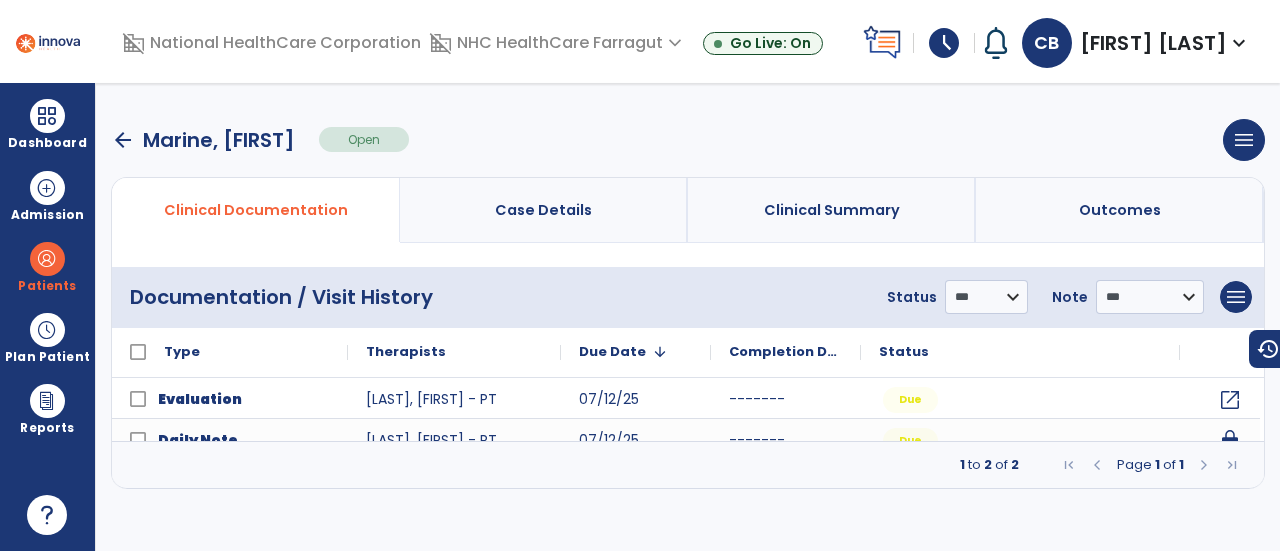 scroll, scrollTop: 0, scrollLeft: 0, axis: both 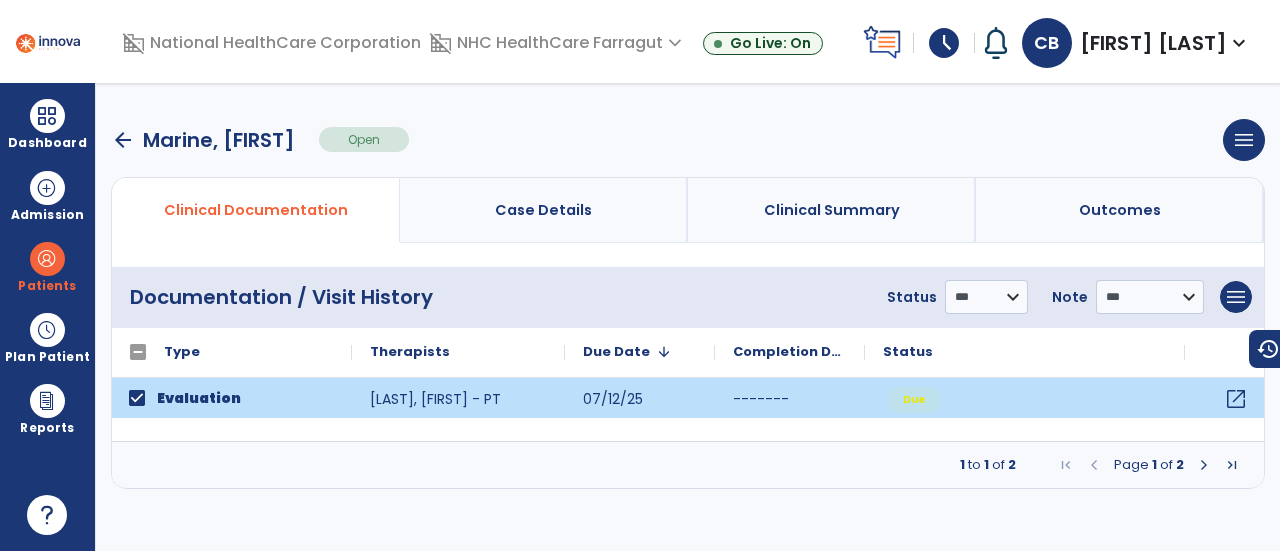 click on "open_in_new" 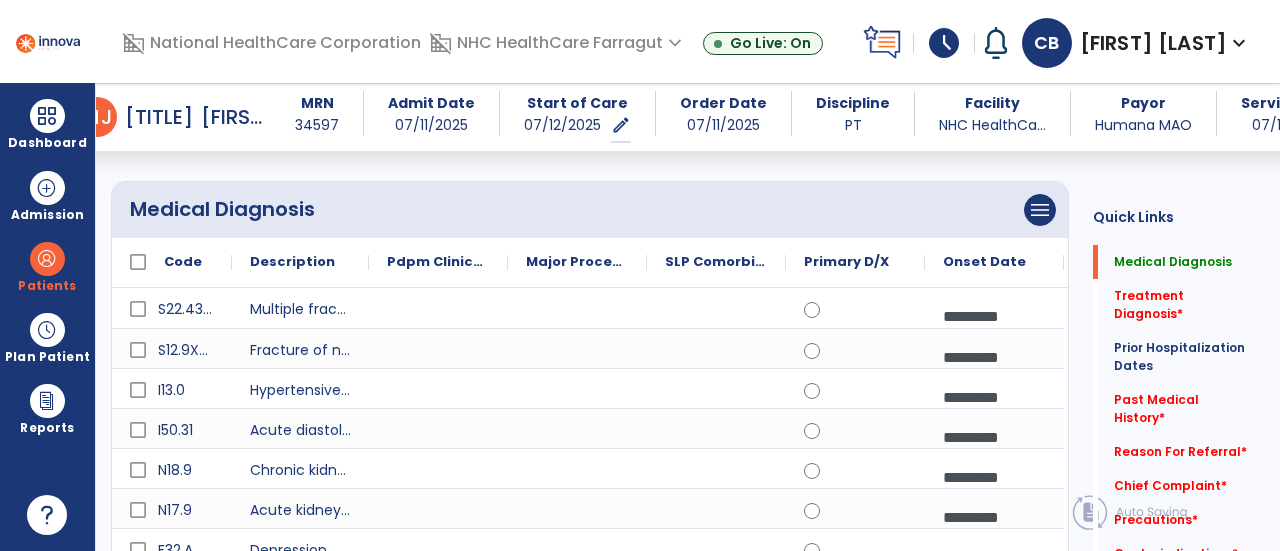 scroll, scrollTop: 300, scrollLeft: 0, axis: vertical 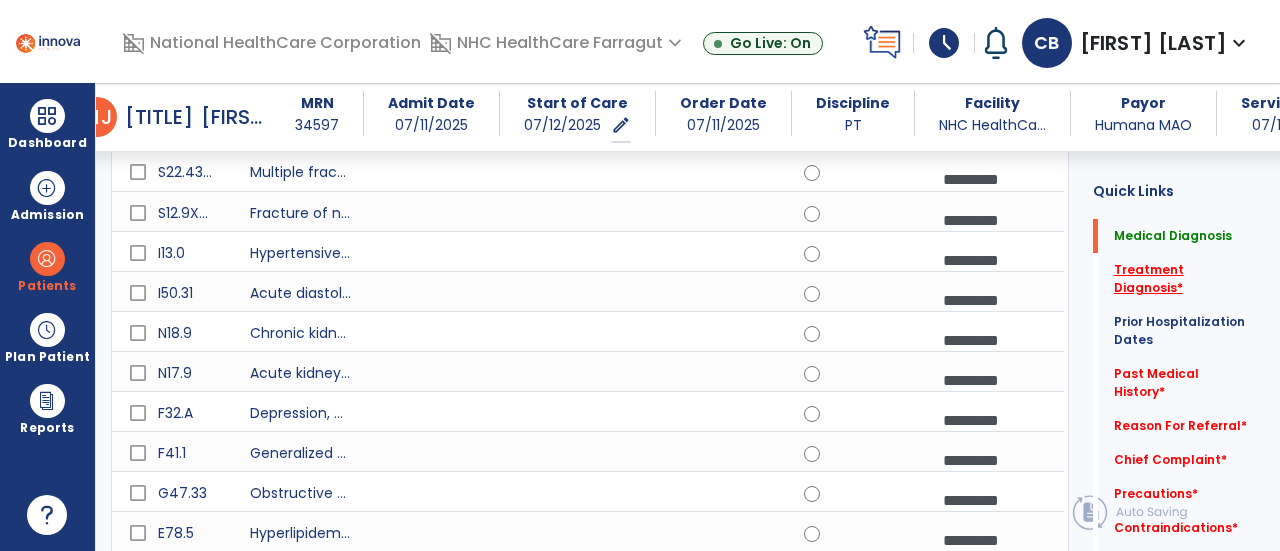 click on "Treatment Diagnosis   *" 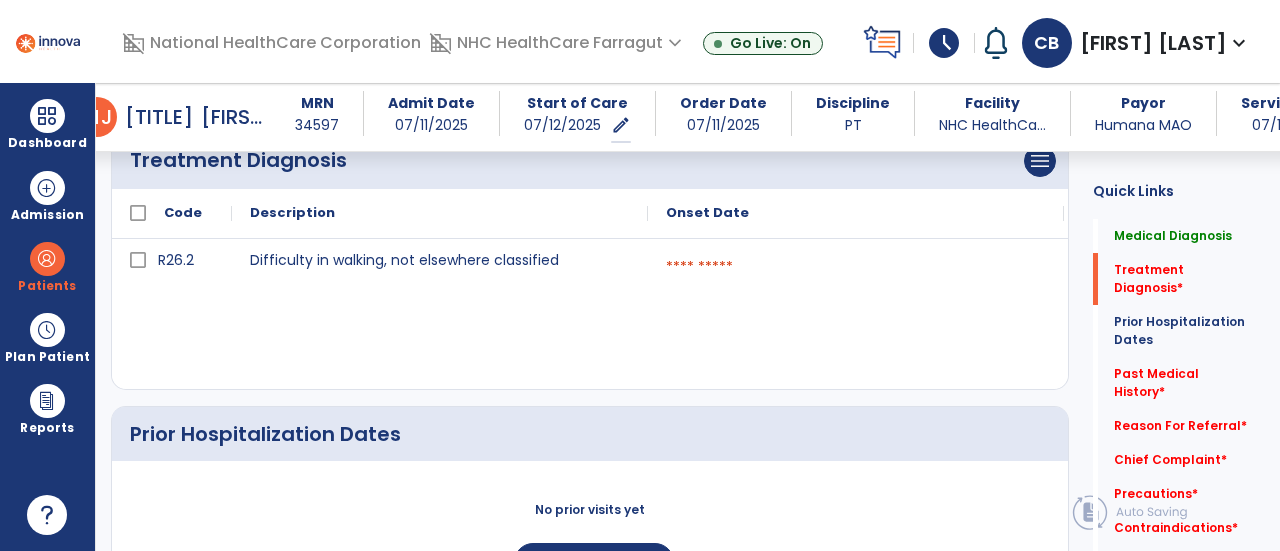 scroll, scrollTop: 936, scrollLeft: 0, axis: vertical 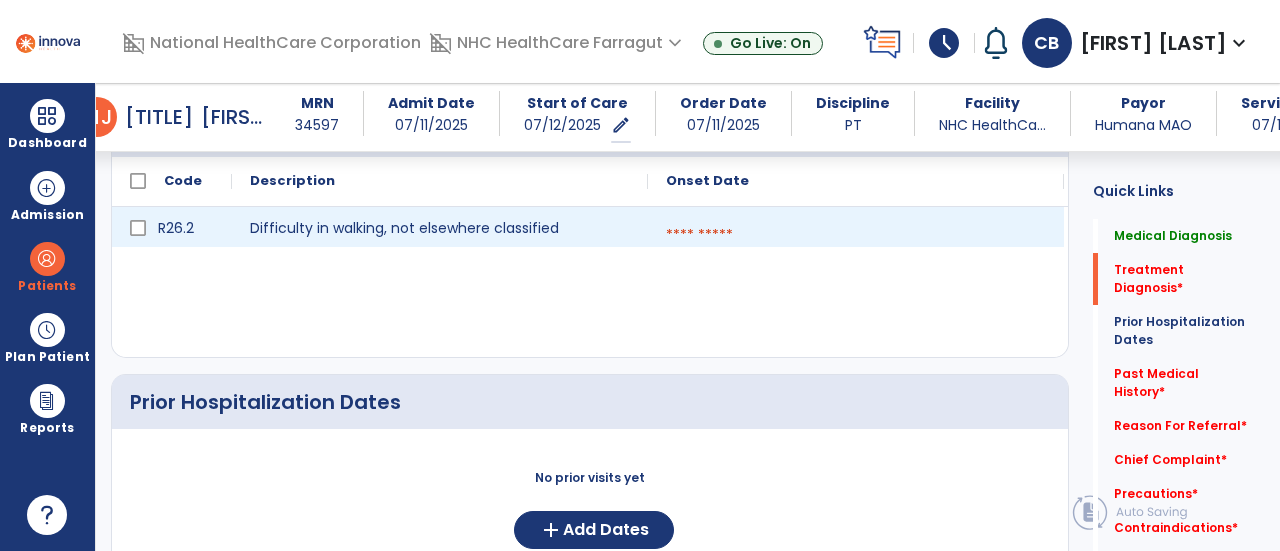 click at bounding box center (856, 235) 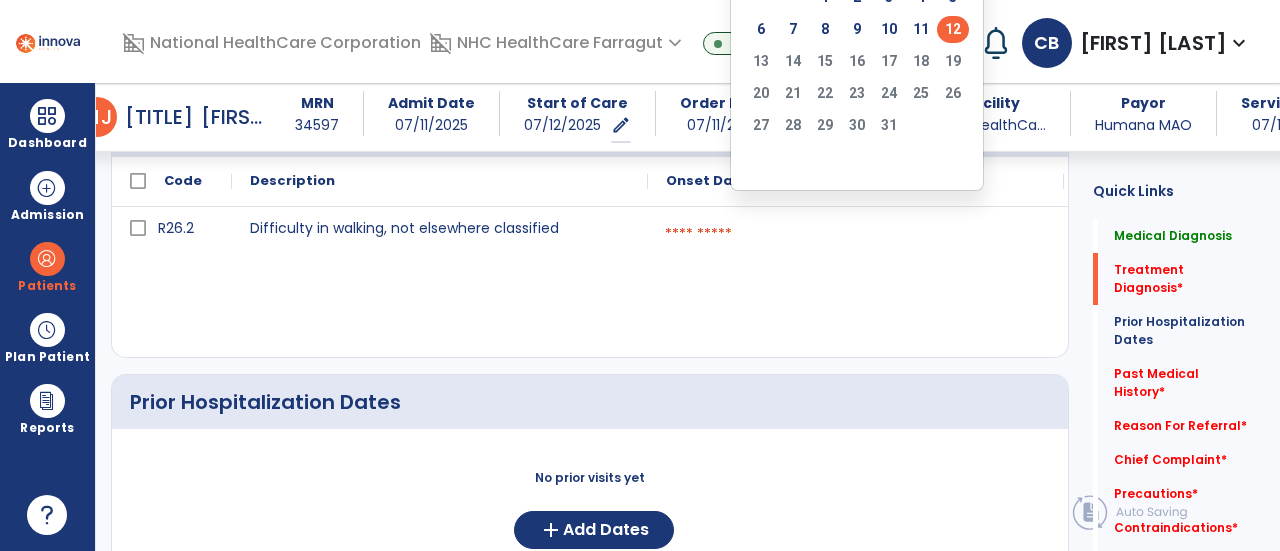 click on "12" 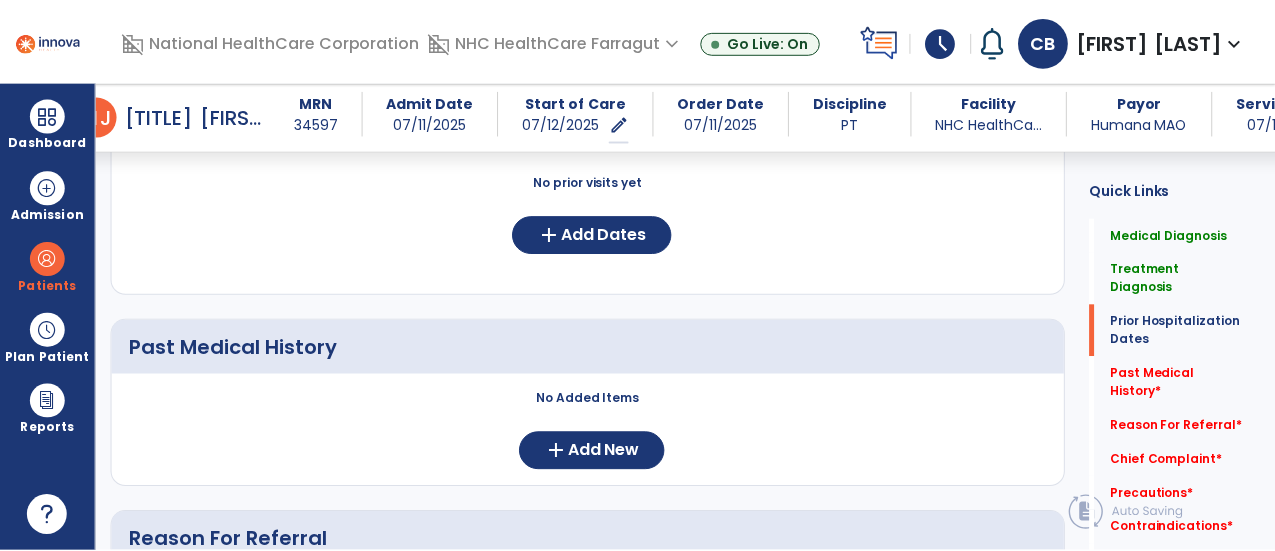 scroll, scrollTop: 1236, scrollLeft: 0, axis: vertical 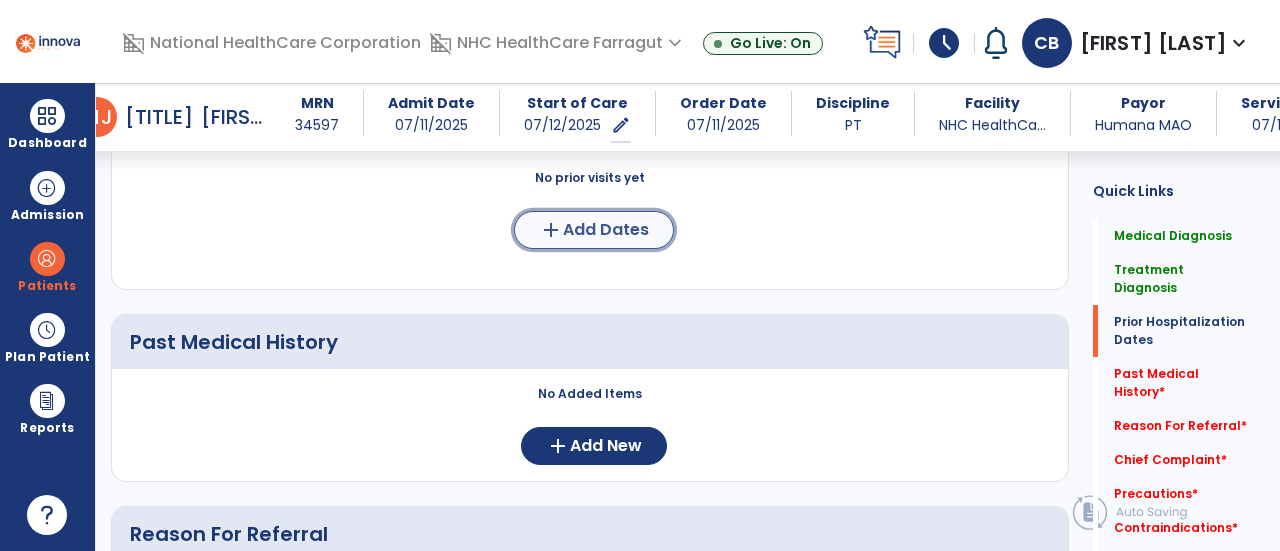 click on "add" 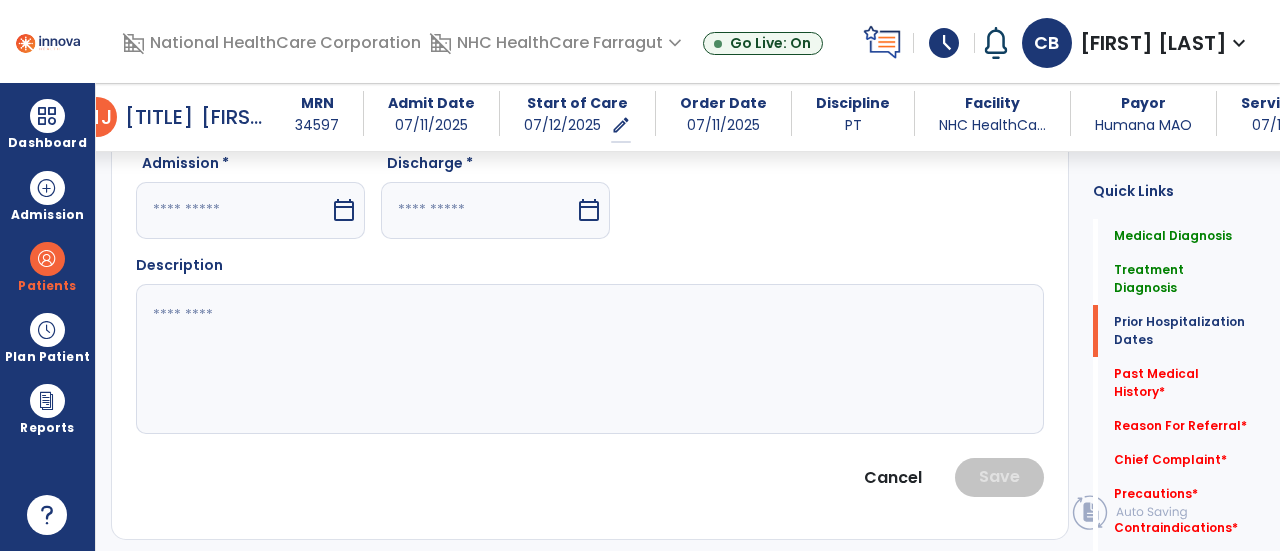 click on "calendar_today" at bounding box center (344, 210) 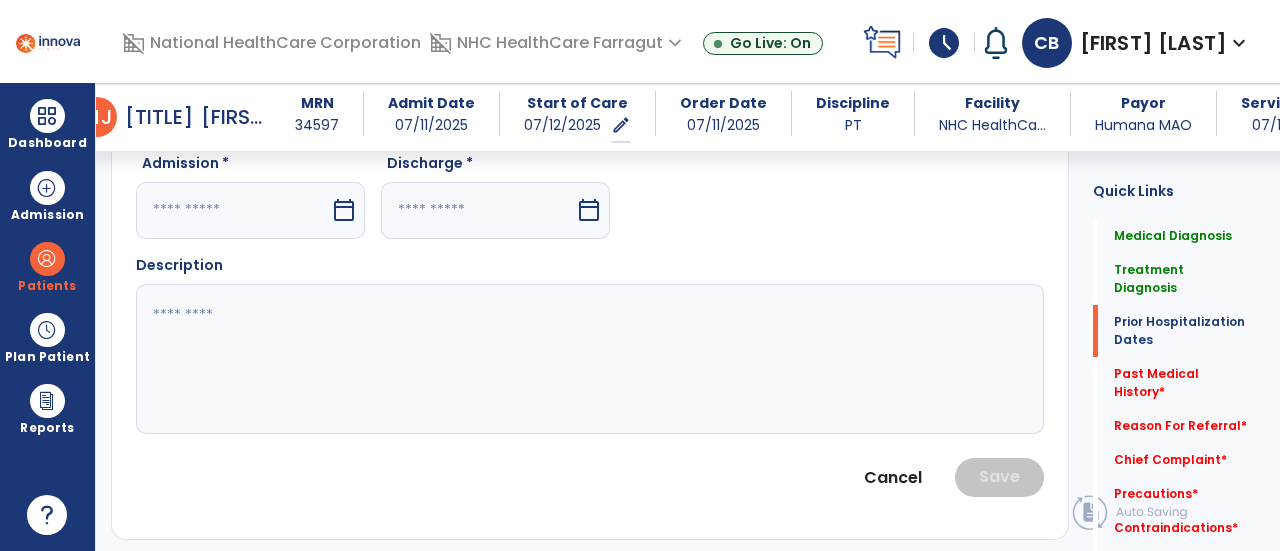 select on "*" 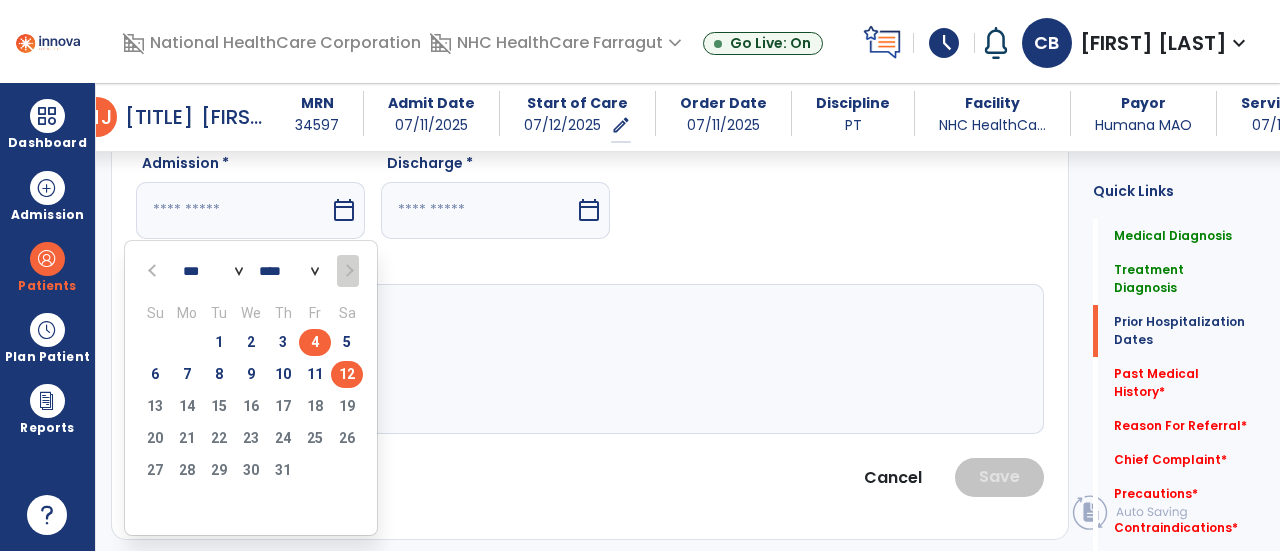 click on "4" at bounding box center [315, 342] 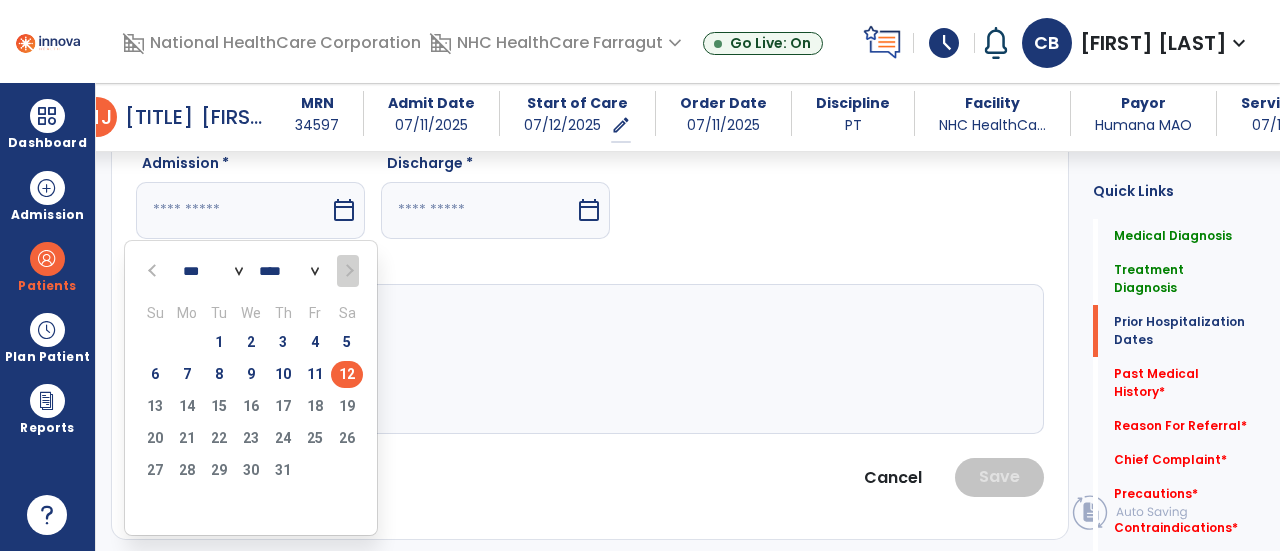 type on "********" 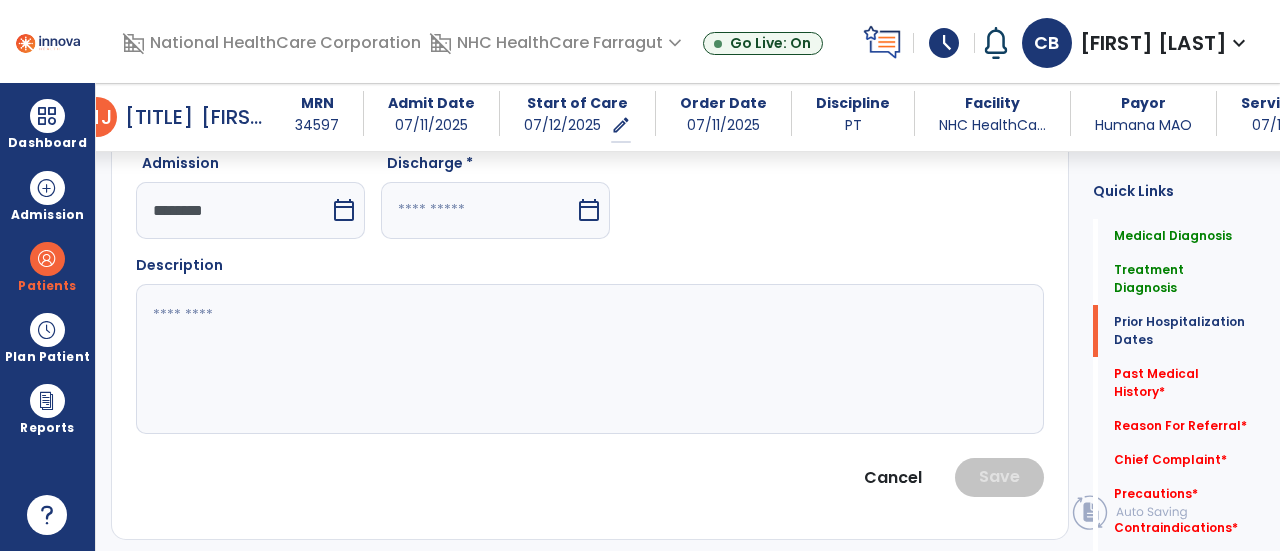 click on "calendar_today" at bounding box center (589, 210) 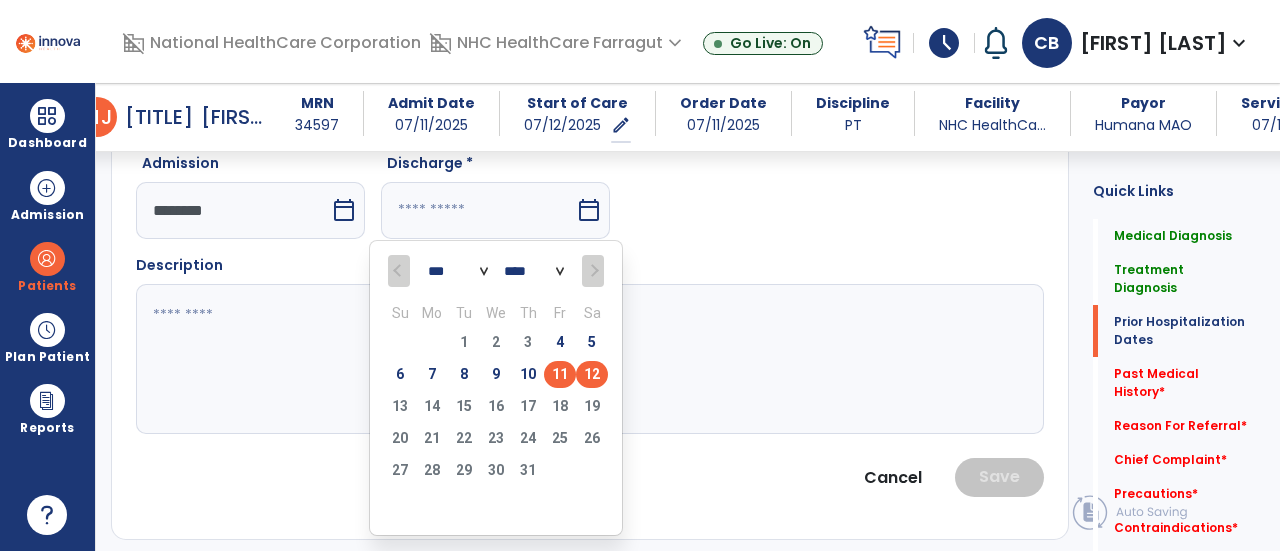 click on "11" at bounding box center (560, 374) 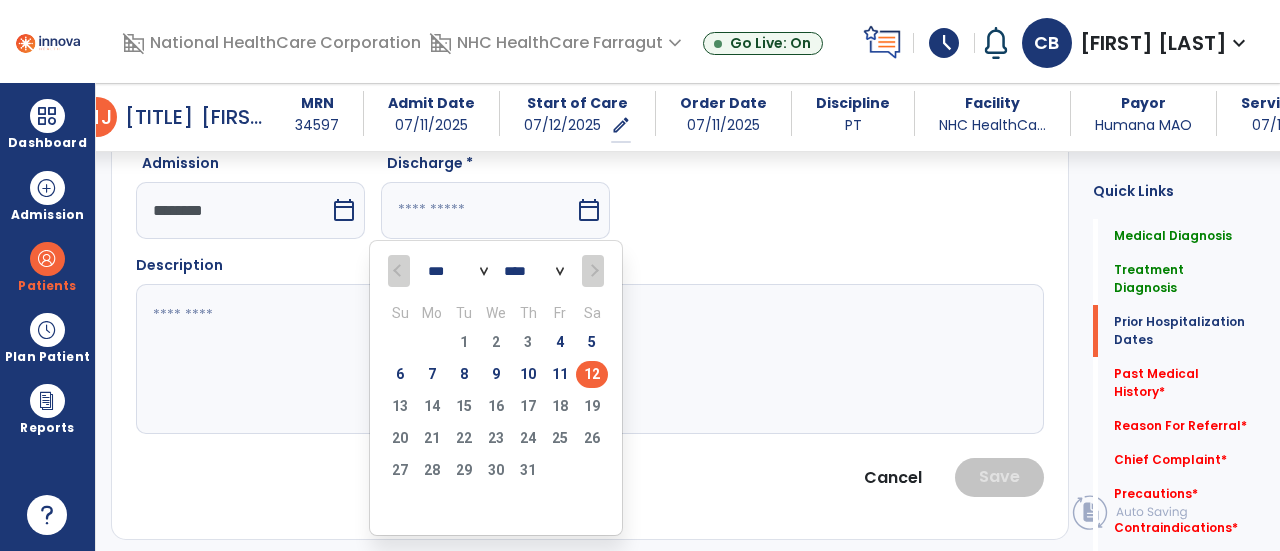 type on "*********" 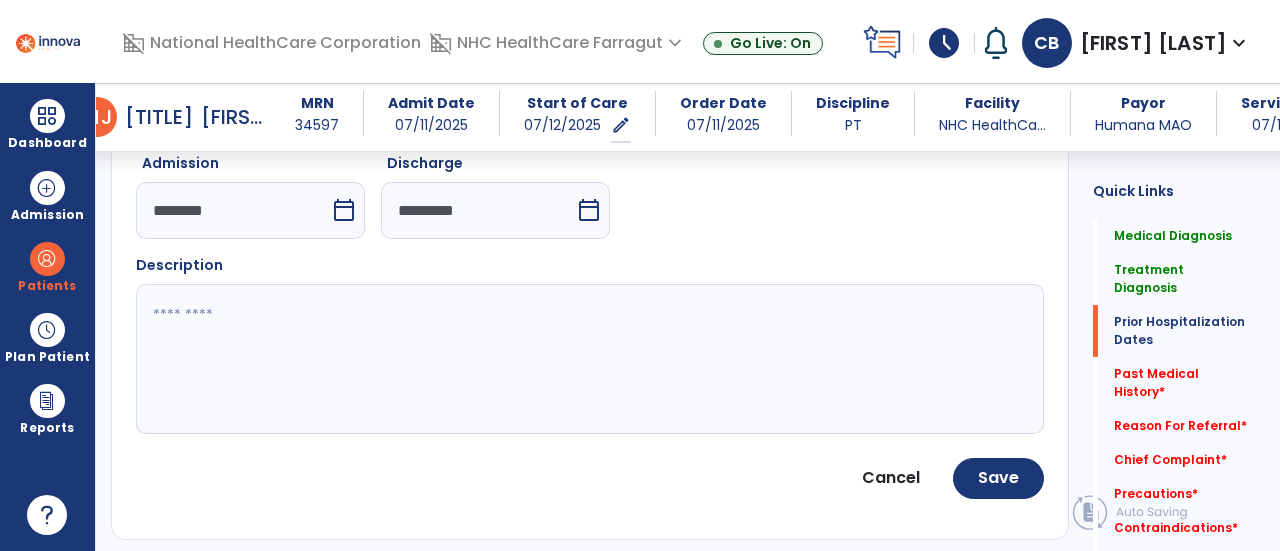 click 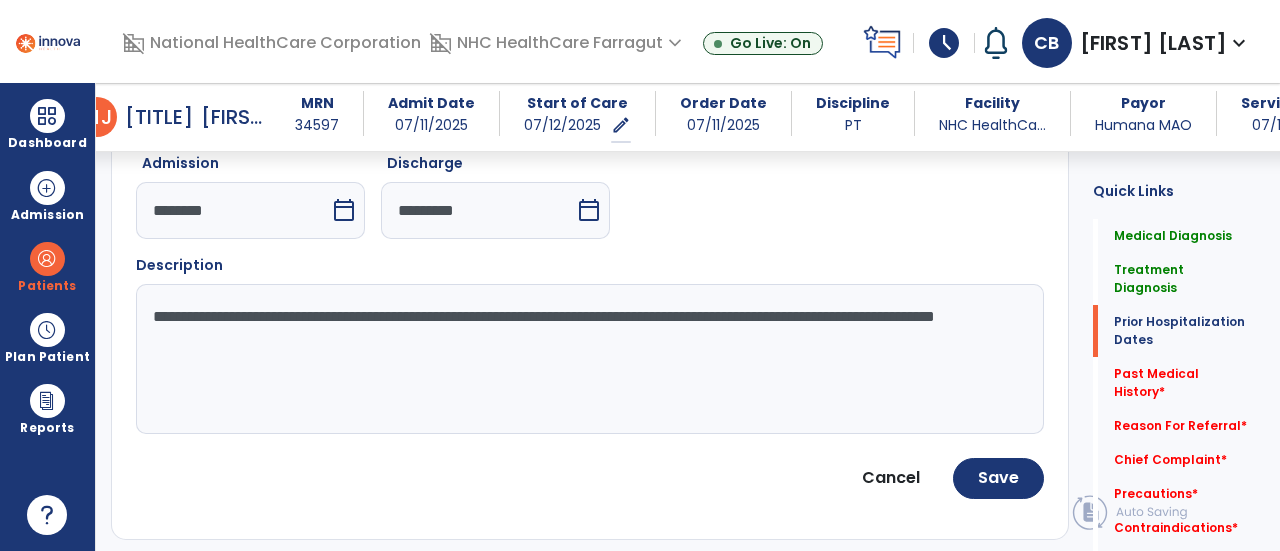 click on "**********" 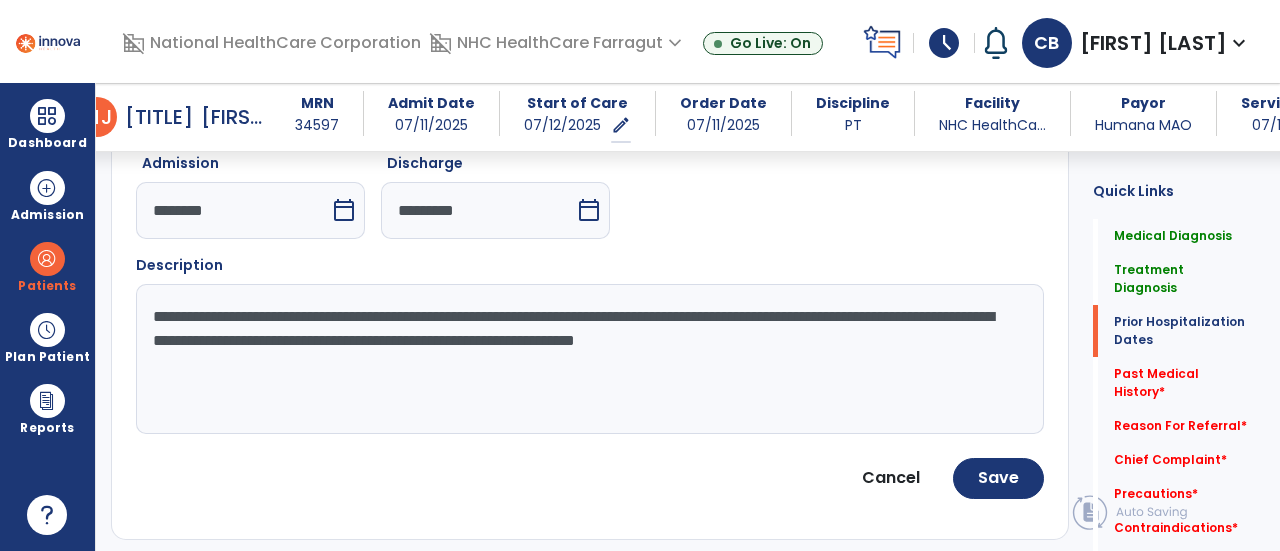 click on "**********" 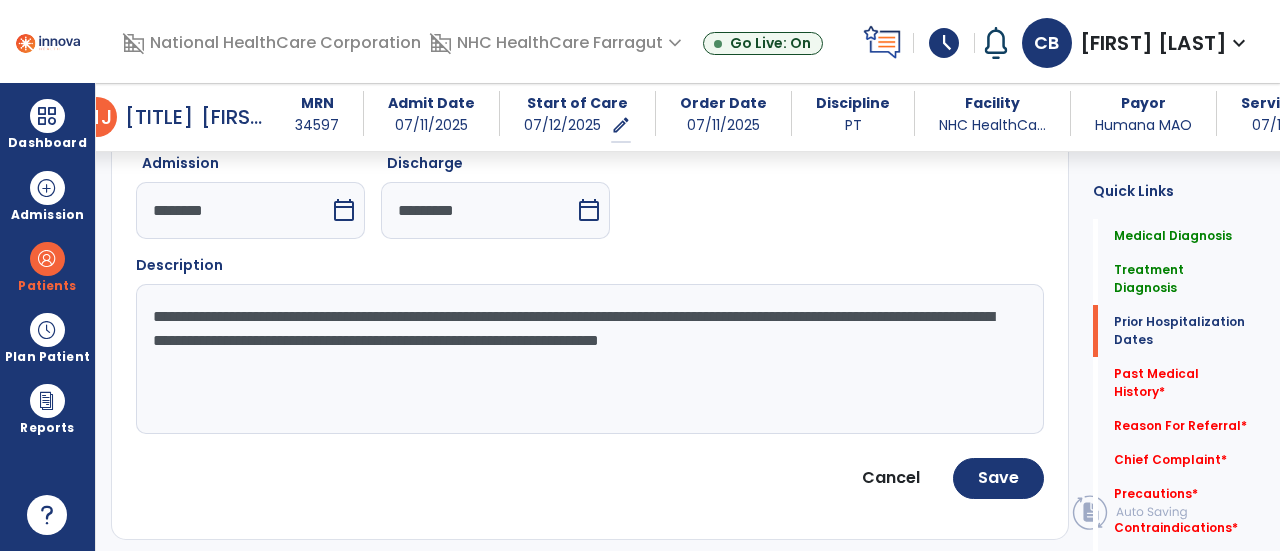 click on "**********" 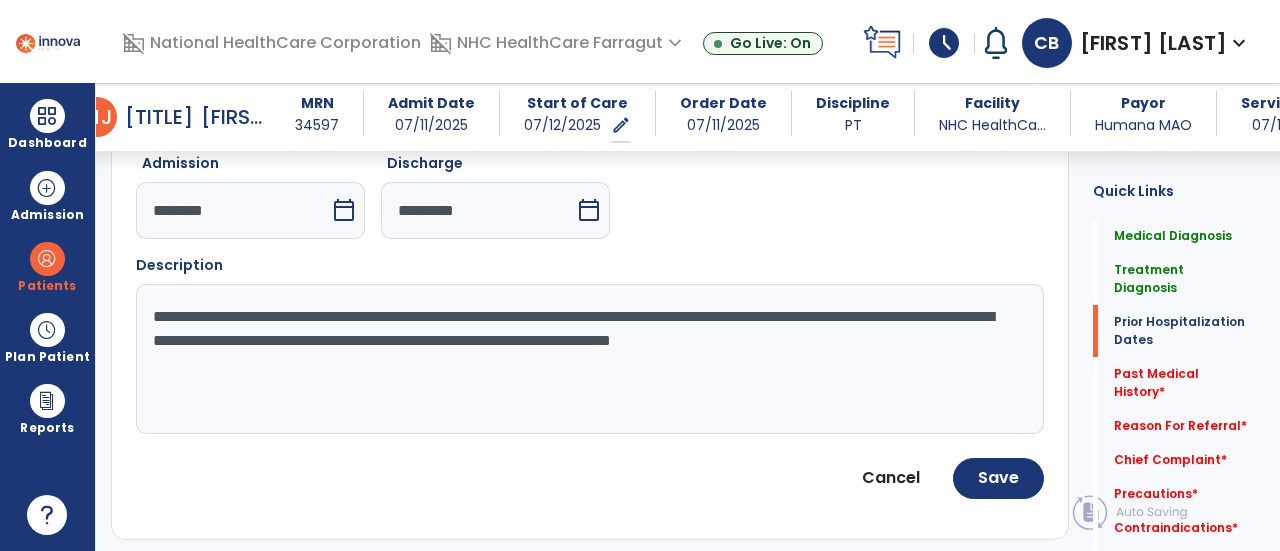 click on "**********" 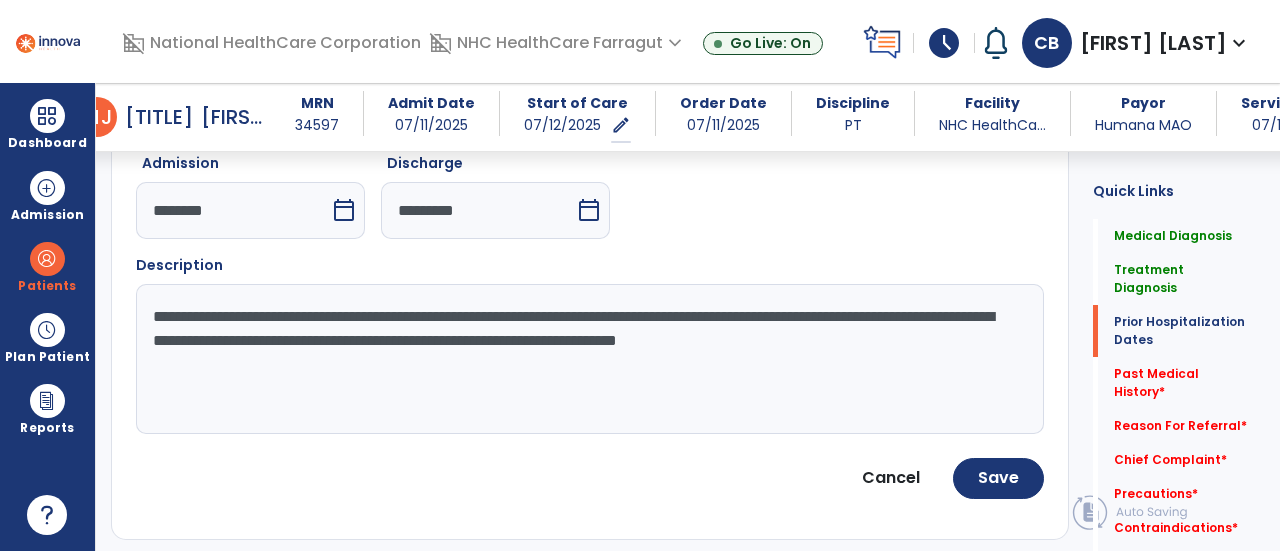 click on "**********" 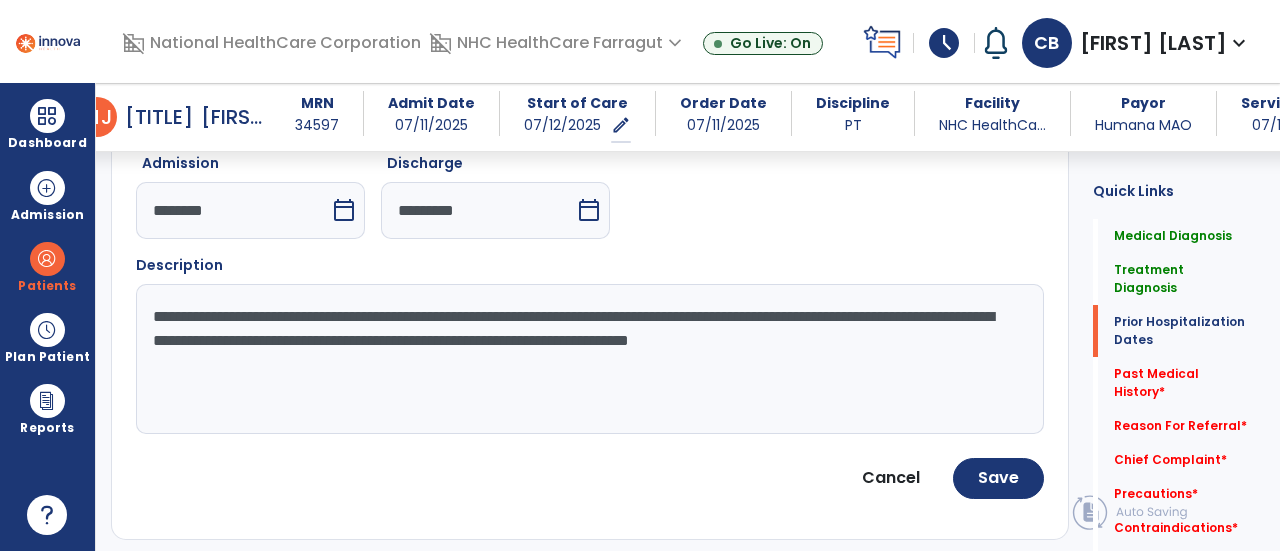 click on "**********" 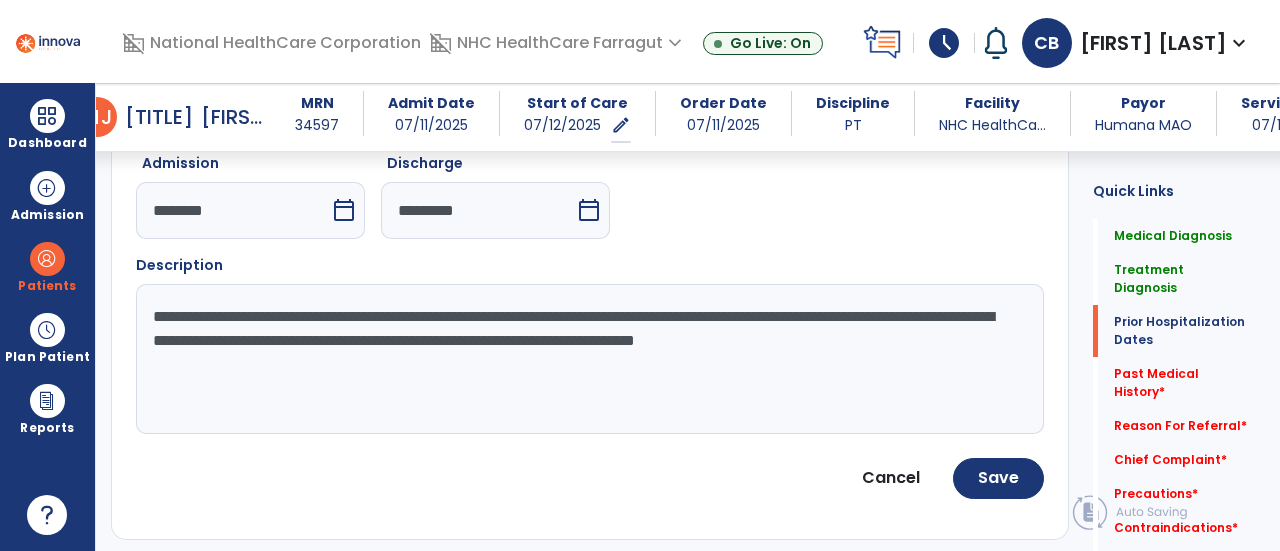 click on "**********" 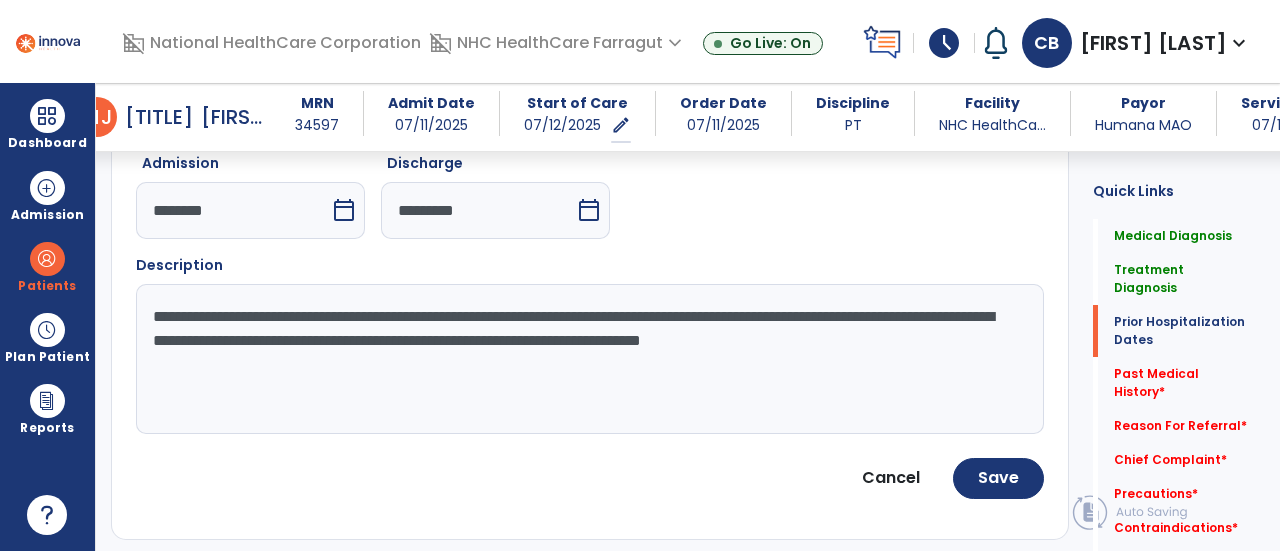 click on "**********" 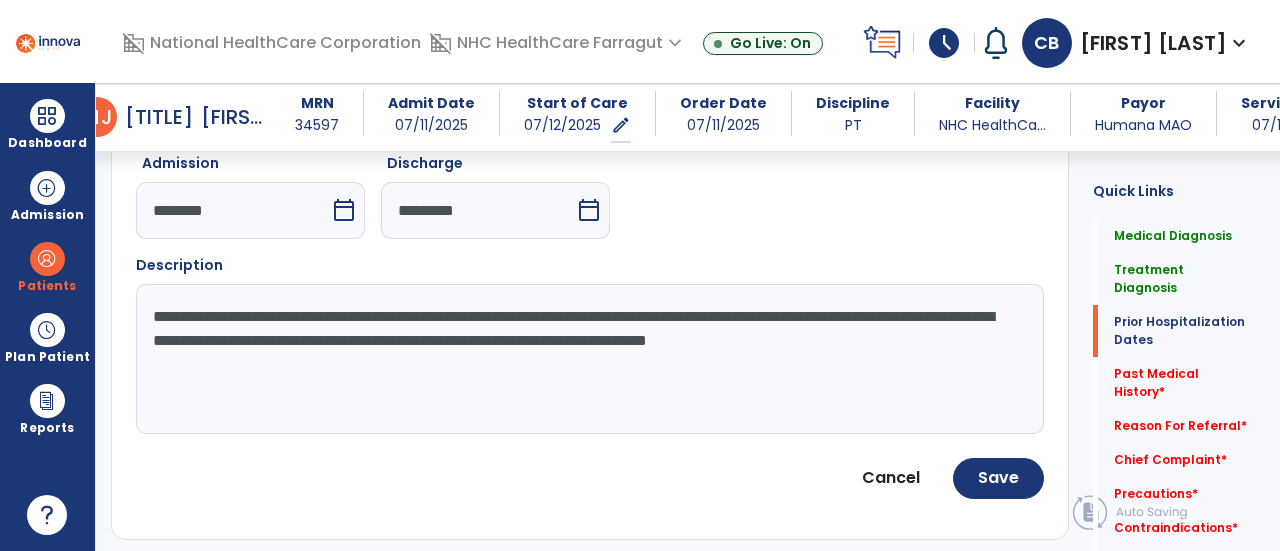 click on "**********" 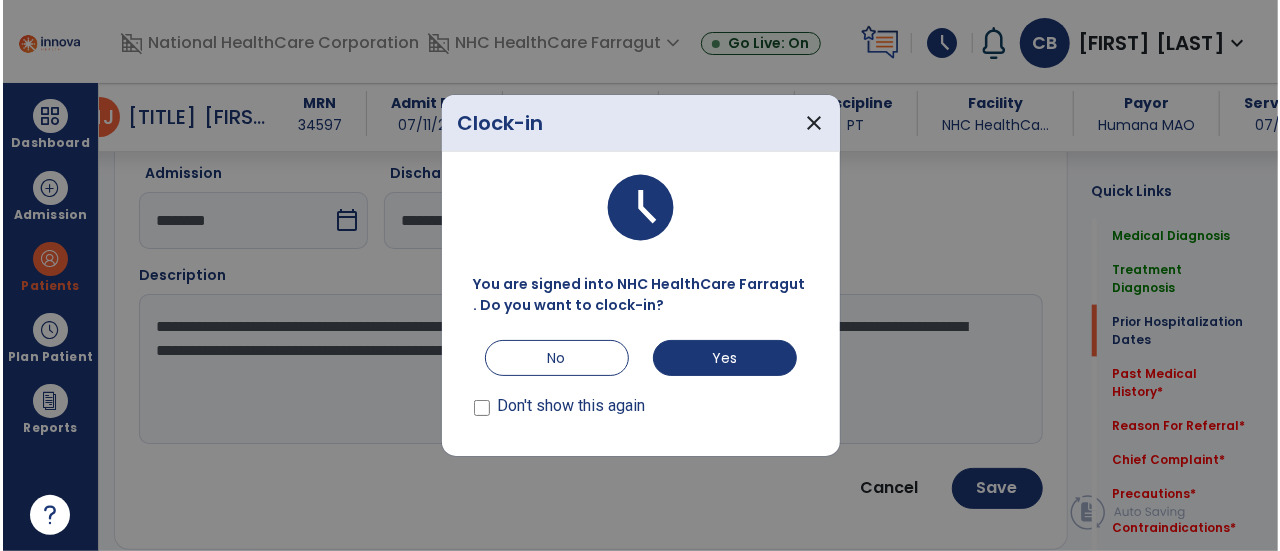 scroll, scrollTop: 1236, scrollLeft: 0, axis: vertical 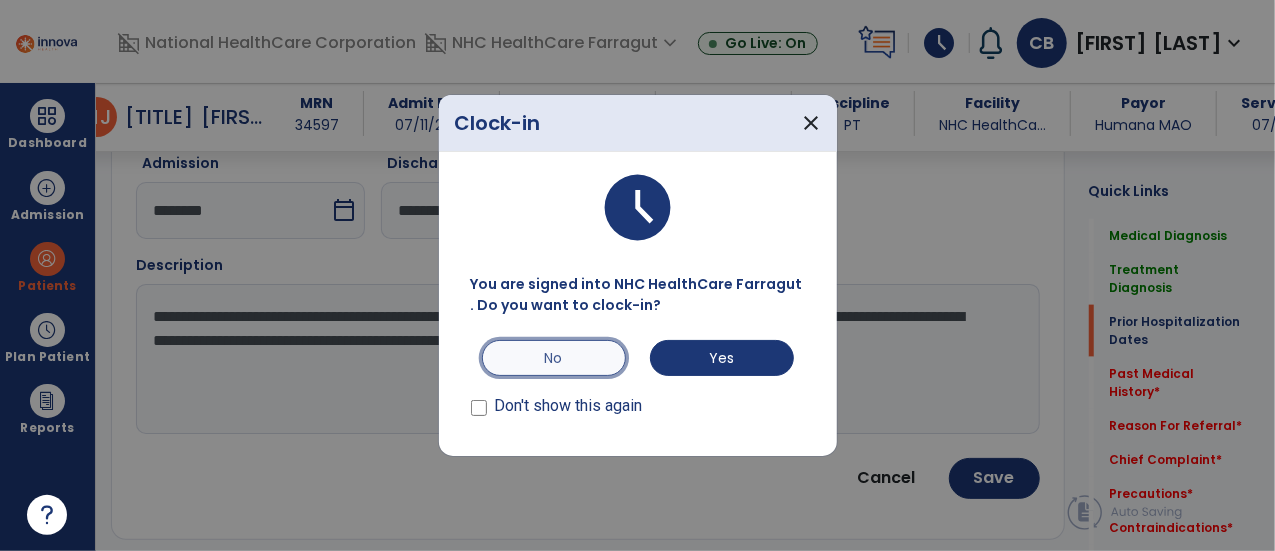 click on "No" at bounding box center [554, 358] 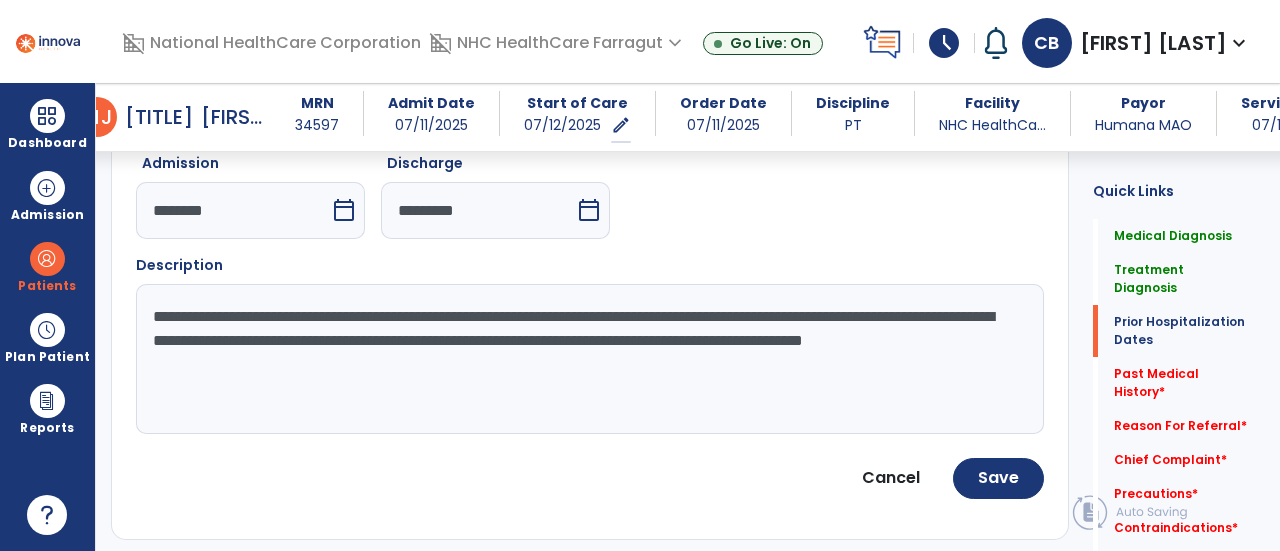 click on "**********" 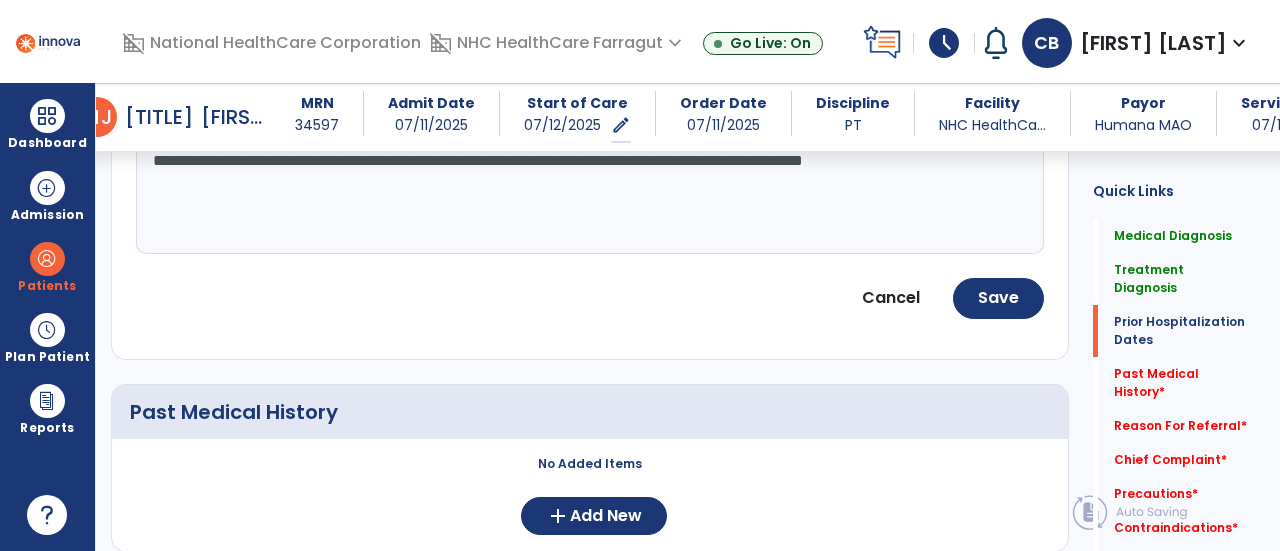 scroll, scrollTop: 1336, scrollLeft: 0, axis: vertical 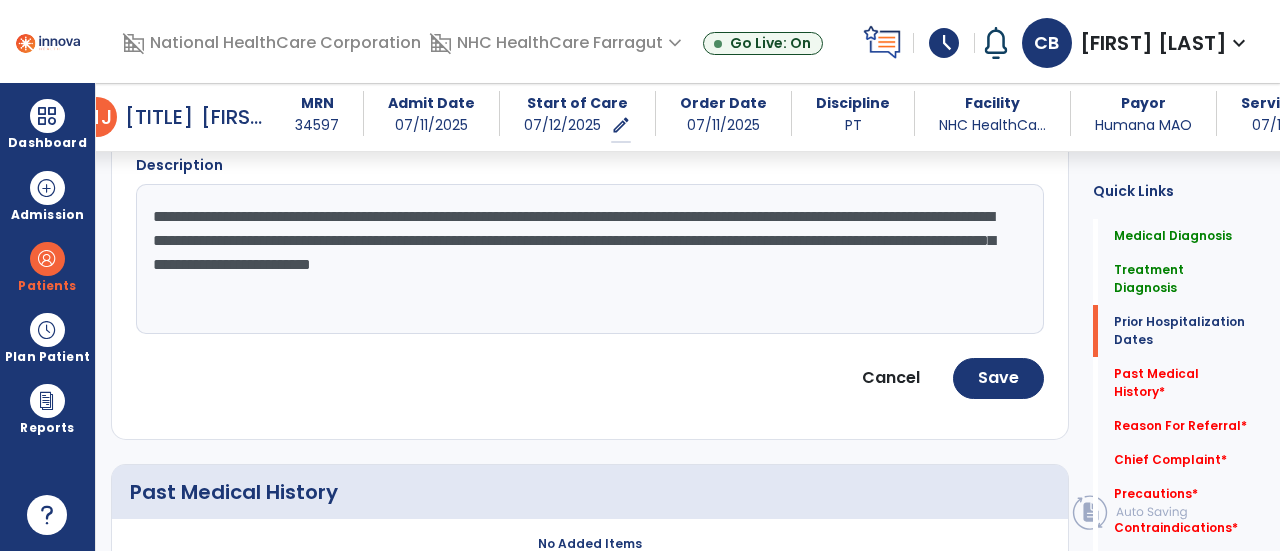 click on "**********" 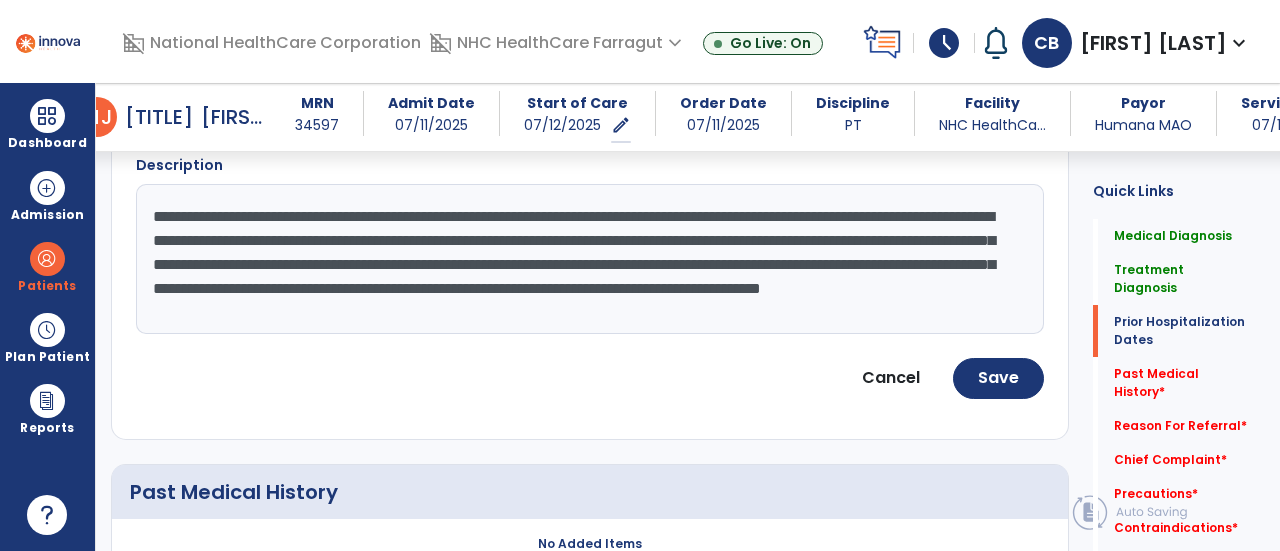 scroll, scrollTop: 15, scrollLeft: 0, axis: vertical 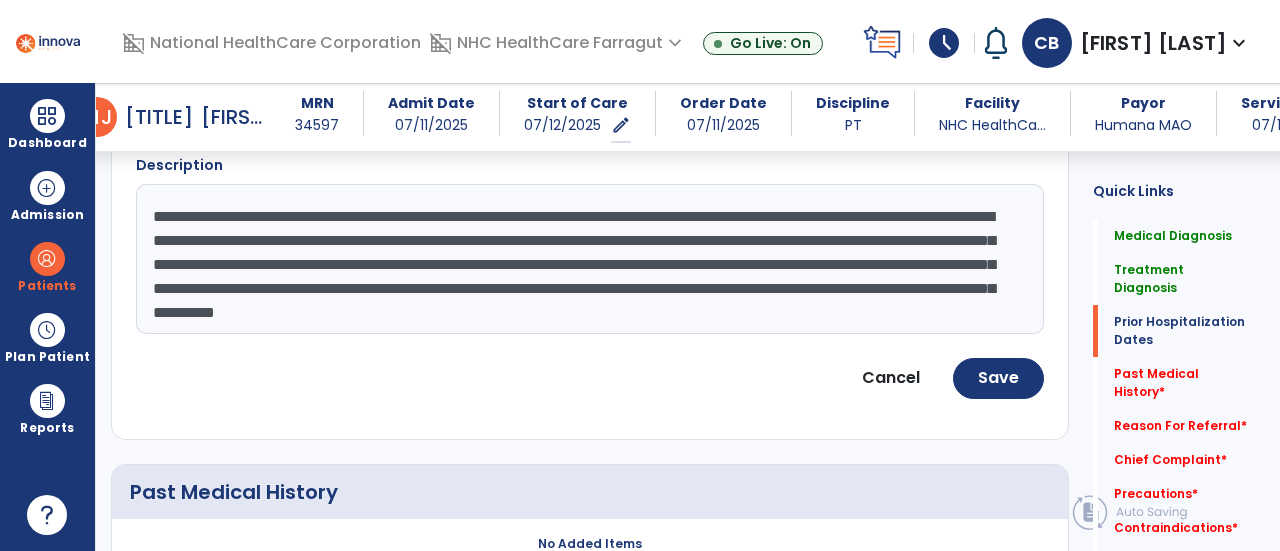 click on "**********" 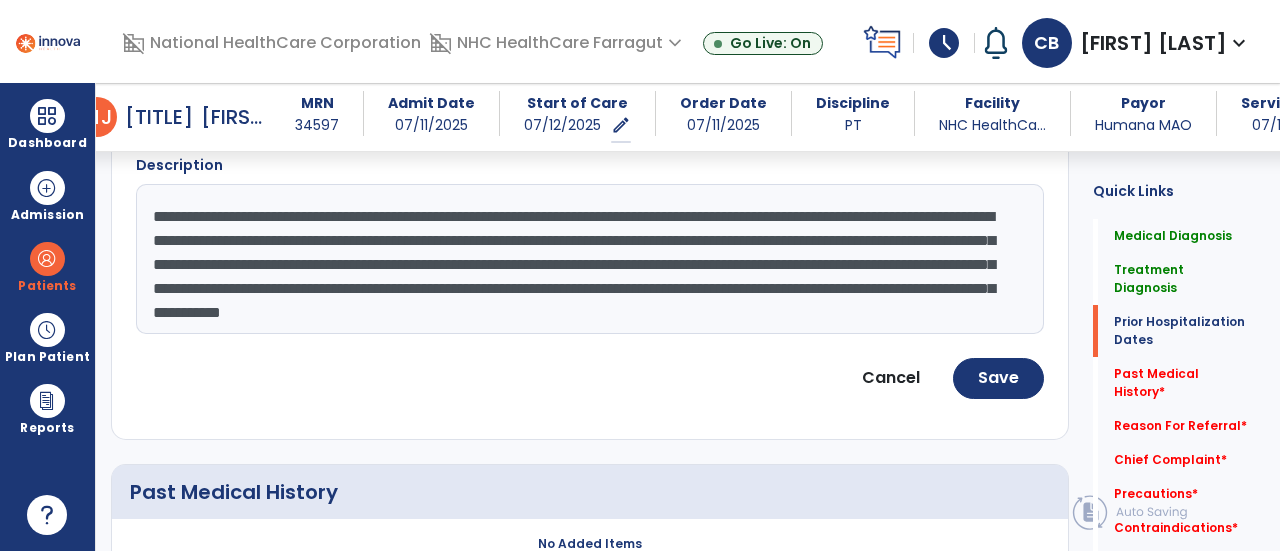 click on "**********" 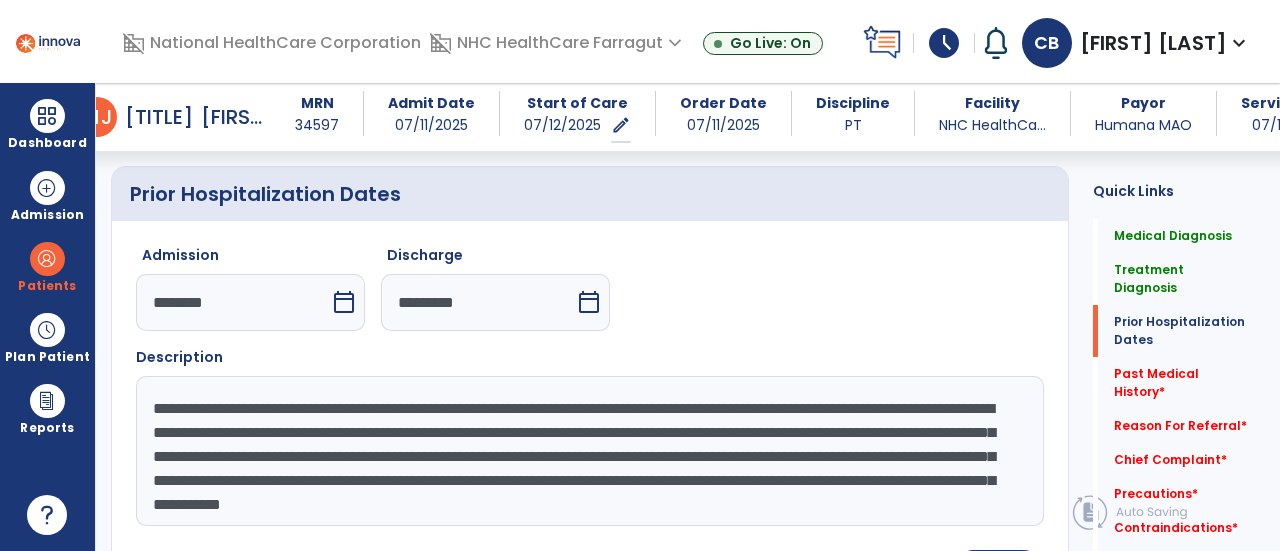 scroll, scrollTop: 1136, scrollLeft: 0, axis: vertical 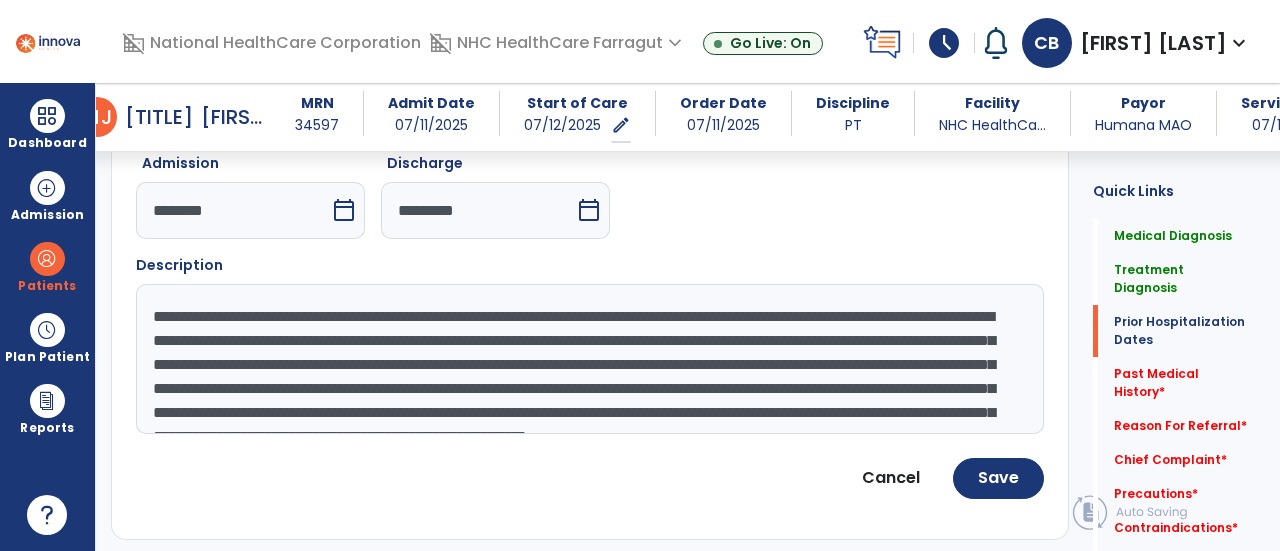 drag, startPoint x: 1032, startPoint y: 404, endPoint x: 1070, endPoint y: 407, distance: 38.118237 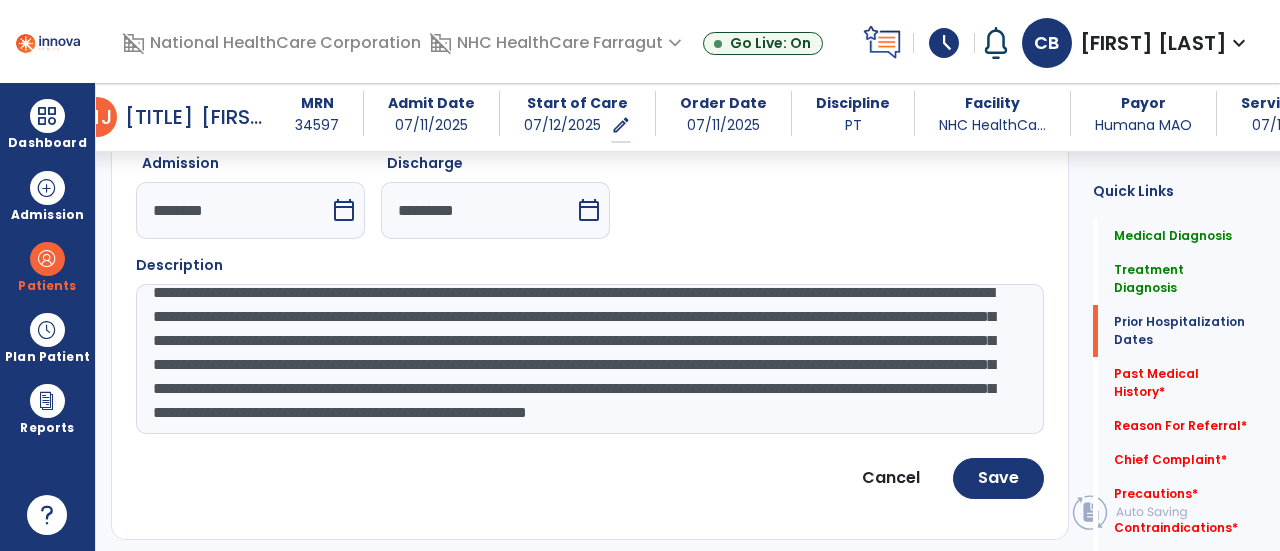 scroll, scrollTop: 72, scrollLeft: 0, axis: vertical 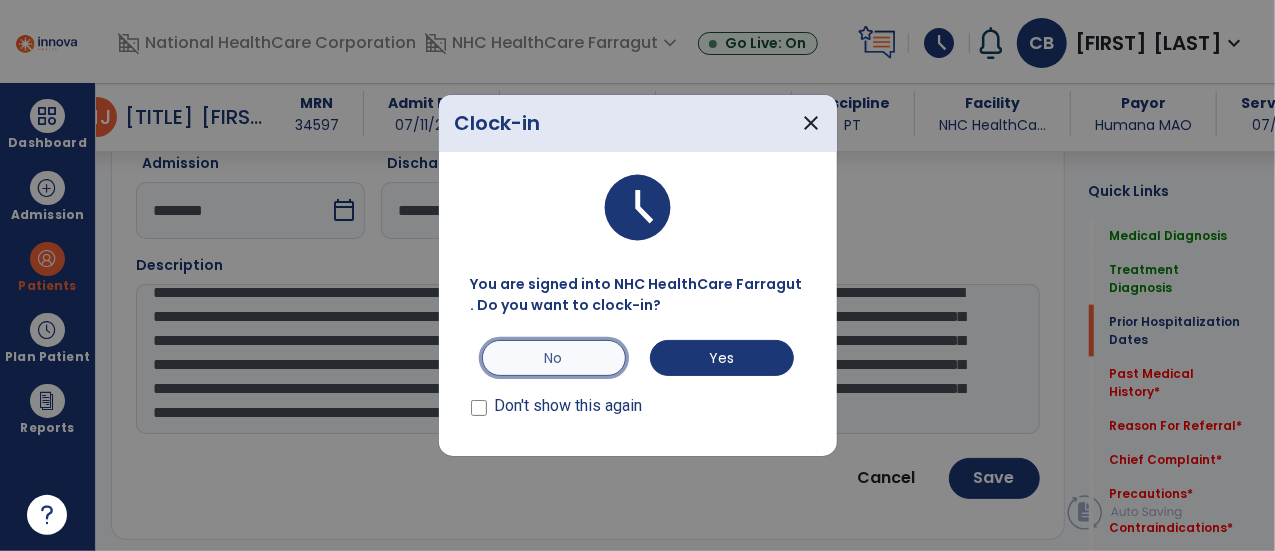 click on "No" at bounding box center [554, 358] 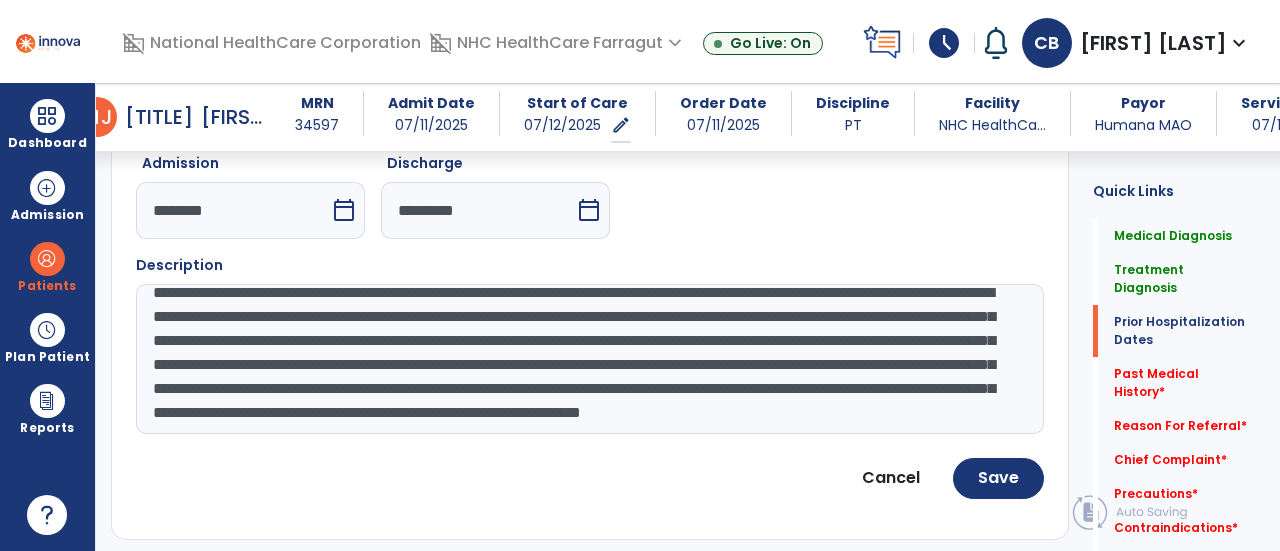 click on "**********" 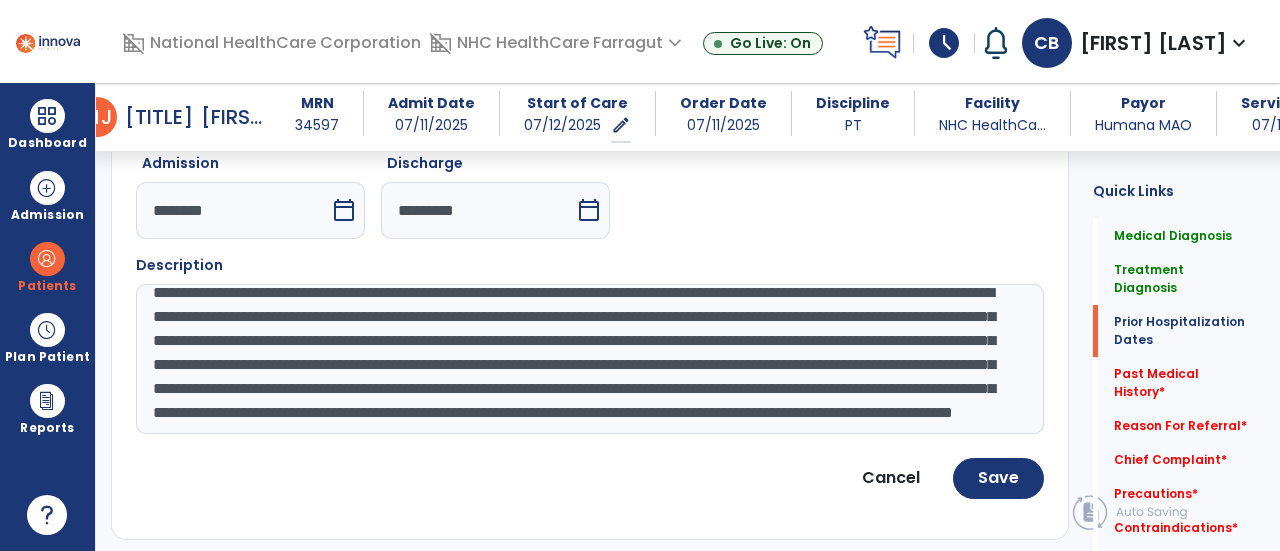 scroll, scrollTop: 87, scrollLeft: 0, axis: vertical 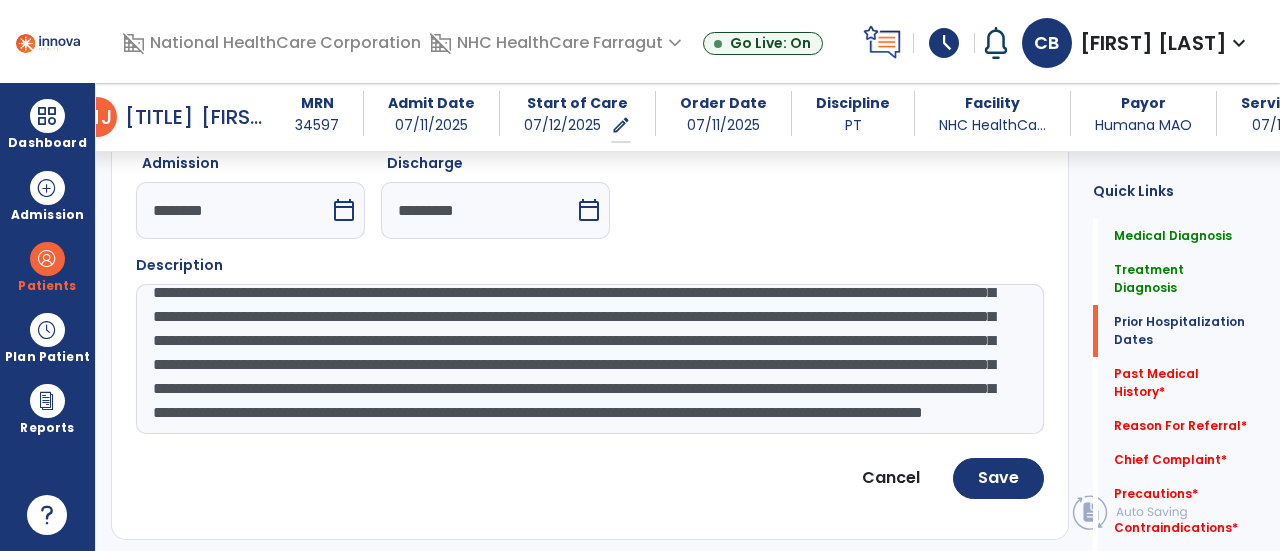 click on "**********" 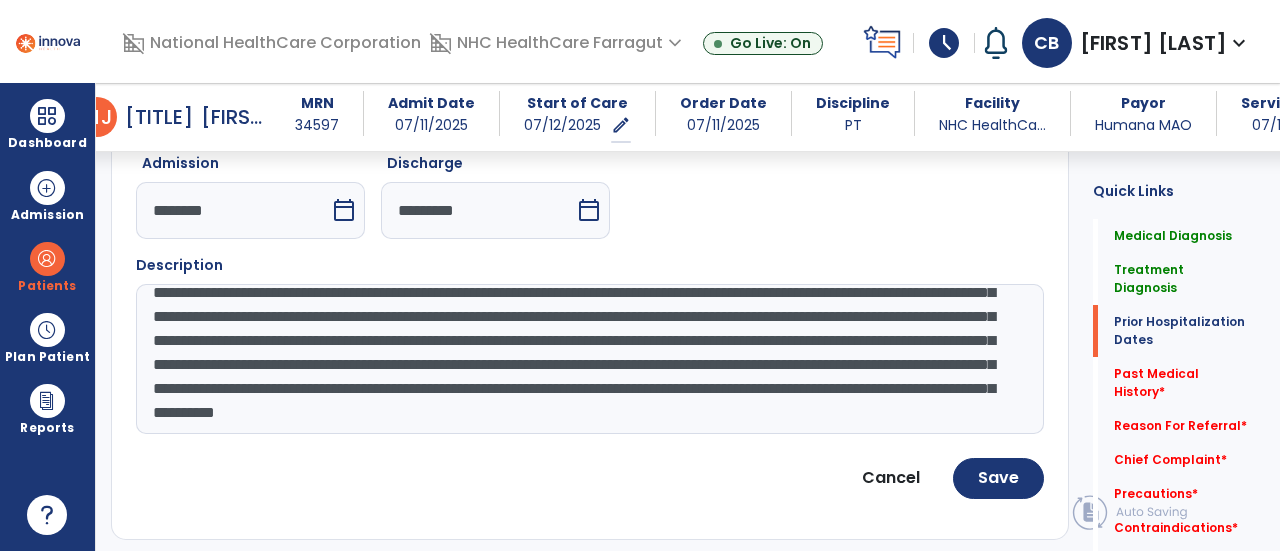 scroll, scrollTop: 119, scrollLeft: 0, axis: vertical 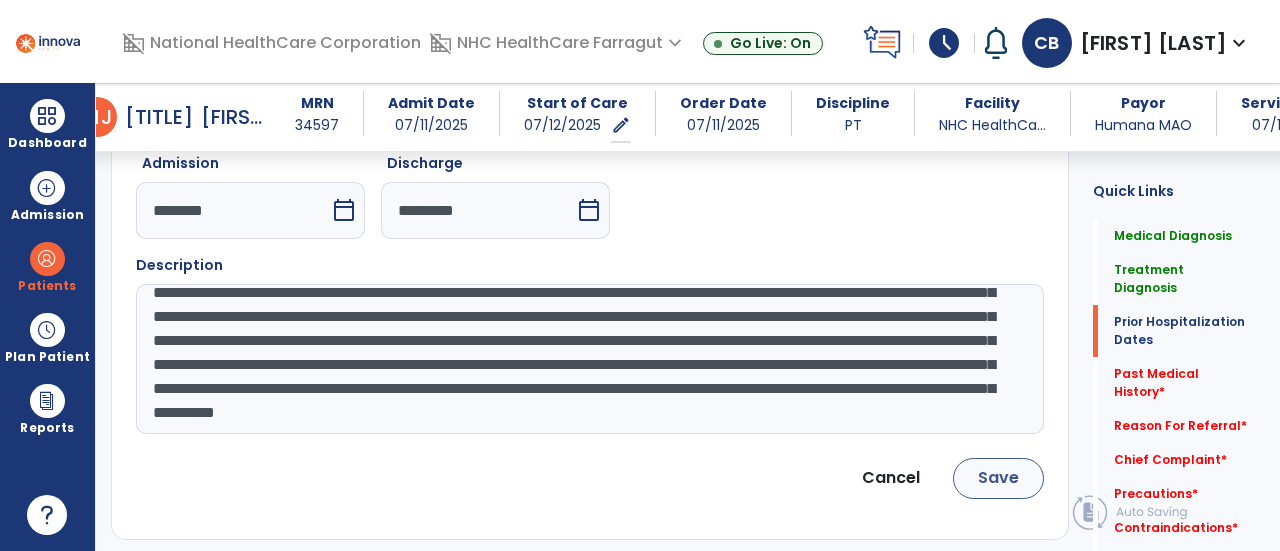 type on "**********" 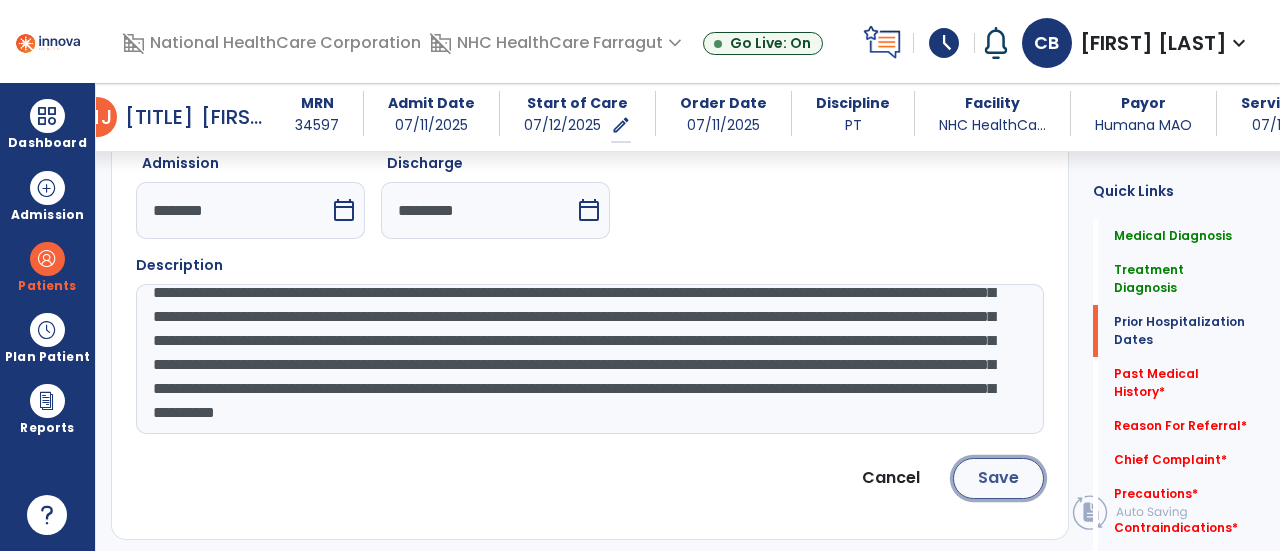 click on "Save" 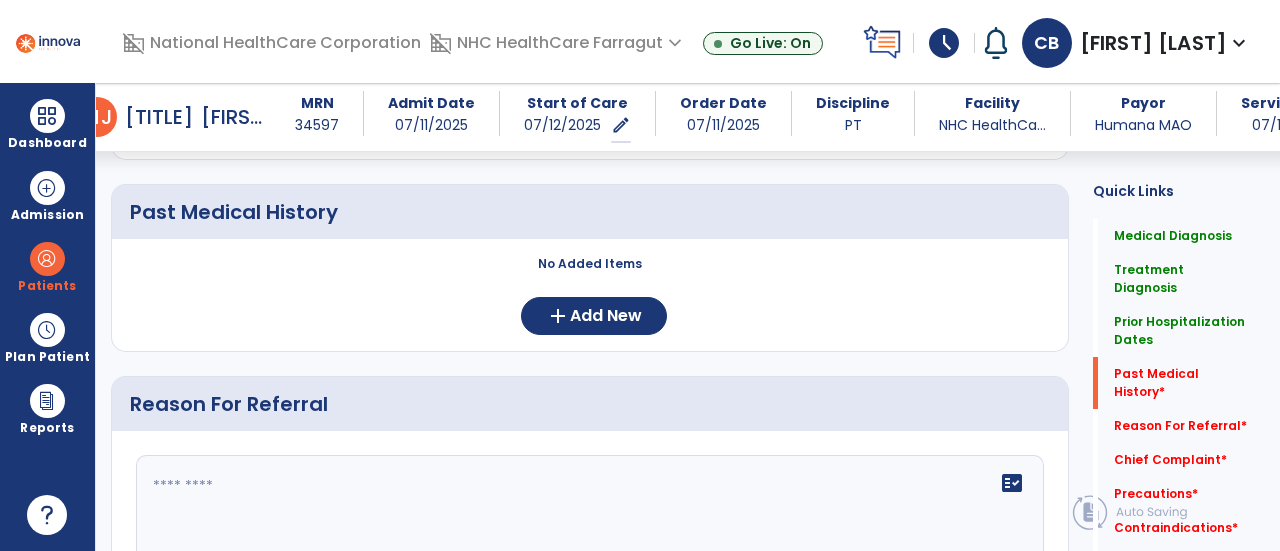 scroll, scrollTop: 1436, scrollLeft: 0, axis: vertical 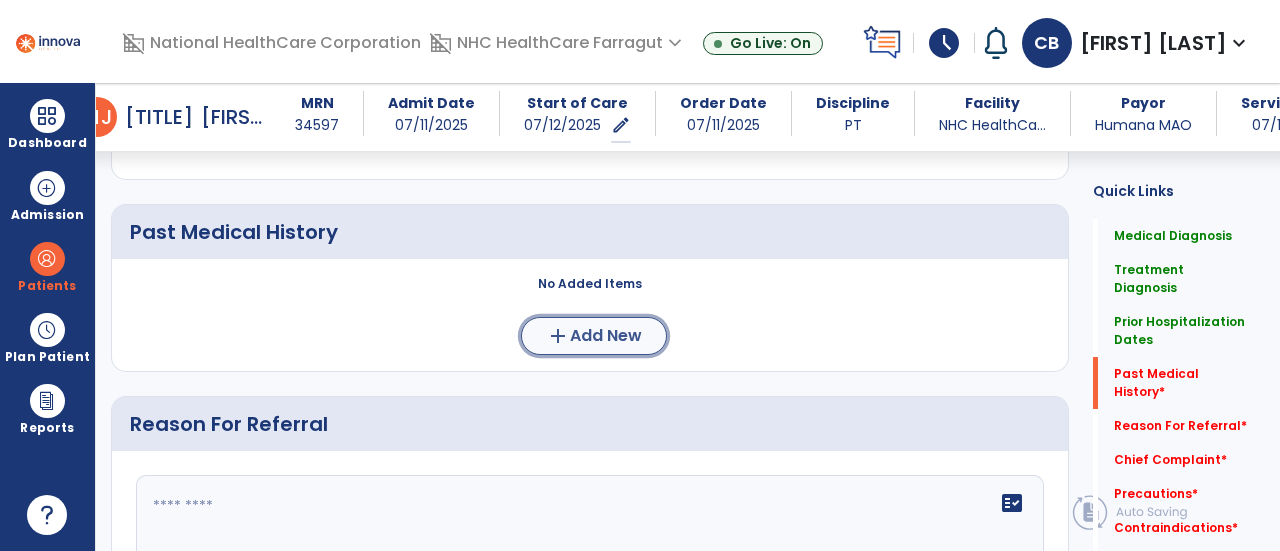 click on "add" 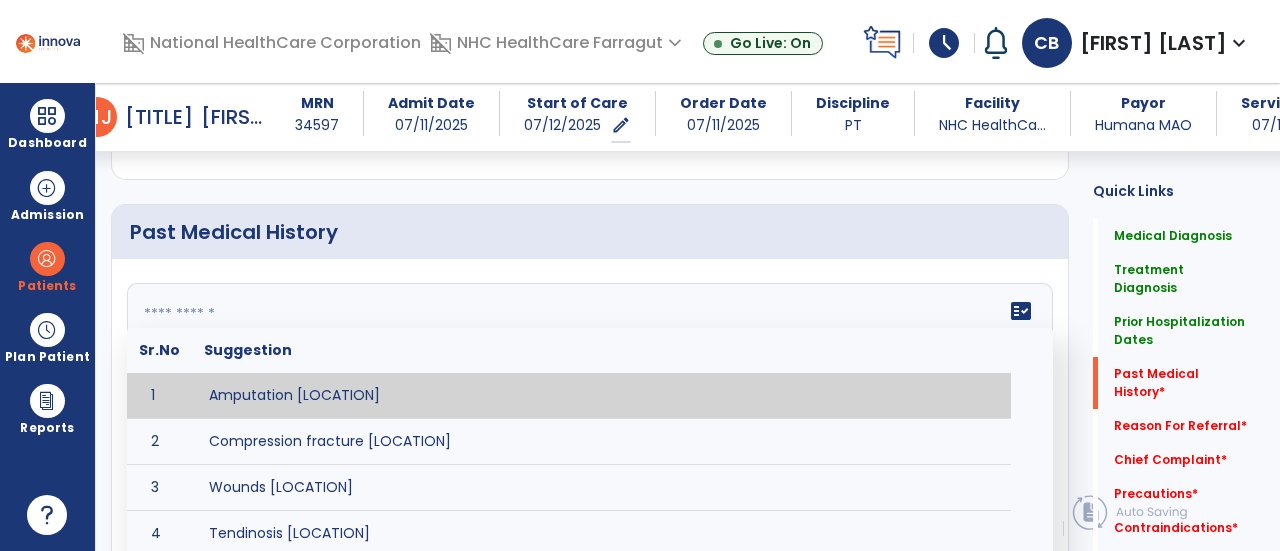 click on "fact_check  Sr.No Suggestion 1 Amputation [LOCATION] 2 Compression fracture [LOCATION] 3 Wounds [LOCATION] 4 Tendinosis [LOCATION] 5 Venous stasis ulcer [LOCATION] 6 Achilles tendon tear [LOCATION] 7 ACL tear surgically repaired [LOCATION] 8 Above knee amputation (AKA) [LOCATION] 9 Below knee amputation (BKE) [LOCATION] 10 Cancer (SITE/TYPE) 11 Surgery (TYPE) 12 AAA (Abdominal Aortic Aneurysm) 13 Achilles tendon tear [LOCATION] 14 Acute Renal Failure 15 AIDS (Acquired Immune Deficiency Syndrome) 16 Alzheimer's Disease 17 Anemia 18 Angina 19 Anxiety 20 ASHD (Arteriosclerotic Heart Disease) 21 Atrial Fibrillation 22 Bipolar Disorder 23 Bowel Obstruction 24 C-Diff 25 Coronary Artery Bypass Graft (CABG) 26 CAD (Coronary Artery Disease) 27 Carpal tunnel syndrome 28 Chronic bronchitis 29 Chronic renal failure 30 Colostomy 31 COPD (Chronic Obstructive Pulmonary Disease) 32 CRPS (Complex Regional Pain Syndrome) 33 CVA (Cerebrovascular Accident) 34 CVI (Chronic Venous Insufficiency) 35 DDD (Degenerative Disc Disease)" 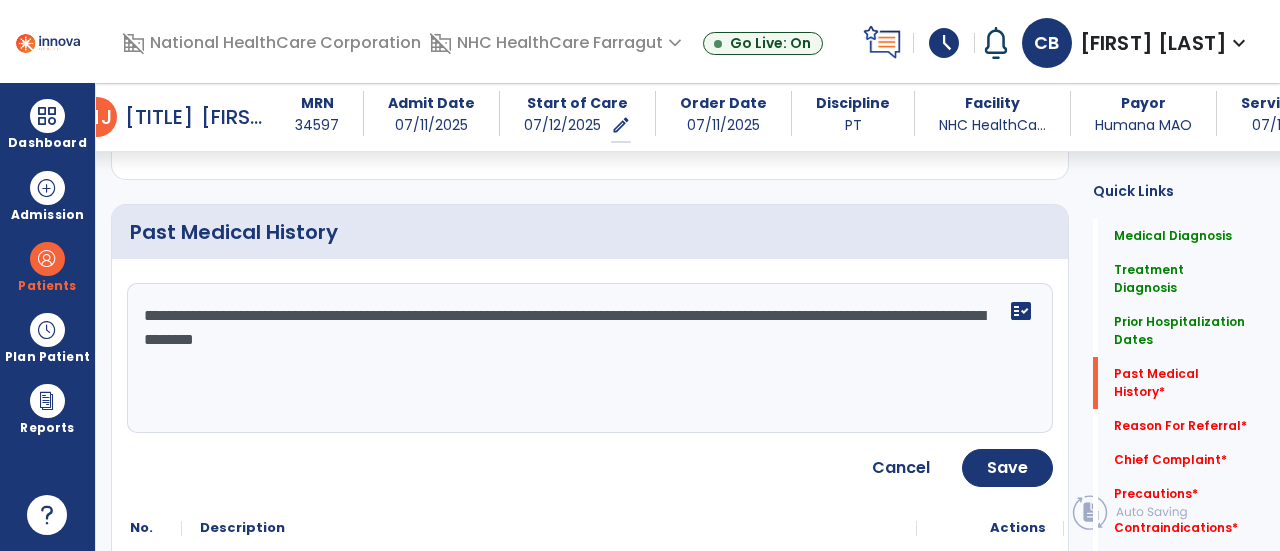 click on "**********" 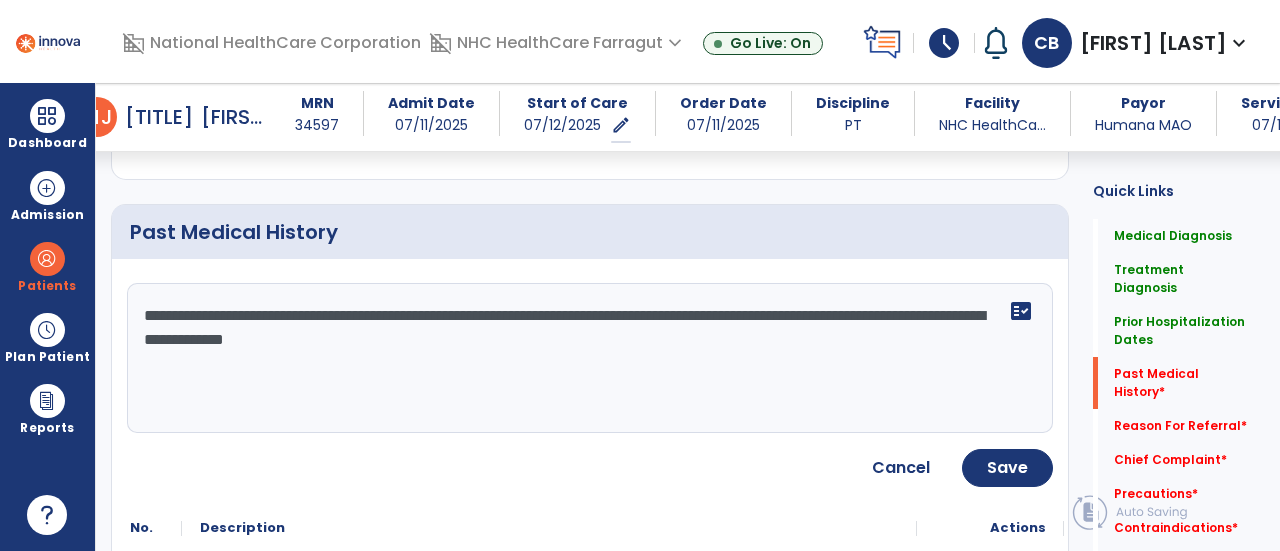 click on "**********" 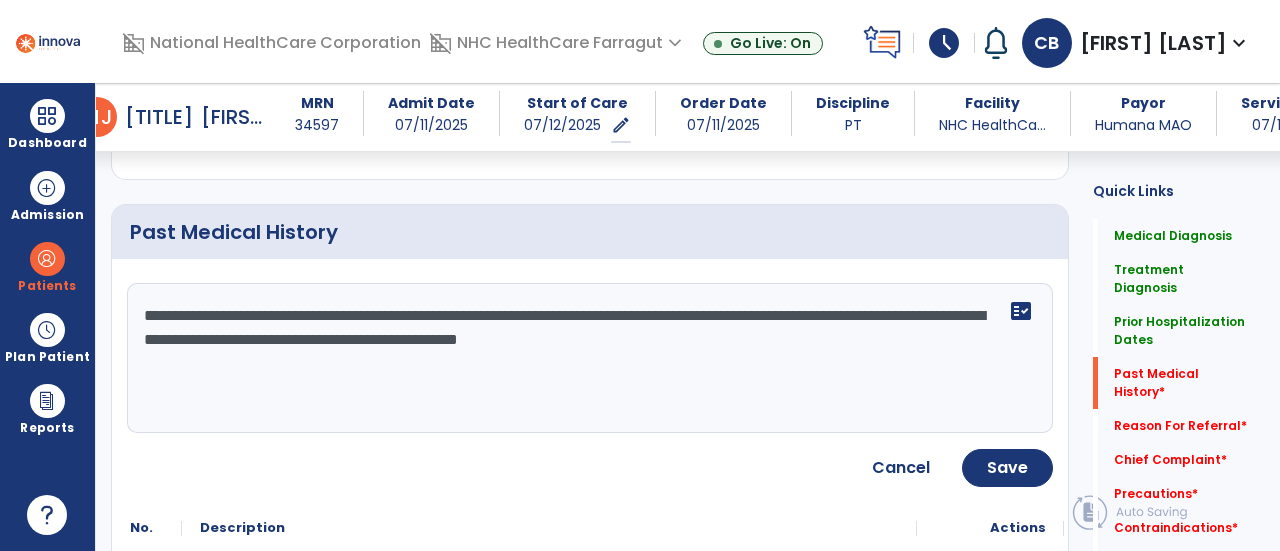 click on "**********" 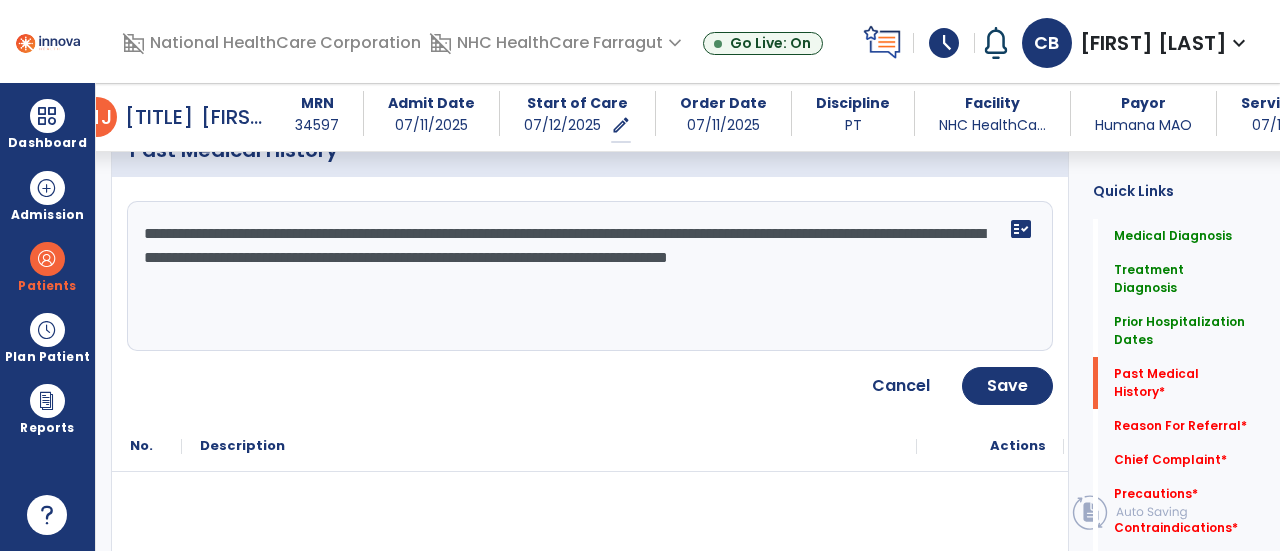 scroll, scrollTop: 1536, scrollLeft: 0, axis: vertical 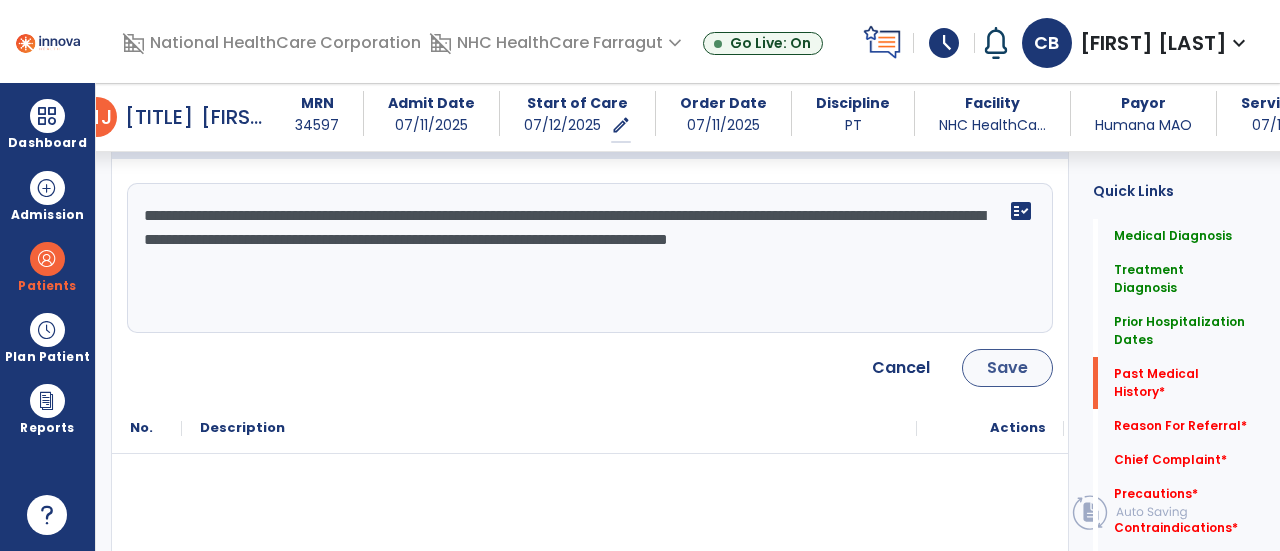 type on "**********" 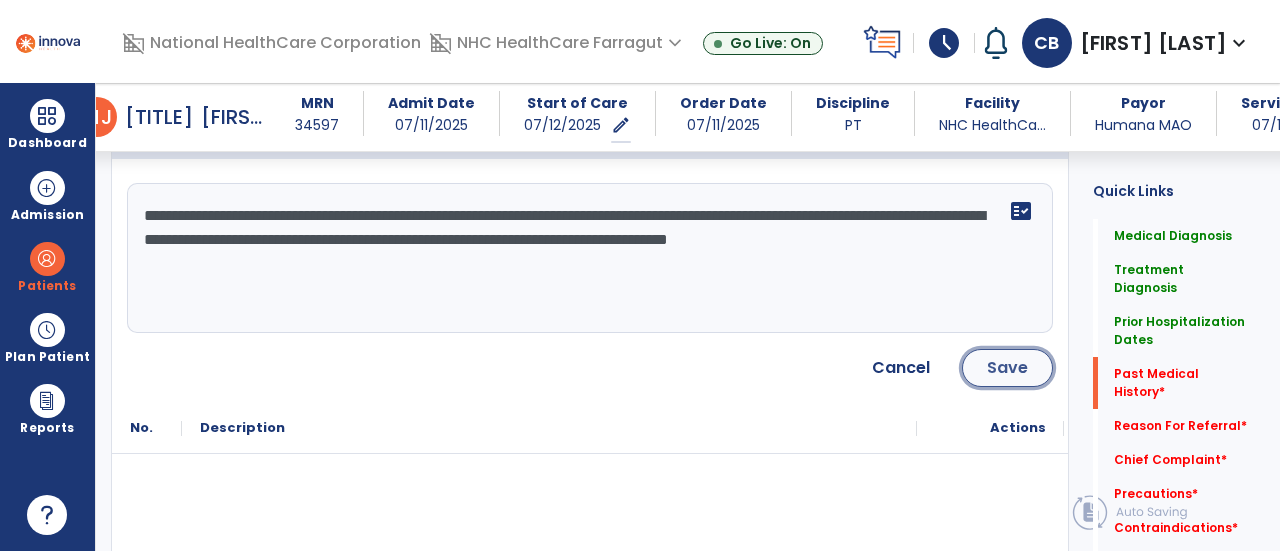click on "Save" 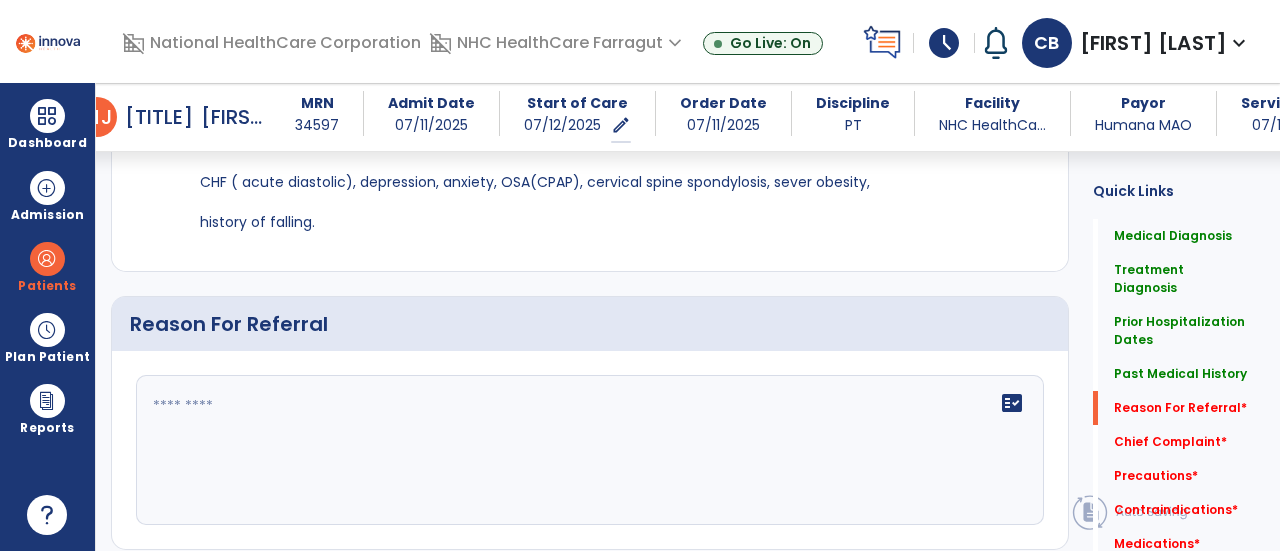 scroll, scrollTop: 1636, scrollLeft: 0, axis: vertical 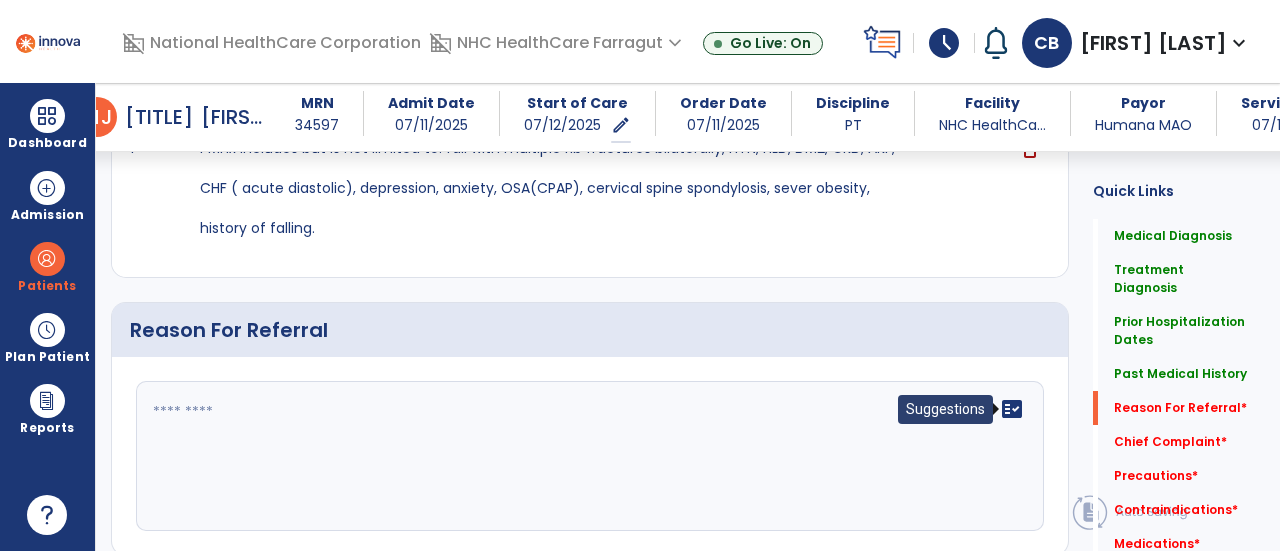 click on "fact_check" 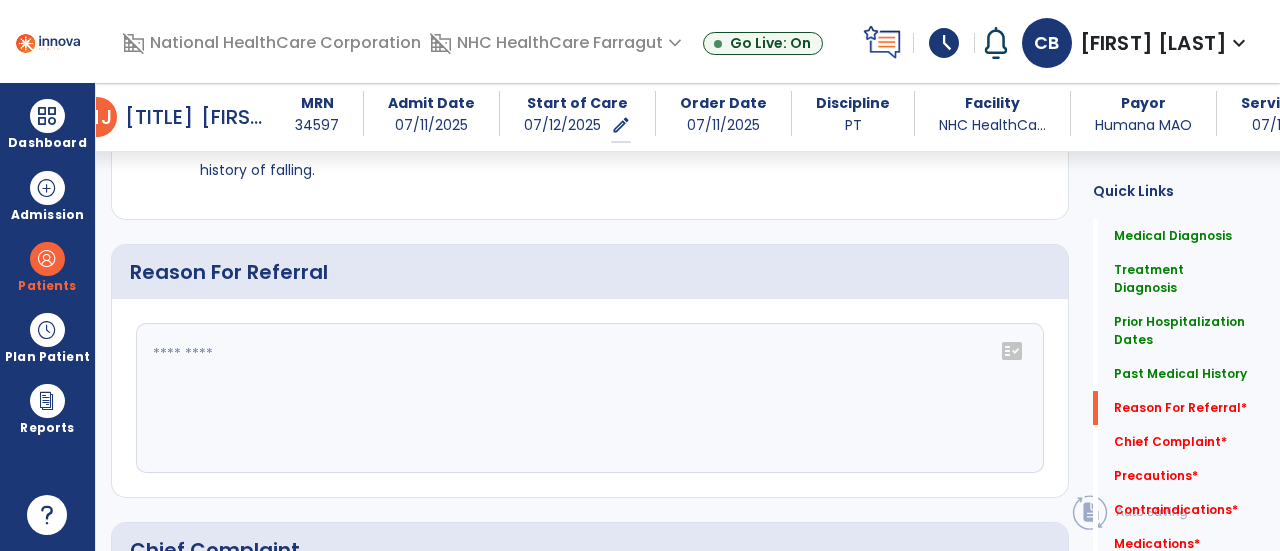 scroll, scrollTop: 1736, scrollLeft: 0, axis: vertical 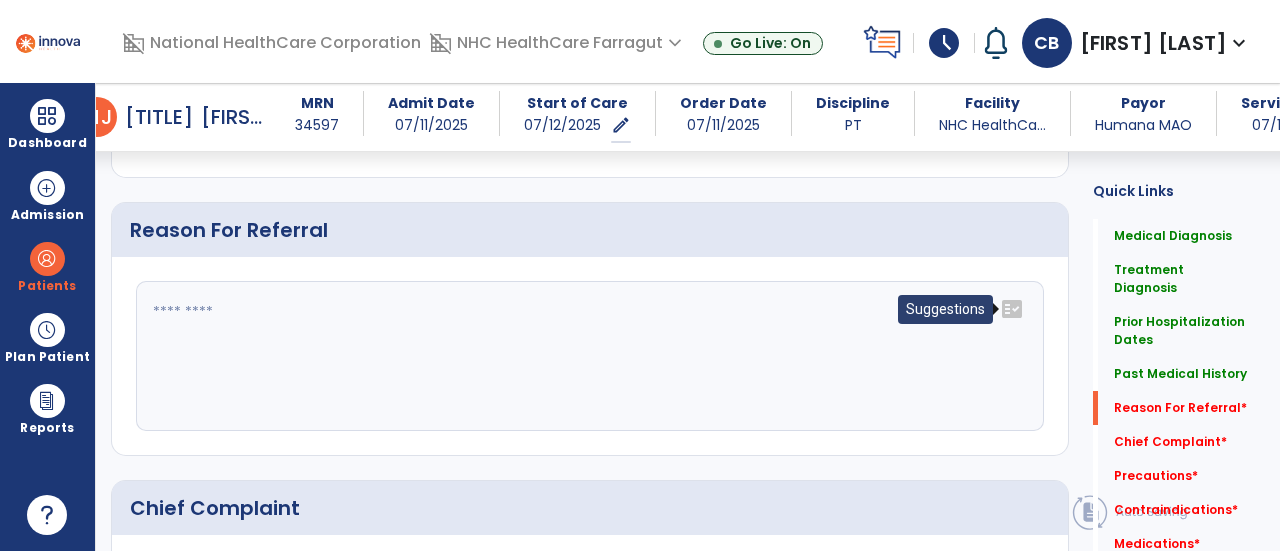 click 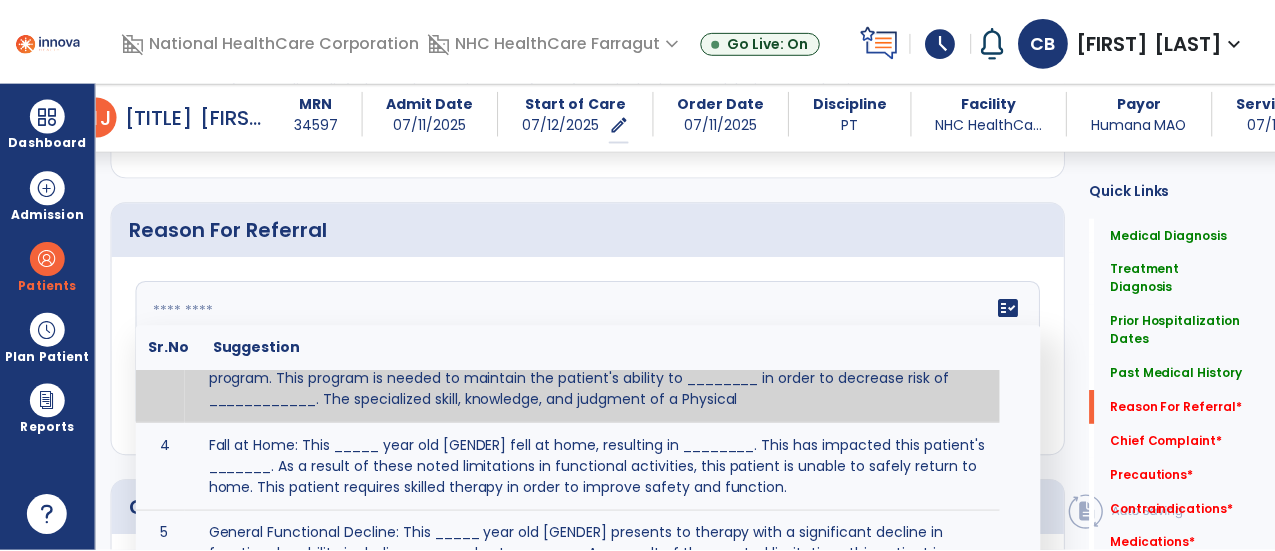 scroll, scrollTop: 200, scrollLeft: 0, axis: vertical 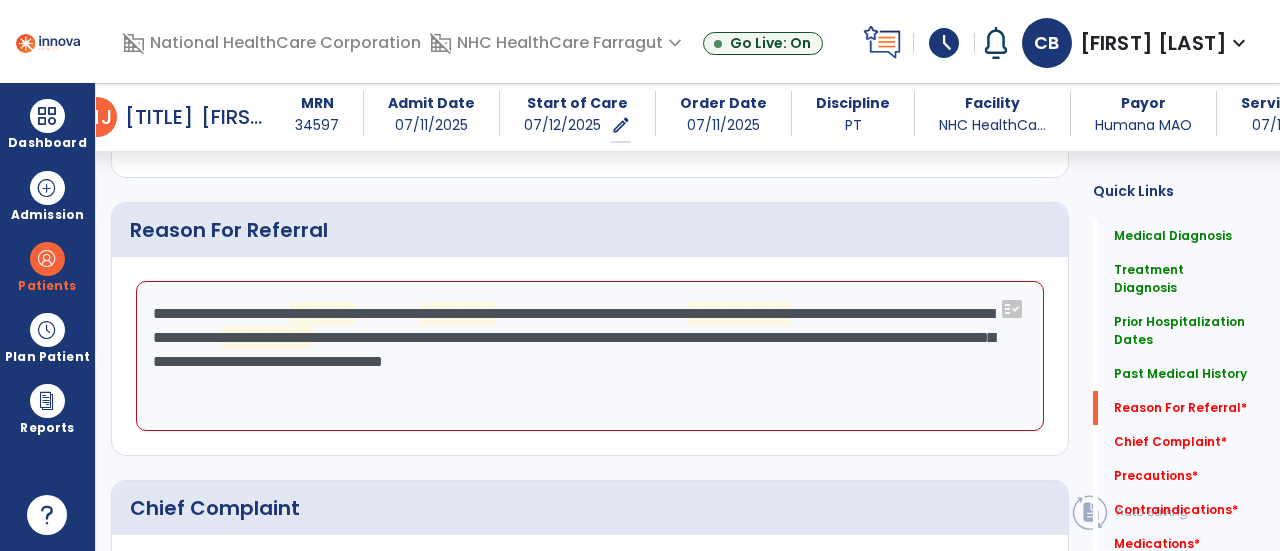 click on "**********" 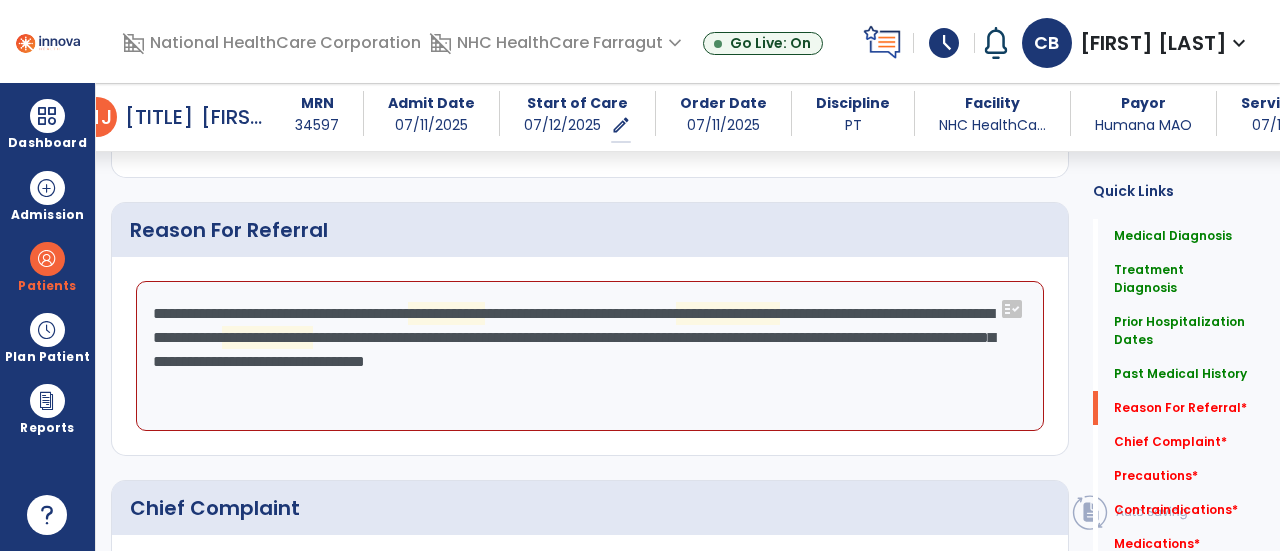 click on "**********" 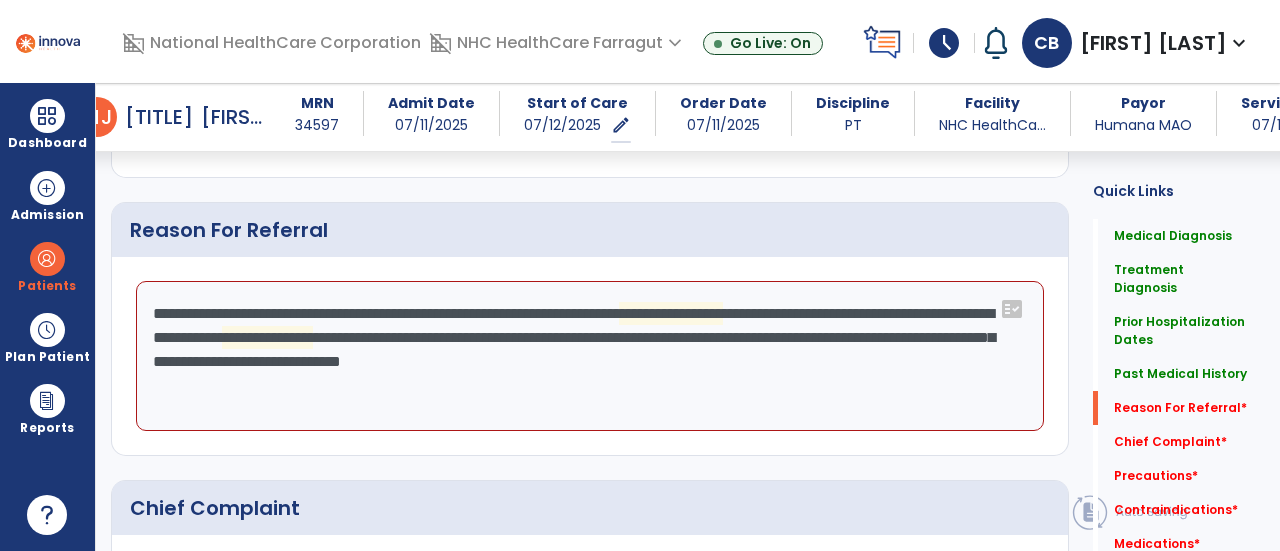 click on "**********" 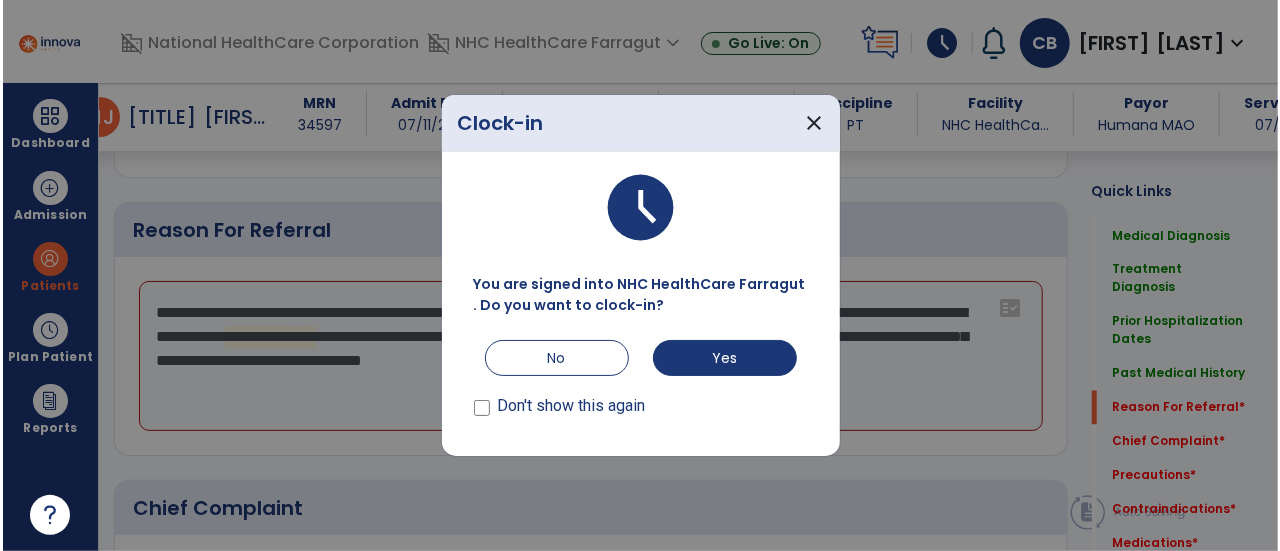 scroll, scrollTop: 1736, scrollLeft: 0, axis: vertical 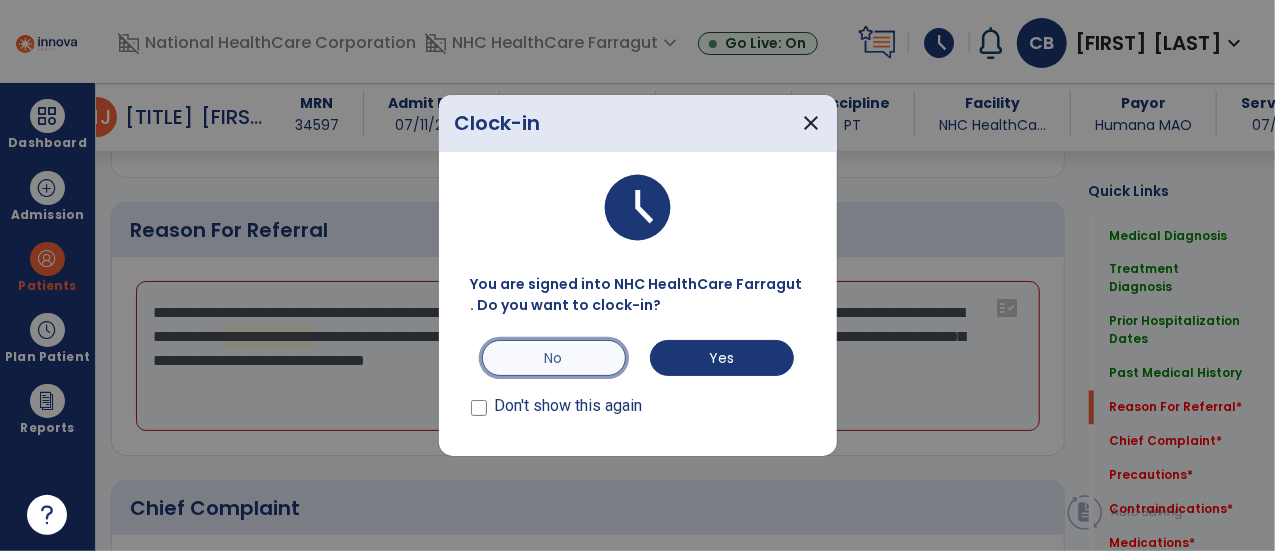 click on "No" at bounding box center [554, 358] 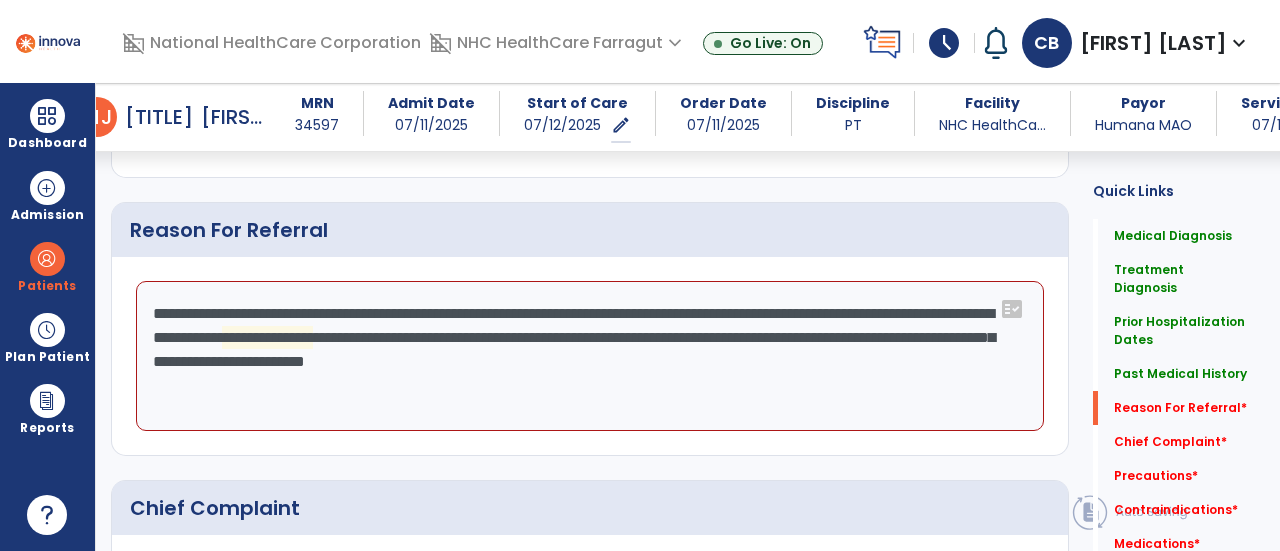 click on "**********" 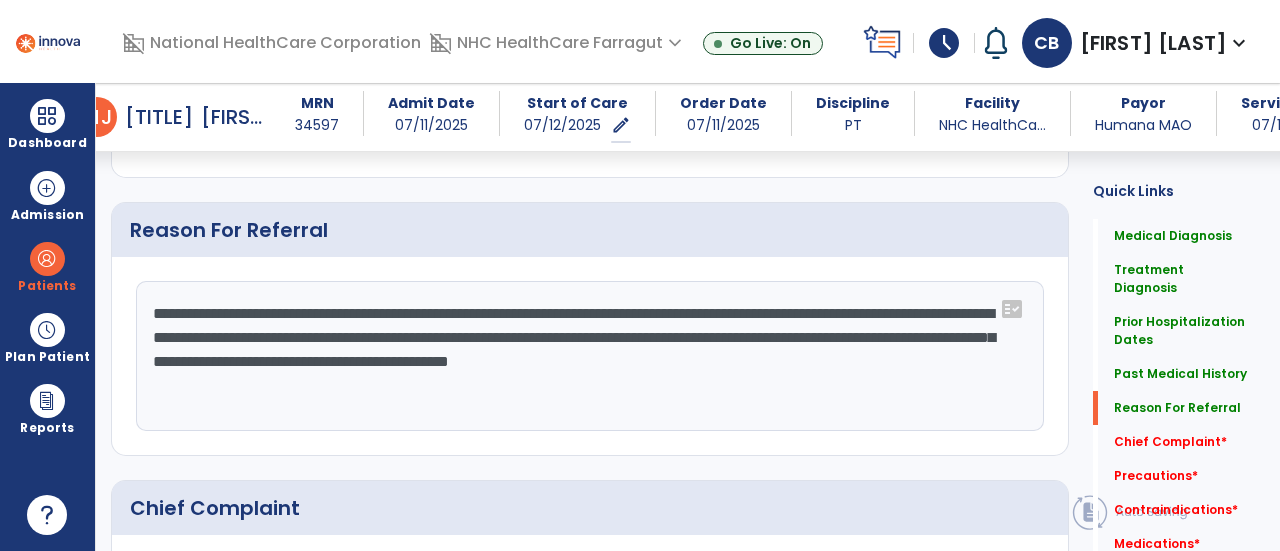 click on "**********" 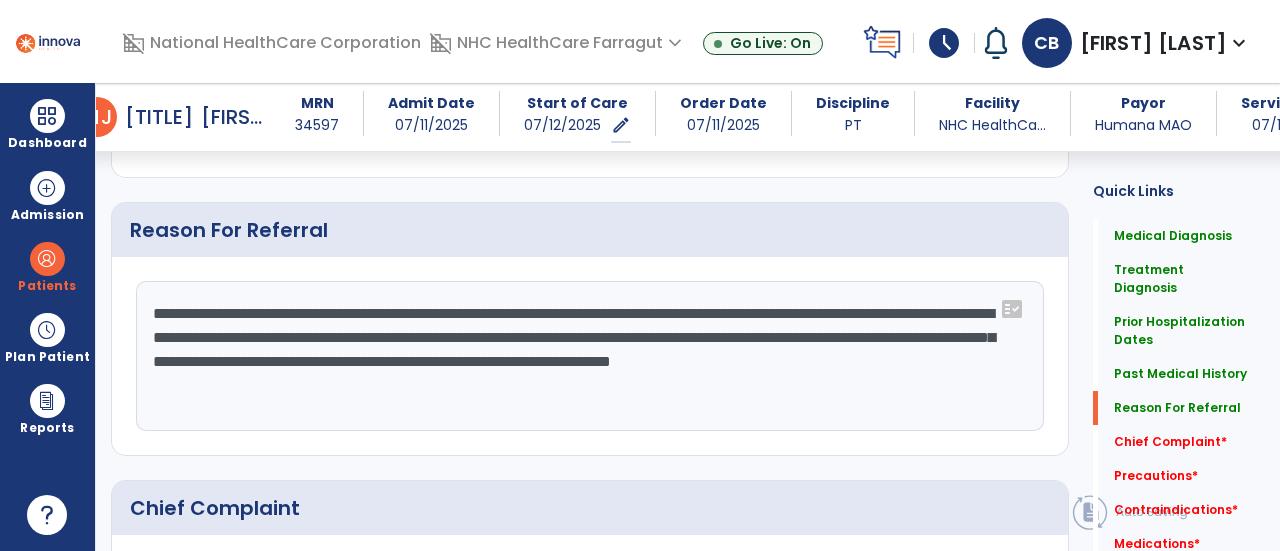 drag, startPoint x: 520, startPoint y: 319, endPoint x: 337, endPoint y: 317, distance: 183.01093 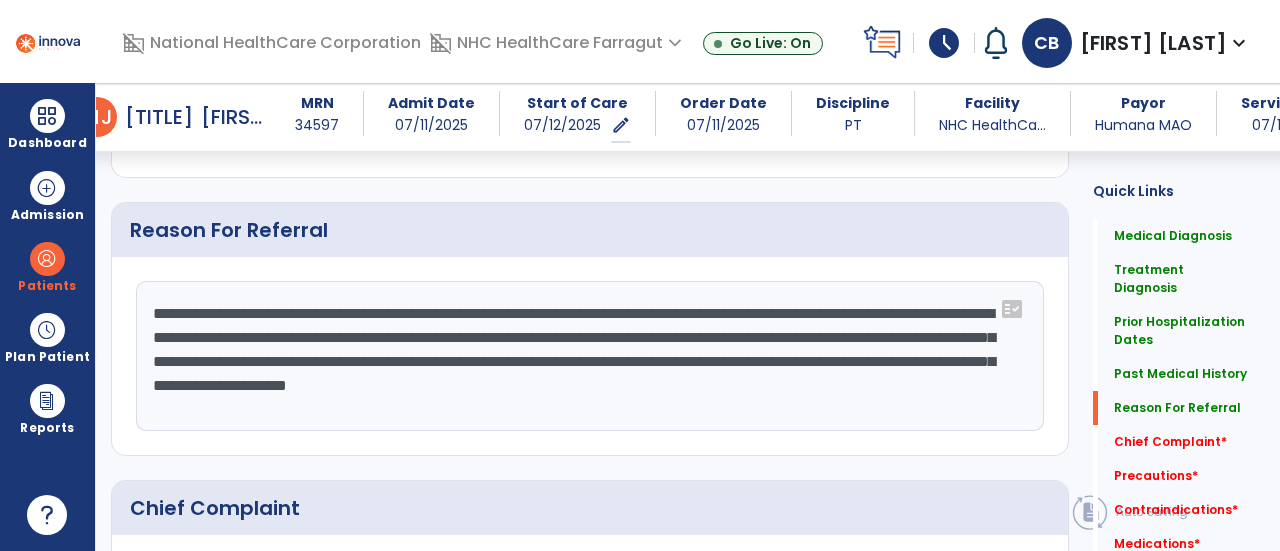 click on "**********" 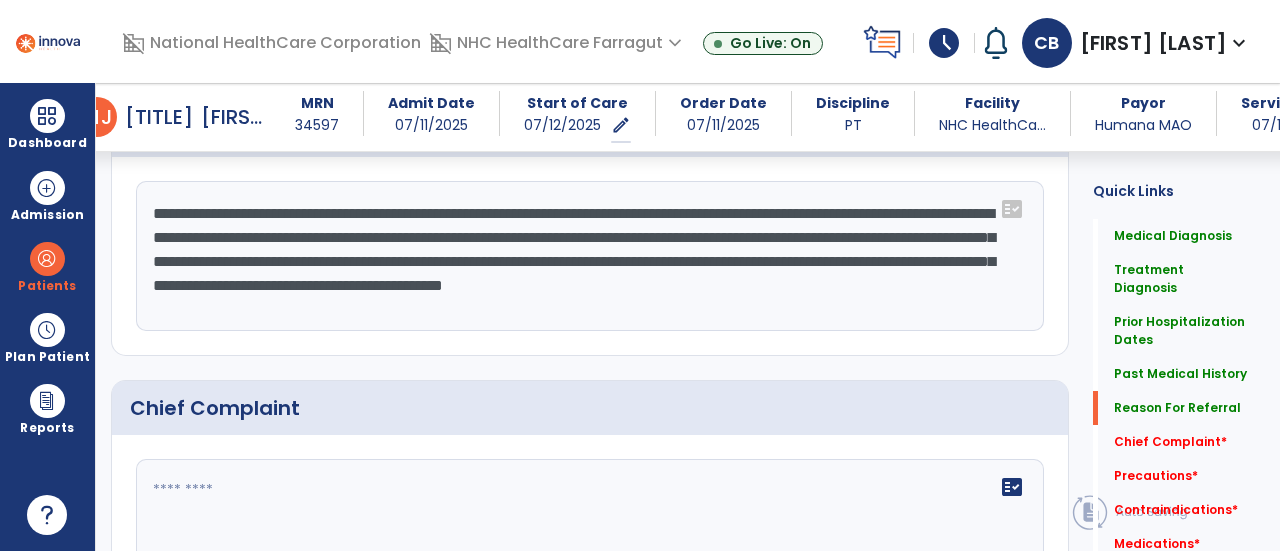 scroll, scrollTop: 1936, scrollLeft: 0, axis: vertical 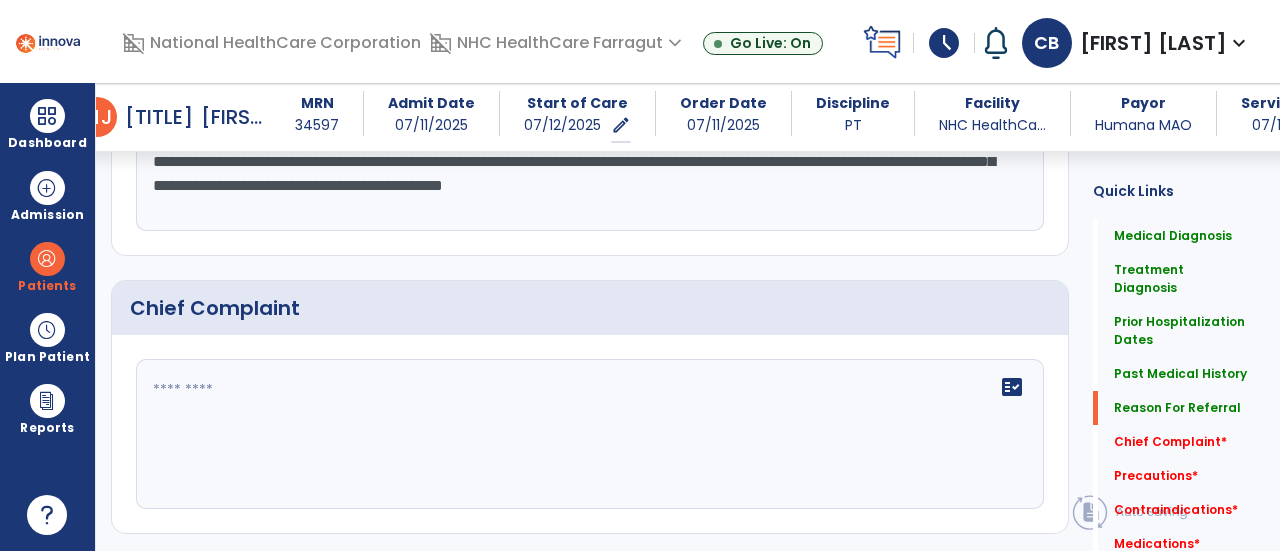 type on "**********" 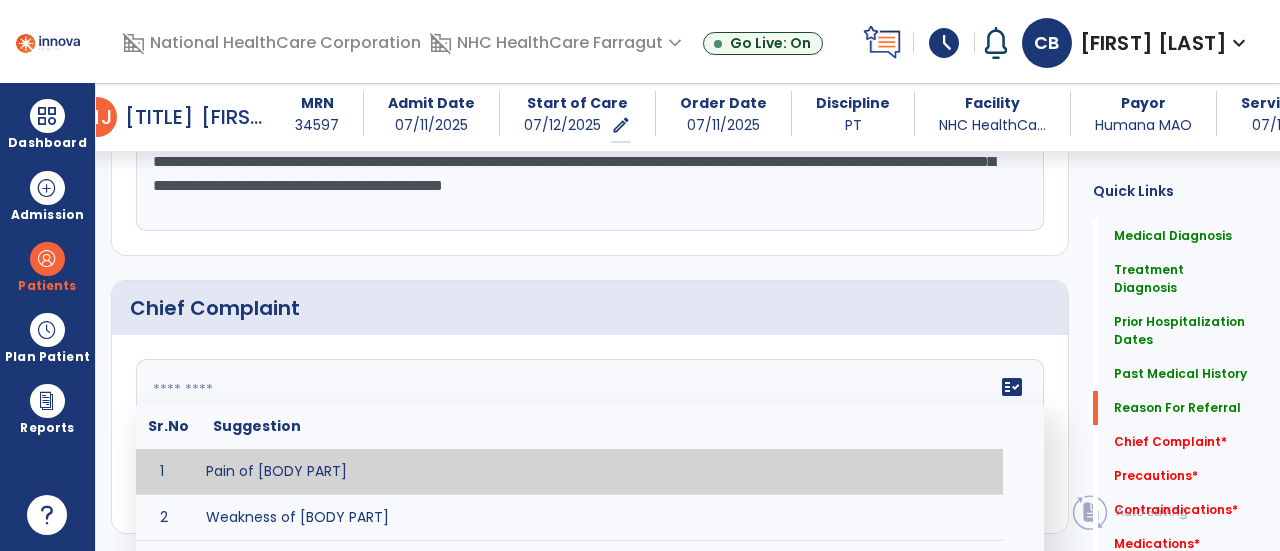 click 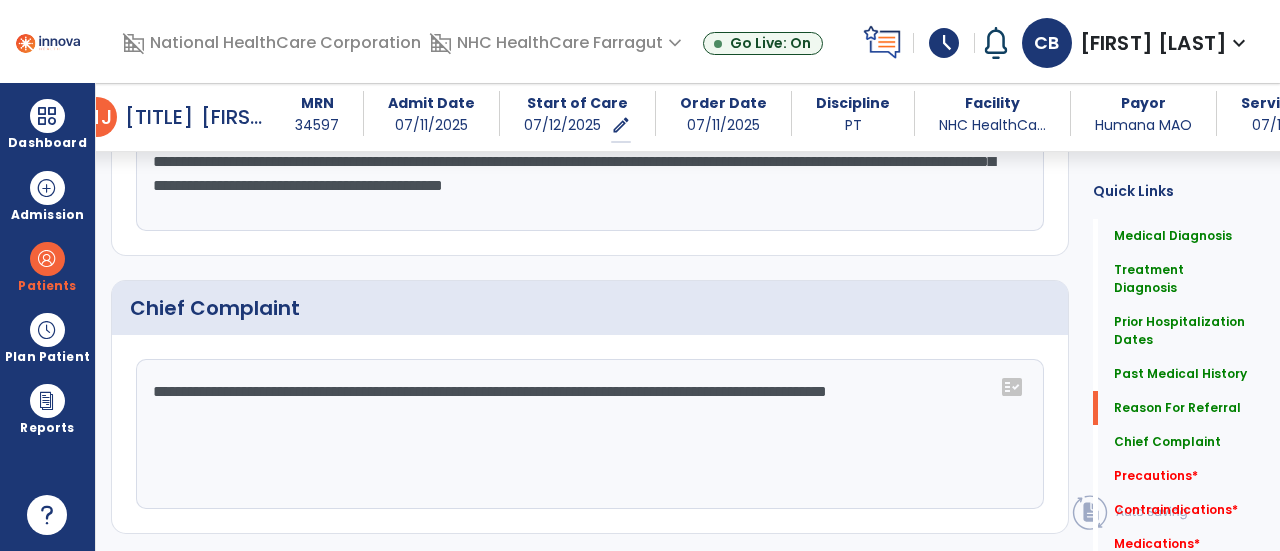click on "**********" 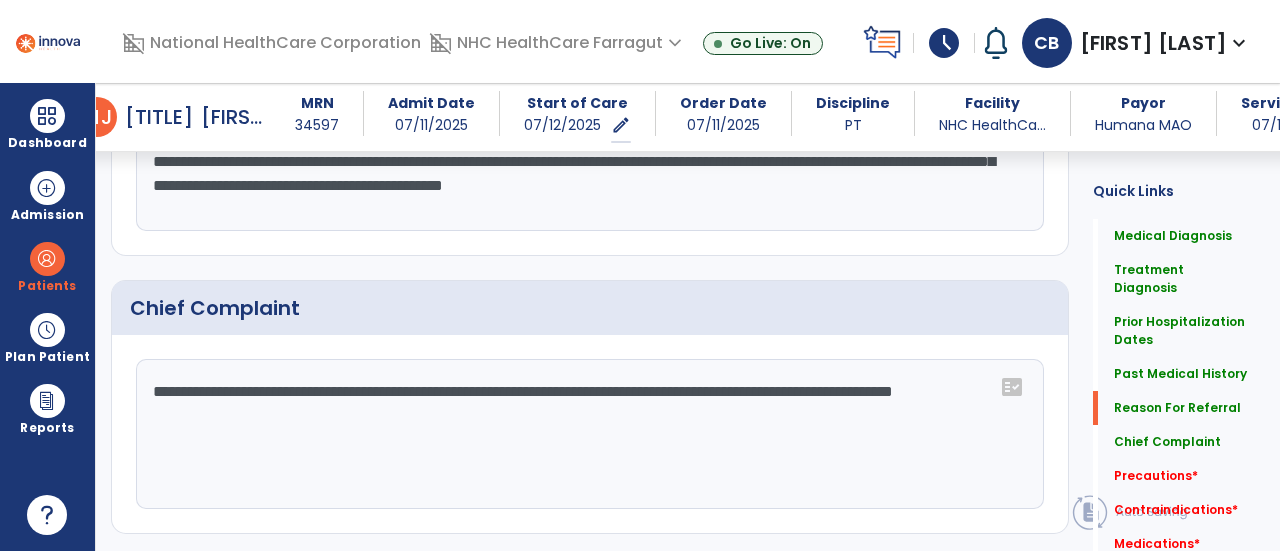 click on "**********" 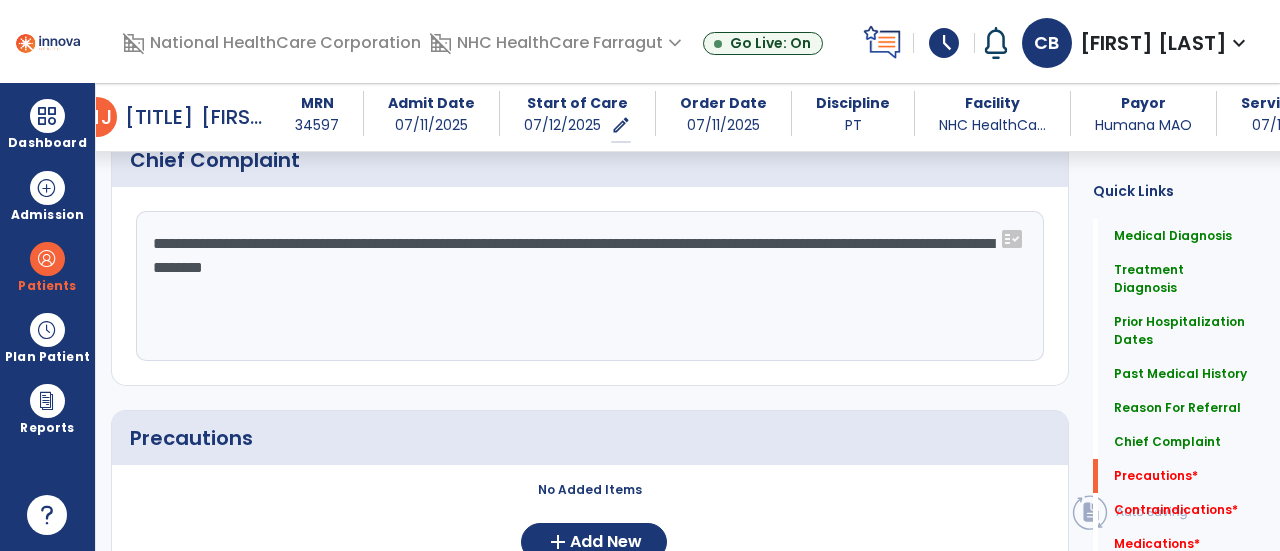 scroll, scrollTop: 2236, scrollLeft: 0, axis: vertical 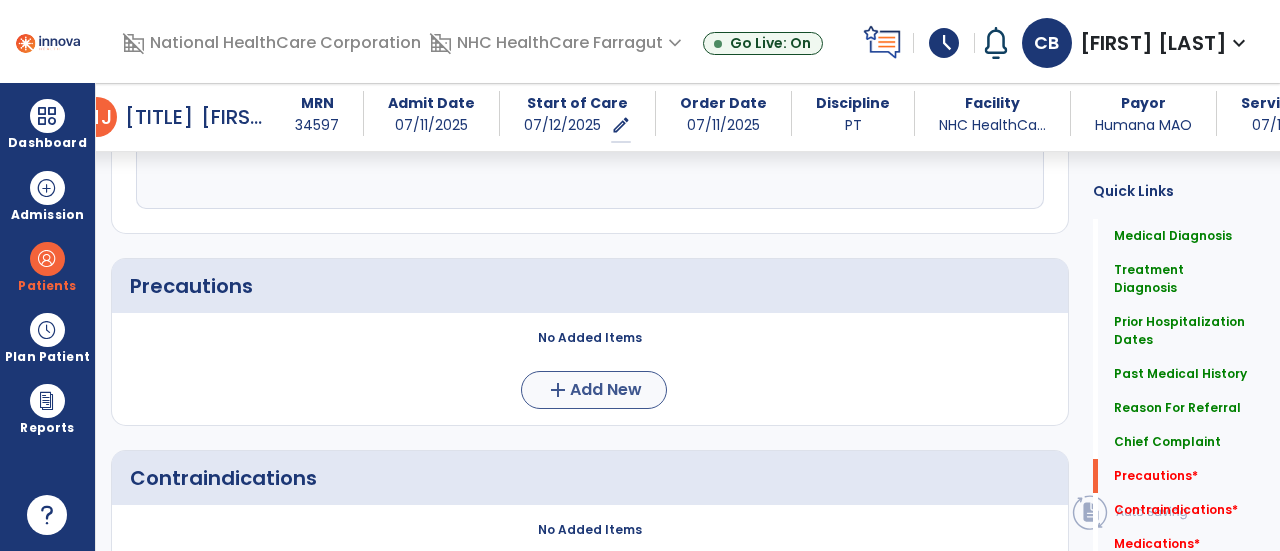 type on "**********" 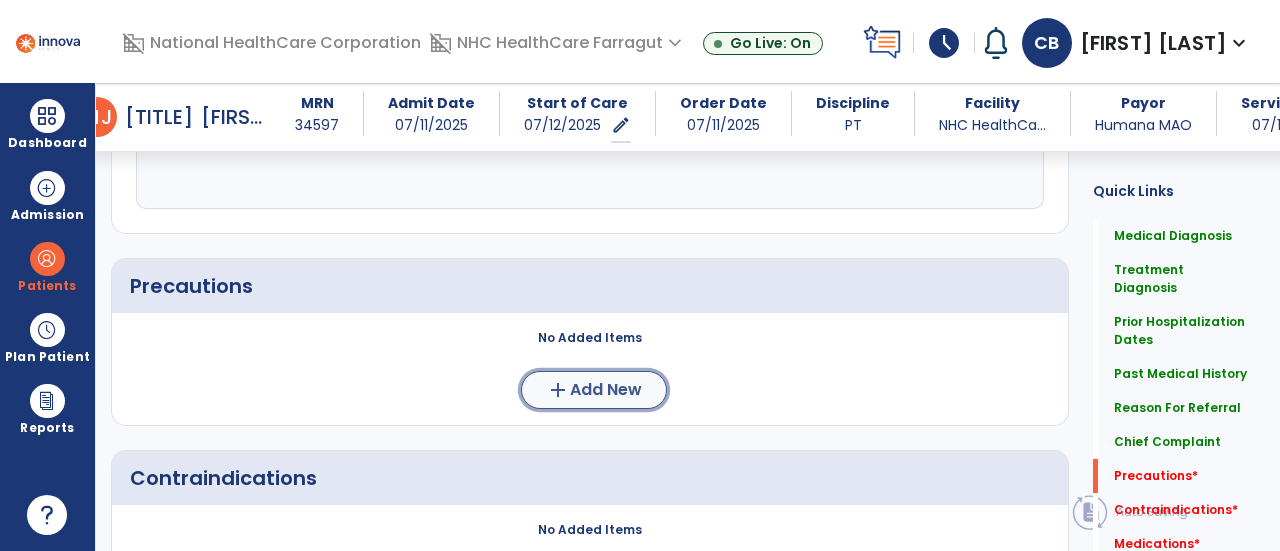click on "add" 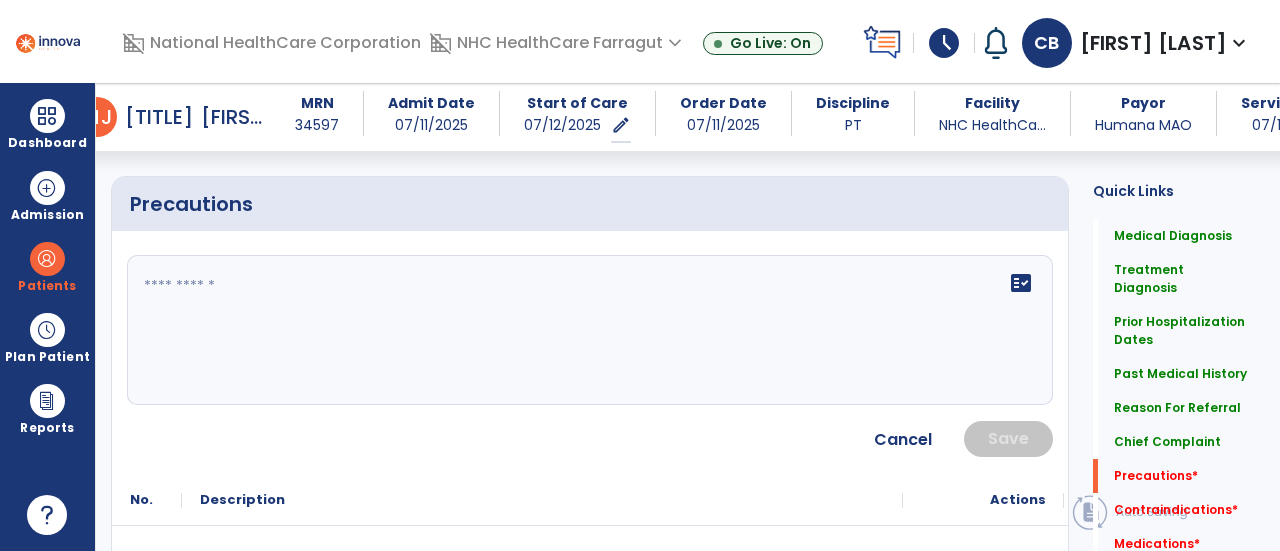 scroll, scrollTop: 2336, scrollLeft: 0, axis: vertical 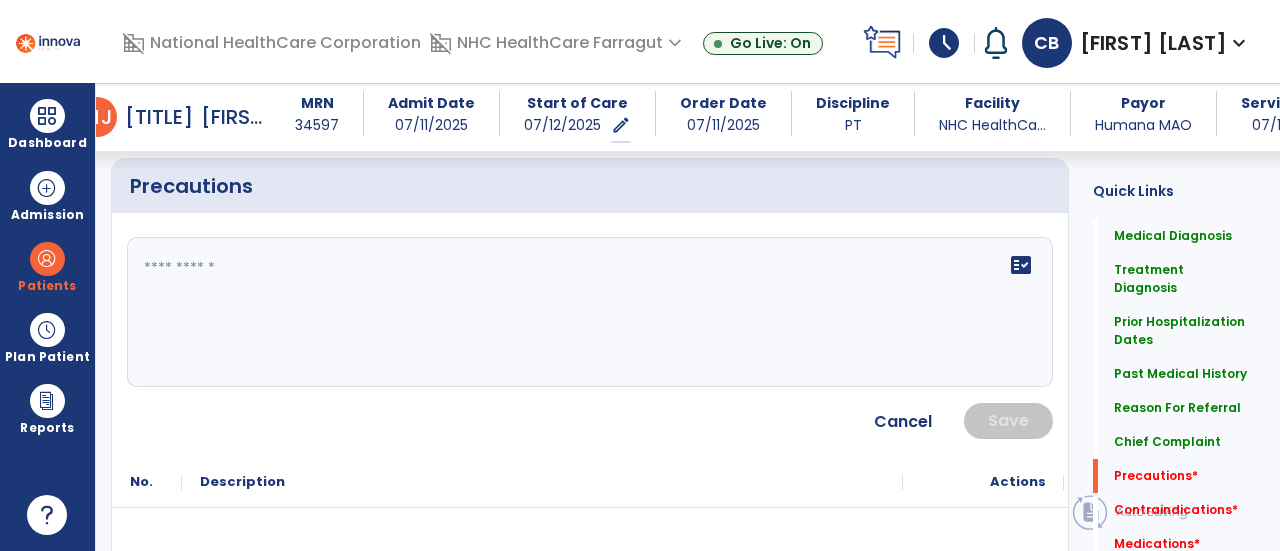 click on "fact_check" 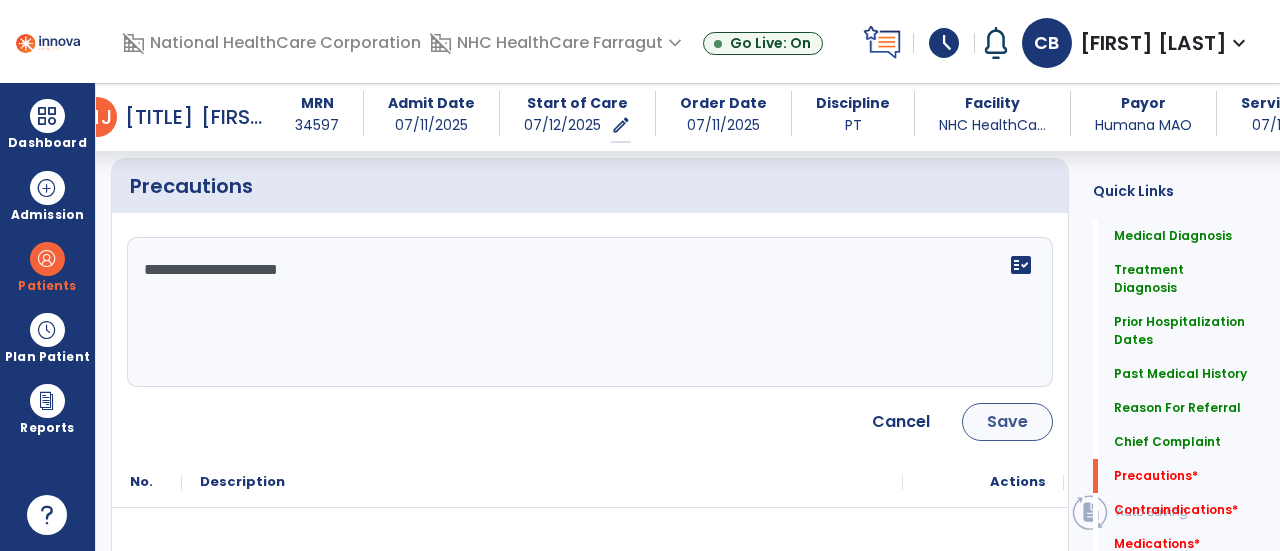 type on "**********" 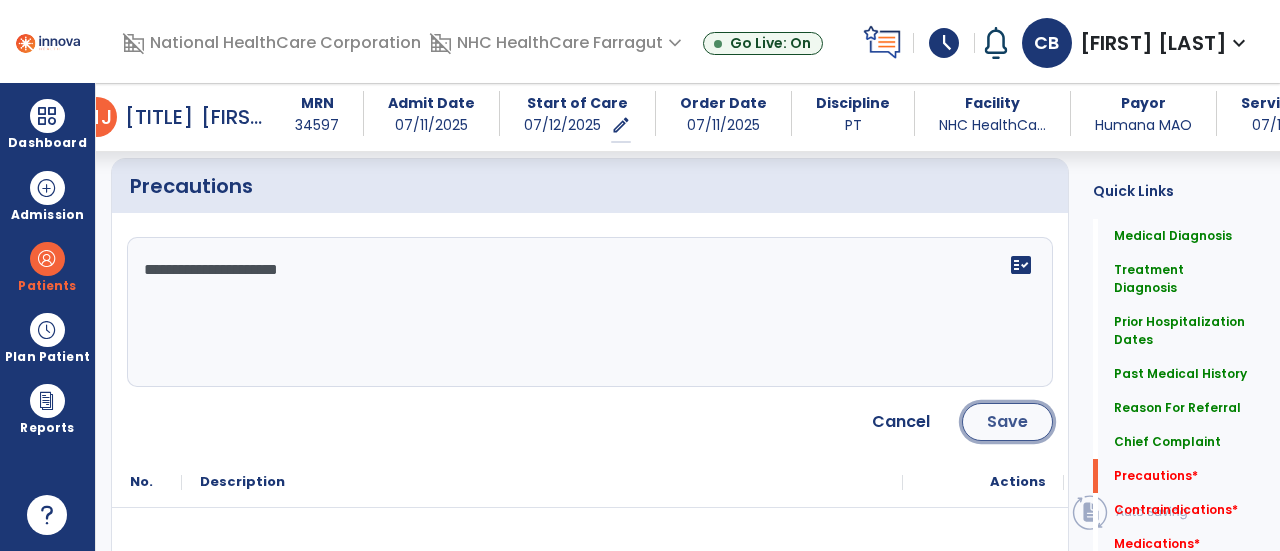 click on "Save" 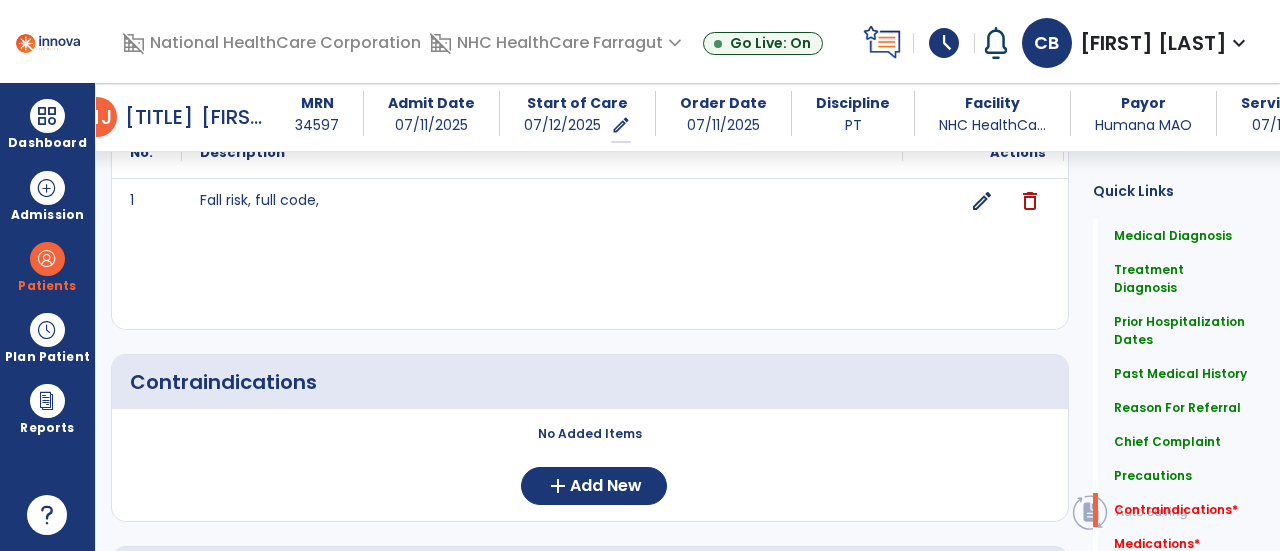 scroll, scrollTop: 2636, scrollLeft: 0, axis: vertical 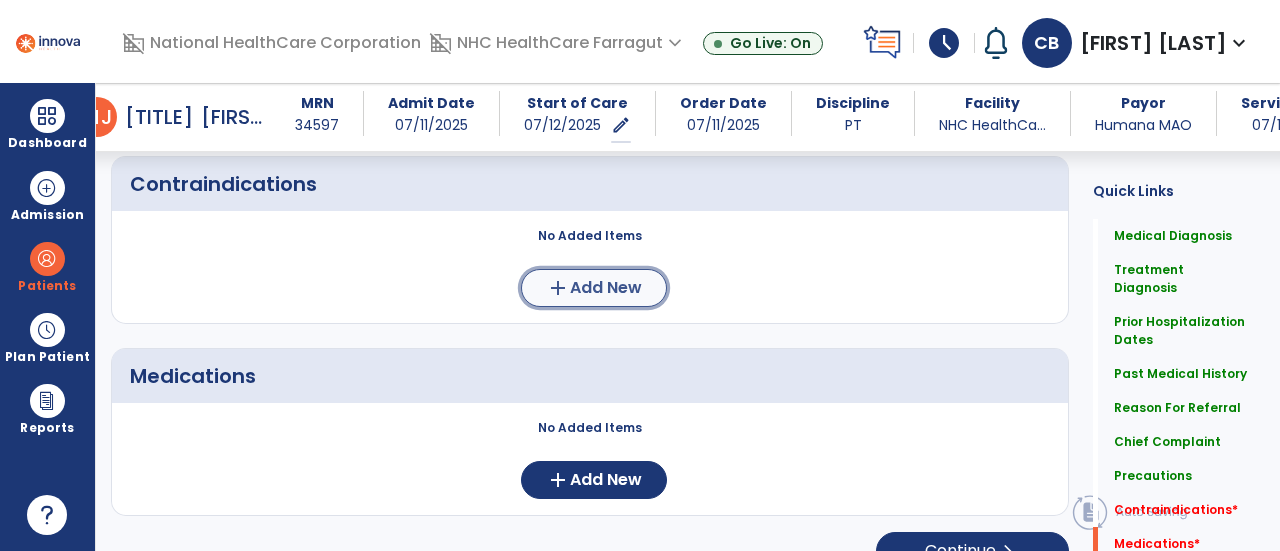 click on "add" 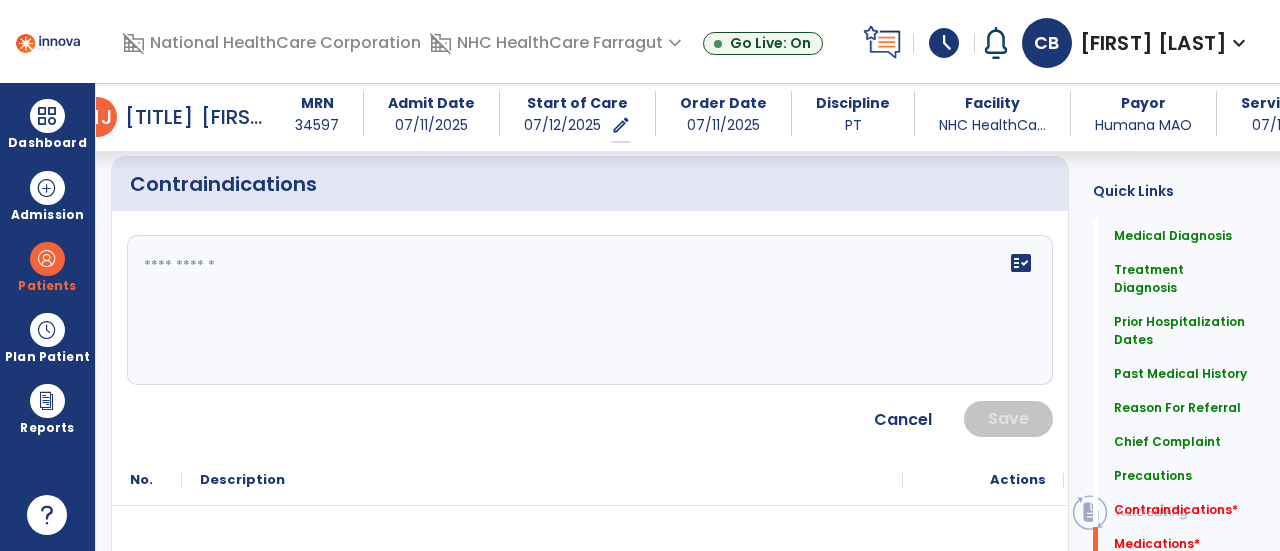 click on "fact_check" 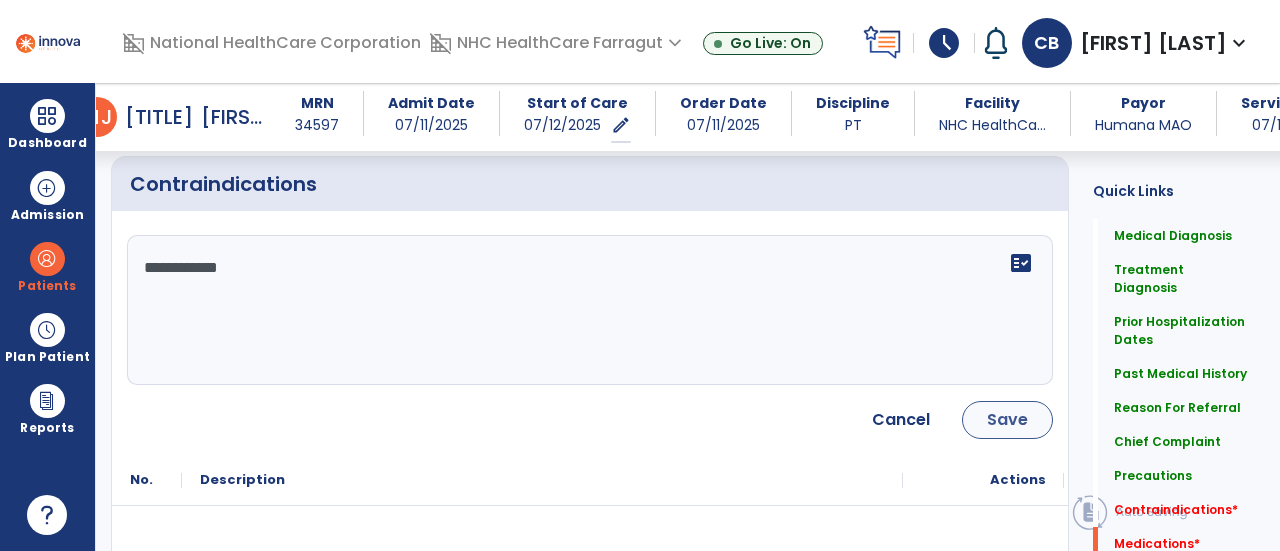 type on "**********" 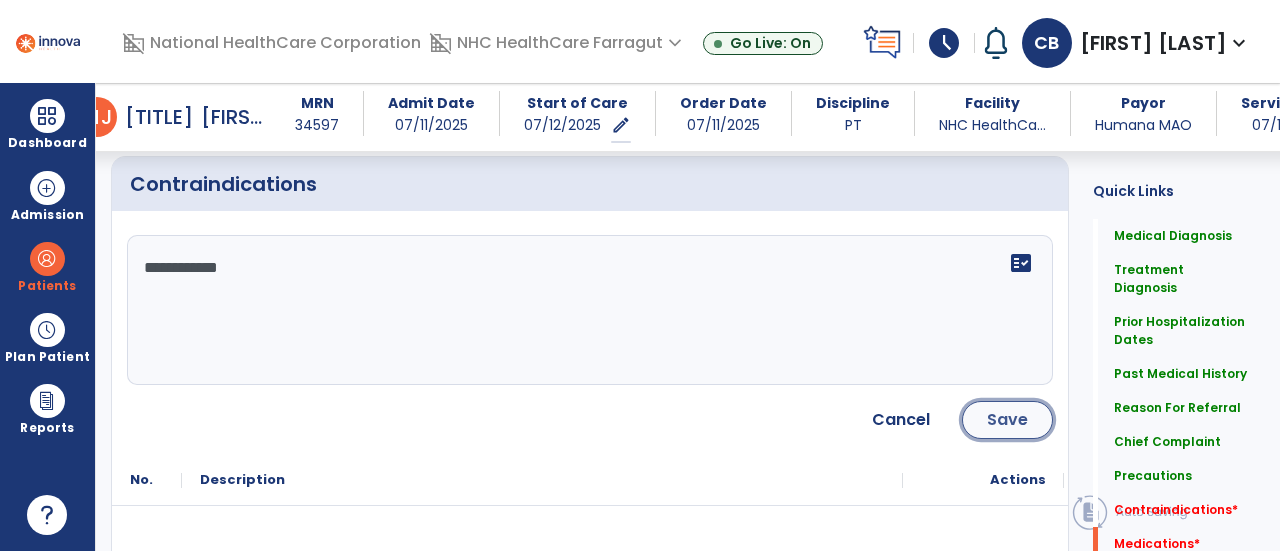 click on "Save" 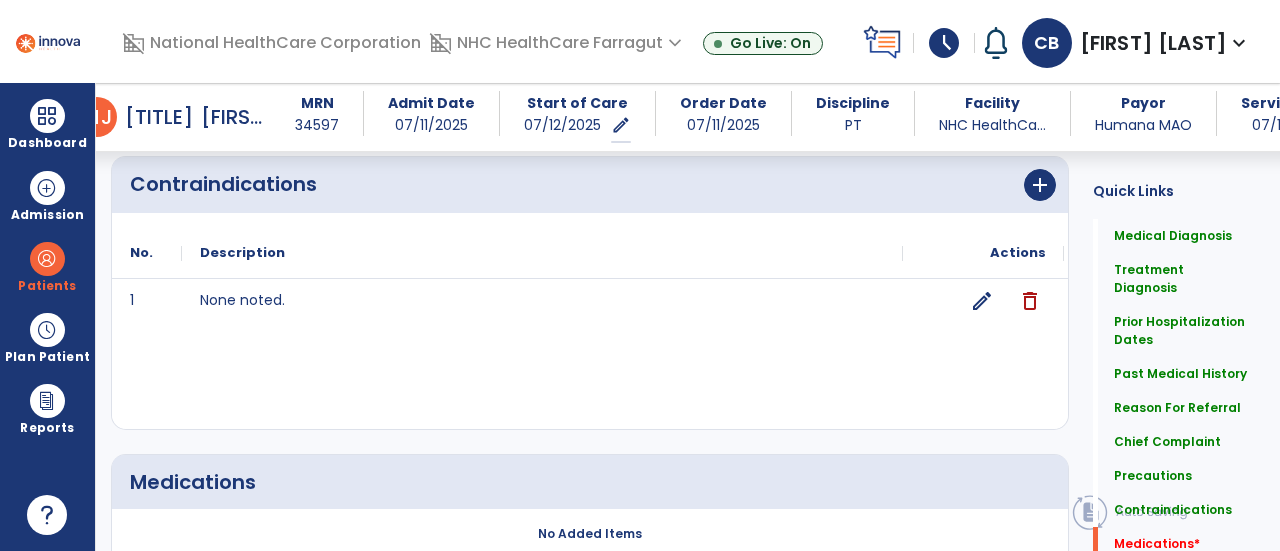 scroll, scrollTop: 2752, scrollLeft: 0, axis: vertical 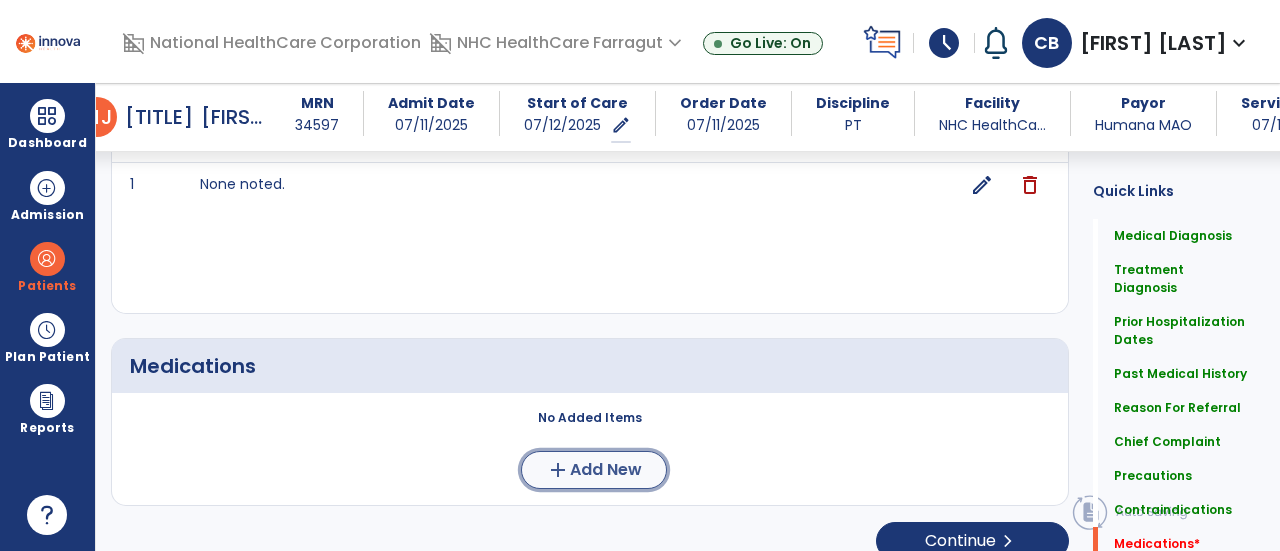 click on "add" 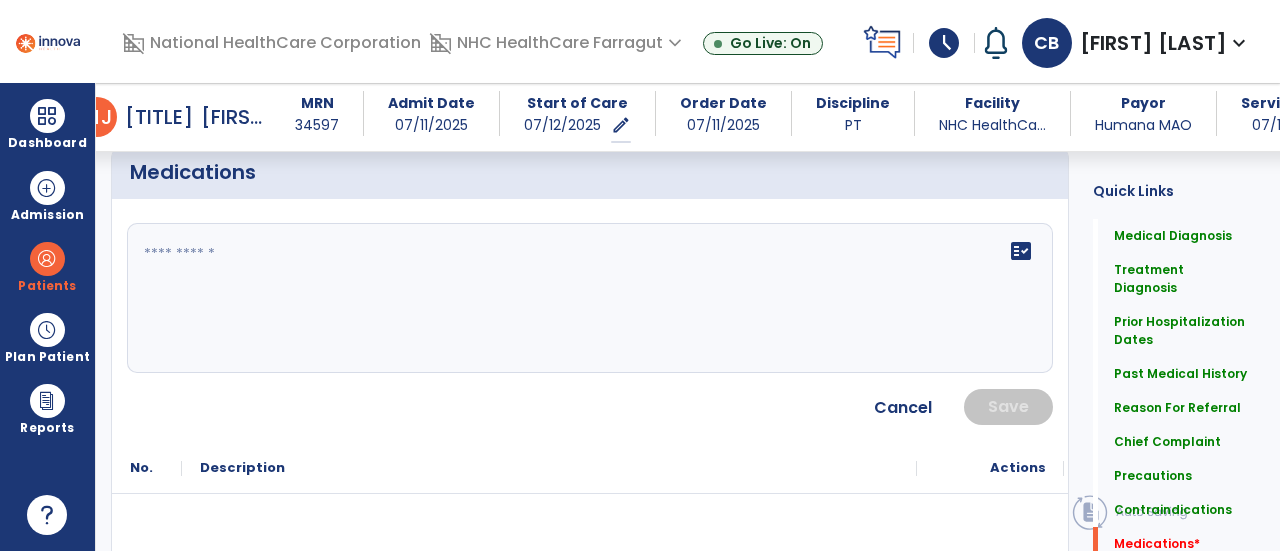 scroll, scrollTop: 2952, scrollLeft: 0, axis: vertical 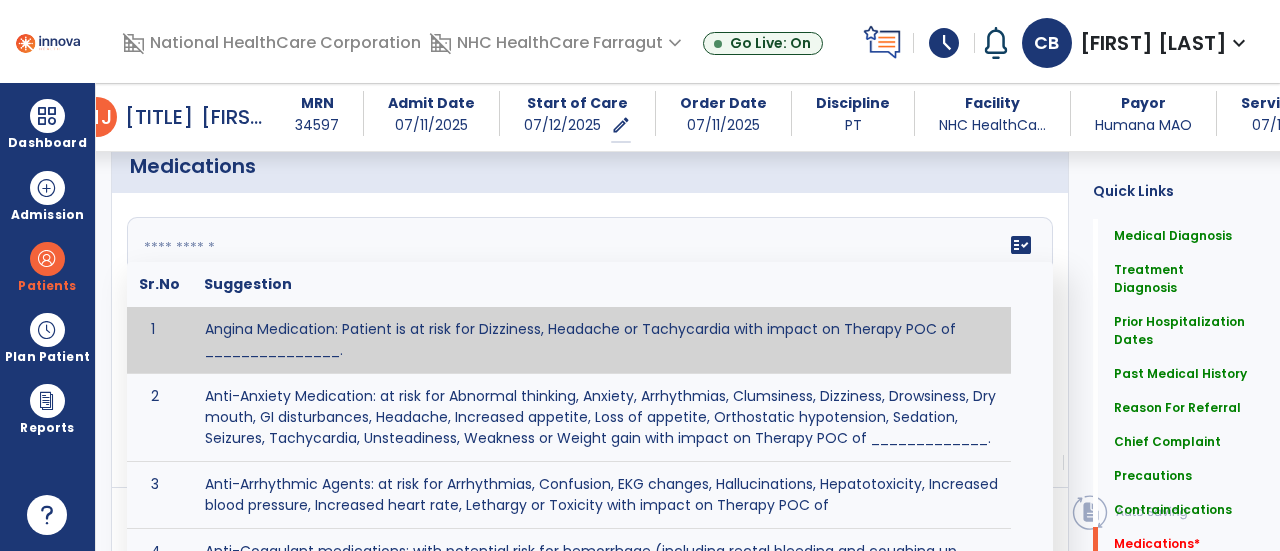 click on "fact_check  Sr.No Suggestion 1 Angina Medication: Patient is at risk for Dizziness, Headache or Tachycardia with impact on Therapy POC of _______________. 2 Anti-Anxiety Medication: at risk for Abnormal thinking, Anxiety, Arrhythmias, Clumsiness, Dizziness, Drowsiness, Dry mouth, GI disturbances, Headache, Increased appetite, Loss of appetite, Orthostatic hypotension, Sedation, Seizures, Tachycardia, Unsteadiness, Weakness or Weight gain with impact on Therapy POC of _____________. 3 Anti-Arrhythmic Agents: at risk for Arrhythmias, Confusion, EKG changes, Hallucinations, Hepatotoxicity, Increased blood pressure, Increased heart rate, Lethargy or Toxicity with impact on Therapy POC of 4 Anti-Coagulant medications: with potential risk for hemorrhage (including rectal bleeding and coughing up blood), and heparin-induced thrombocytopenia(HIT syndrome). Potential impact on therapy progress includes _________. 5 6 7 8 Aspirin for ______________. 9 10 11 12 13 14 15 16 17 18 19 20 21 22 23 24" 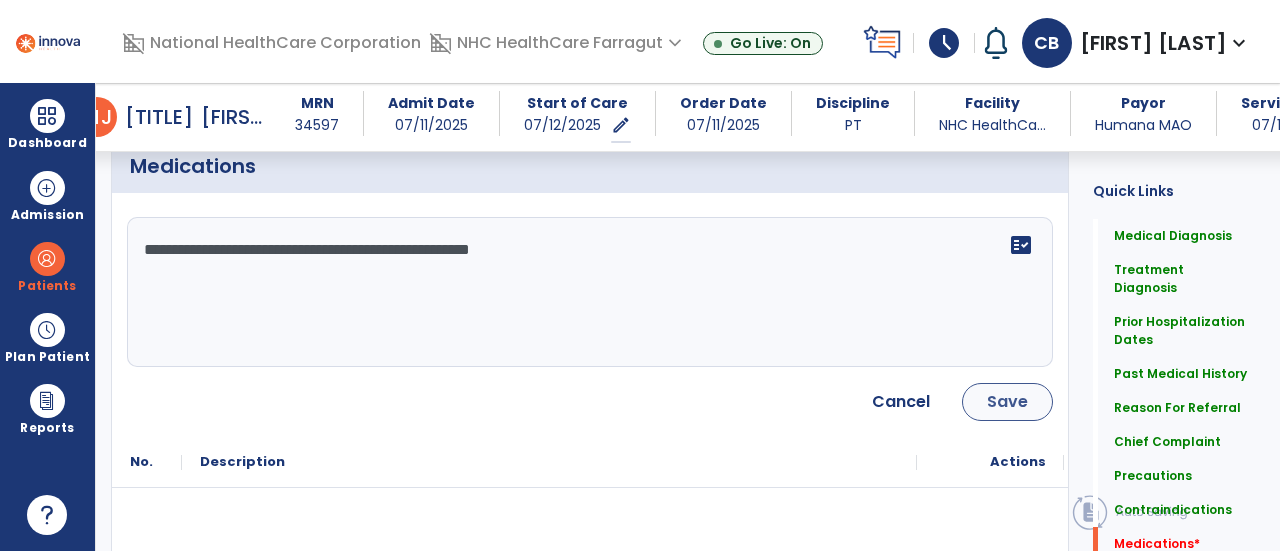 type on "**********" 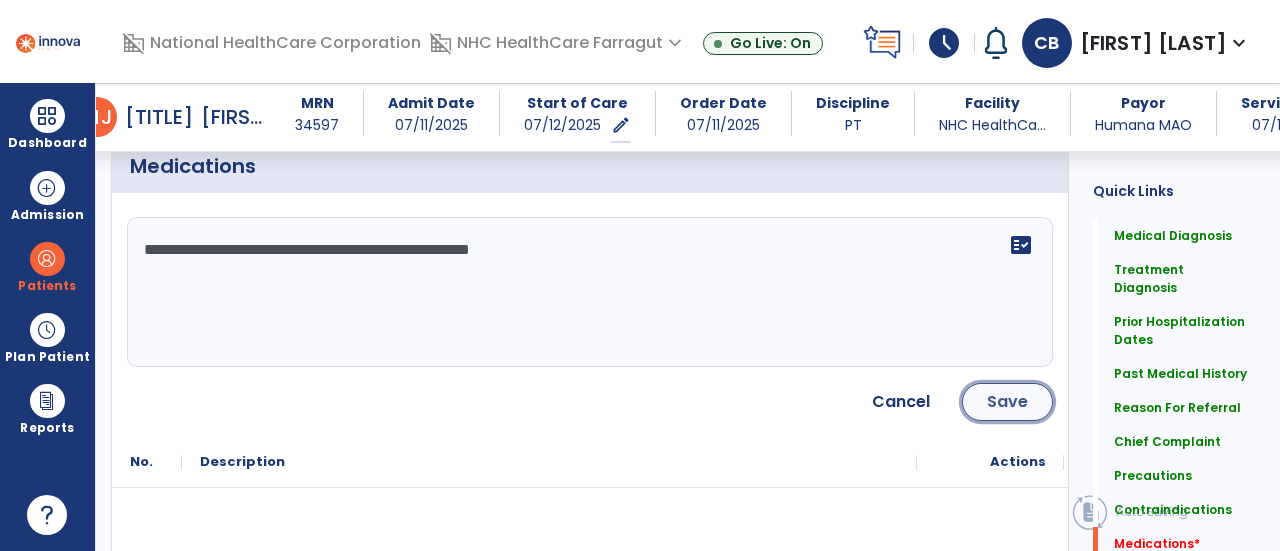 click on "Save" 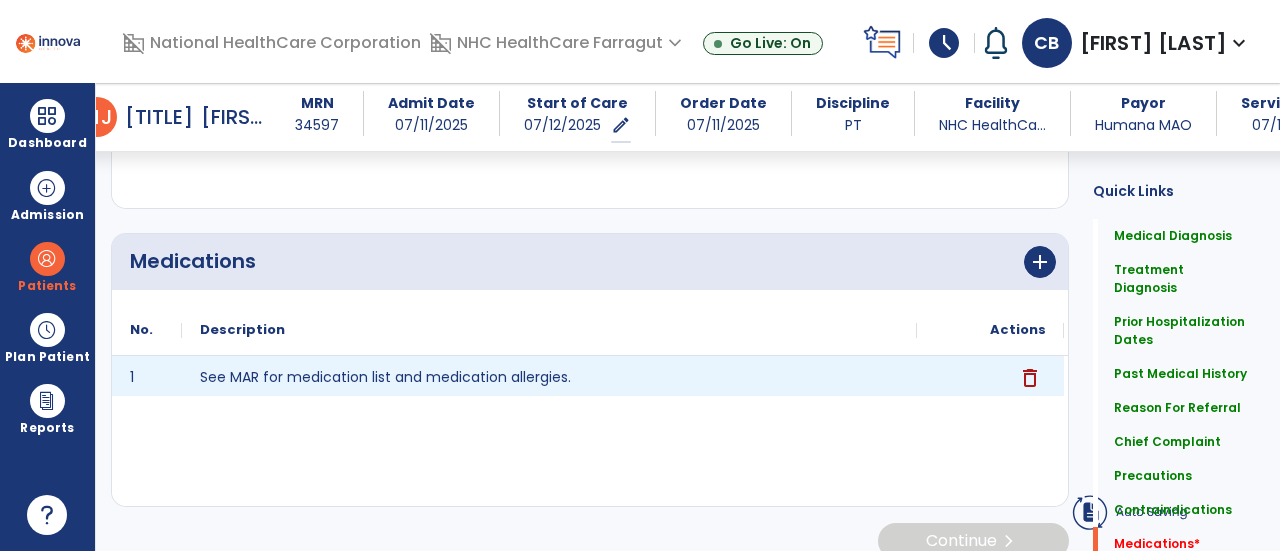 scroll, scrollTop: 2858, scrollLeft: 0, axis: vertical 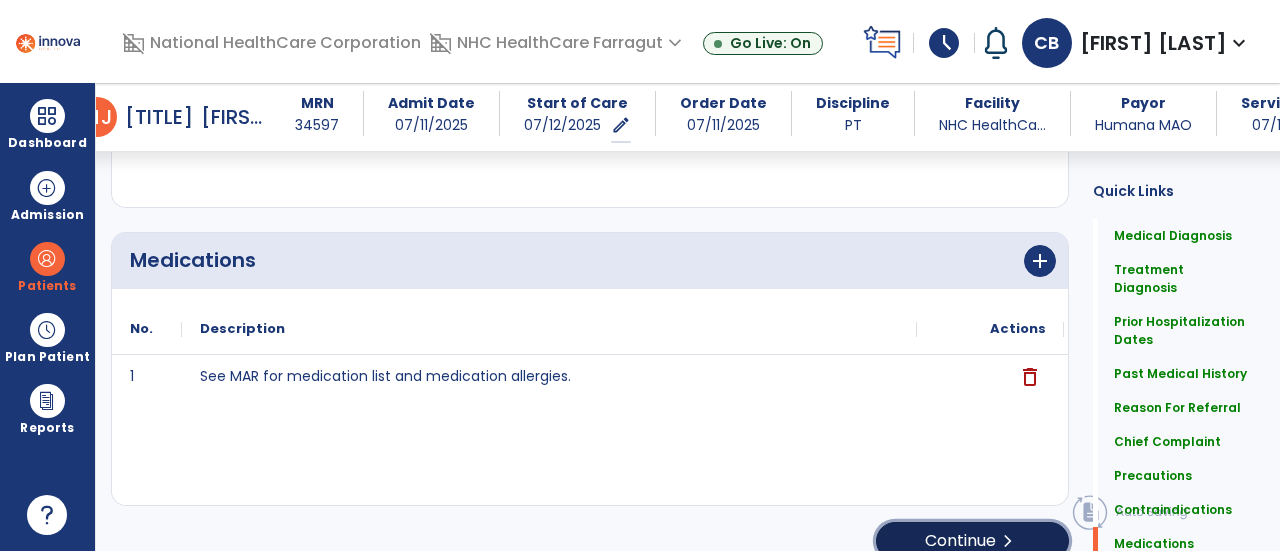 click on "Continue  chevron_right" 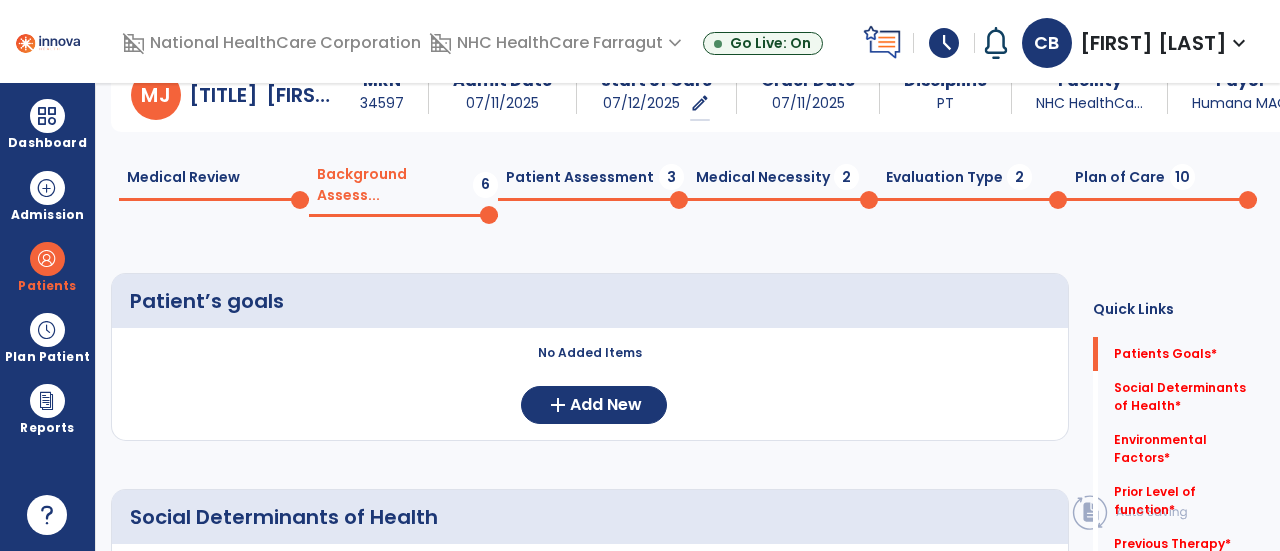 scroll, scrollTop: 100, scrollLeft: 0, axis: vertical 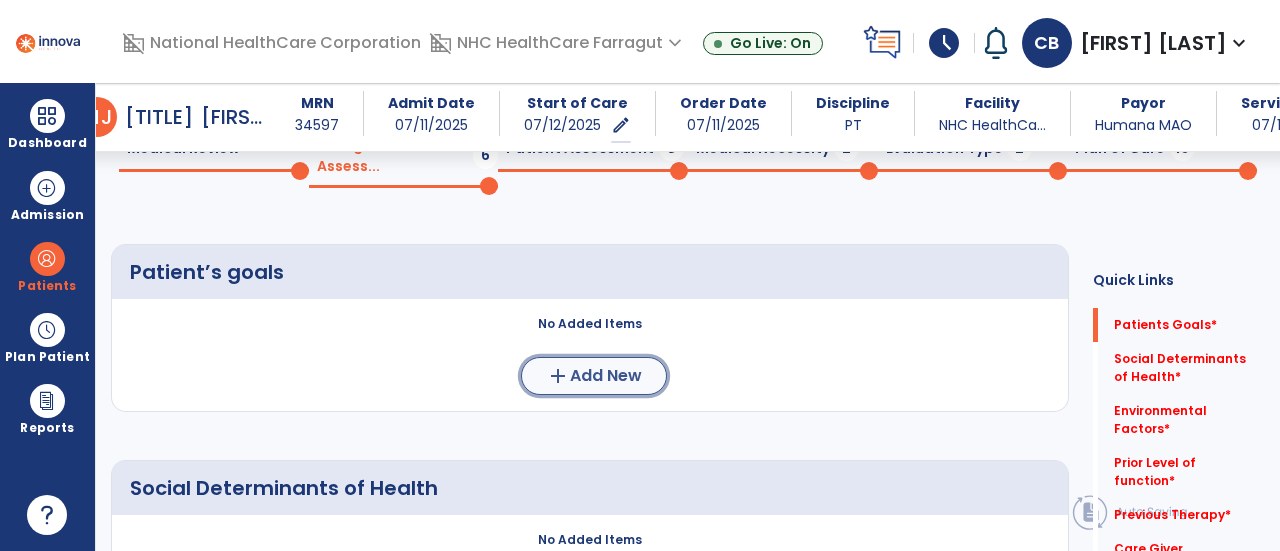 click on "add" 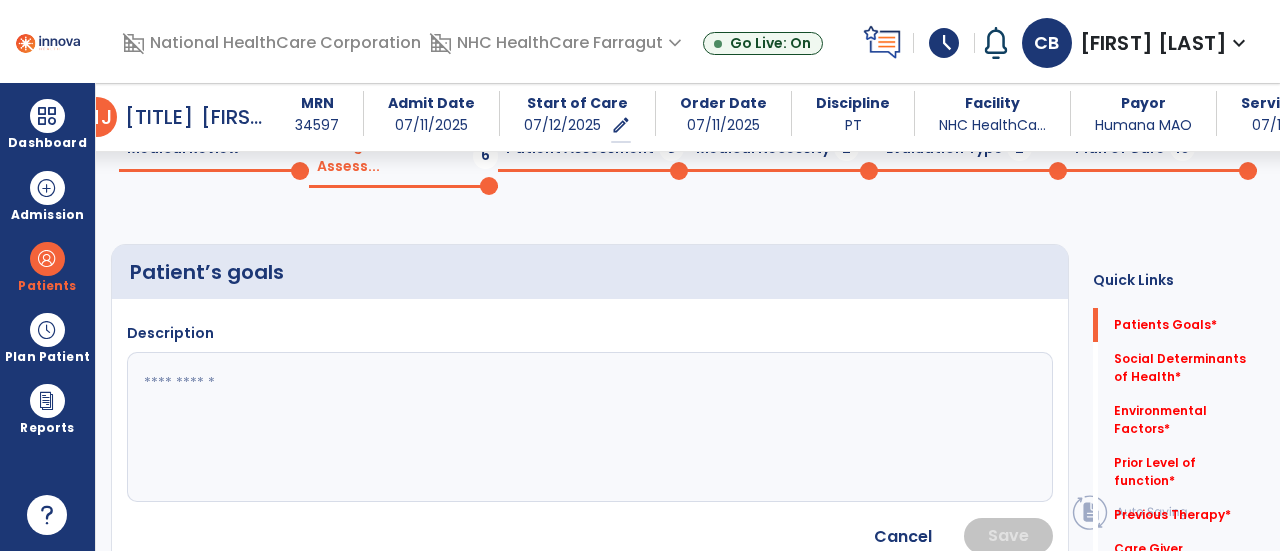 click 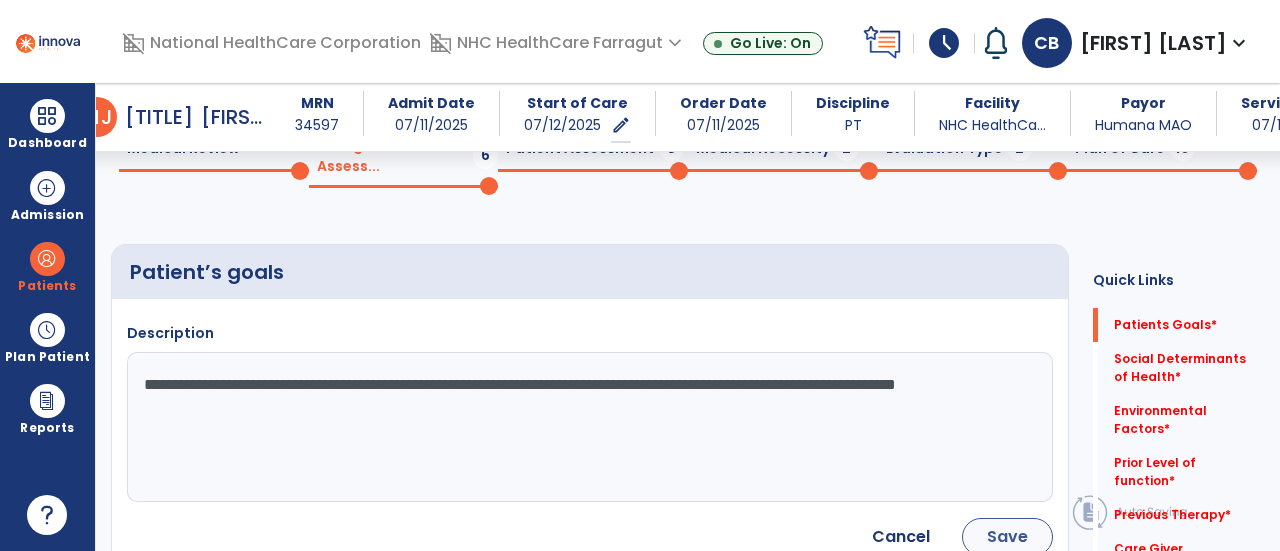 type on "**********" 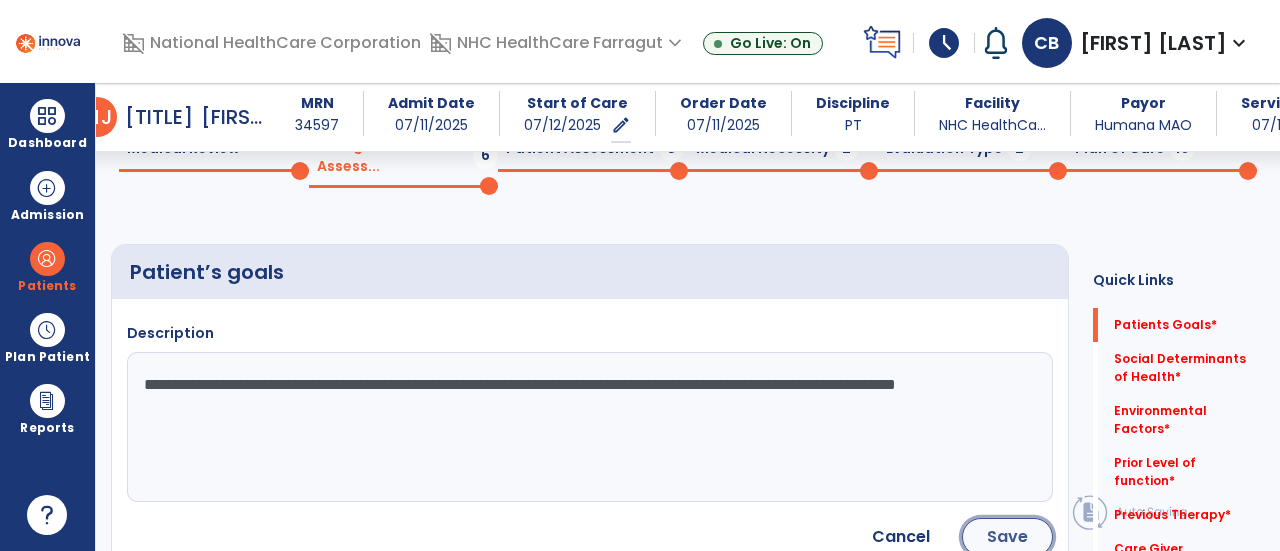 click on "Save" 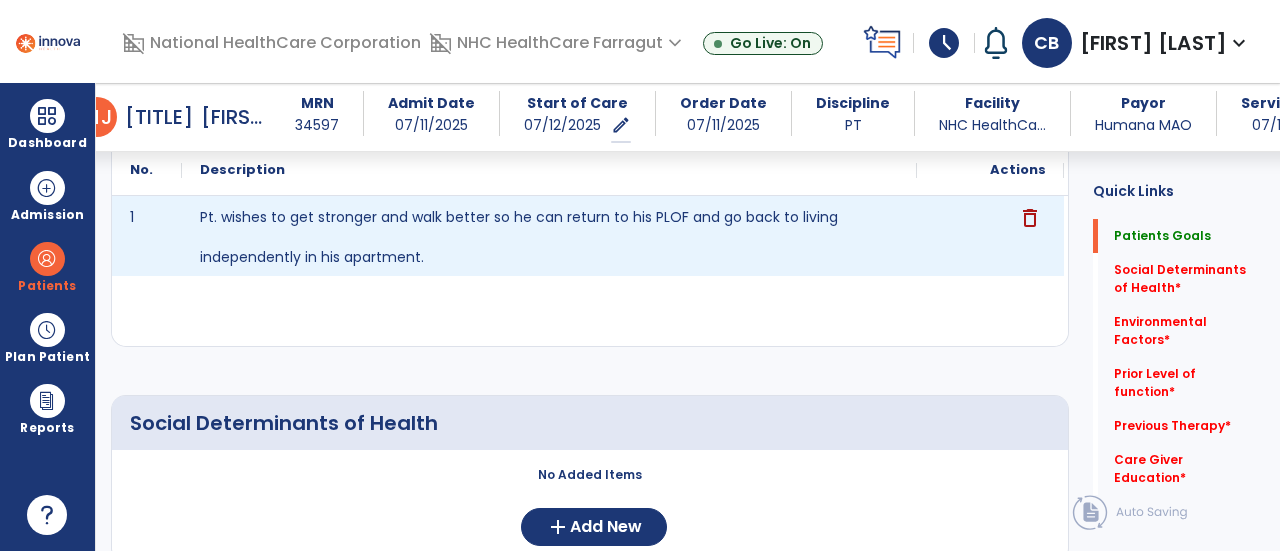 scroll, scrollTop: 400, scrollLeft: 0, axis: vertical 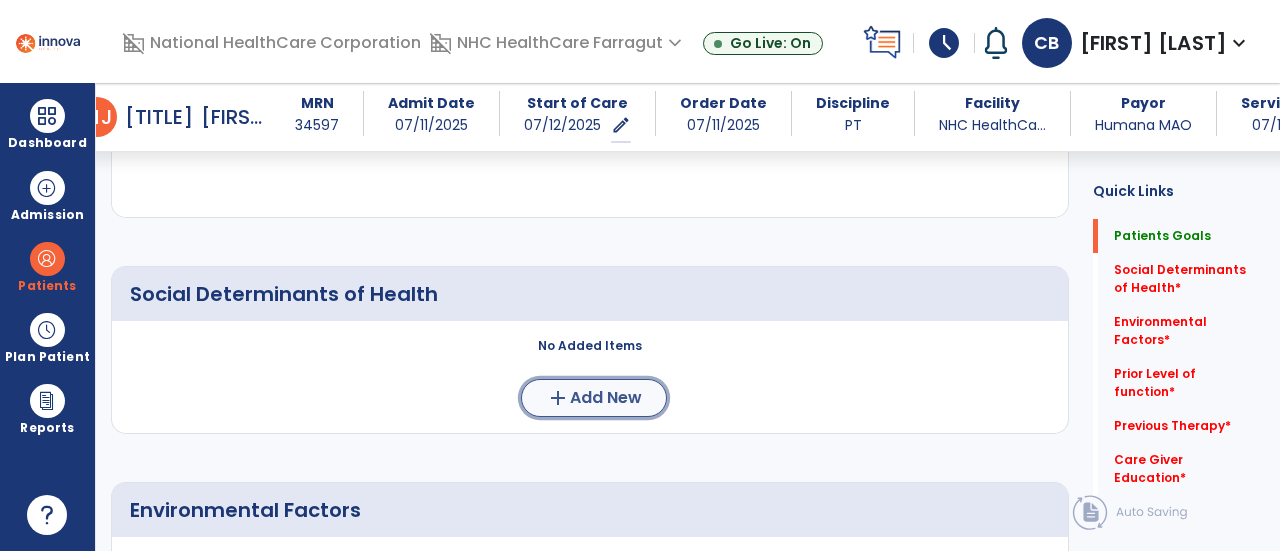 click on "add  Add New" 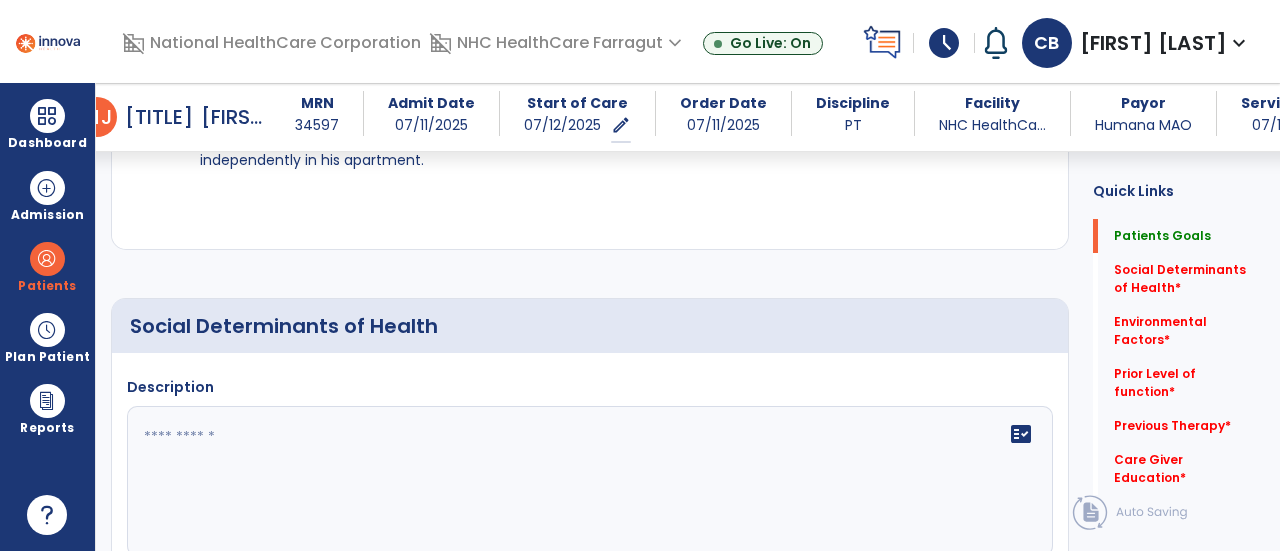 scroll, scrollTop: 400, scrollLeft: 0, axis: vertical 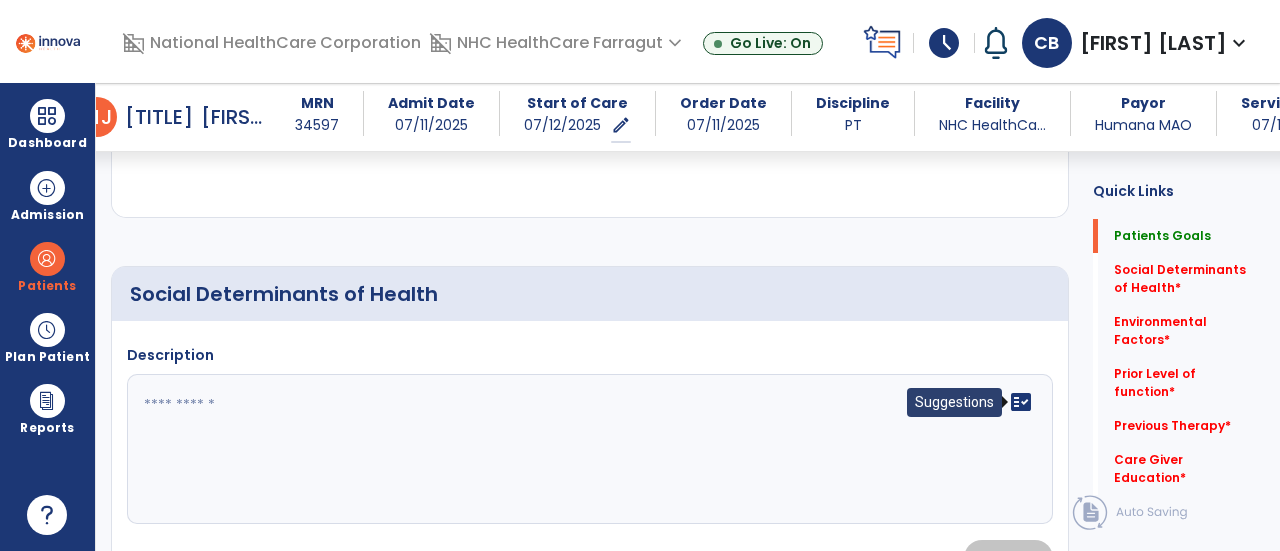 click on "fact_check" 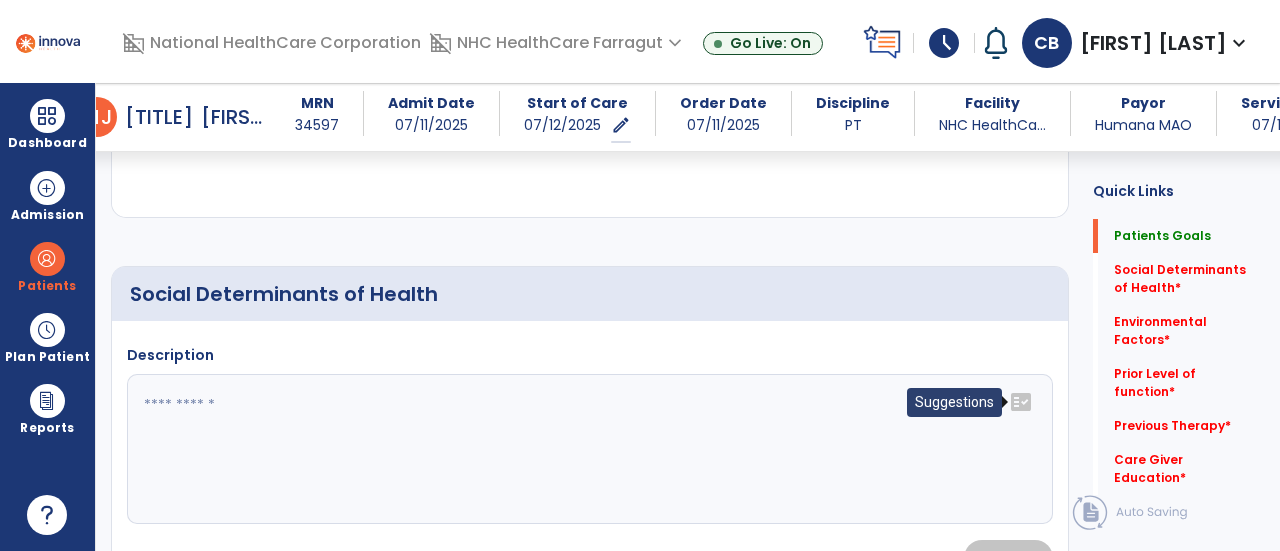 click on "fact_check" 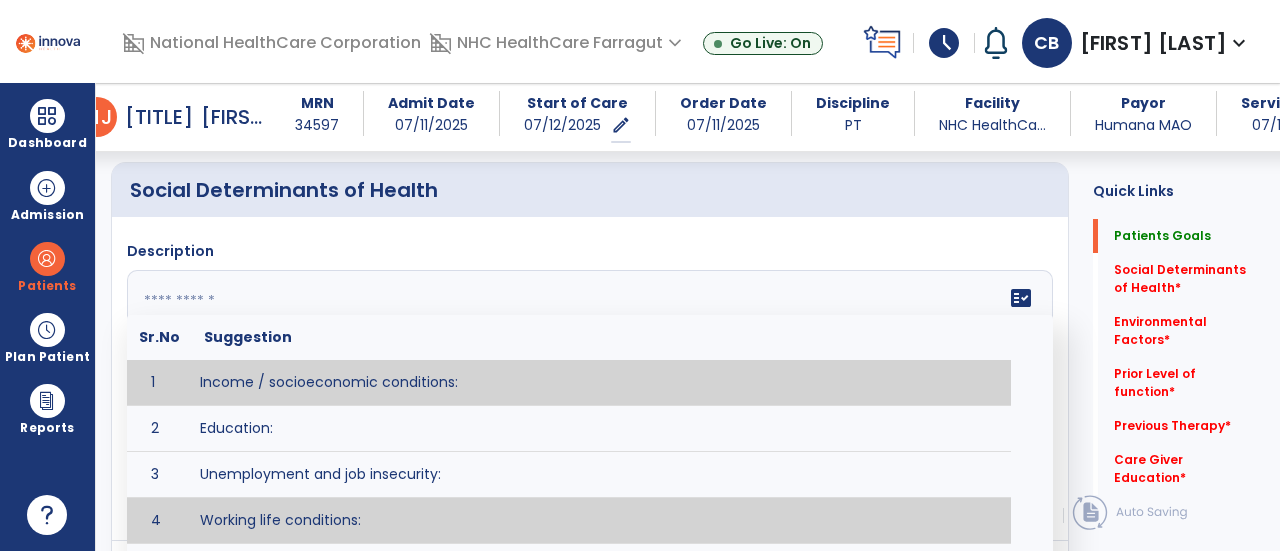 scroll, scrollTop: 600, scrollLeft: 0, axis: vertical 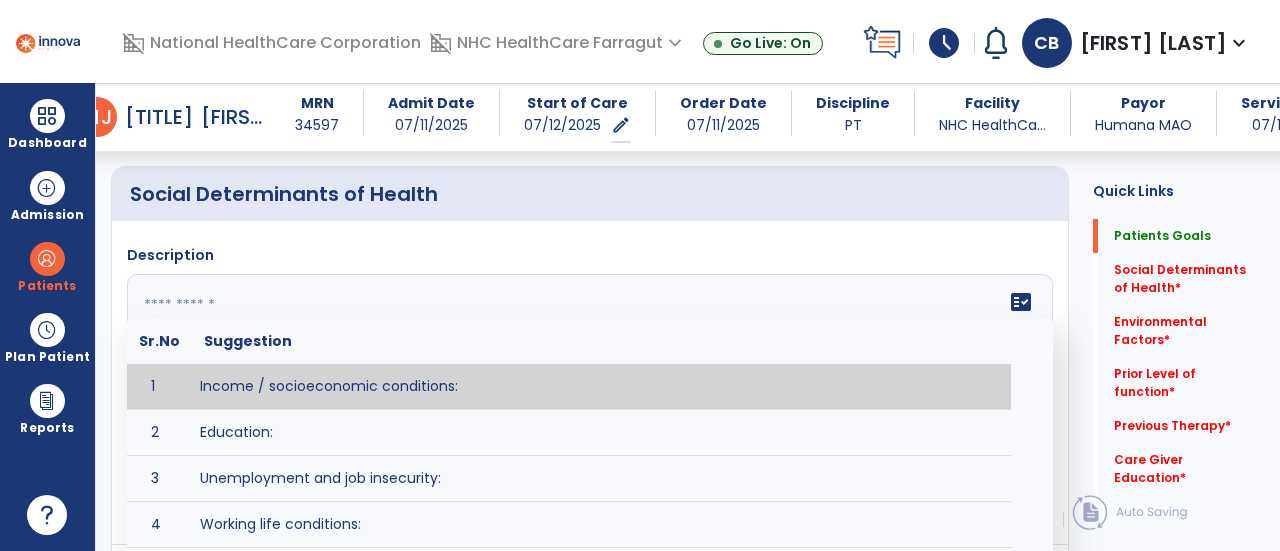 click 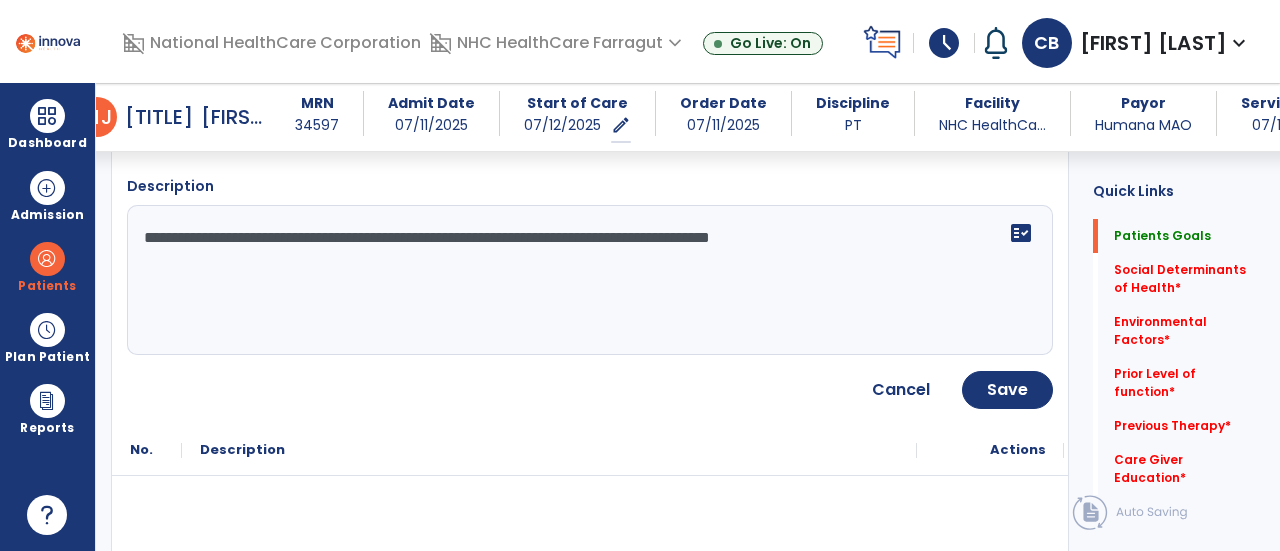 scroll, scrollTop: 600, scrollLeft: 0, axis: vertical 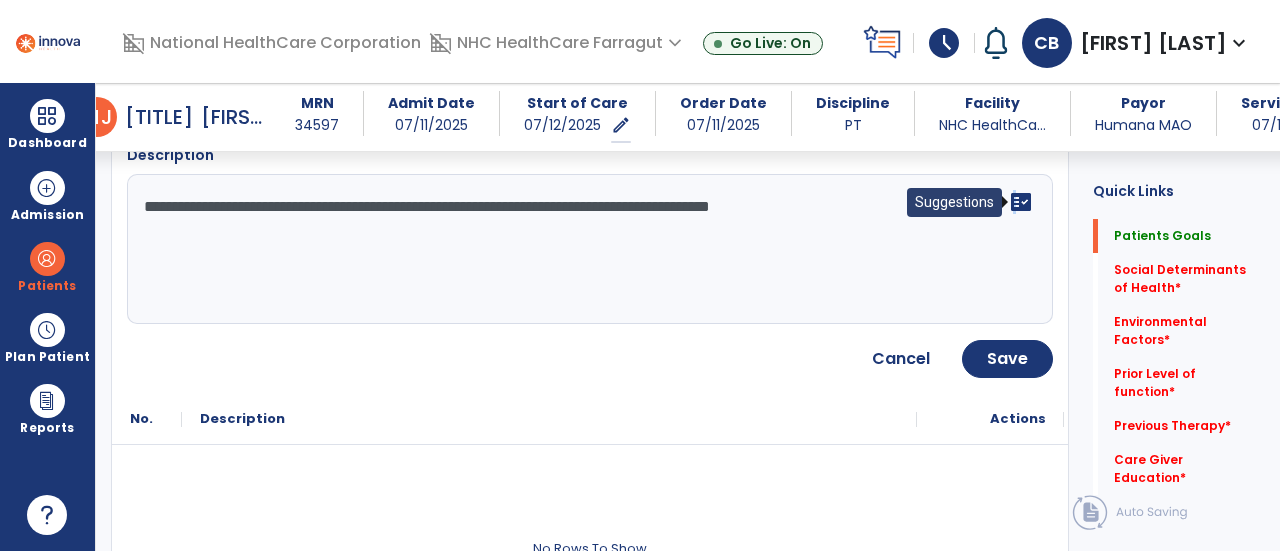 click on "fact_check" 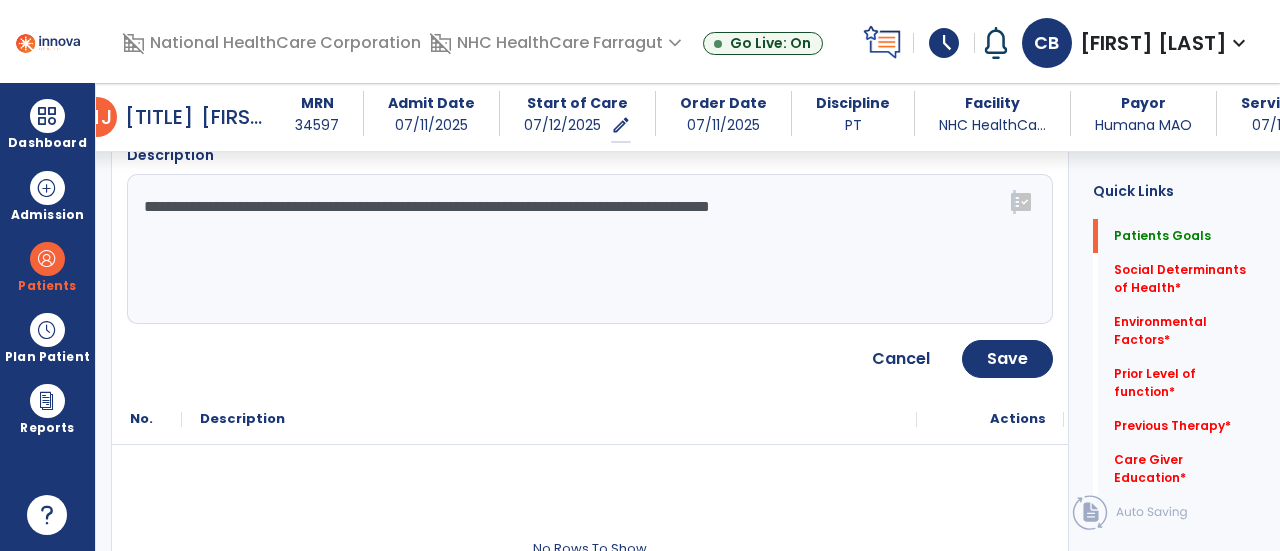 click on "fact_check" 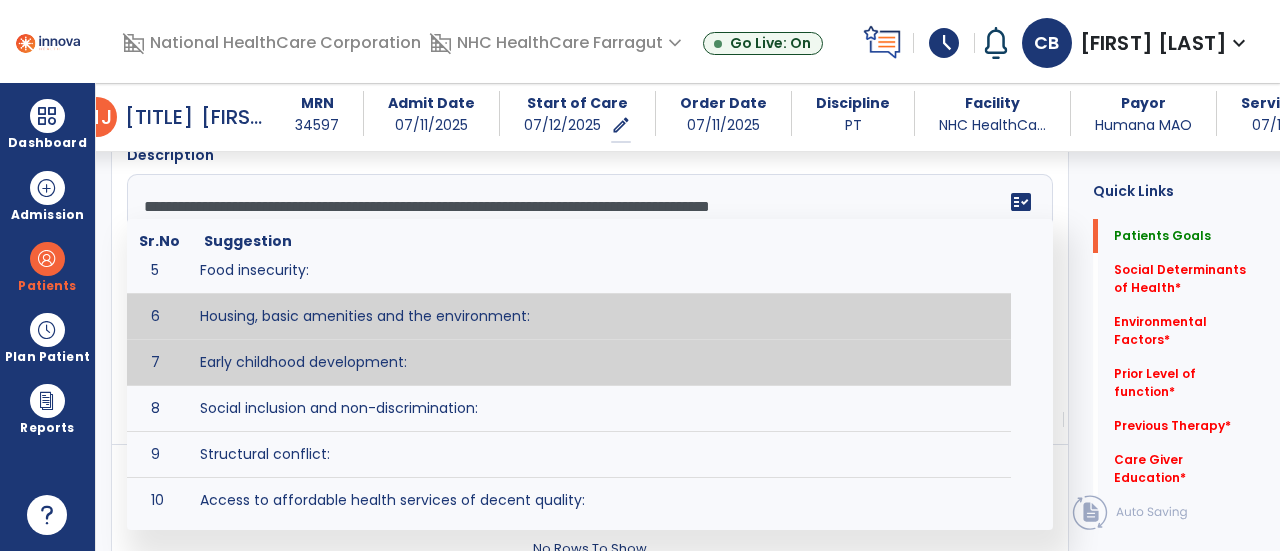scroll, scrollTop: 206, scrollLeft: 0, axis: vertical 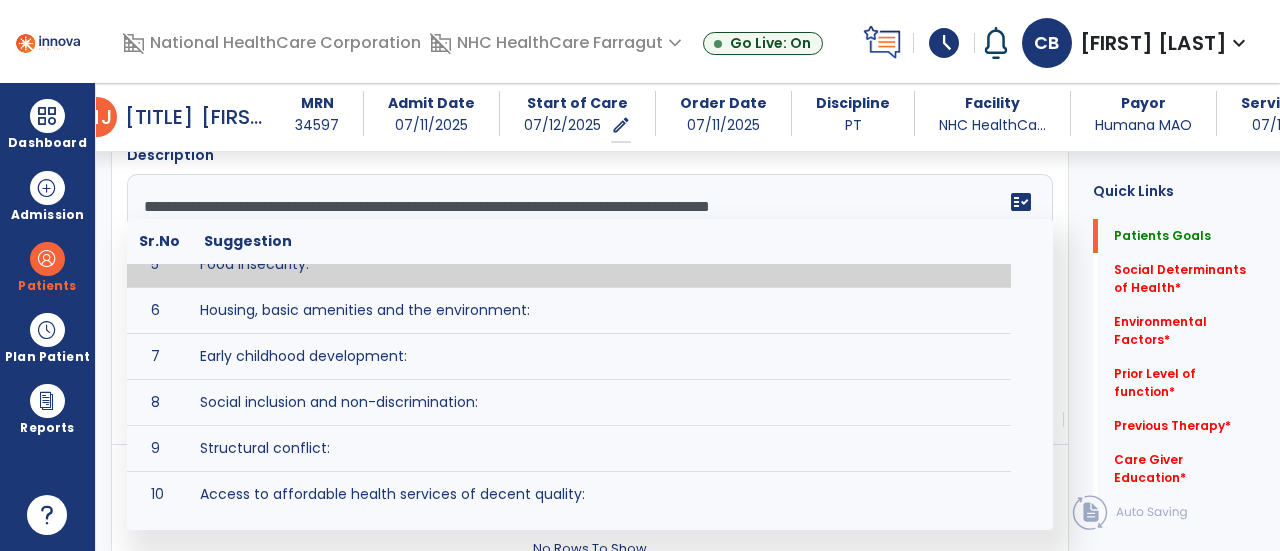 click on "**********" 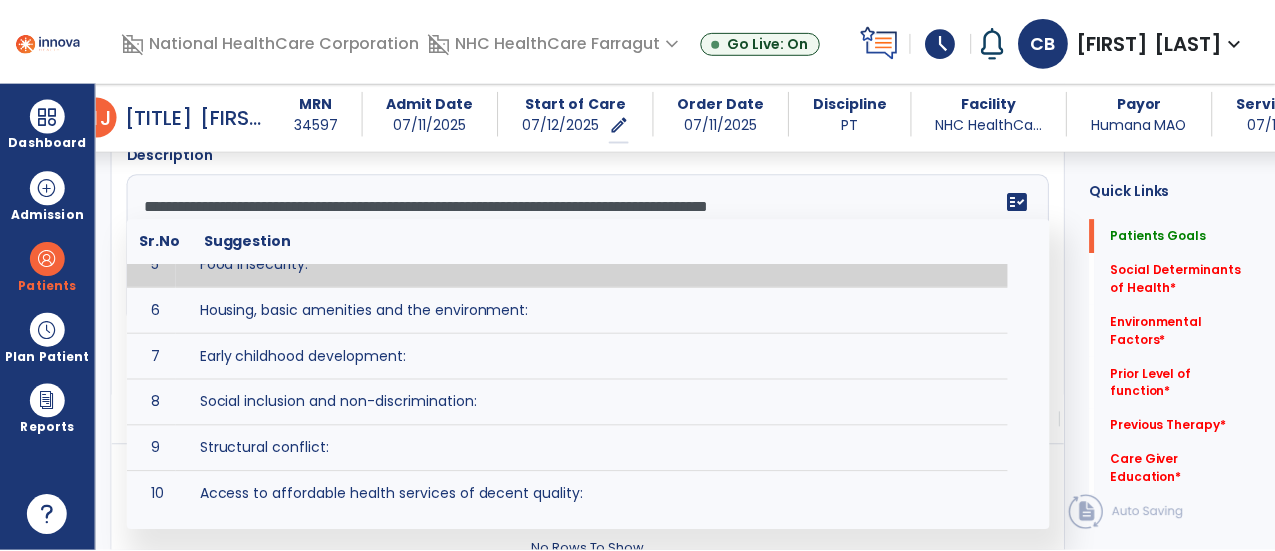scroll, scrollTop: 182, scrollLeft: 0, axis: vertical 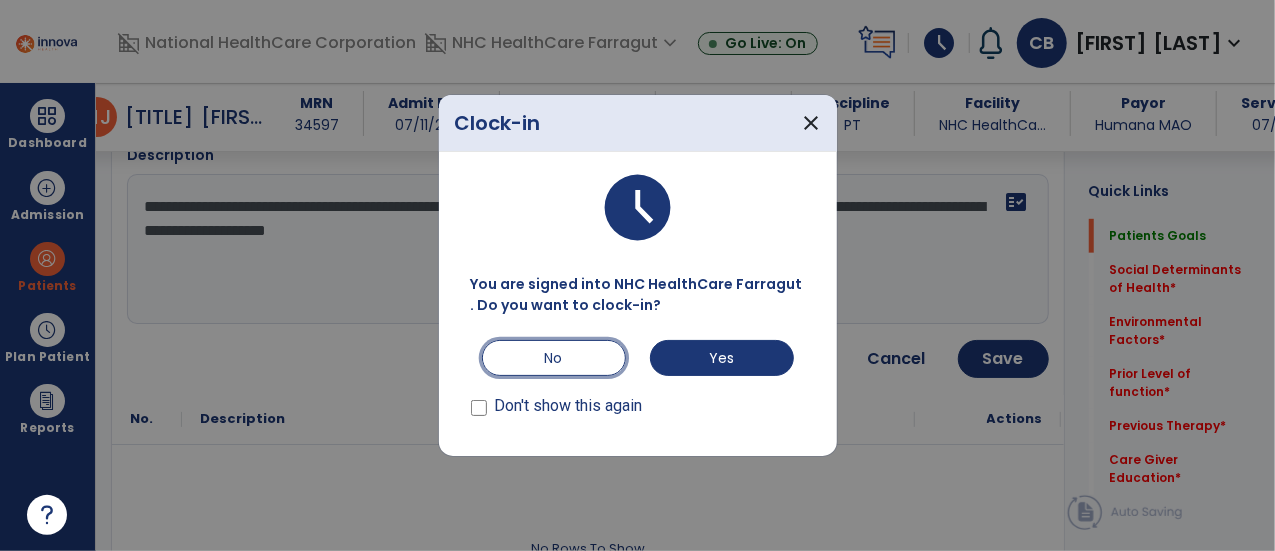 click on "No" at bounding box center [554, 358] 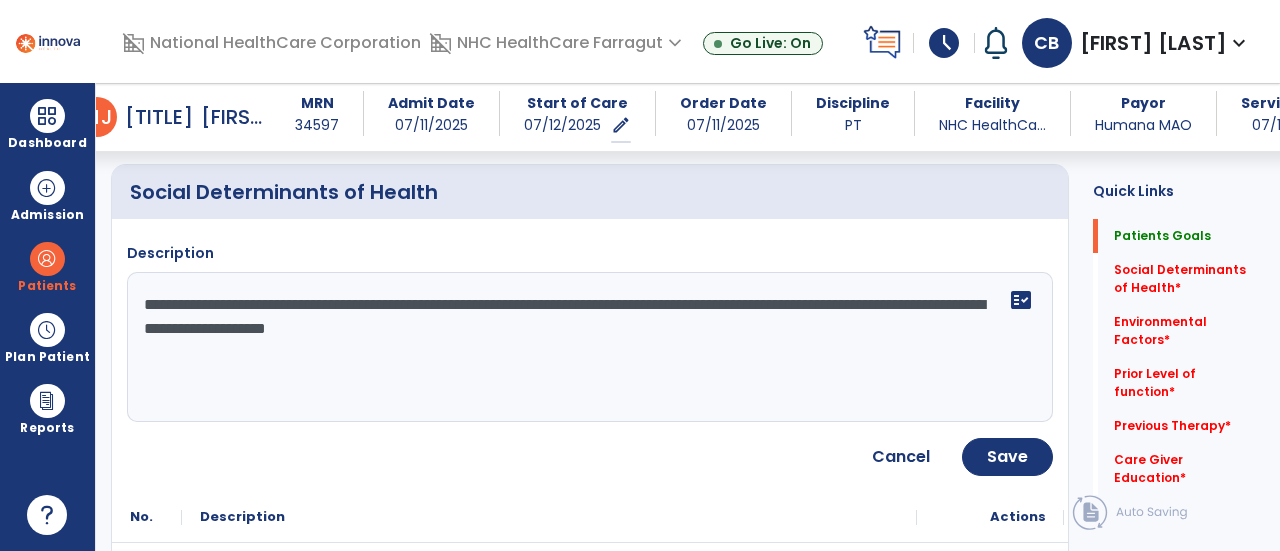 scroll, scrollTop: 500, scrollLeft: 0, axis: vertical 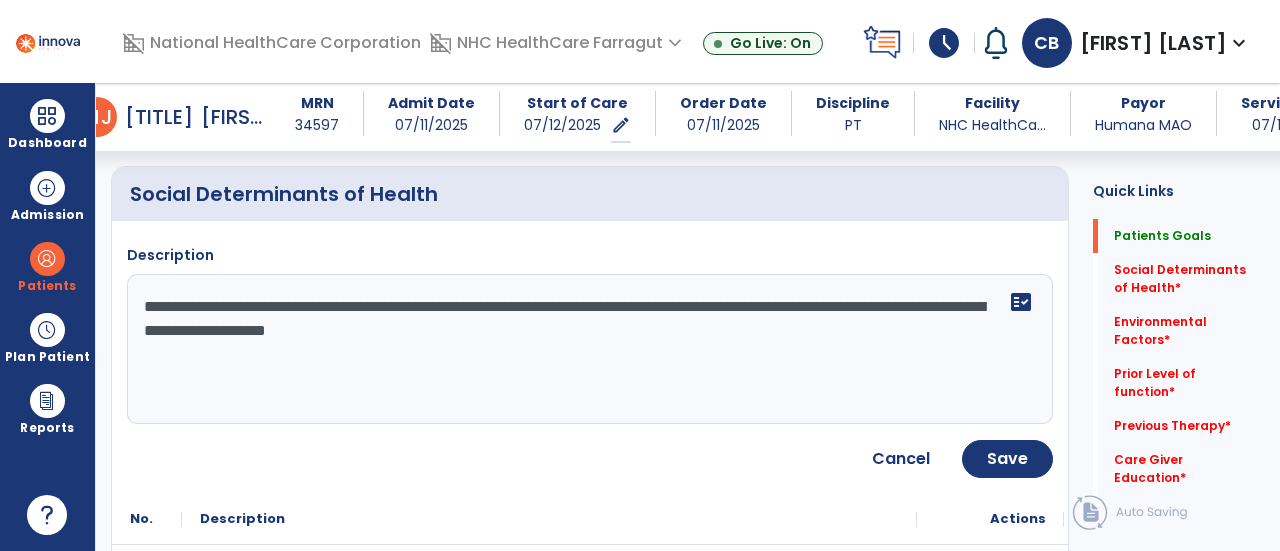 click on "**********" 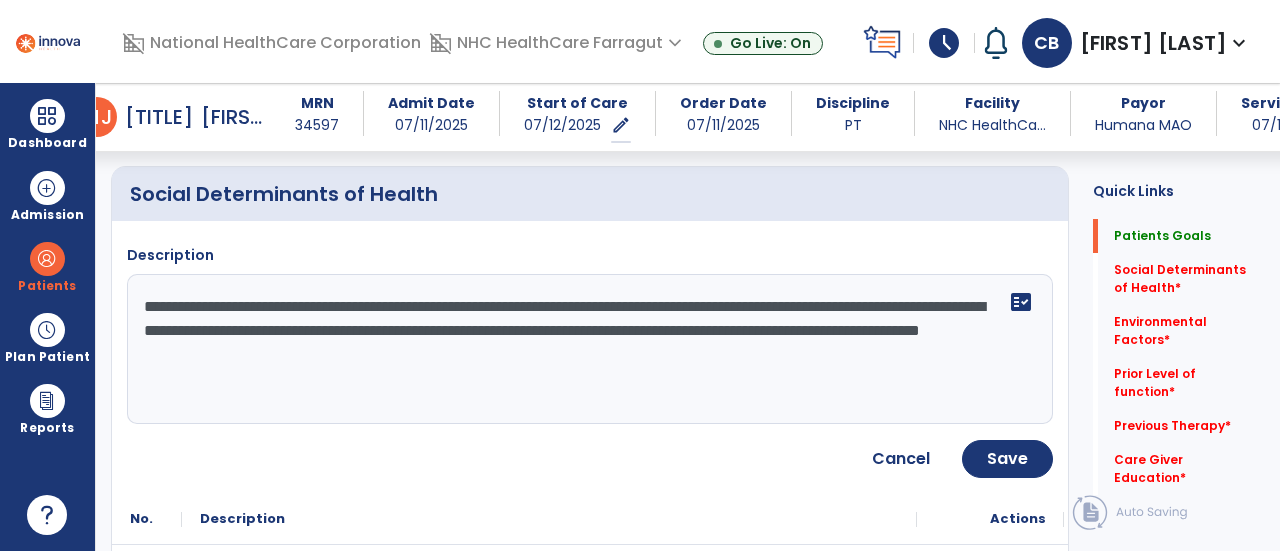 click on "**********" 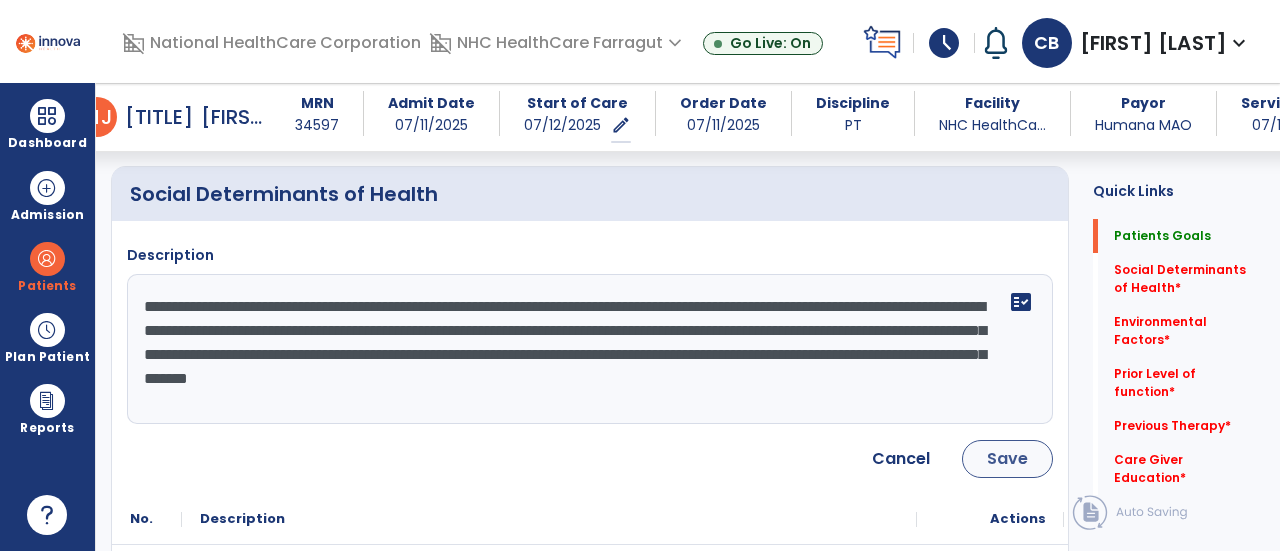 type on "**********" 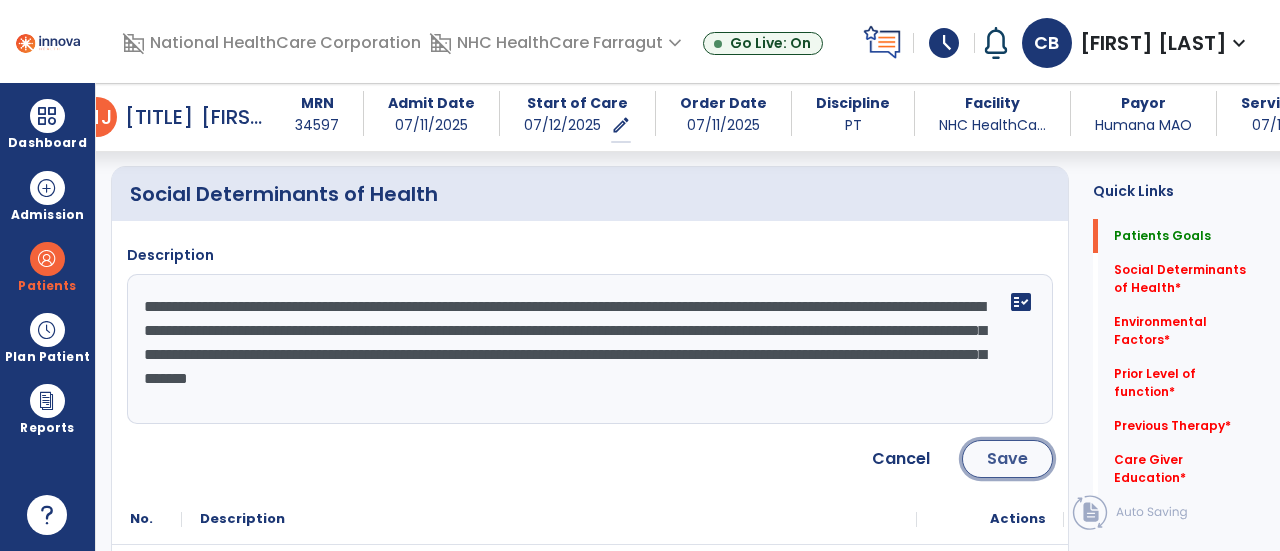 click on "Save" 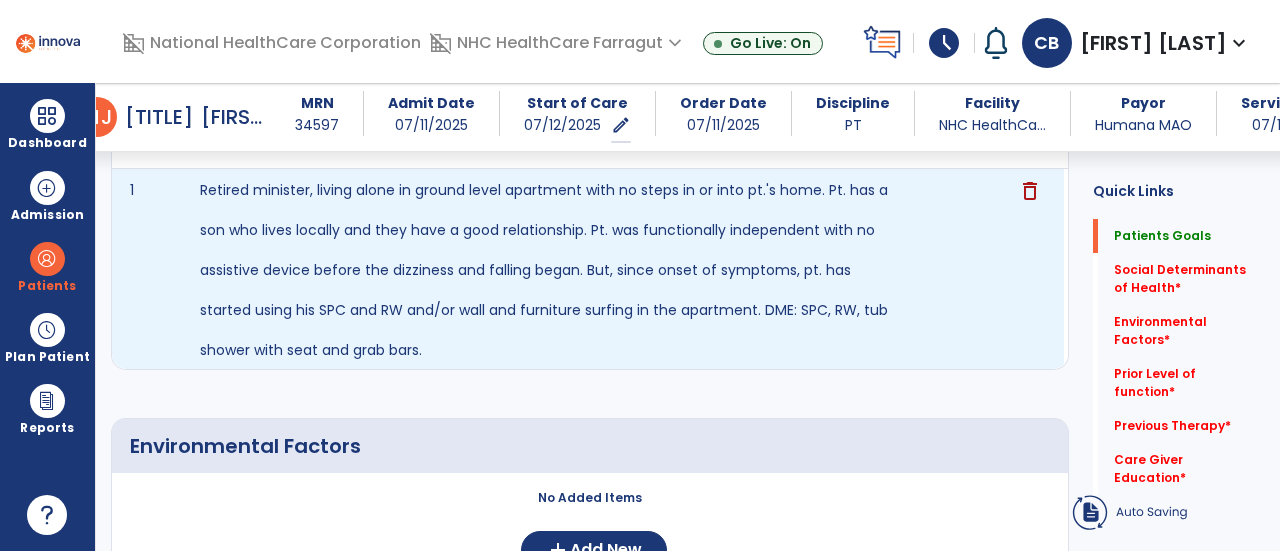 scroll, scrollTop: 700, scrollLeft: 0, axis: vertical 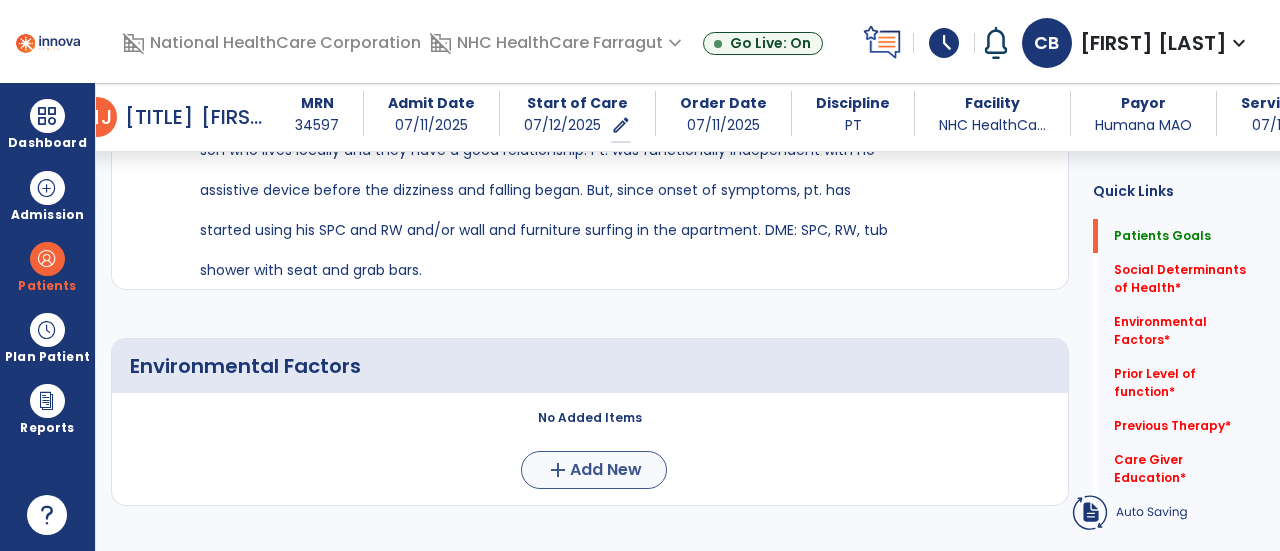 click on "No Added Items  add  Add New" 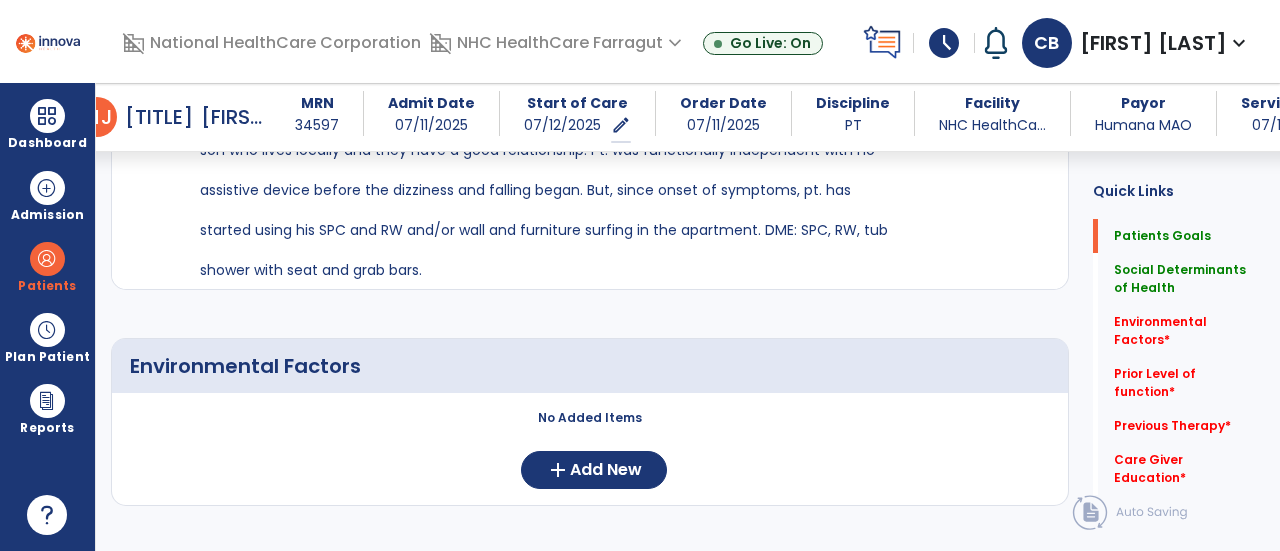 click on "No Added Items  add  Add New" 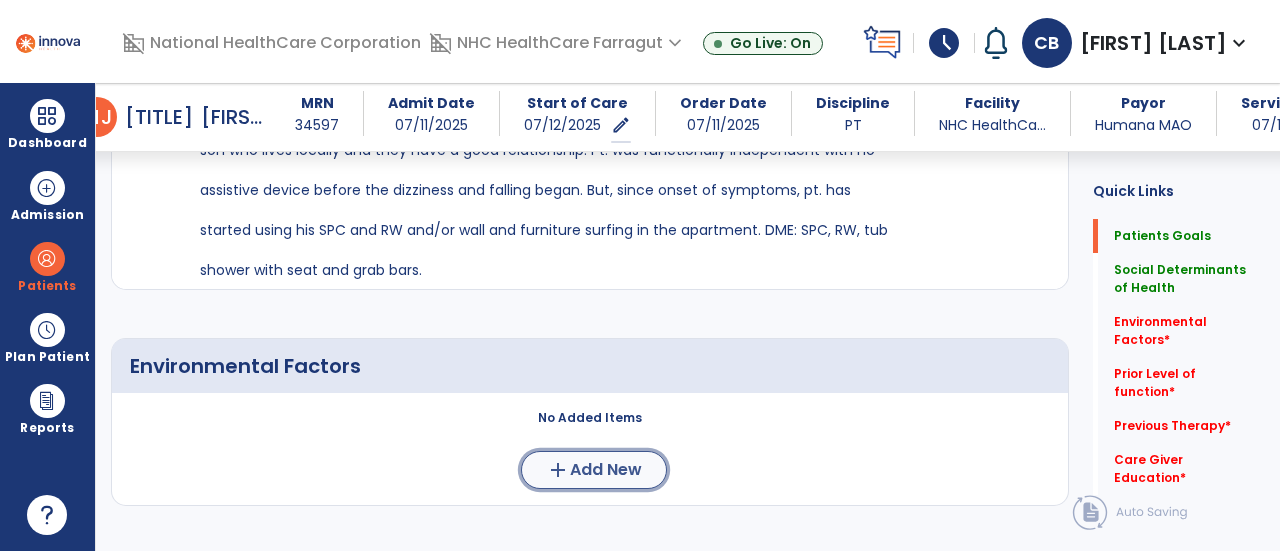 click on "Add New" 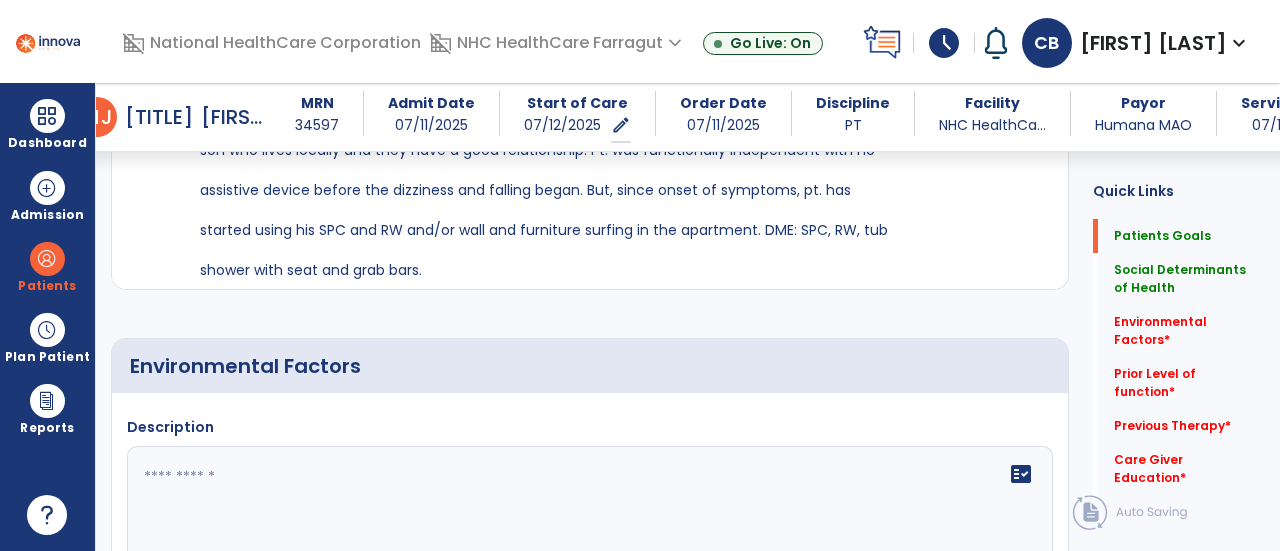 click on "fact_check" 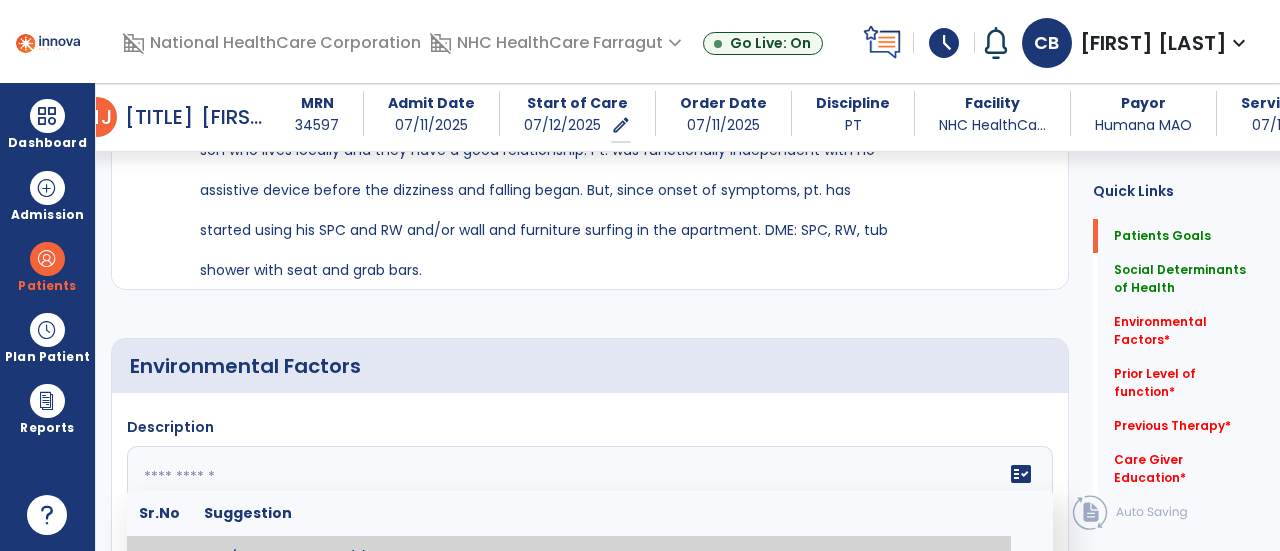 scroll, scrollTop: 712, scrollLeft: 0, axis: vertical 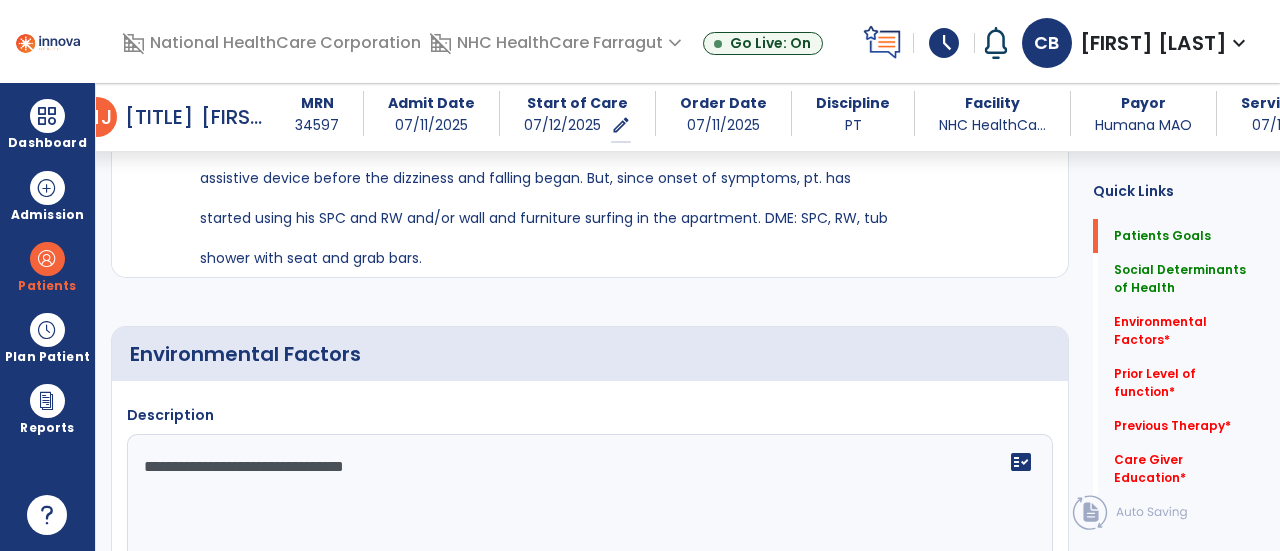 drag, startPoint x: 249, startPoint y: 453, endPoint x: 472, endPoint y: 439, distance: 223.43903 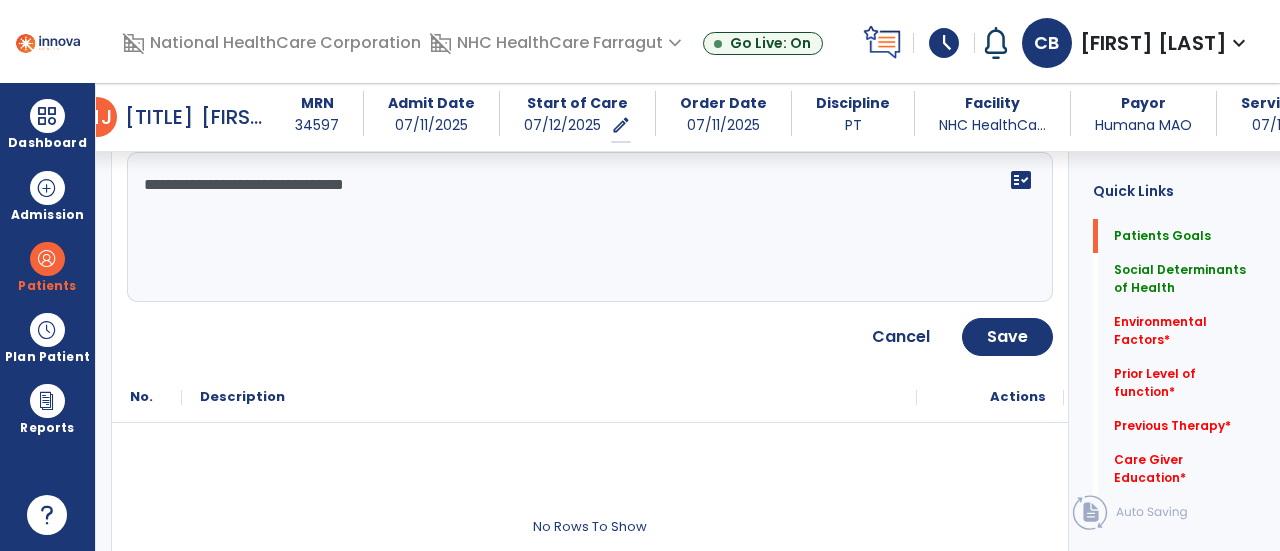 scroll, scrollTop: 1012, scrollLeft: 0, axis: vertical 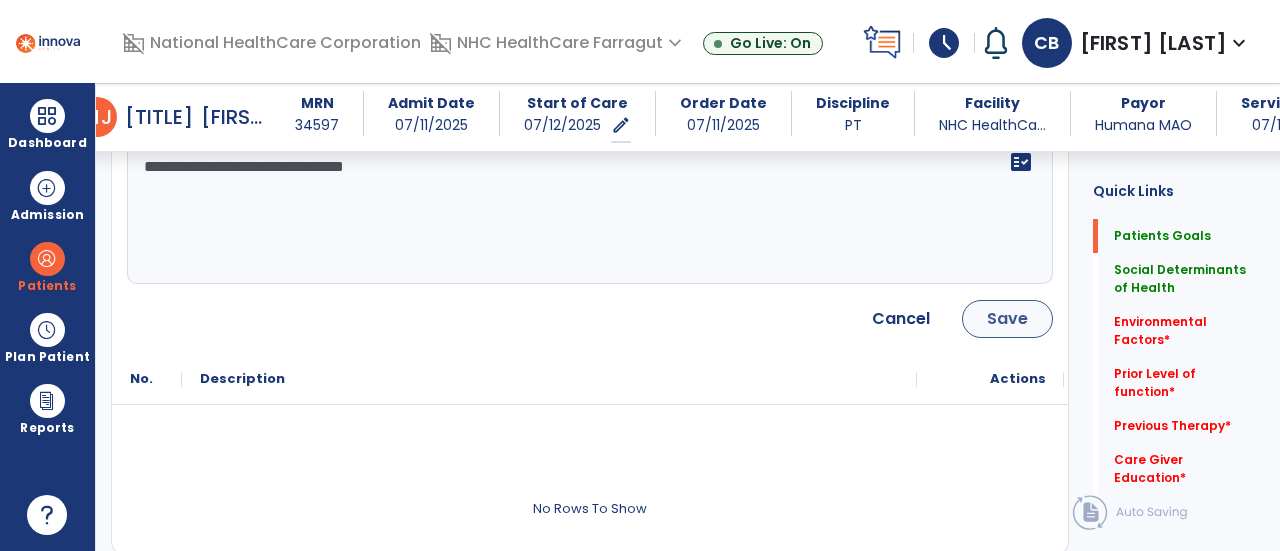 type on "**********" 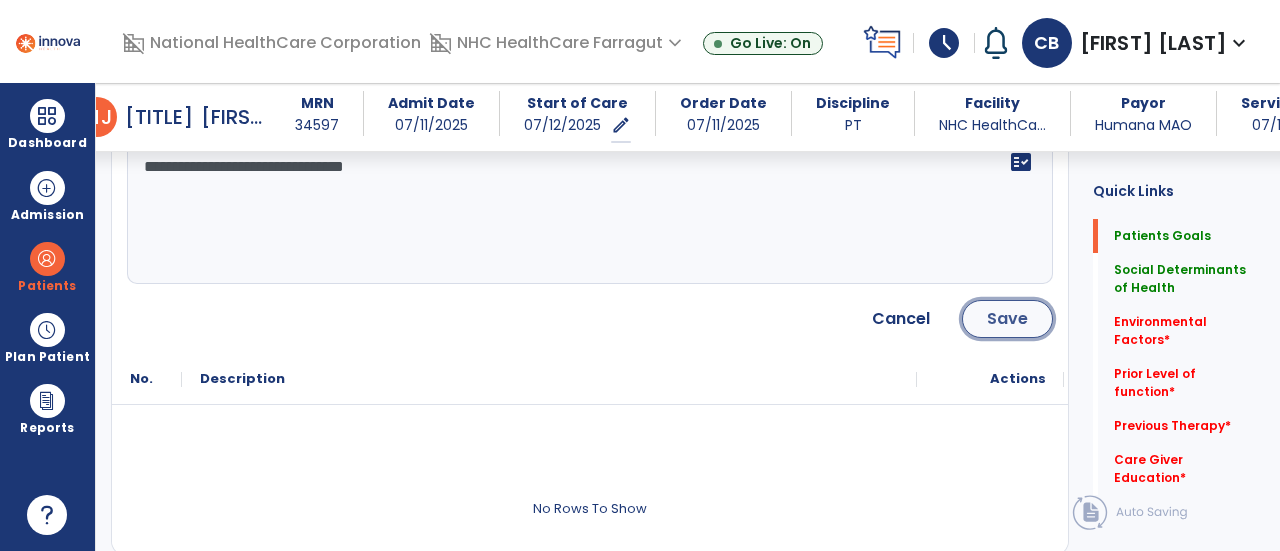 click on "Save" 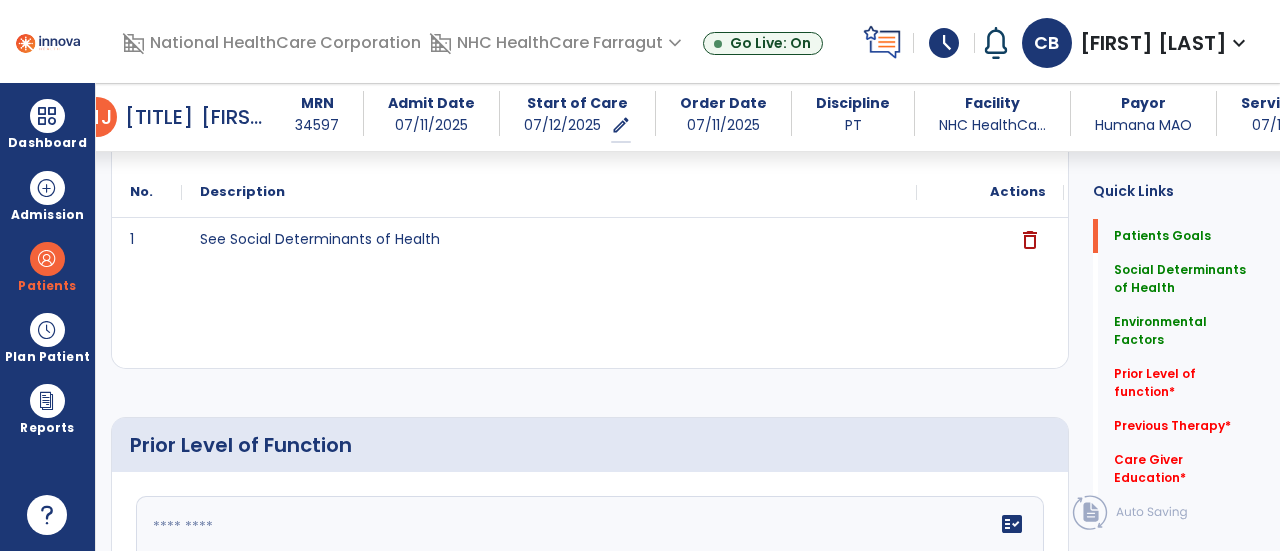 scroll, scrollTop: 1004, scrollLeft: 0, axis: vertical 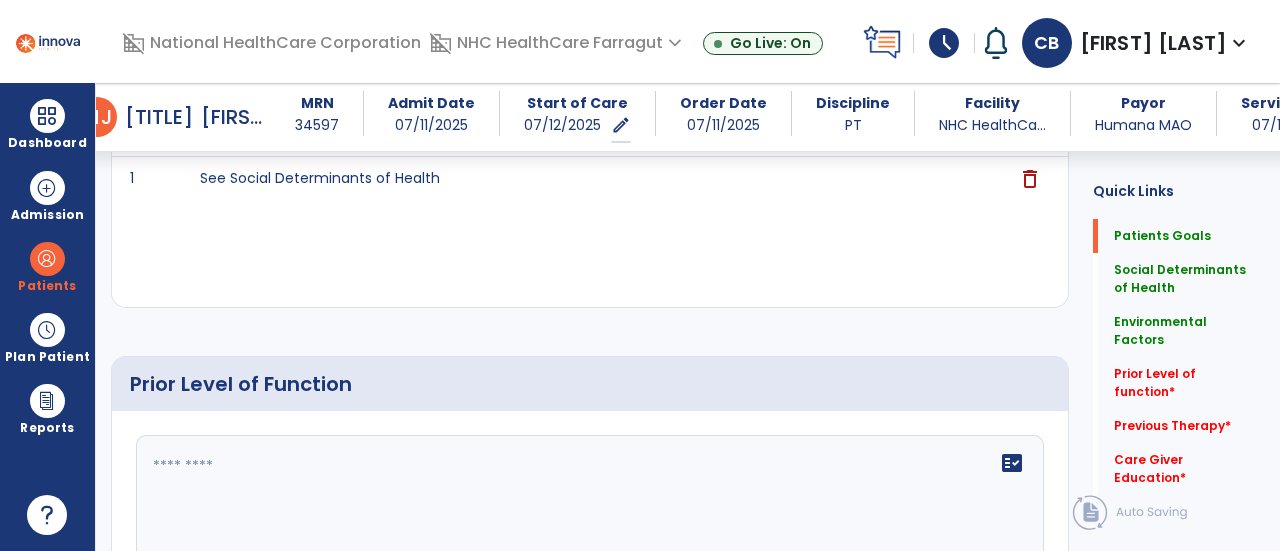 click on "fact_check" 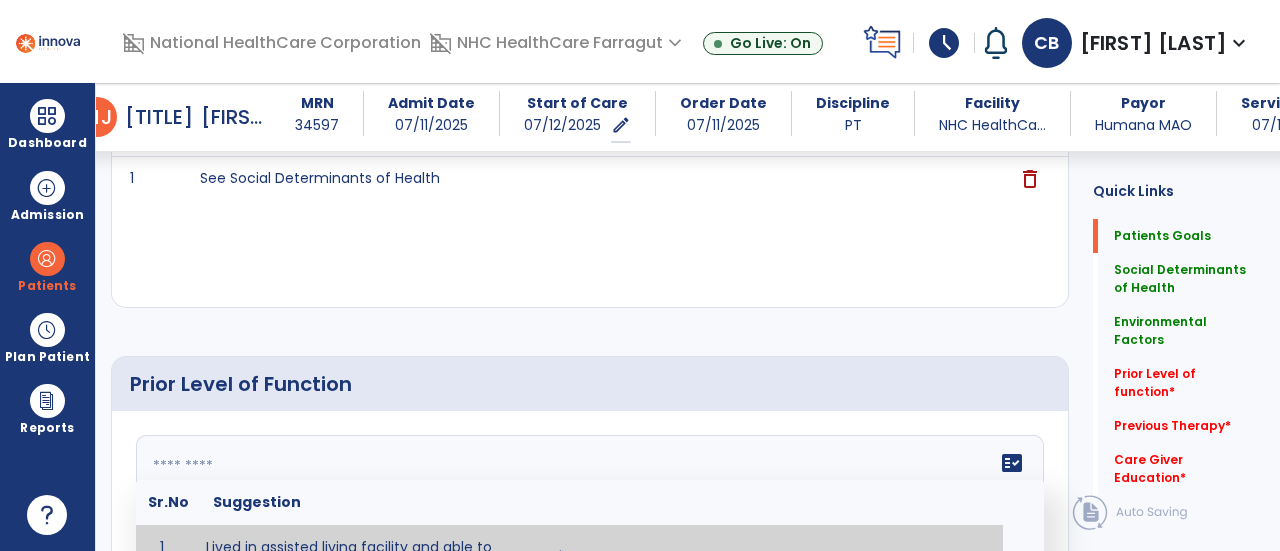 scroll, scrollTop: 1005, scrollLeft: 0, axis: vertical 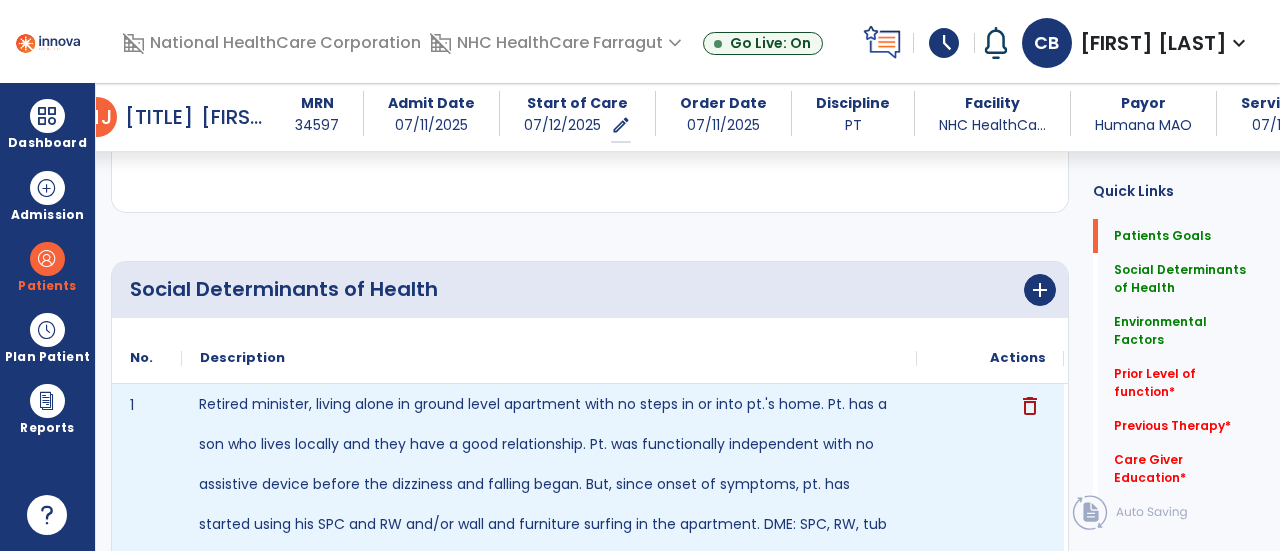 drag, startPoint x: 196, startPoint y: 381, endPoint x: 757, endPoint y: 513, distance: 576.32025 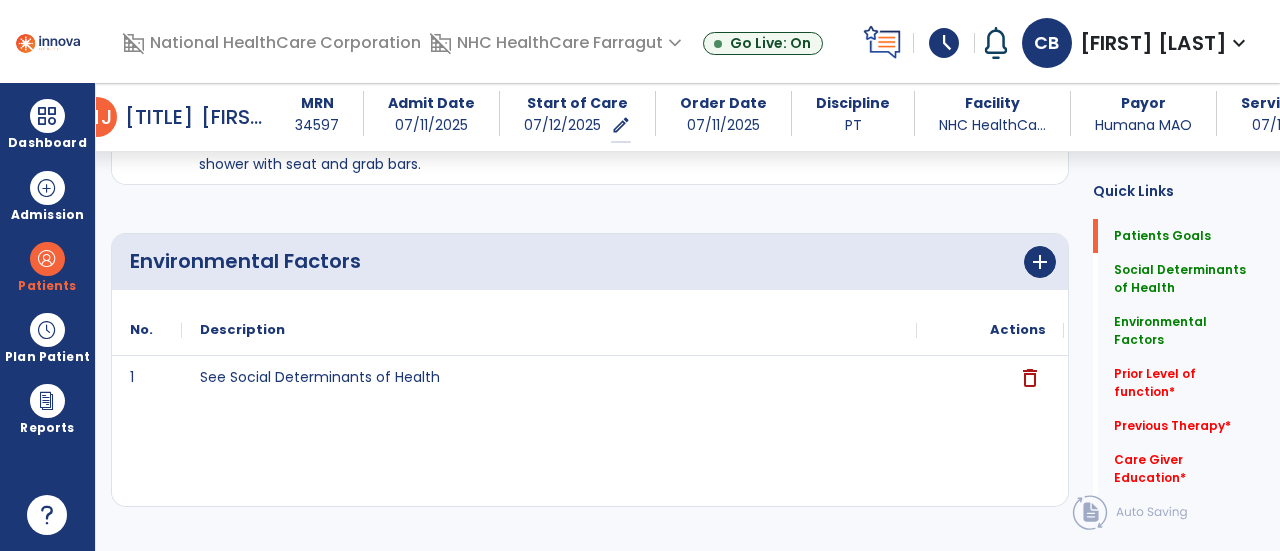 scroll, scrollTop: 1005, scrollLeft: 0, axis: vertical 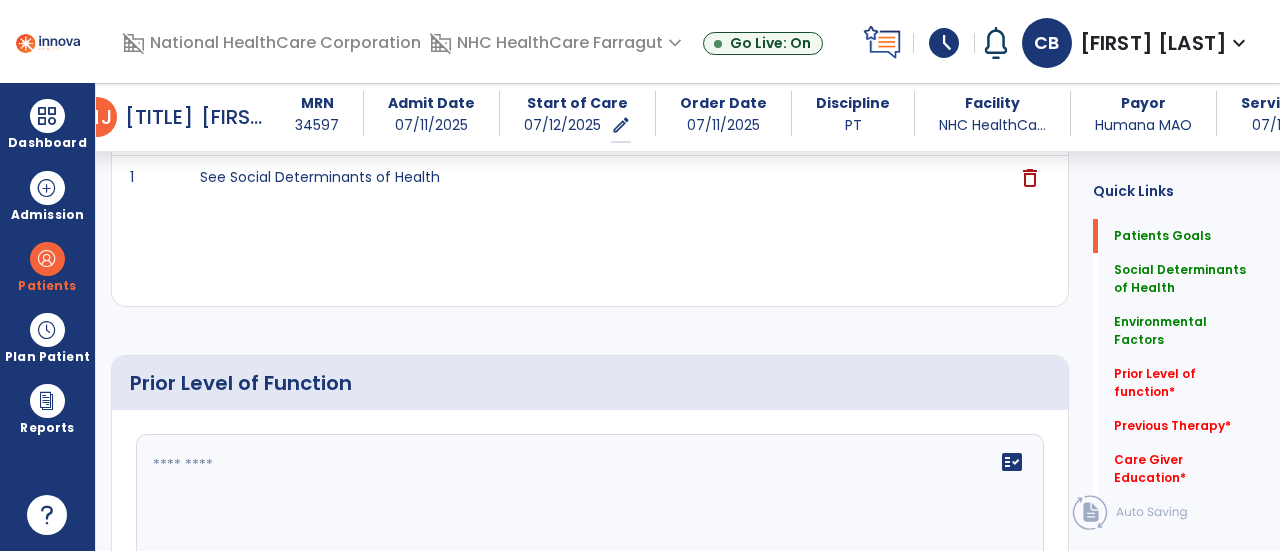 click on "fact_check" 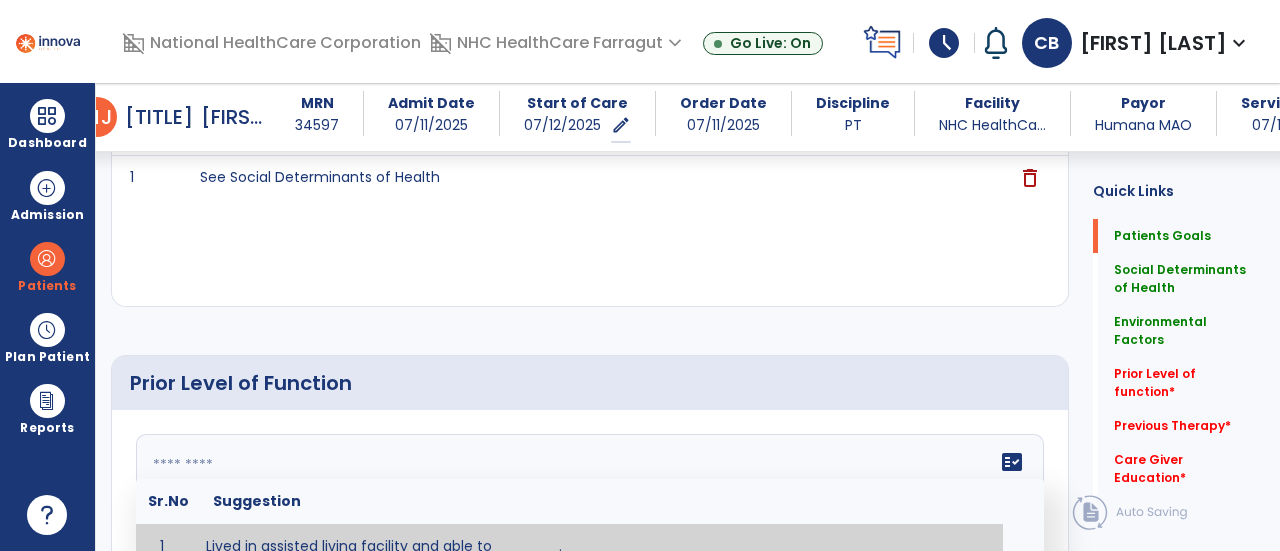 paste on "**********" 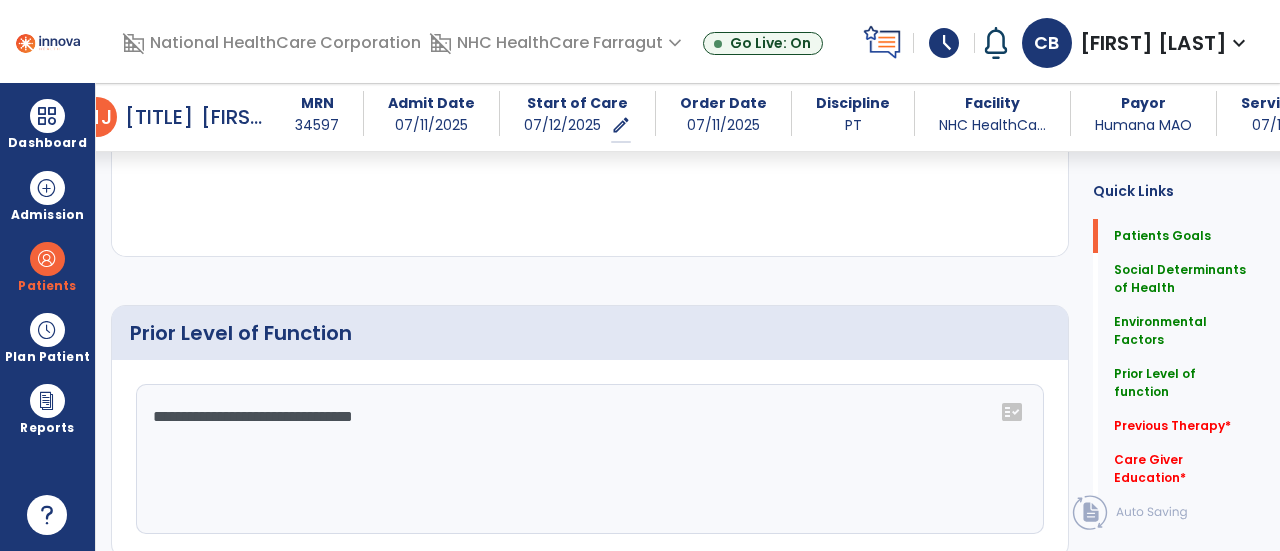scroll, scrollTop: 1455, scrollLeft: 0, axis: vertical 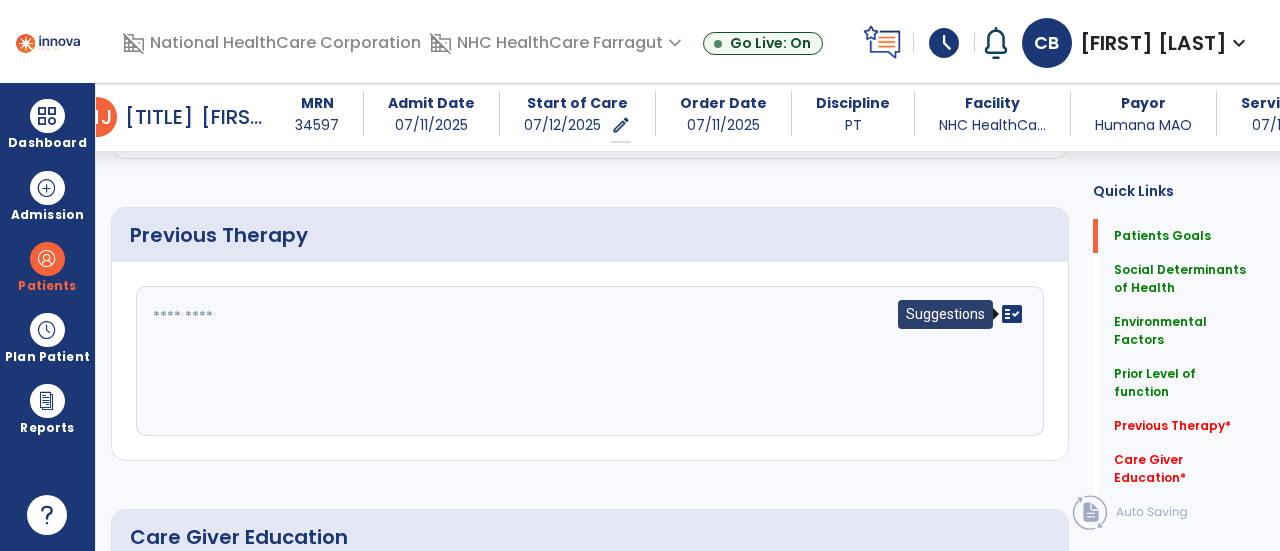 type on "**********" 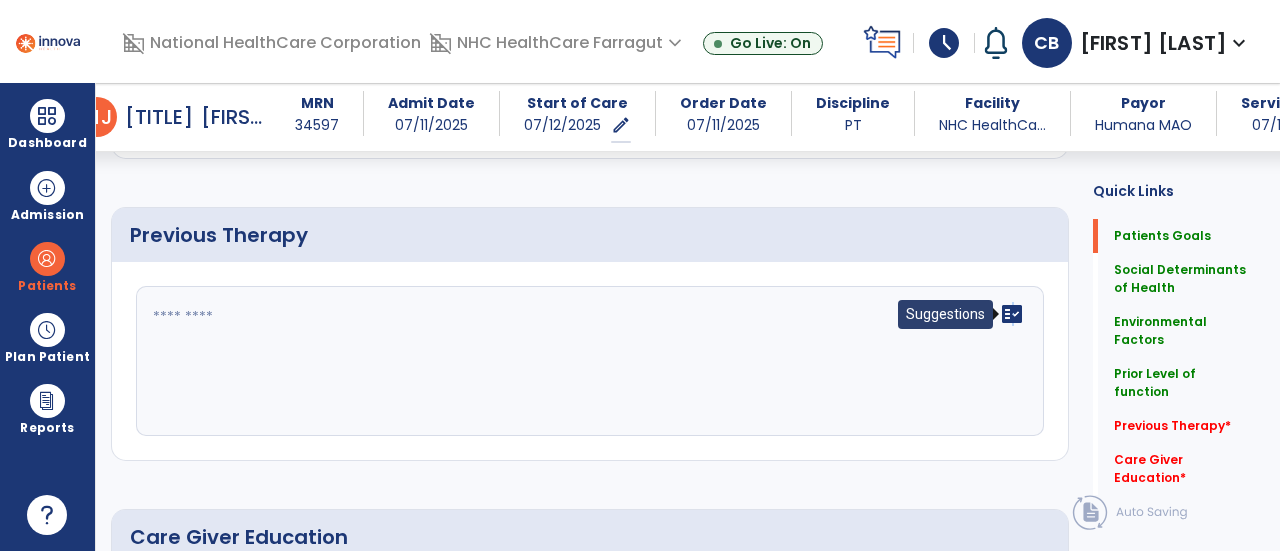 click on "fact_check" 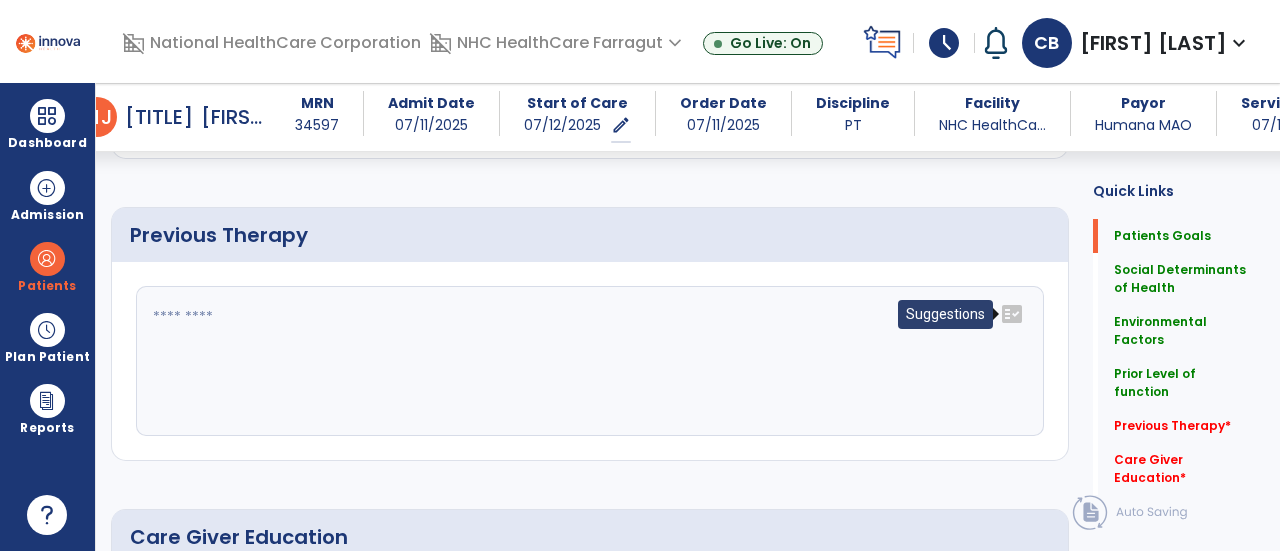 click on "fact_check" 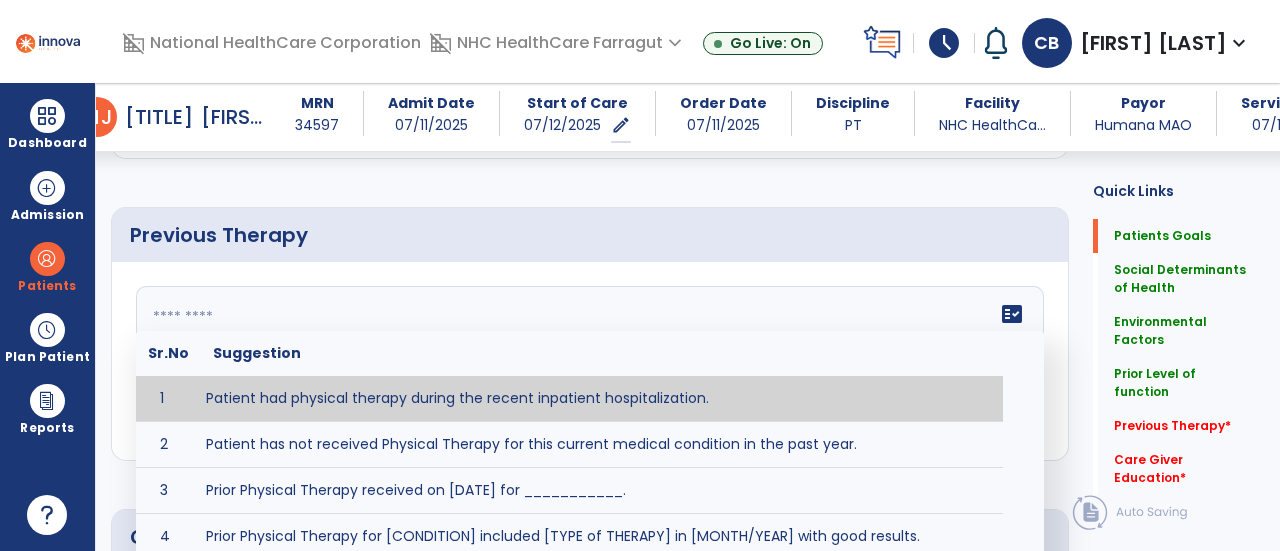 type on "**********" 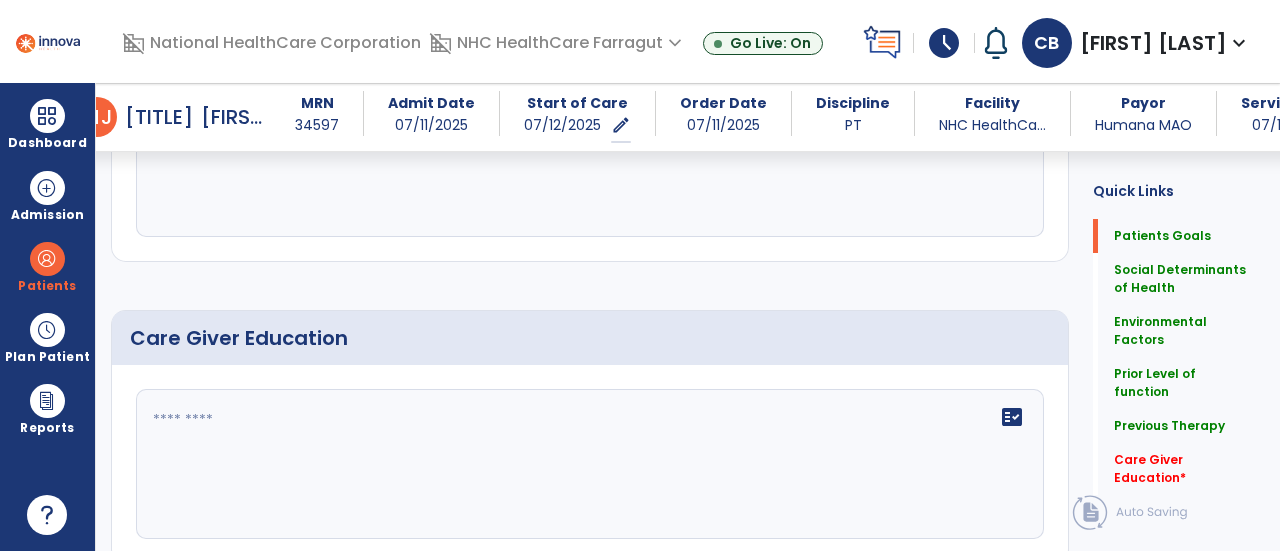 scroll, scrollTop: 1655, scrollLeft: 0, axis: vertical 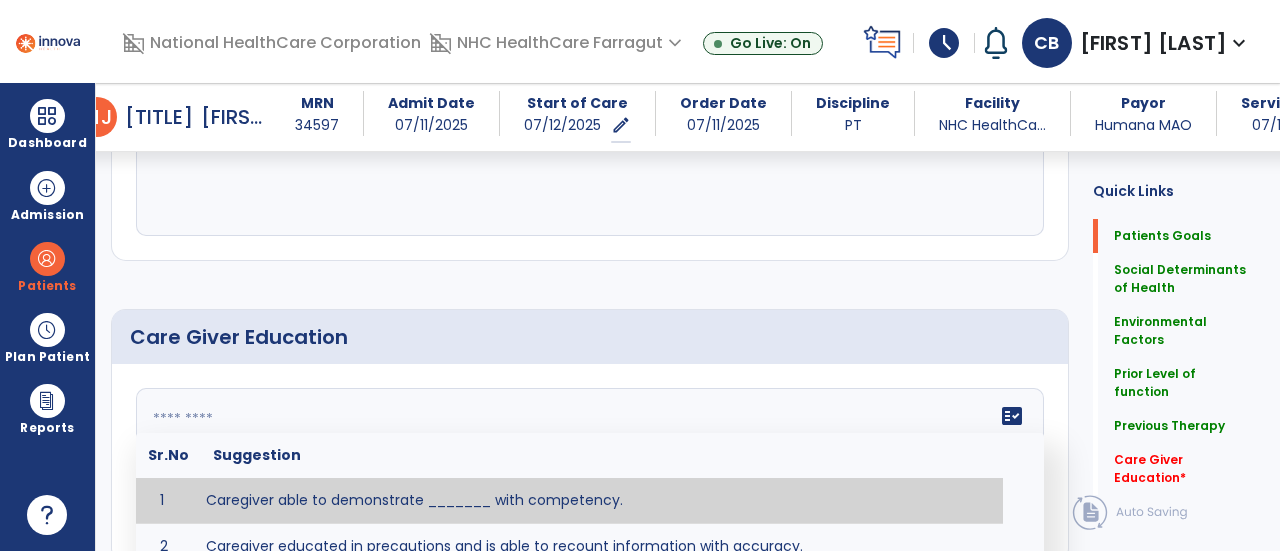click on "fact_check  Sr.No Suggestion 1 Caregiver able to demonstrate _______ with competency. 2 Caregiver educated in precautions and is able to recount information with accuracy. 3 Caregiver education initiated with _______ focusing on the following tasks/activities __________. 4 Home exercise program initiated with caregiver focusing on __________. 5 Patient educated in precautions and is able to recount information with [VALUE]% accuracy." 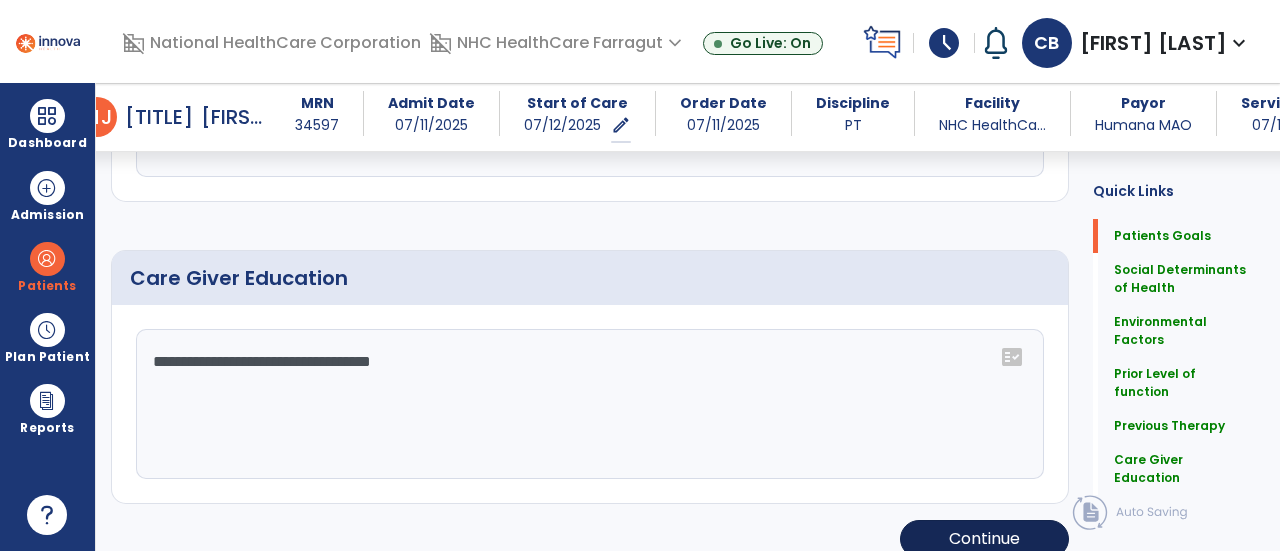 type on "**********" 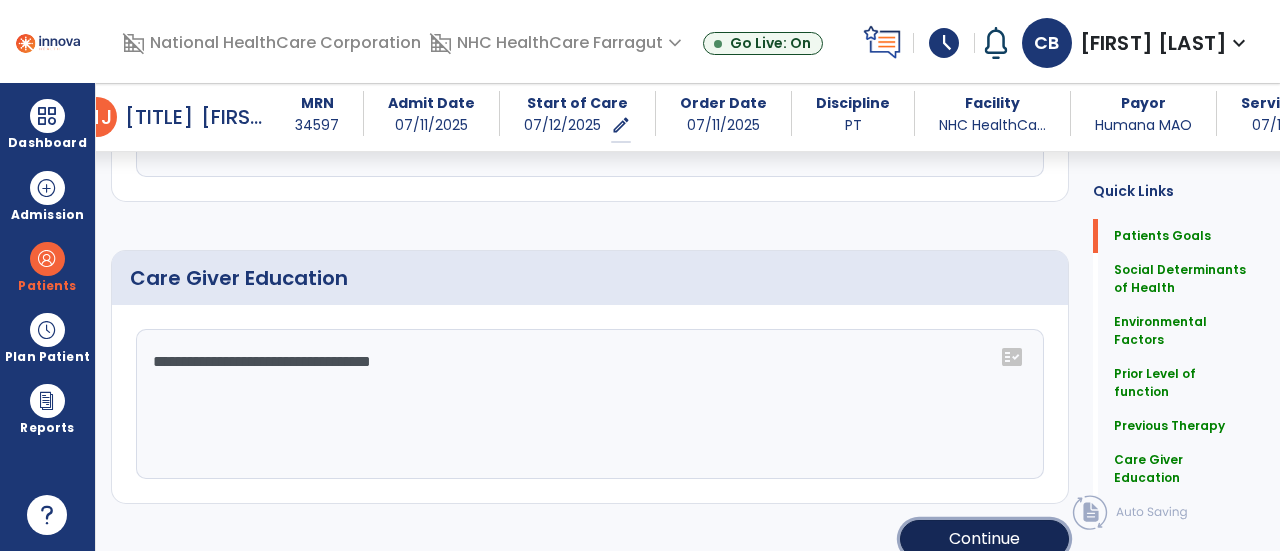 click on "Continue" 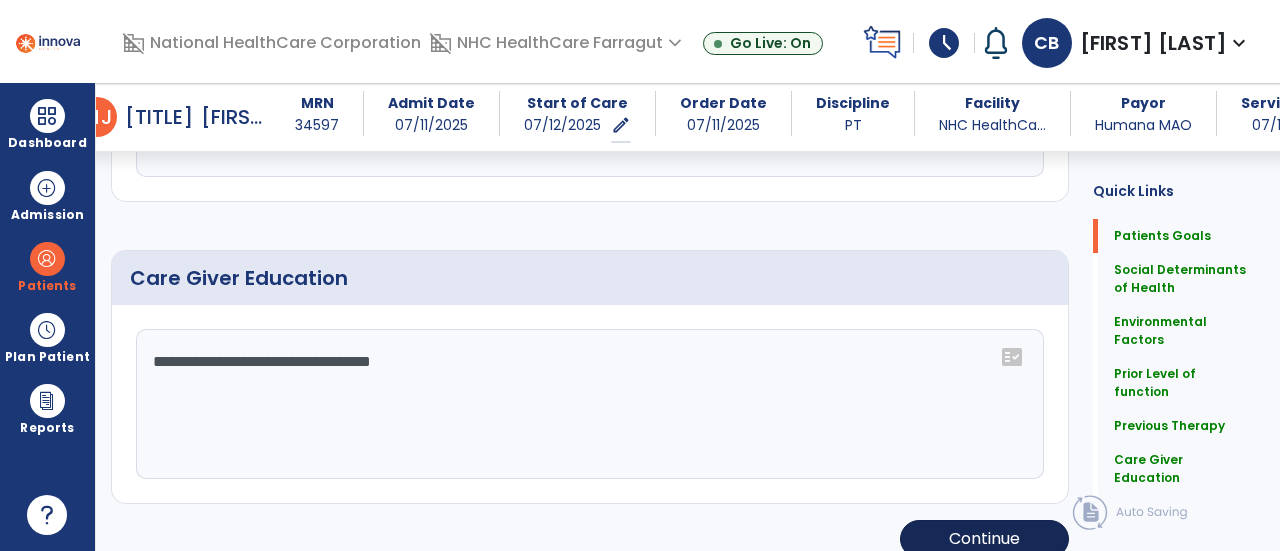 scroll, scrollTop: 394, scrollLeft: 0, axis: vertical 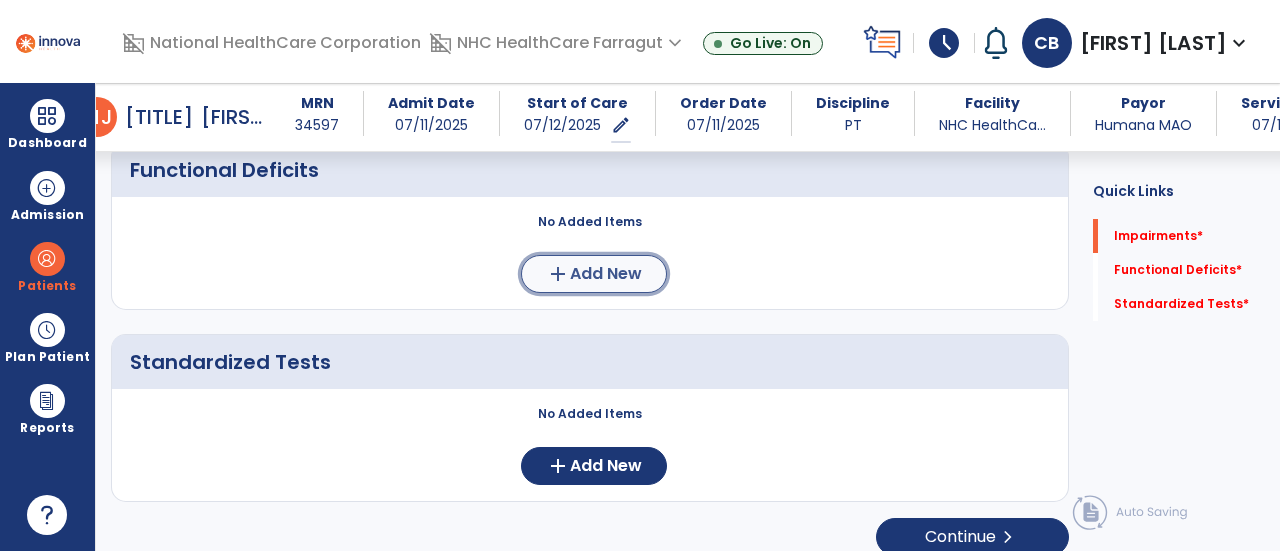 click on "add" 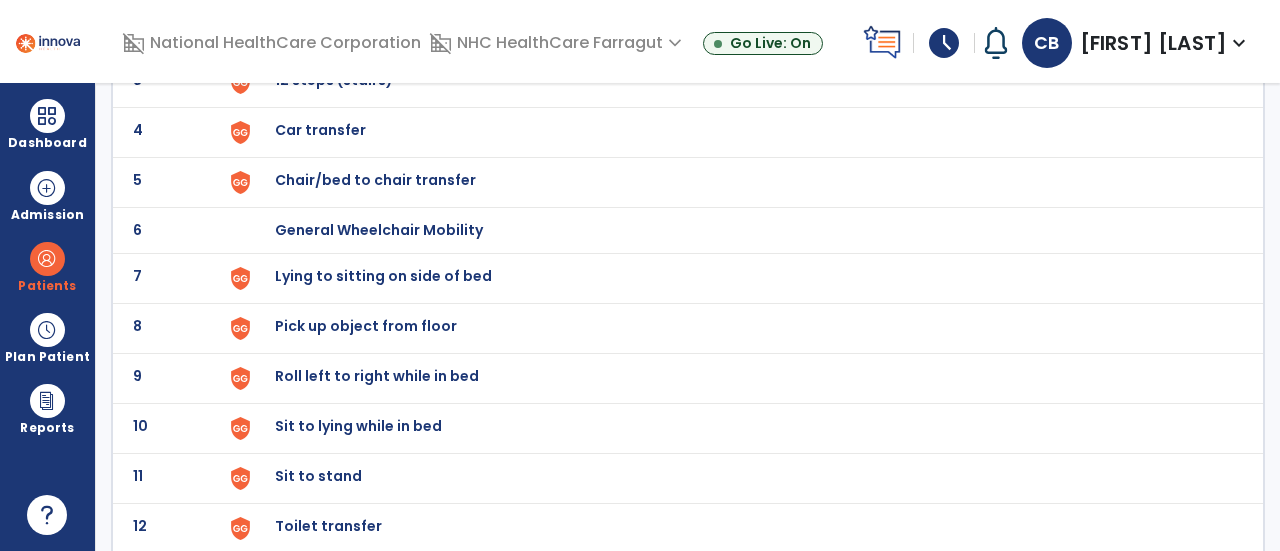 scroll, scrollTop: 300, scrollLeft: 0, axis: vertical 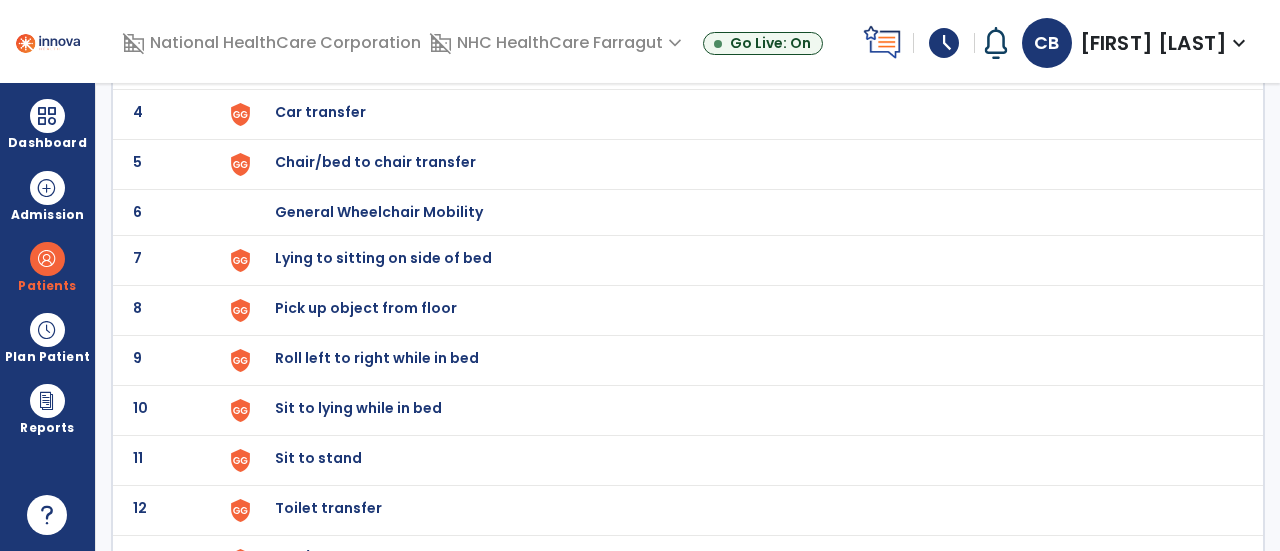 click on "Roll left to right while in bed" at bounding box center (321, -38) 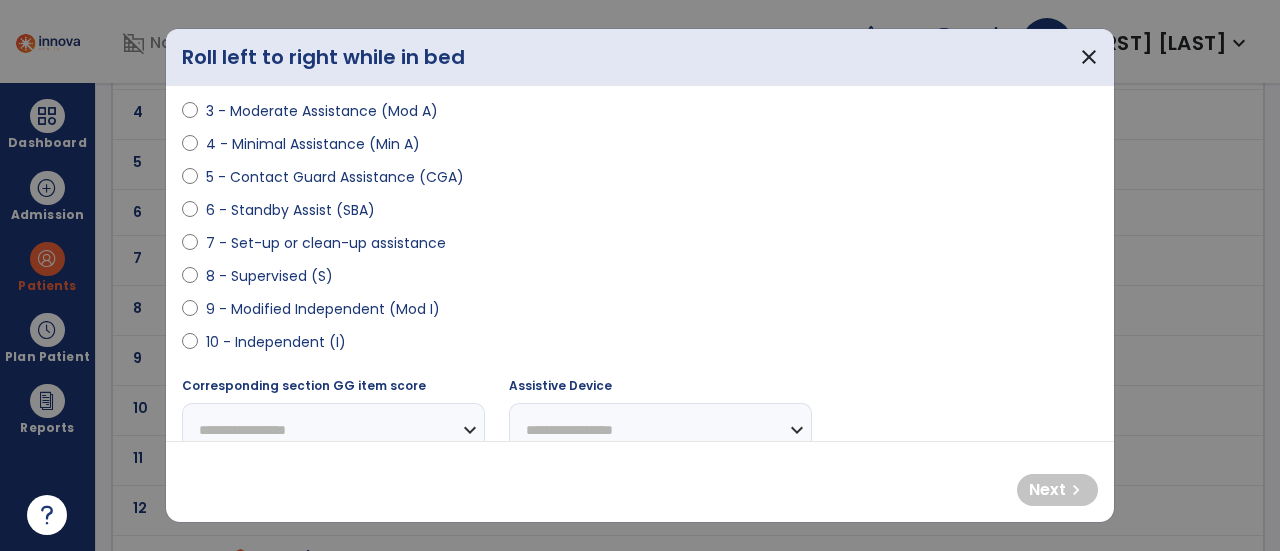 scroll, scrollTop: 300, scrollLeft: 0, axis: vertical 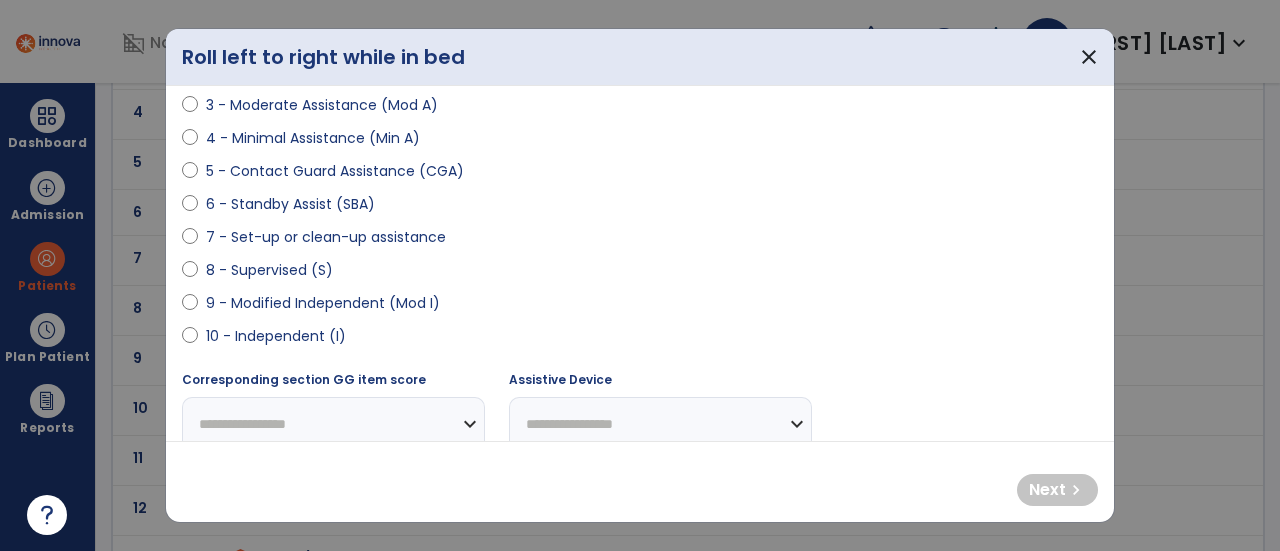 select on "**********" 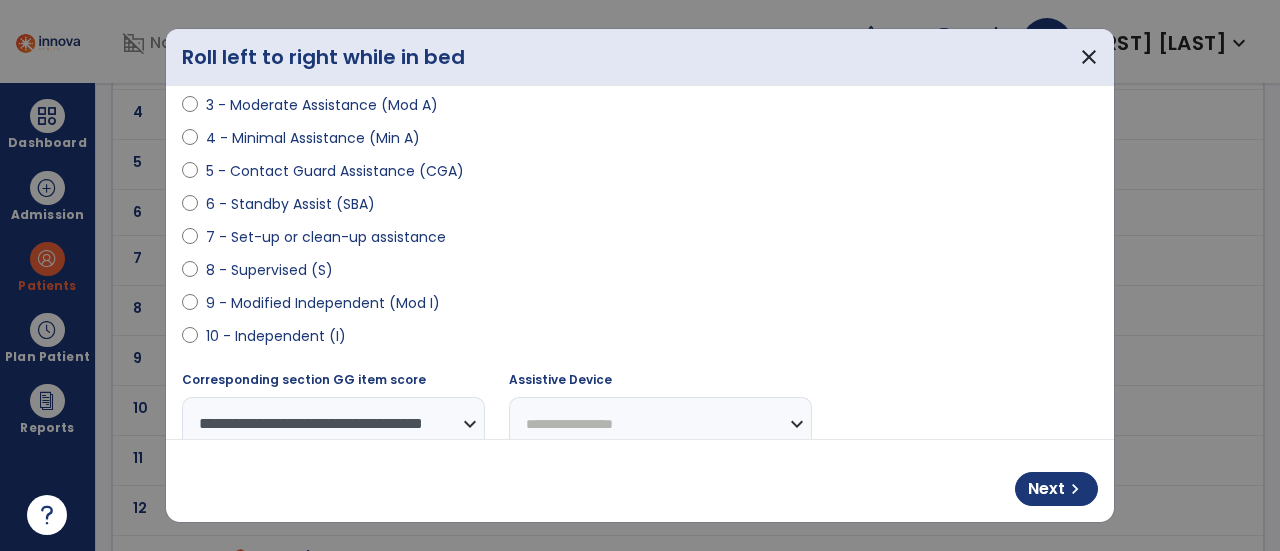 scroll, scrollTop: 310, scrollLeft: 0, axis: vertical 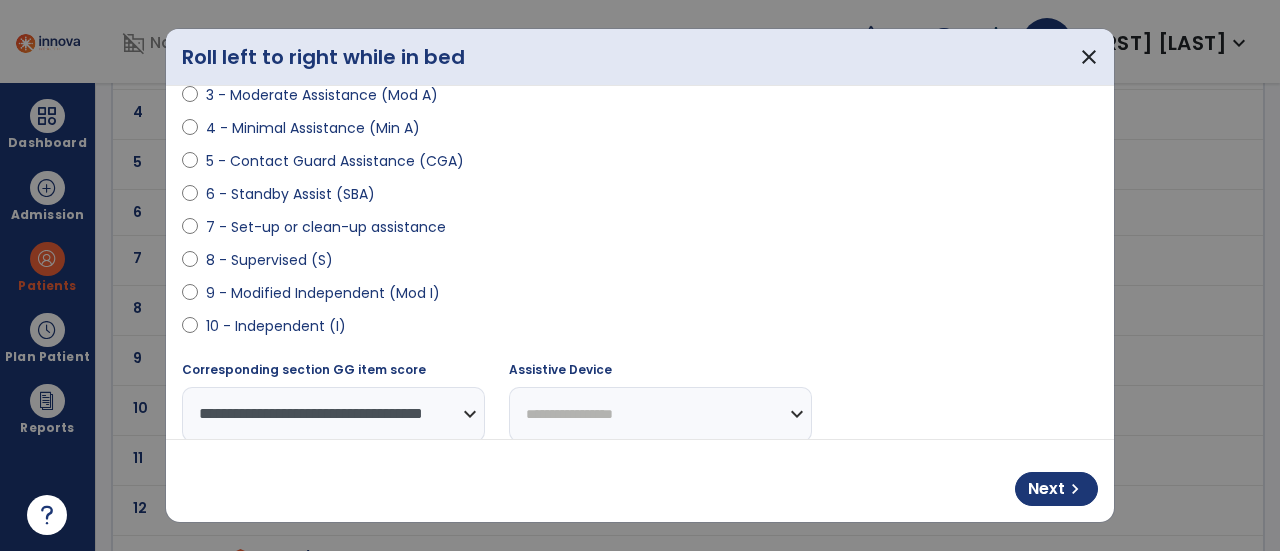 click on "**********" at bounding box center (660, 414) 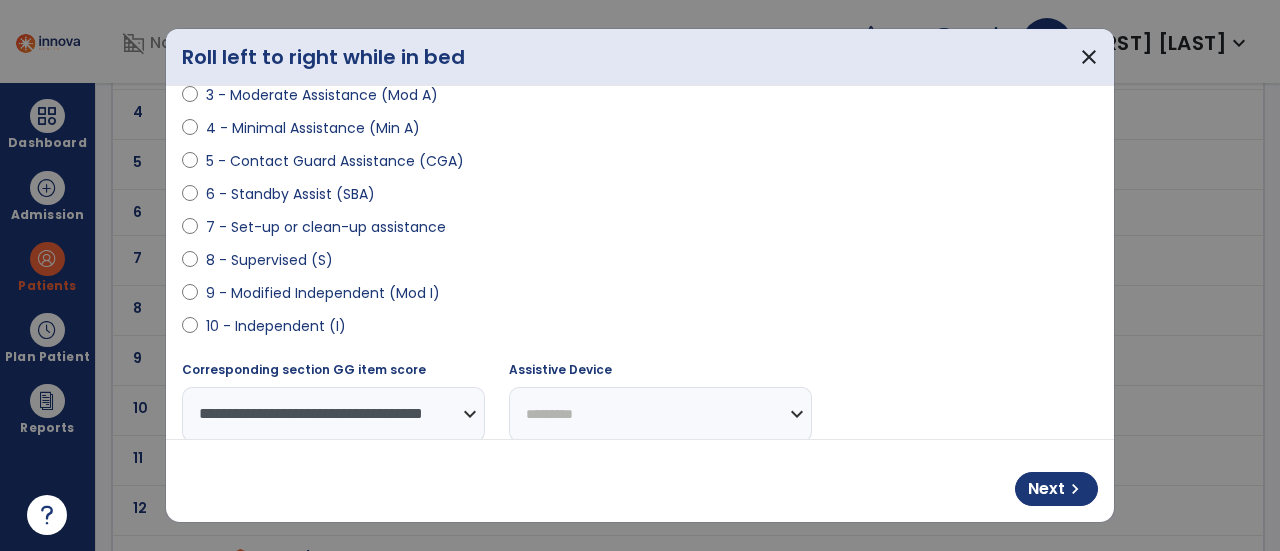 click on "**********" at bounding box center (660, 414) 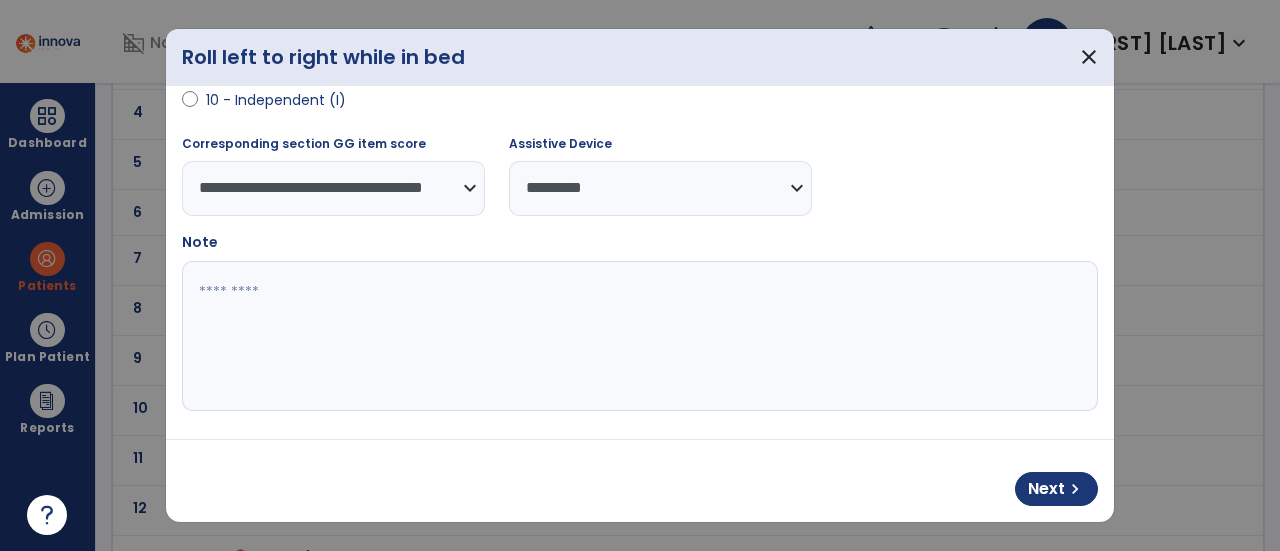 scroll, scrollTop: 537, scrollLeft: 0, axis: vertical 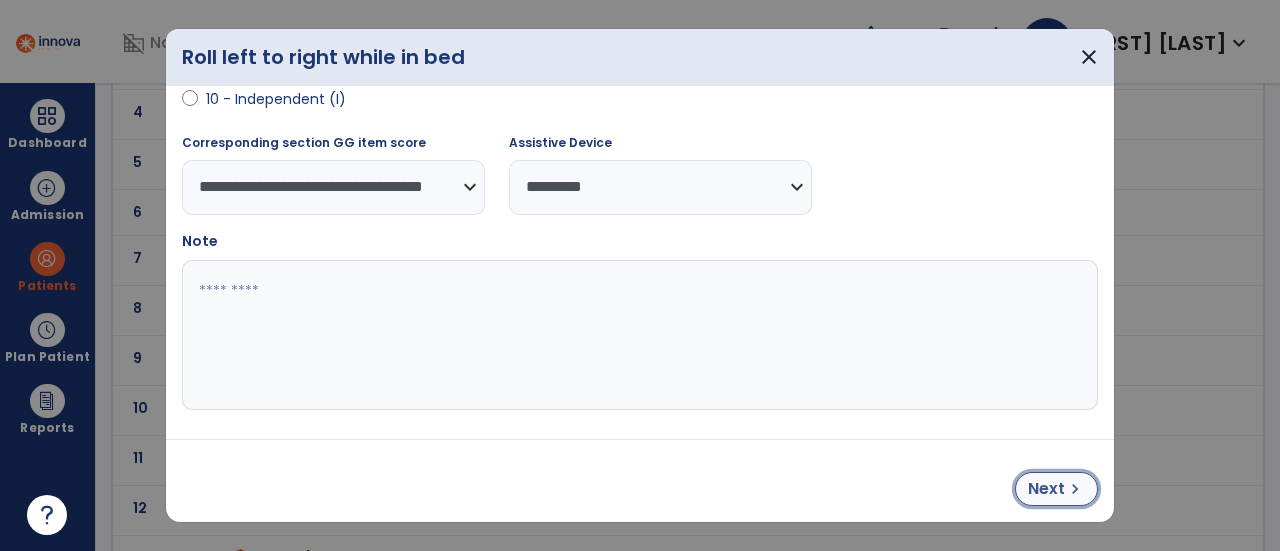 click on "Next" at bounding box center (1046, 489) 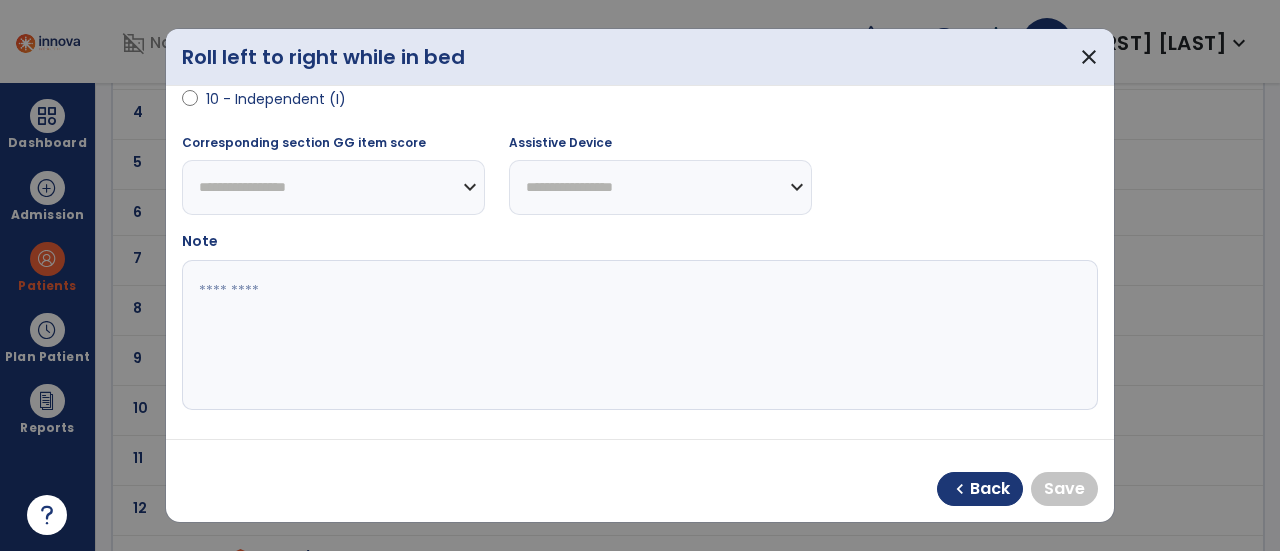 select on "**********" 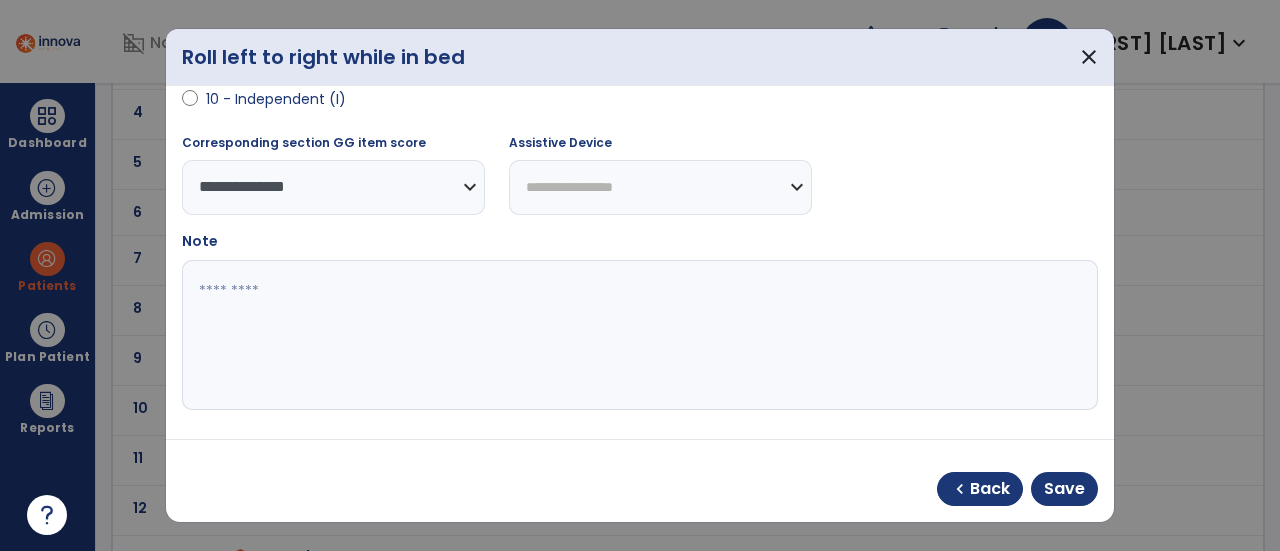 click on "**********" at bounding box center [660, 187] 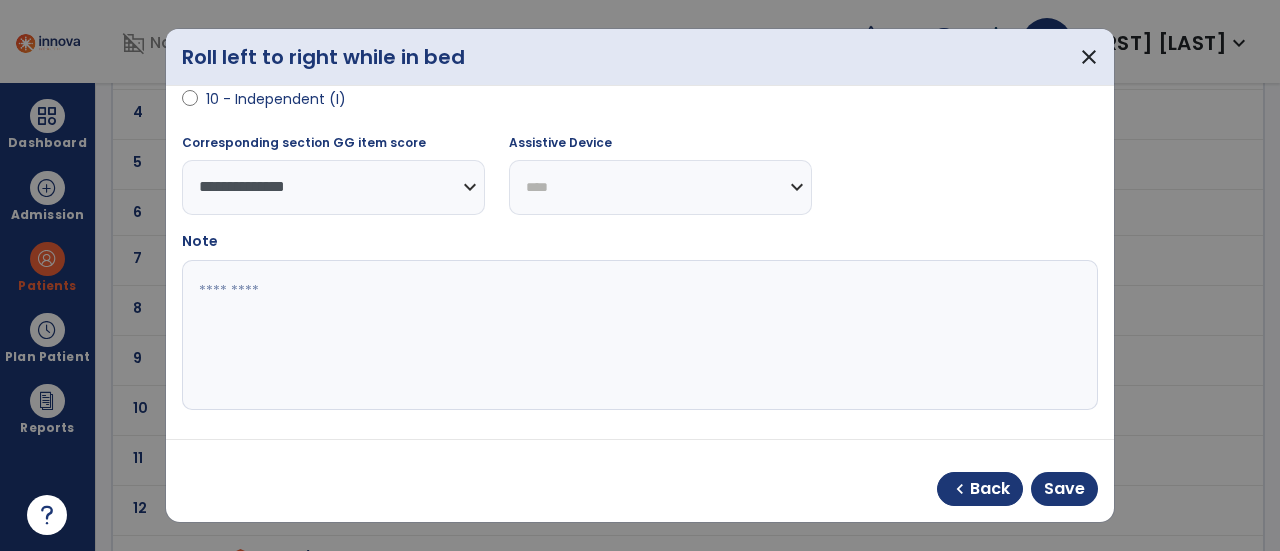 click on "**********" at bounding box center [660, 187] 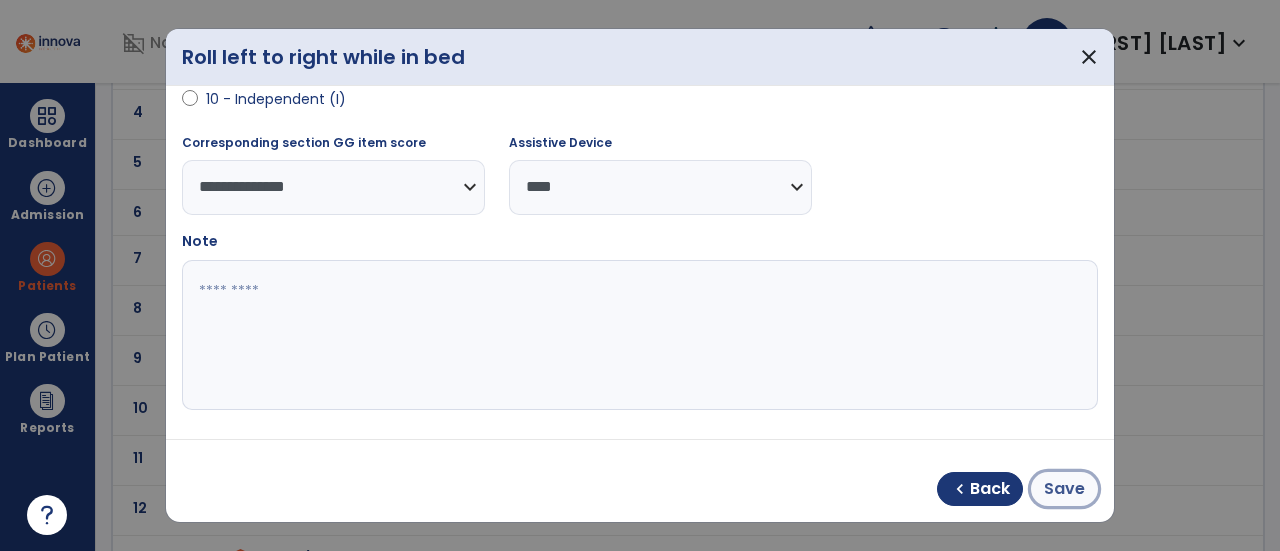 click on "Save" at bounding box center (1064, 489) 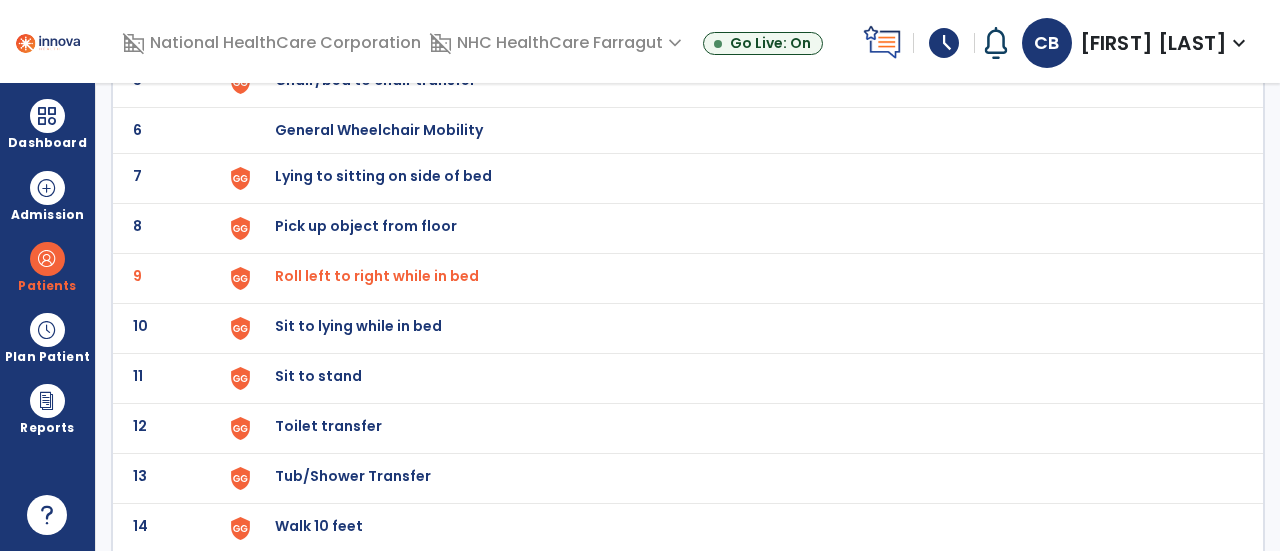 scroll, scrollTop: 400, scrollLeft: 0, axis: vertical 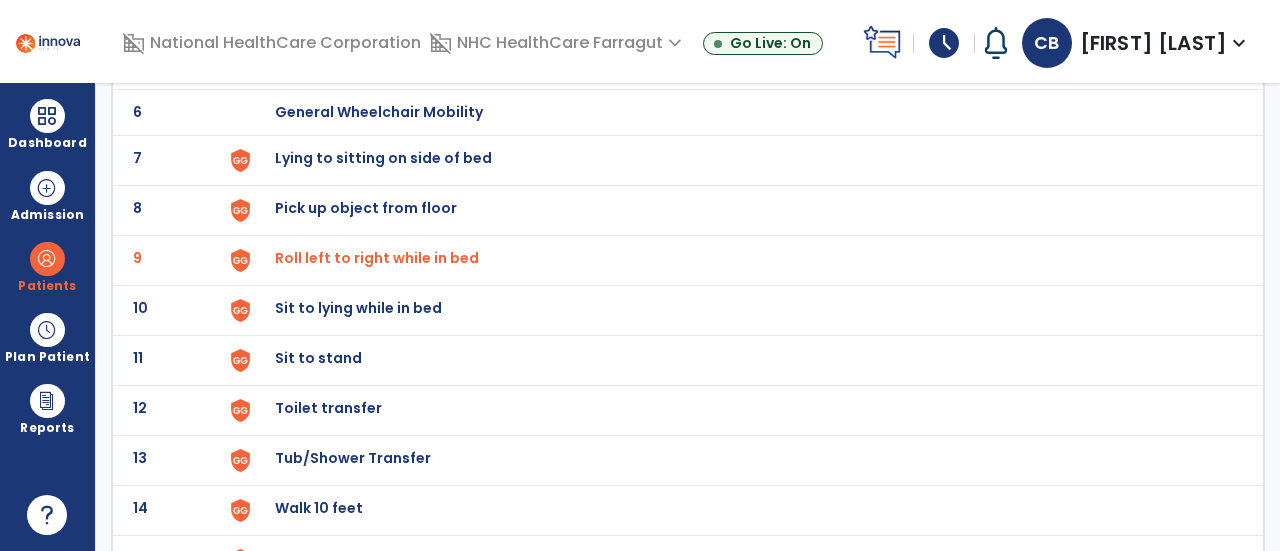 click on "Lying to sitting on side of bed" at bounding box center [321, -138] 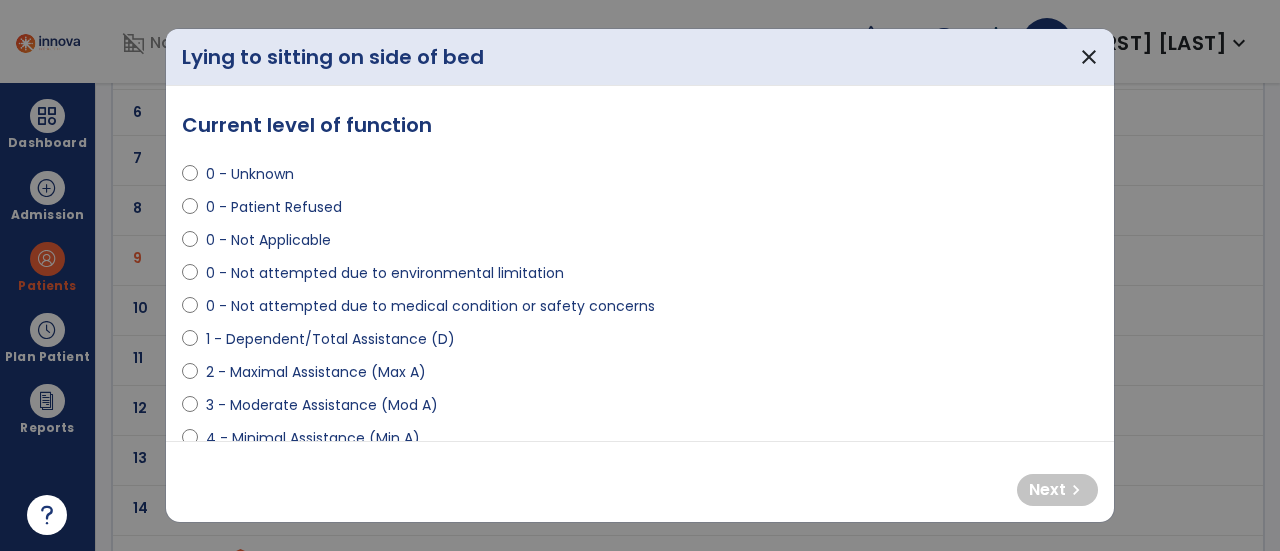 scroll, scrollTop: 100, scrollLeft: 0, axis: vertical 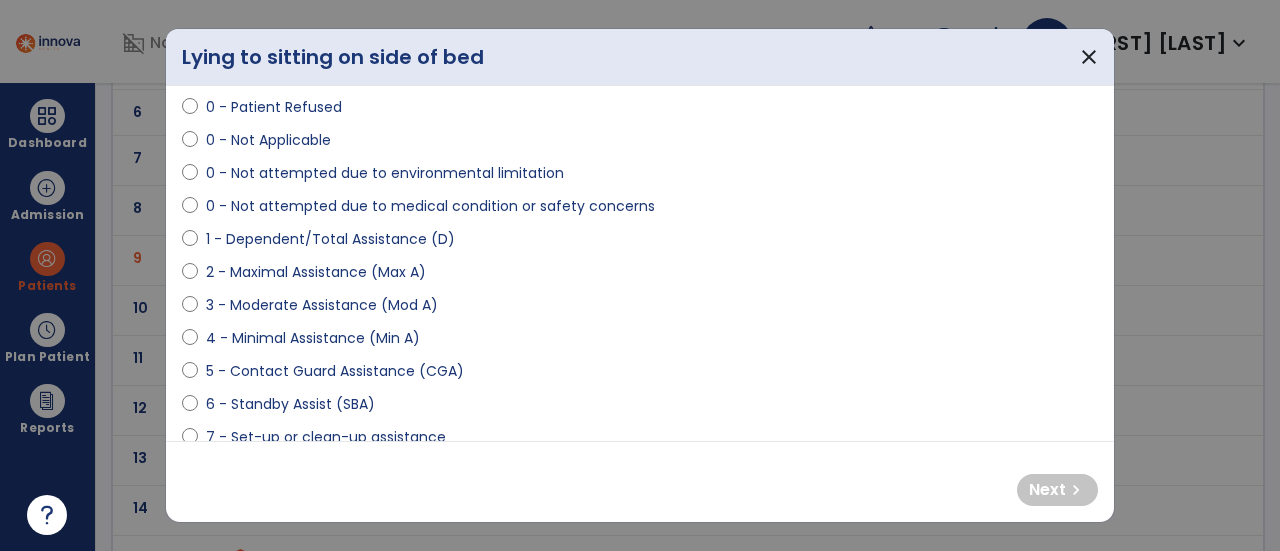 select on "**********" 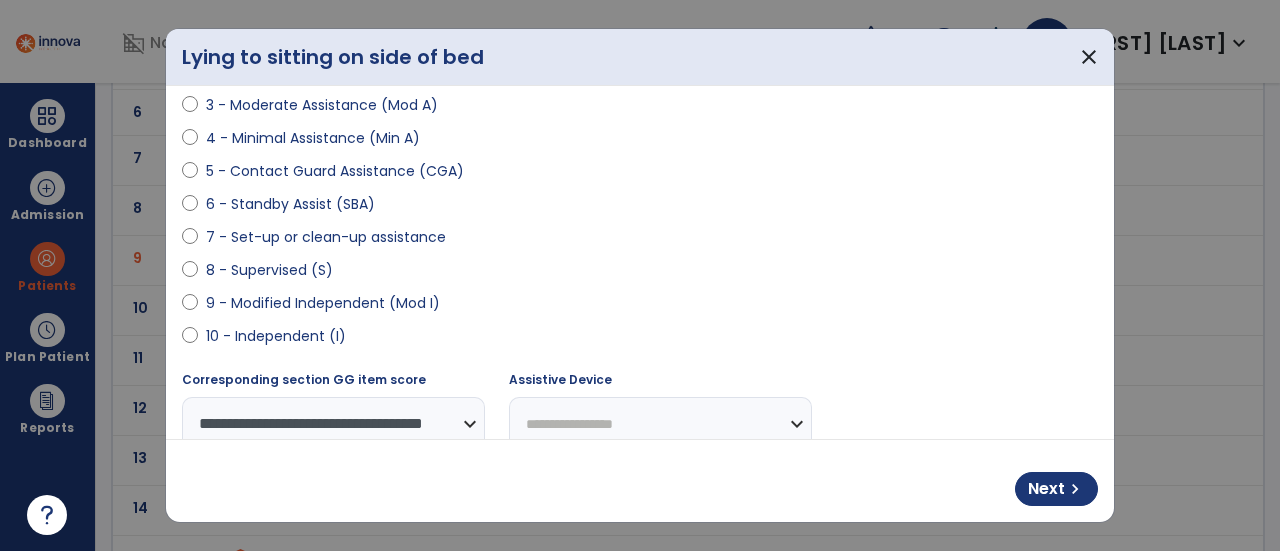 drag, startPoint x: 616, startPoint y: 422, endPoint x: 616, endPoint y: 390, distance: 32 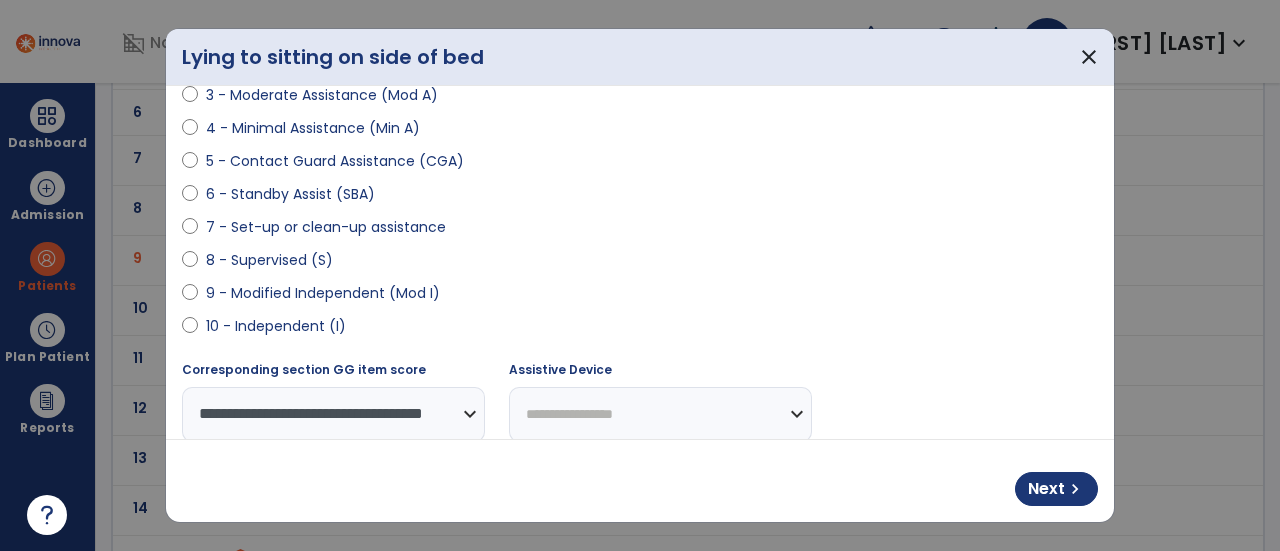 select on "*********" 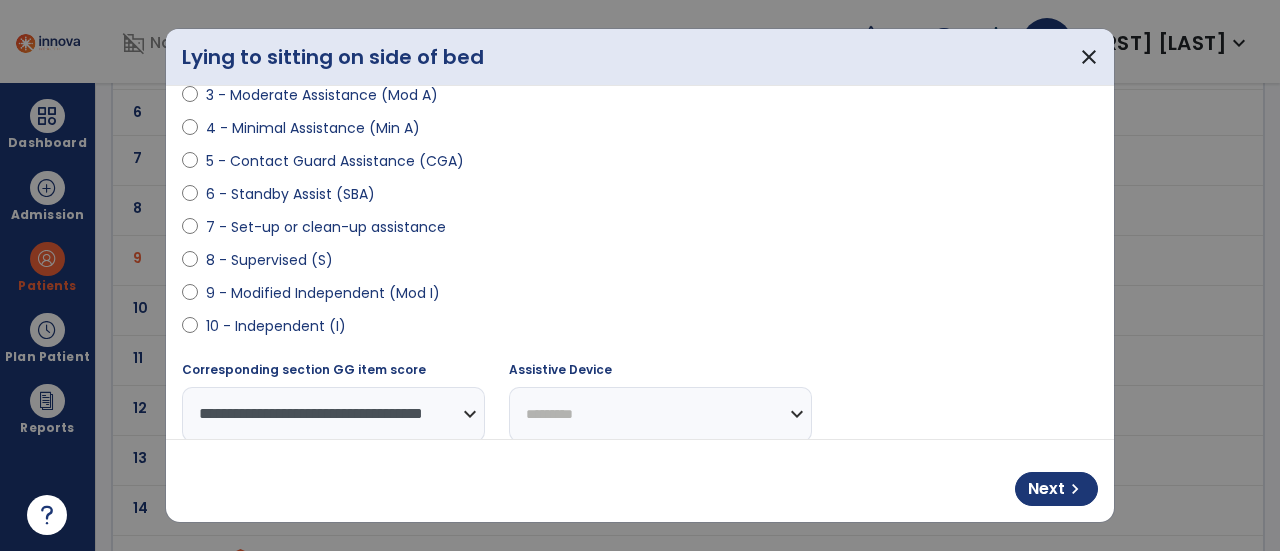 click on "**********" at bounding box center [660, 414] 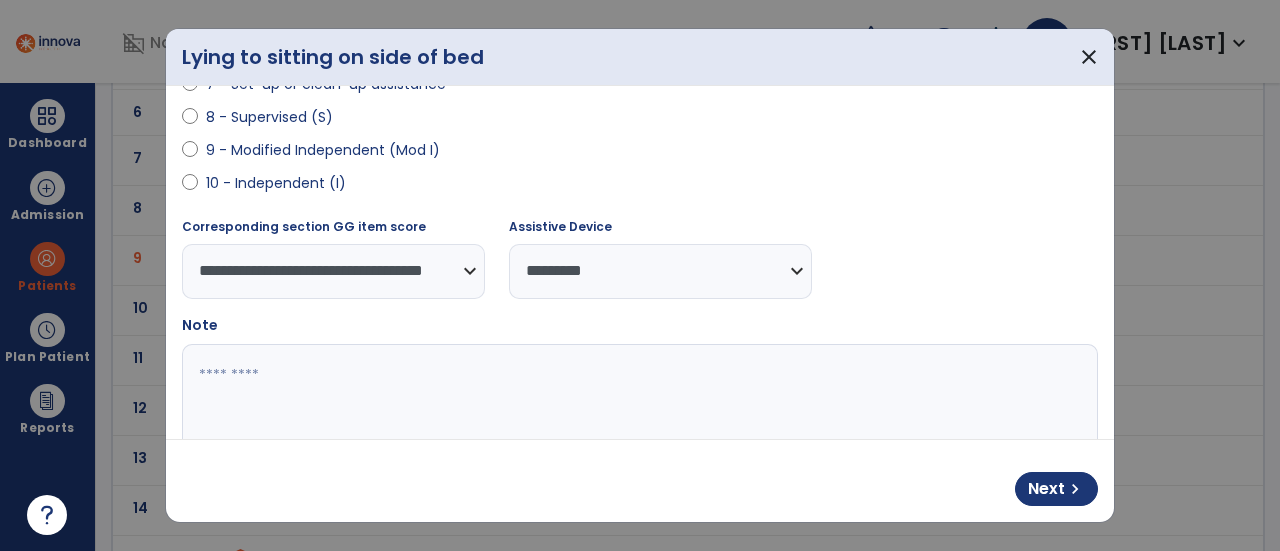 scroll, scrollTop: 537, scrollLeft: 0, axis: vertical 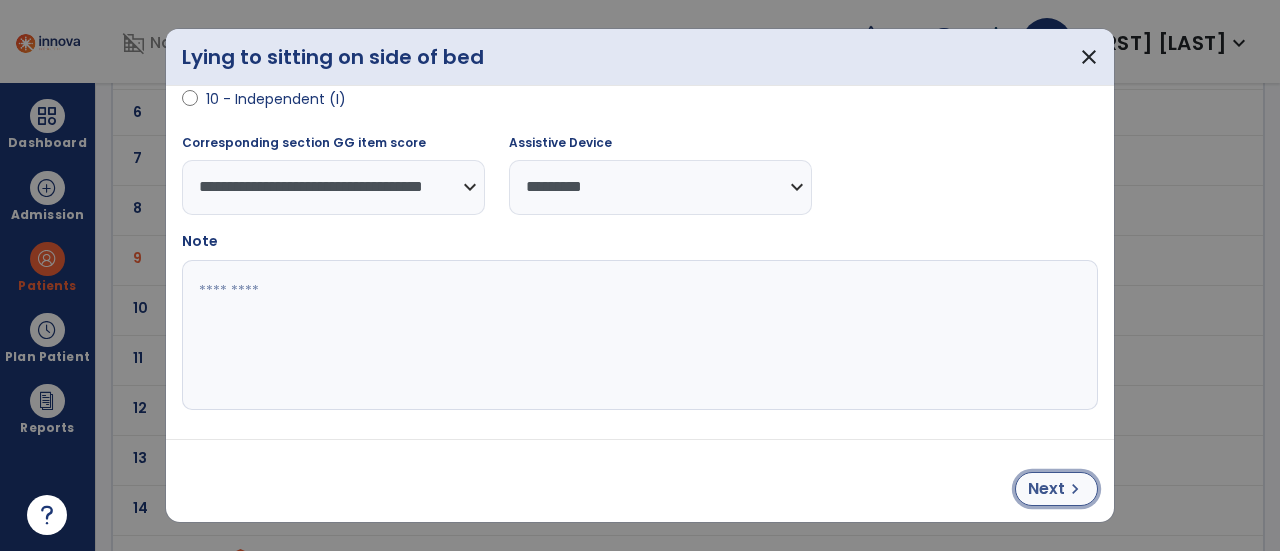 click on "Next" at bounding box center [1046, 489] 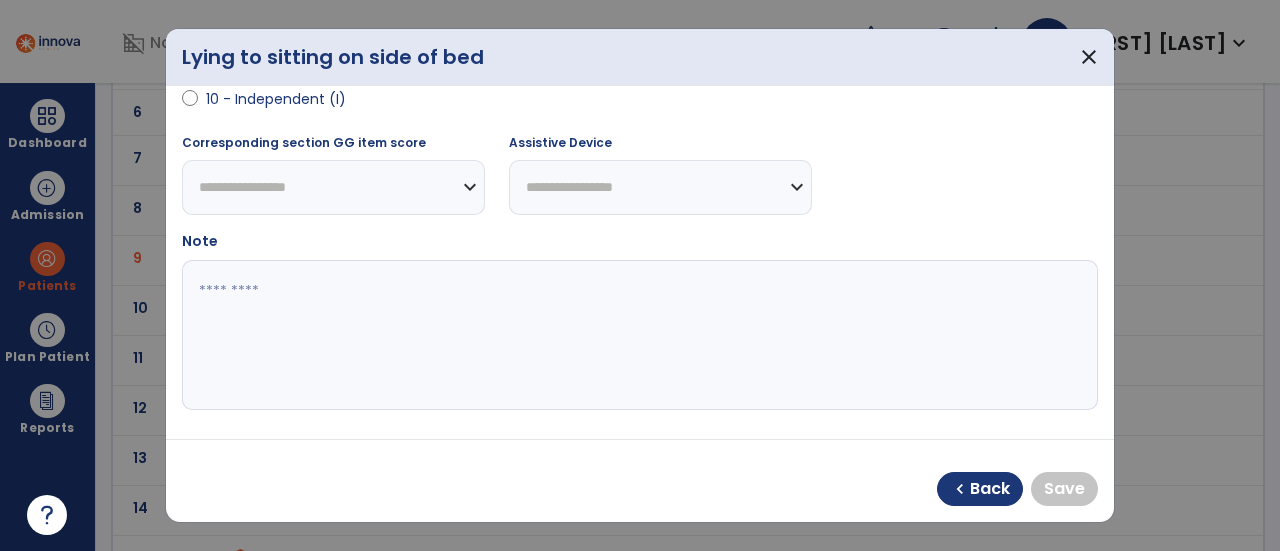 select on "**********" 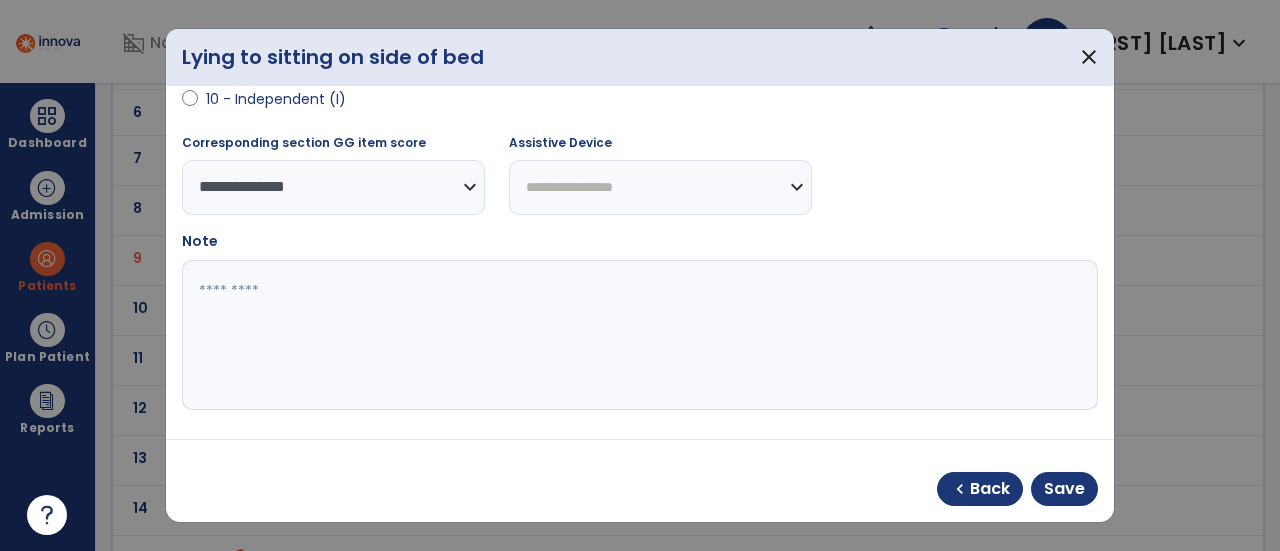 click on "**********" at bounding box center [660, 187] 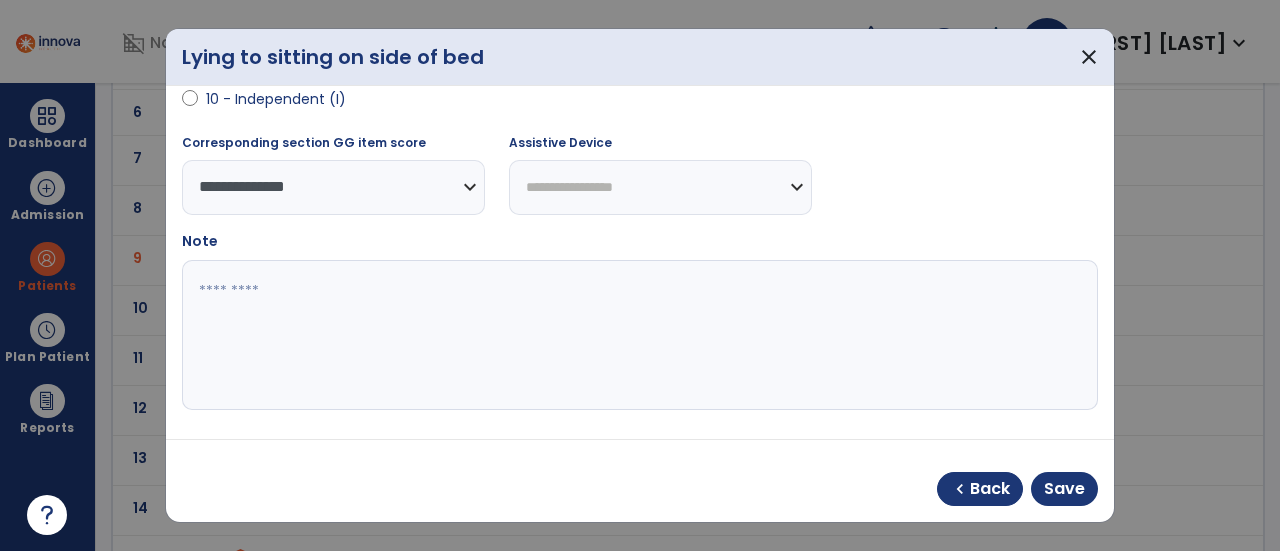 select on "****" 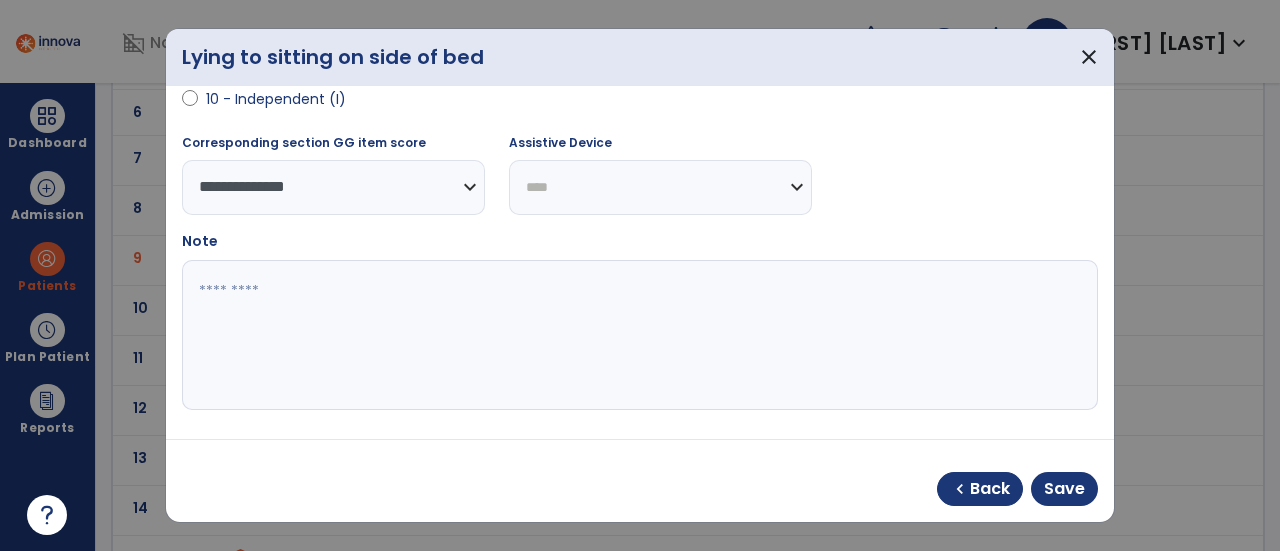 click on "**********" at bounding box center [660, 187] 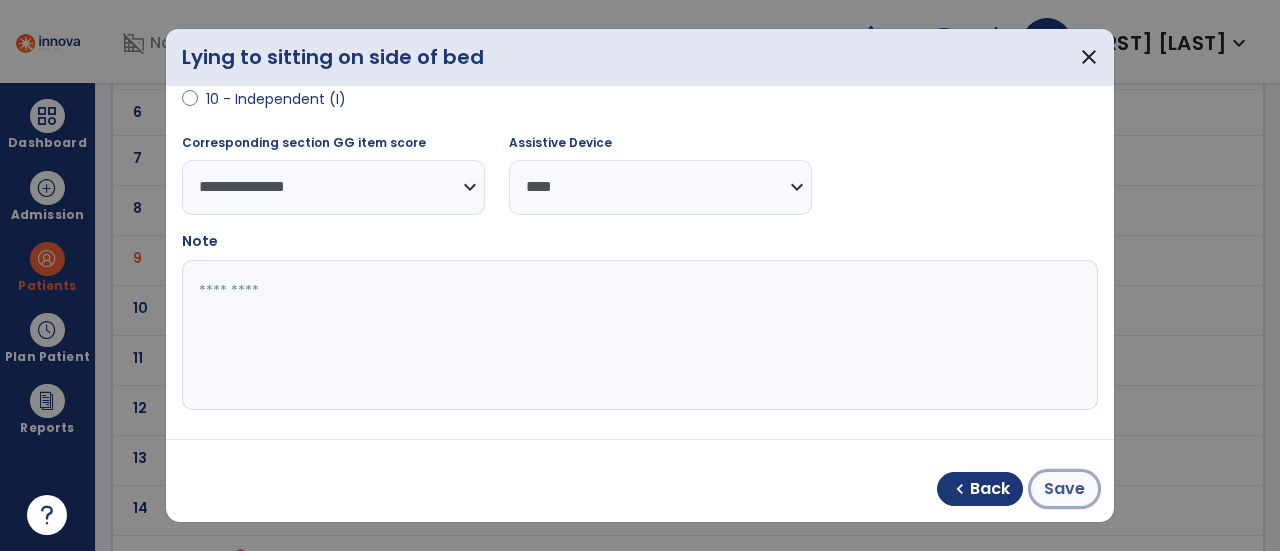 click on "Save" at bounding box center (1064, 489) 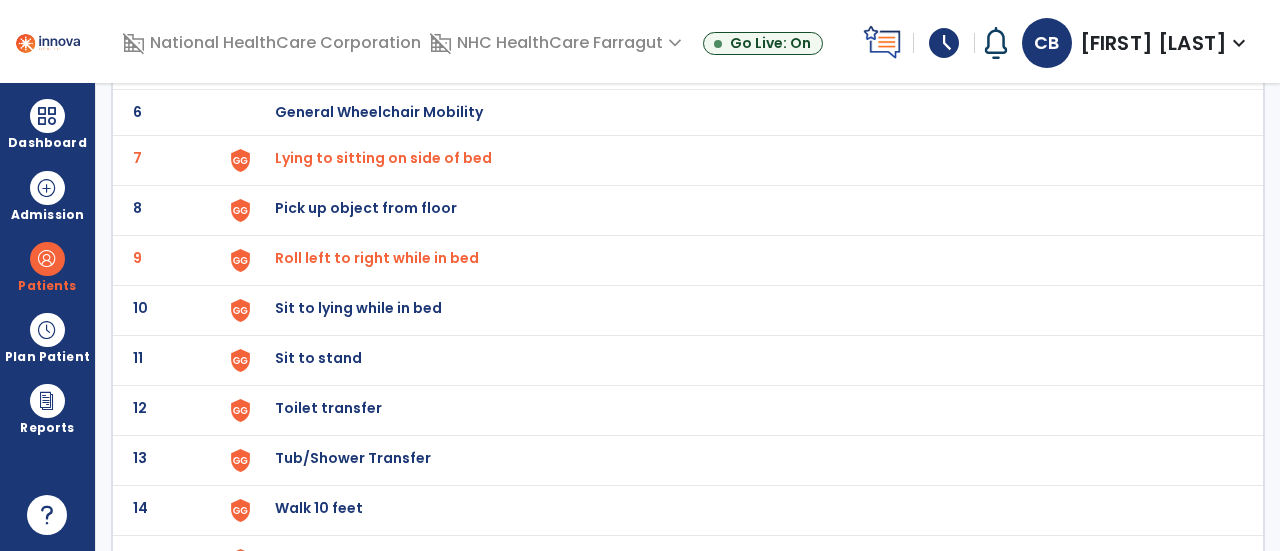click on "Sit to lying while in bed" at bounding box center (321, -138) 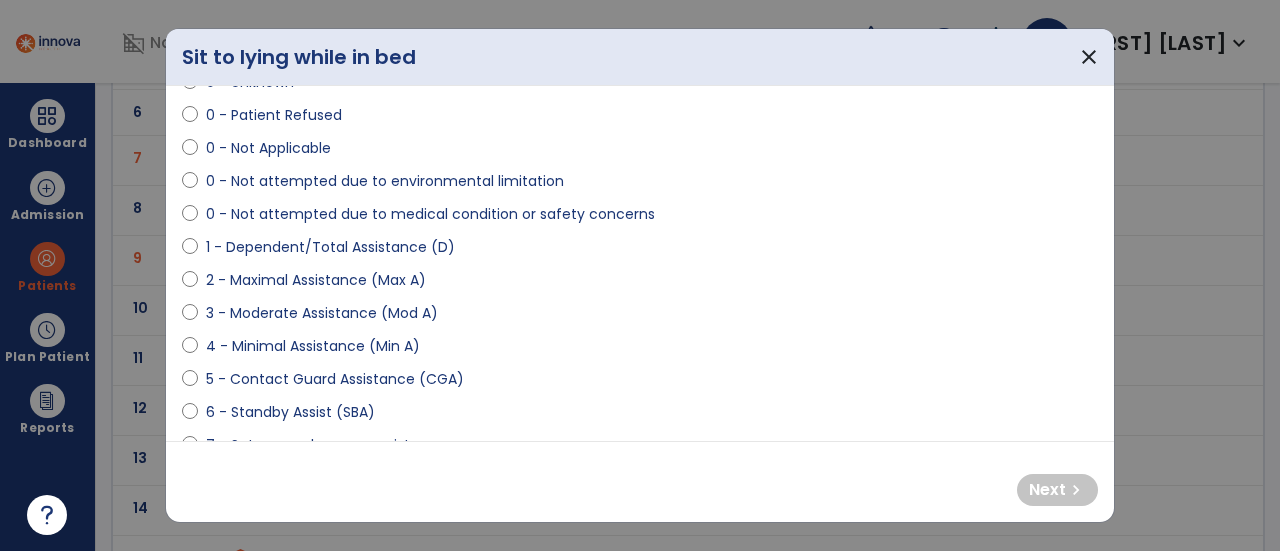 scroll, scrollTop: 200, scrollLeft: 0, axis: vertical 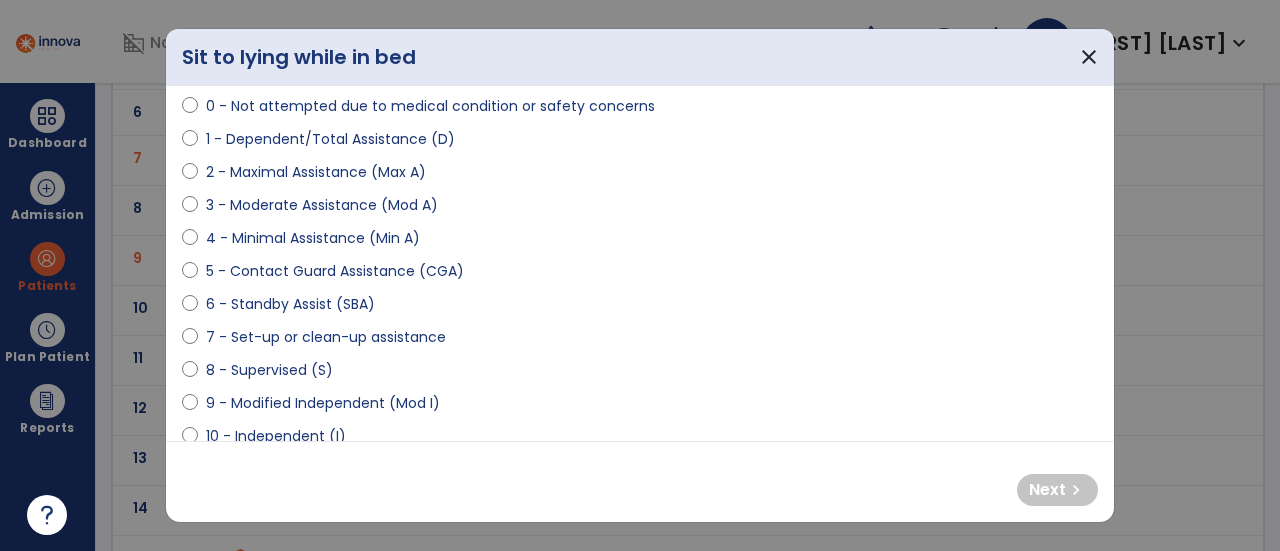 select on "**********" 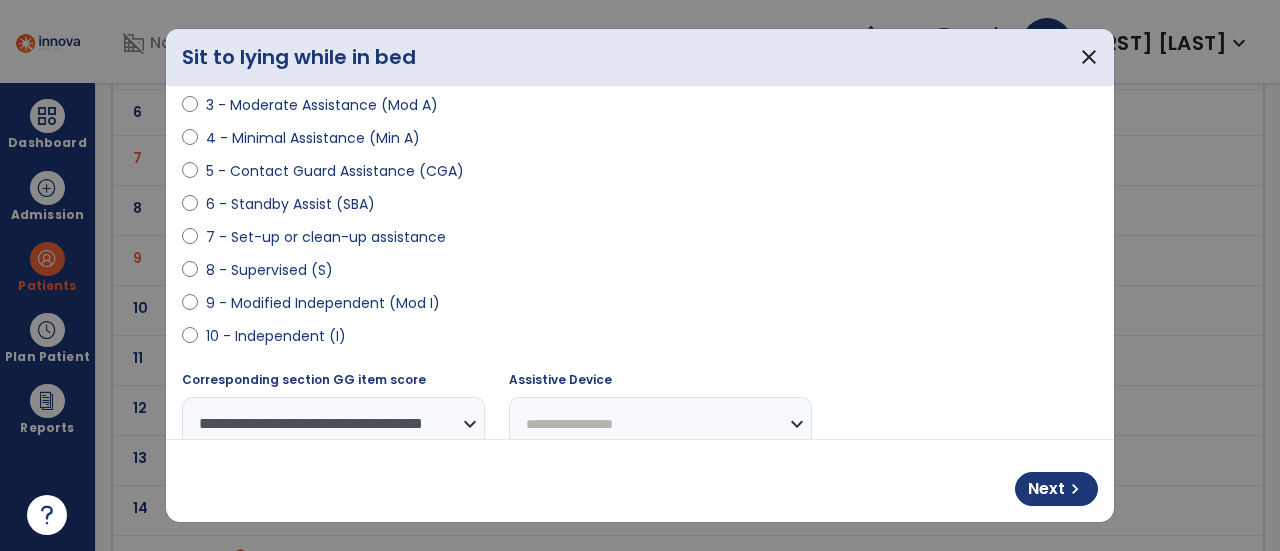 click on "**********" at bounding box center (660, 424) 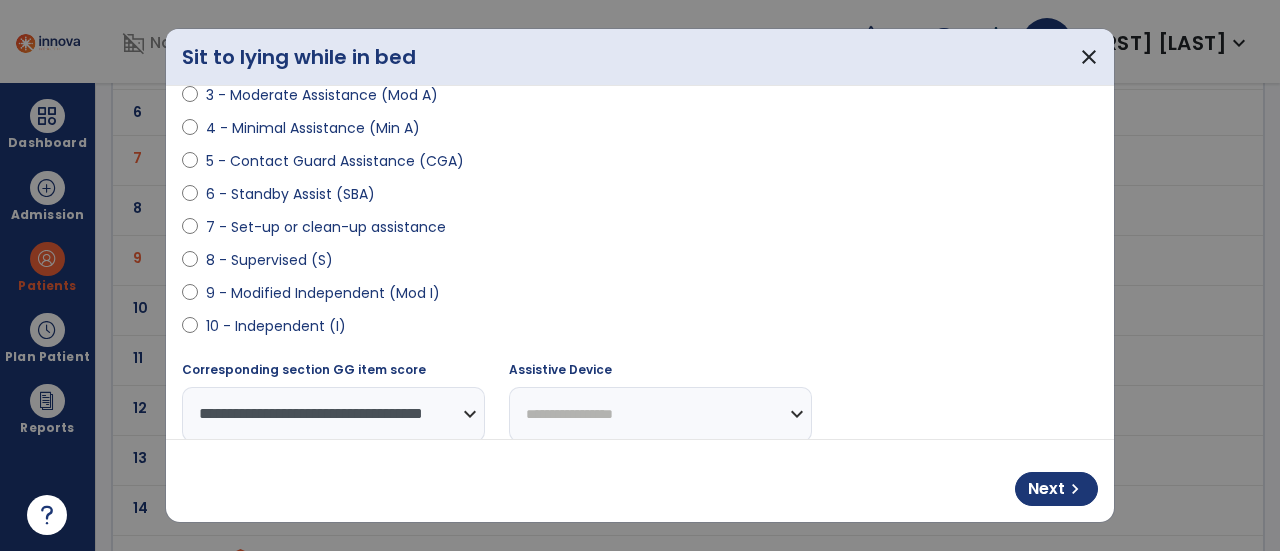select on "*********" 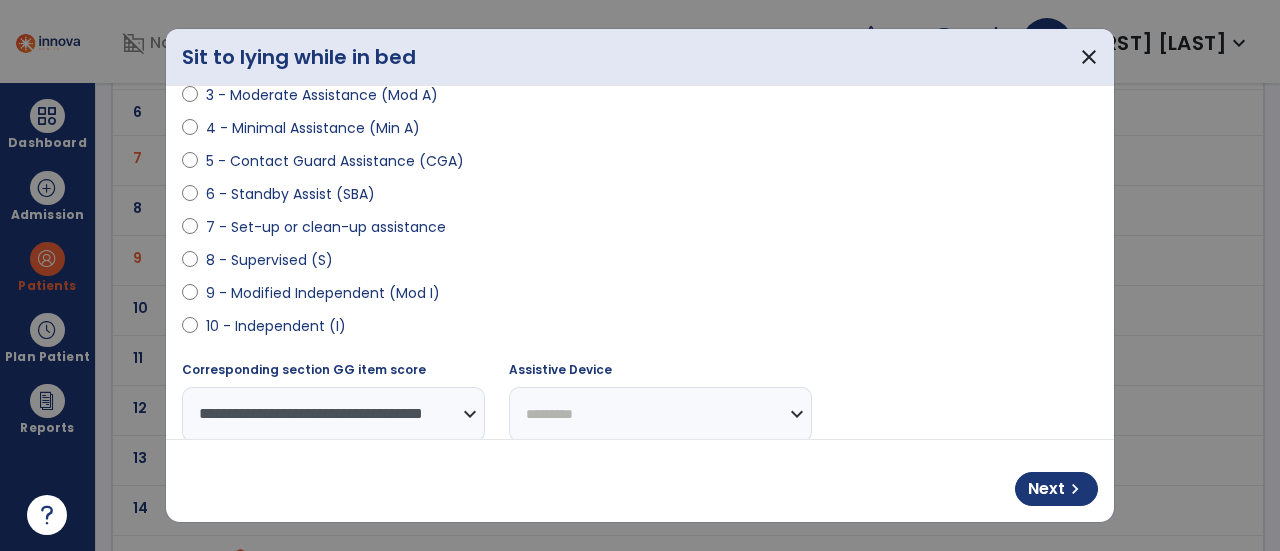 click on "**********" at bounding box center (660, 414) 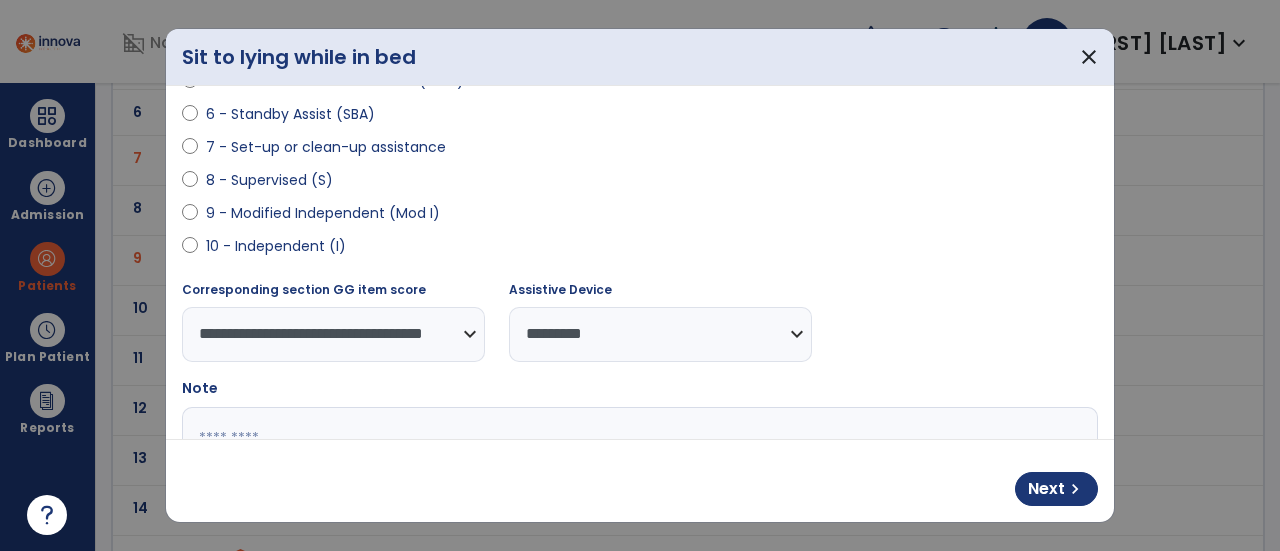 scroll, scrollTop: 510, scrollLeft: 0, axis: vertical 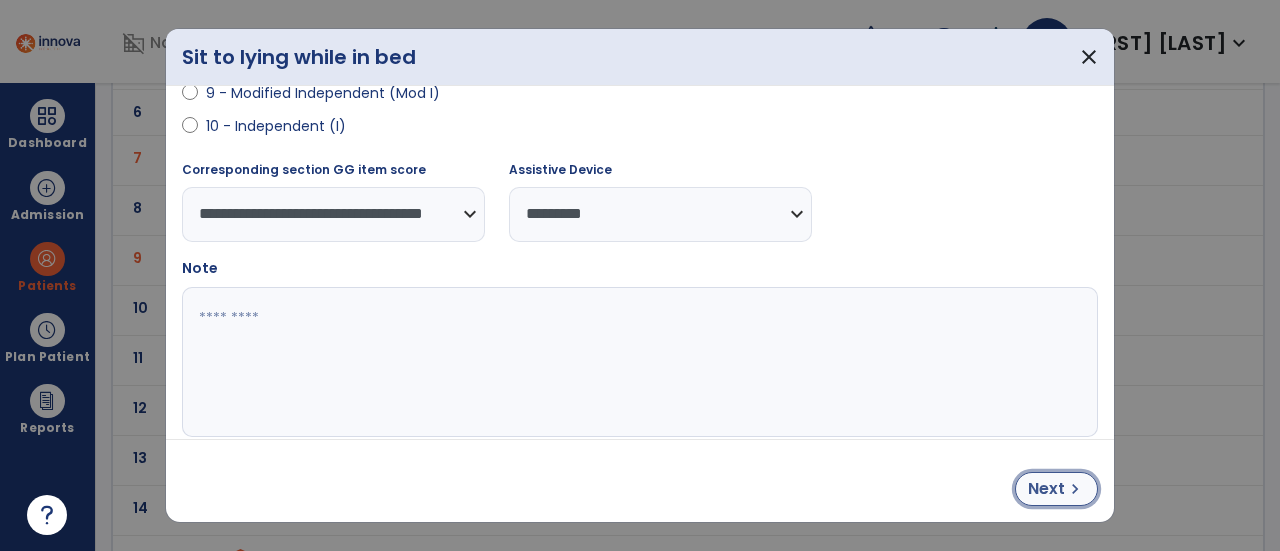click on "Next" at bounding box center [1046, 489] 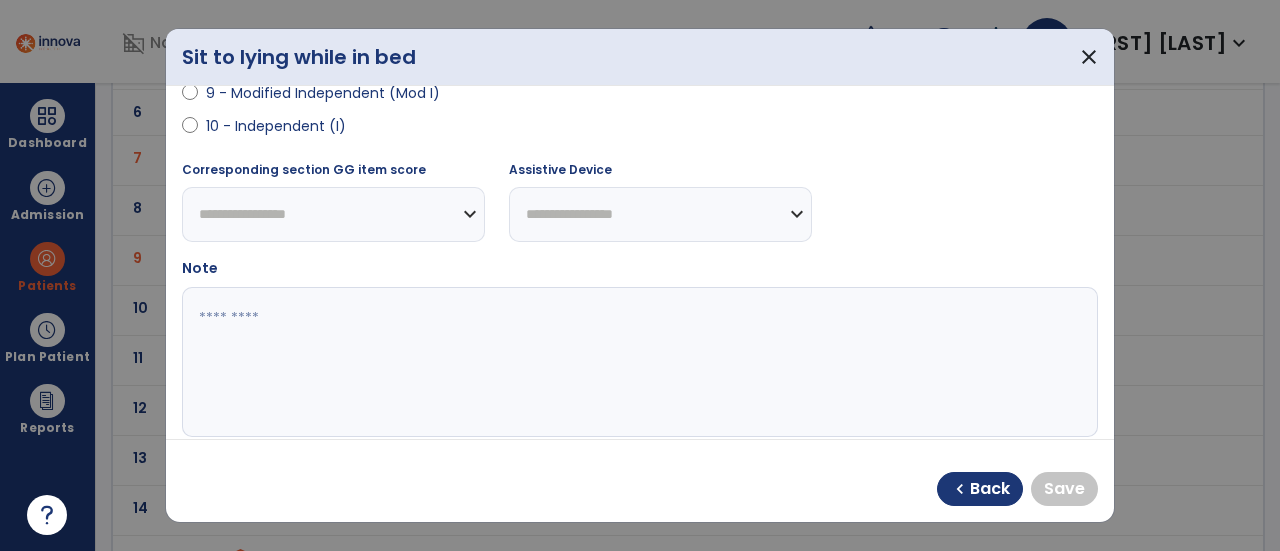 select on "**********" 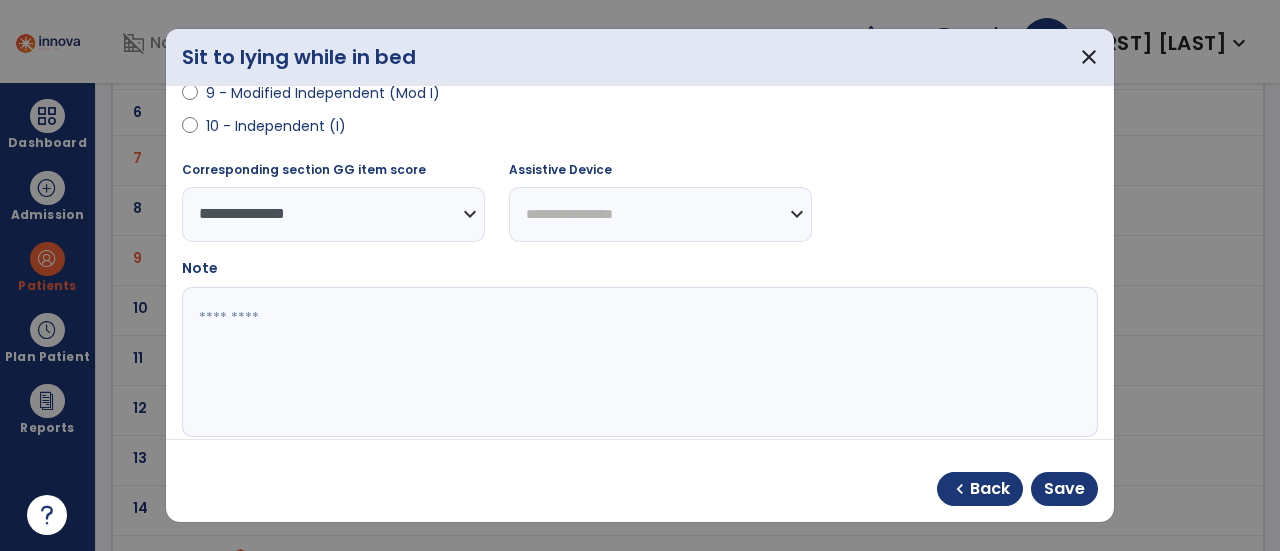 click on "**********" at bounding box center [660, 214] 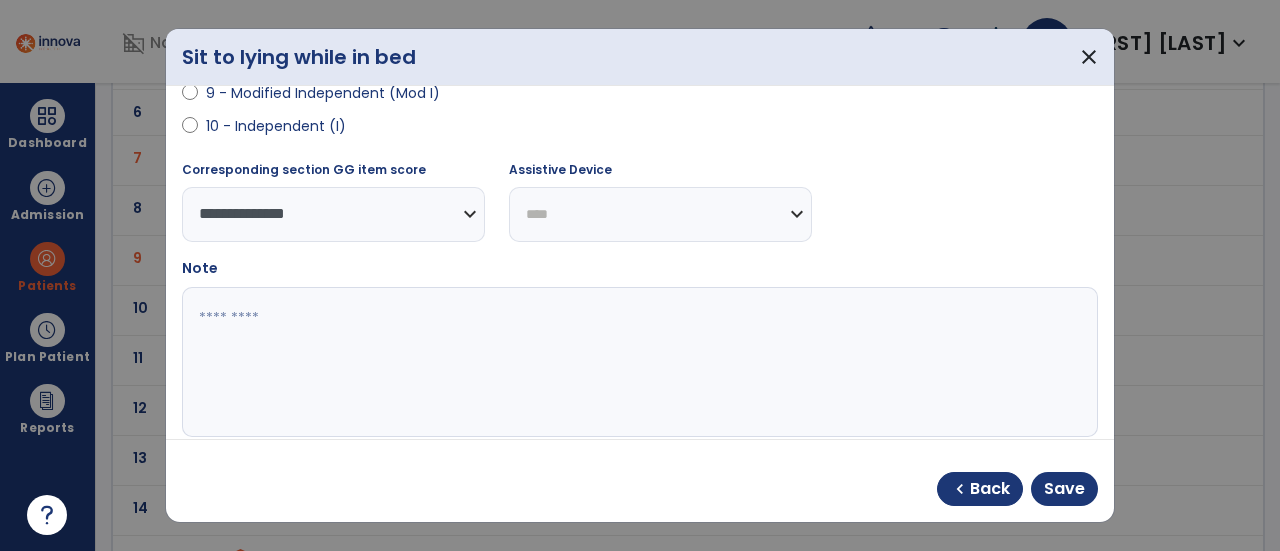 click on "**********" at bounding box center (660, 214) 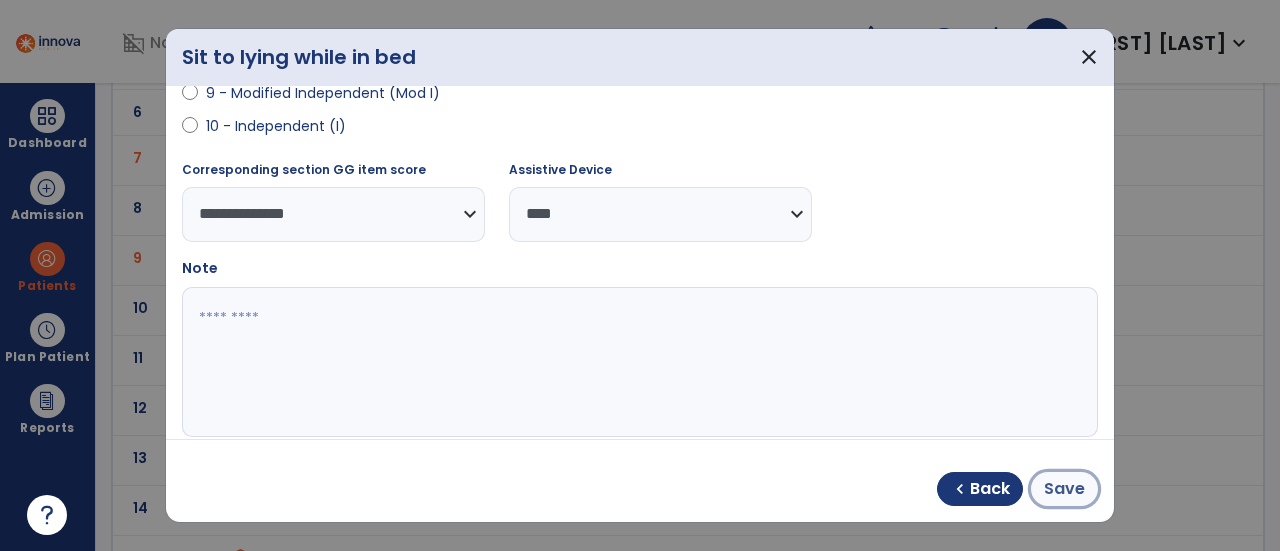 click on "Save" at bounding box center [1064, 489] 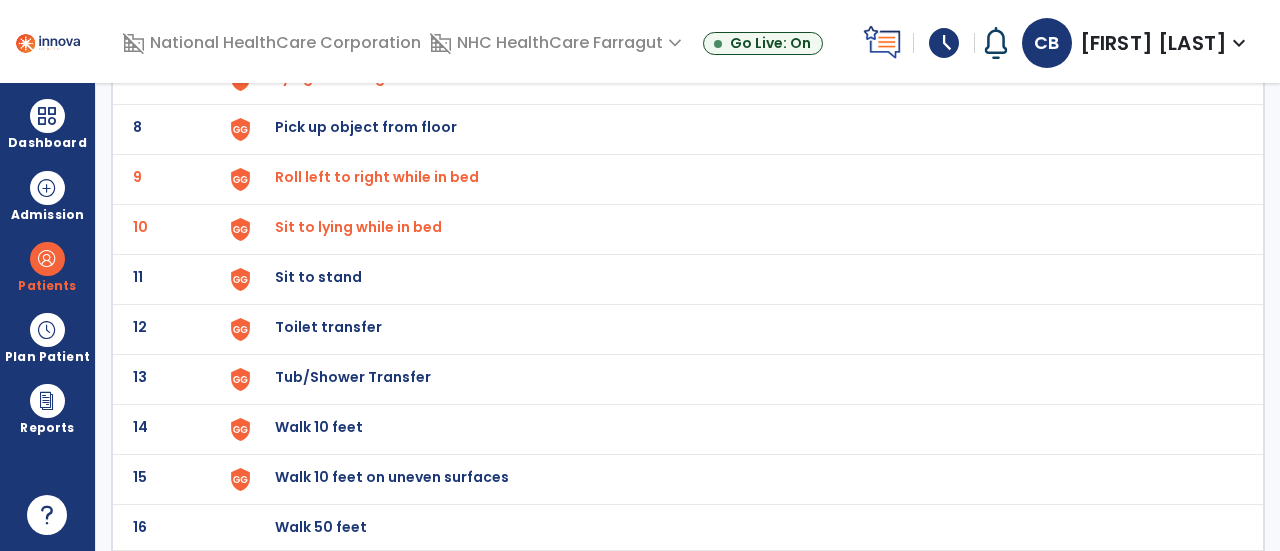 scroll, scrollTop: 500, scrollLeft: 0, axis: vertical 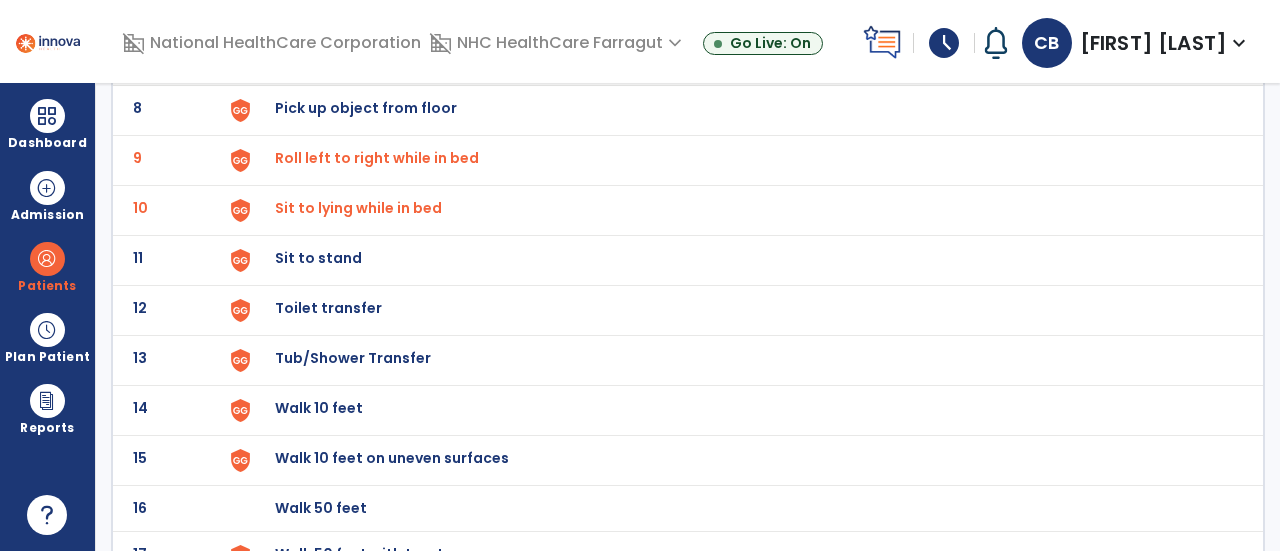 click on "Sit to stand" at bounding box center (321, -238) 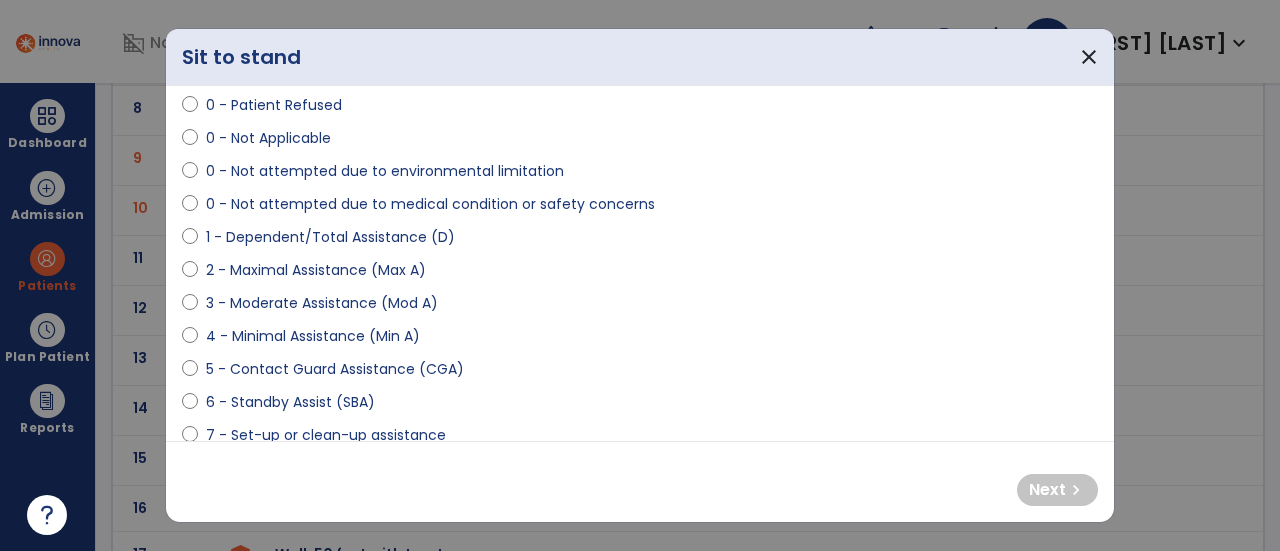 scroll, scrollTop: 200, scrollLeft: 0, axis: vertical 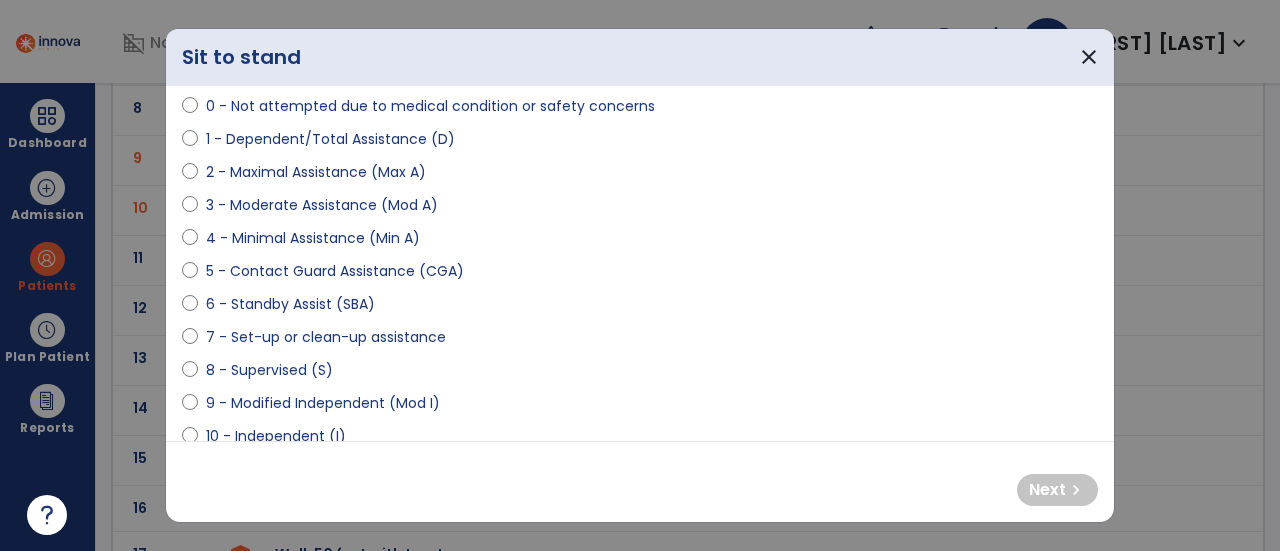 select on "**********" 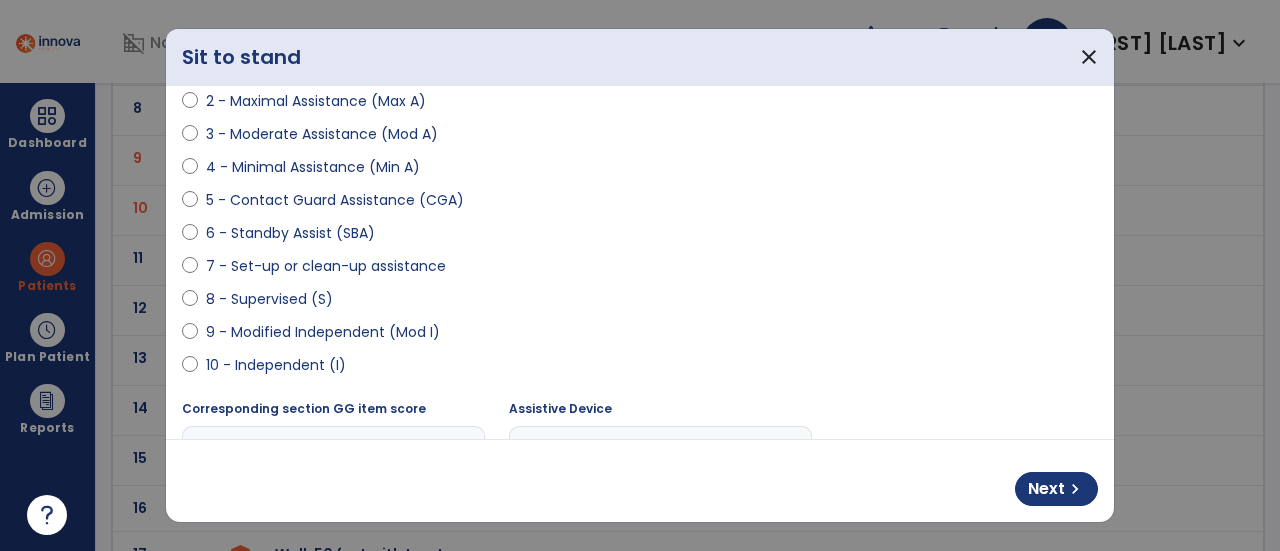scroll, scrollTop: 300, scrollLeft: 0, axis: vertical 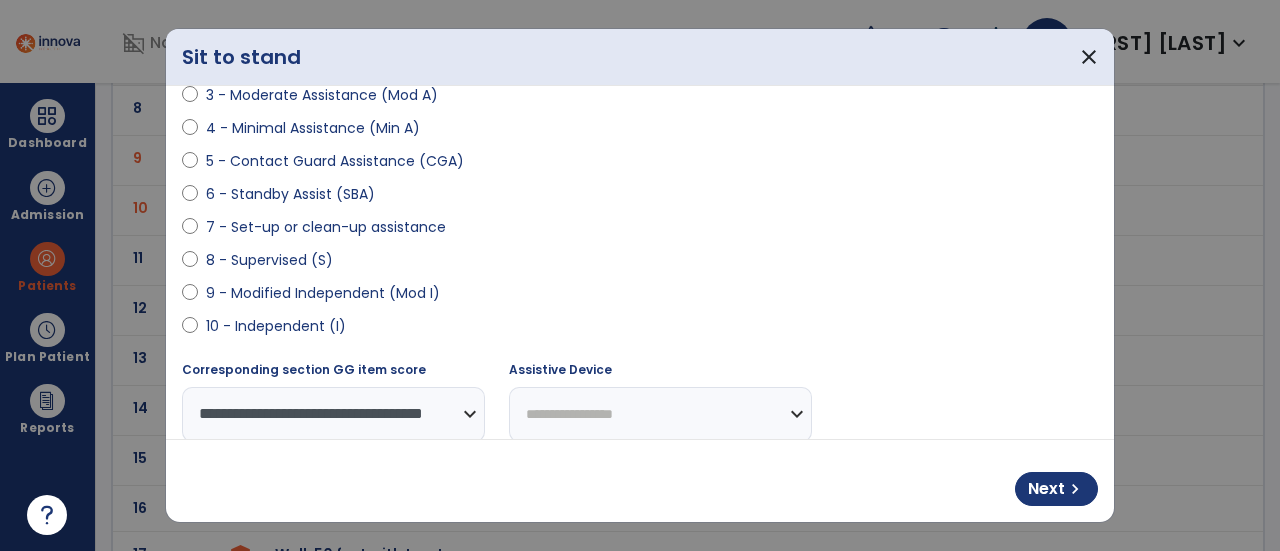 click on "**********" at bounding box center [660, 414] 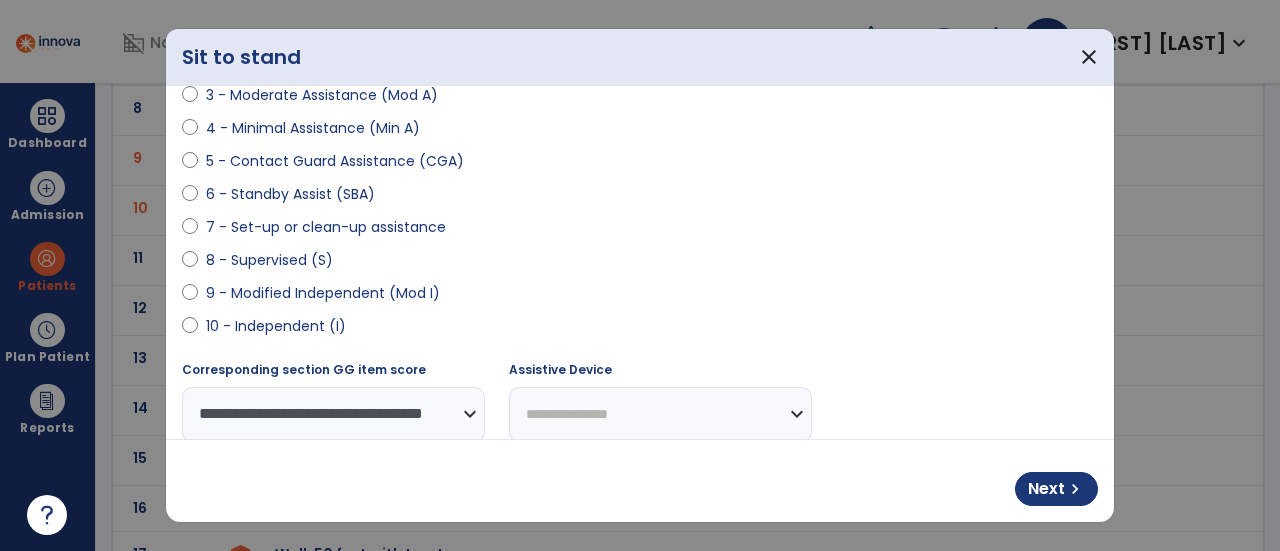 click on "**********" at bounding box center [660, 414] 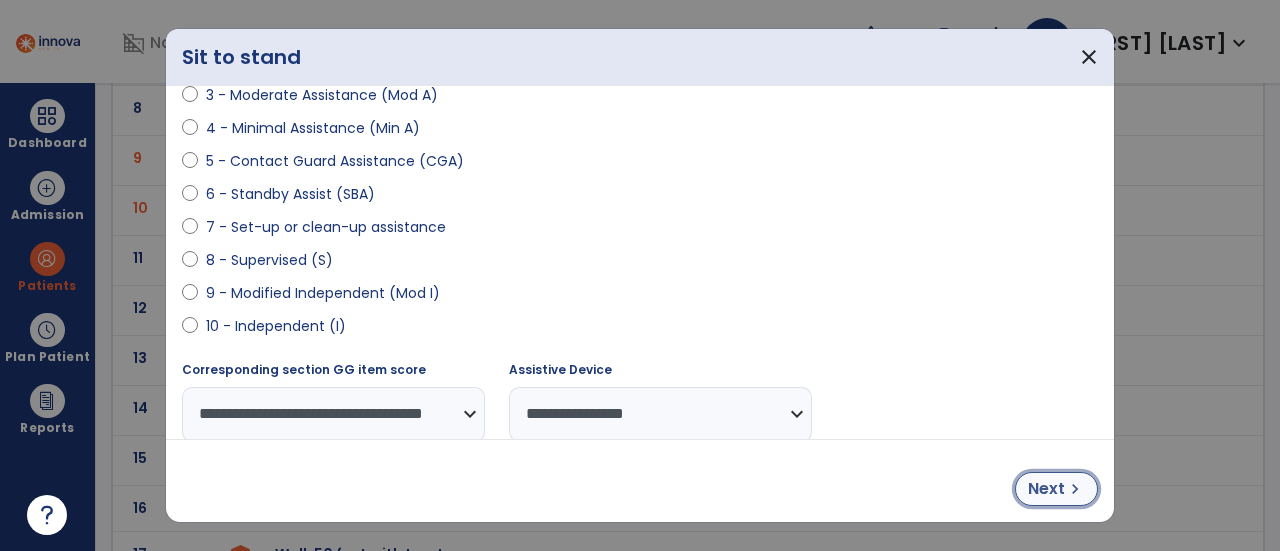 click on "Next" at bounding box center (1046, 489) 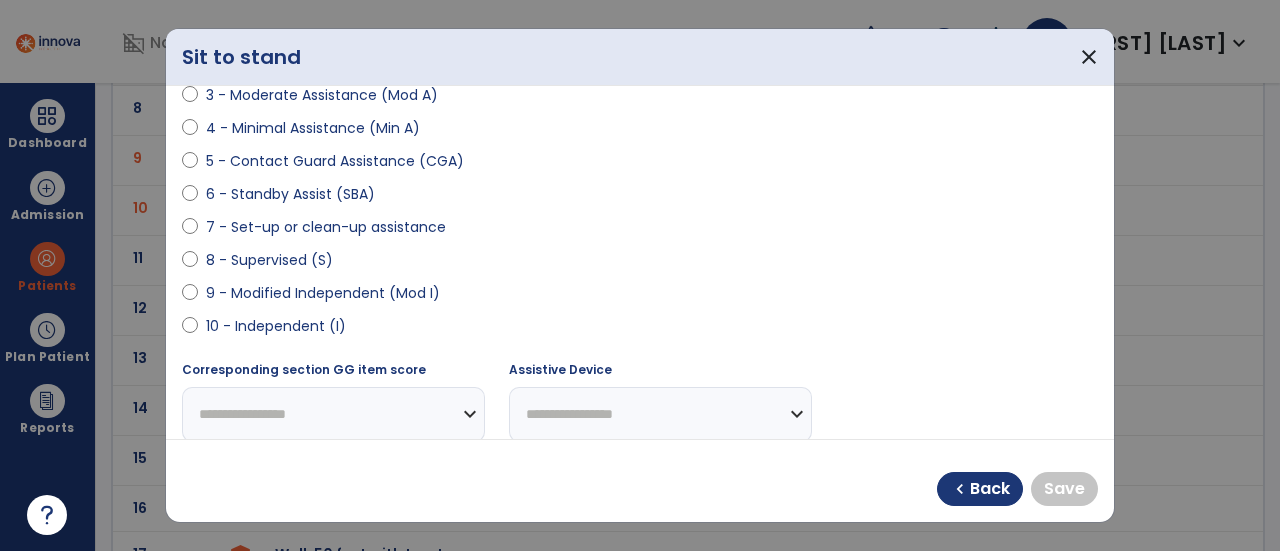 select on "**********" 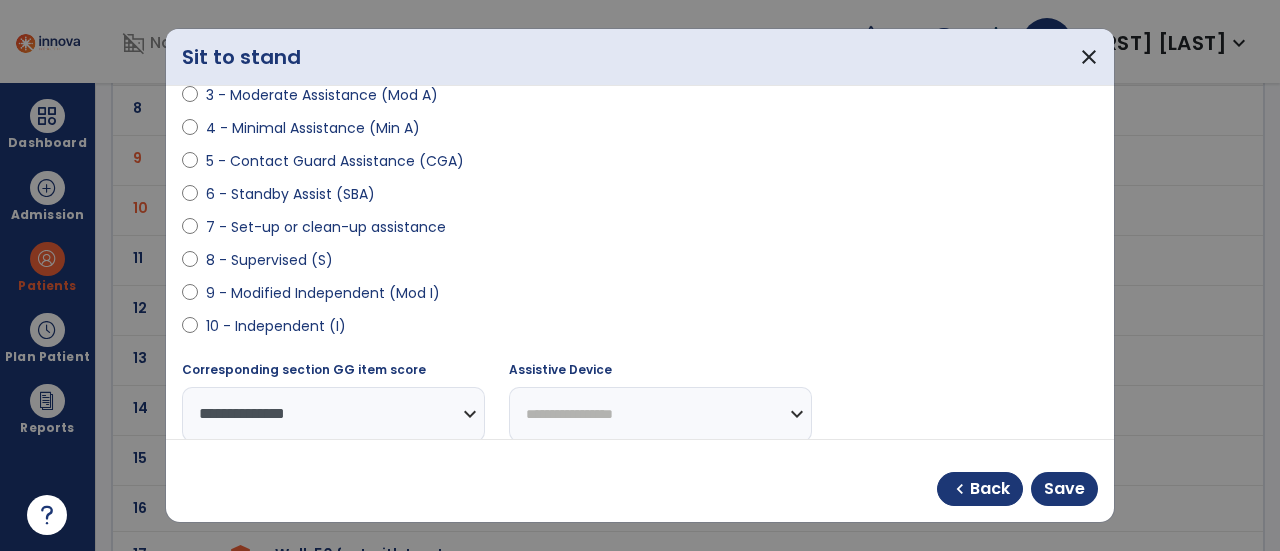 click on "**********" at bounding box center [660, 414] 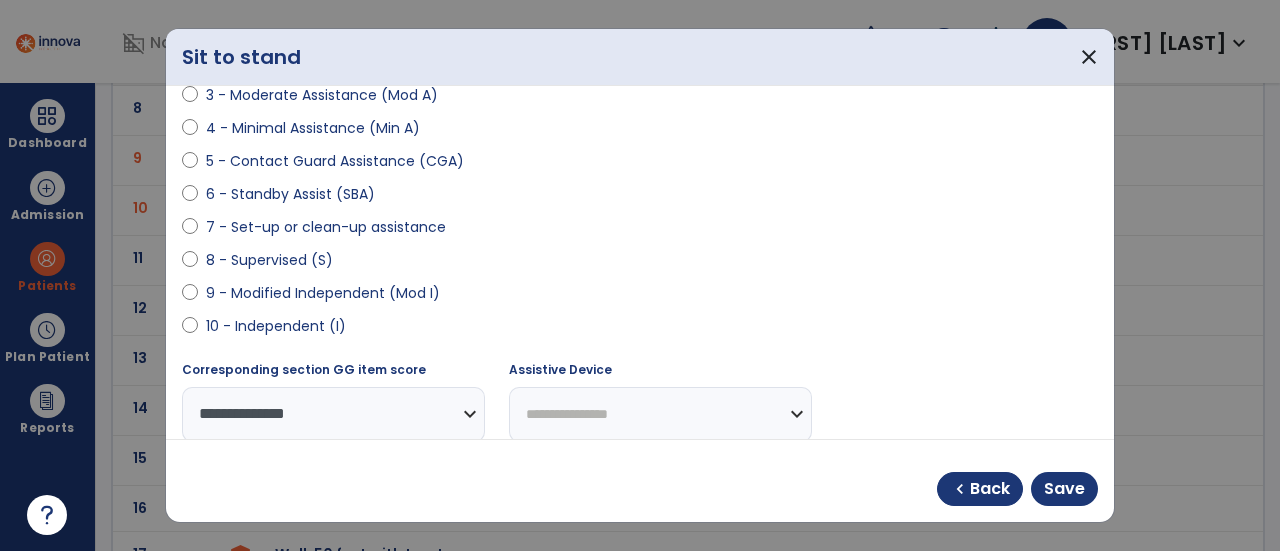 click on "**********" at bounding box center [660, 414] 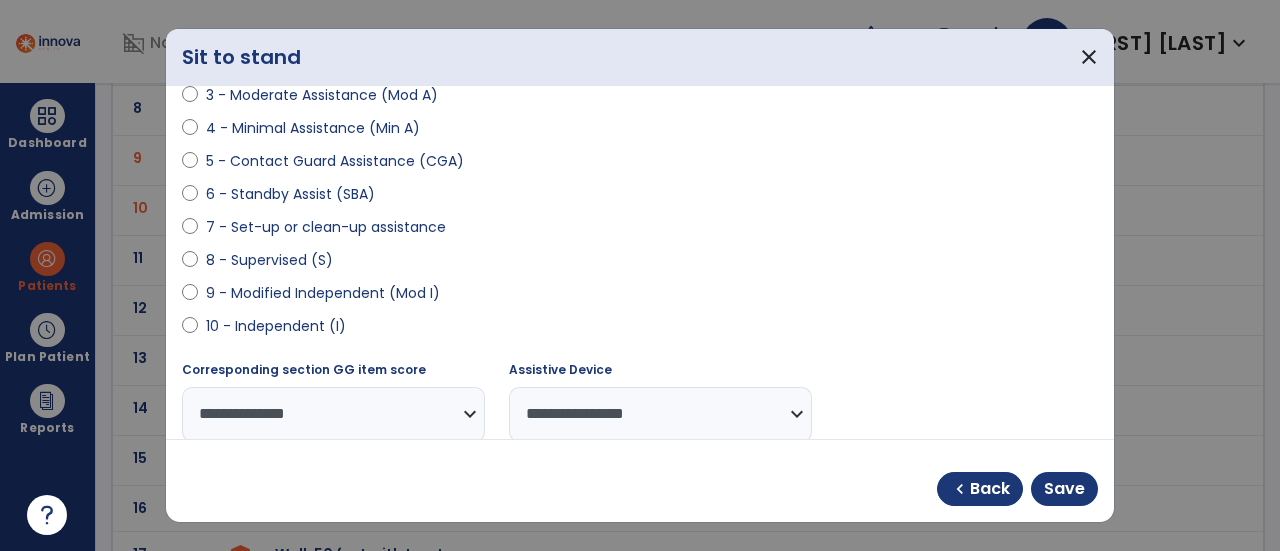 scroll, scrollTop: 510, scrollLeft: 0, axis: vertical 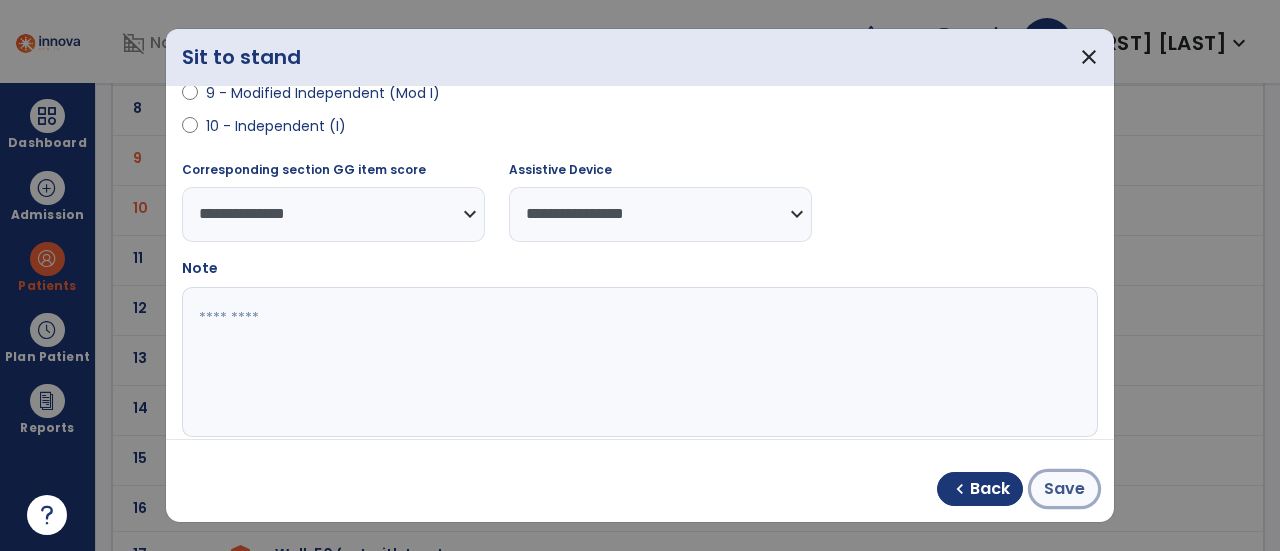 click on "Save" at bounding box center [1064, 489] 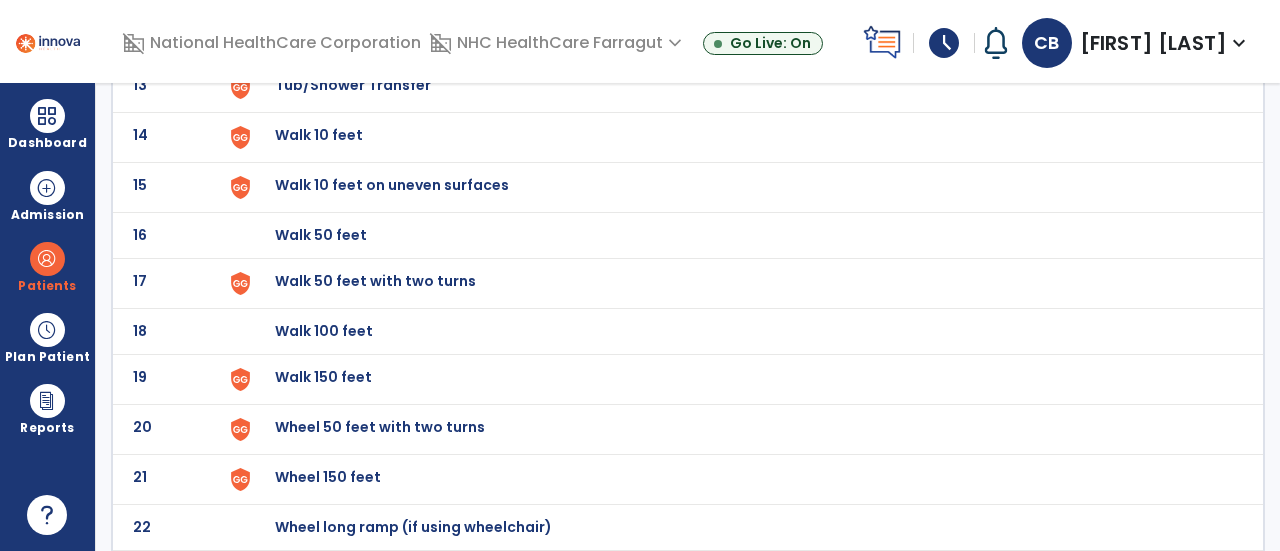 scroll, scrollTop: 800, scrollLeft: 0, axis: vertical 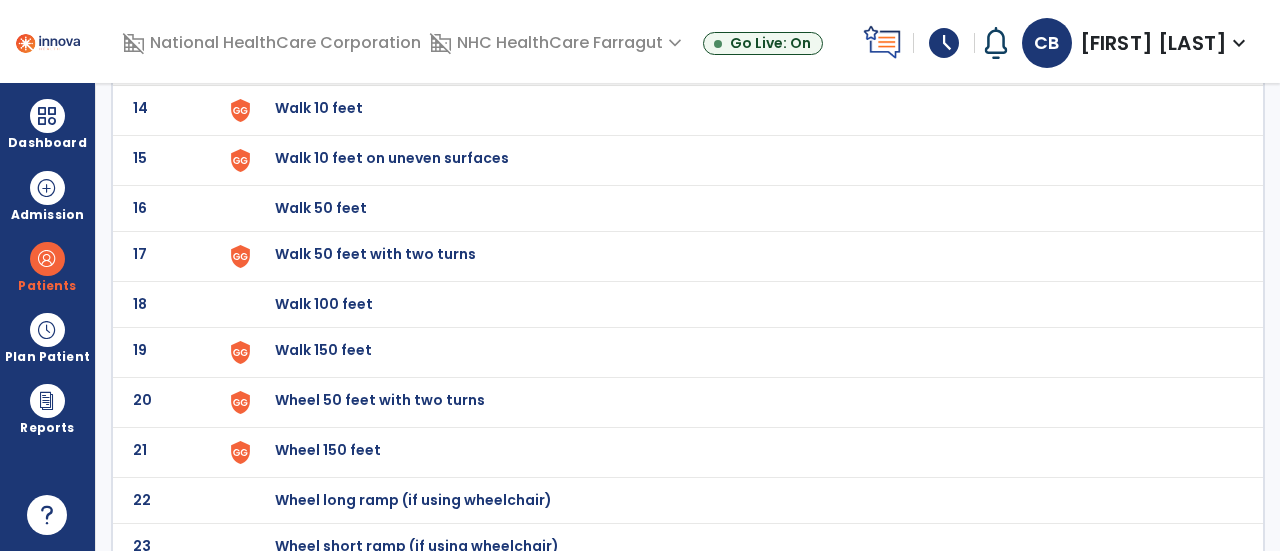 click on "Walk 150 feet" at bounding box center [321, -538] 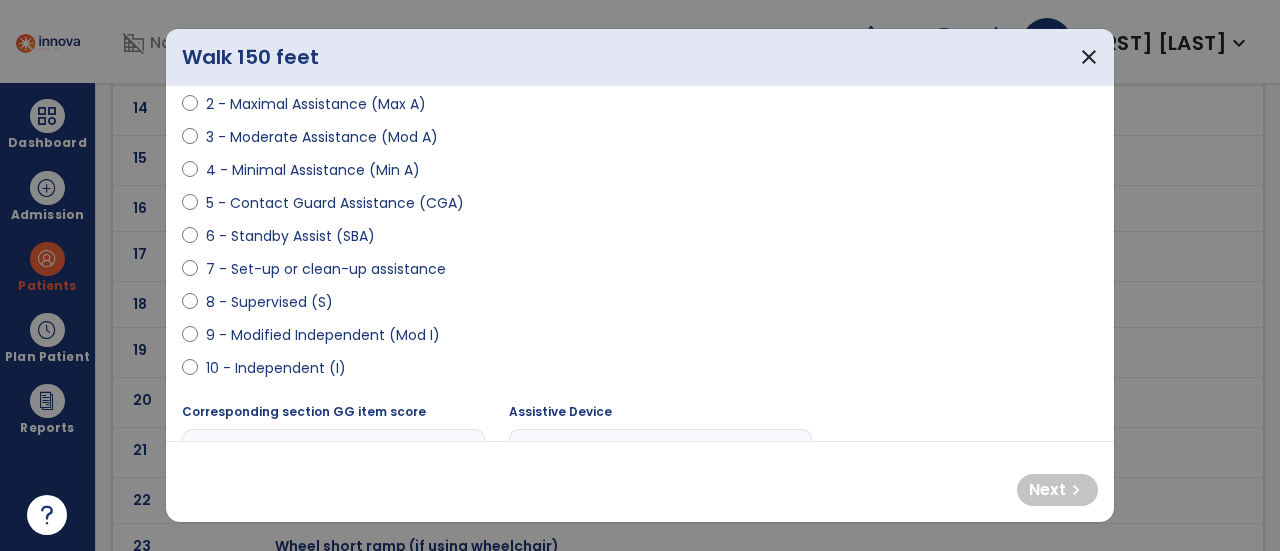 scroll, scrollTop: 300, scrollLeft: 0, axis: vertical 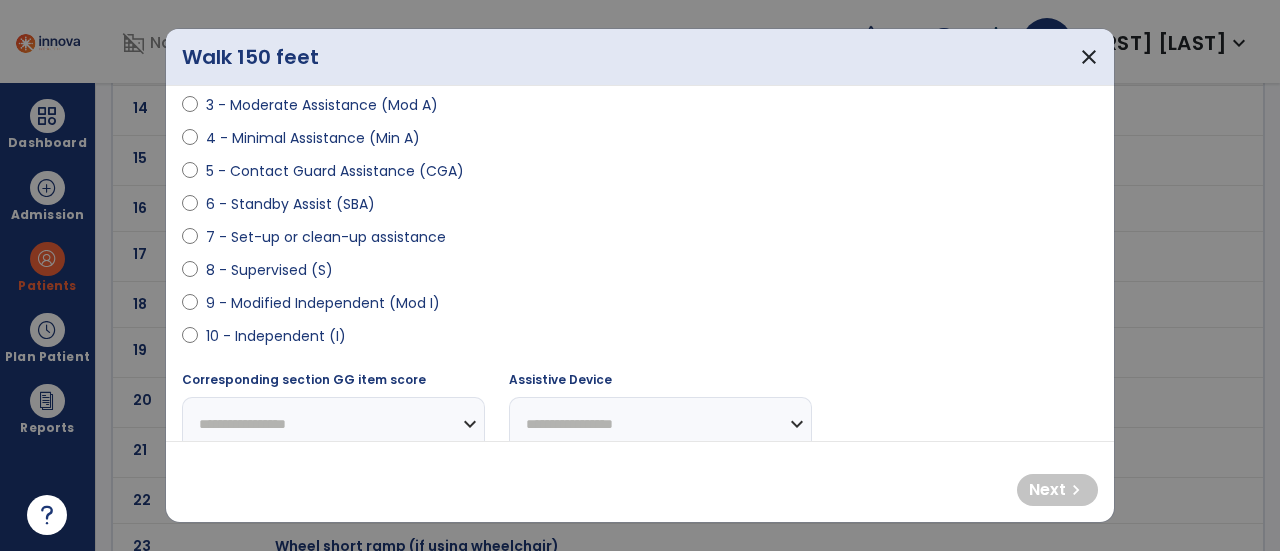 select on "**********" 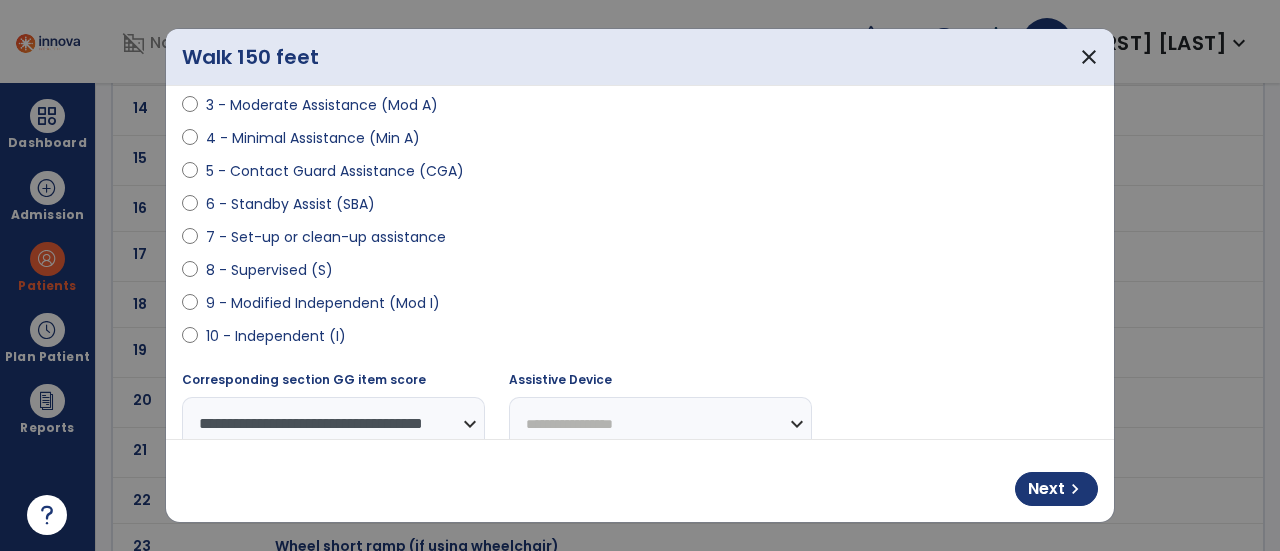 drag, startPoint x: 590, startPoint y: 421, endPoint x: 591, endPoint y: 407, distance: 14.035668 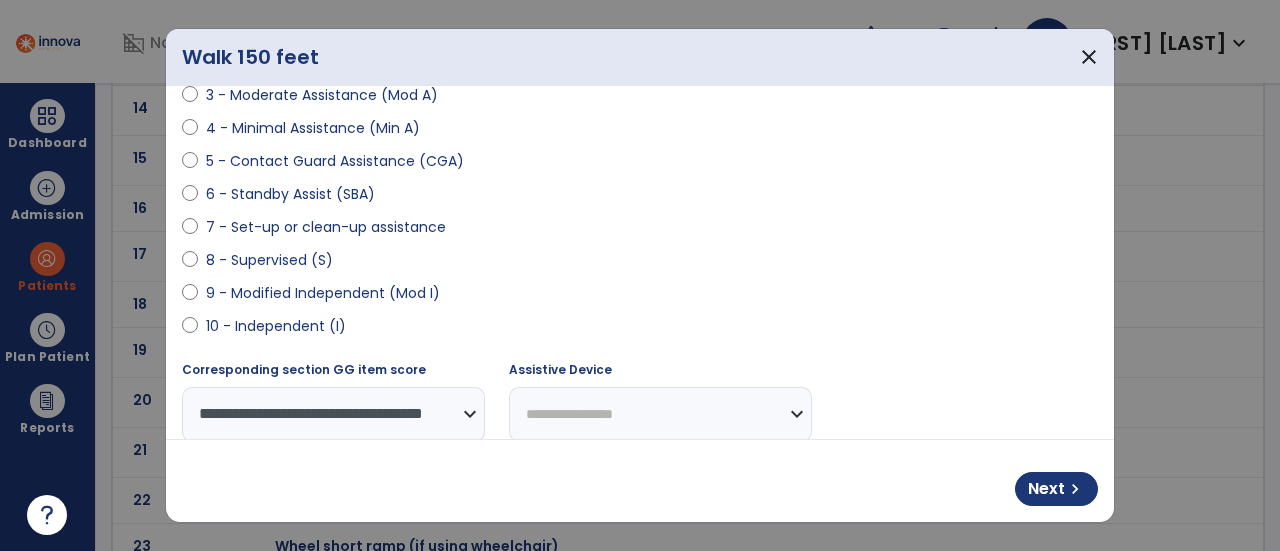 select on "**********" 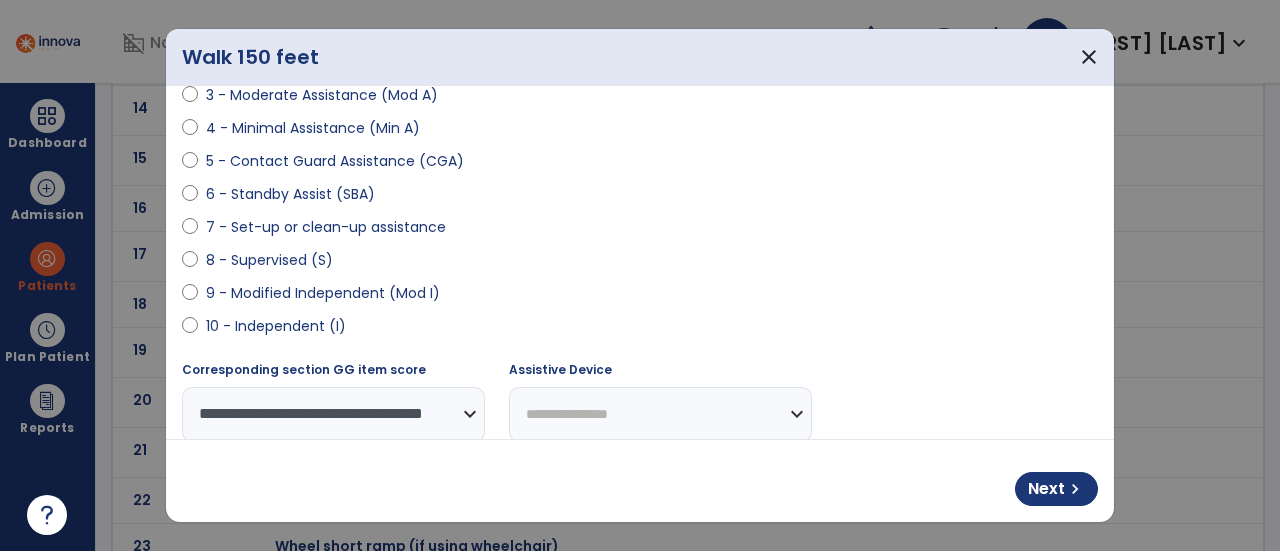 click on "**********" at bounding box center (660, 414) 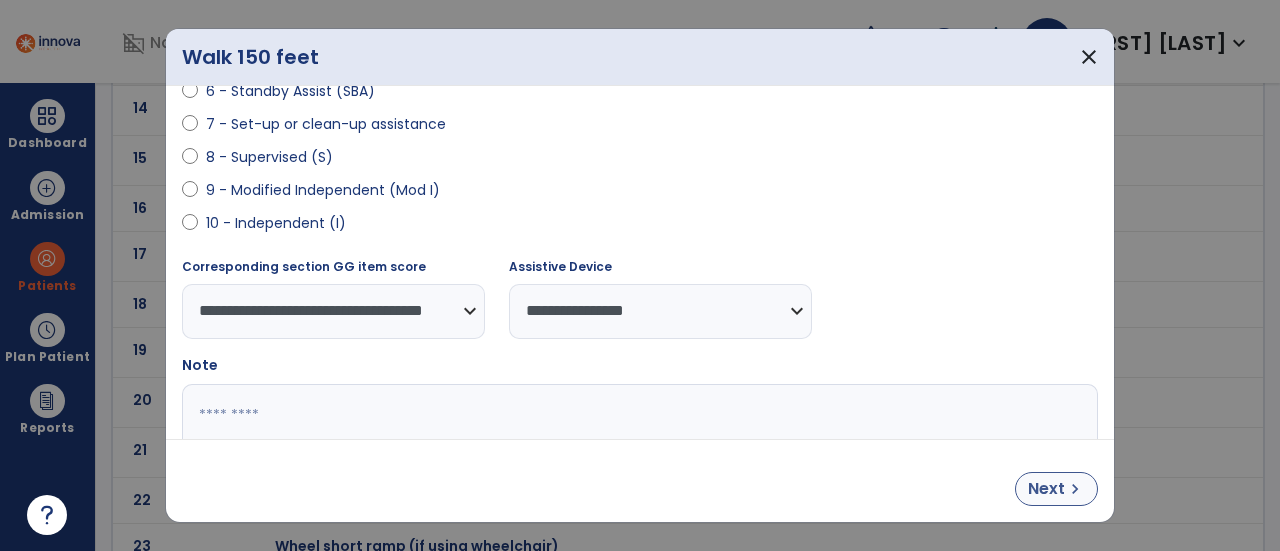 scroll, scrollTop: 510, scrollLeft: 0, axis: vertical 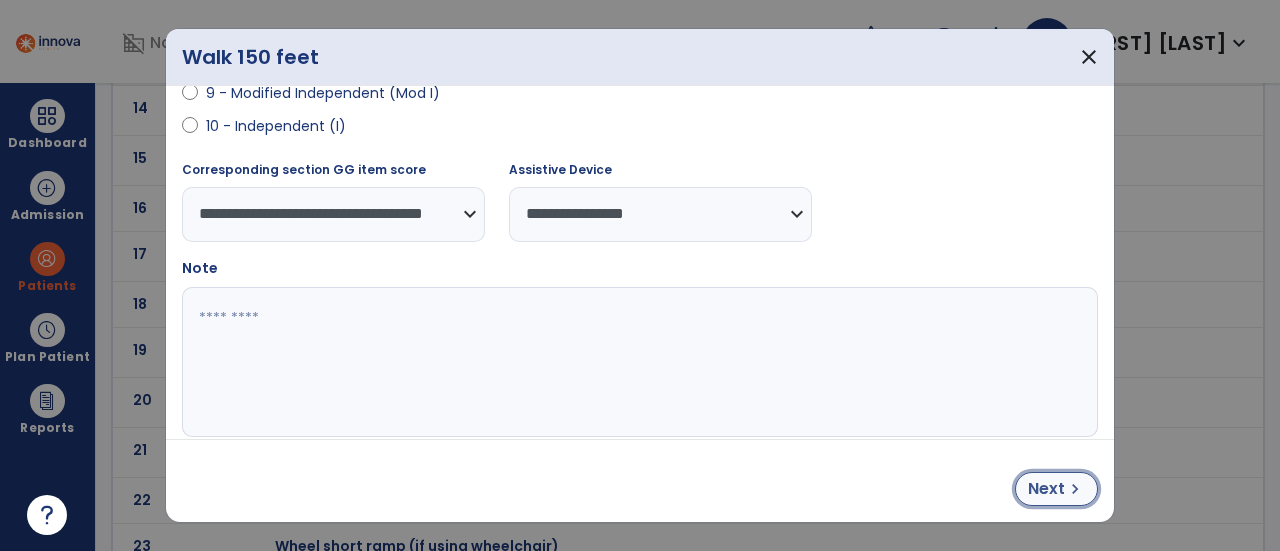 click on "chevron_right" at bounding box center (1075, 489) 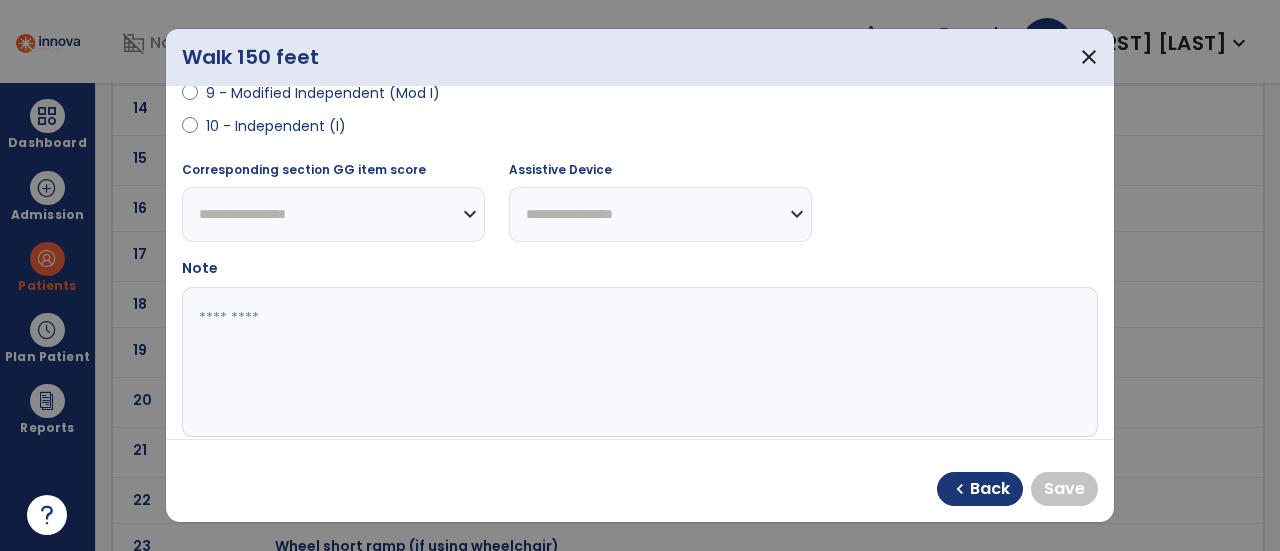 select on "**********" 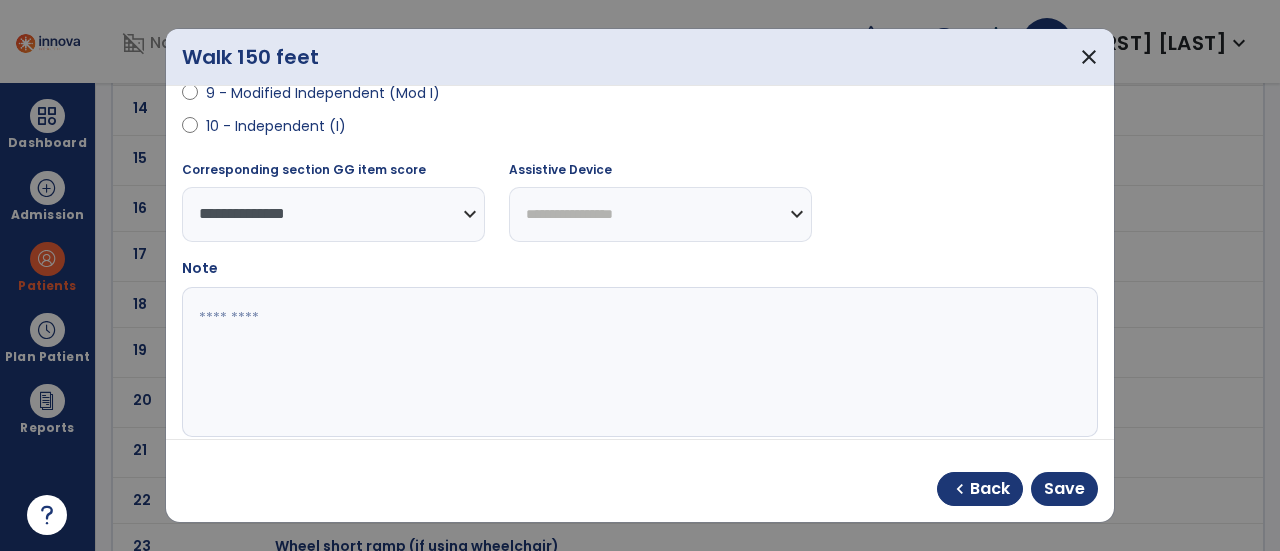 drag, startPoint x: 608, startPoint y: 207, endPoint x: 606, endPoint y: 194, distance: 13.152946 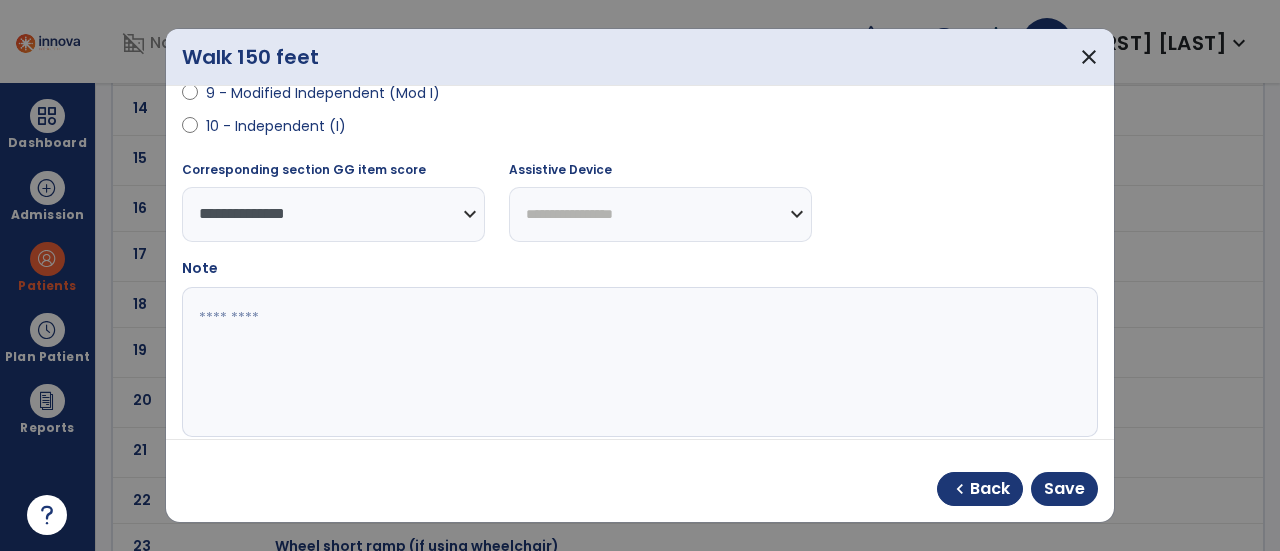 click on "**********" at bounding box center (660, 214) 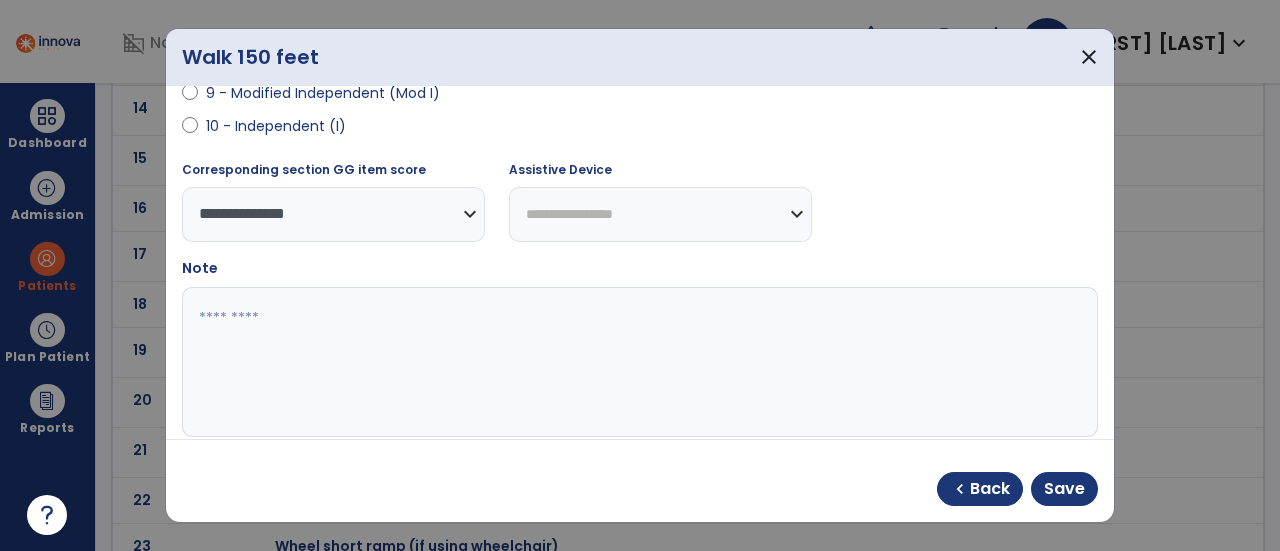 select on "**********" 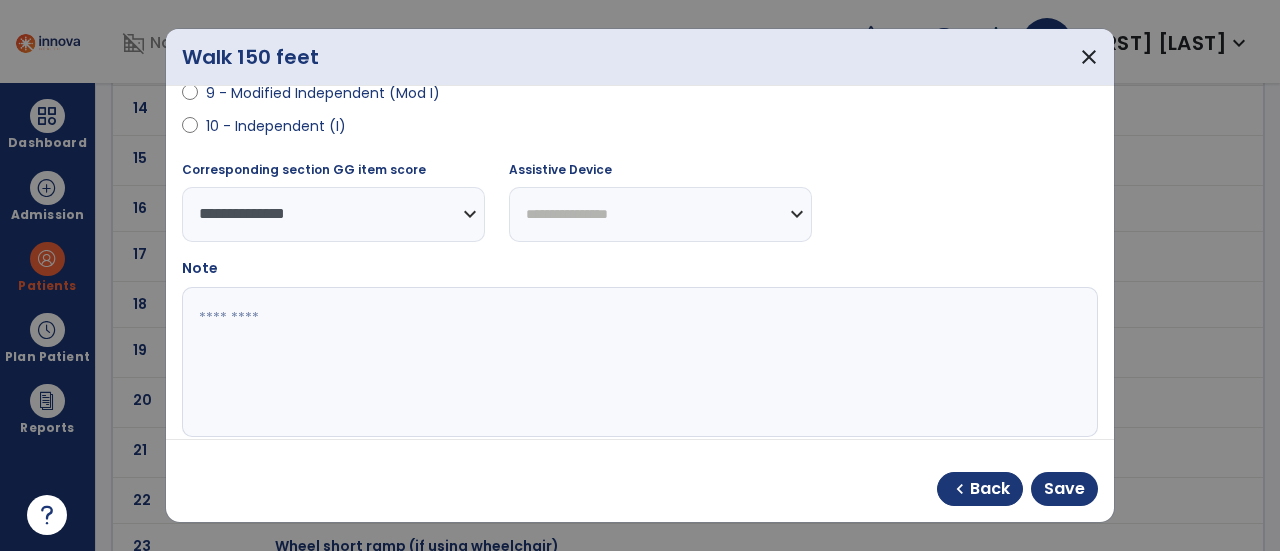 click on "**********" at bounding box center [660, 214] 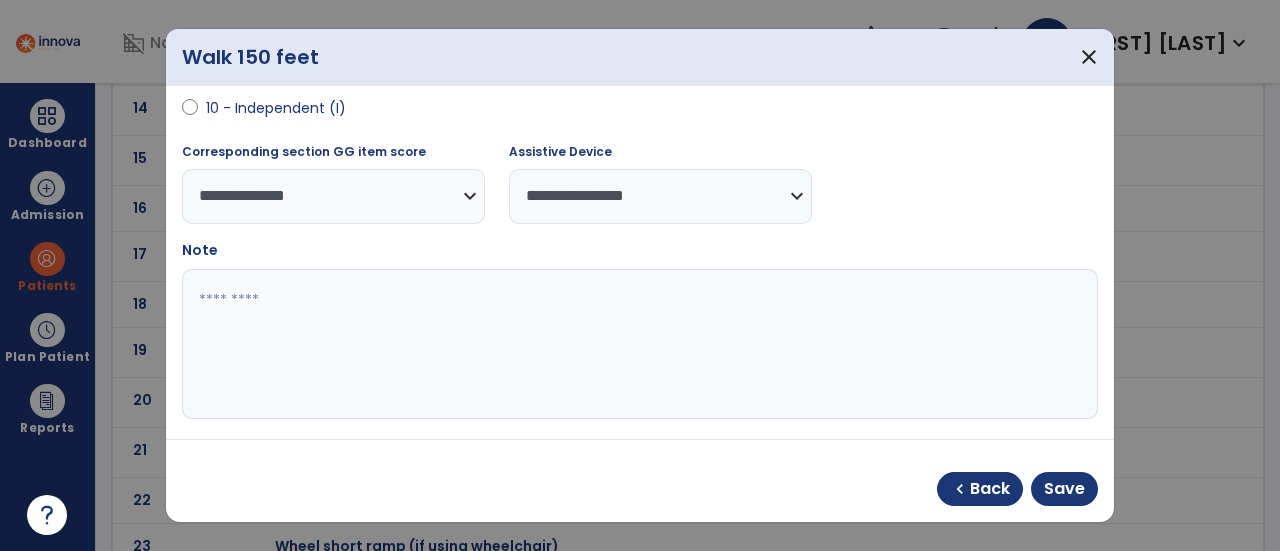 scroll, scrollTop: 537, scrollLeft: 0, axis: vertical 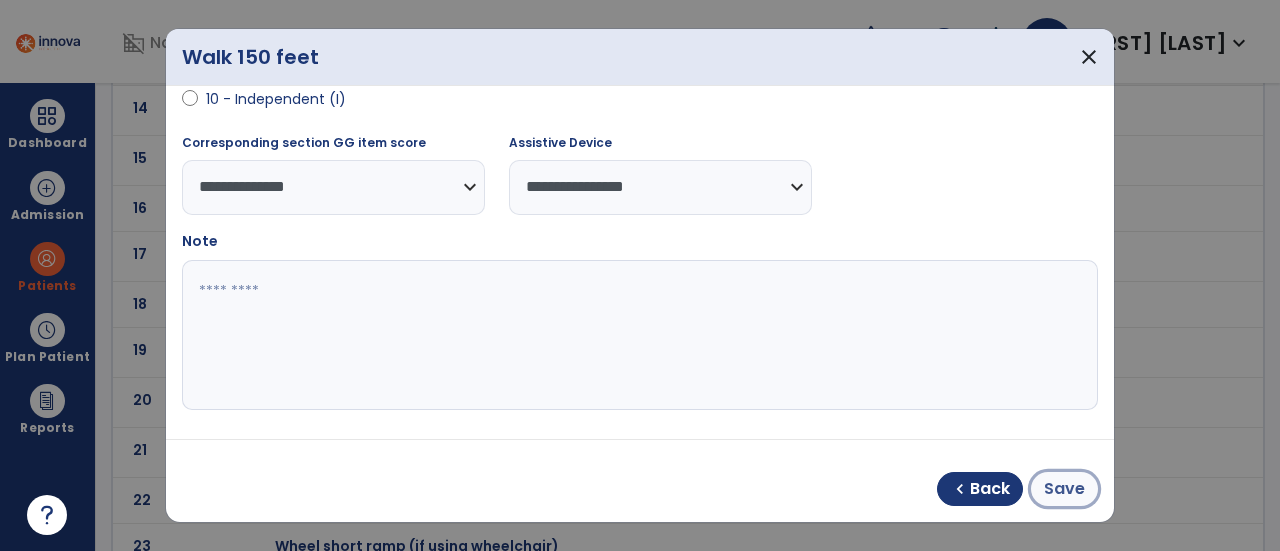 click on "Save" at bounding box center [1064, 489] 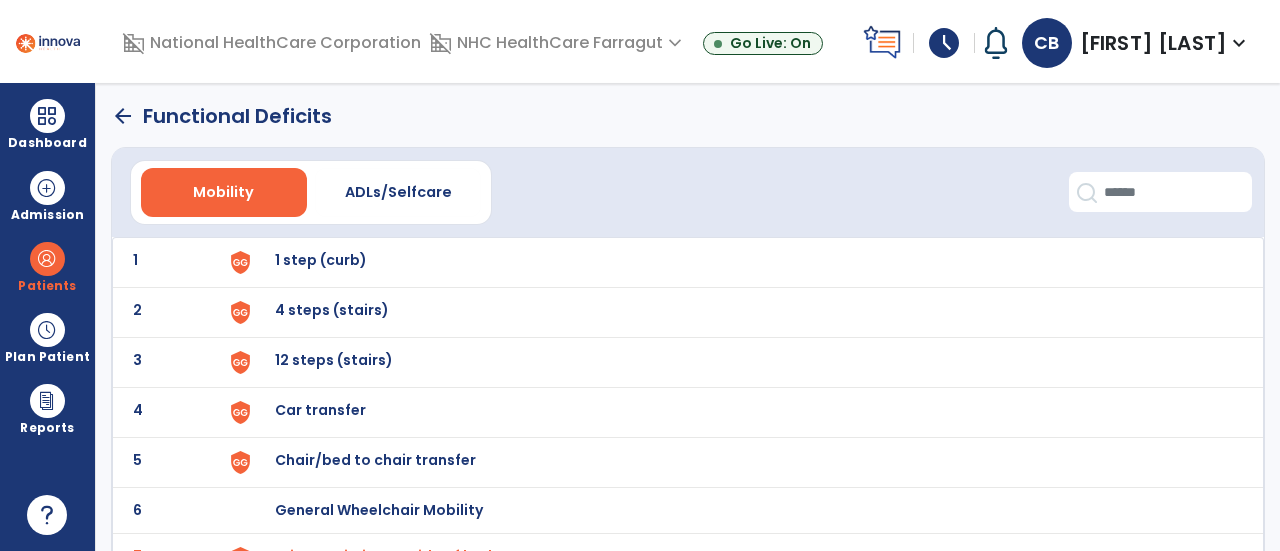 scroll, scrollTop: 0, scrollLeft: 0, axis: both 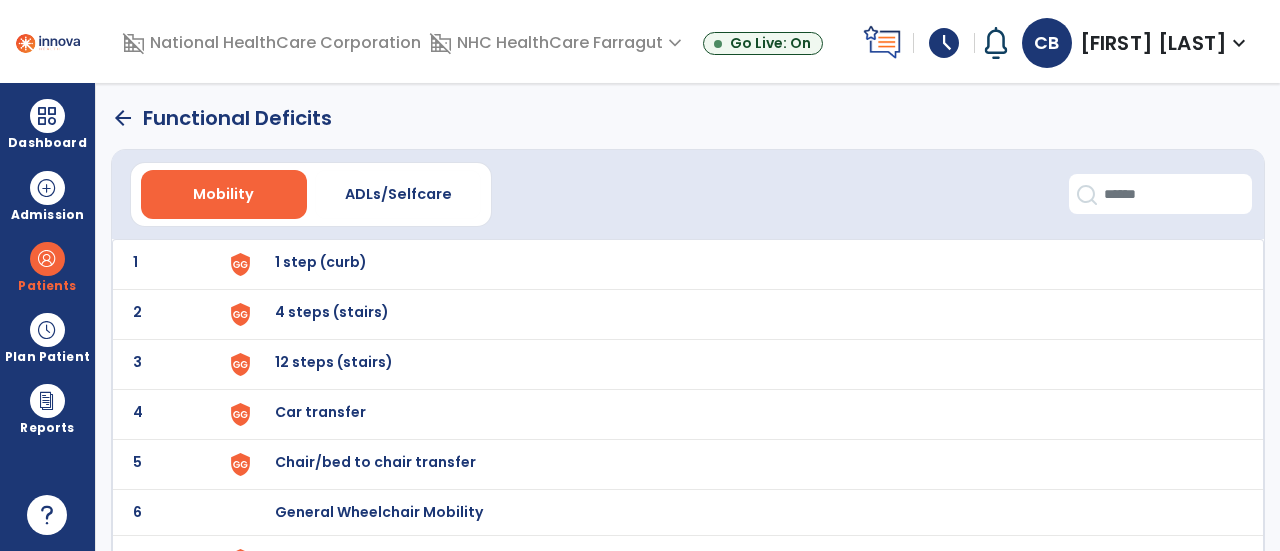 click on "arrow_back   Functional Deficits" 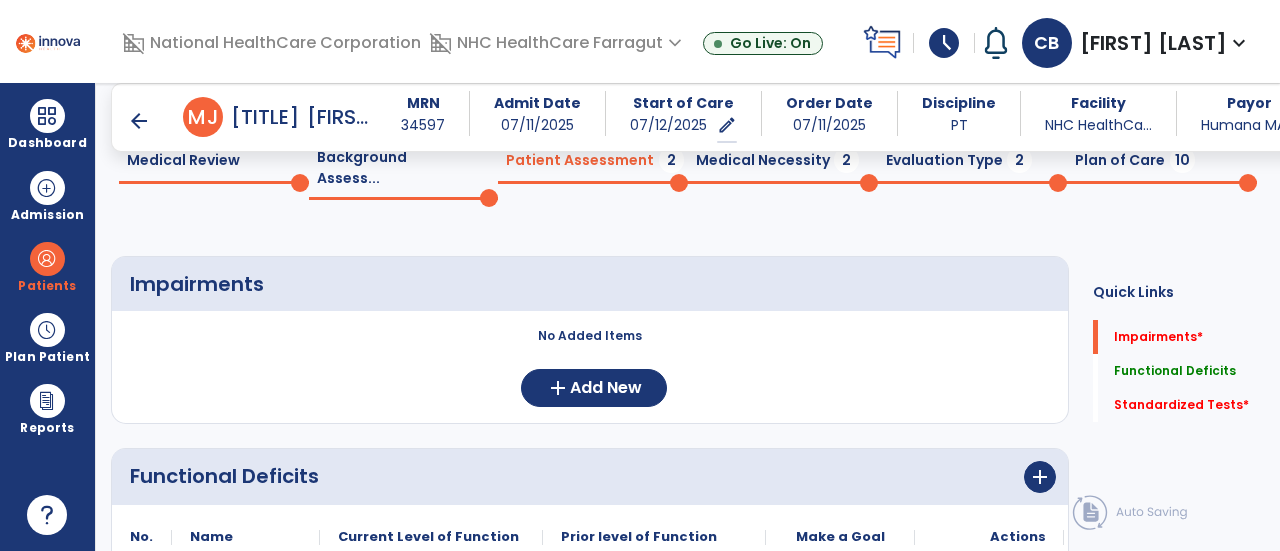 scroll, scrollTop: 120, scrollLeft: 0, axis: vertical 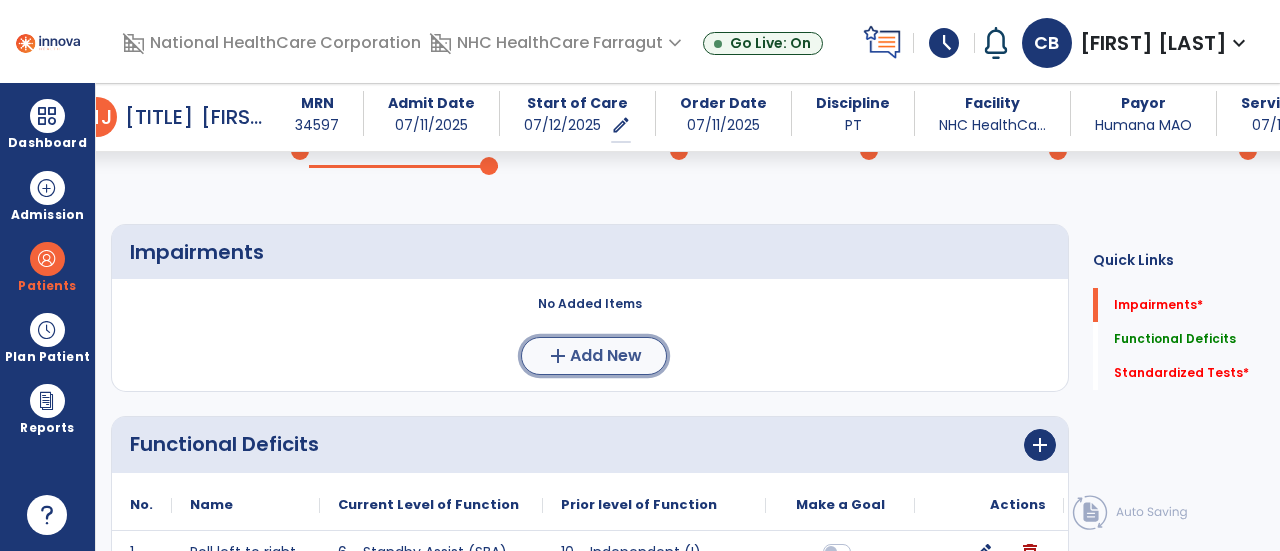 click on "add" 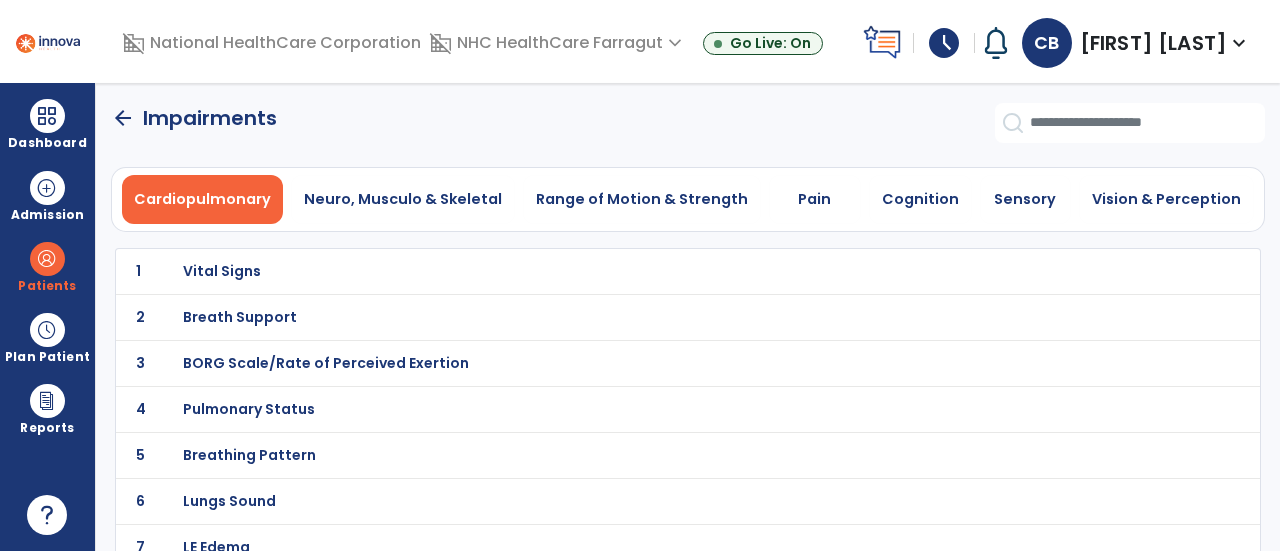 scroll, scrollTop: 16, scrollLeft: 0, axis: vertical 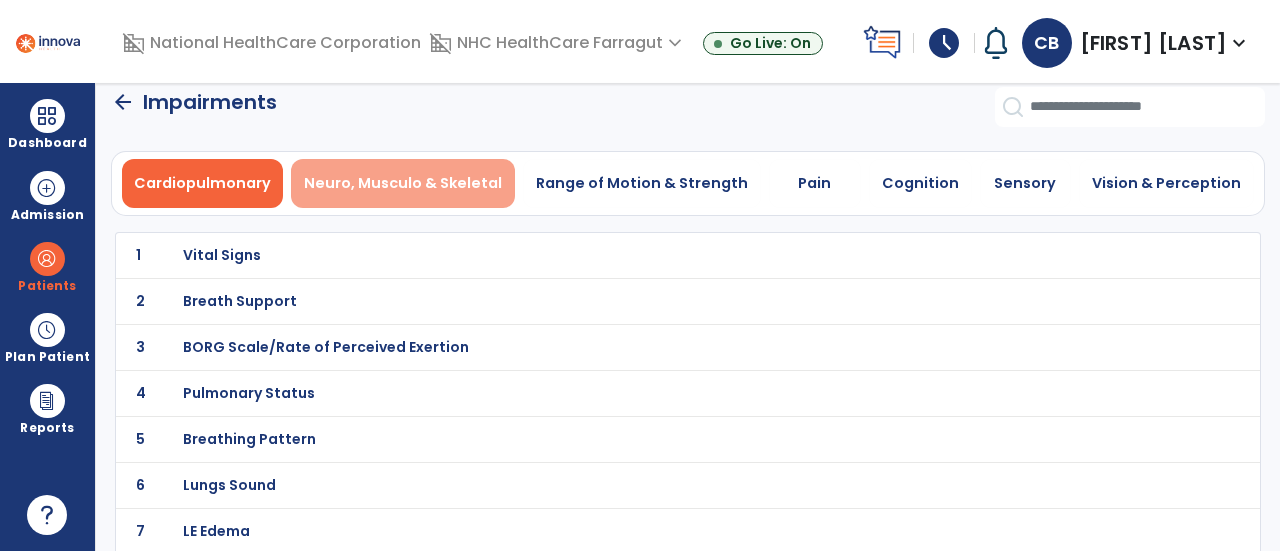 click on "Neuro, Musculo & Skeletal" at bounding box center [403, 183] 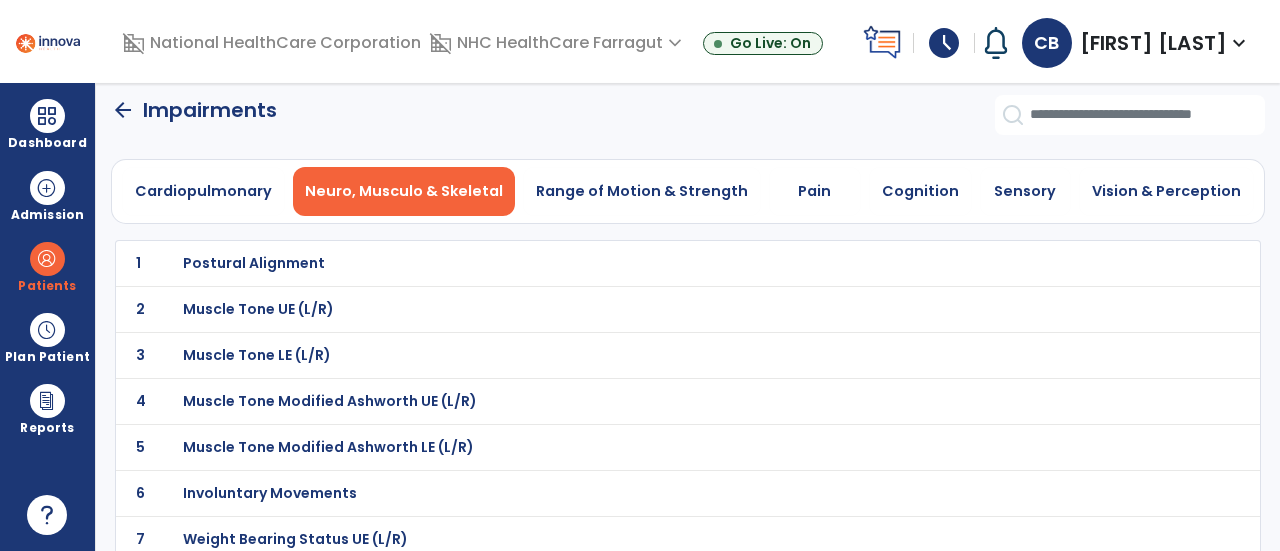 scroll, scrollTop: 0, scrollLeft: 0, axis: both 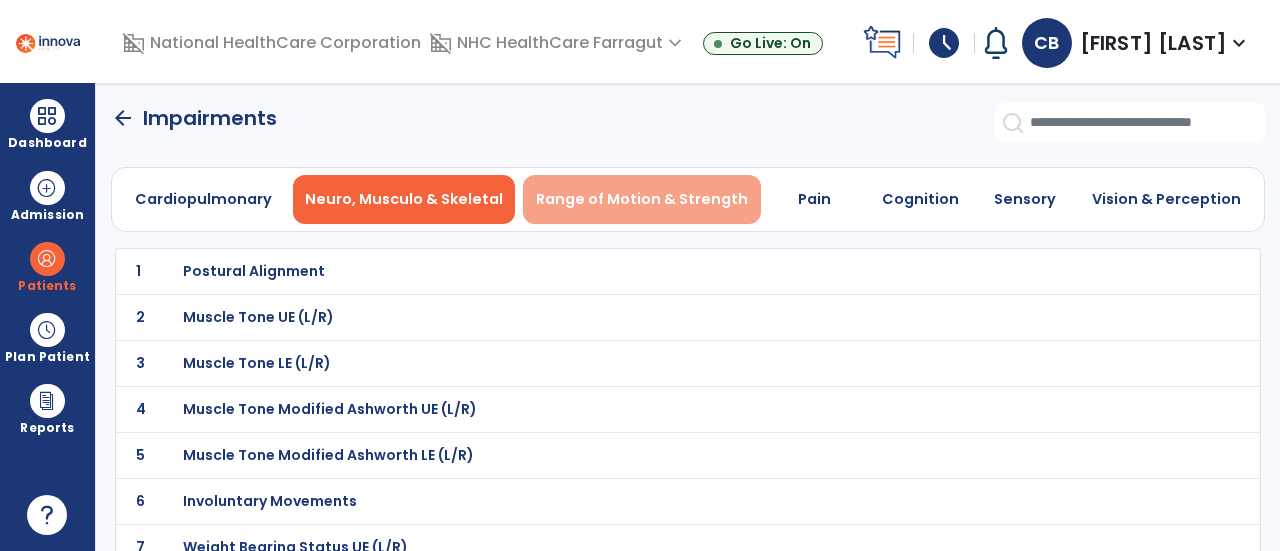 click on "Range of Motion & Strength" at bounding box center [642, 199] 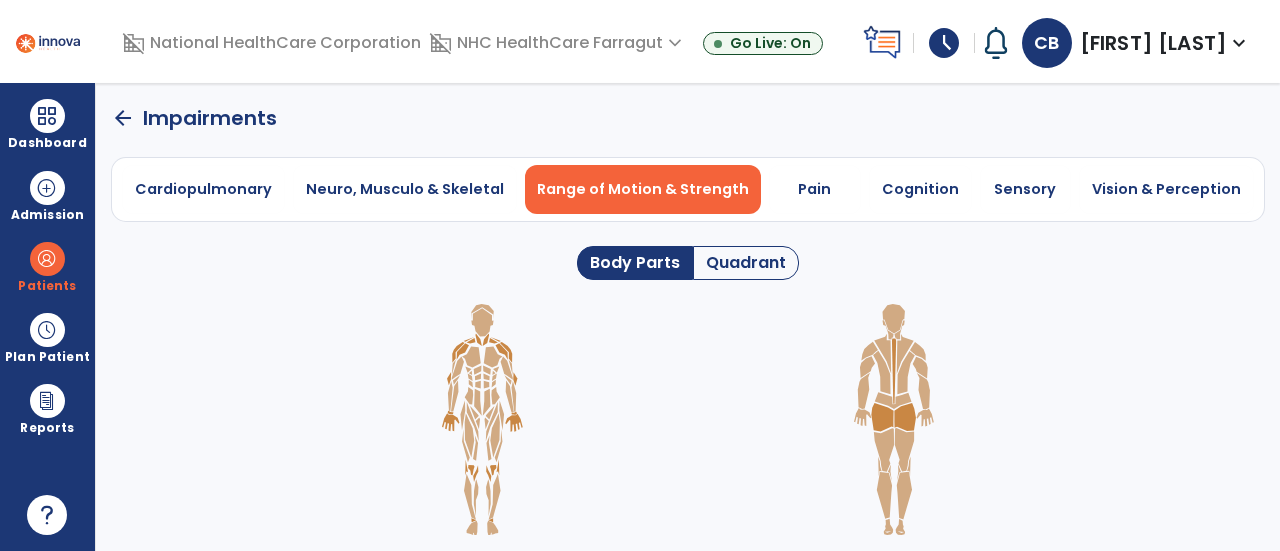 click 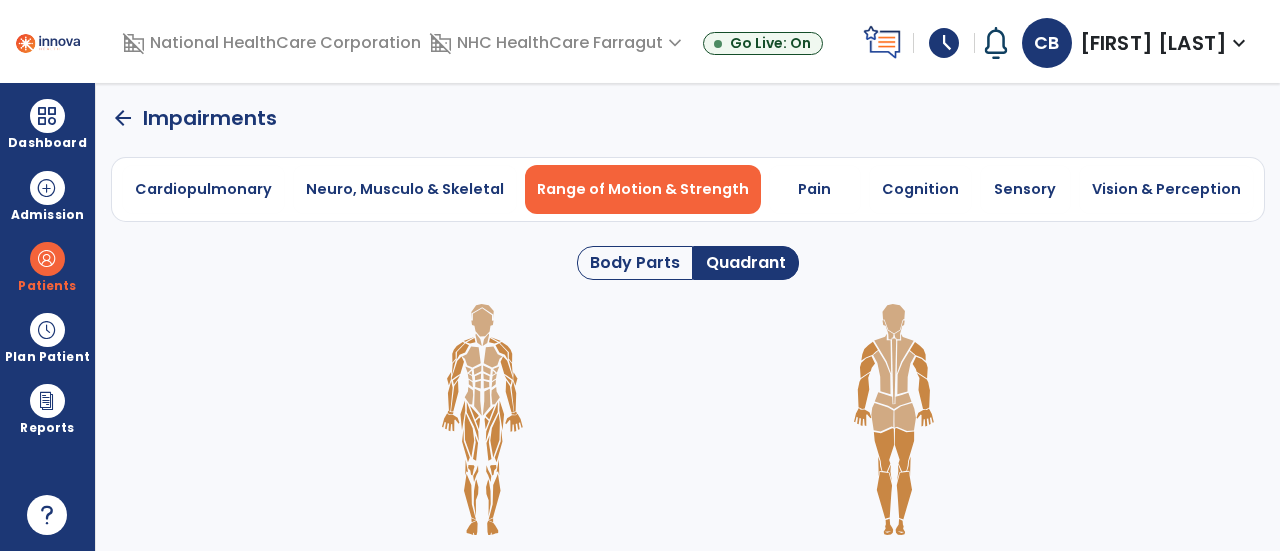 click 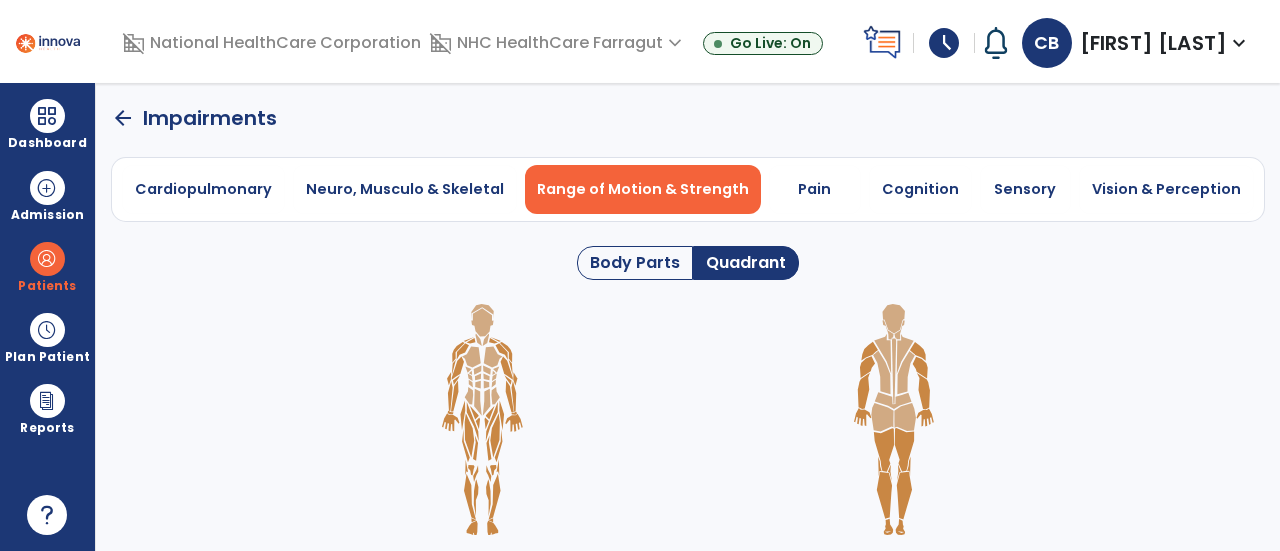 click on "Quadrant" 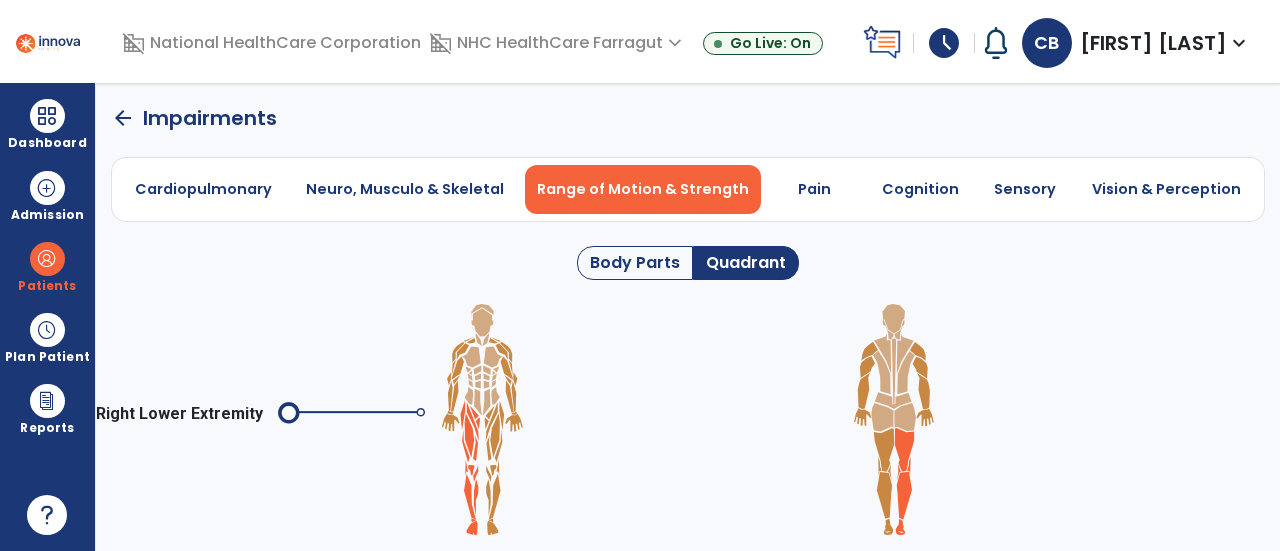 click 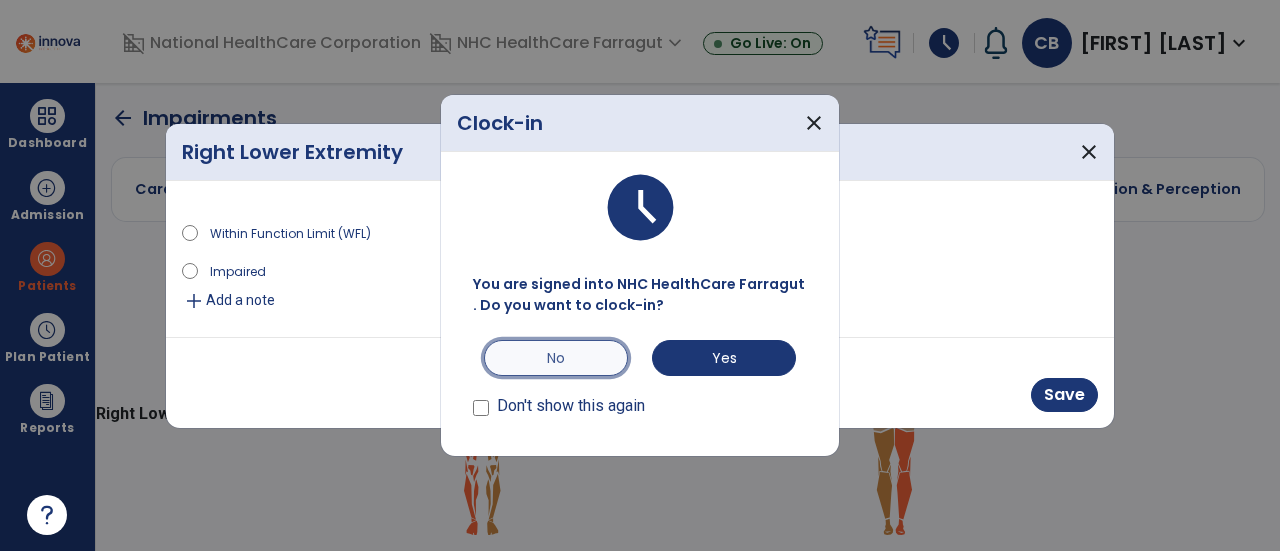 click on "No" at bounding box center (556, 358) 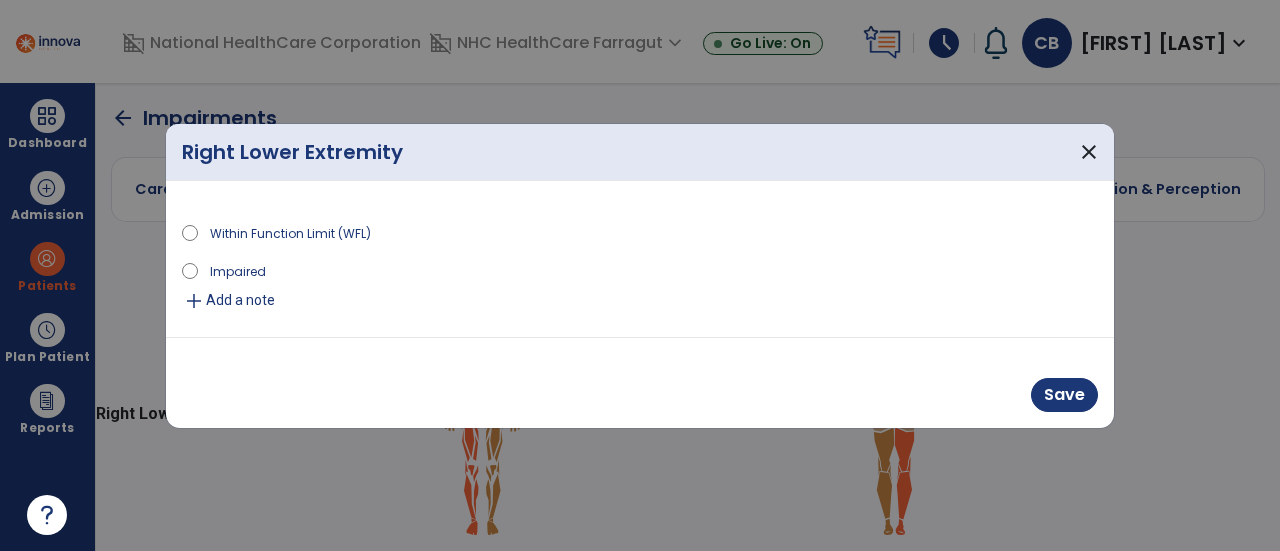 click on "add" at bounding box center [194, 301] 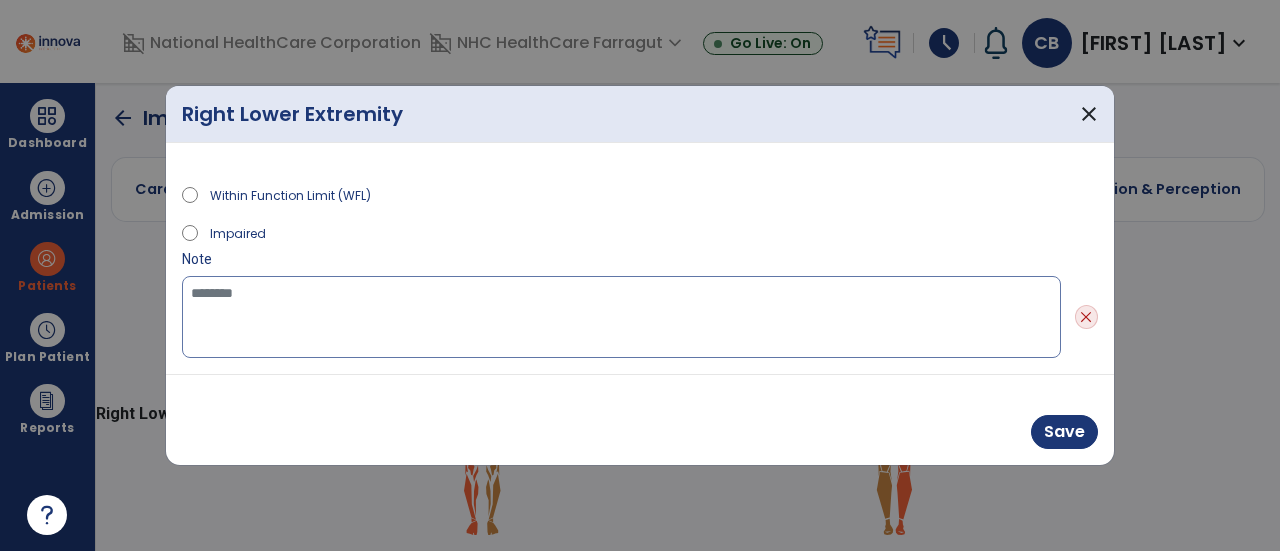 click at bounding box center [621, 317] 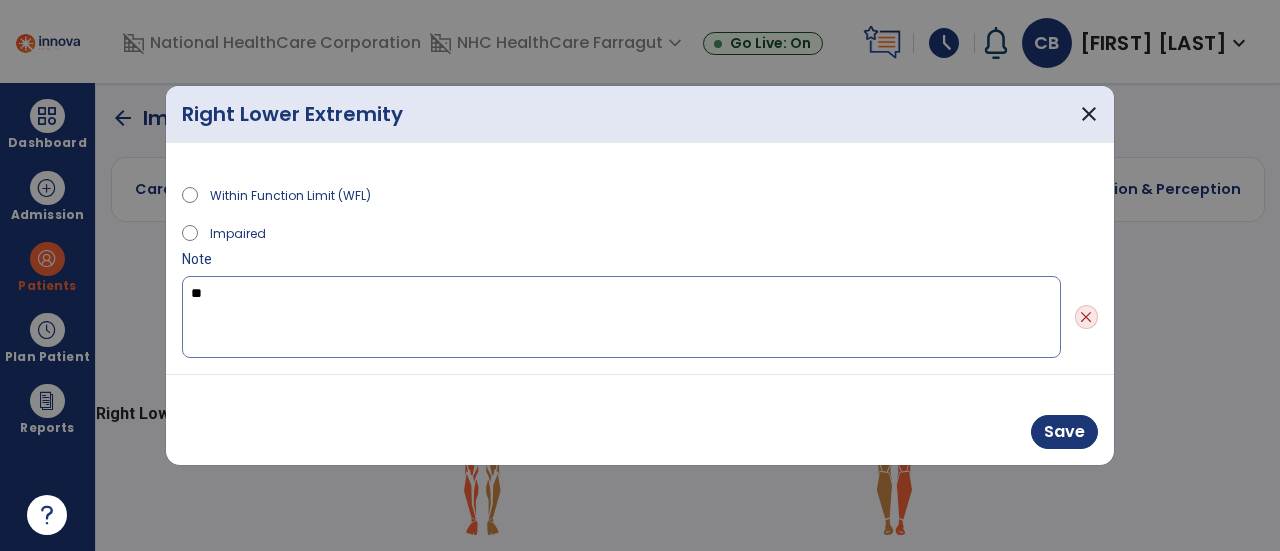 type on "*" 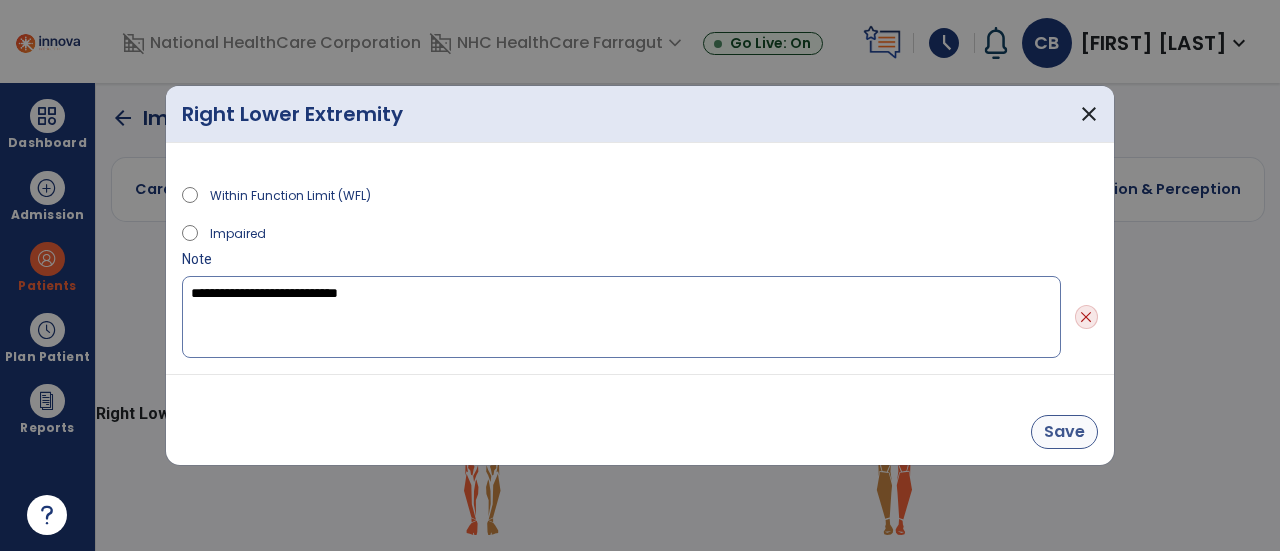 type on "**********" 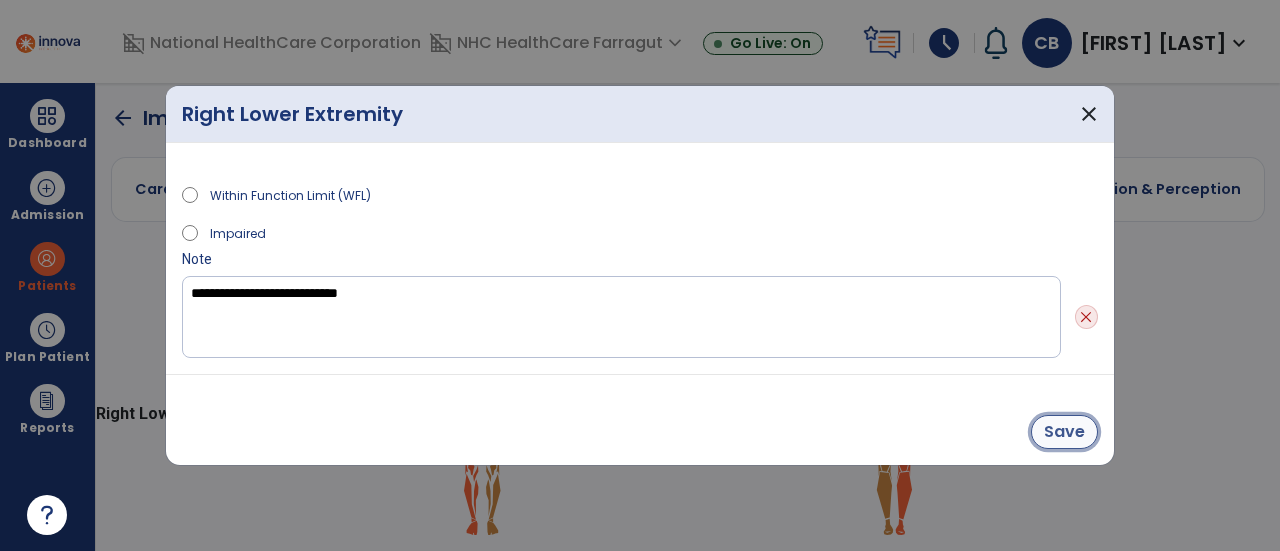 click on "Save" at bounding box center (1064, 432) 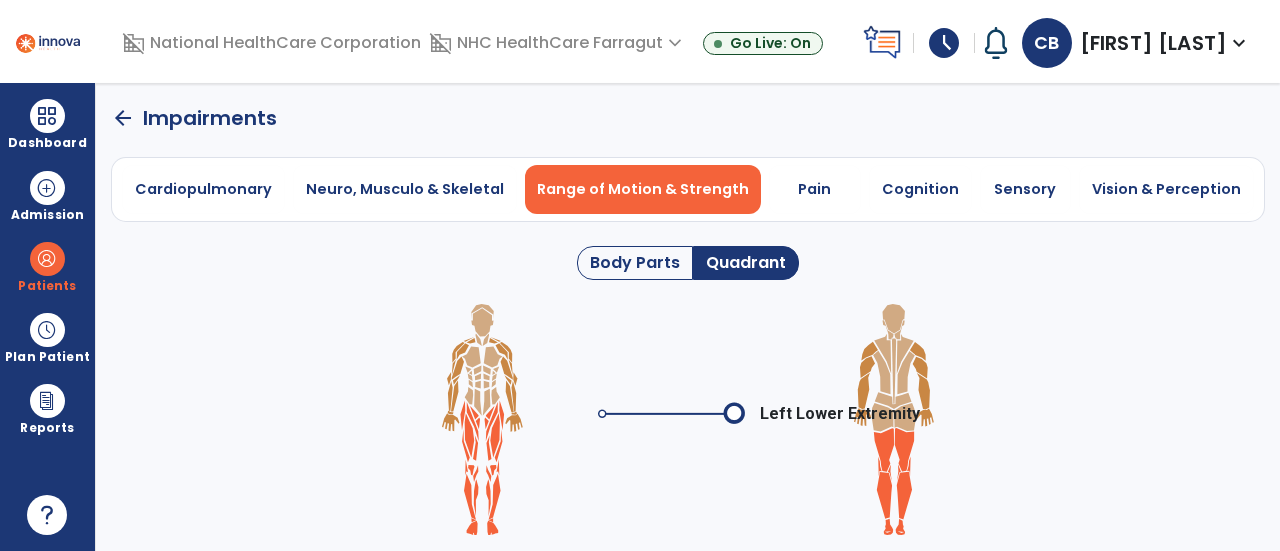 click 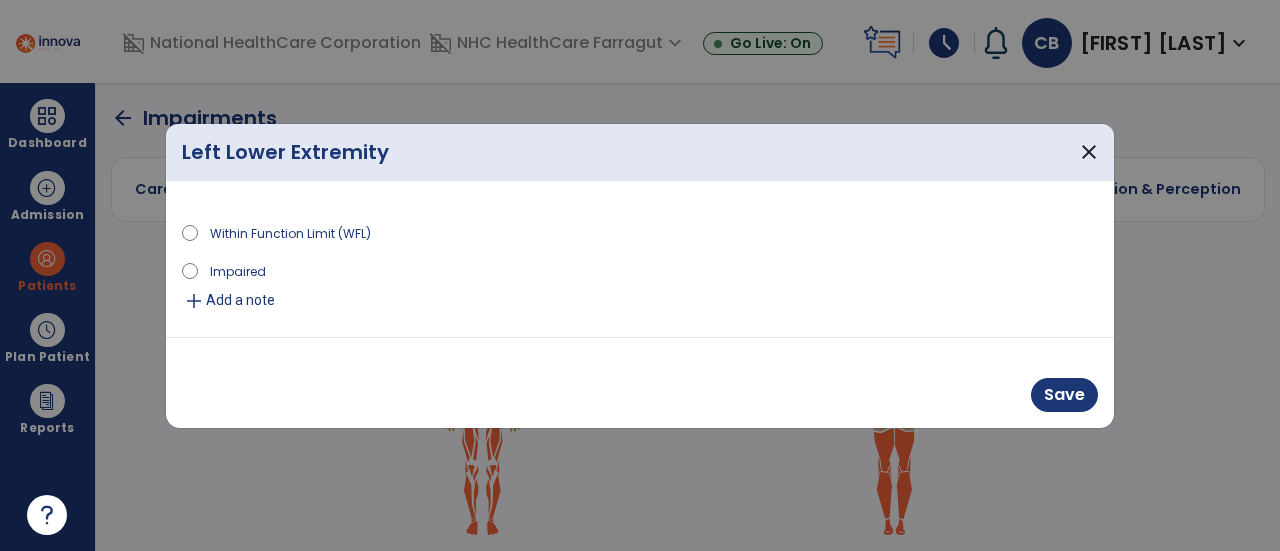click on "add" at bounding box center [194, 301] 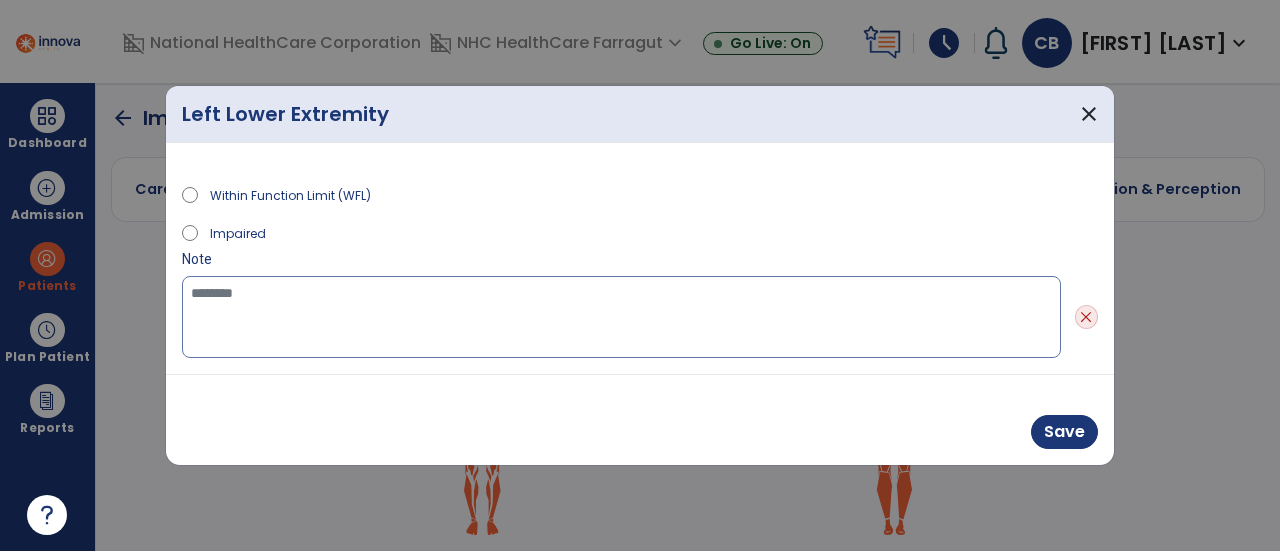 click at bounding box center [621, 317] 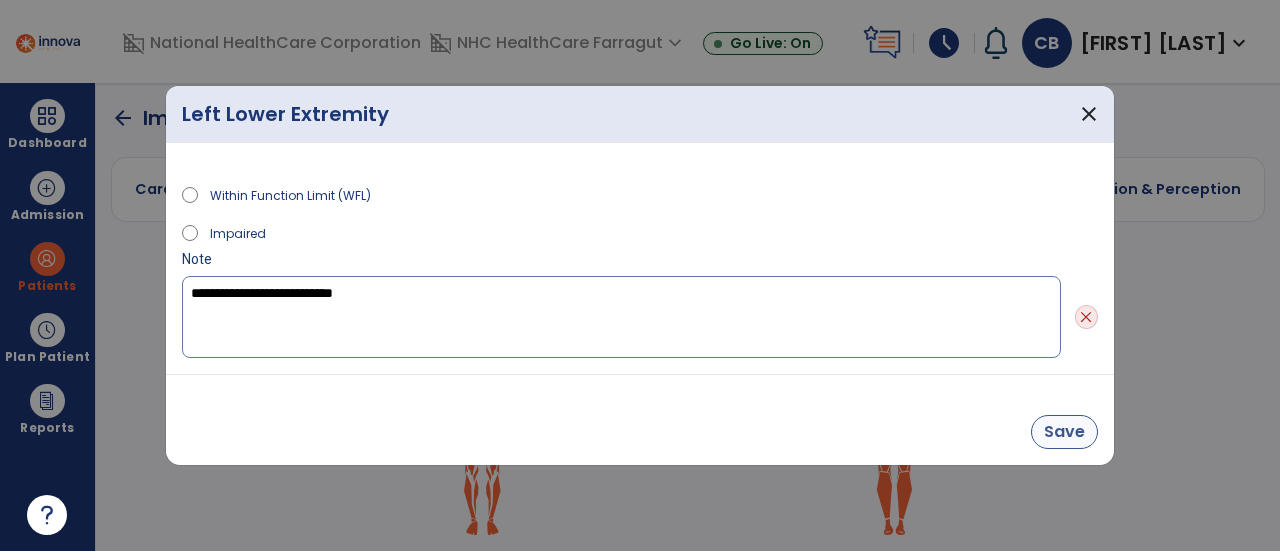 type on "**********" 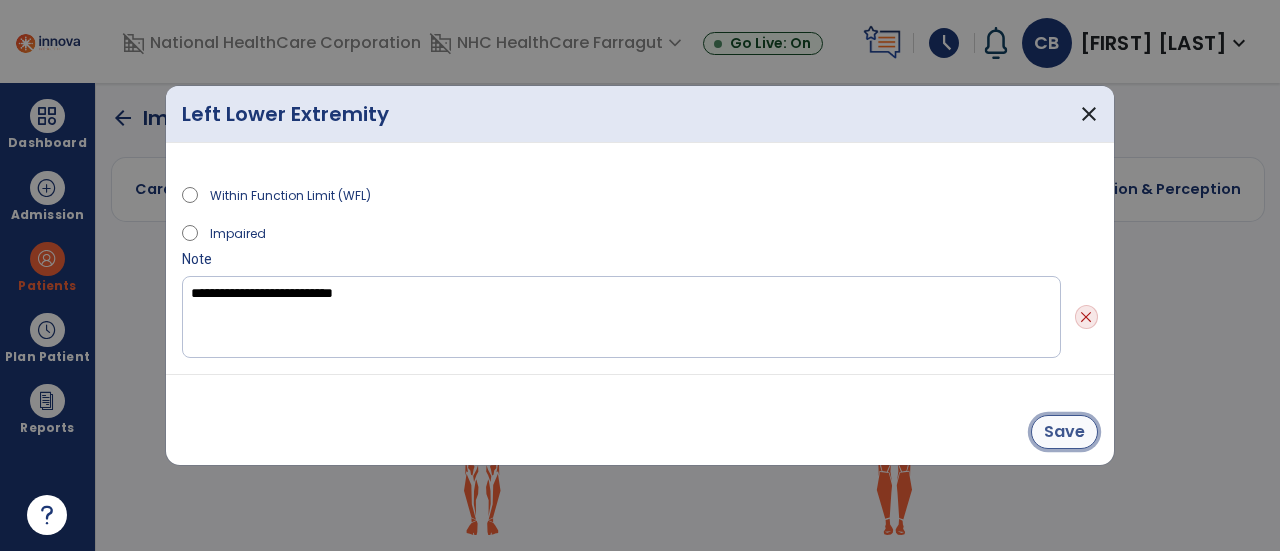 click on "Save" at bounding box center (1064, 432) 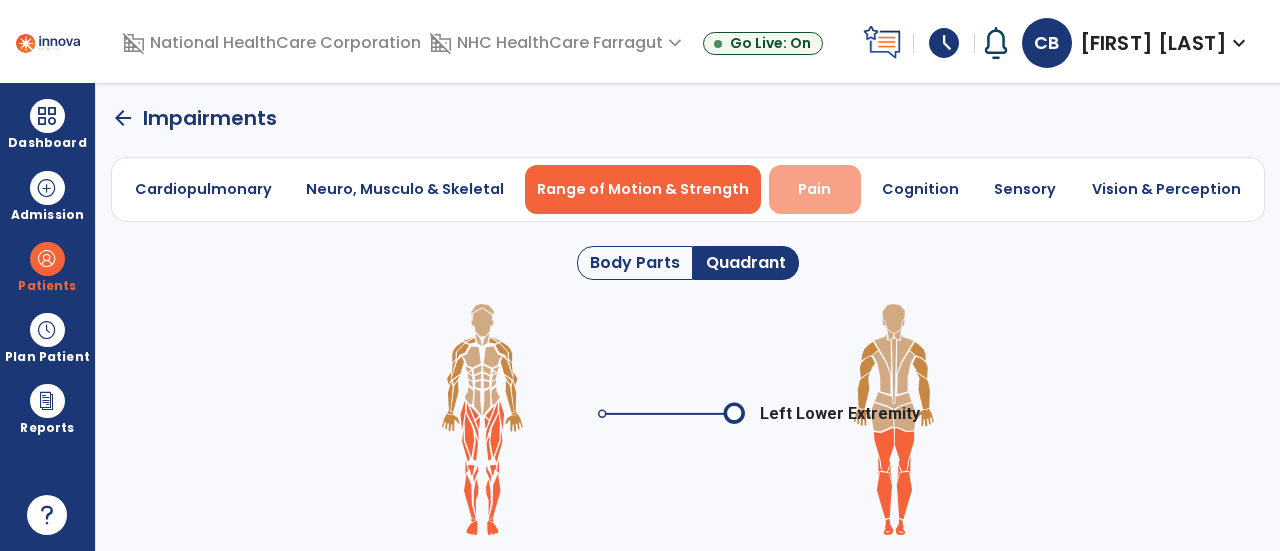 click on "Pain" at bounding box center (814, 189) 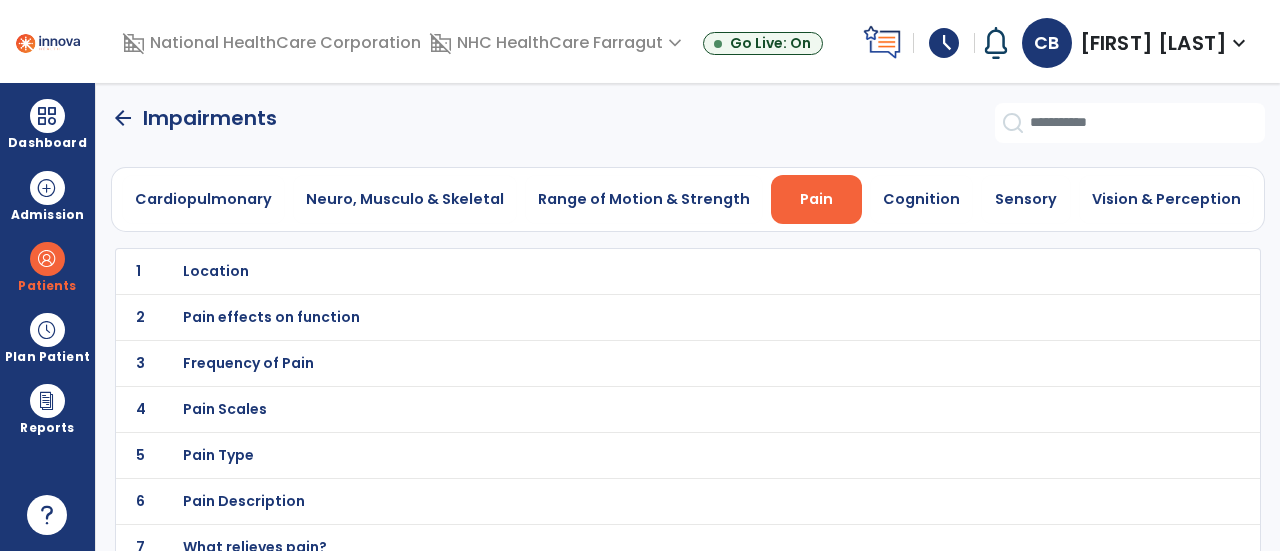click on "Location" at bounding box center [644, 271] 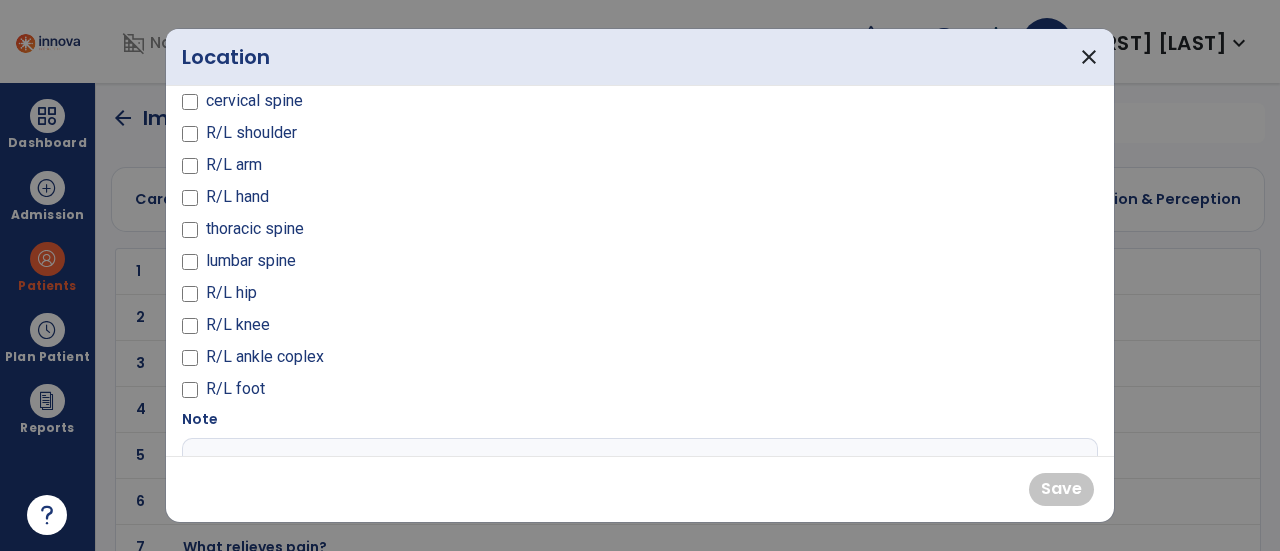 scroll, scrollTop: 100, scrollLeft: 0, axis: vertical 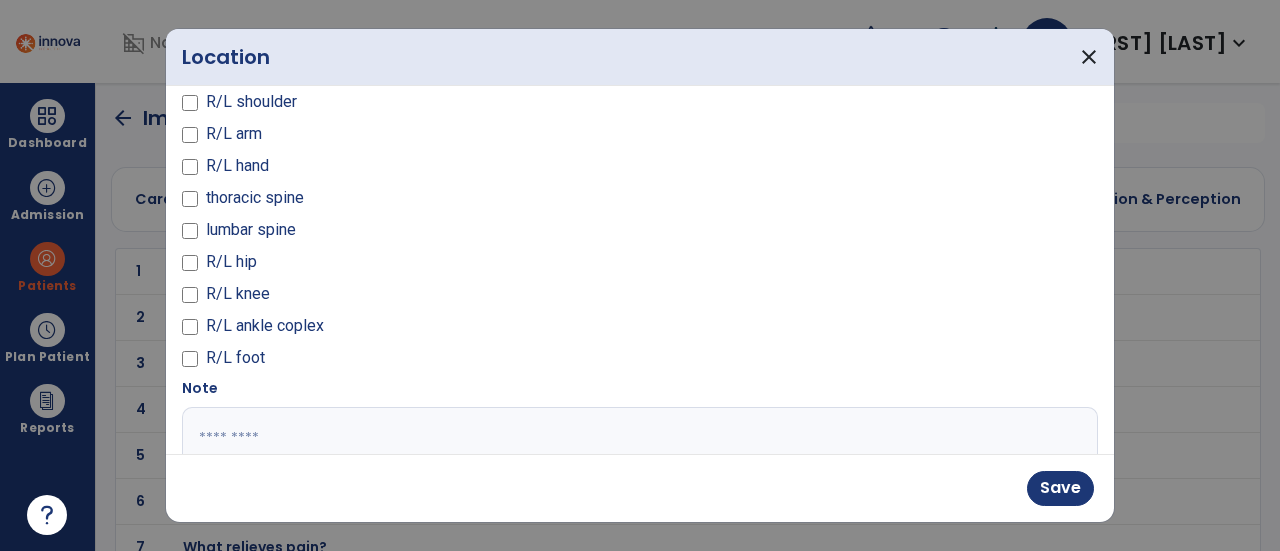 click at bounding box center [638, 482] 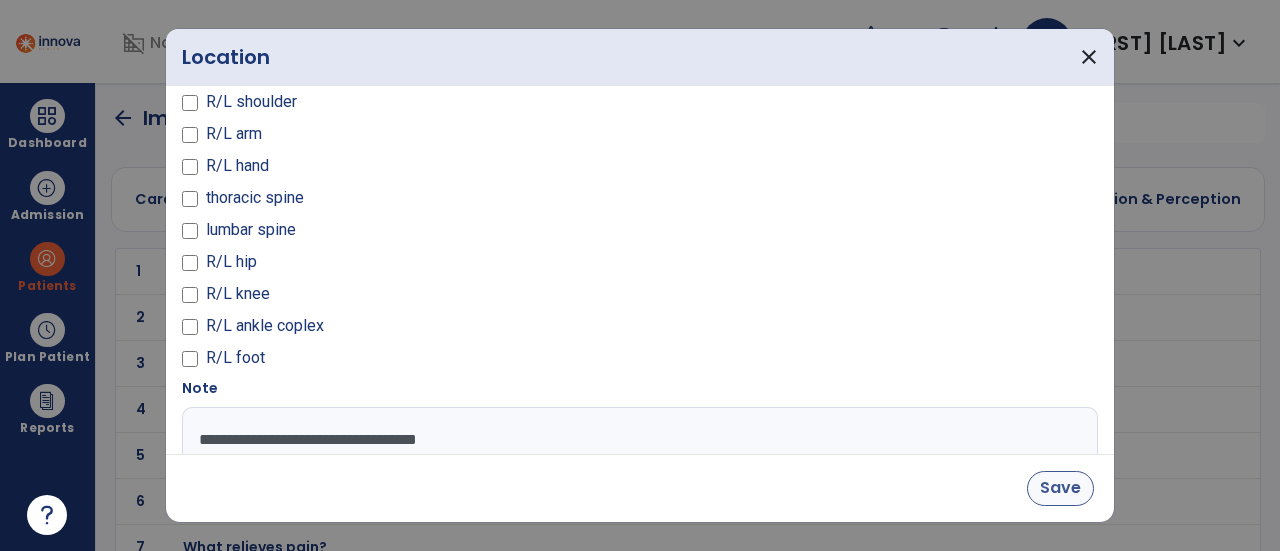 type on "**********" 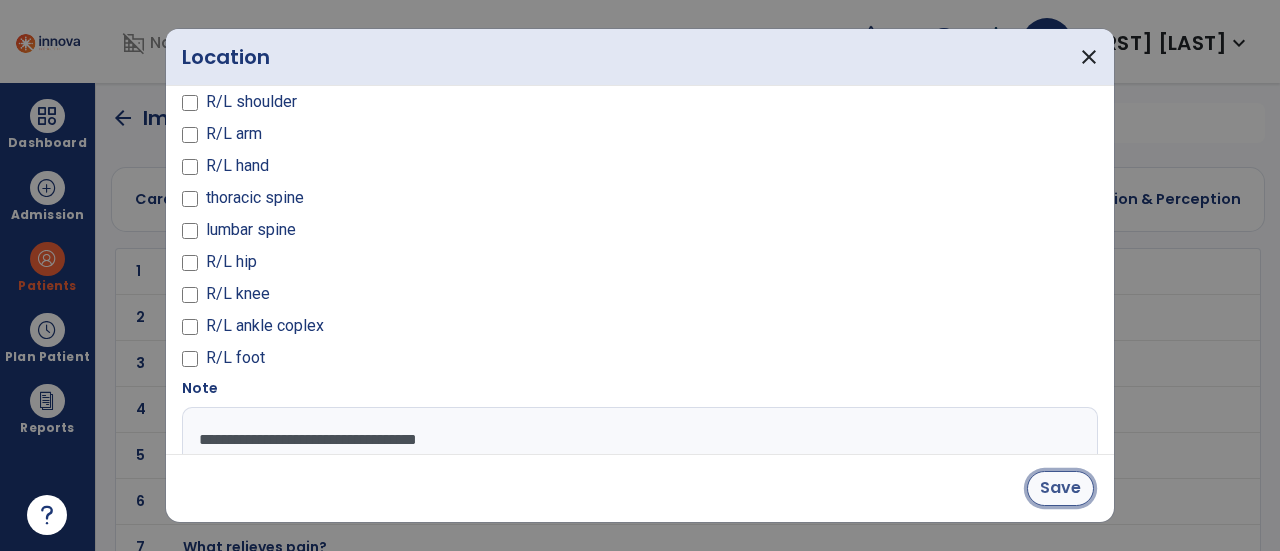 click on "Save" at bounding box center (1060, 488) 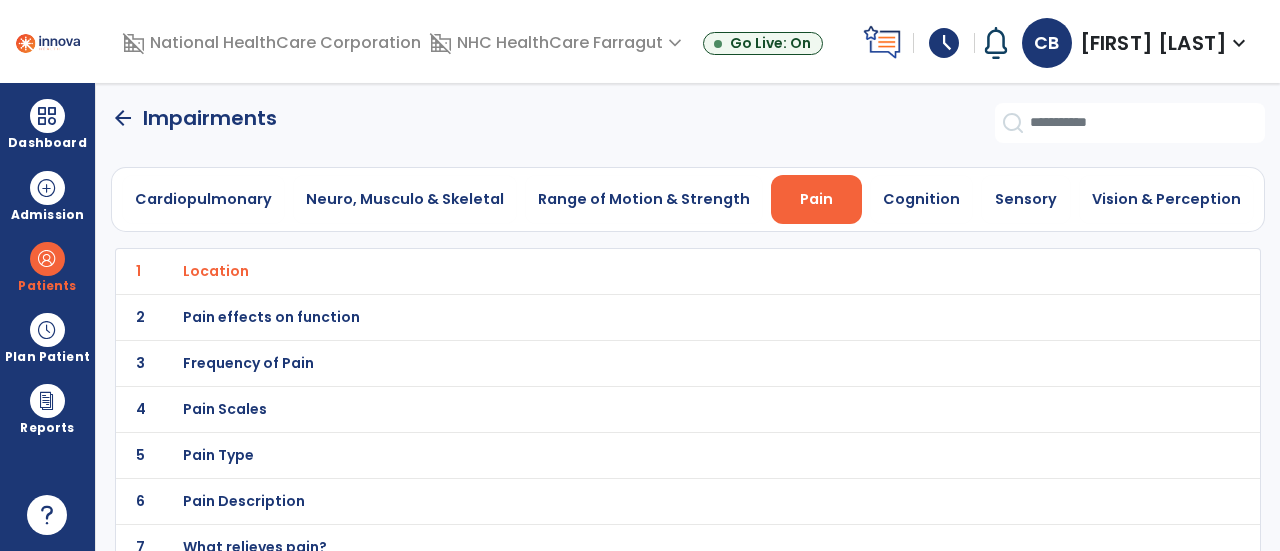 scroll, scrollTop: 100, scrollLeft: 0, axis: vertical 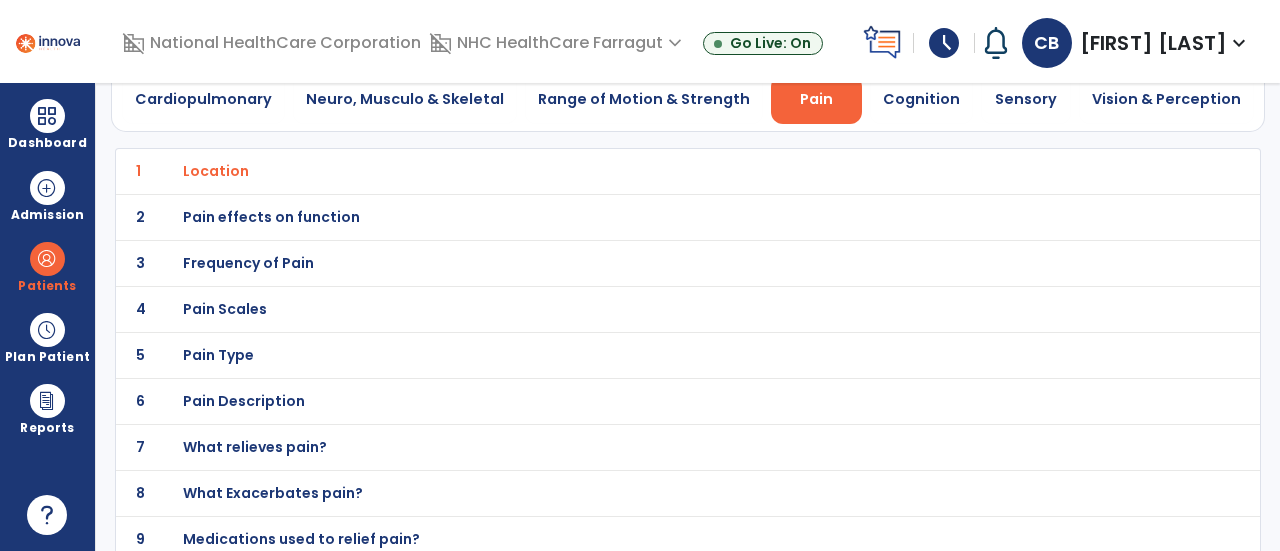 click on "Pain effects on function" at bounding box center (216, 171) 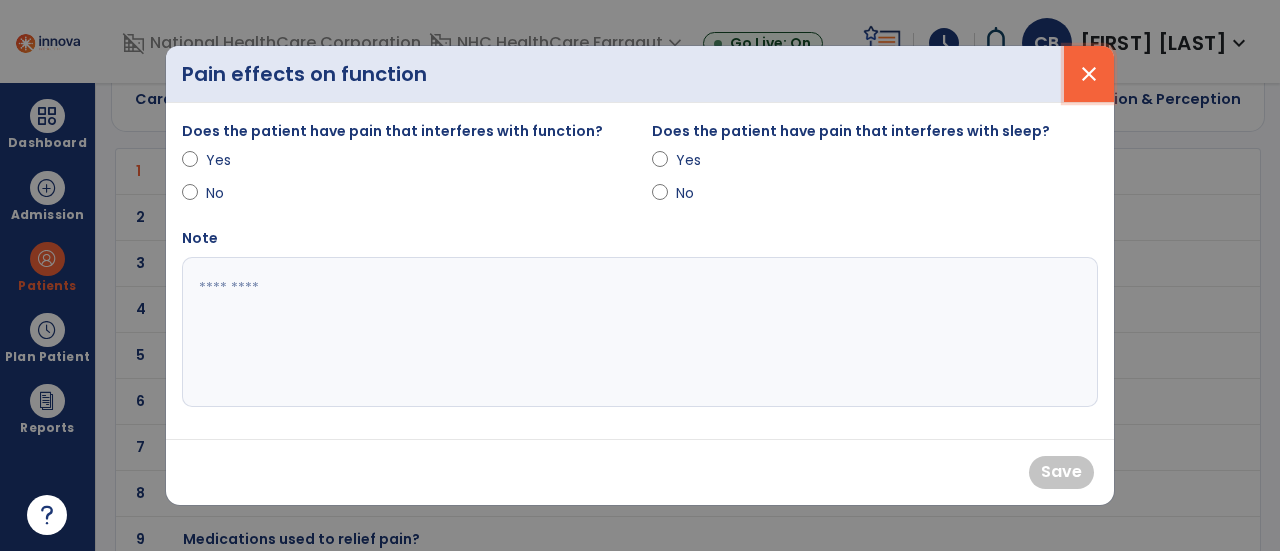click on "close" at bounding box center [1089, 74] 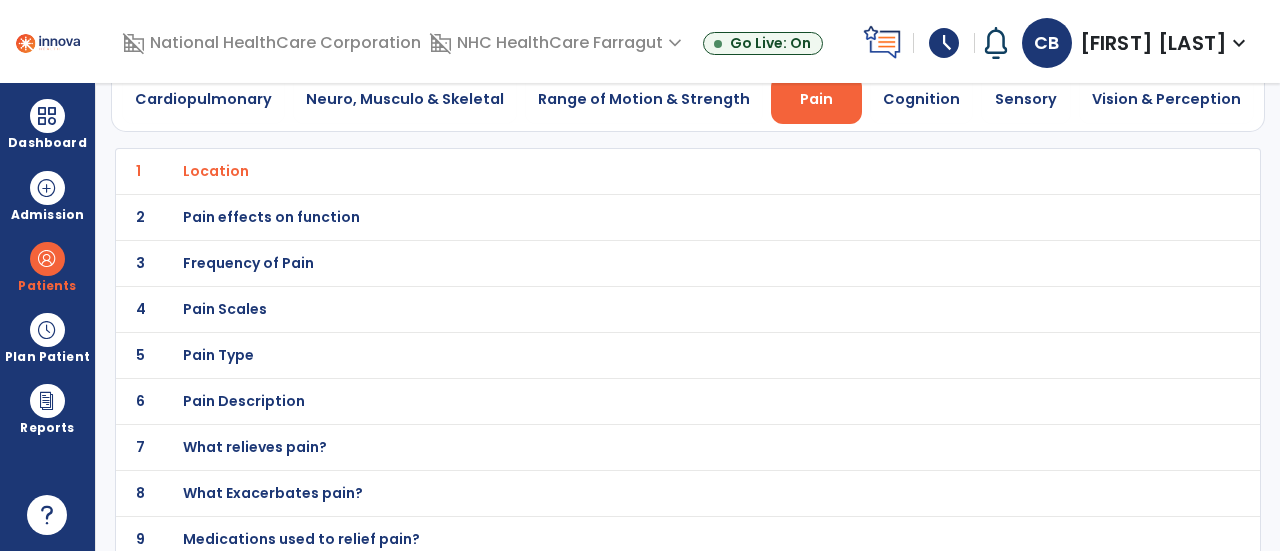 click on "Frequency of Pain" at bounding box center [216, 171] 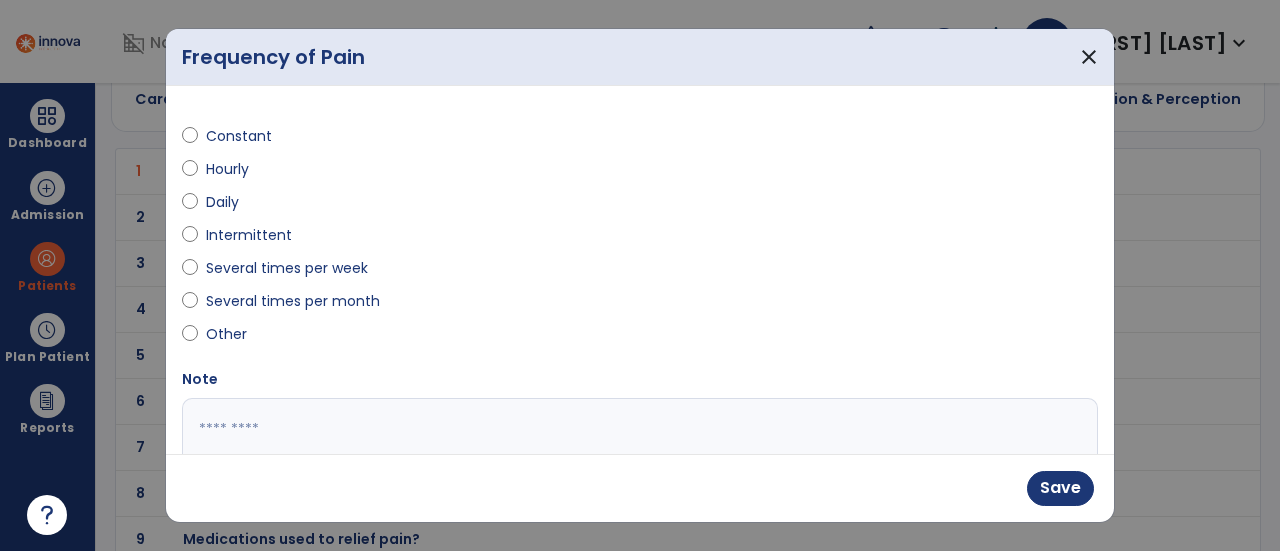 click at bounding box center [638, 473] 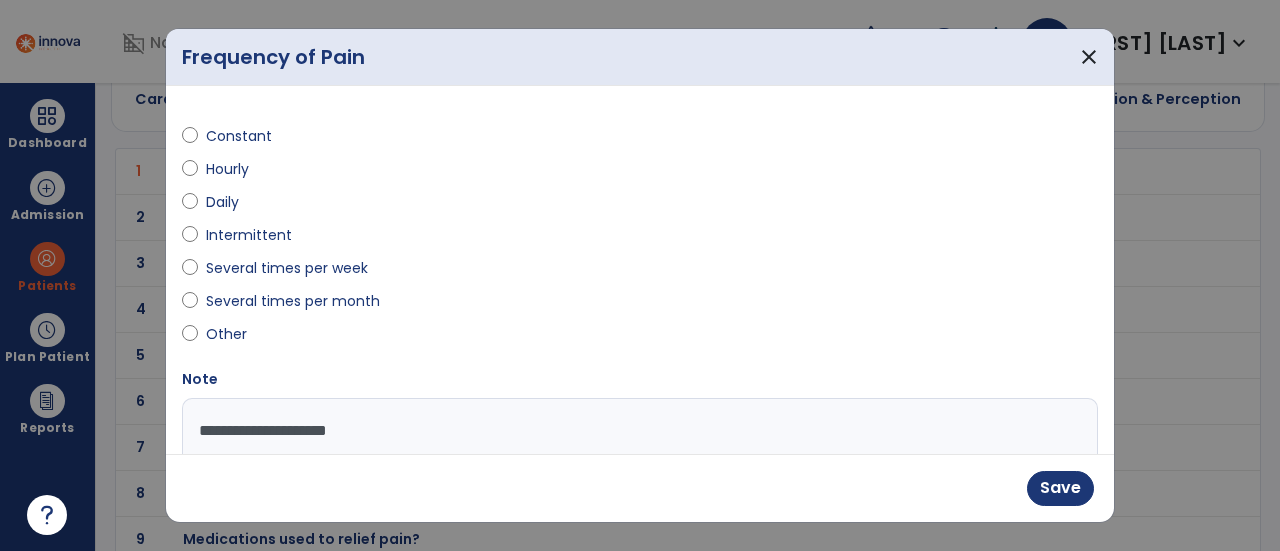 click on "**********" at bounding box center [638, 473] 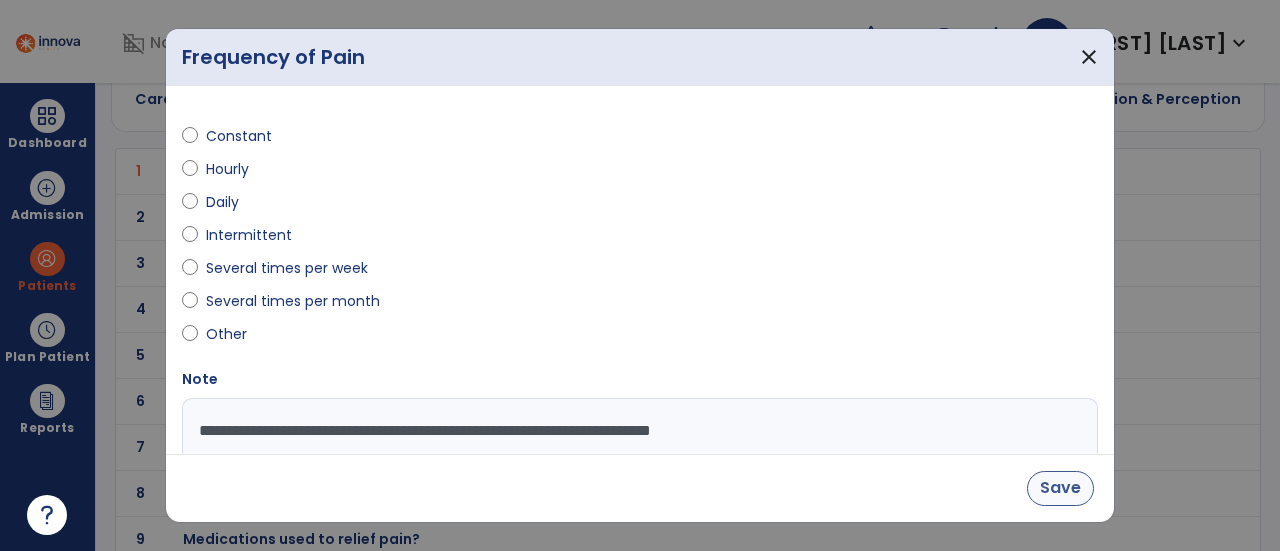 type on "**********" 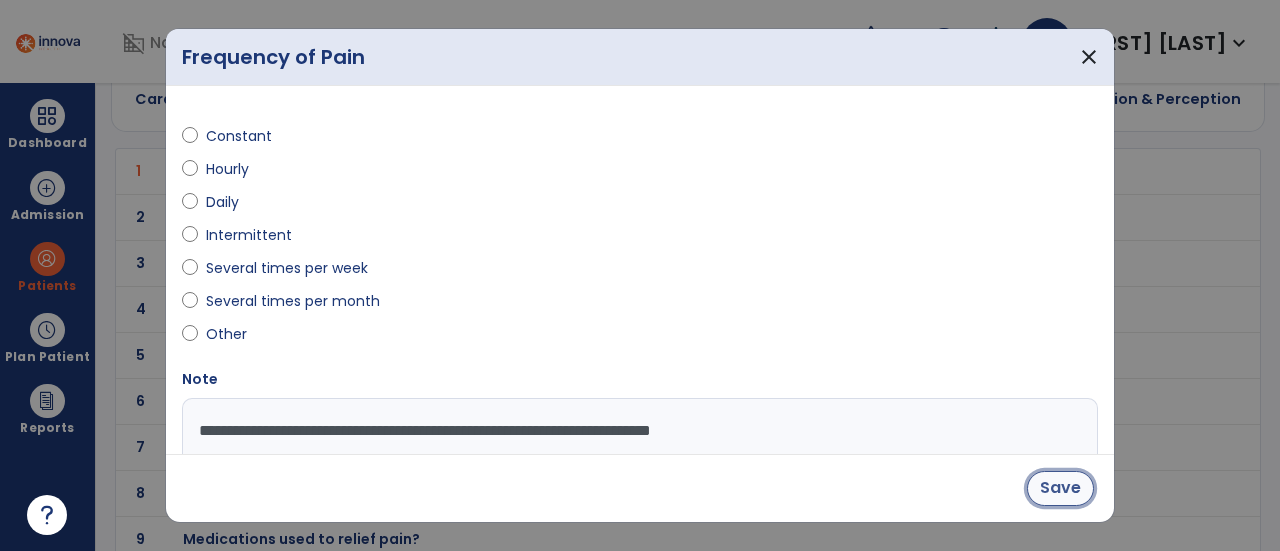 click on "Save" at bounding box center [1060, 488] 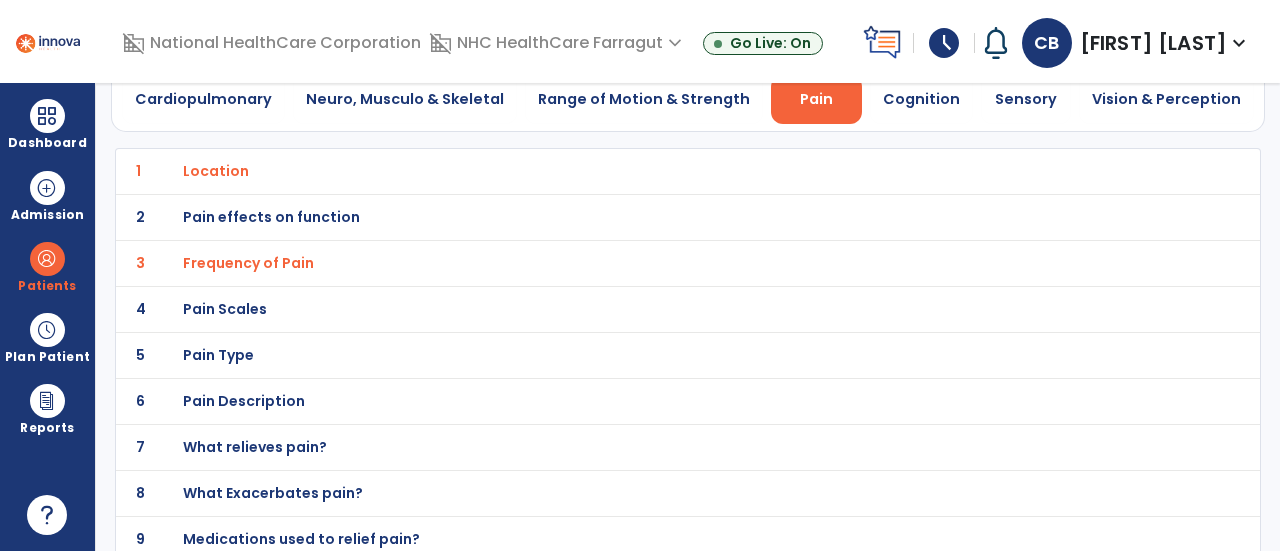 scroll, scrollTop: 154, scrollLeft: 0, axis: vertical 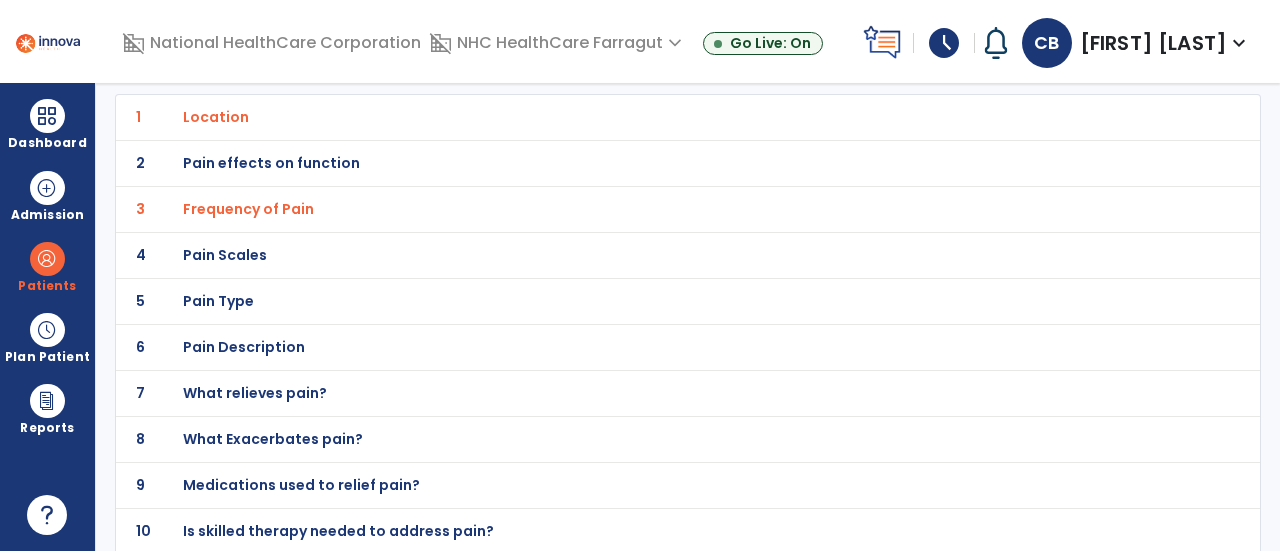 click on "4 Pain Scales" 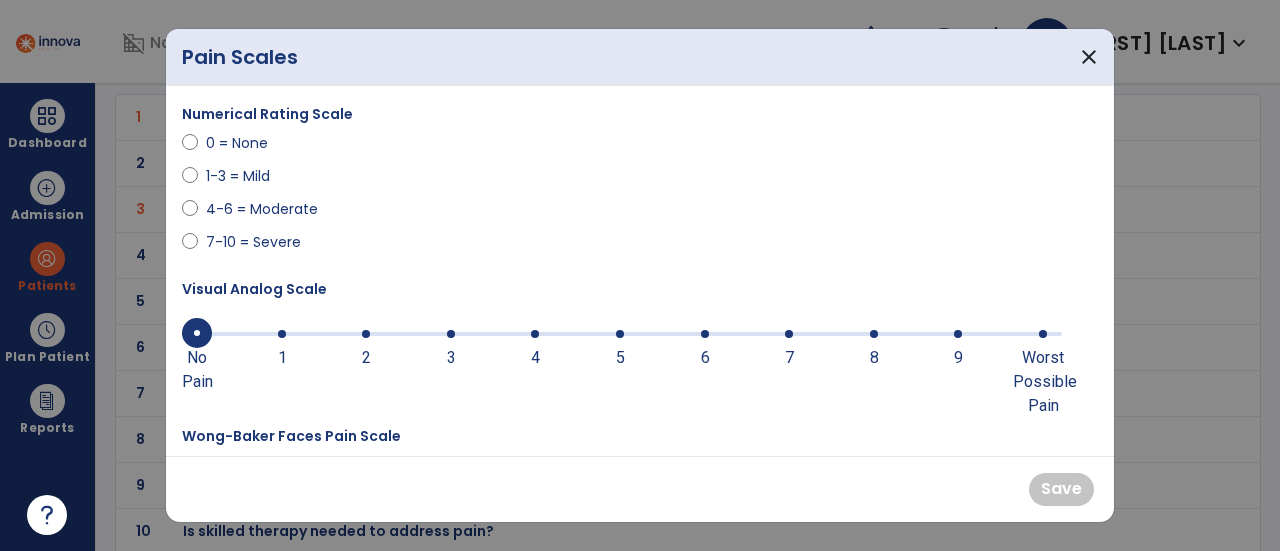 click at bounding box center (451, 334) 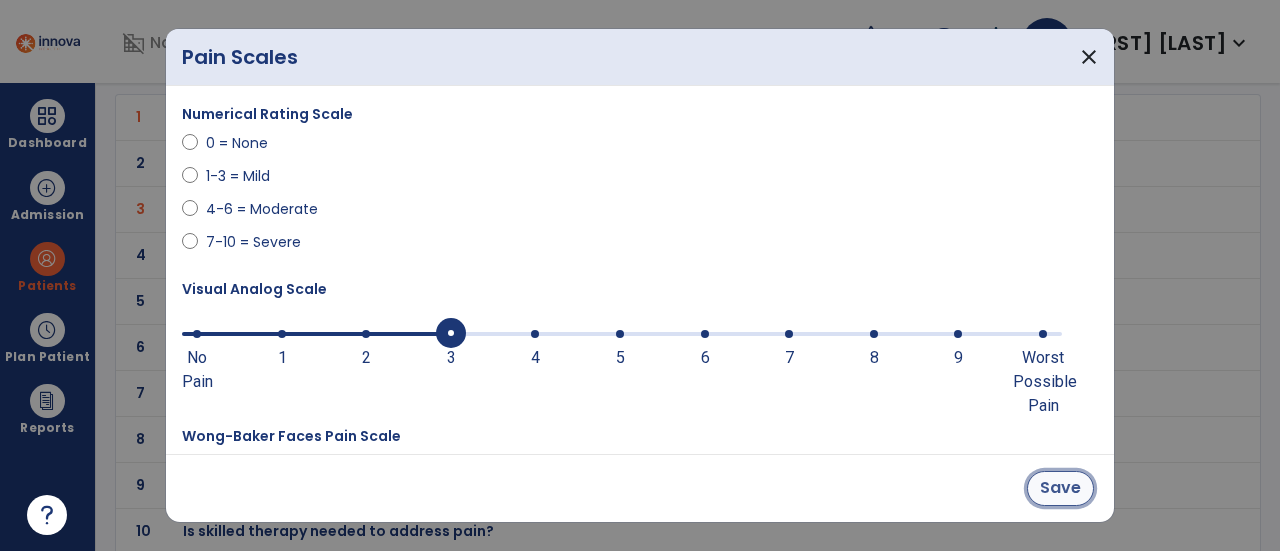 click on "Save" at bounding box center (1060, 488) 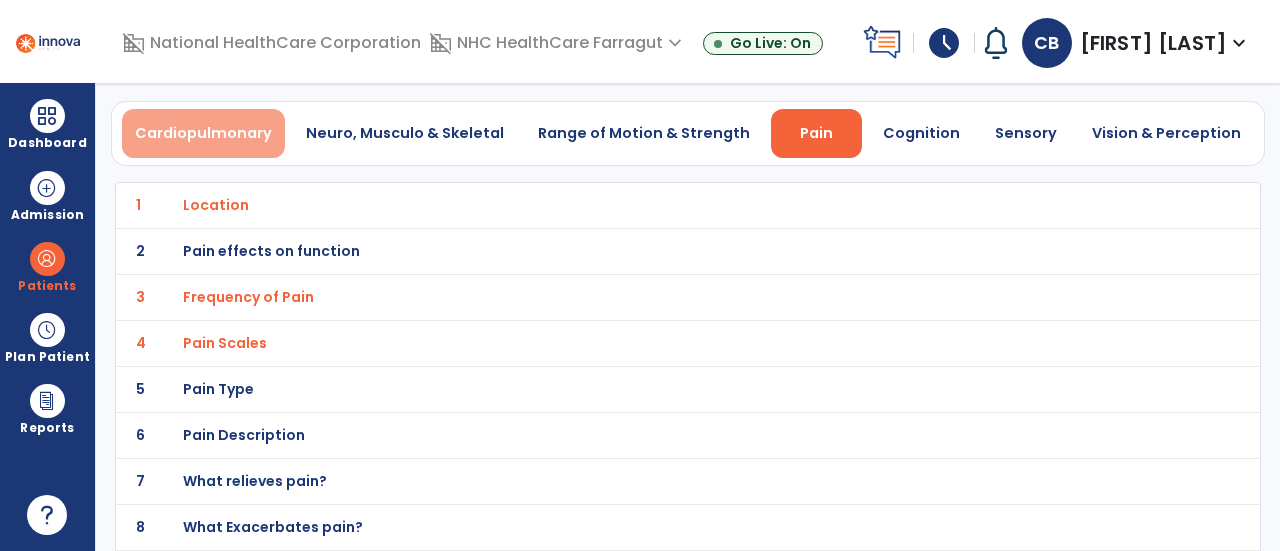 scroll, scrollTop: 0, scrollLeft: 0, axis: both 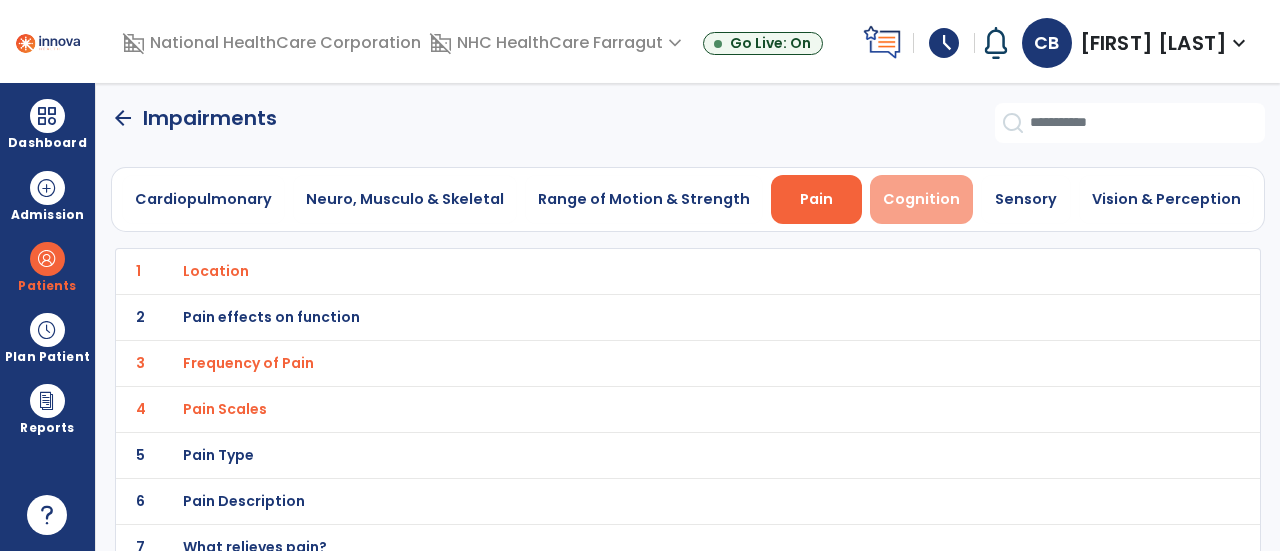 click on "Cognition" at bounding box center (921, 199) 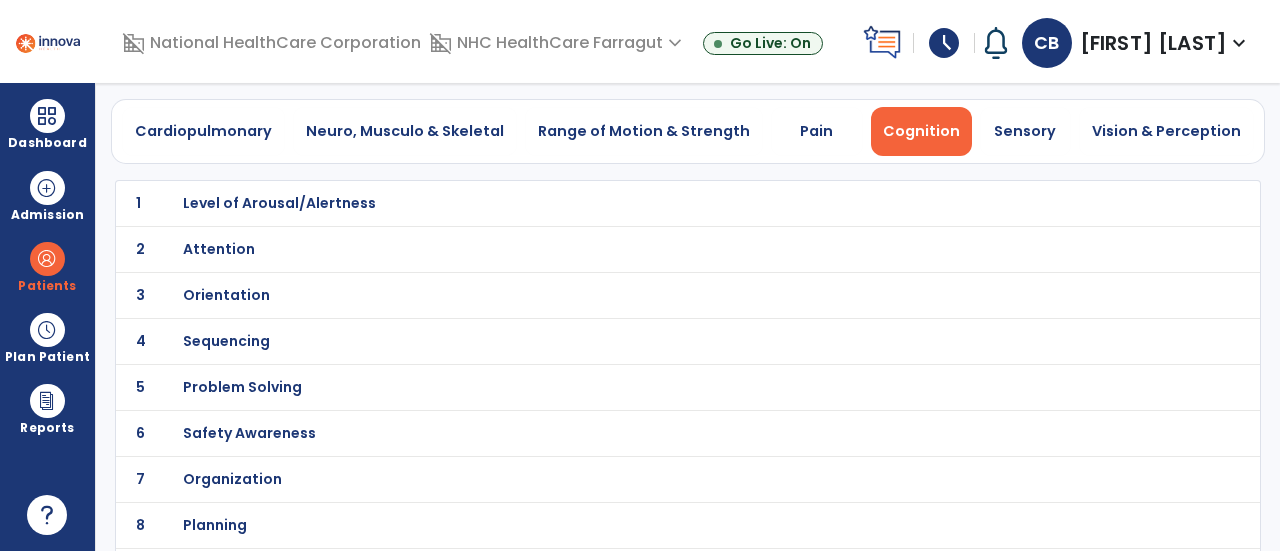 scroll, scrollTop: 100, scrollLeft: 0, axis: vertical 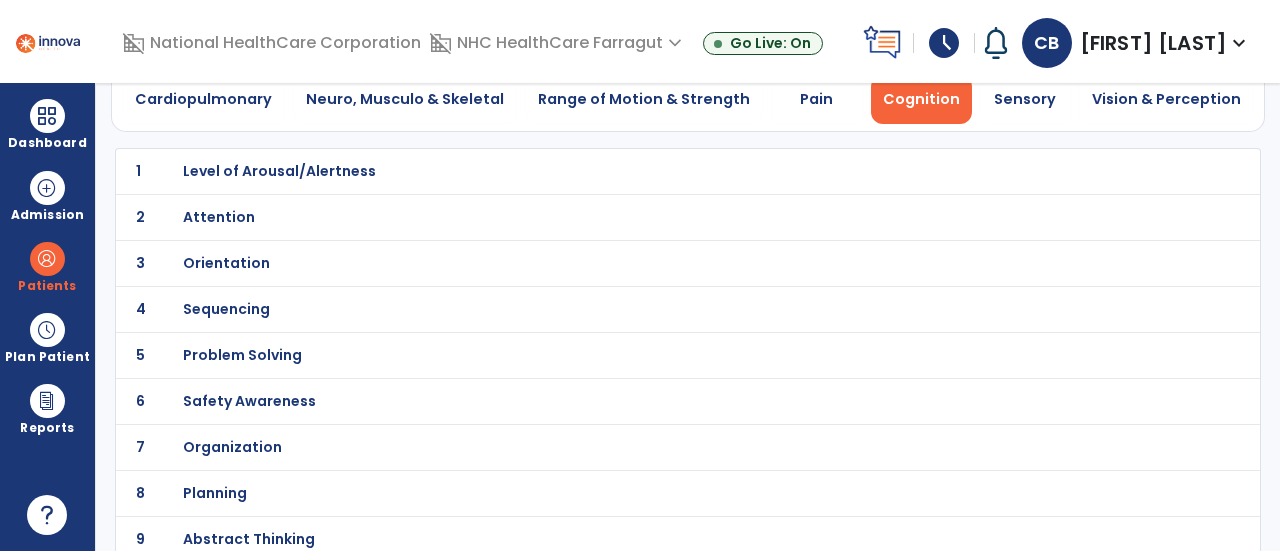 click on "Orientation" at bounding box center [279, 171] 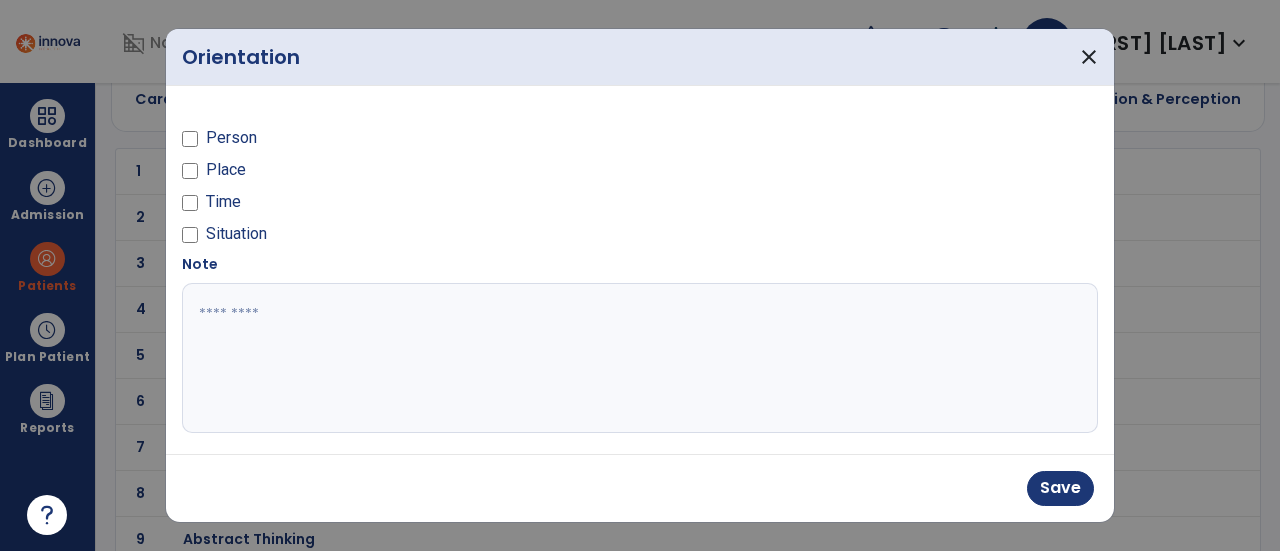 click at bounding box center (638, 358) 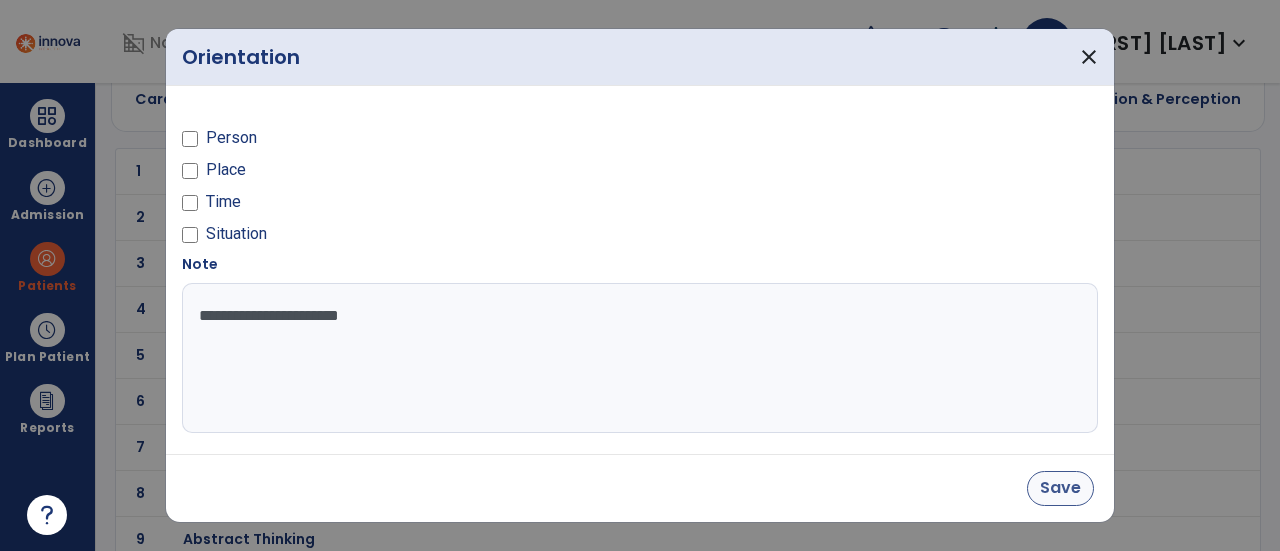 type on "**********" 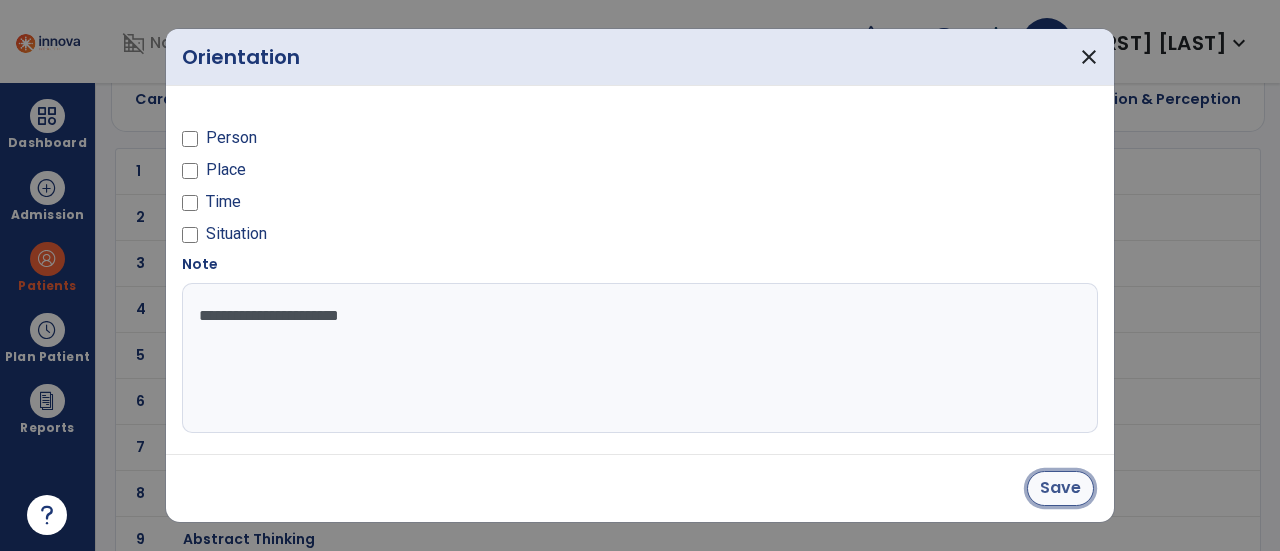 click on "Save" at bounding box center (1060, 488) 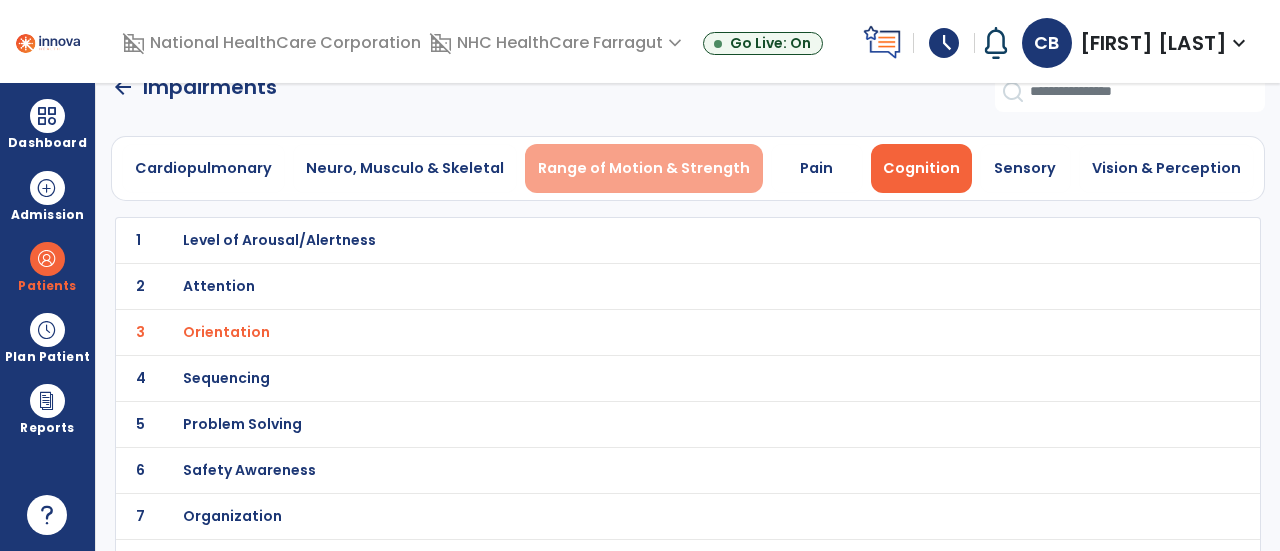 scroll, scrollTop: 0, scrollLeft: 0, axis: both 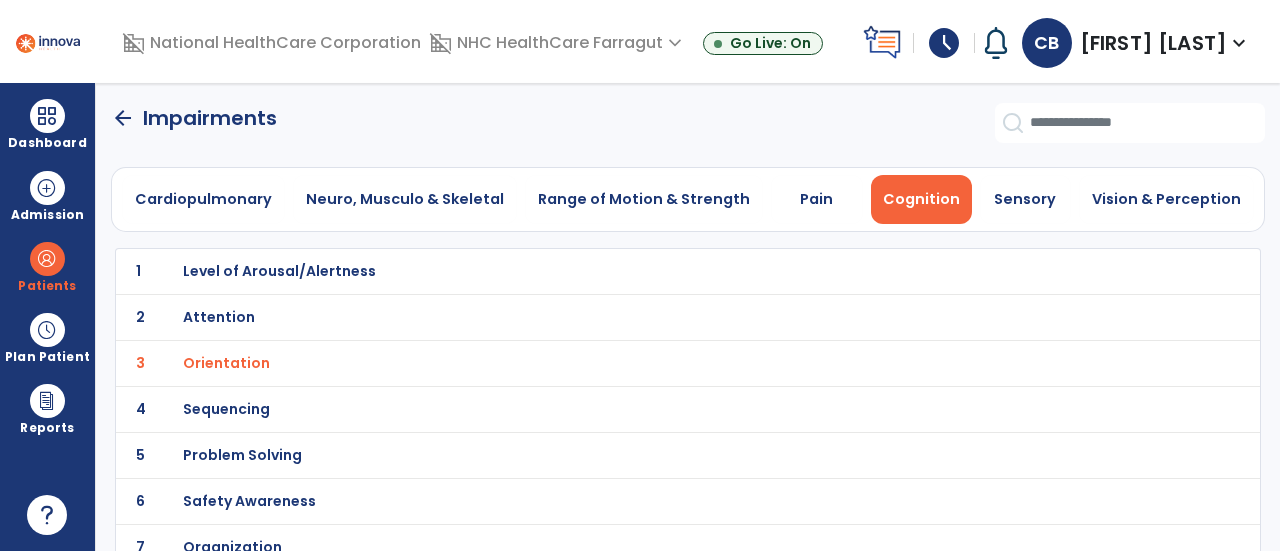 click on "arrow_back" 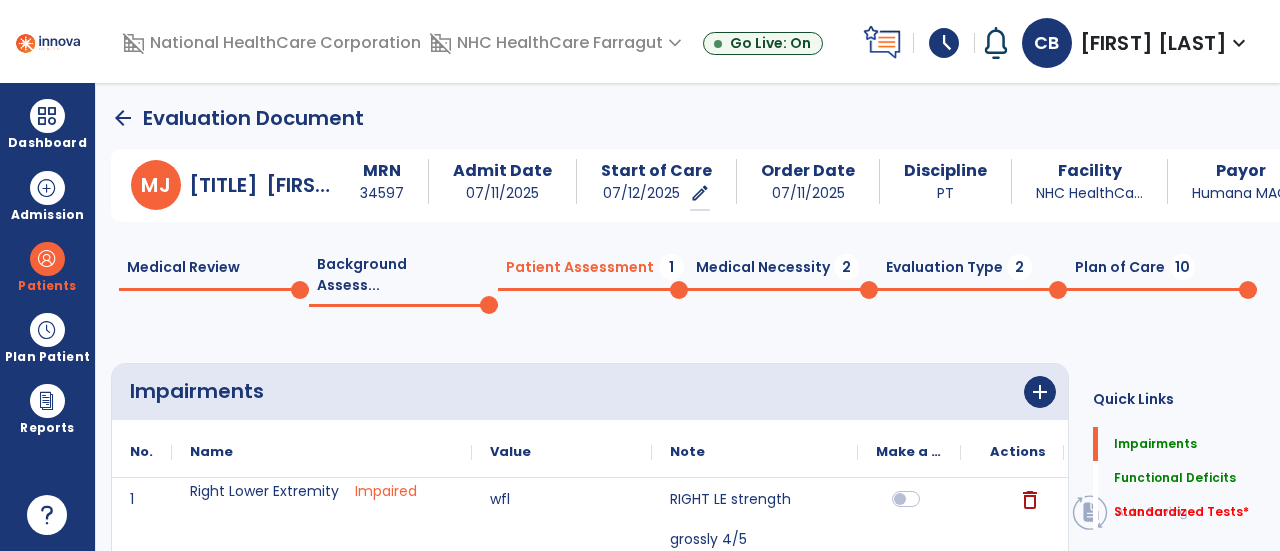 click on "Background Assess...  0" 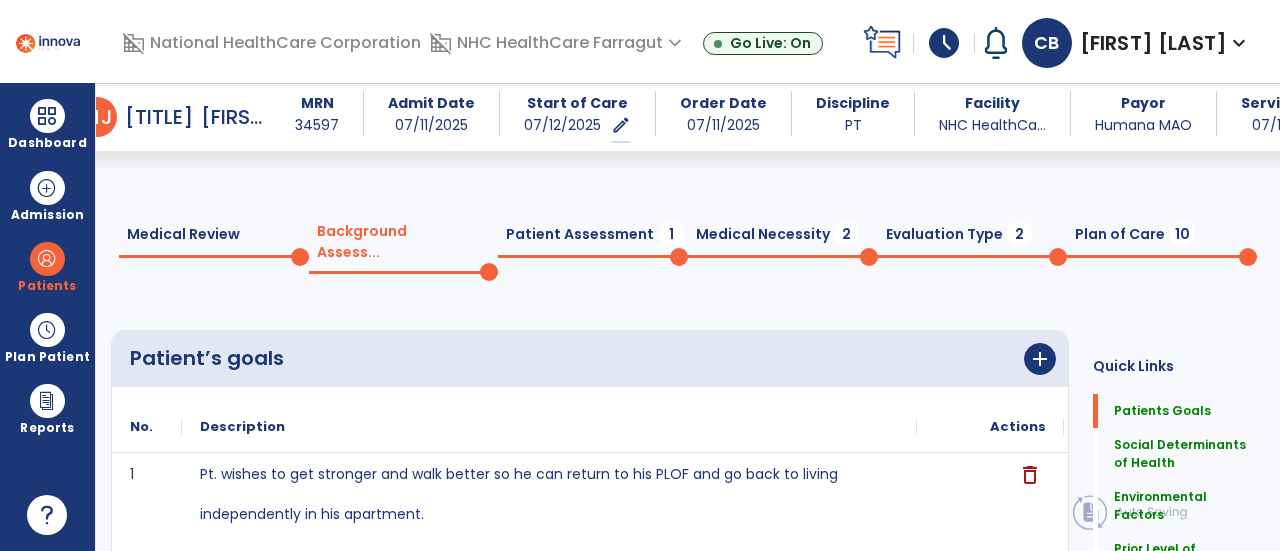scroll, scrollTop: 0, scrollLeft: 0, axis: both 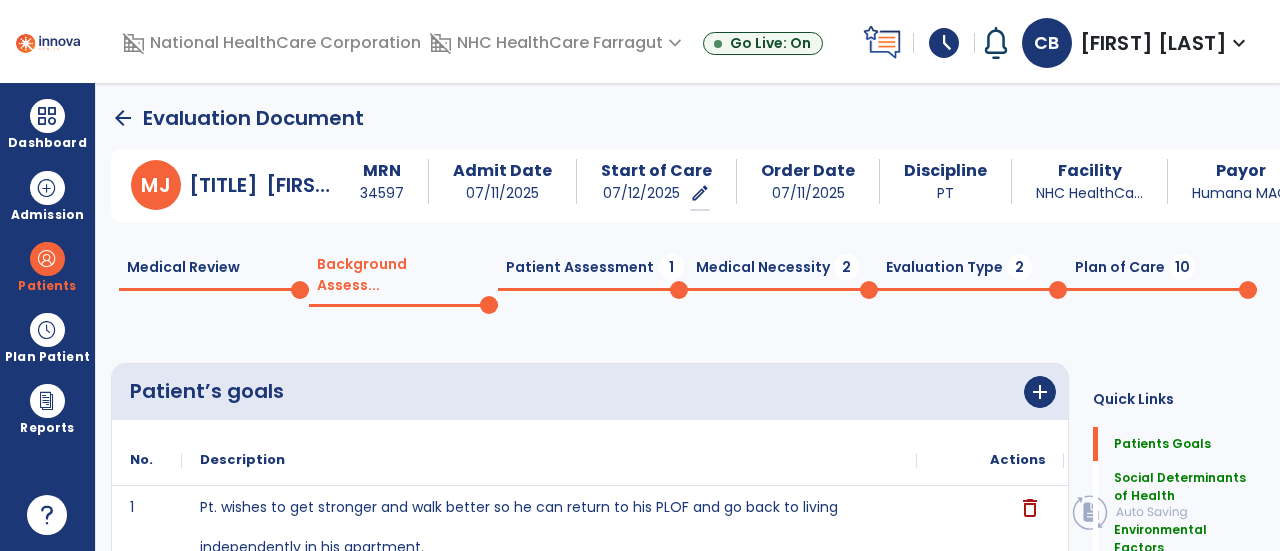 click on "Medical Review  0" 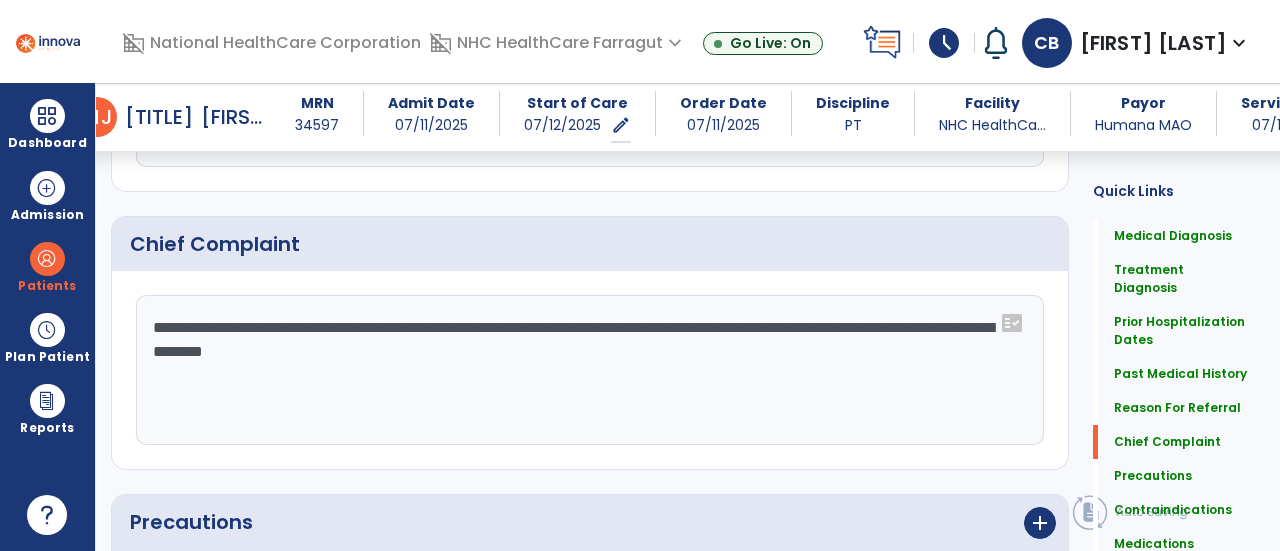 scroll, scrollTop: 2200, scrollLeft: 0, axis: vertical 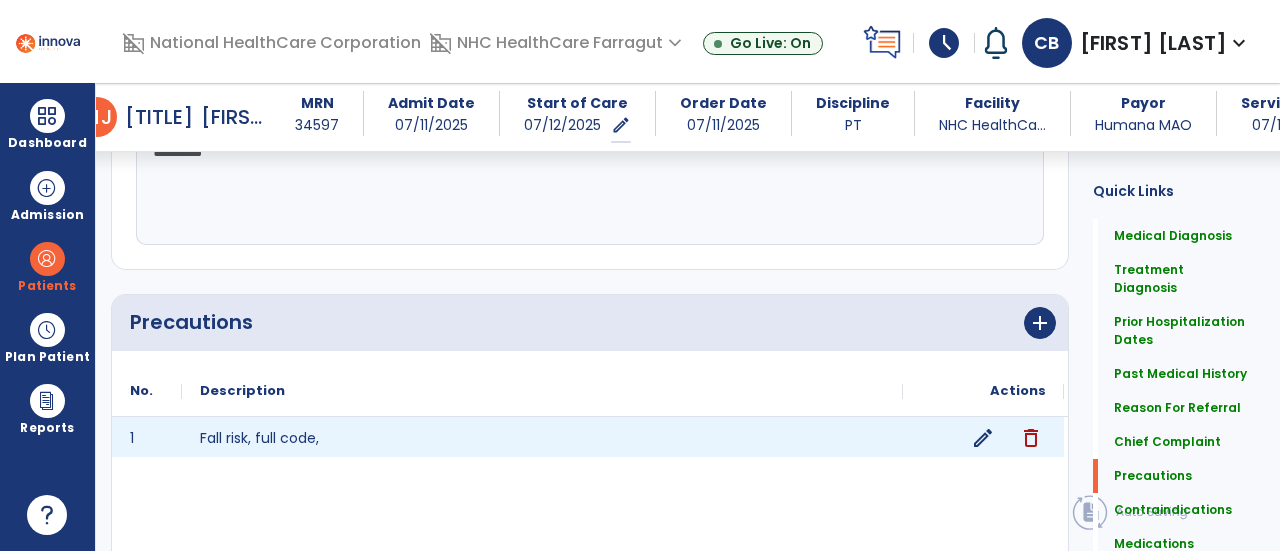 click on "edit" 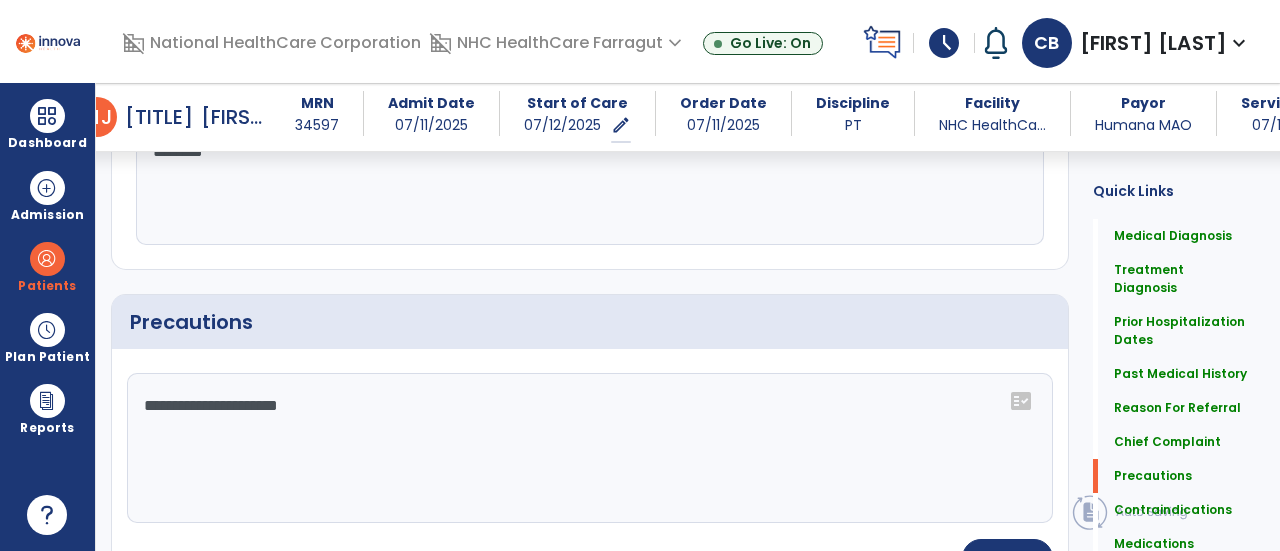 click on "**********" 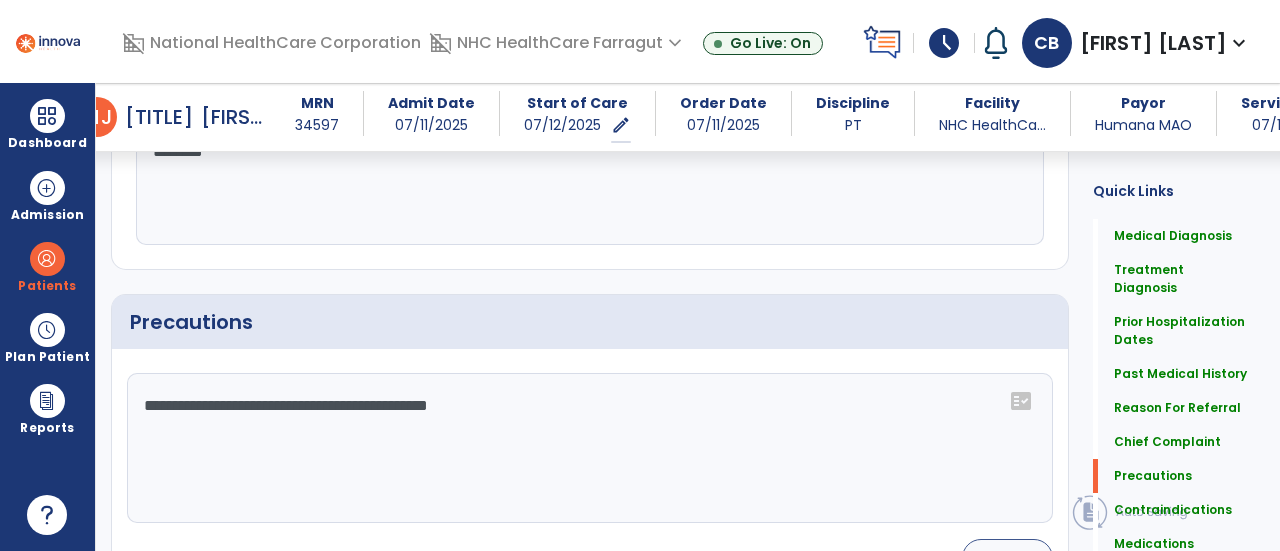 type on "**********" 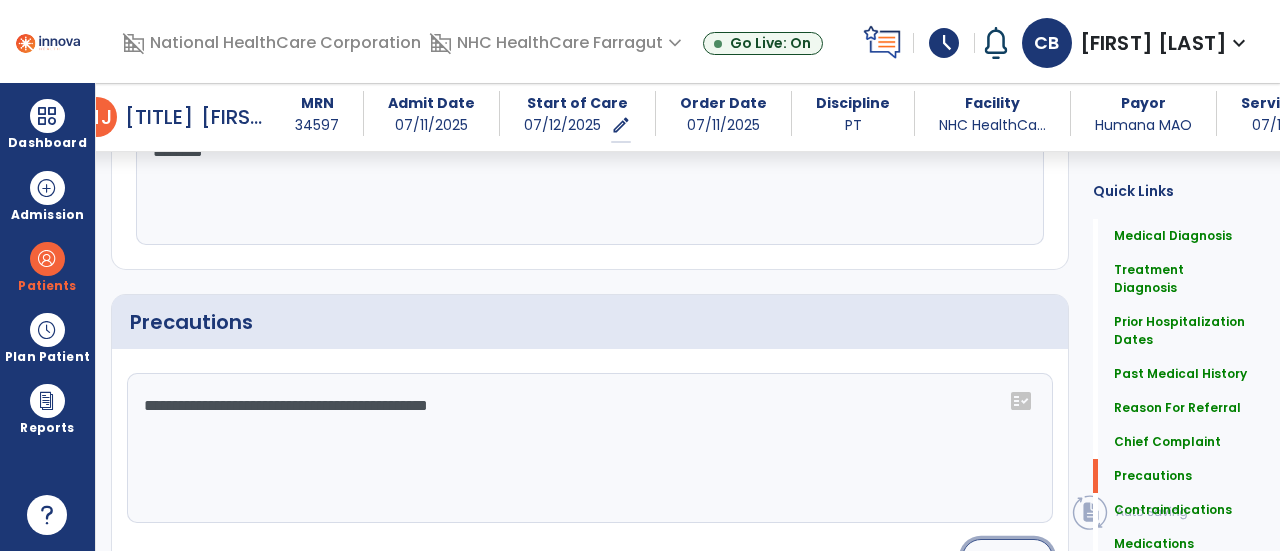 click on "Save" 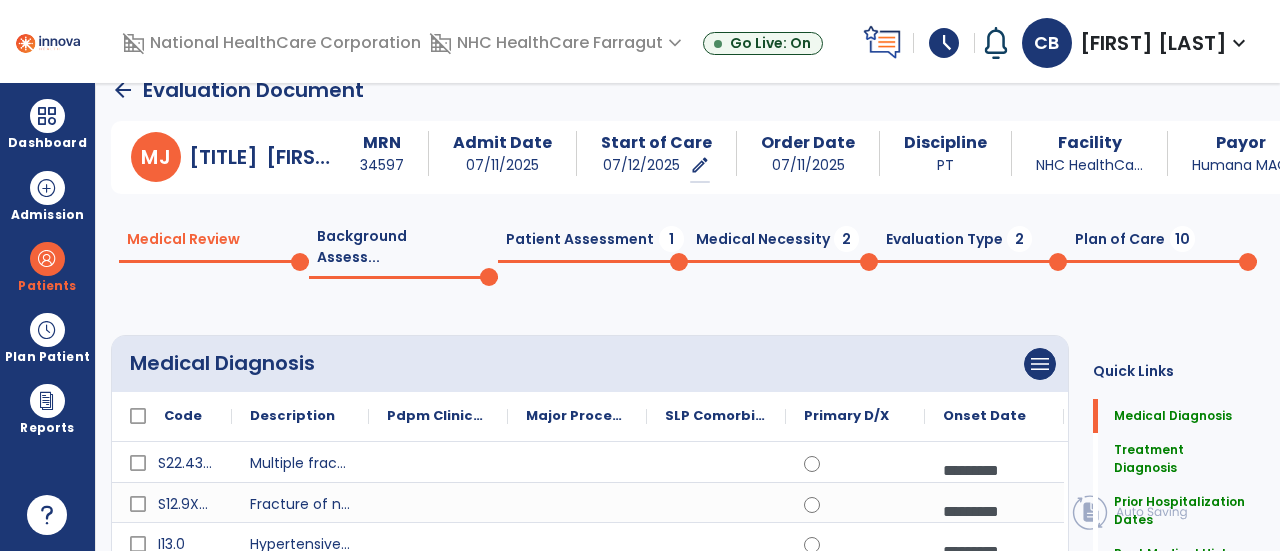 scroll, scrollTop: 36, scrollLeft: 0, axis: vertical 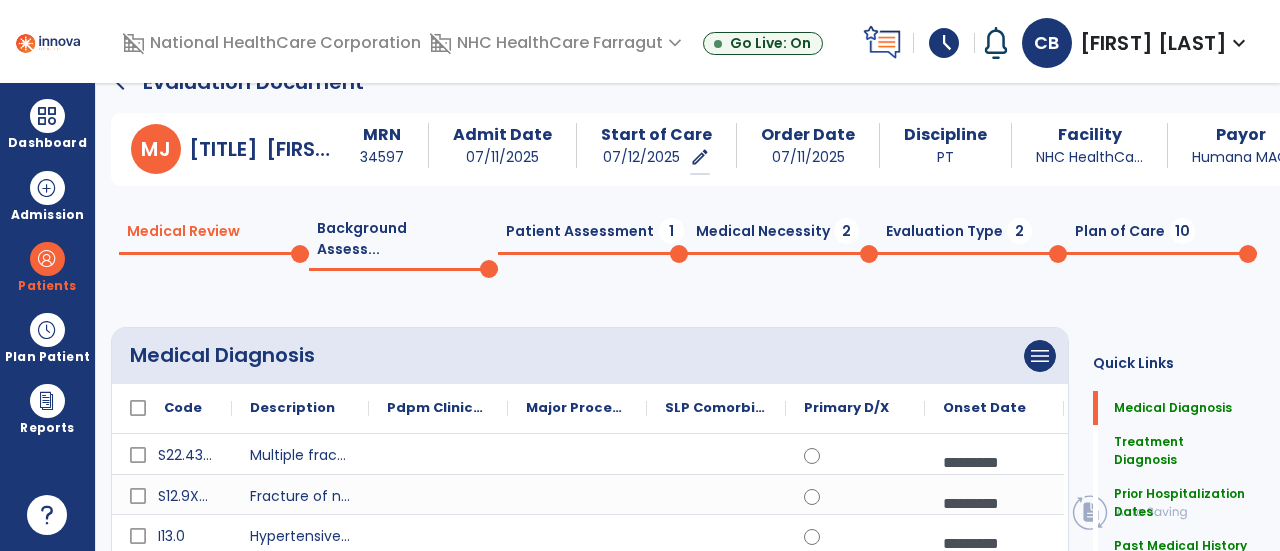 click on "Medical Necessity  2" 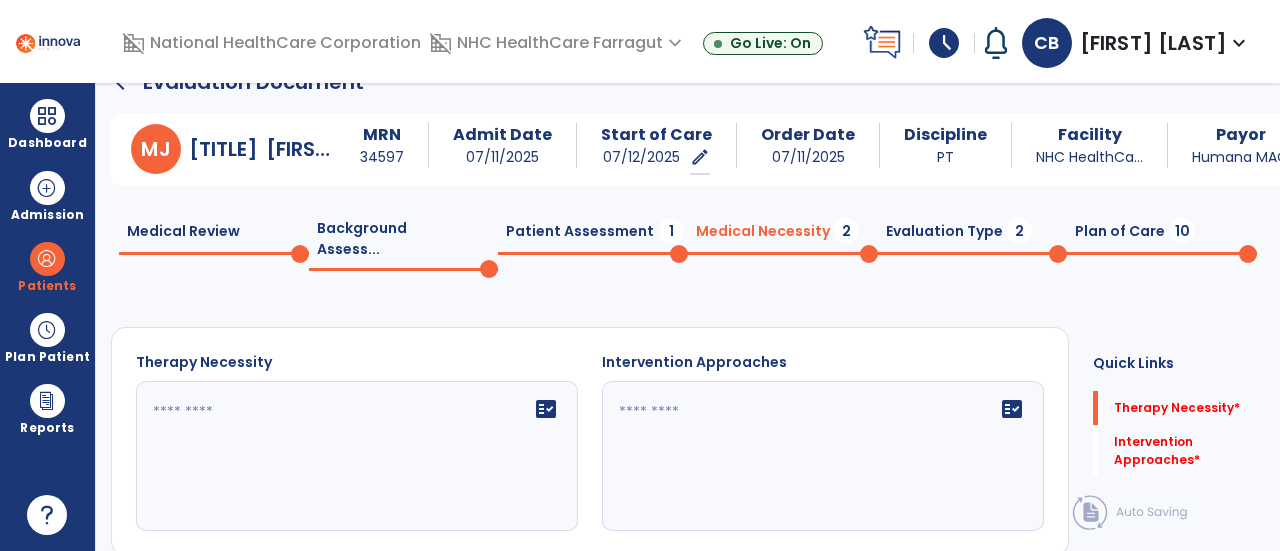 drag, startPoint x: 552, startPoint y: 226, endPoint x: 578, endPoint y: 242, distance: 30.528675 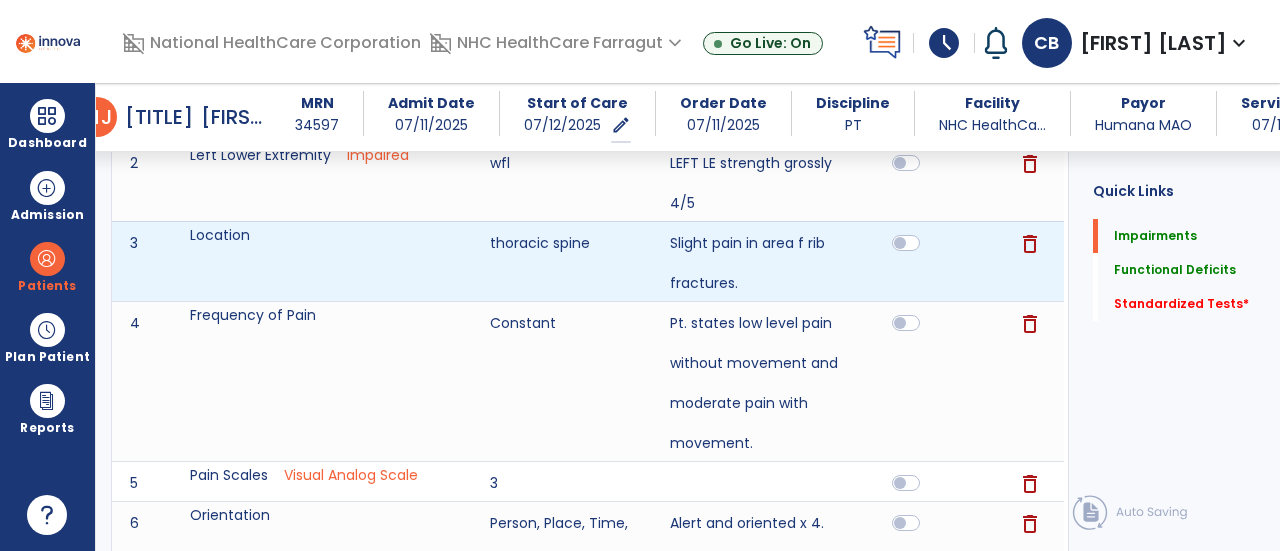 scroll, scrollTop: 436, scrollLeft: 0, axis: vertical 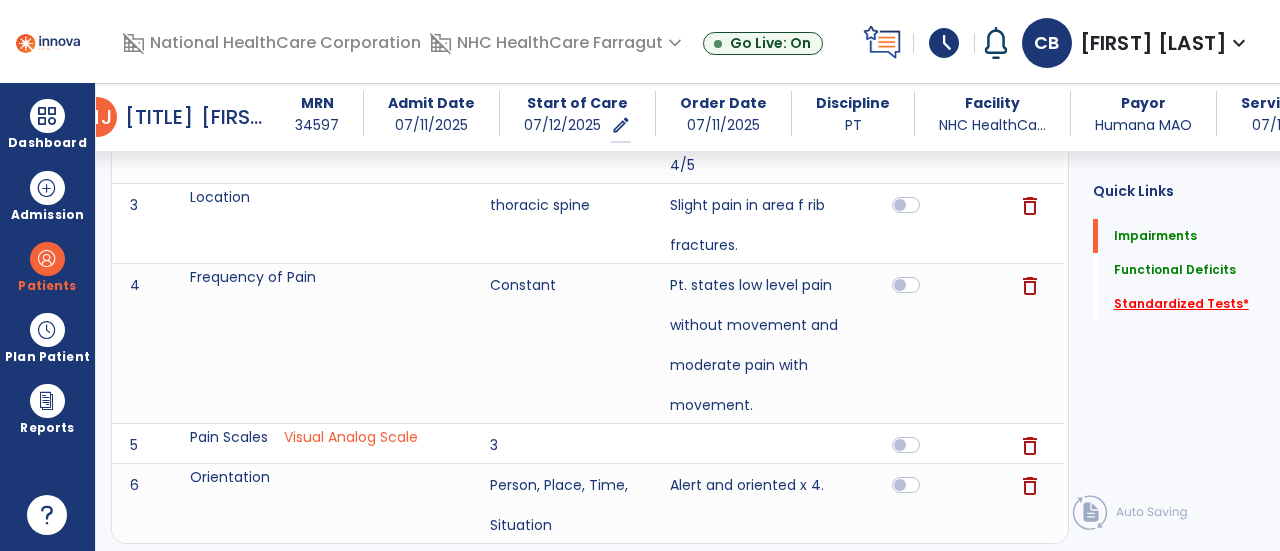 click on "Standardized Tests   *" 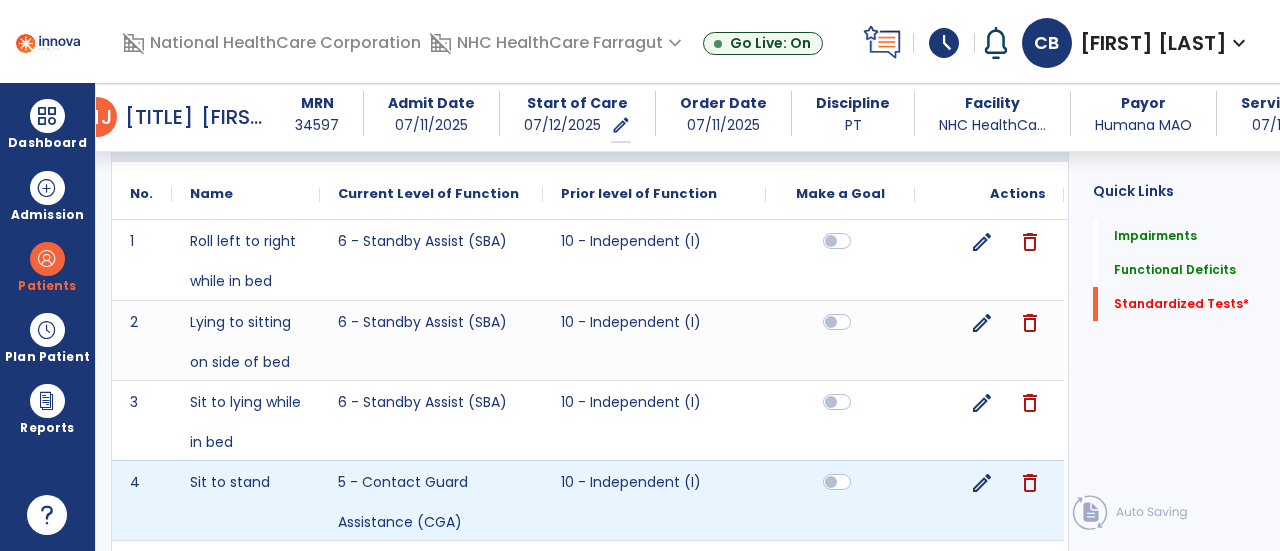 scroll, scrollTop: 1211, scrollLeft: 0, axis: vertical 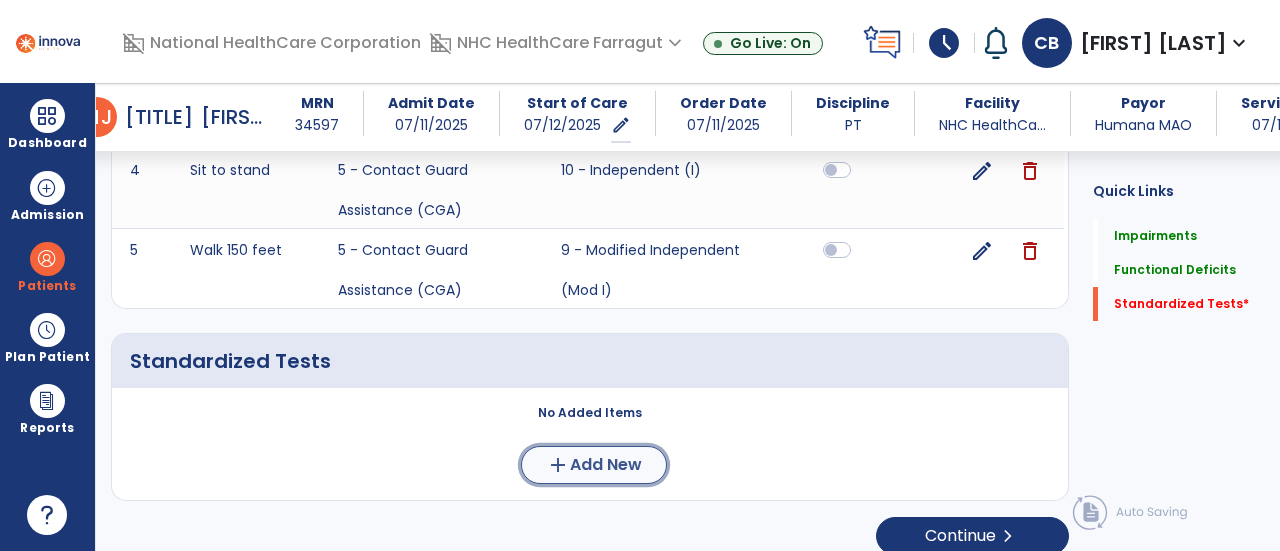 click on "add" 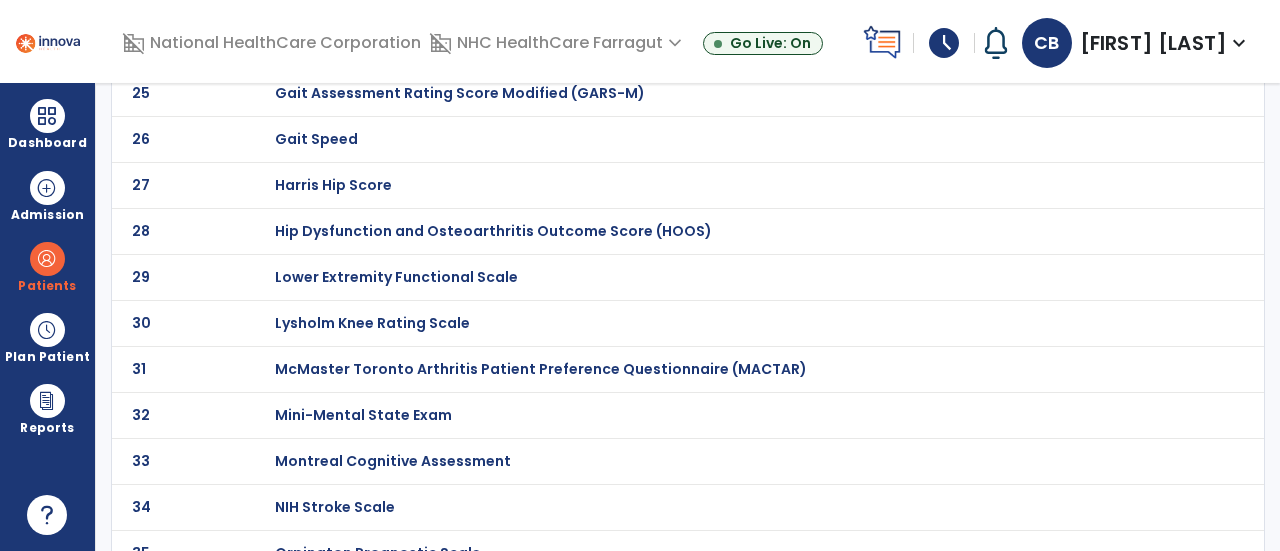 scroll, scrollTop: 0, scrollLeft: 0, axis: both 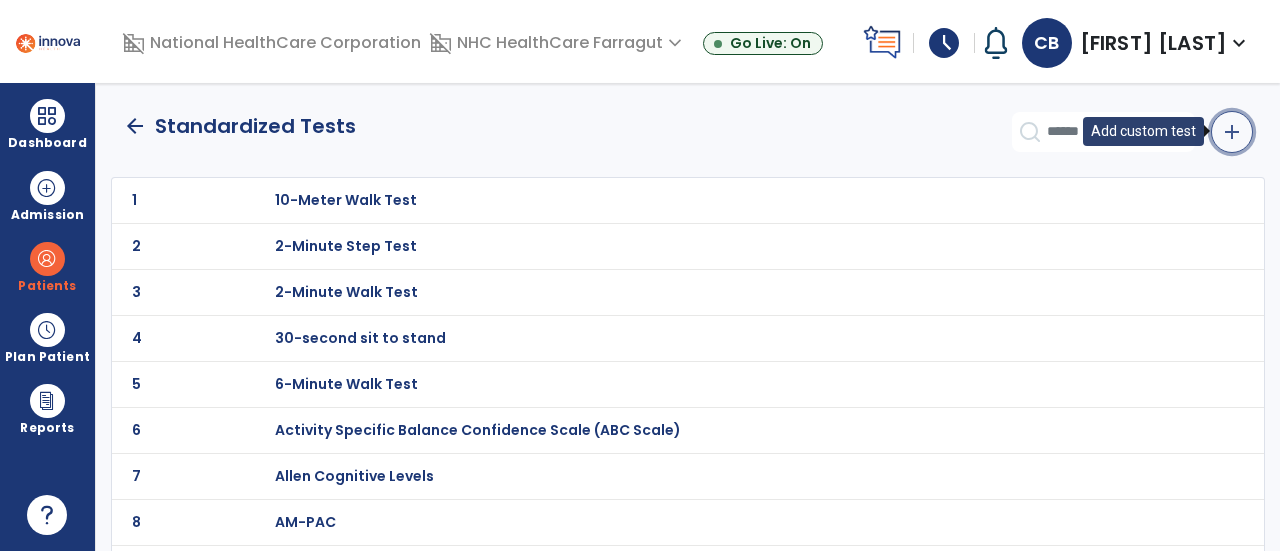 click on "add" 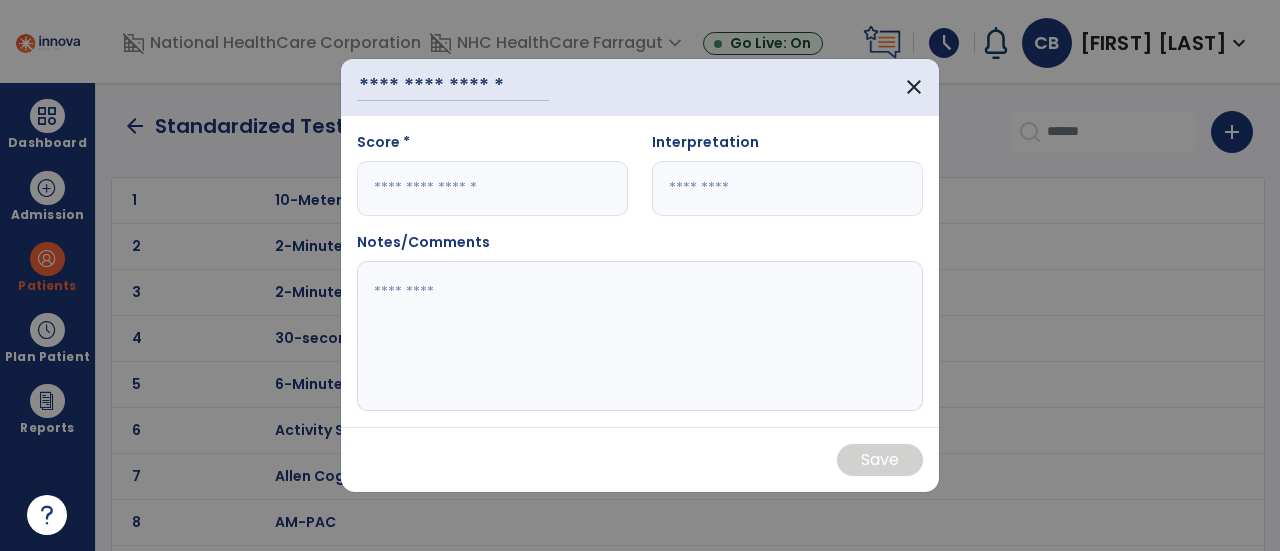 click on "close" at bounding box center [640, 87] 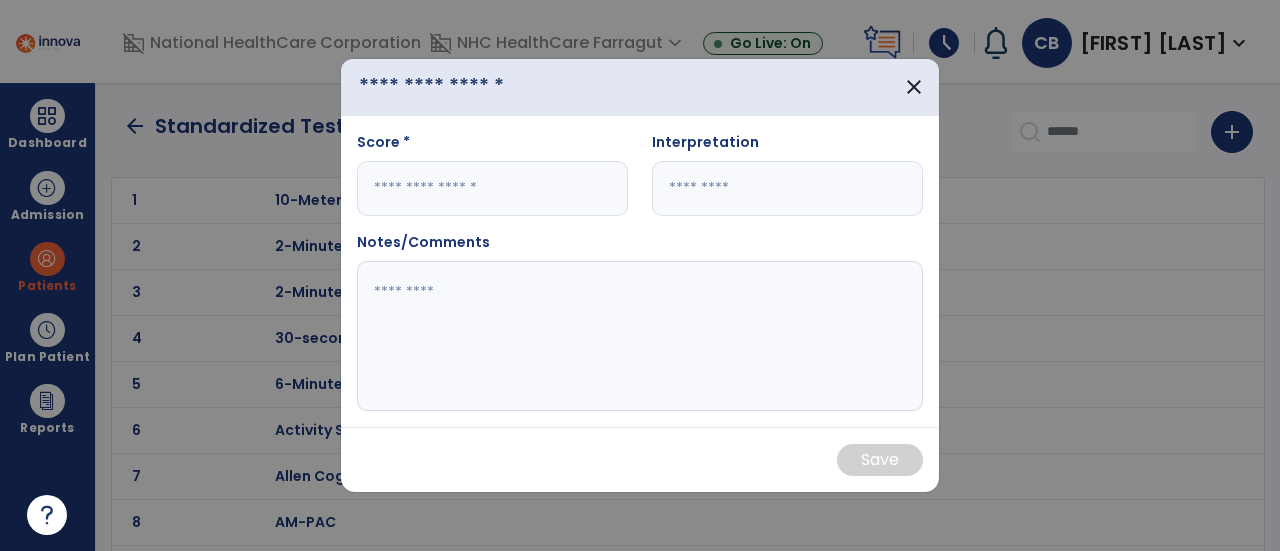 click at bounding box center (453, 87) 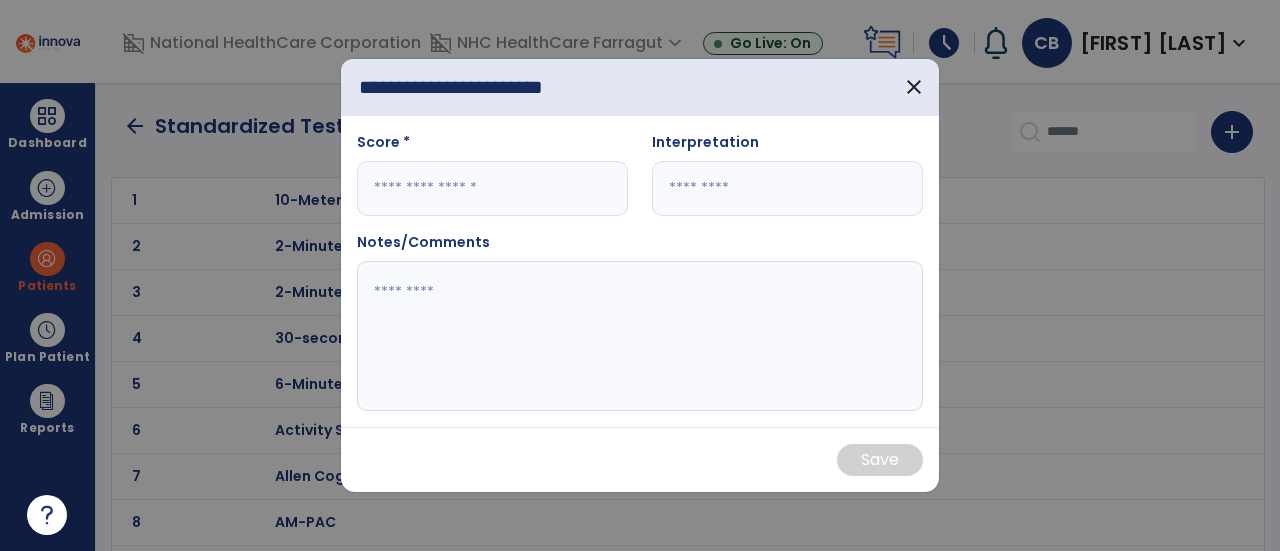 scroll, scrollTop: 0, scrollLeft: 17, axis: horizontal 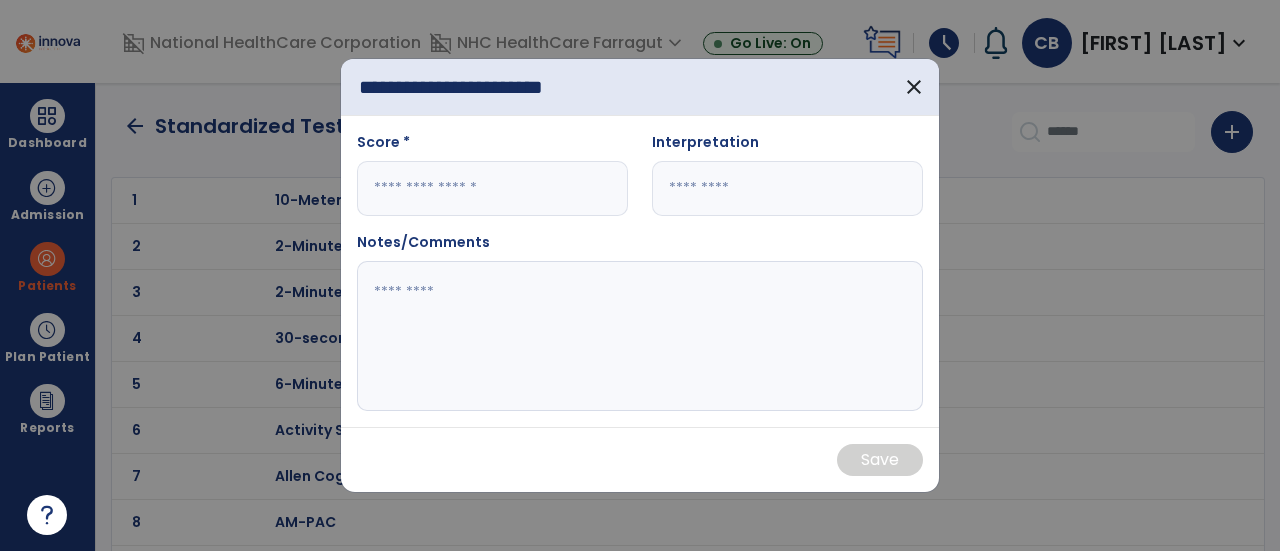 type on "**********" 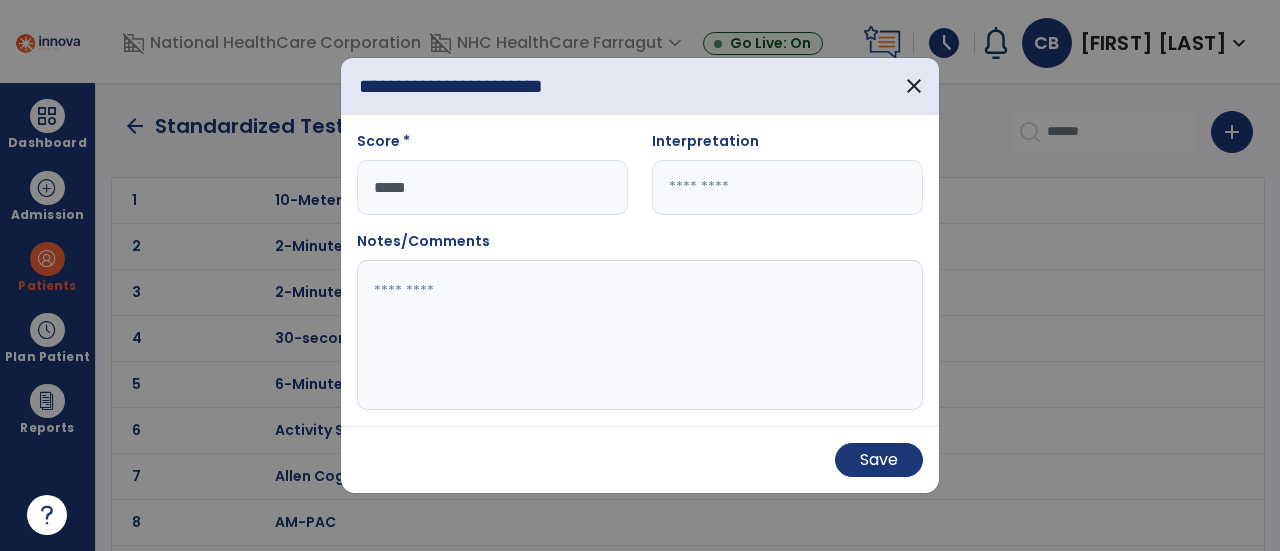 type on "*****" 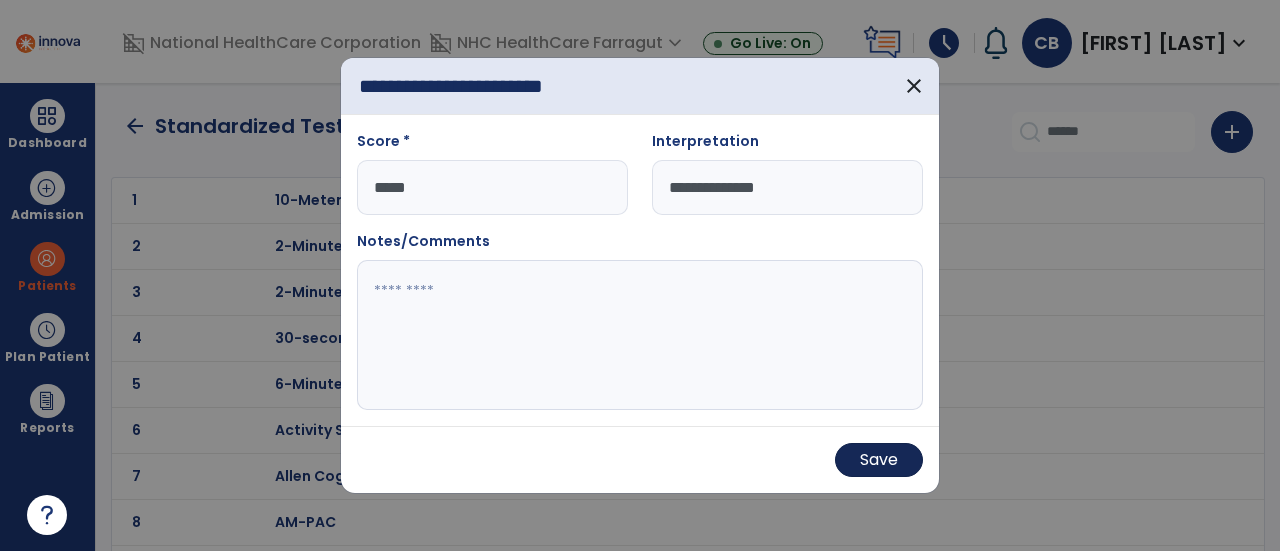 type on "**********" 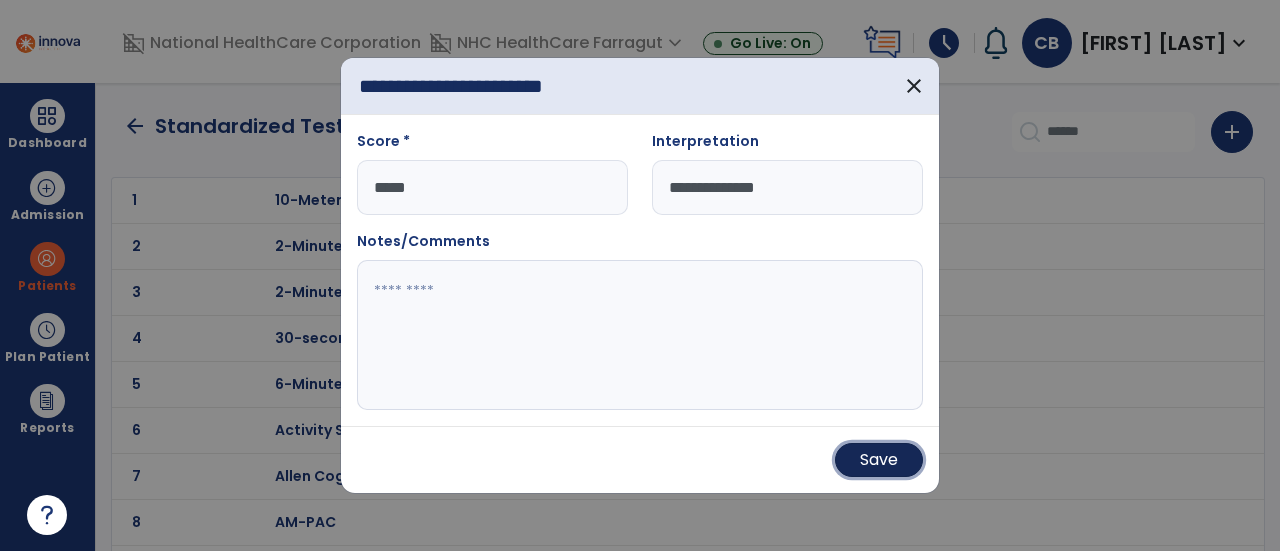 click on "Save" at bounding box center (879, 460) 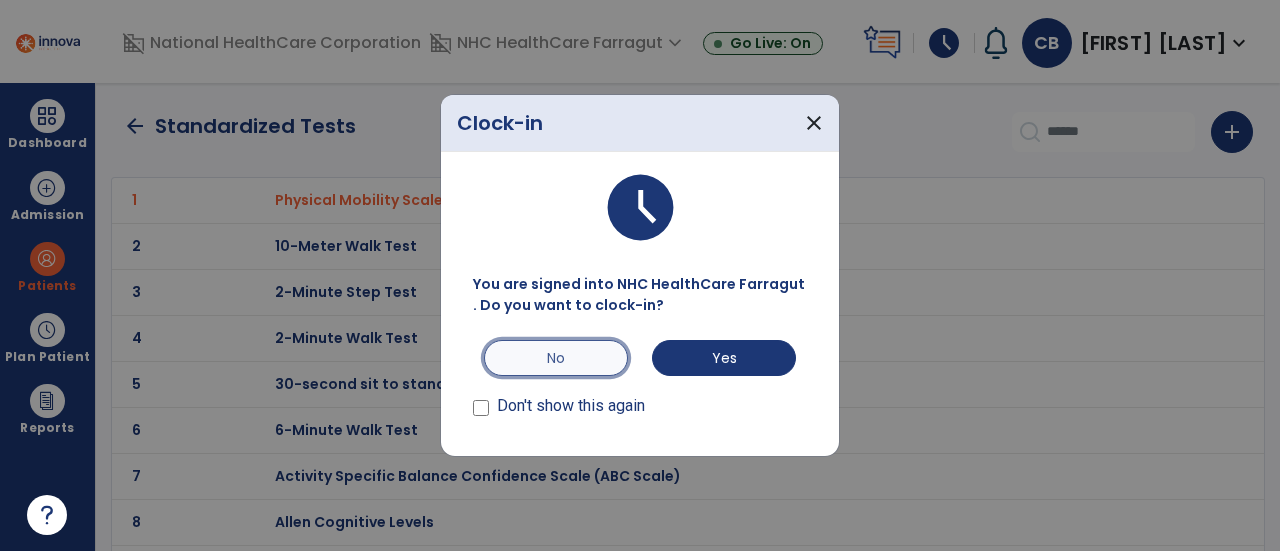 click on "No" at bounding box center [556, 358] 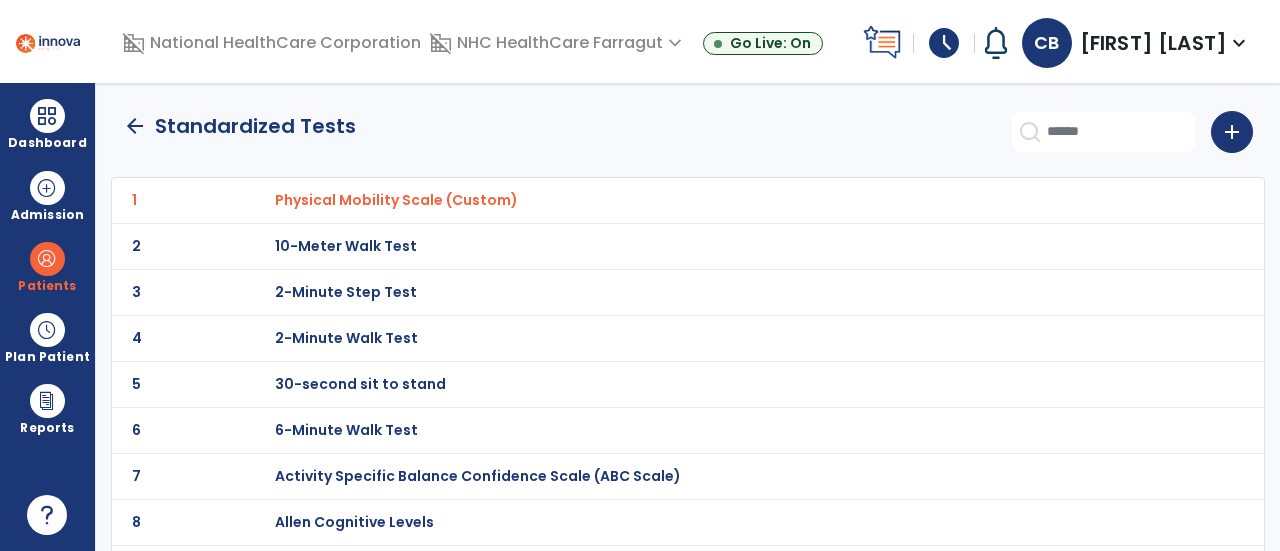 click on "arrow_back" 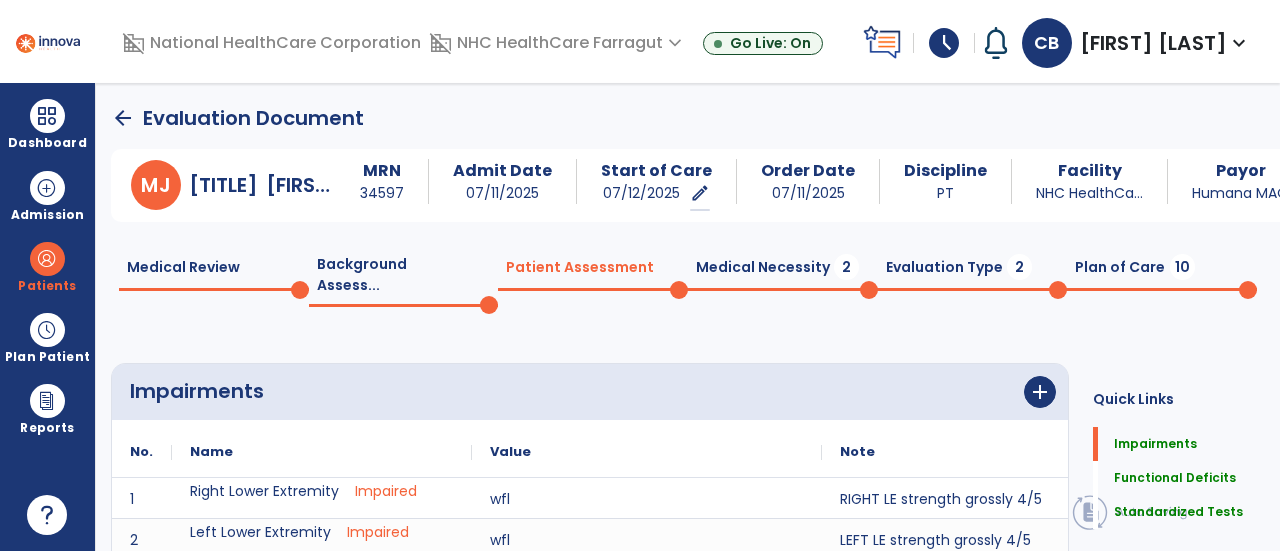 scroll, scrollTop: 20, scrollLeft: 0, axis: vertical 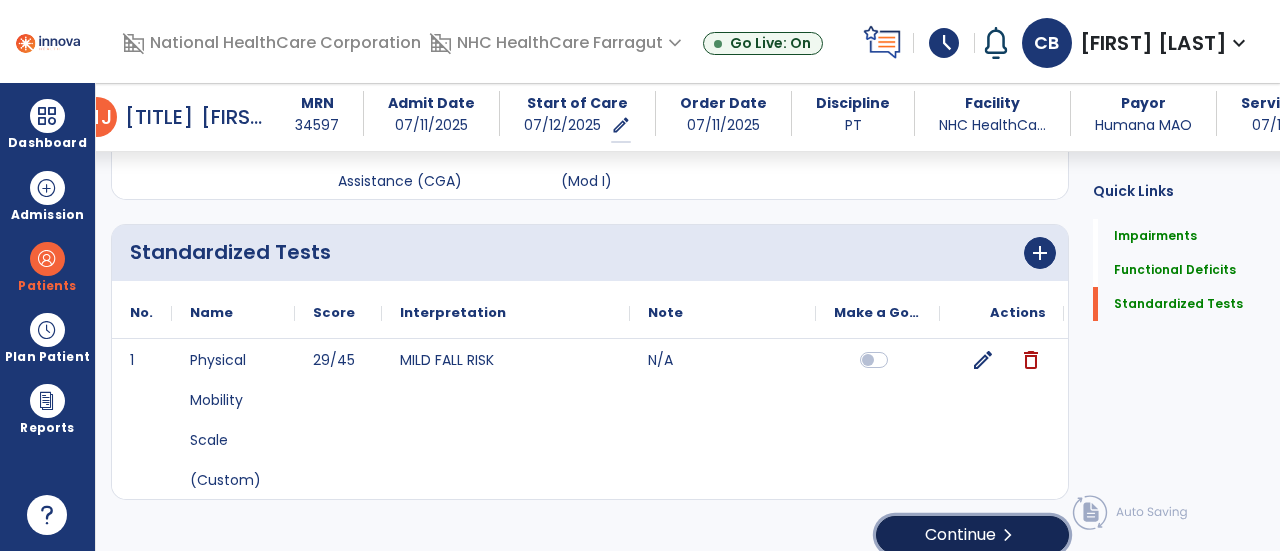 click on "Continue  chevron_right" 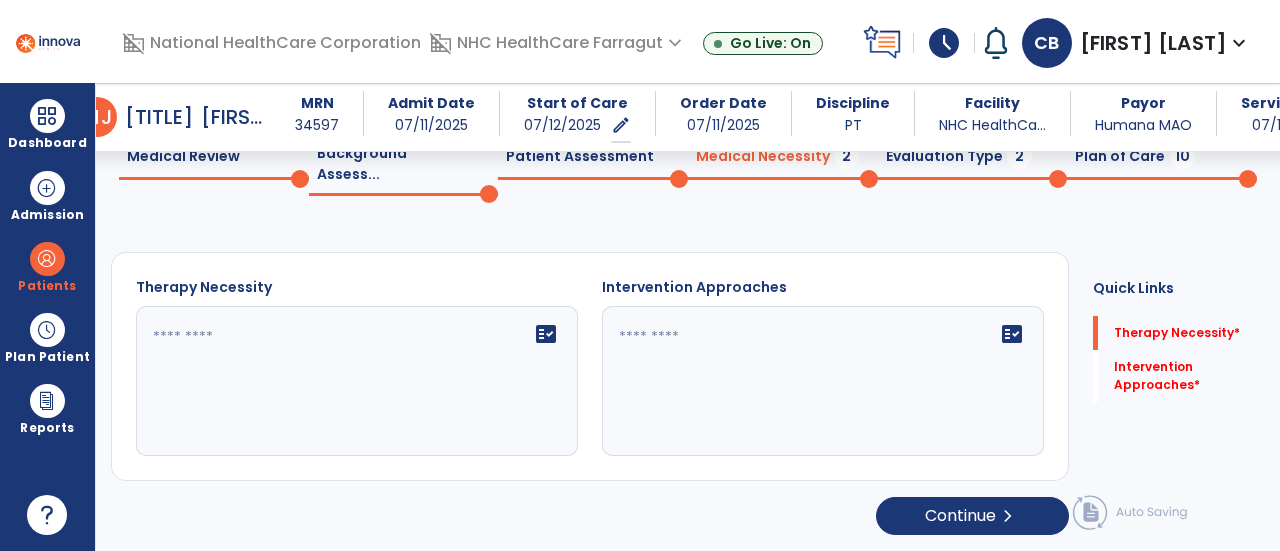 scroll, scrollTop: 74, scrollLeft: 0, axis: vertical 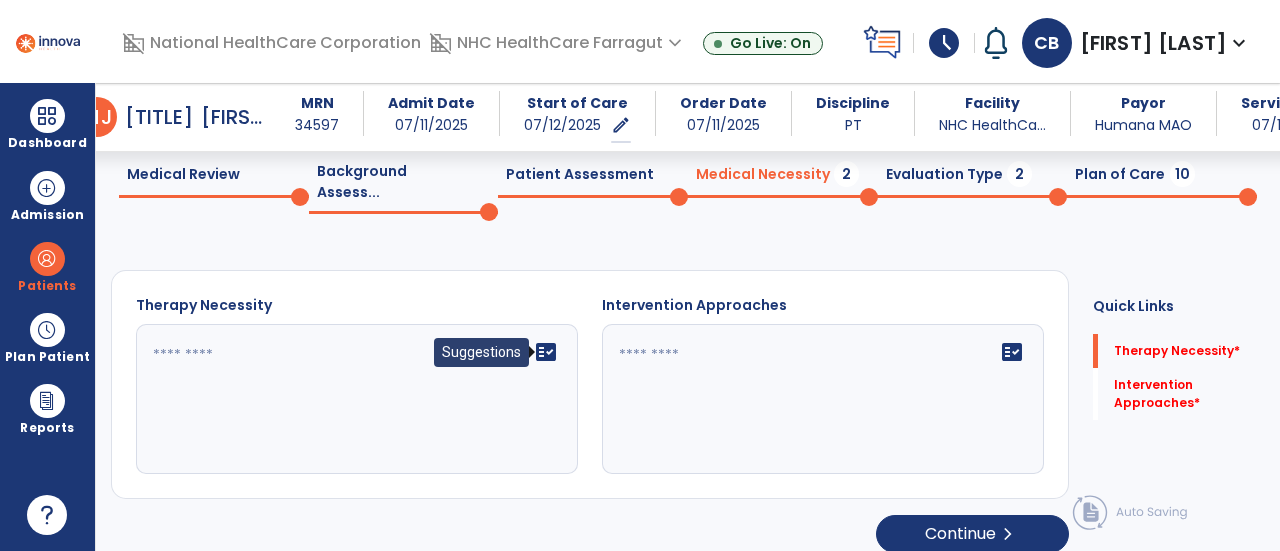 click on "fact_check" 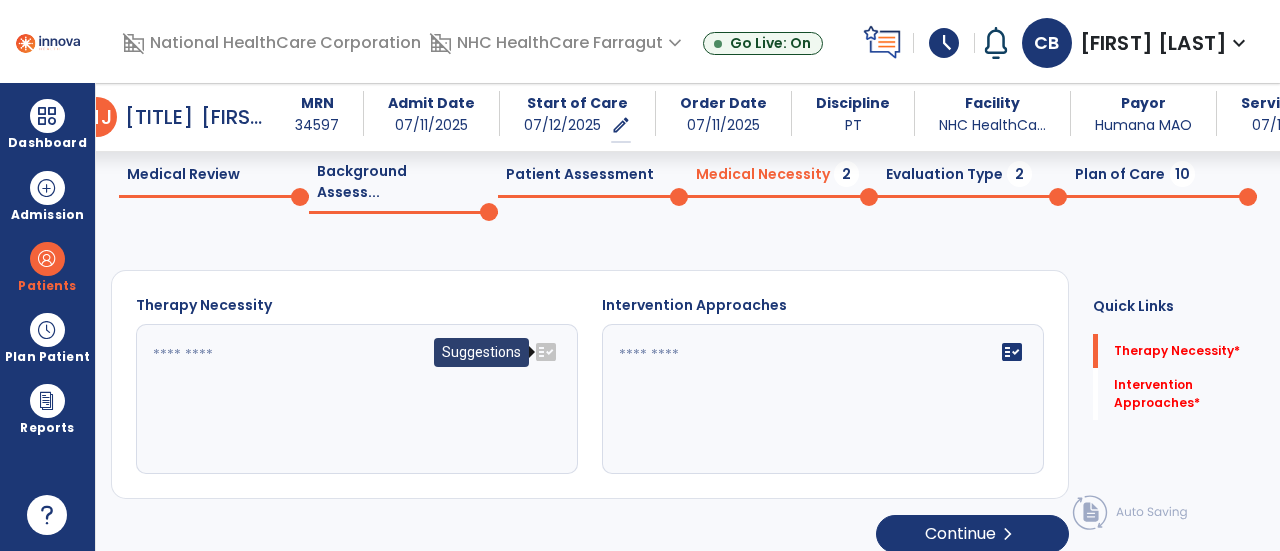 drag, startPoint x: 554, startPoint y: 334, endPoint x: 544, endPoint y: 333, distance: 10.049875 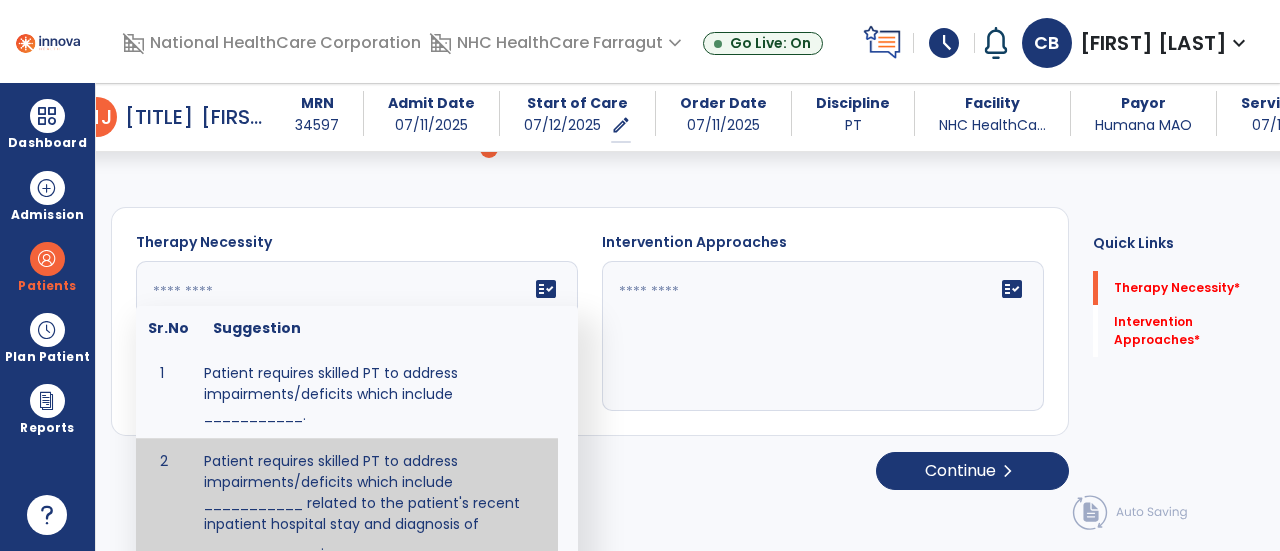 scroll, scrollTop: 154, scrollLeft: 0, axis: vertical 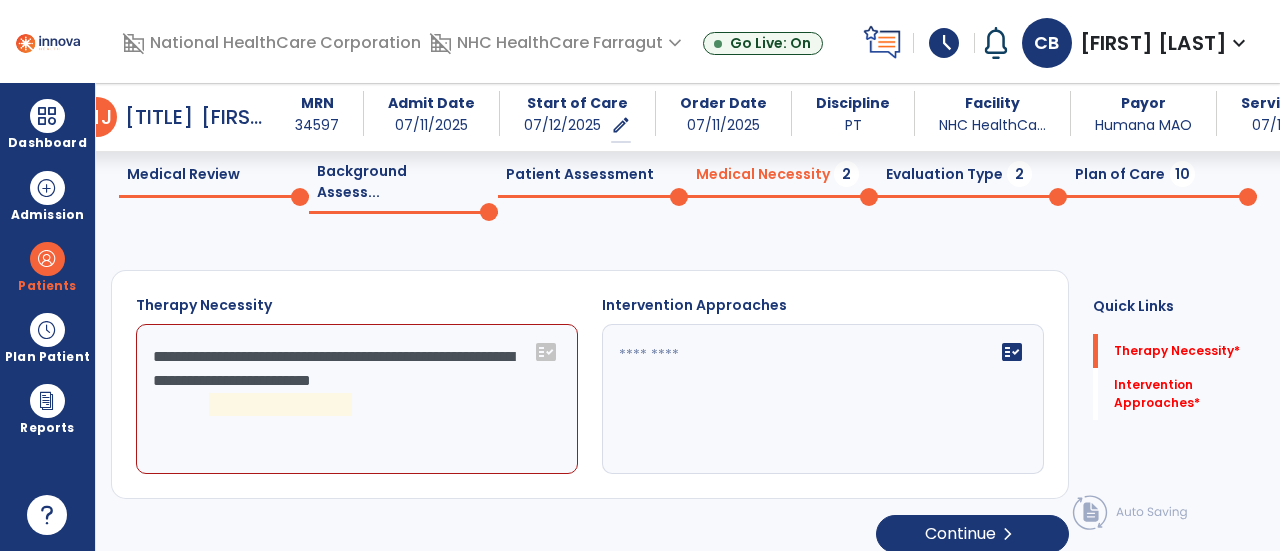 click on "**********" 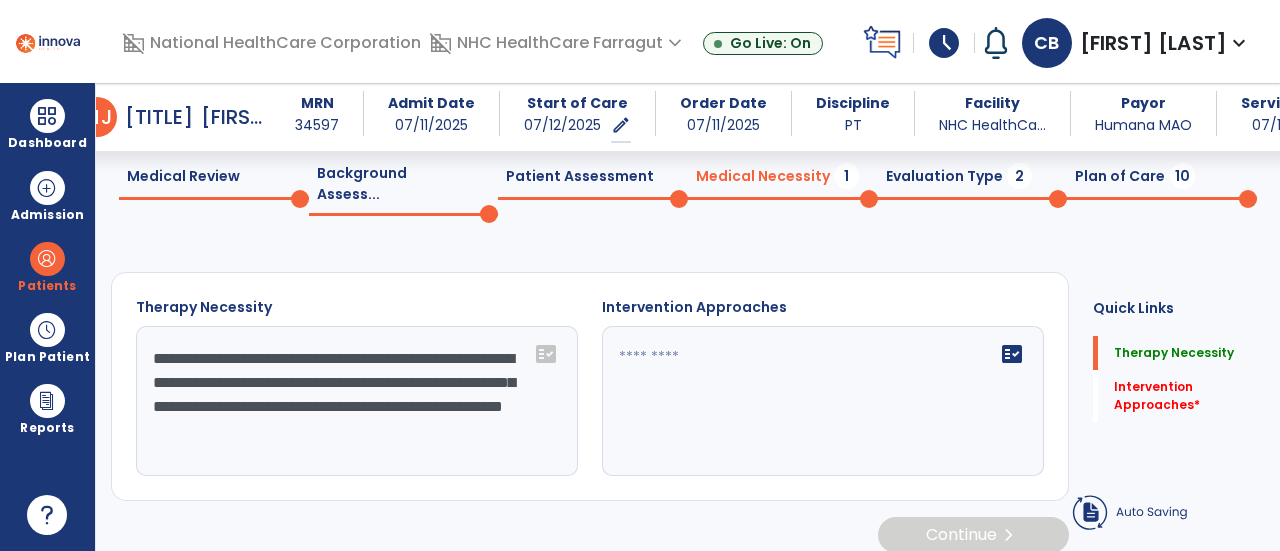 scroll, scrollTop: 74, scrollLeft: 0, axis: vertical 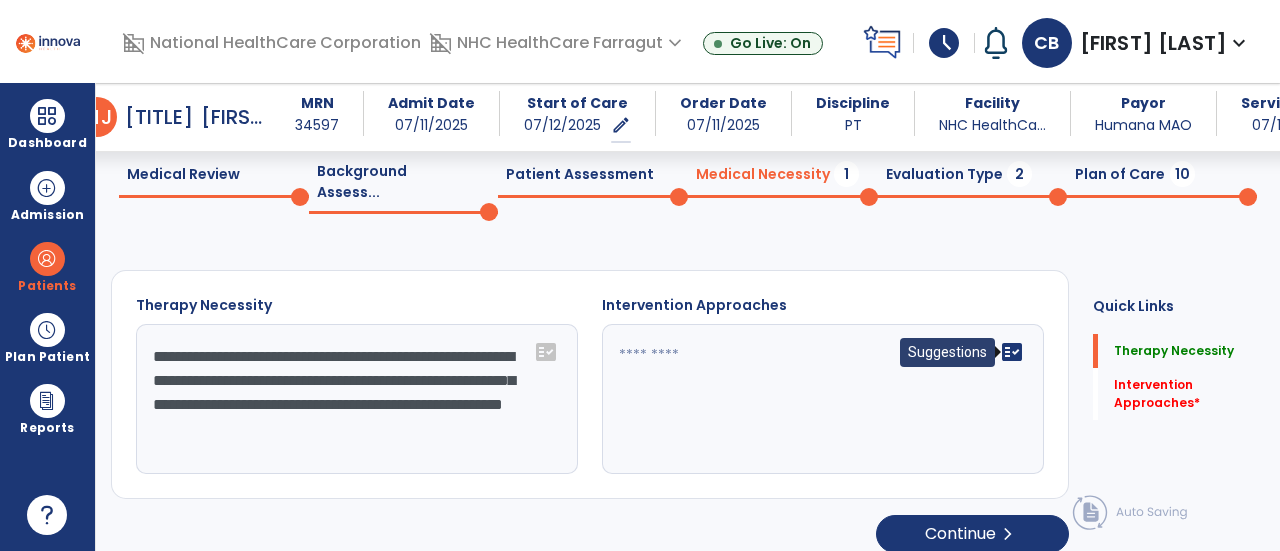 type on "**********" 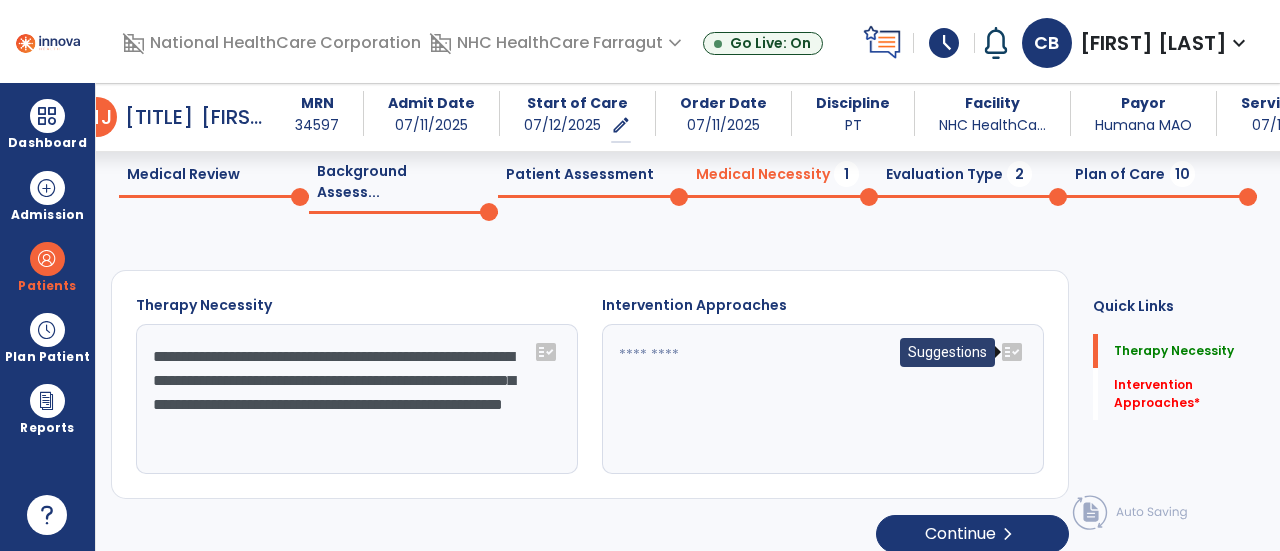 click on "fact_check" 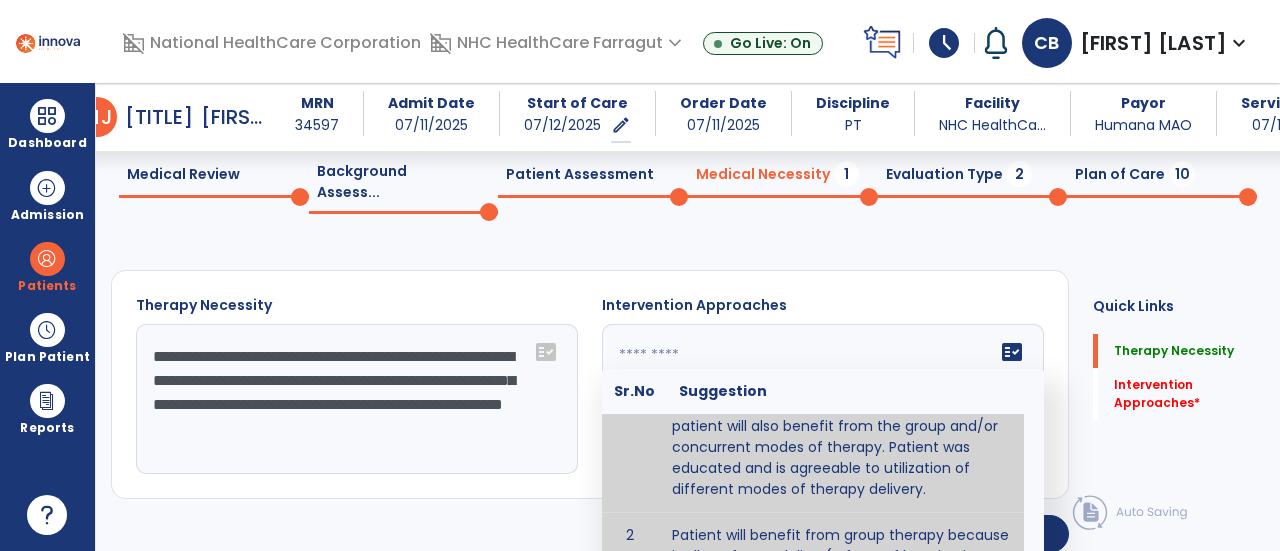 scroll, scrollTop: 0, scrollLeft: 0, axis: both 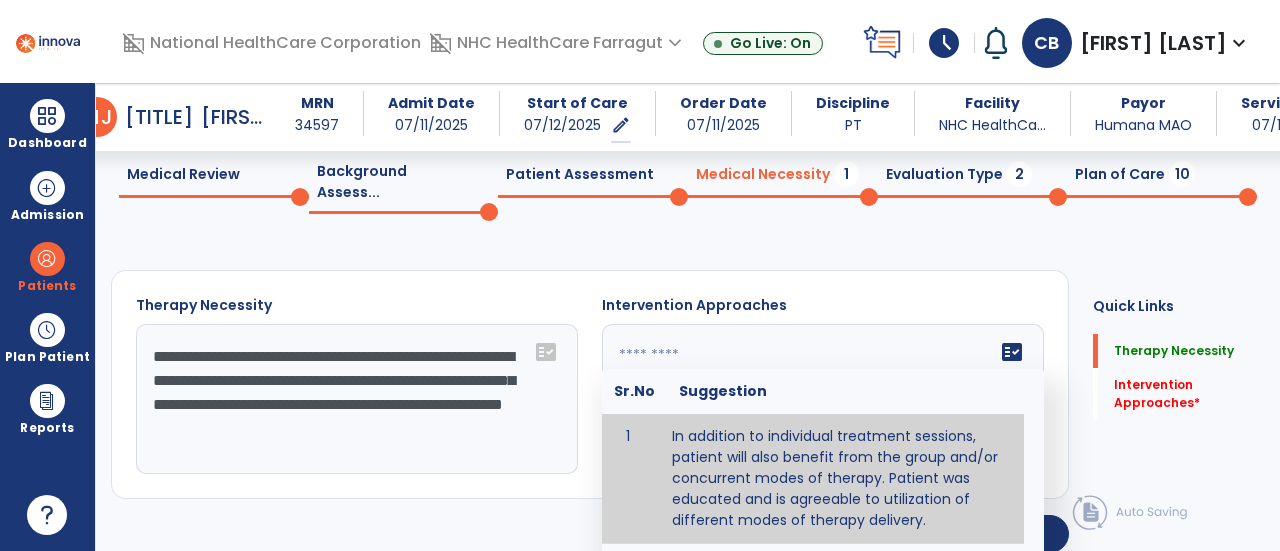 type on "**********" 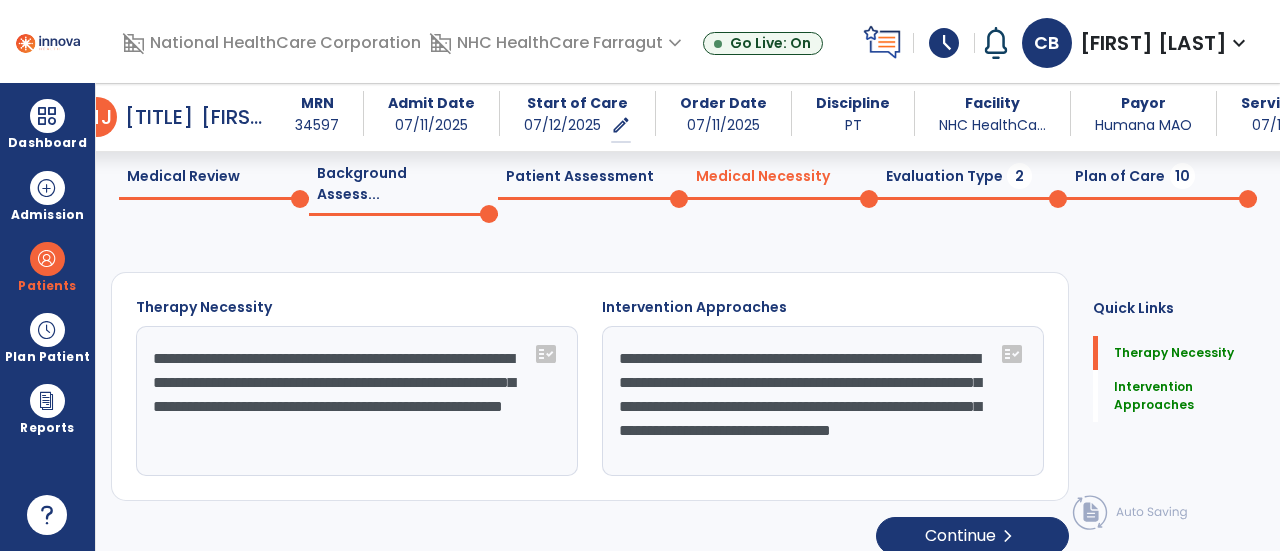 scroll, scrollTop: 74, scrollLeft: 0, axis: vertical 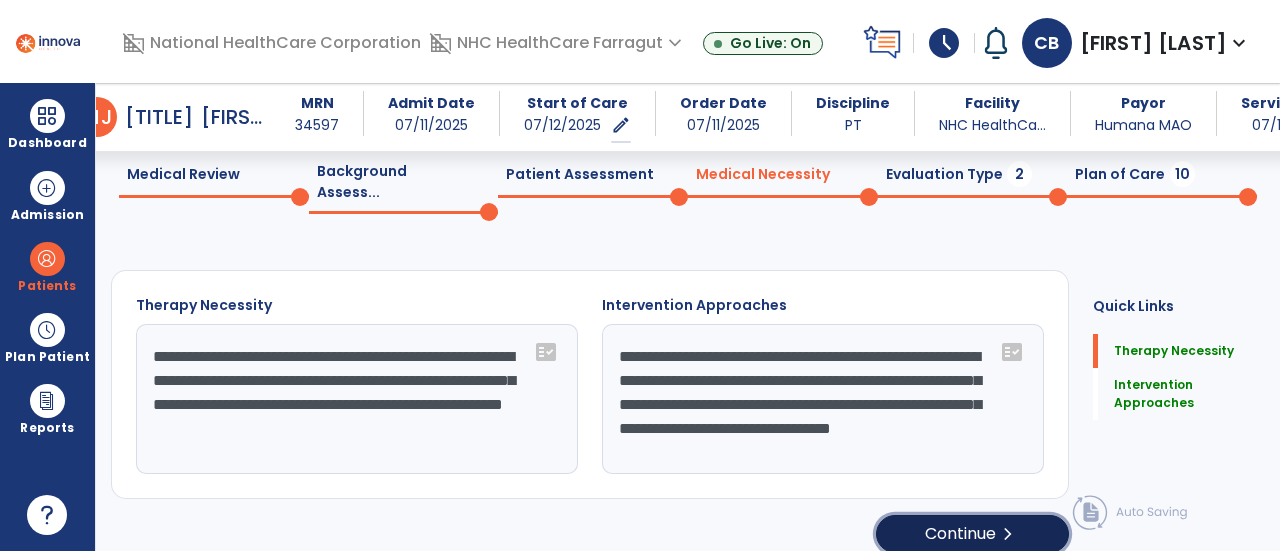 click on "Continue  chevron_right" 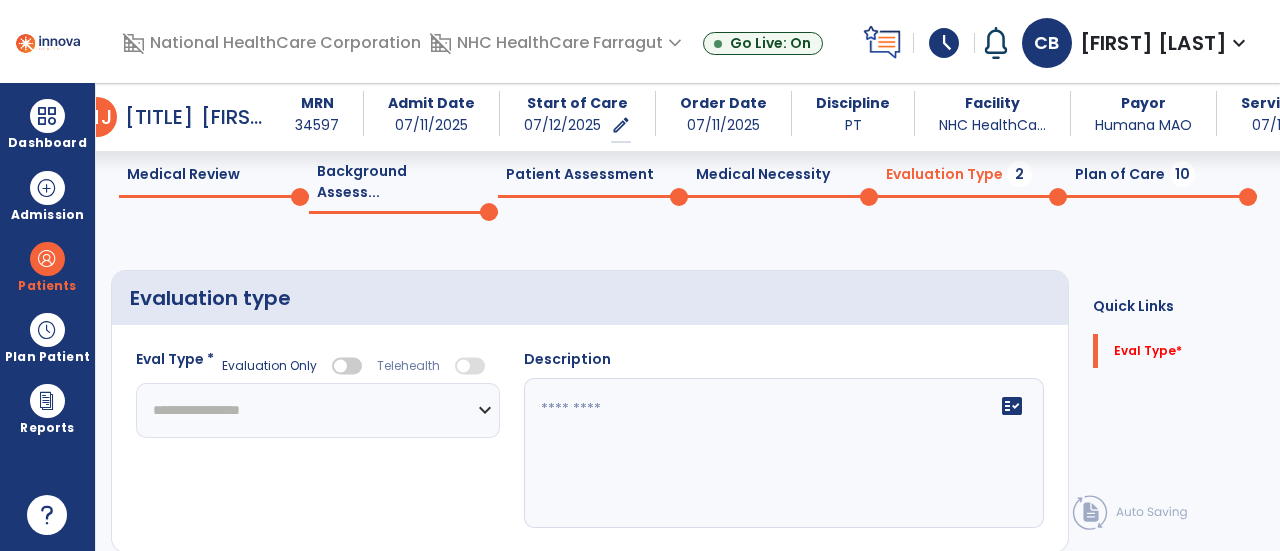 drag, startPoint x: 480, startPoint y: 385, endPoint x: 458, endPoint y: 383, distance: 22.090721 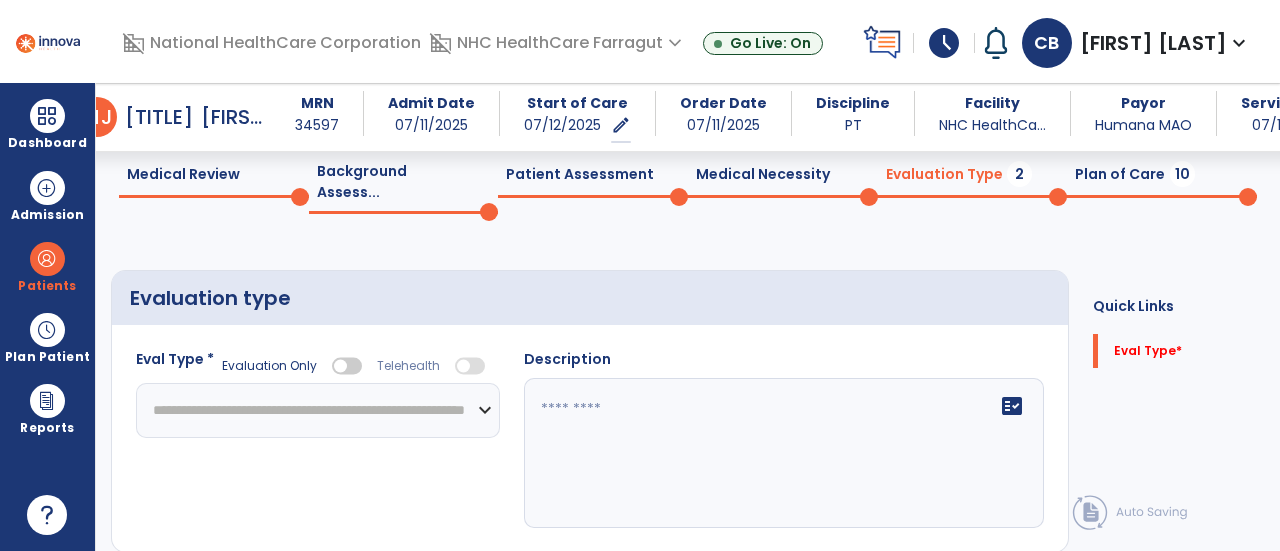 click on "**********" 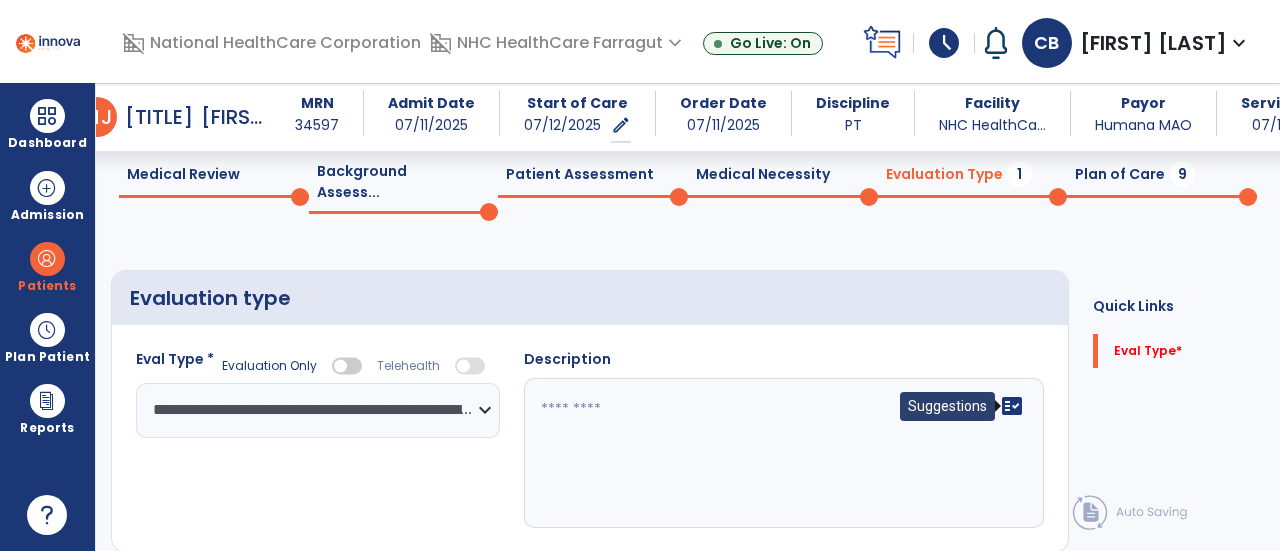 click on "fact_check" 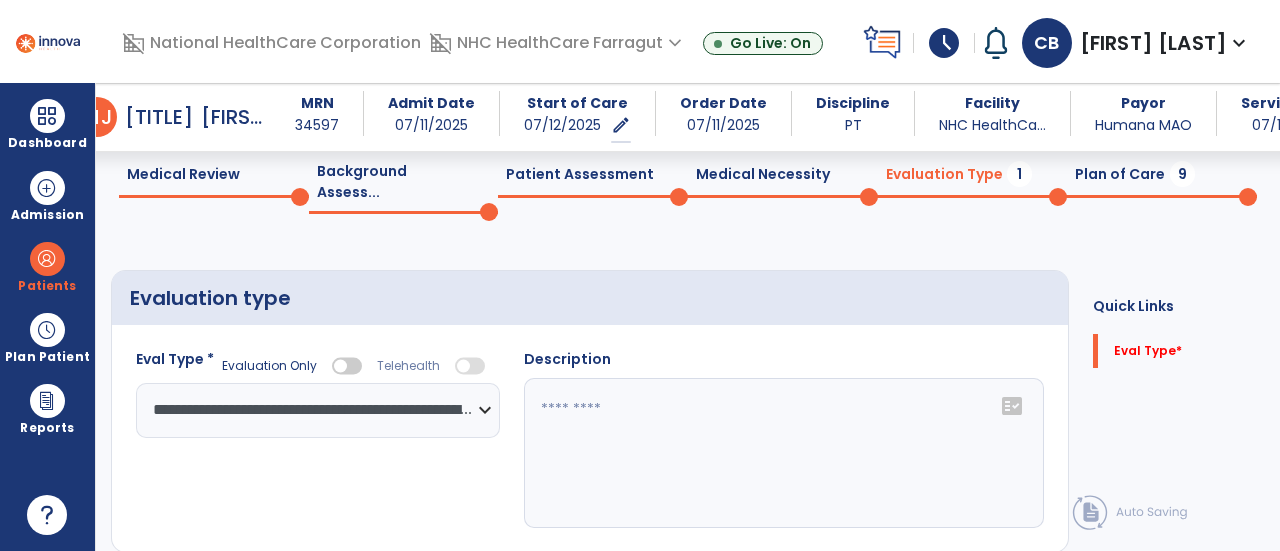 click on "fact_check" 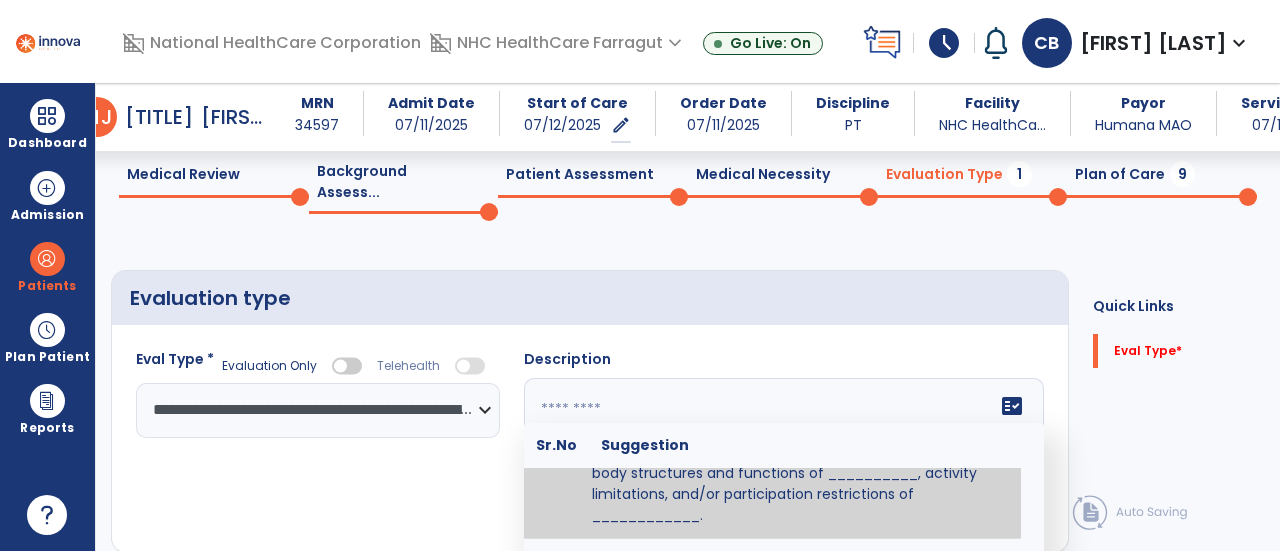 scroll, scrollTop: 76, scrollLeft: 0, axis: vertical 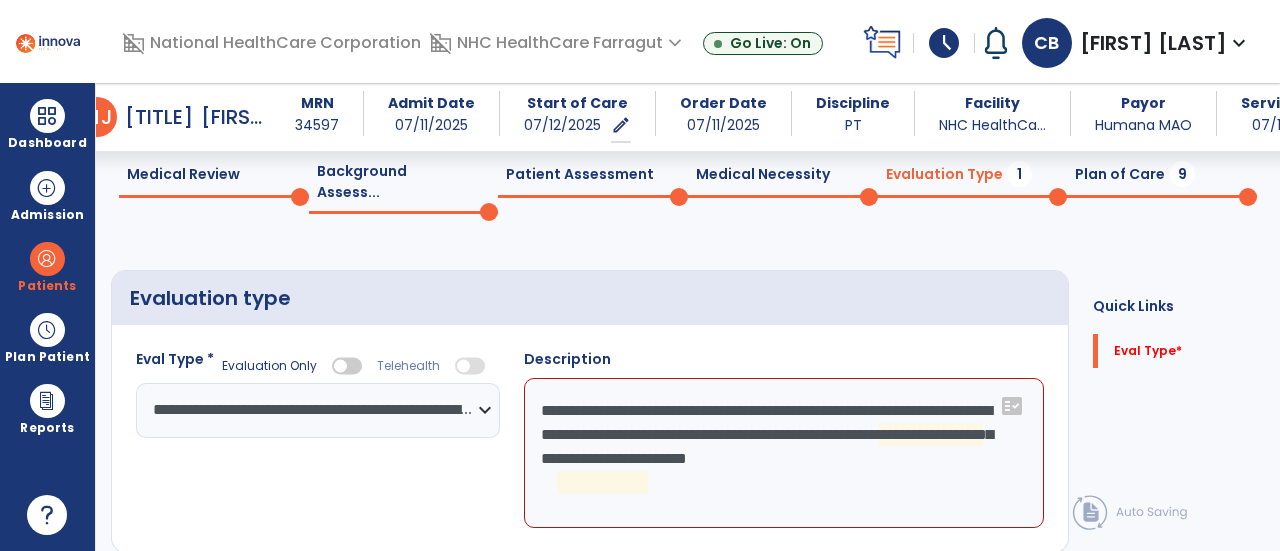 drag, startPoint x: 701, startPoint y: 518, endPoint x: 684, endPoint y: 431, distance: 88.64536 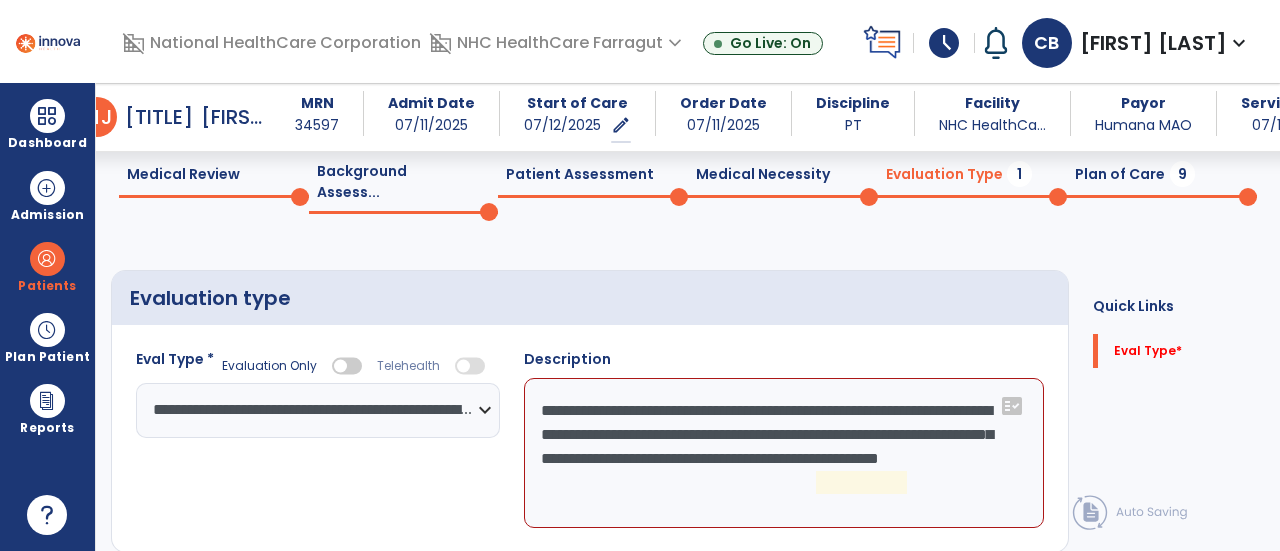 click on "**********" 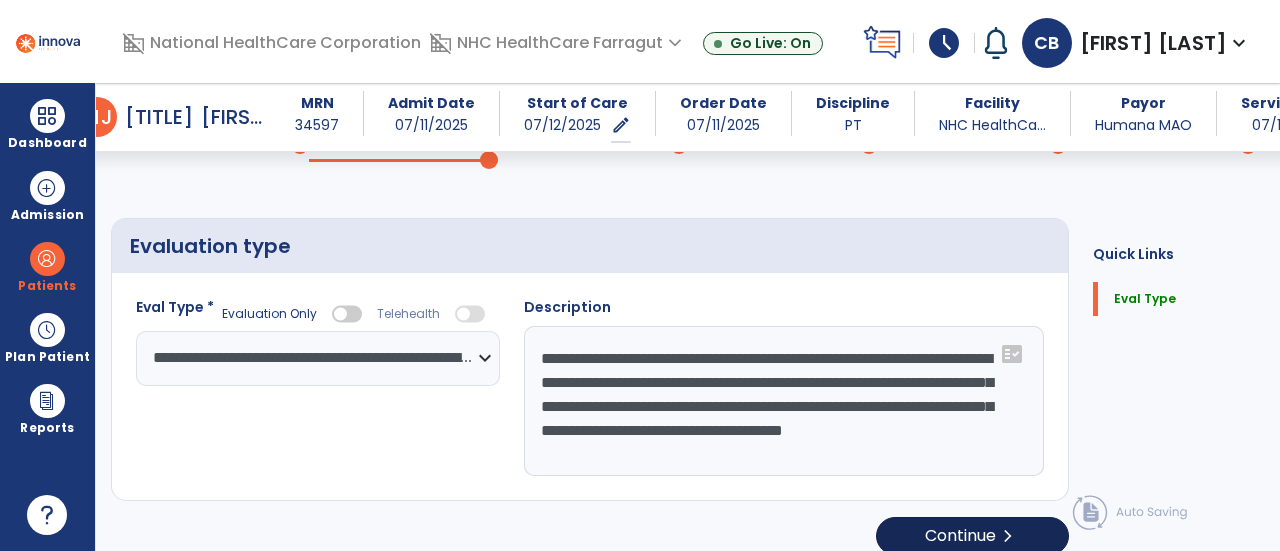 scroll, scrollTop: 128, scrollLeft: 0, axis: vertical 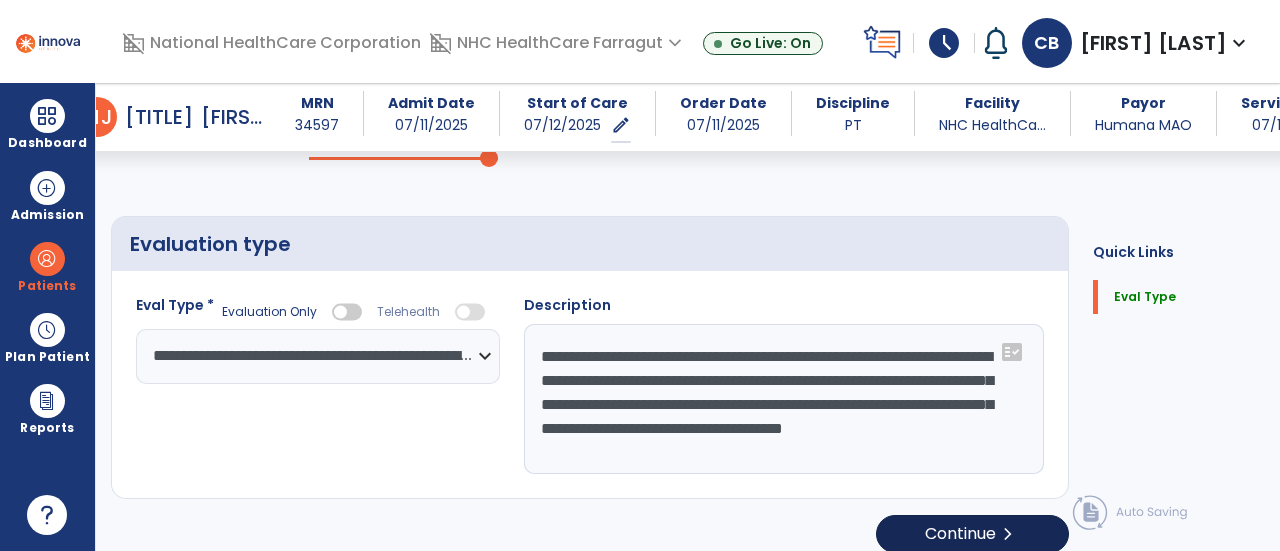 type on "**********" 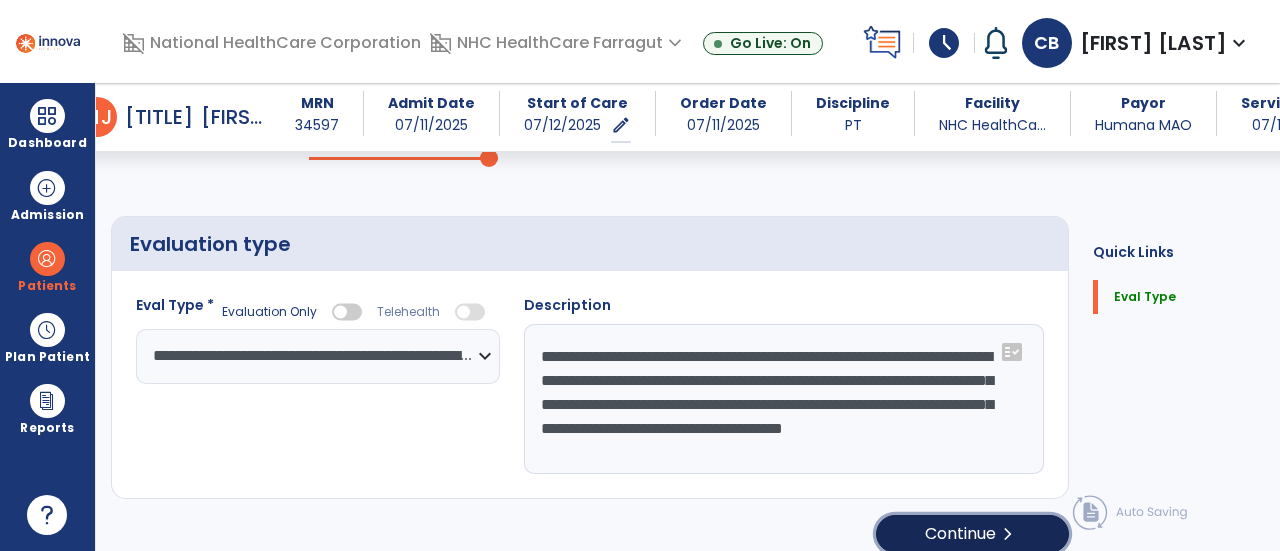 click on "Continue  chevron_right" 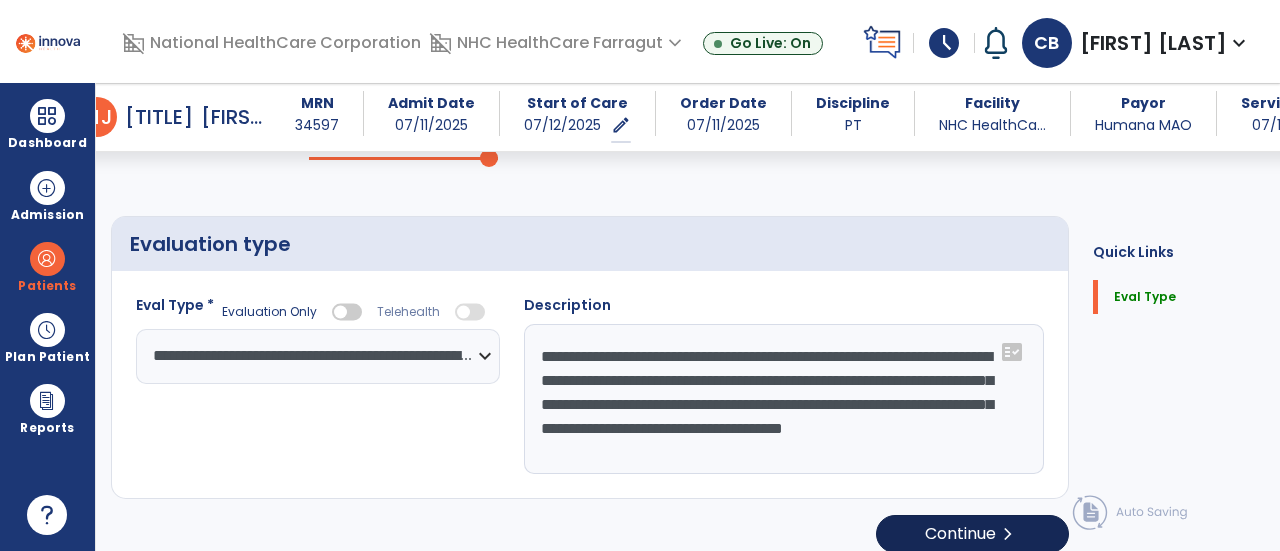 select on "*****" 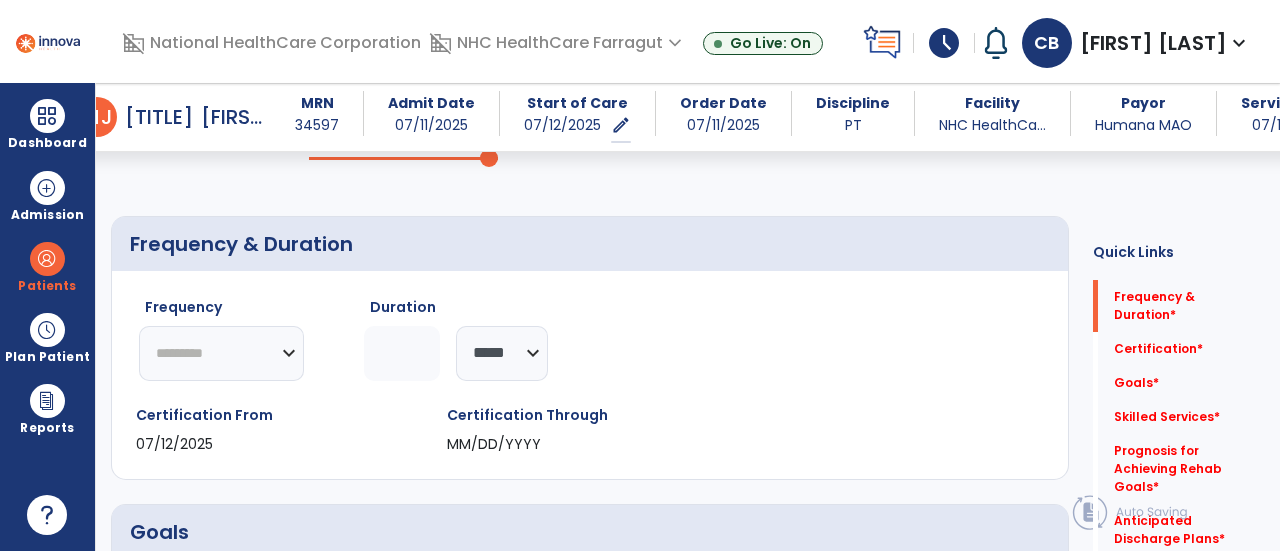 click on "********* ** ** ** ** ** ** **" 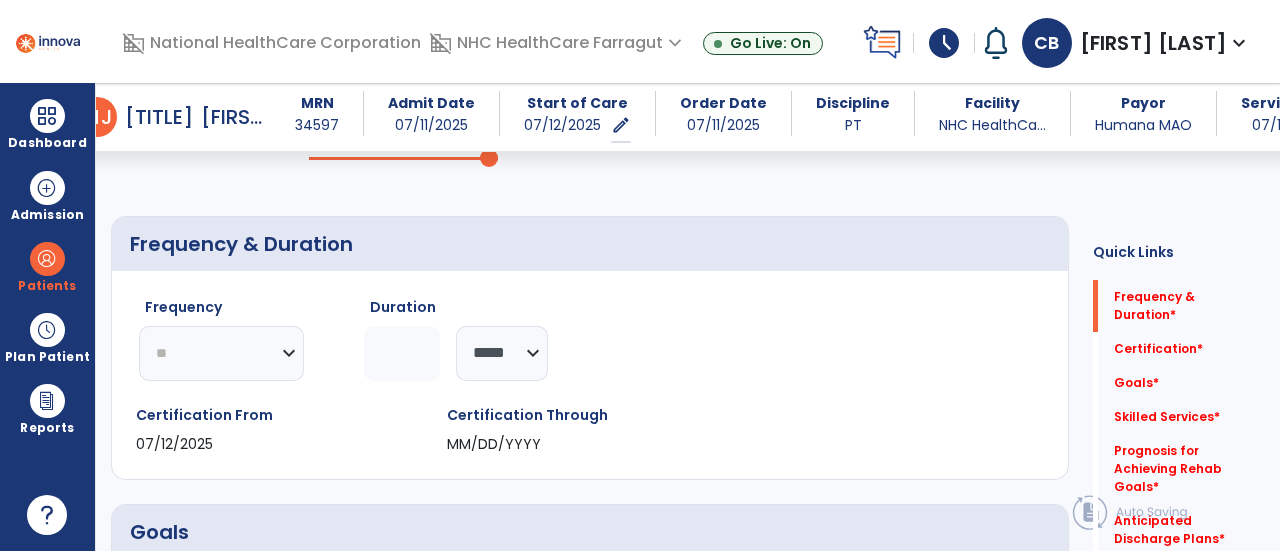 click on "********* ** ** ** ** ** ** **" 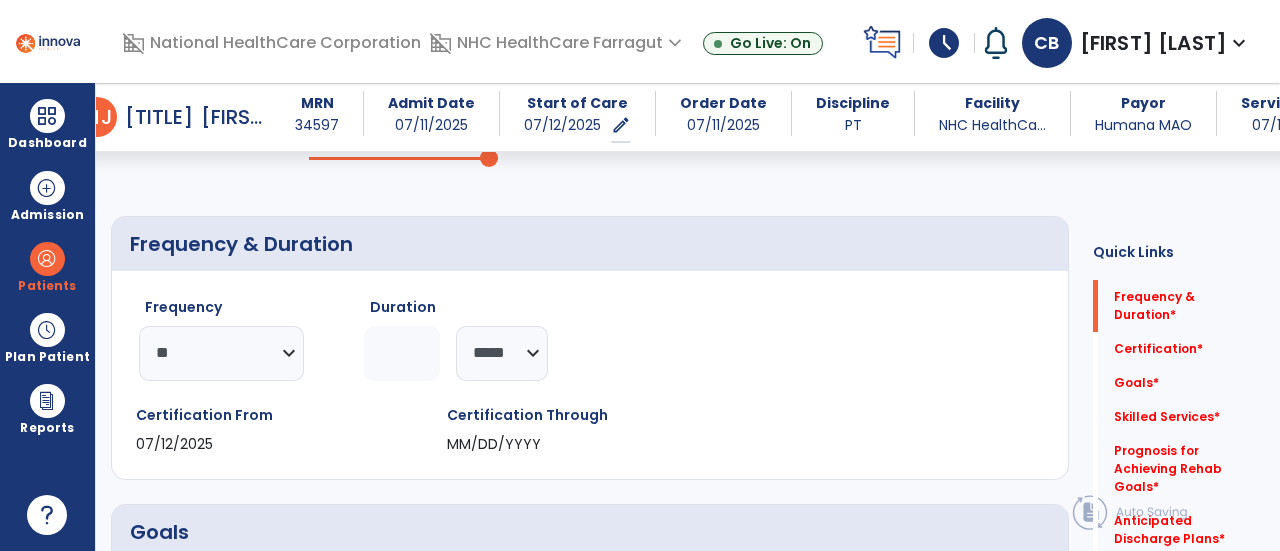 click 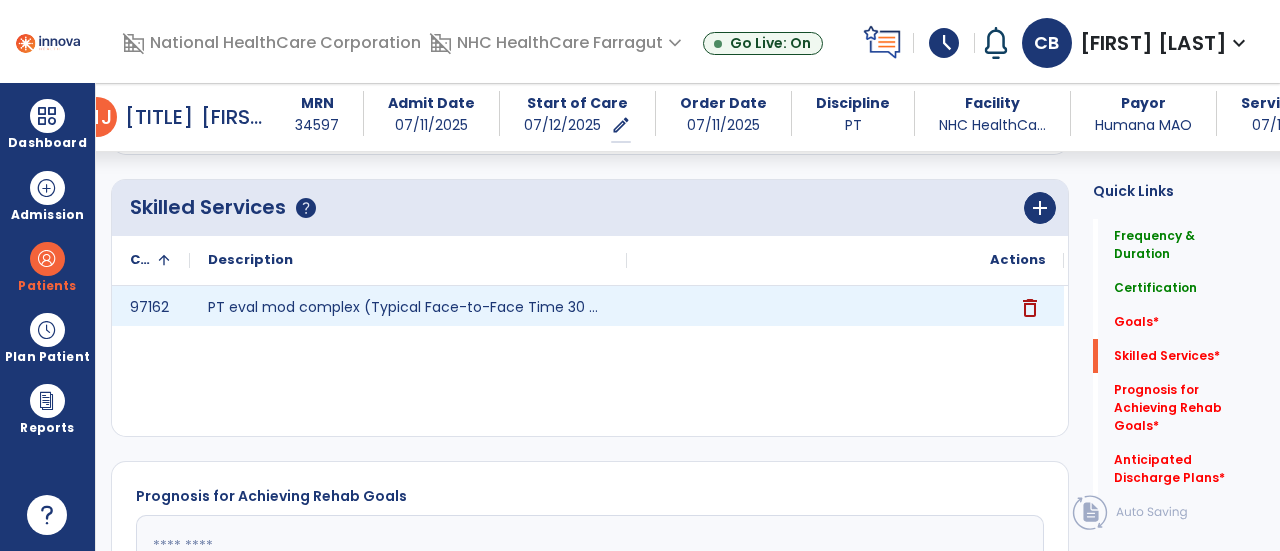 scroll, scrollTop: 628, scrollLeft: 0, axis: vertical 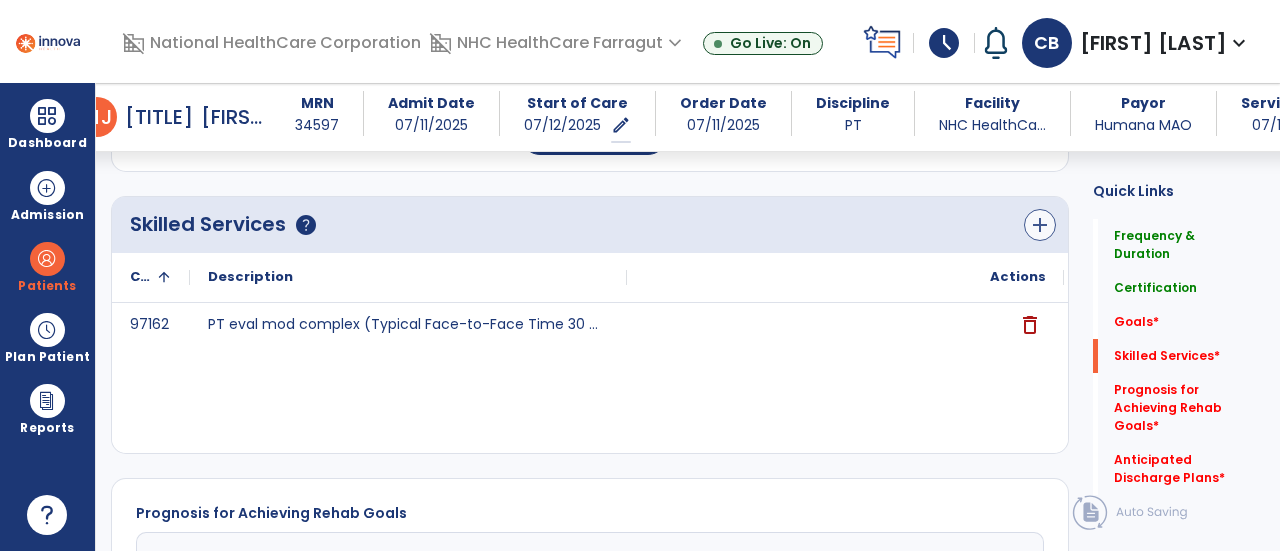 type on "*" 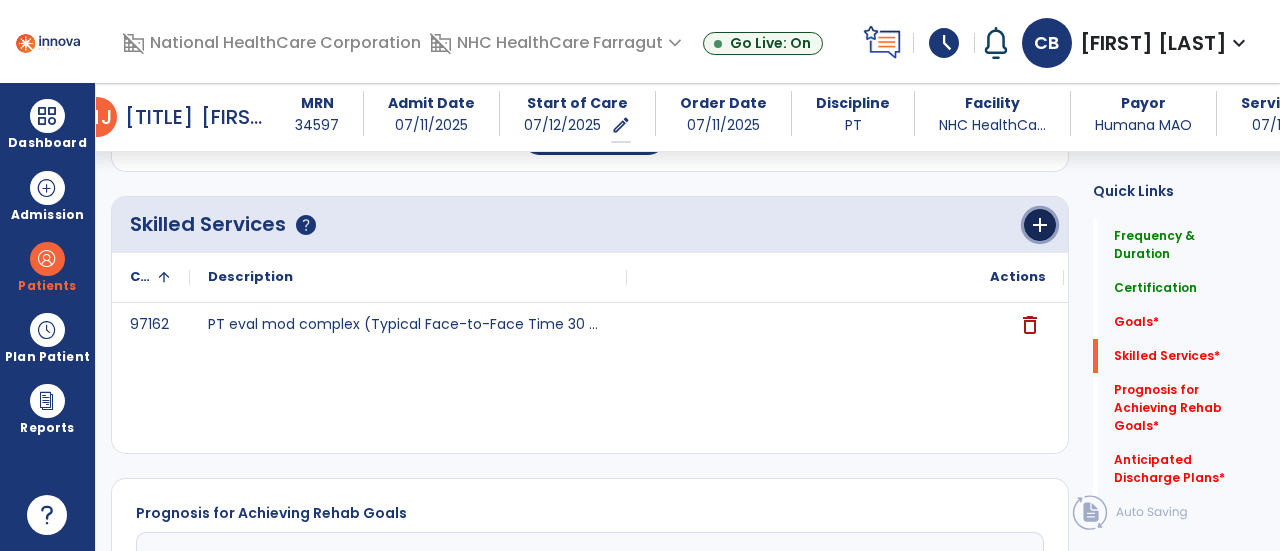 drag, startPoint x: 1033, startPoint y: 205, endPoint x: 1015, endPoint y: 205, distance: 18 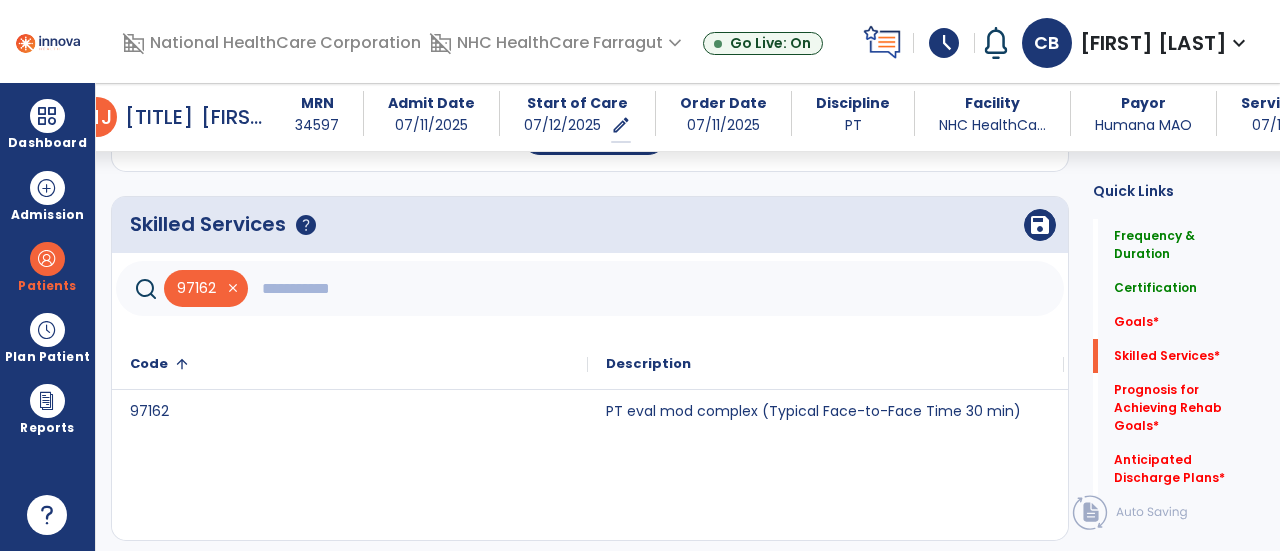 click 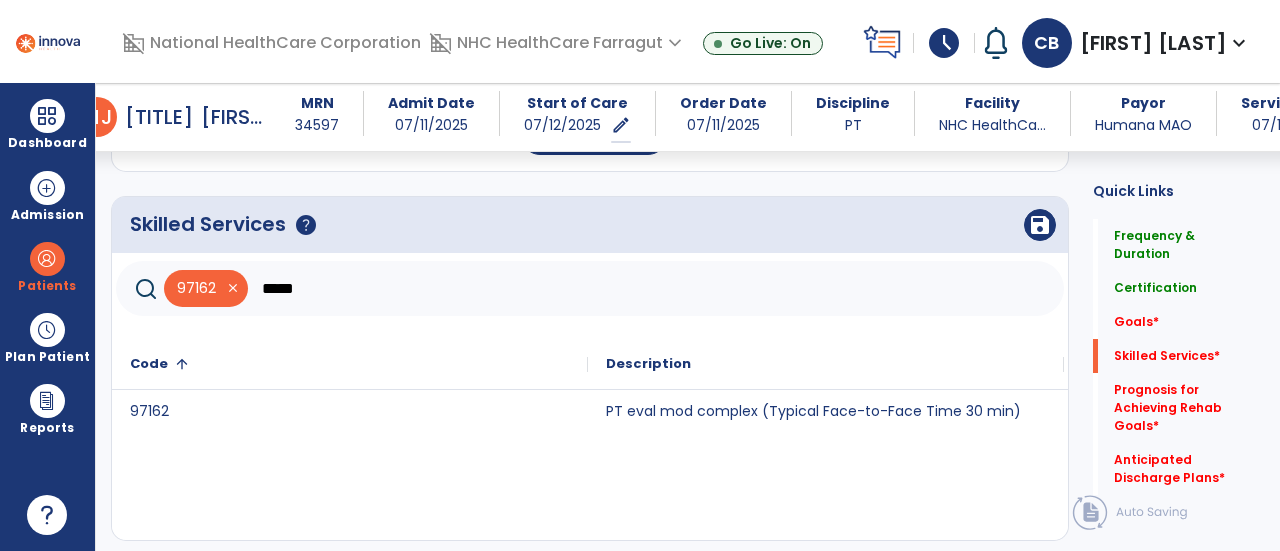 type on "*****" 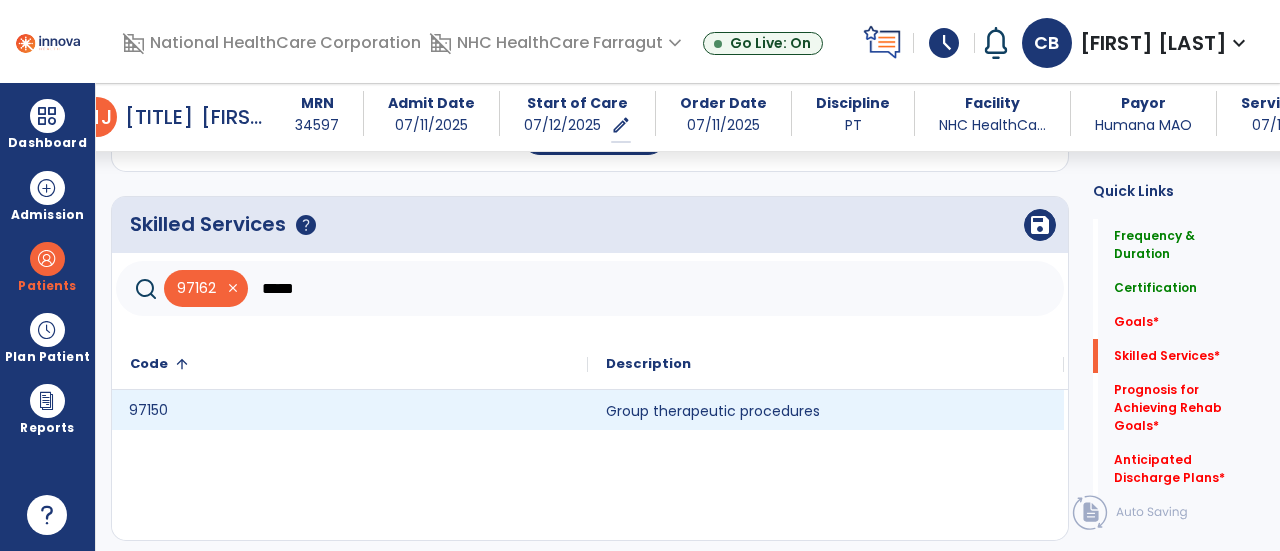 click on "97150" 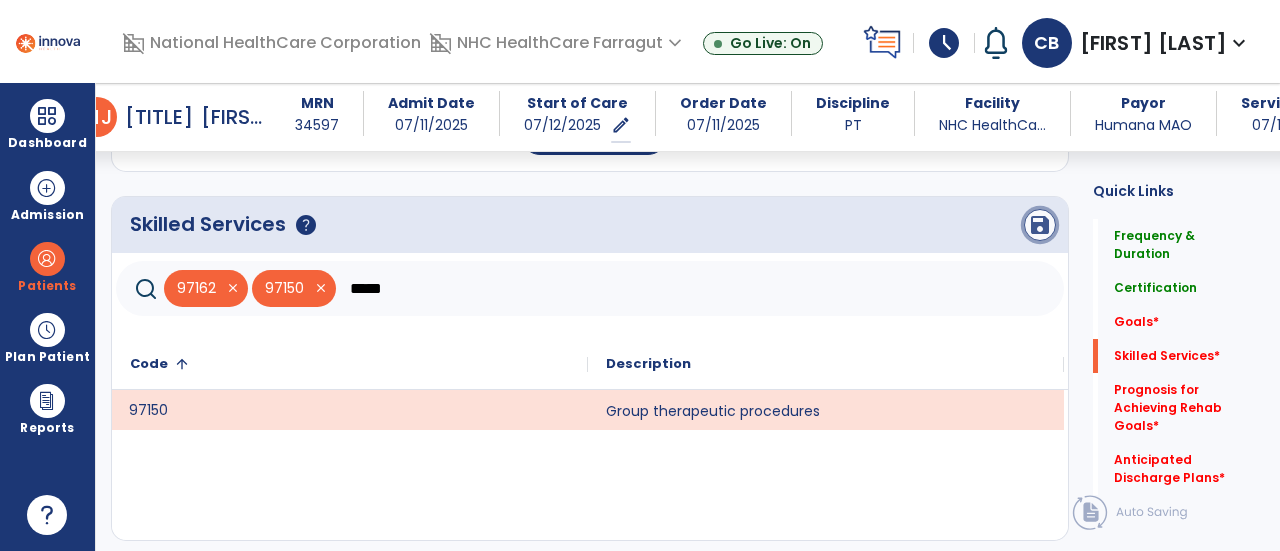 click on "save" 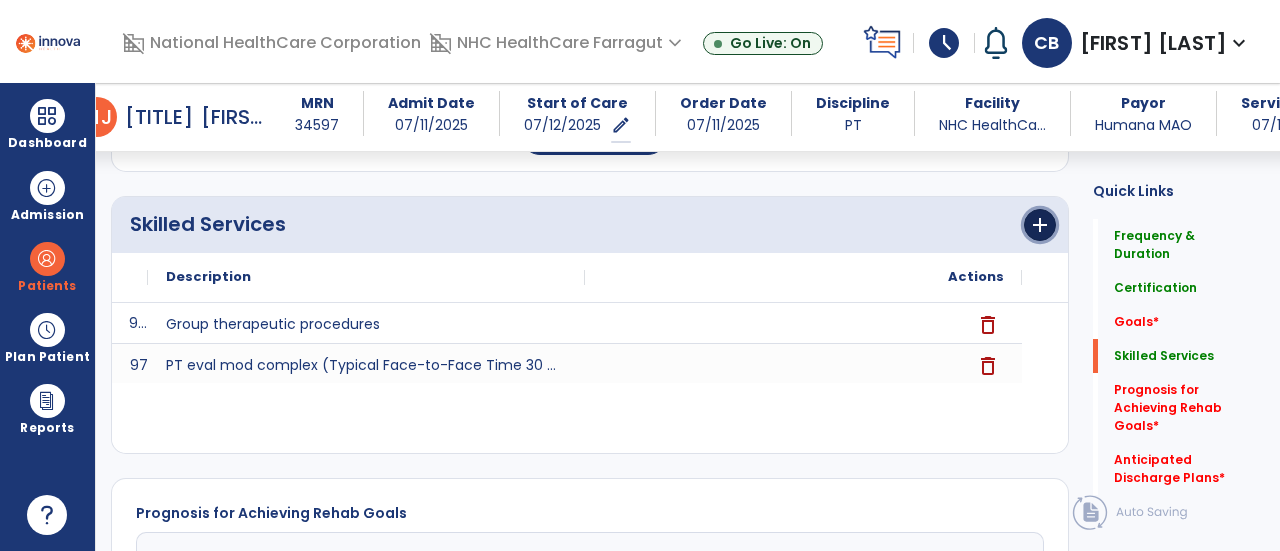 click on "add" 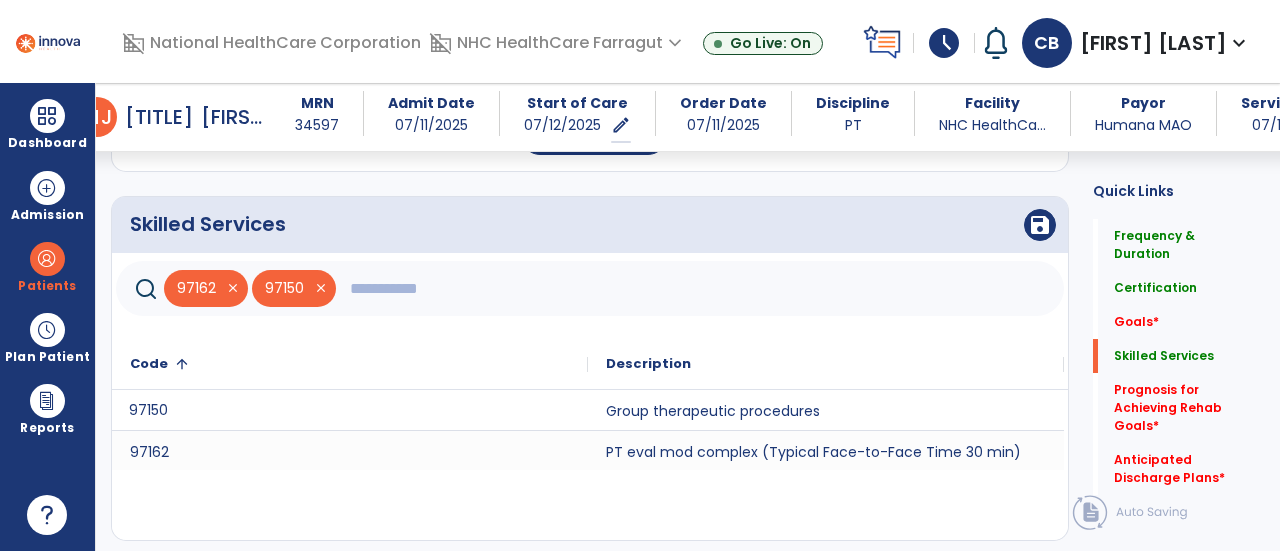 click 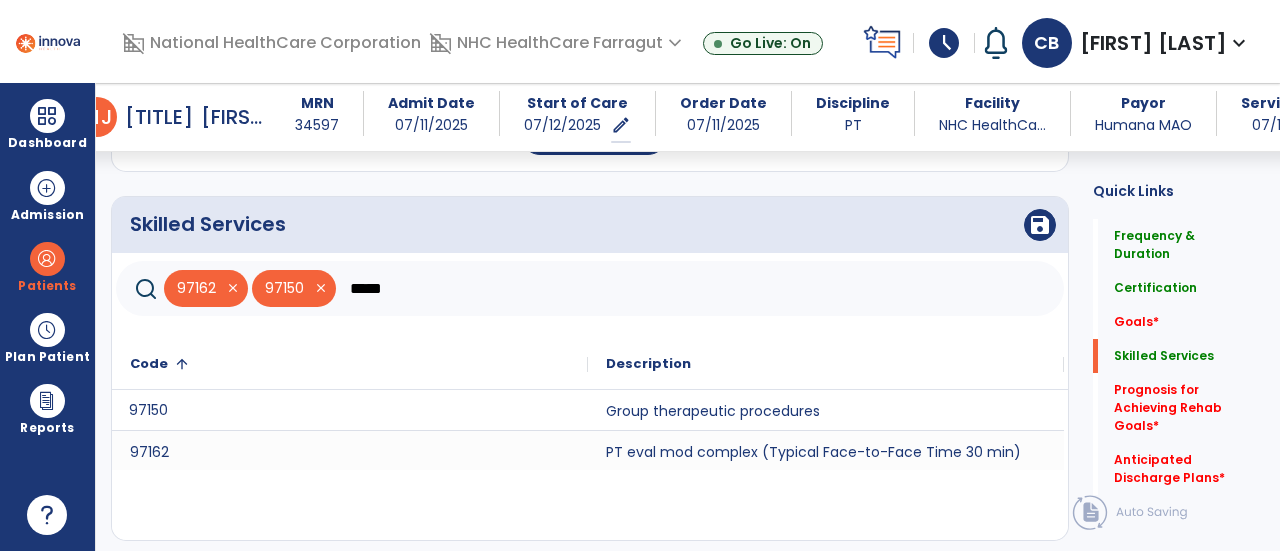 type on "*****" 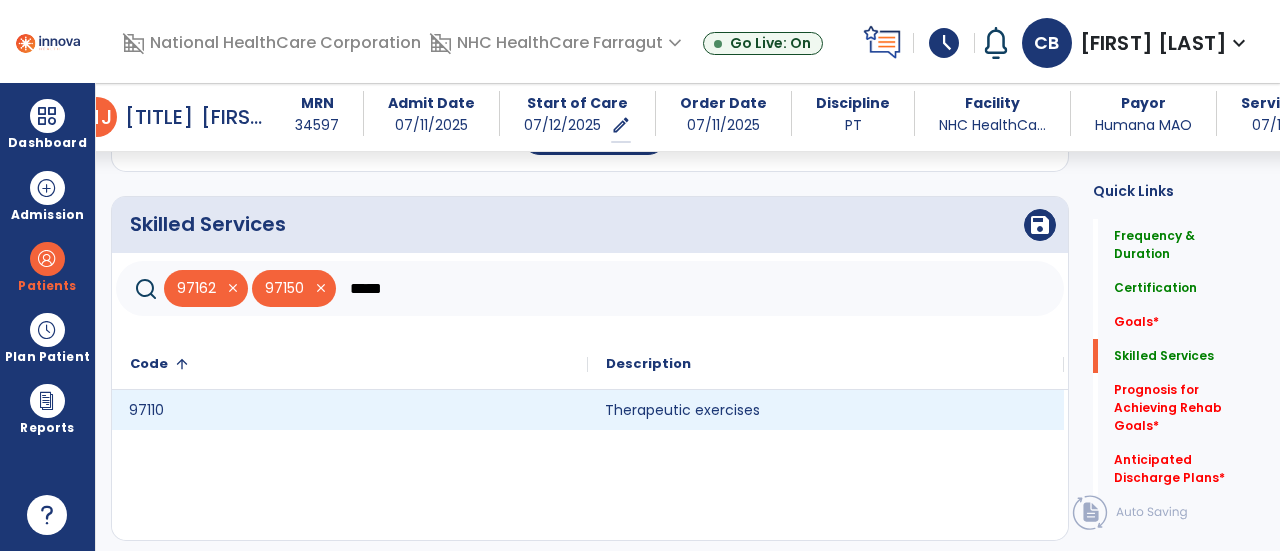 click on "Therapeutic exercises" 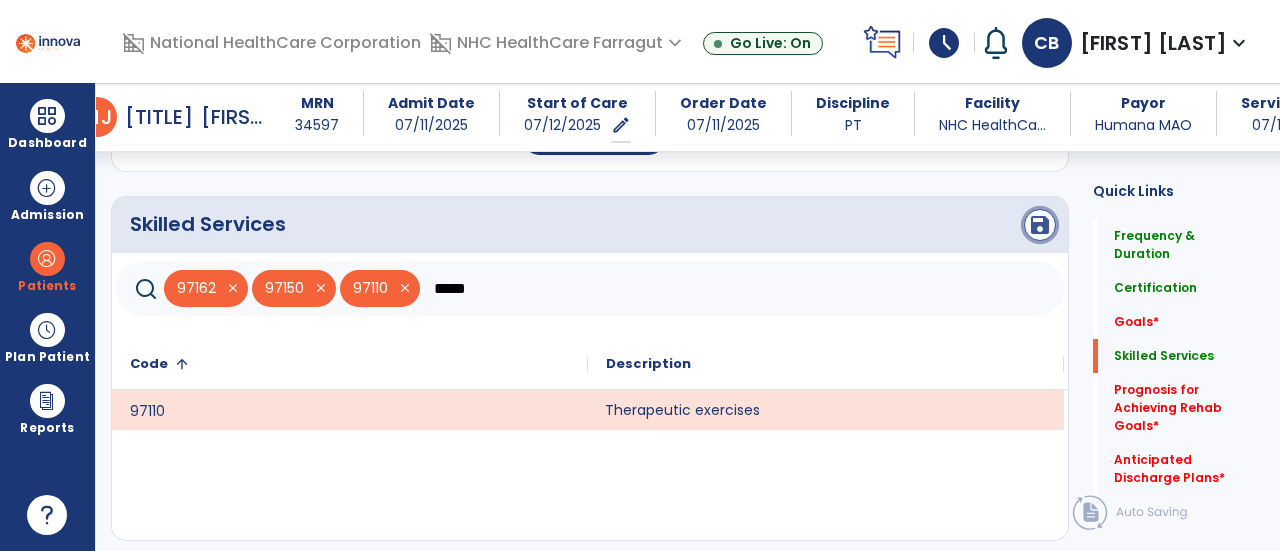click on "save" 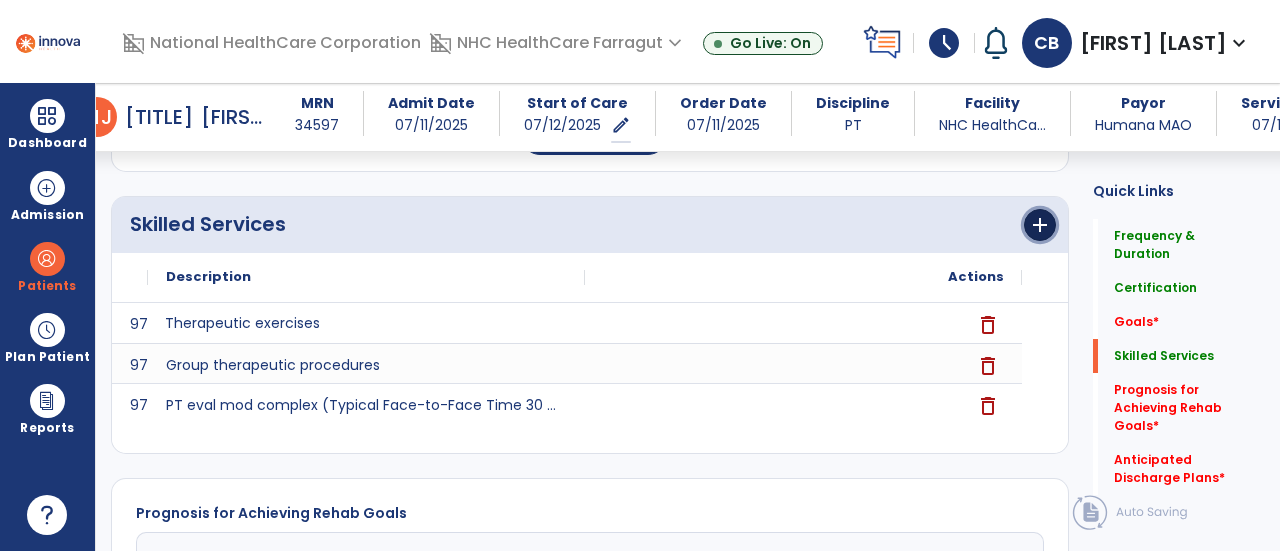 click on "add" 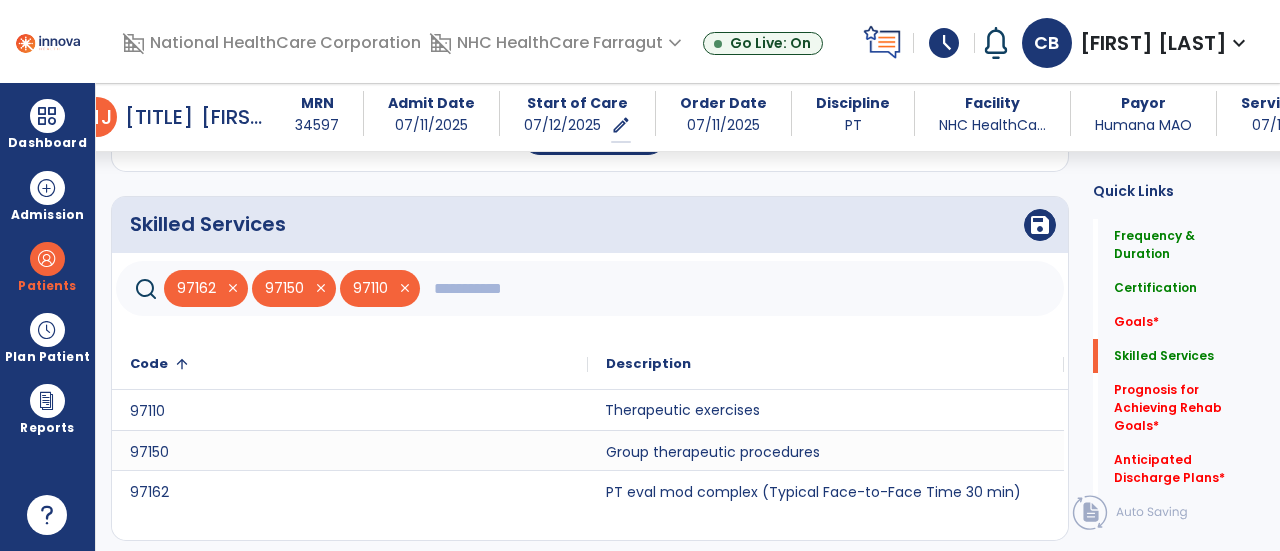click 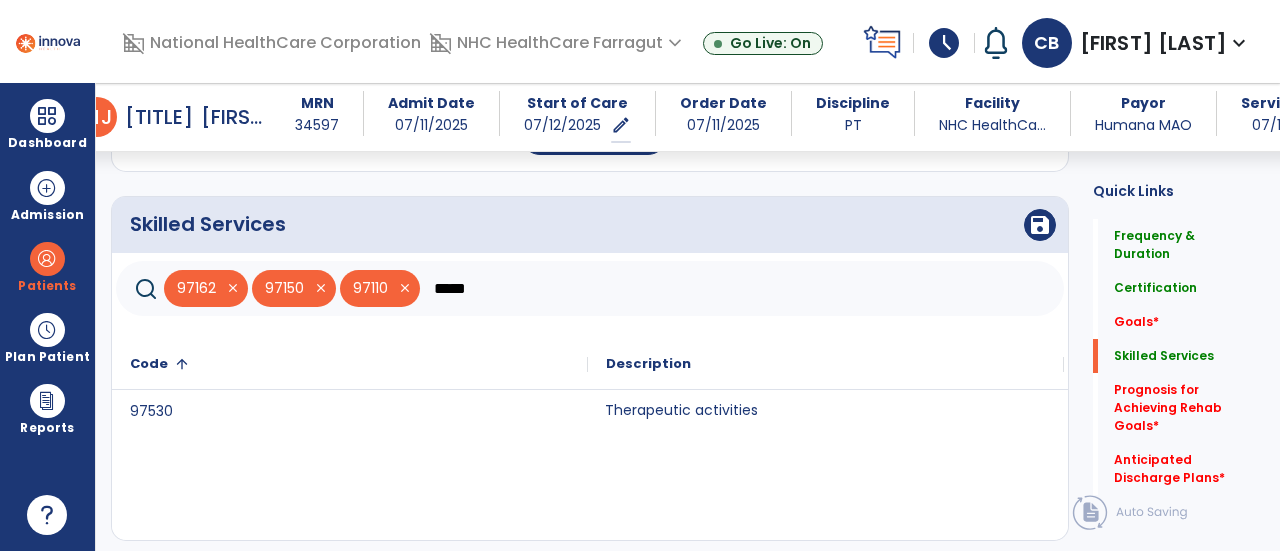 type on "*****" 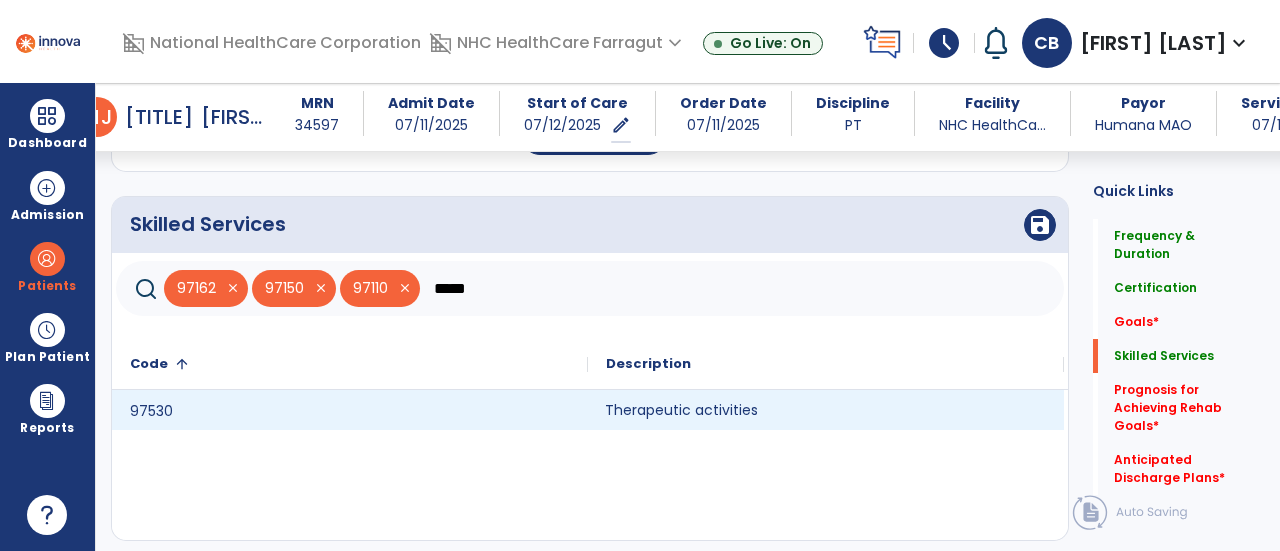 click on "Therapeutic activities" 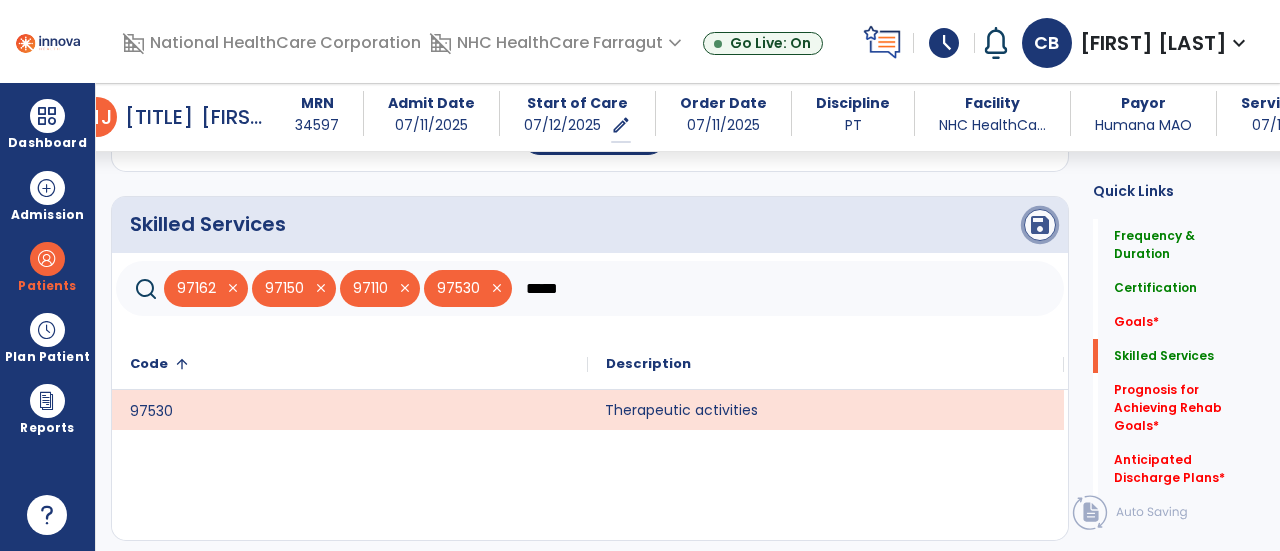 click on "save" 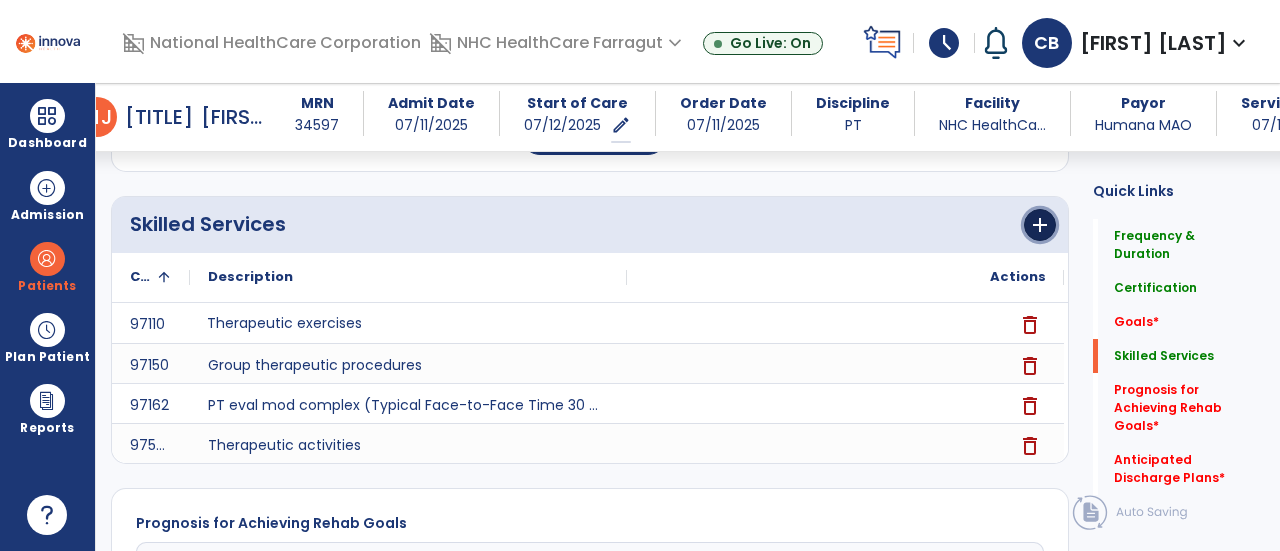 click on "add" 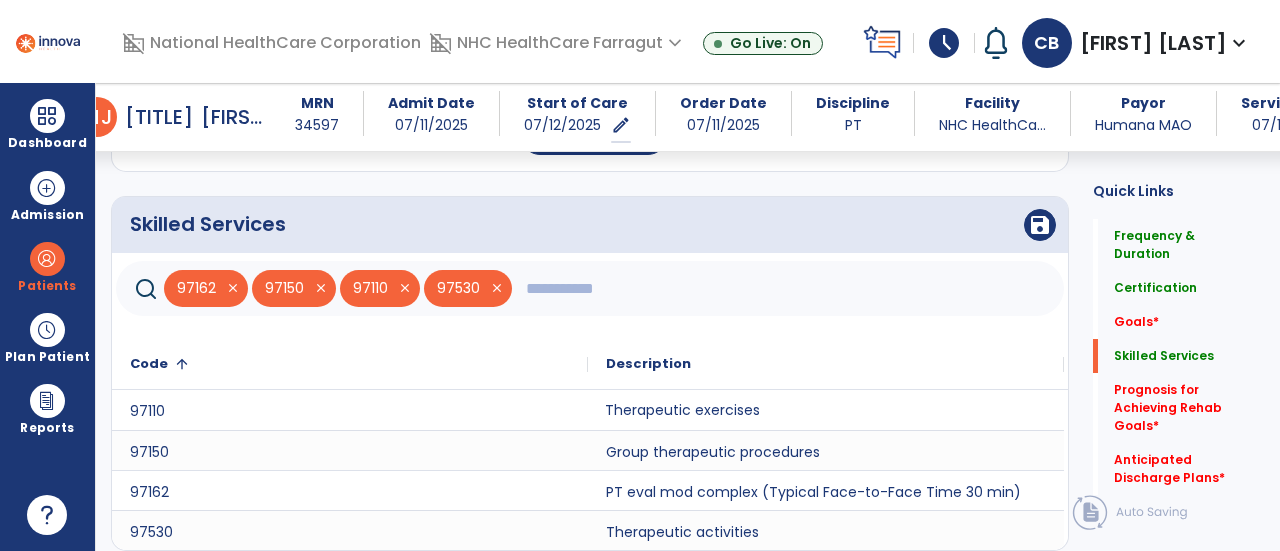 click 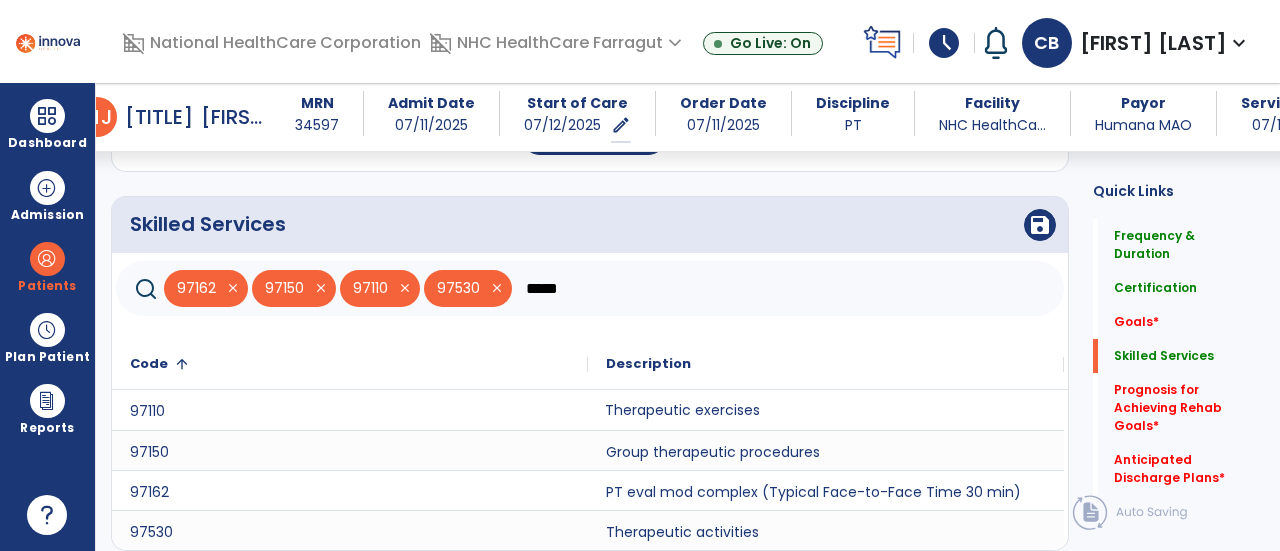 type on "*****" 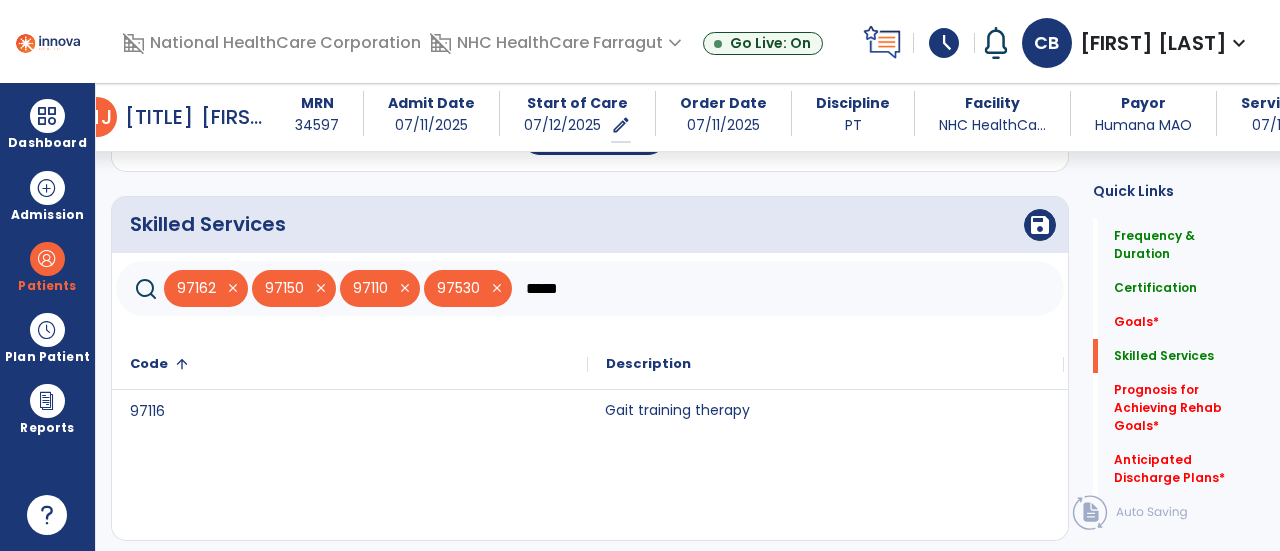 click on "Gait training therapy" 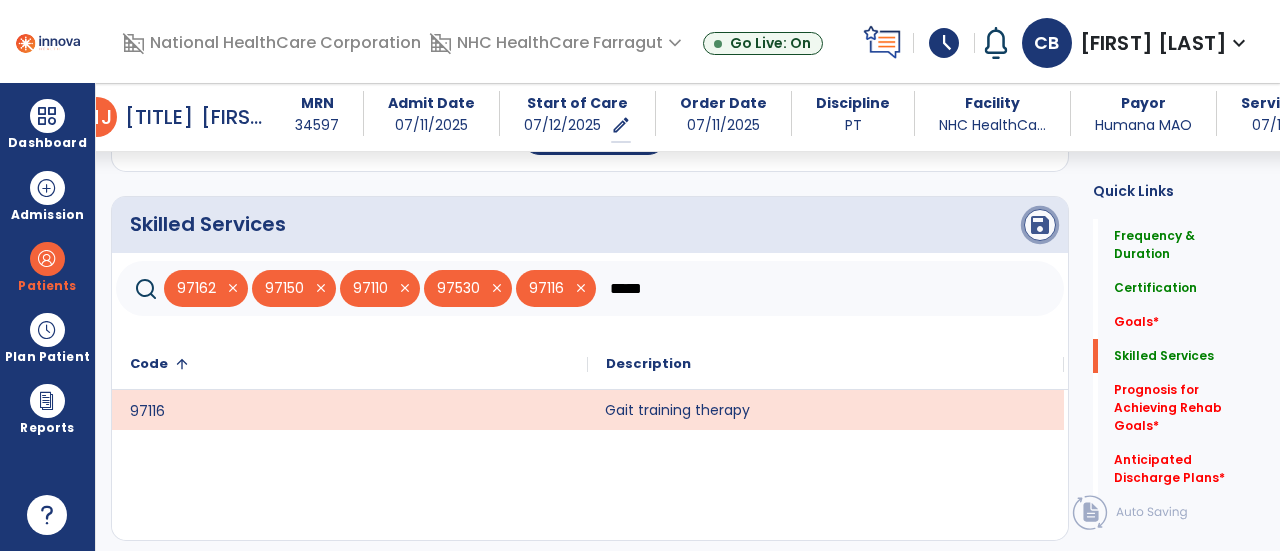 click on "save" 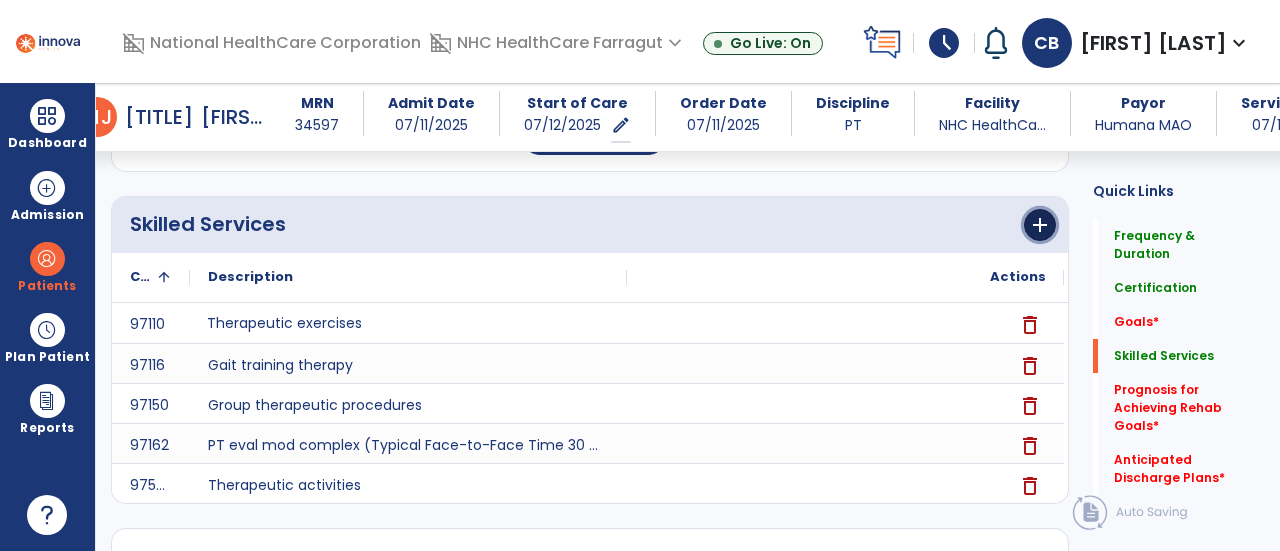 click on "add" 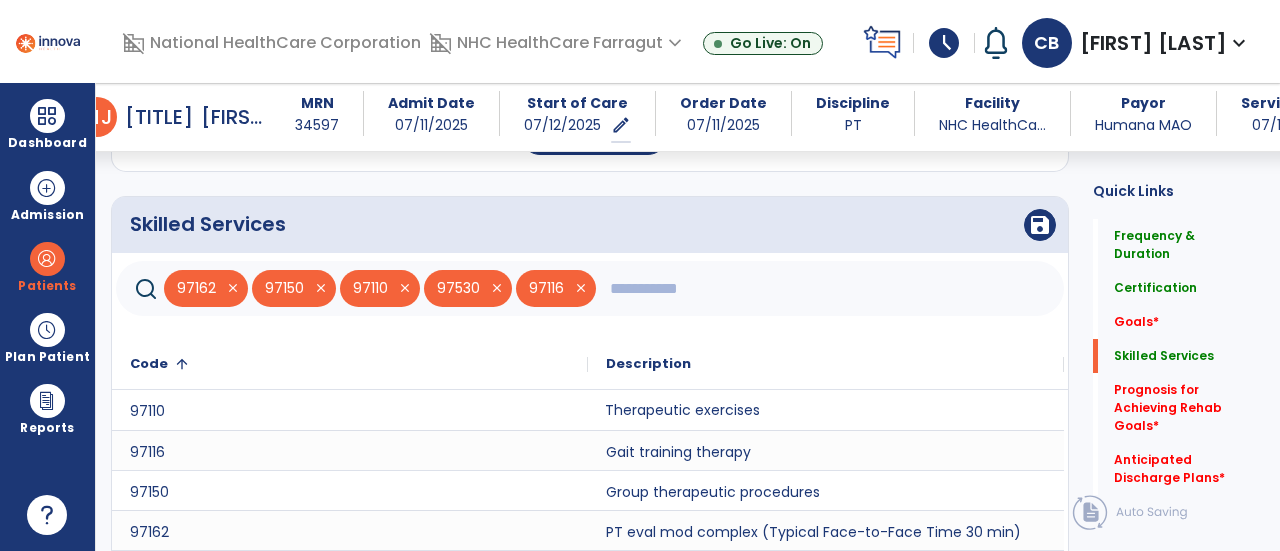 click 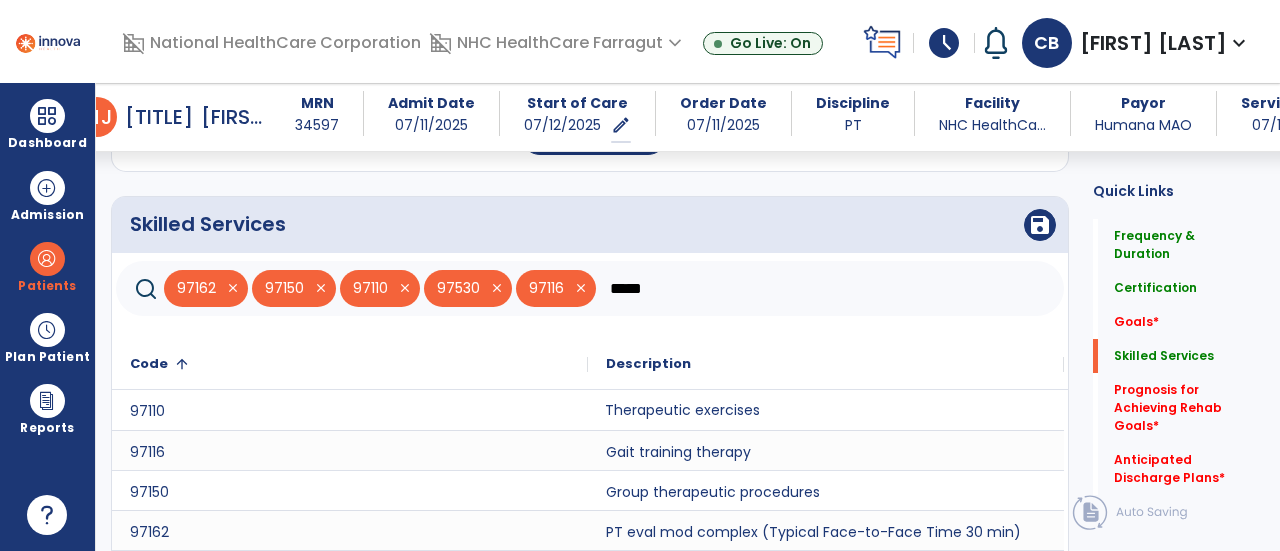 type on "*****" 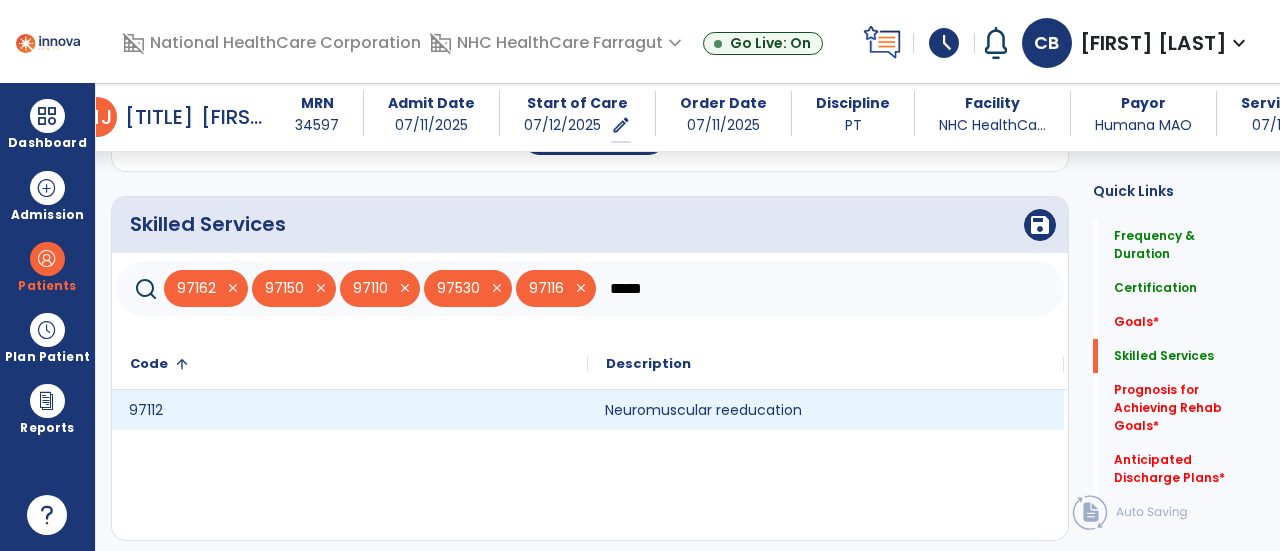 click on "97112" 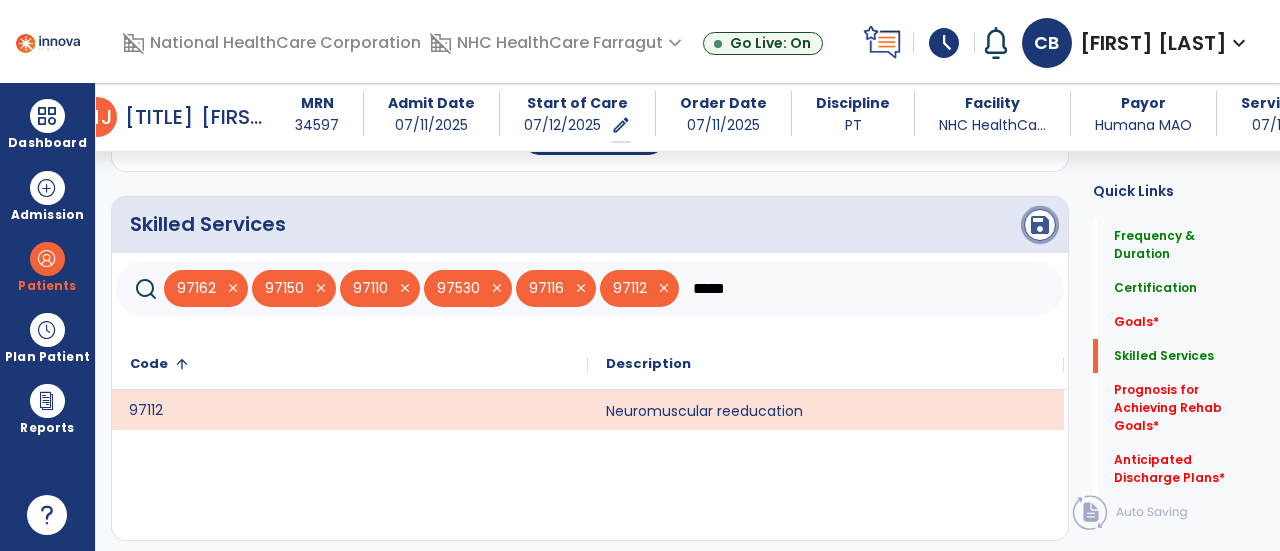 click on "save" 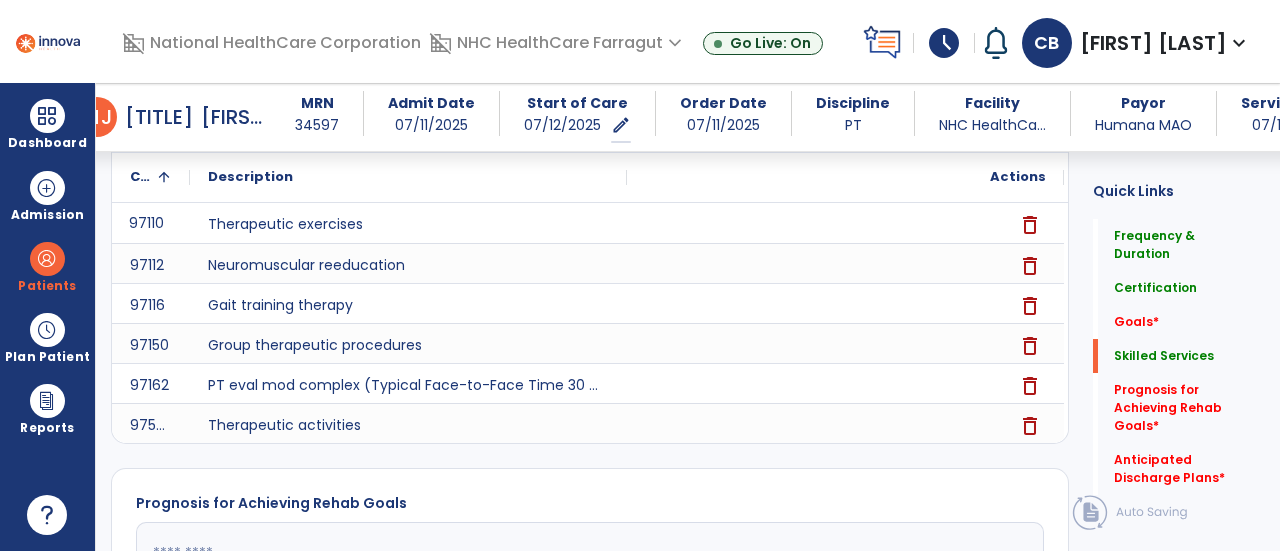 scroll, scrollTop: 928, scrollLeft: 0, axis: vertical 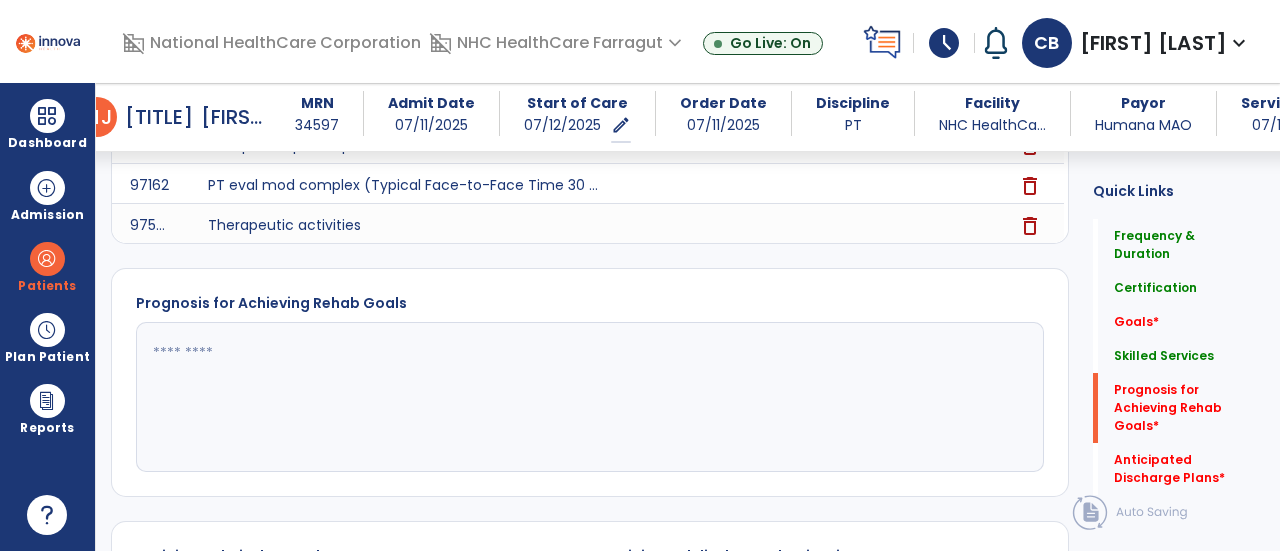 drag, startPoint x: 402, startPoint y: 340, endPoint x: 390, endPoint y: 328, distance: 16.970562 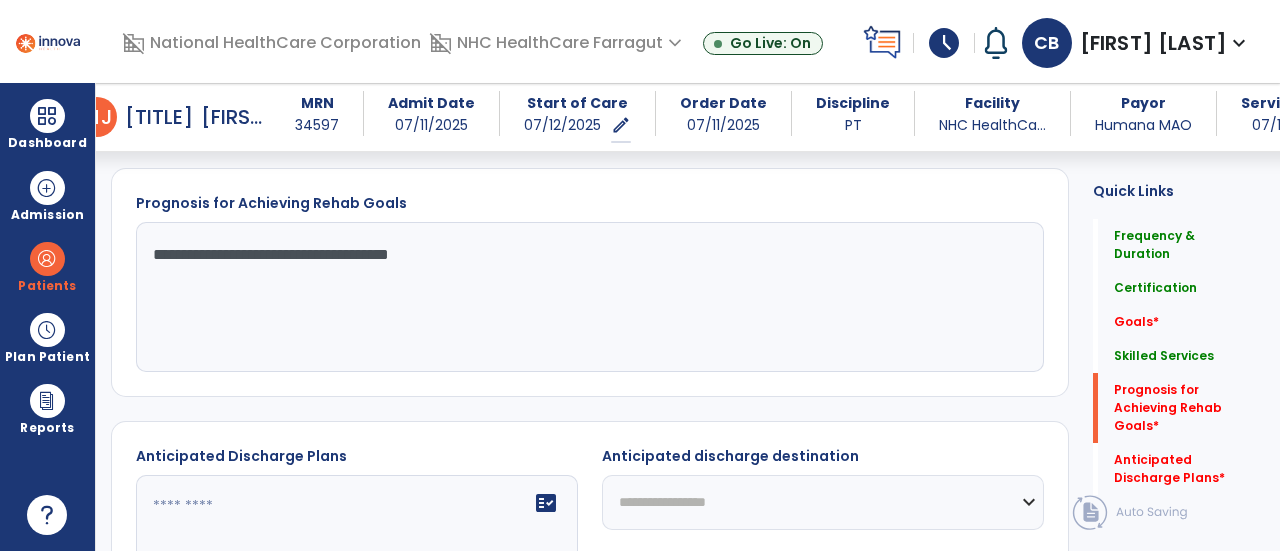 scroll, scrollTop: 1128, scrollLeft: 0, axis: vertical 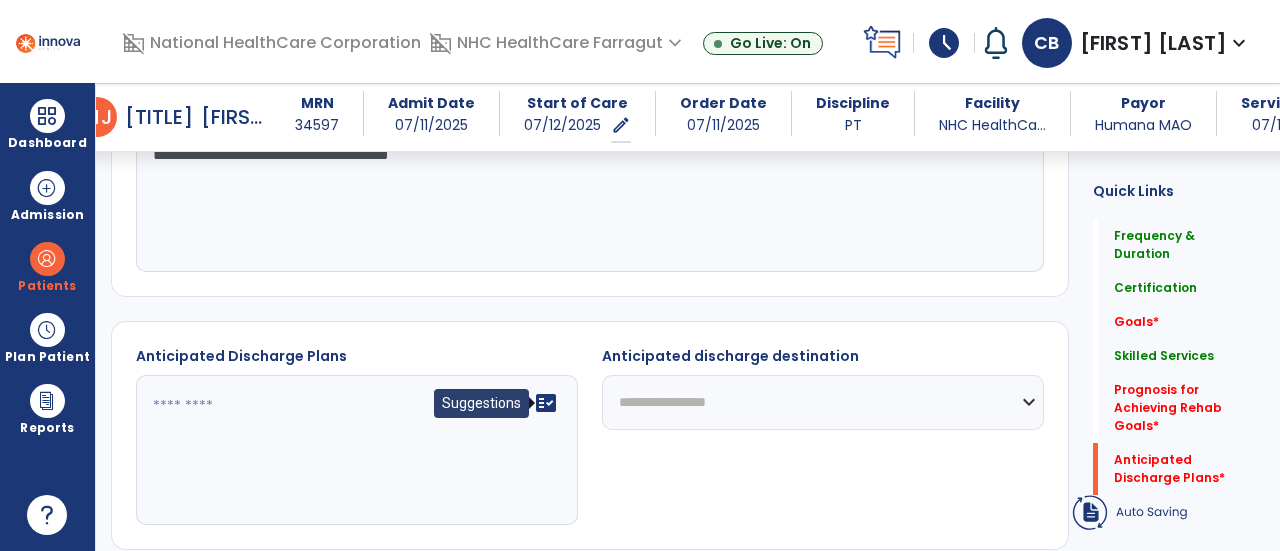 type on "**********" 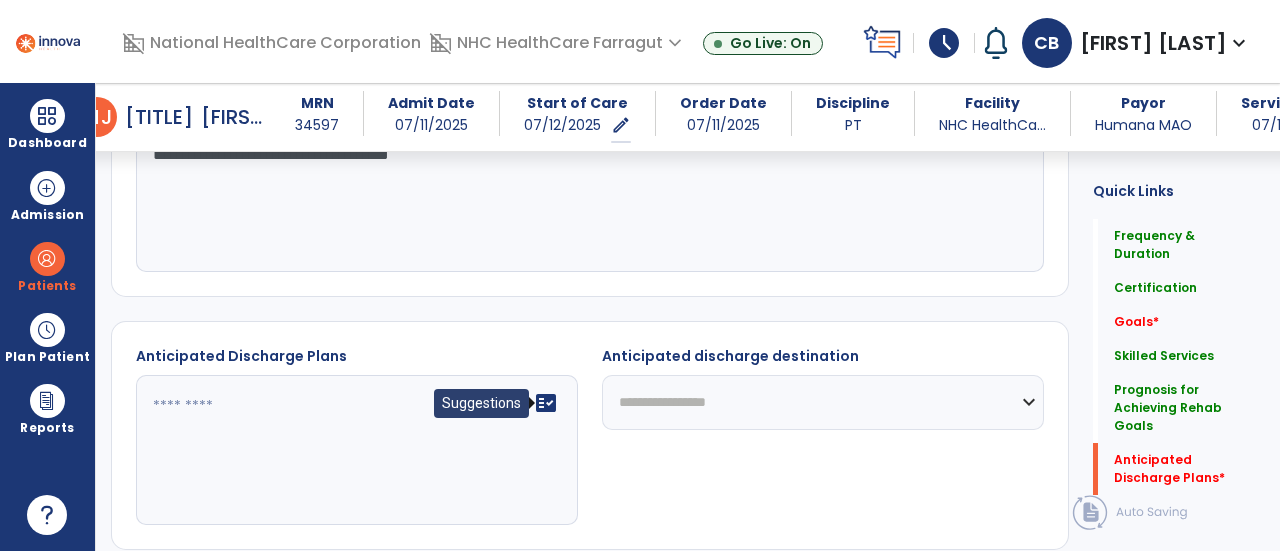 click on "fact_check" 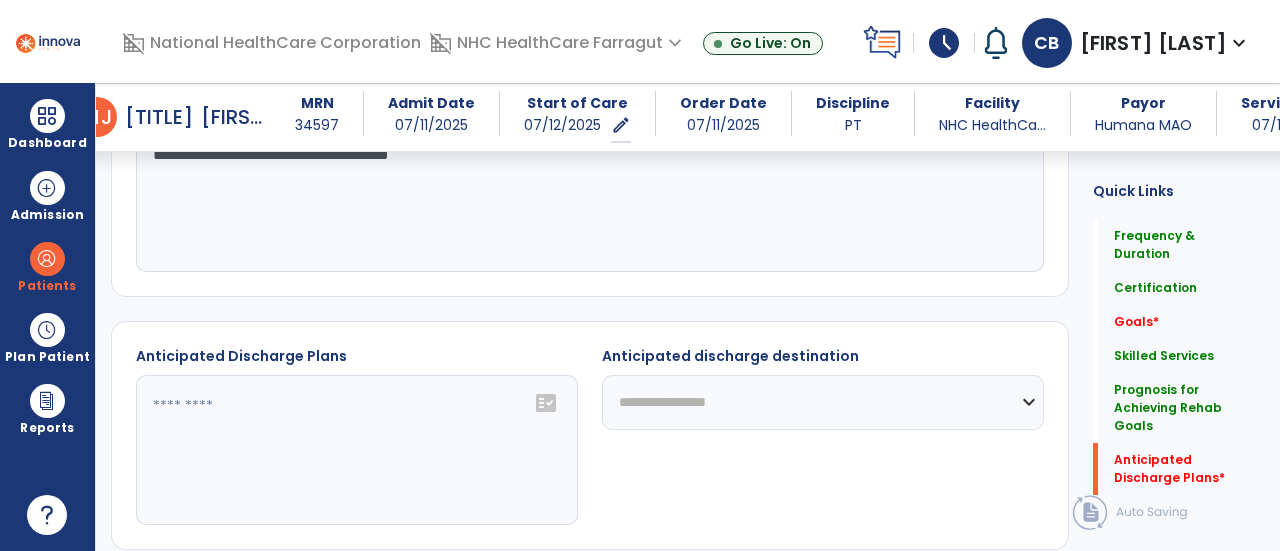 click 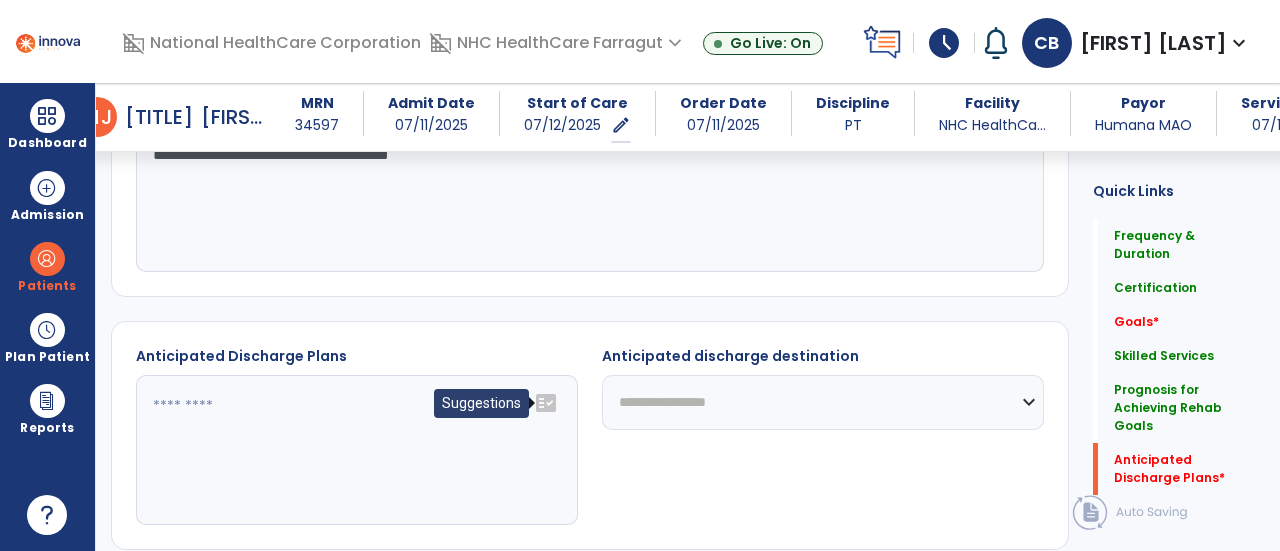 click on "fact_check" 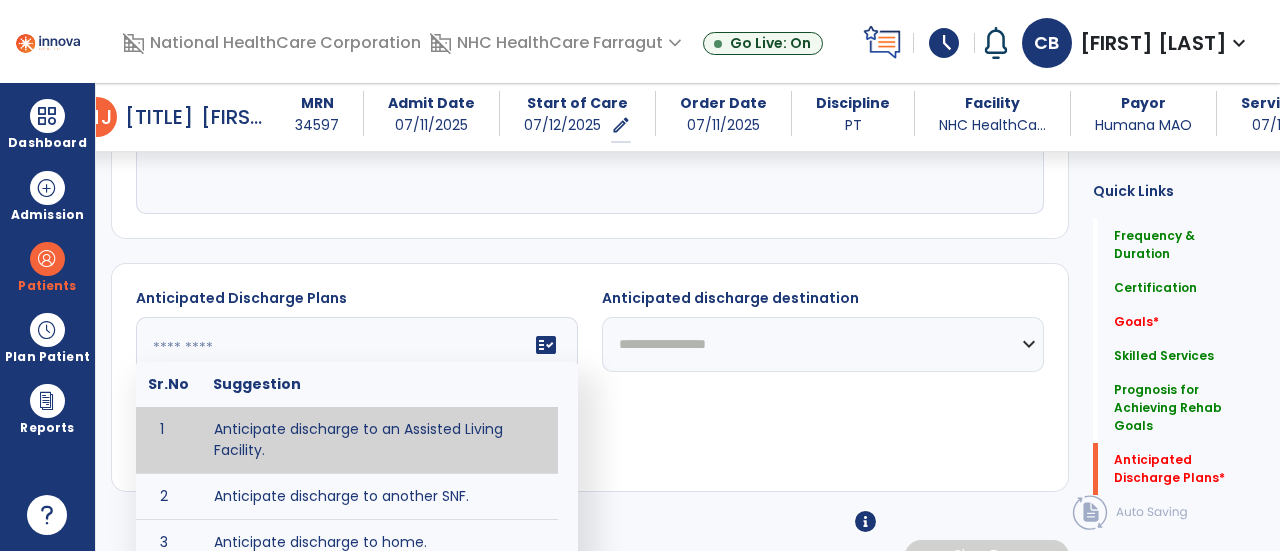 scroll, scrollTop: 1228, scrollLeft: 0, axis: vertical 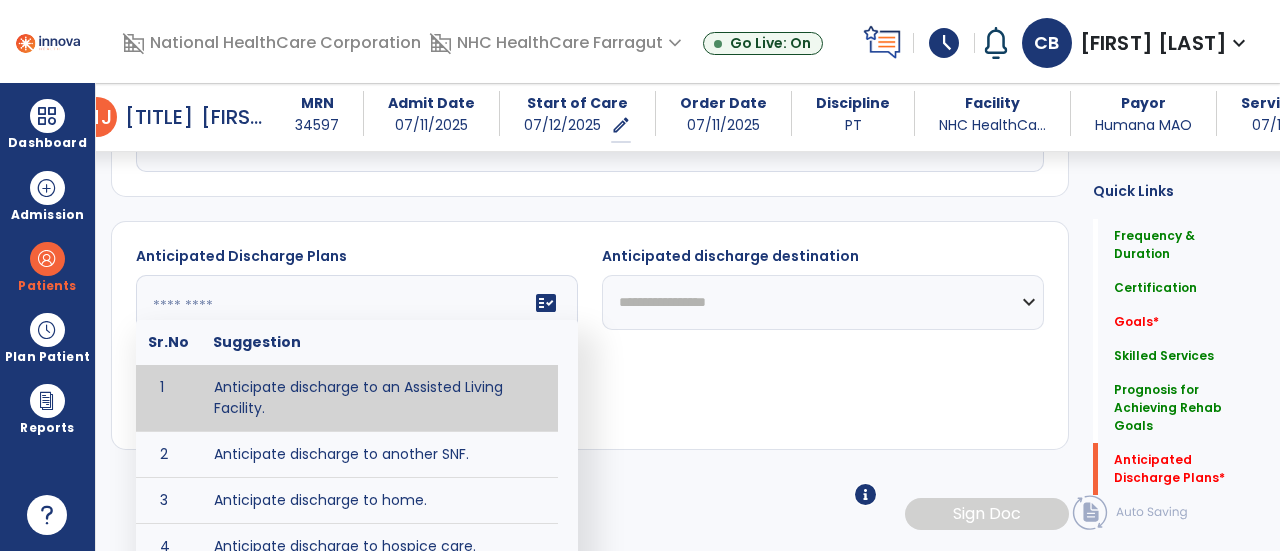 click 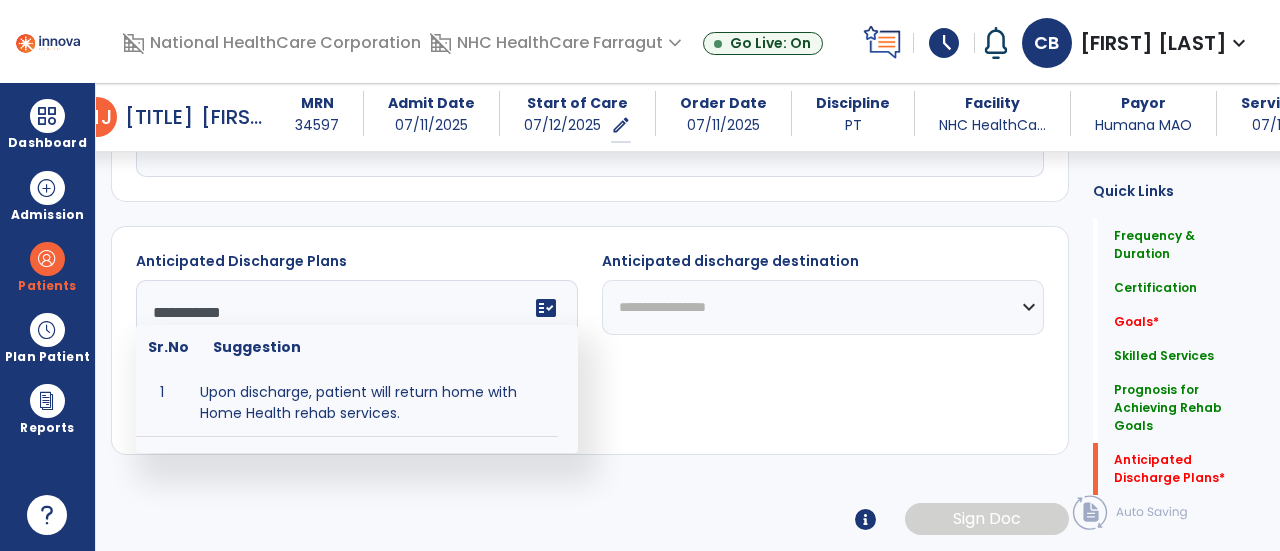 scroll, scrollTop: 1202, scrollLeft: 0, axis: vertical 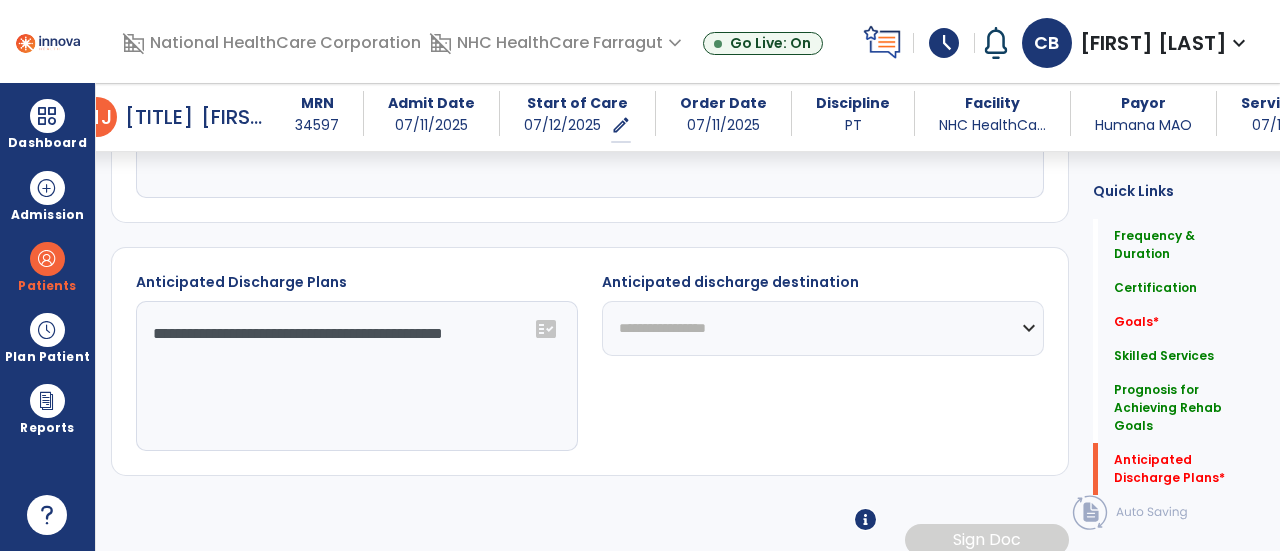 click on "**********" 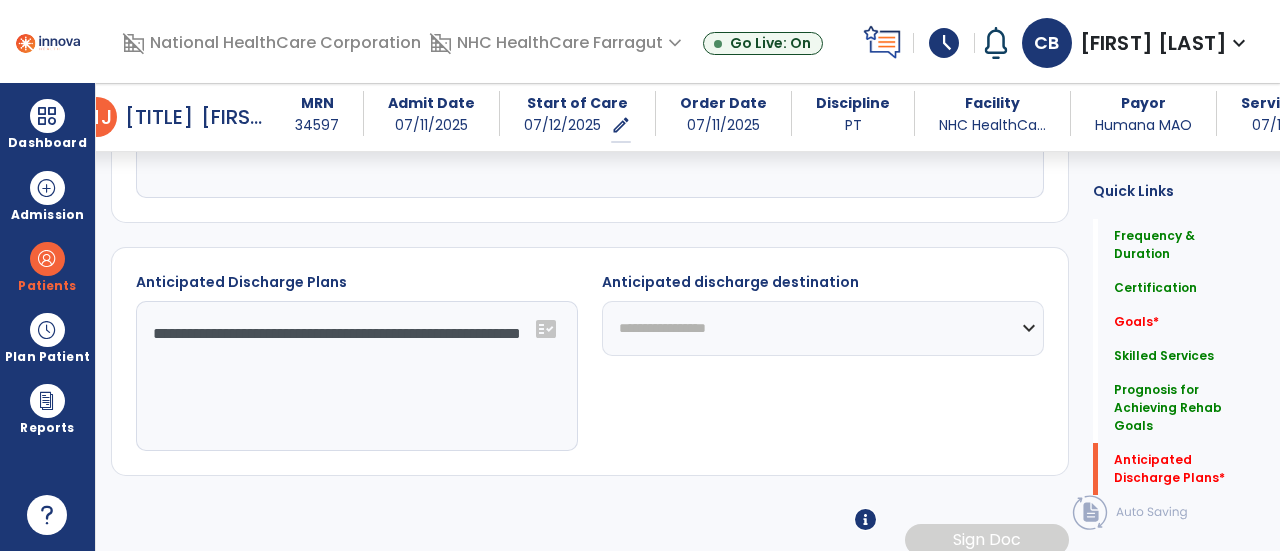 type on "**********" 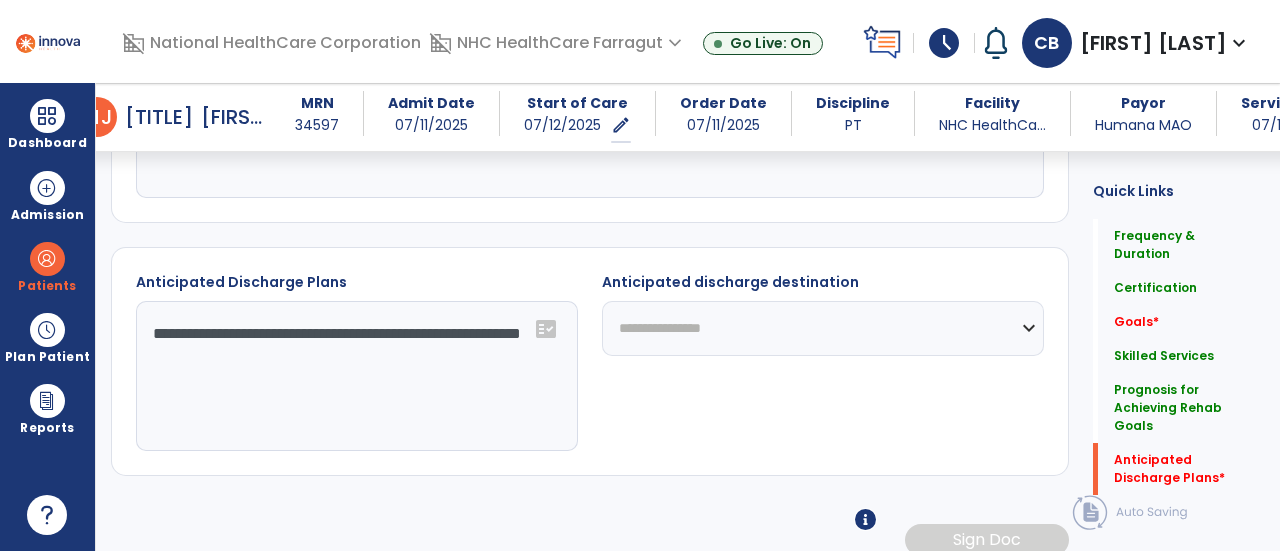 click on "**********" 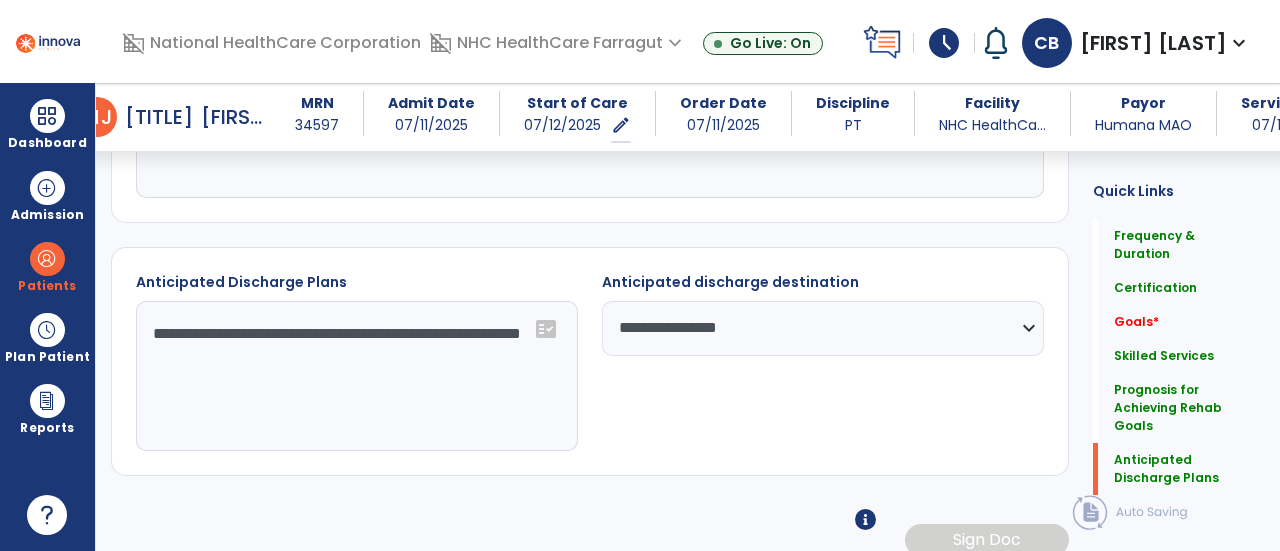 drag, startPoint x: 775, startPoint y: 390, endPoint x: 749, endPoint y: 410, distance: 32.80244 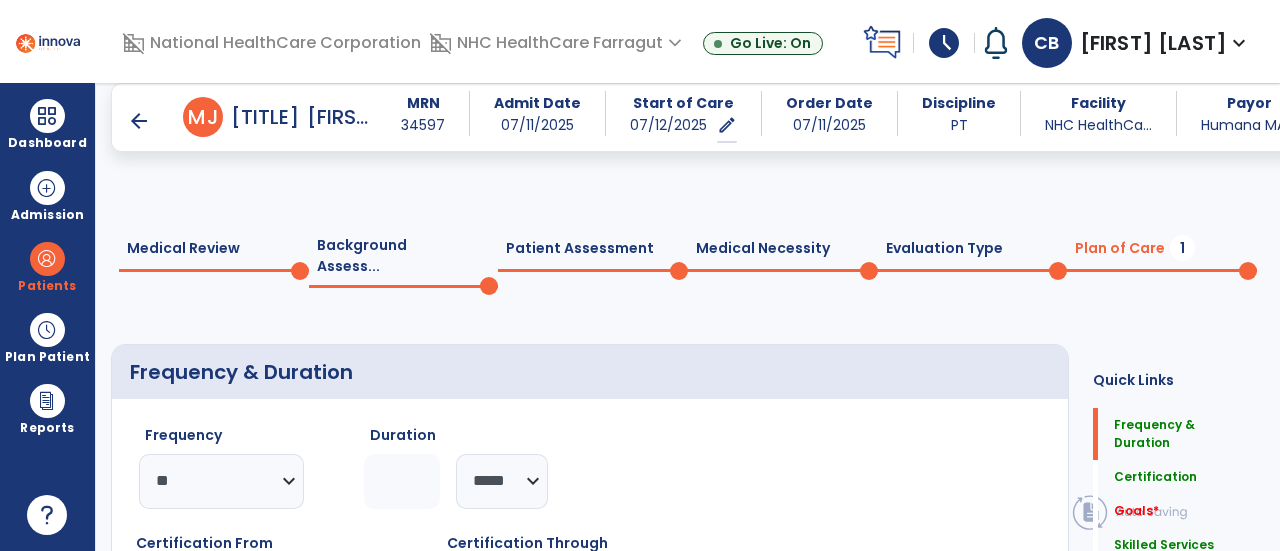 scroll, scrollTop: 300, scrollLeft: 0, axis: vertical 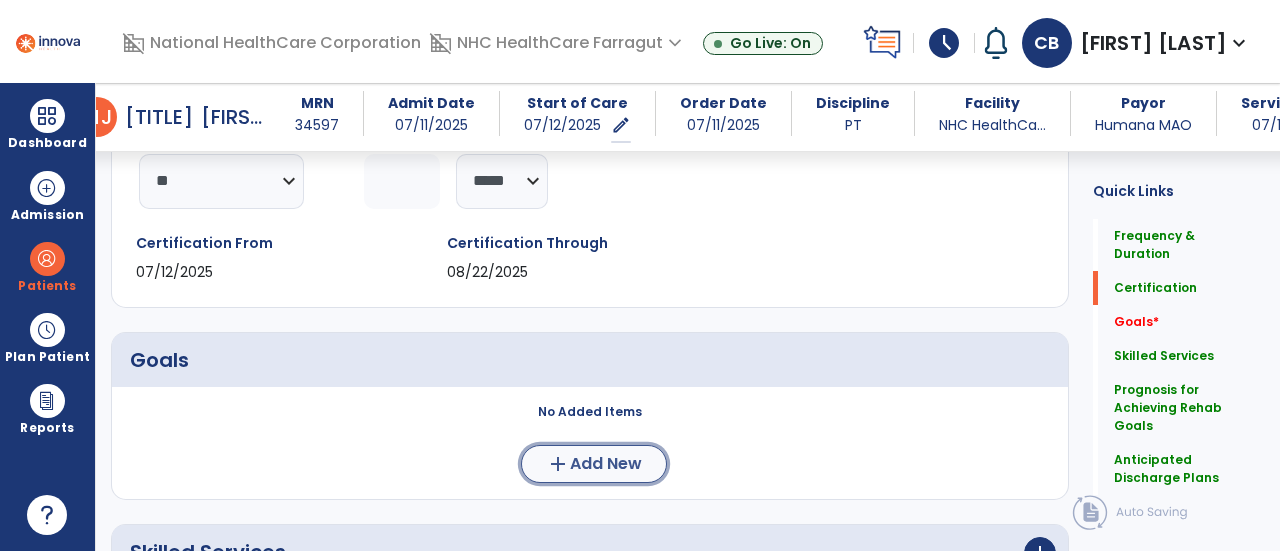 click on "add" at bounding box center (558, 464) 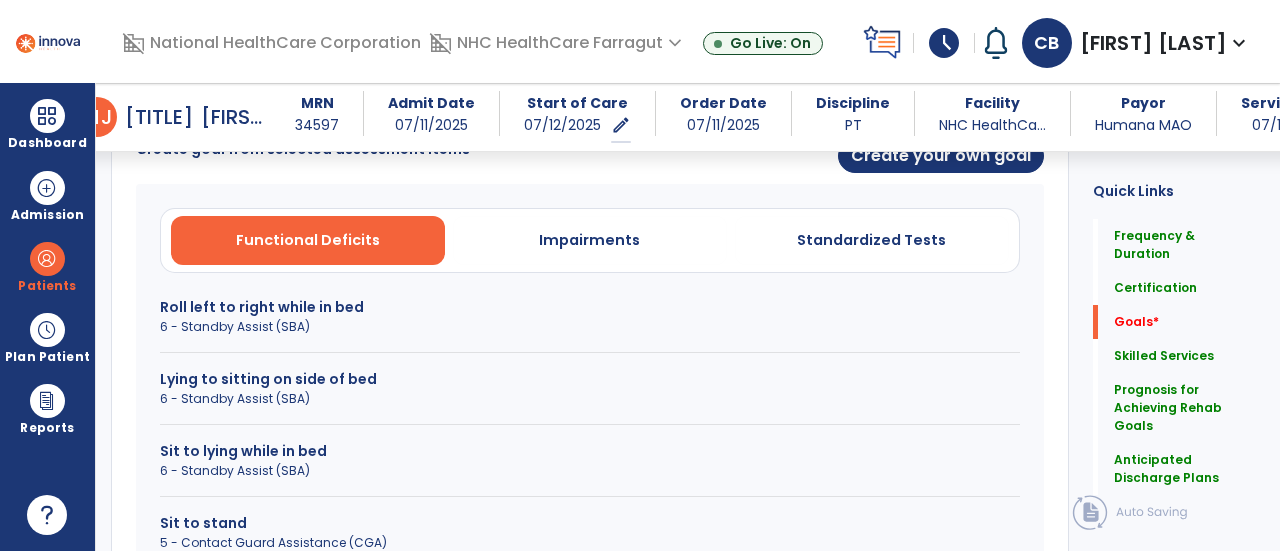 scroll, scrollTop: 500, scrollLeft: 0, axis: vertical 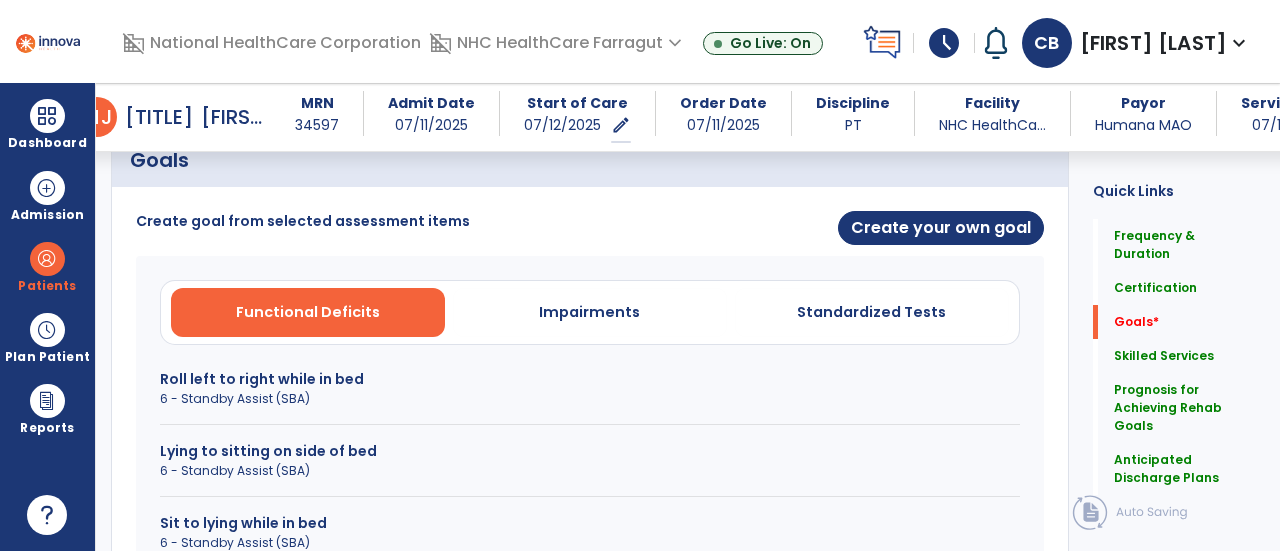 click on "Roll left to right while in bed" at bounding box center (590, 379) 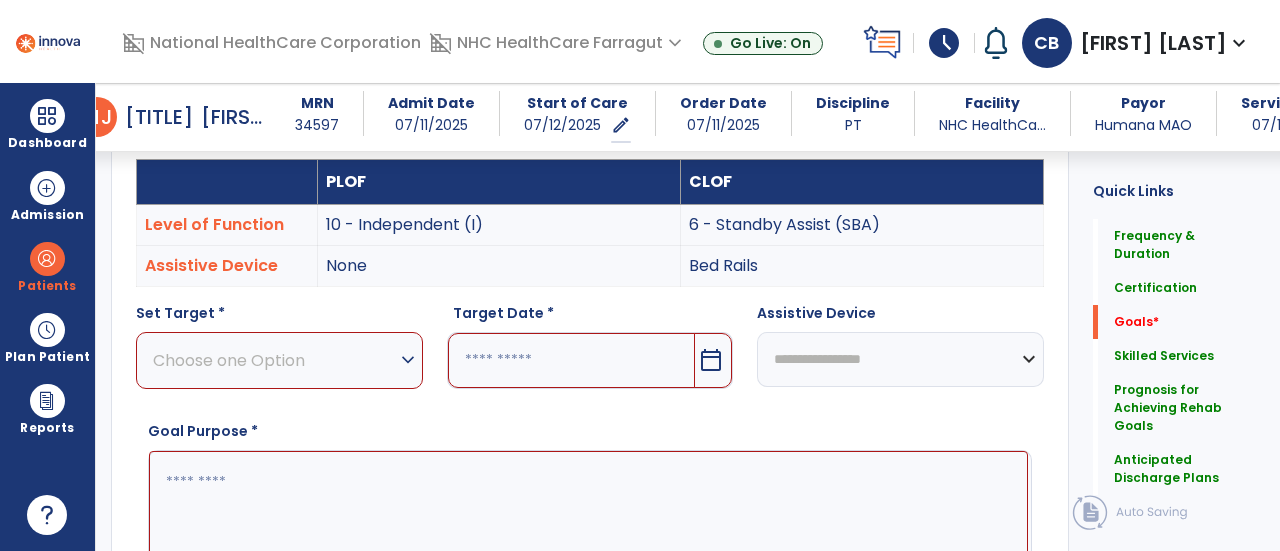 scroll, scrollTop: 700, scrollLeft: 0, axis: vertical 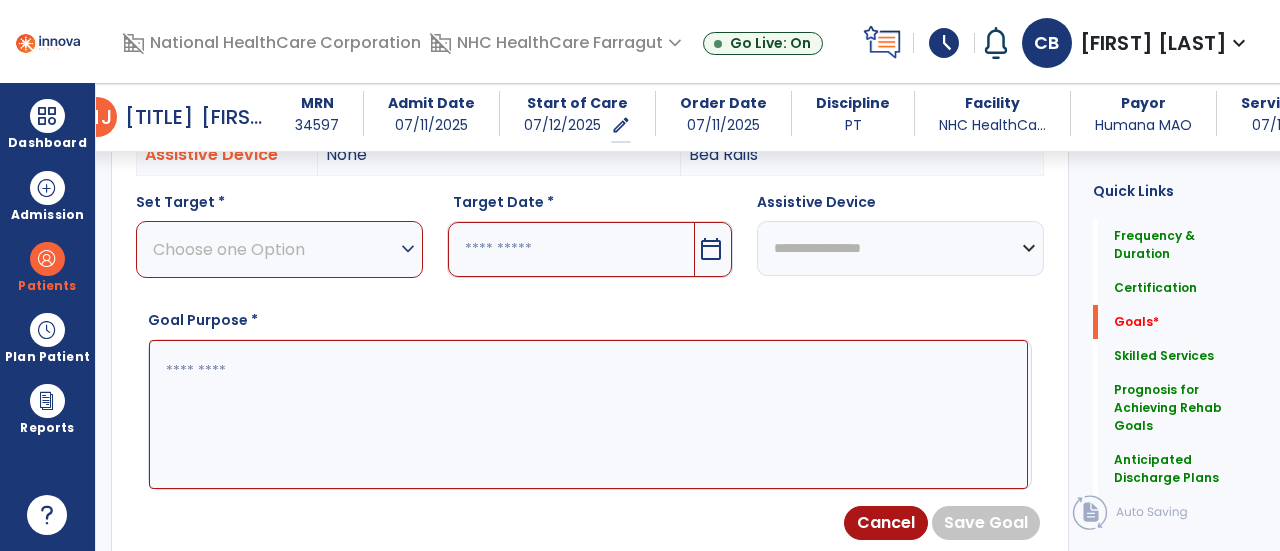 click on "Choose one Option" at bounding box center (274, 249) 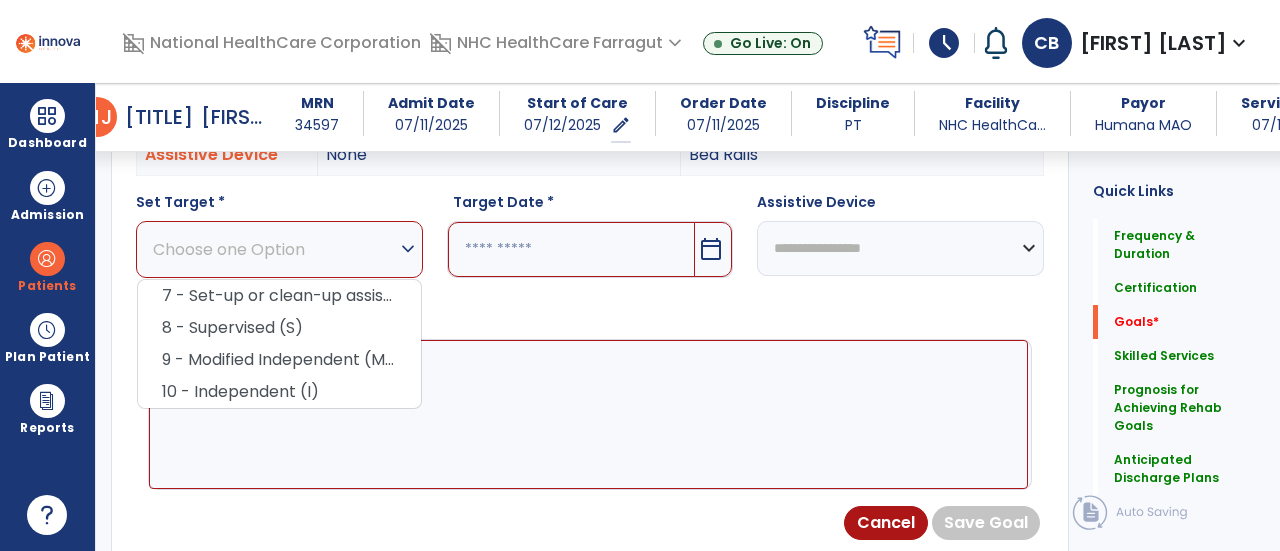 drag, startPoint x: 281, startPoint y: 371, endPoint x: 402, endPoint y: 311, distance: 135.05925 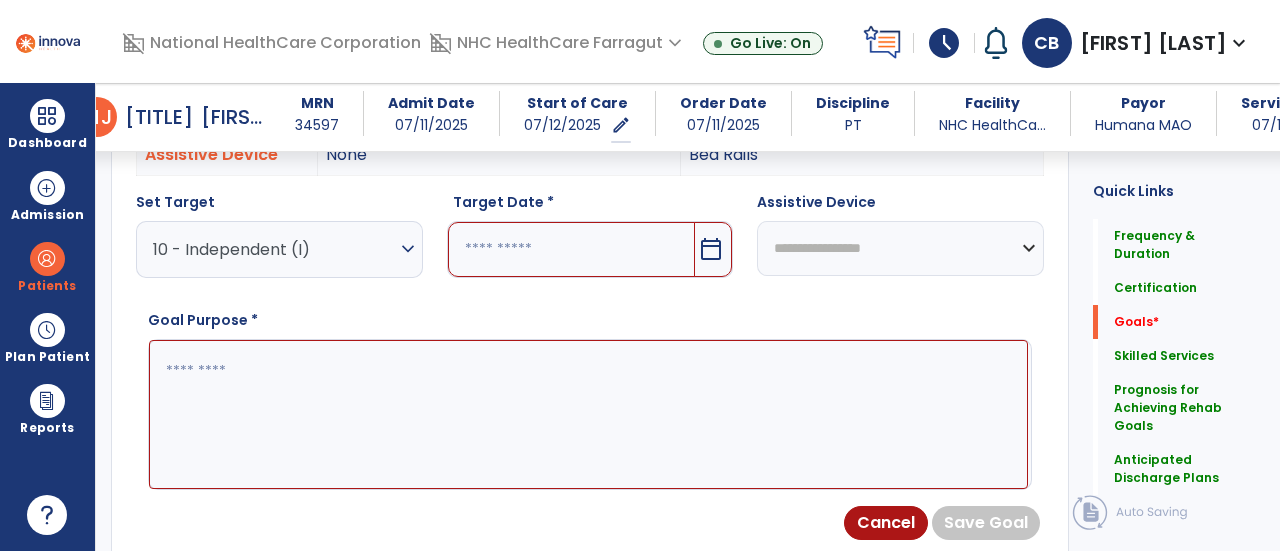 click on "calendar_today" at bounding box center (711, 249) 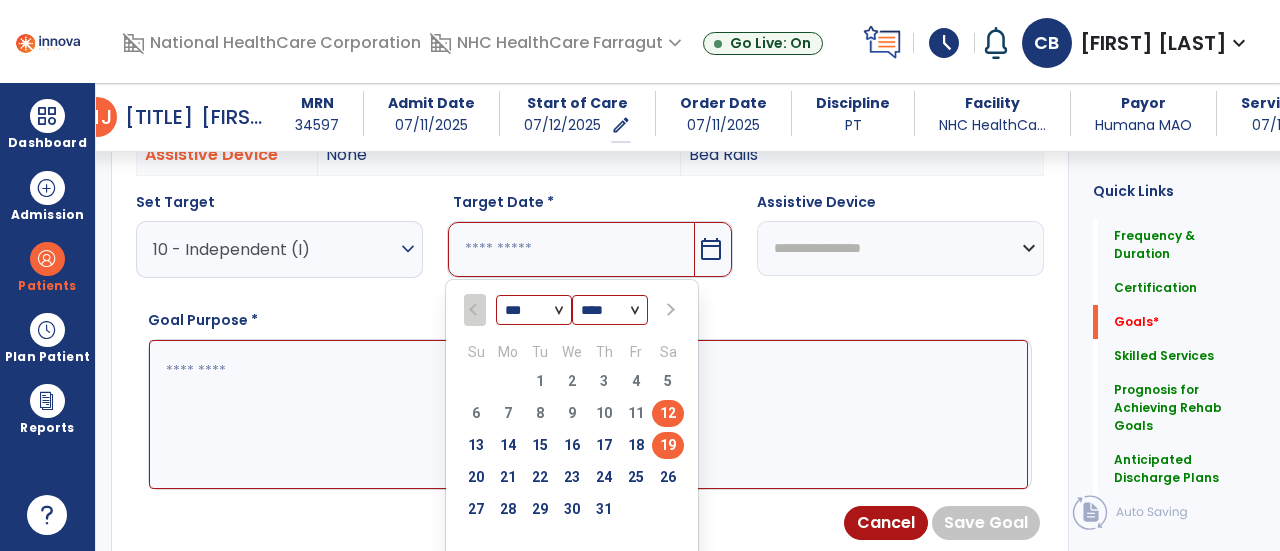 click on "19" at bounding box center [668, 445] 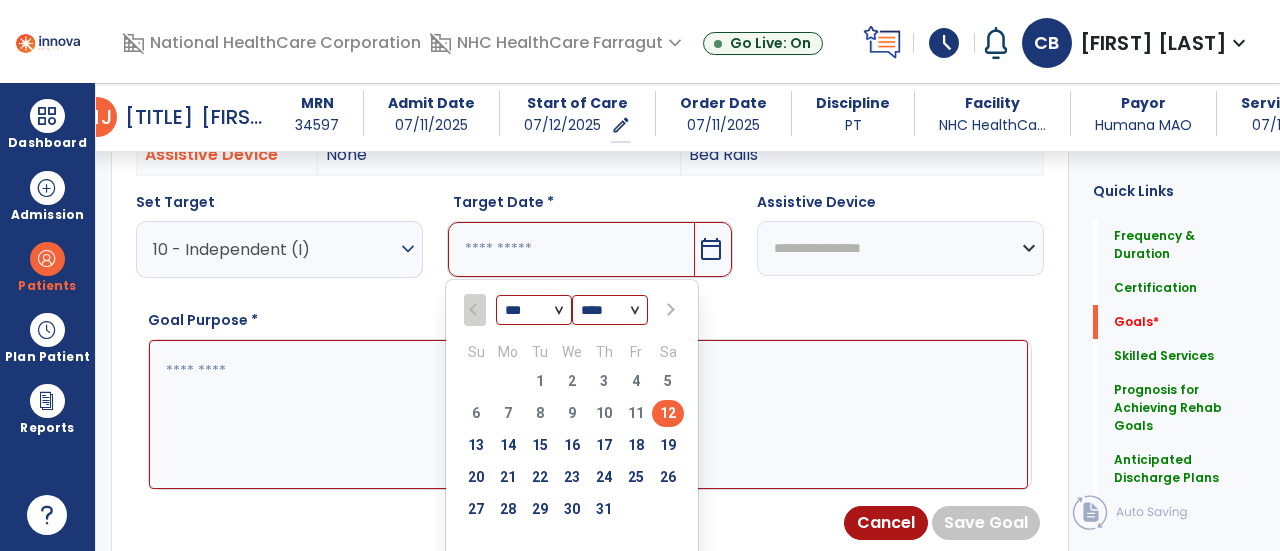 type on "*********" 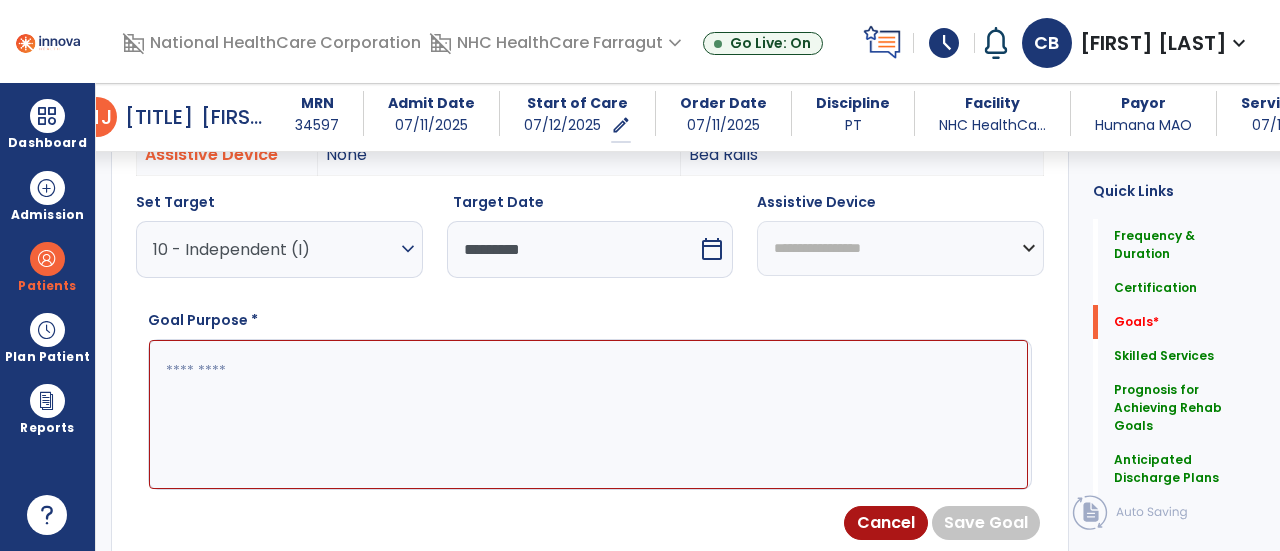 drag, startPoint x: 794, startPoint y: 230, endPoint x: 795, endPoint y: 241, distance: 11.045361 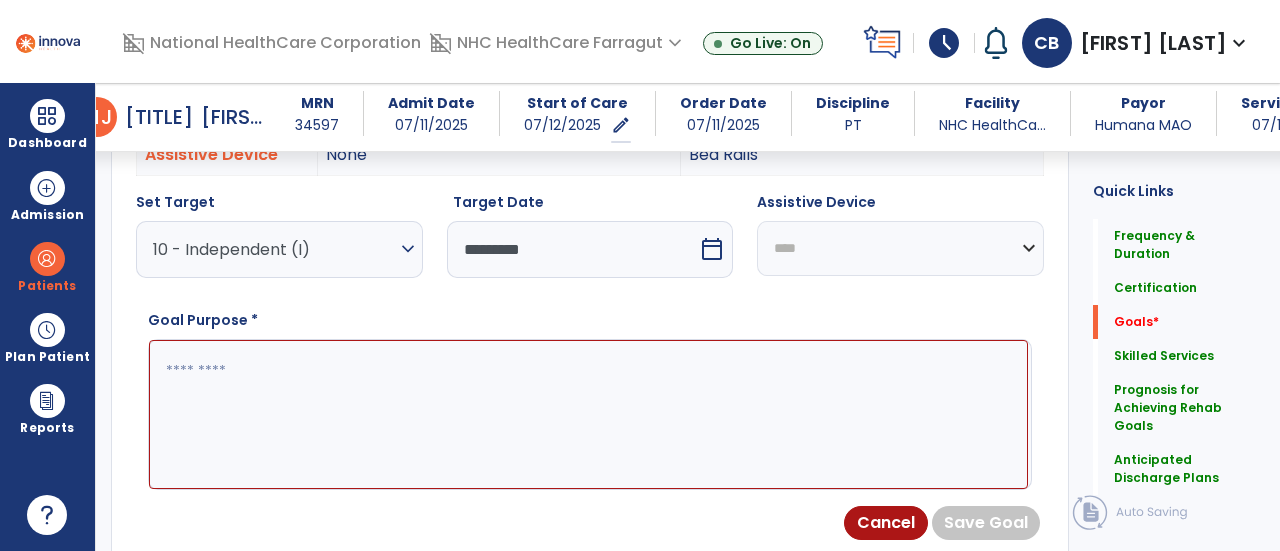 click on "**********" at bounding box center (900, 248) 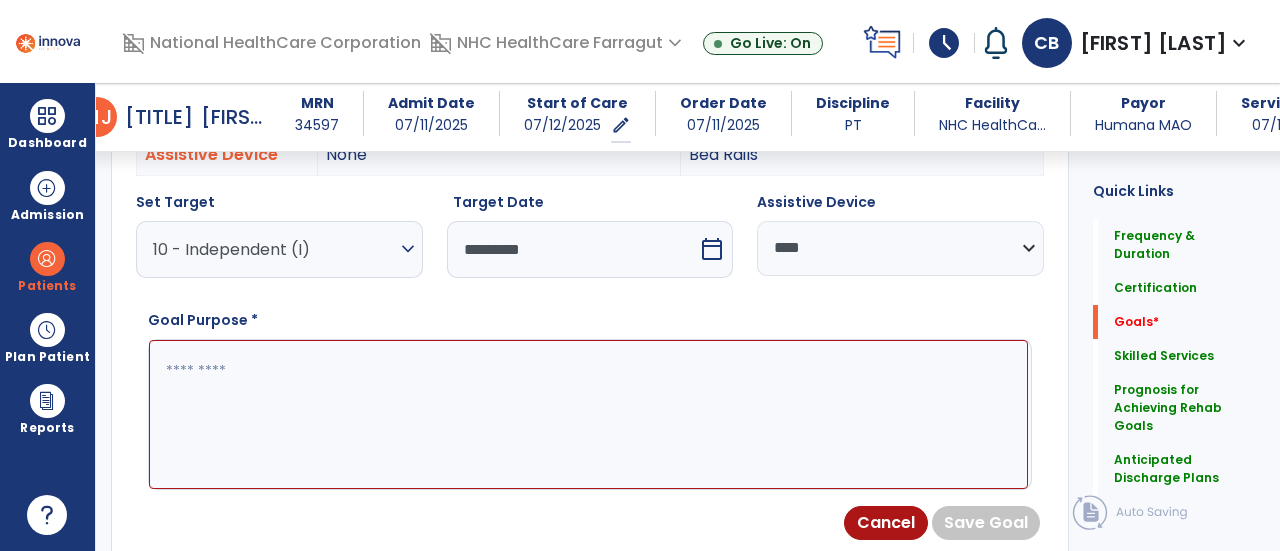click at bounding box center [588, 414] 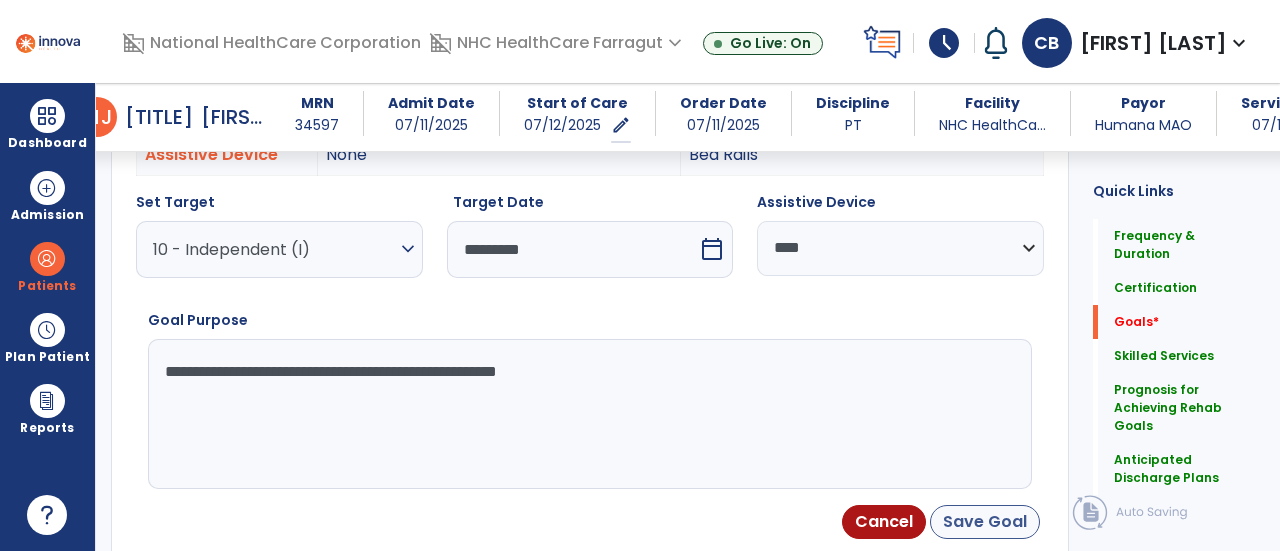 type on "**********" 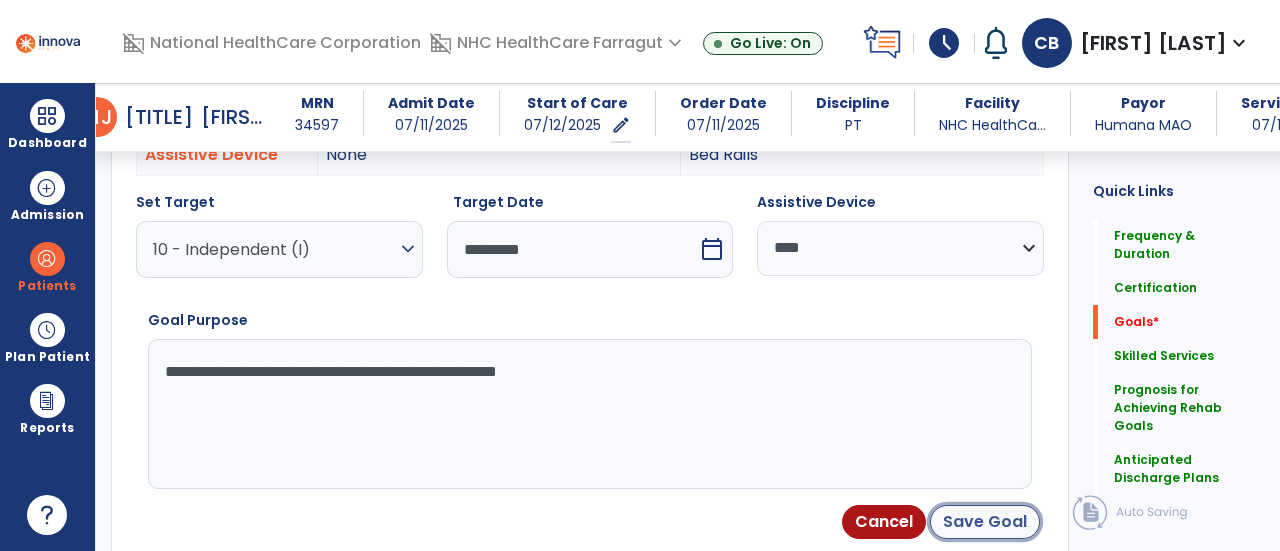 click on "Save Goal" at bounding box center [985, 522] 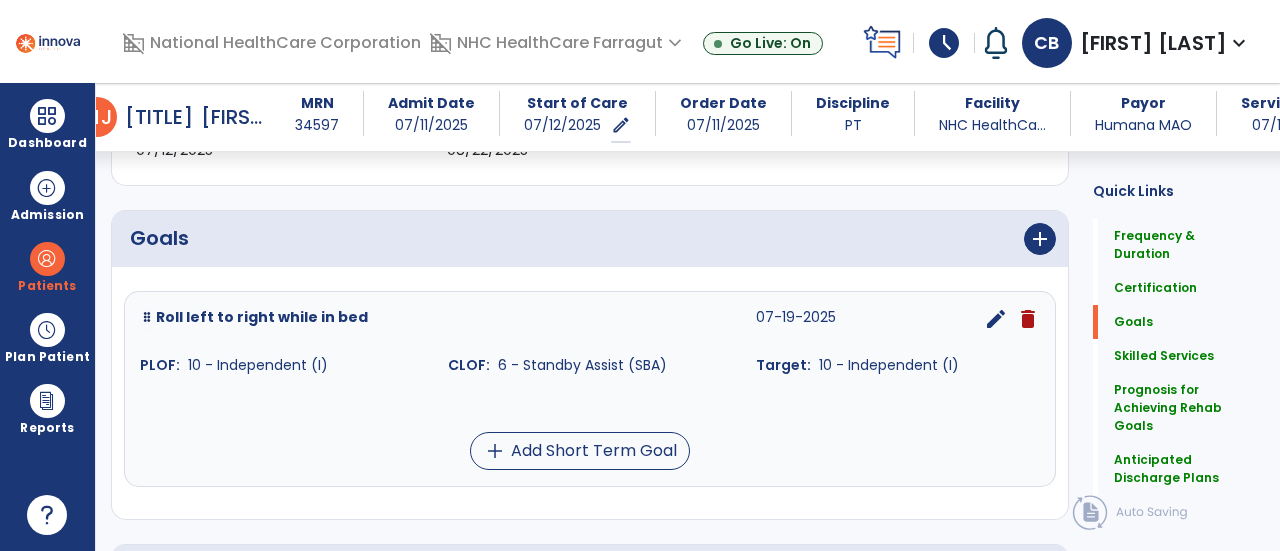 scroll, scrollTop: 402, scrollLeft: 0, axis: vertical 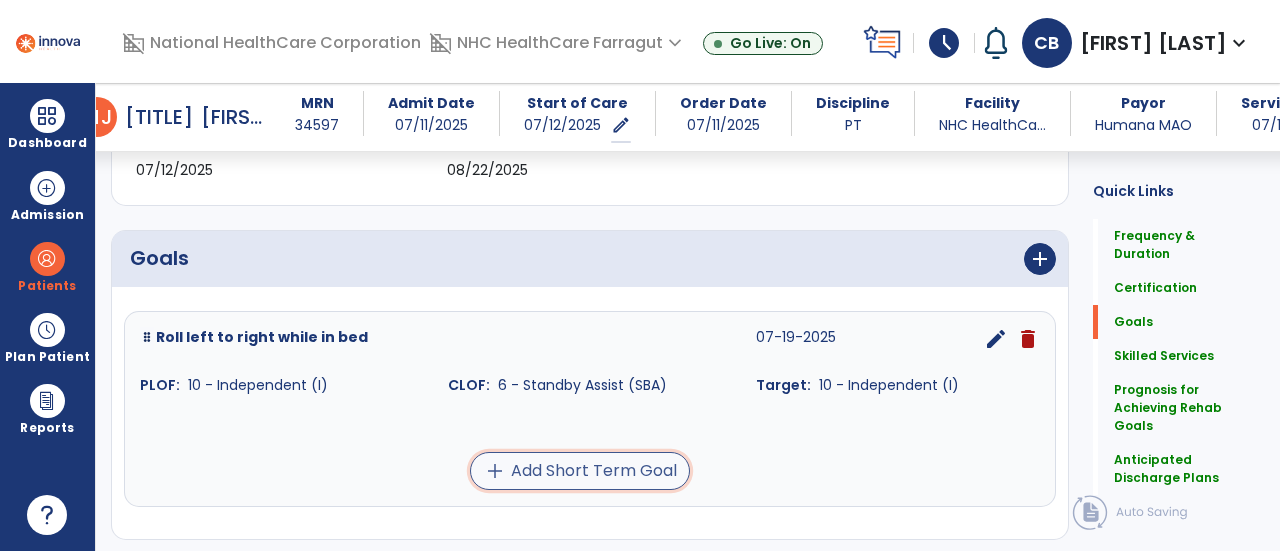 click on "add" at bounding box center [495, 471] 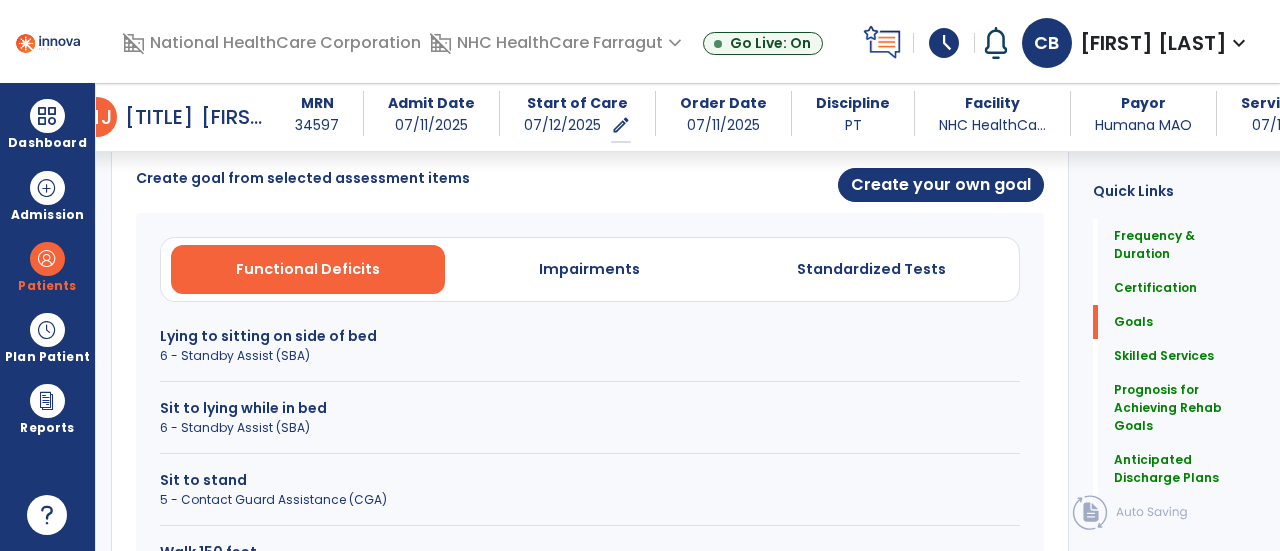 scroll, scrollTop: 502, scrollLeft: 0, axis: vertical 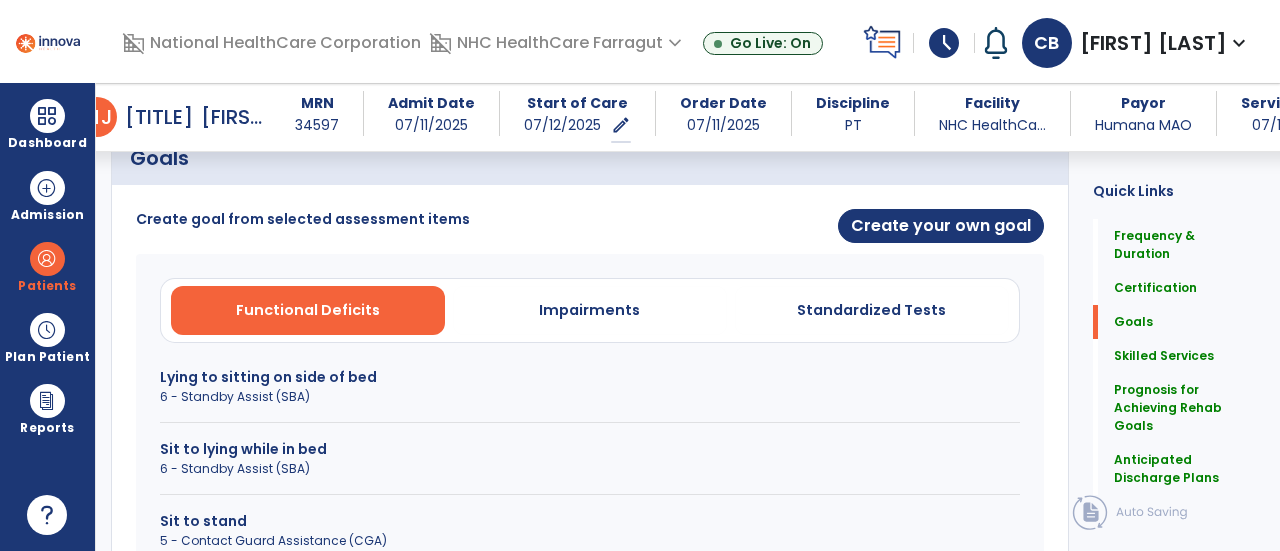 click on "Lying to sitting on side of bed" at bounding box center [590, 377] 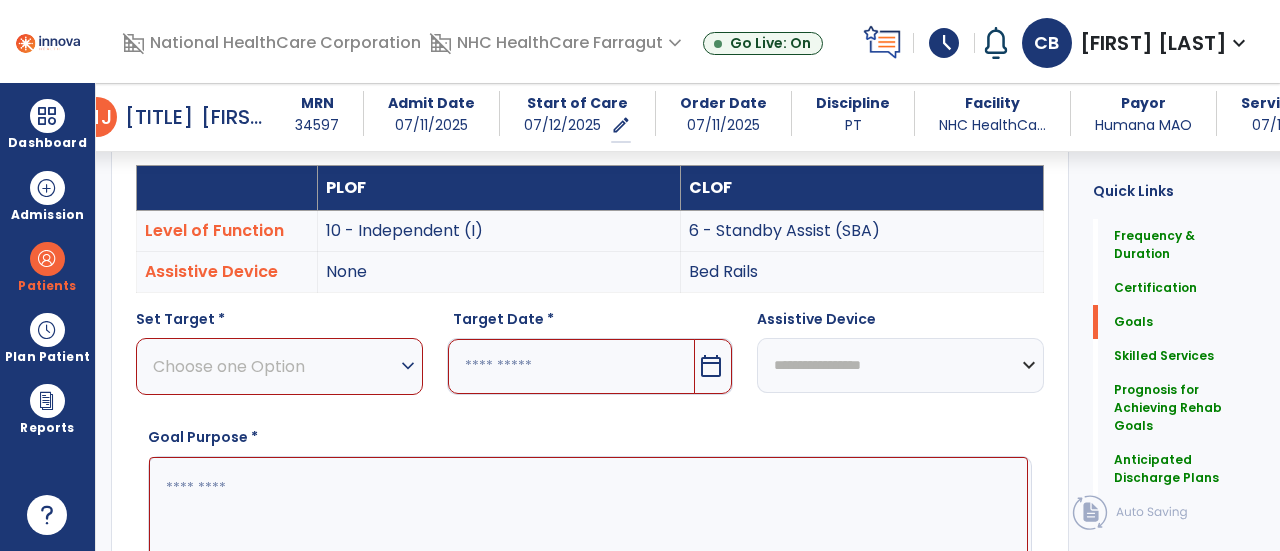 scroll, scrollTop: 602, scrollLeft: 0, axis: vertical 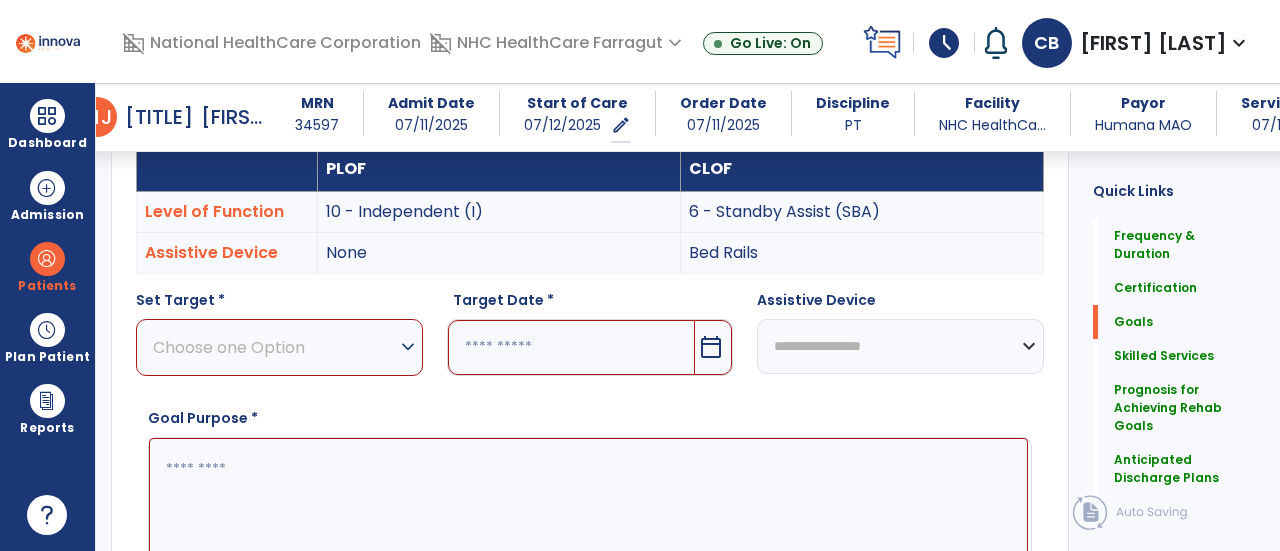 click on "Choose one Option" at bounding box center [274, 347] 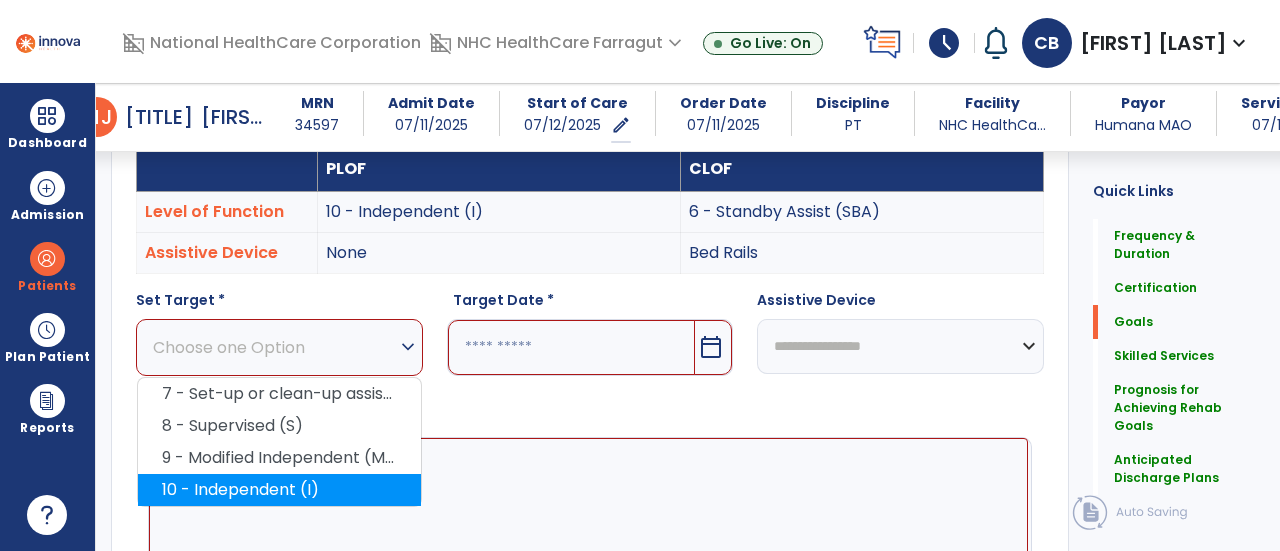 click on "10 - Independent (I)" at bounding box center [279, 490] 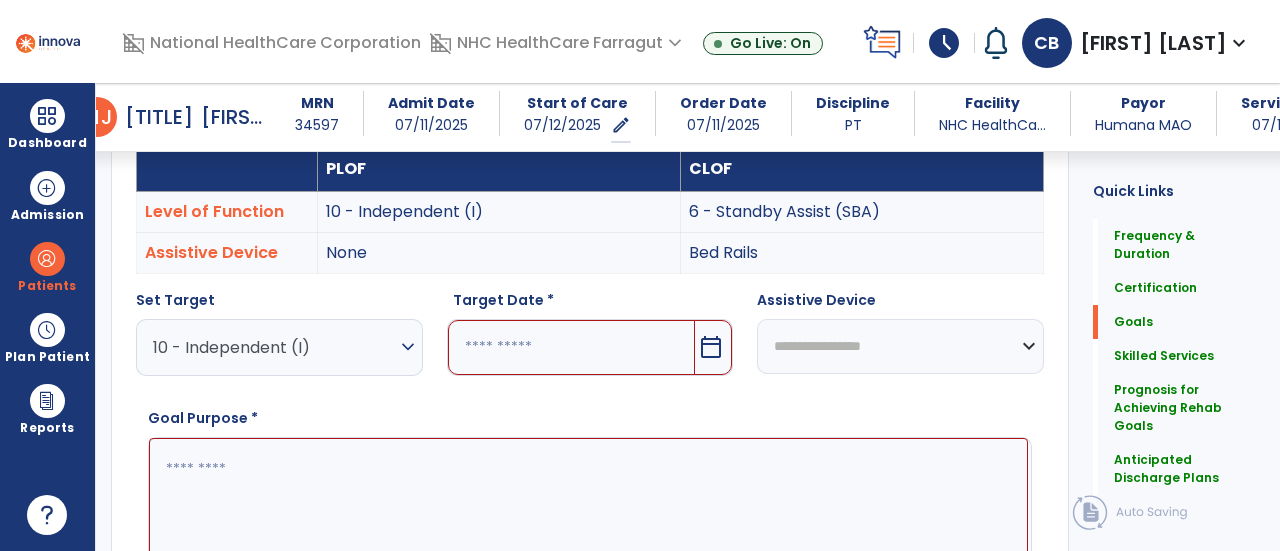 click on "calendar_today" at bounding box center [711, 347] 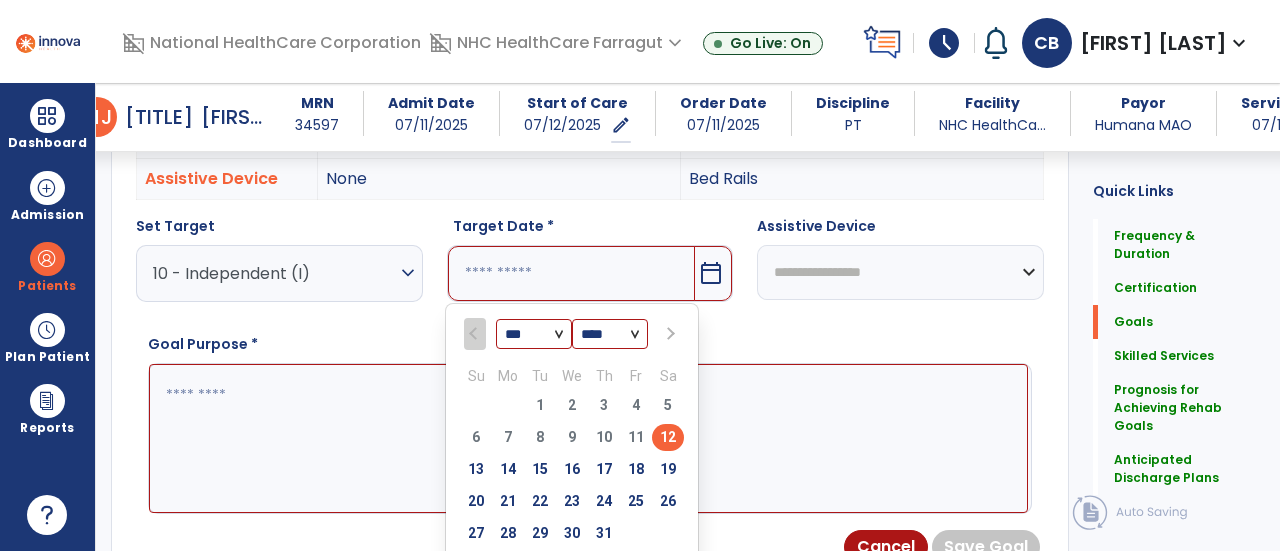 scroll, scrollTop: 702, scrollLeft: 0, axis: vertical 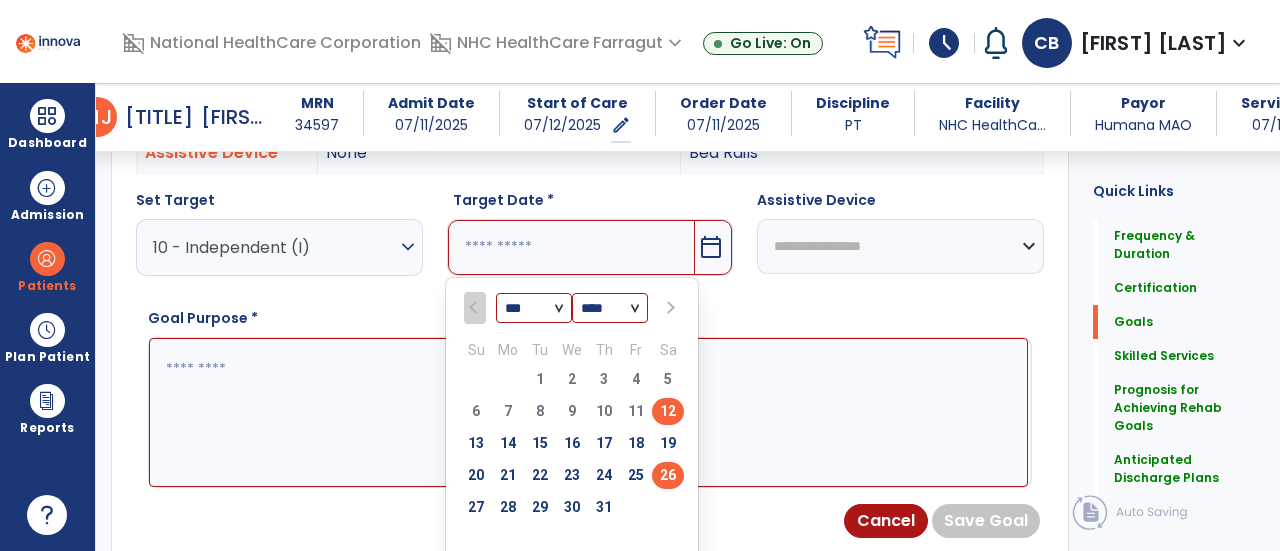click on "26" at bounding box center [668, 475] 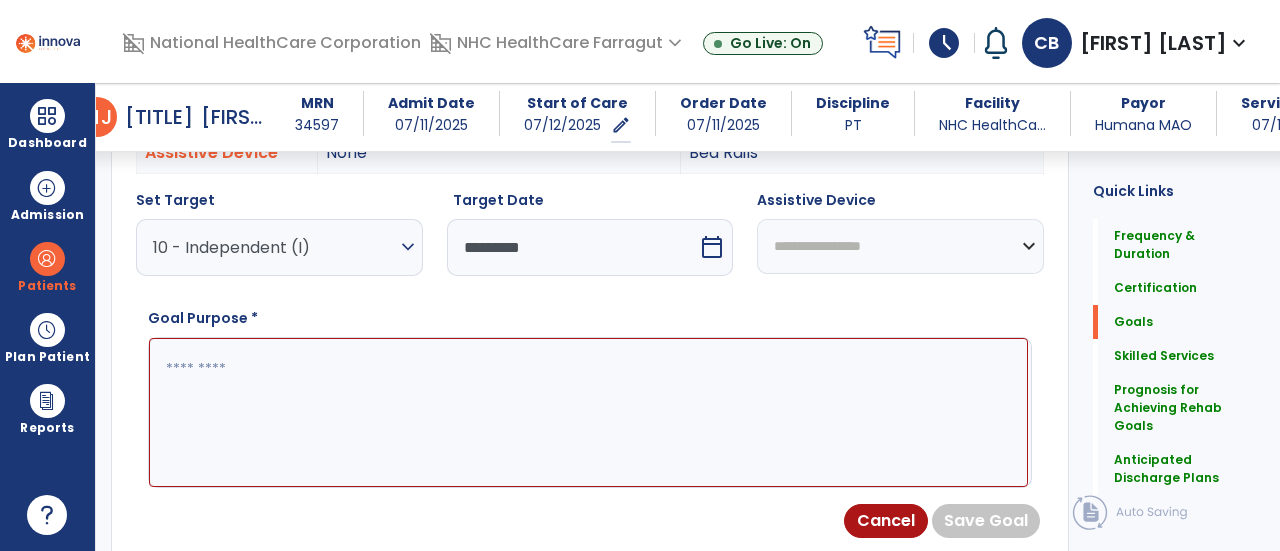 click on "**********" at bounding box center (900, 246) 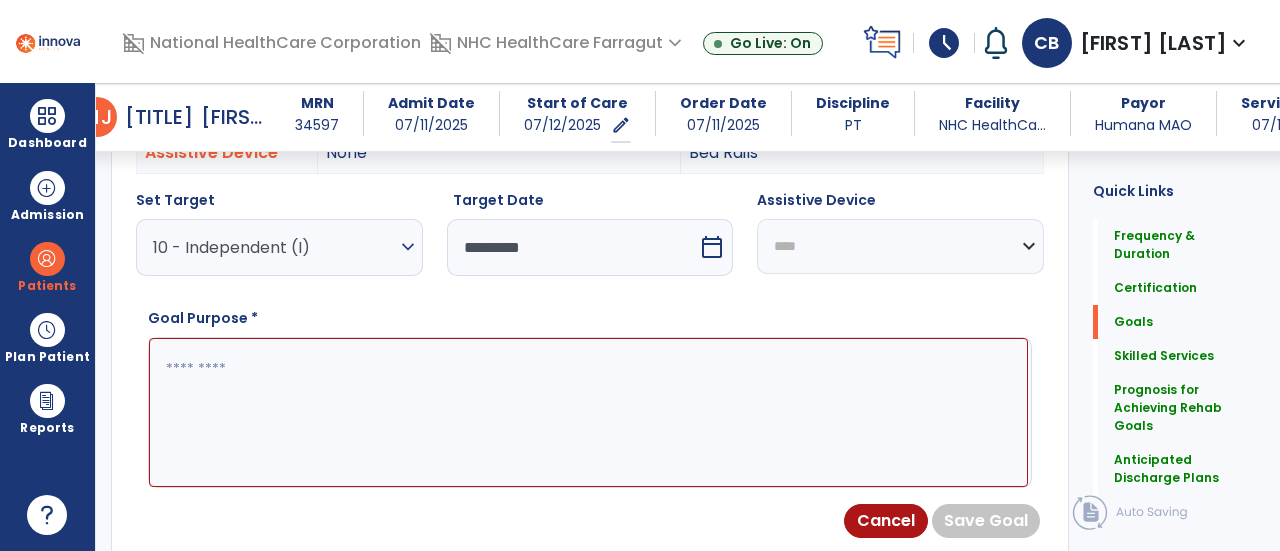 click on "**********" at bounding box center [900, 246] 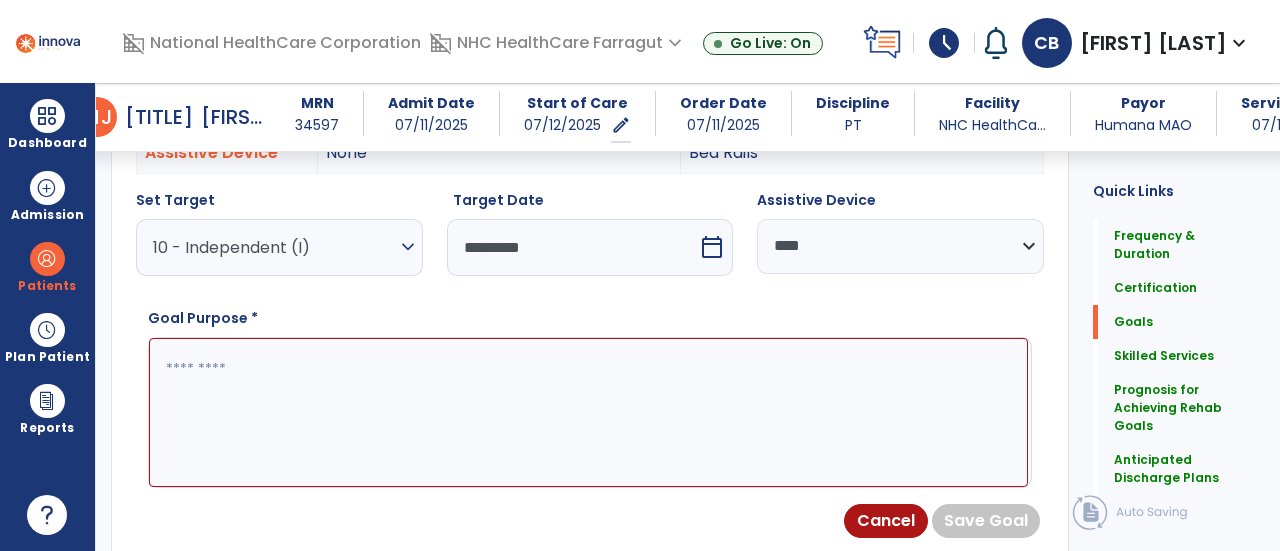 click at bounding box center [588, 412] 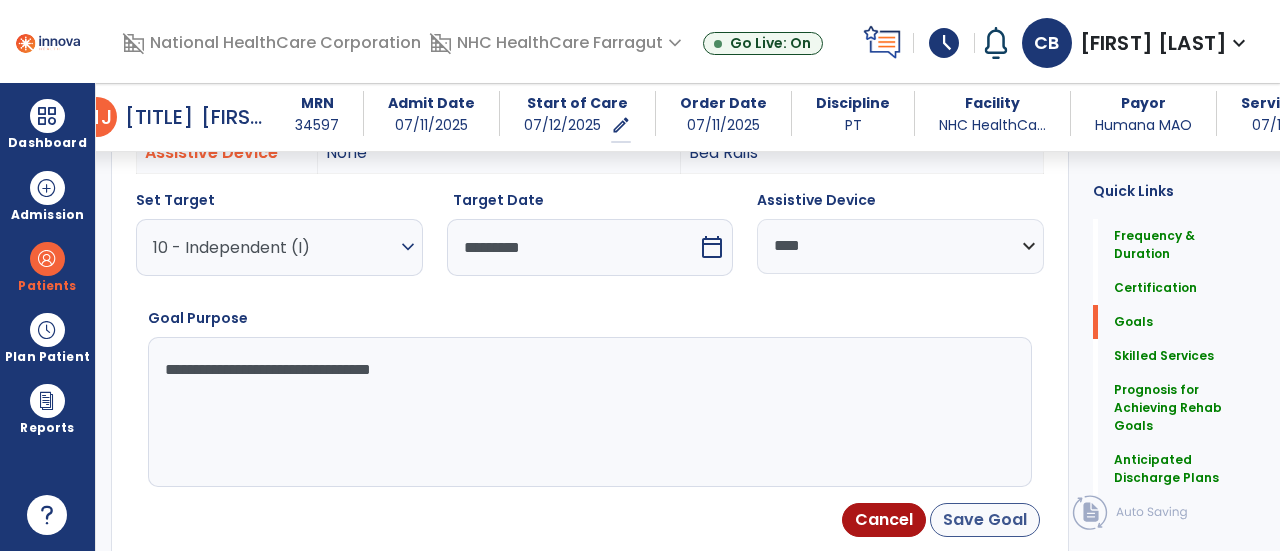 type on "**********" 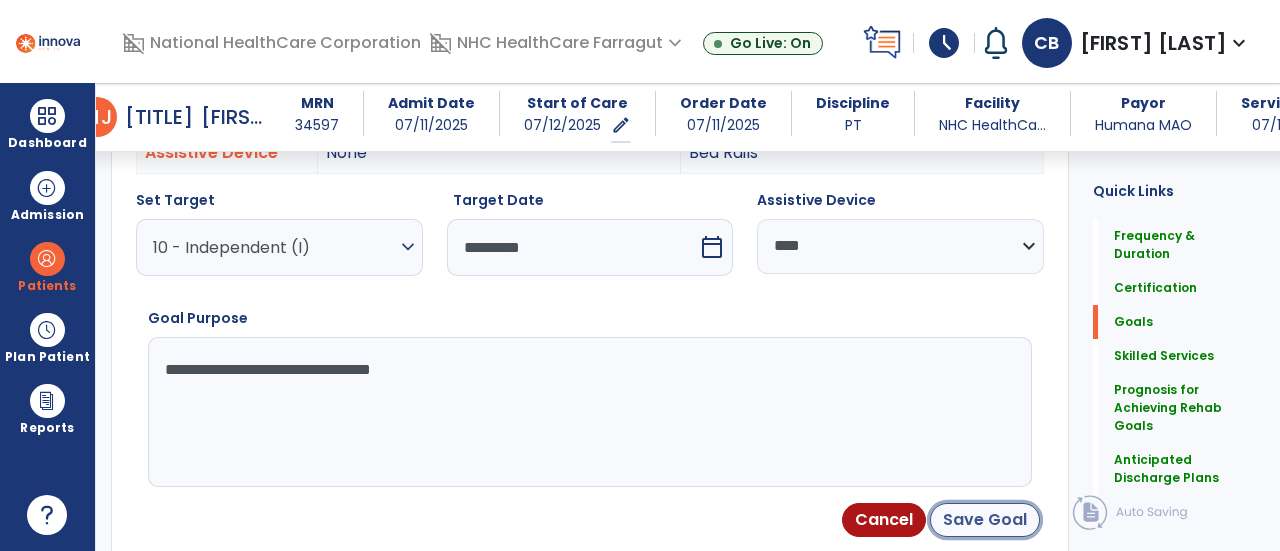 click on "Save Goal" at bounding box center [985, 520] 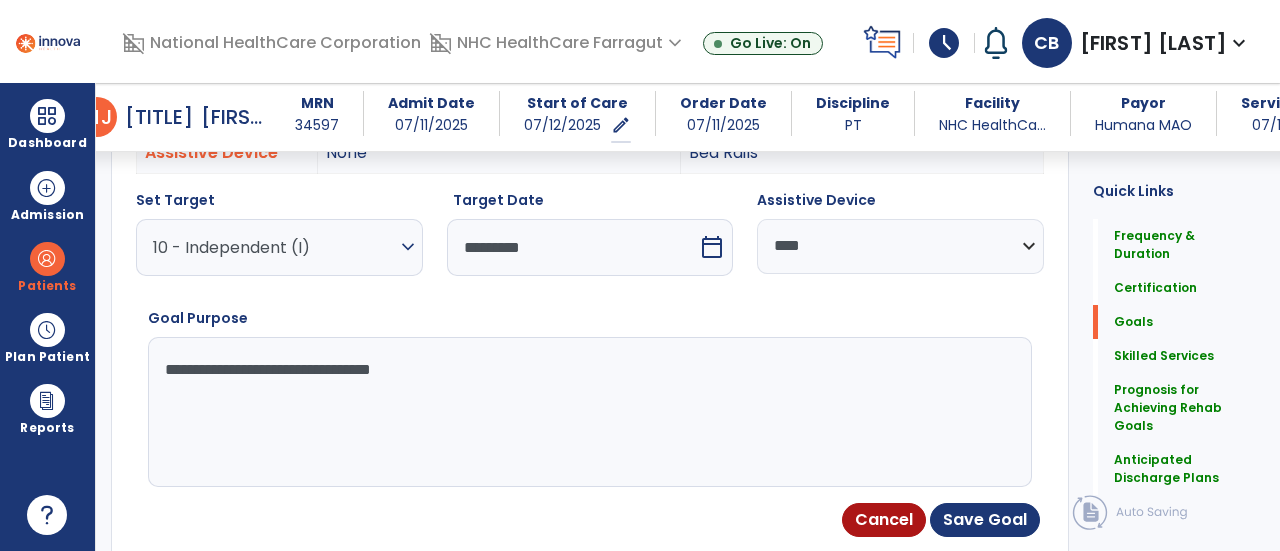 scroll, scrollTop: 704, scrollLeft: 0, axis: vertical 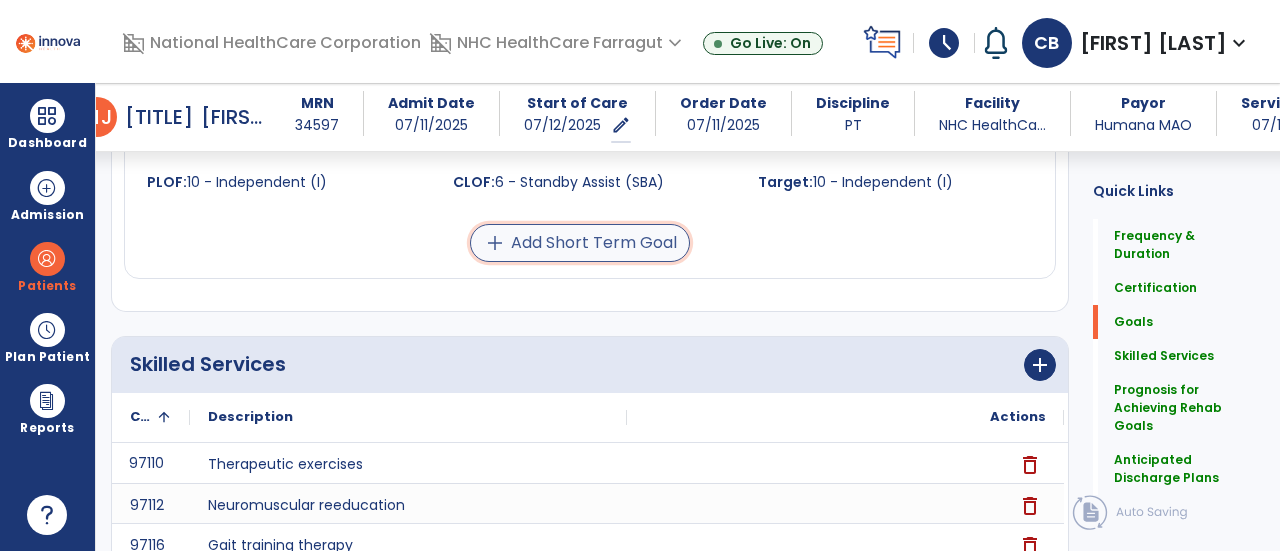 click on "add" at bounding box center (495, 243) 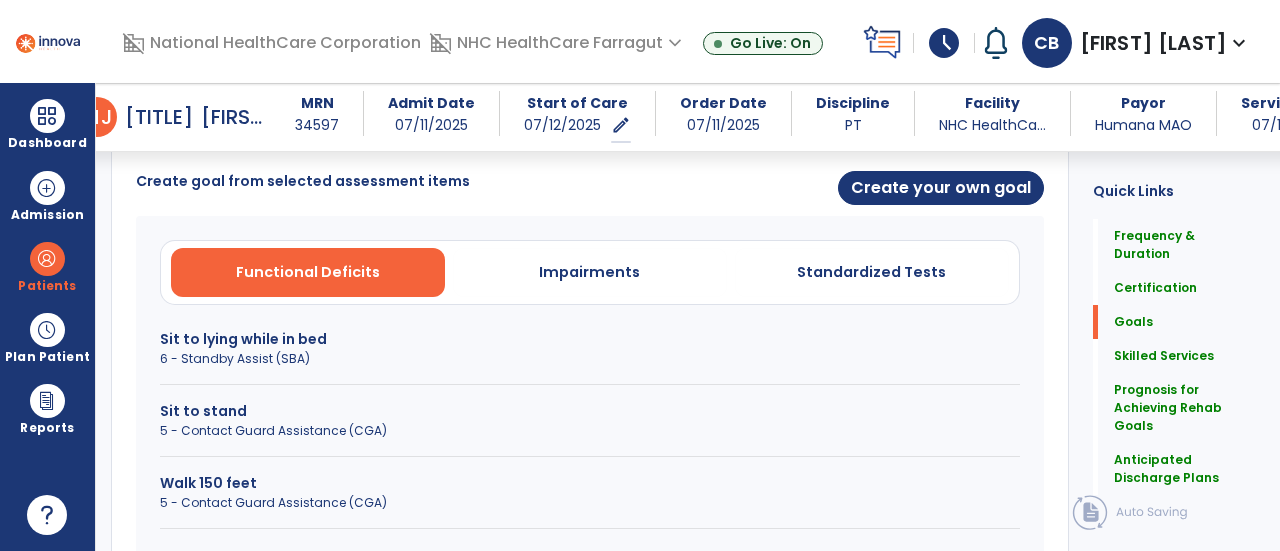 scroll, scrollTop: 520, scrollLeft: 0, axis: vertical 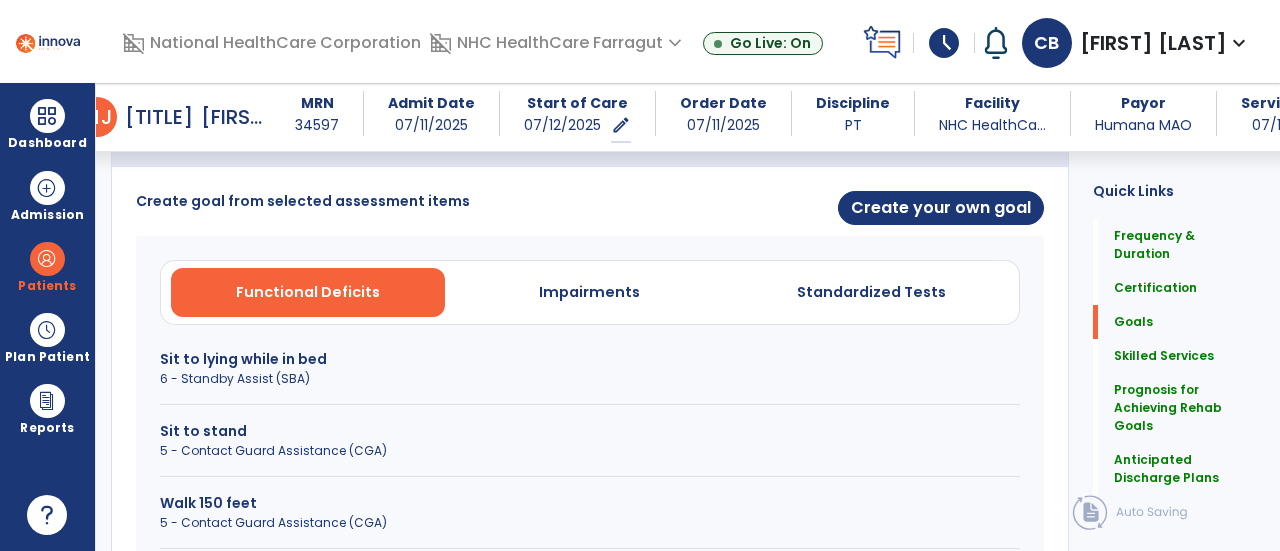 drag, startPoint x: 226, startPoint y: 351, endPoint x: 216, endPoint y: 341, distance: 14.142136 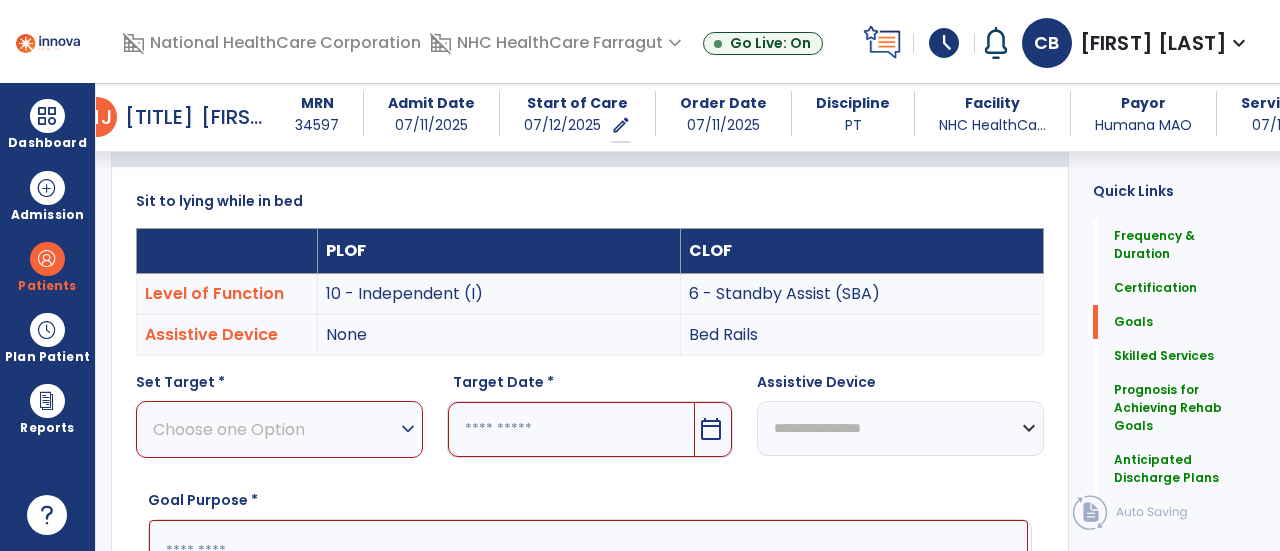 click on "expand_more" at bounding box center [408, 429] 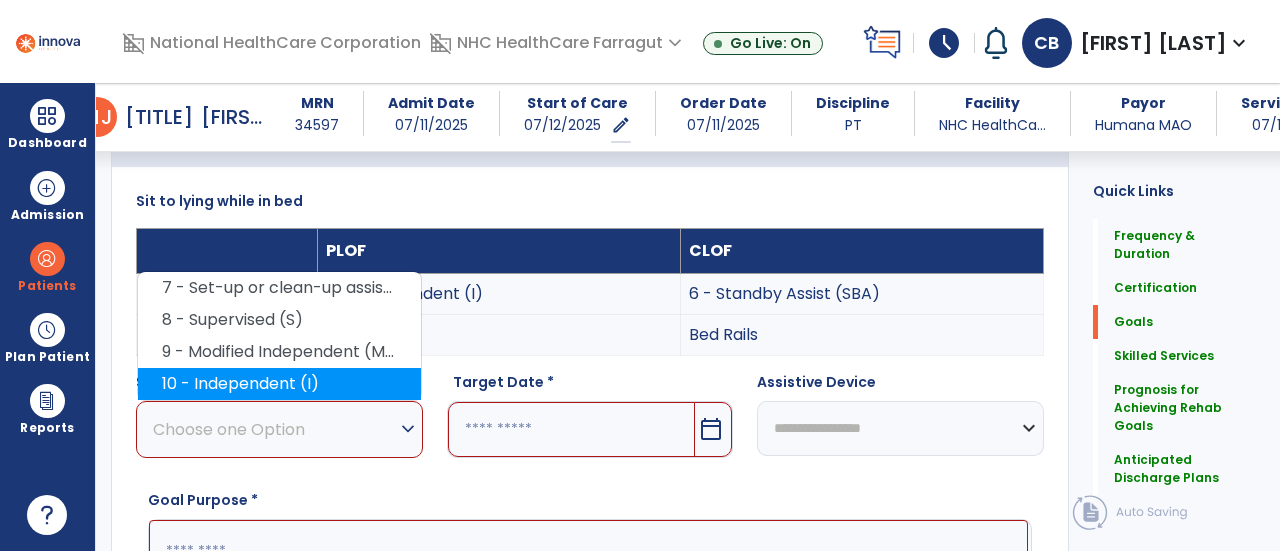 click on "10 - Independent (I)" at bounding box center (279, 384) 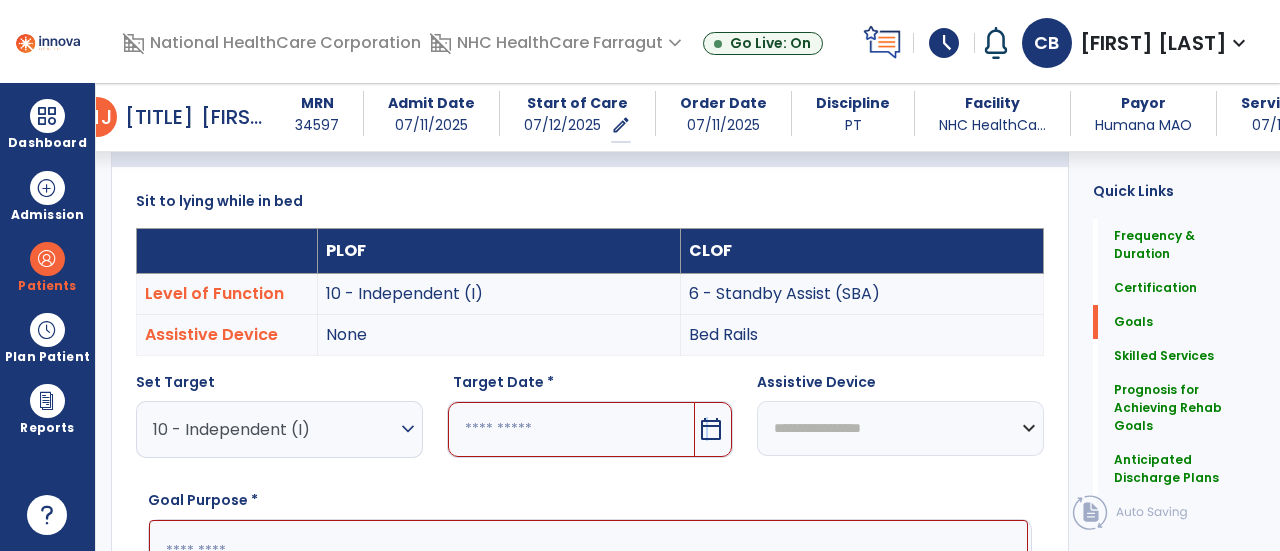 click on "calendar_today" at bounding box center [711, 429] 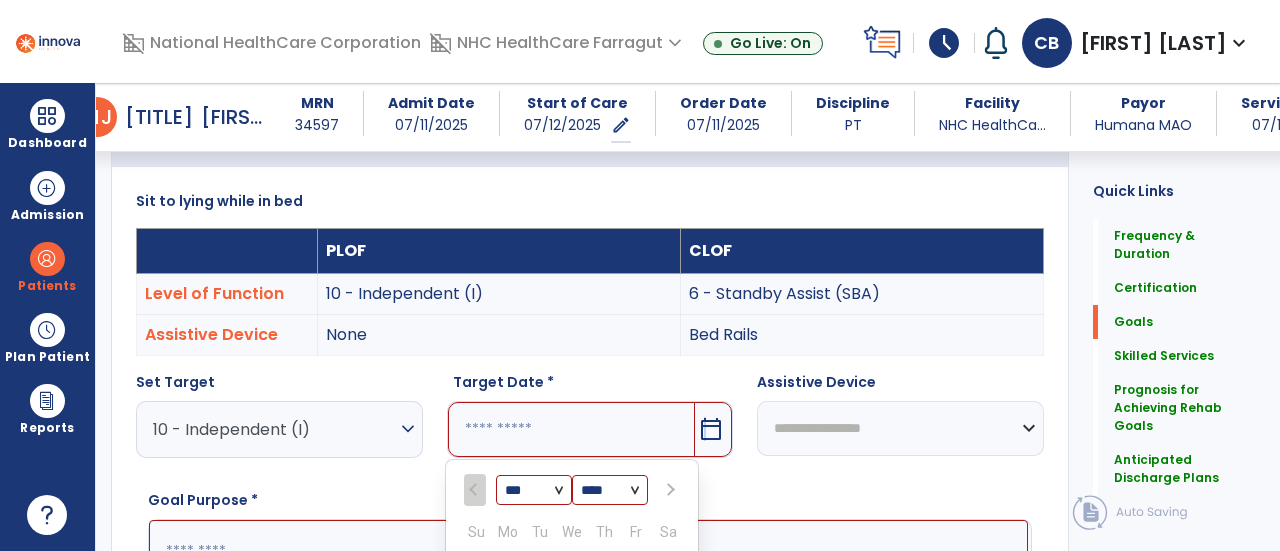 scroll, scrollTop: 781, scrollLeft: 0, axis: vertical 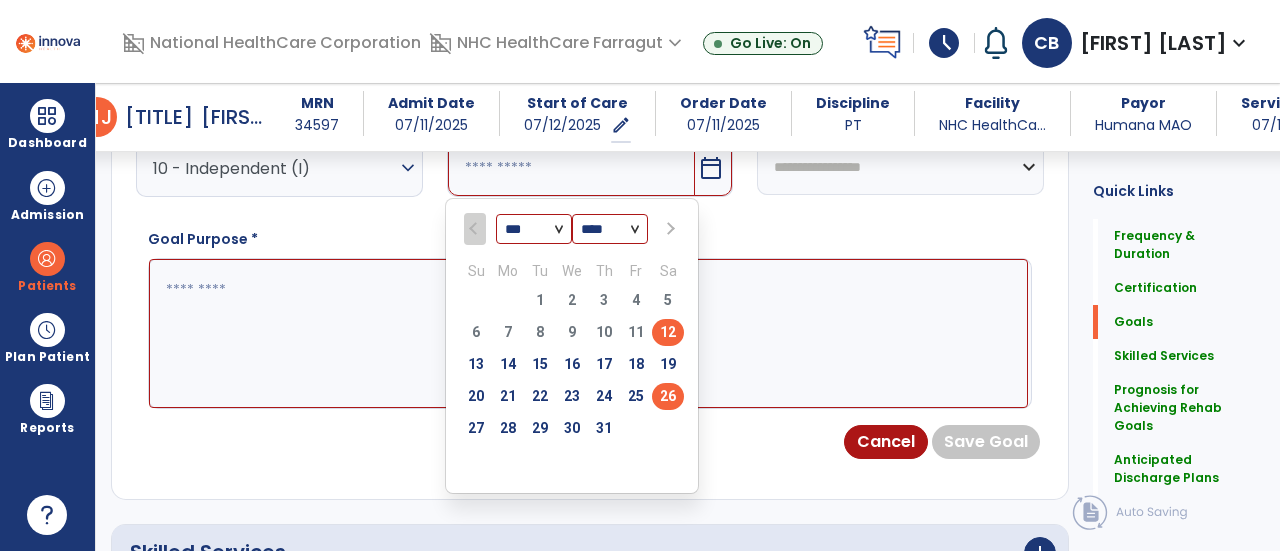 click on "26" at bounding box center (668, 396) 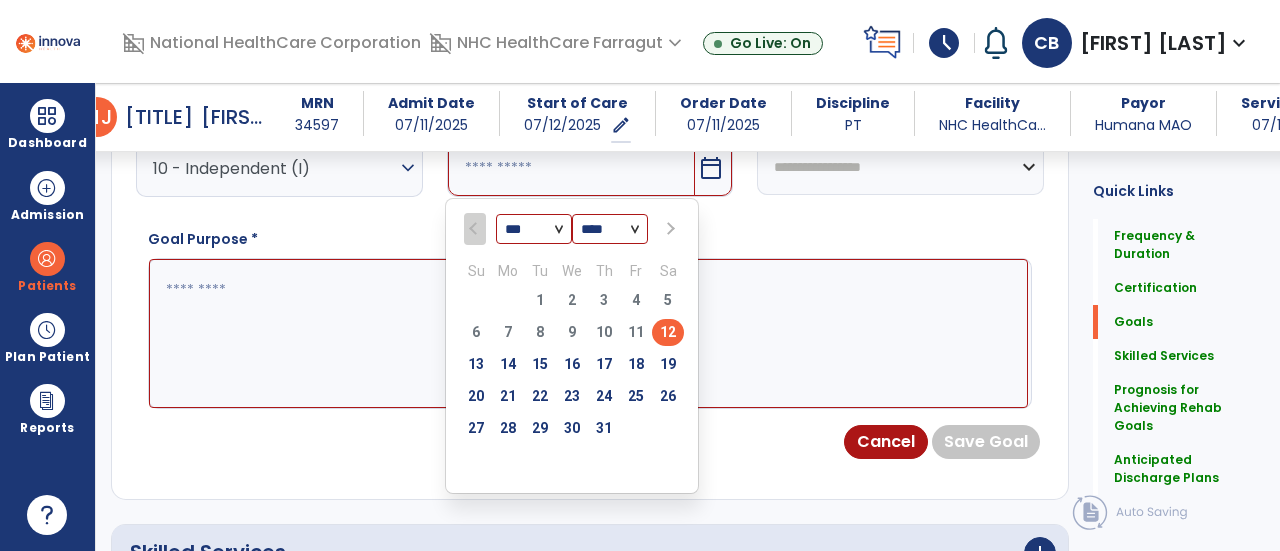 type on "*********" 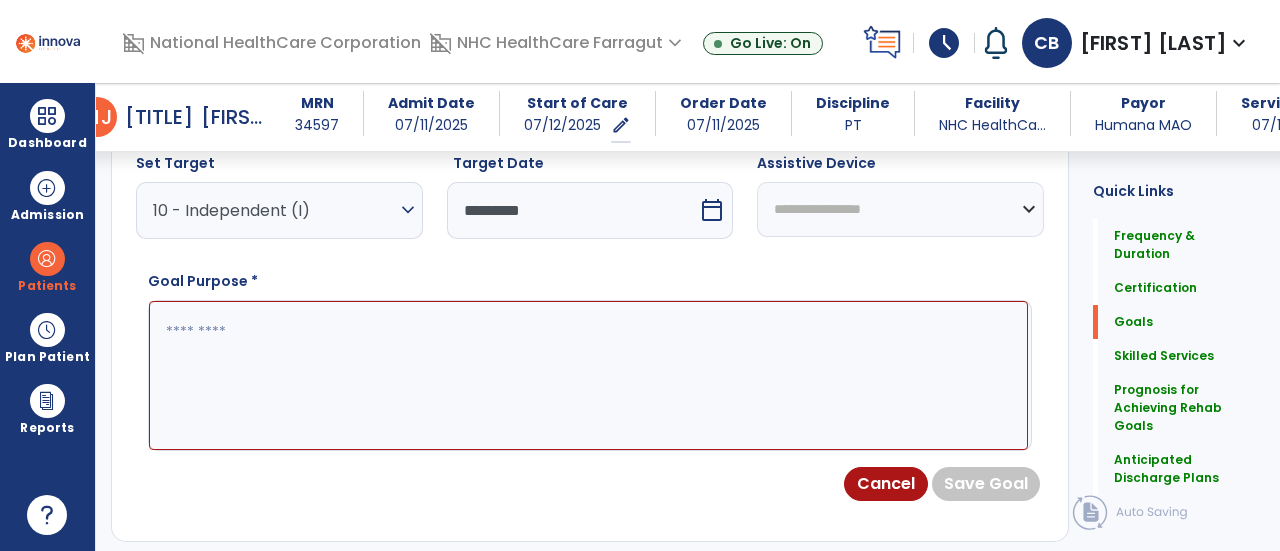 scroll, scrollTop: 681, scrollLeft: 0, axis: vertical 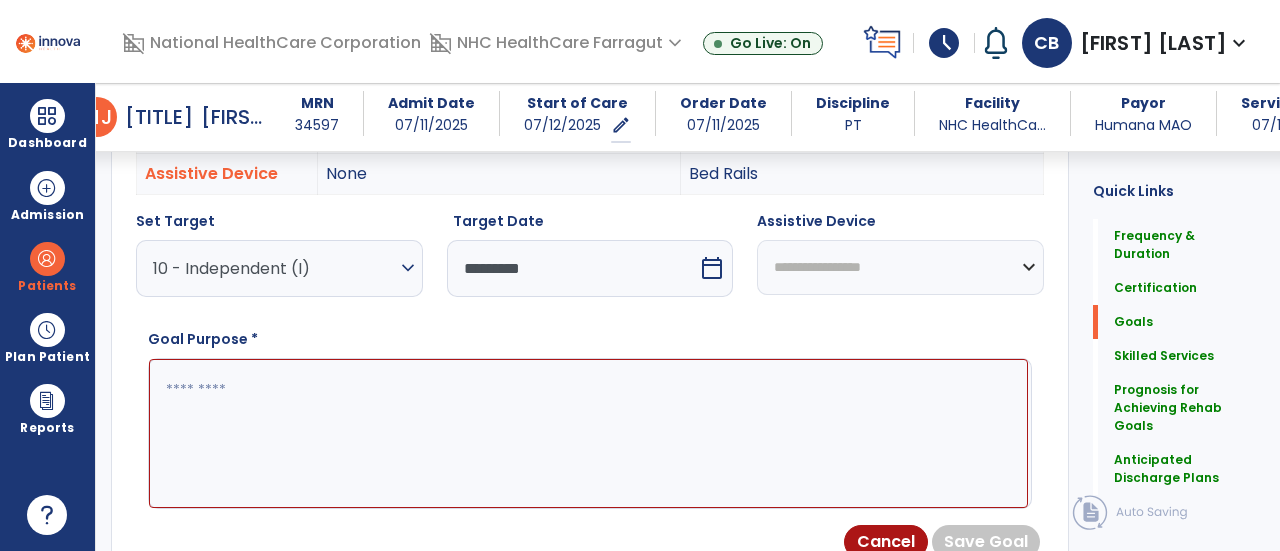 drag, startPoint x: 856, startPoint y: 260, endPoint x: 859, endPoint y: 273, distance: 13.341664 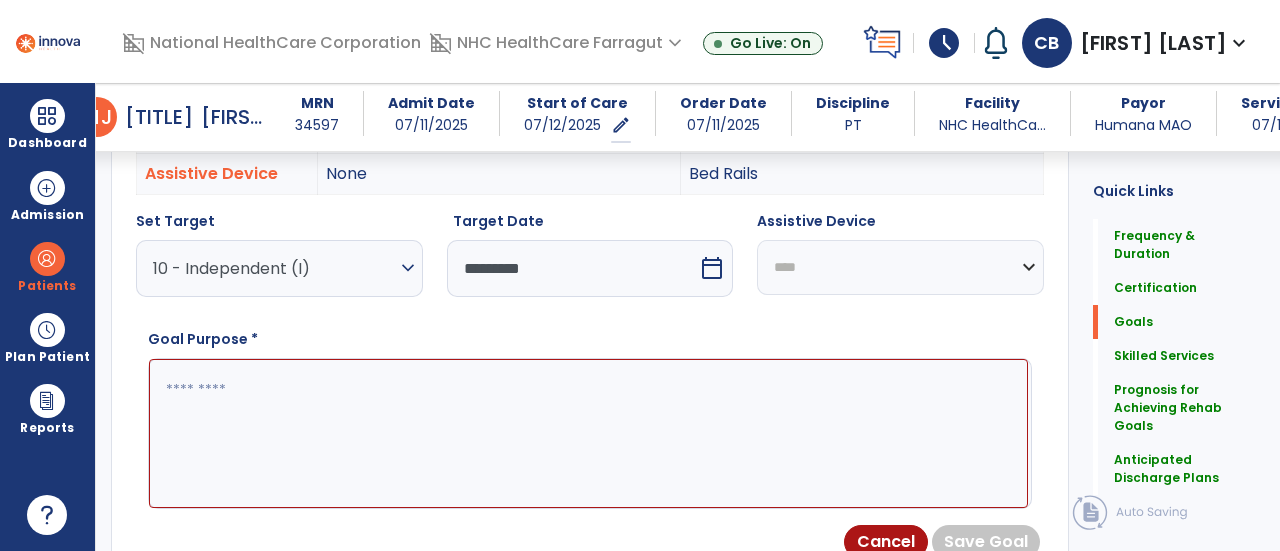 click on "**********" at bounding box center [900, 267] 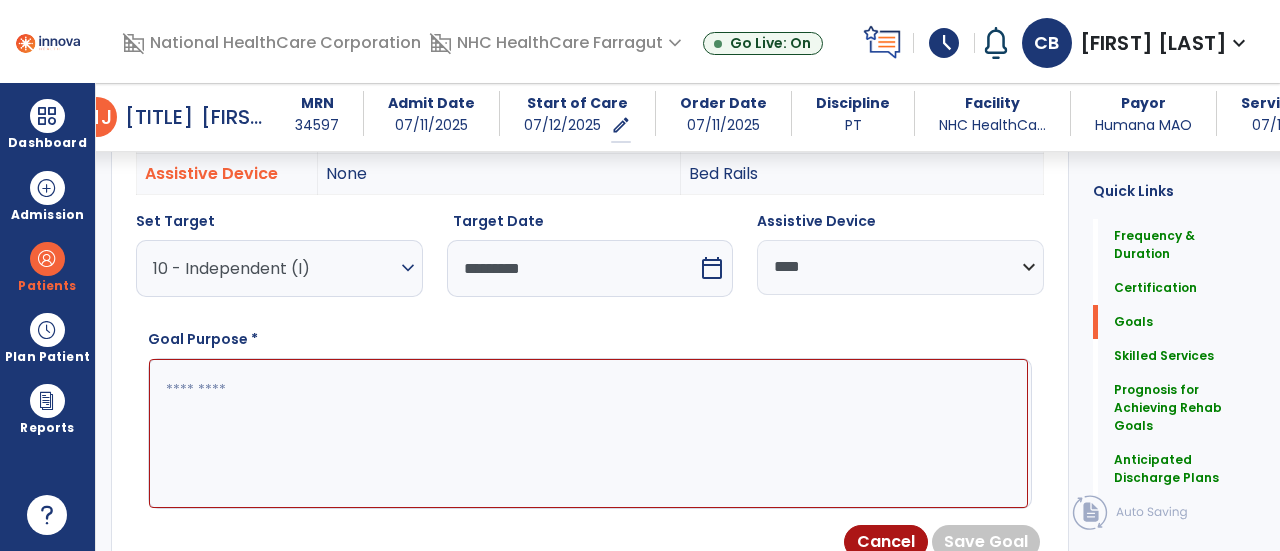 click at bounding box center [588, 433] 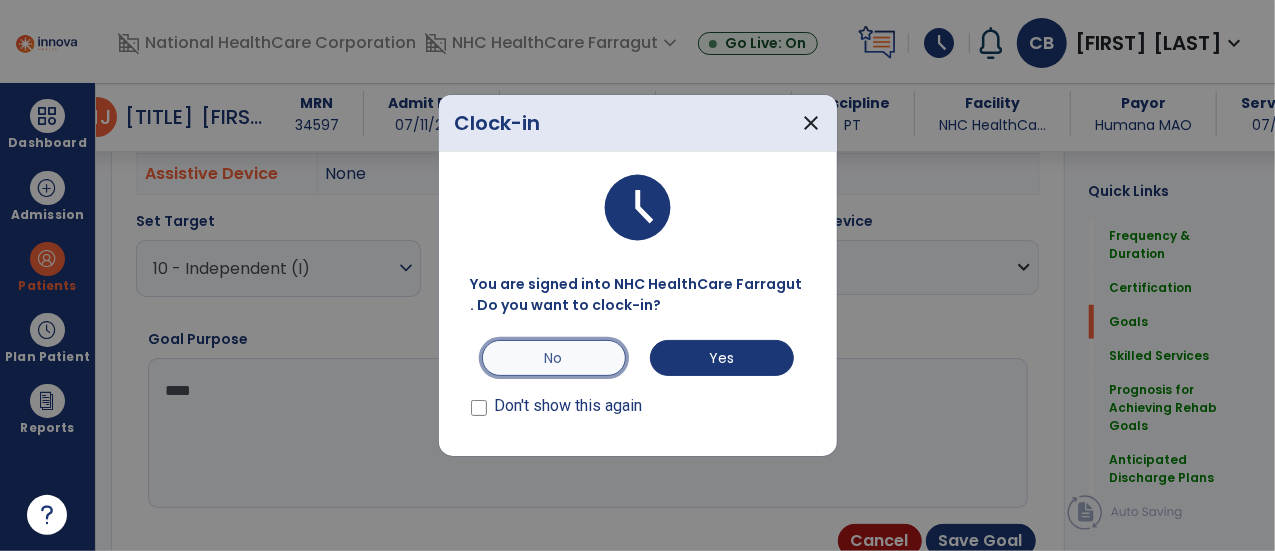 click on "No" at bounding box center (554, 358) 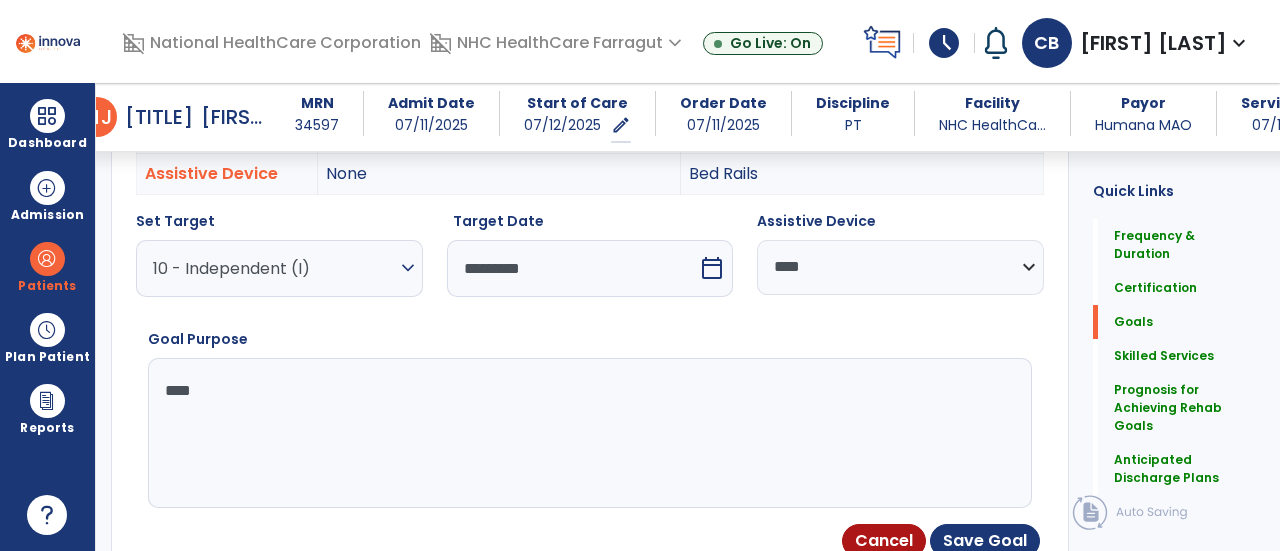 click on "****" at bounding box center (588, 433) 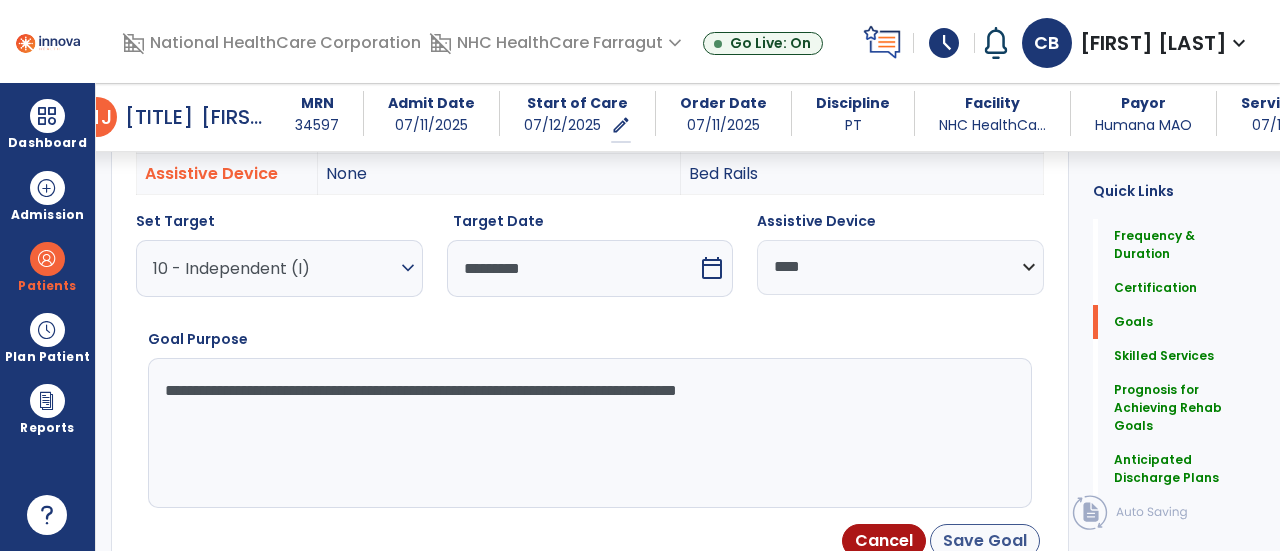 type on "**********" 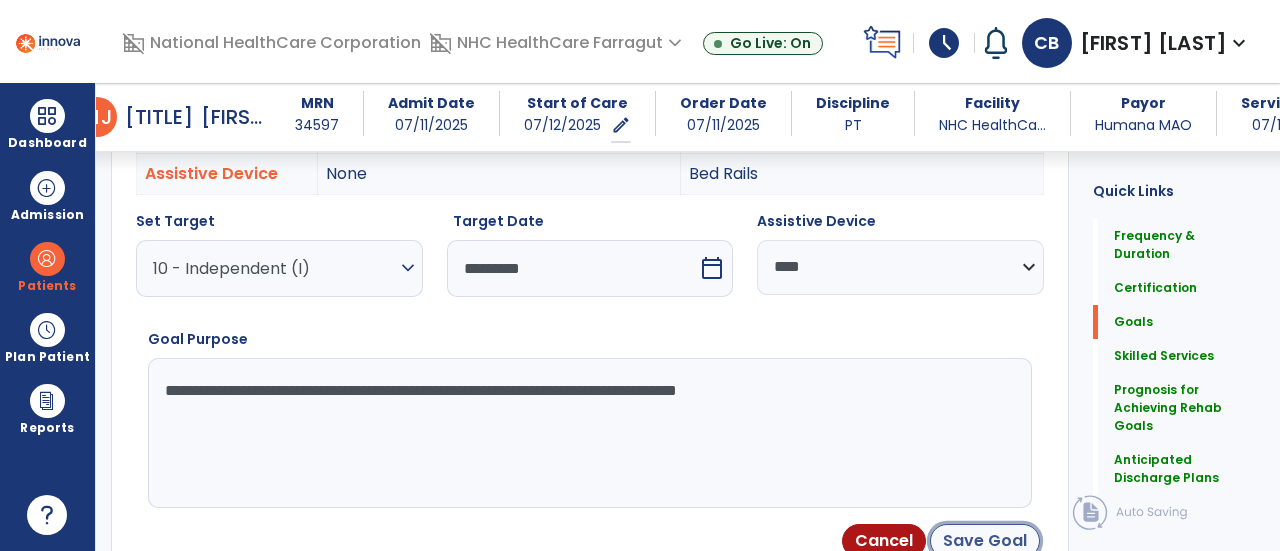 click on "Save Goal" at bounding box center [985, 541] 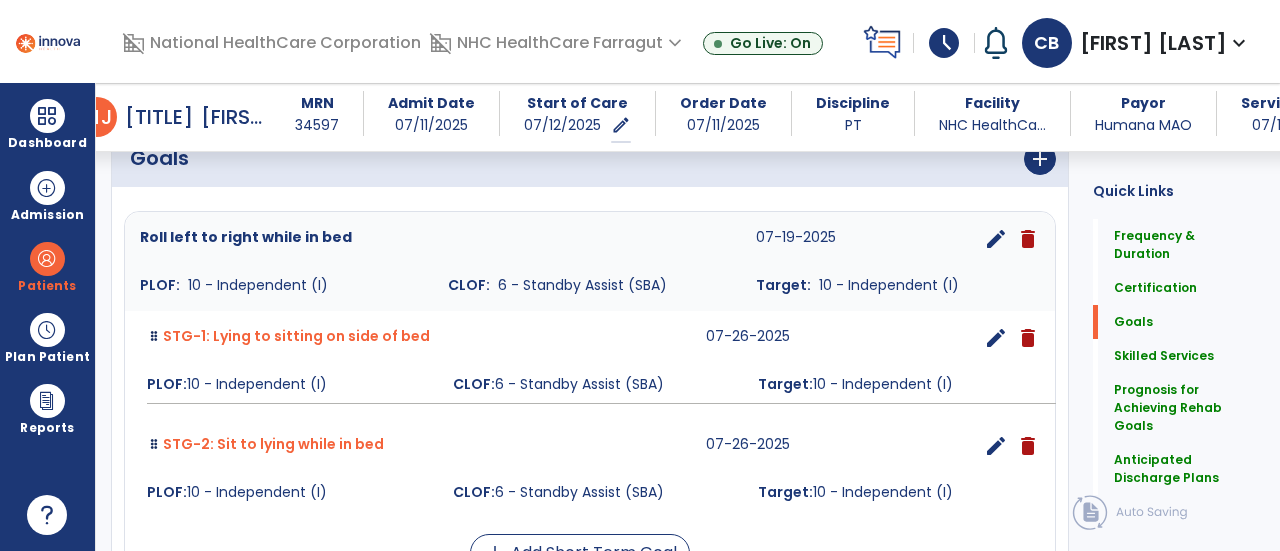scroll, scrollTop: 383, scrollLeft: 0, axis: vertical 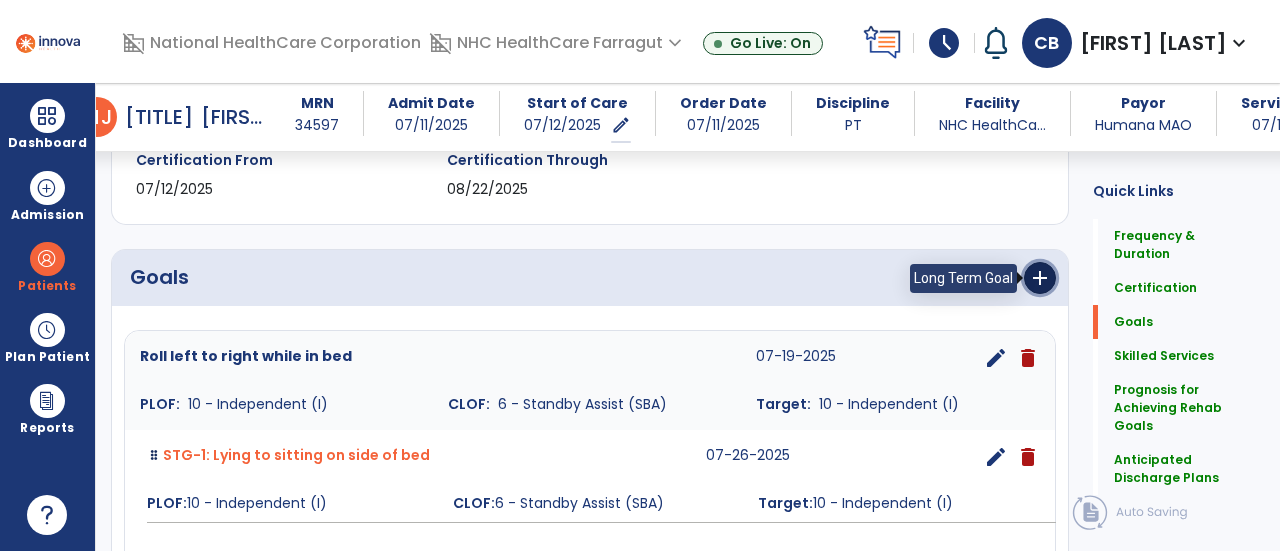 click on "add" at bounding box center [1040, 278] 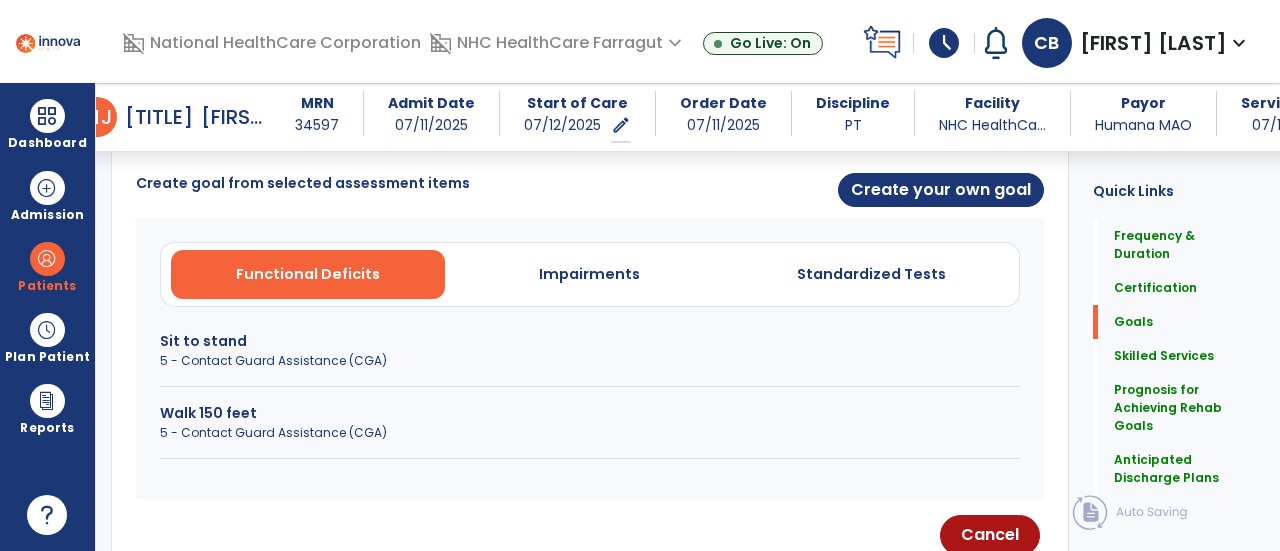 scroll, scrollTop: 583, scrollLeft: 0, axis: vertical 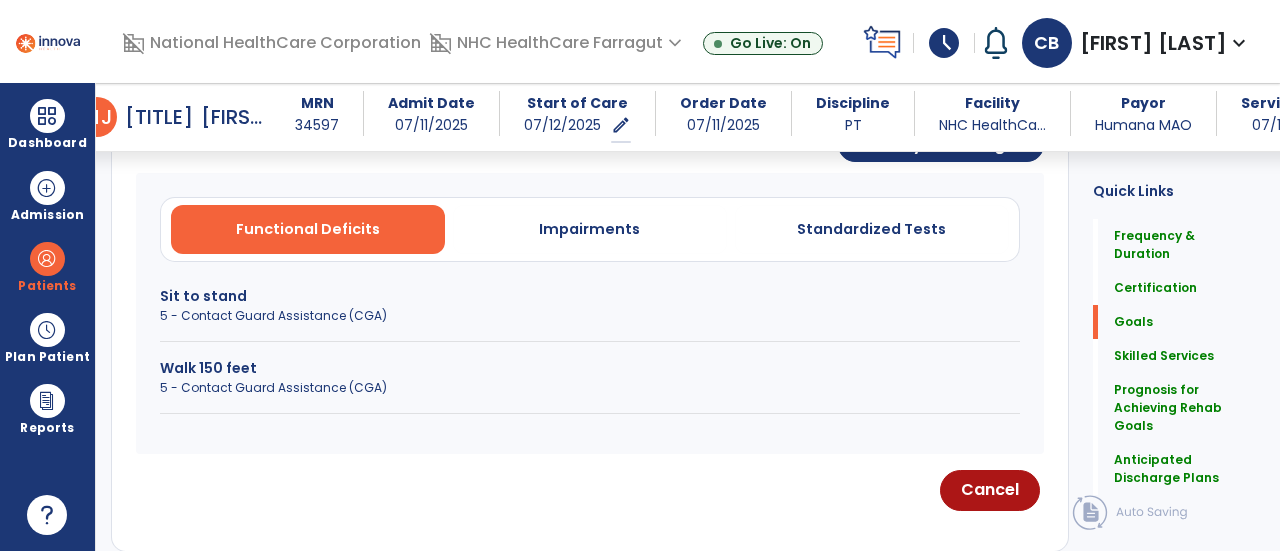 click on "Sit to stand" at bounding box center (590, 296) 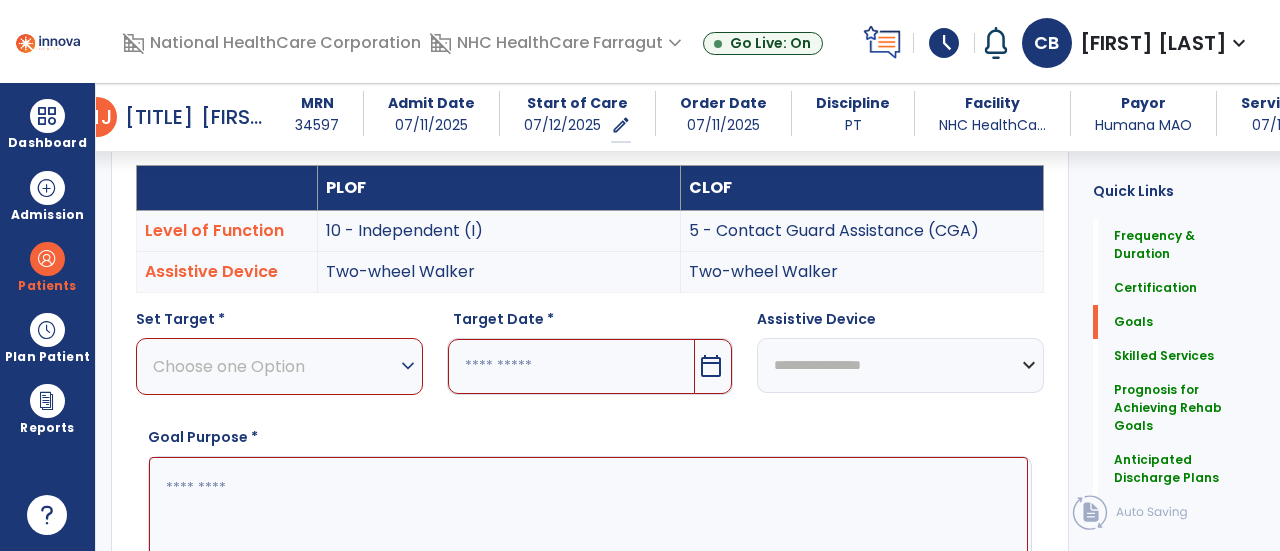 click on "expand_more" at bounding box center (408, 366) 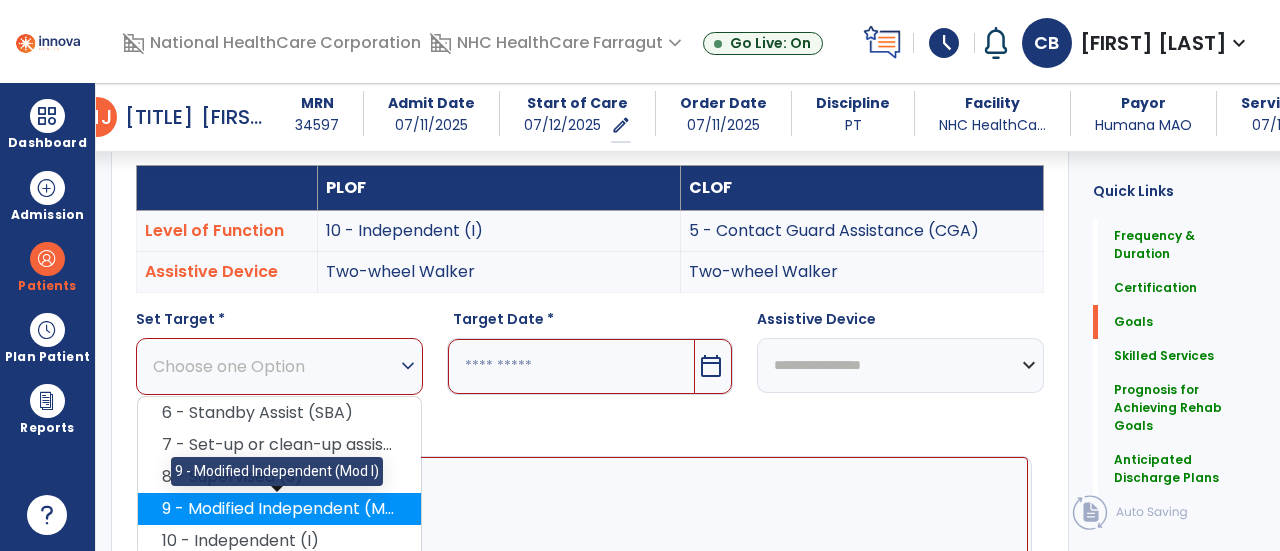 click on "9 - Modified Independent (Mod I)" at bounding box center [279, 509] 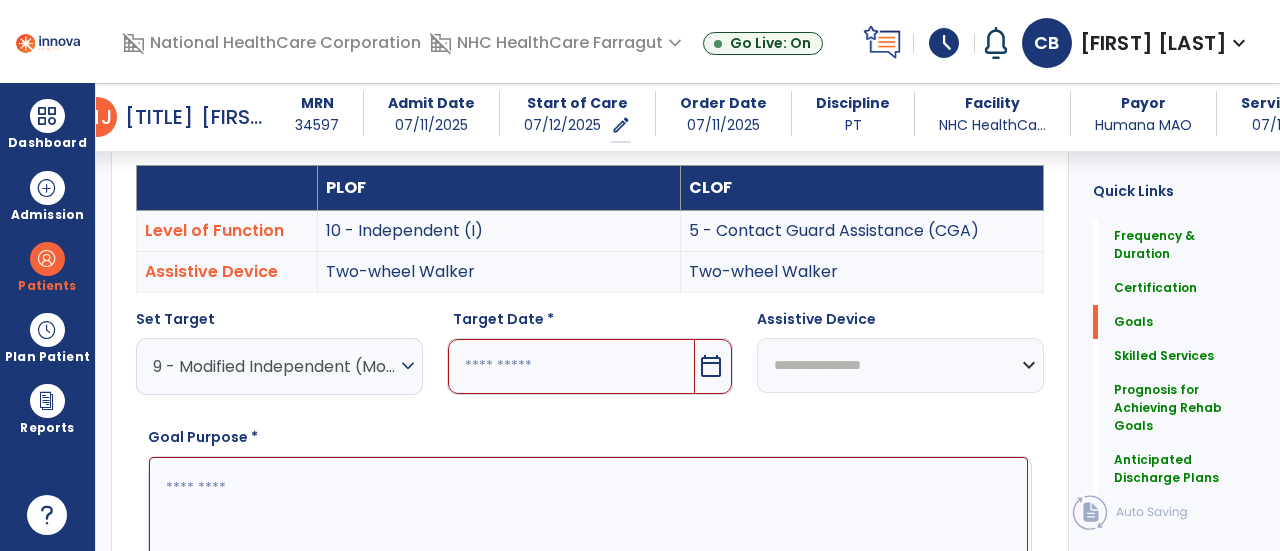 click on "calendar_today" at bounding box center (711, 366) 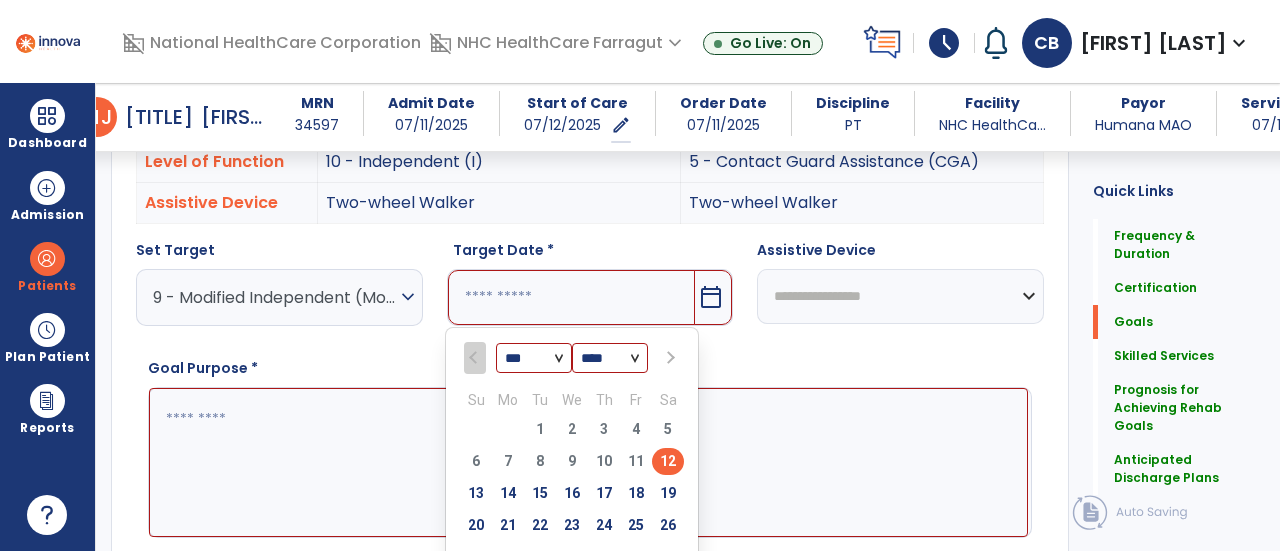 scroll, scrollTop: 683, scrollLeft: 0, axis: vertical 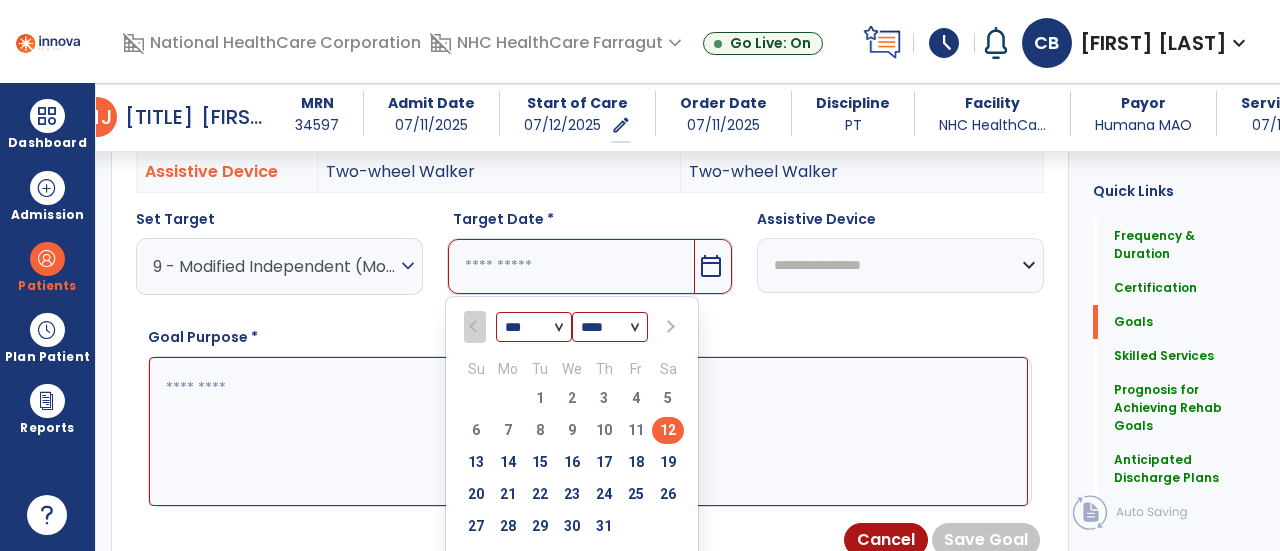click at bounding box center (669, 327) 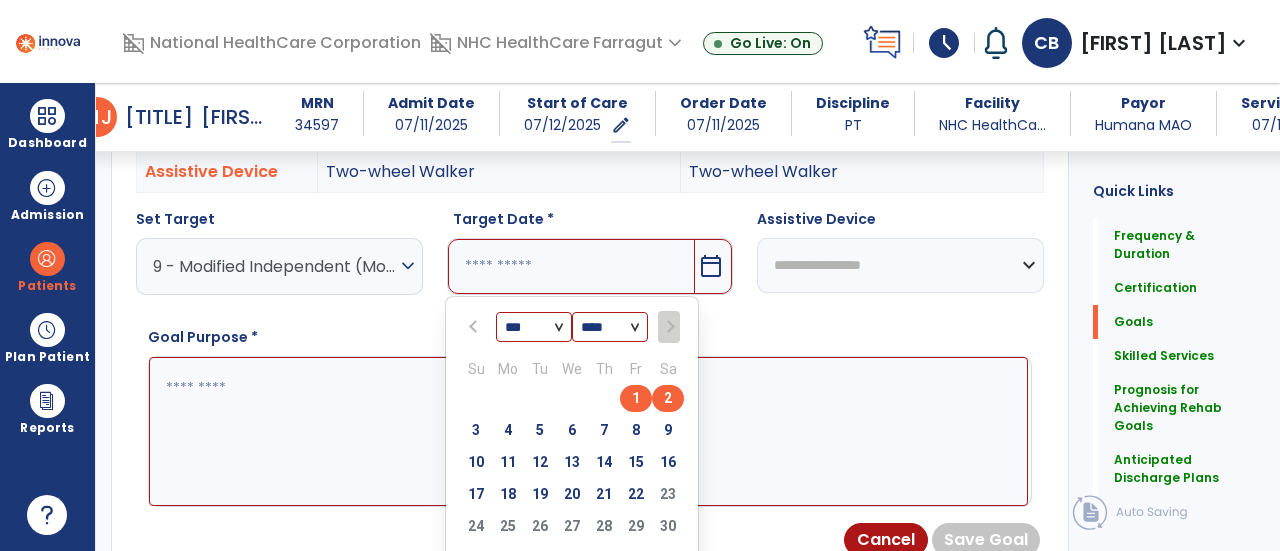 click on "2" at bounding box center [668, 398] 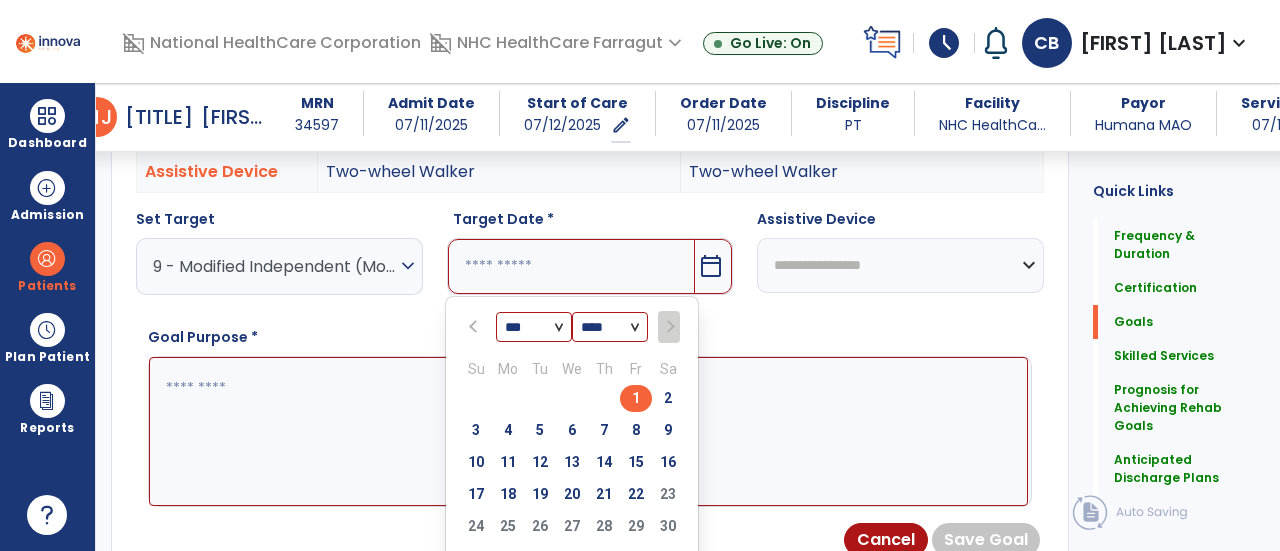 type on "********" 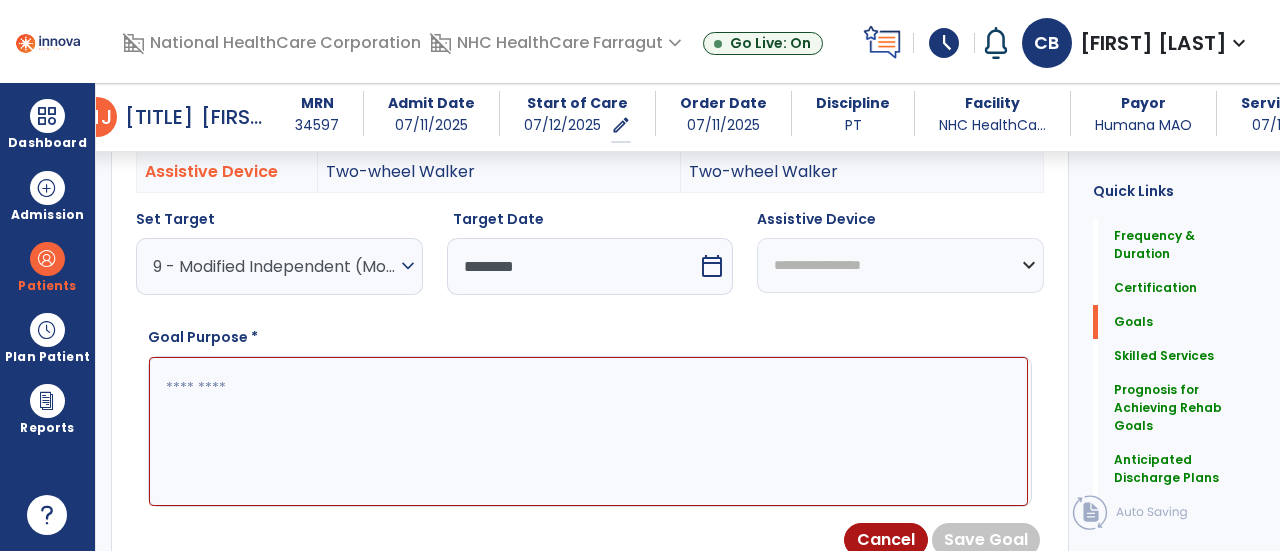 drag, startPoint x: 854, startPoint y: 245, endPoint x: 852, endPoint y: 260, distance: 15.132746 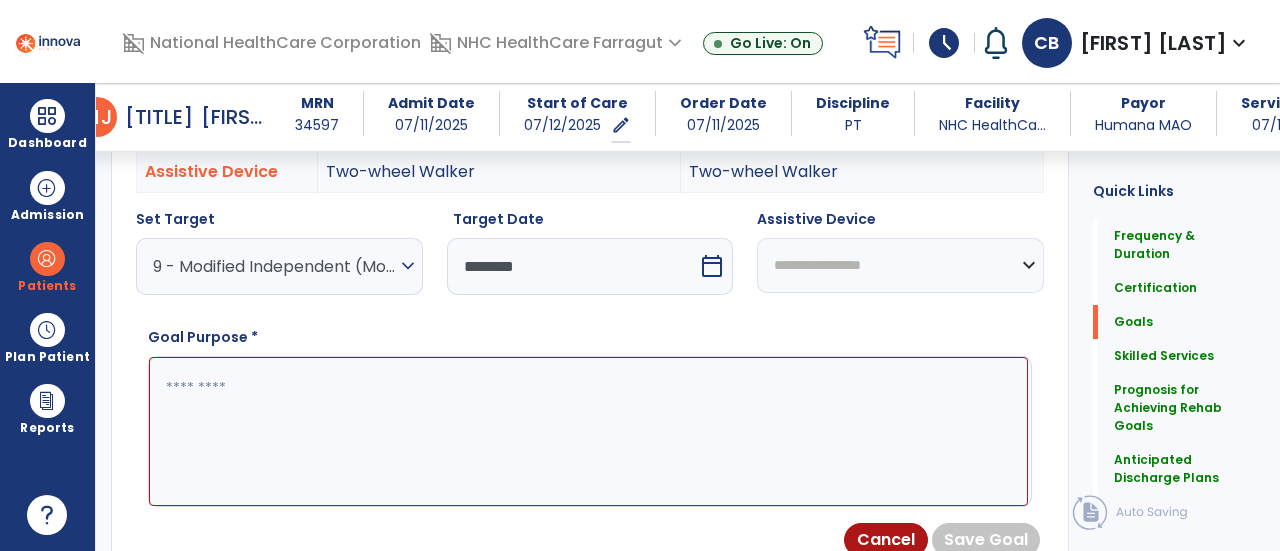 select on "**********" 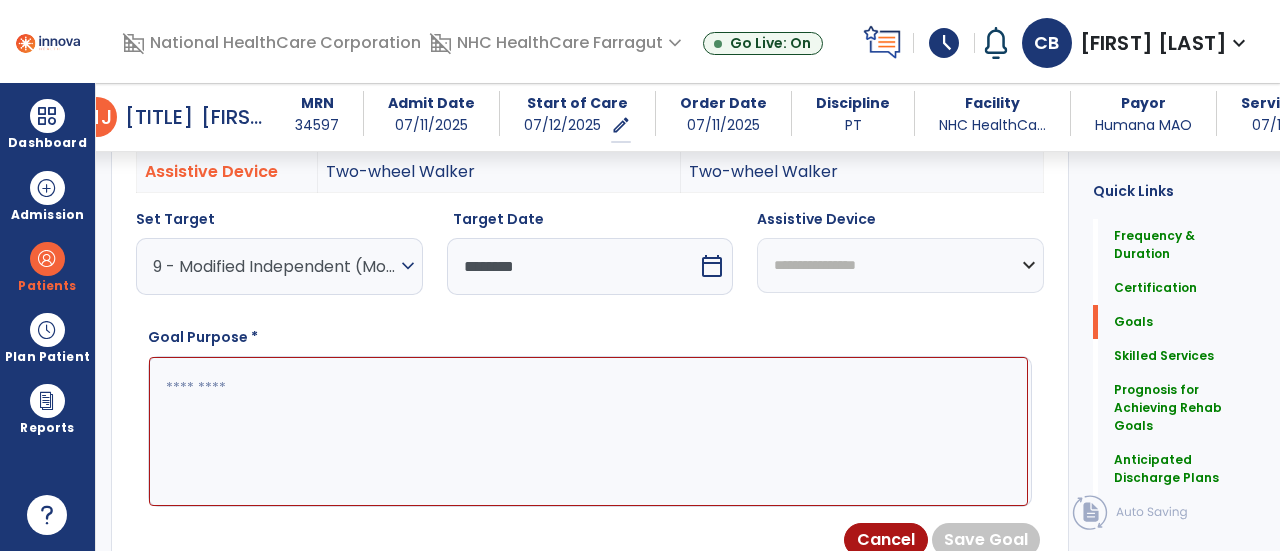 click on "**********" at bounding box center (900, 265) 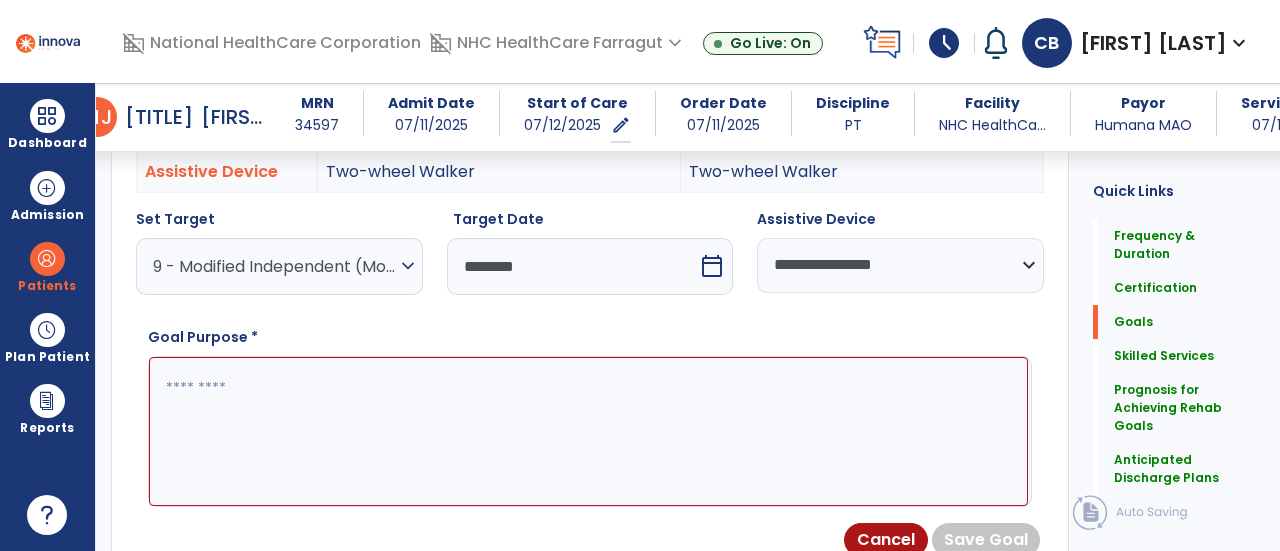 click at bounding box center [588, 431] 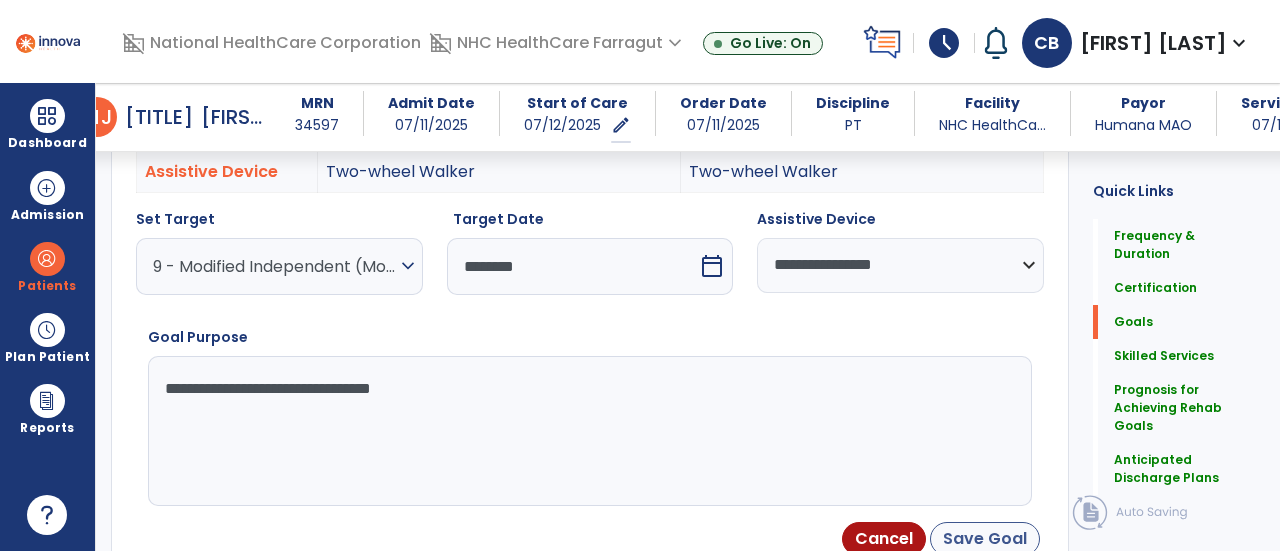 type on "**********" 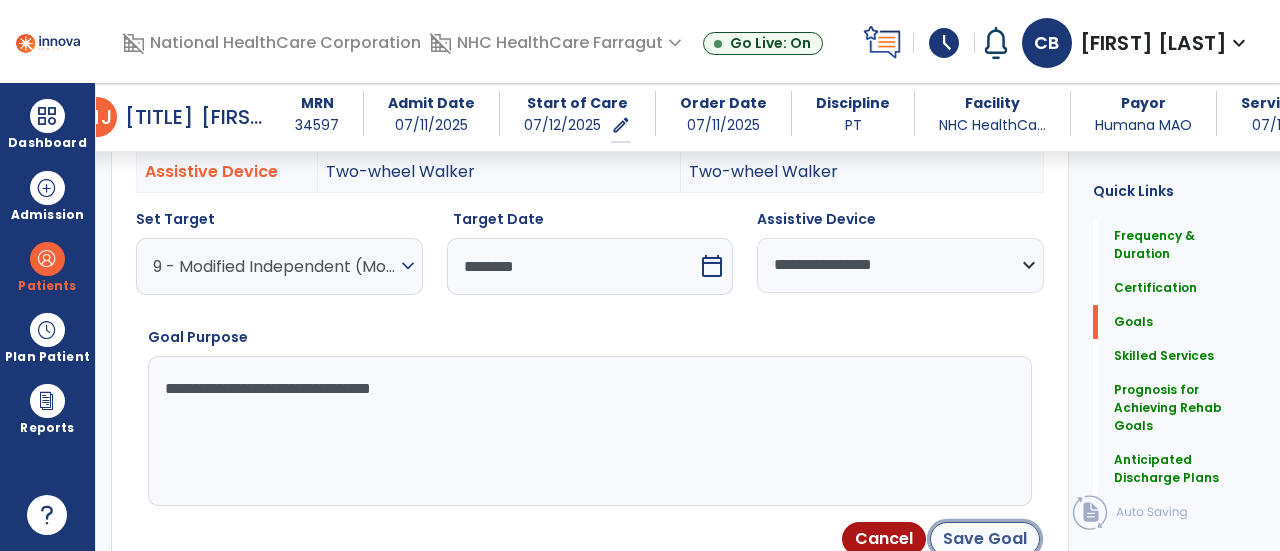 click on "Save Goal" at bounding box center (985, 539) 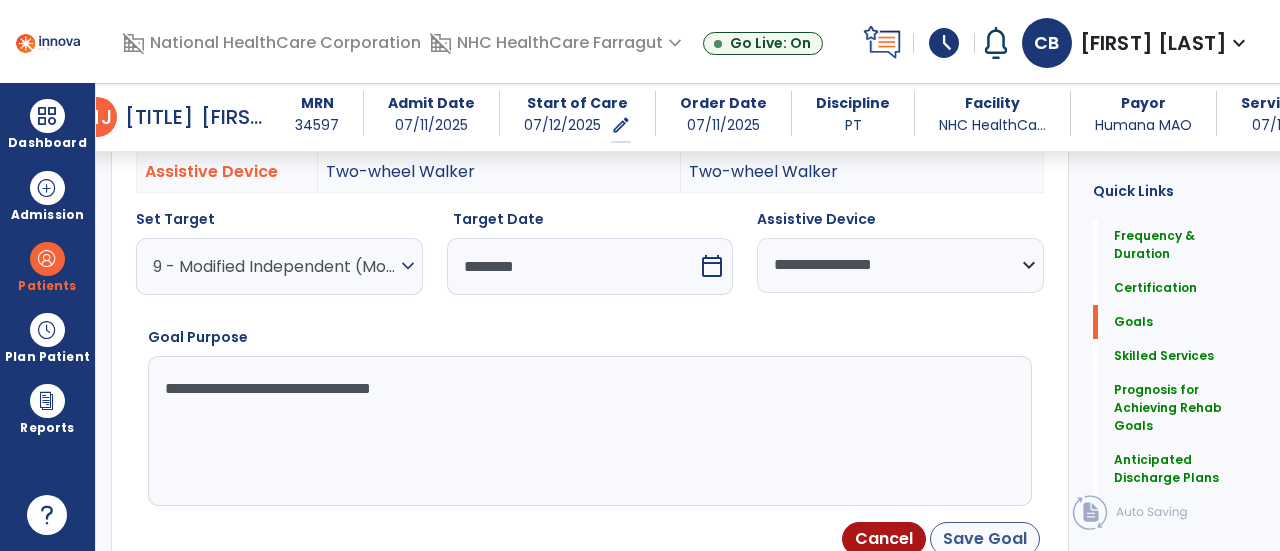 scroll, scrollTop: 685, scrollLeft: 0, axis: vertical 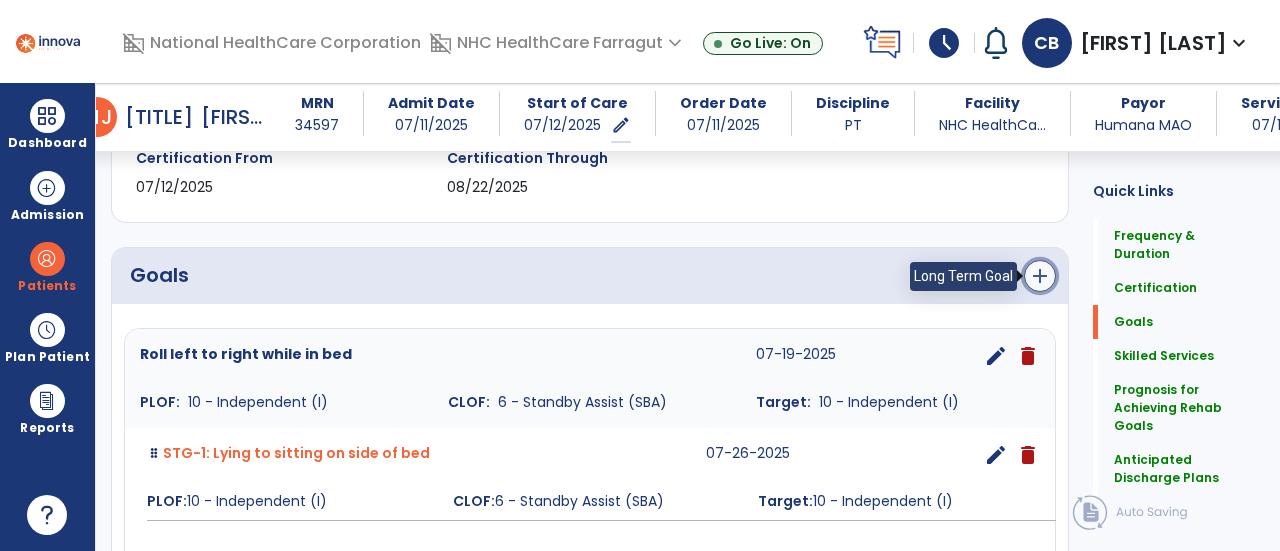 click on "add" at bounding box center [1040, 276] 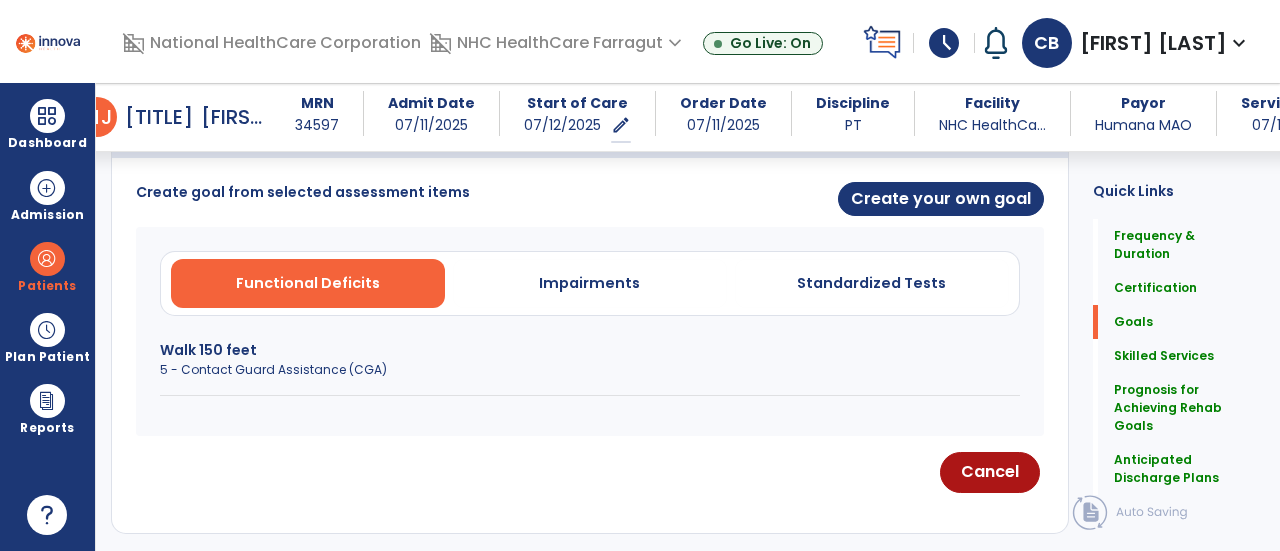 scroll, scrollTop: 585, scrollLeft: 0, axis: vertical 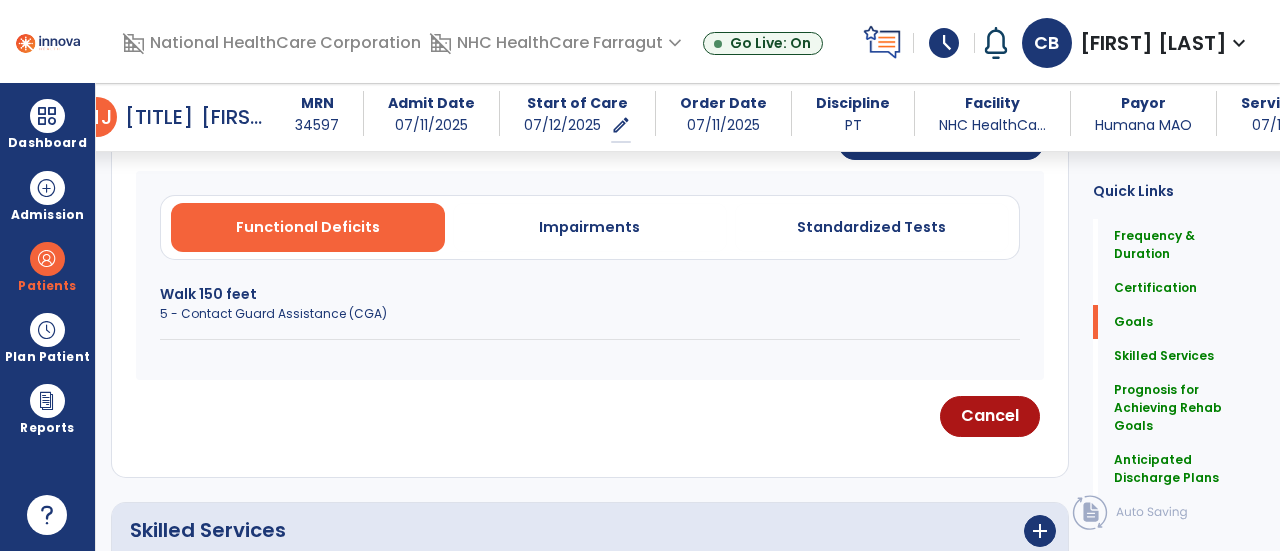 click on "Walk 150 feet" at bounding box center [590, 294] 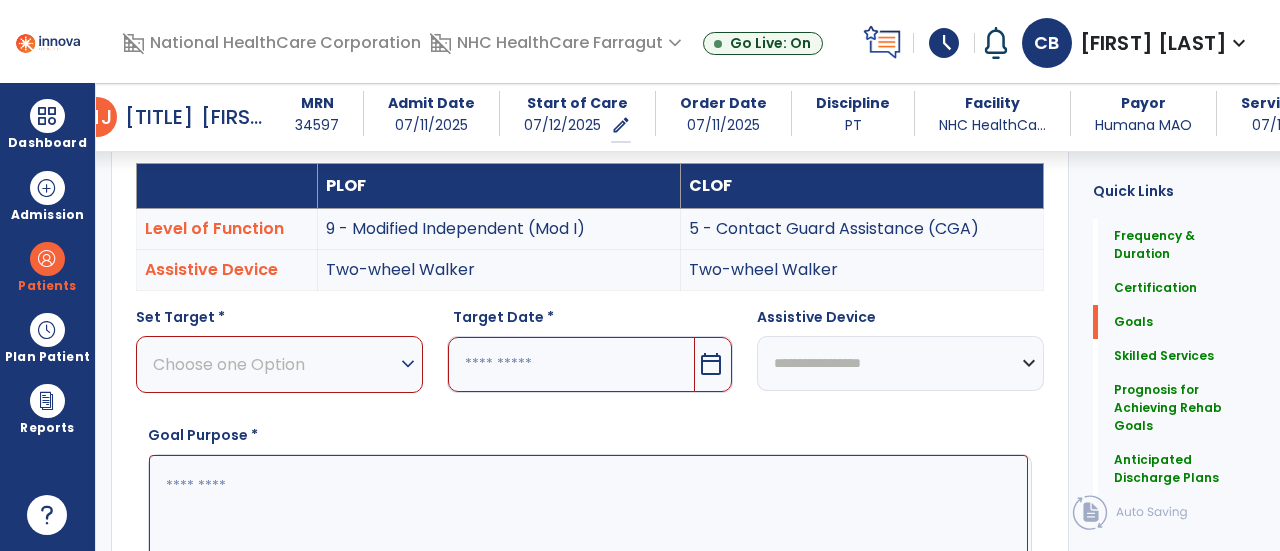 click on "expand_more" at bounding box center (408, 364) 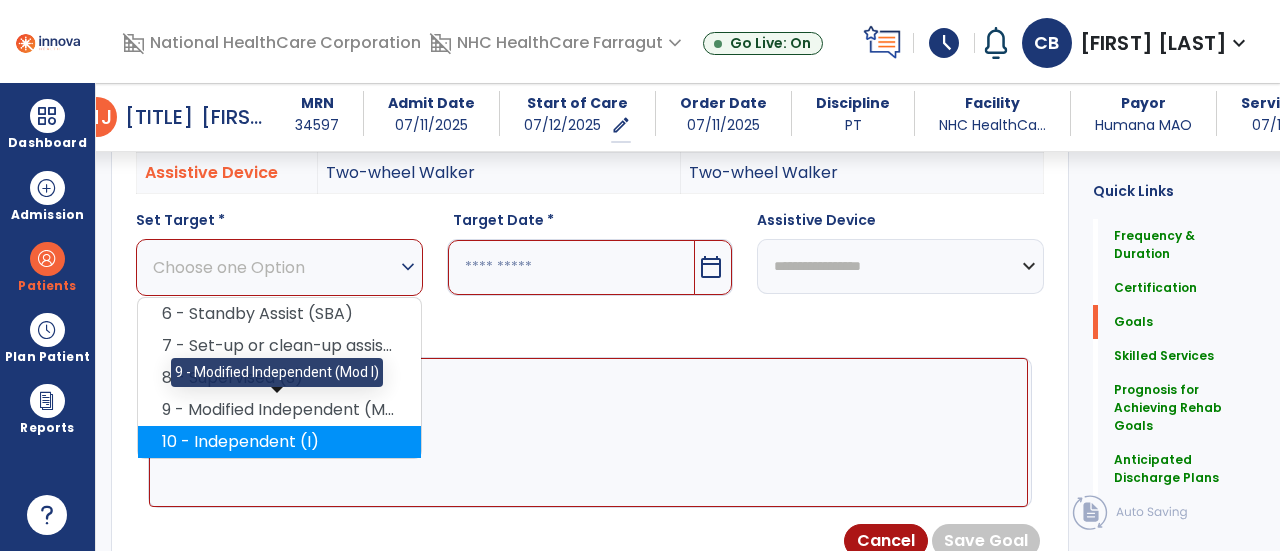 scroll, scrollTop: 685, scrollLeft: 0, axis: vertical 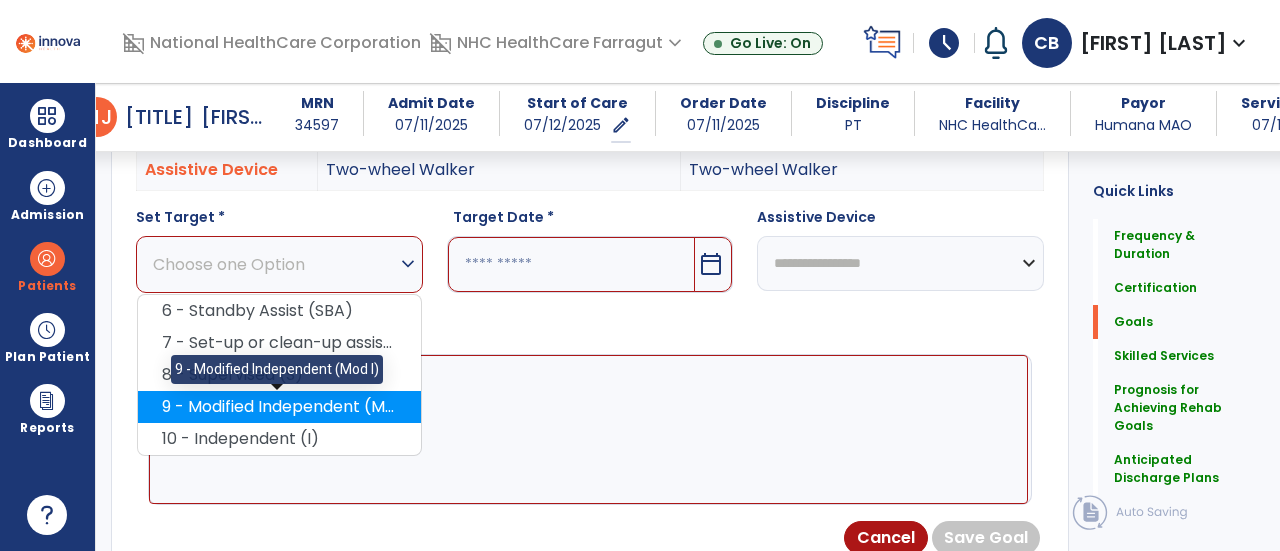 click on "9 - Modified Independent (Mod I)" at bounding box center (279, 407) 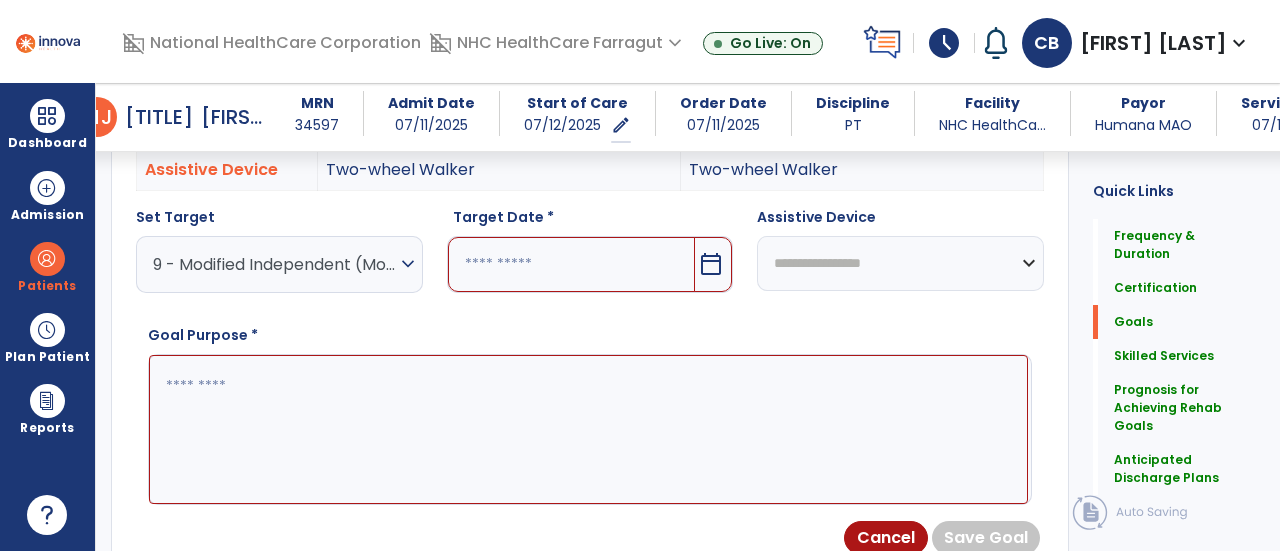 click on "calendar_today" at bounding box center [711, 264] 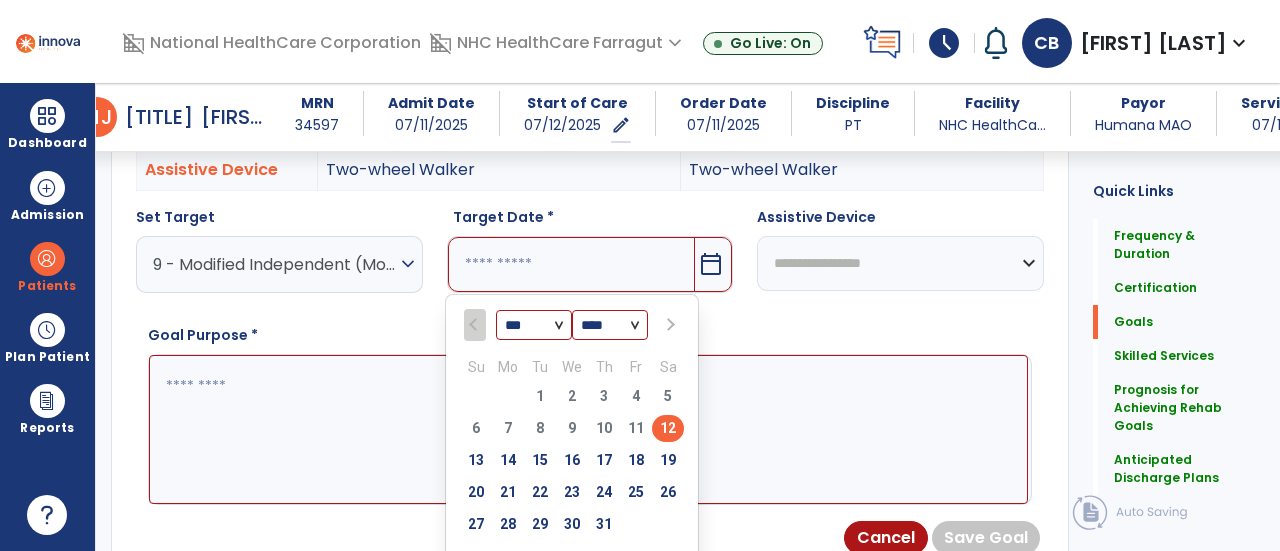 click at bounding box center [669, 325] 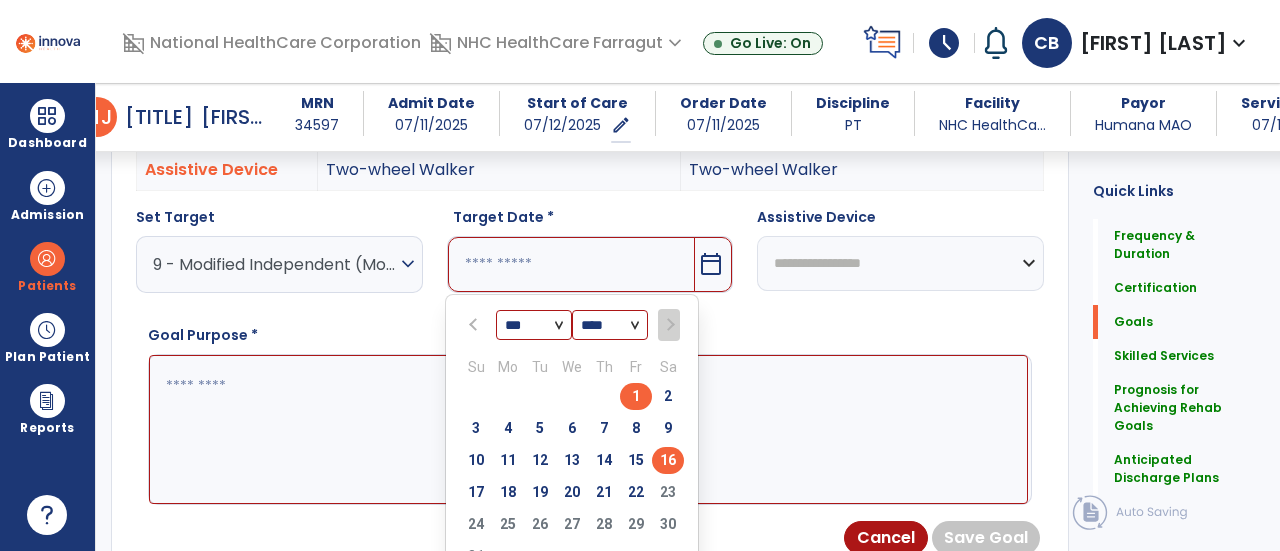 click on "16" at bounding box center (668, 460) 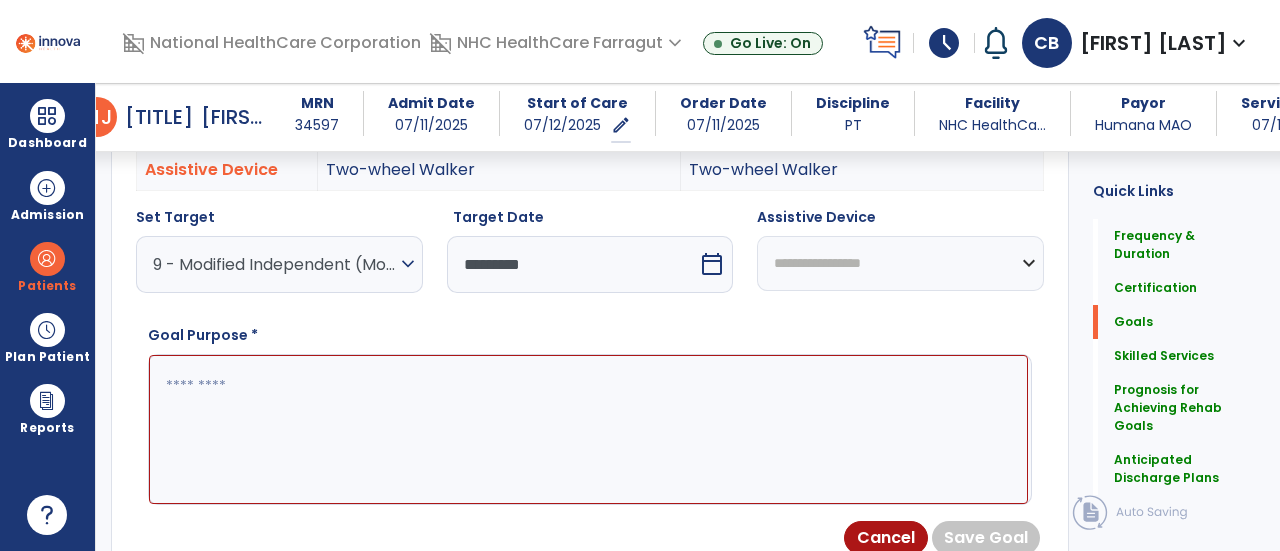 click on "**********" at bounding box center [900, 263] 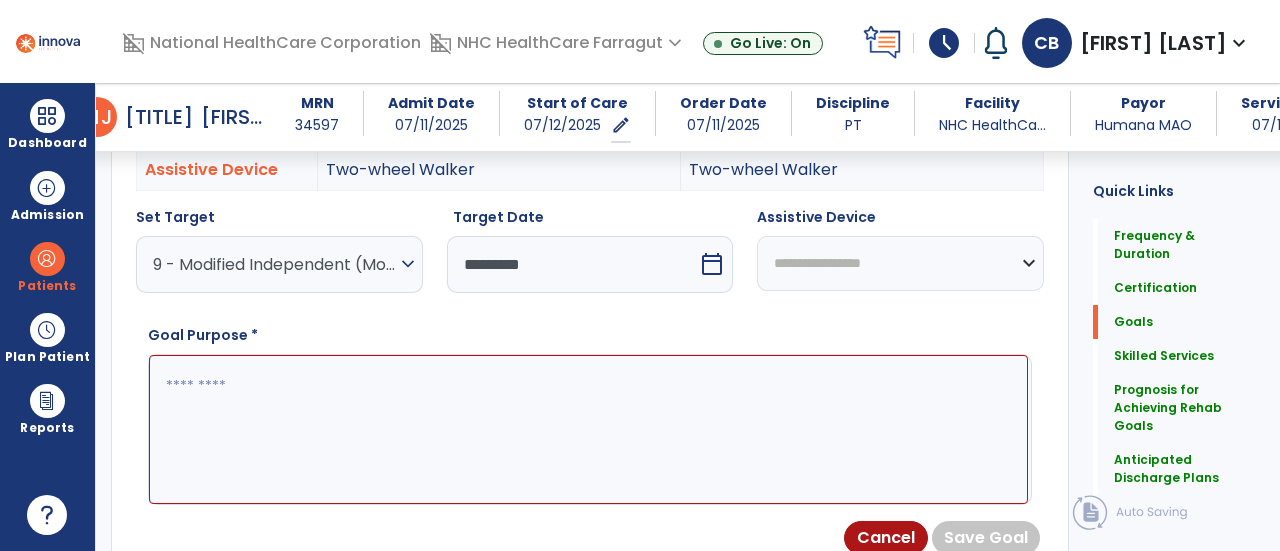 select on "**********" 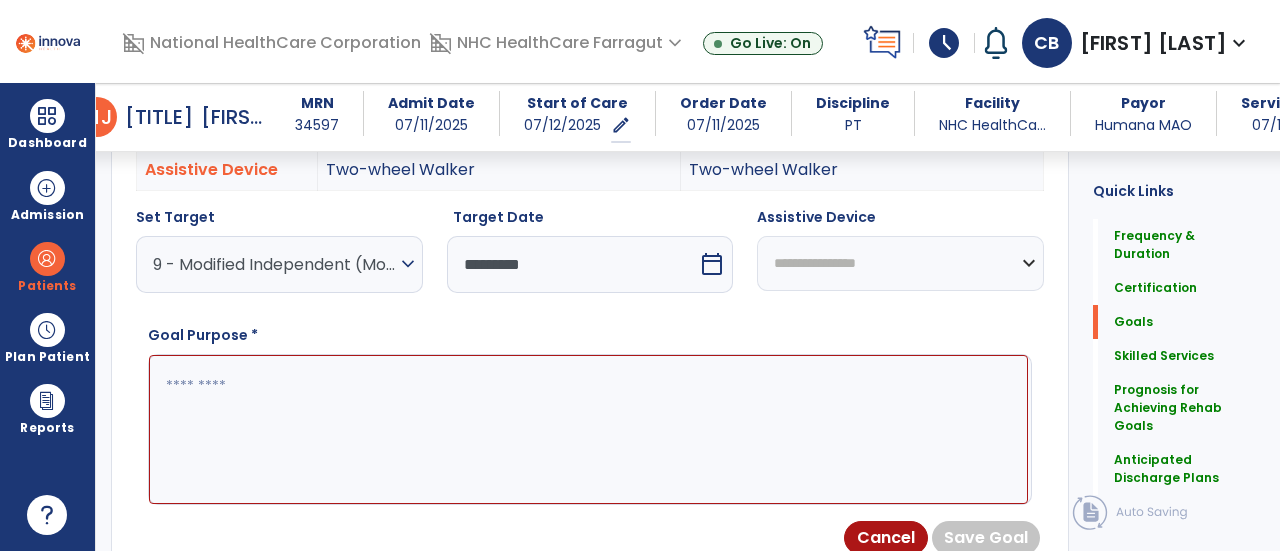click on "**********" at bounding box center (900, 263) 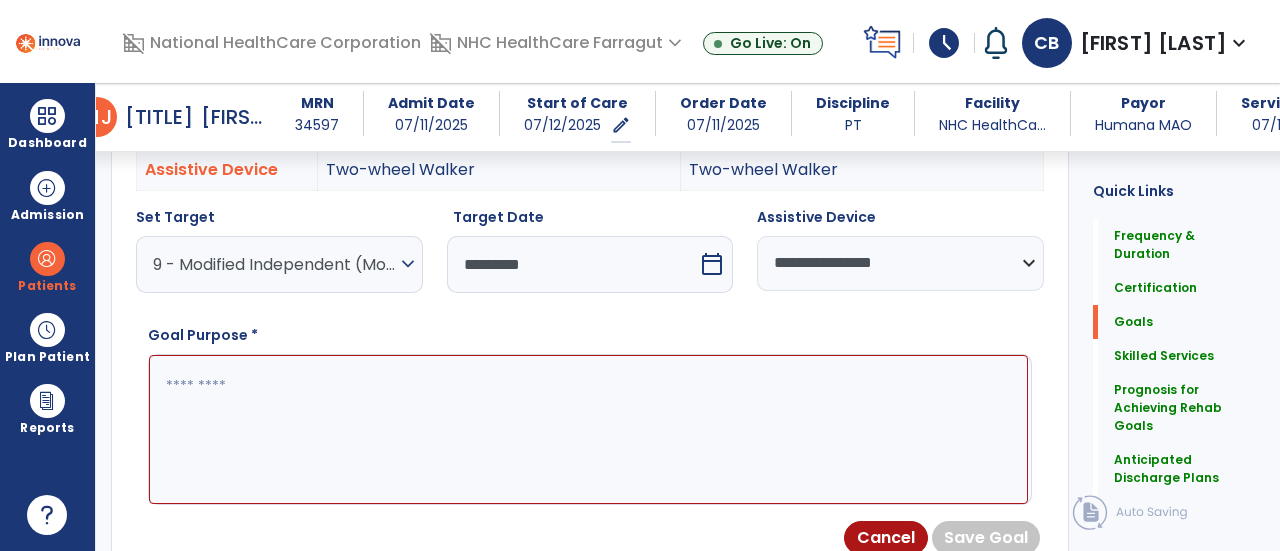 click at bounding box center [588, 429] 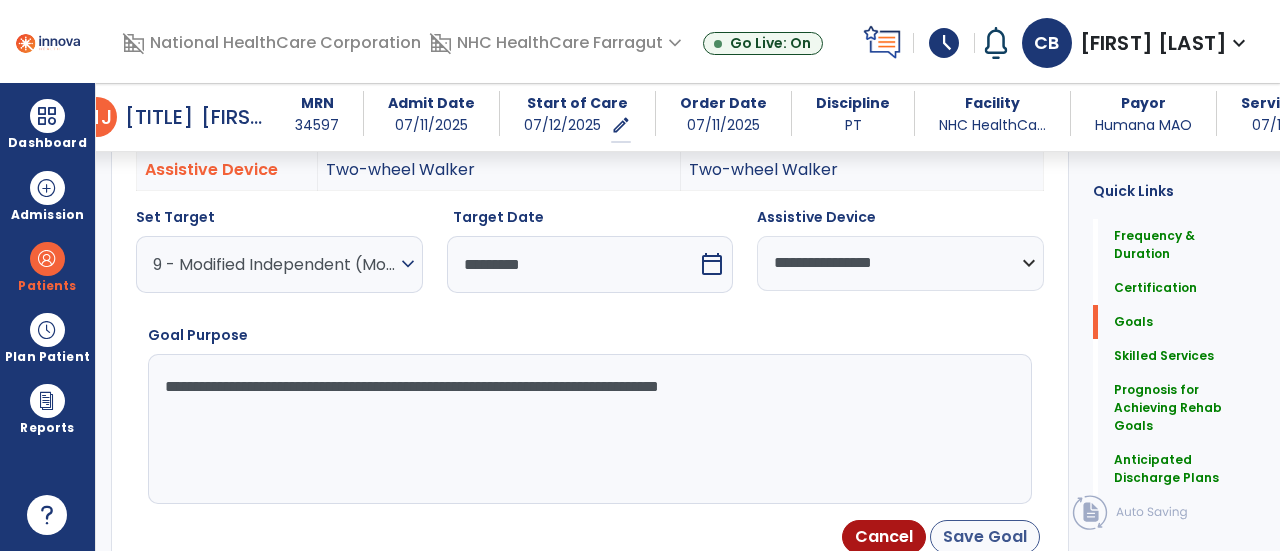 type on "**********" 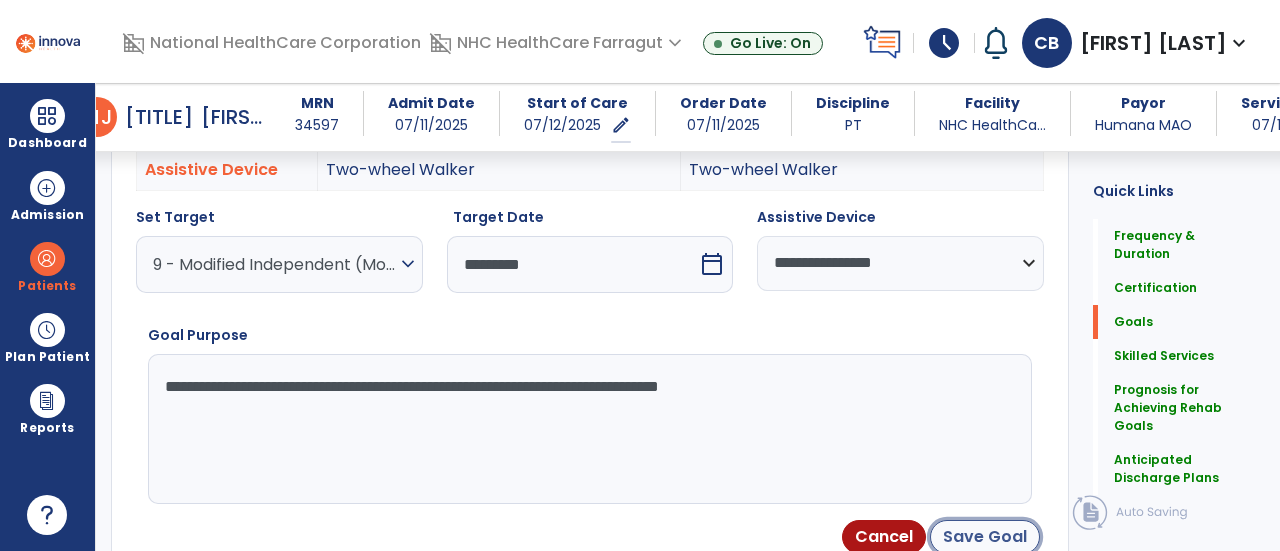 click on "Save Goal" at bounding box center (985, 537) 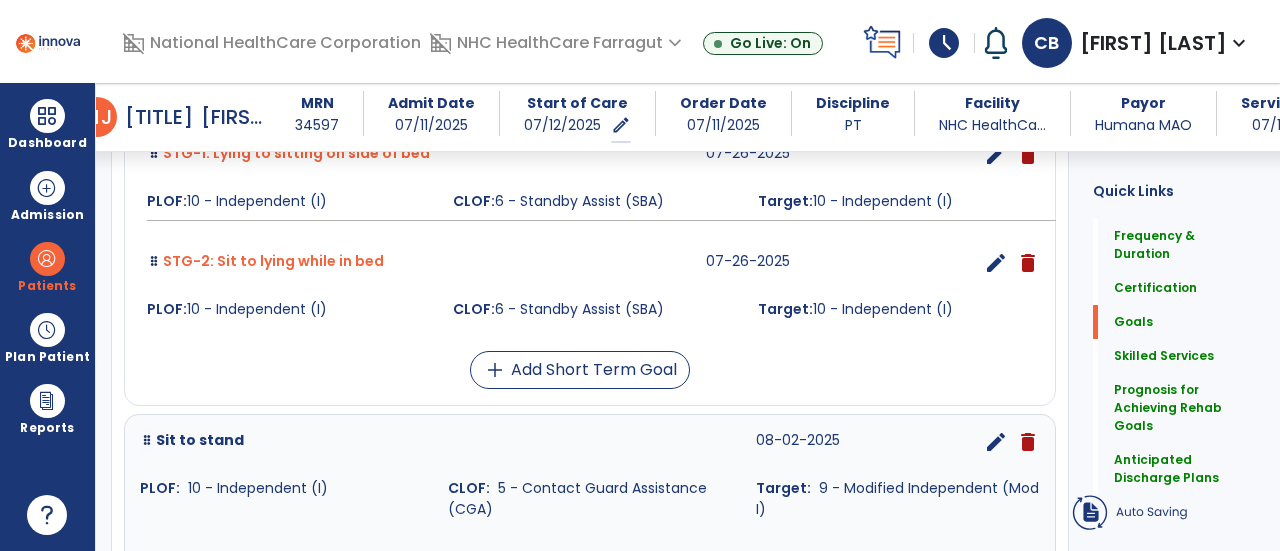scroll, scrollTop: 687, scrollLeft: 0, axis: vertical 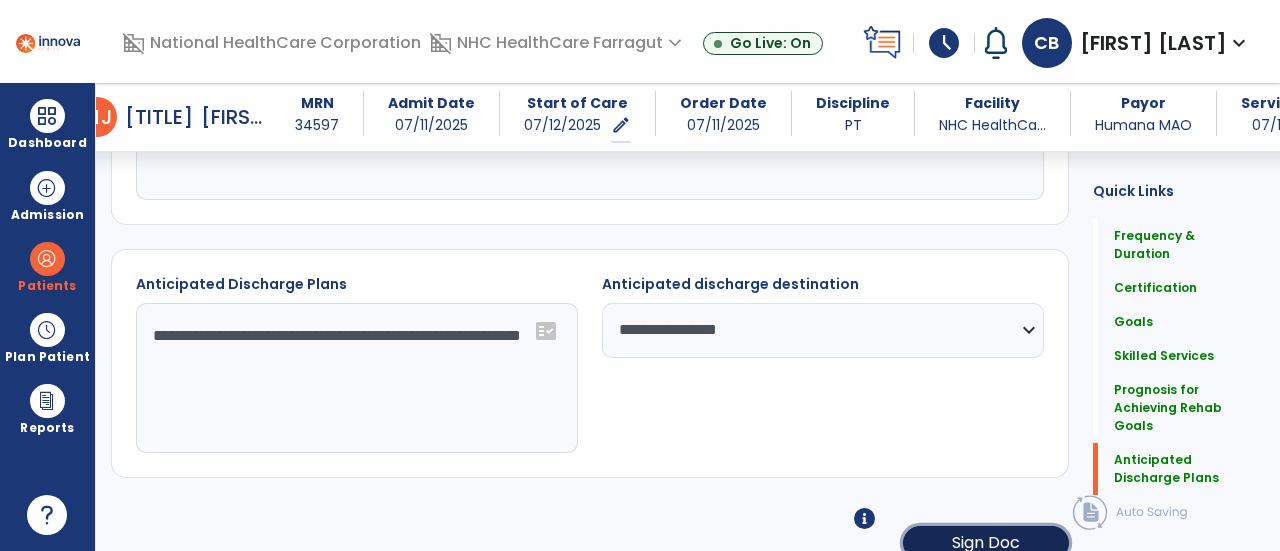 click on "Sign Doc" 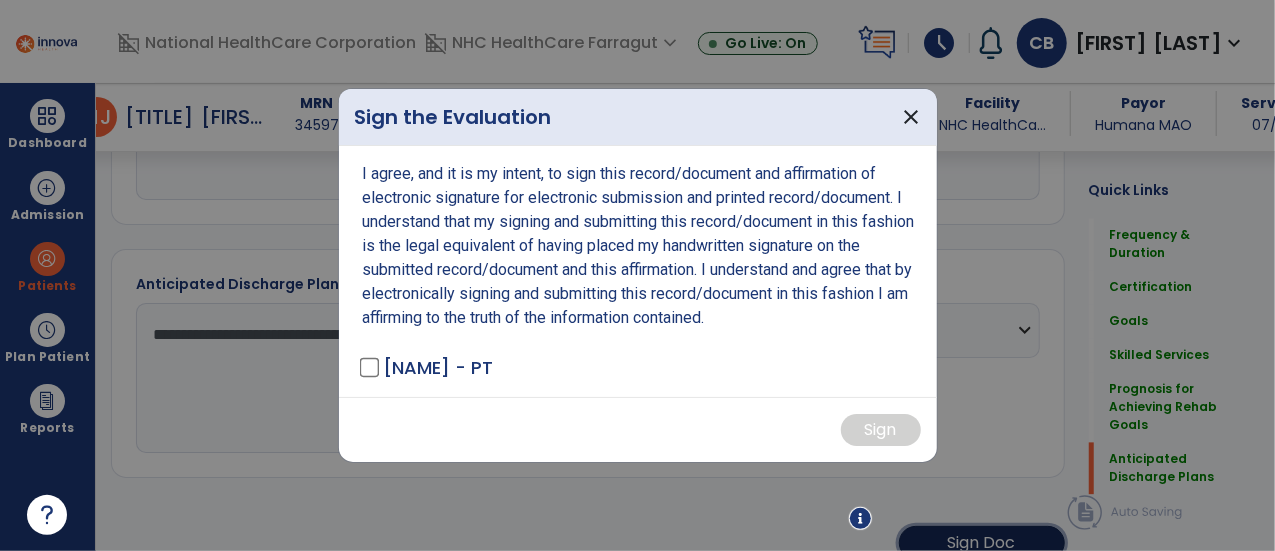 scroll, scrollTop: 1974, scrollLeft: 0, axis: vertical 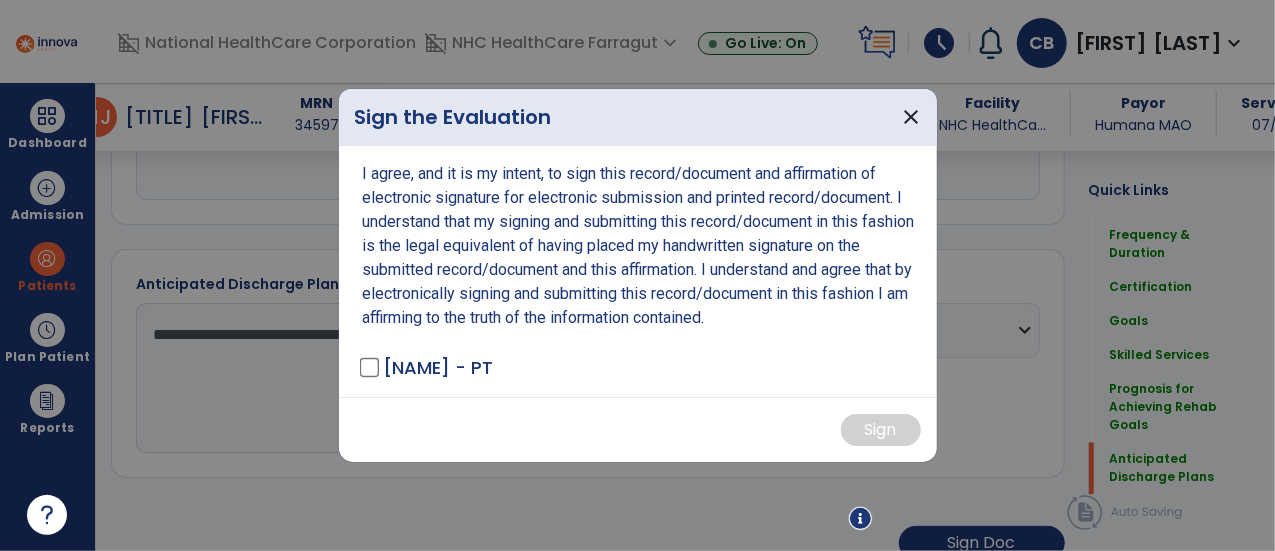 click on "I agree, and it is my intent, to sign this record/document and affirmation of electronic signature for electronic submission and printed record/document. I understand that my signing and submitting this record/document in this fashion is the legal equivalent of having placed my handwritten signature on the submitted record/document and this affirmation. I understand and agree that by electronically signing and submitting this record/document in this fashion I am affirming to the truth of the information contained.  [LAST], [FIRST]  - PT" at bounding box center [638, 271] 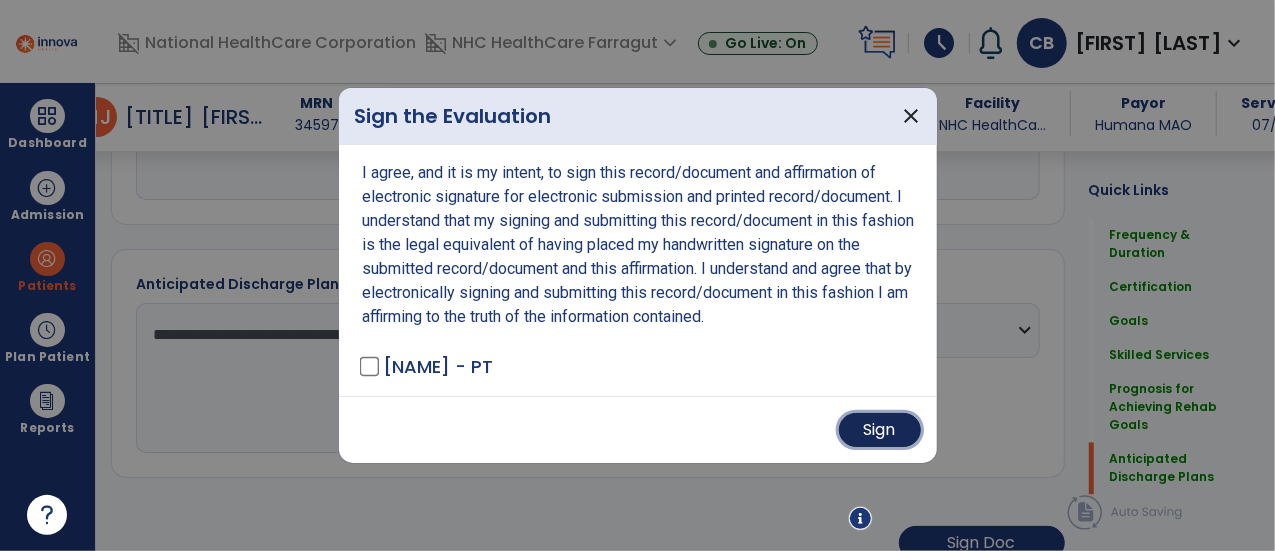 click on "Sign" at bounding box center [880, 430] 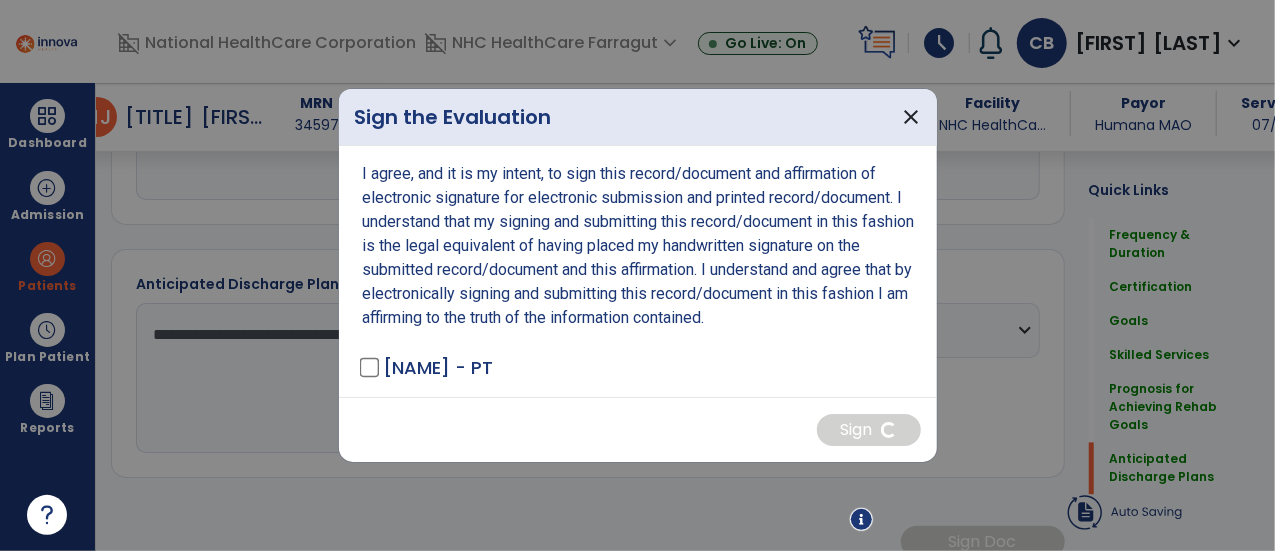 scroll, scrollTop: 1973, scrollLeft: 0, axis: vertical 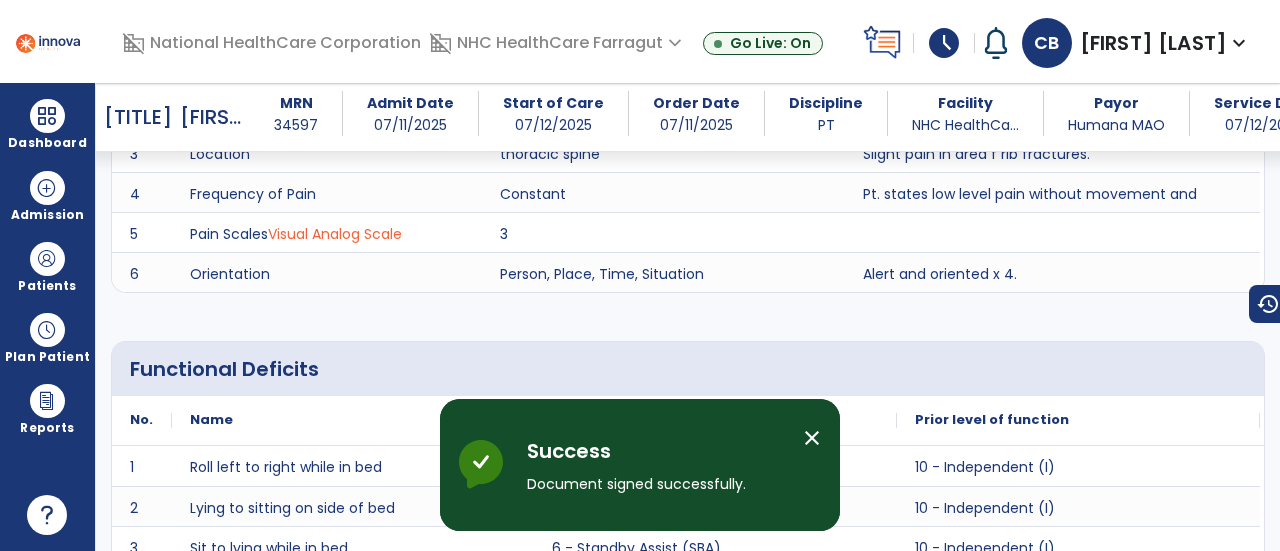 click on "close" at bounding box center (812, 438) 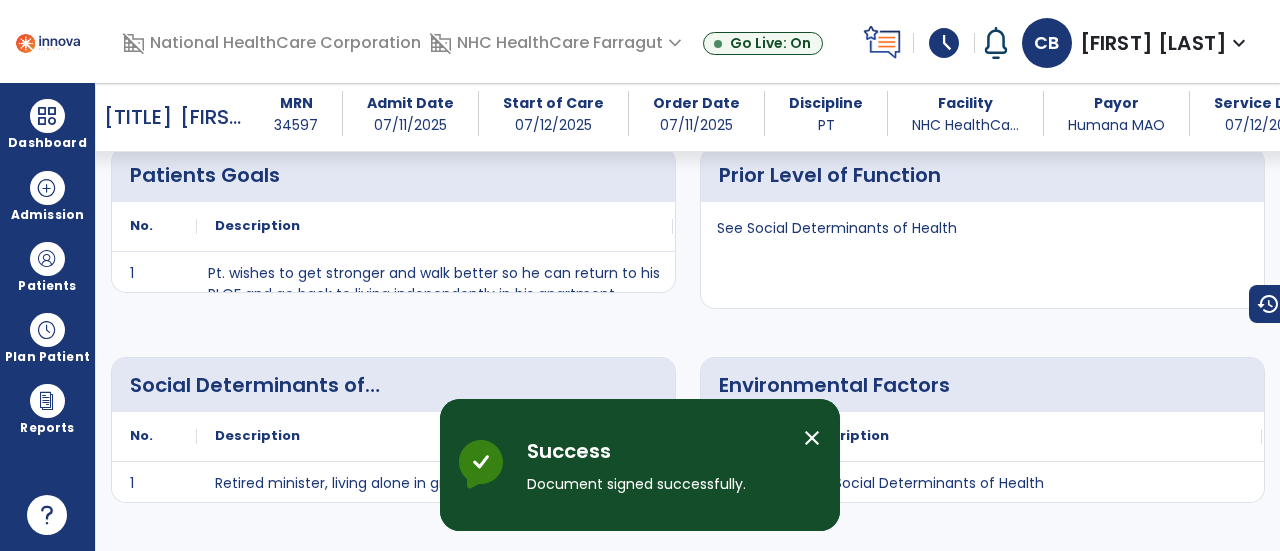 scroll, scrollTop: 3035, scrollLeft: 0, axis: vertical 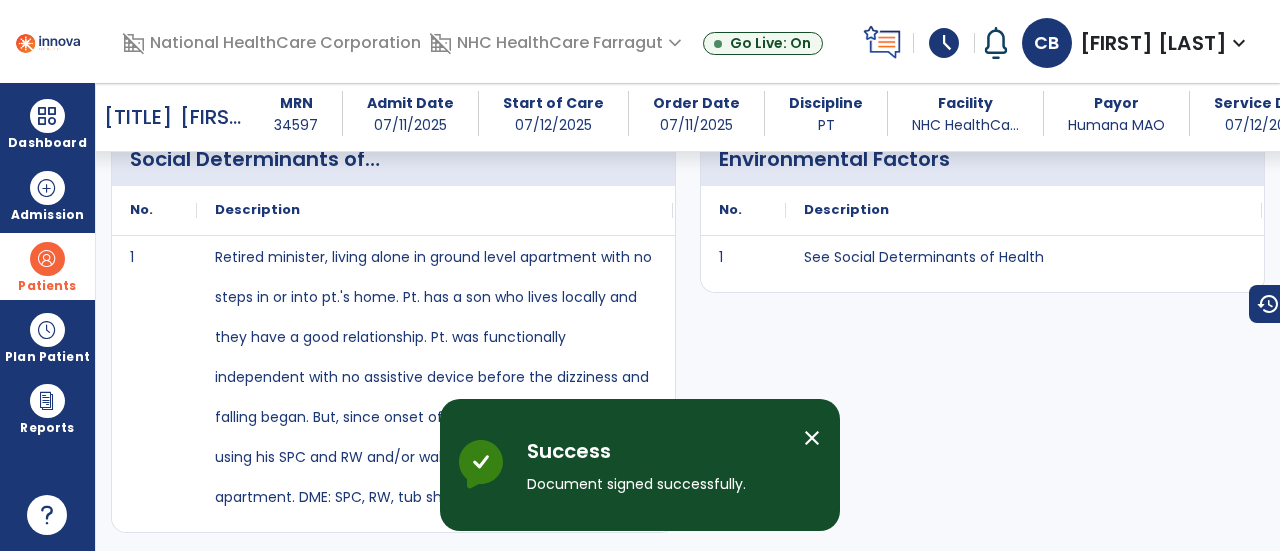 click at bounding box center [47, 259] 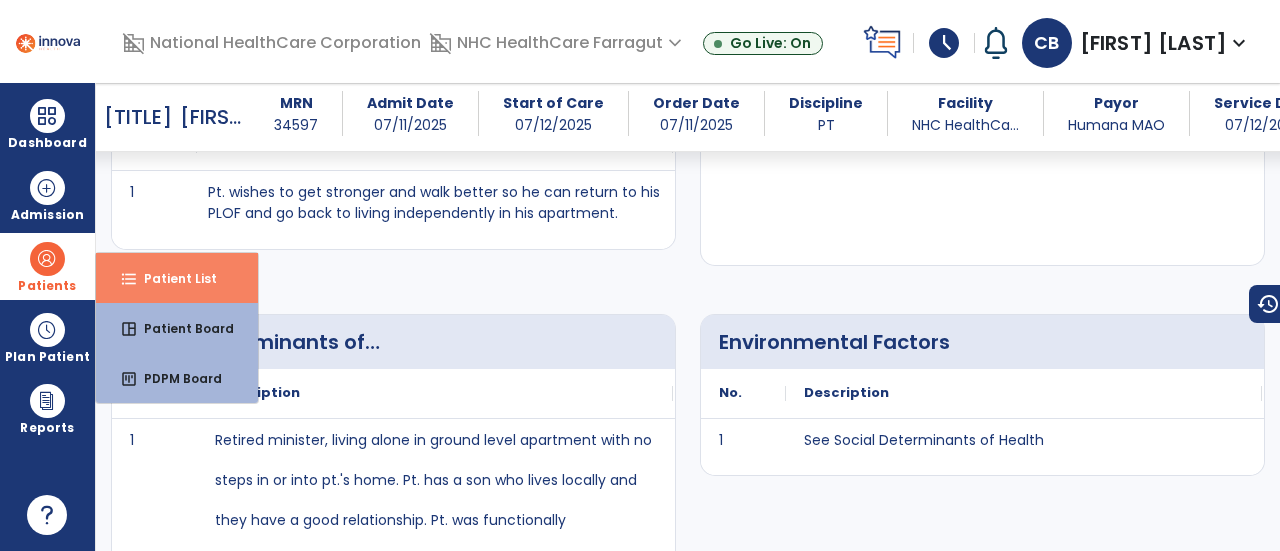 click on "Patient List" at bounding box center (172, 278) 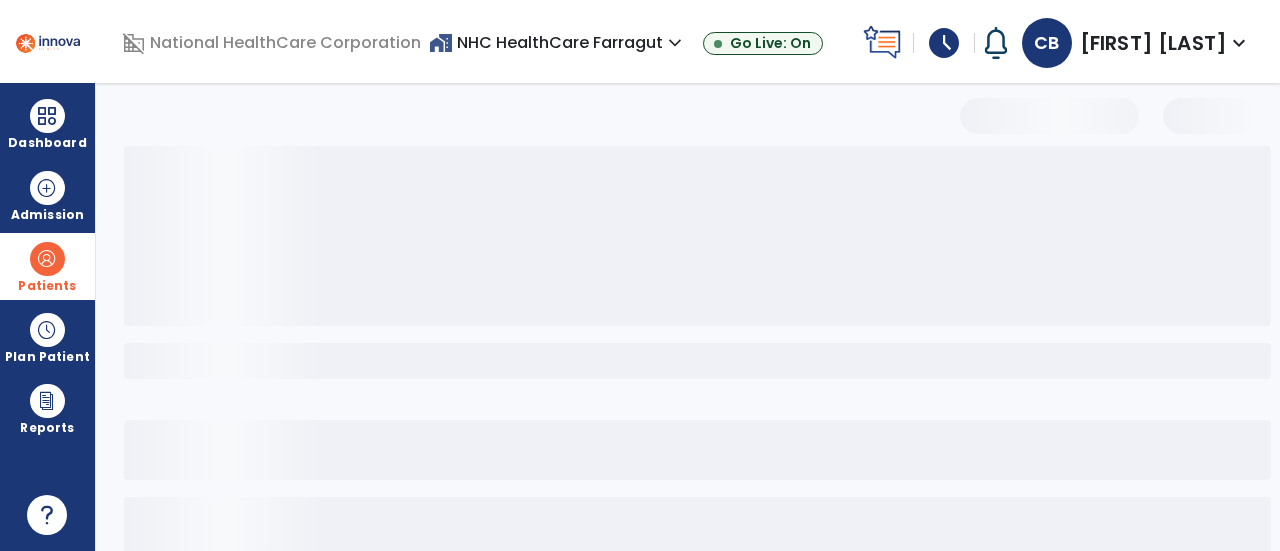 scroll, scrollTop: 190, scrollLeft: 0, axis: vertical 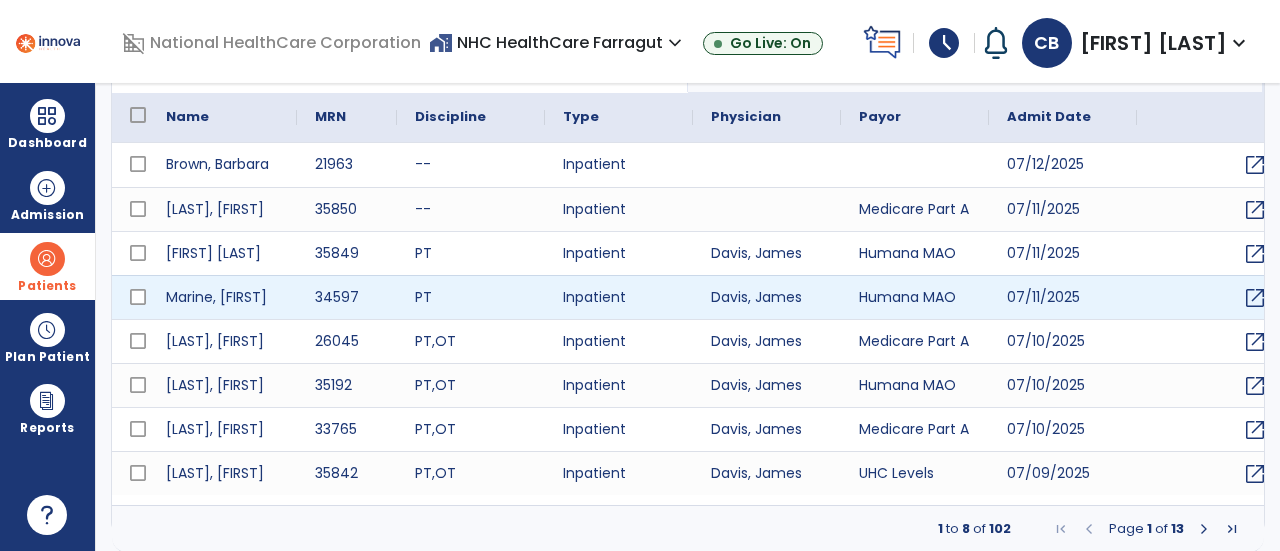 select on "***" 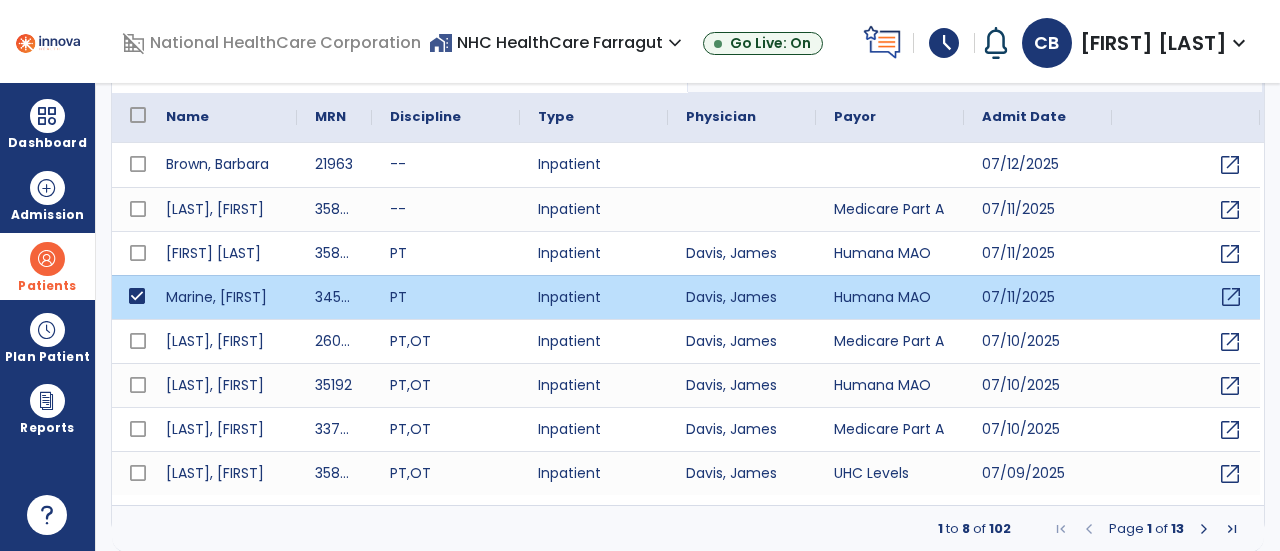 click on "open_in_new" at bounding box center [1231, 297] 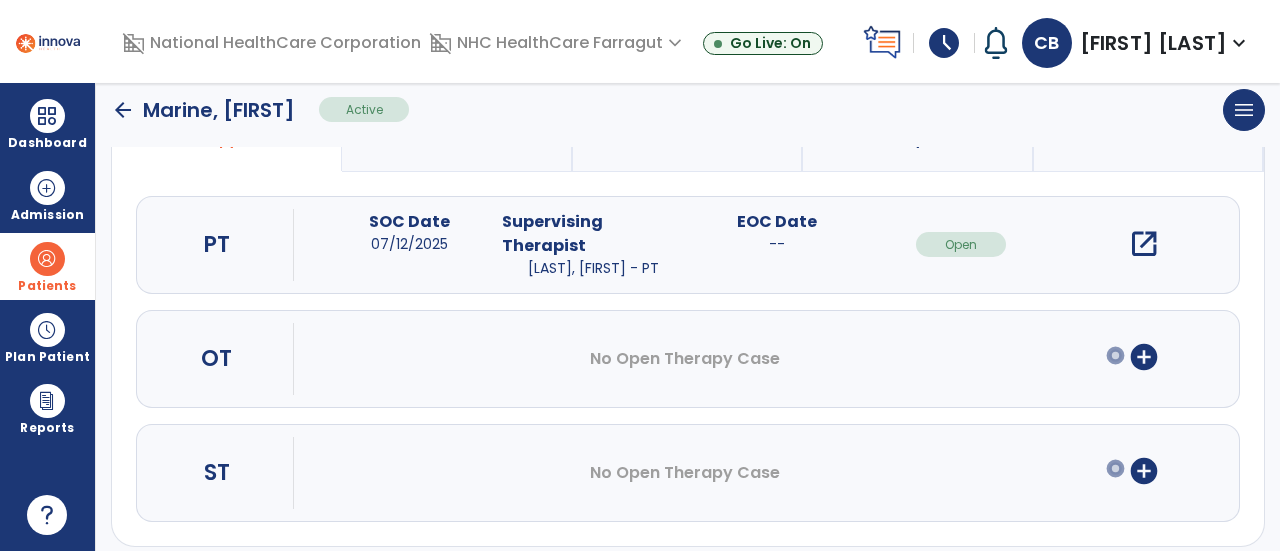 click on "PT" at bounding box center [217, 245] 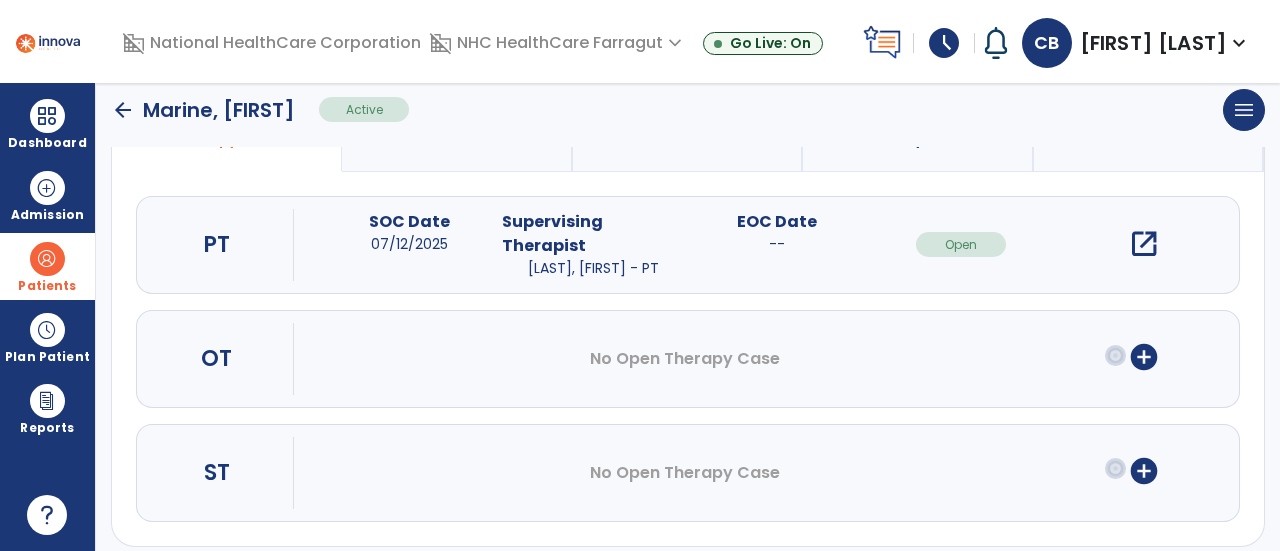 click on "open_in_new" at bounding box center [1144, 244] 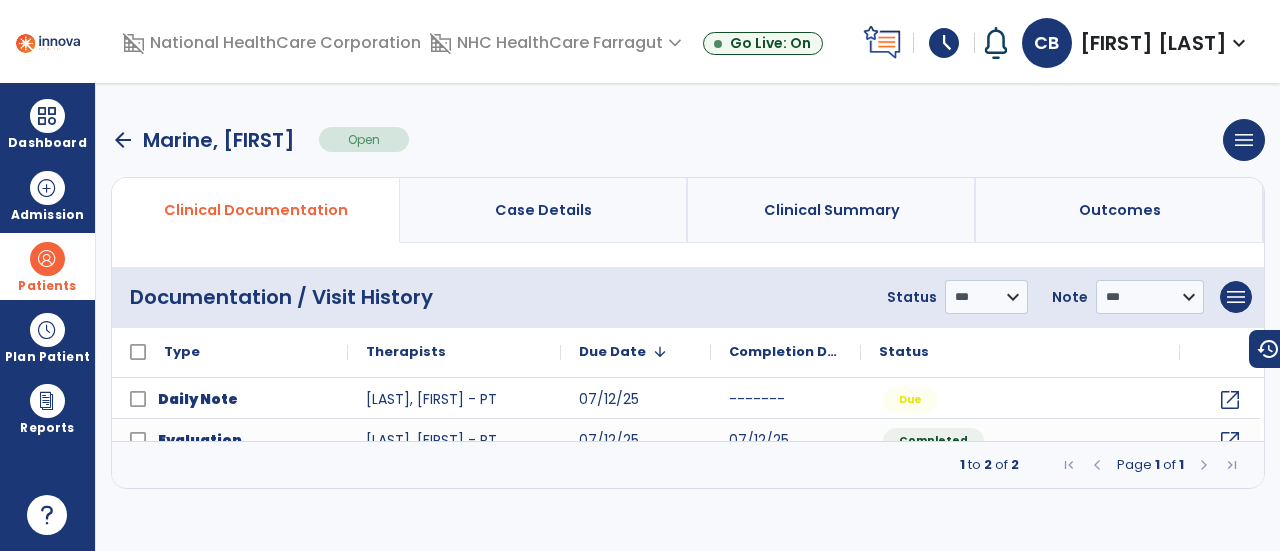 scroll, scrollTop: 0, scrollLeft: 0, axis: both 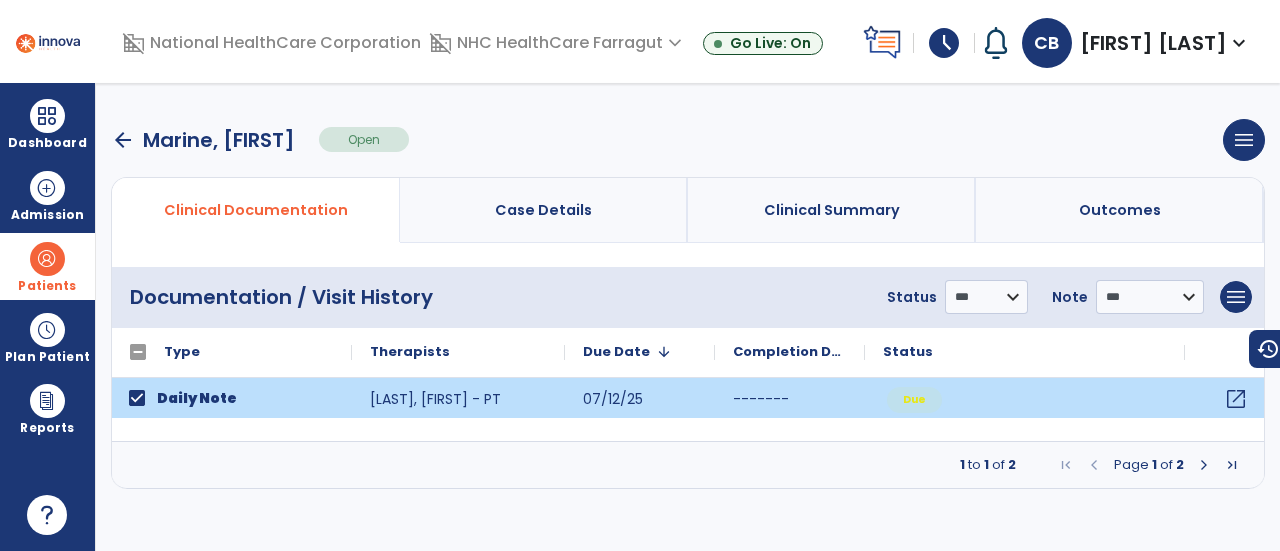 click on "open_in_new" 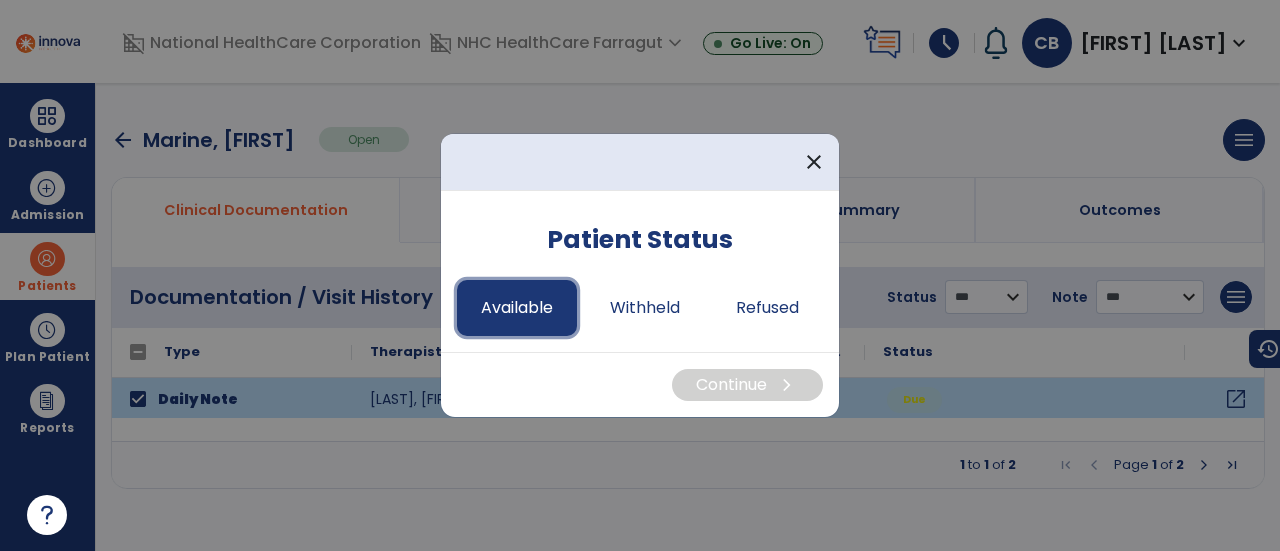 click on "Available" at bounding box center [517, 308] 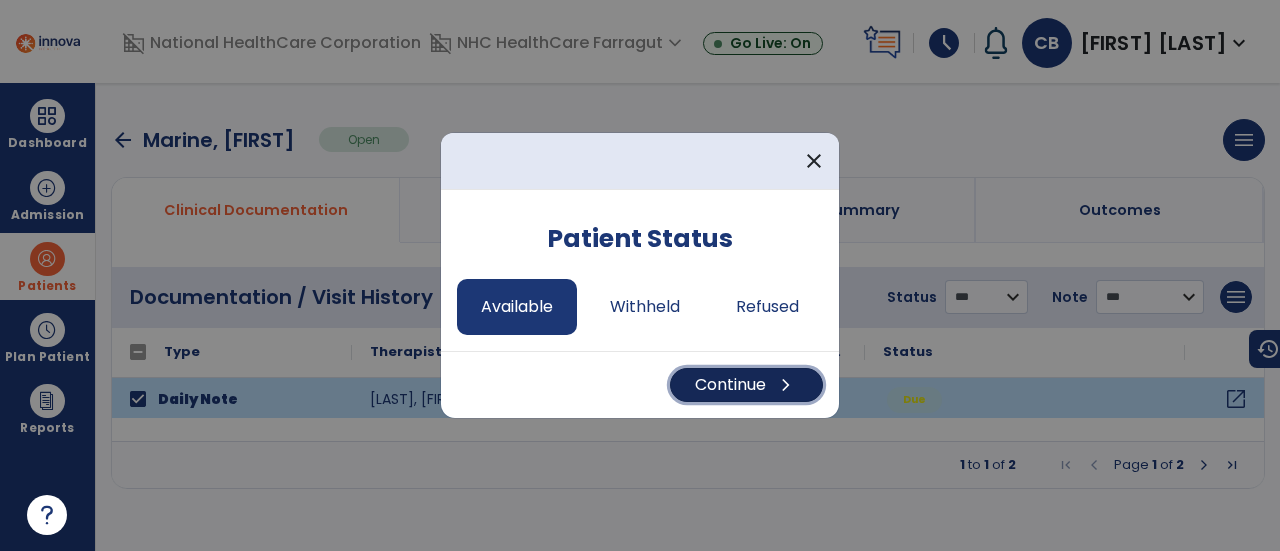 click on "Continue   chevron_right" at bounding box center (746, 385) 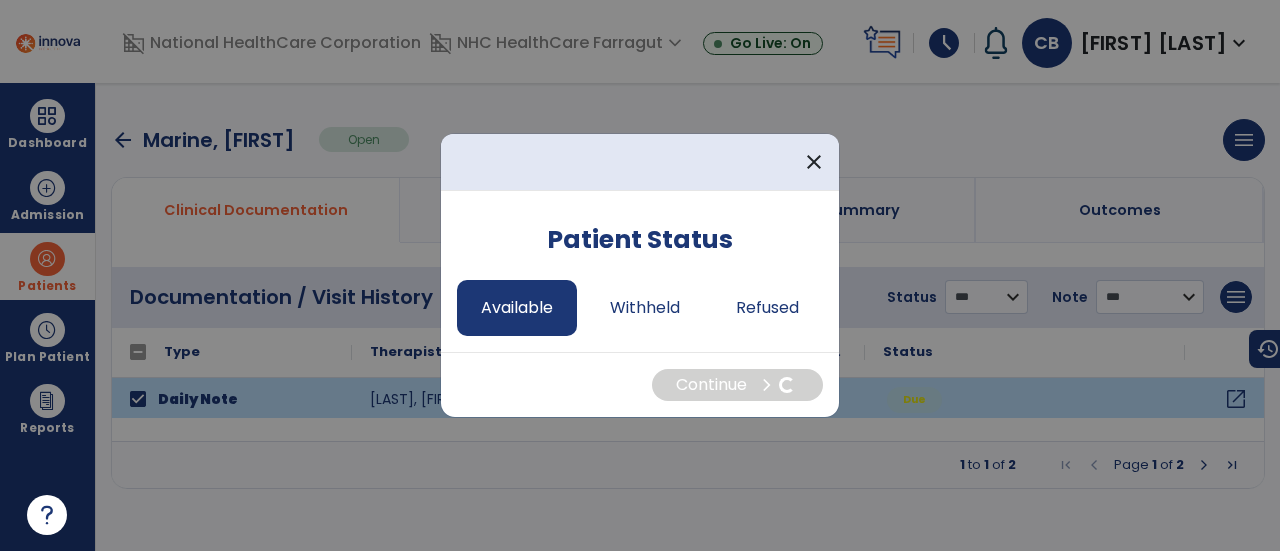 select on "*" 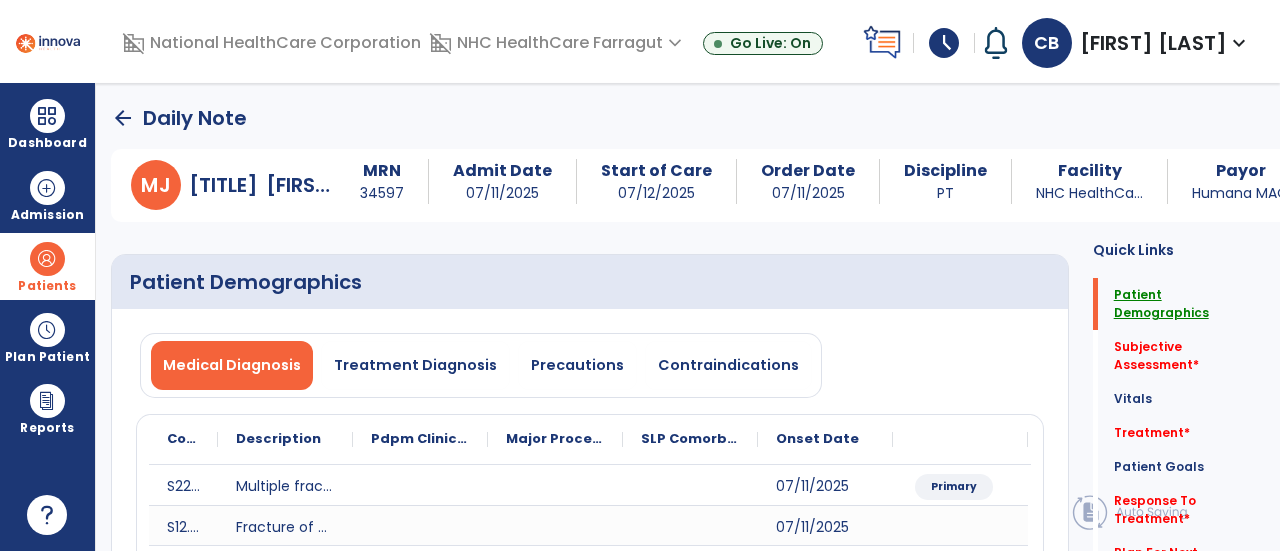 click on "Patient Demographics" 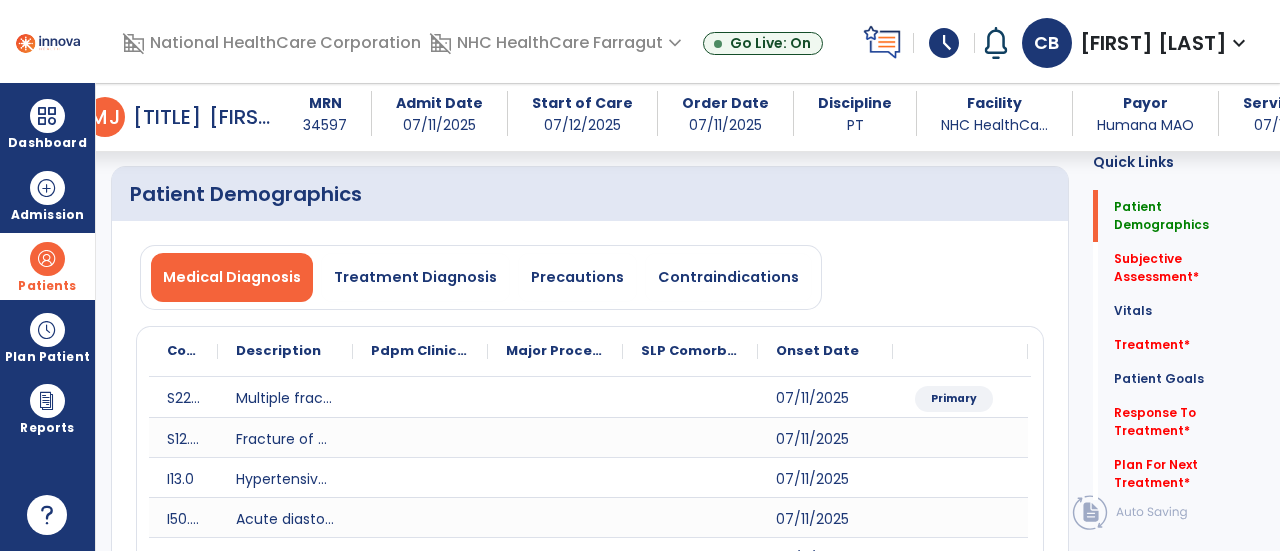 scroll, scrollTop: 100, scrollLeft: 0, axis: vertical 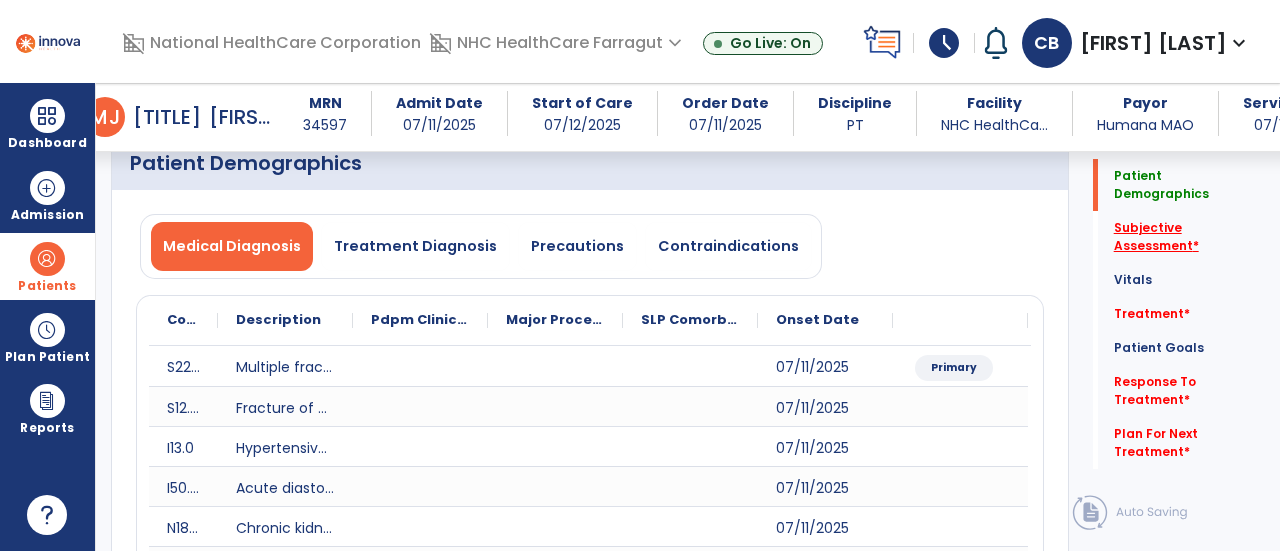 click on "Subjective Assessment   *" 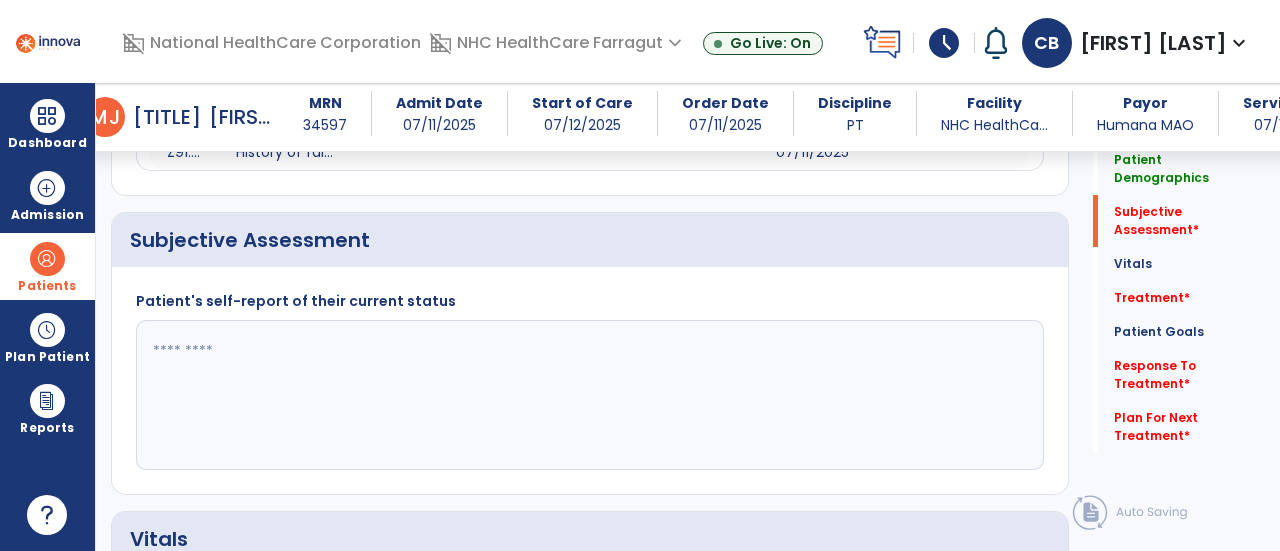 scroll, scrollTop: 870, scrollLeft: 0, axis: vertical 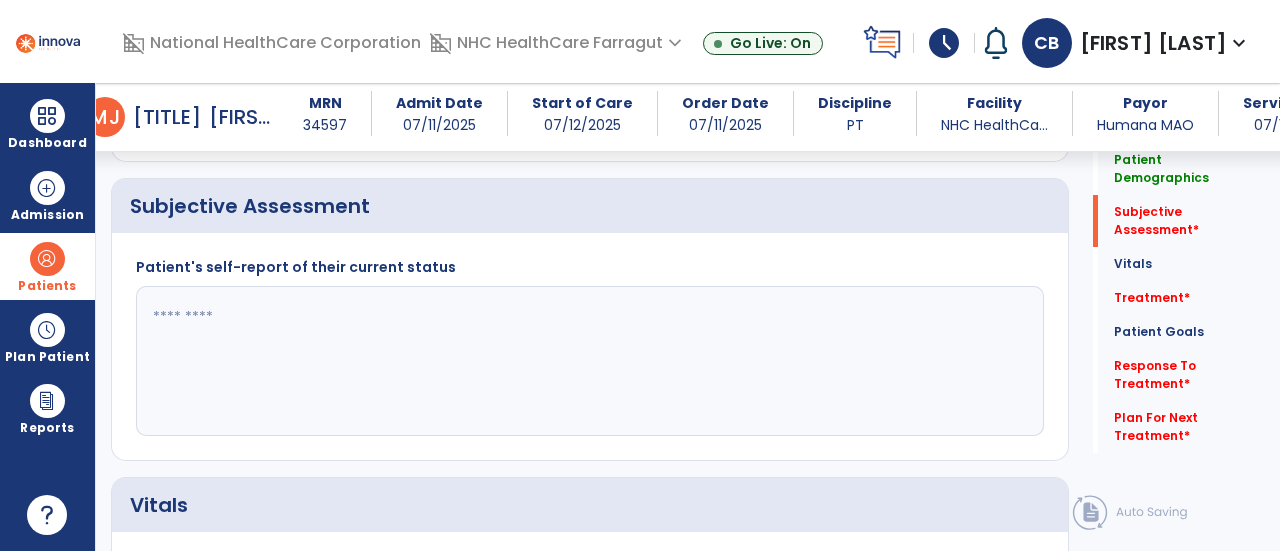 click 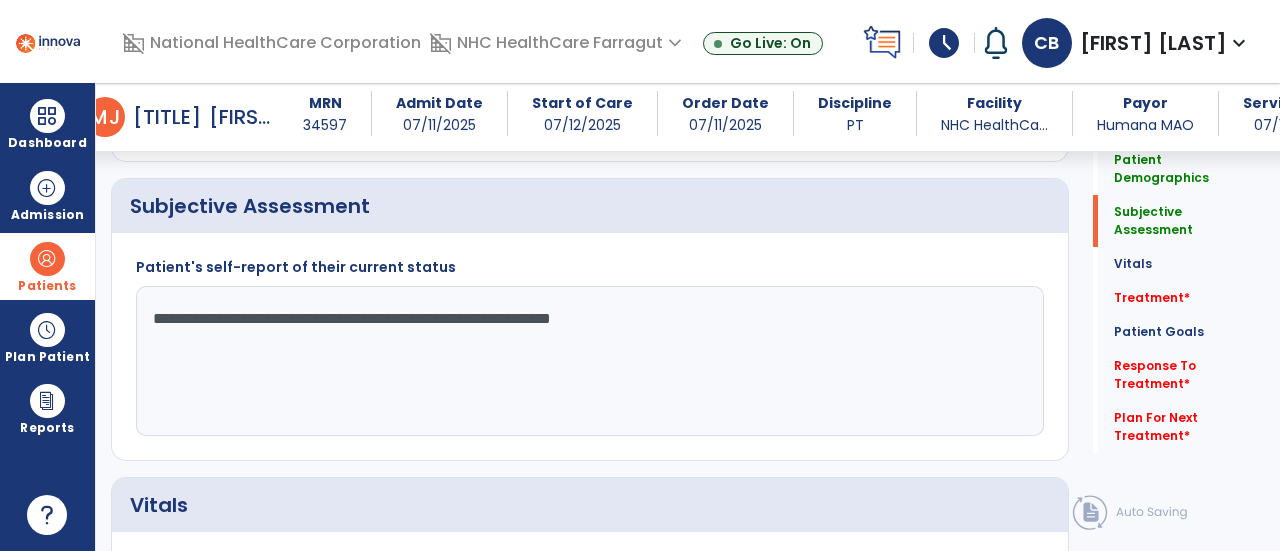 click on "**********" 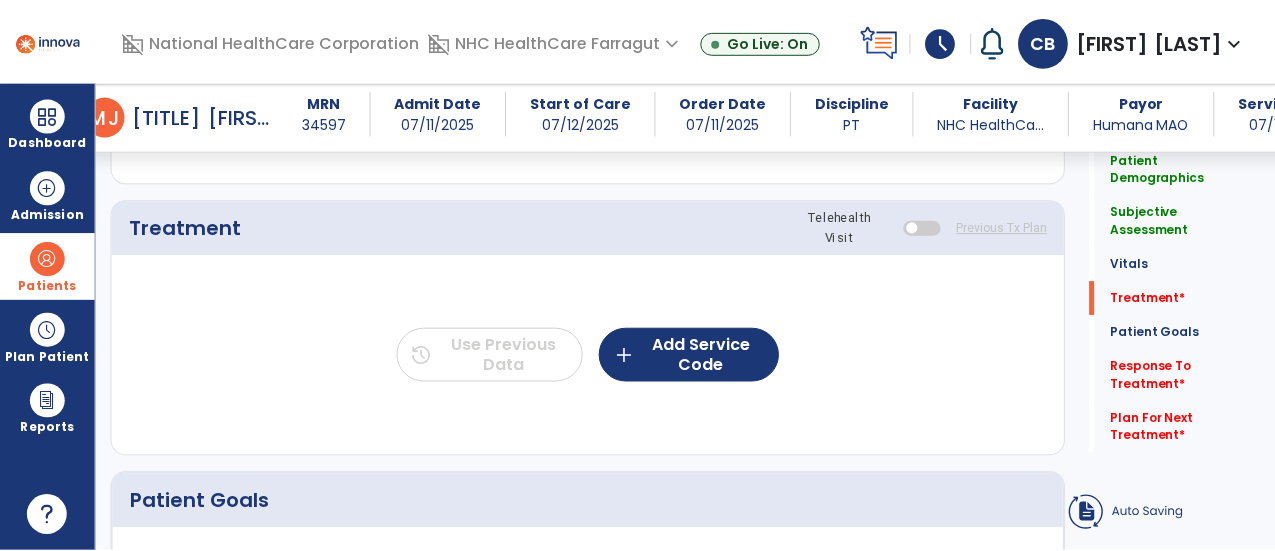 scroll, scrollTop: 1670, scrollLeft: 0, axis: vertical 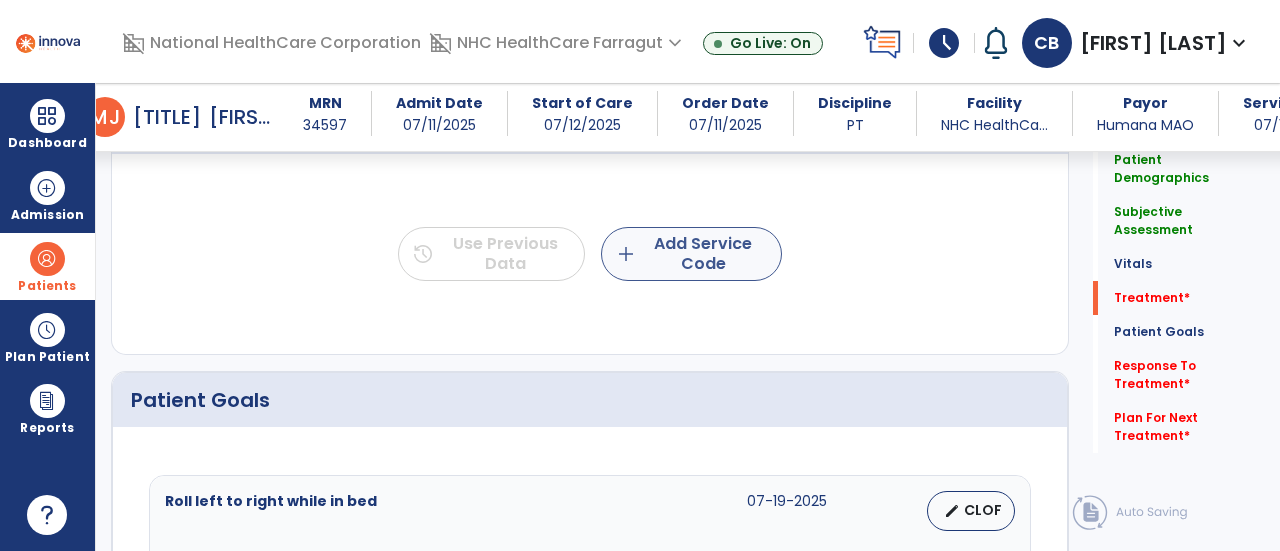 type on "**********" 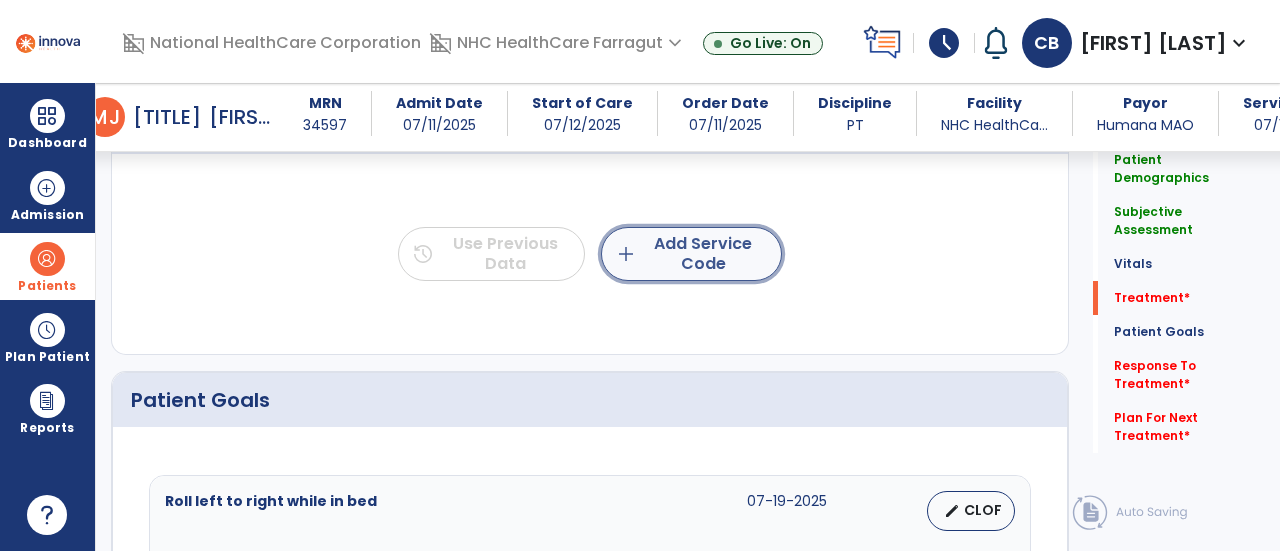 click on "add" 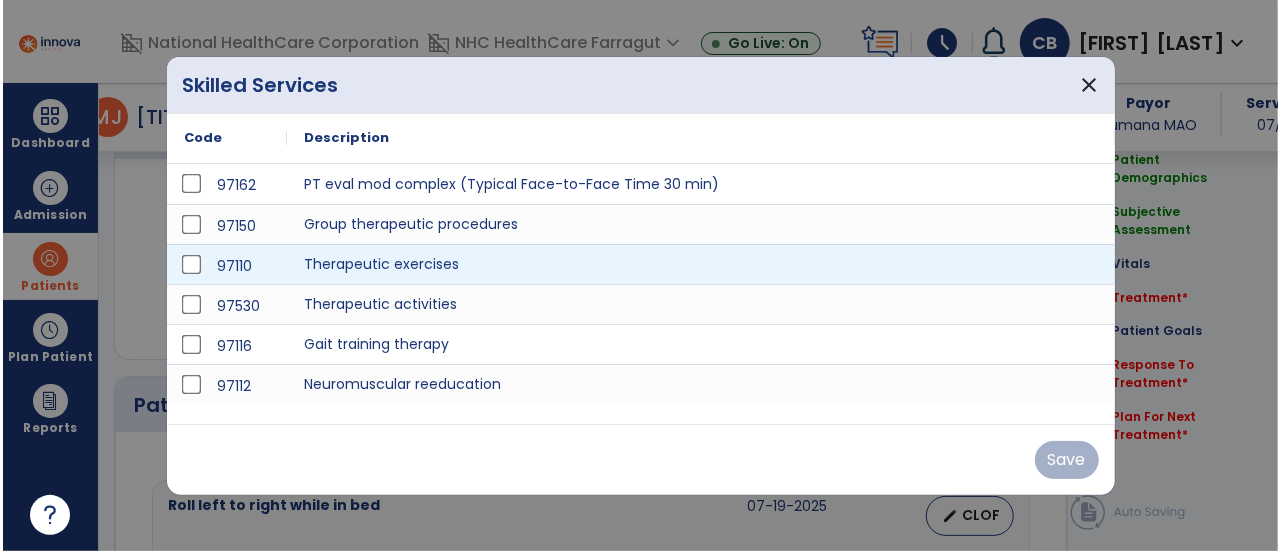 scroll, scrollTop: 1670, scrollLeft: 0, axis: vertical 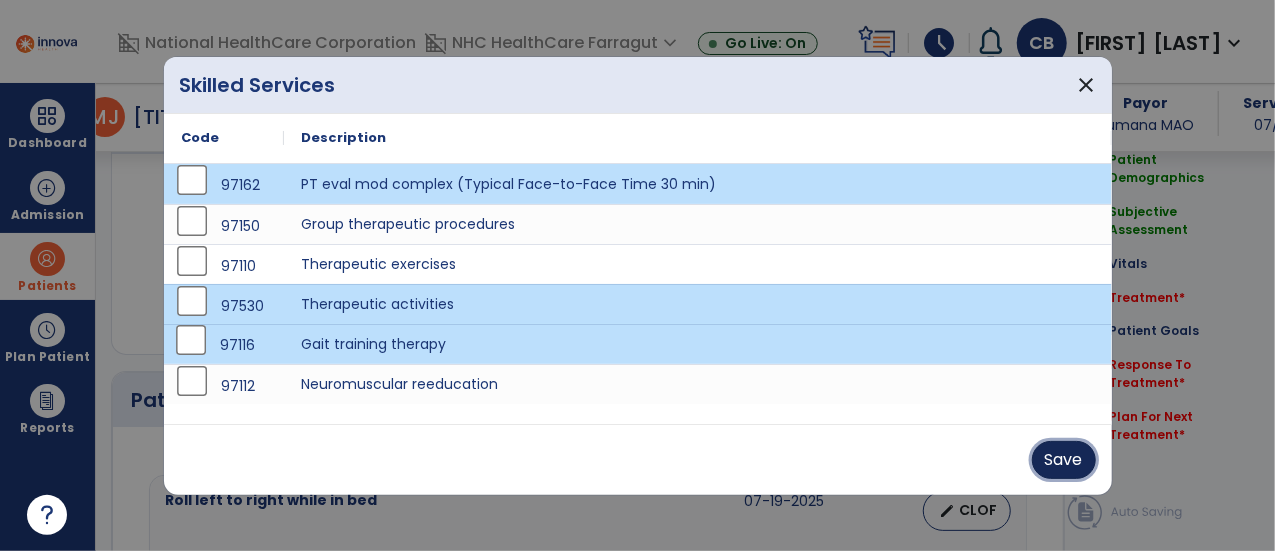 click on "Save" at bounding box center (1064, 460) 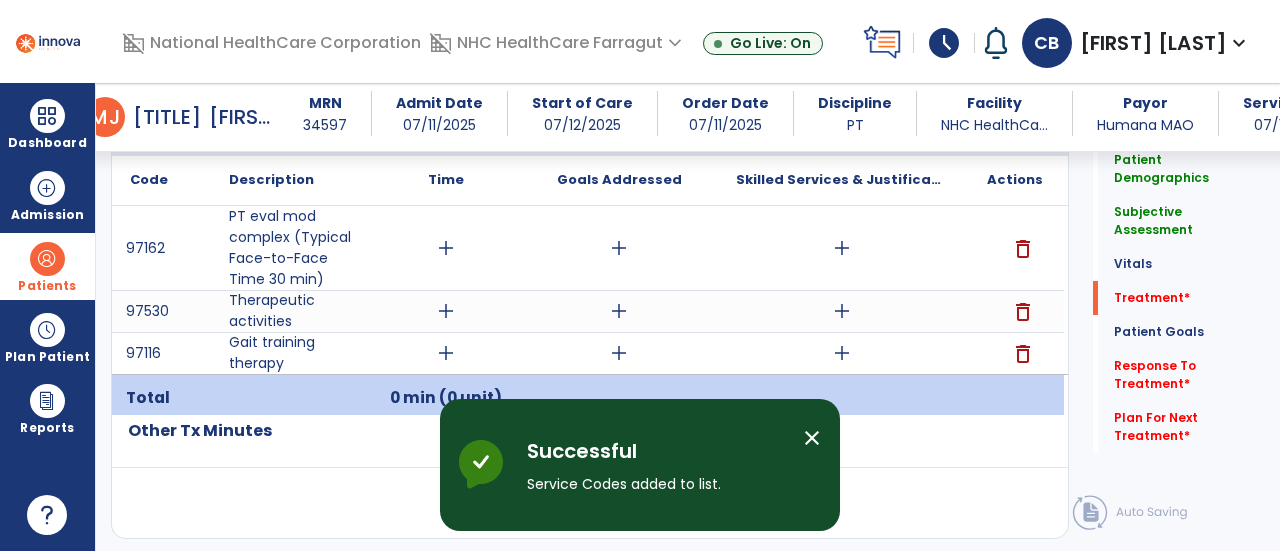 drag, startPoint x: 813, startPoint y: 434, endPoint x: 805, endPoint y: 425, distance: 12.0415945 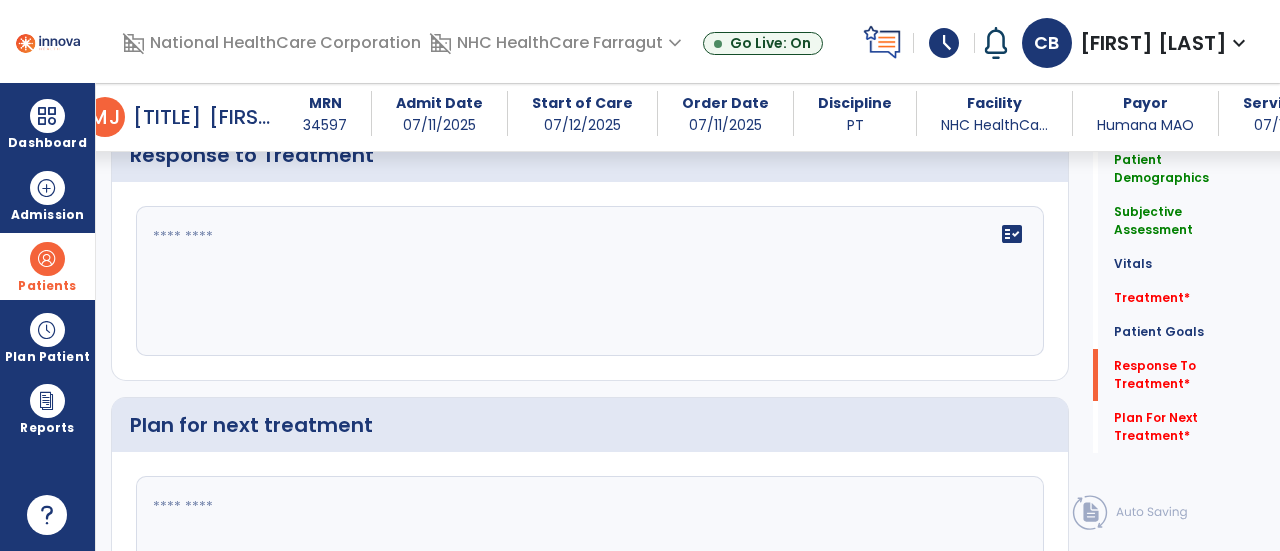 scroll, scrollTop: 3224, scrollLeft: 0, axis: vertical 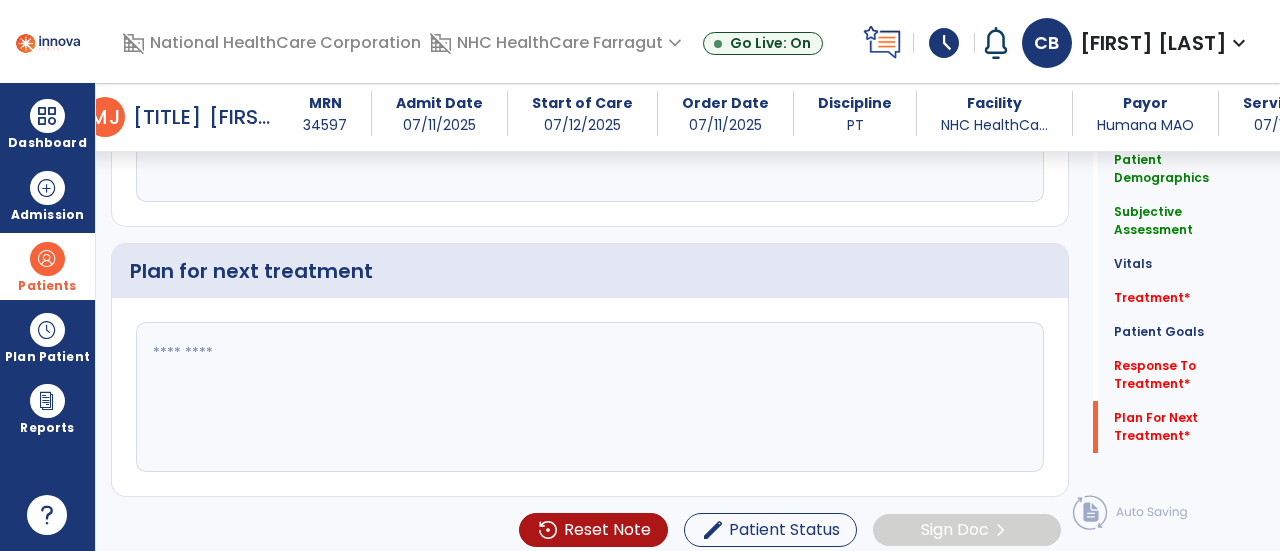 click 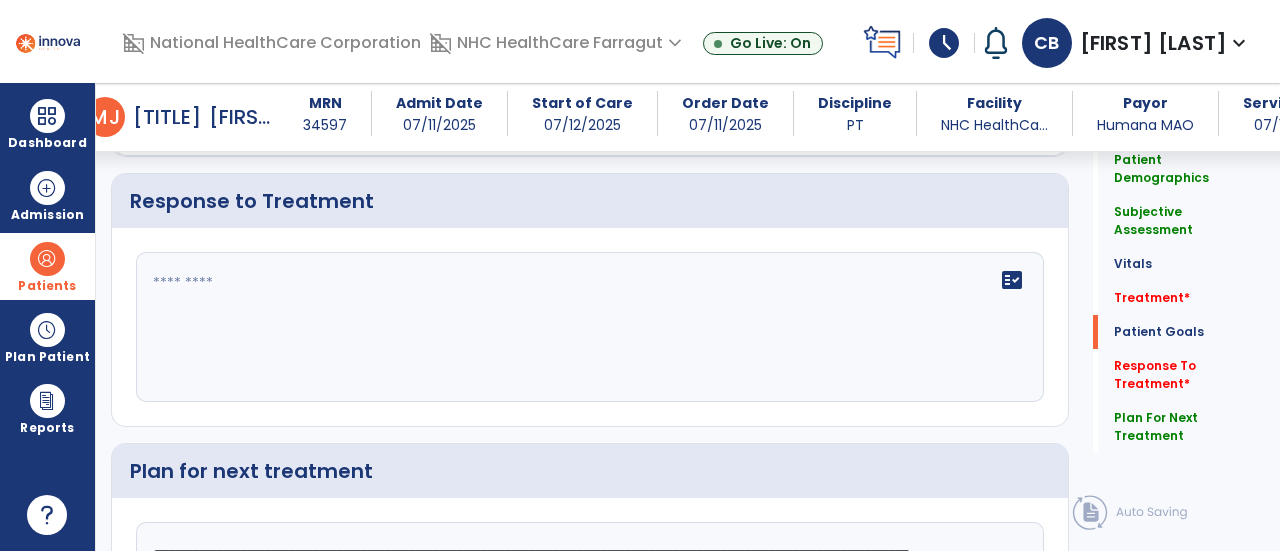 type on "**********" 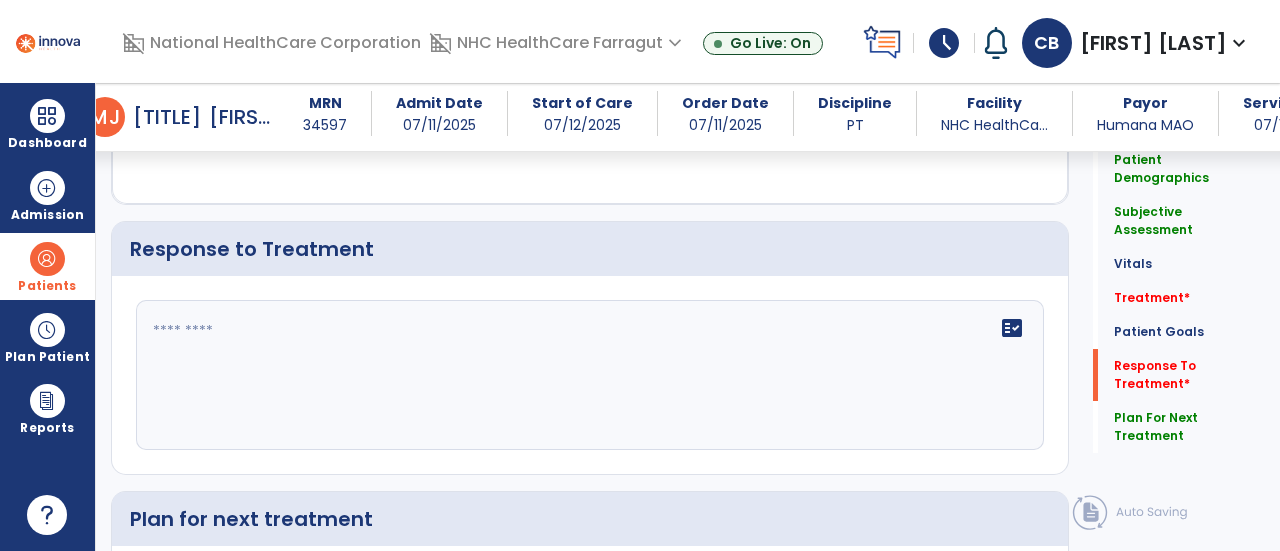 scroll, scrollTop: 3024, scrollLeft: 0, axis: vertical 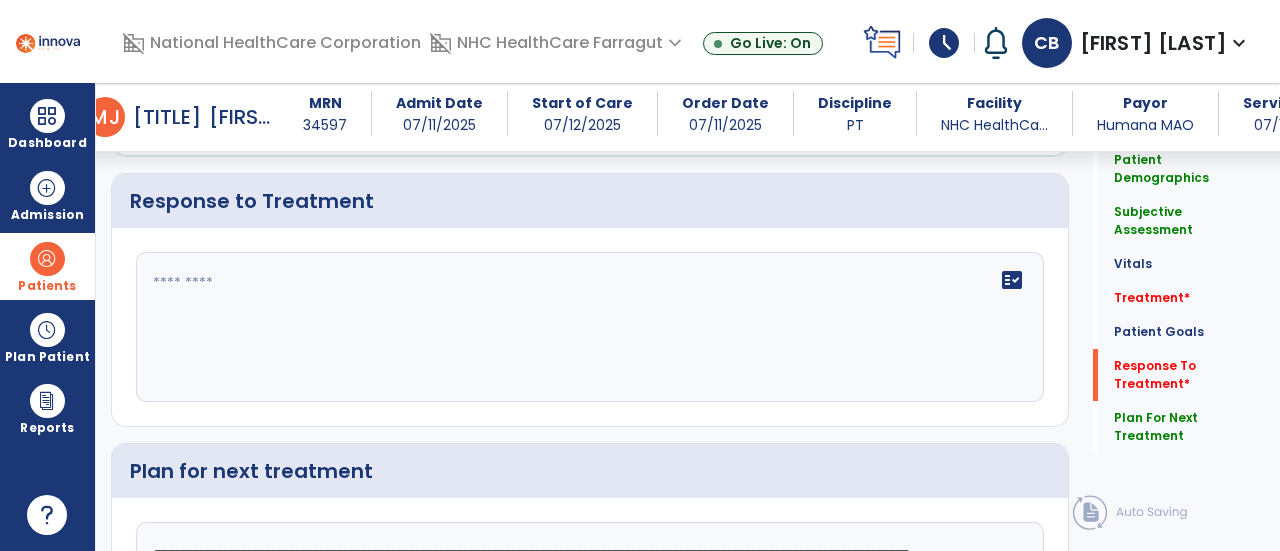 click on "fact_check" 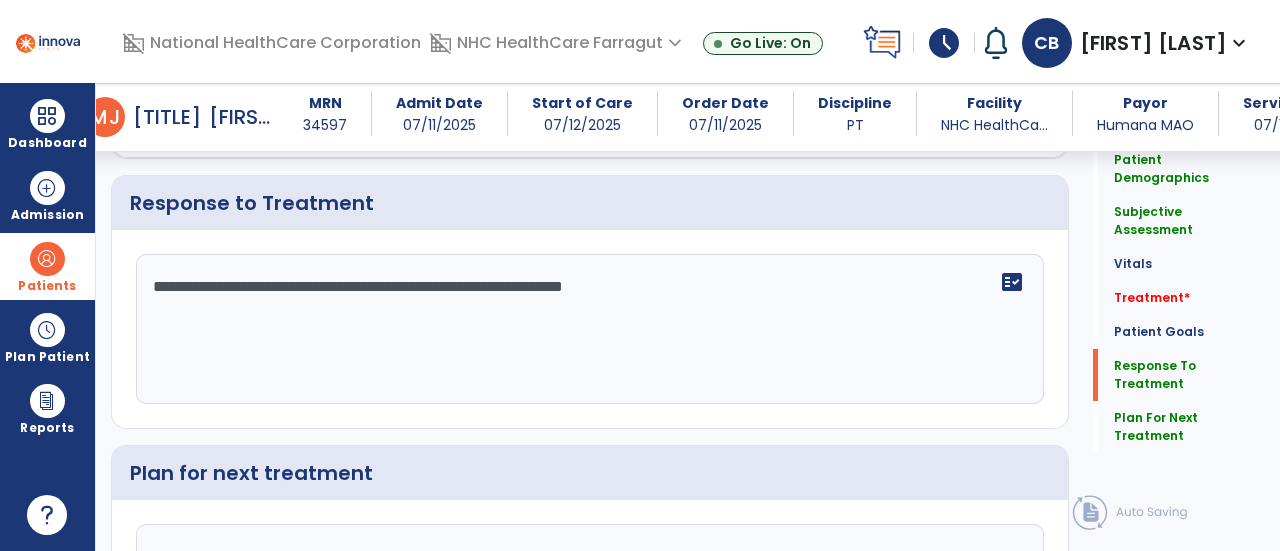 scroll, scrollTop: 3024, scrollLeft: 0, axis: vertical 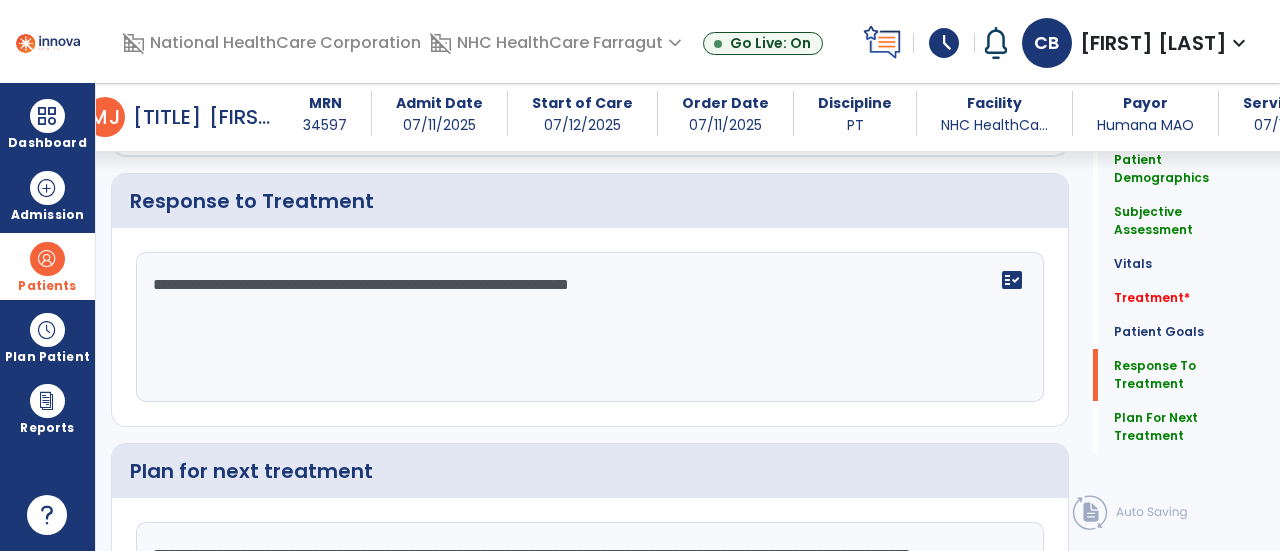click on "**********" 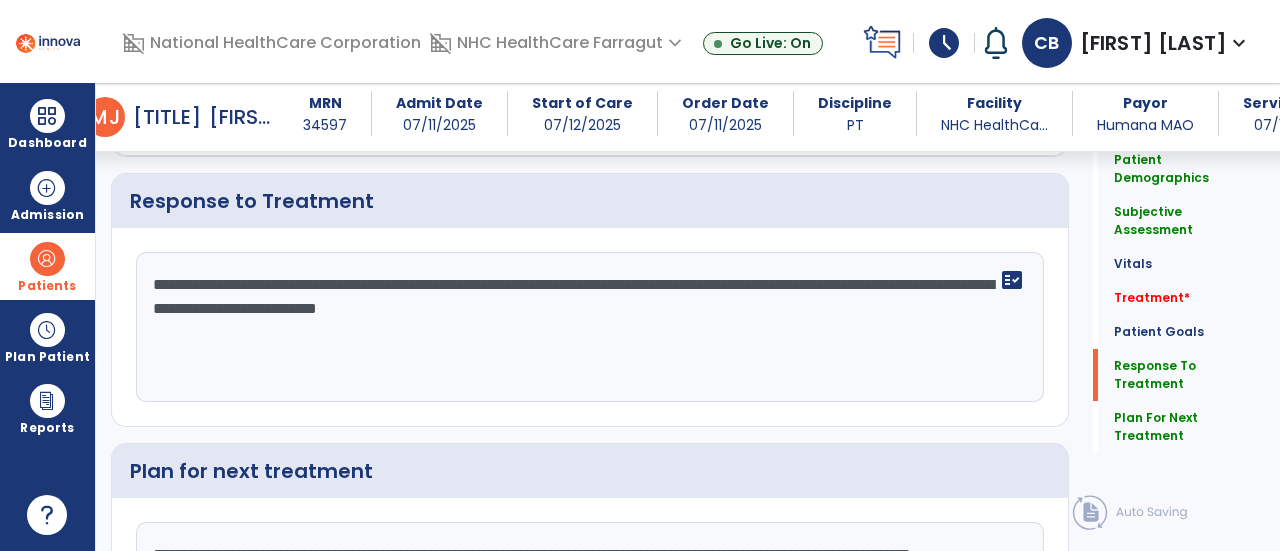 scroll, scrollTop: 3024, scrollLeft: 0, axis: vertical 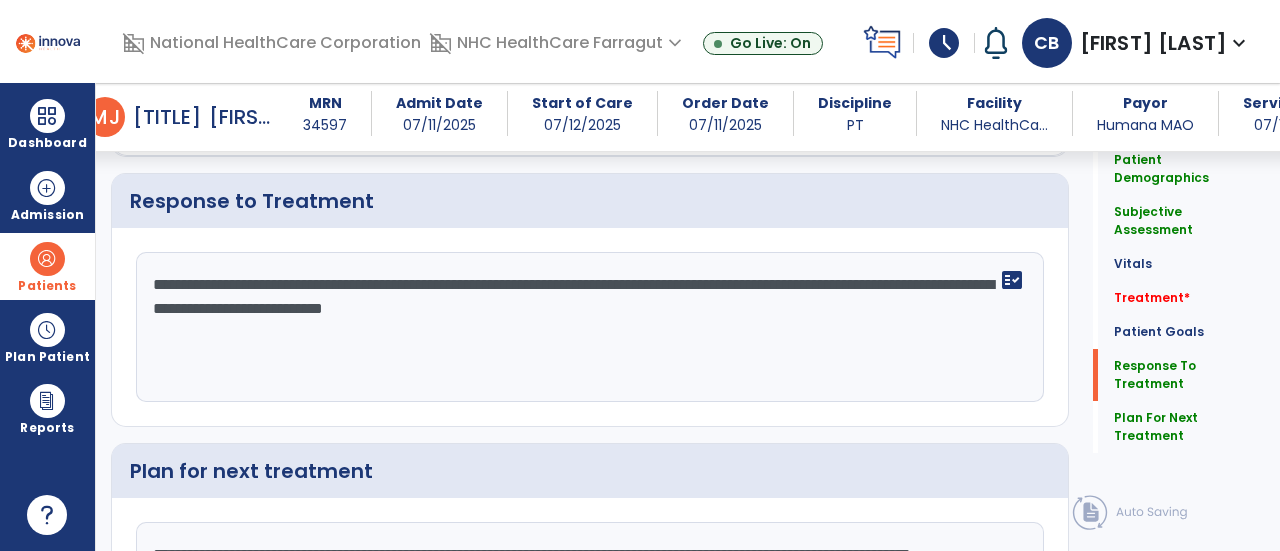 click on "**********" 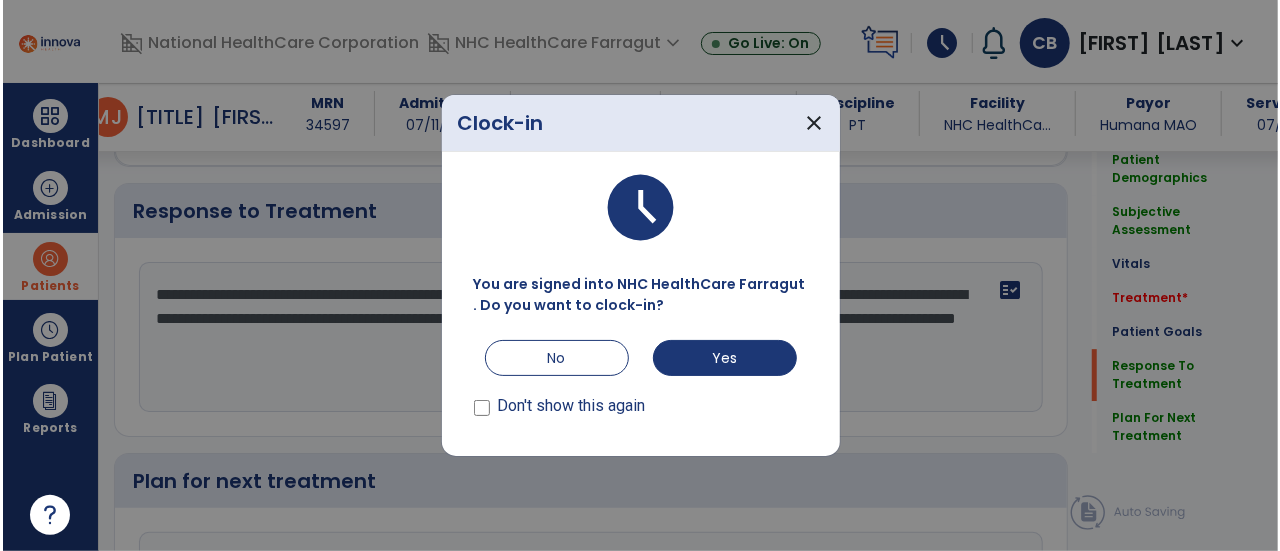 scroll, scrollTop: 3024, scrollLeft: 0, axis: vertical 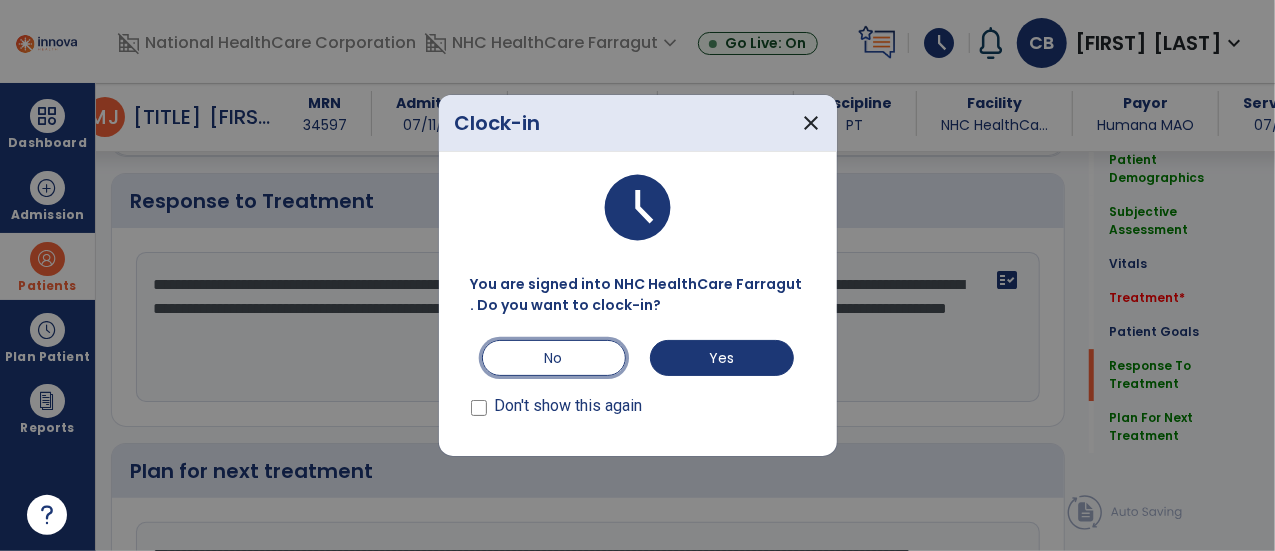 click on "No" at bounding box center [554, 358] 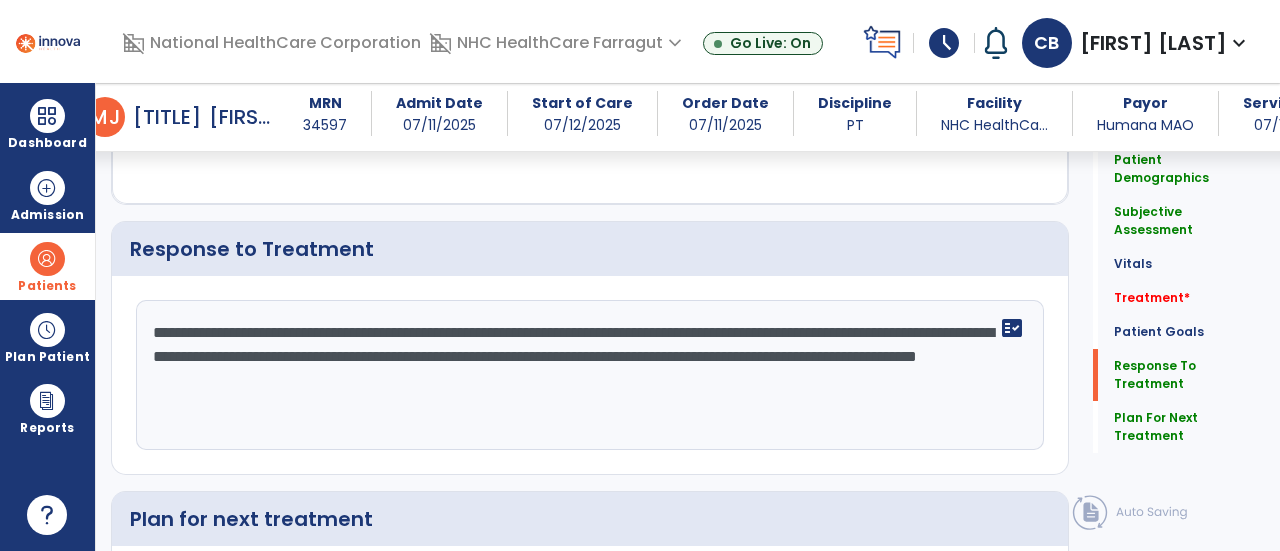 click on "**********" 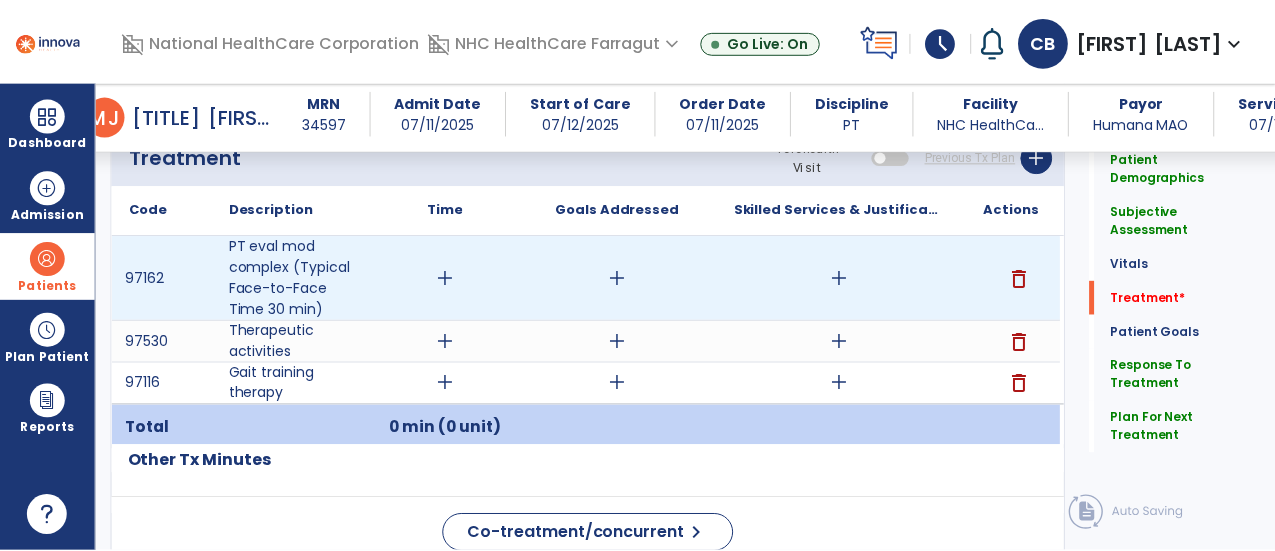 scroll, scrollTop: 1624, scrollLeft: 0, axis: vertical 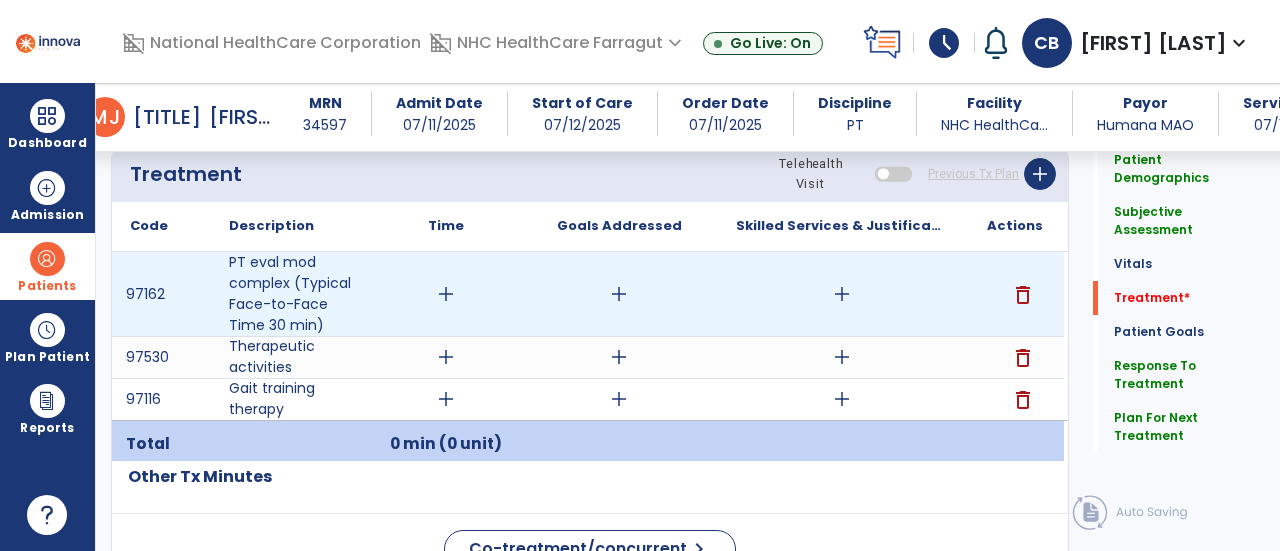 type on "**********" 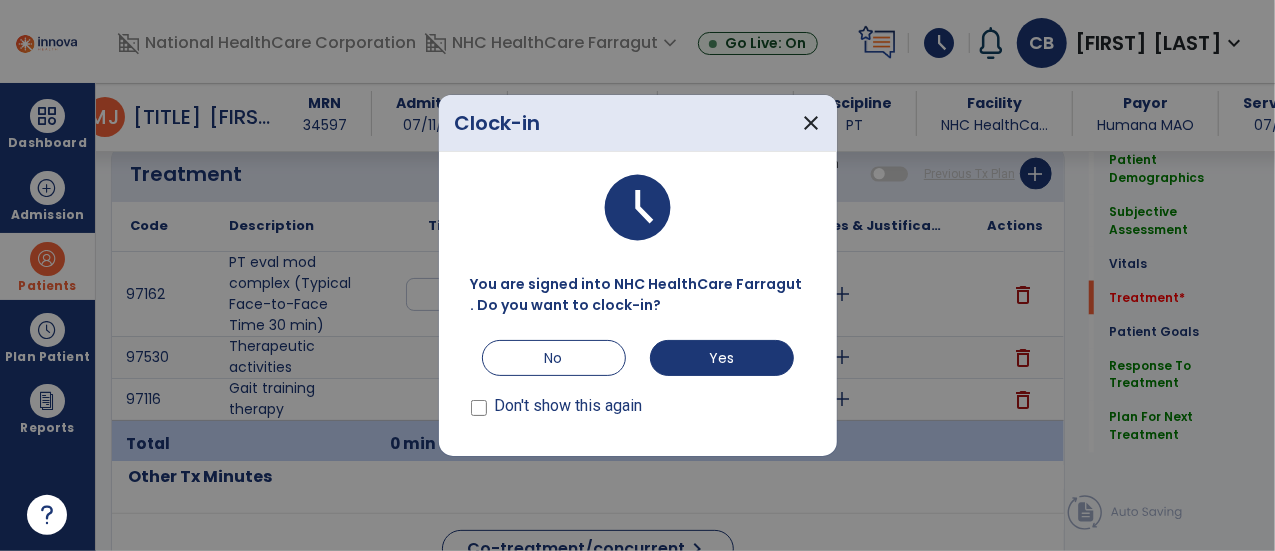 scroll, scrollTop: 1624, scrollLeft: 0, axis: vertical 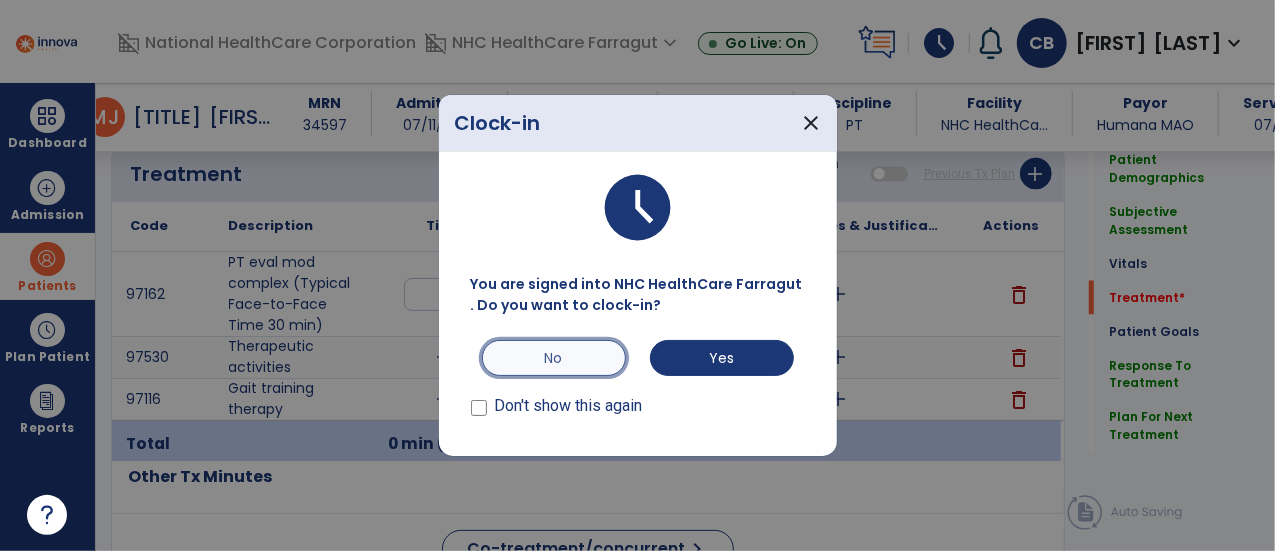 click on "No" at bounding box center [554, 358] 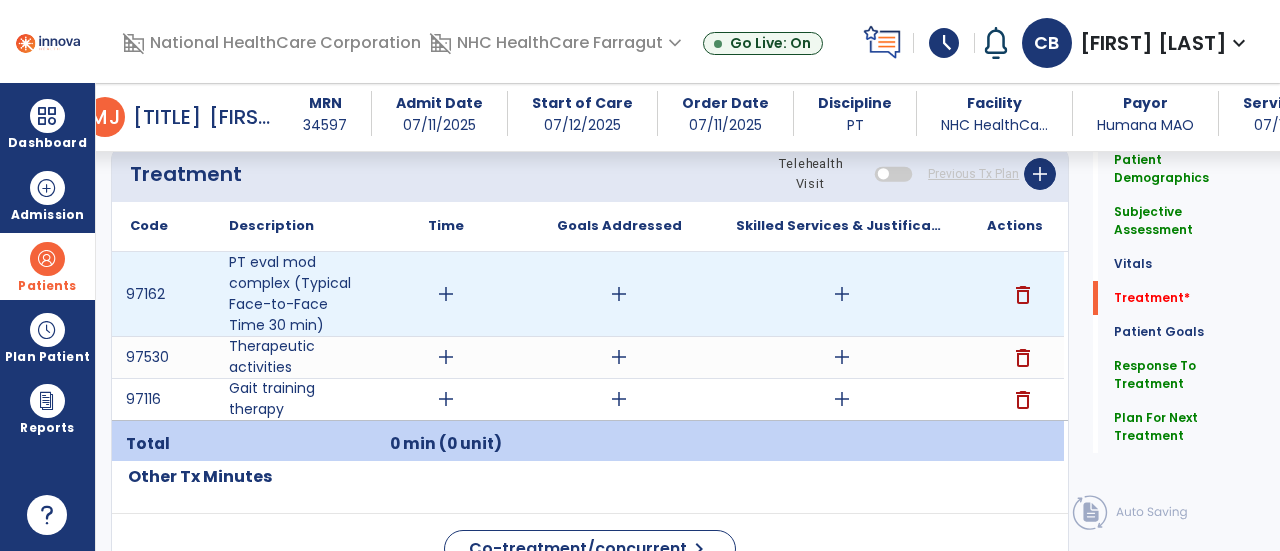 click on "add" at bounding box center (446, 294) 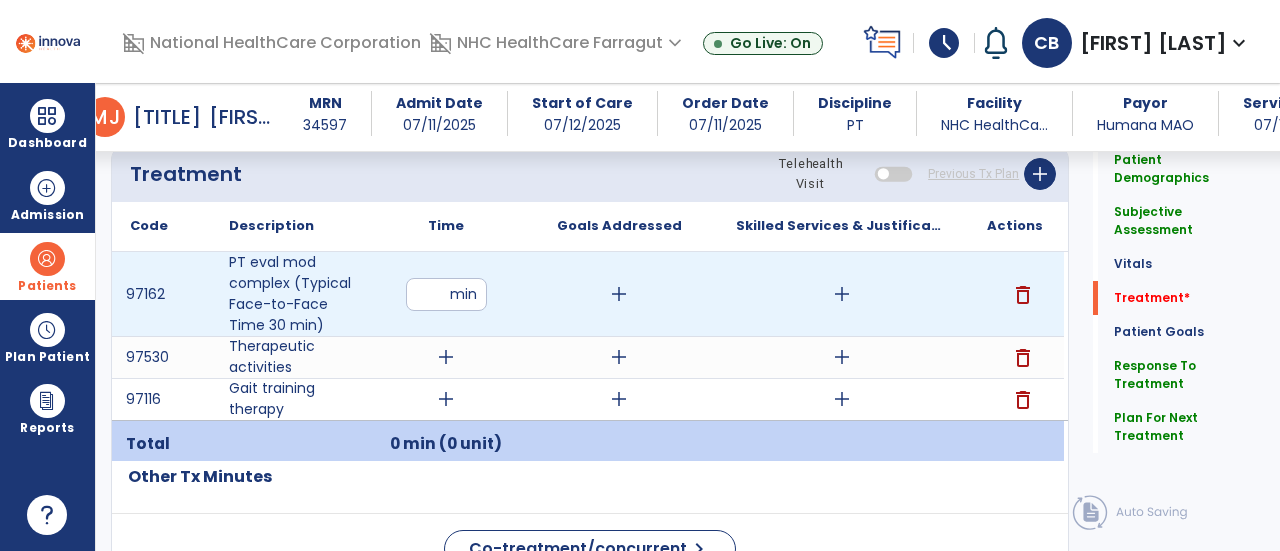 click at bounding box center (446, 294) 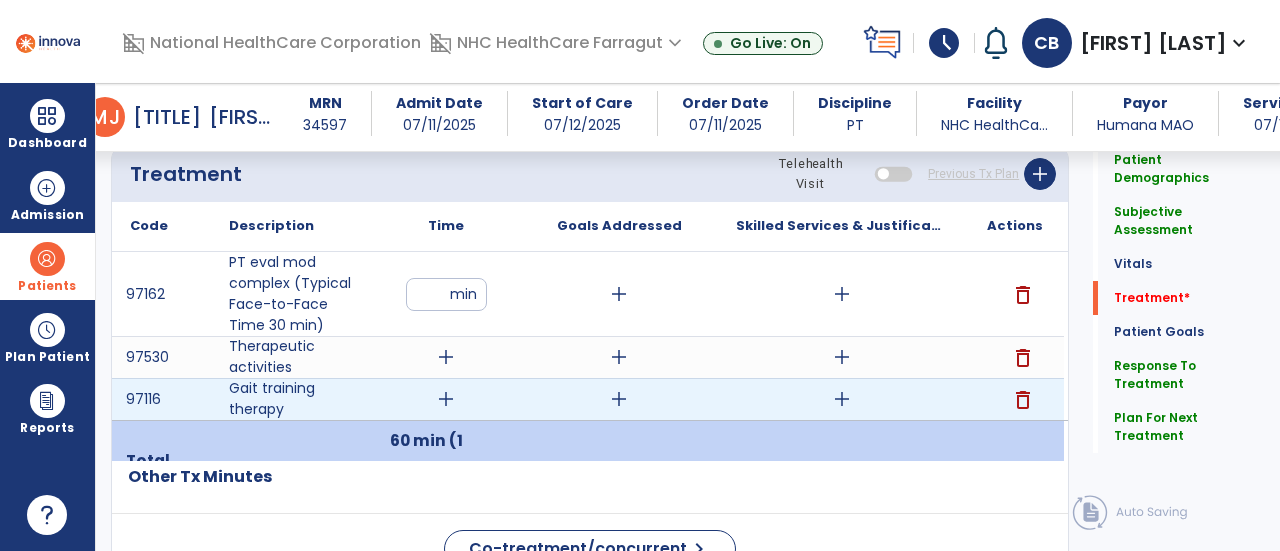 click on "add" at bounding box center [446, 399] 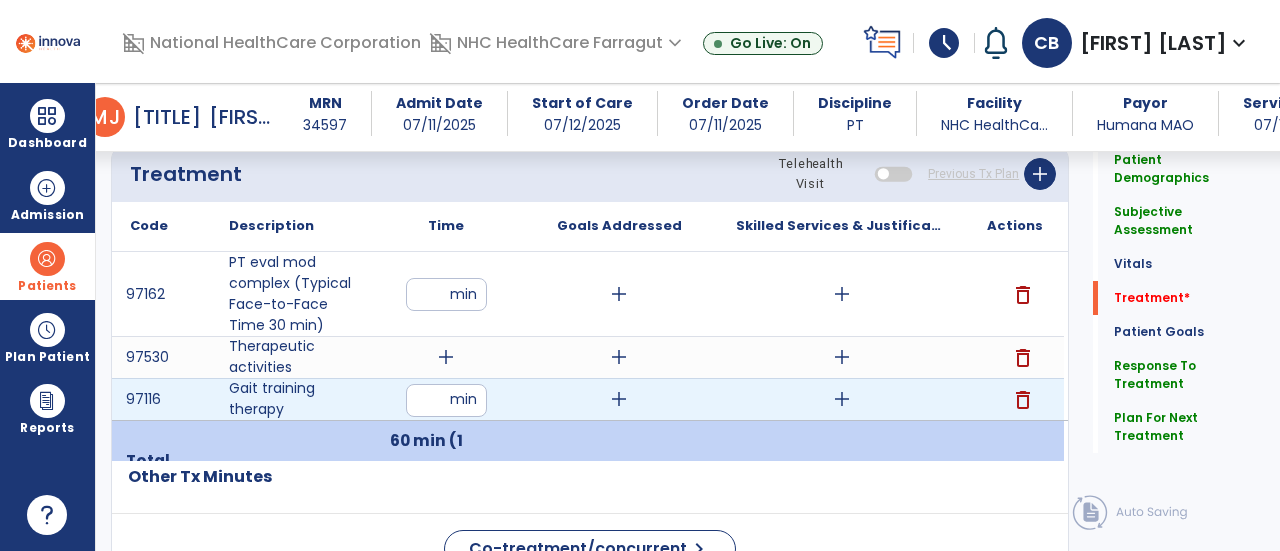 type on "**" 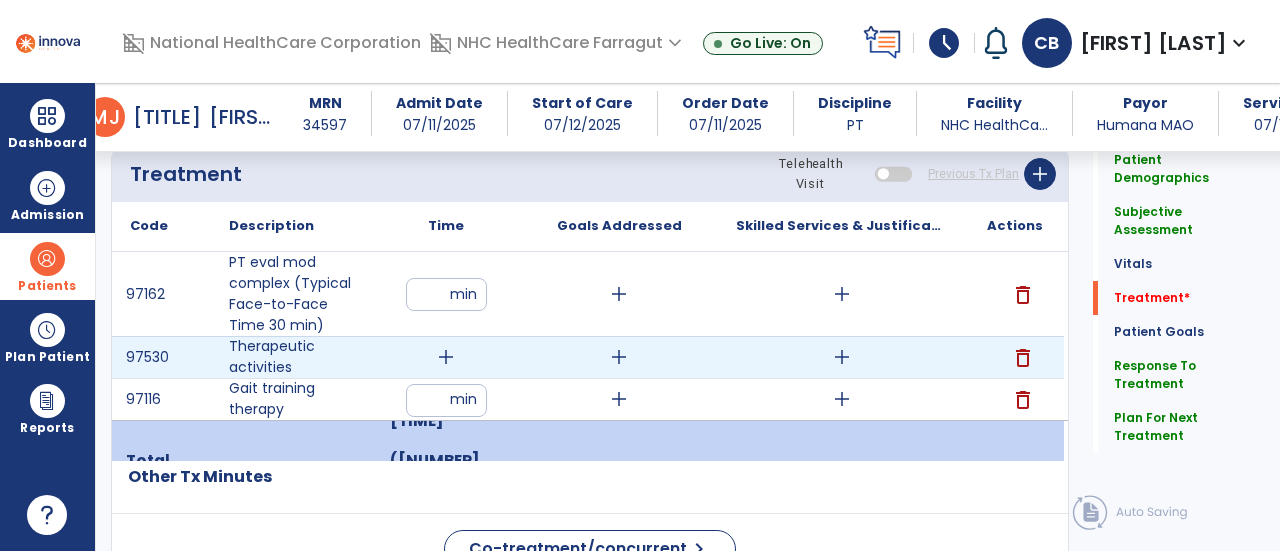 click on "add" at bounding box center (446, 357) 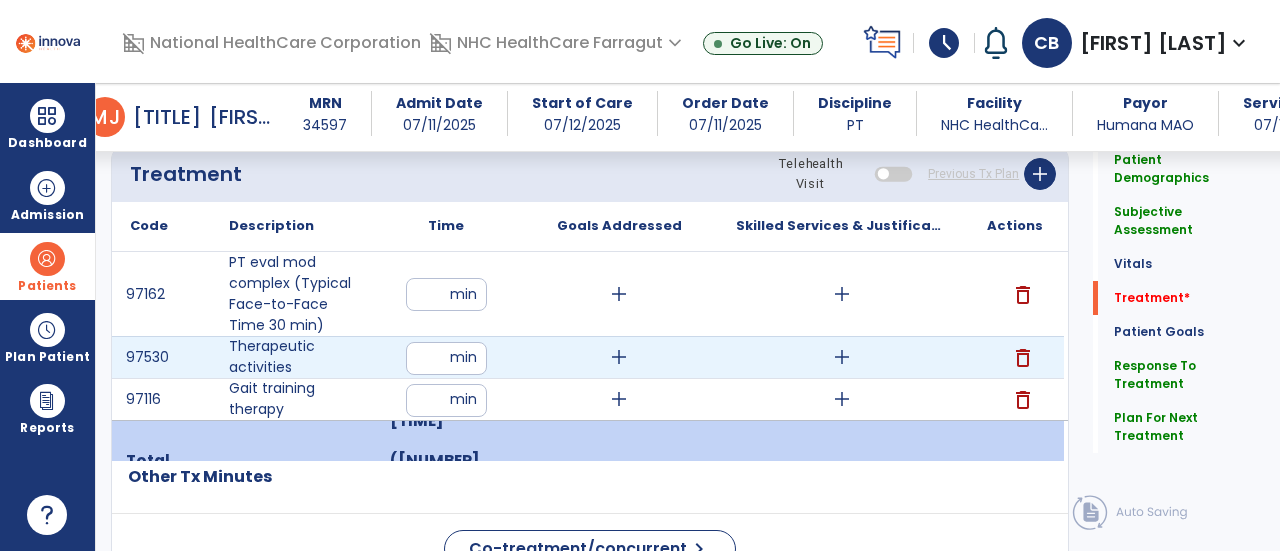 type on "**" 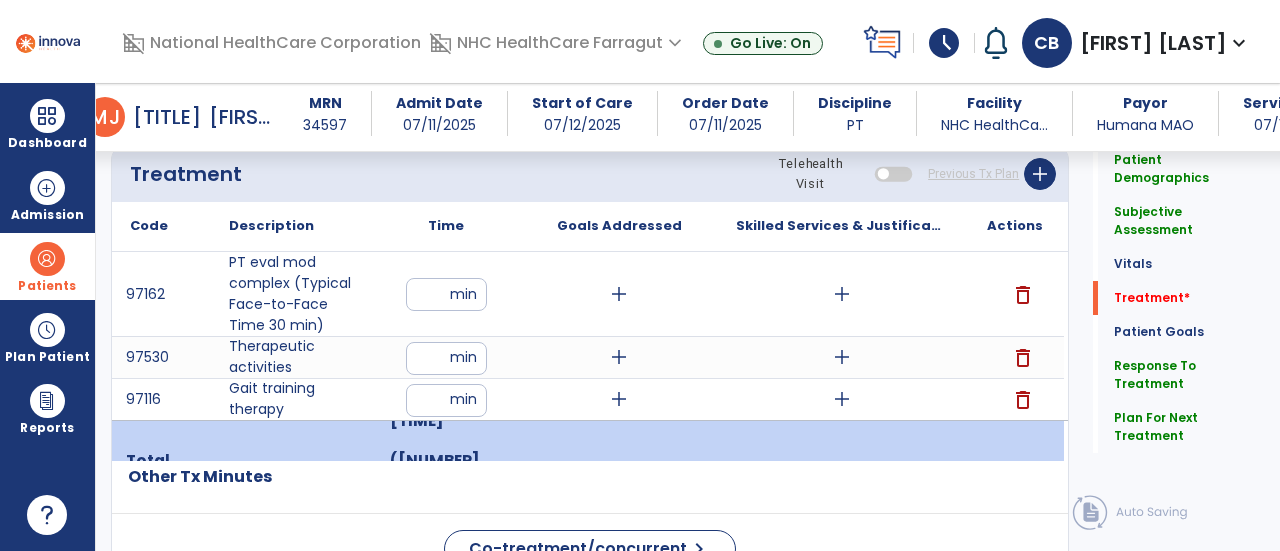 click on "Code
Description
Time" 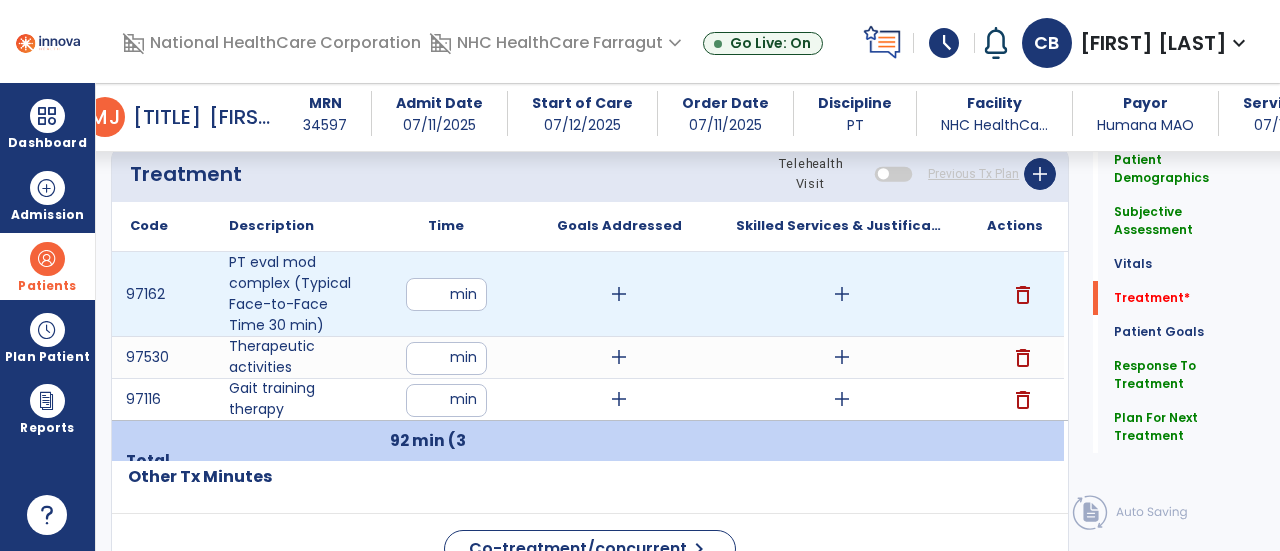 click on "add" at bounding box center (619, 294) 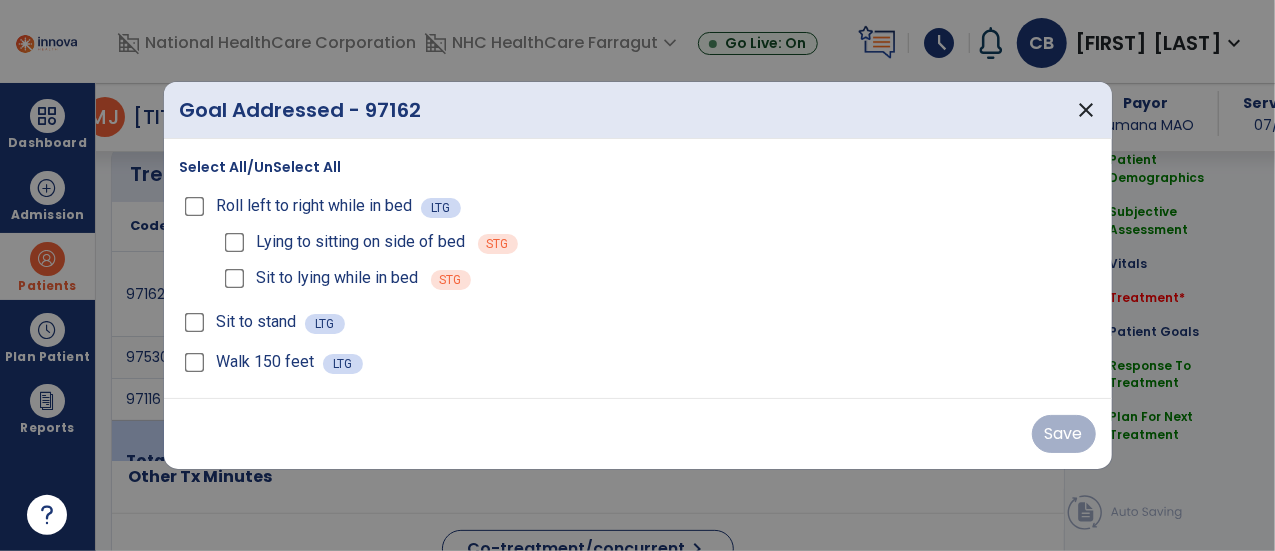 scroll, scrollTop: 1624, scrollLeft: 0, axis: vertical 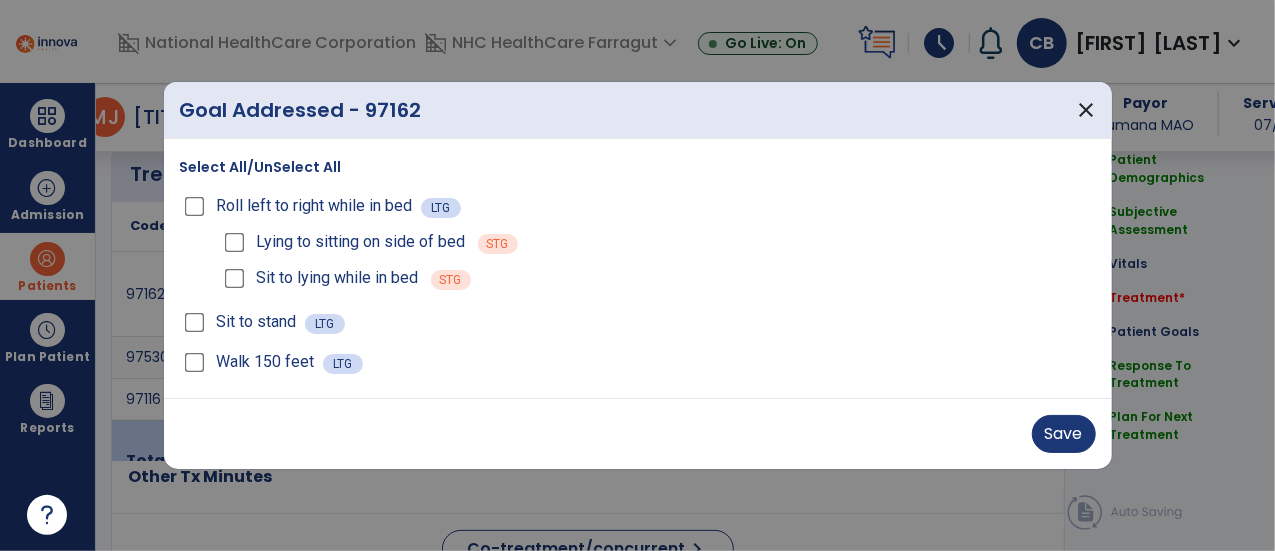 click on "Lying to sitting on side of bed" at bounding box center [343, 242] 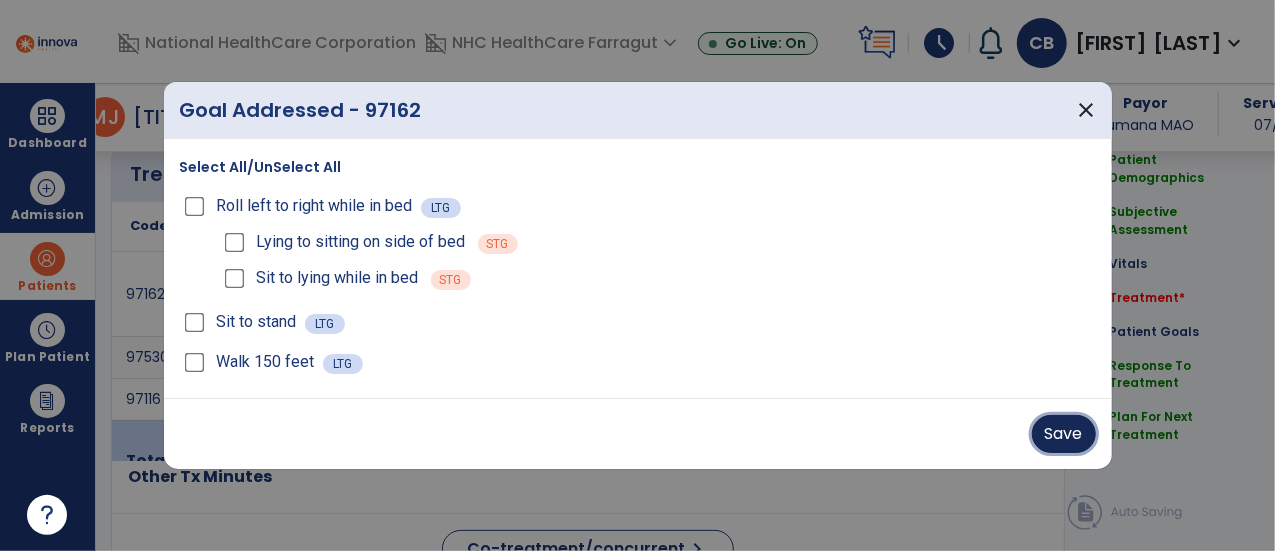click on "Save" at bounding box center (1064, 434) 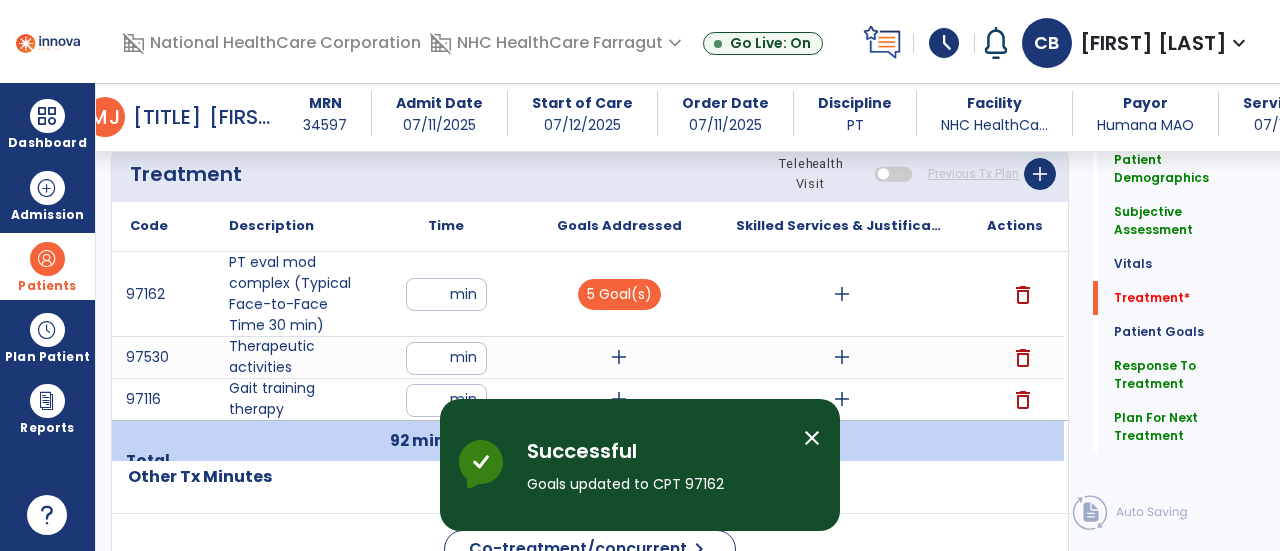 drag, startPoint x: 825, startPoint y: 437, endPoint x: 675, endPoint y: 371, distance: 163.878 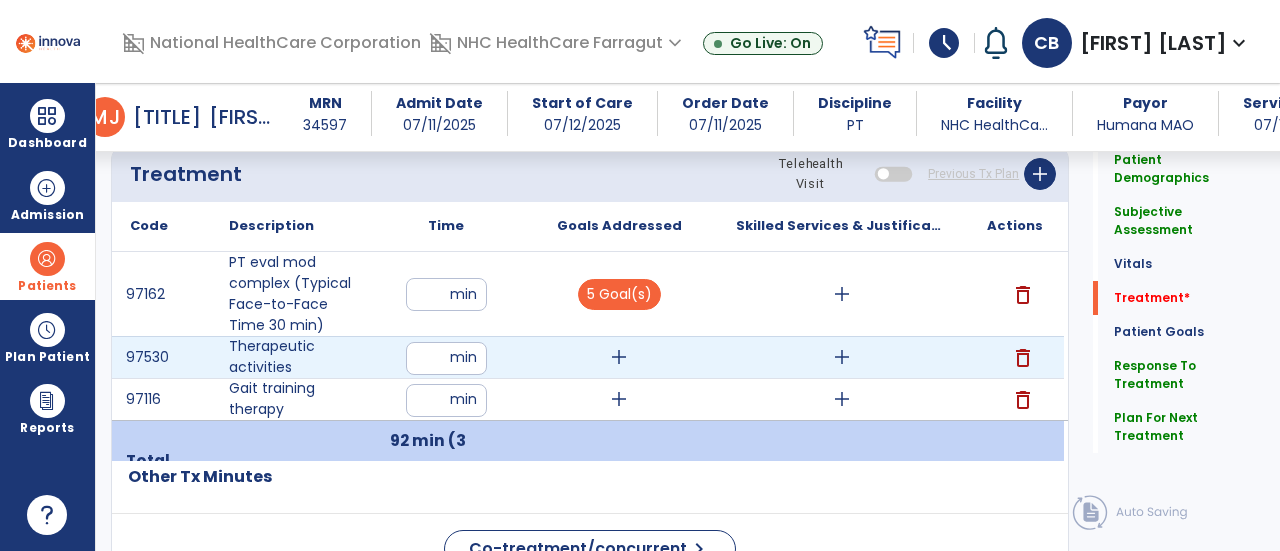 drag, startPoint x: 615, startPoint y: 354, endPoint x: 607, endPoint y: 341, distance: 15.264338 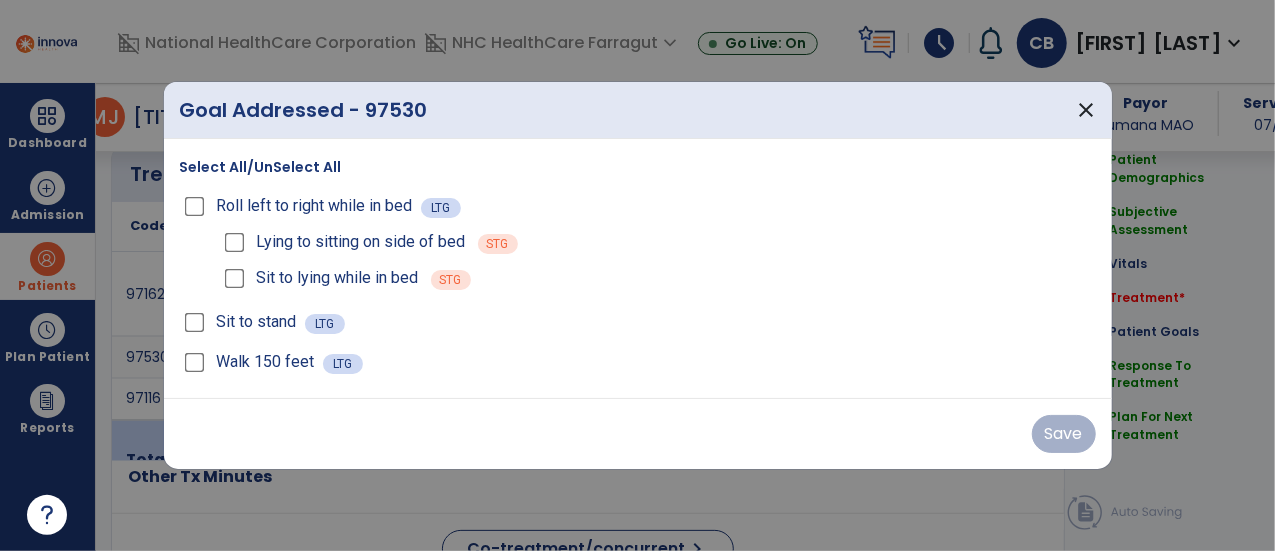 scroll, scrollTop: 1624, scrollLeft: 0, axis: vertical 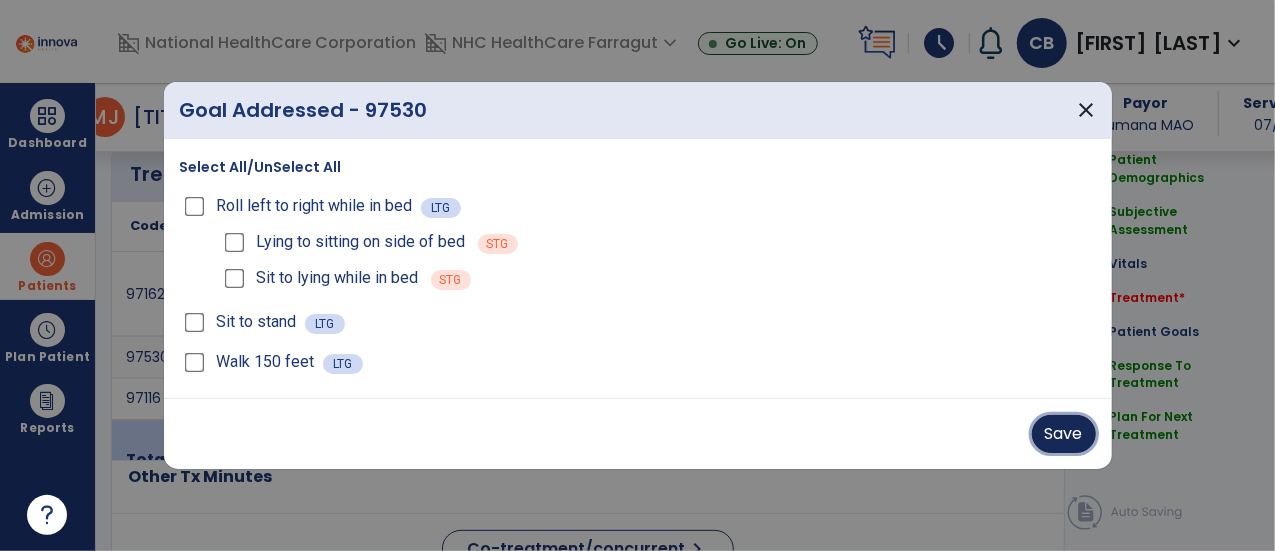 click on "Save" at bounding box center [1064, 434] 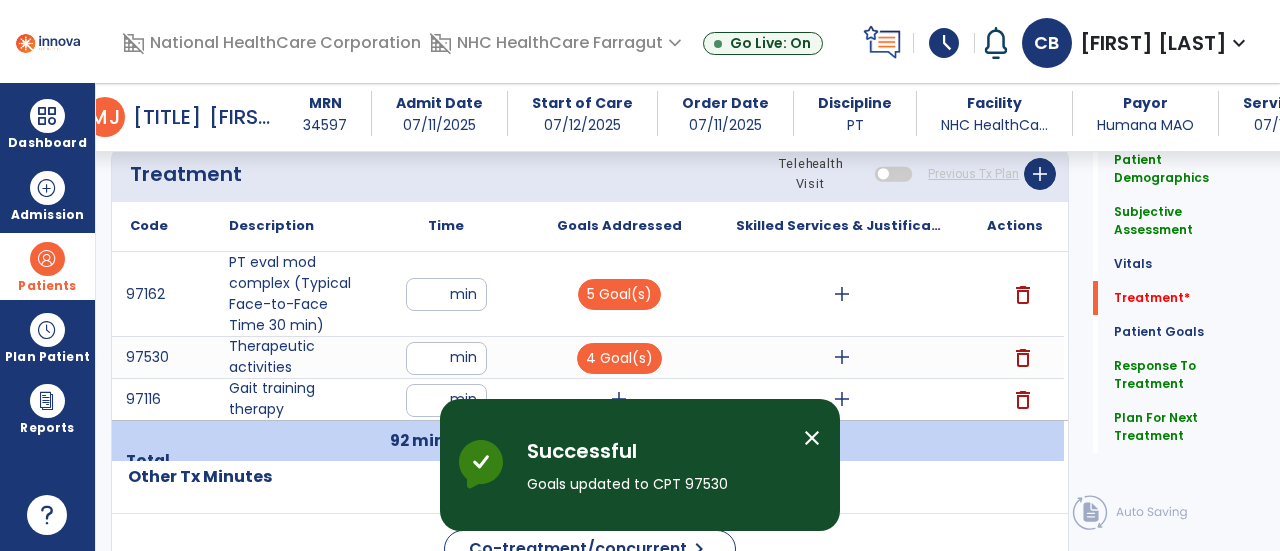 drag, startPoint x: 812, startPoint y: 435, endPoint x: 788, endPoint y: 431, distance: 24.33105 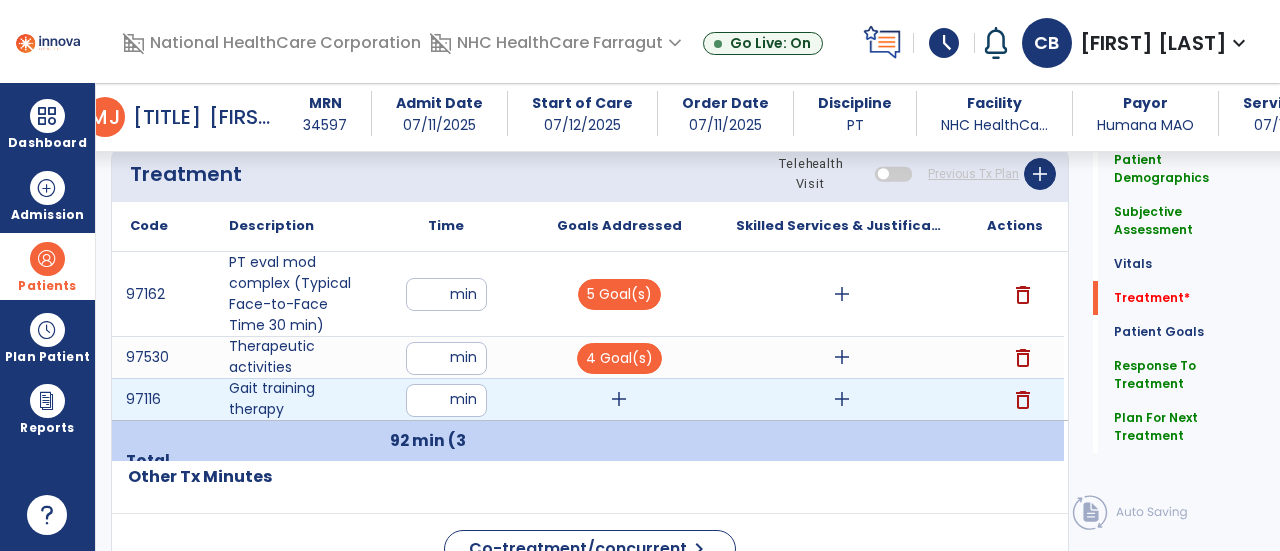 click on "add" at bounding box center [619, 399] 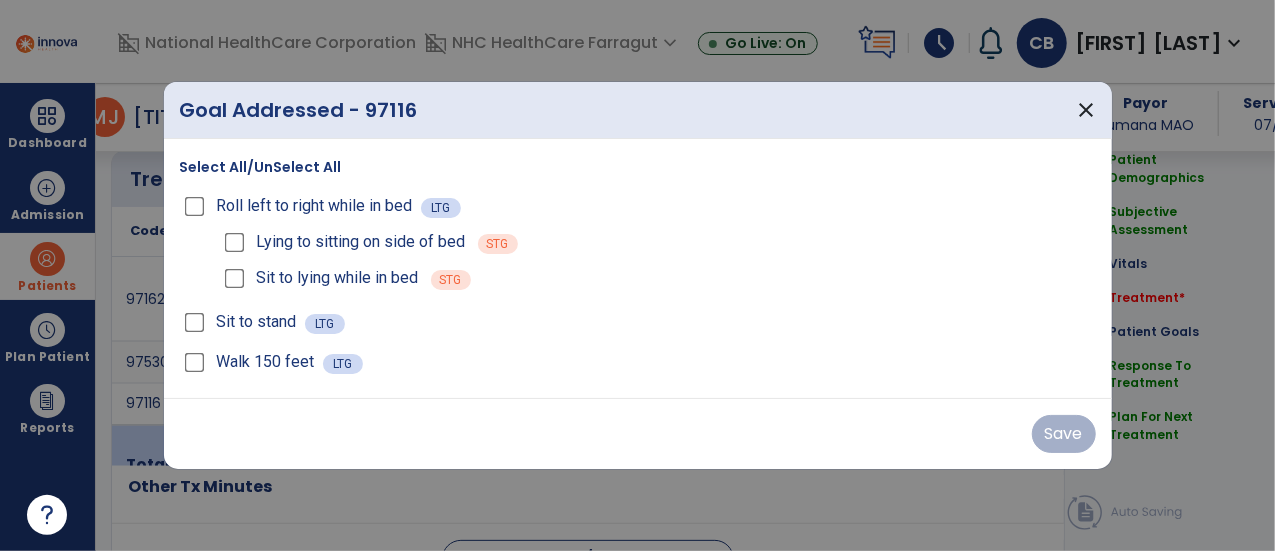 scroll, scrollTop: 1624, scrollLeft: 0, axis: vertical 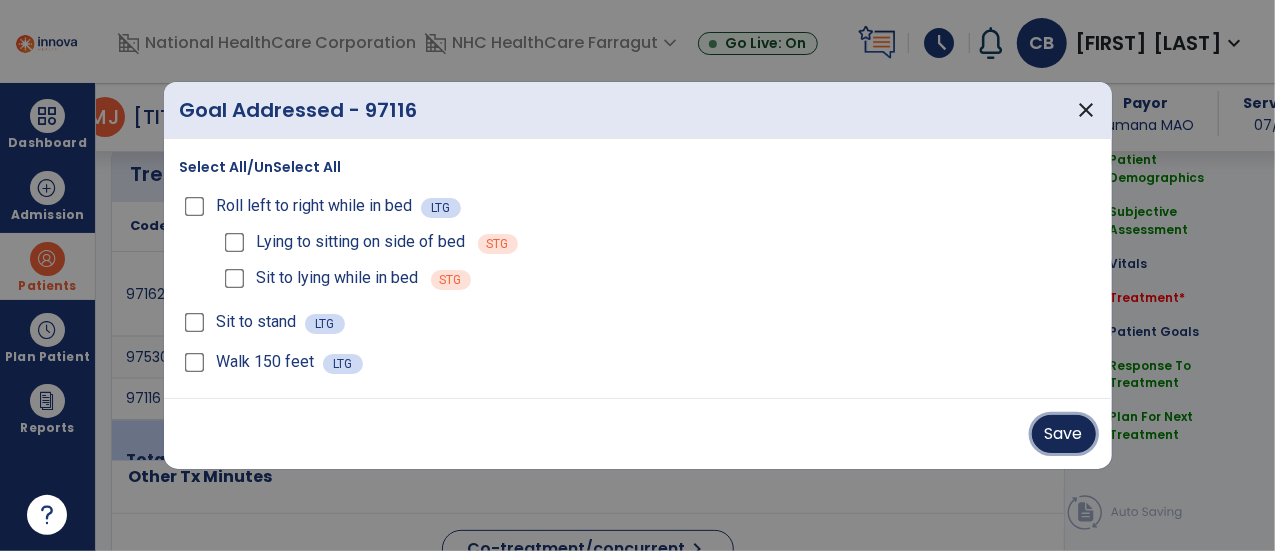 drag, startPoint x: 1038, startPoint y: 430, endPoint x: 925, endPoint y: 411, distance: 114.58621 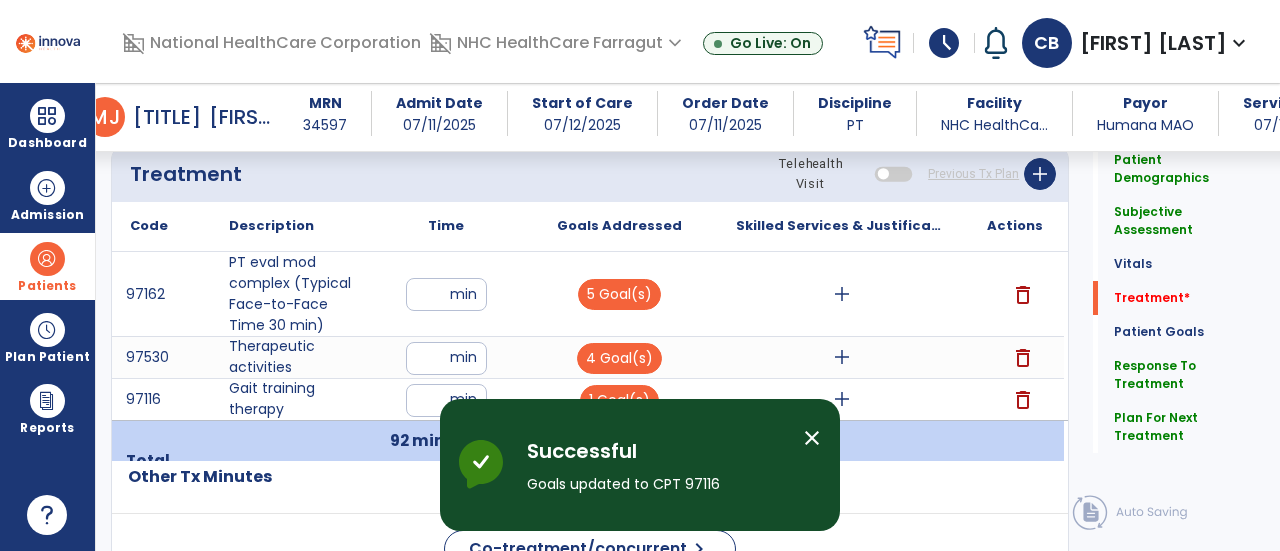 drag, startPoint x: 822, startPoint y: 427, endPoint x: 817, endPoint y: 415, distance: 13 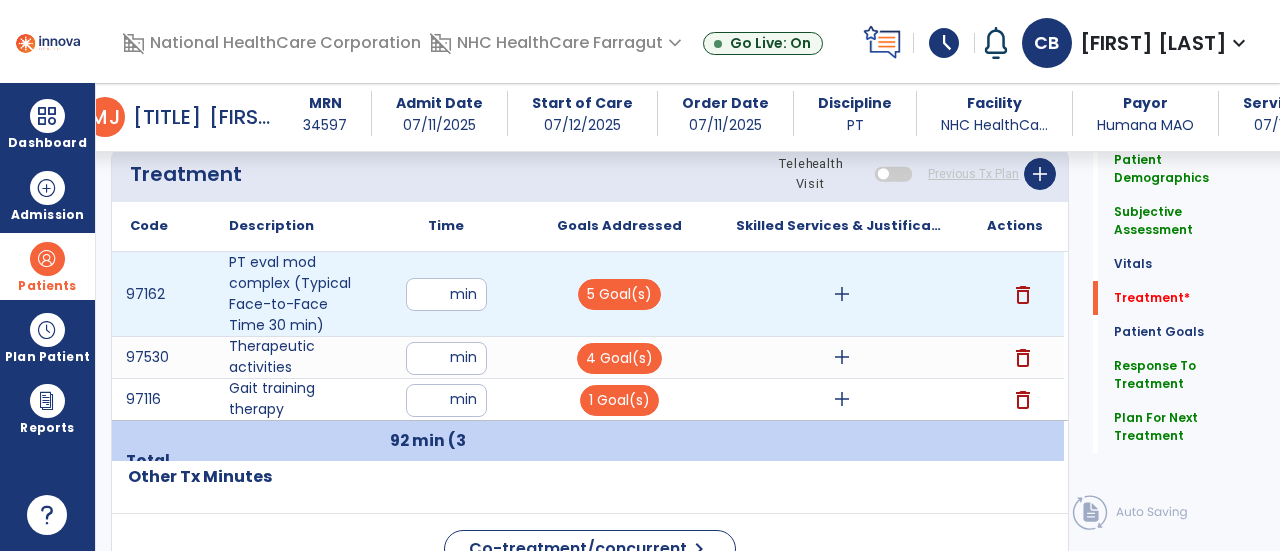 click on "add" at bounding box center [842, 294] 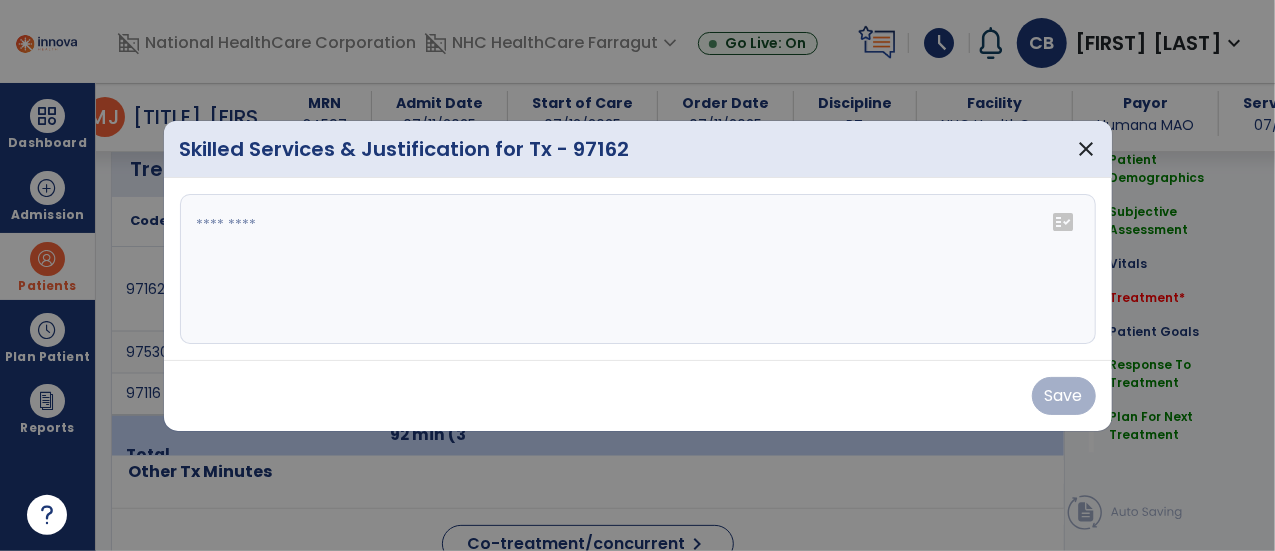 scroll, scrollTop: 1624, scrollLeft: 0, axis: vertical 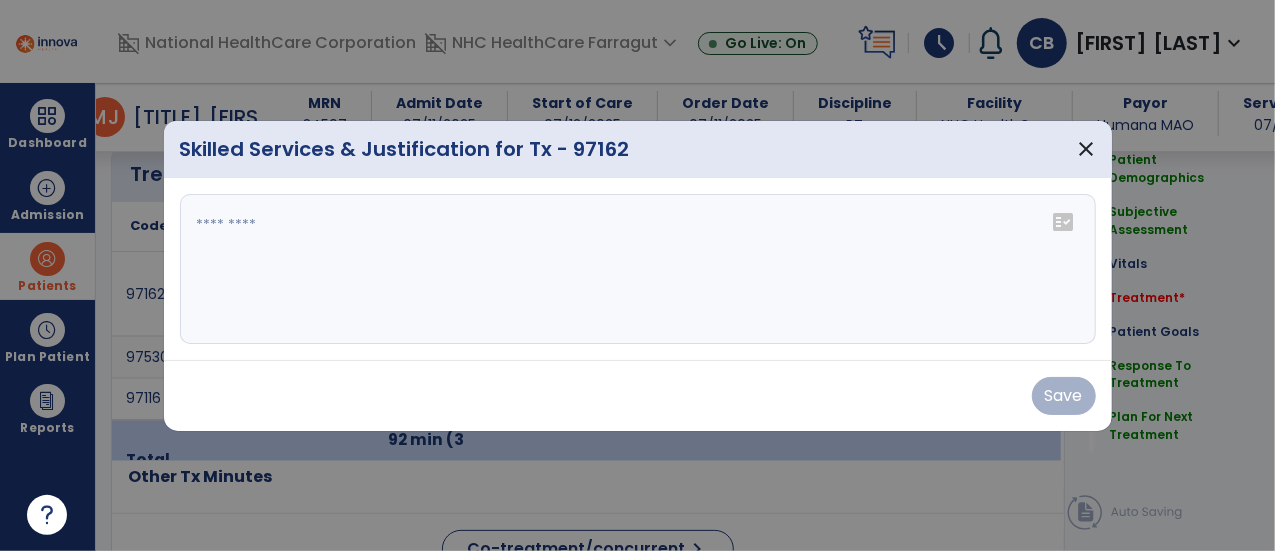 click at bounding box center [638, 269] 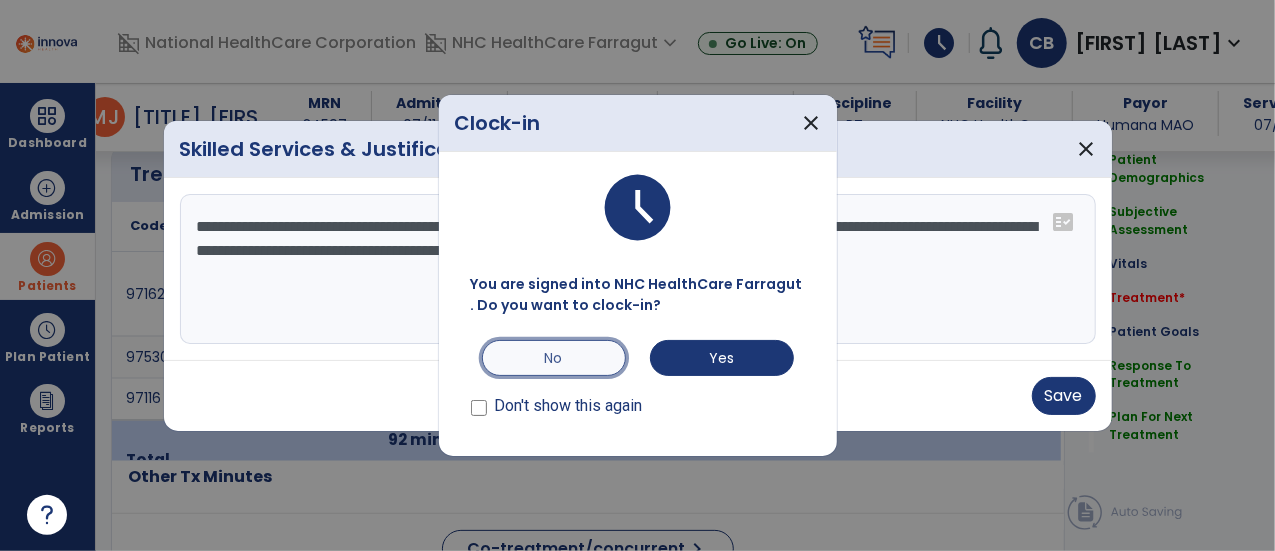 click on "No" at bounding box center (554, 358) 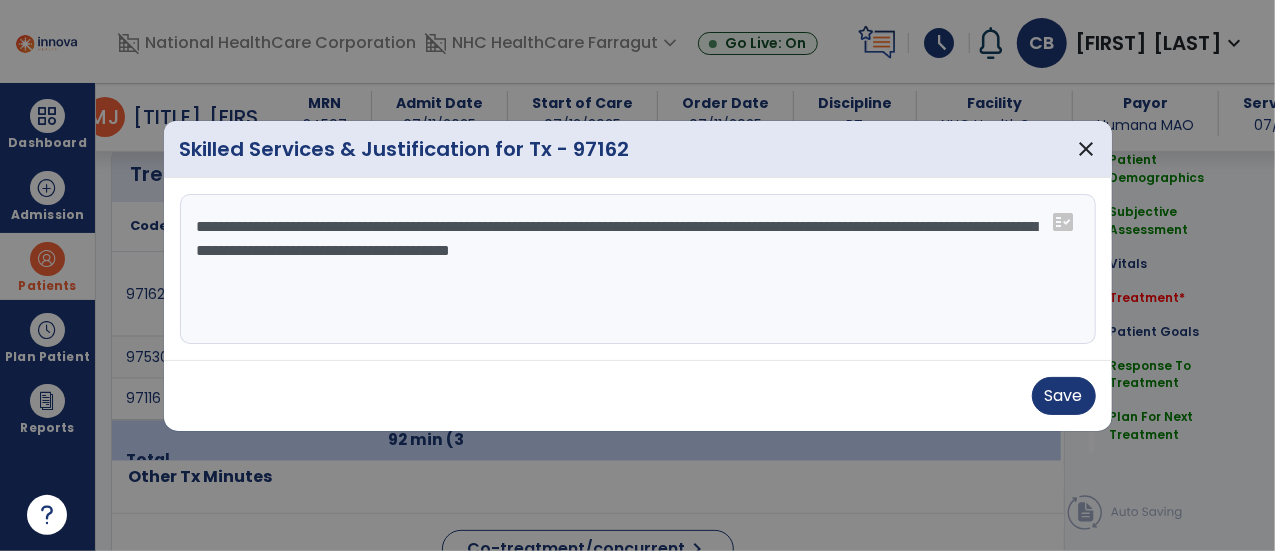 click on "**********" at bounding box center [638, 269] 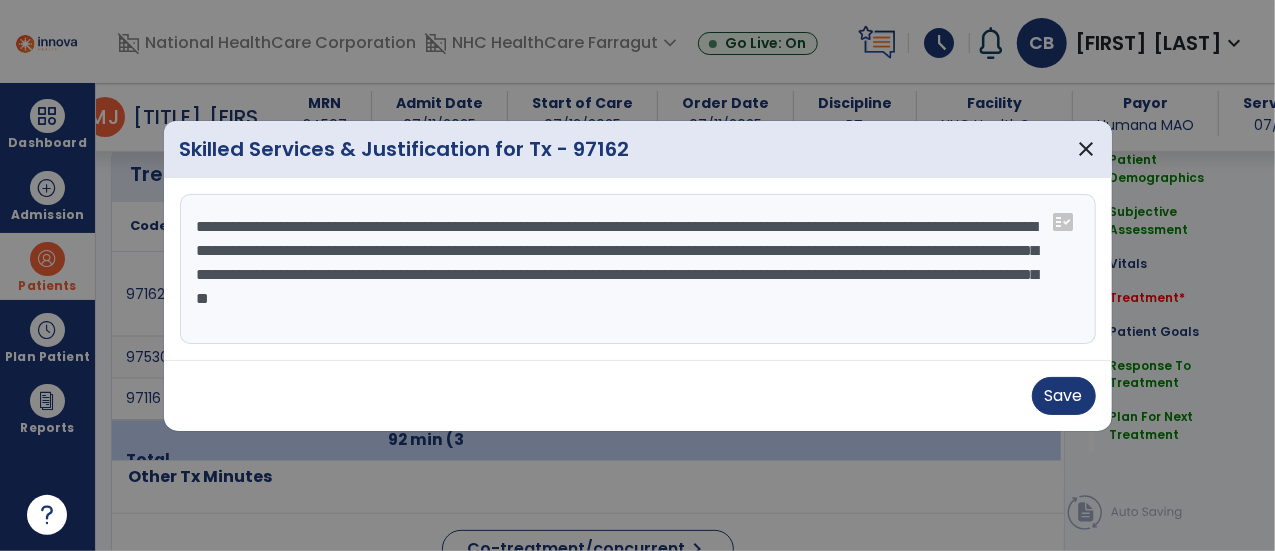 drag, startPoint x: 974, startPoint y: 301, endPoint x: 962, endPoint y: 295, distance: 13.416408 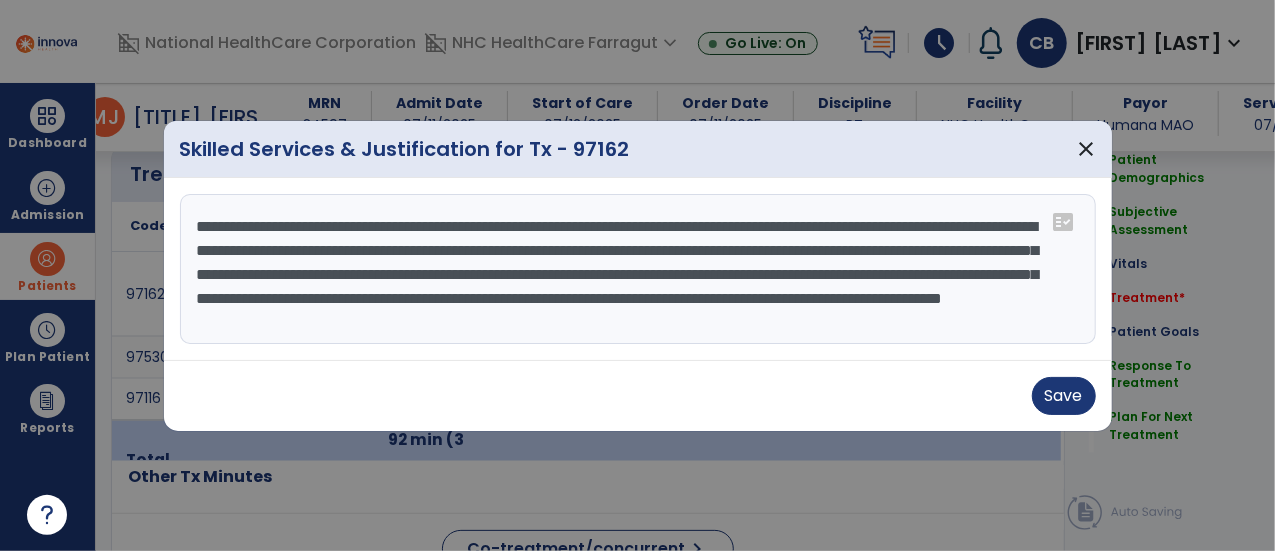 scroll, scrollTop: 14, scrollLeft: 0, axis: vertical 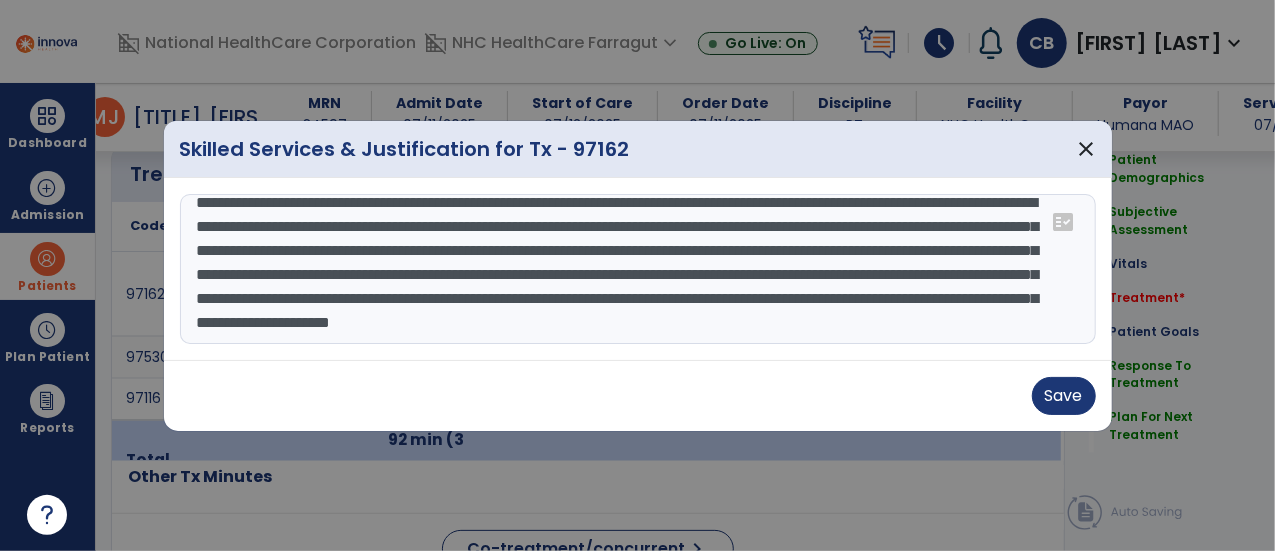 drag, startPoint x: 194, startPoint y: 221, endPoint x: 798, endPoint y: 246, distance: 604.51715 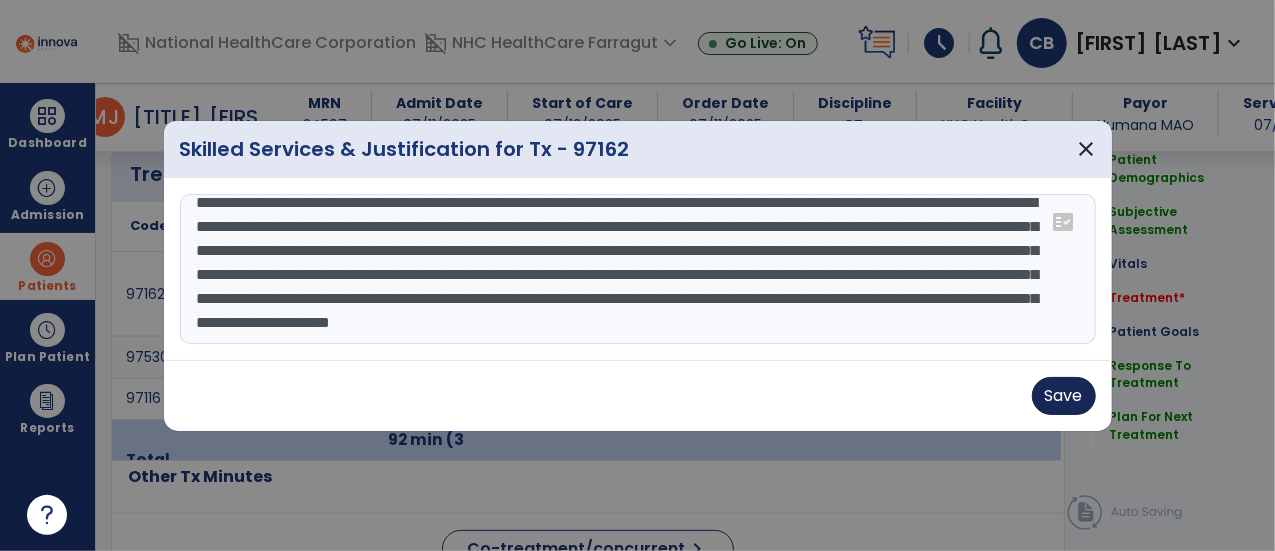 type on "**********" 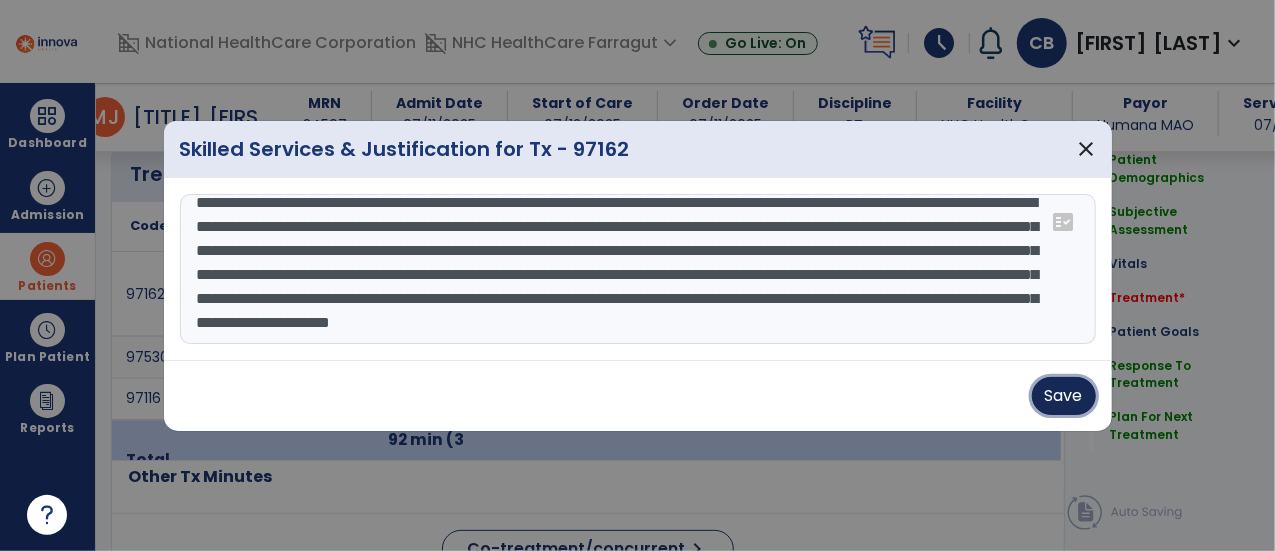 click on "Save" at bounding box center [1064, 396] 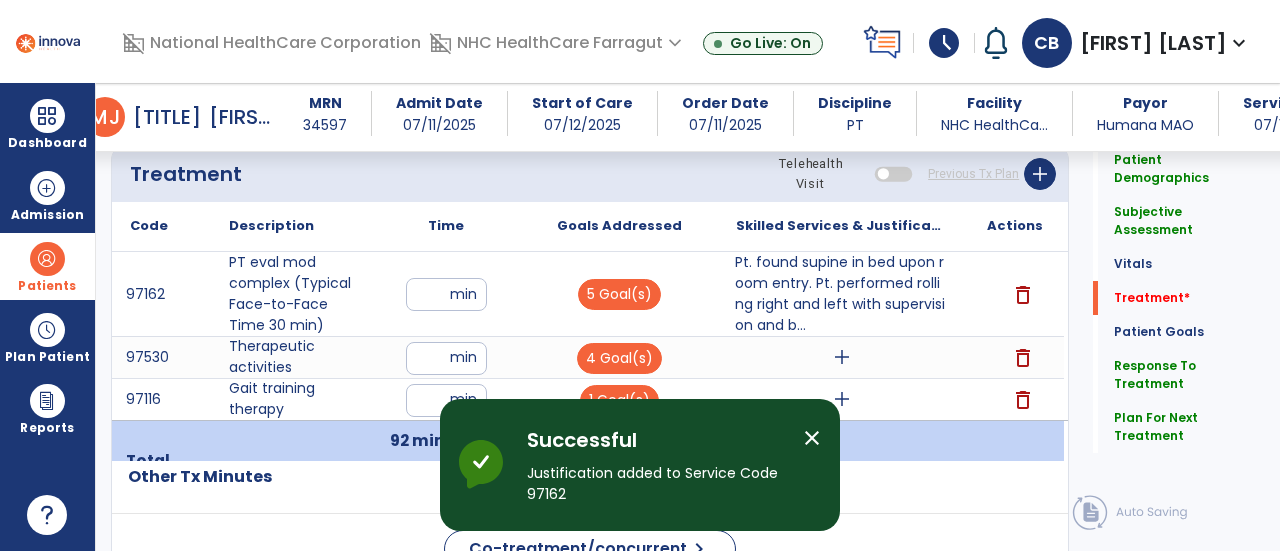 click on "close" at bounding box center (812, 438) 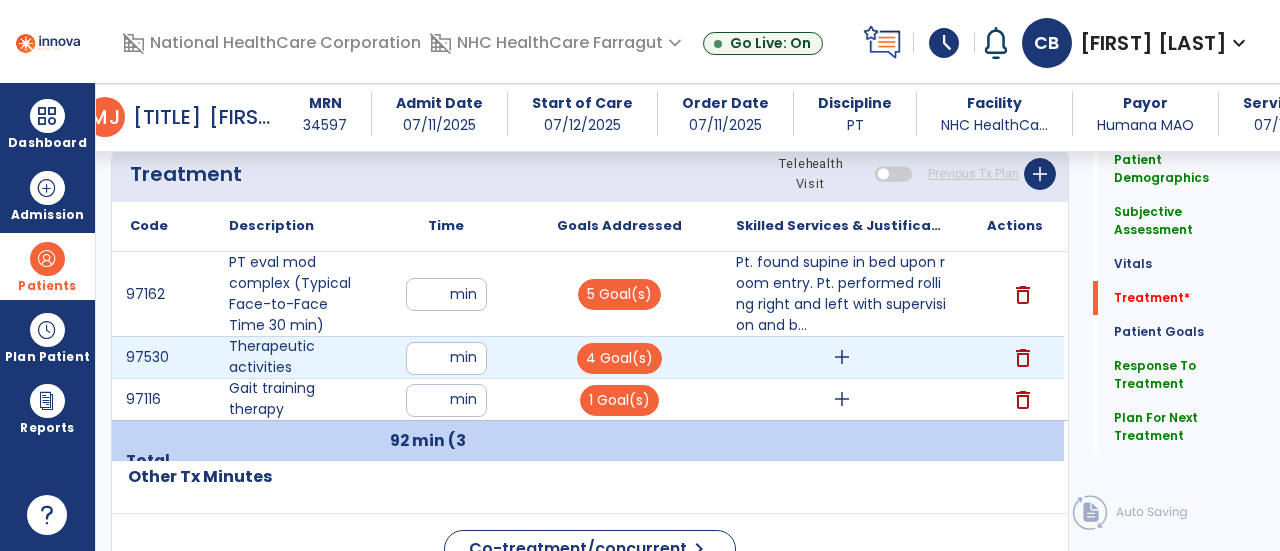 click on "add" at bounding box center (842, 357) 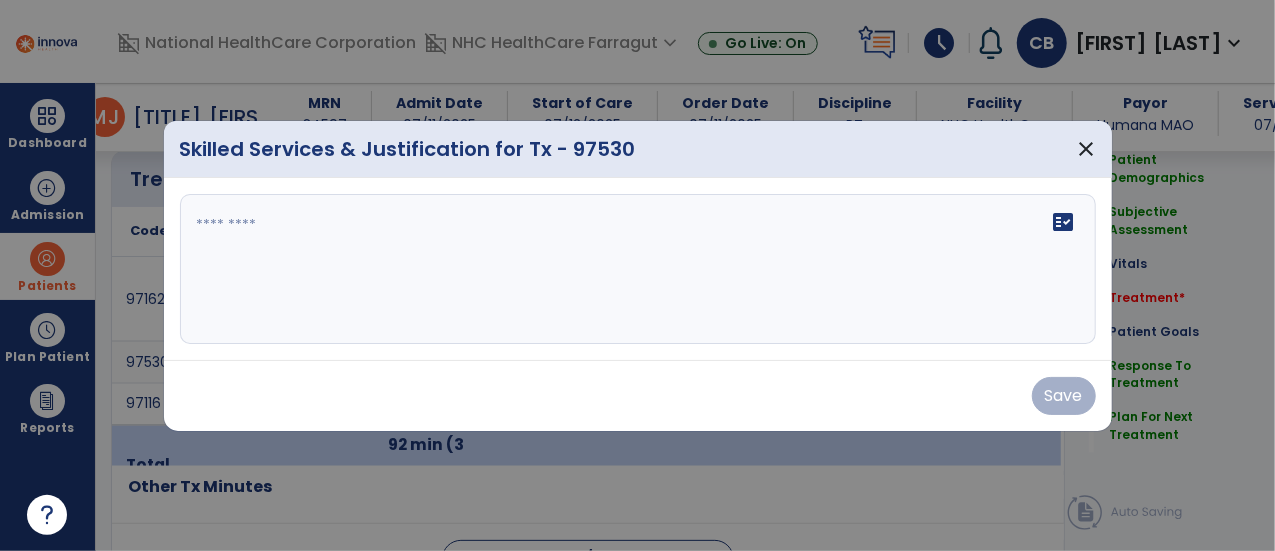 scroll, scrollTop: 1624, scrollLeft: 0, axis: vertical 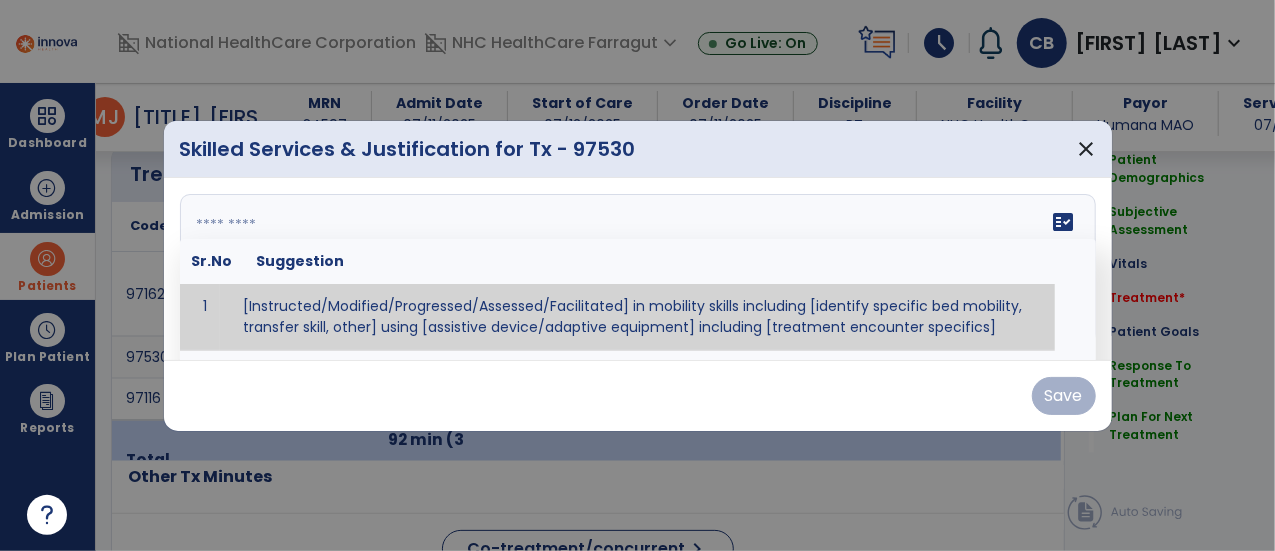 click at bounding box center (636, 269) 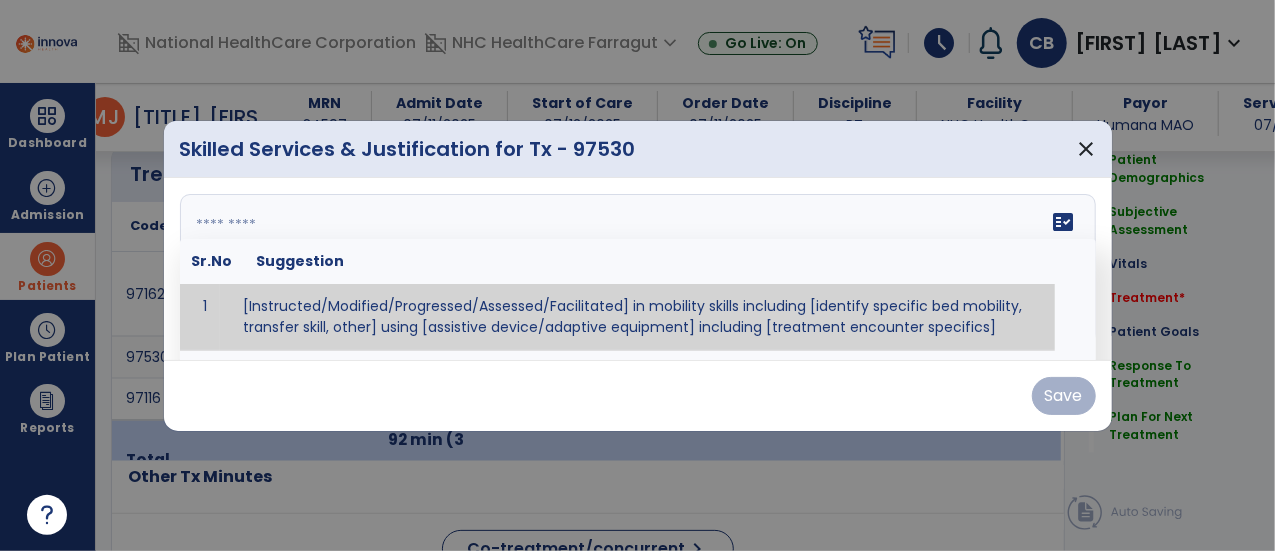 paste on "**********" 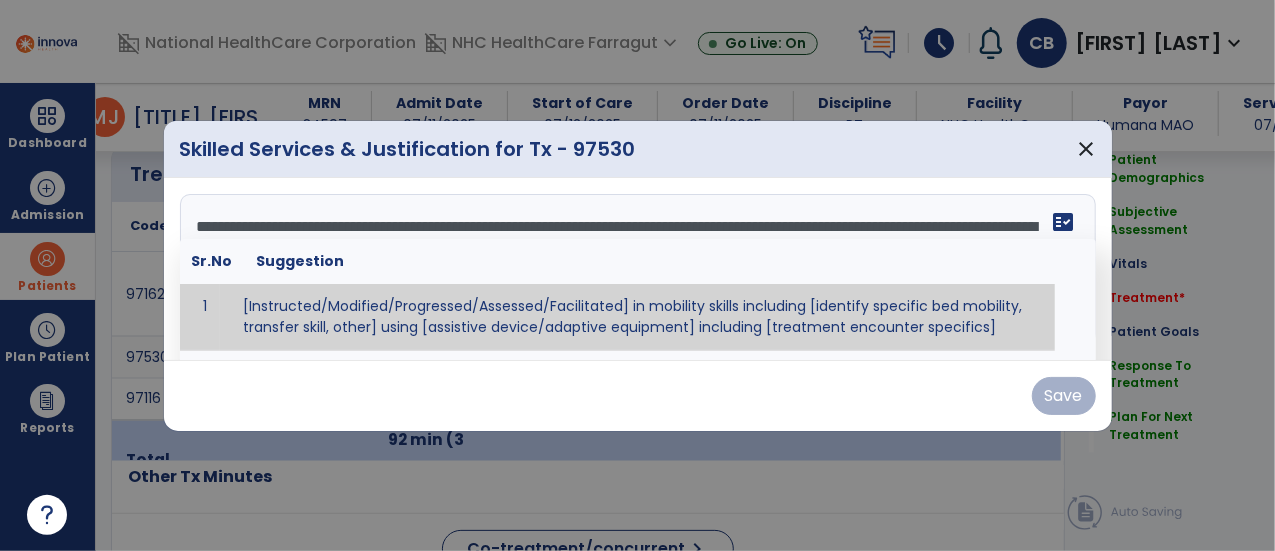 scroll, scrollTop: 38, scrollLeft: 0, axis: vertical 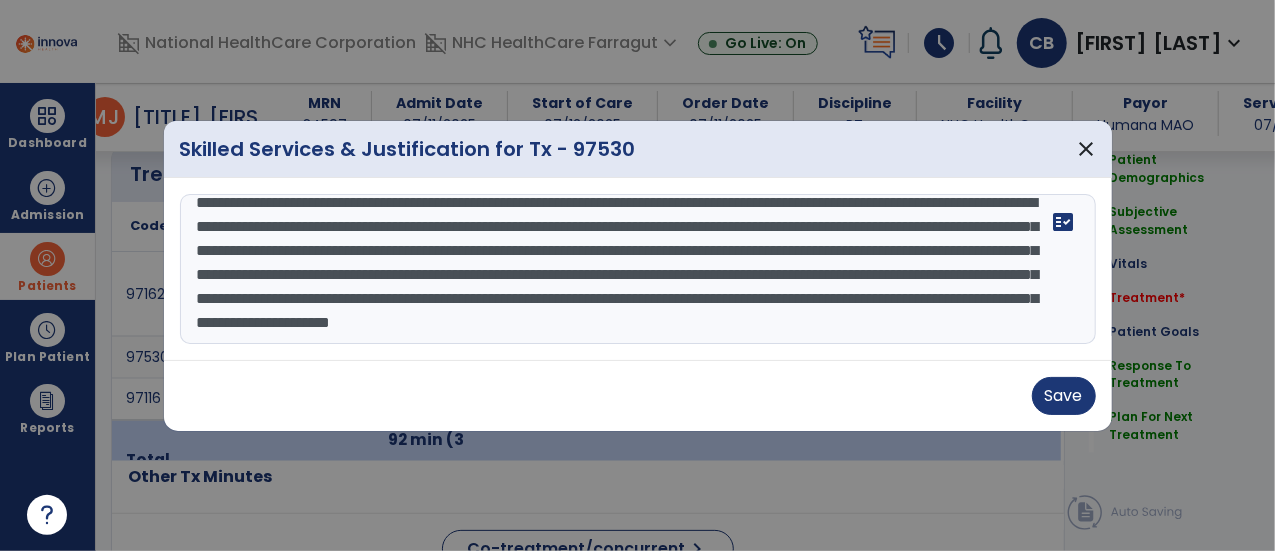 drag, startPoint x: 738, startPoint y: 233, endPoint x: 313, endPoint y: 289, distance: 428.67352 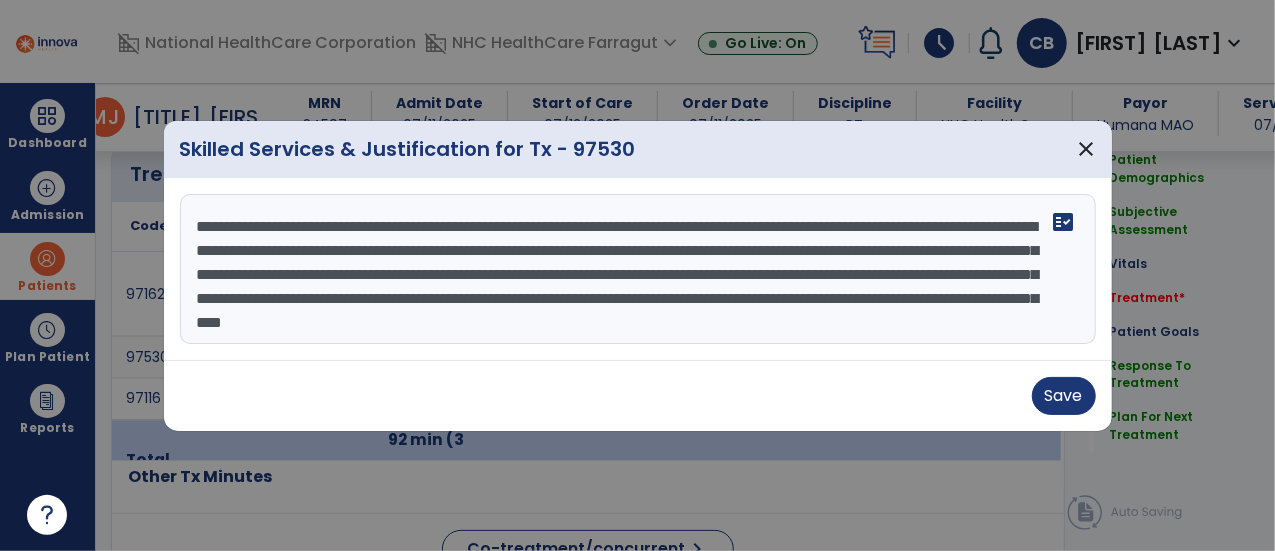 scroll, scrollTop: 24, scrollLeft: 0, axis: vertical 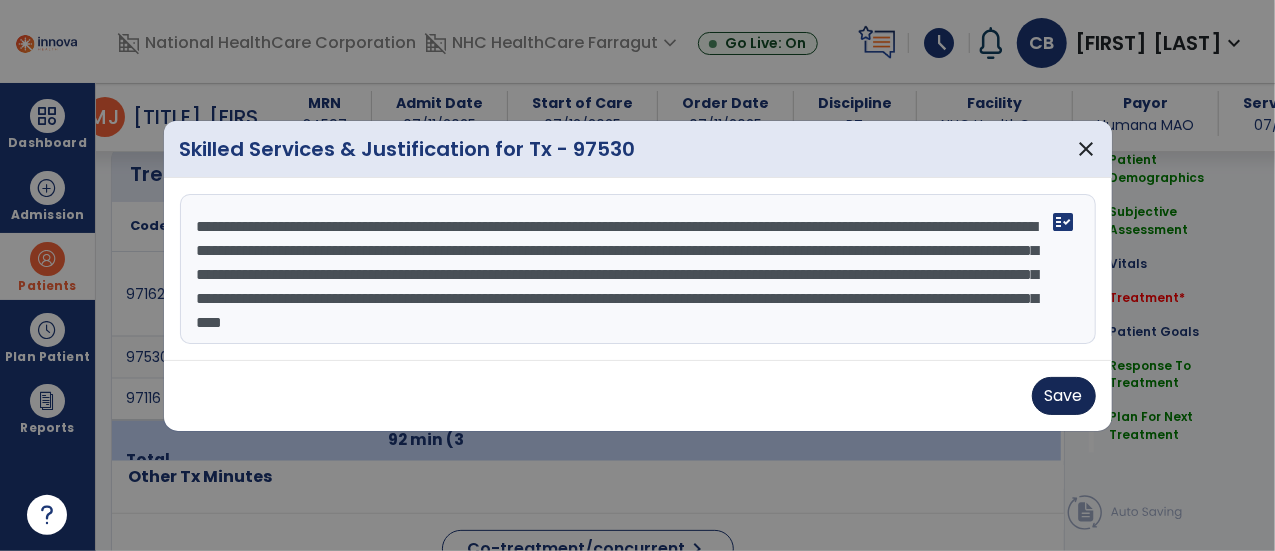 type on "**********" 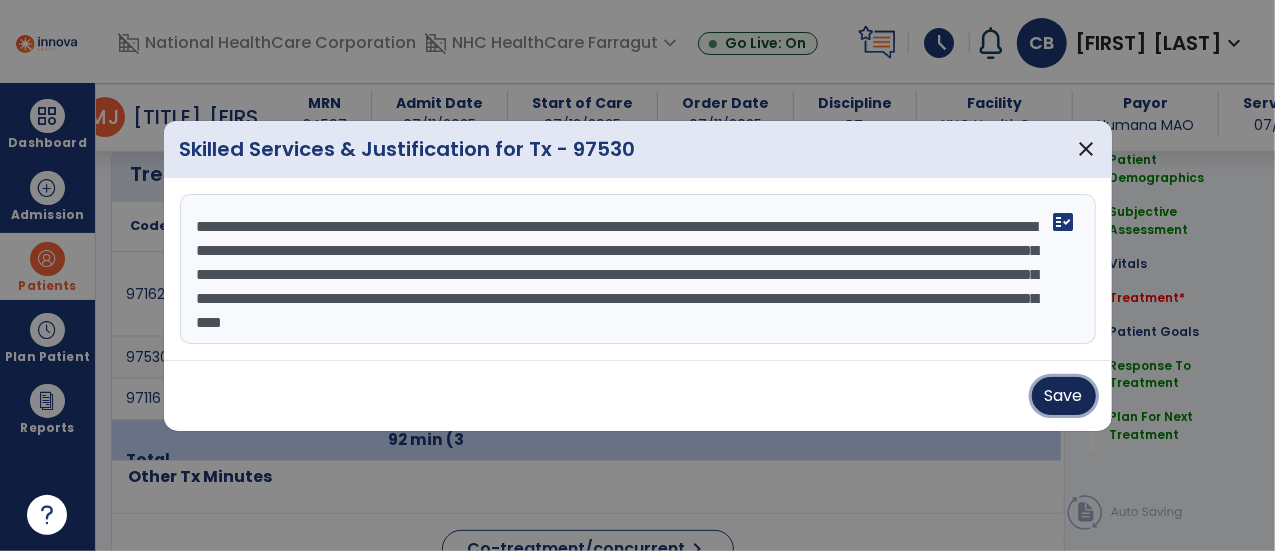 click on "Save" at bounding box center (1064, 396) 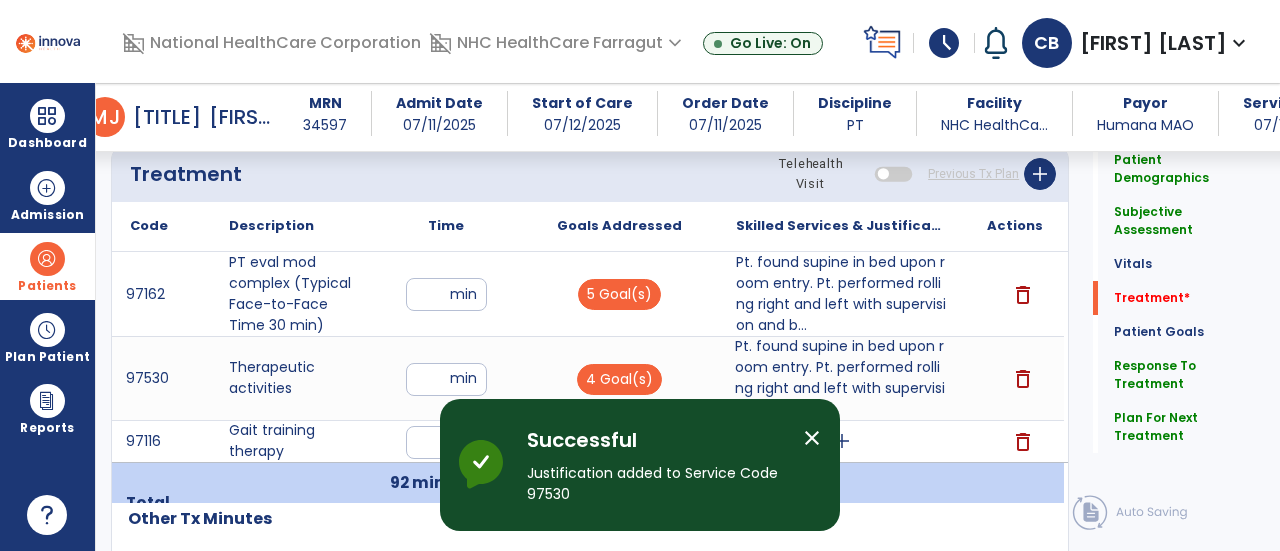 click on "close" at bounding box center (812, 438) 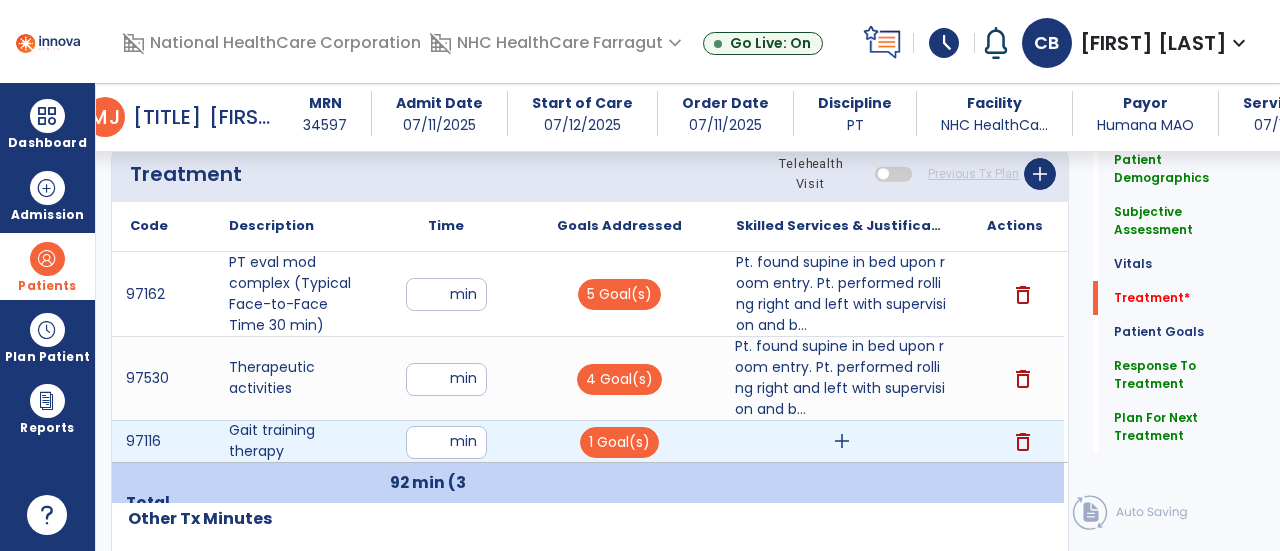 click on "add" at bounding box center [842, 441] 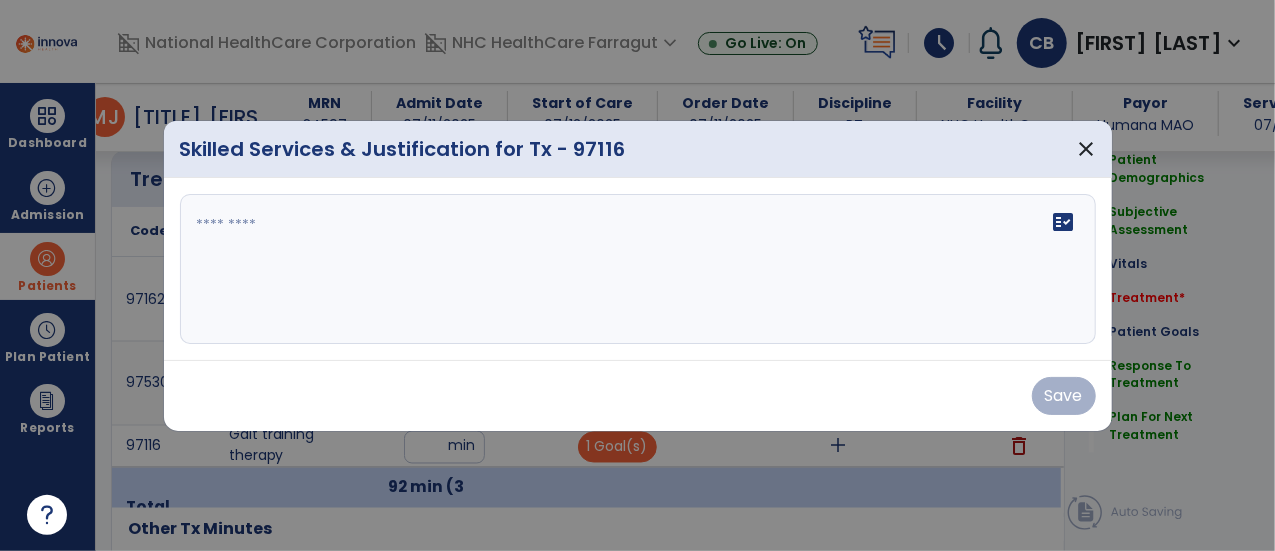 scroll, scrollTop: 1624, scrollLeft: 0, axis: vertical 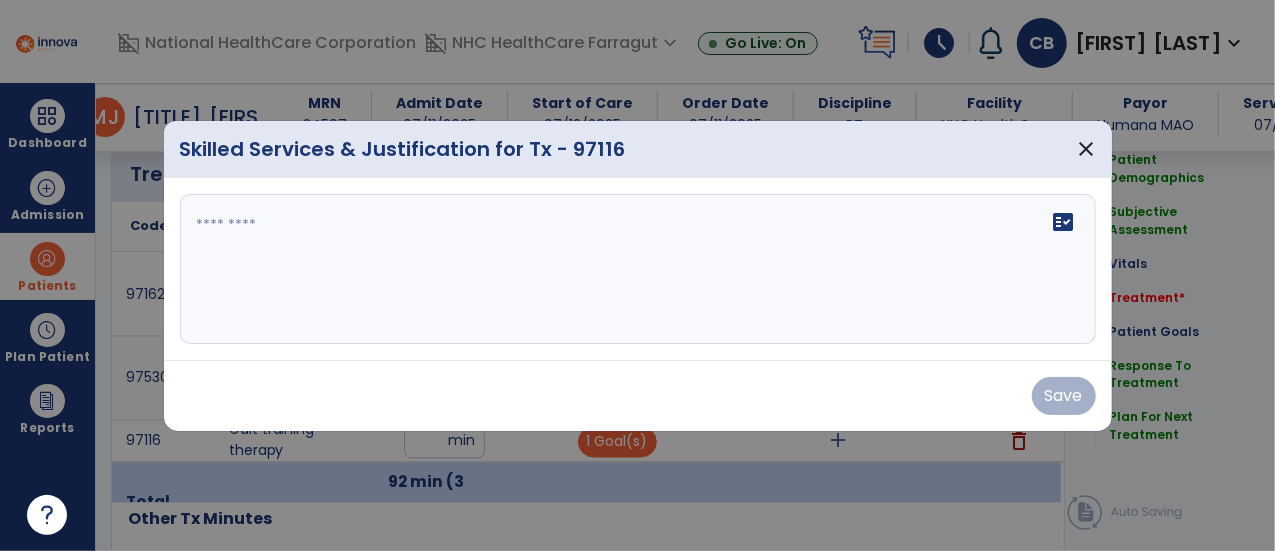 click on "fact_check" at bounding box center (638, 269) 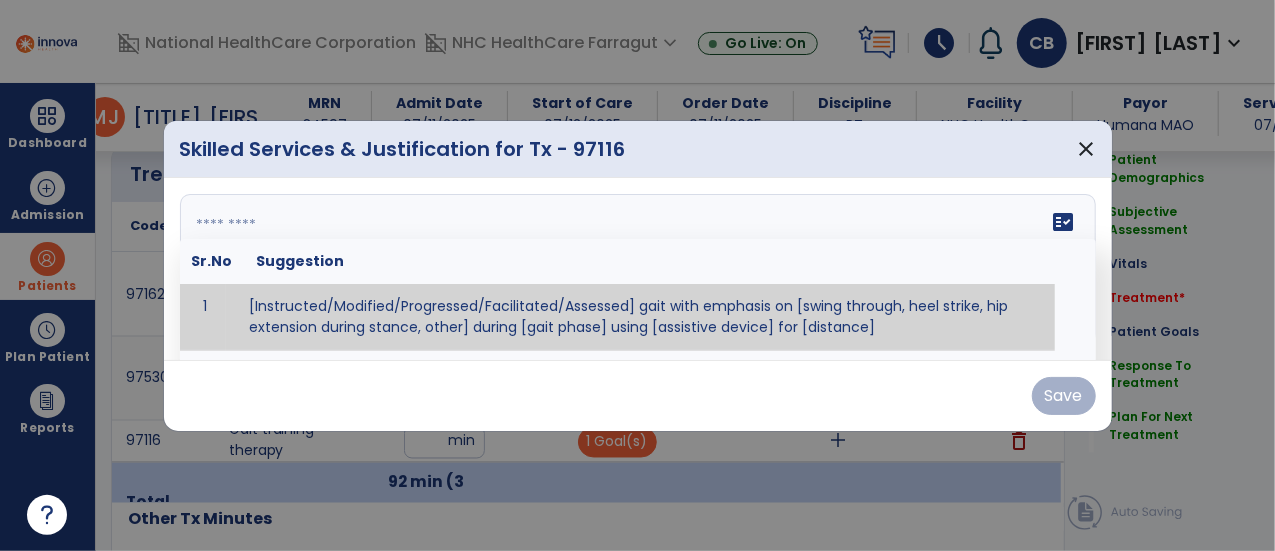 paste on "**********" 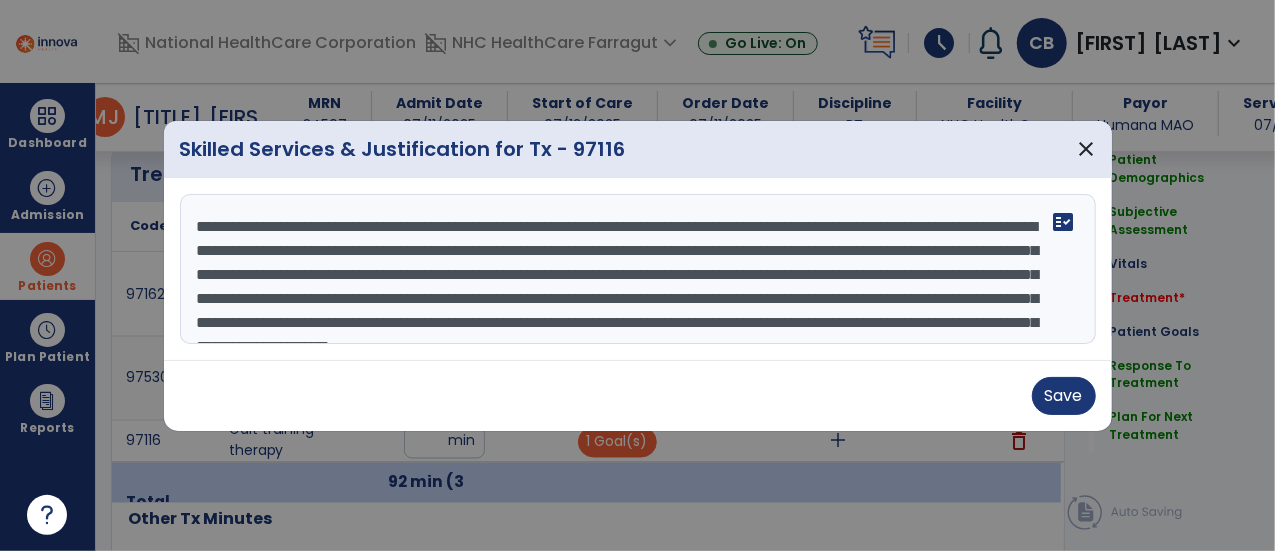 scroll, scrollTop: 38, scrollLeft: 0, axis: vertical 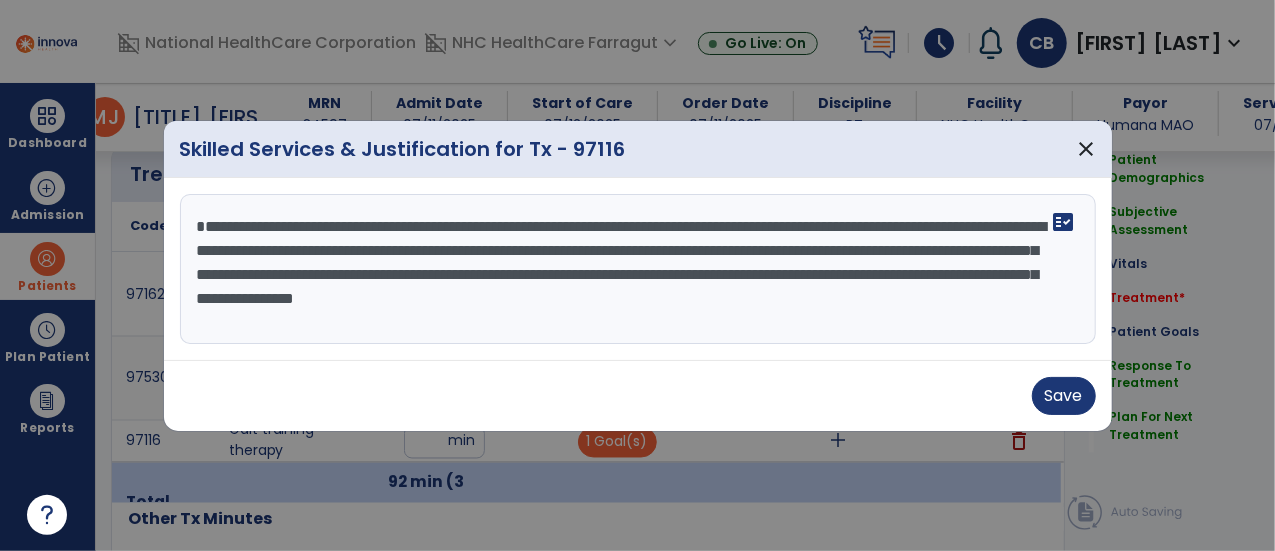 drag, startPoint x: 596, startPoint y: 245, endPoint x: 1037, endPoint y: 410, distance: 470.85666 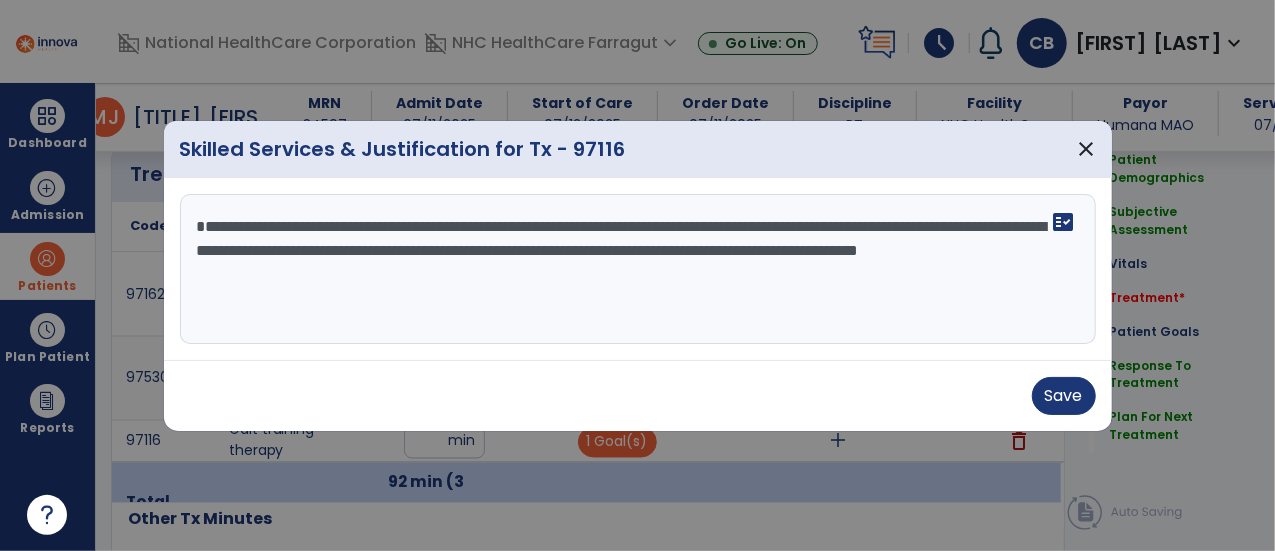 click on "**********" at bounding box center (638, 269) 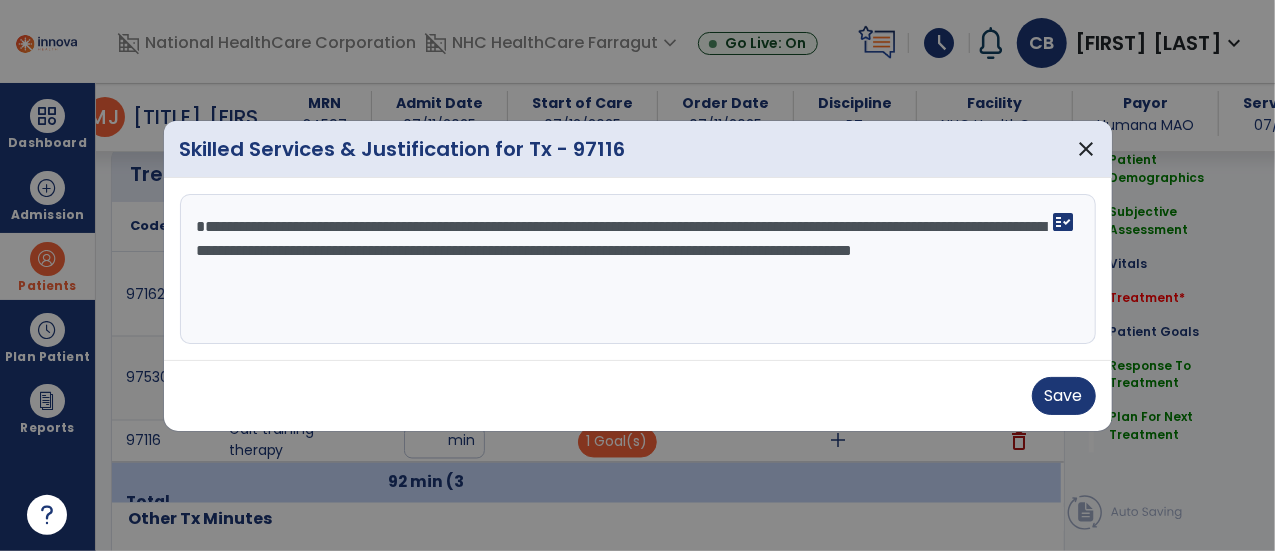 drag, startPoint x: 253, startPoint y: 279, endPoint x: 256, endPoint y: 269, distance: 10.440307 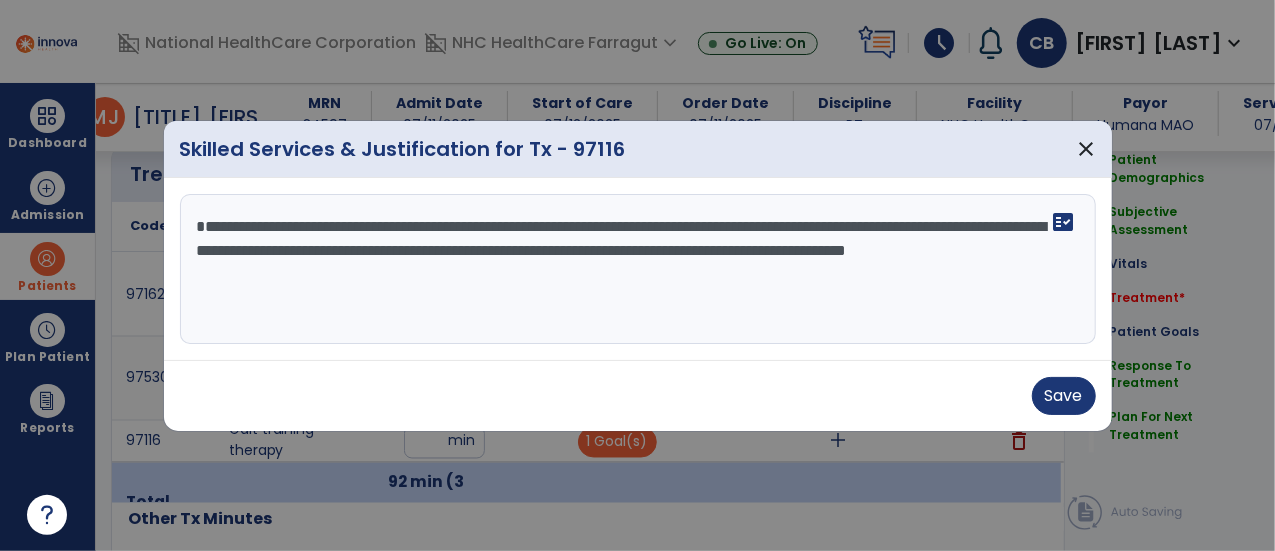 click on "**********" at bounding box center [638, 269] 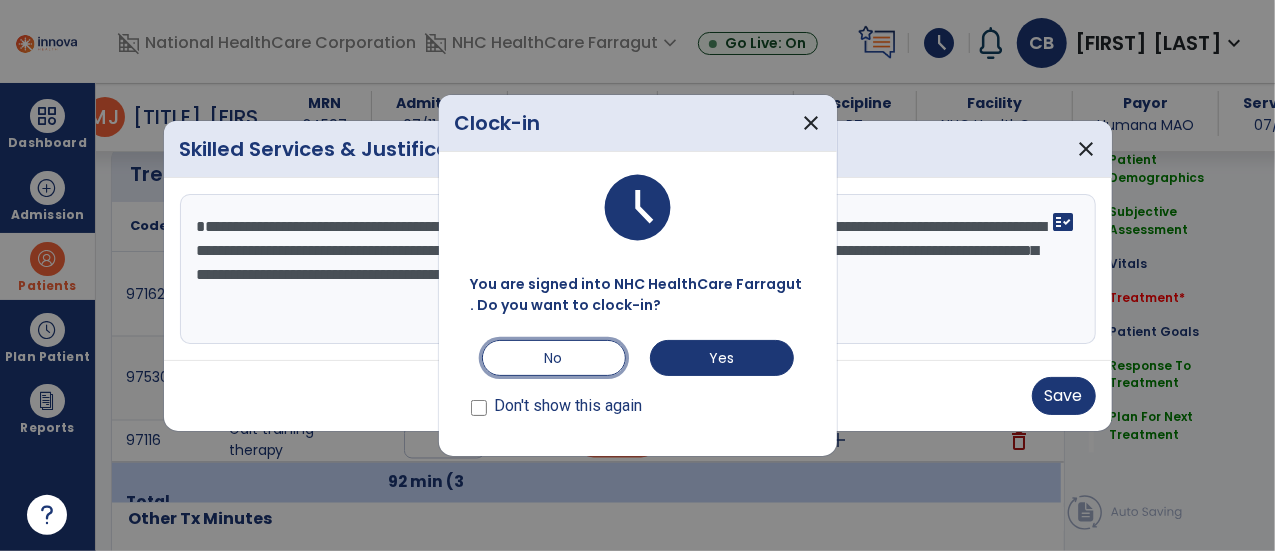 drag, startPoint x: 532, startPoint y: 349, endPoint x: 447, endPoint y: 322, distance: 89.1852 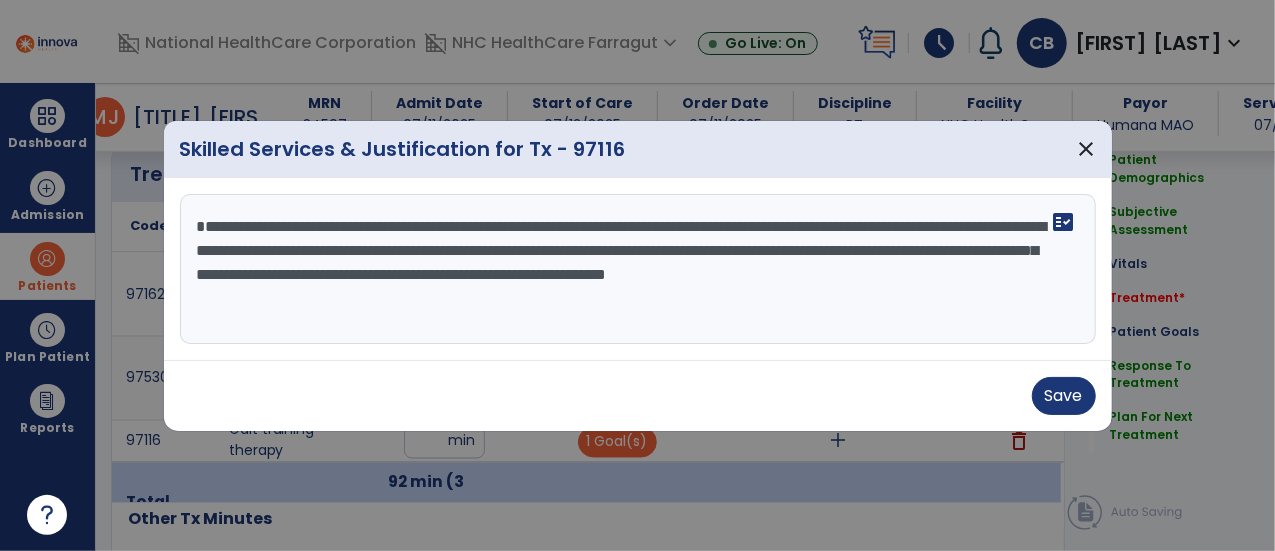 click on "**********" at bounding box center [638, 269] 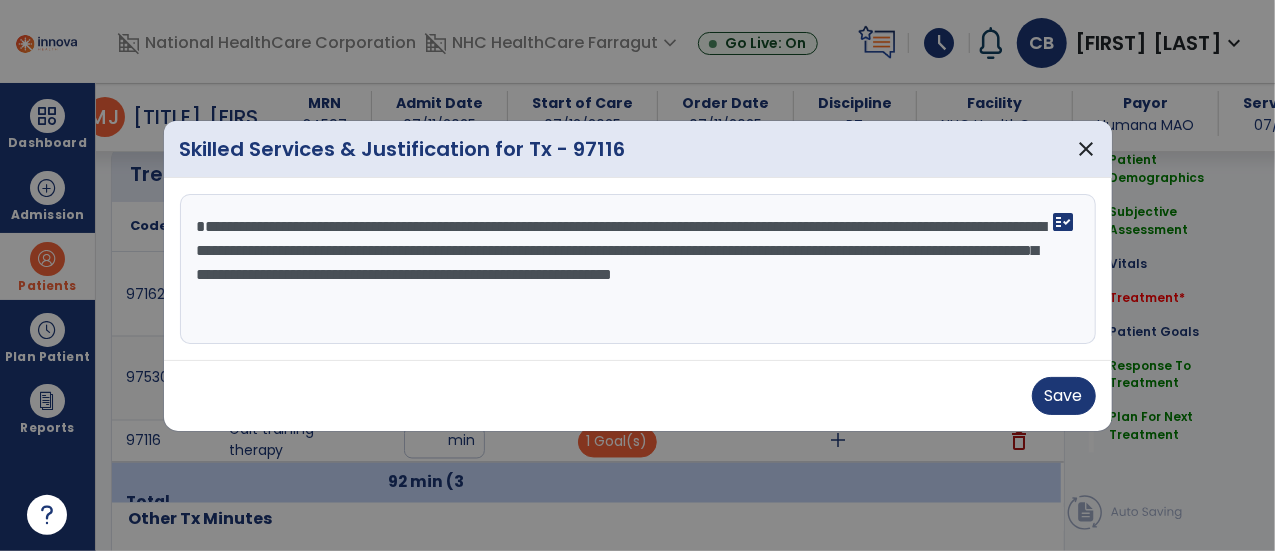click on "**********" at bounding box center (638, 269) 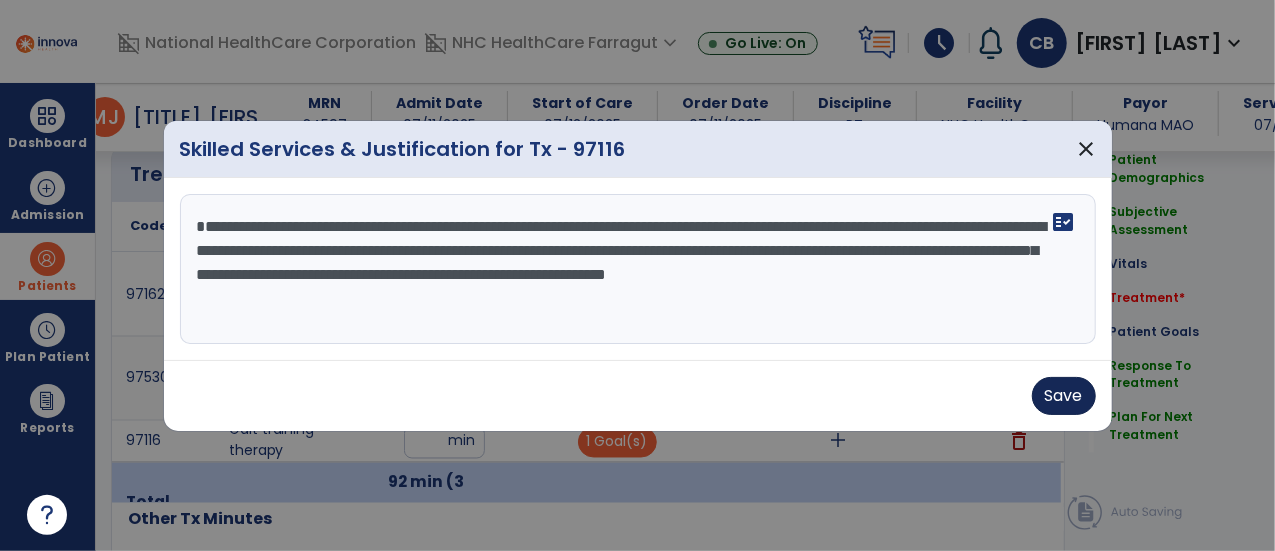 type on "**********" 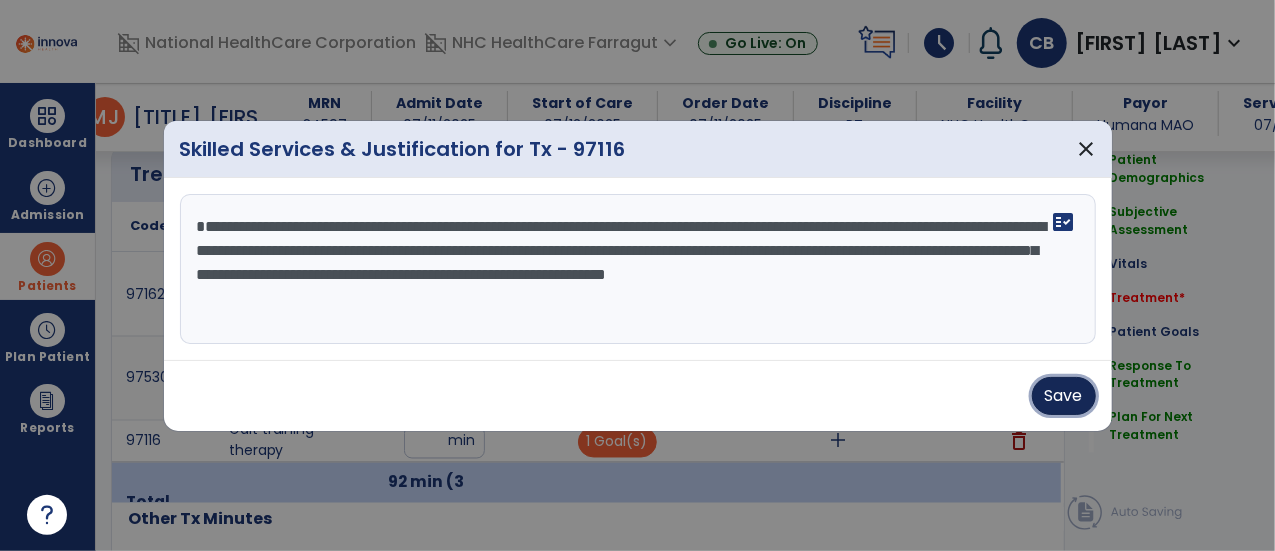 click on "Save" at bounding box center (1064, 396) 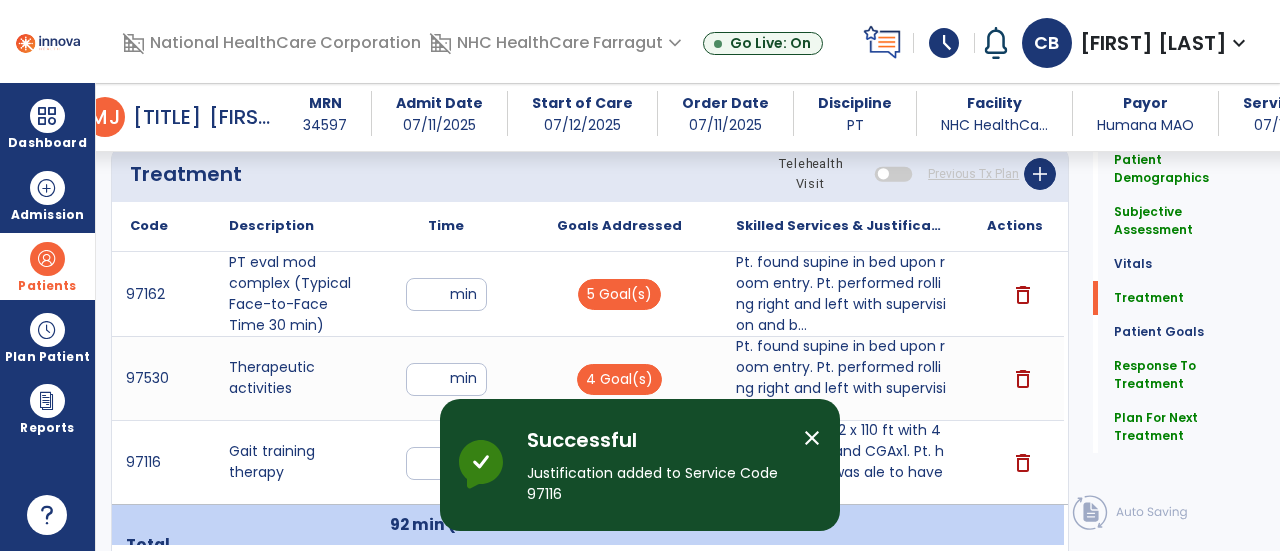 drag, startPoint x: 809, startPoint y: 437, endPoint x: 817, endPoint y: 417, distance: 21.540659 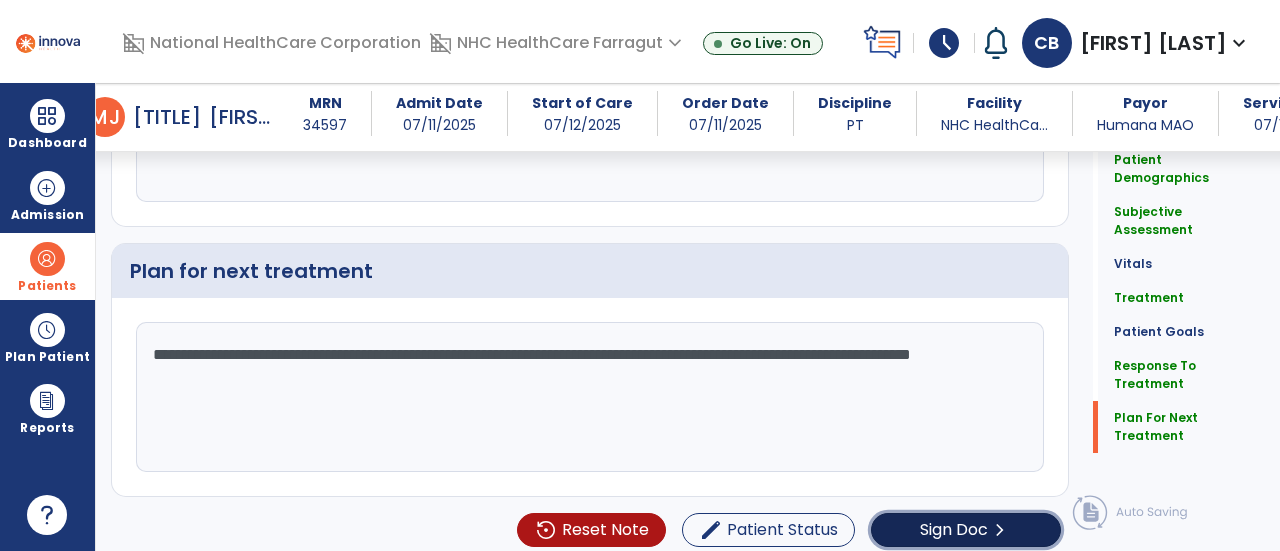 click on "Sign Doc" 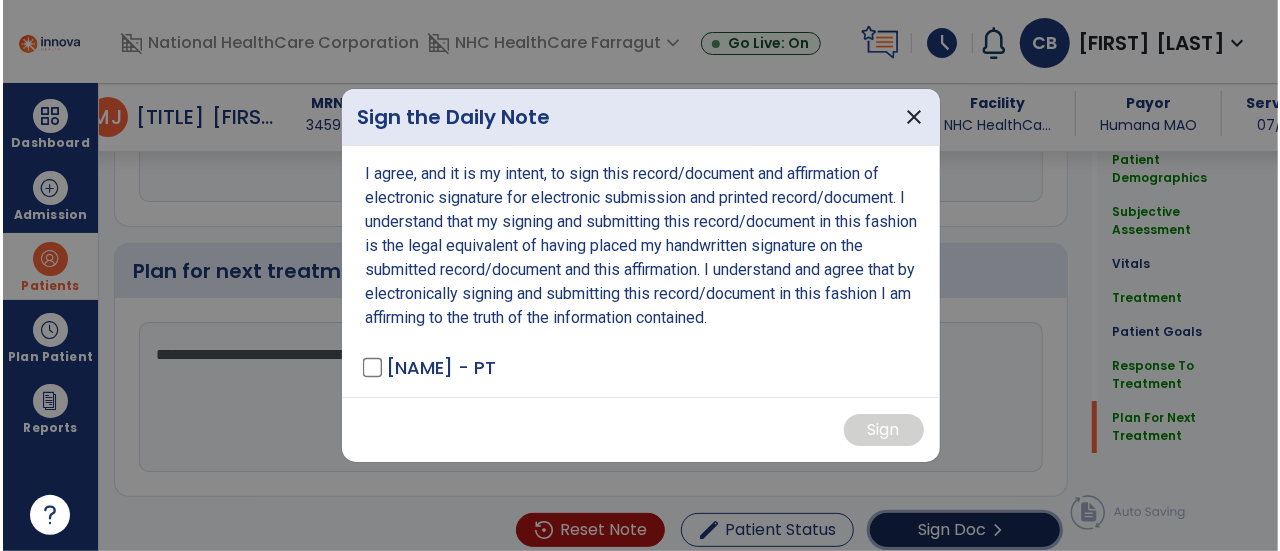 scroll, scrollTop: 3308, scrollLeft: 0, axis: vertical 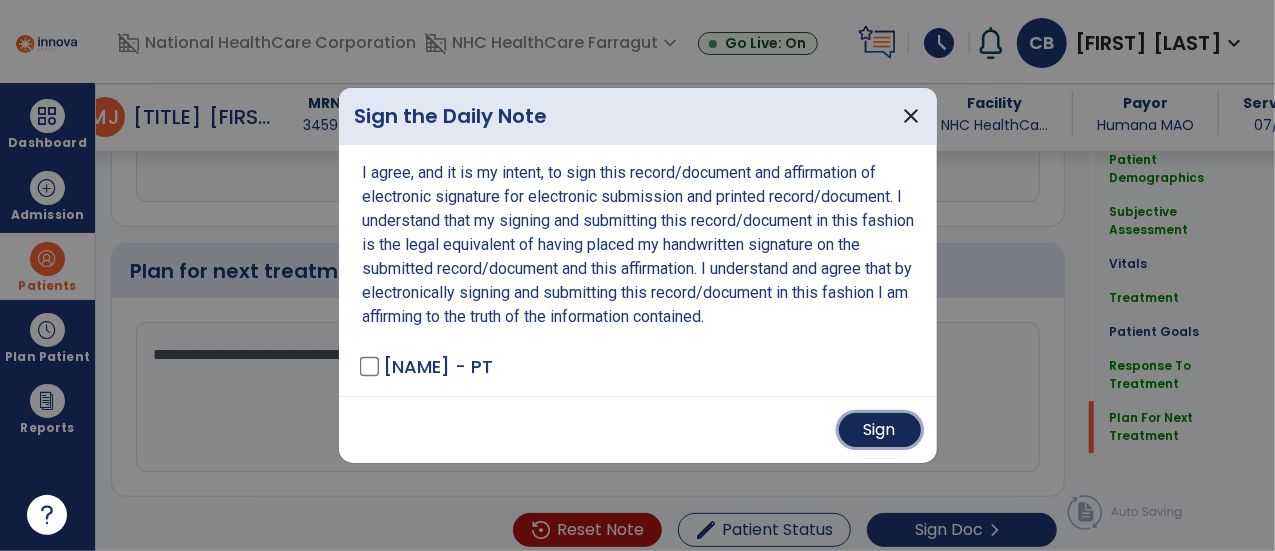 drag, startPoint x: 866, startPoint y: 431, endPoint x: 876, endPoint y: 347, distance: 84.59315 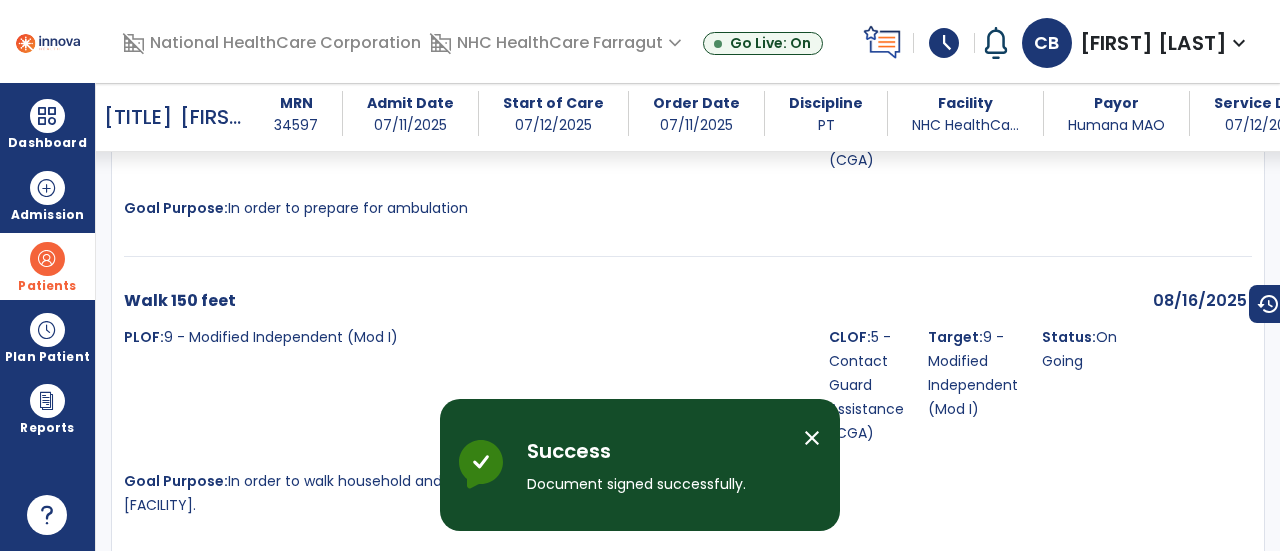 scroll, scrollTop: 5797, scrollLeft: 0, axis: vertical 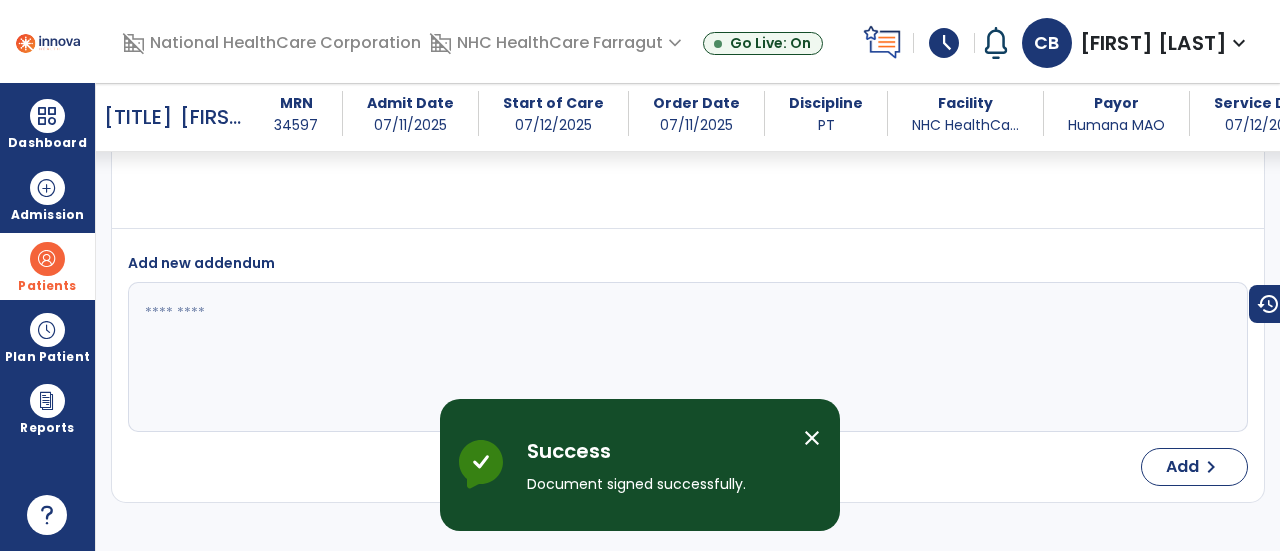 drag, startPoint x: 812, startPoint y: 435, endPoint x: 583, endPoint y: 63, distance: 436.8352 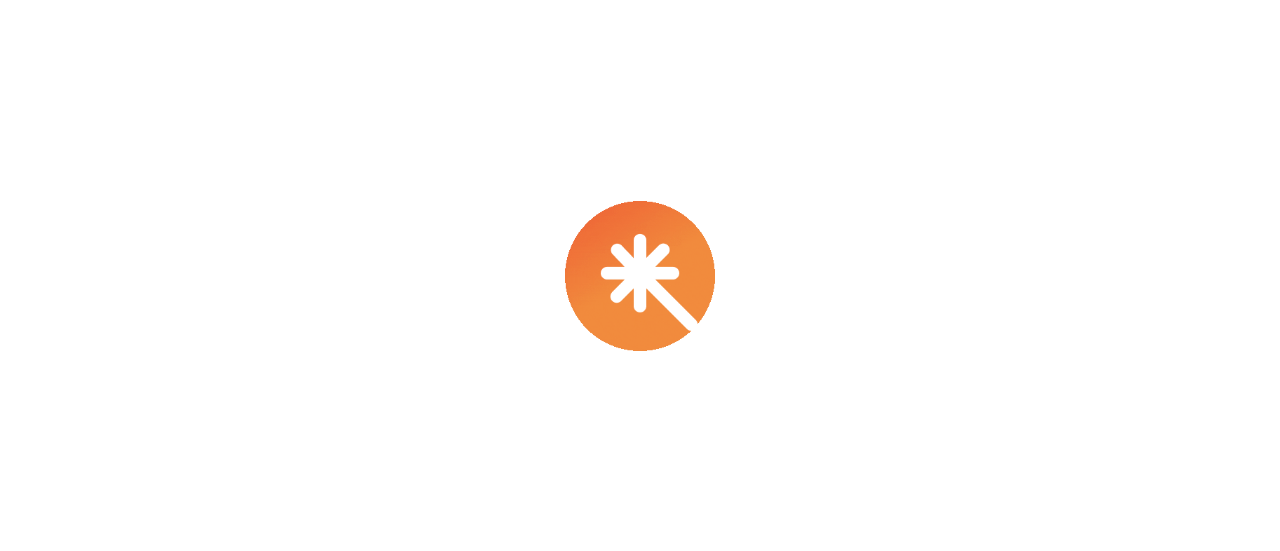 scroll, scrollTop: 0, scrollLeft: 0, axis: both 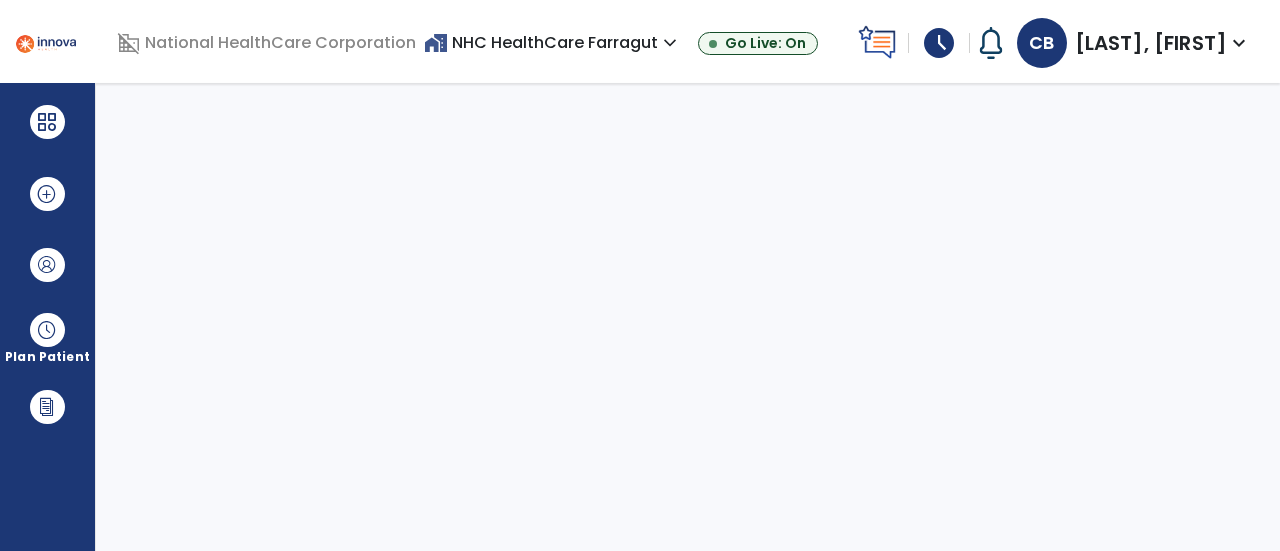 select on "****" 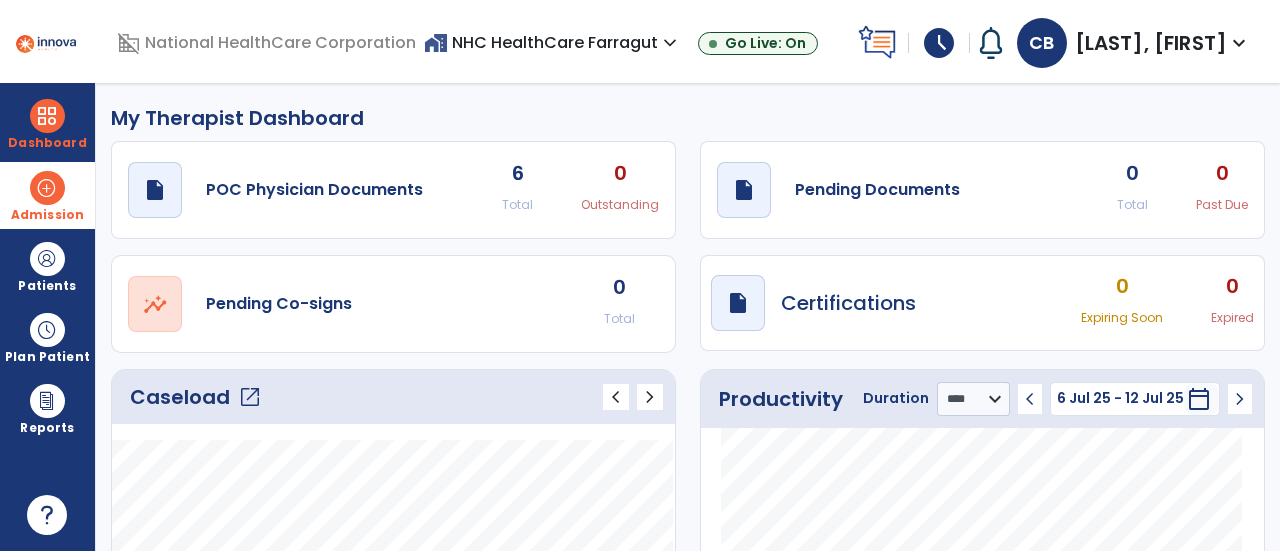 click at bounding box center [47, 188] 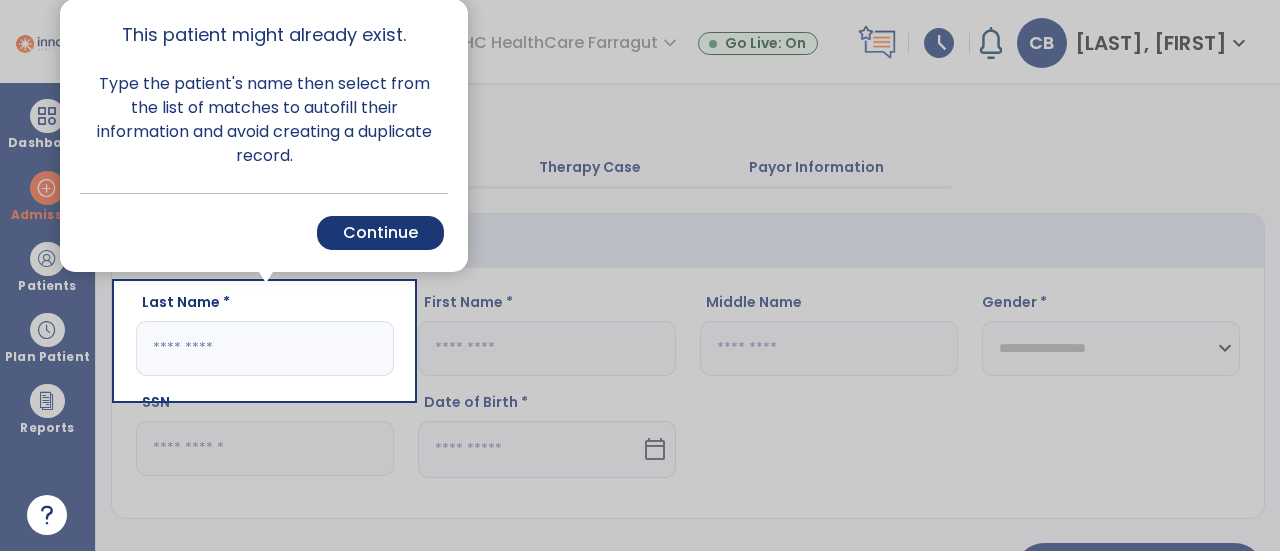 click on "Continue" at bounding box center [380, 233] 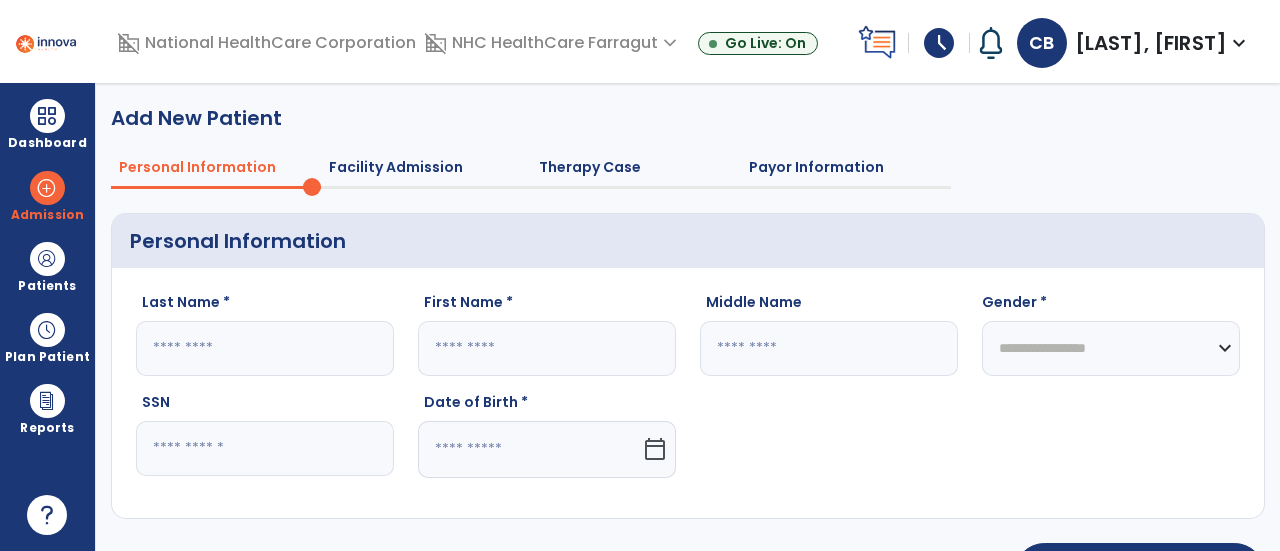 click 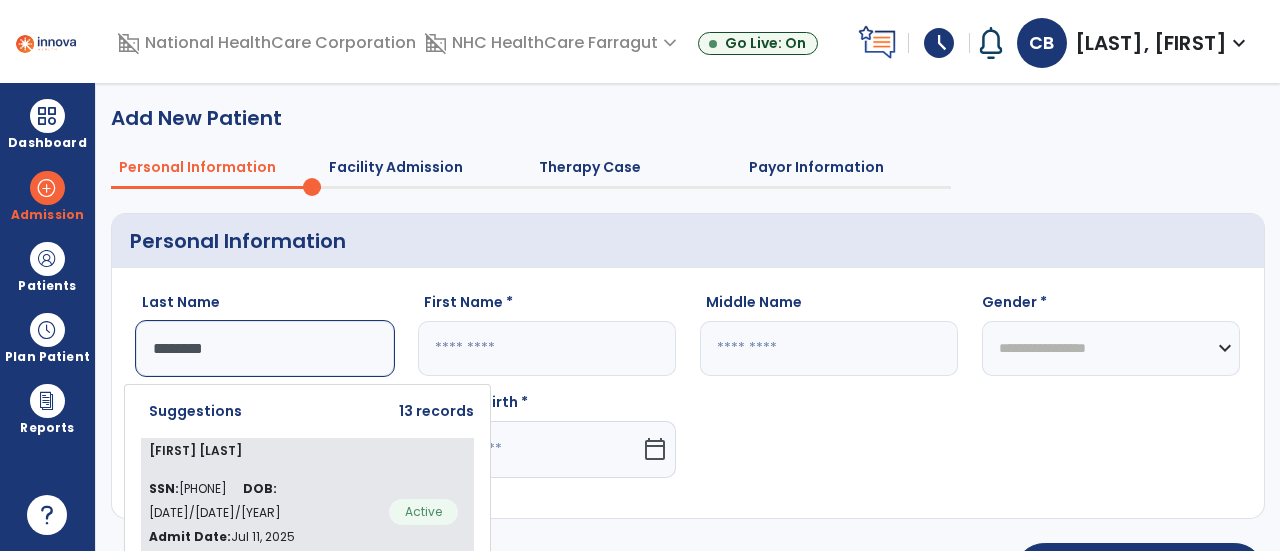 type on "********" 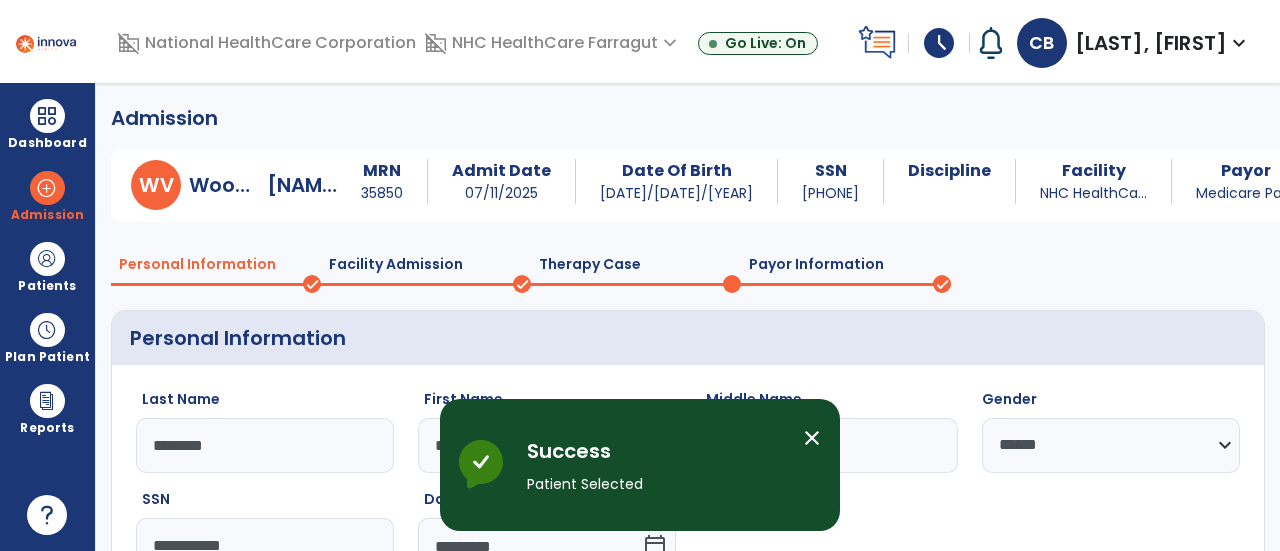 click on "close" at bounding box center [812, 438] 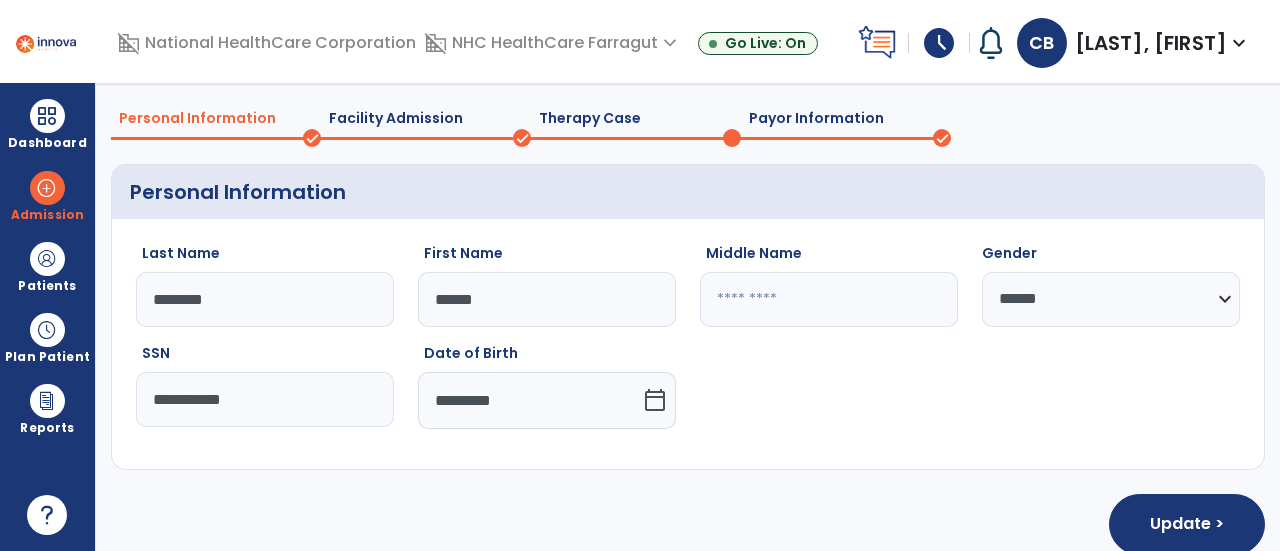 scroll, scrollTop: 172, scrollLeft: 0, axis: vertical 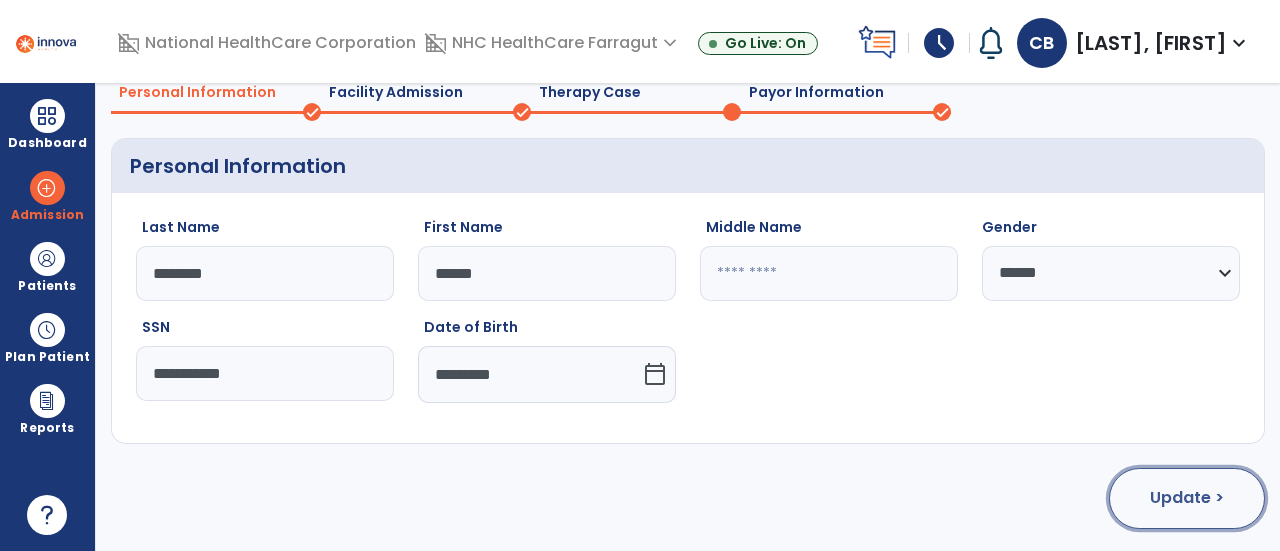 click on "Update >" 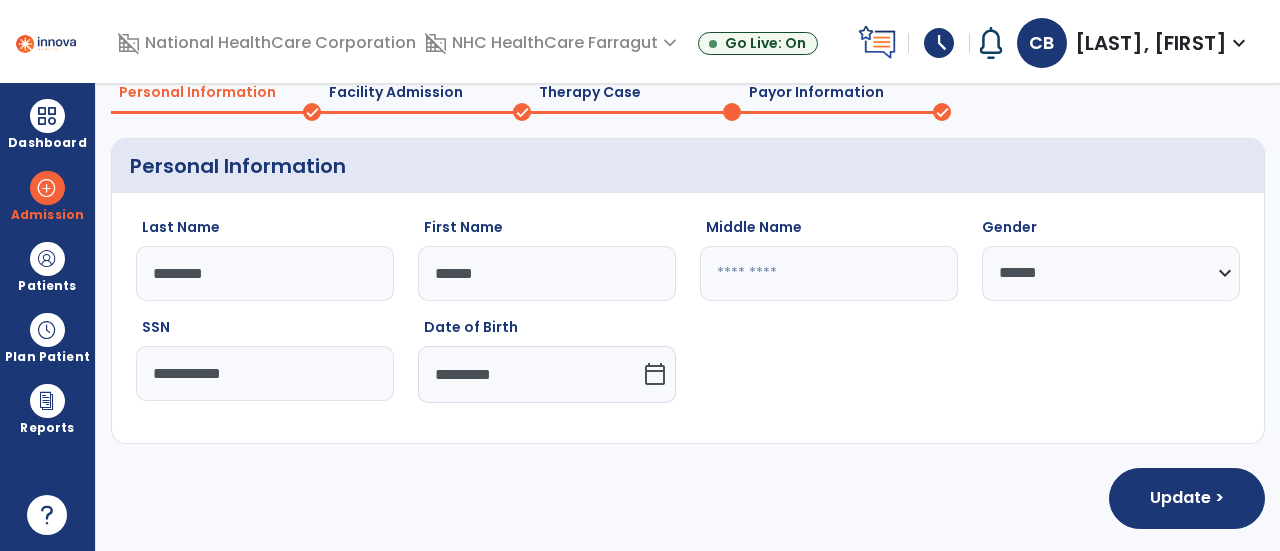 select on "**********" 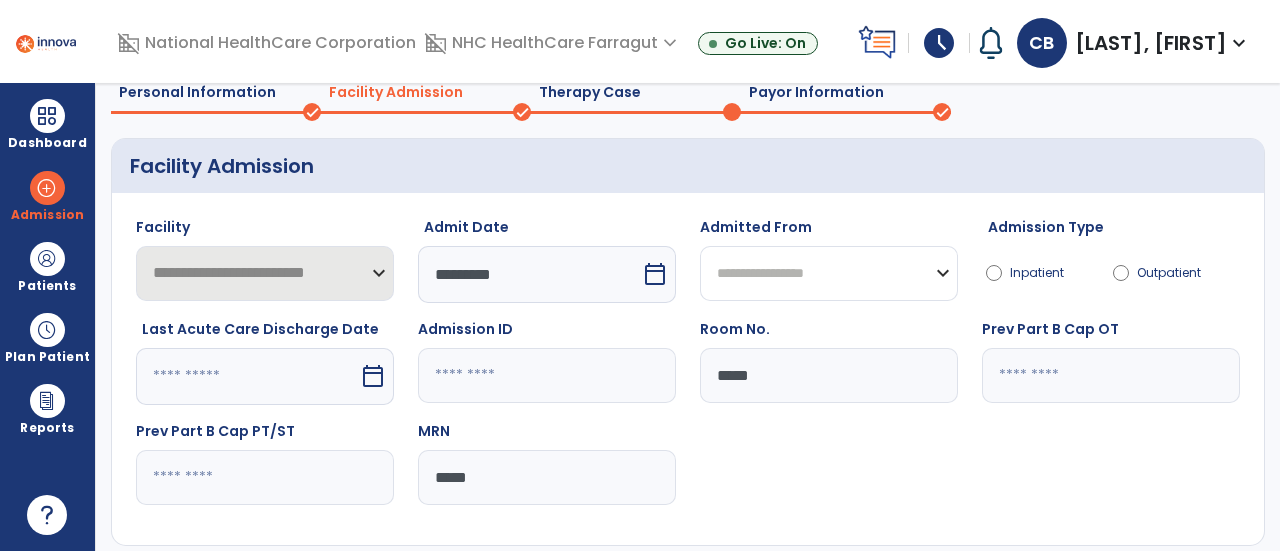 click on "**********" 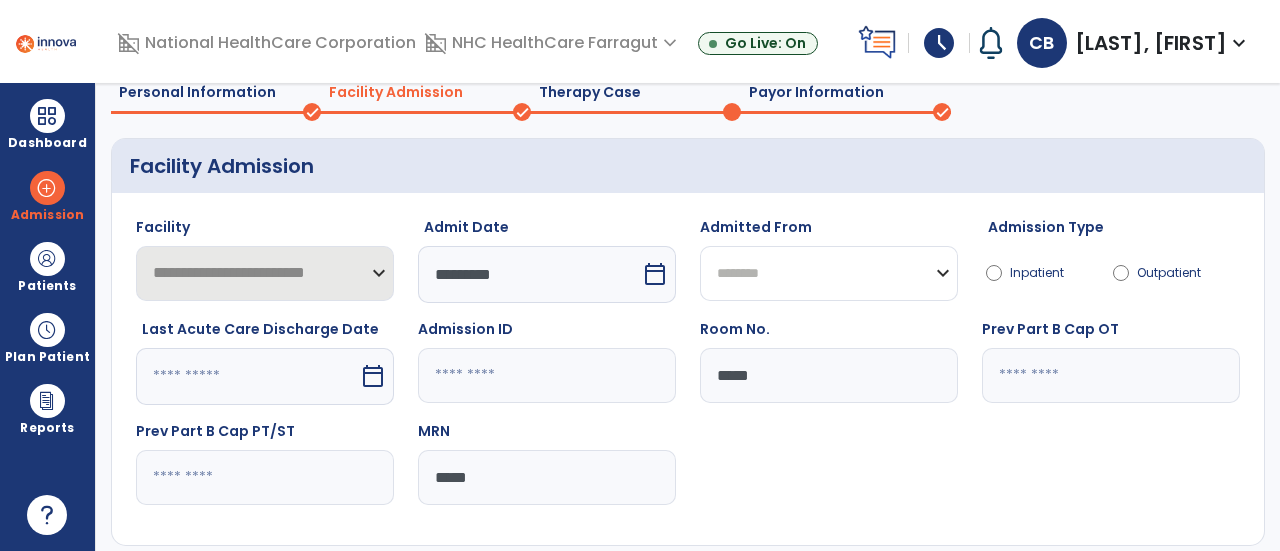 click on "**********" 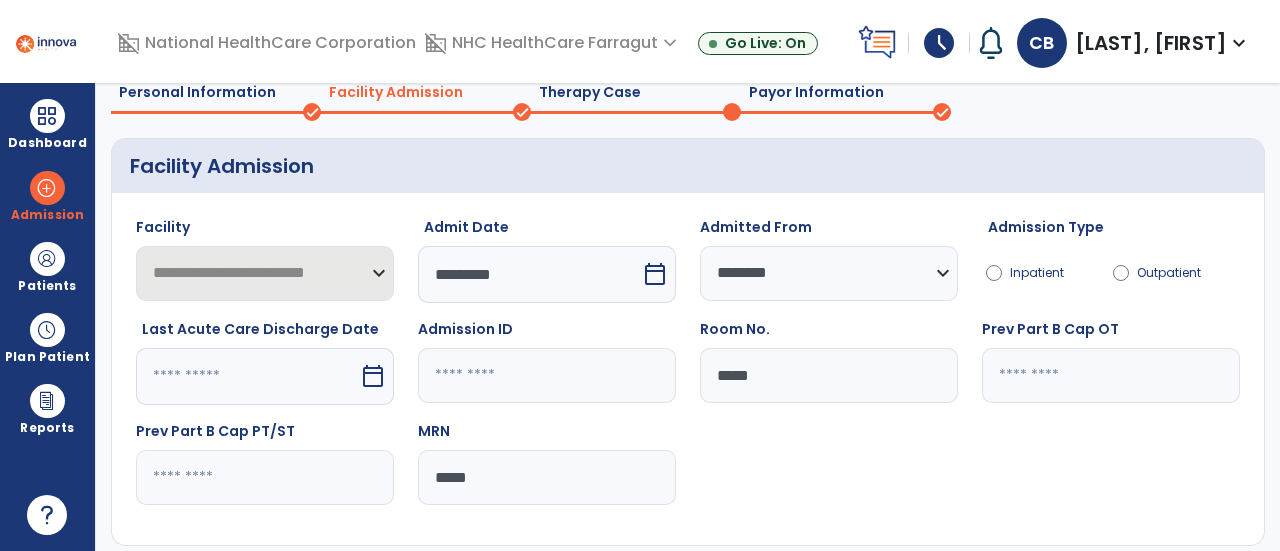 click on "calendar_today" at bounding box center (655, 274) 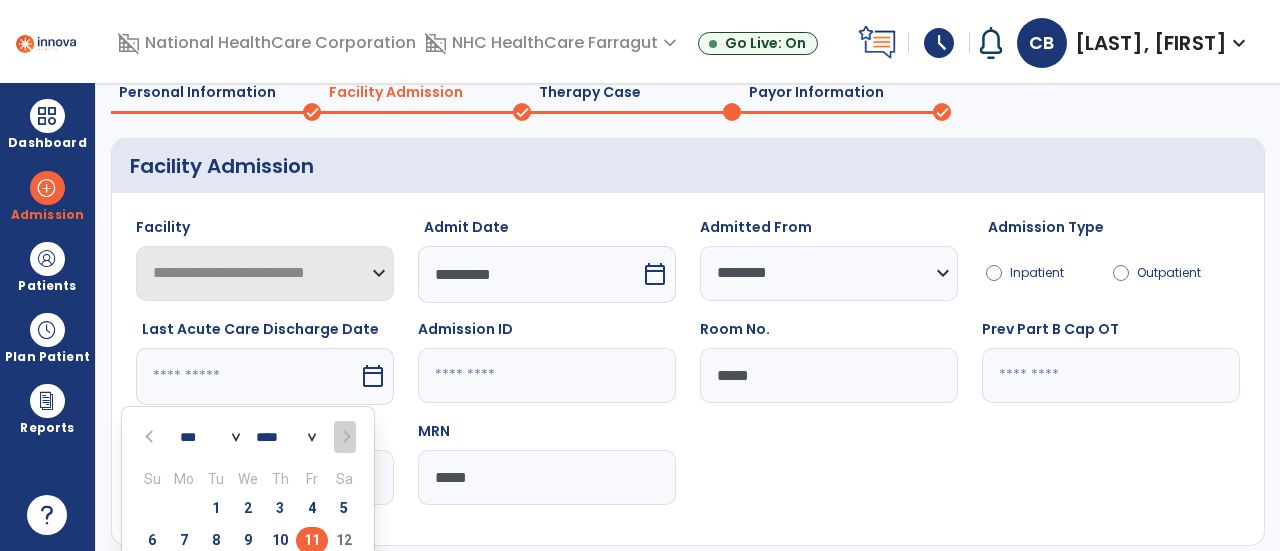 scroll, scrollTop: 178, scrollLeft: 0, axis: vertical 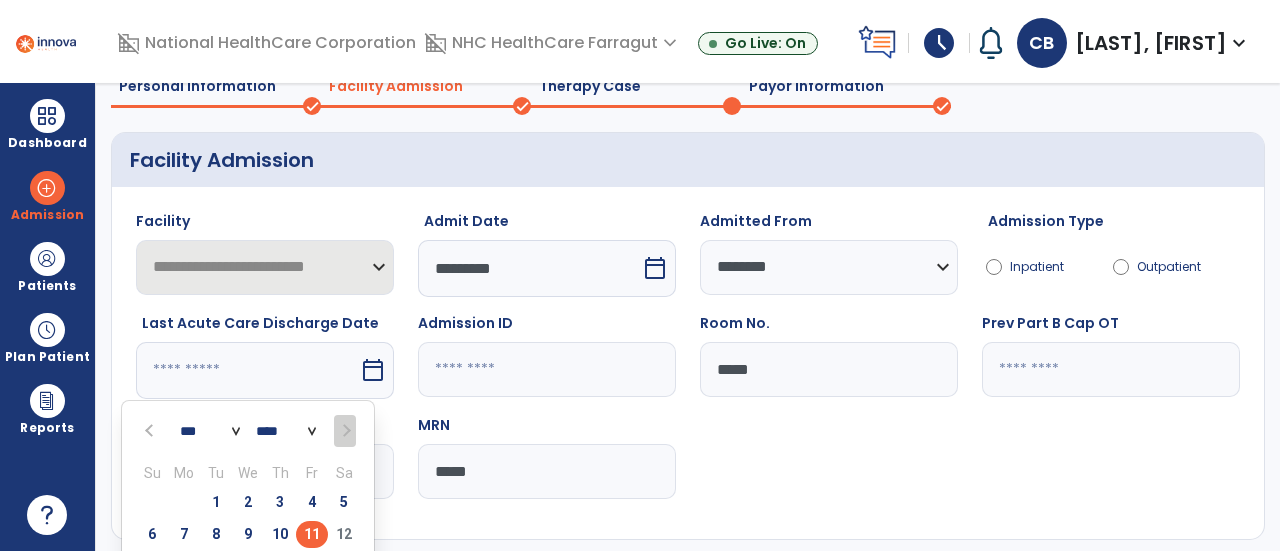 drag, startPoint x: 314, startPoint y: 525, endPoint x: 339, endPoint y: 506, distance: 31.400637 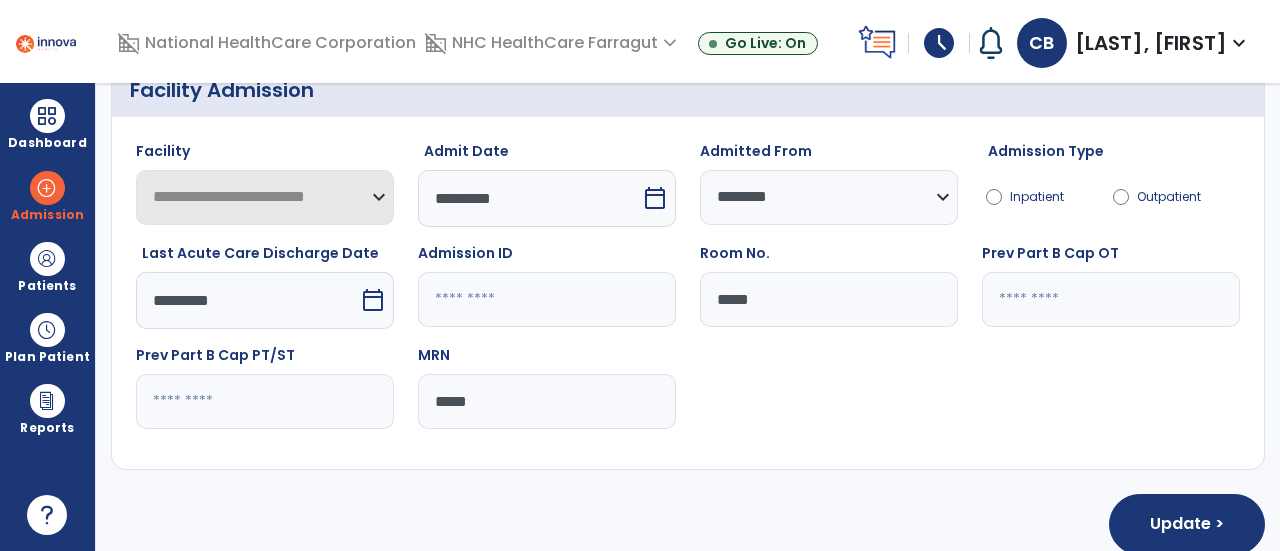 scroll, scrollTop: 273, scrollLeft: 0, axis: vertical 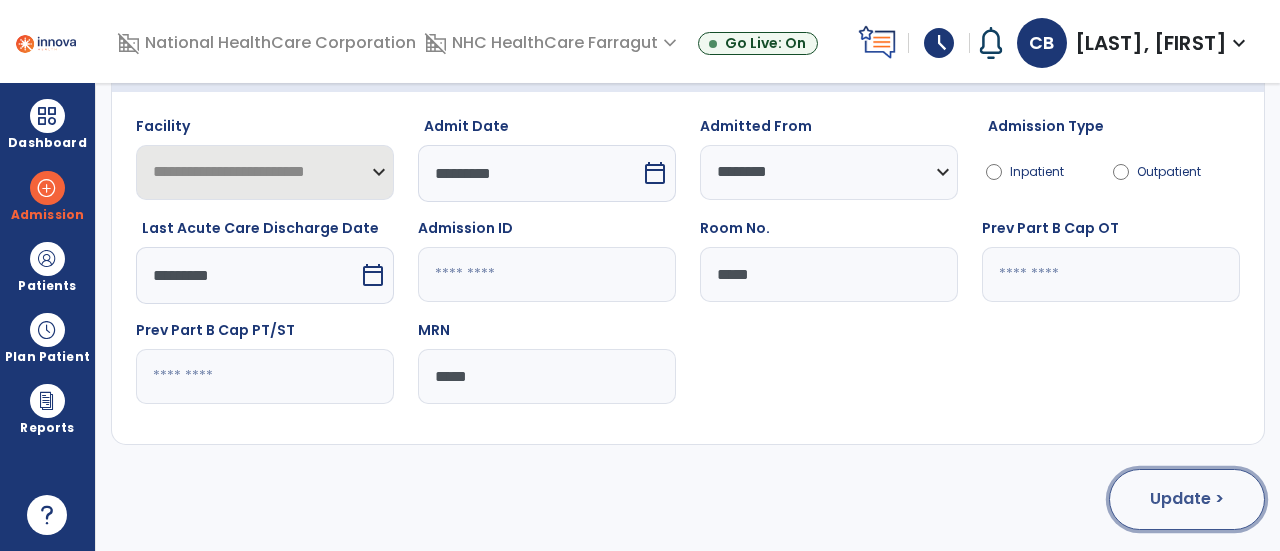 click on "Update >" 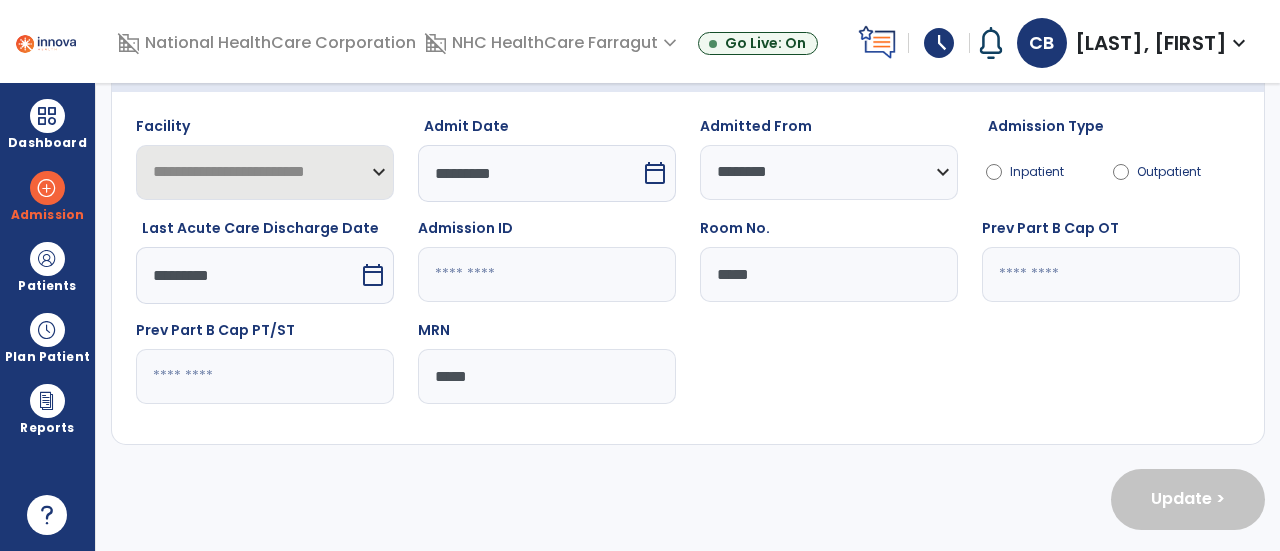 scroll, scrollTop: 34, scrollLeft: 0, axis: vertical 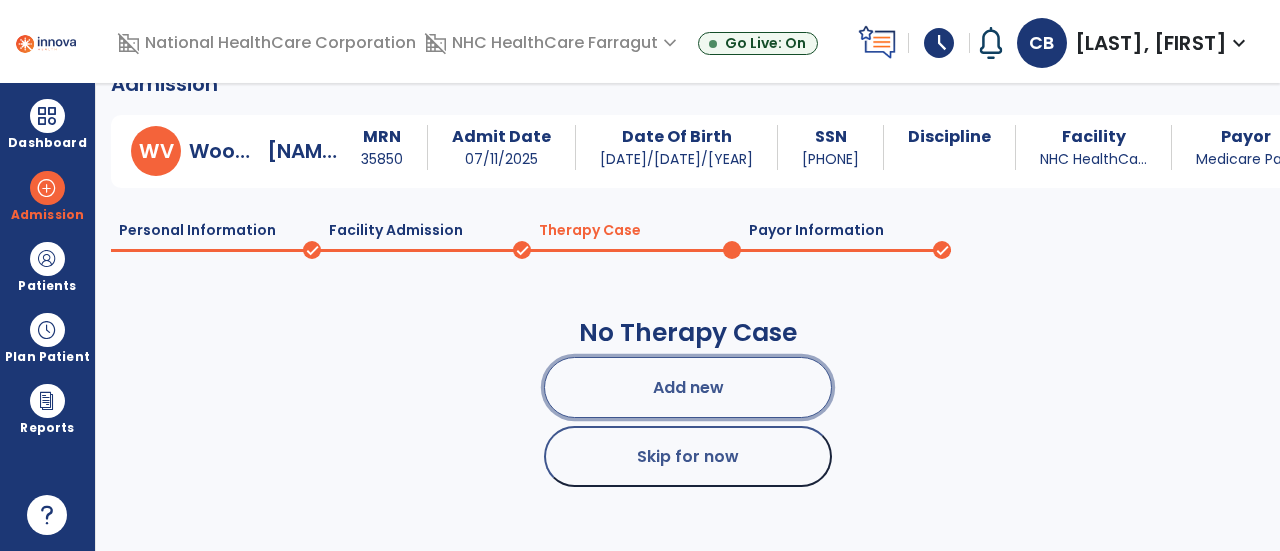 click on "Add new" at bounding box center (688, 387) 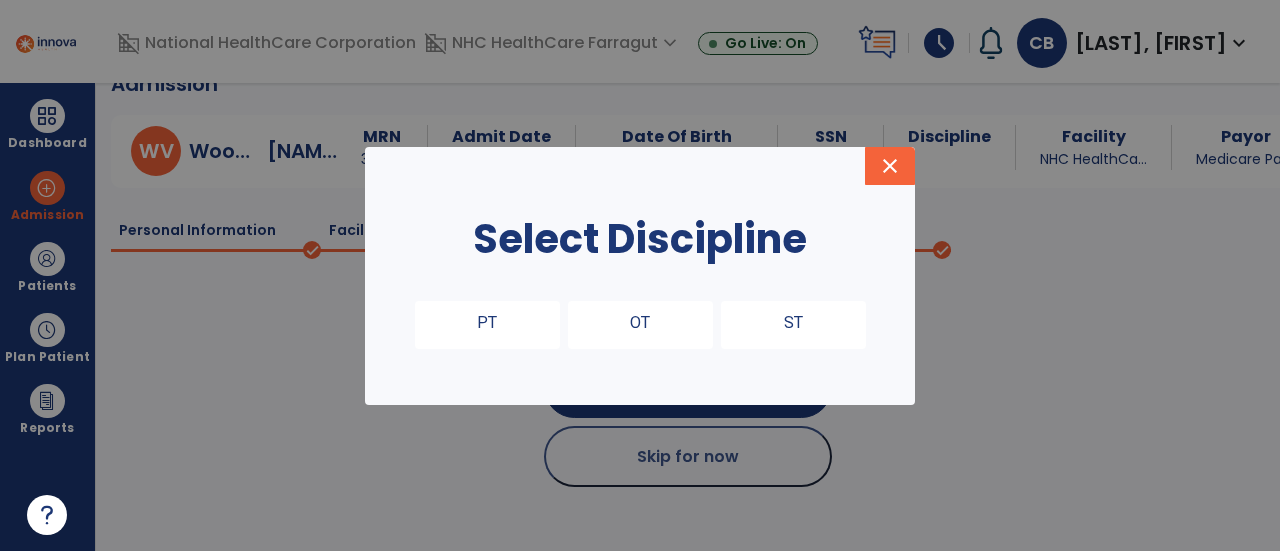 click on "PT" at bounding box center [487, 325] 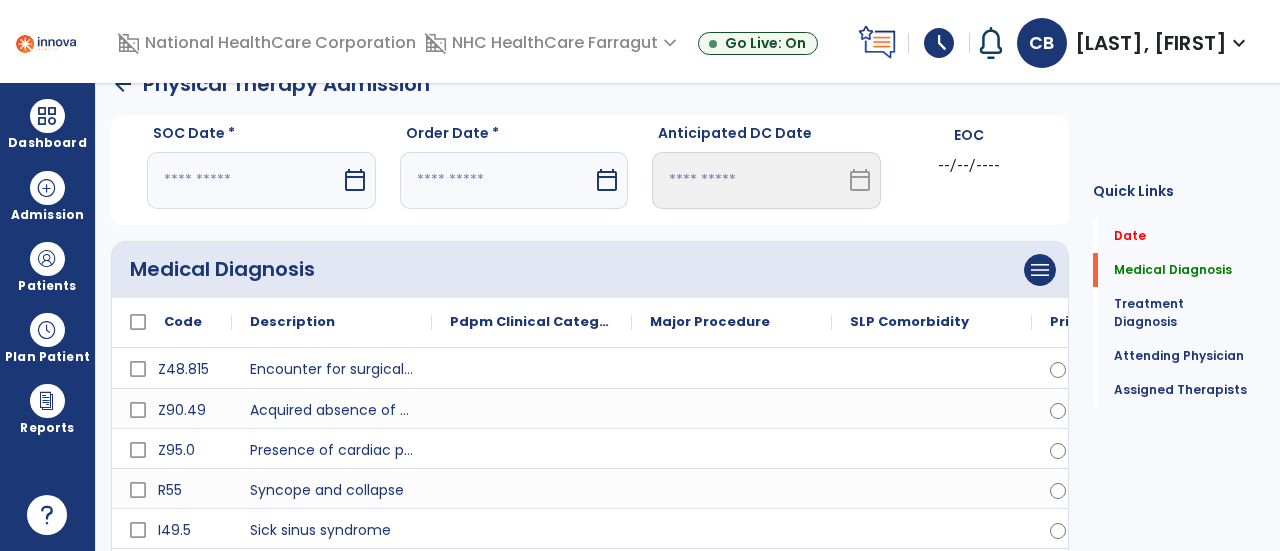 scroll, scrollTop: 0, scrollLeft: 0, axis: both 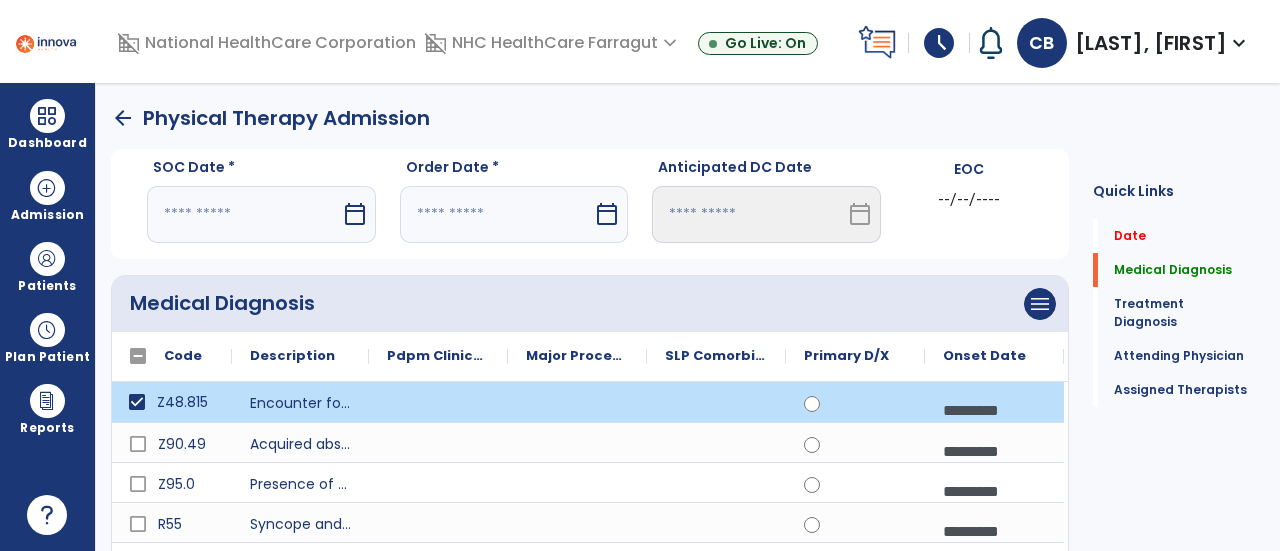 click on "calendar_today" at bounding box center (355, 214) 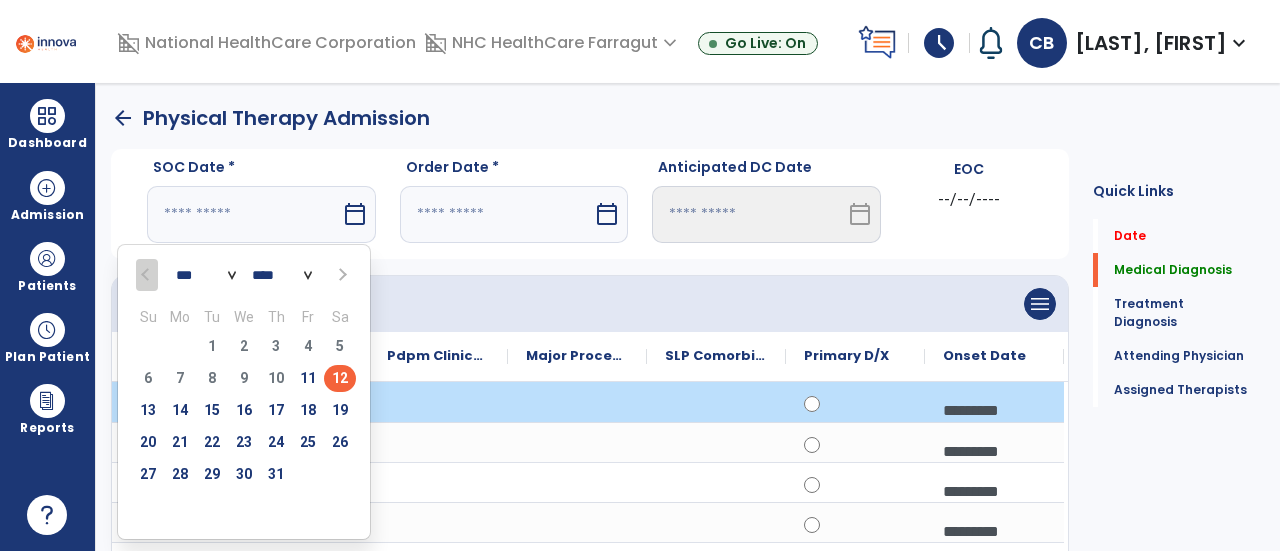 drag, startPoint x: 342, startPoint y: 377, endPoint x: 530, endPoint y: 303, distance: 202.0396 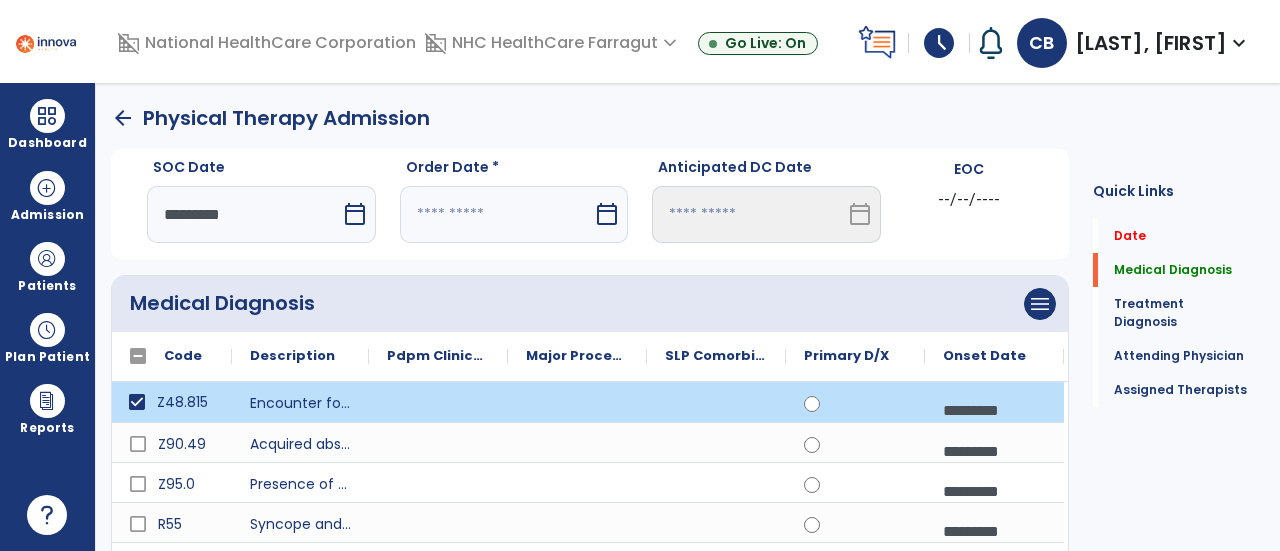 drag, startPoint x: 598, startPoint y: 207, endPoint x: 557, endPoint y: 225, distance: 44.777225 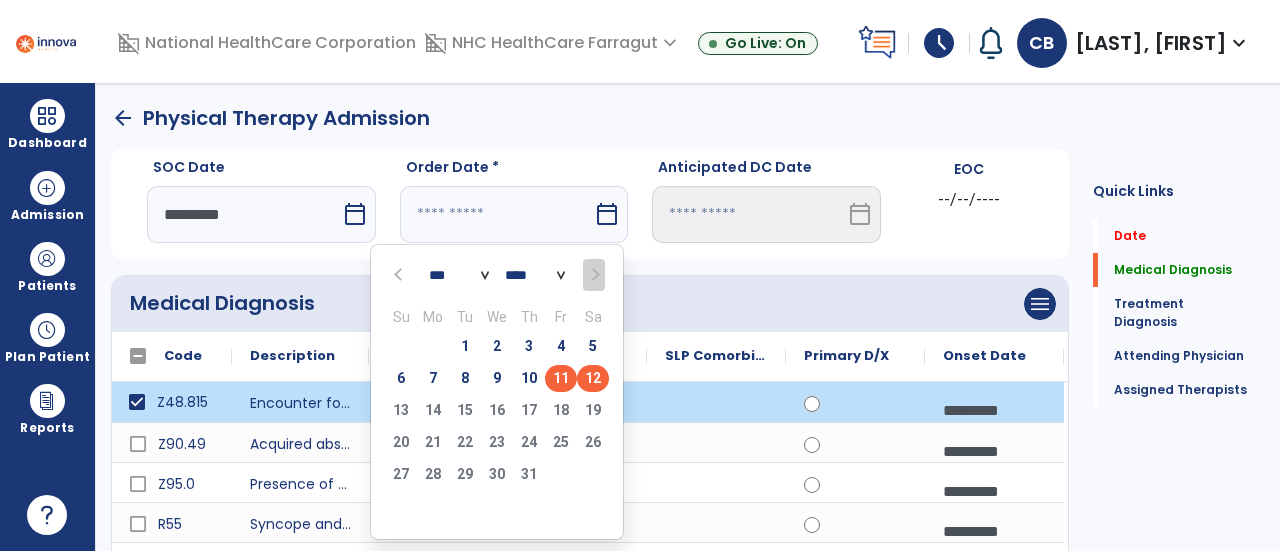 click on "11" at bounding box center [561, 378] 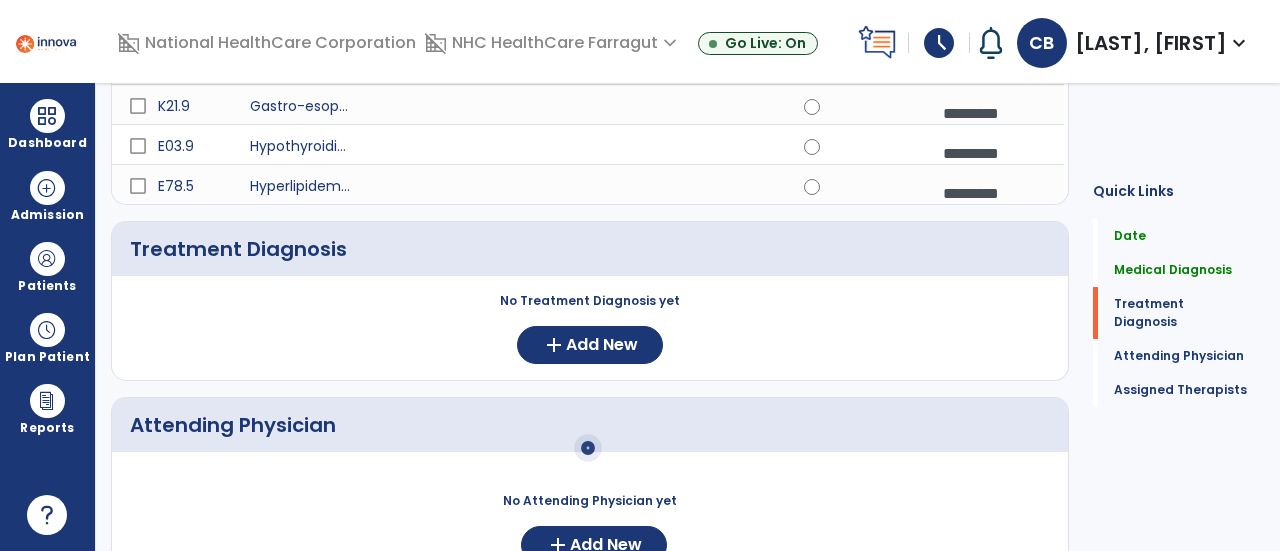 scroll, scrollTop: 800, scrollLeft: 0, axis: vertical 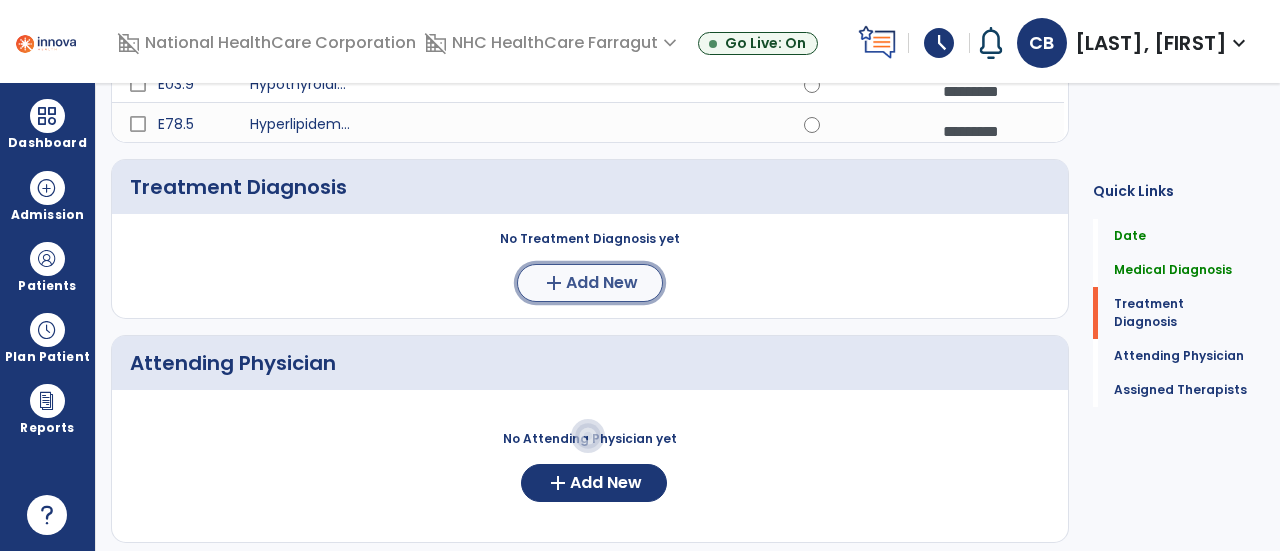click on "Add New" 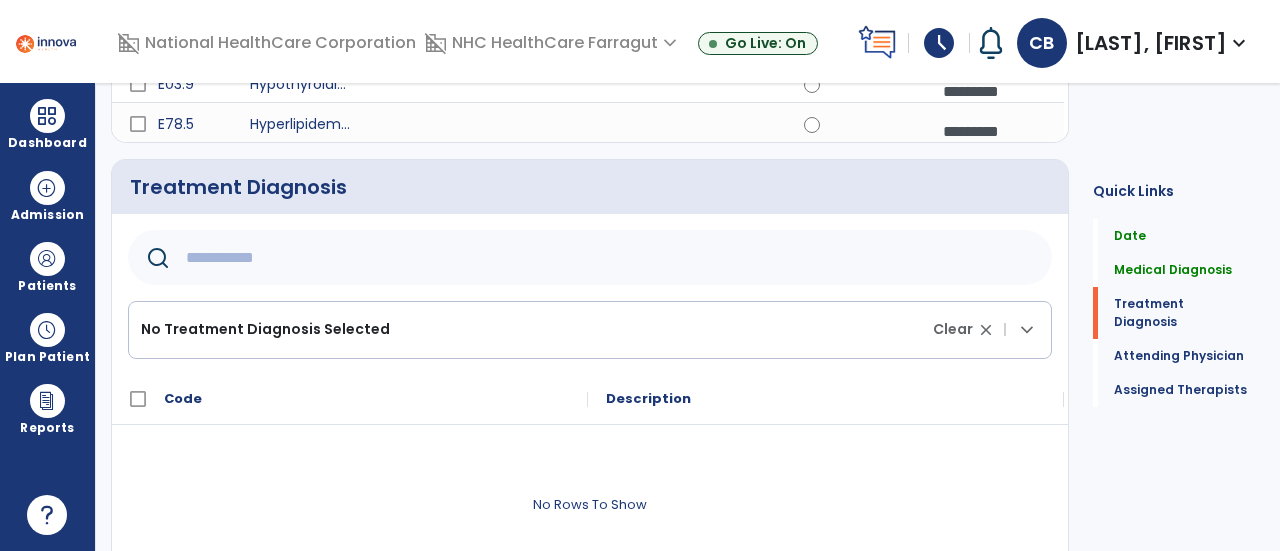 click 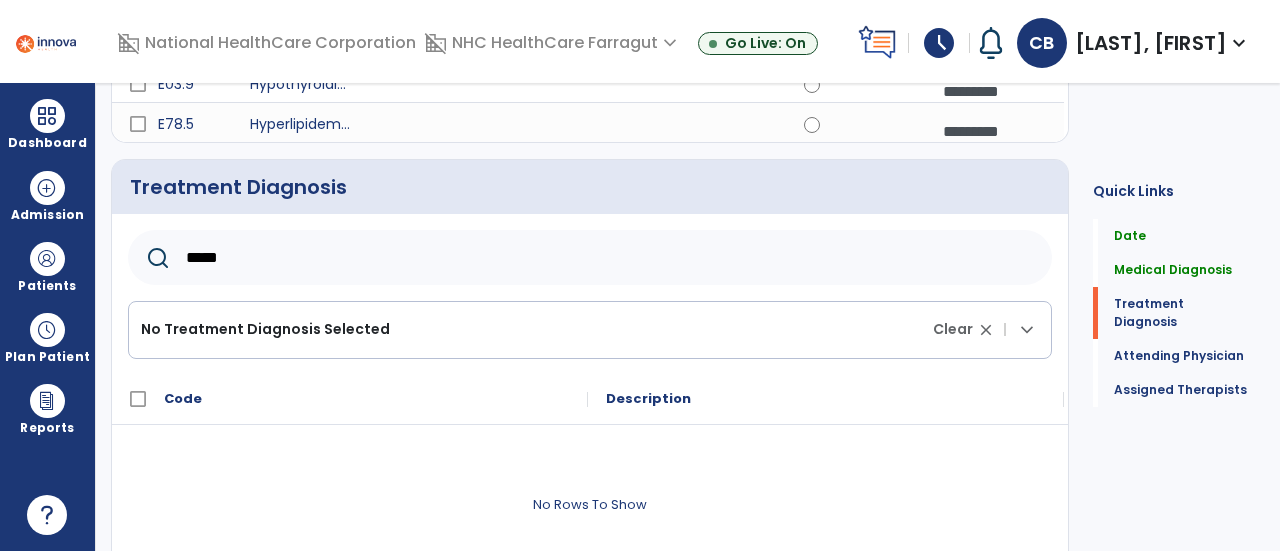 type on "*****" 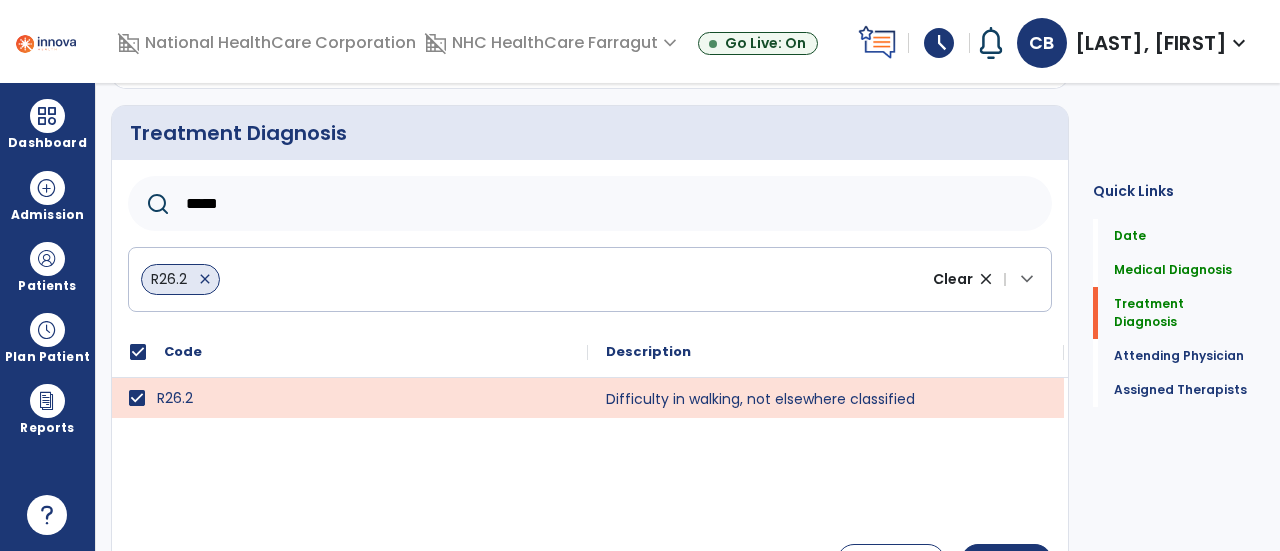 scroll, scrollTop: 900, scrollLeft: 0, axis: vertical 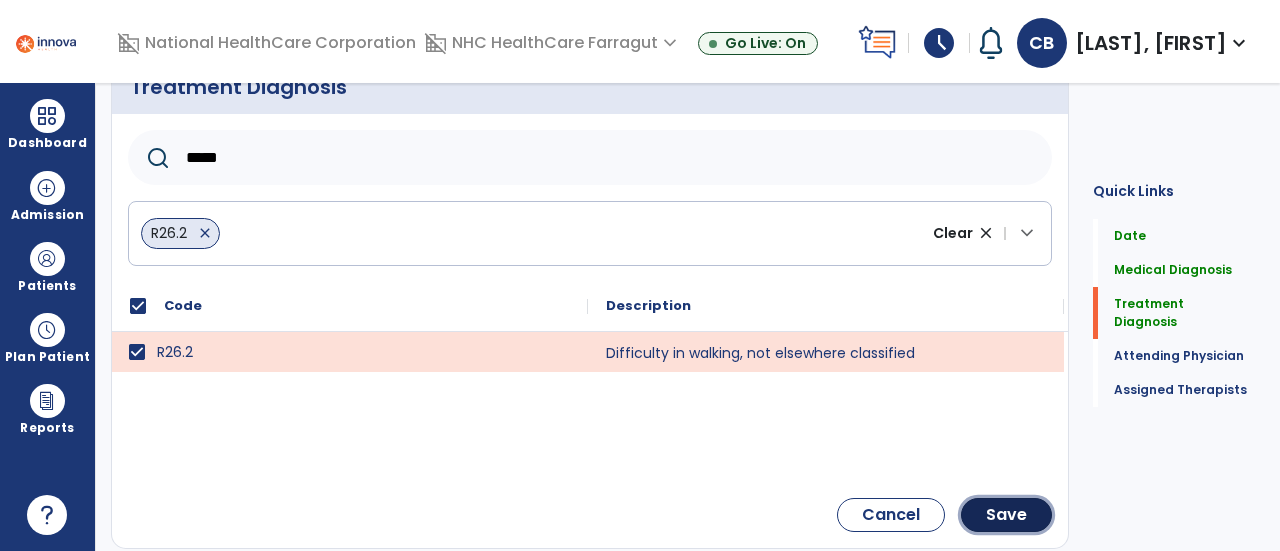 click on "Save" 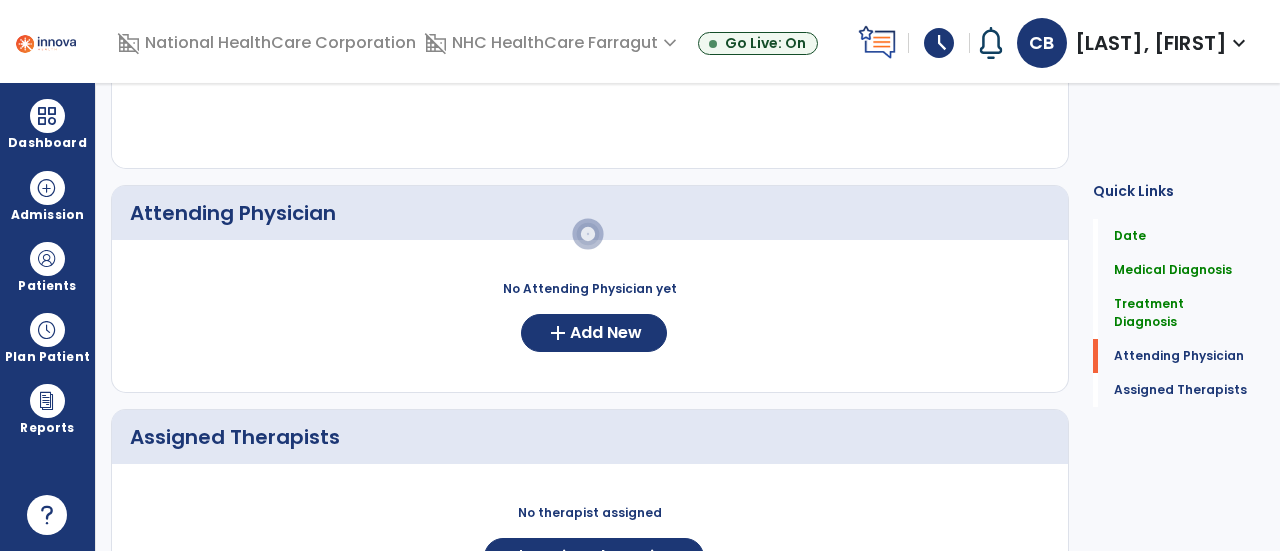 scroll, scrollTop: 1100, scrollLeft: 0, axis: vertical 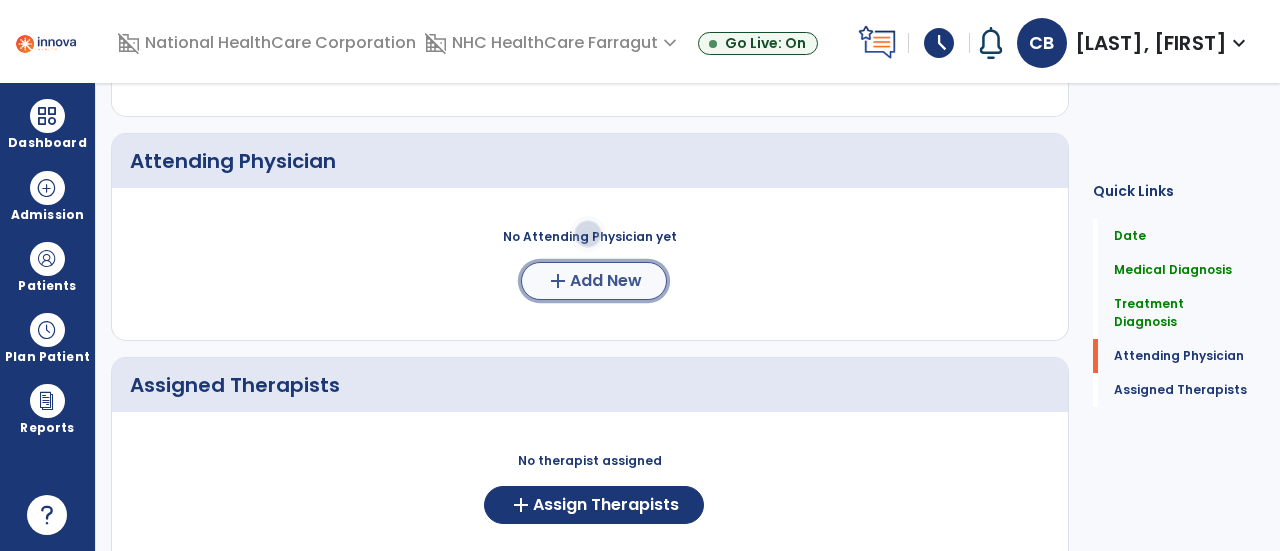 click on "add" 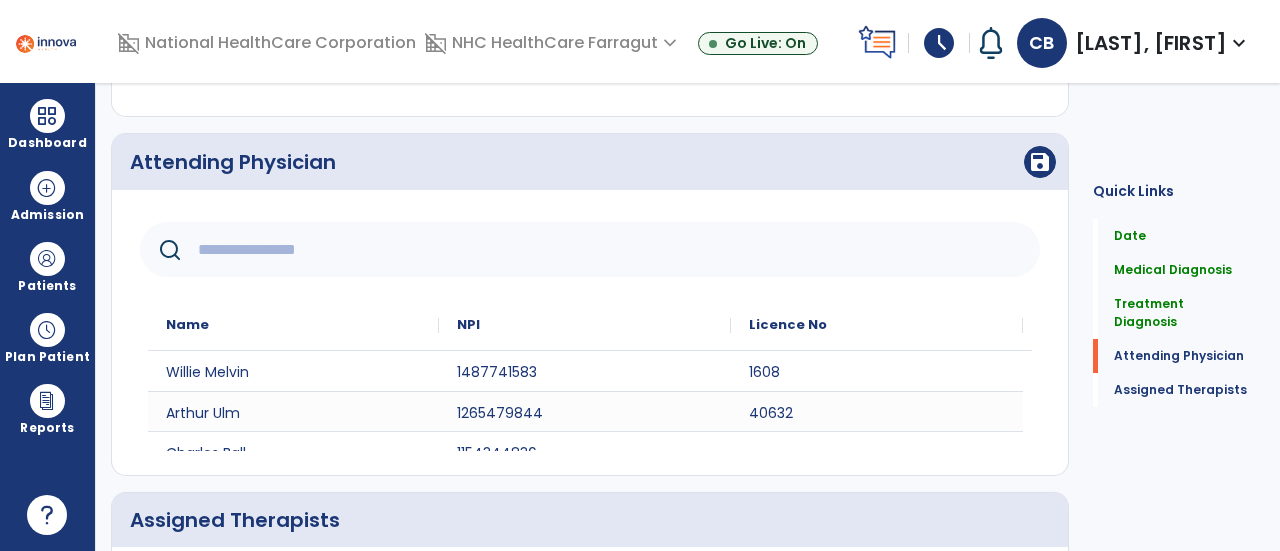 click 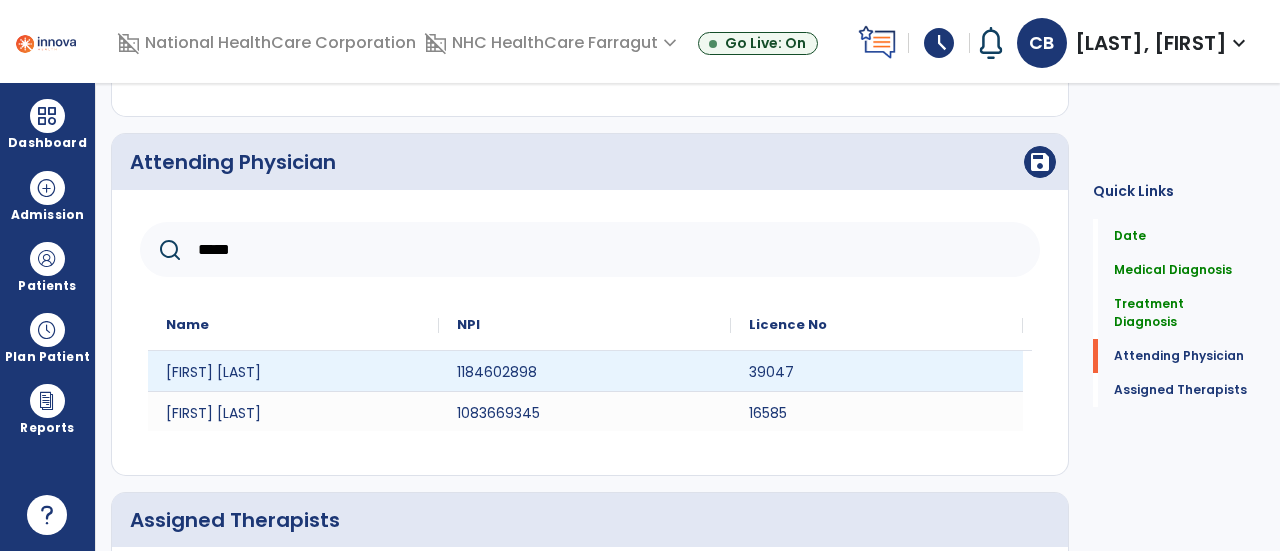 type on "*****" 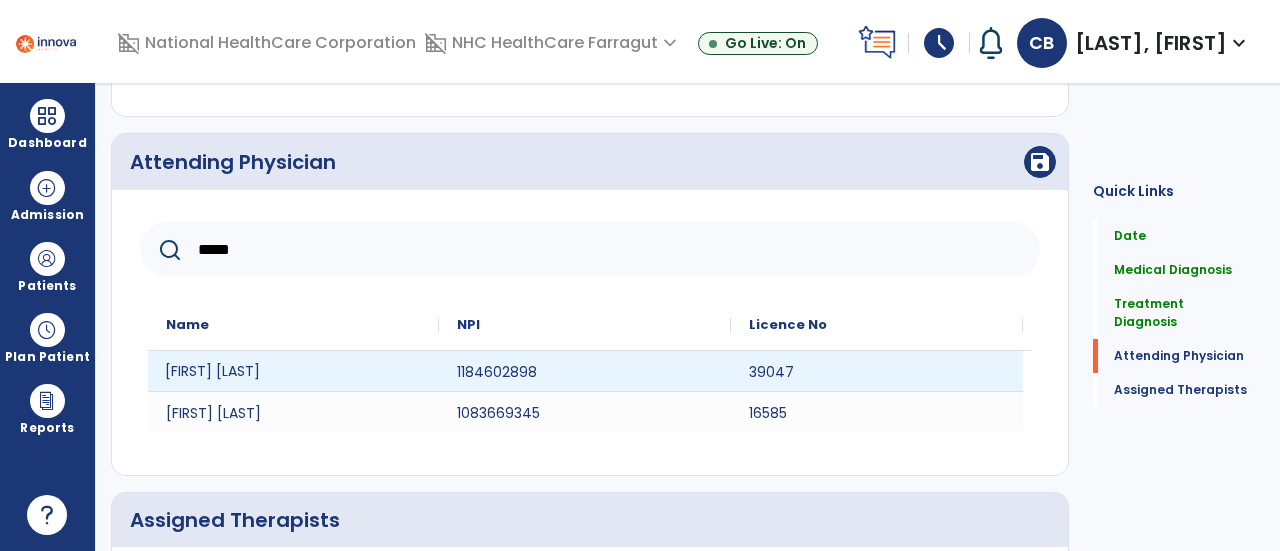 click on "[FIRST] [LAST]" 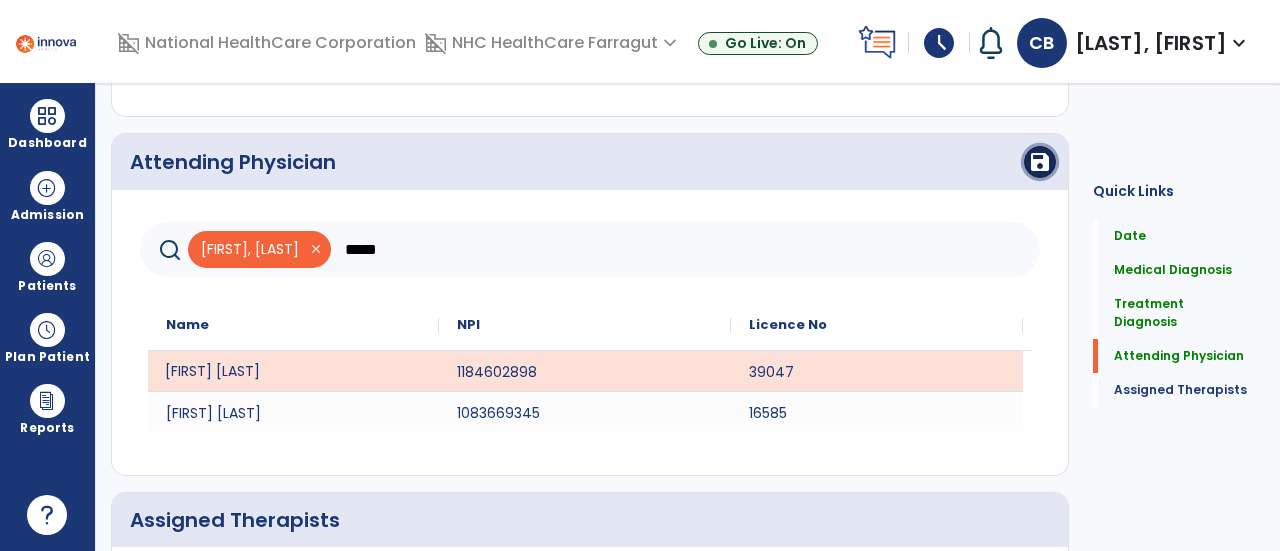 click on "save" 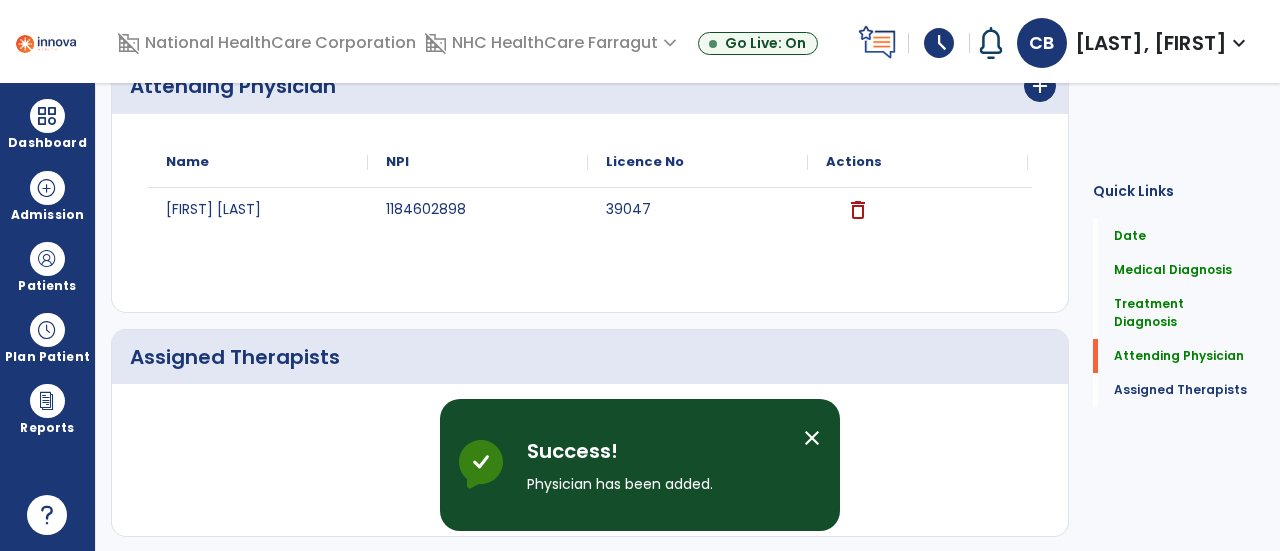 scroll, scrollTop: 1250, scrollLeft: 0, axis: vertical 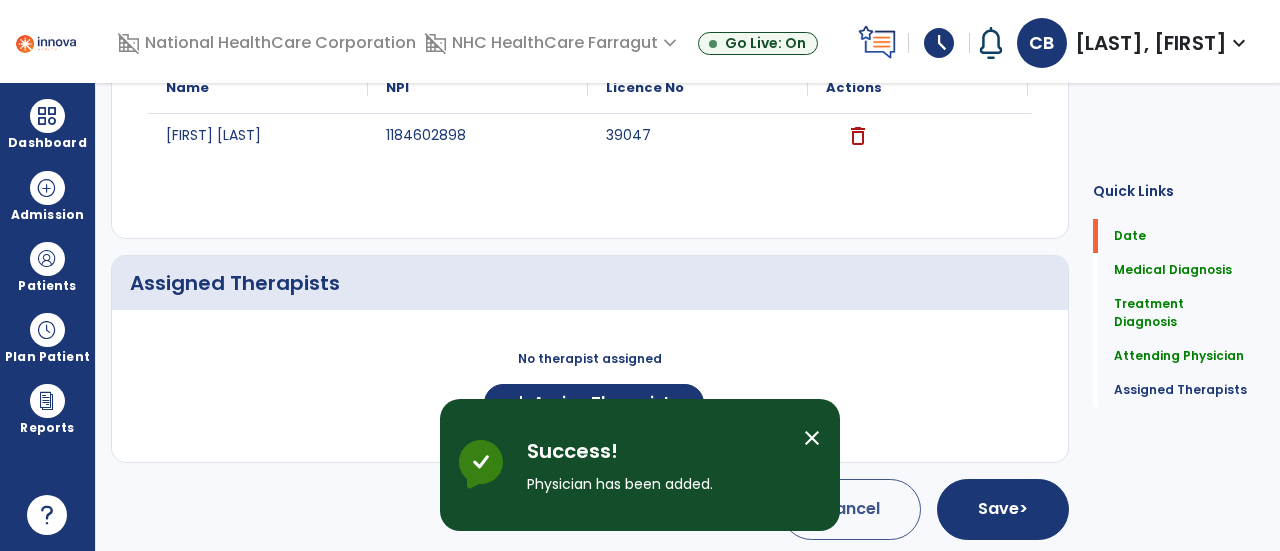click on "close" at bounding box center [812, 438] 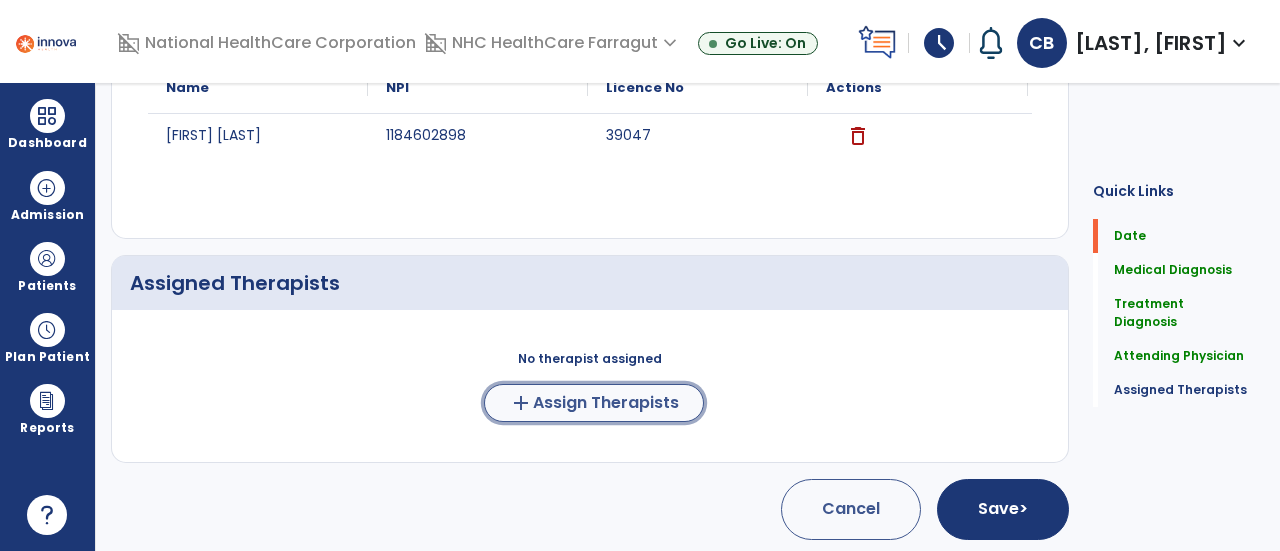 click on "Assign Therapists" 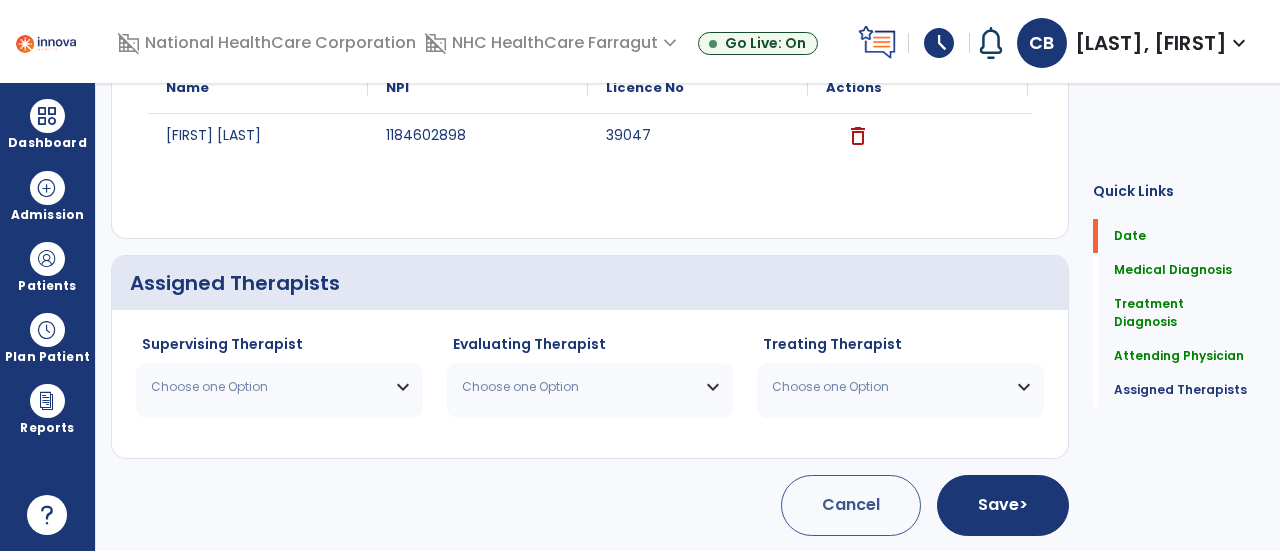scroll, scrollTop: 1247, scrollLeft: 0, axis: vertical 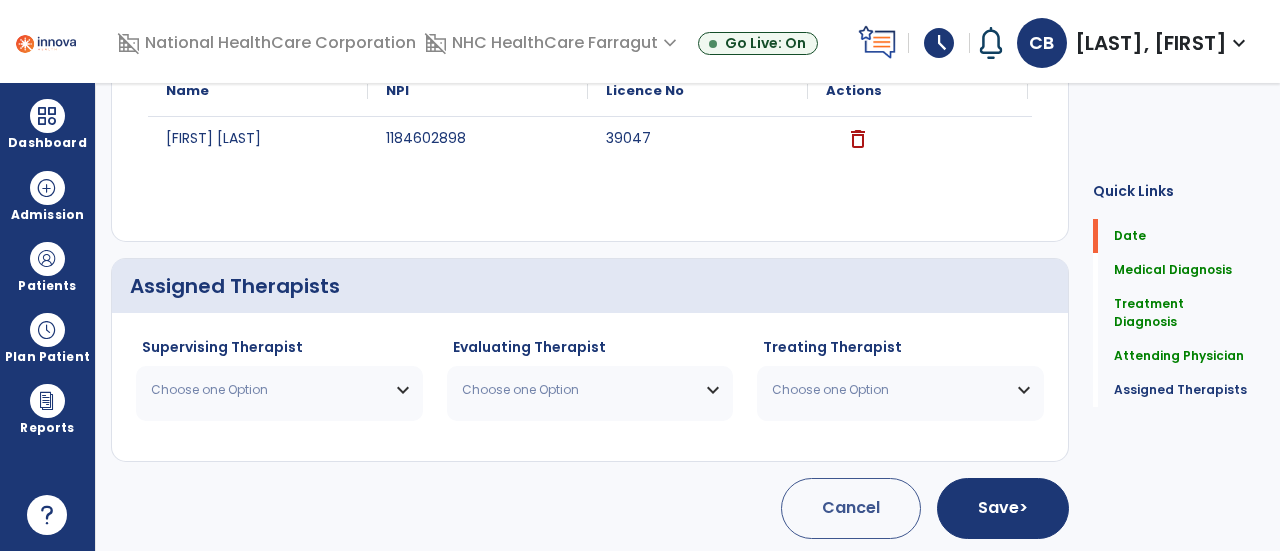 click on "Evaluating Therapist Choose one Option Balsley Carrie  PT   NPI #  [PHONE]  License #  5934 Brandon Liz  PT   NPI #  [PHONE]  License #  7643 Burris Julie  PT   NPI #  [PHONE]  License #  5807 Calloway Summer  PT   NPI #  [PHONE]  License #  15434 Chan Gina  PT   NPI #  [PHONE]  License #  3575 Dziendziel Ashley  PT   NPI #  [PHONE]  License #  14417 Hamilton David  PT   NPI #  [PHONE]  License #  11027 Lewis Marian  PT   NPI #  [PHONE]  License #  4359 Sliwinski Kevin  PT   NPI #  [PHONE]  License #  6323" 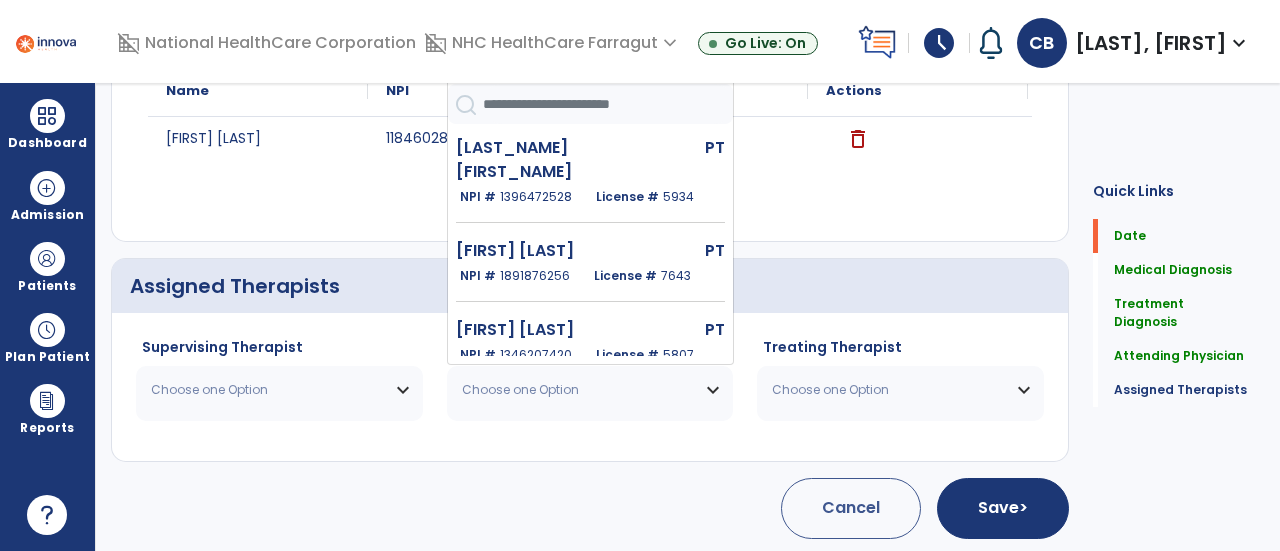 drag, startPoint x: 567, startPoint y: 131, endPoint x: 570, endPoint y: 155, distance: 24.186773 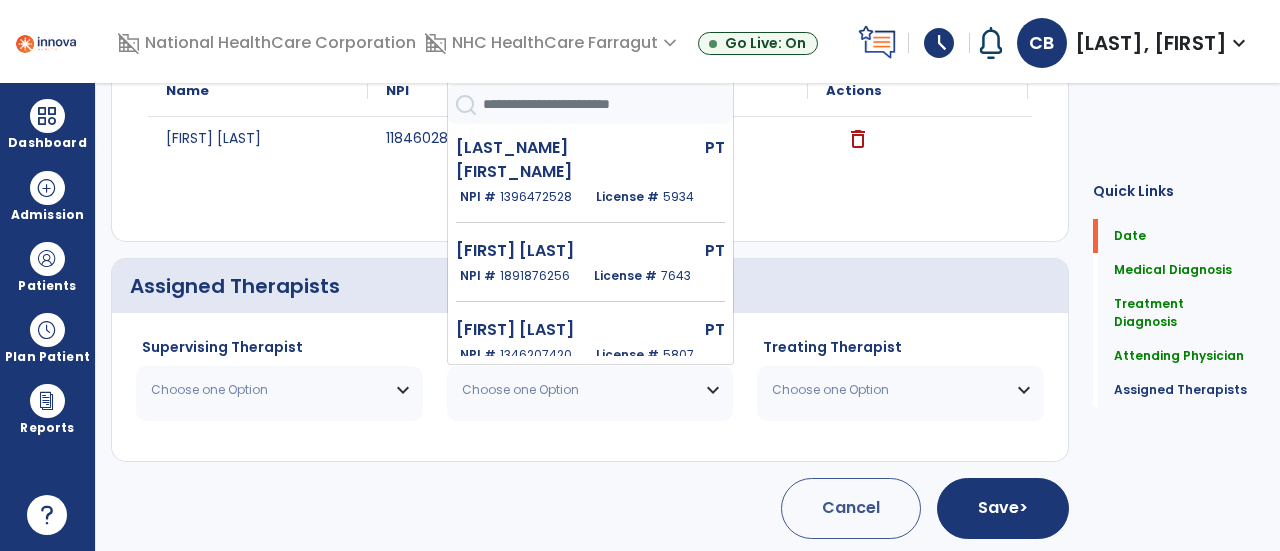 click on "[LAST] [FIRST] PT NPI # [LICENSE] License # [LICENSE]" 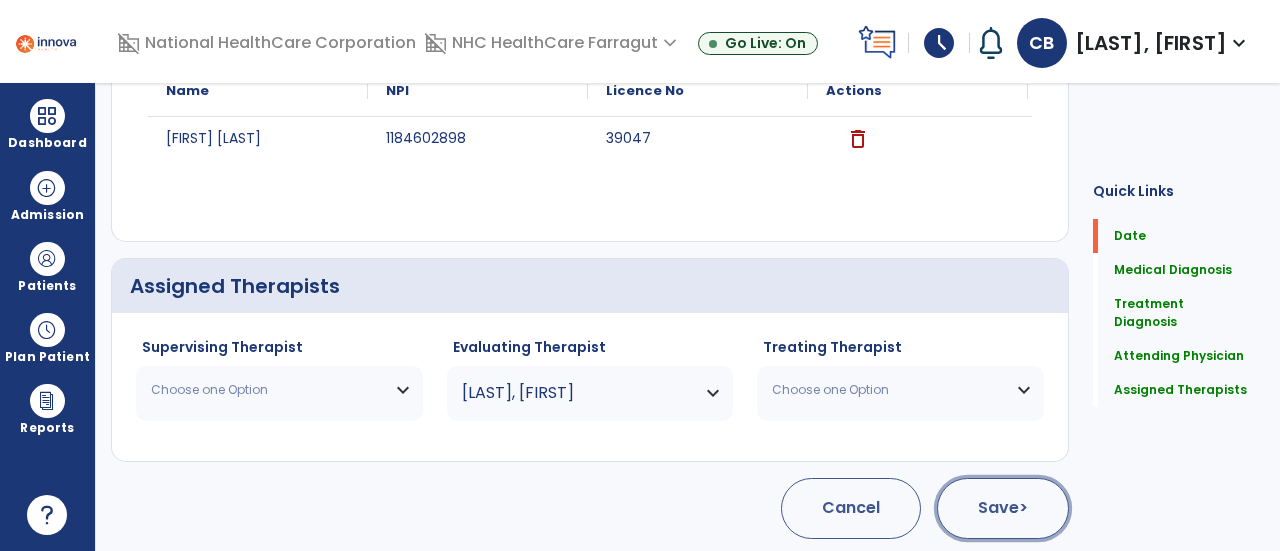 click on "Save  >" 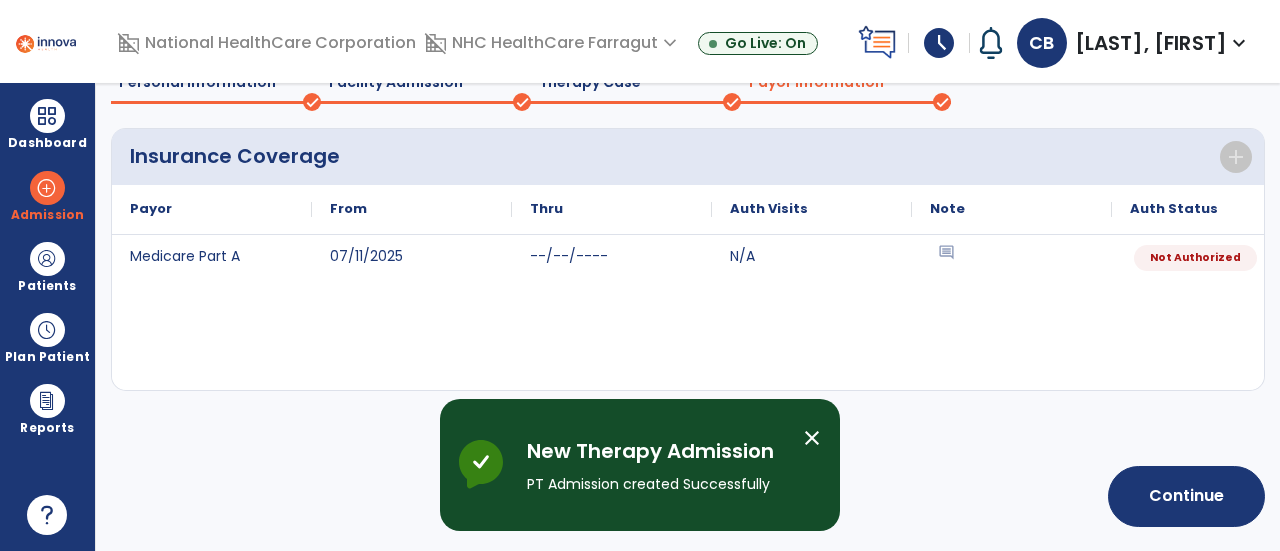 scroll, scrollTop: 181, scrollLeft: 0, axis: vertical 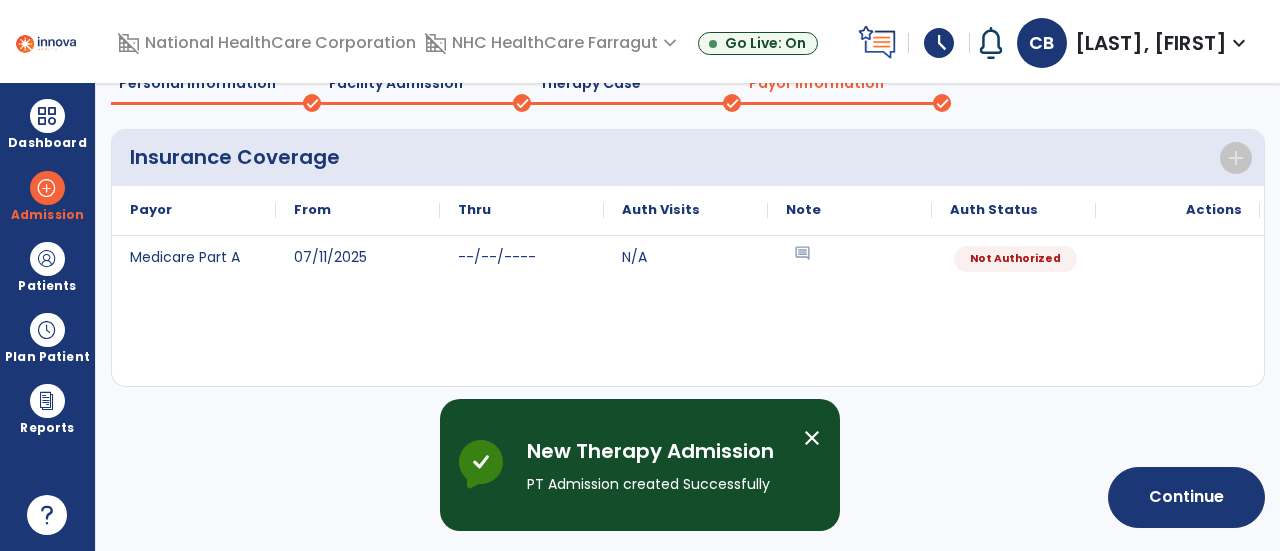 click on "close" at bounding box center (812, 438) 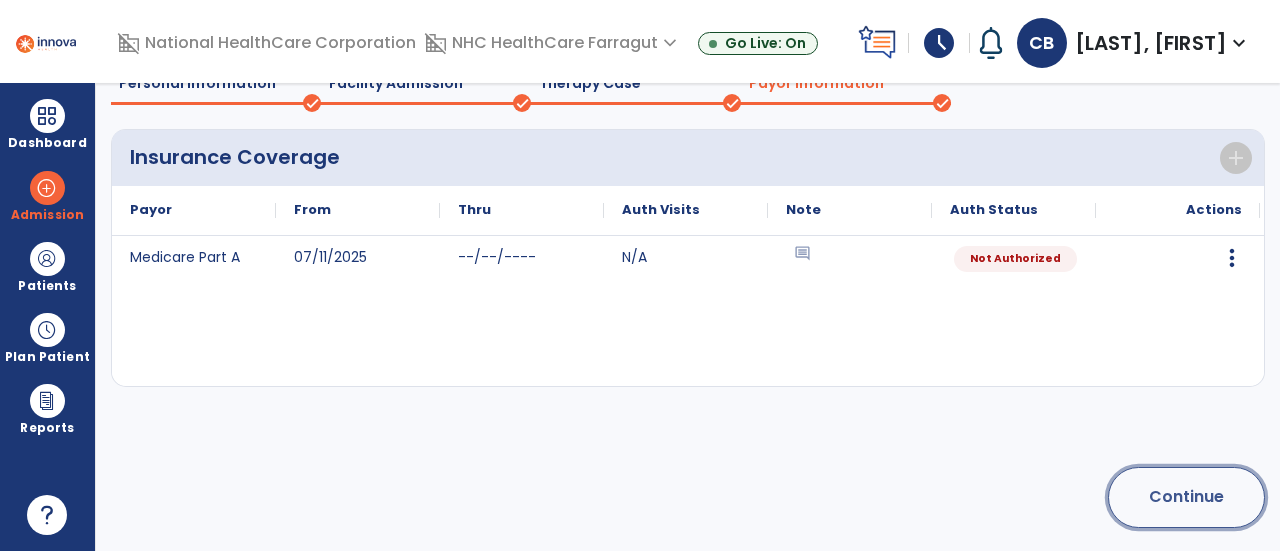 click on "Continue" 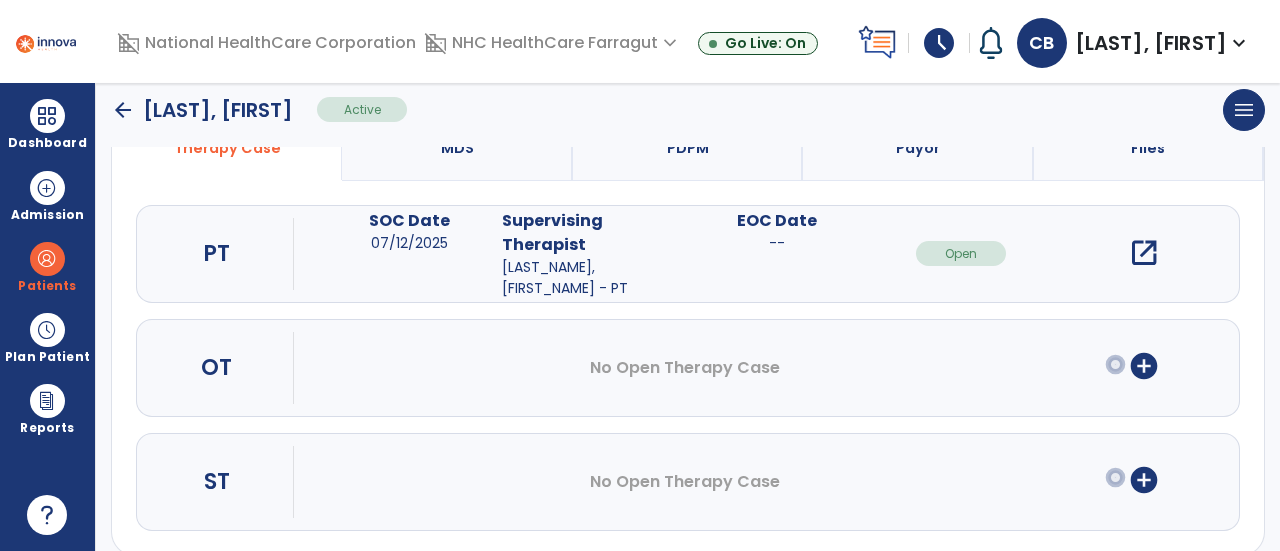 click on "open_in_new" at bounding box center (1144, 253) 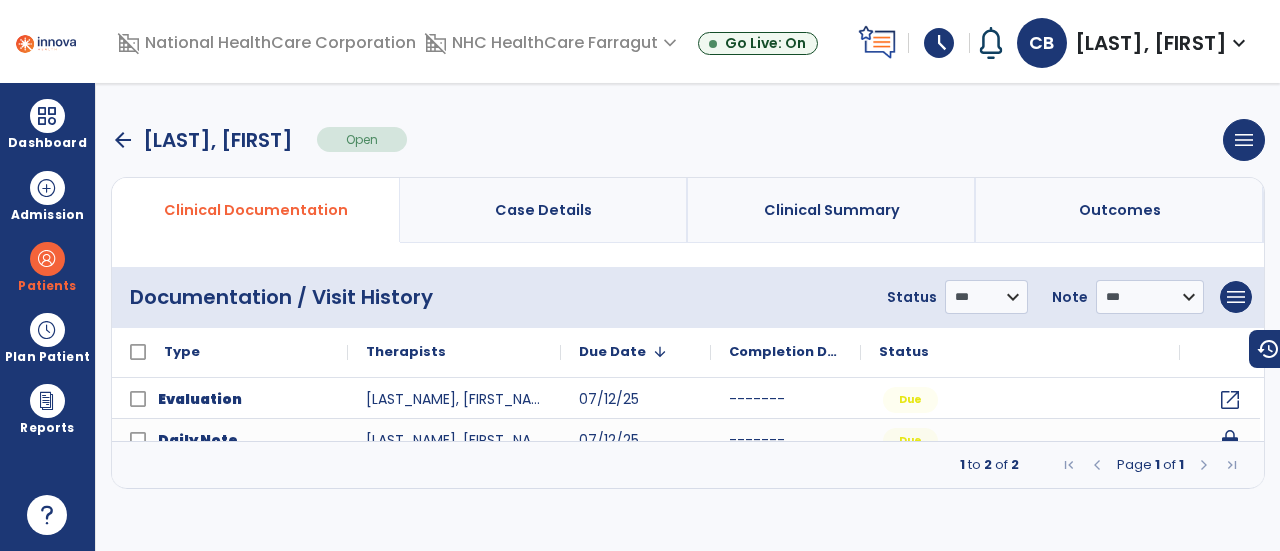 scroll, scrollTop: 0, scrollLeft: 0, axis: both 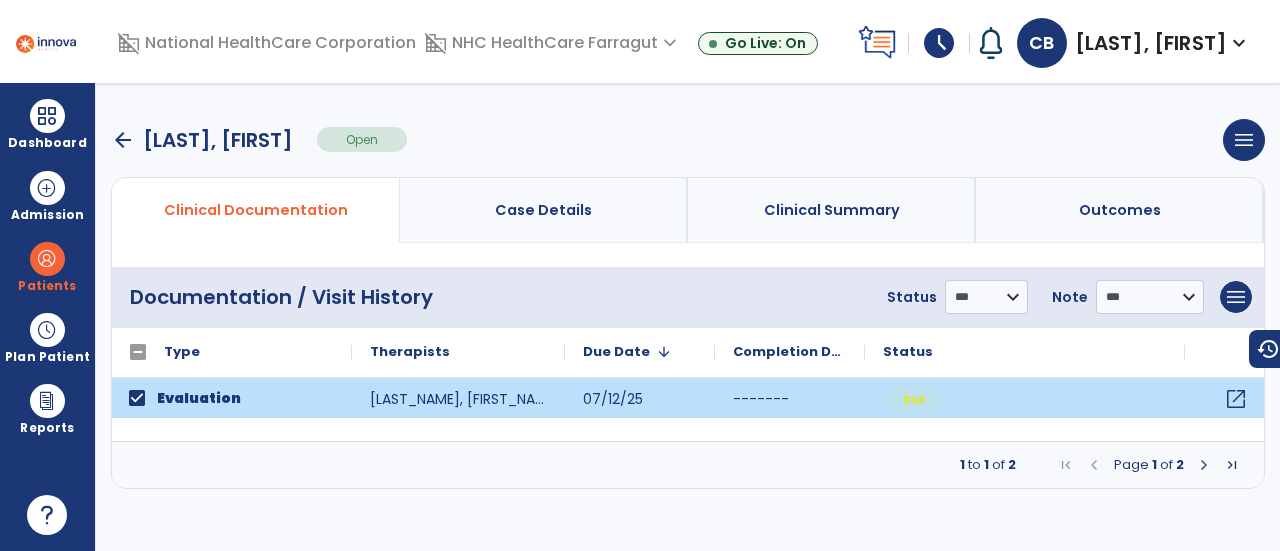 click on "open_in_new" 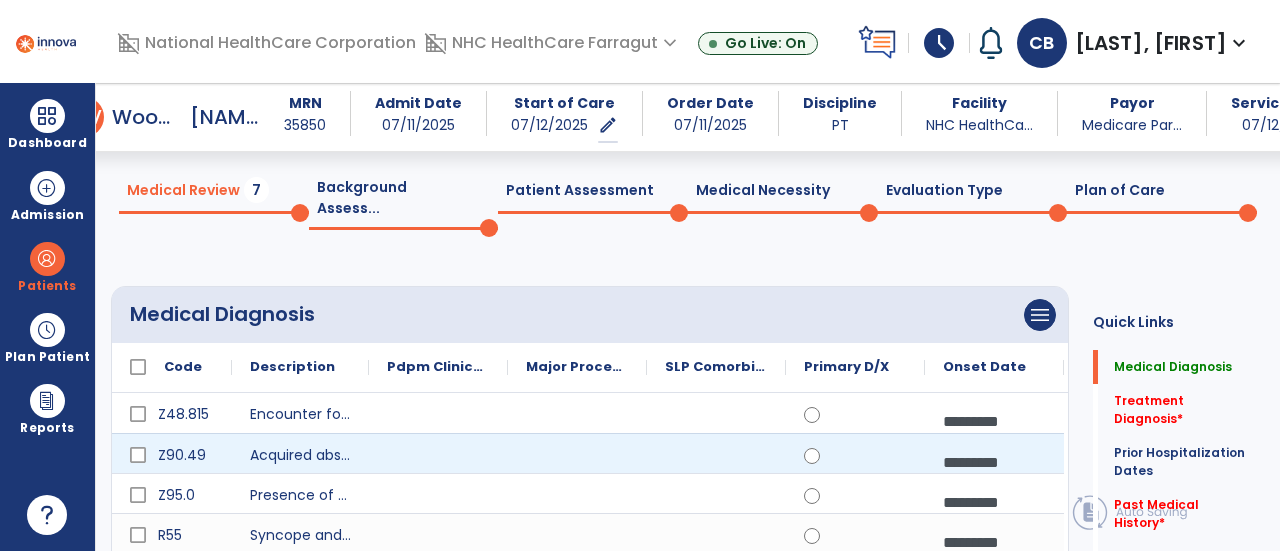 scroll, scrollTop: 100, scrollLeft: 0, axis: vertical 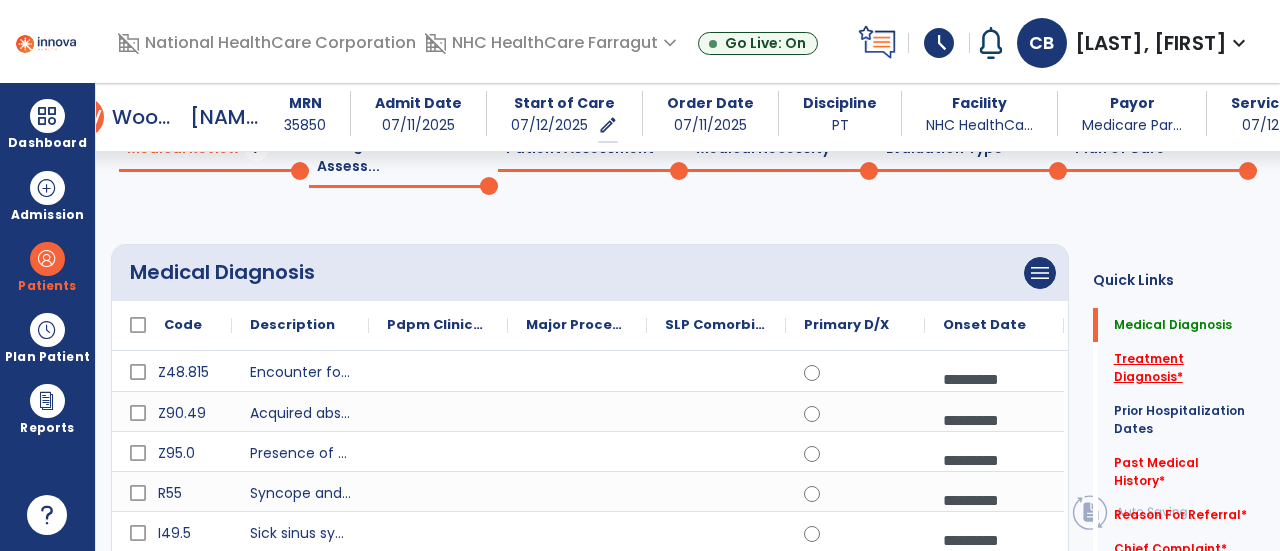 click on "Treatment Diagnosis   *" 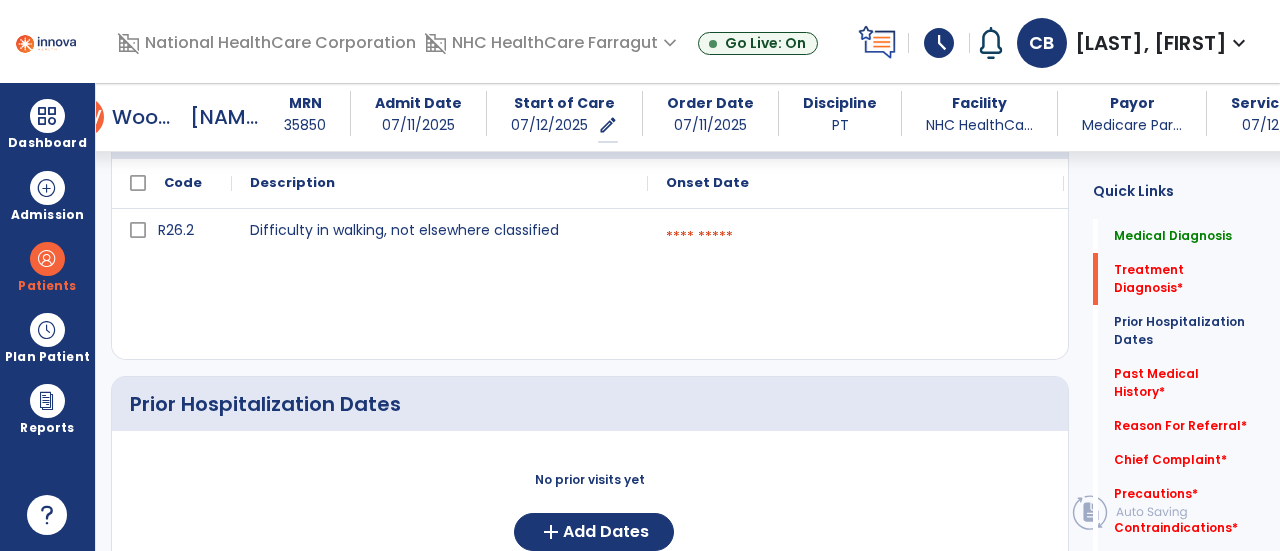 scroll, scrollTop: 936, scrollLeft: 0, axis: vertical 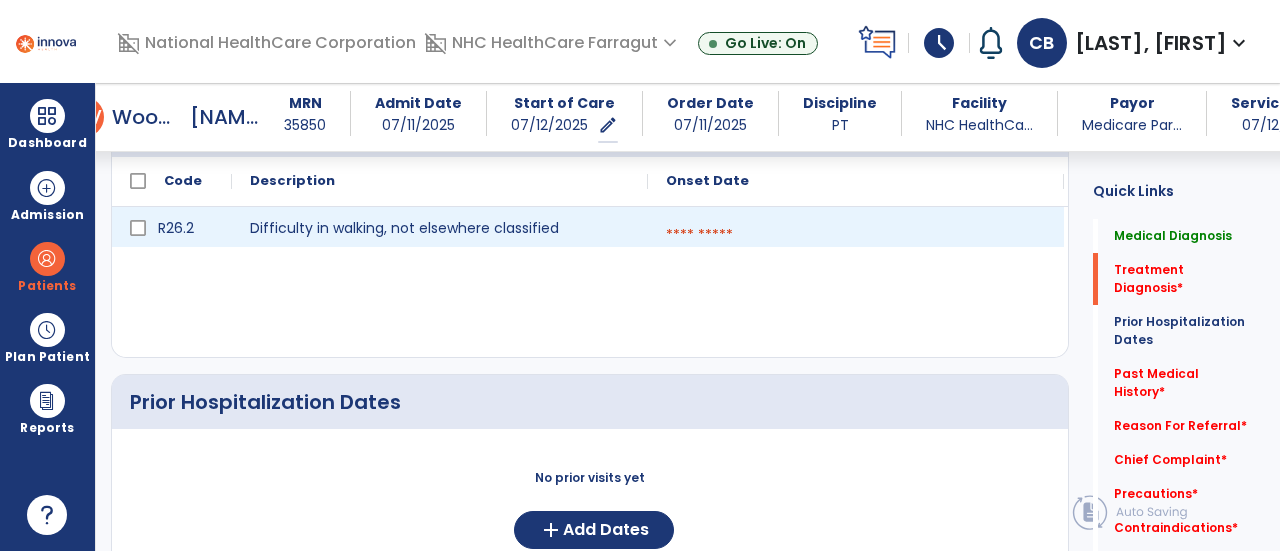 click at bounding box center (856, 235) 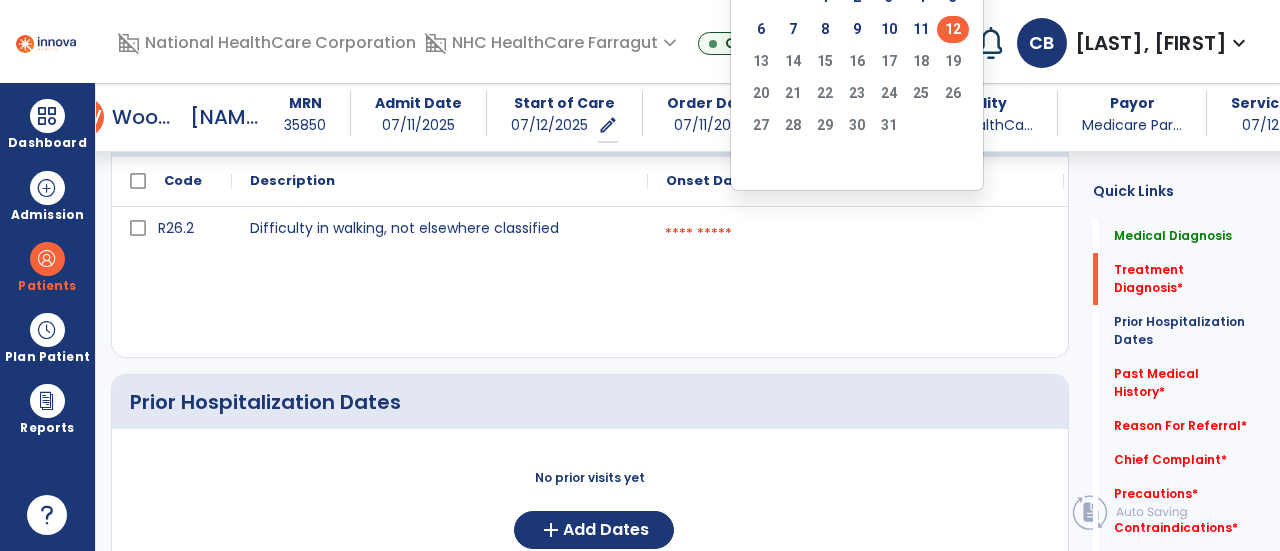 click on "12" 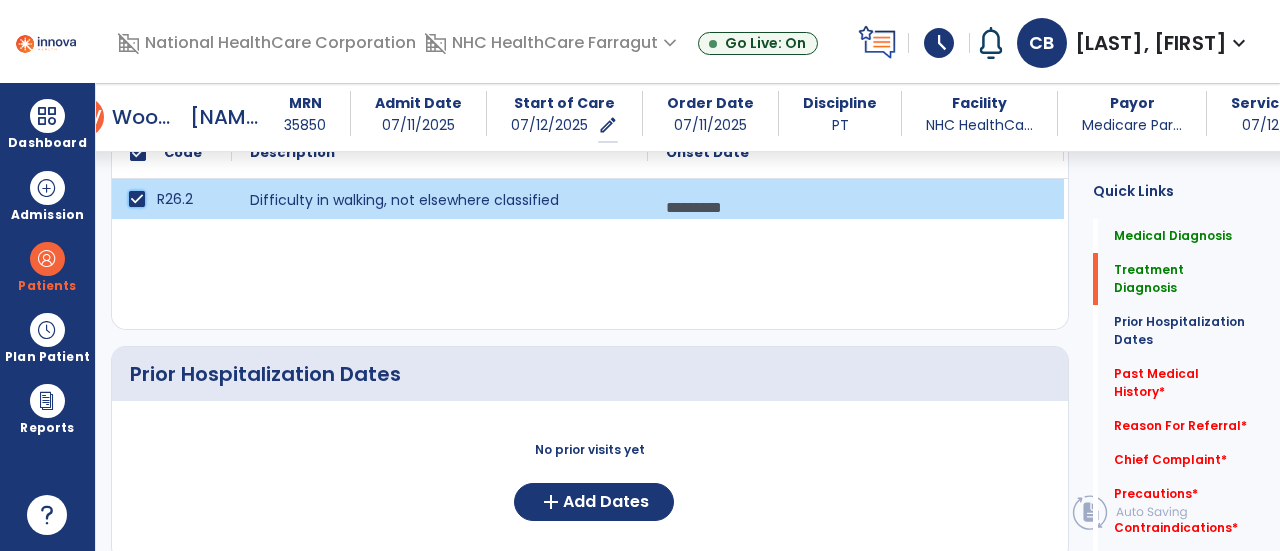 scroll, scrollTop: 1036, scrollLeft: 0, axis: vertical 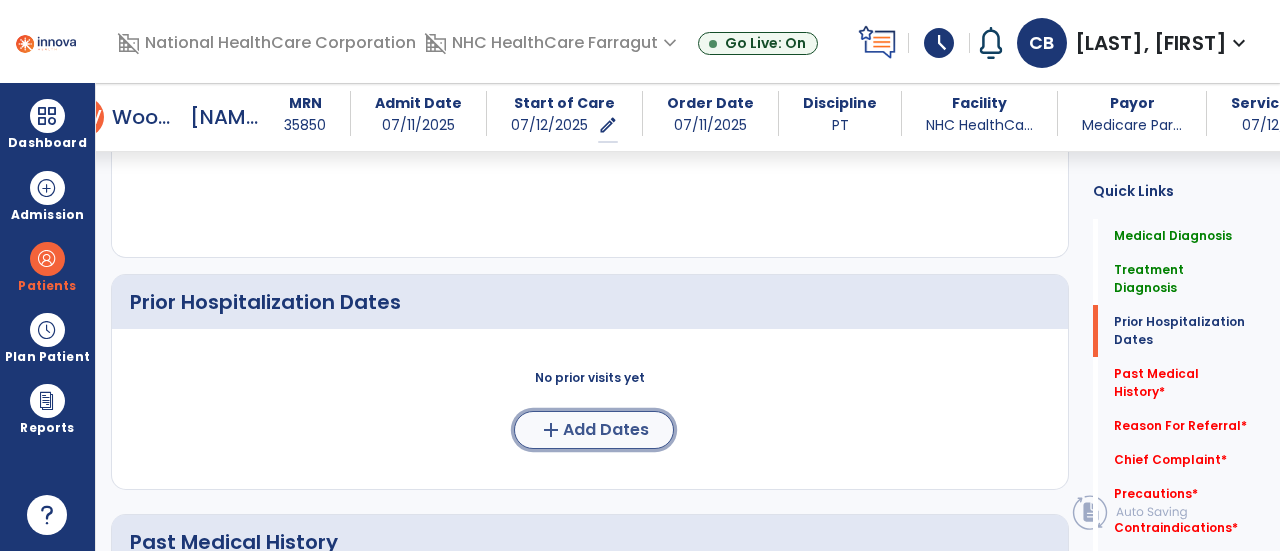click on "add" 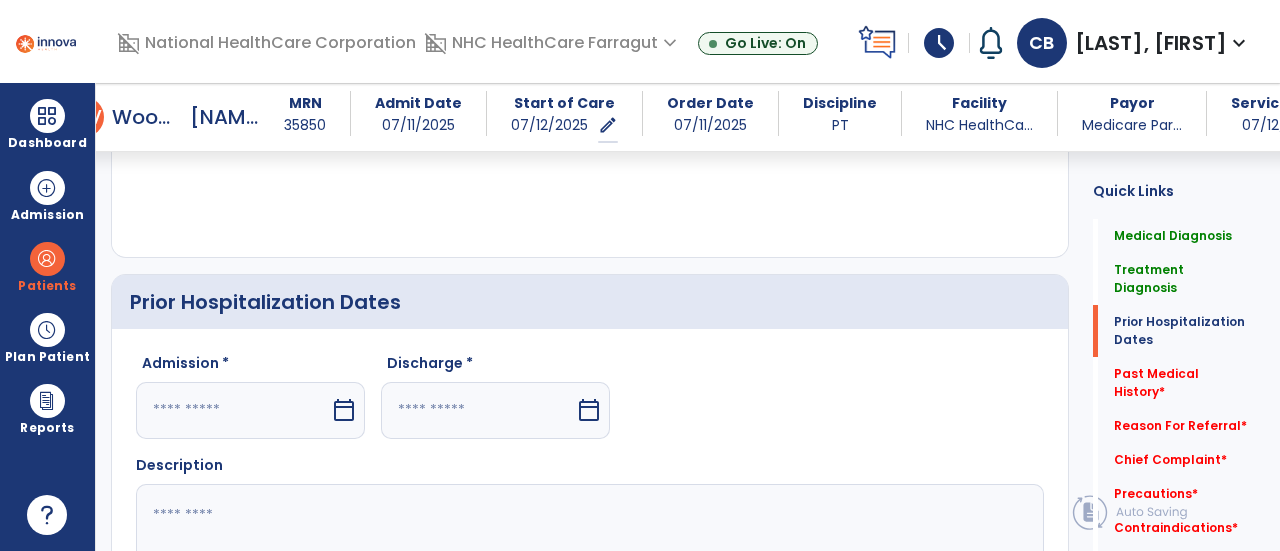 click on "calendar_today" at bounding box center (344, 410) 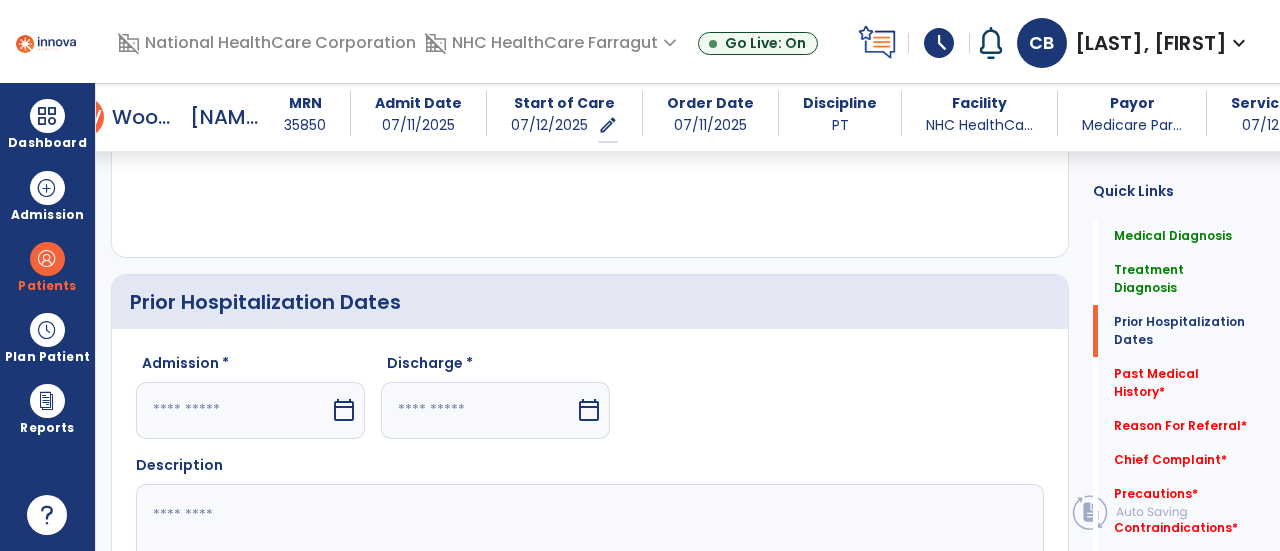 scroll, scrollTop: 1060, scrollLeft: 0, axis: vertical 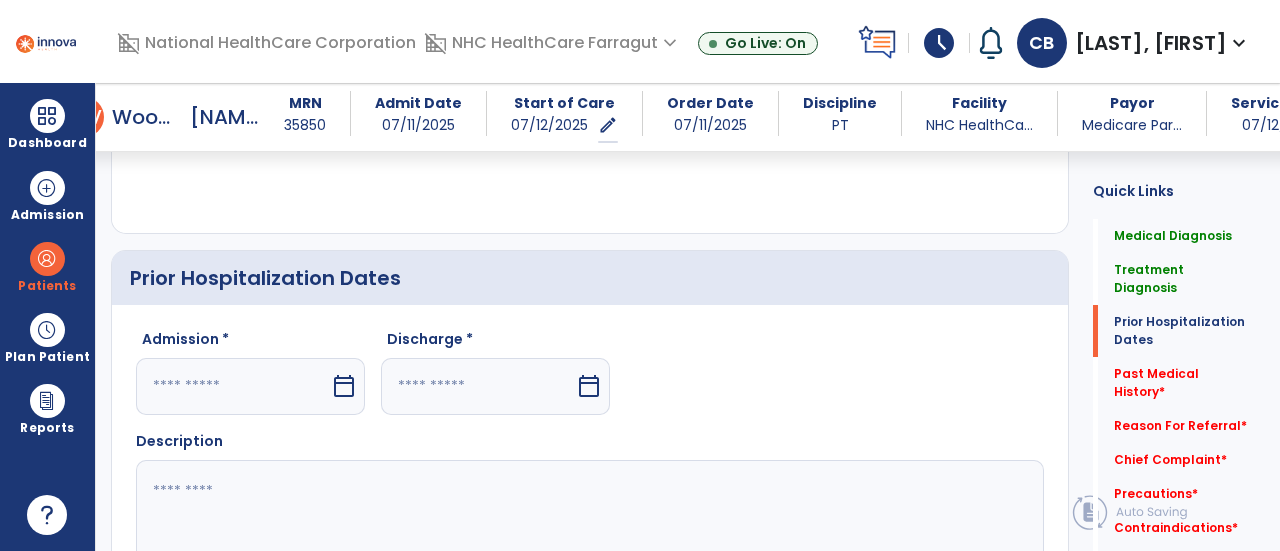 select on "*" 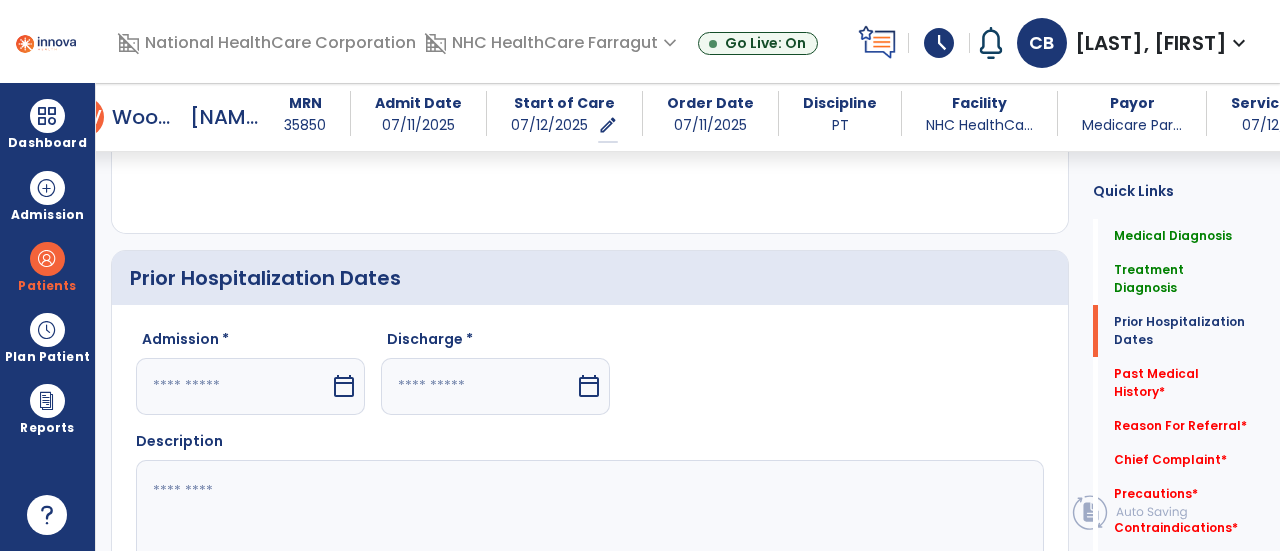 select on "****" 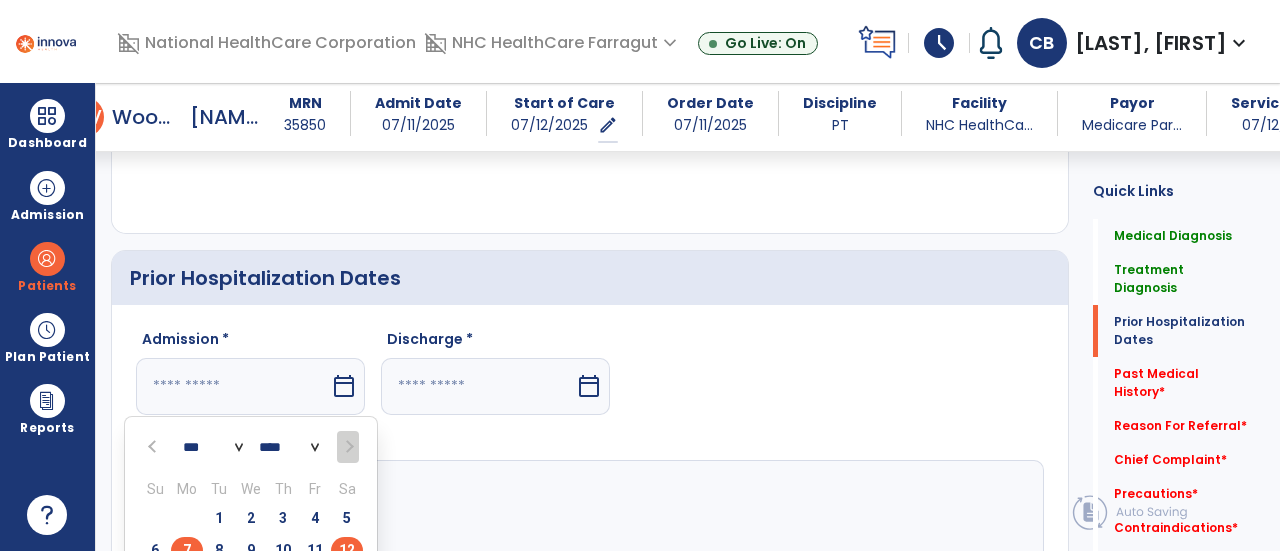 click on "7" at bounding box center [187, 550] 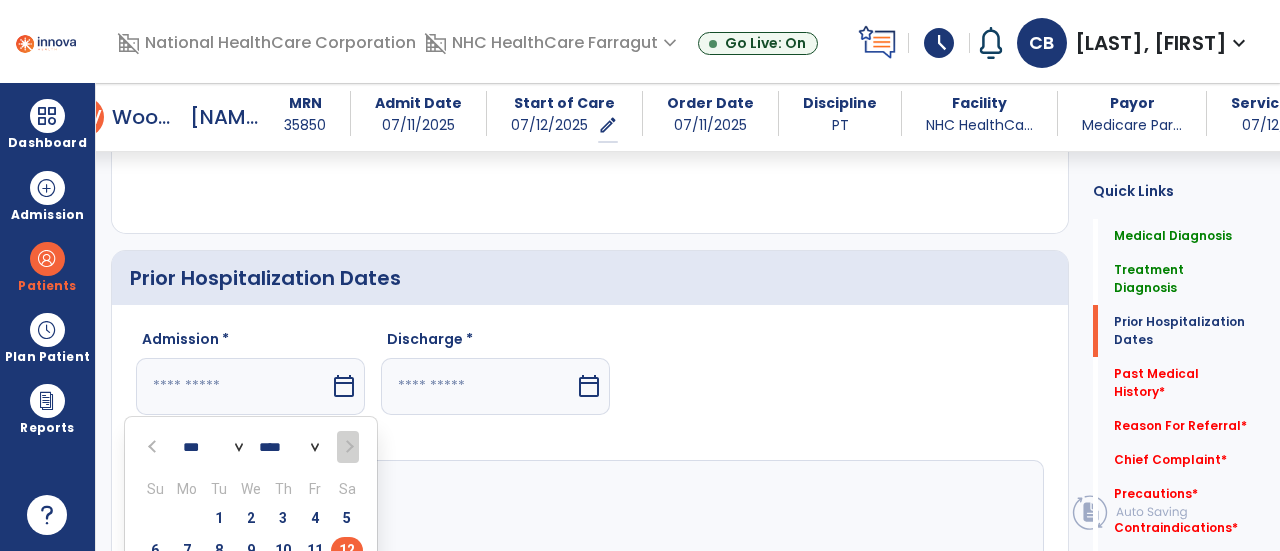 type on "********" 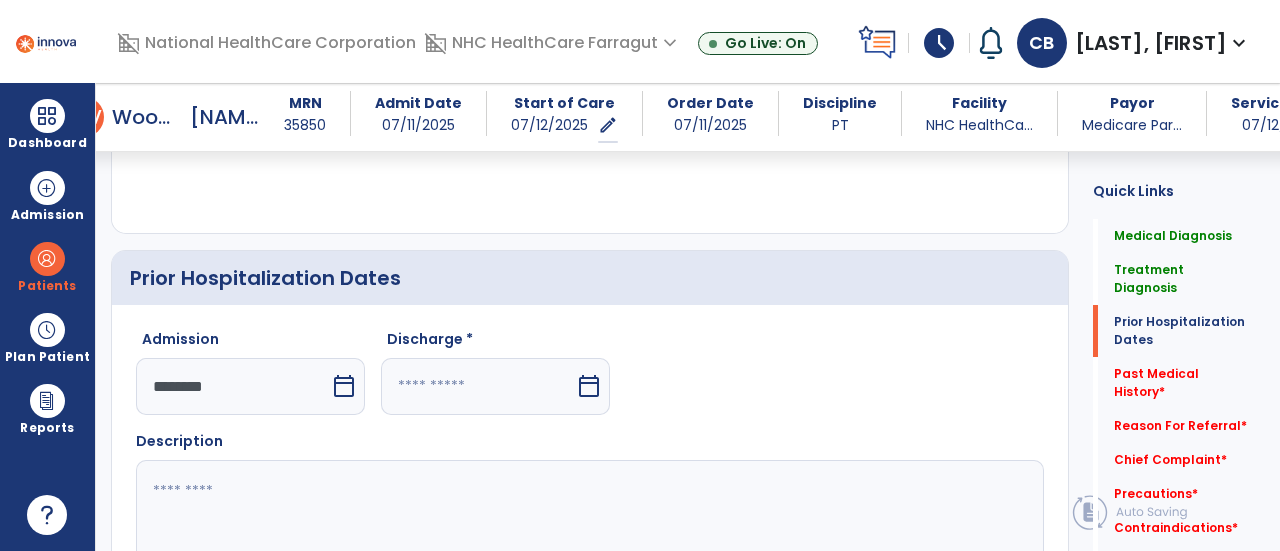 click at bounding box center [478, 386] 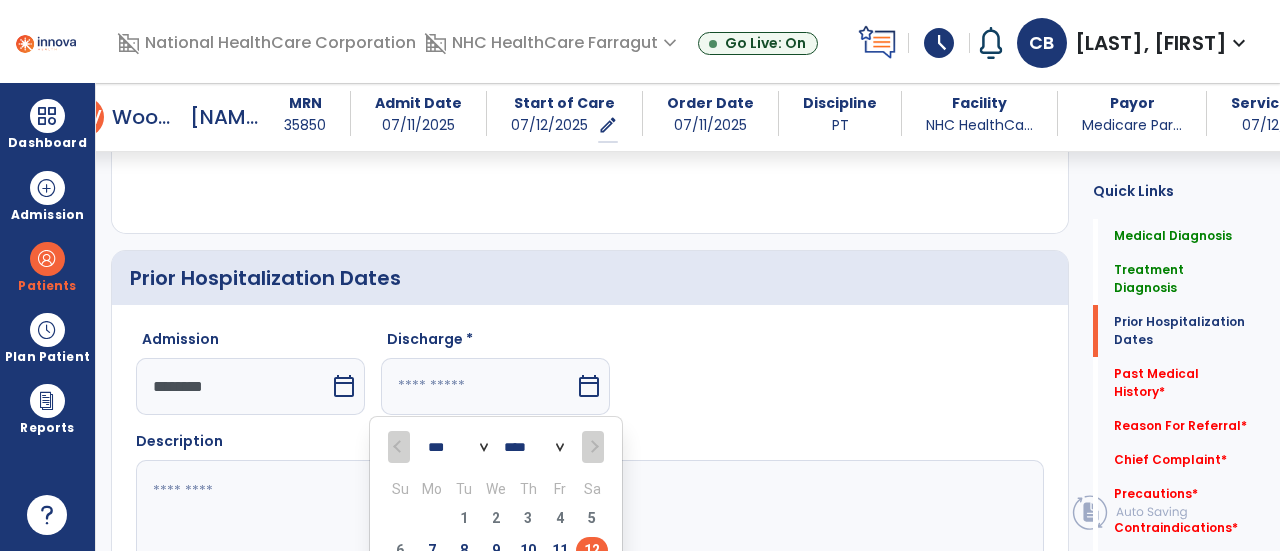 drag, startPoint x: 584, startPoint y: 533, endPoint x: 633, endPoint y: 342, distance: 197.1852 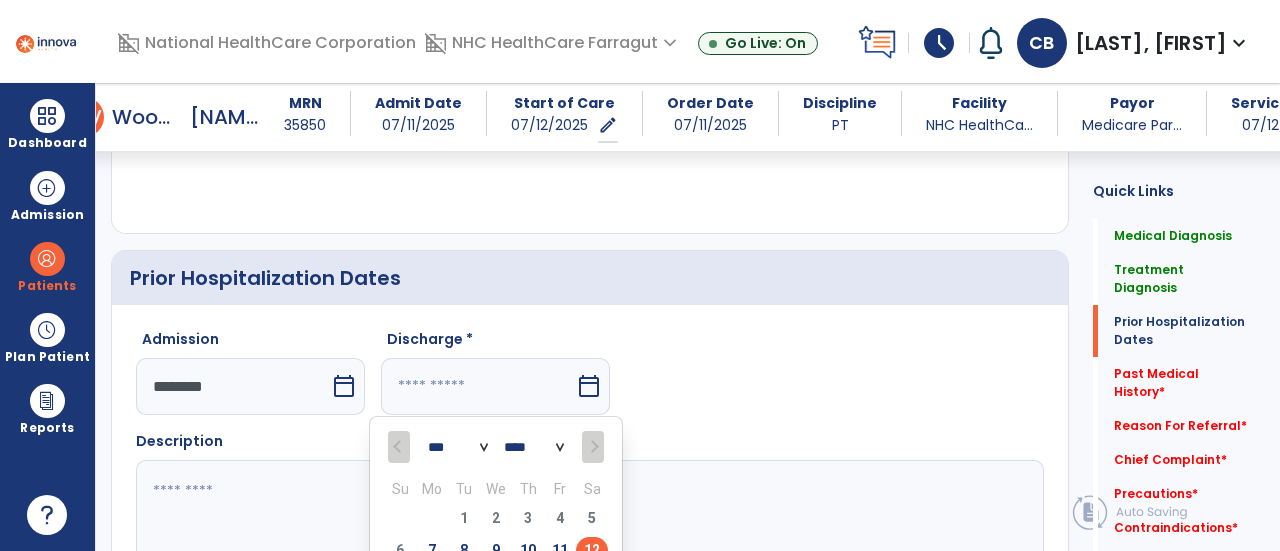 type on "*********" 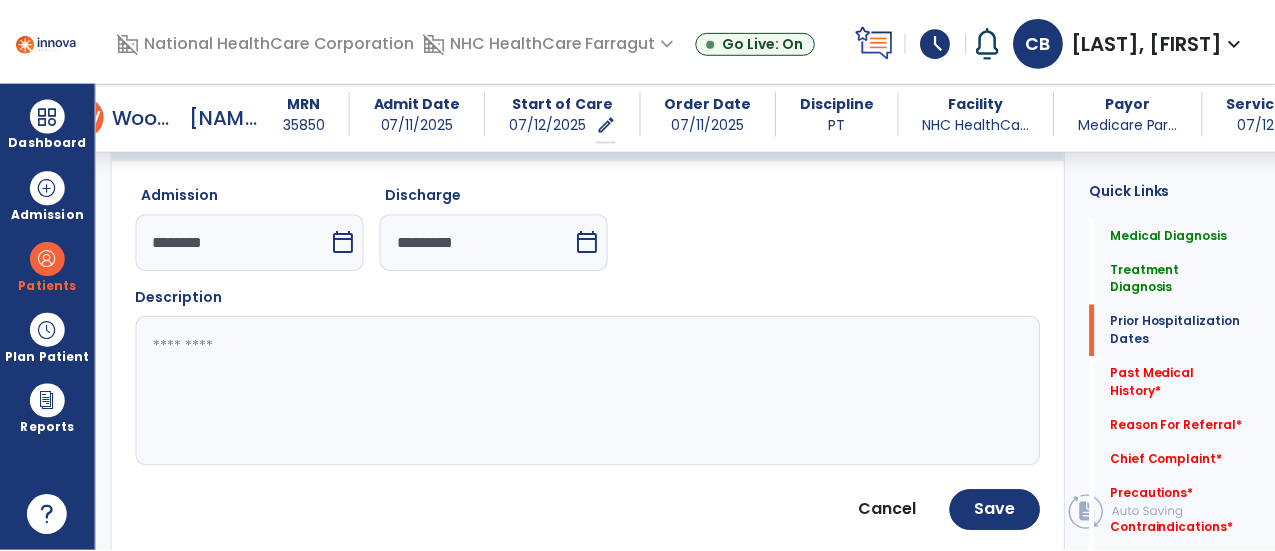 scroll, scrollTop: 1260, scrollLeft: 0, axis: vertical 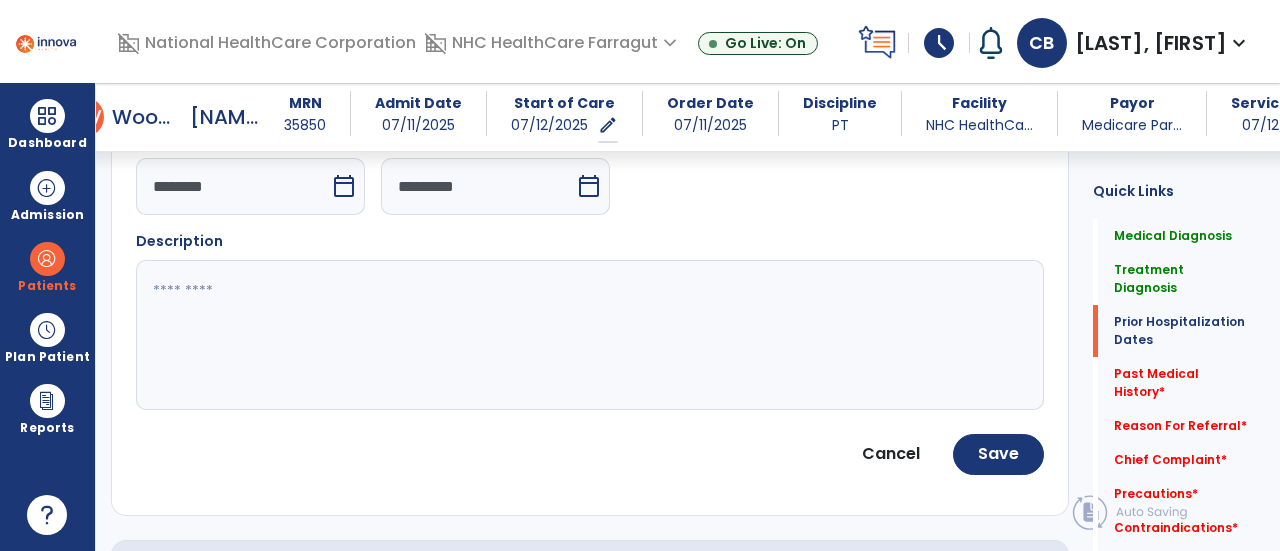 click 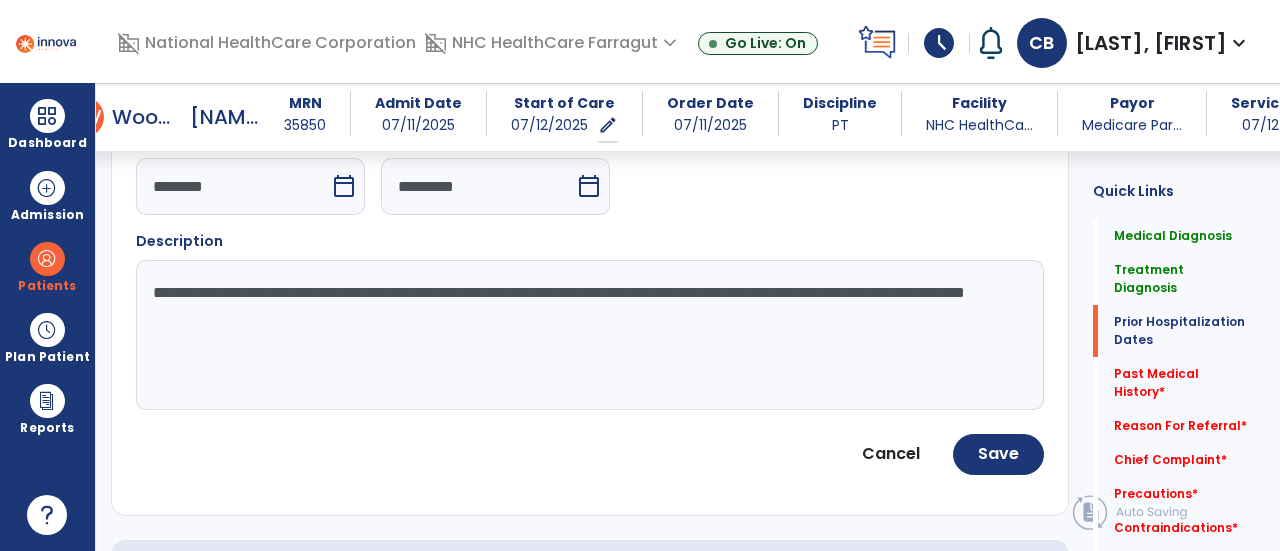 click on "**********" 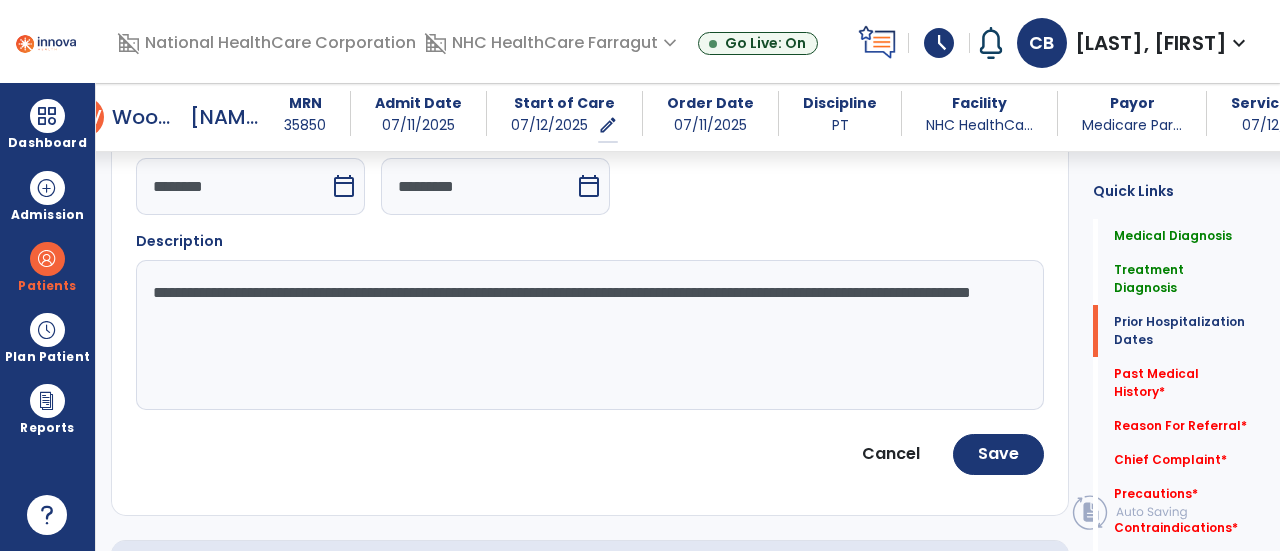 click on "**********" 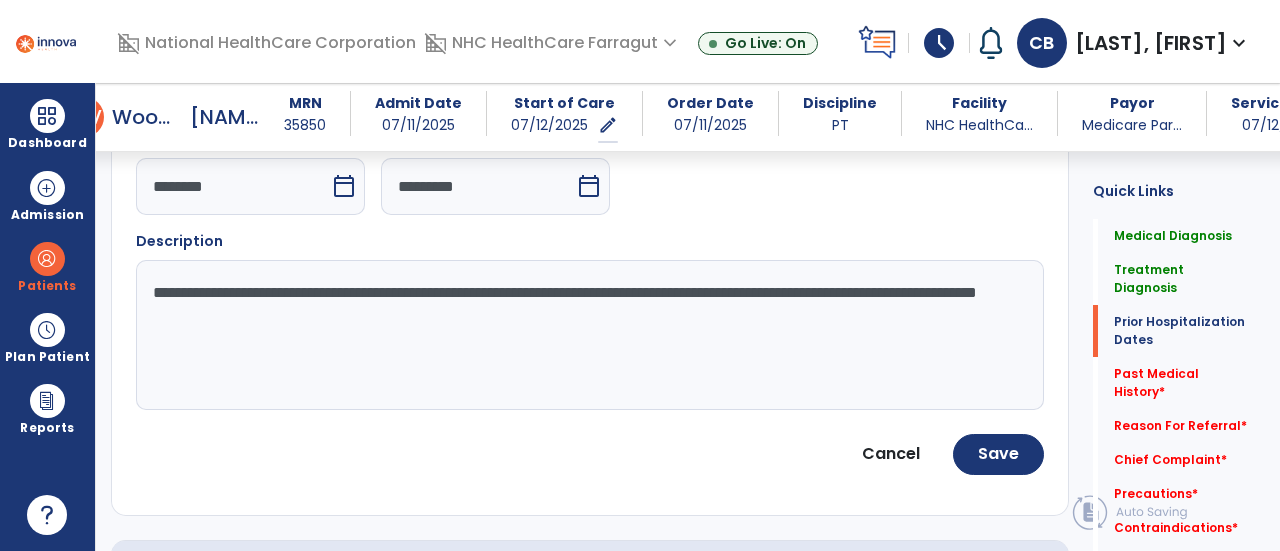 click on "**********" 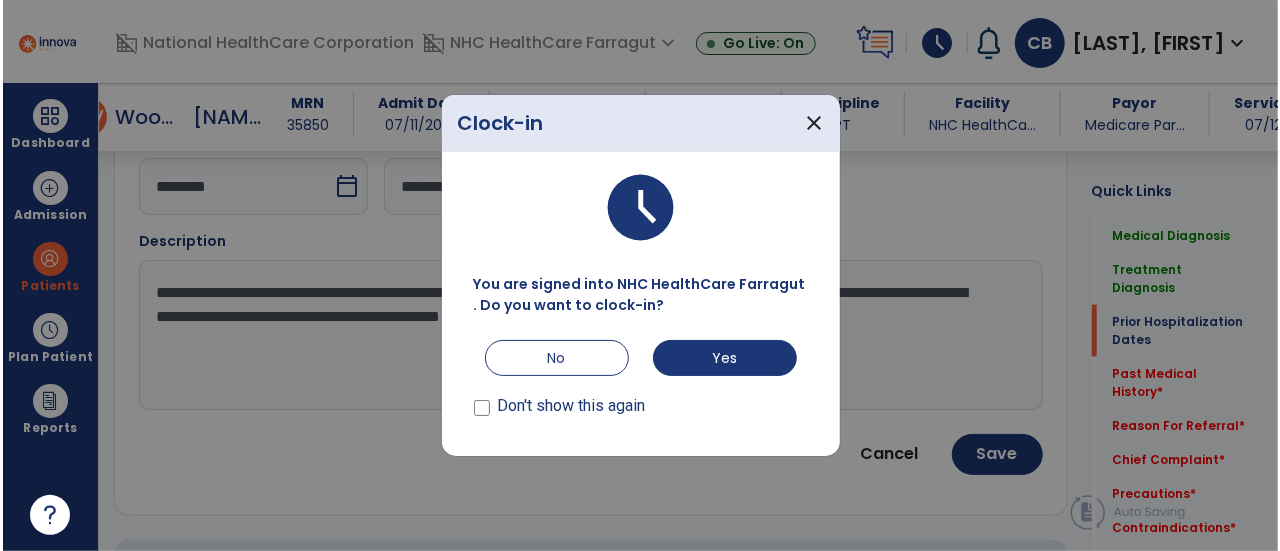 scroll, scrollTop: 1260, scrollLeft: 0, axis: vertical 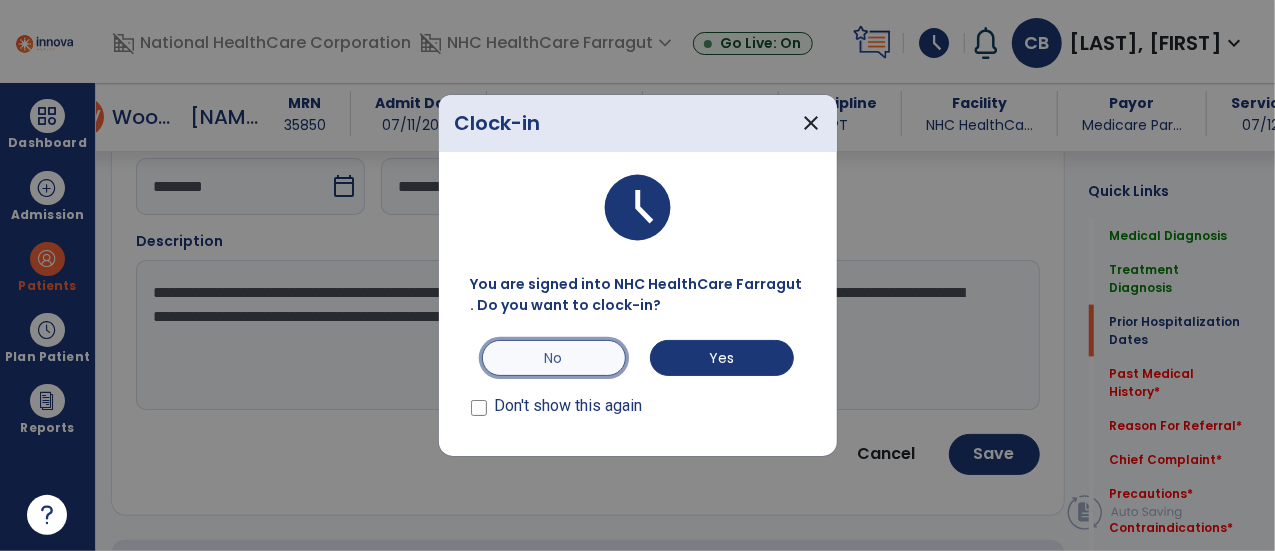 click on "No" at bounding box center (554, 358) 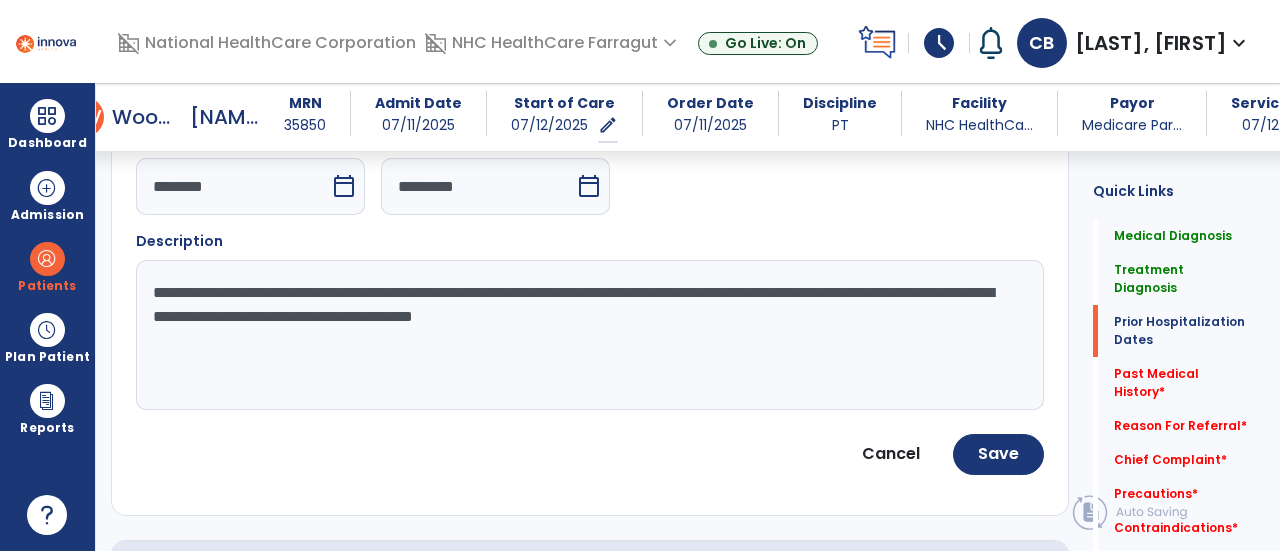 click on "**********" 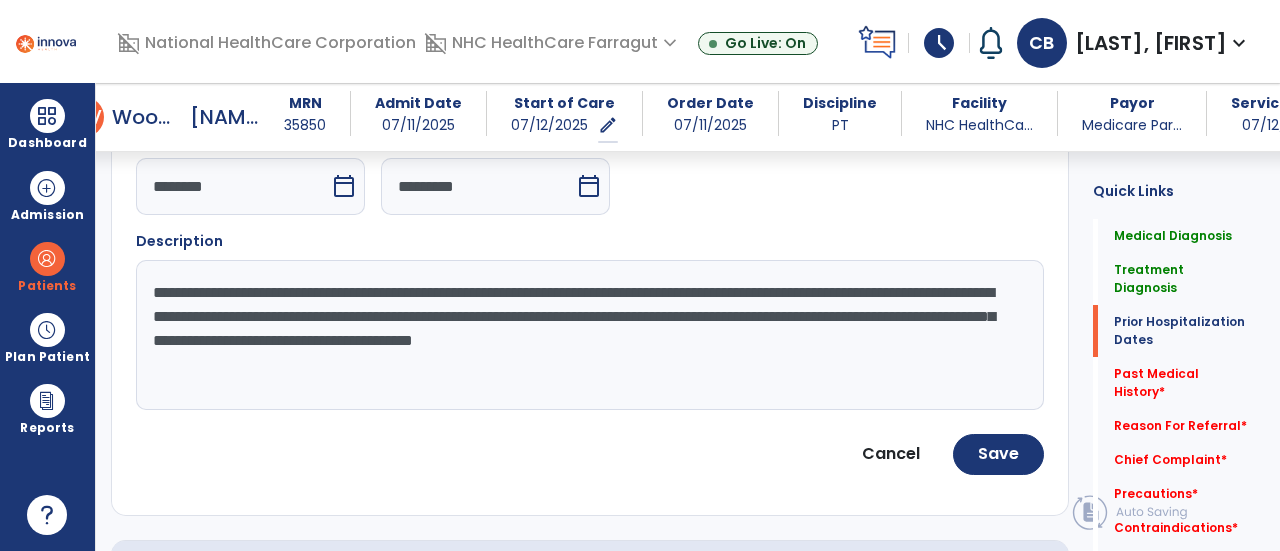 click on "**********" 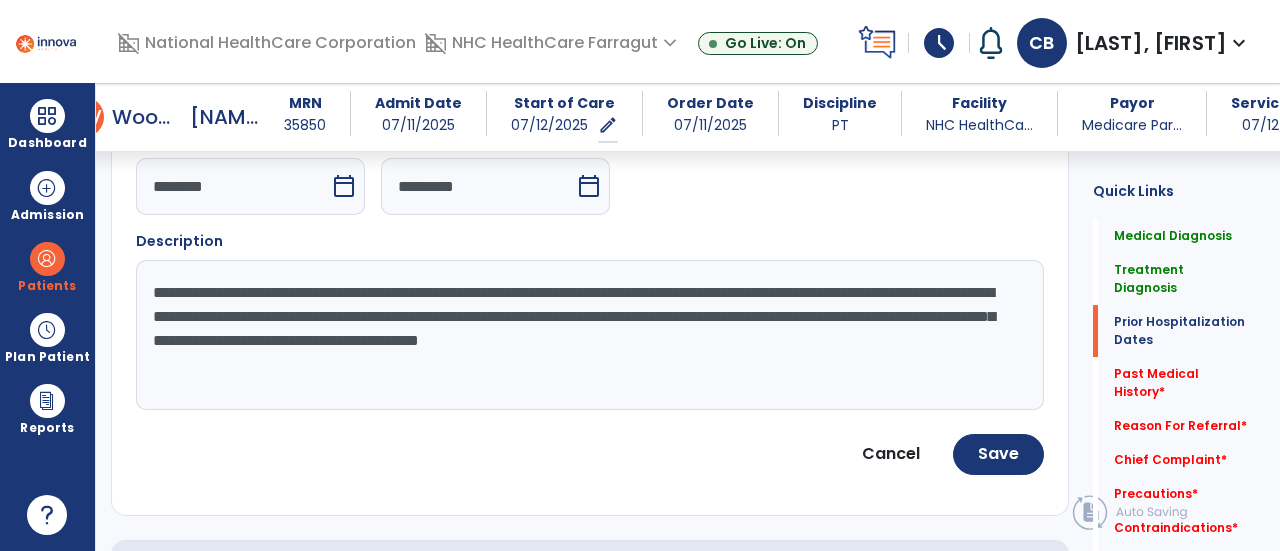 click on "**********" 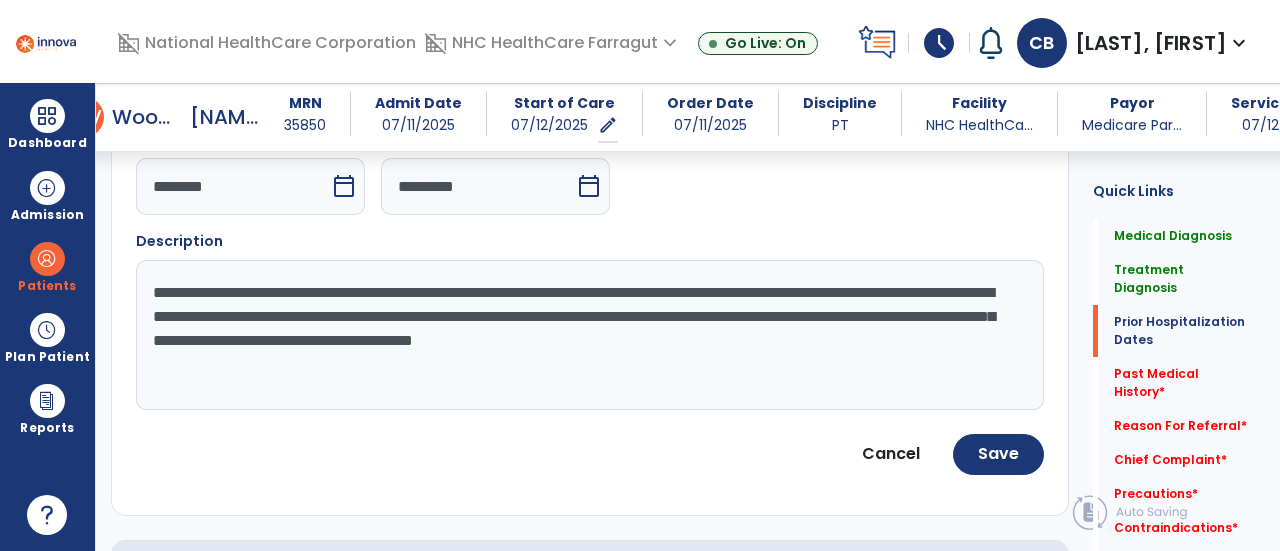 click on "**********" 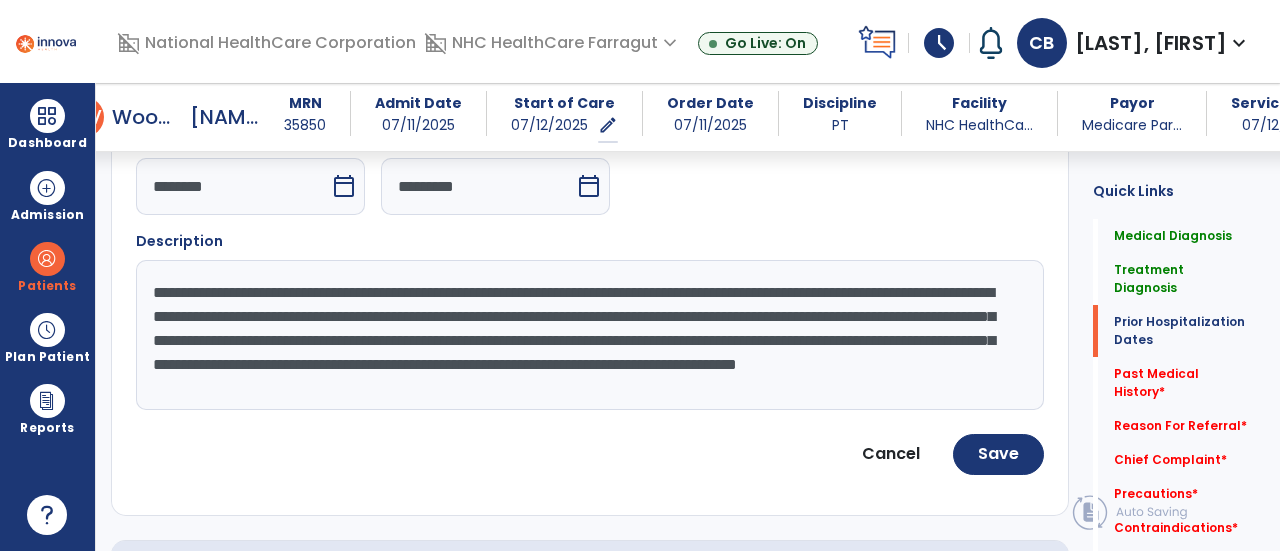 scroll, scrollTop: 15, scrollLeft: 0, axis: vertical 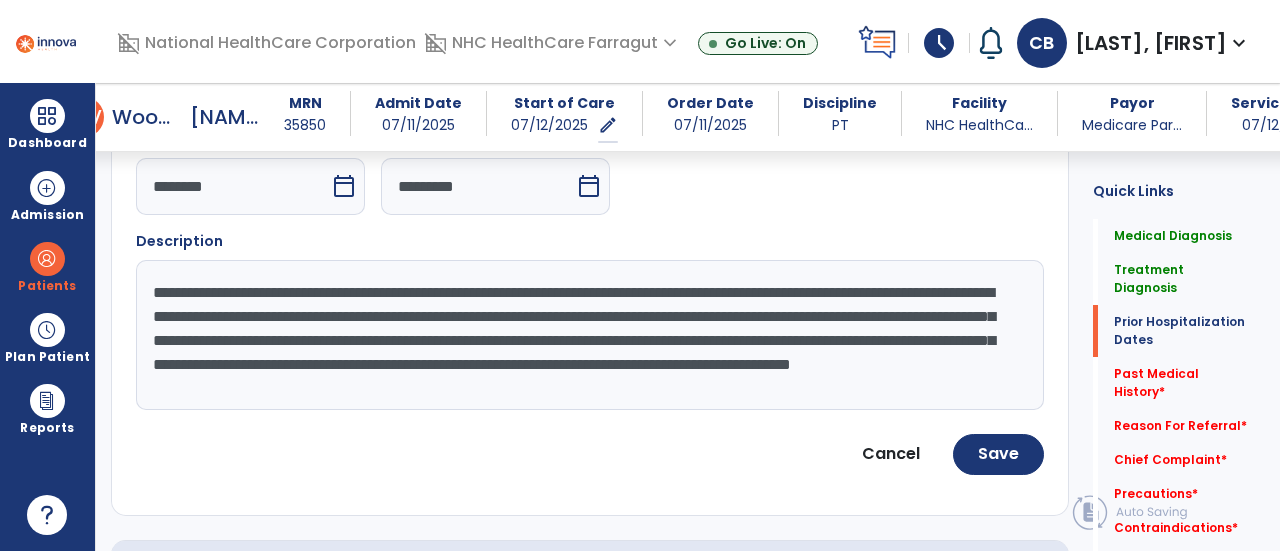 click on "**********" 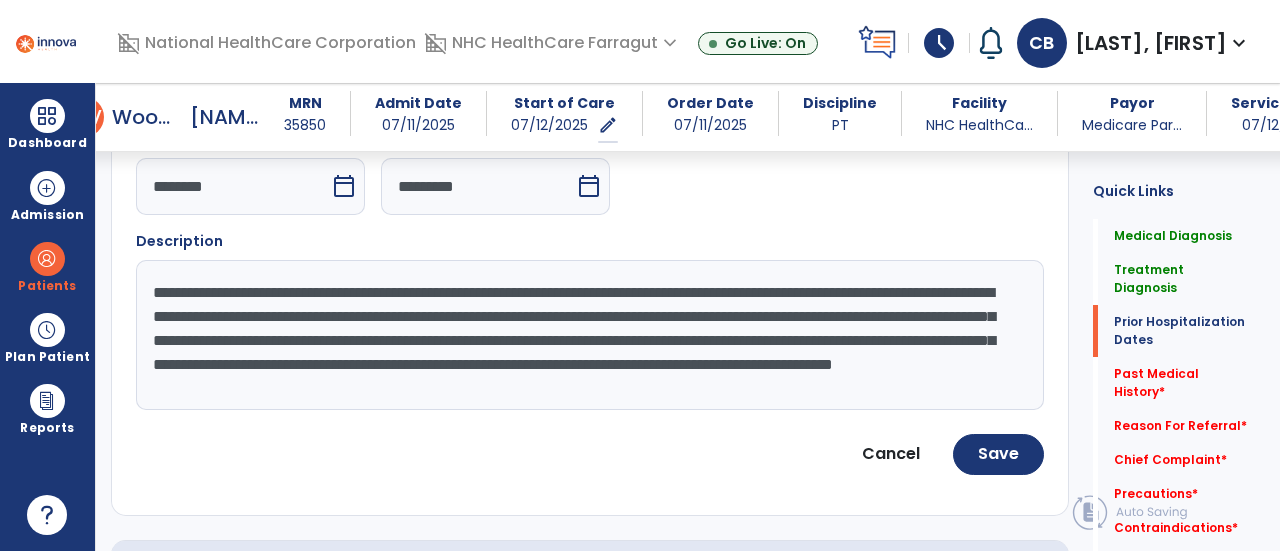 click on "**********" 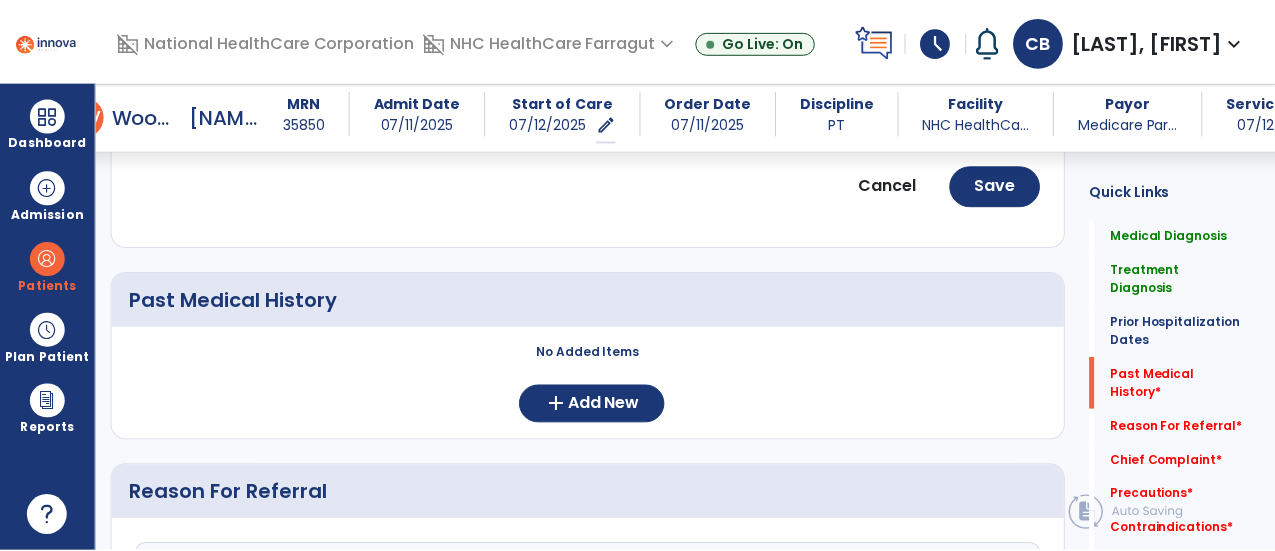 scroll, scrollTop: 1560, scrollLeft: 0, axis: vertical 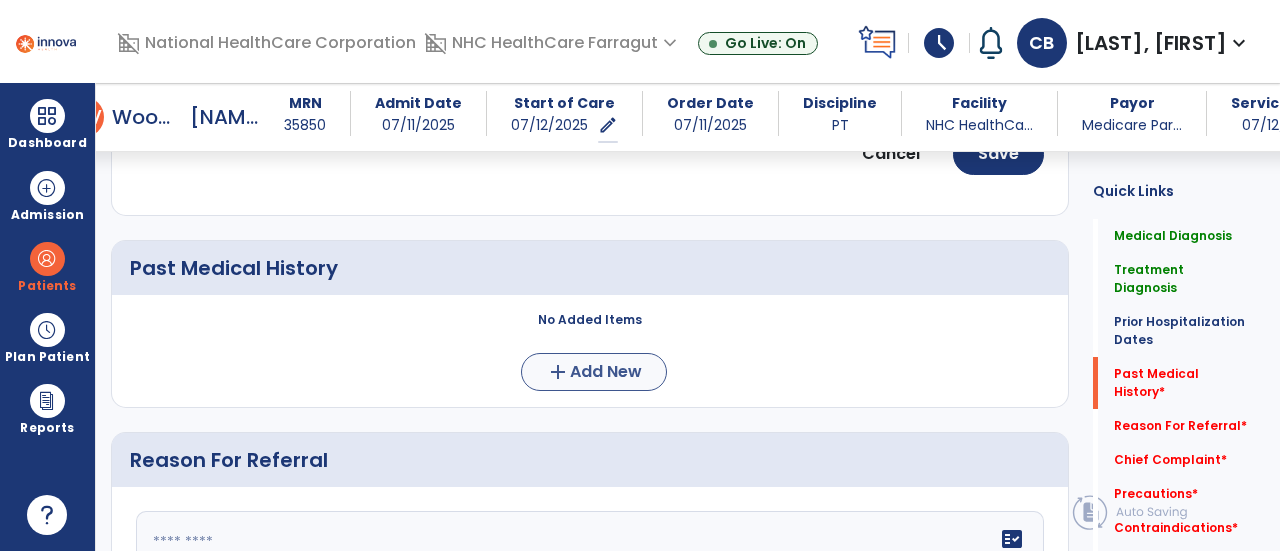 type on "**********" 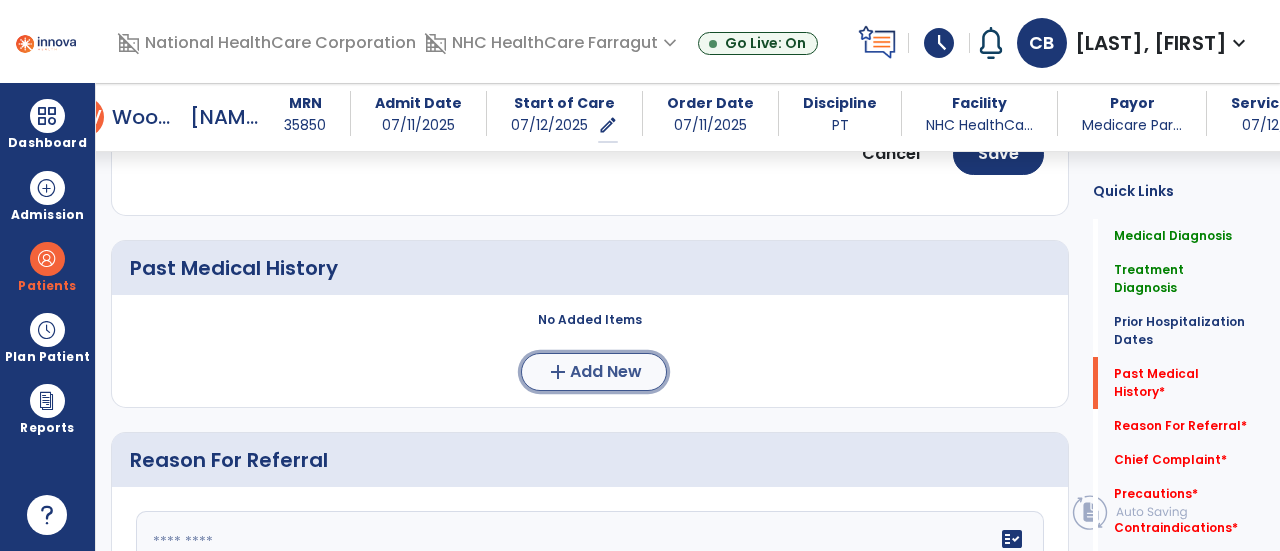 click on "add" 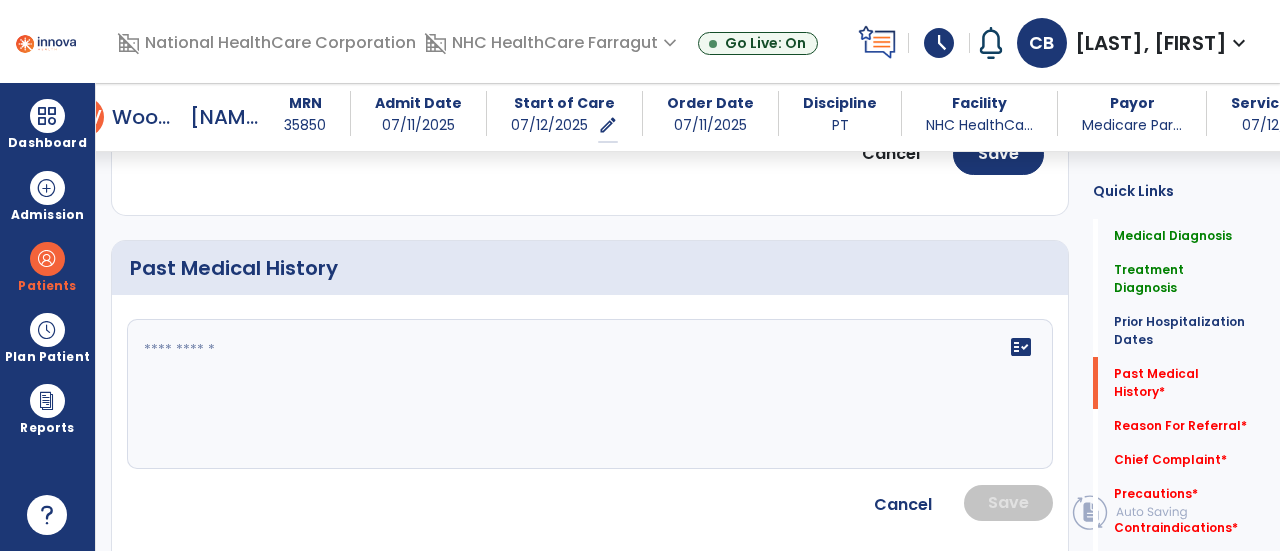 click on "fact_check" 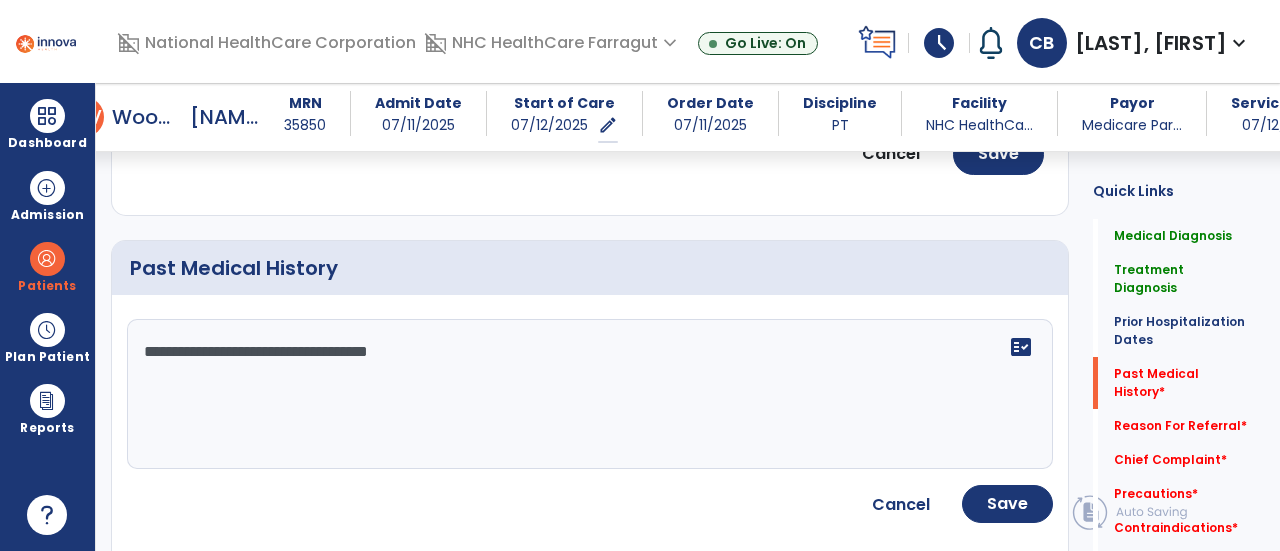 click on "**********" 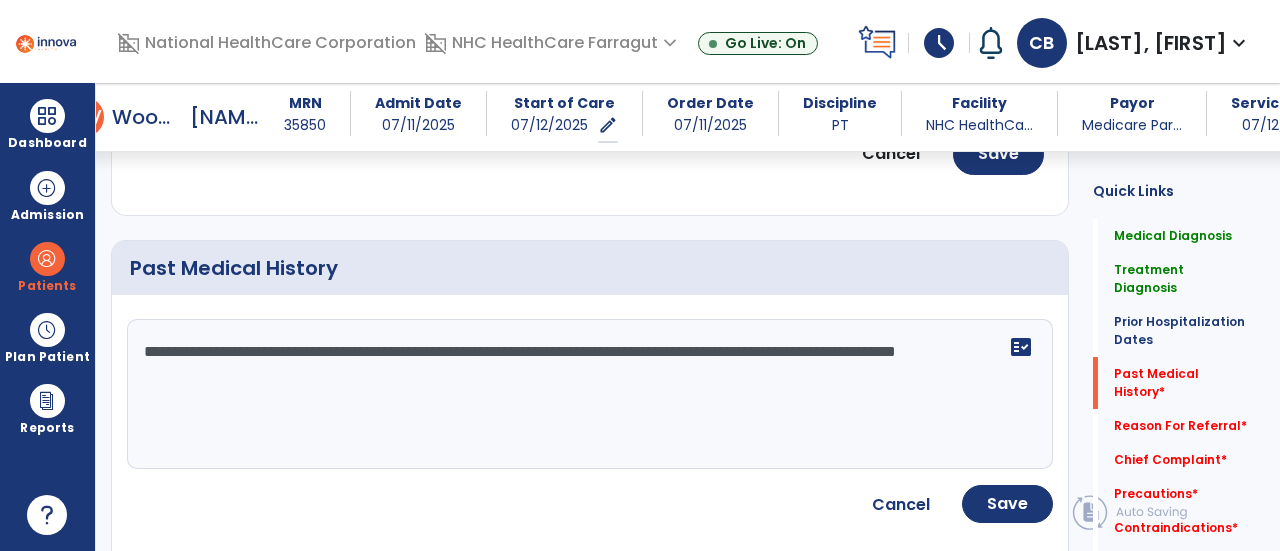 click on "**********" 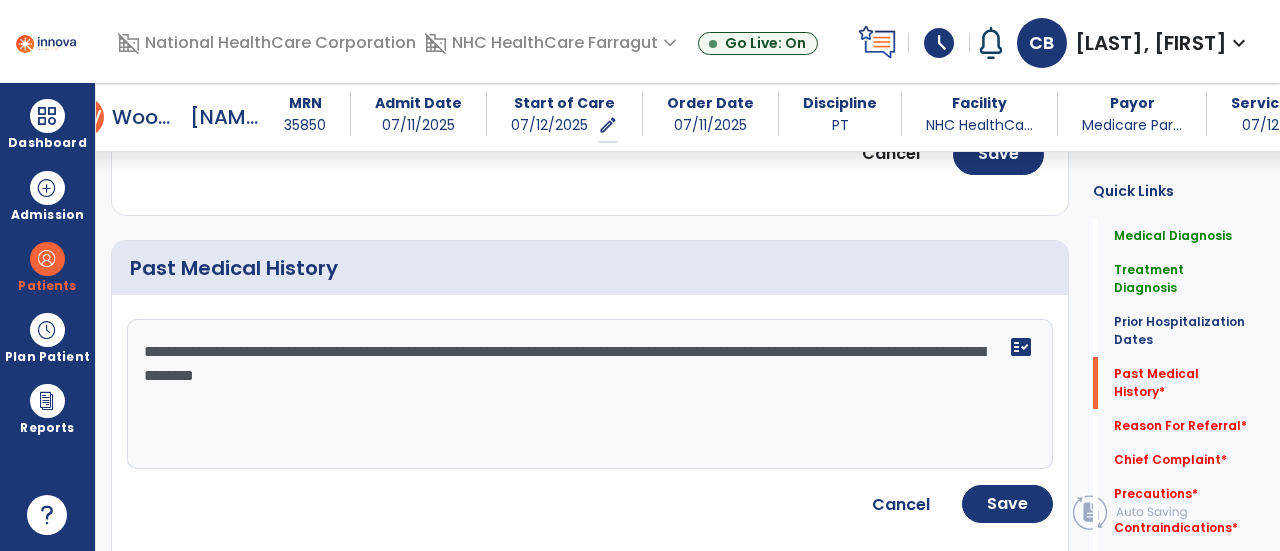 click on "**********" 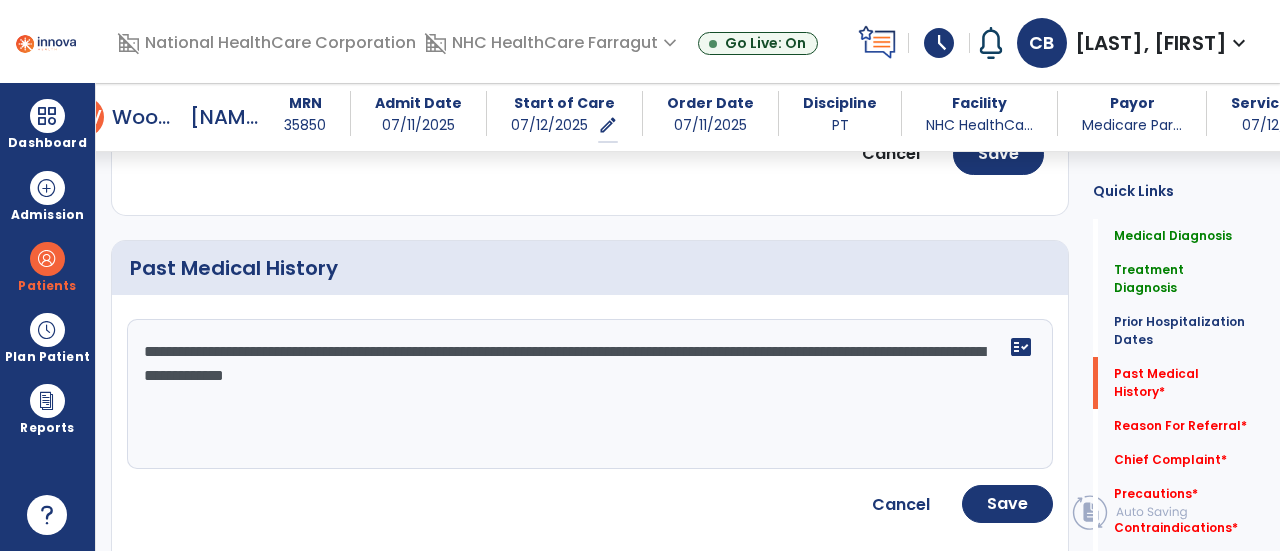 click on "**********" 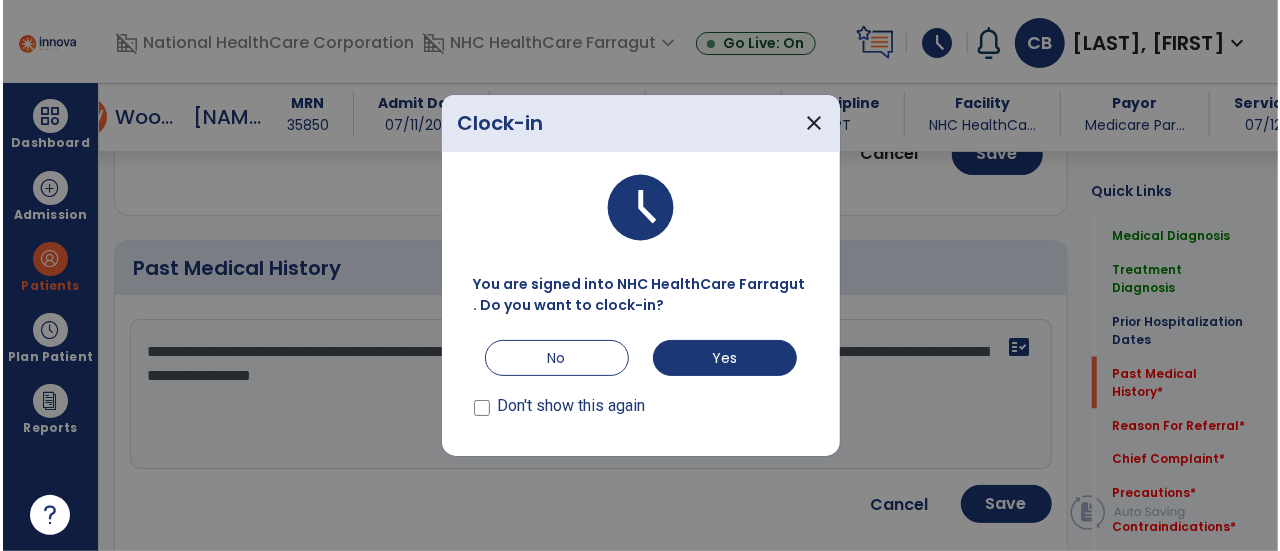 scroll, scrollTop: 1560, scrollLeft: 0, axis: vertical 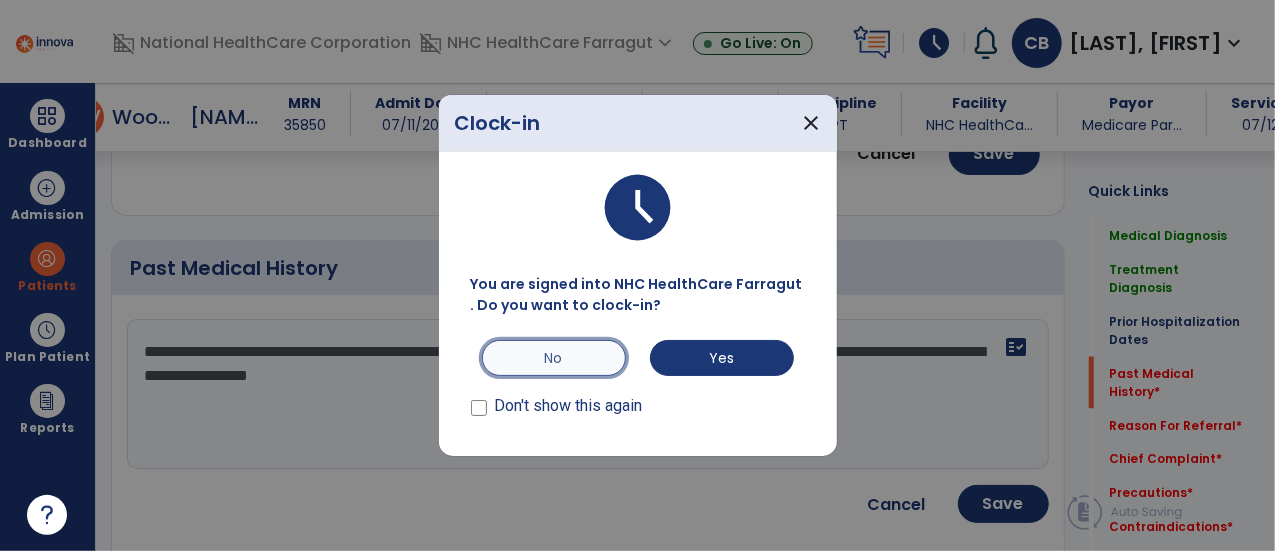 click on "No" at bounding box center (554, 358) 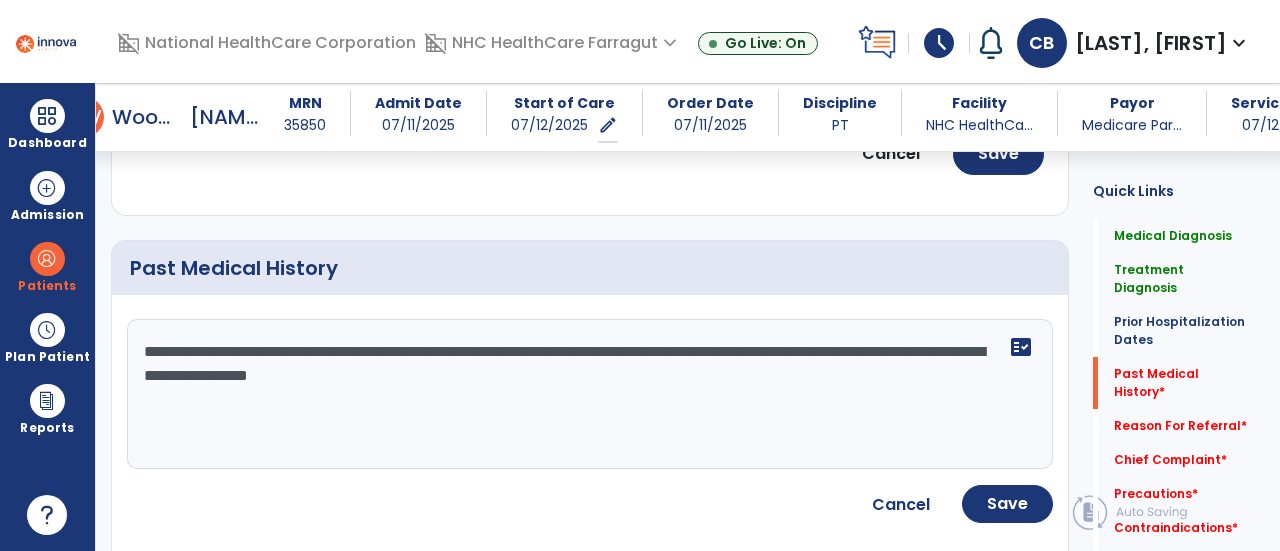 click on "**********" 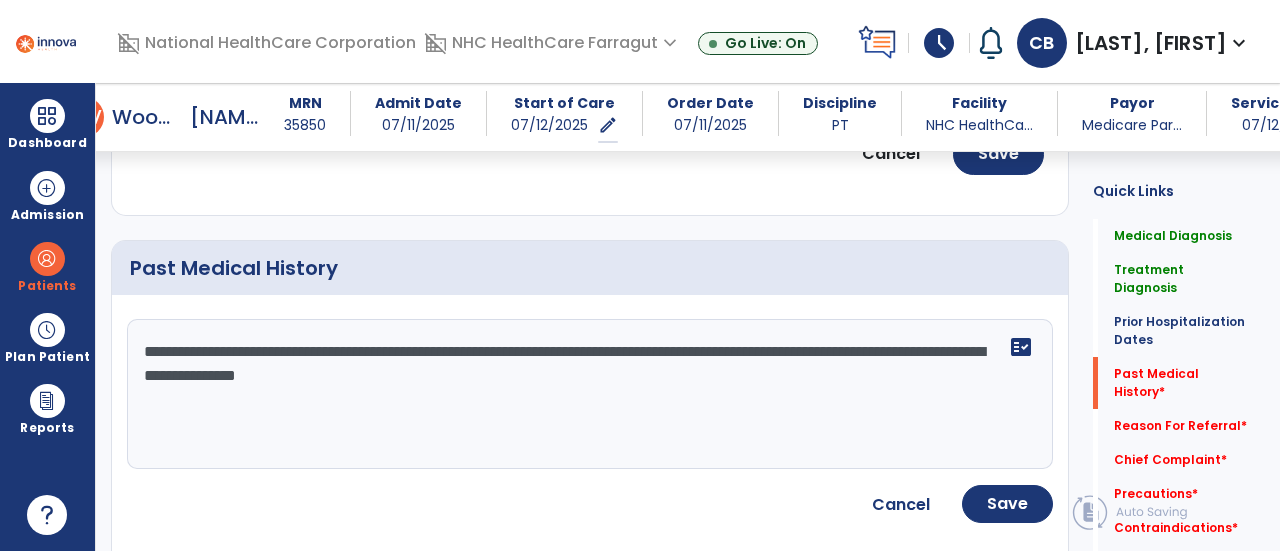 type on "**********" 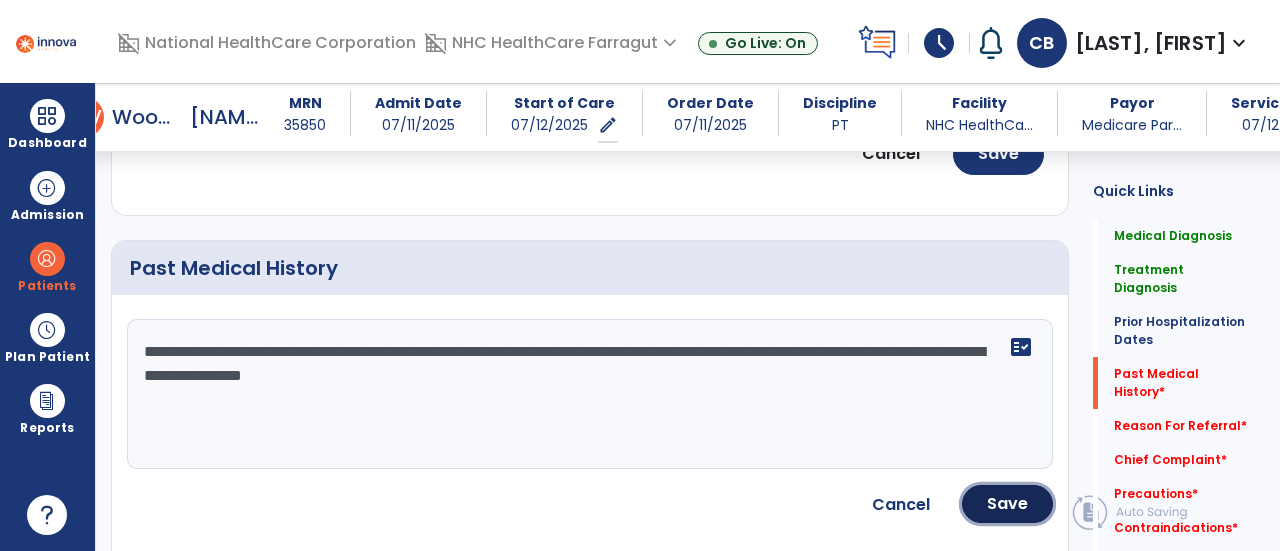 drag, startPoint x: 998, startPoint y: 479, endPoint x: 980, endPoint y: 459, distance: 26.907248 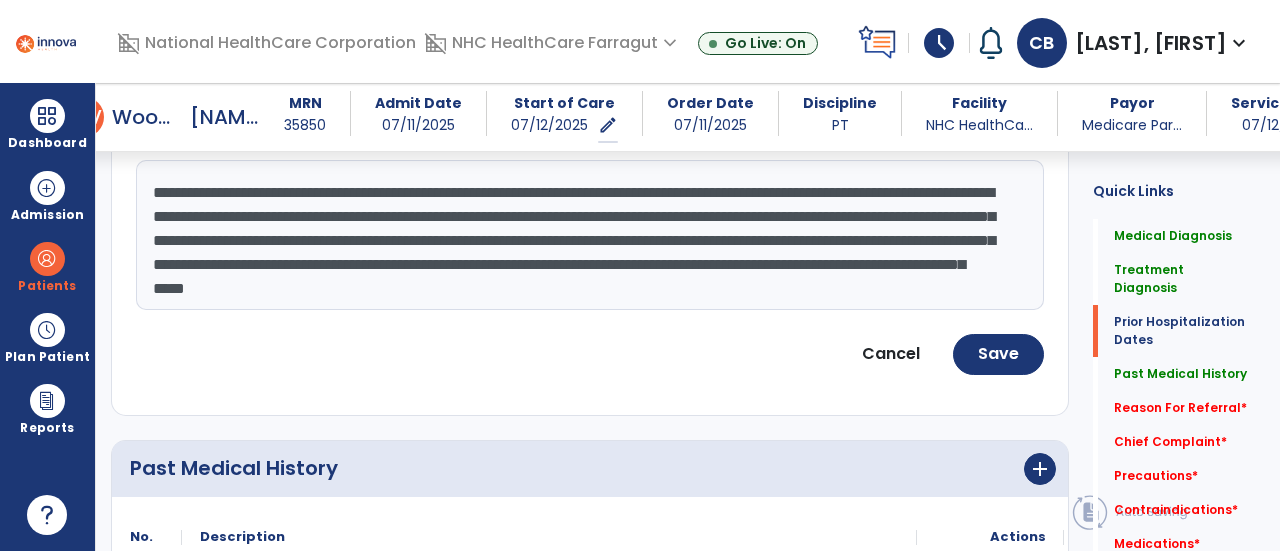 scroll, scrollTop: 1260, scrollLeft: 0, axis: vertical 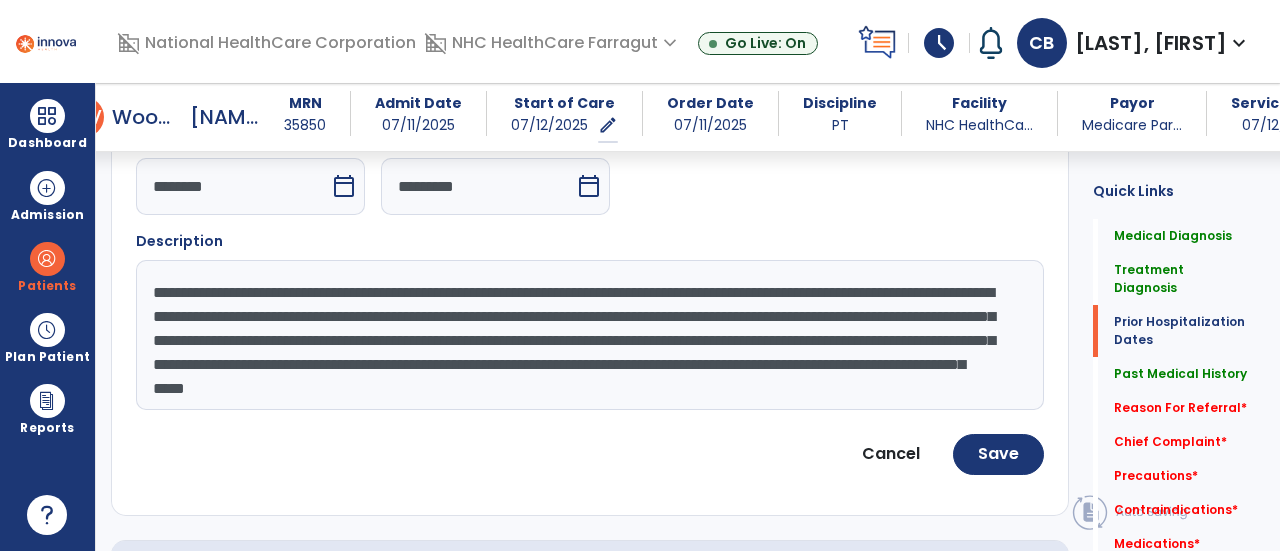 click on "**********" 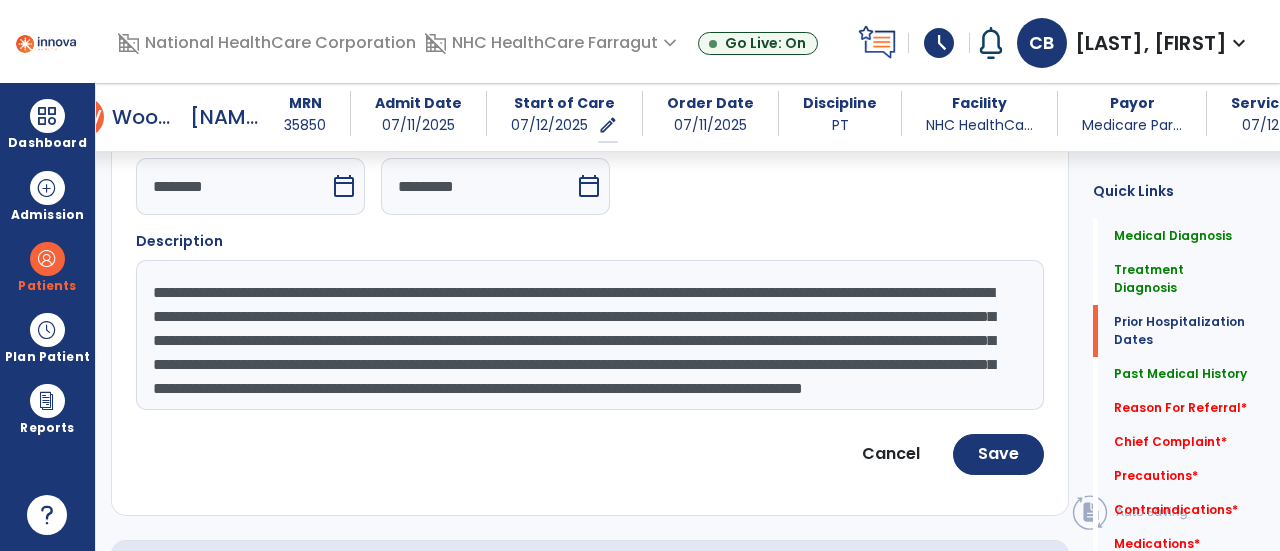 click on "**********" 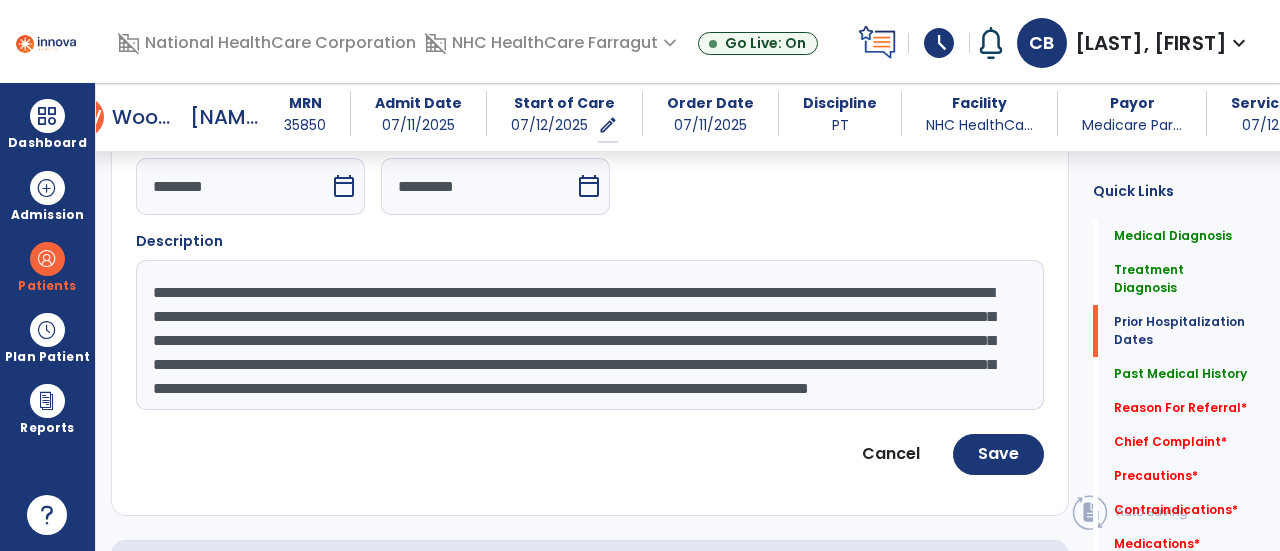 scroll, scrollTop: 48, scrollLeft: 0, axis: vertical 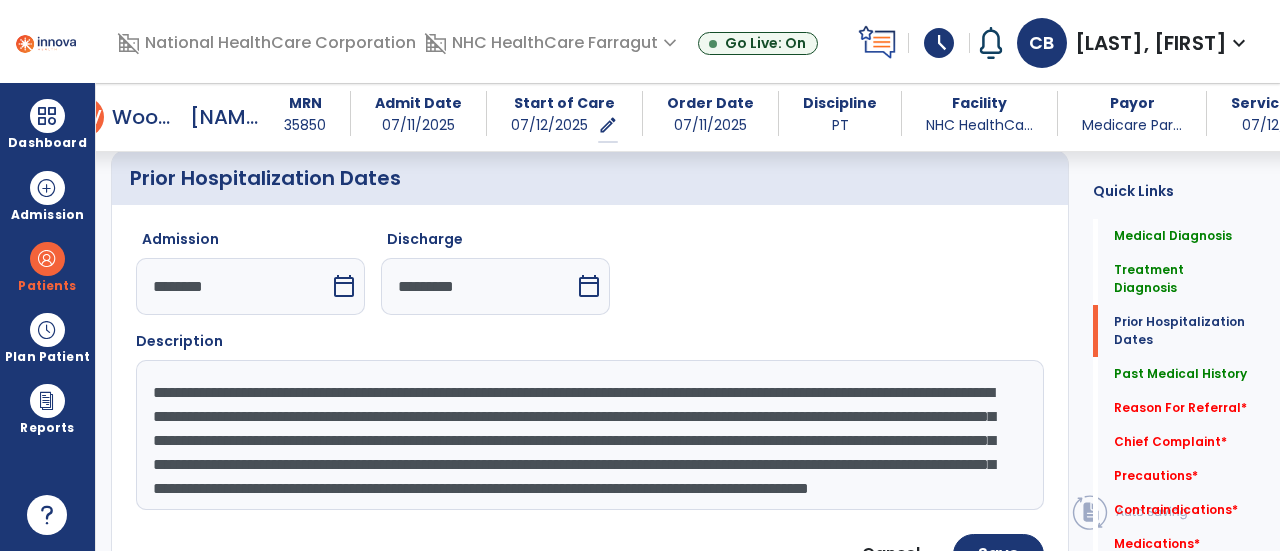 drag, startPoint x: 151, startPoint y: 372, endPoint x: 621, endPoint y: 443, distance: 475.33252 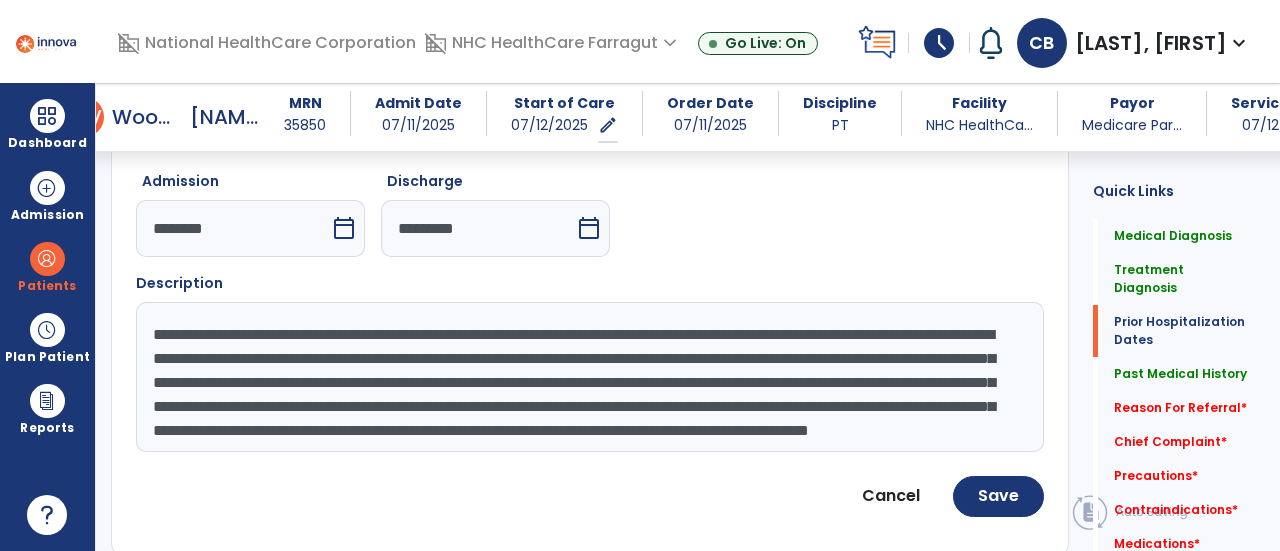 scroll, scrollTop: 1260, scrollLeft: 0, axis: vertical 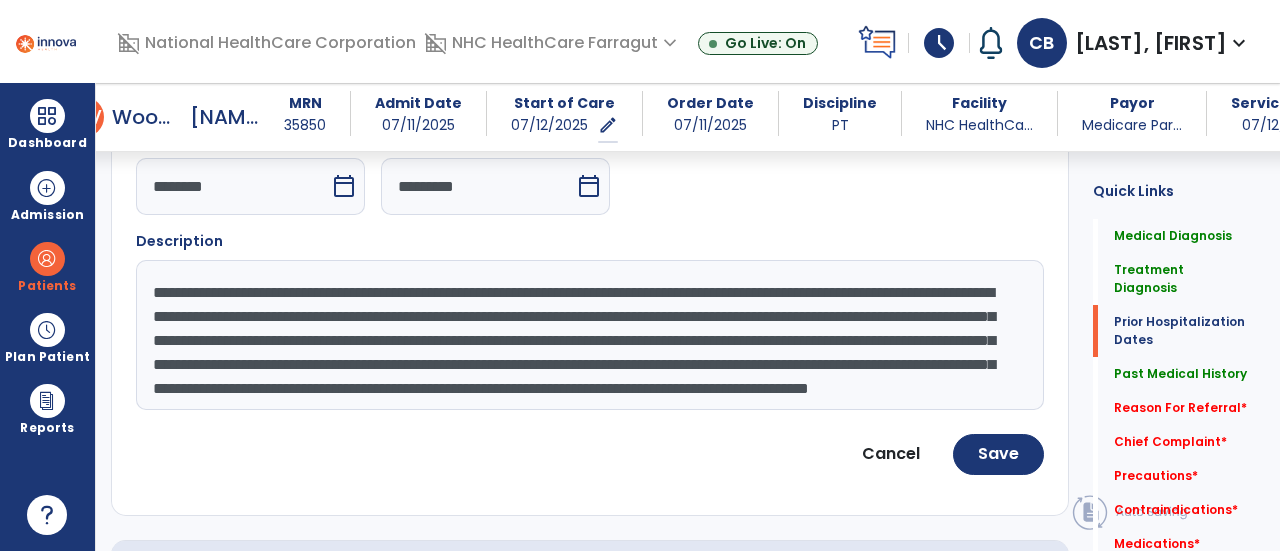 click on "**********" 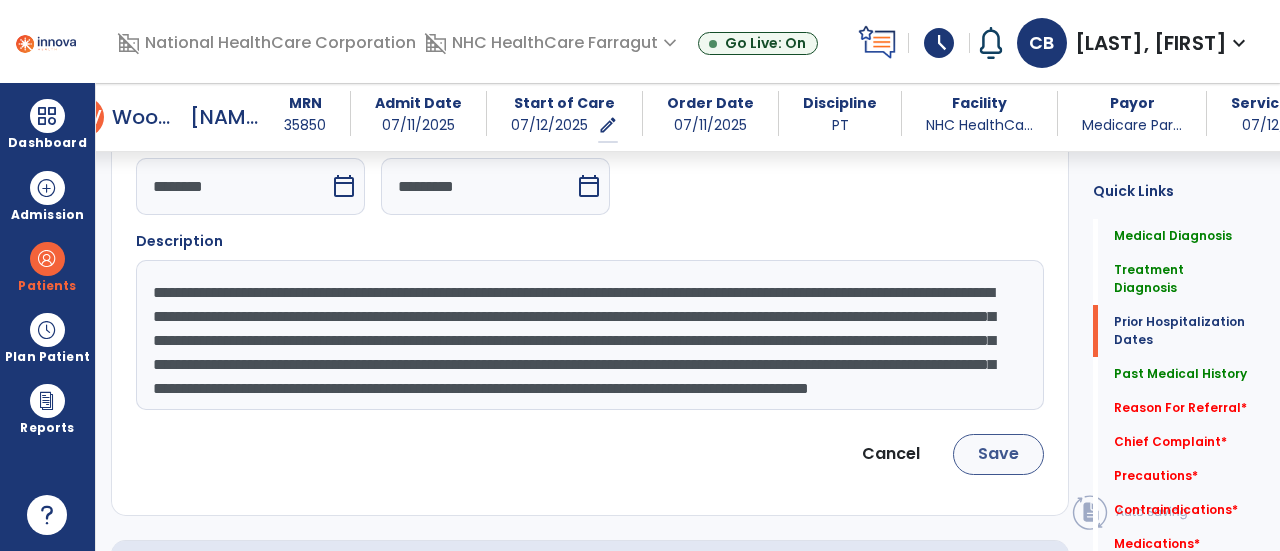 type on "**********" 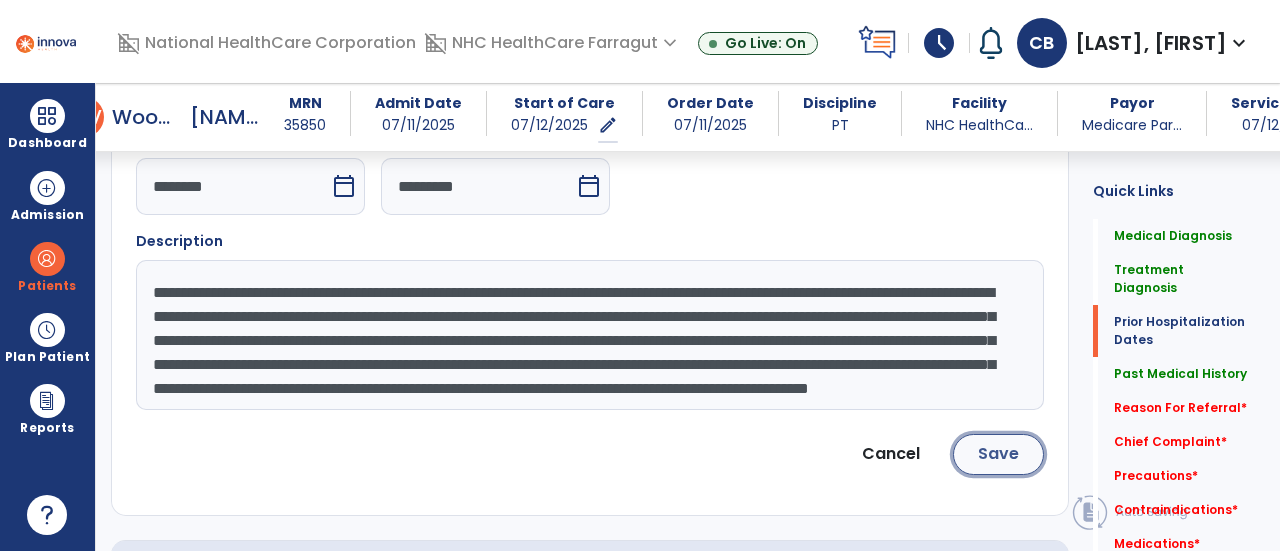 click on "Save" 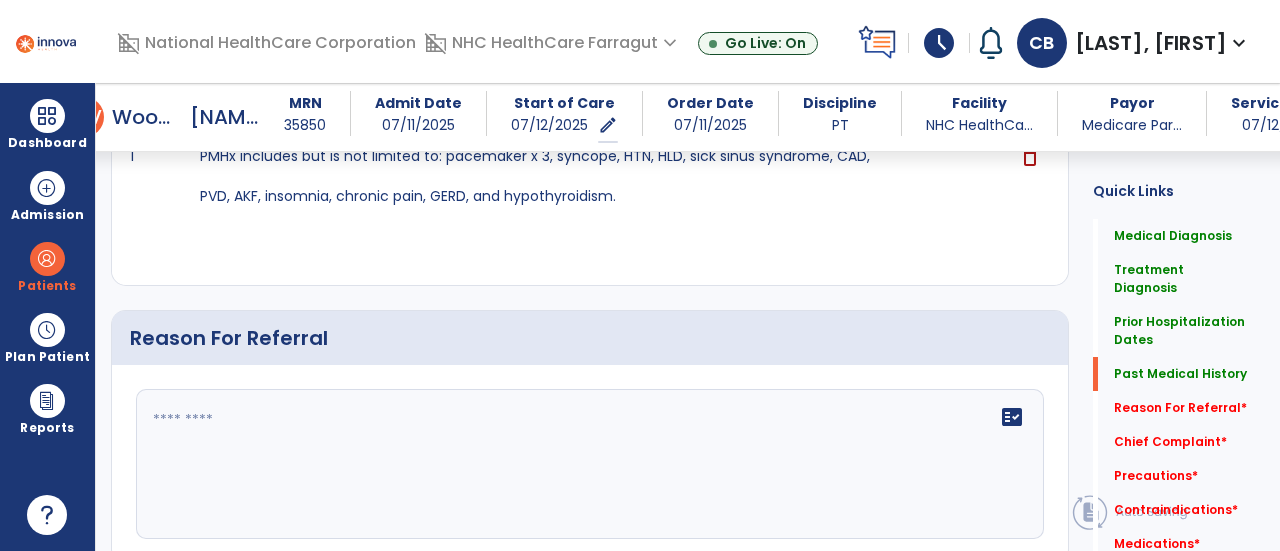 scroll, scrollTop: 1660, scrollLeft: 0, axis: vertical 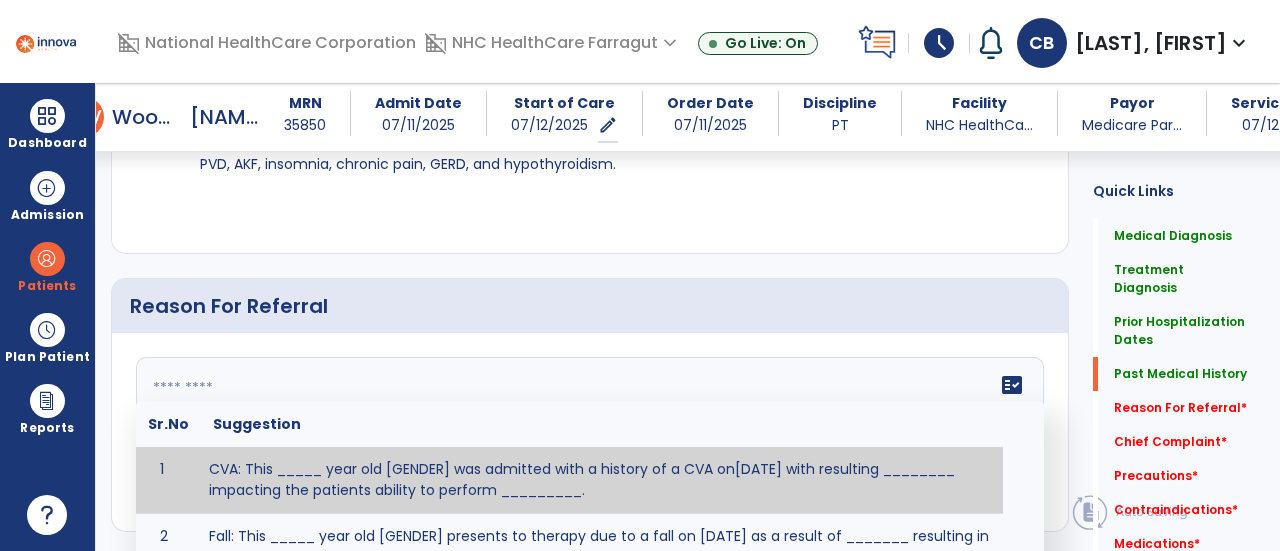 click 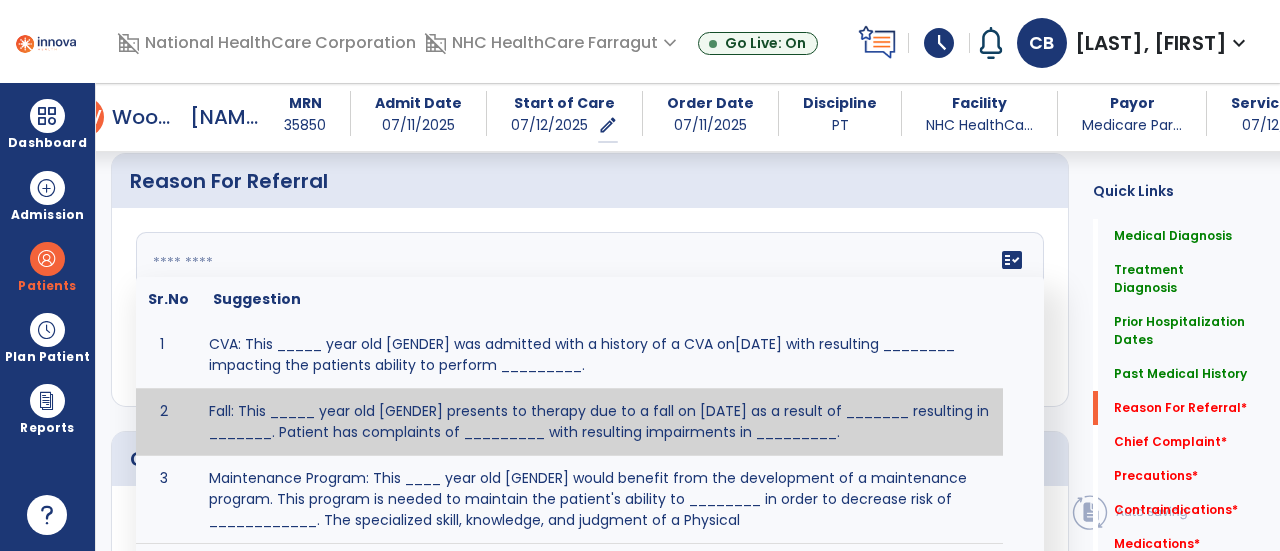 scroll, scrollTop: 1660, scrollLeft: 0, axis: vertical 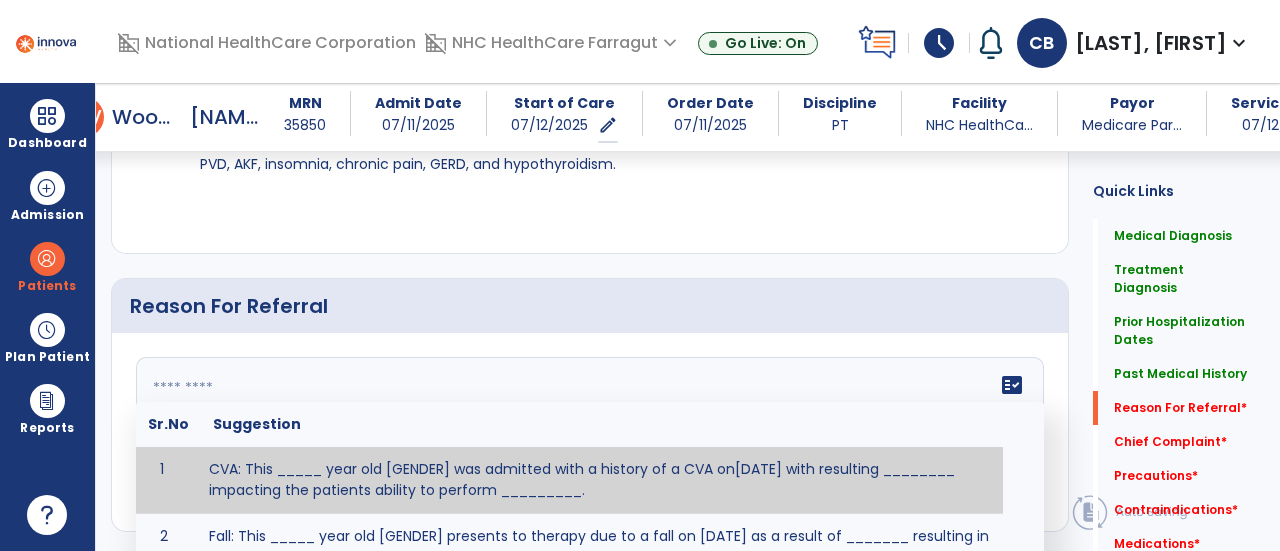 click 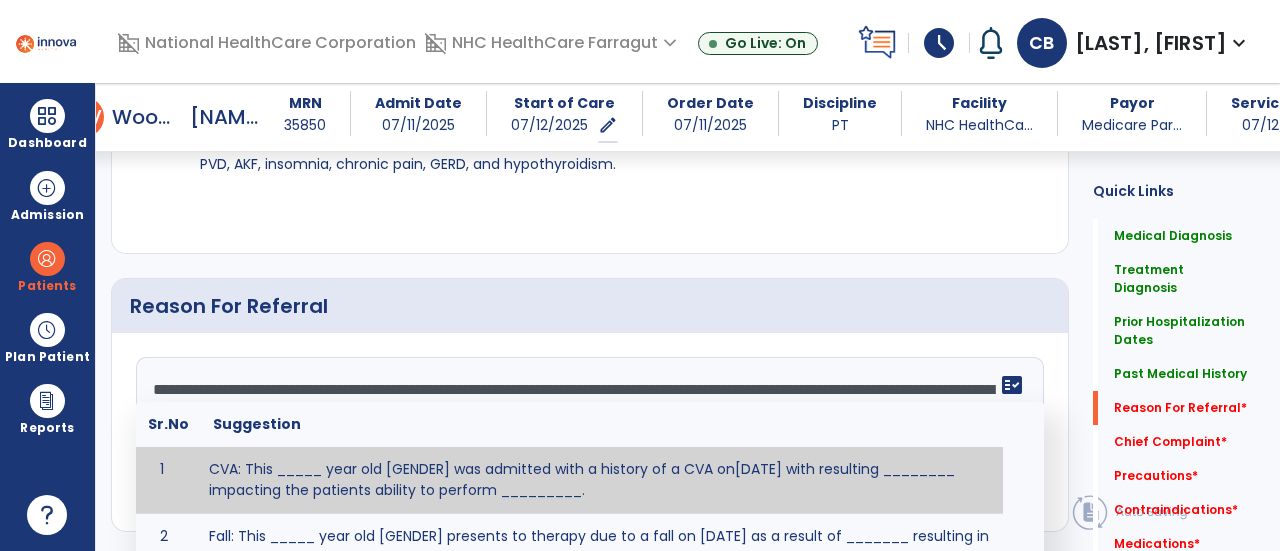 scroll, scrollTop: 38, scrollLeft: 0, axis: vertical 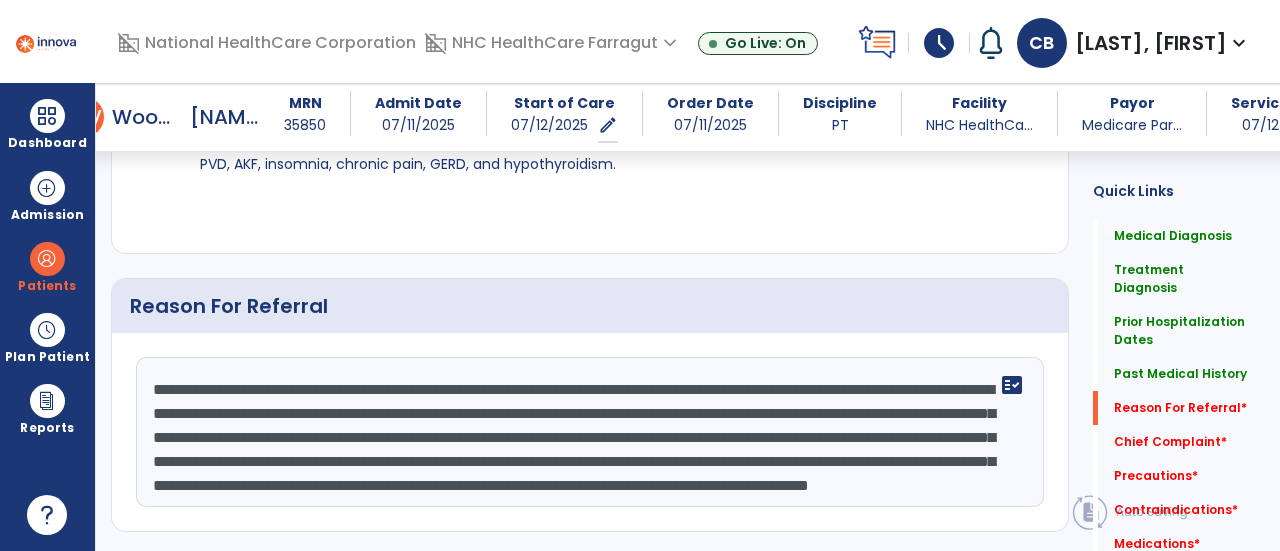click on "**********" 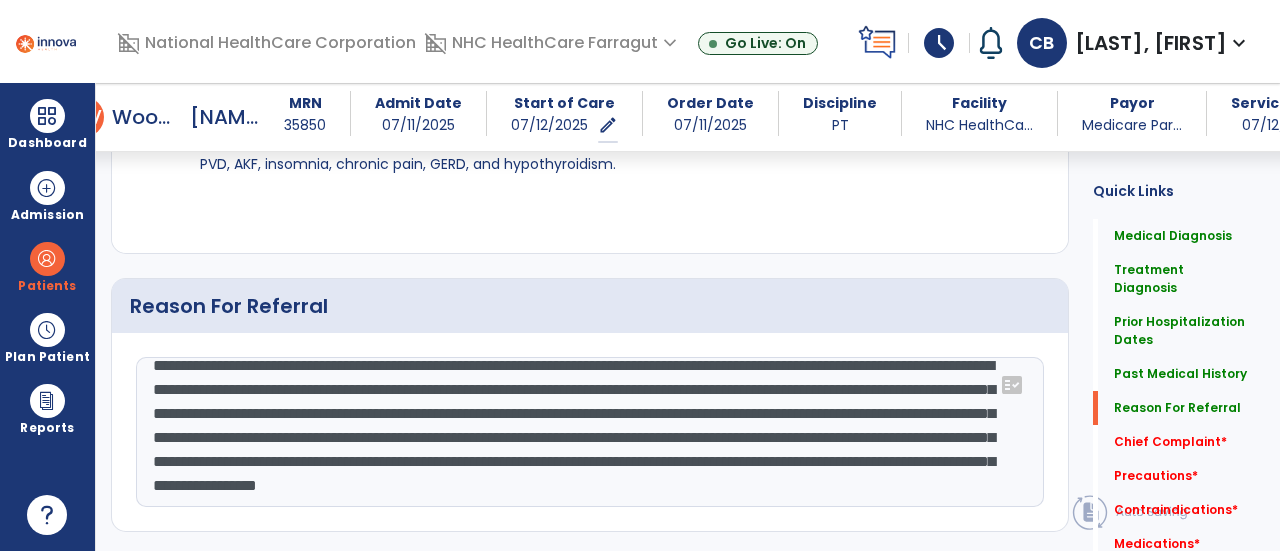 scroll, scrollTop: 62, scrollLeft: 0, axis: vertical 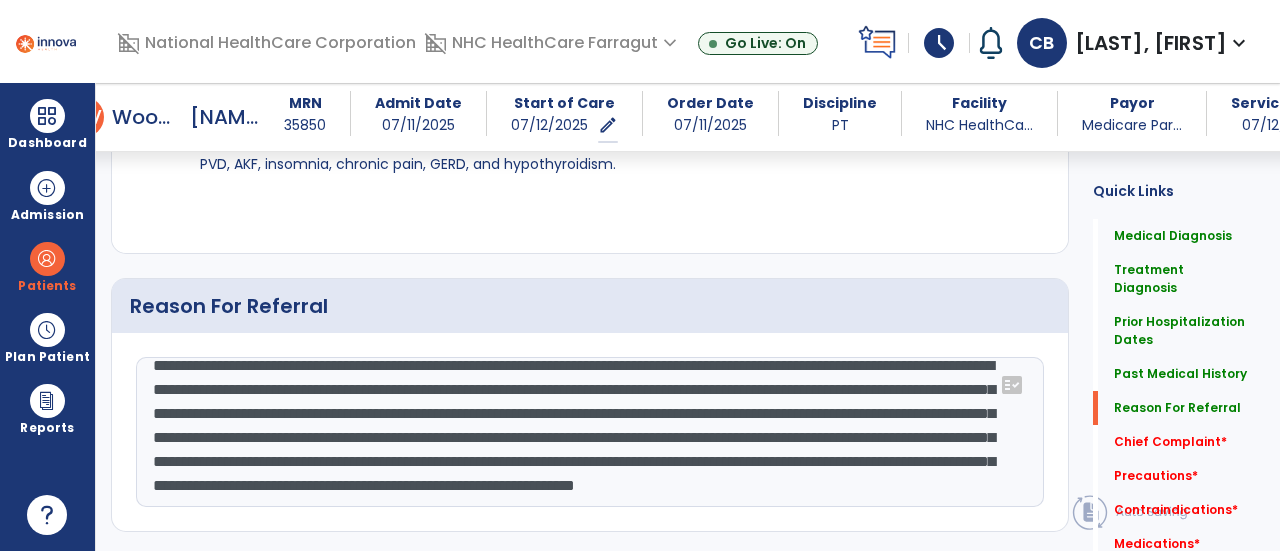 click on "**********" 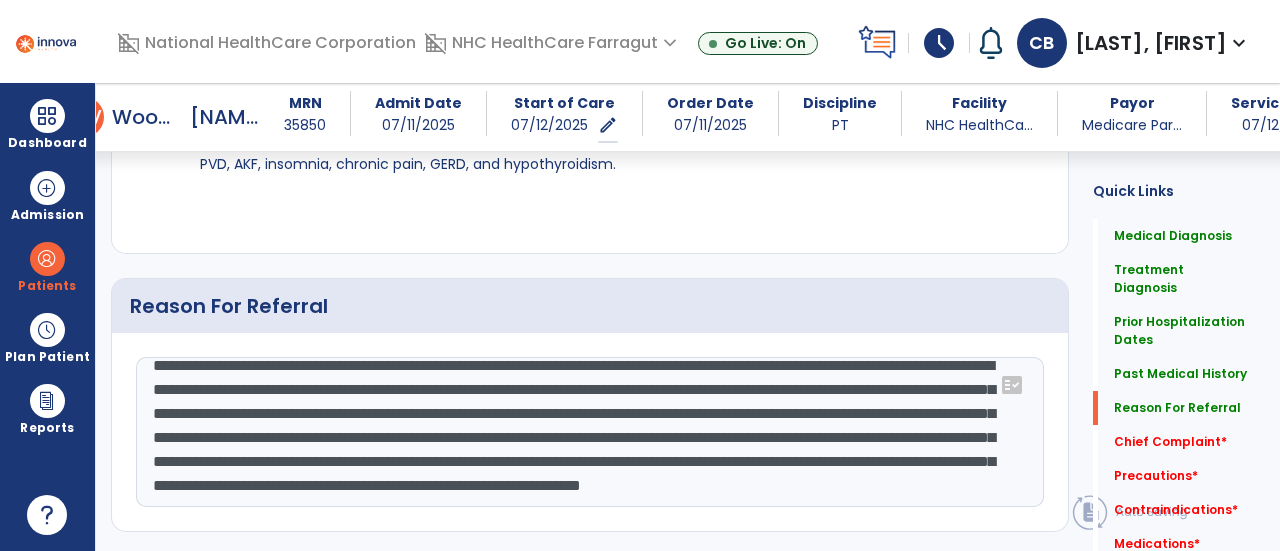 click on "**********" 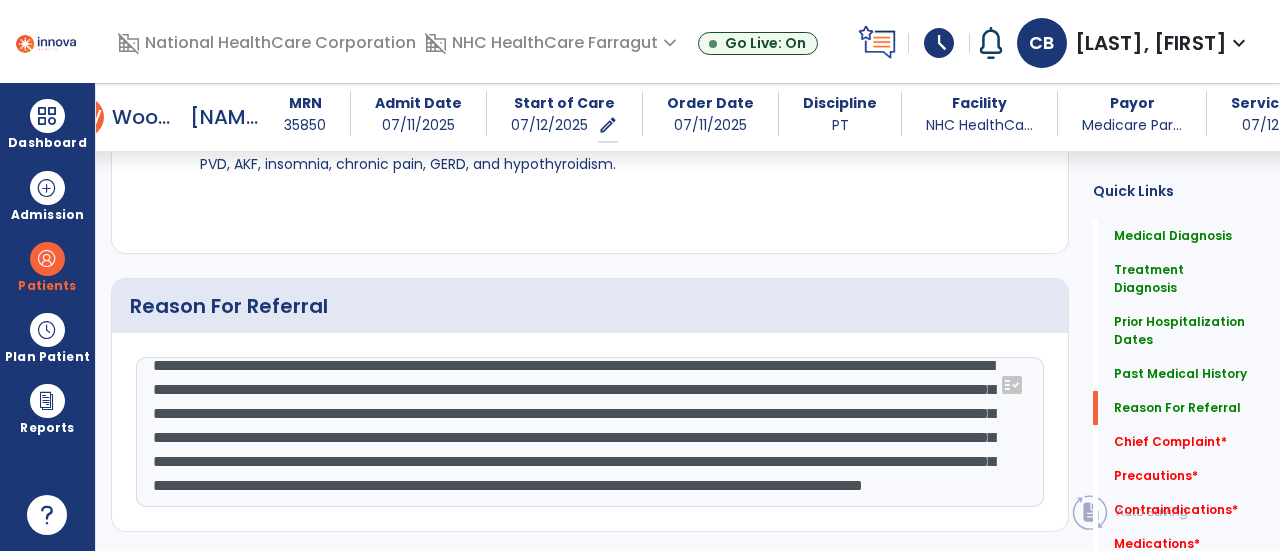 scroll, scrollTop: 86, scrollLeft: 0, axis: vertical 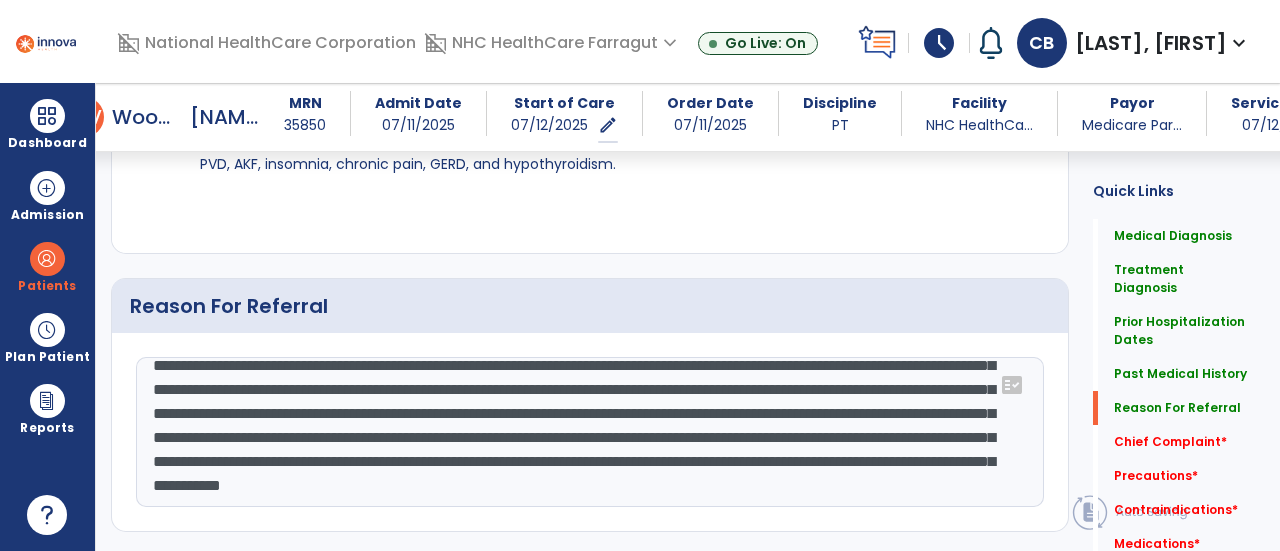 click on "**********" 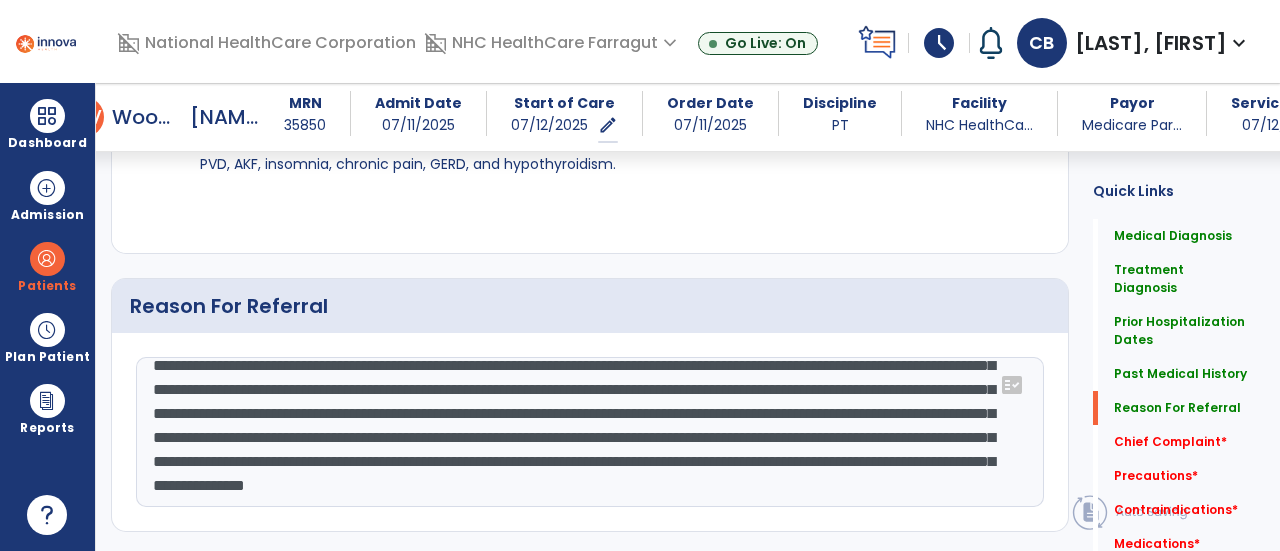 scroll, scrollTop: 94, scrollLeft: 0, axis: vertical 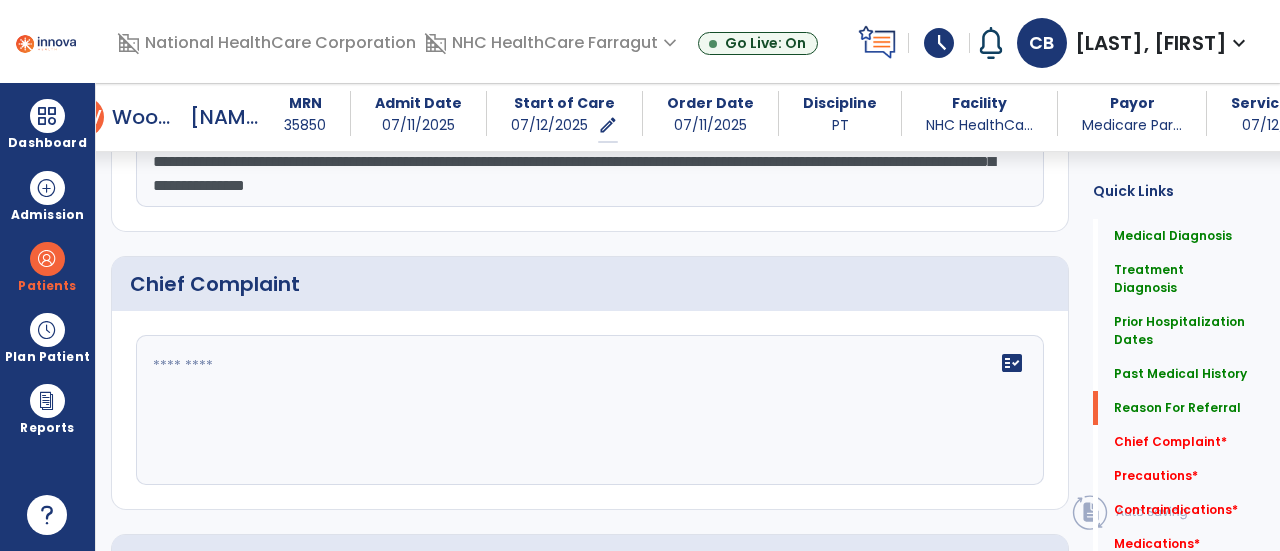 type on "**********" 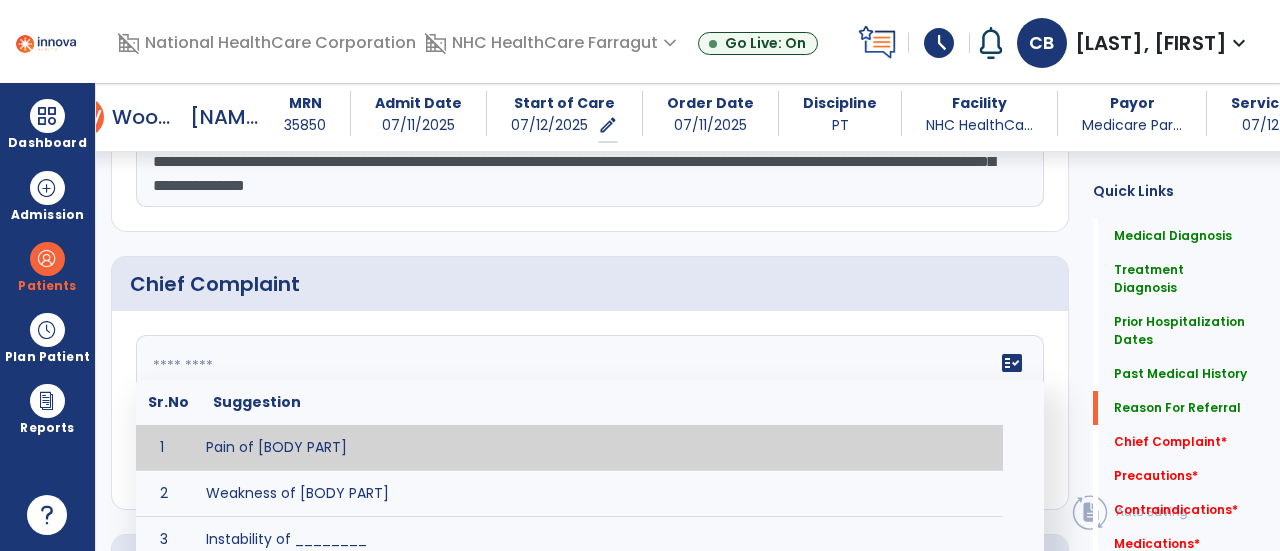 click on "fact_check  Sr.No Suggestion 1 Pain of [BODY PART] 2 Weakness of [BODY PART] 3 Instability of ________ 4 Functional limitations including ____________ 5 ADL's including ___________. 6 Inability to perform work related duties such as _________ 7 Inability to perform house hold duties such as __________. 8 Loss of balance. 9 Problems with gait including _________." 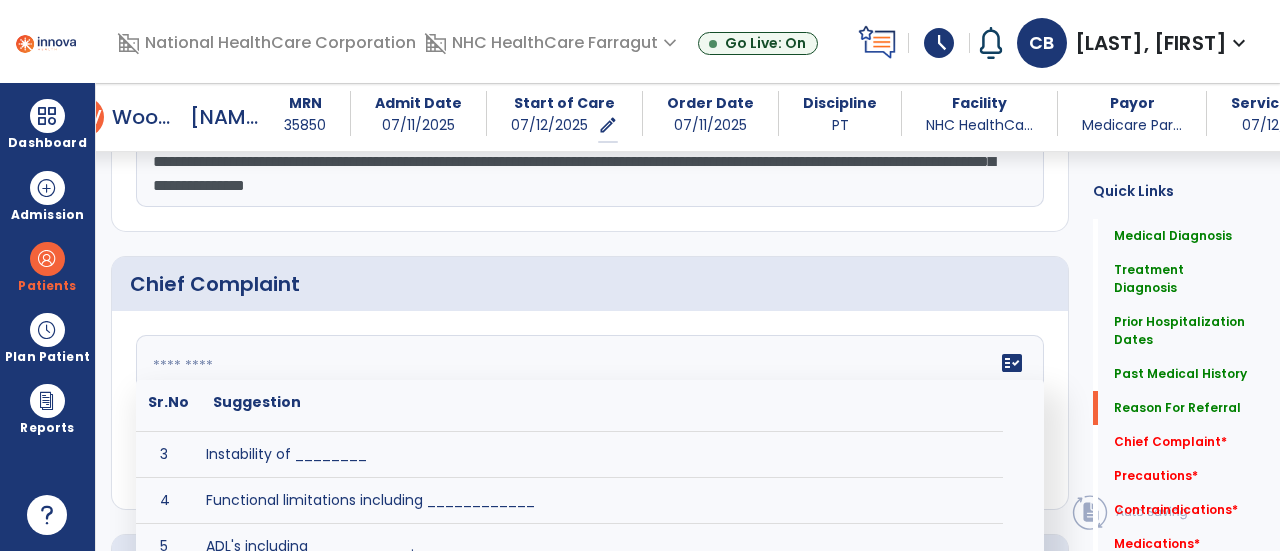 scroll, scrollTop: 0, scrollLeft: 0, axis: both 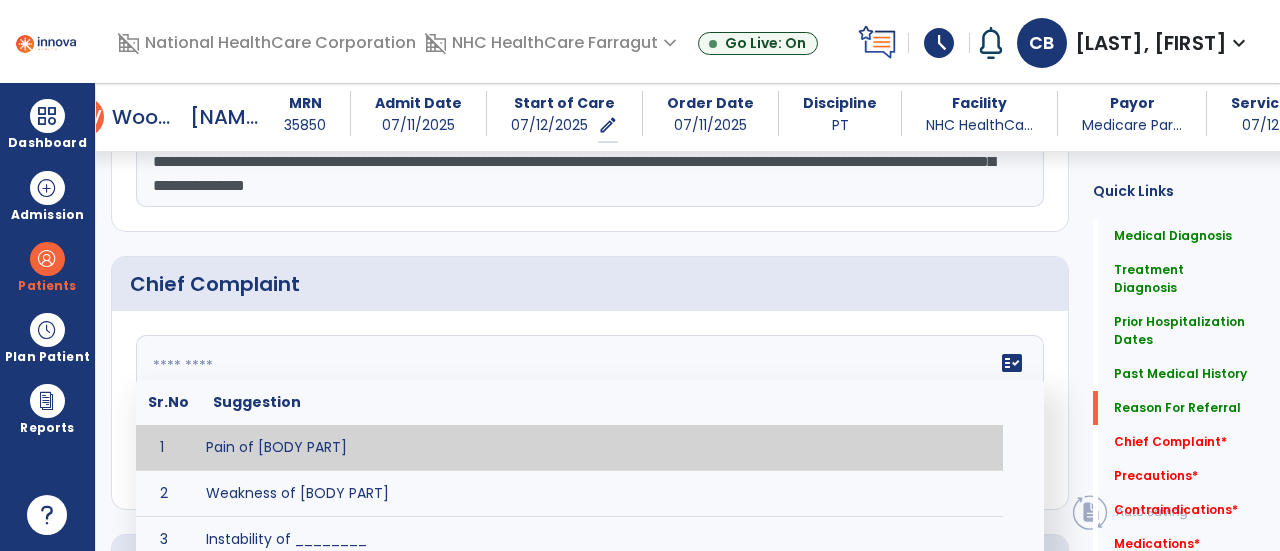 click 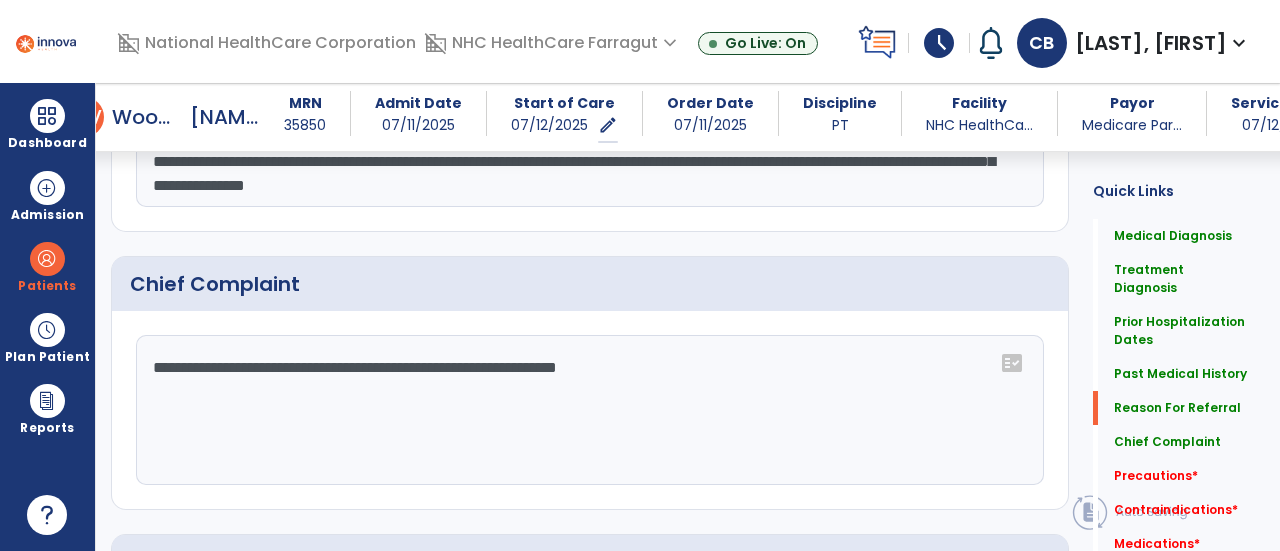 scroll, scrollTop: 2260, scrollLeft: 0, axis: vertical 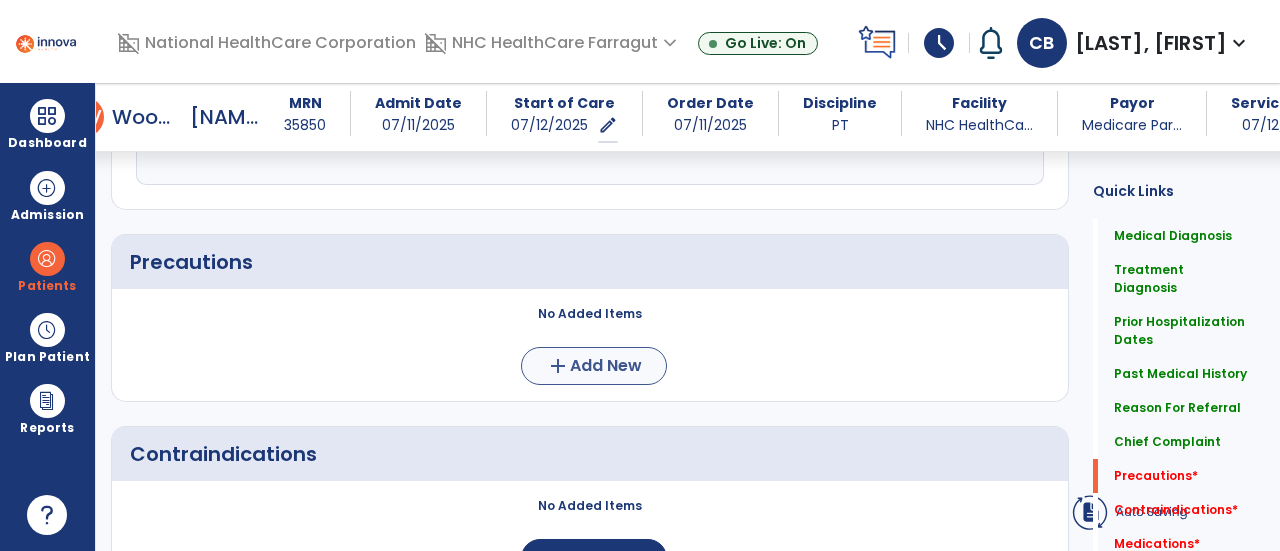 type on "**********" 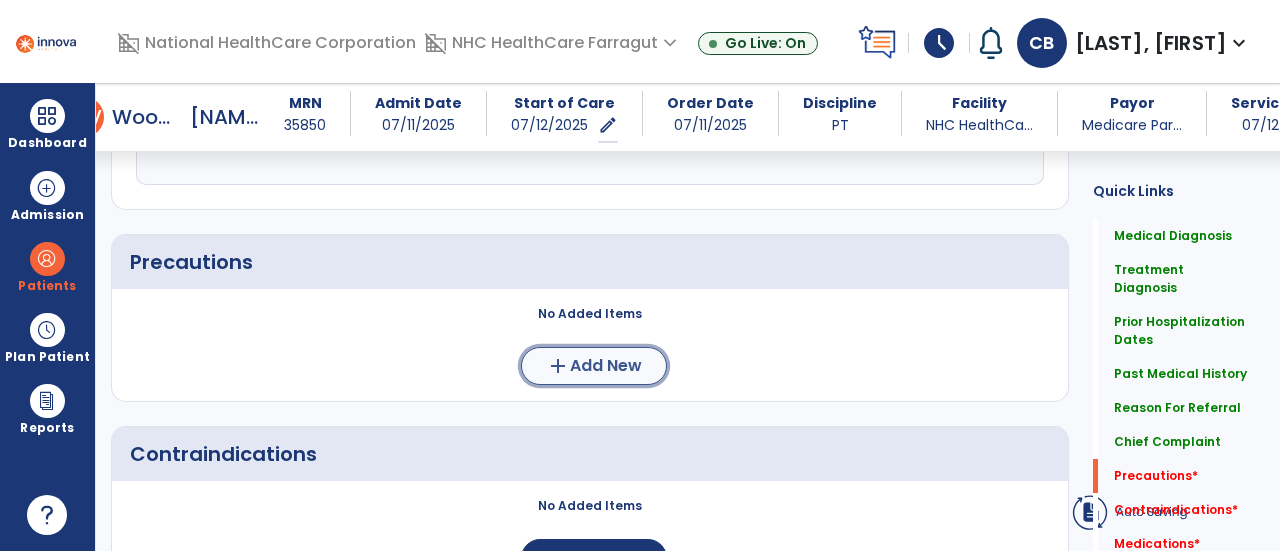 click on "Add New" 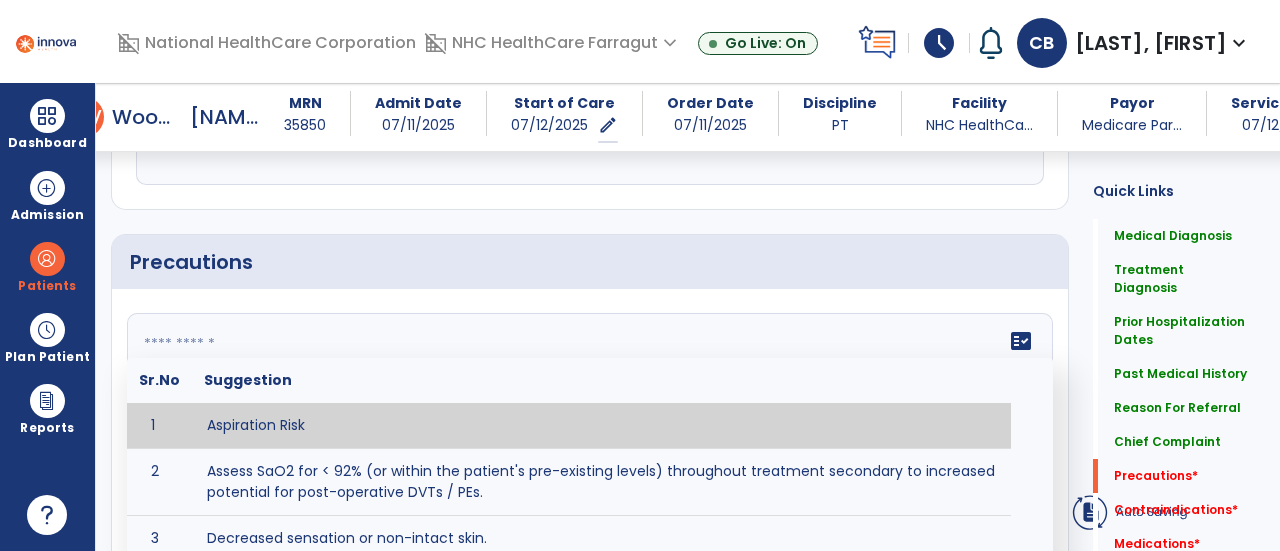 click on "fact_check  Sr.No Suggestion 1 Aspiration Risk 2 Assess SaO2 for < 92% (or within the patient's pre-existing levels) throughout treatment secondary to increased potential for post-operative DVTs / PEs. 3 Decreased sensation or non-intact skin. 4 Cardiac 5 Cease exercise/activity SpO2 < 88 - 90%, RPE > 16, RR > 45 6 Check for modified diet / oral intake restrictions related to swallowing impairments. Consult ST as appropriate. 7 Check INR lab results prior to activity if patient on blood thinners. 8 Closely monitor anxiety or stress due to increased SOB/dyspnea and cease activity/exercise until patient is able to control this response 9 Code Status:  10 Confirm surgical approach and discoloration or other precautions. 11 Confirm surgical procedure and specific precautions based on procedure (e.g., no twisting/bending/lifting, need for post-op brace, limiting time in sitting, etc.). 12 Confirm weight bearing status as defined by the surgeon. 13 14 Precautions for exercise include:  15 Depression 16 17 18 19 20" 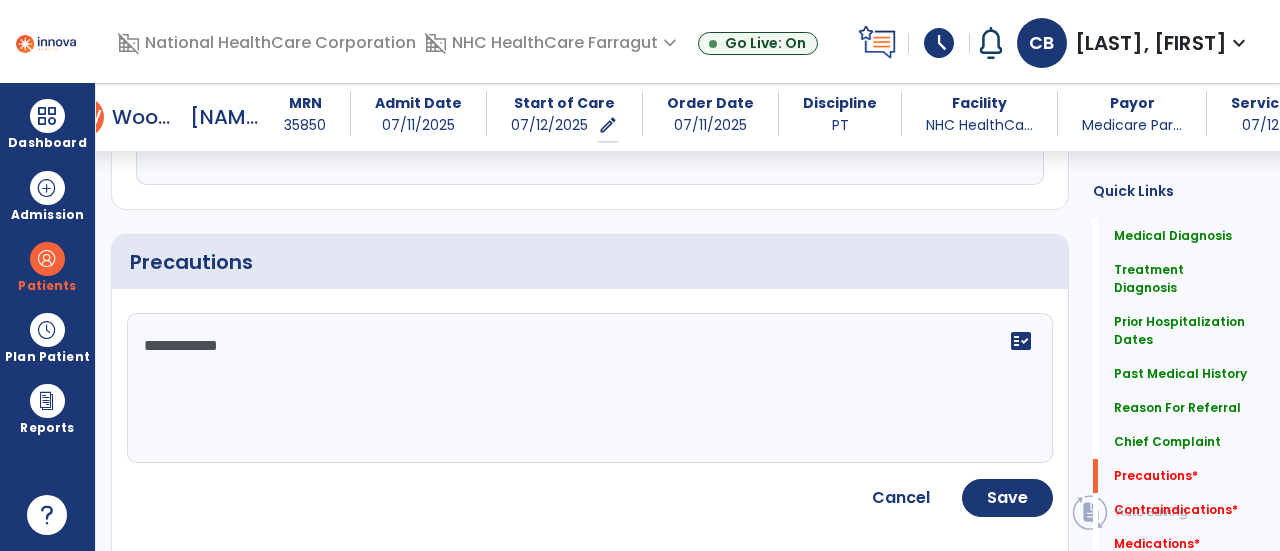 click on "**********" 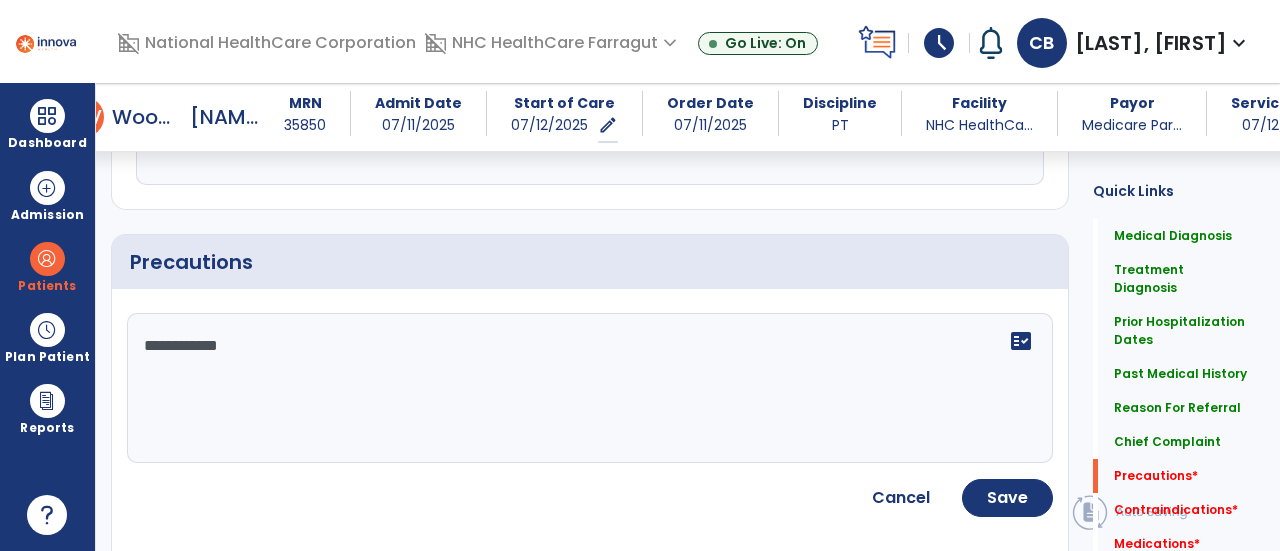 click on "**********" 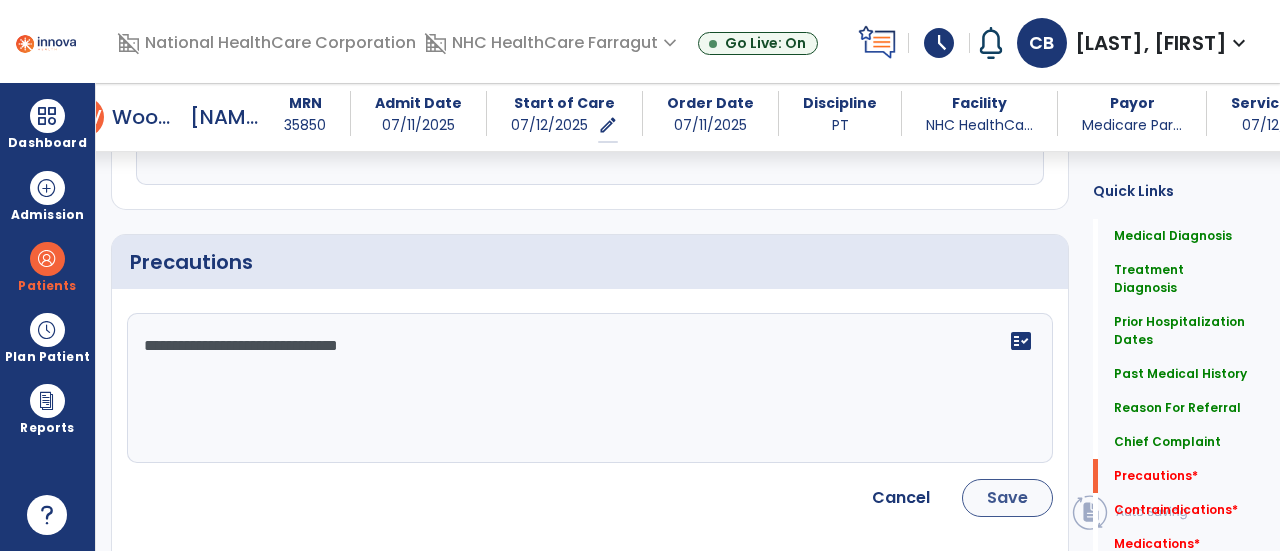 type on "**********" 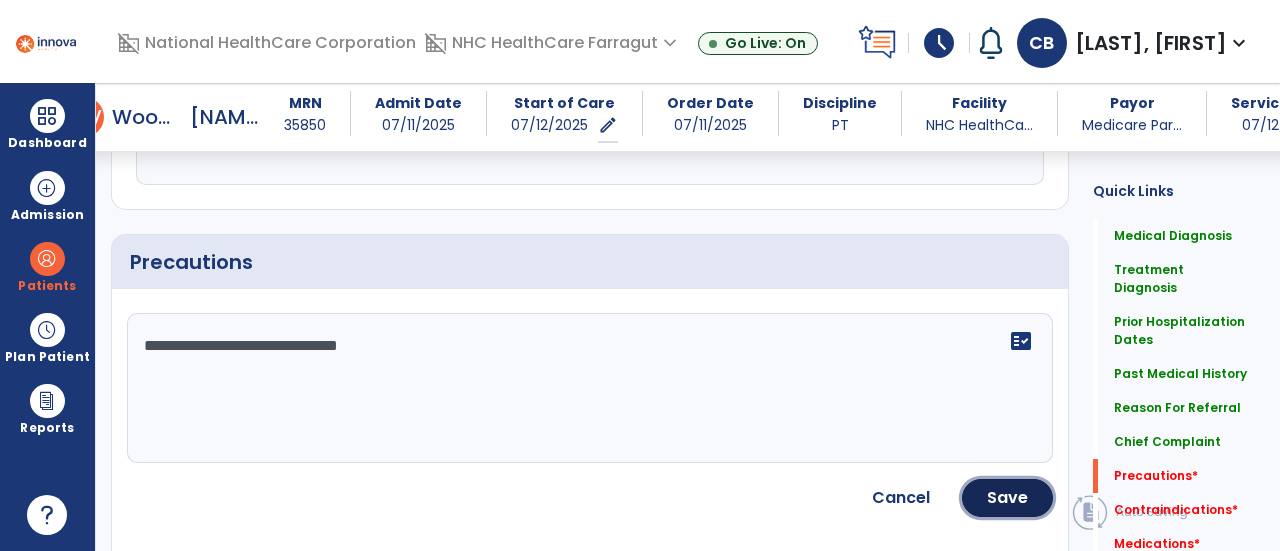 drag, startPoint x: 1016, startPoint y: 475, endPoint x: 1028, endPoint y: 479, distance: 12.649111 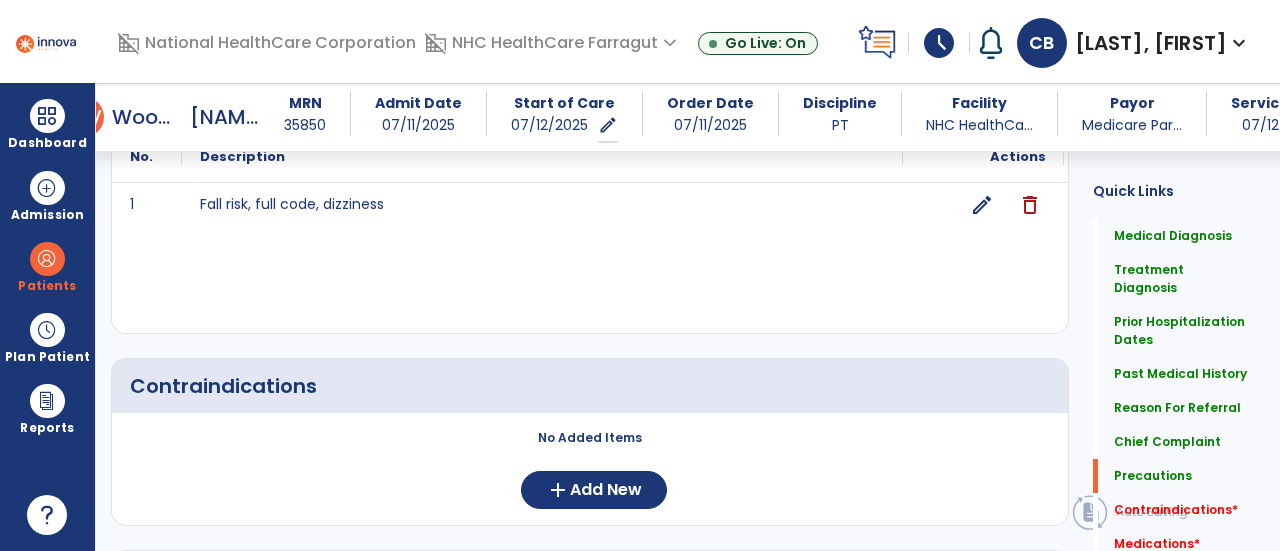scroll, scrollTop: 2460, scrollLeft: 0, axis: vertical 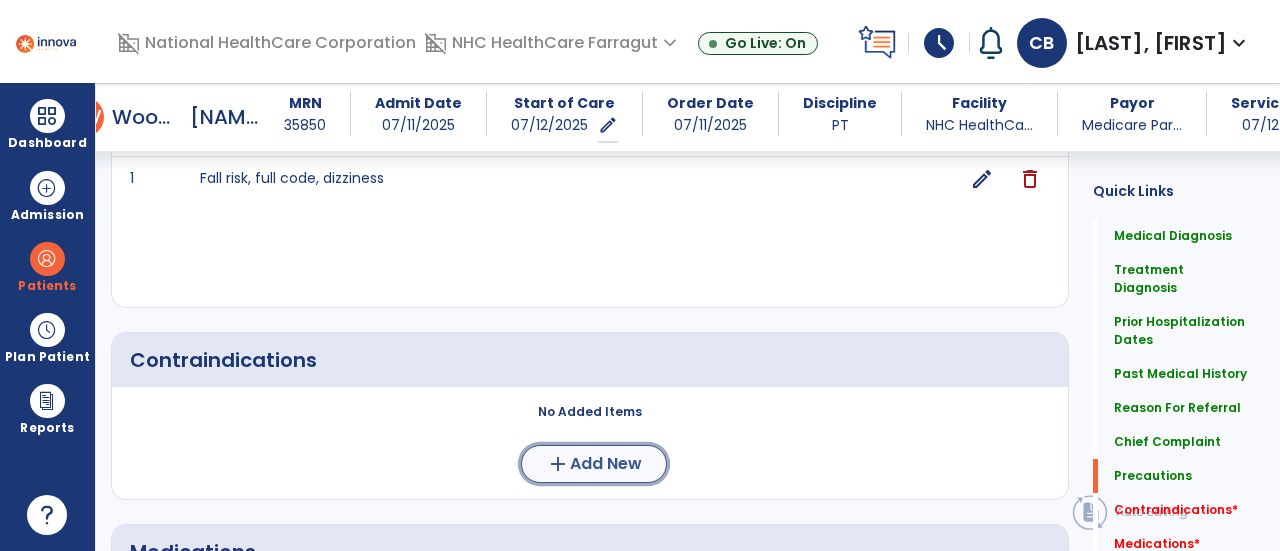 click on "add" 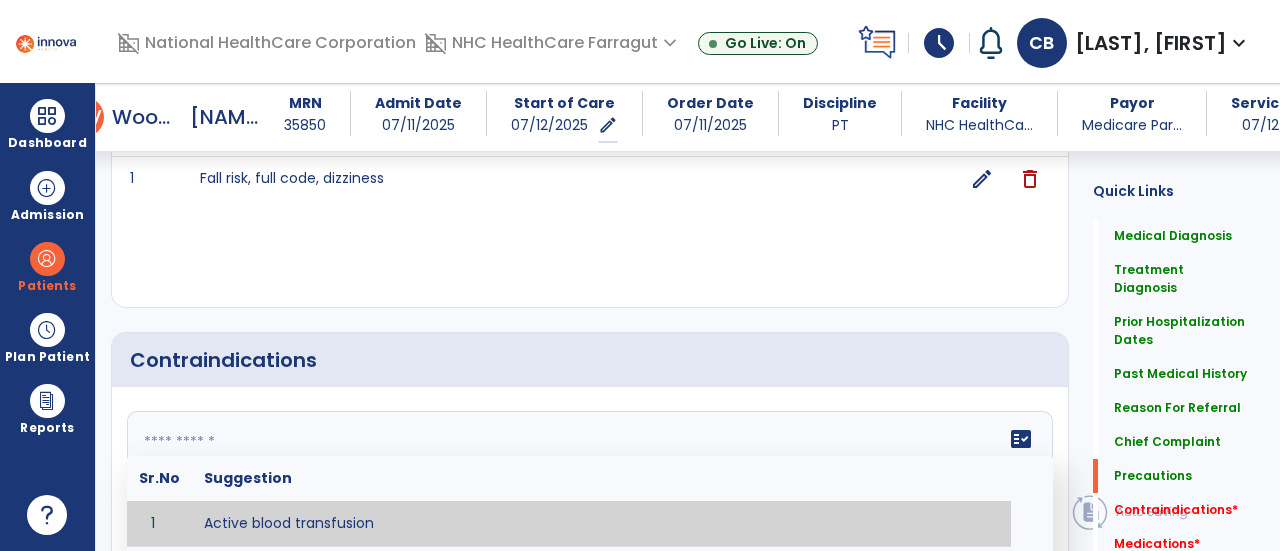 click 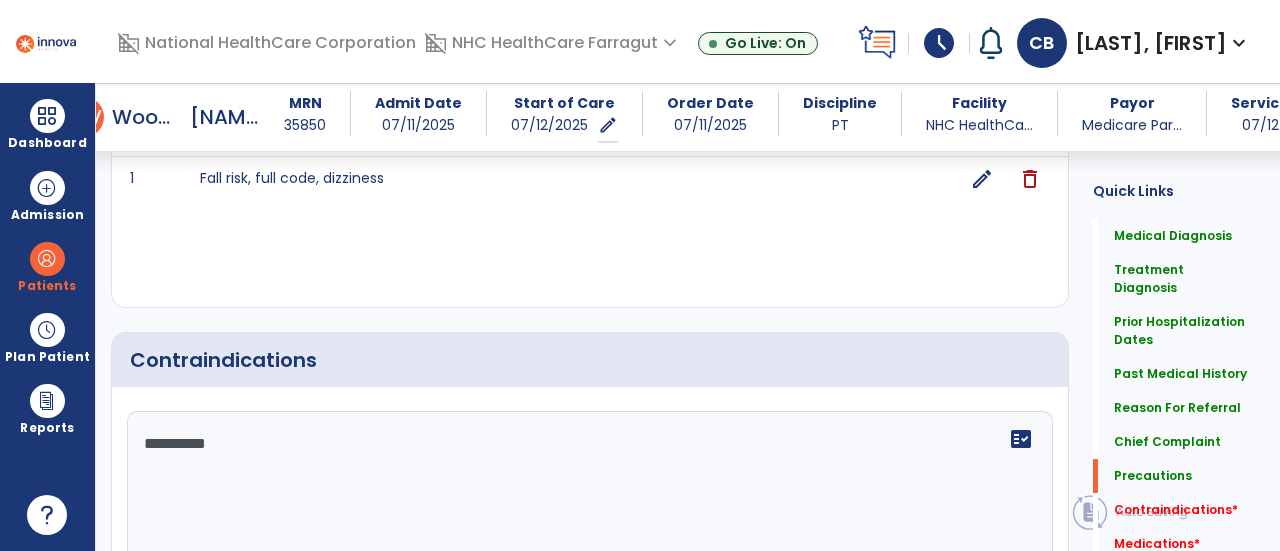 scroll, scrollTop: 2660, scrollLeft: 0, axis: vertical 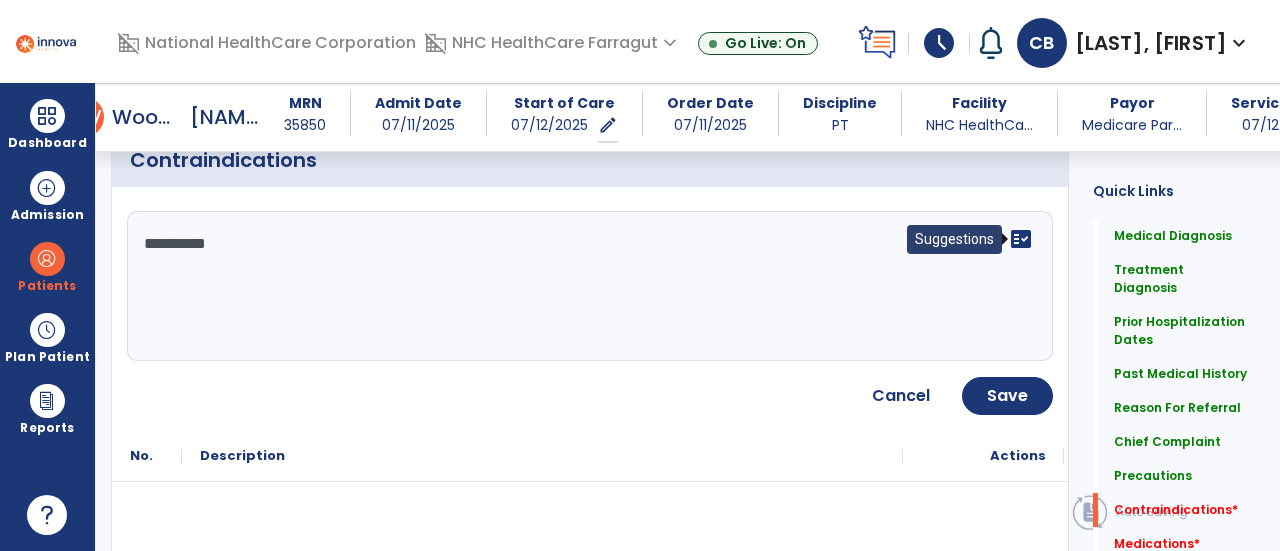 click on "fact_check" 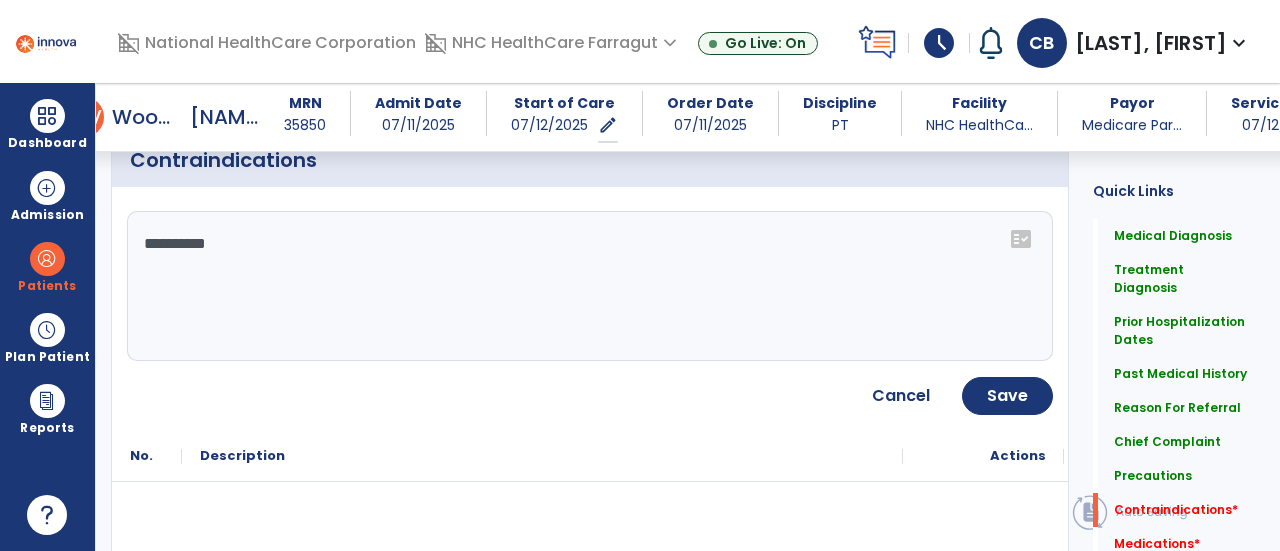 click on "fact_check" 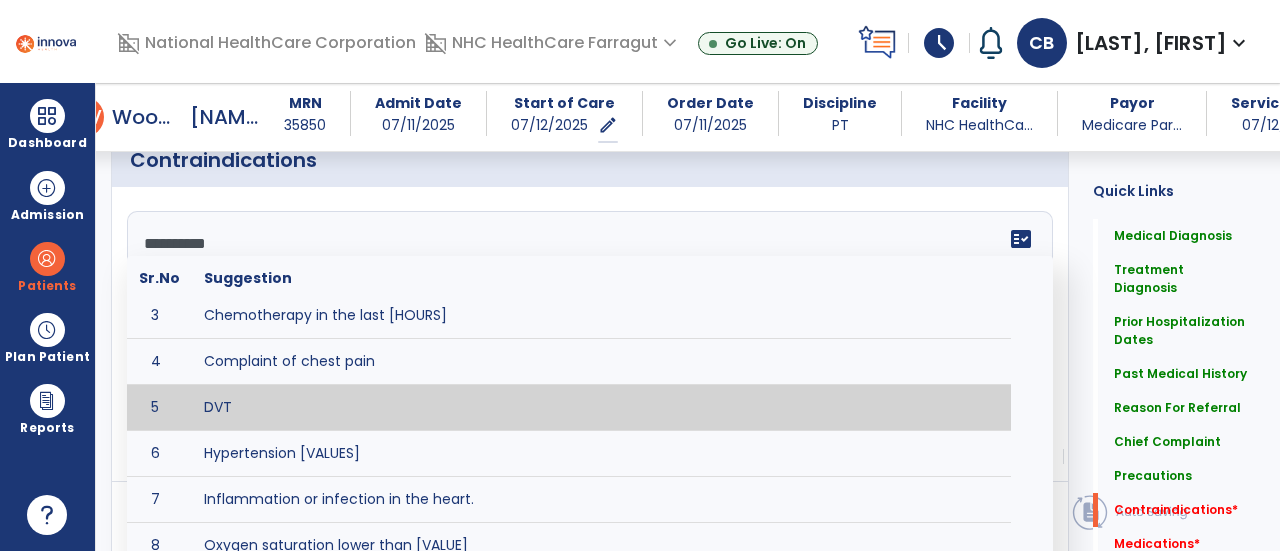 scroll, scrollTop: 200, scrollLeft: 0, axis: vertical 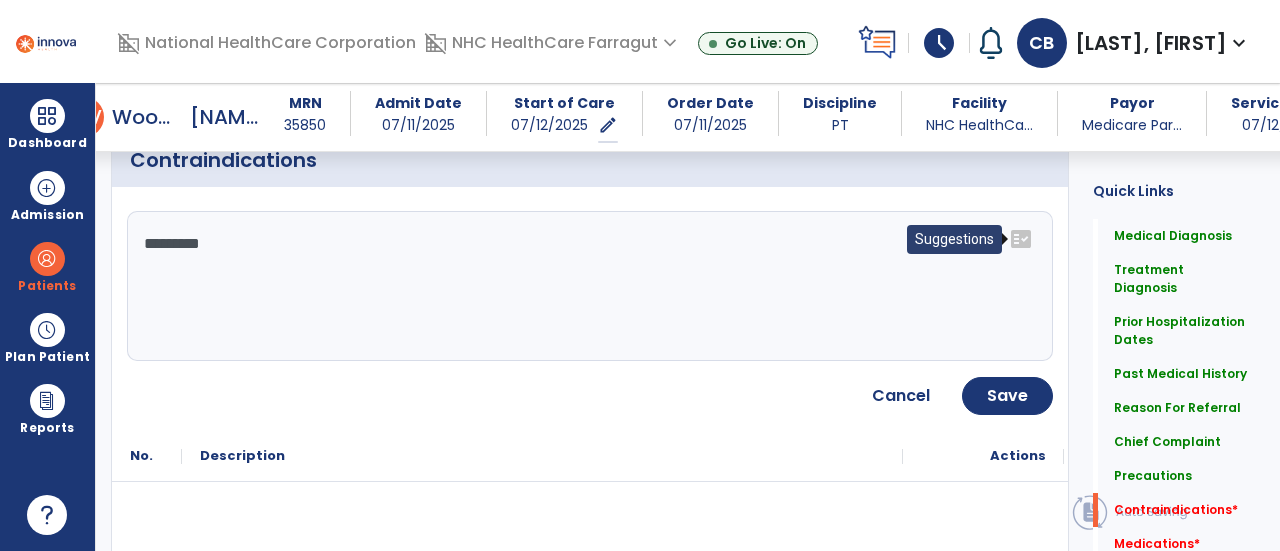 click on "fact_check" 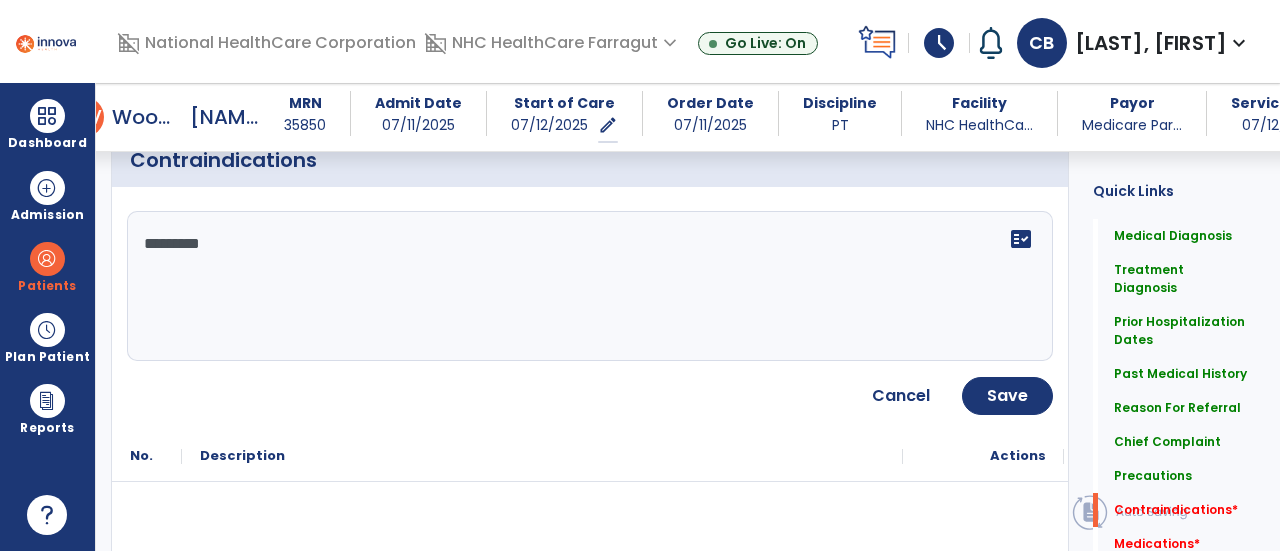 click on "fact_check" 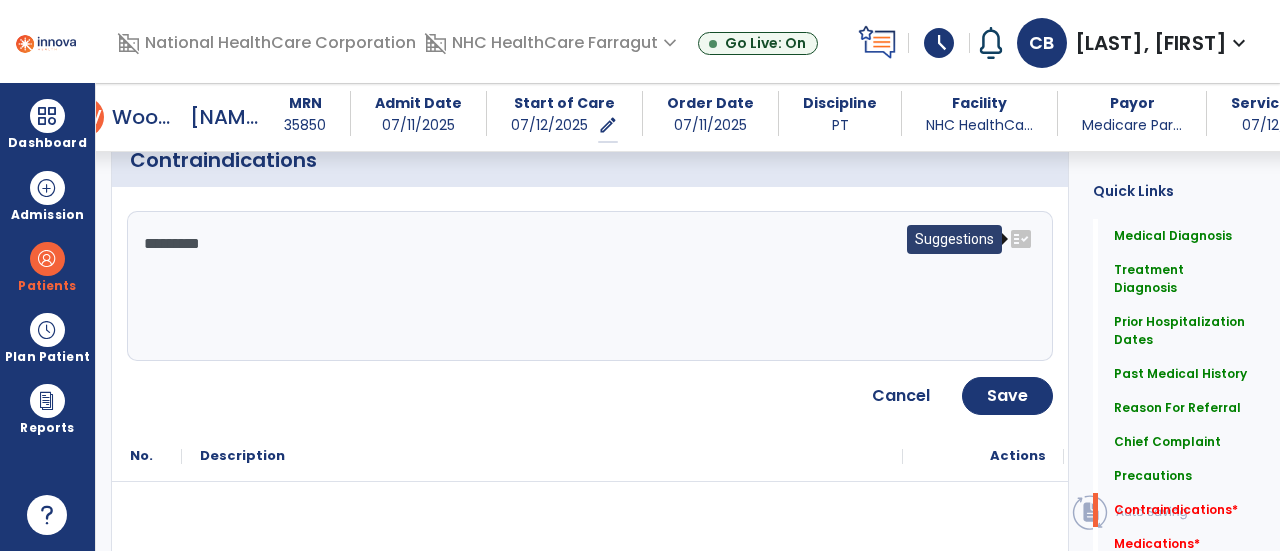 click on "fact_check" 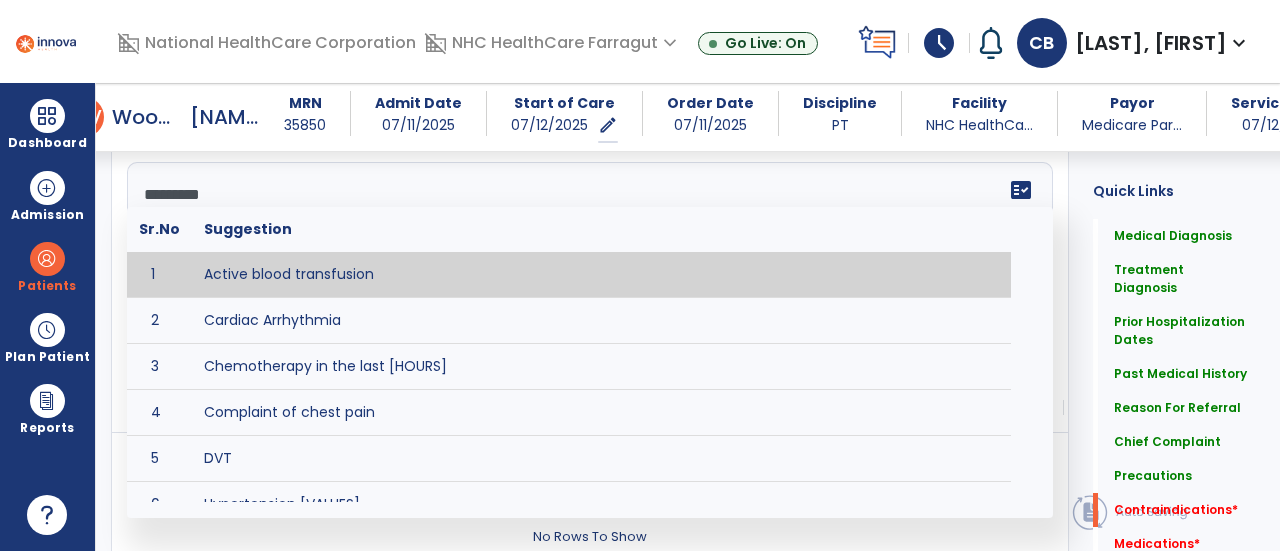 scroll, scrollTop: 2860, scrollLeft: 0, axis: vertical 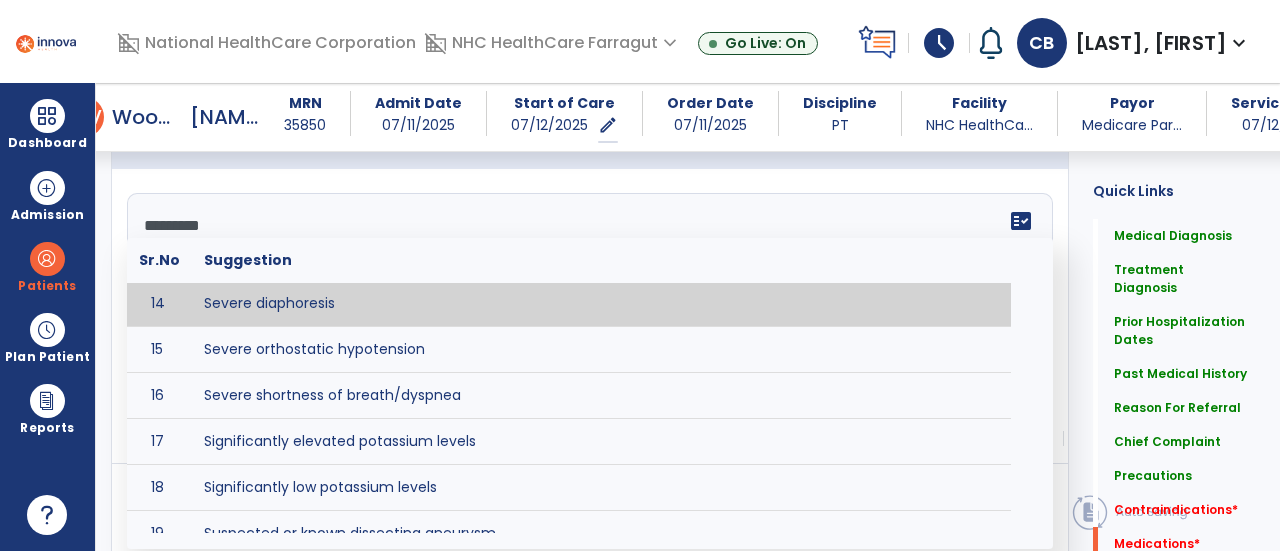 drag, startPoint x: 851, startPoint y: 241, endPoint x: 860, endPoint y: 227, distance: 16.643316 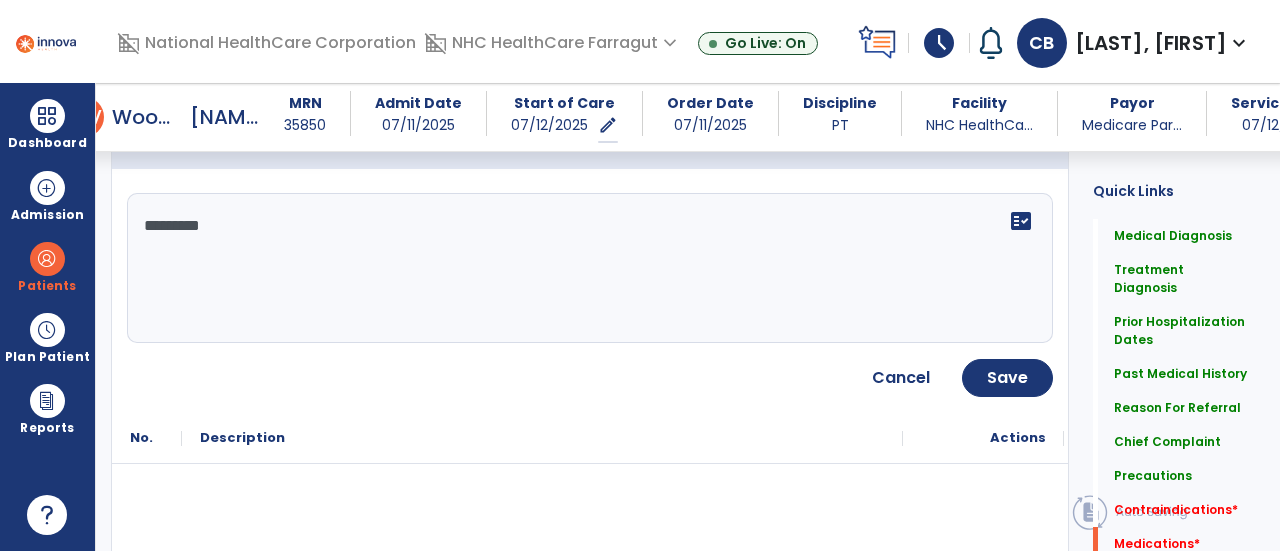 click on "*********" 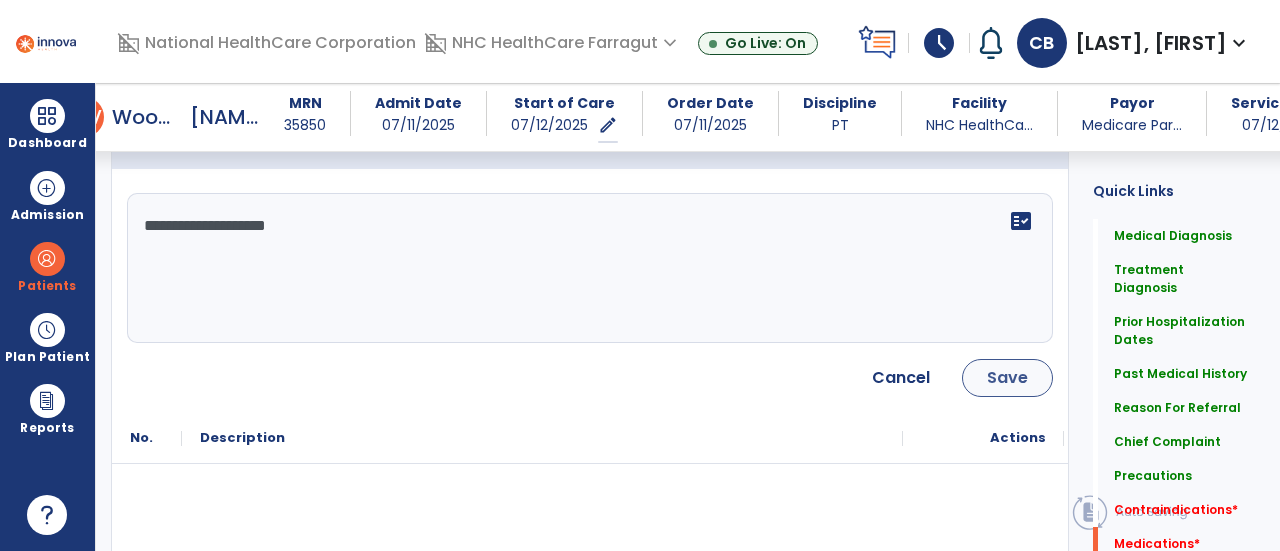type on "**********" 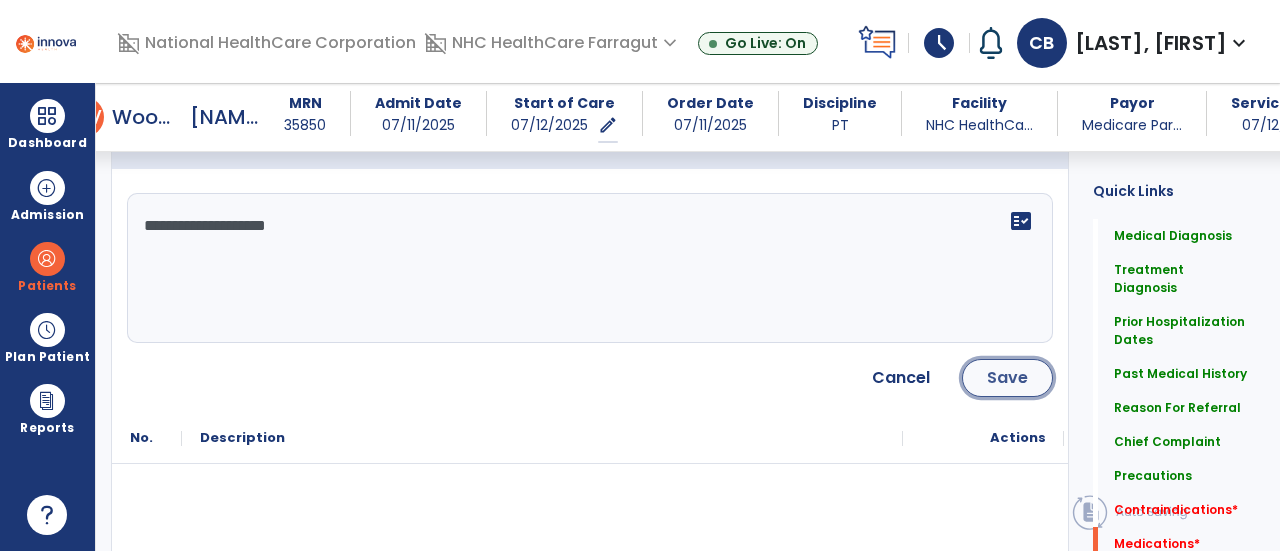 click on "Save" 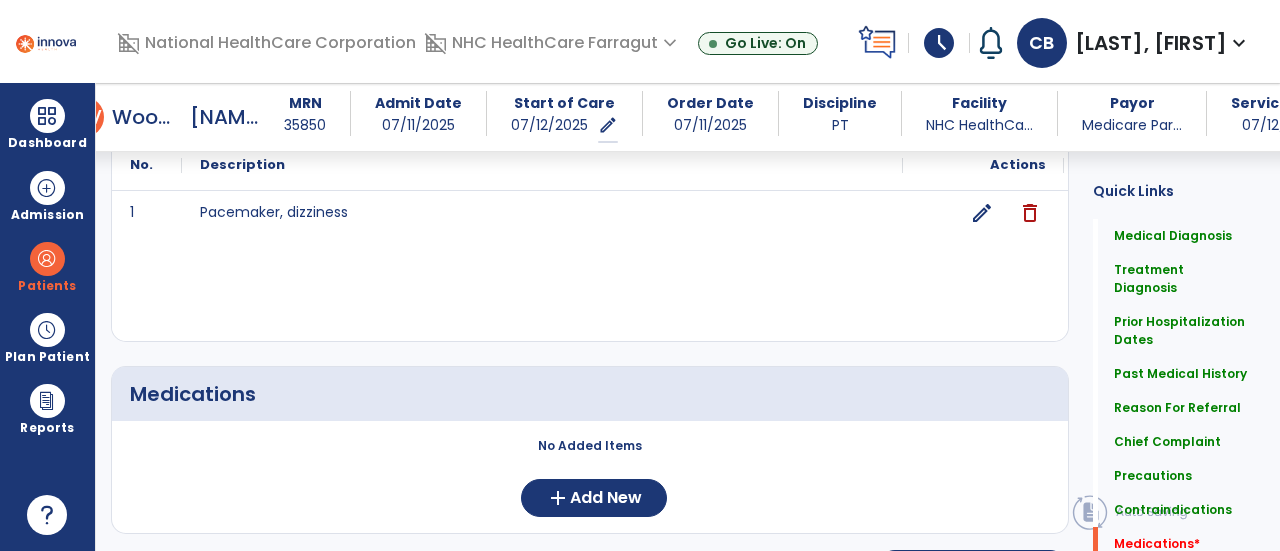 scroll, scrollTop: 2752, scrollLeft: 0, axis: vertical 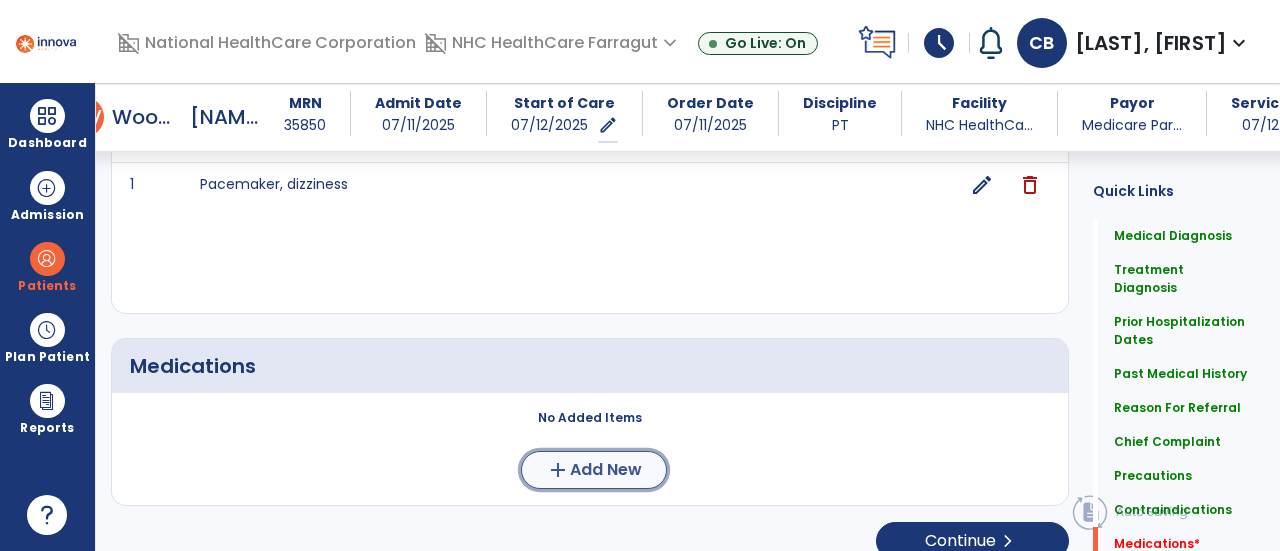 click on "add  Add New" 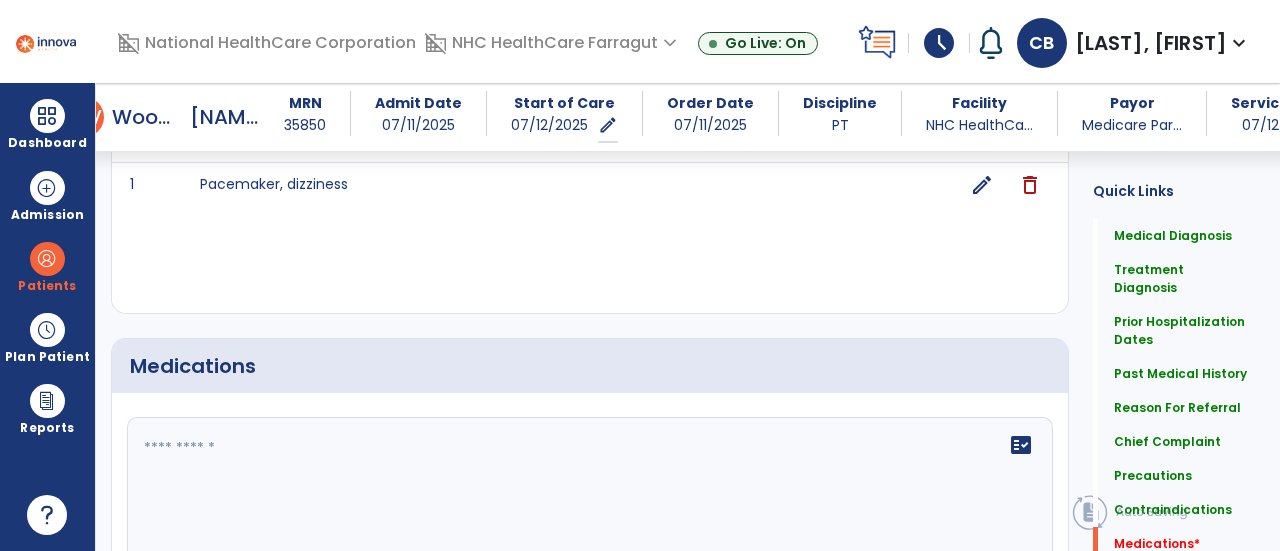 click 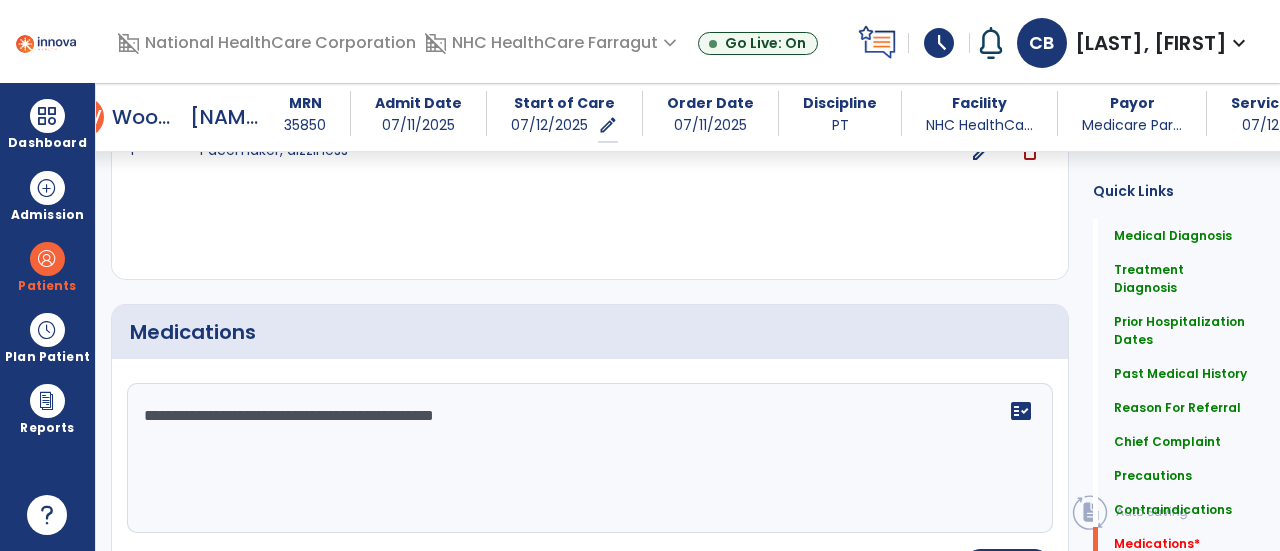 scroll, scrollTop: 2952, scrollLeft: 0, axis: vertical 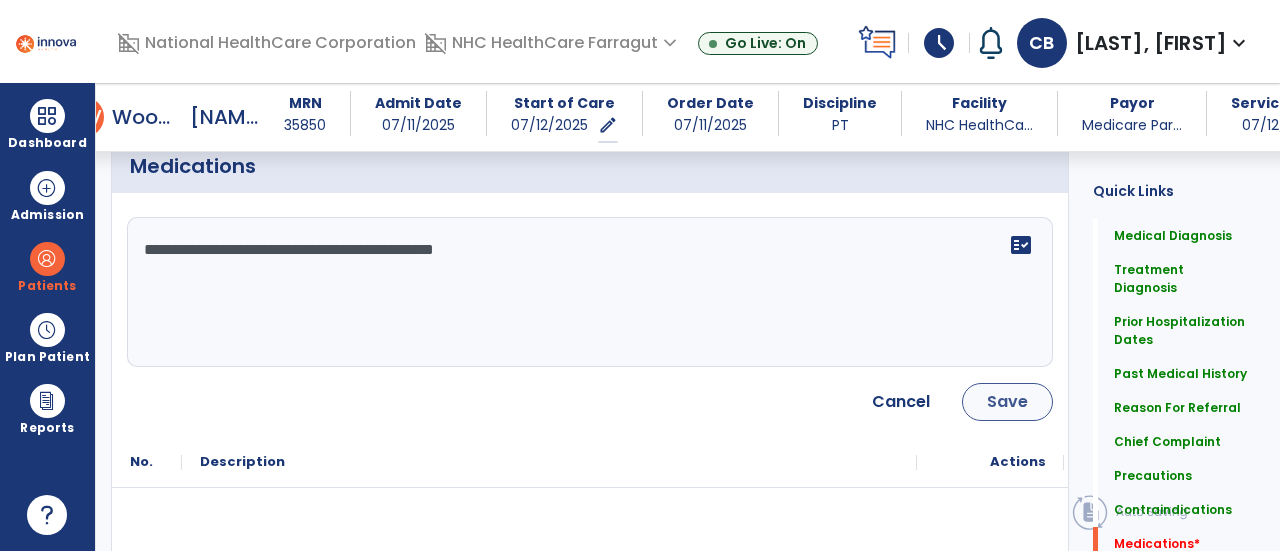 type on "**********" 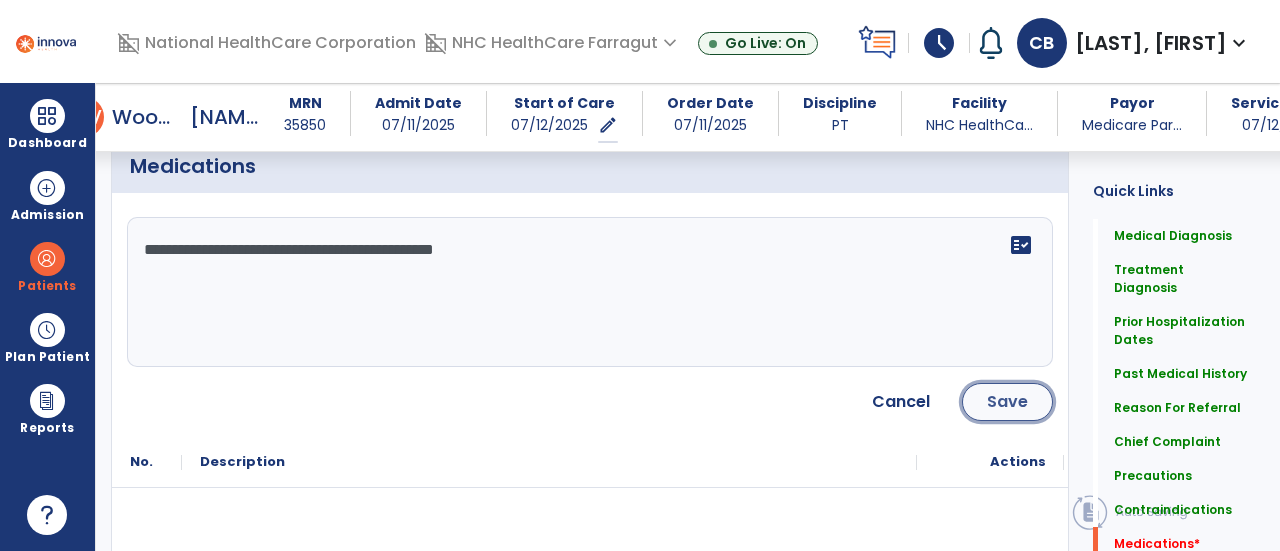 click on "Save" 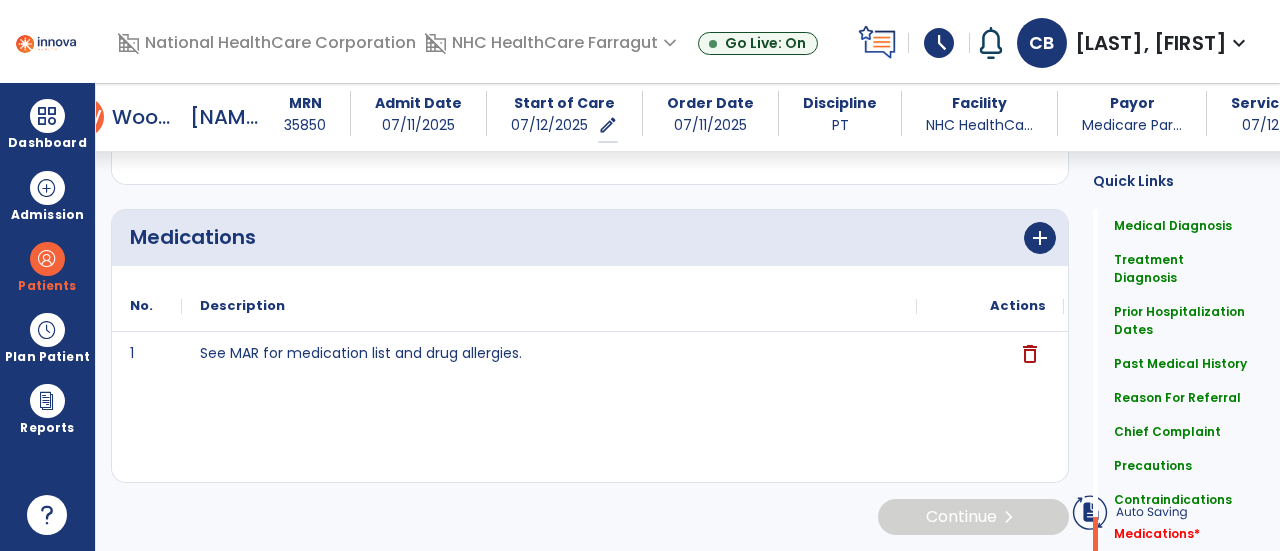 scroll, scrollTop: 2858, scrollLeft: 0, axis: vertical 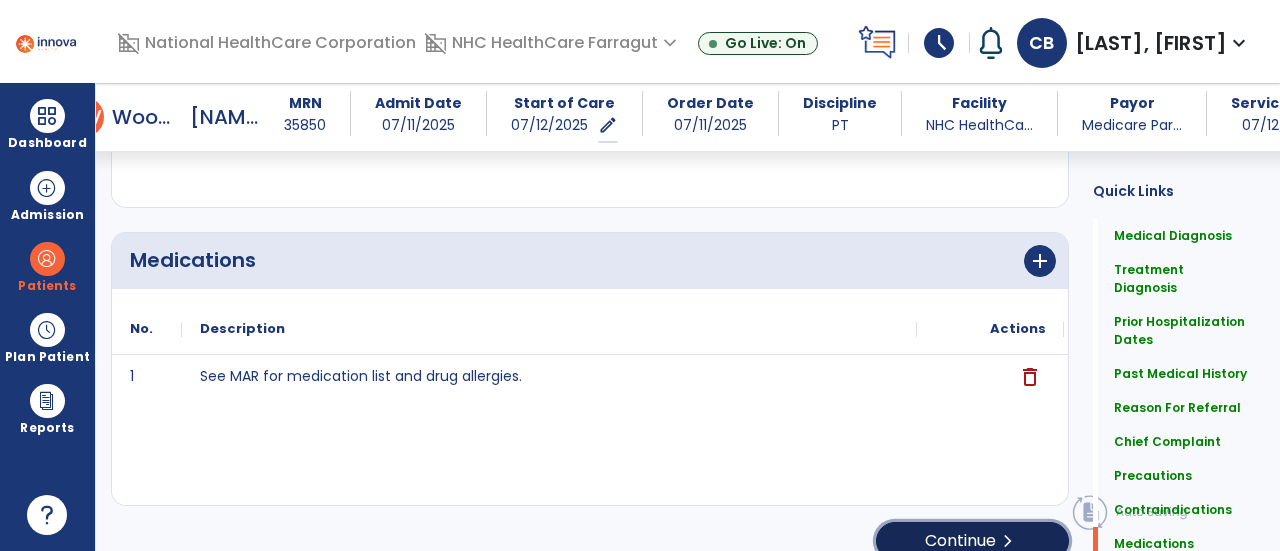 click on "chevron_right" 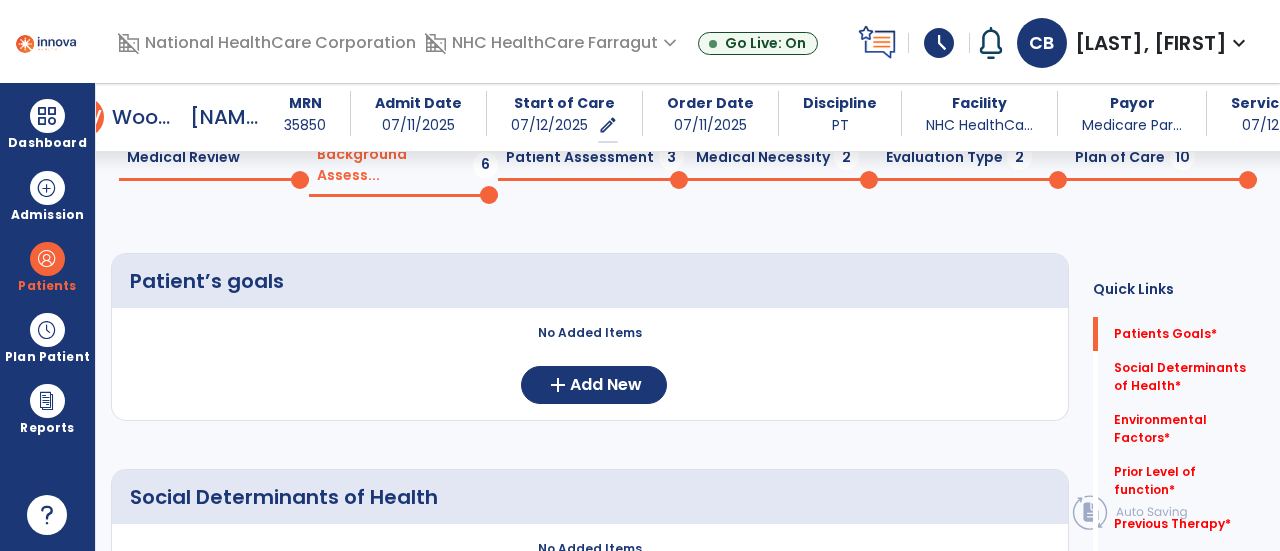 scroll, scrollTop: 52, scrollLeft: 0, axis: vertical 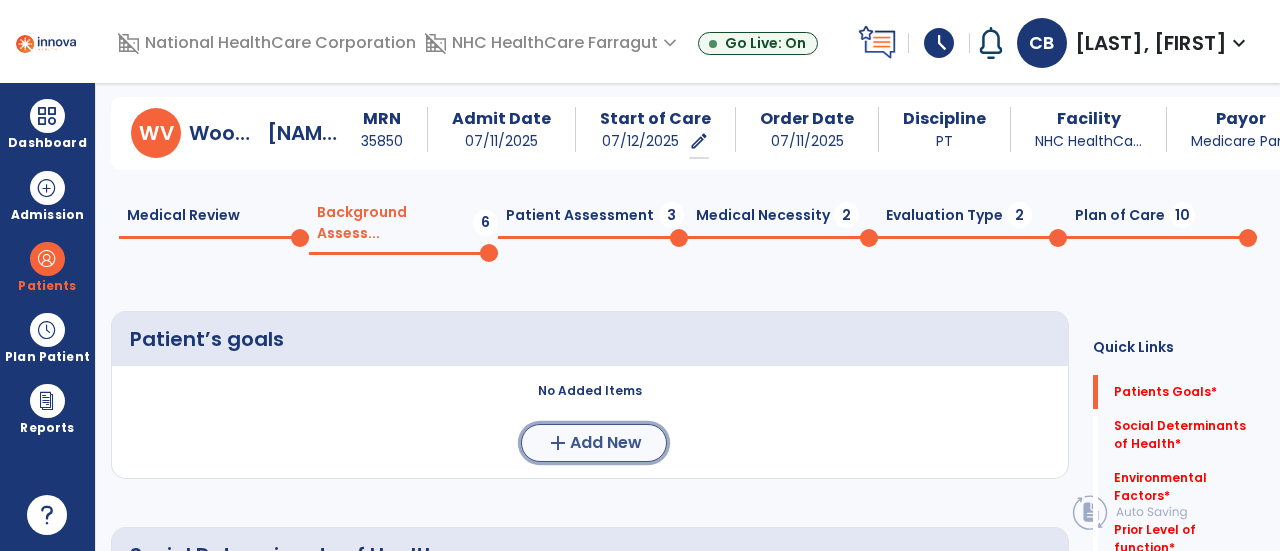 click on "add" 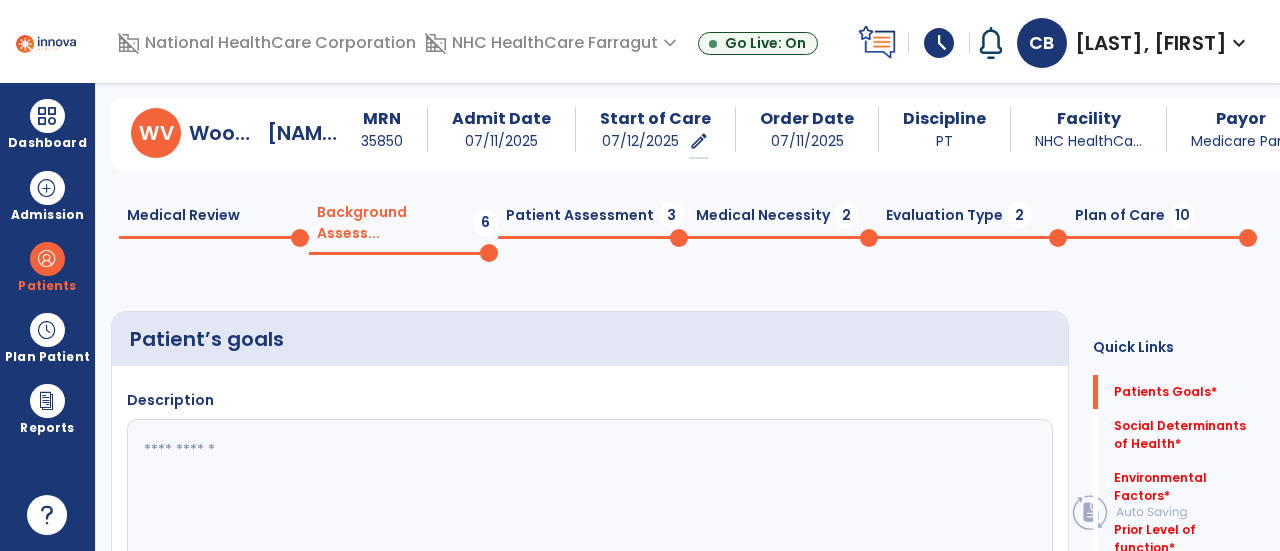 click 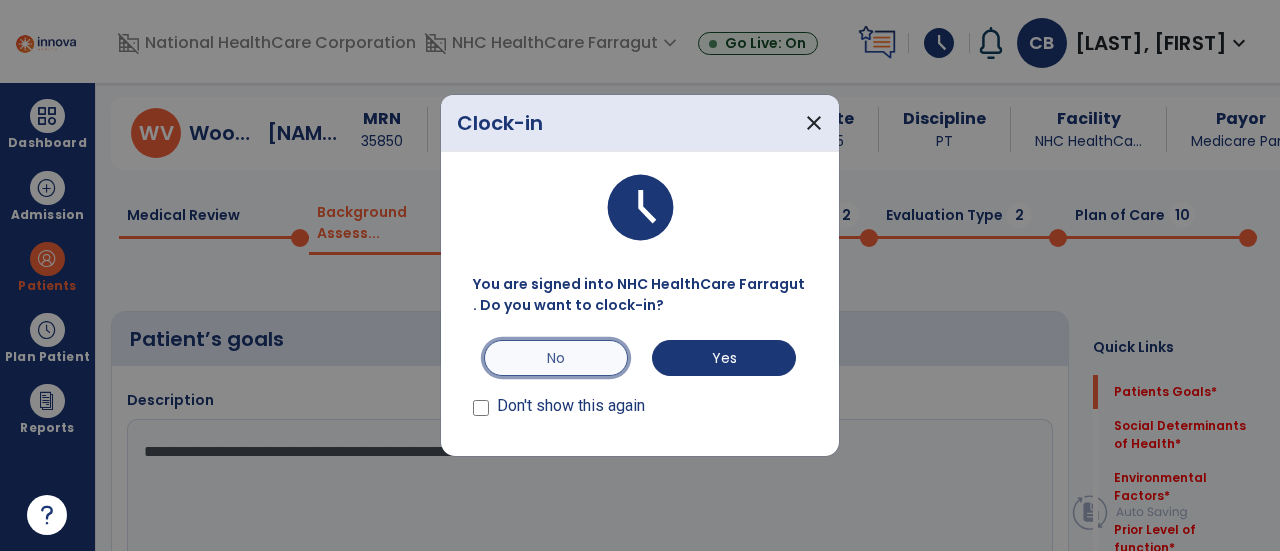 click on "No" at bounding box center [556, 358] 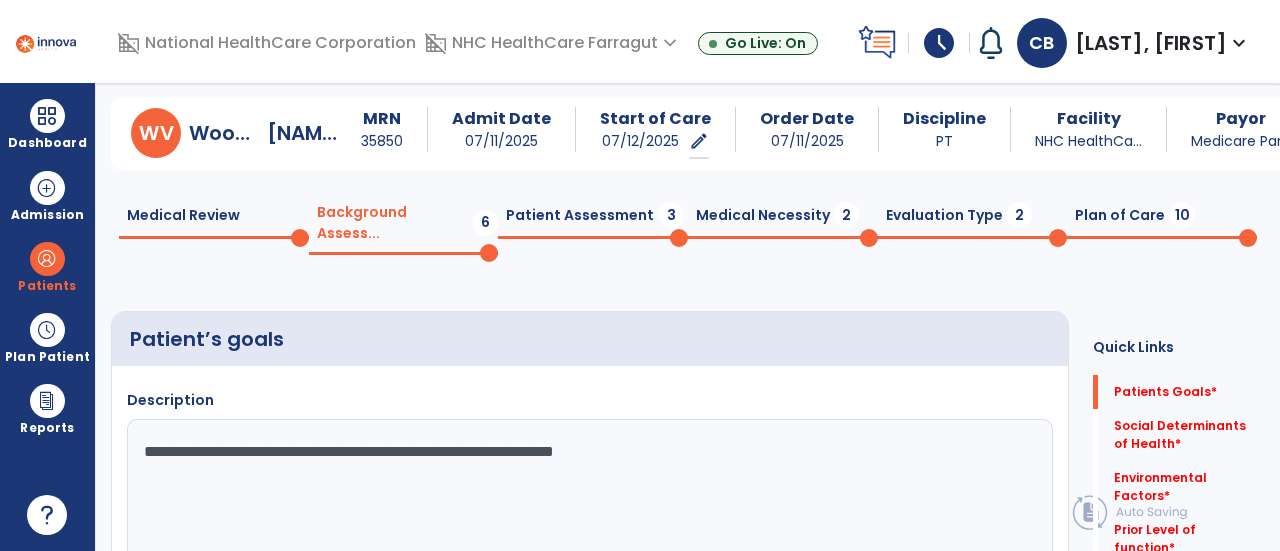 click on "**********" 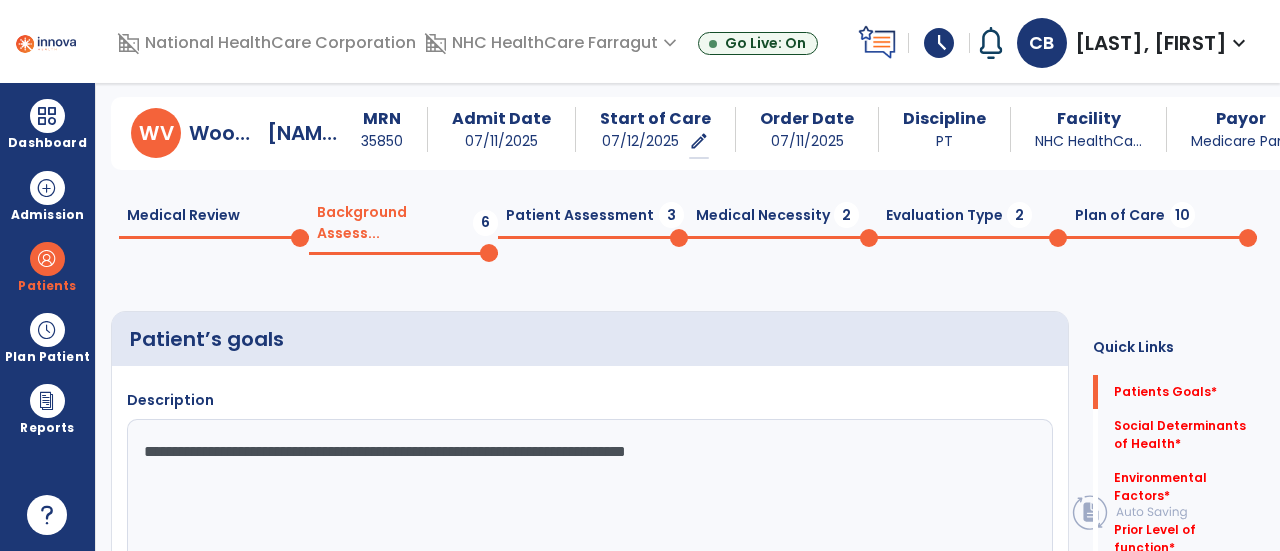 type on "**********" 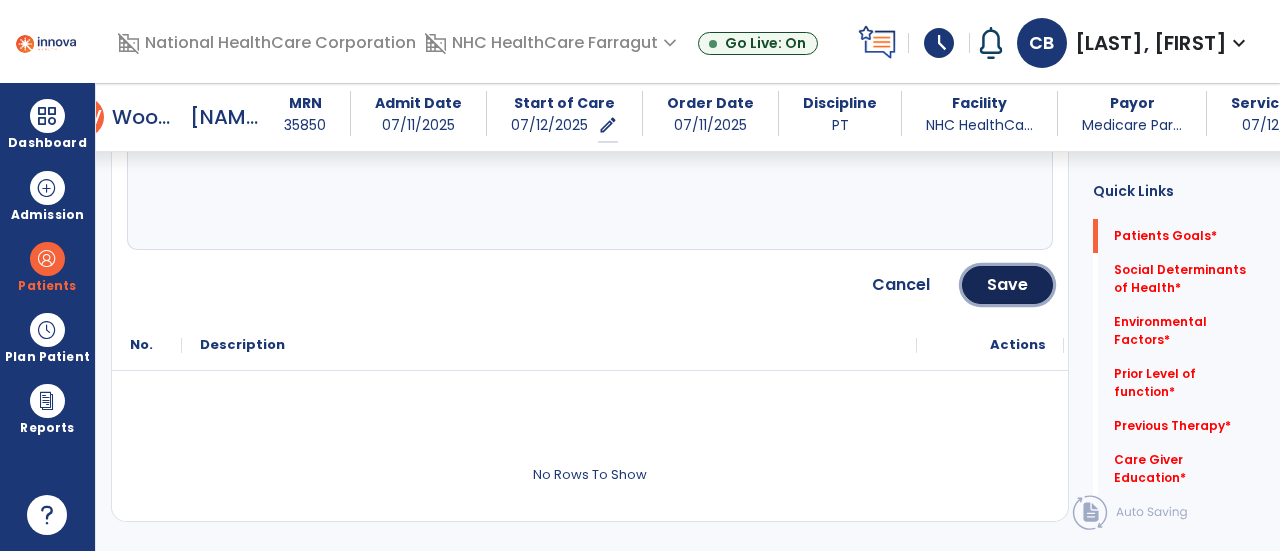 click on "Save" 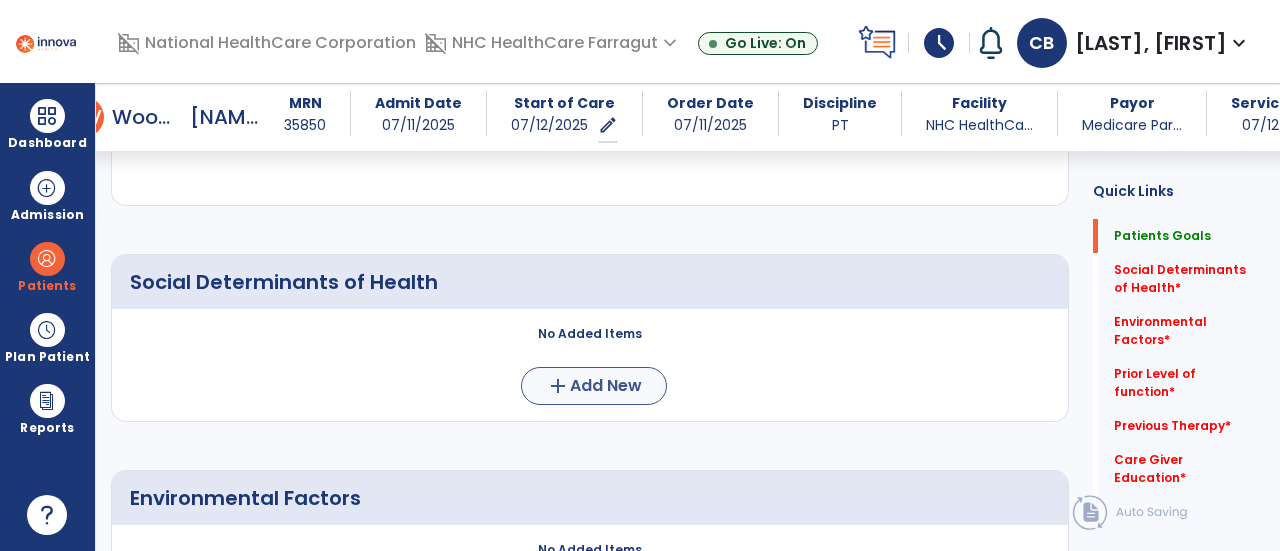 scroll, scrollTop: 444, scrollLeft: 0, axis: vertical 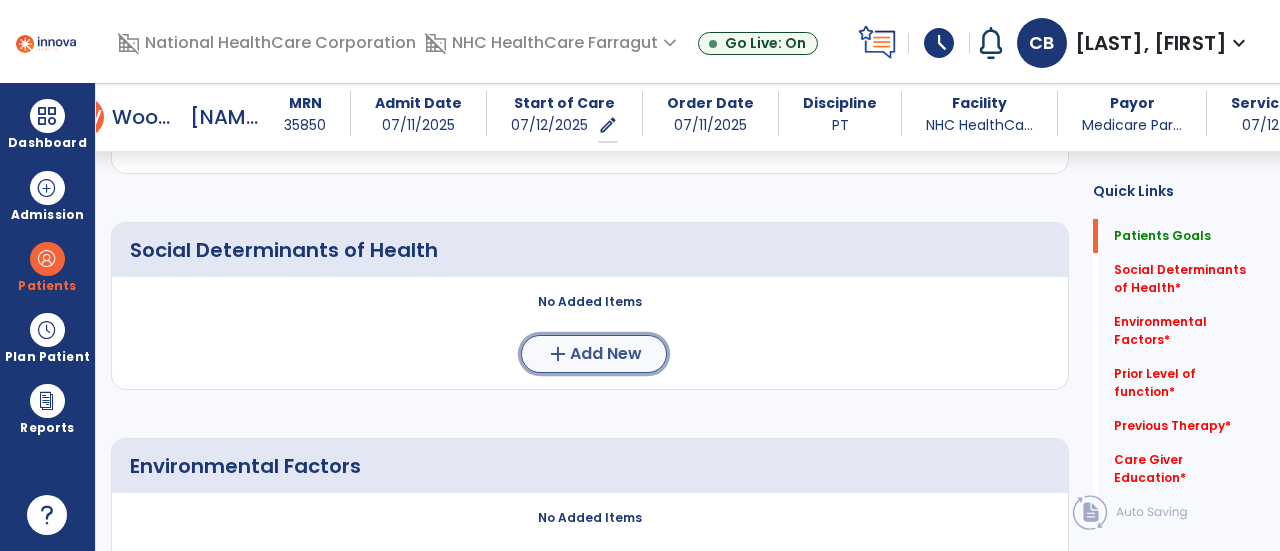 click on "add" 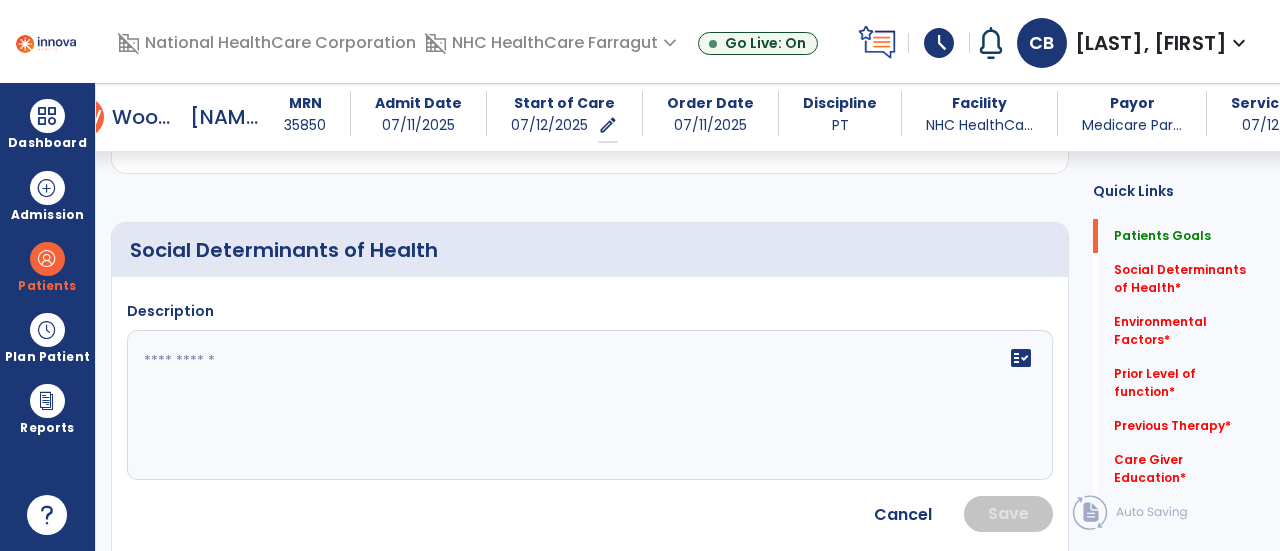 click on "fact_check" 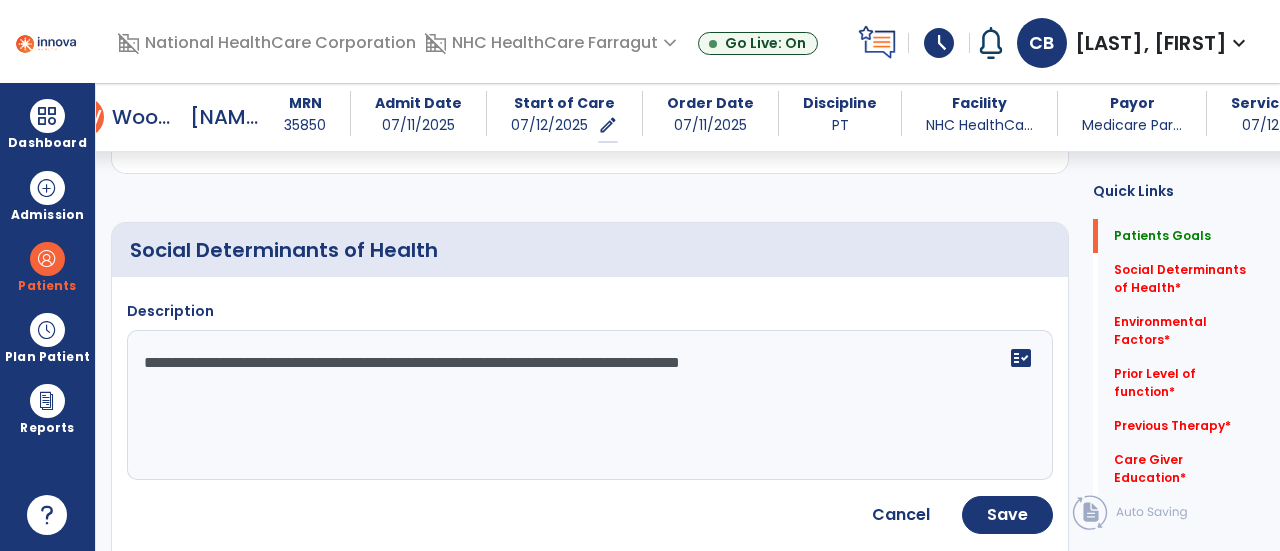 click on "**********" 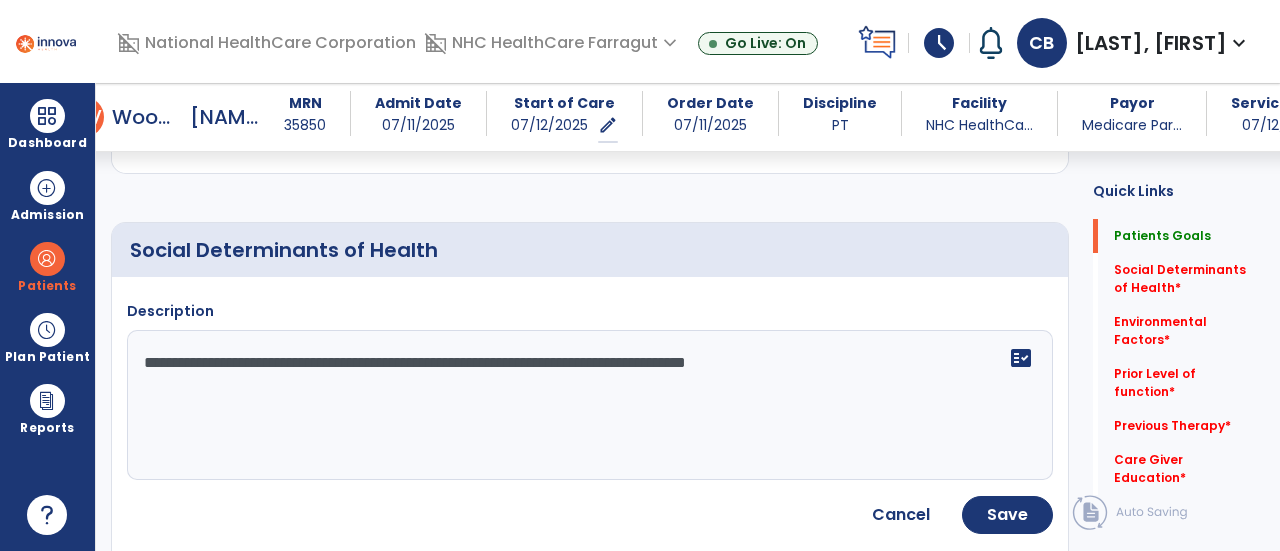 click on "**********" 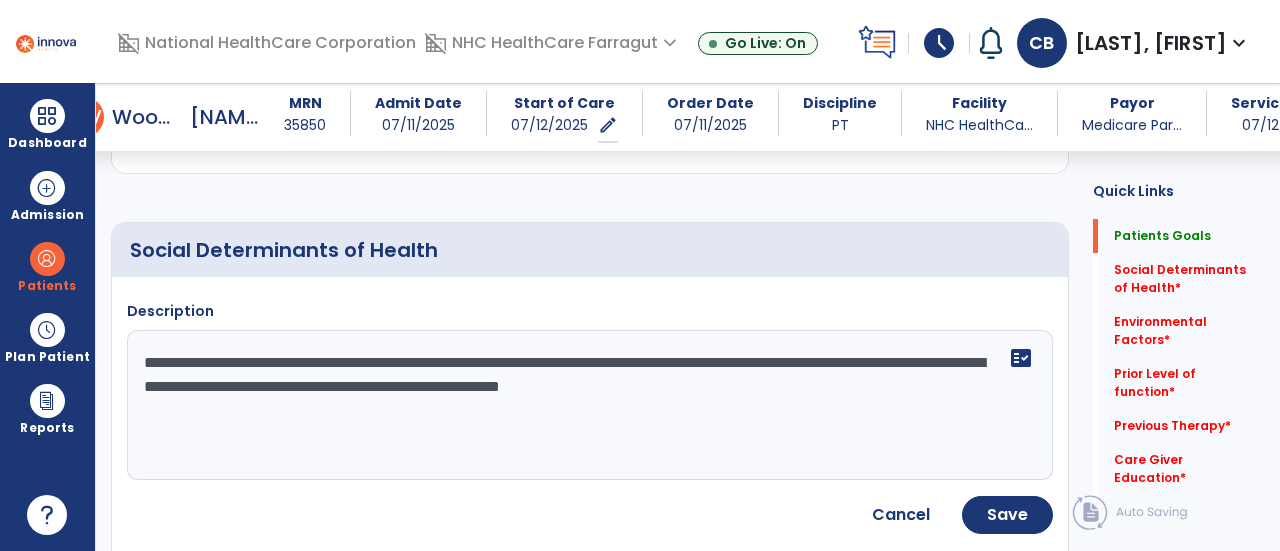 click on "**********" 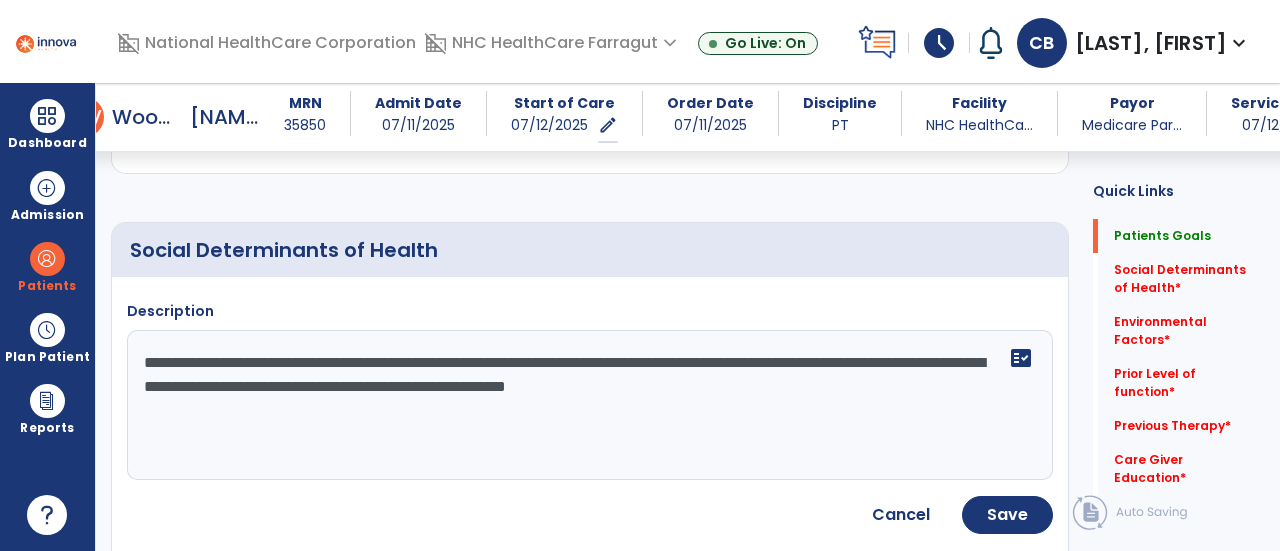 click on "**********" 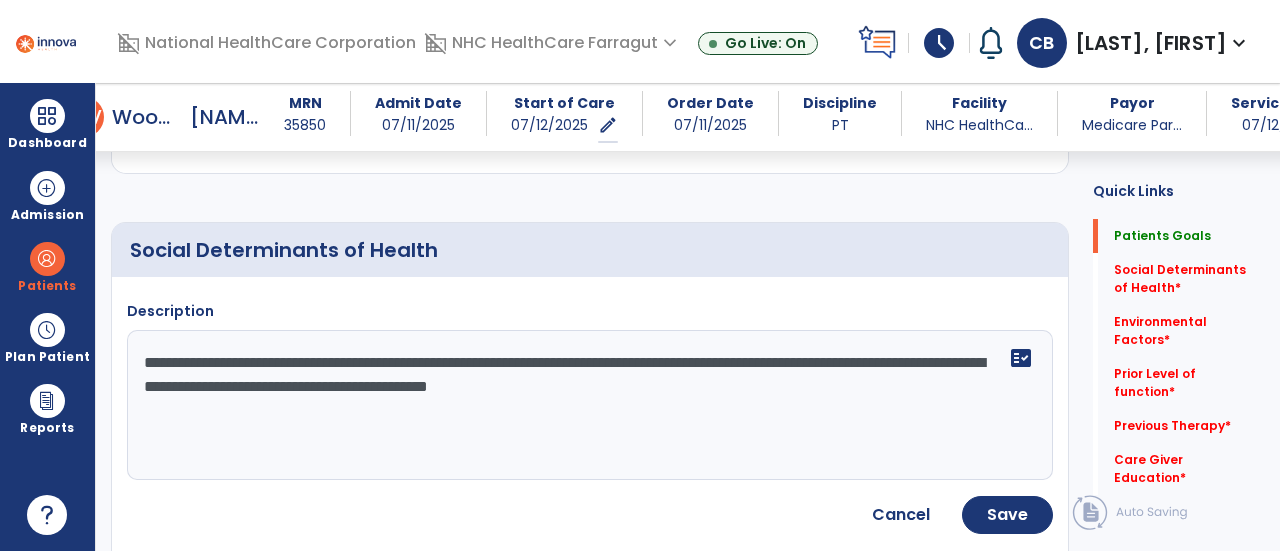 click on "**********" 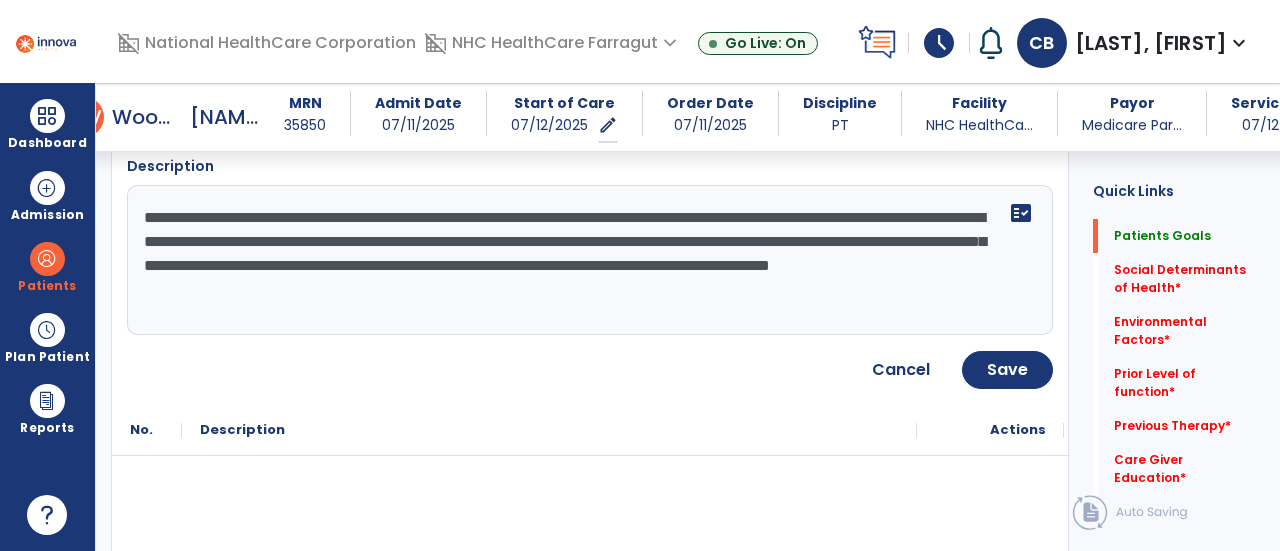scroll, scrollTop: 644, scrollLeft: 0, axis: vertical 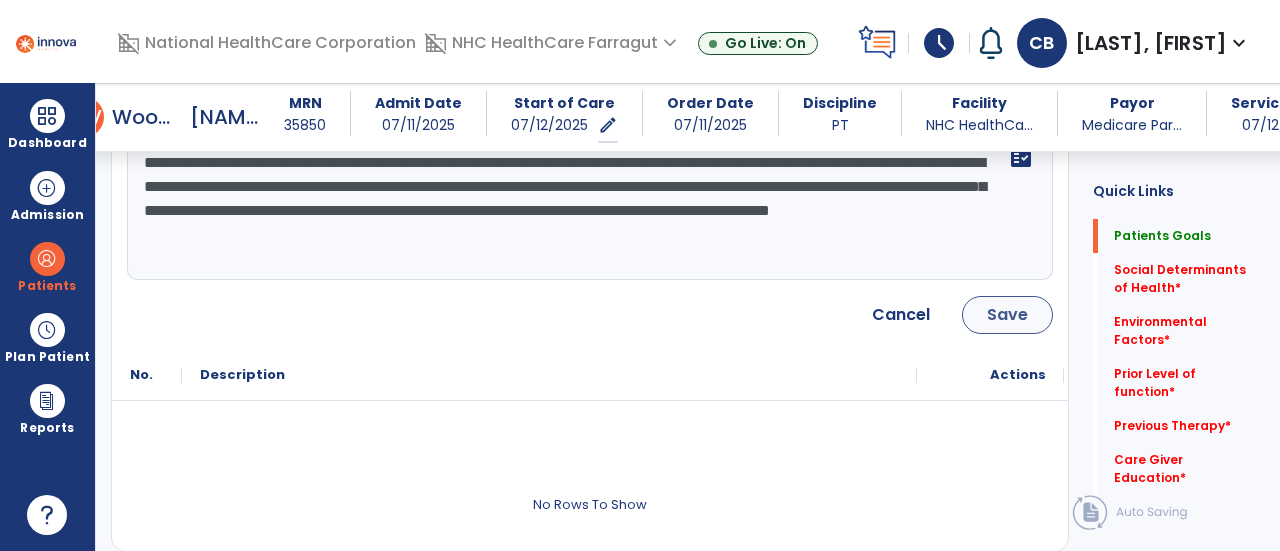 type on "**********" 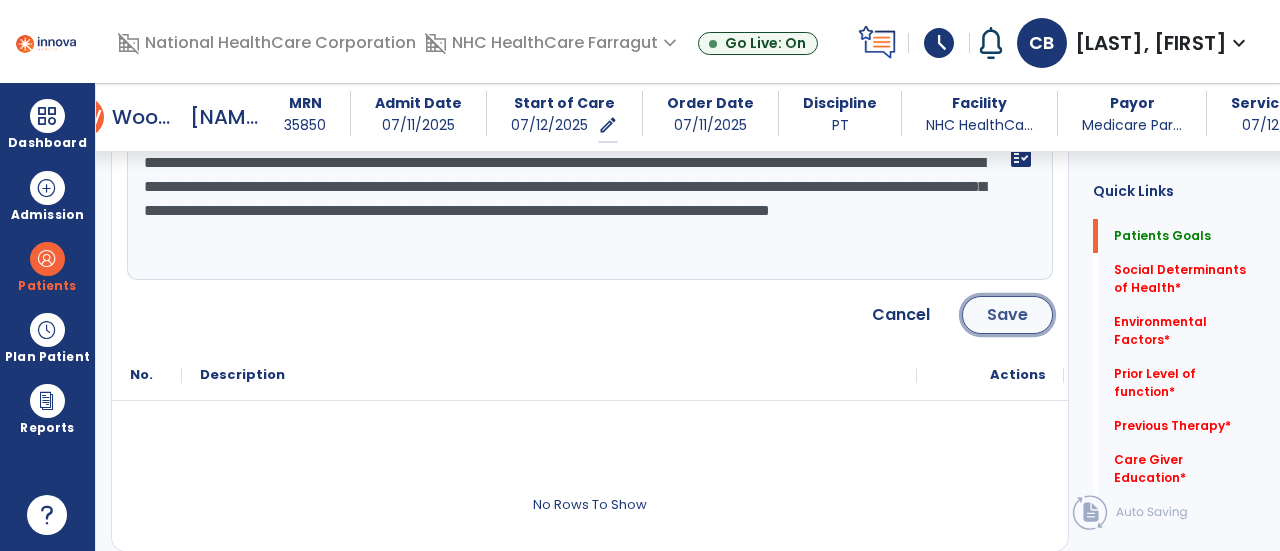 click on "Save" 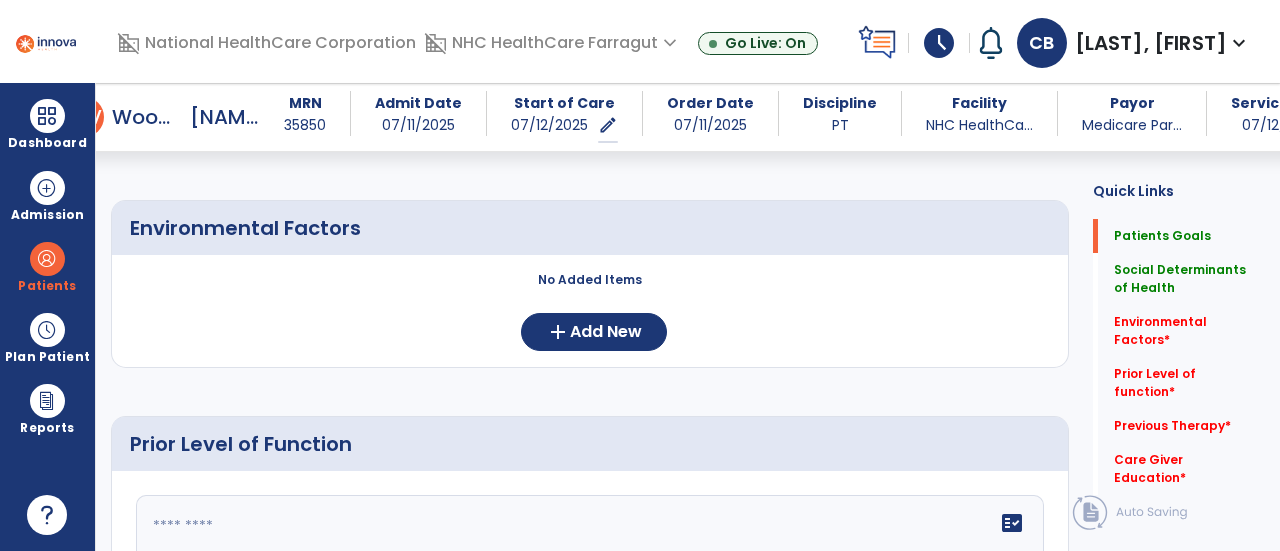 scroll, scrollTop: 835, scrollLeft: 0, axis: vertical 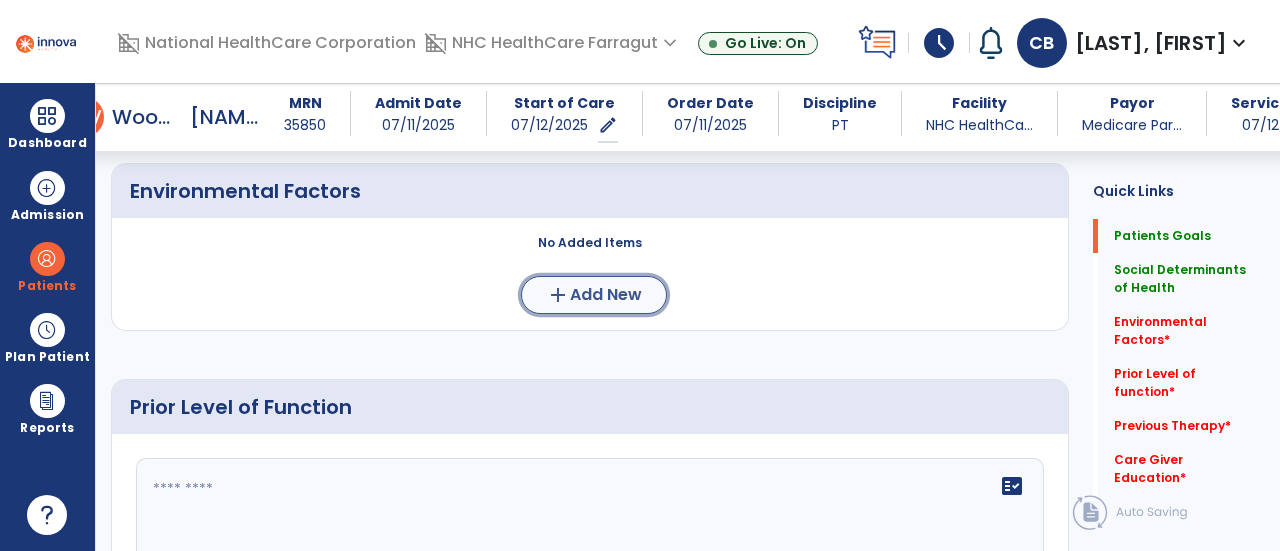 click on "add" 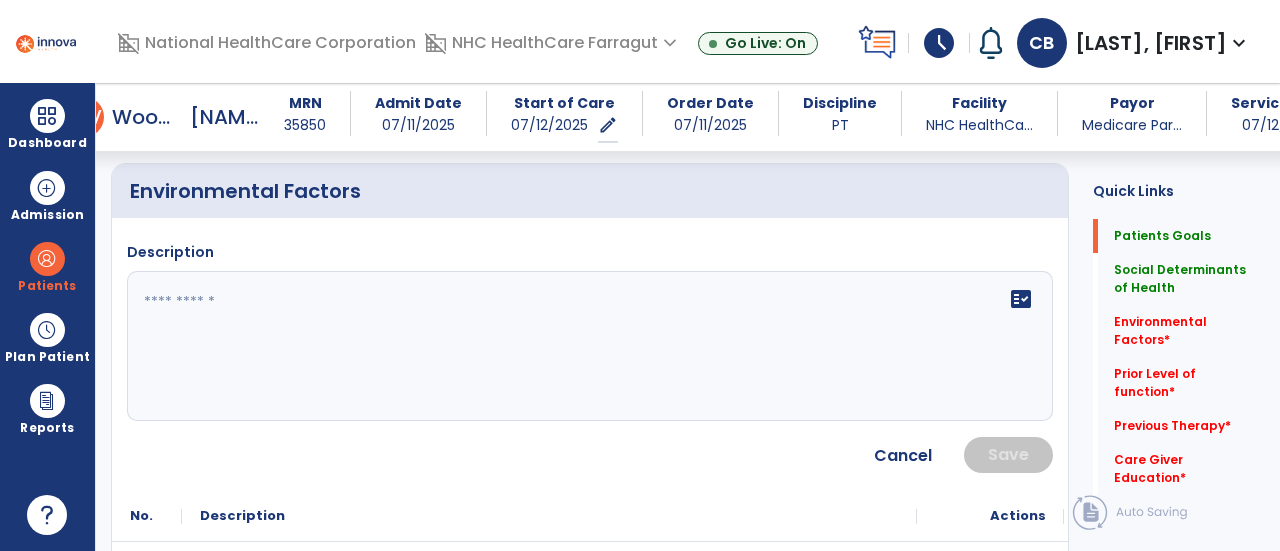 click on "fact_check" 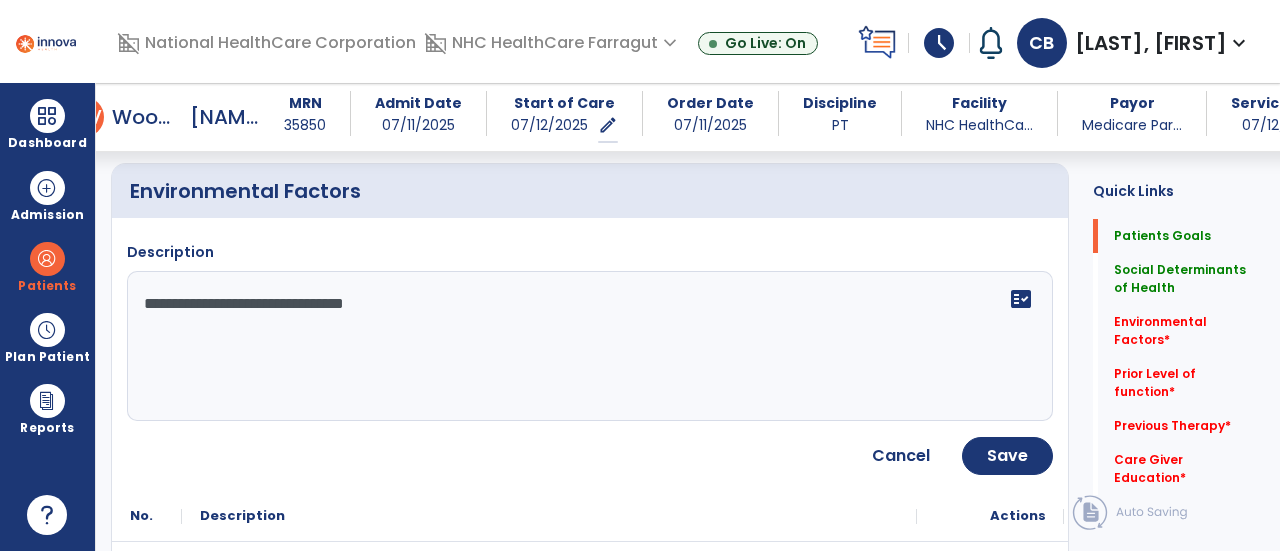 drag, startPoint x: 140, startPoint y: 283, endPoint x: 447, endPoint y: 282, distance: 307.00162 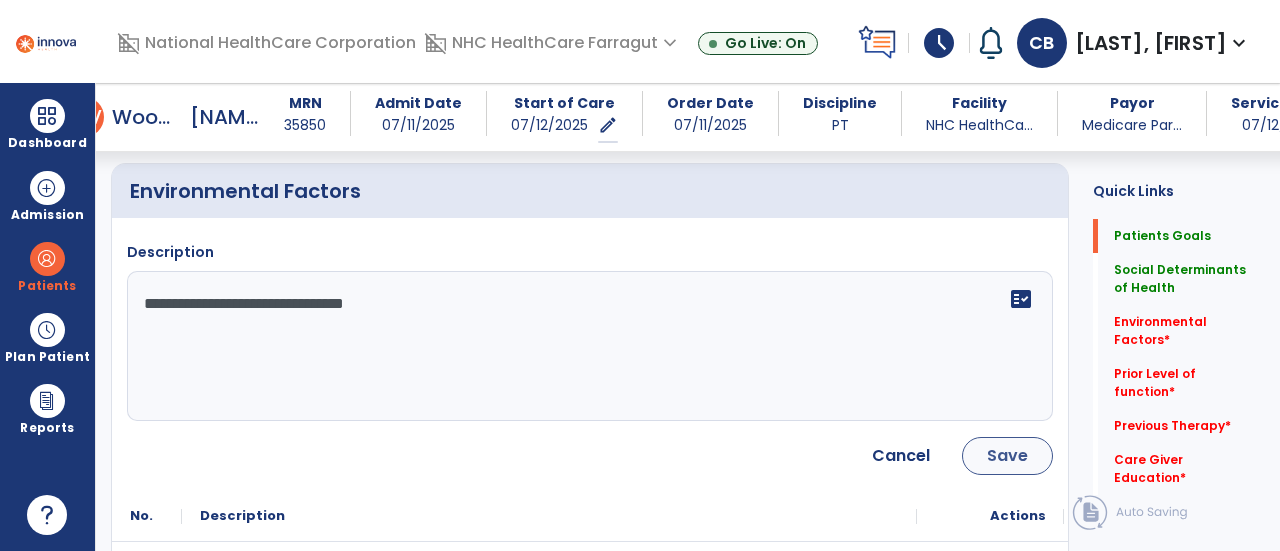 type on "**********" 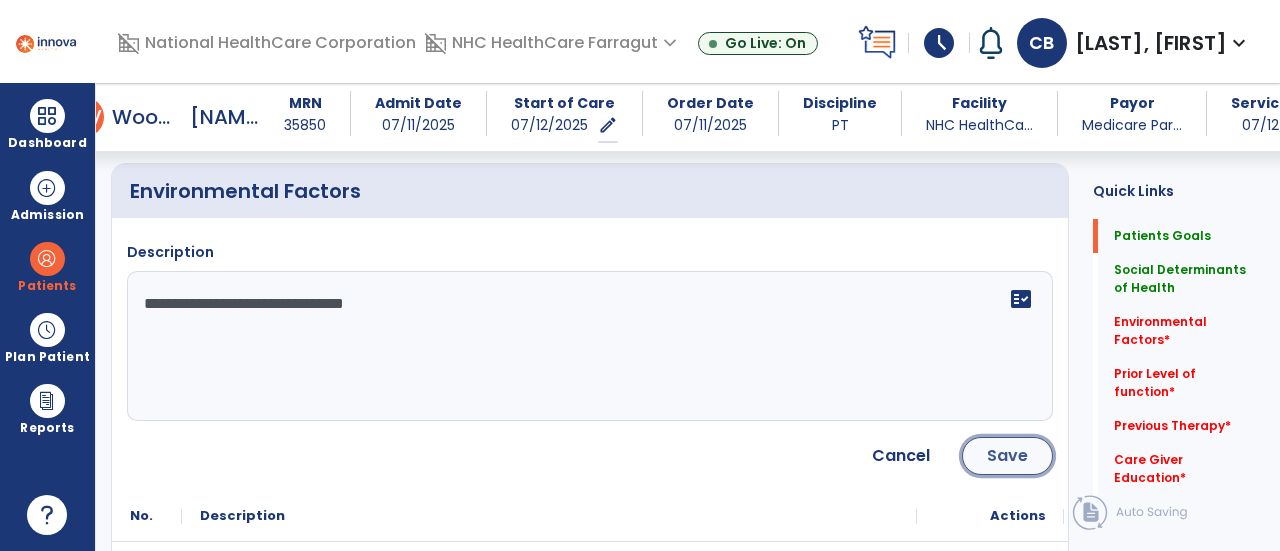 click on "Save" 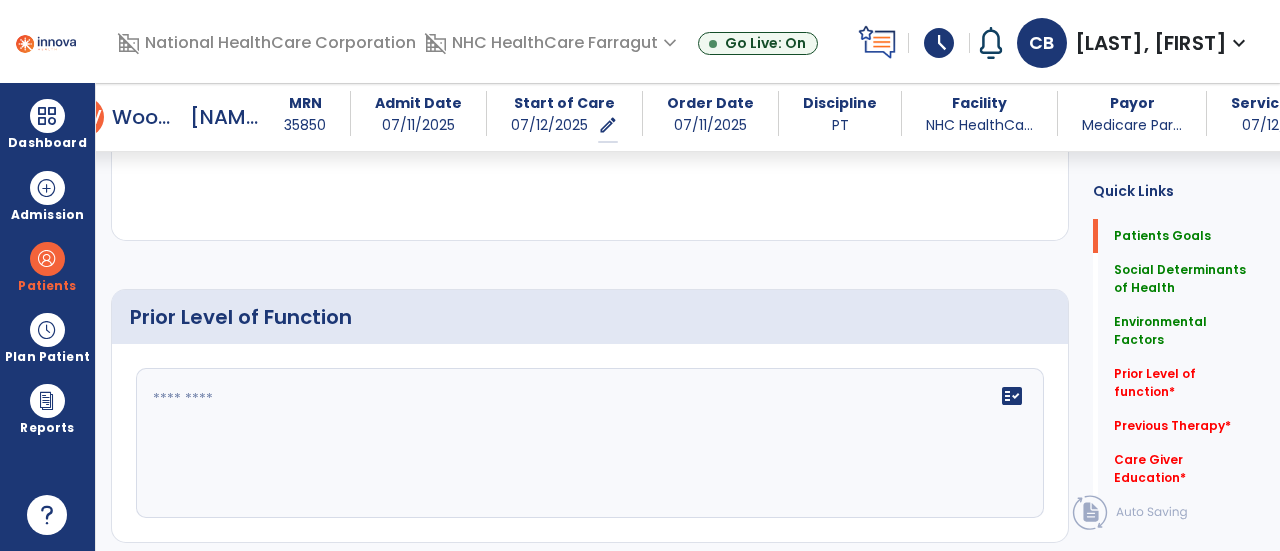 scroll, scrollTop: 1045, scrollLeft: 0, axis: vertical 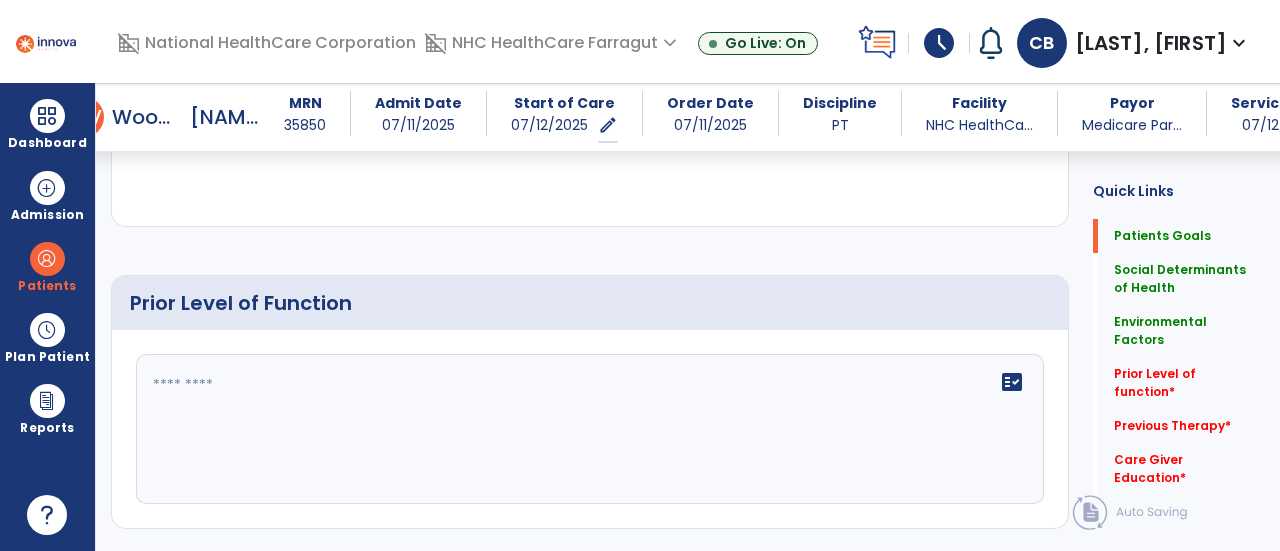 click on "fact_check" 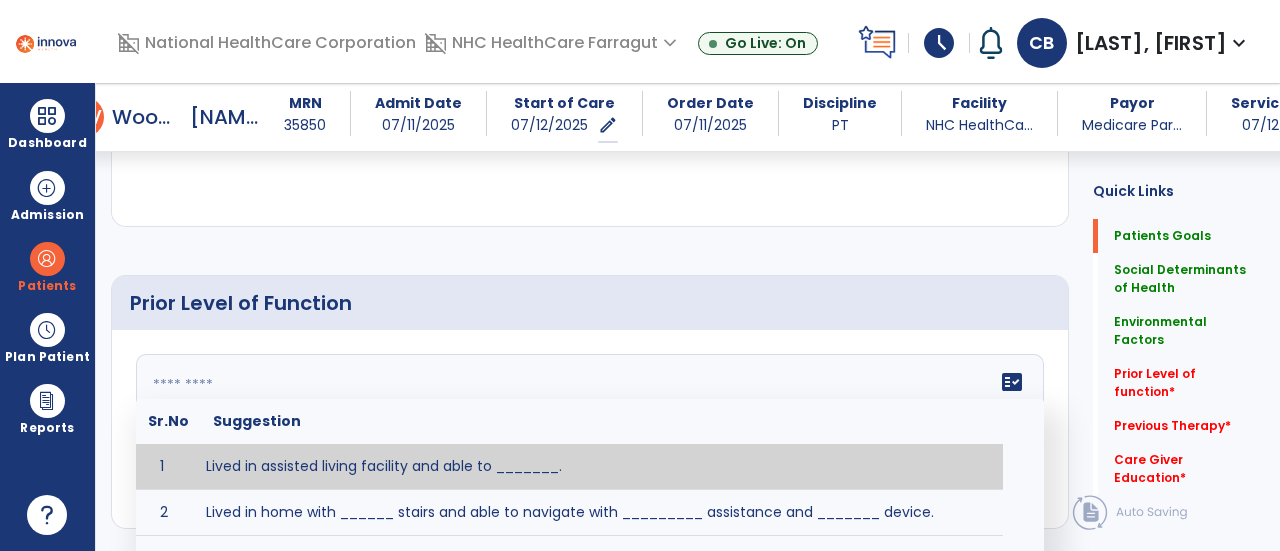 paste on "**********" 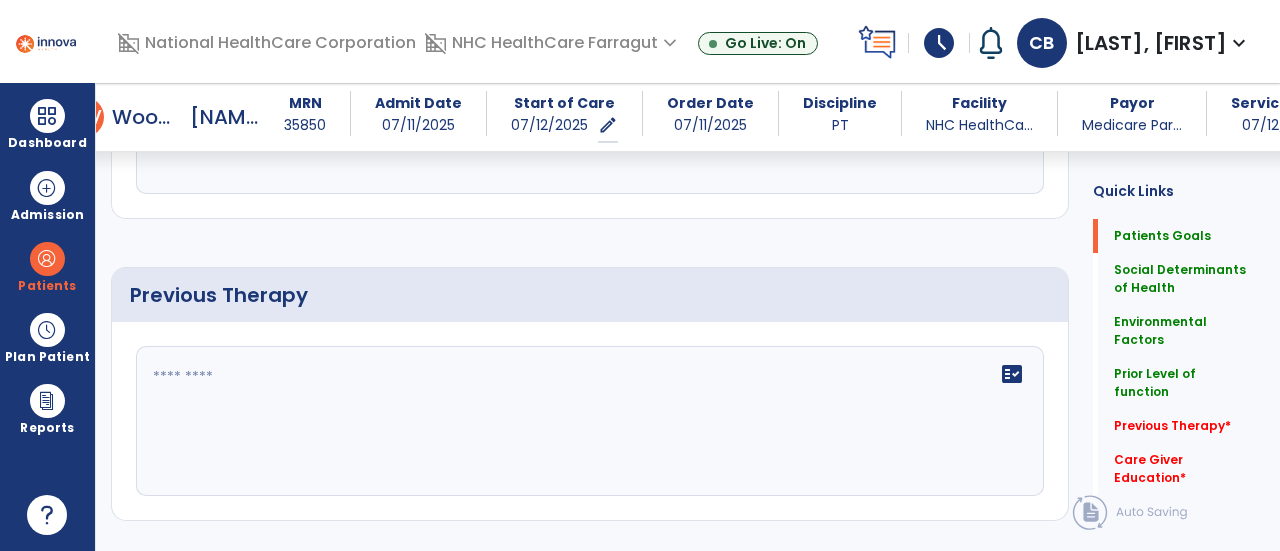 scroll, scrollTop: 1345, scrollLeft: 0, axis: vertical 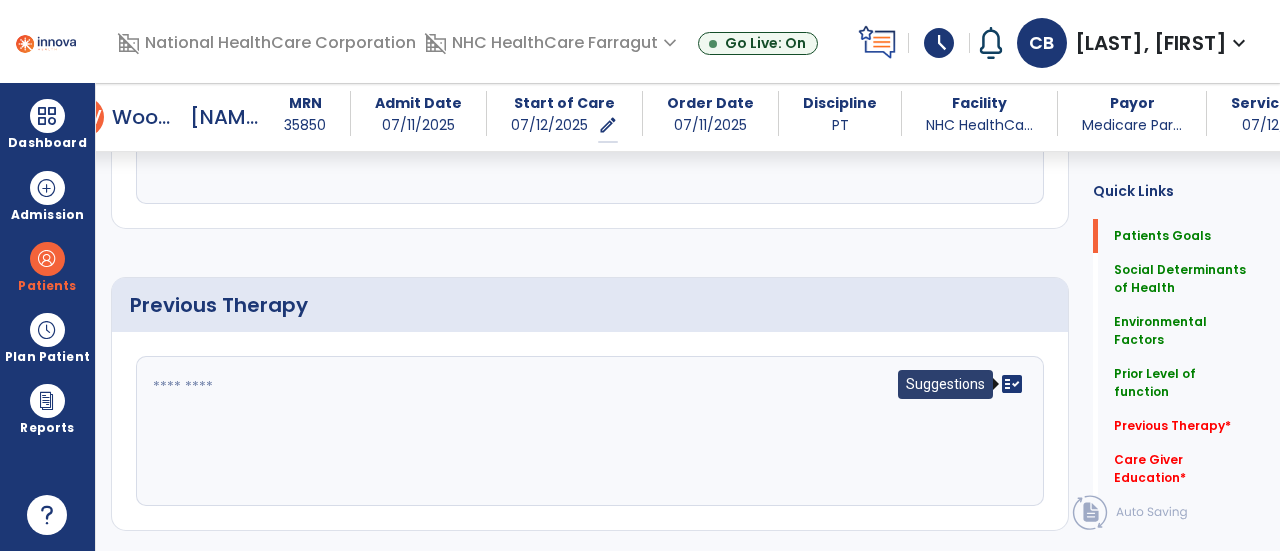 type on "**********" 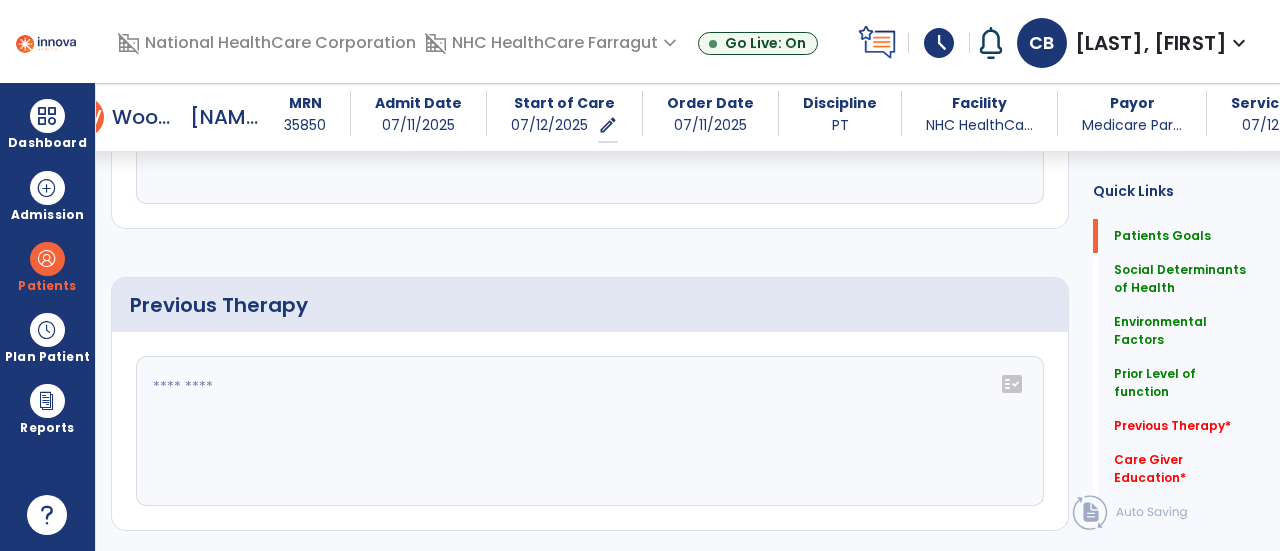 click on "fact_check" 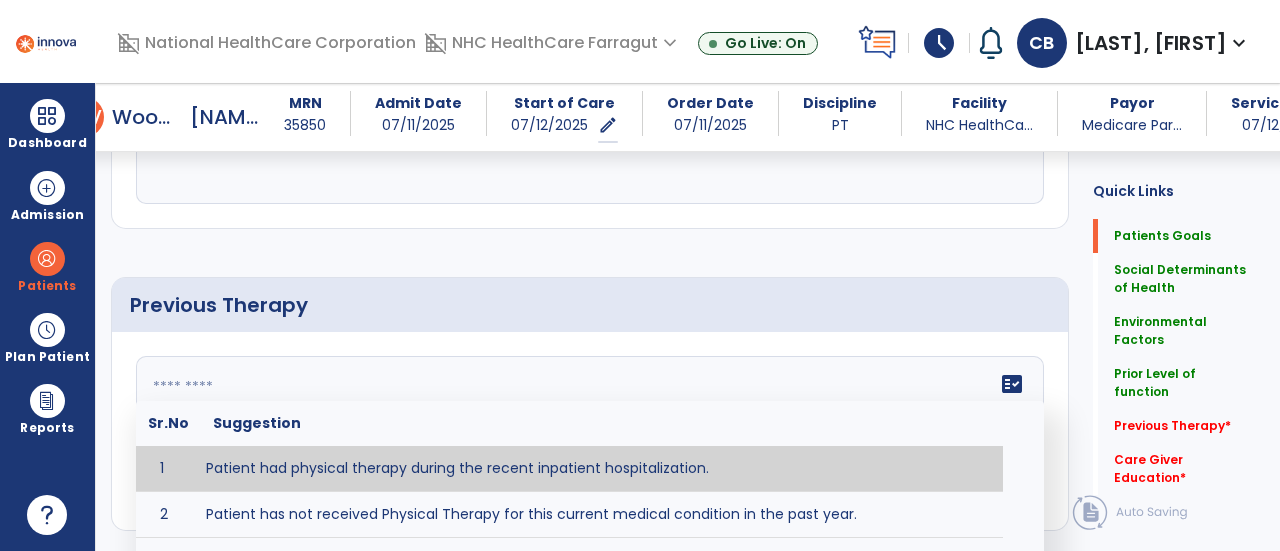 type on "**********" 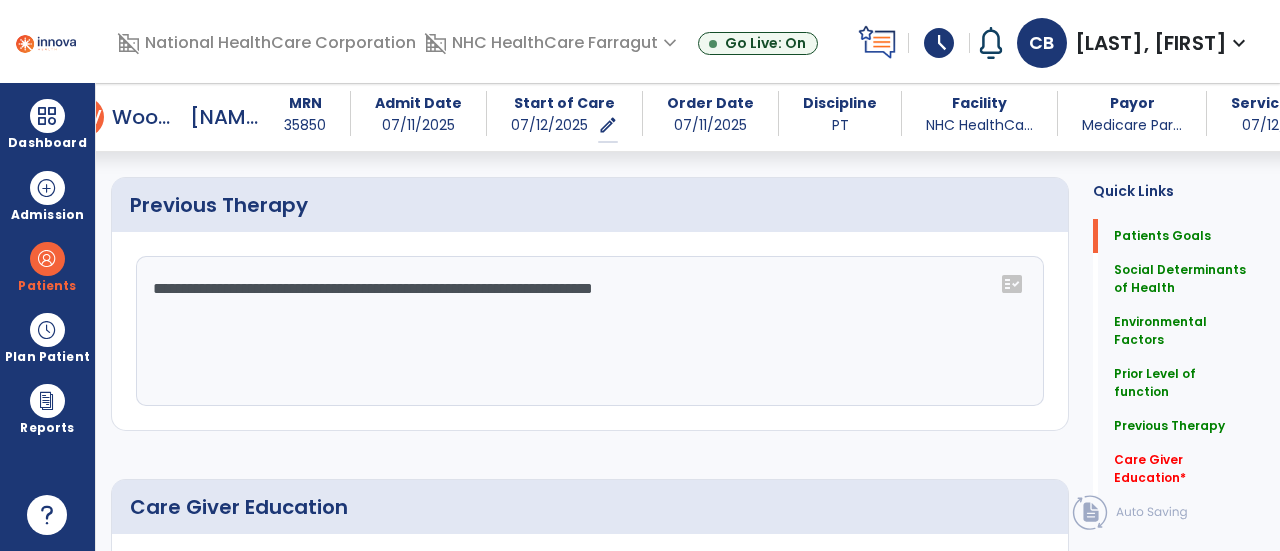 scroll, scrollTop: 1645, scrollLeft: 0, axis: vertical 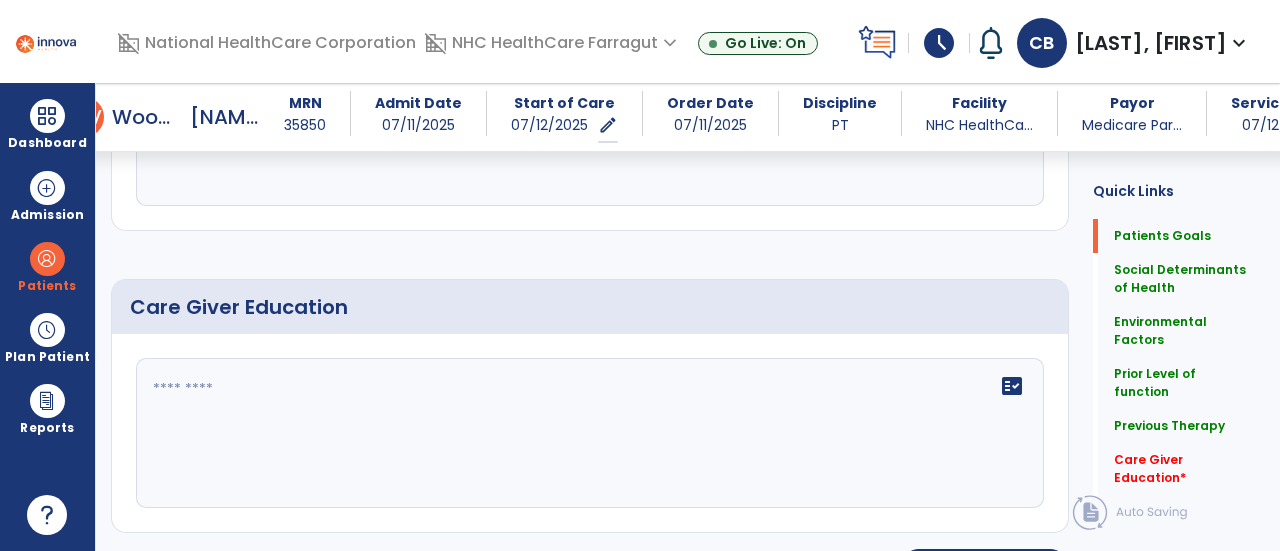 click on "fact_check" 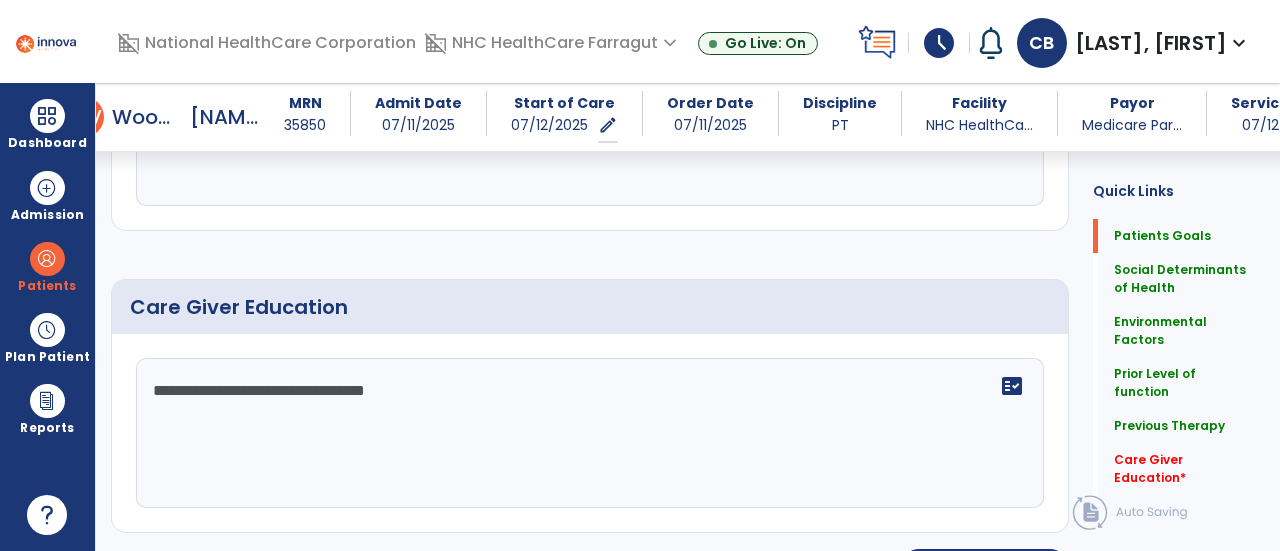 click on "**********" 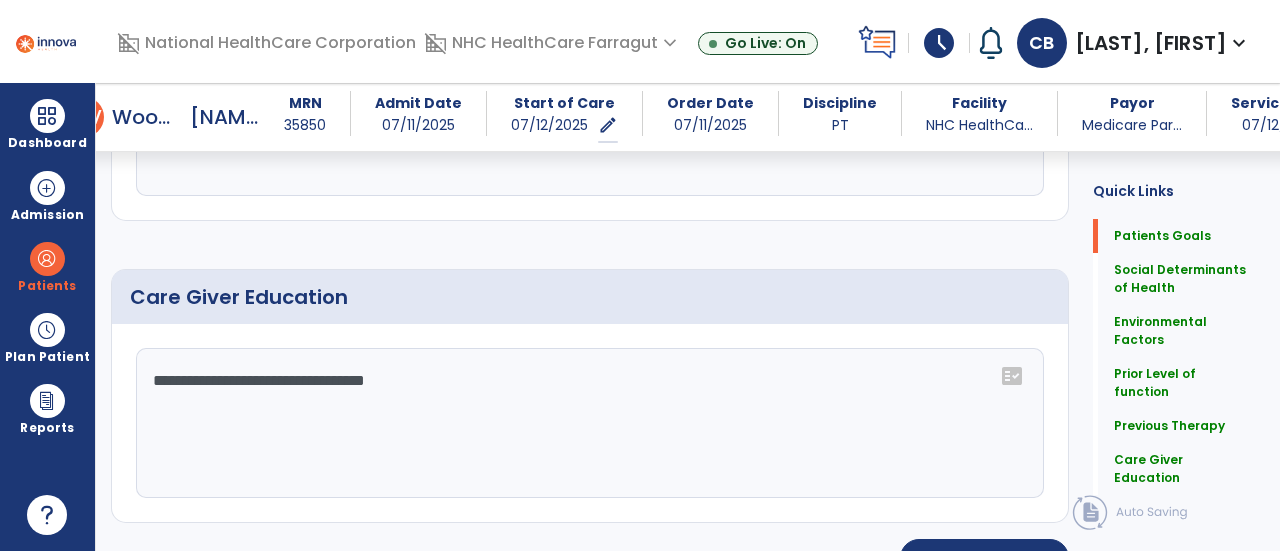 scroll, scrollTop: 1645, scrollLeft: 0, axis: vertical 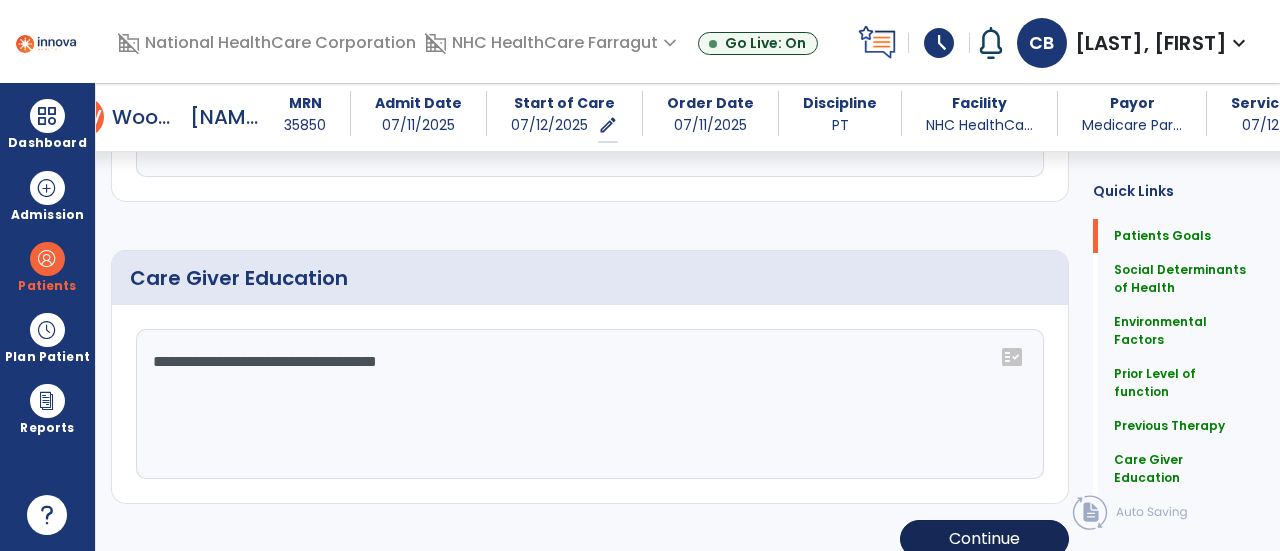 type on "**********" 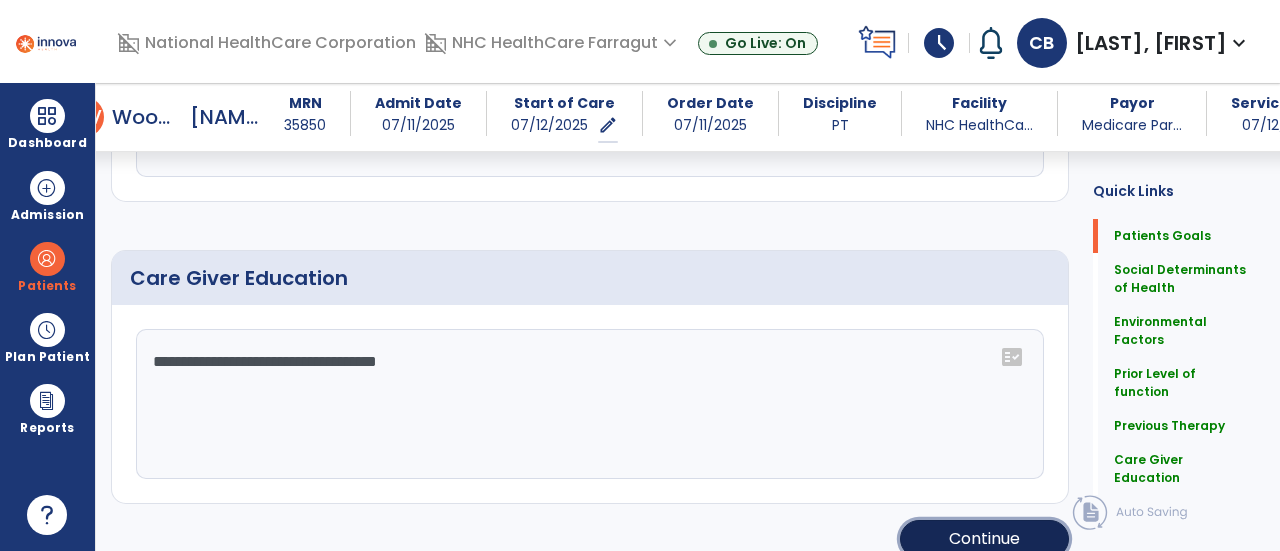 click on "Continue" 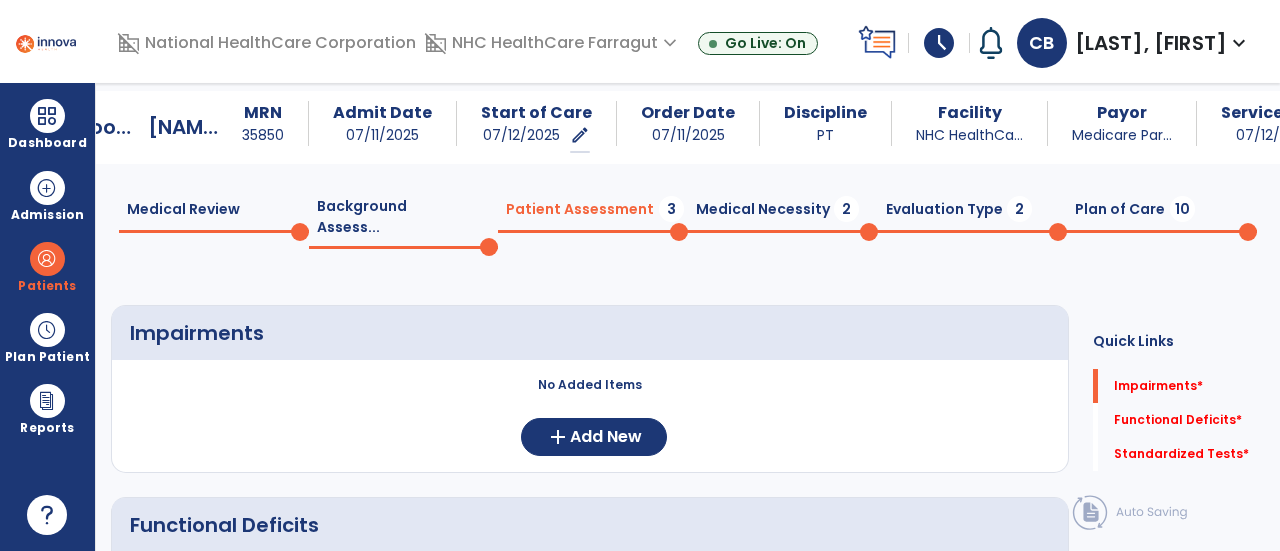 scroll, scrollTop: 0, scrollLeft: 0, axis: both 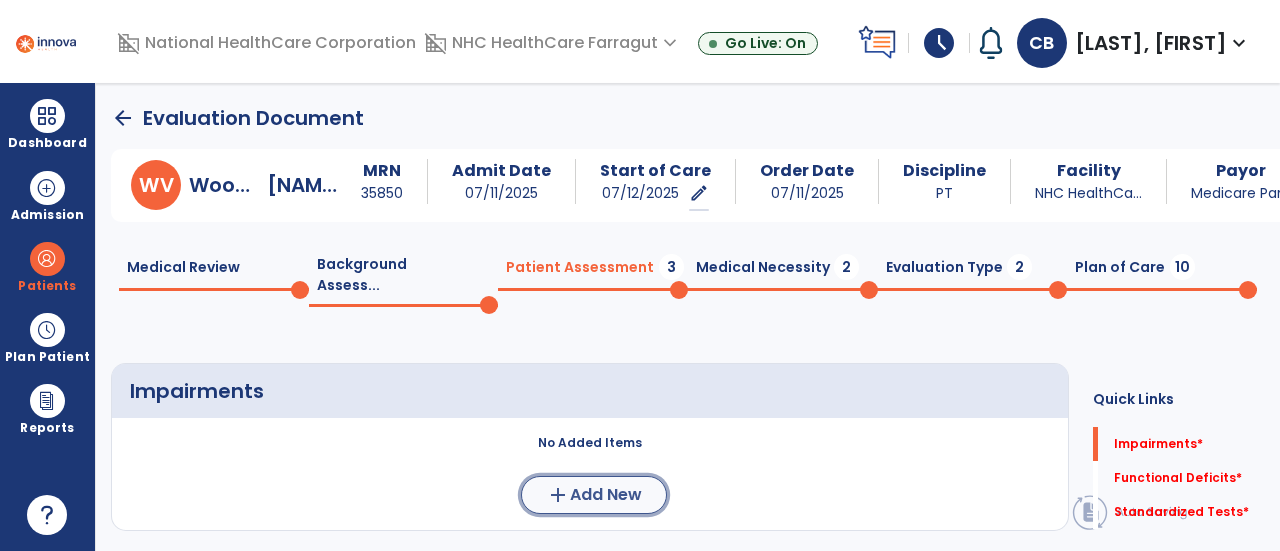 click on "add" 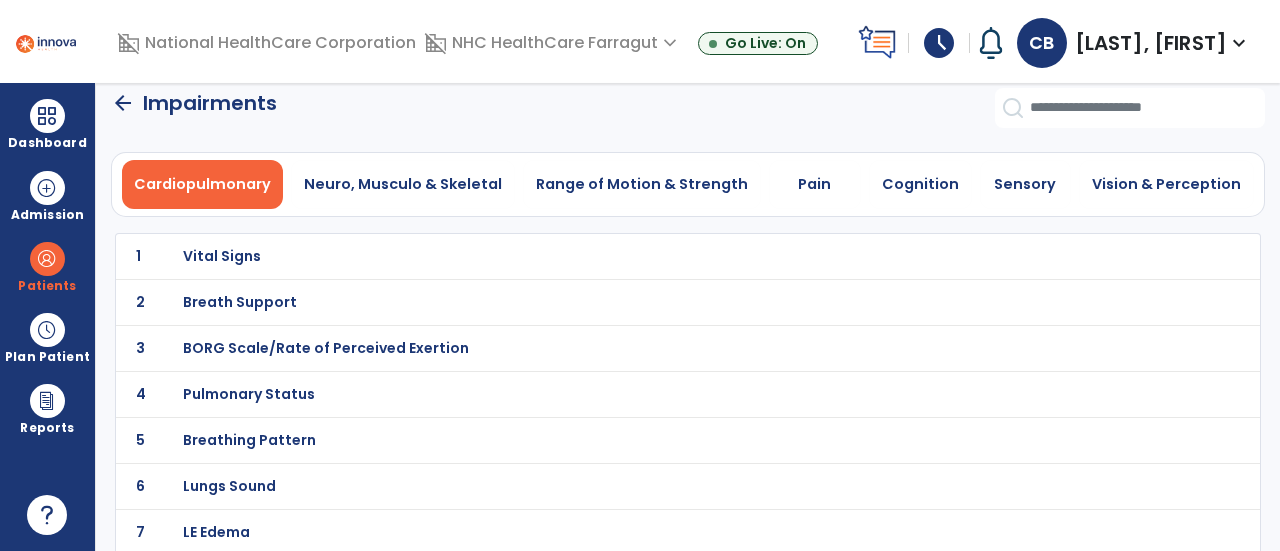 scroll, scrollTop: 16, scrollLeft: 0, axis: vertical 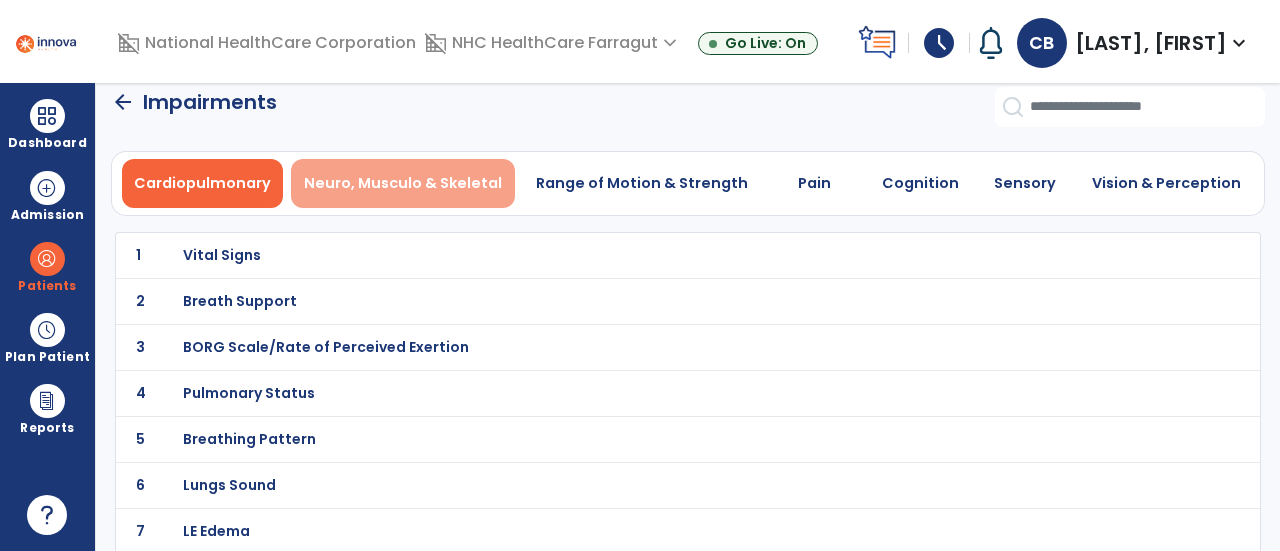 click on "Neuro, Musculo & Skeletal" at bounding box center (403, 183) 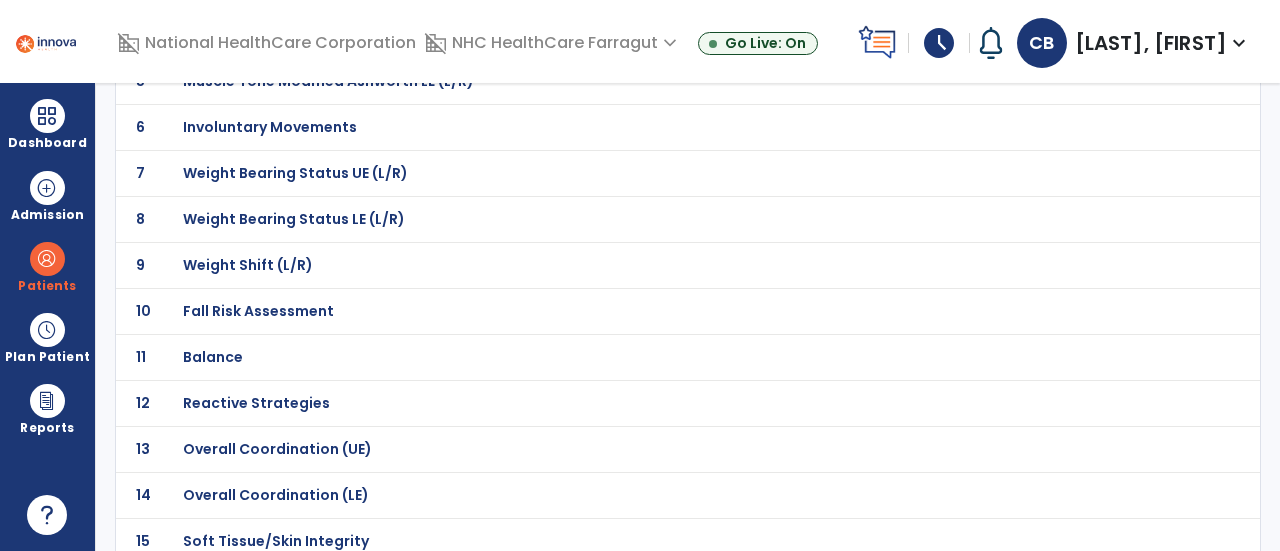 scroll, scrollTop: 616, scrollLeft: 0, axis: vertical 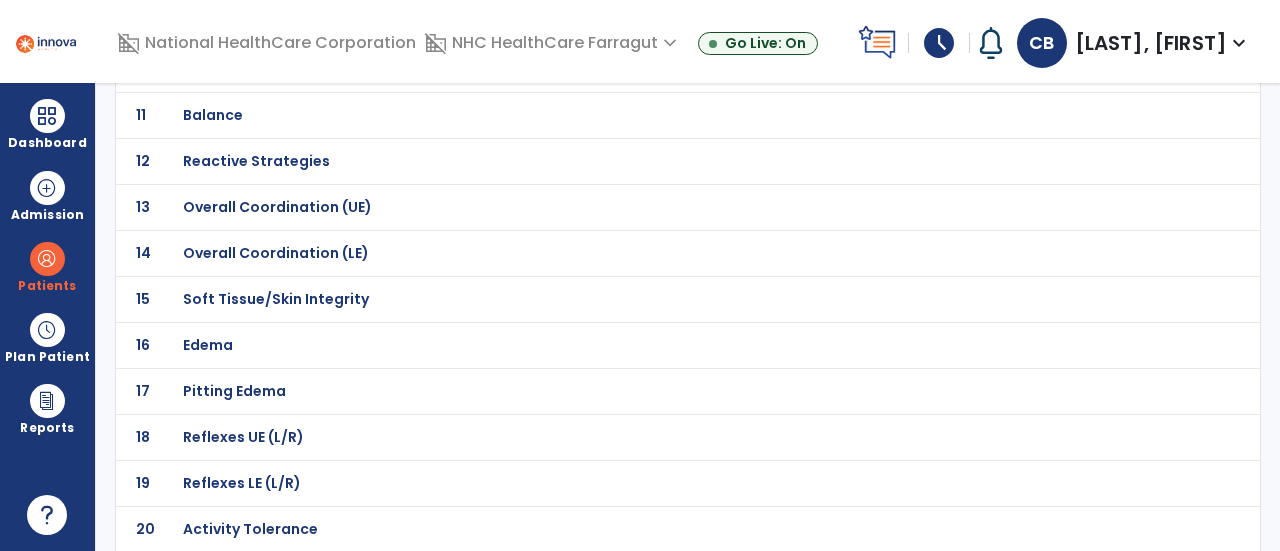 click on "Balance" at bounding box center [254, -345] 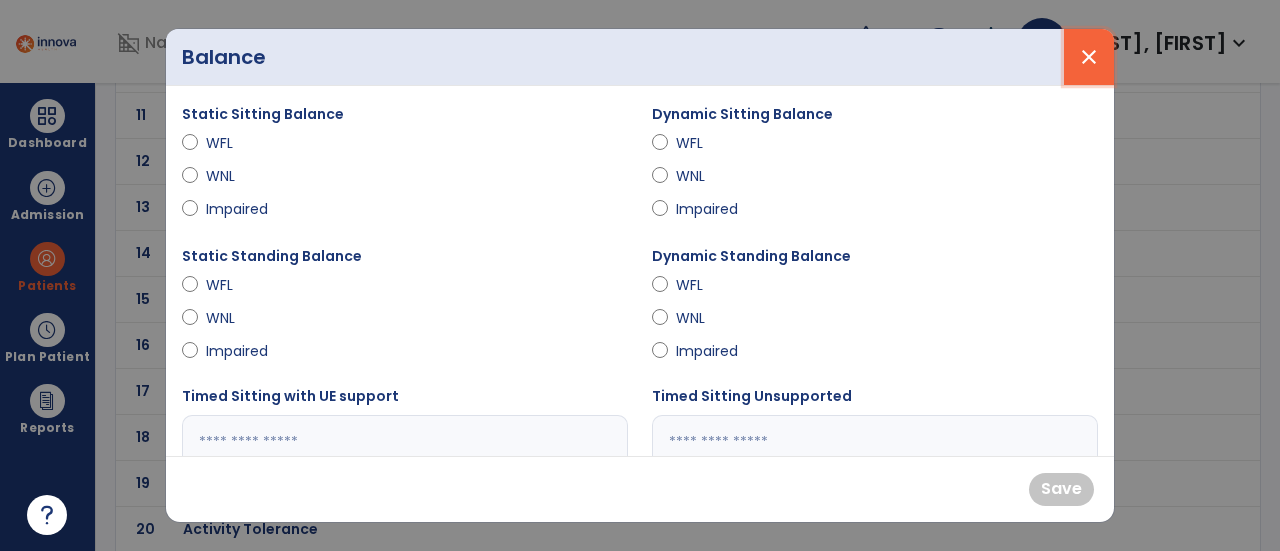 click on "close" at bounding box center [1089, 57] 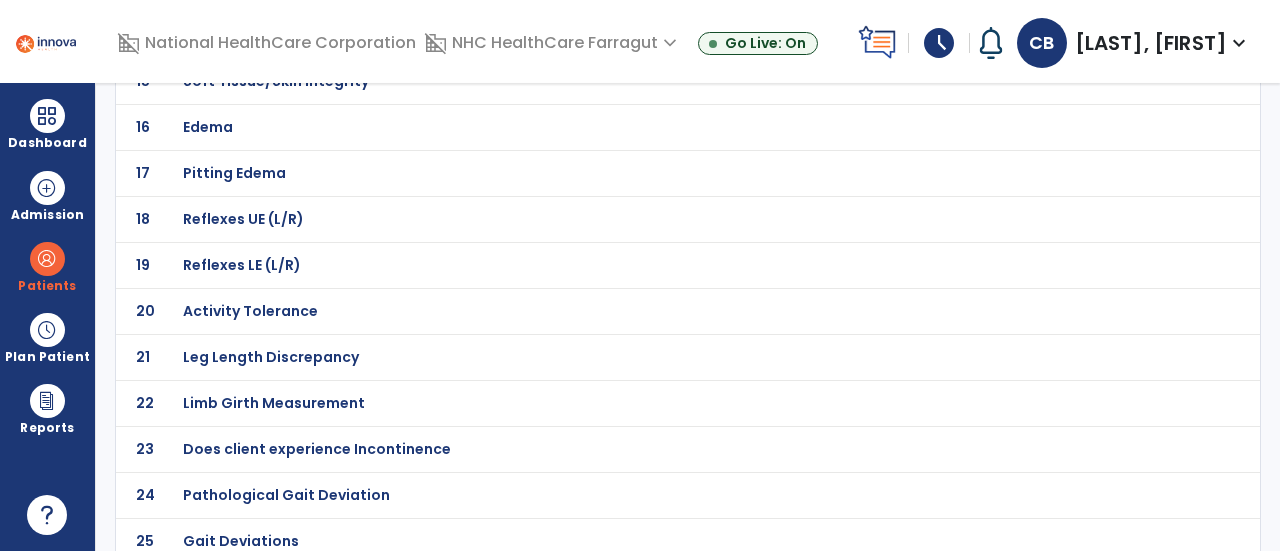 scroll, scrollTop: 838, scrollLeft: 0, axis: vertical 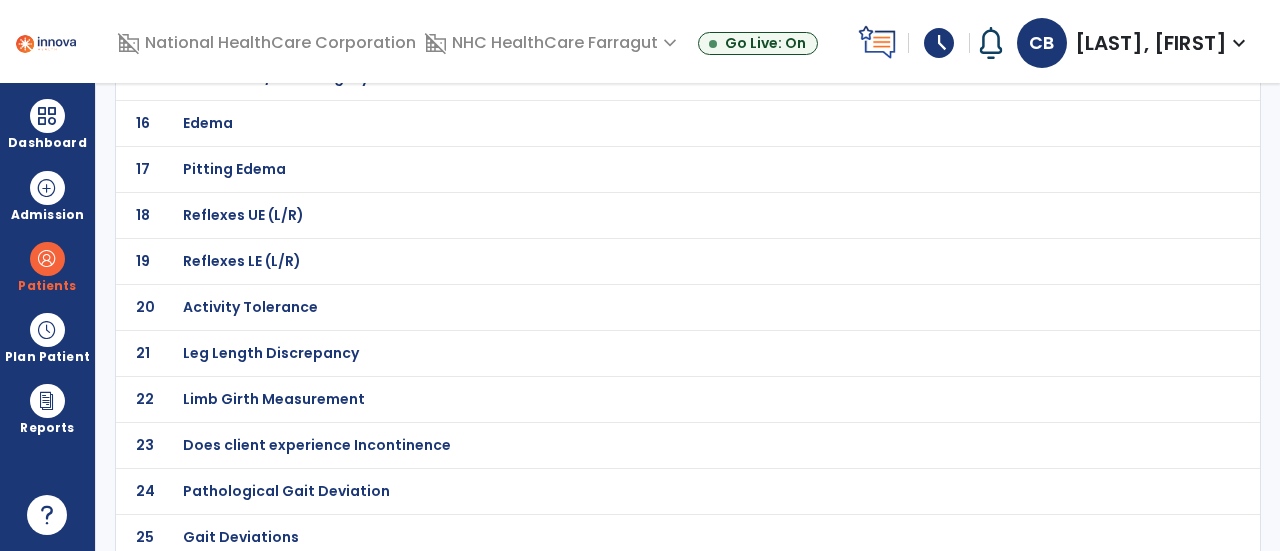 click on "Activity Tolerance" at bounding box center [254, -567] 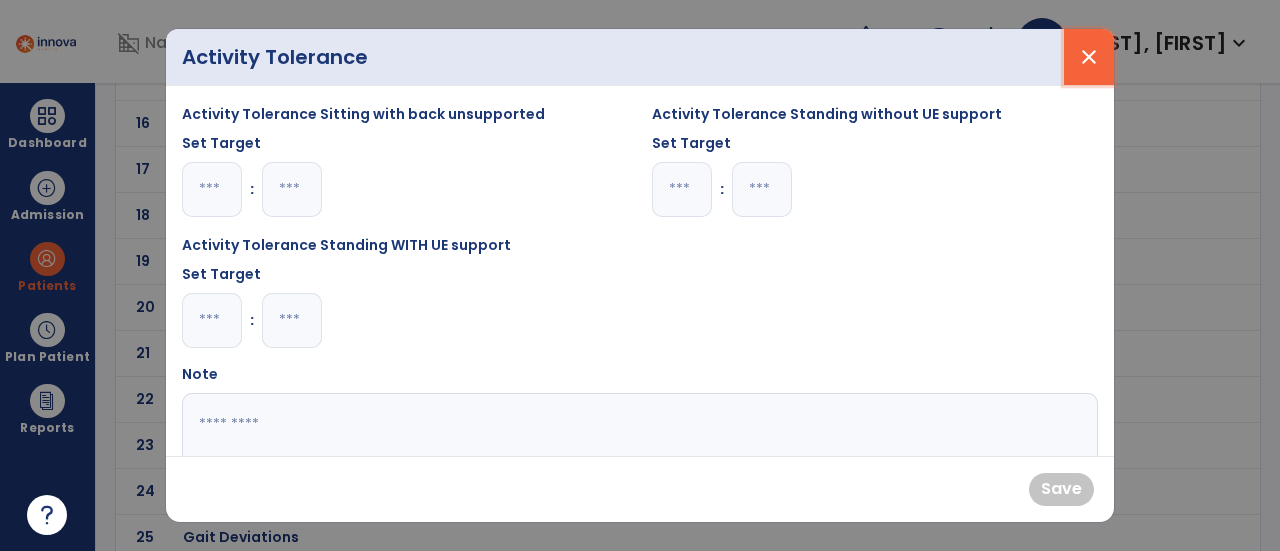 click on "close" at bounding box center (1089, 57) 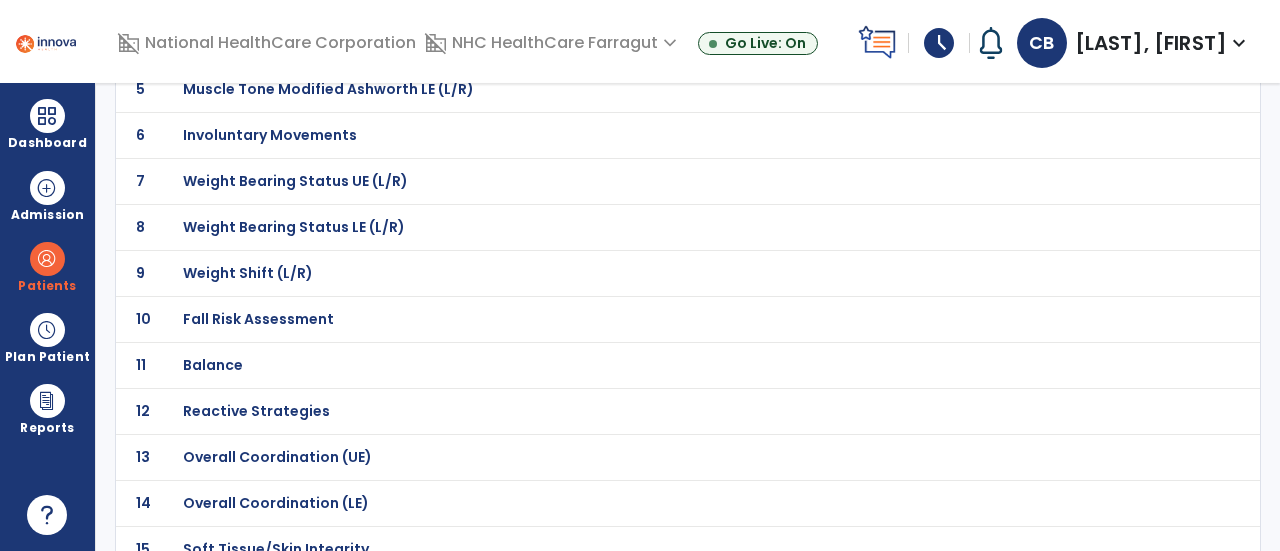 scroll, scrollTop: 338, scrollLeft: 0, axis: vertical 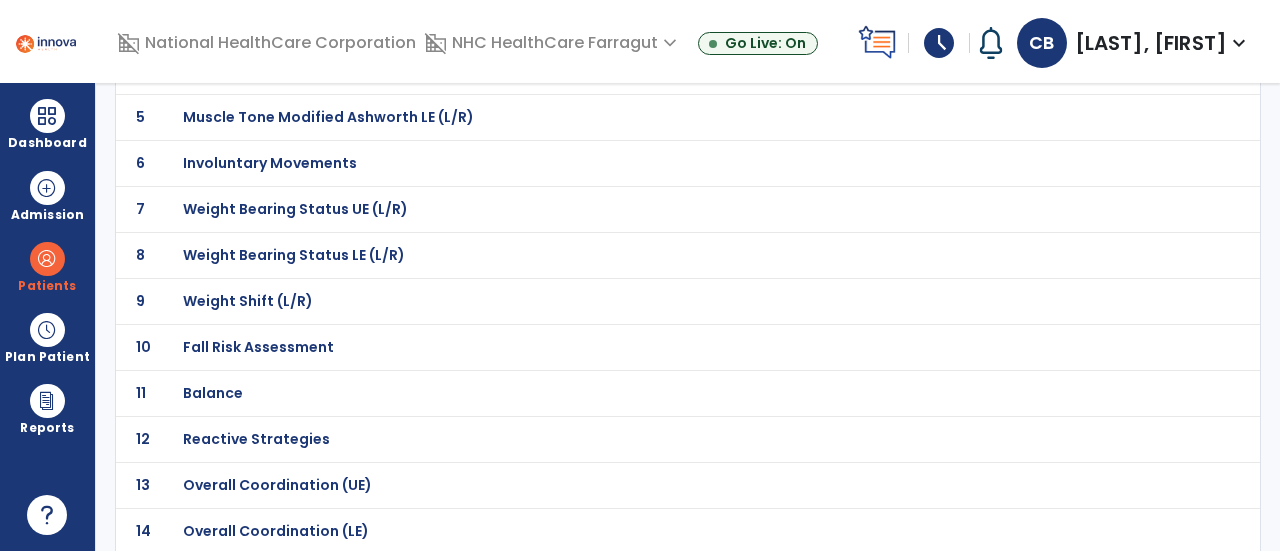 click on "Balance" at bounding box center (254, -67) 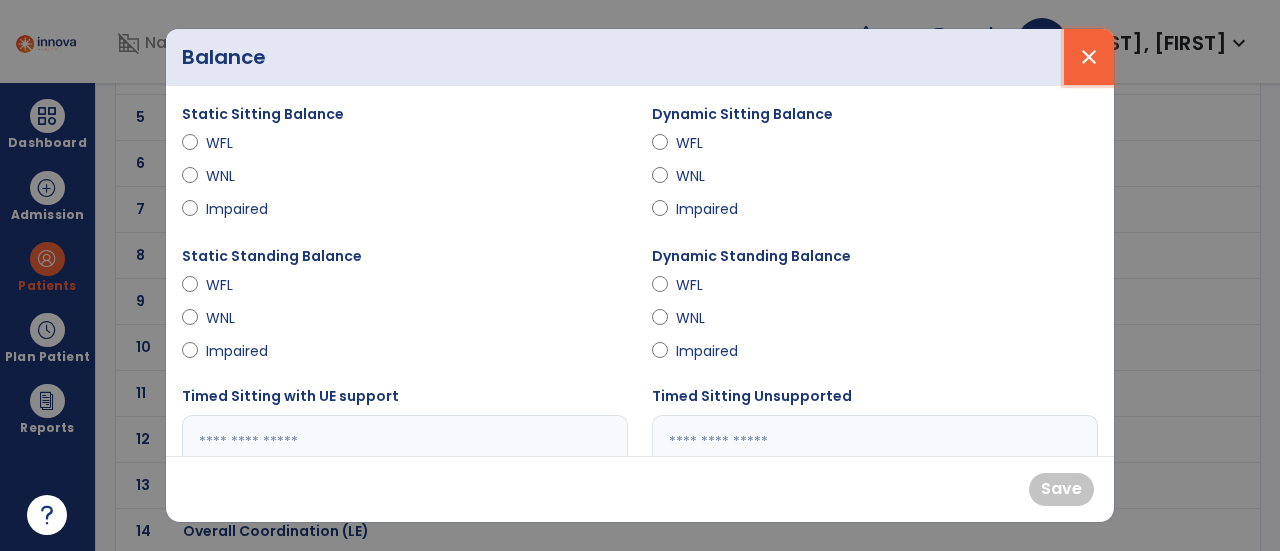 click on "close" at bounding box center [1089, 57] 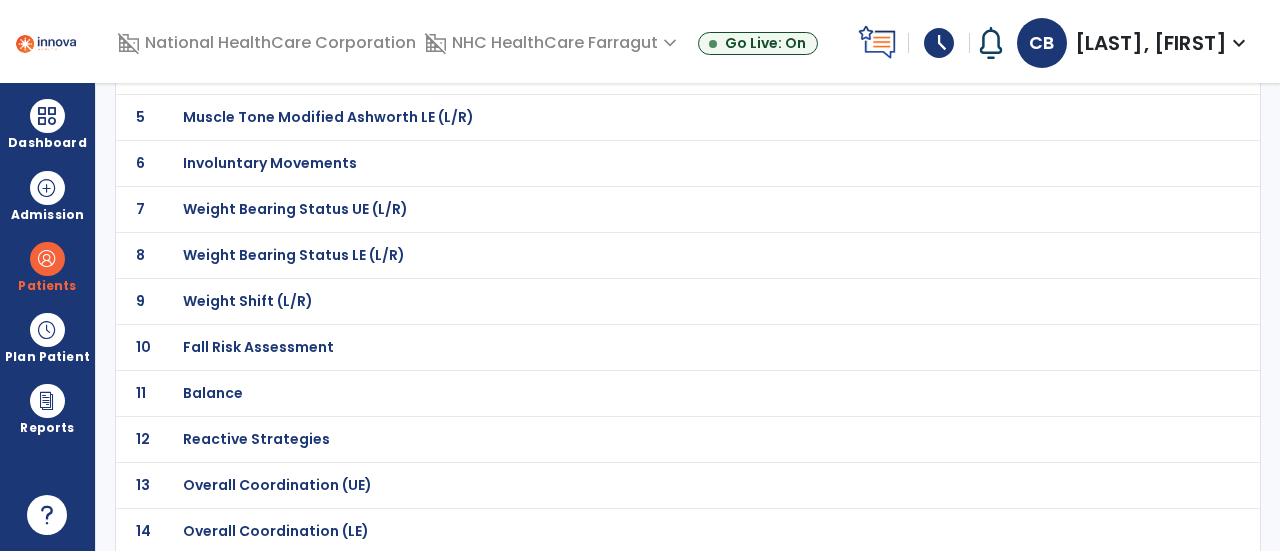 click on "Fall Risk Assessment" at bounding box center (644, -67) 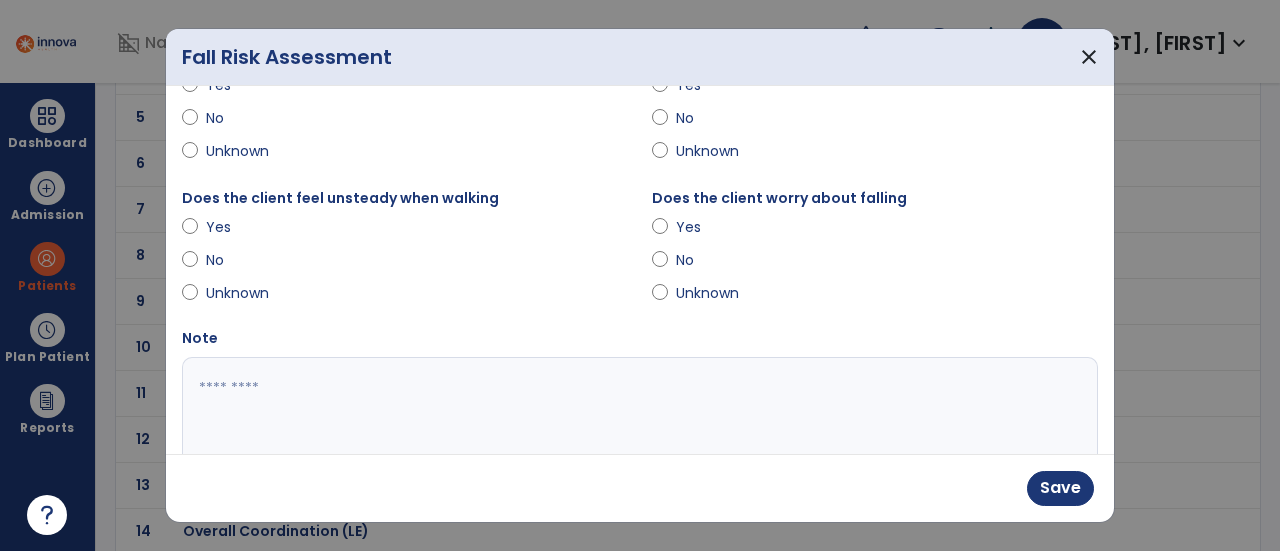 scroll, scrollTop: 100, scrollLeft: 0, axis: vertical 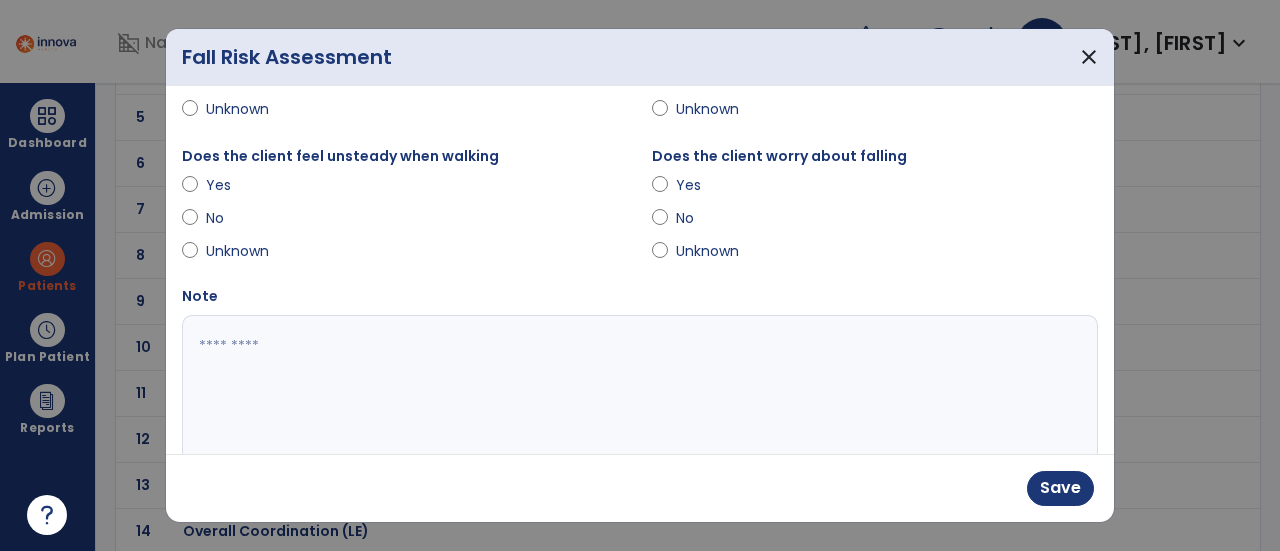 click at bounding box center (638, 390) 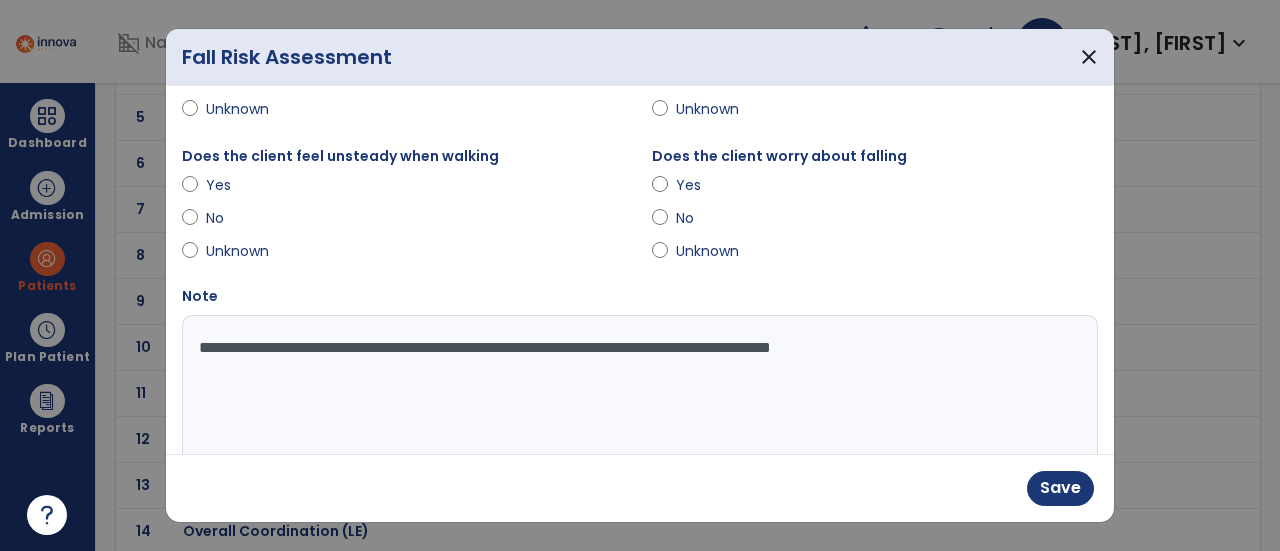 click on "**********" at bounding box center [638, 390] 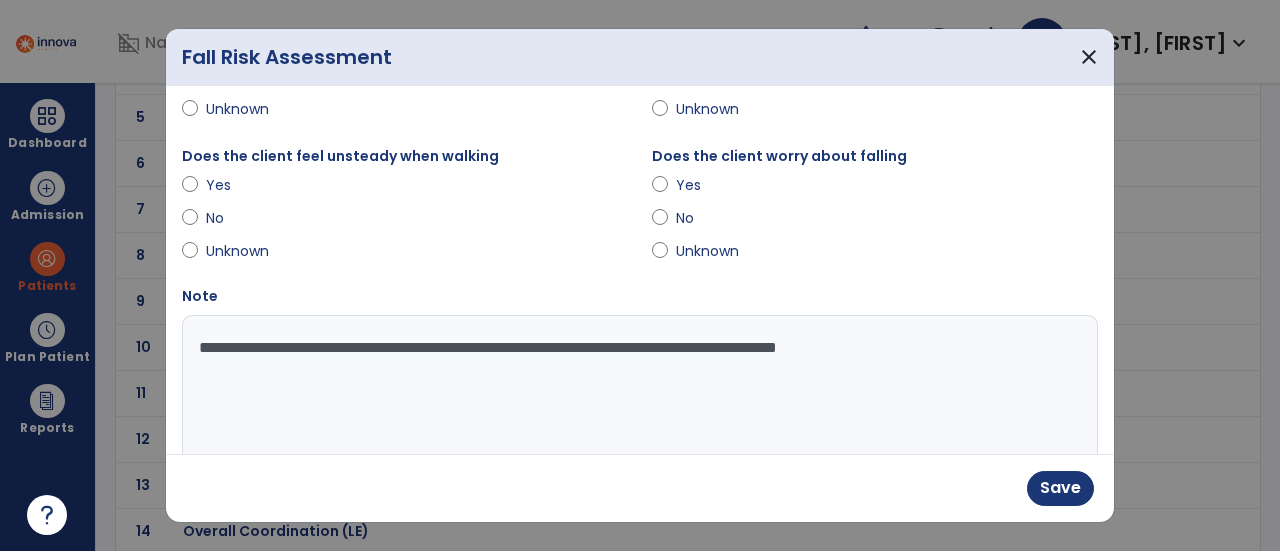click on "**********" at bounding box center (638, 390) 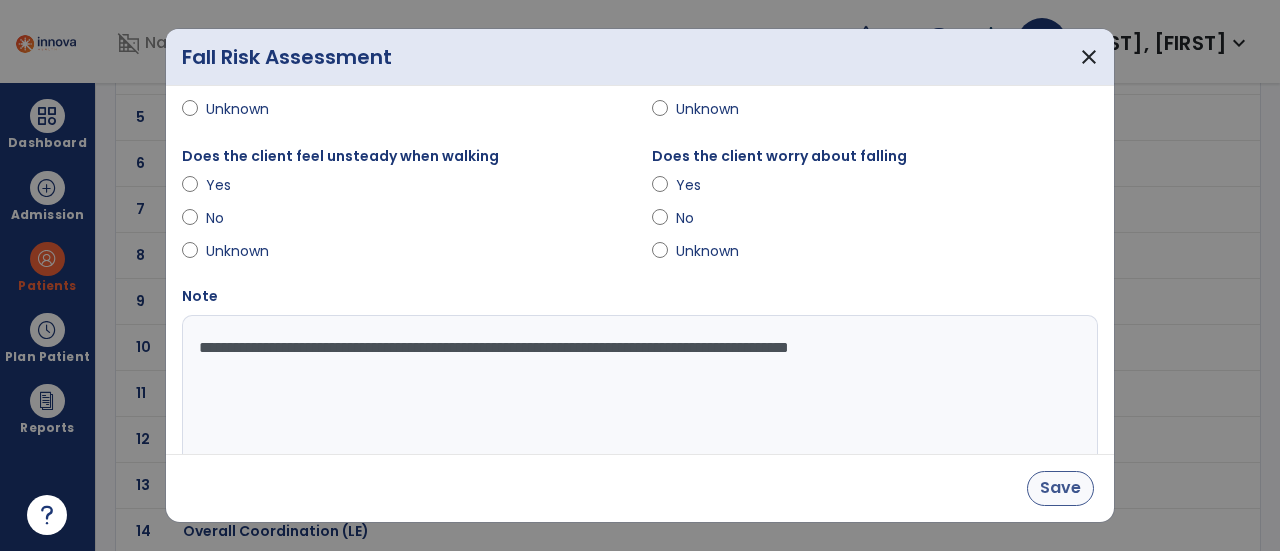 type on "**********" 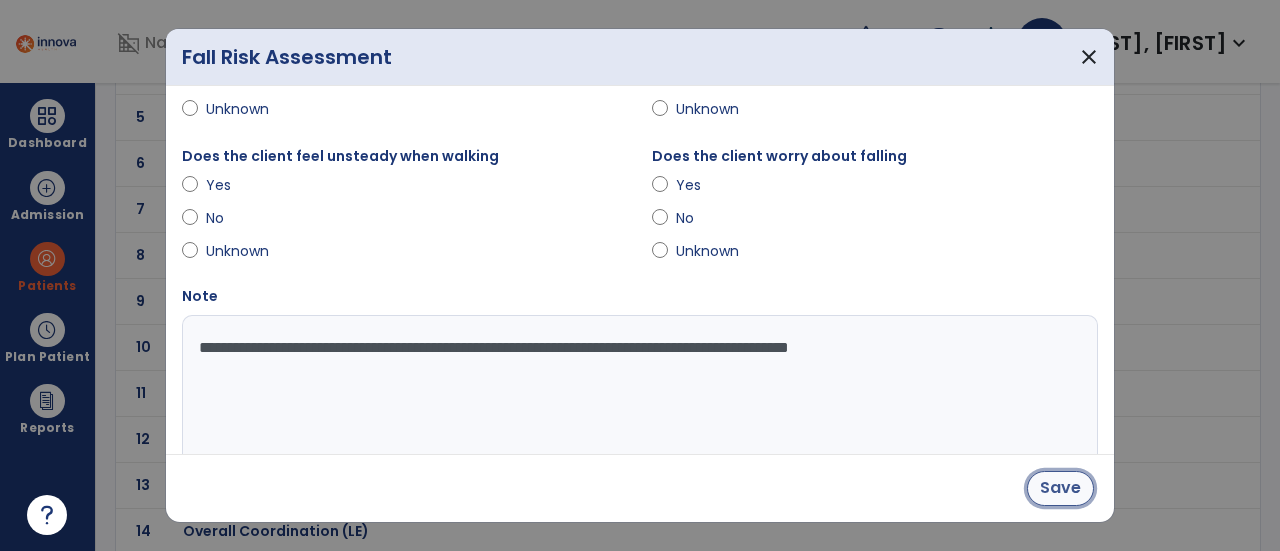 click on "Save" at bounding box center (1060, 488) 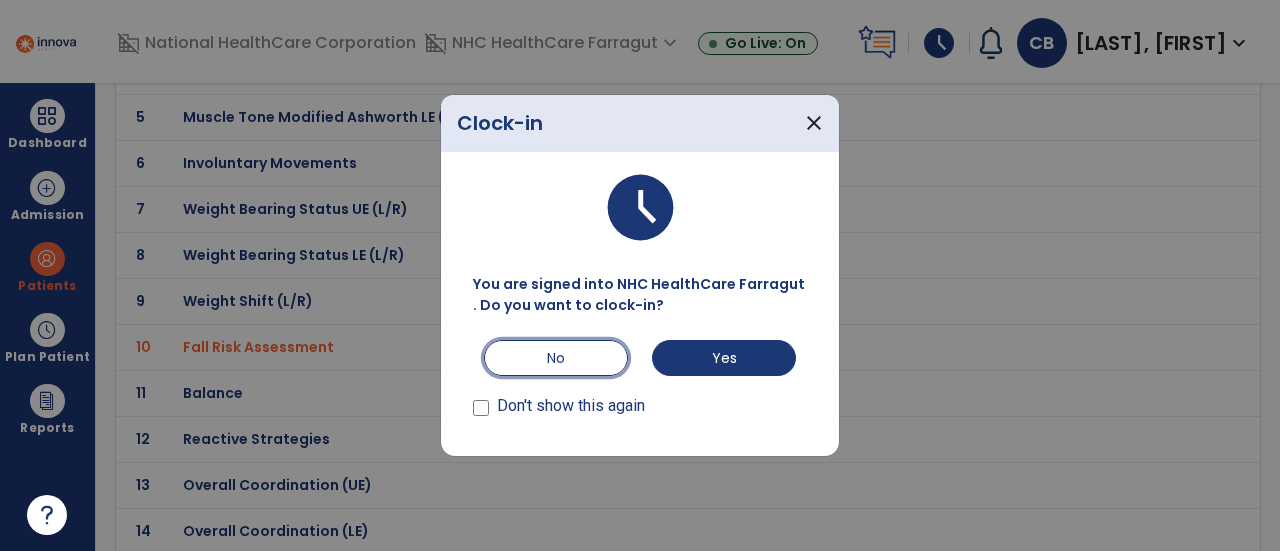 drag, startPoint x: 576, startPoint y: 368, endPoint x: 551, endPoint y: 355, distance: 28.178005 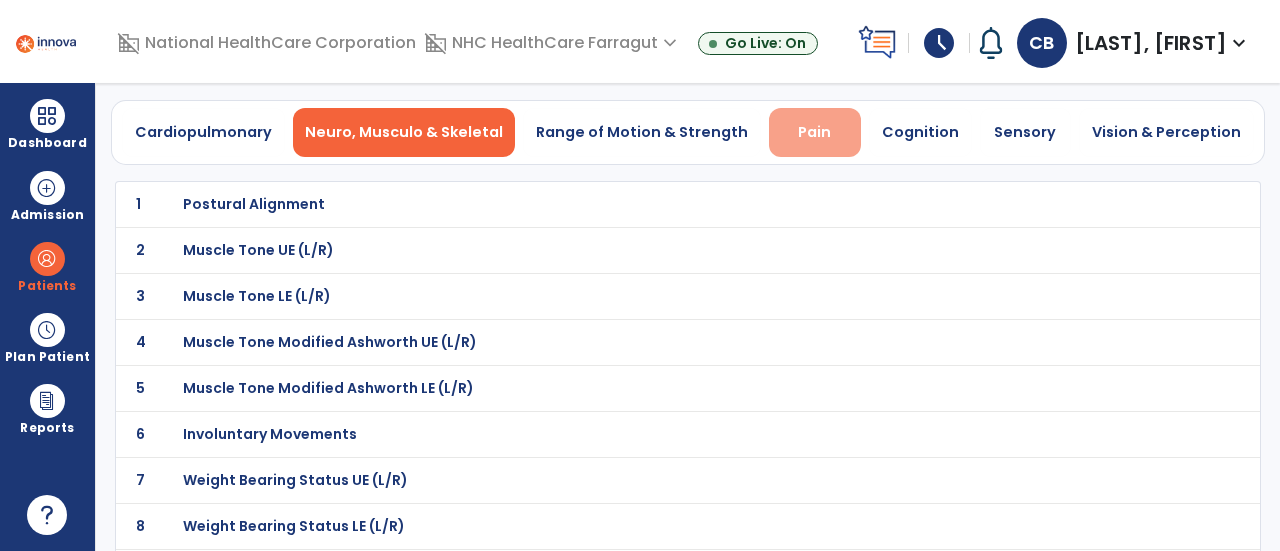 scroll, scrollTop: 0, scrollLeft: 0, axis: both 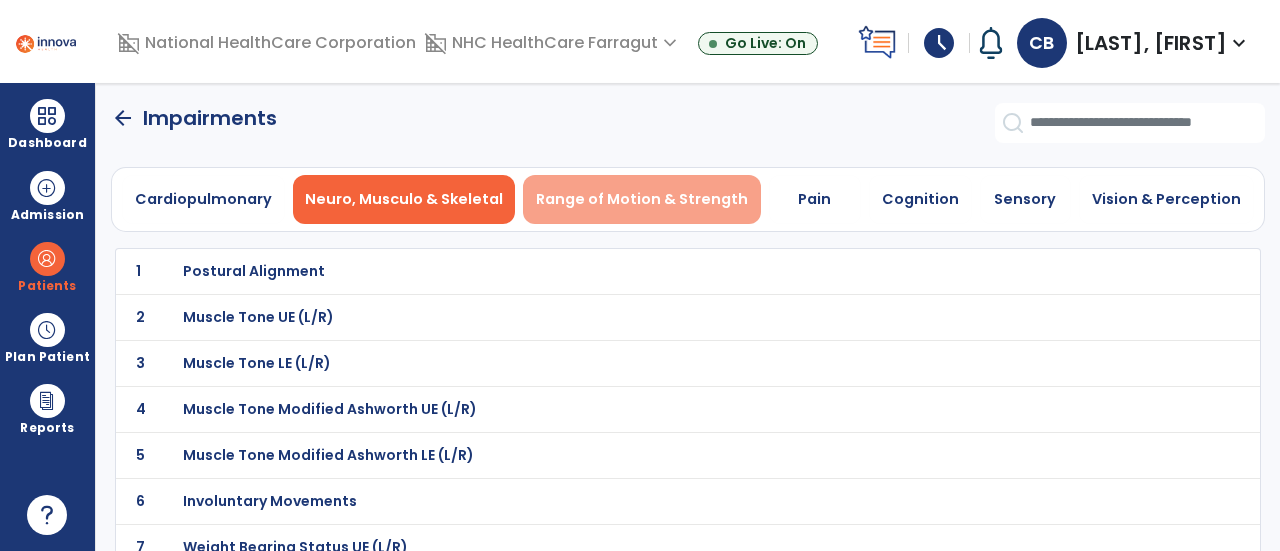 click on "Range of Motion & Strength" at bounding box center [642, 199] 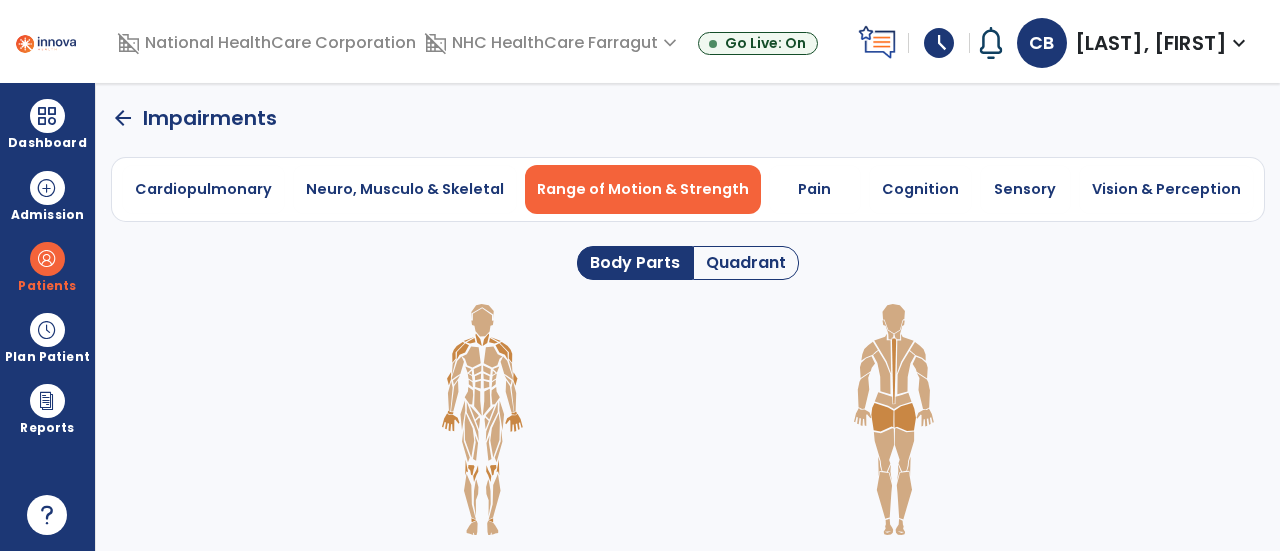 click on "Quadrant" 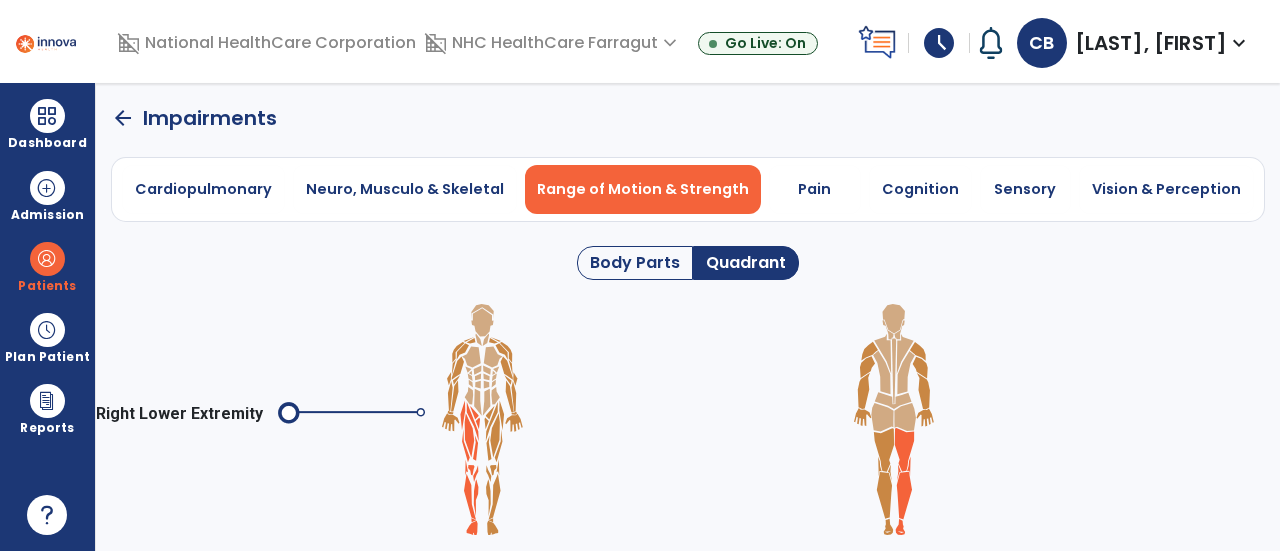 click 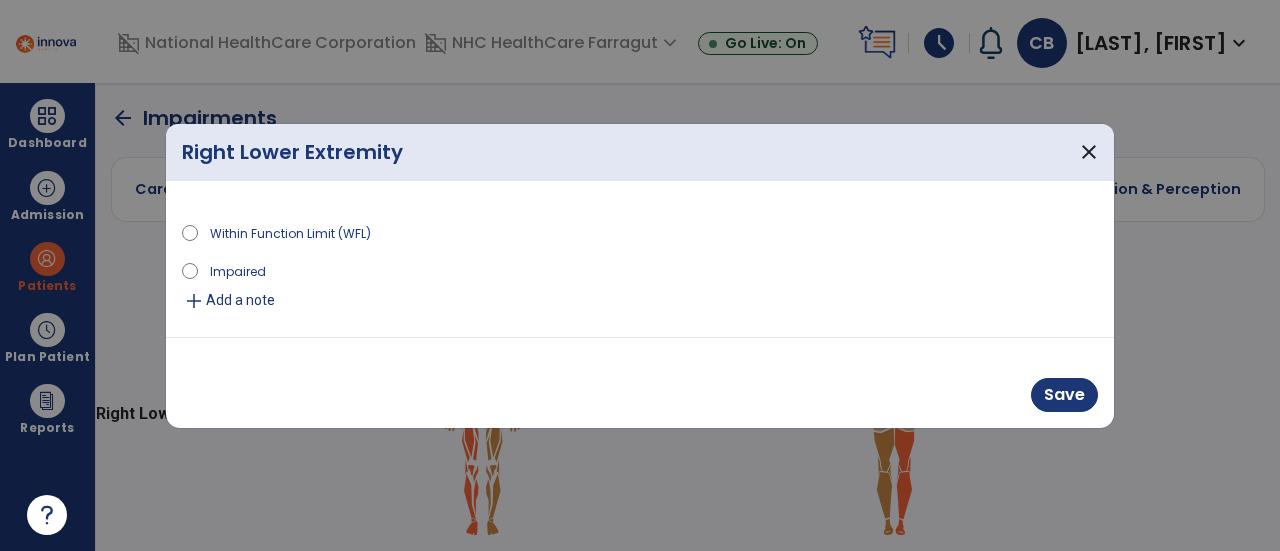 click on "add" at bounding box center (194, 301) 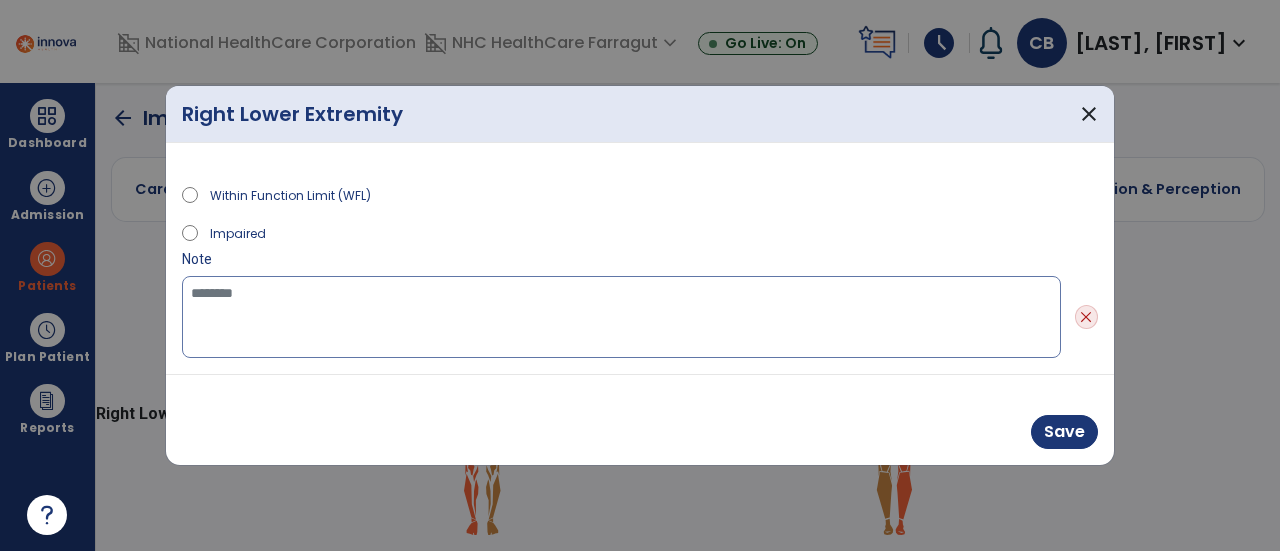 click at bounding box center [621, 317] 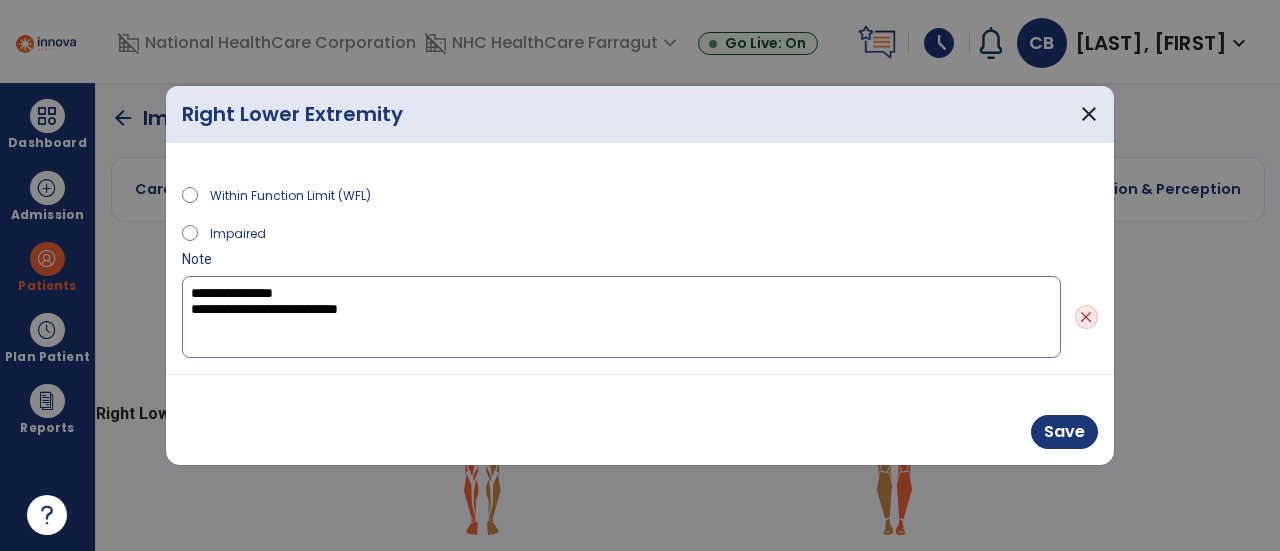drag, startPoint x: 188, startPoint y: 297, endPoint x: 452, endPoint y: 321, distance: 265.08865 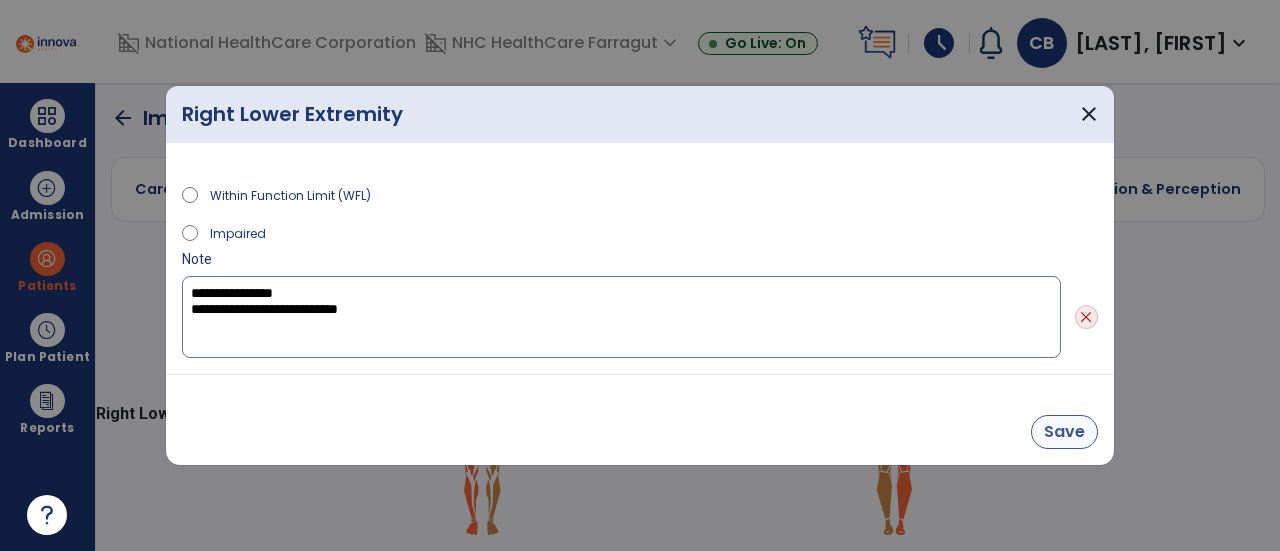 type on "**********" 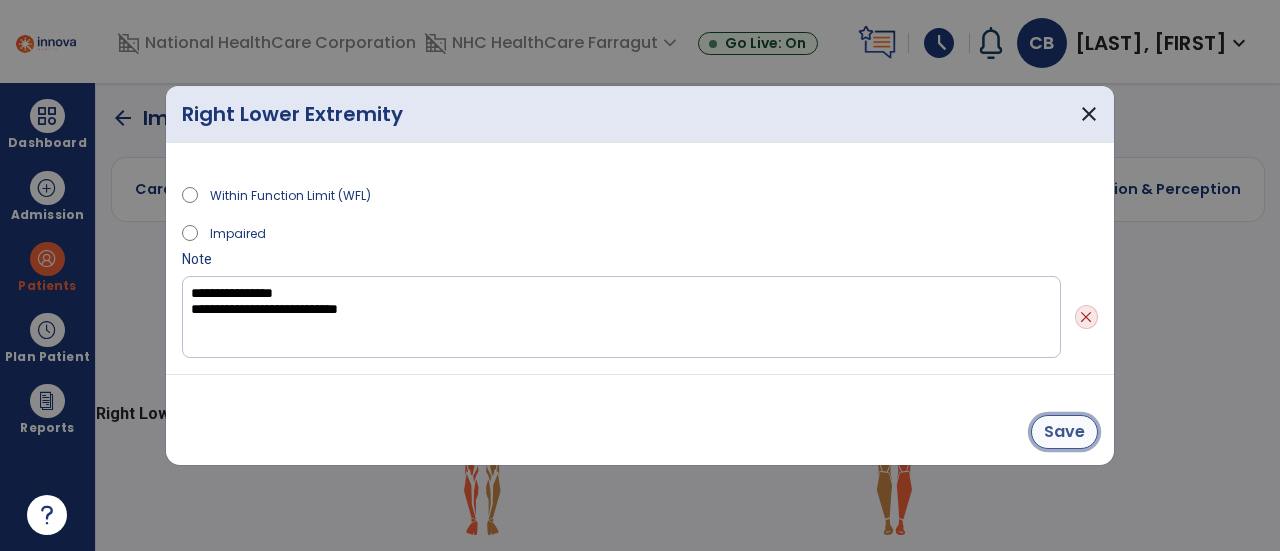 click on "Save" at bounding box center [1064, 432] 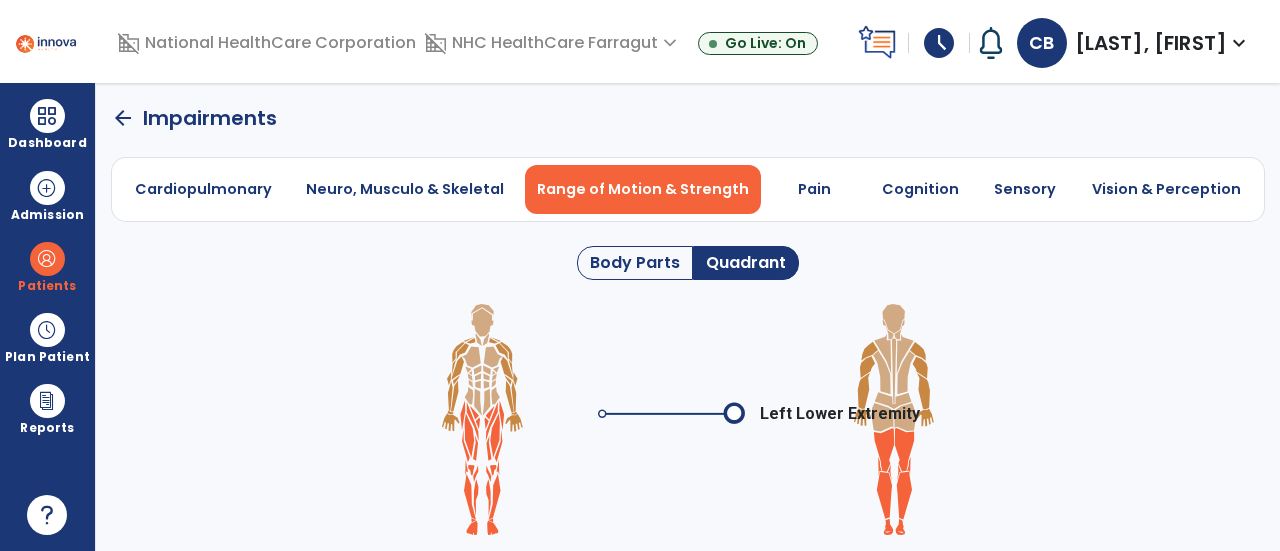 click 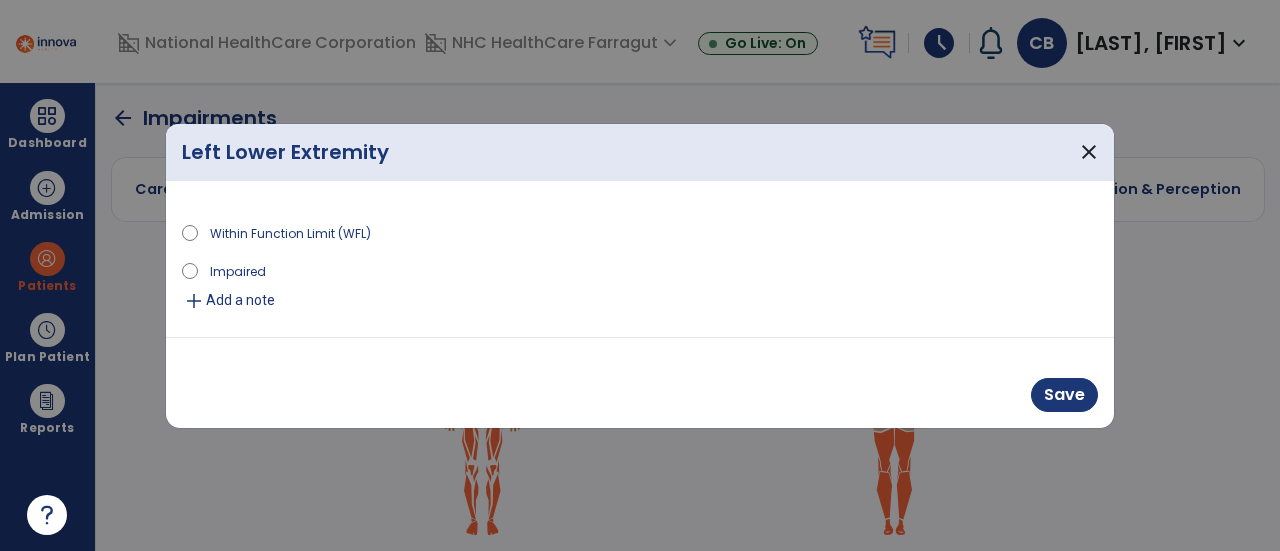 click on "add" at bounding box center (194, 301) 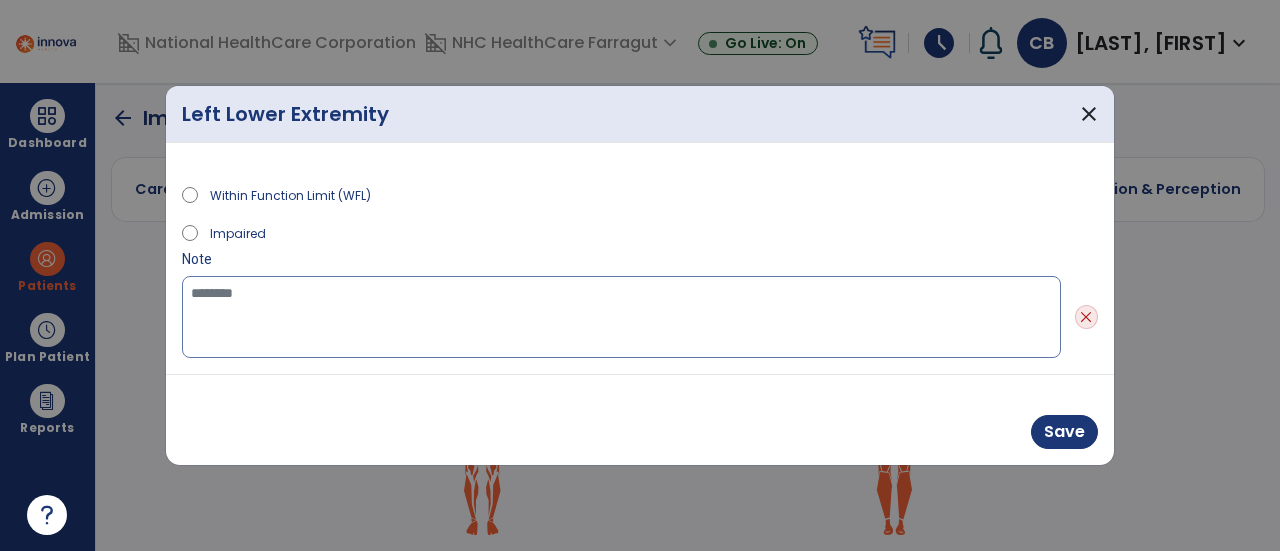 click at bounding box center (621, 317) 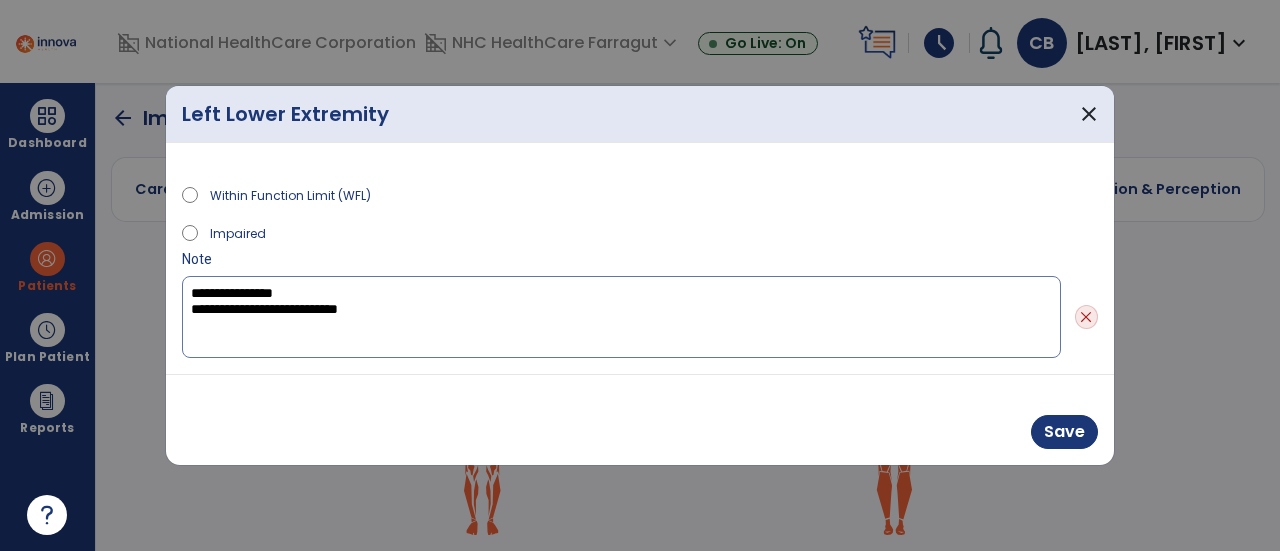 click on "**********" at bounding box center [621, 317] 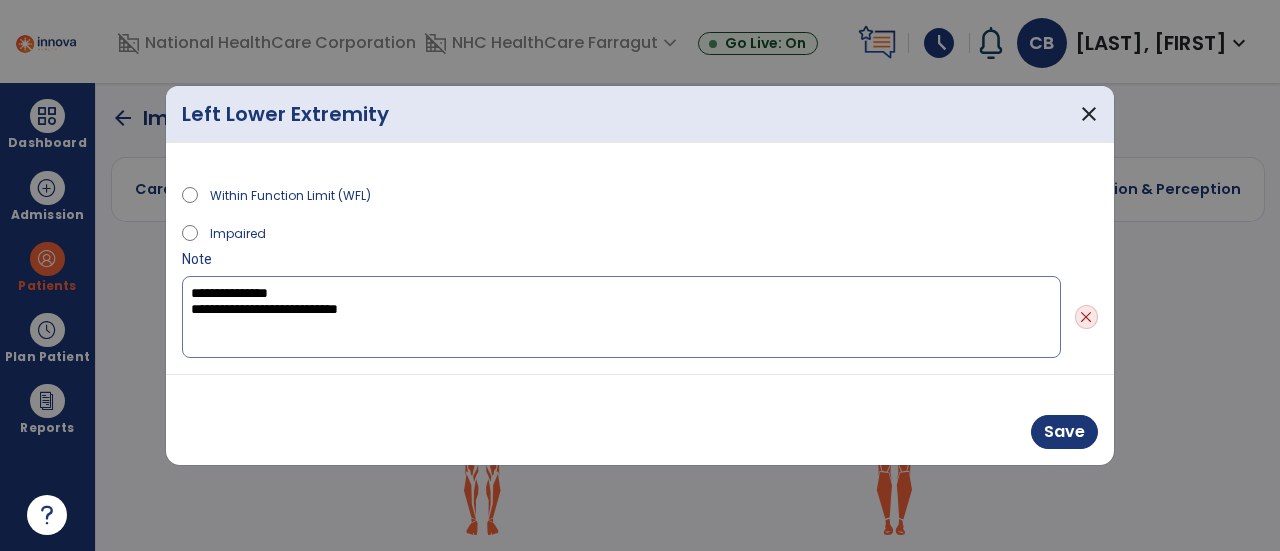 click on "**********" at bounding box center (621, 317) 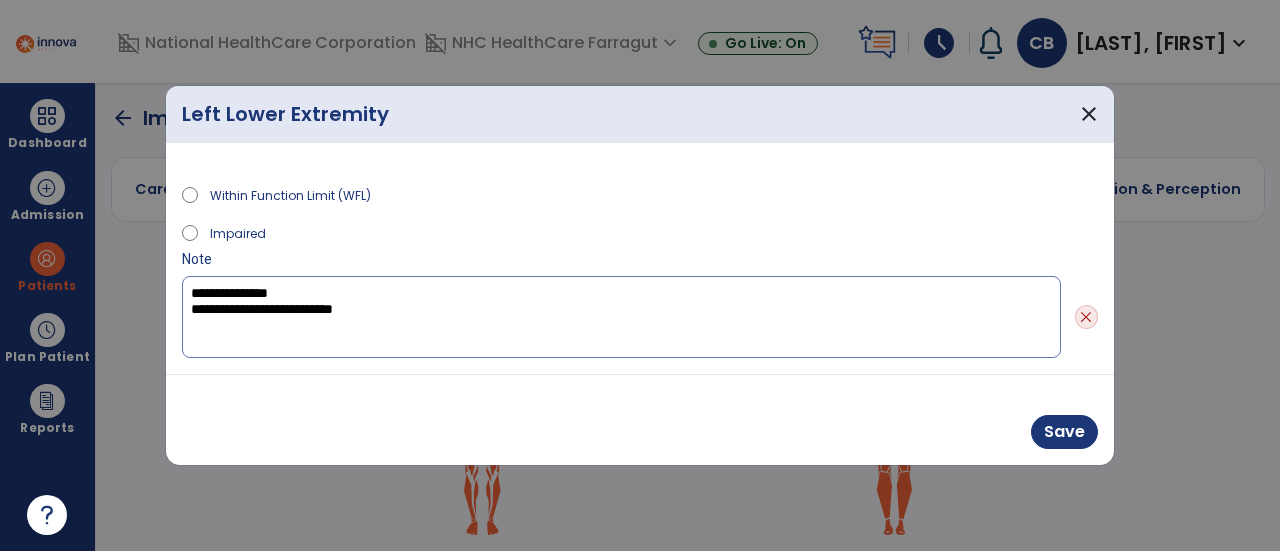 type on "**********" 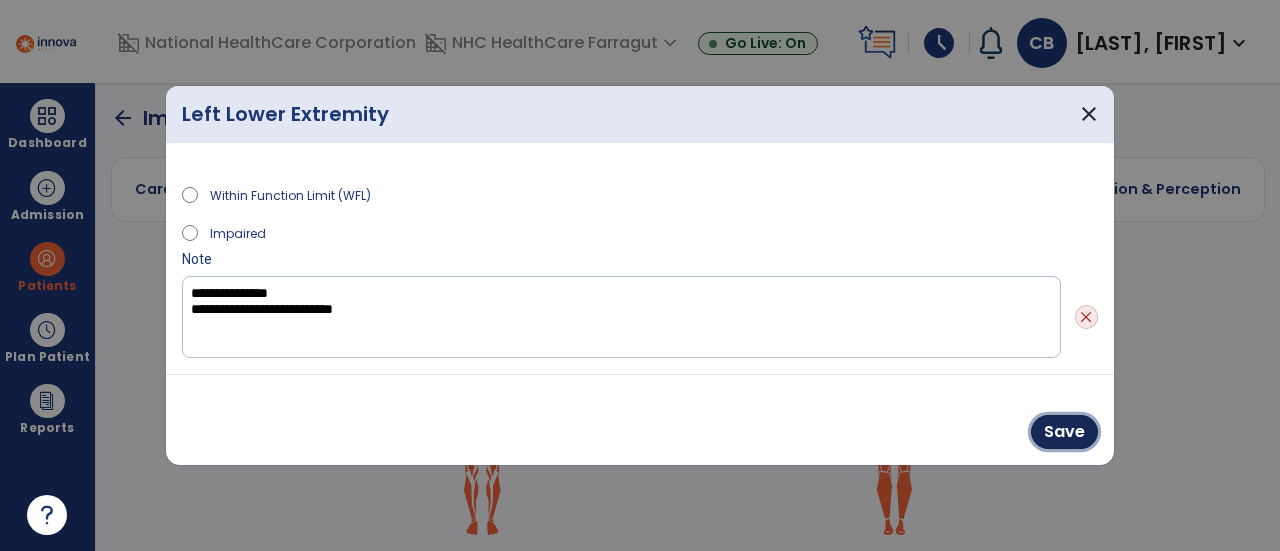 click on "Save" at bounding box center (1064, 432) 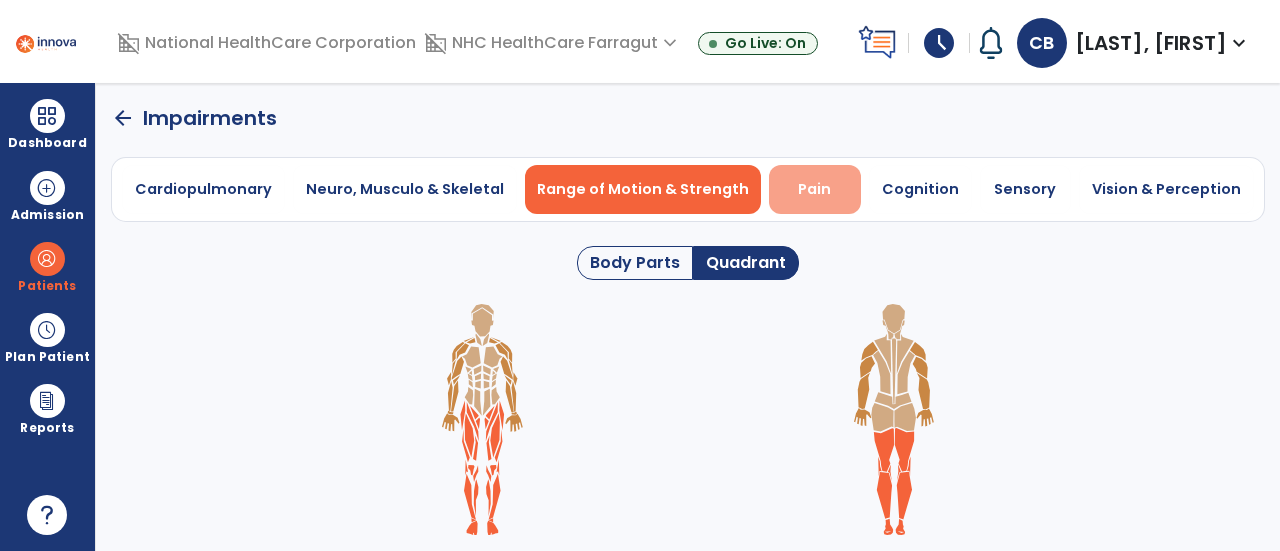 click on "Pain" at bounding box center [814, 189] 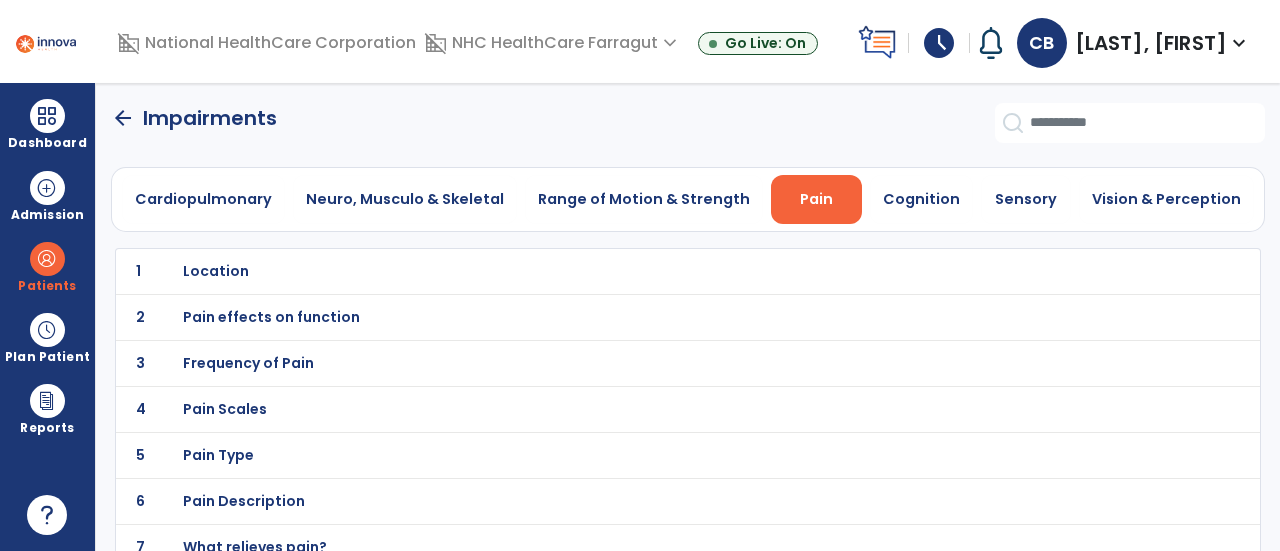 click on "Location" at bounding box center (216, 271) 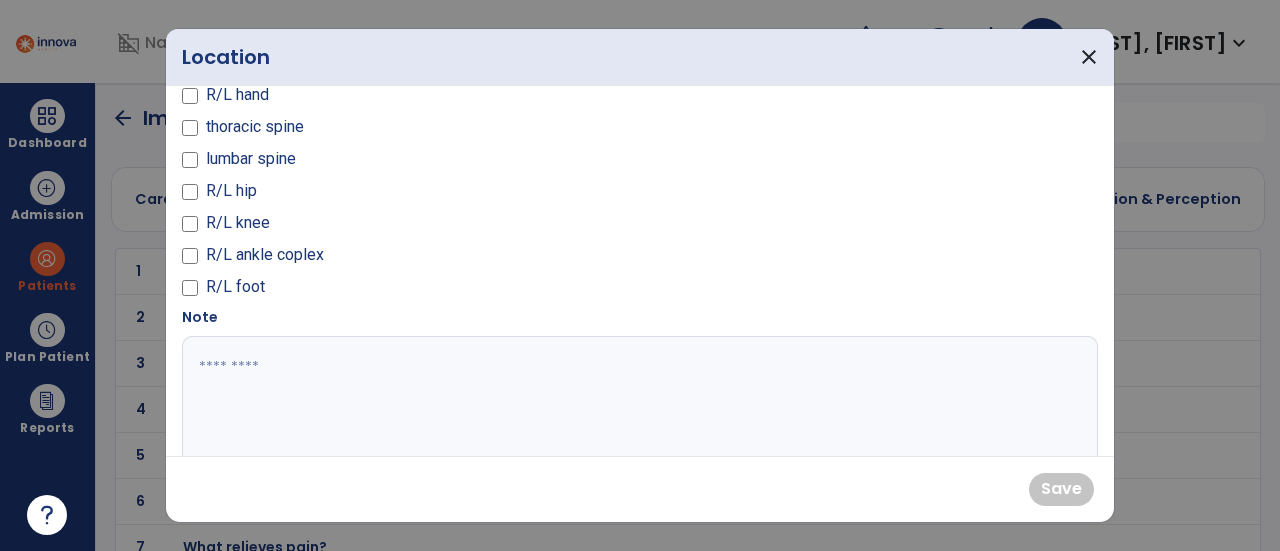 scroll, scrollTop: 229, scrollLeft: 0, axis: vertical 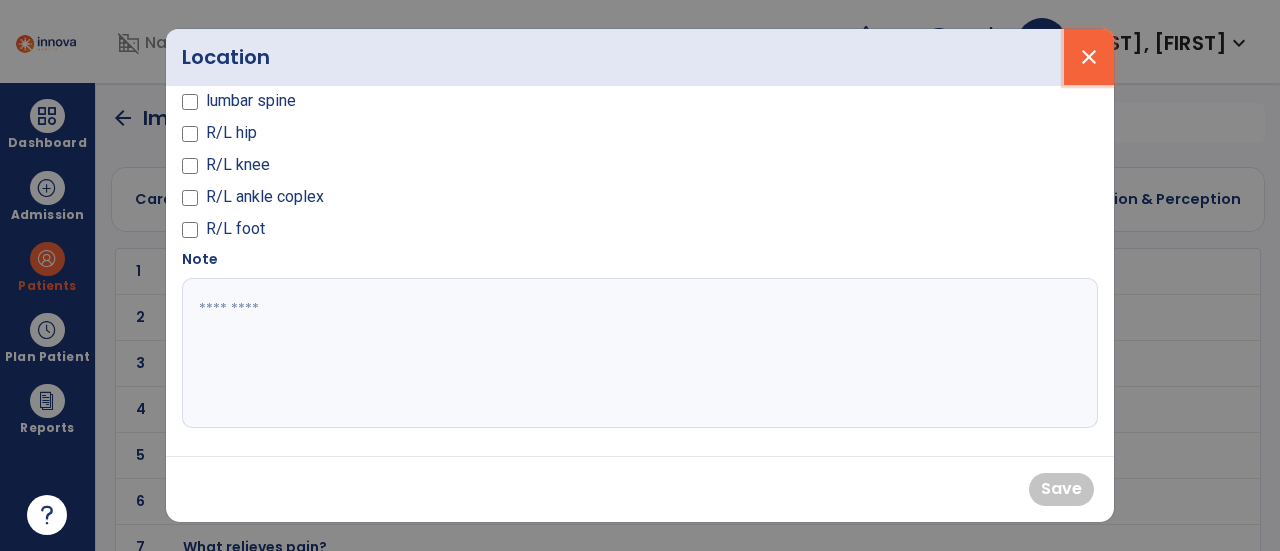 click on "close" at bounding box center [1089, 57] 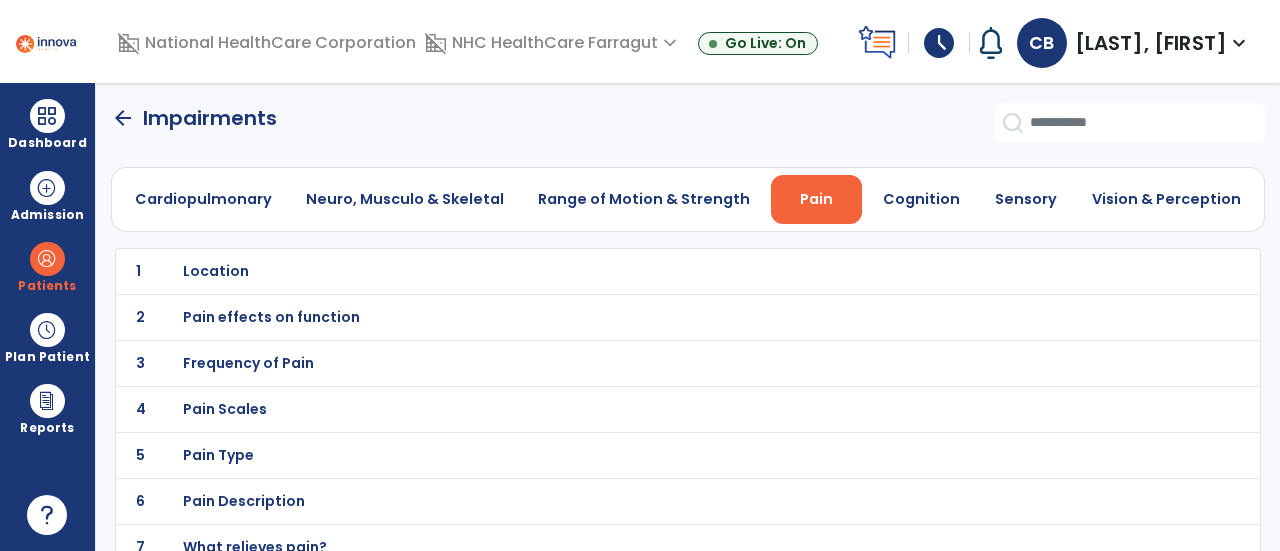 click on "Frequency of Pain" at bounding box center [216, 271] 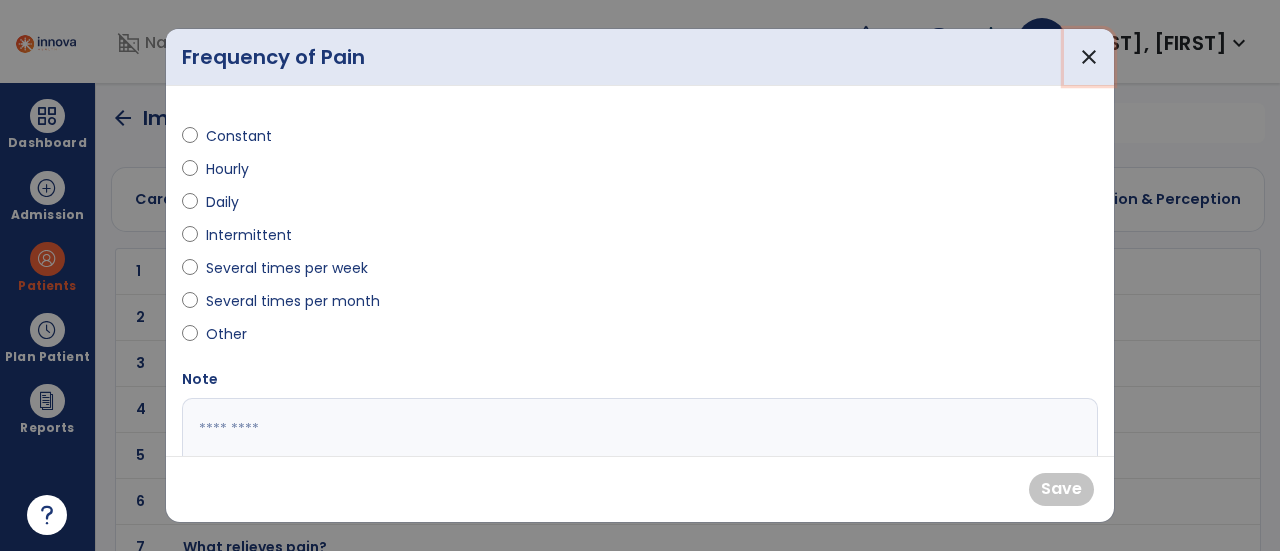 drag, startPoint x: 1090, startPoint y: 53, endPoint x: 993, endPoint y: 87, distance: 102.78619 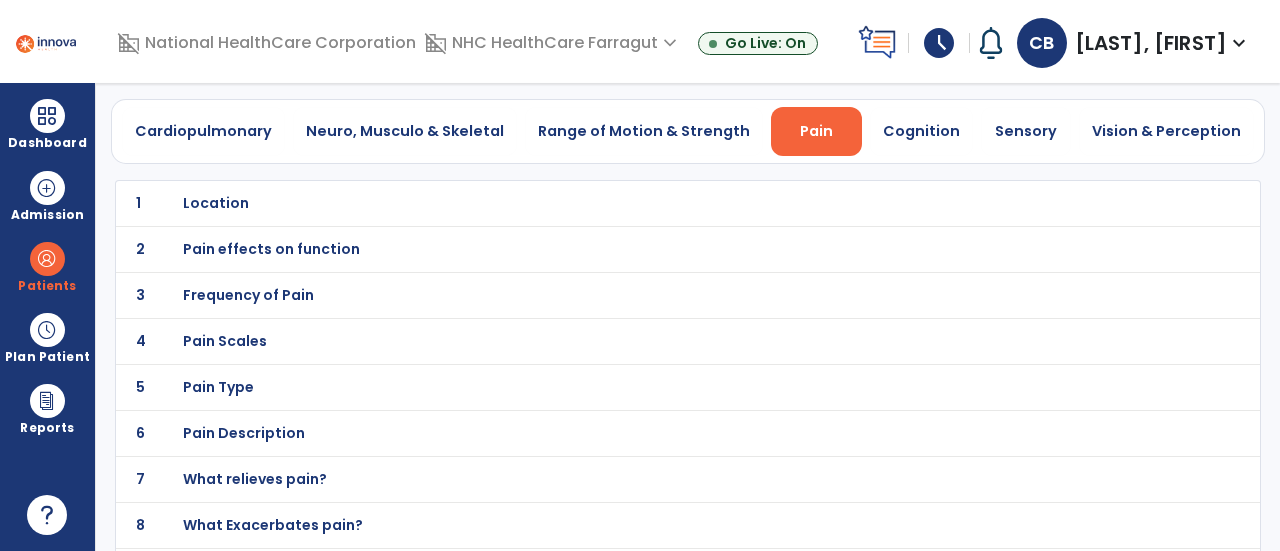 scroll, scrollTop: 100, scrollLeft: 0, axis: vertical 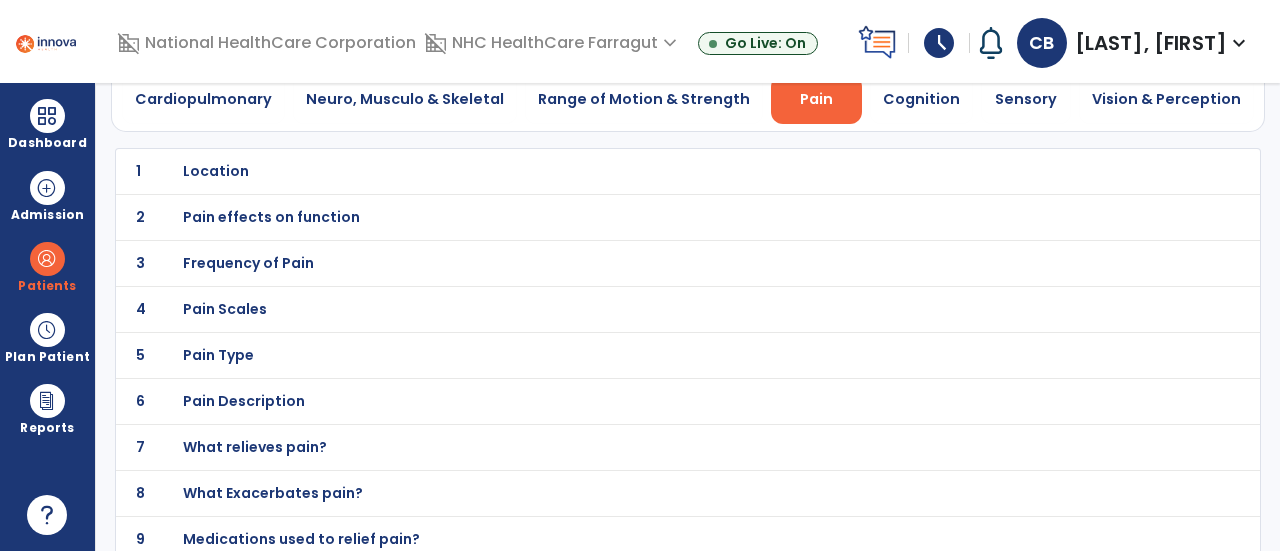click on "Frequency of Pain" at bounding box center (216, 171) 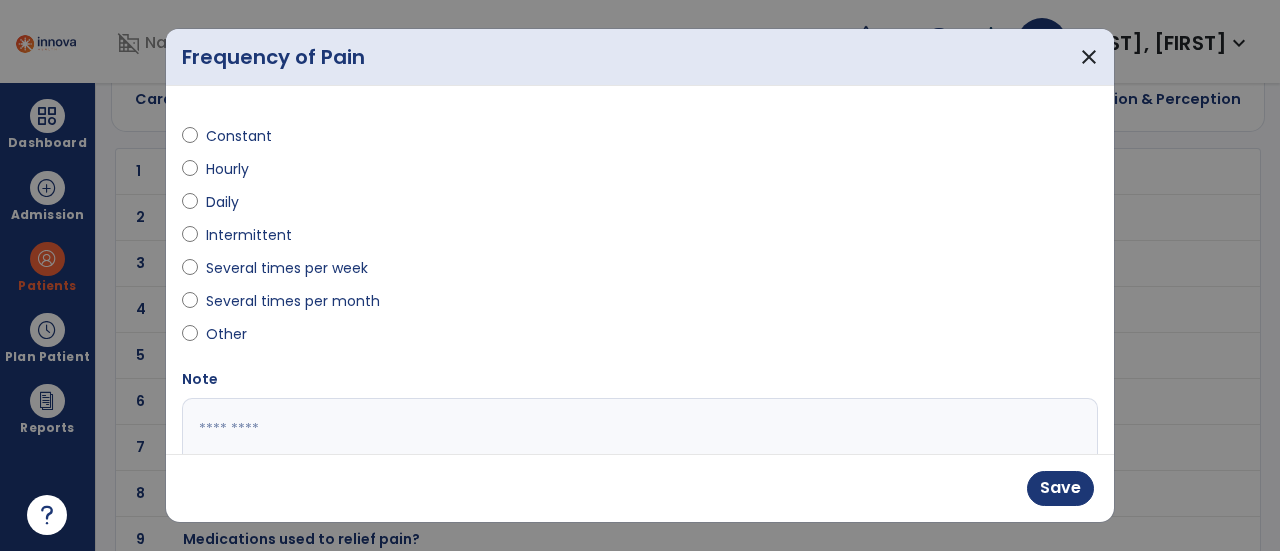click at bounding box center [638, 473] 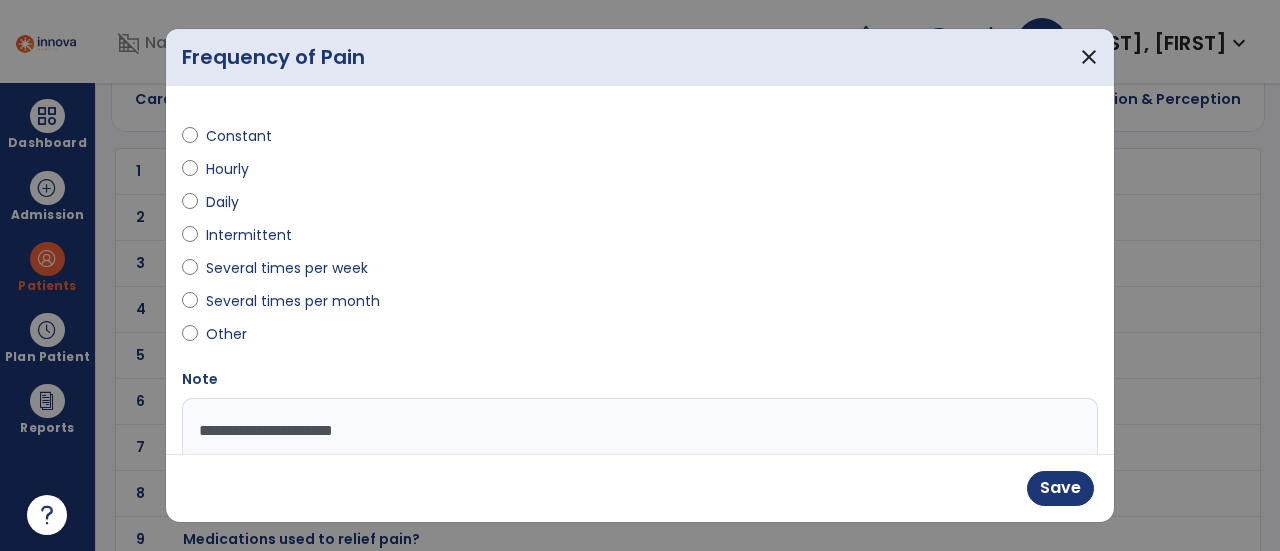 click on "**********" at bounding box center (638, 473) 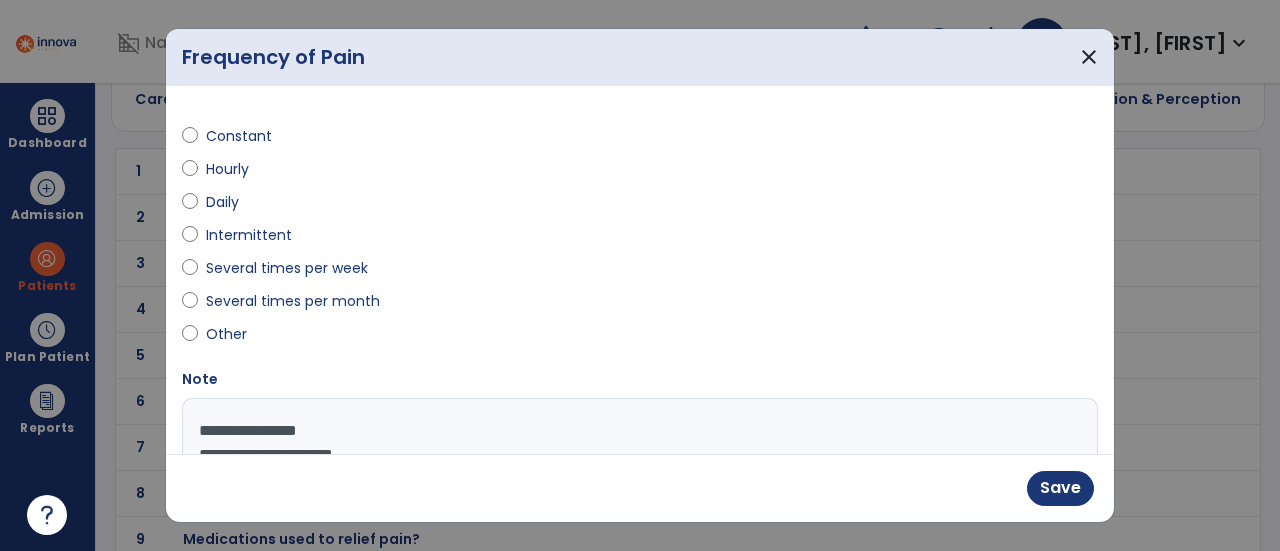 scroll, scrollTop: 8, scrollLeft: 0, axis: vertical 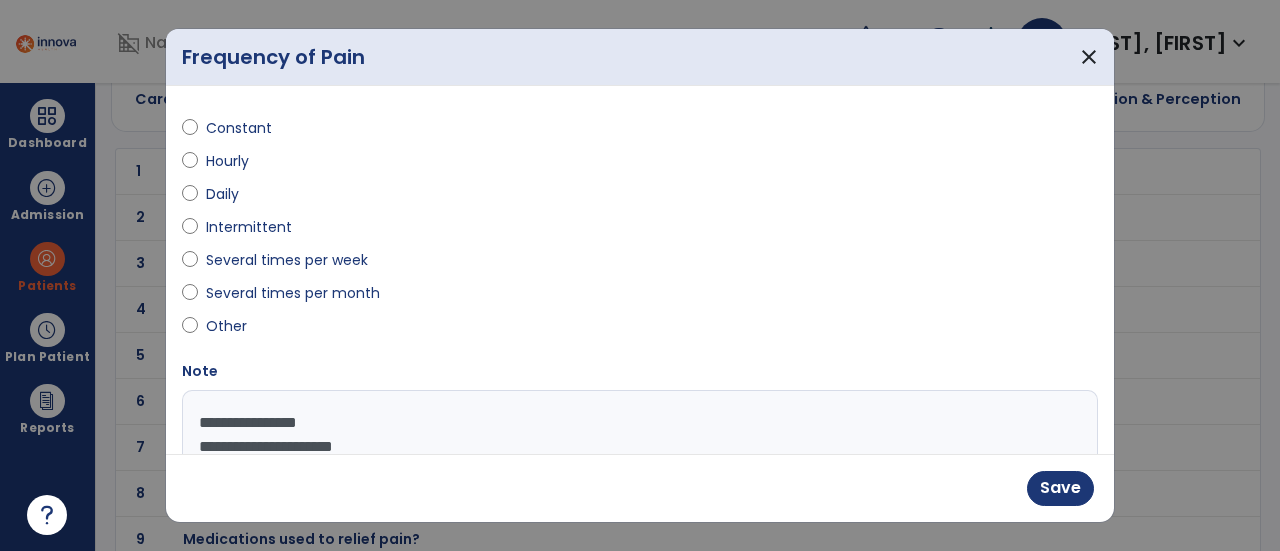 click on "**********" at bounding box center (638, 465) 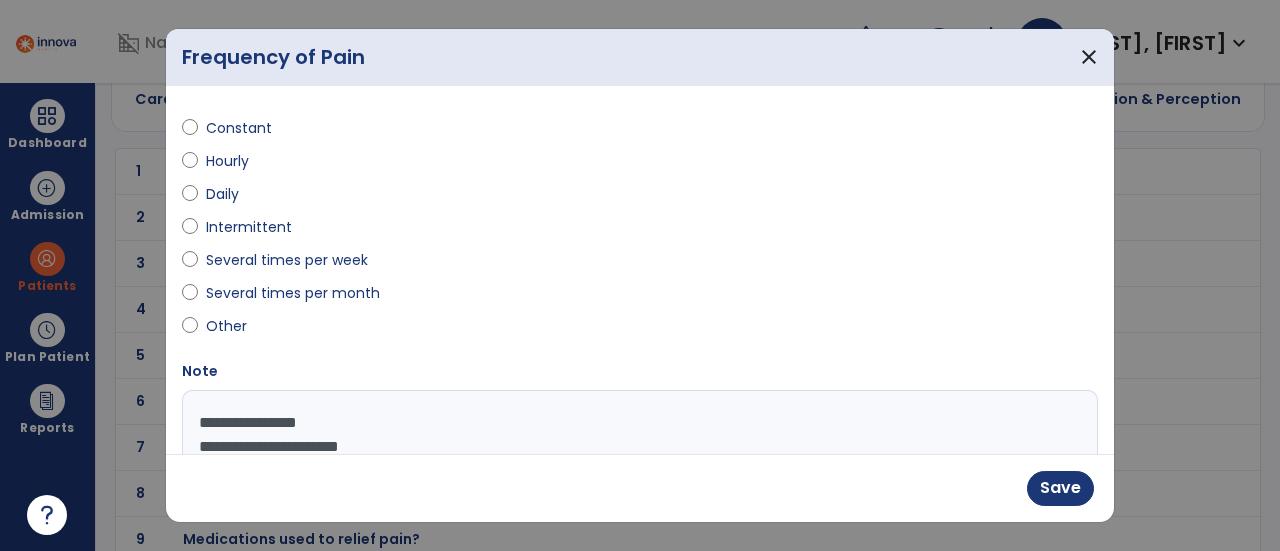 scroll, scrollTop: 32, scrollLeft: 0, axis: vertical 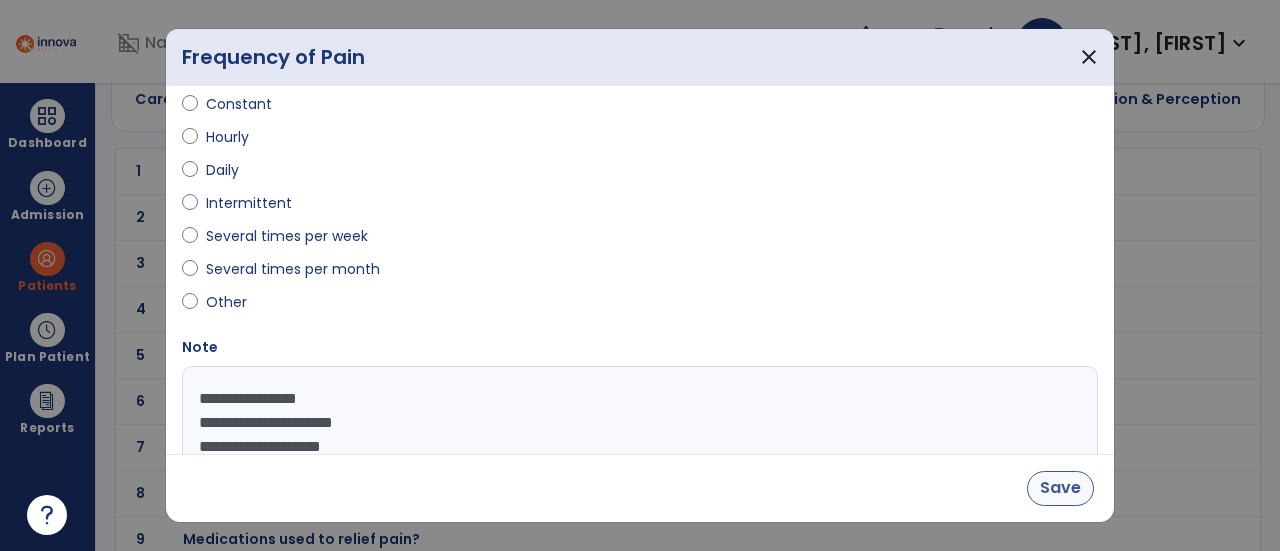 type on "**********" 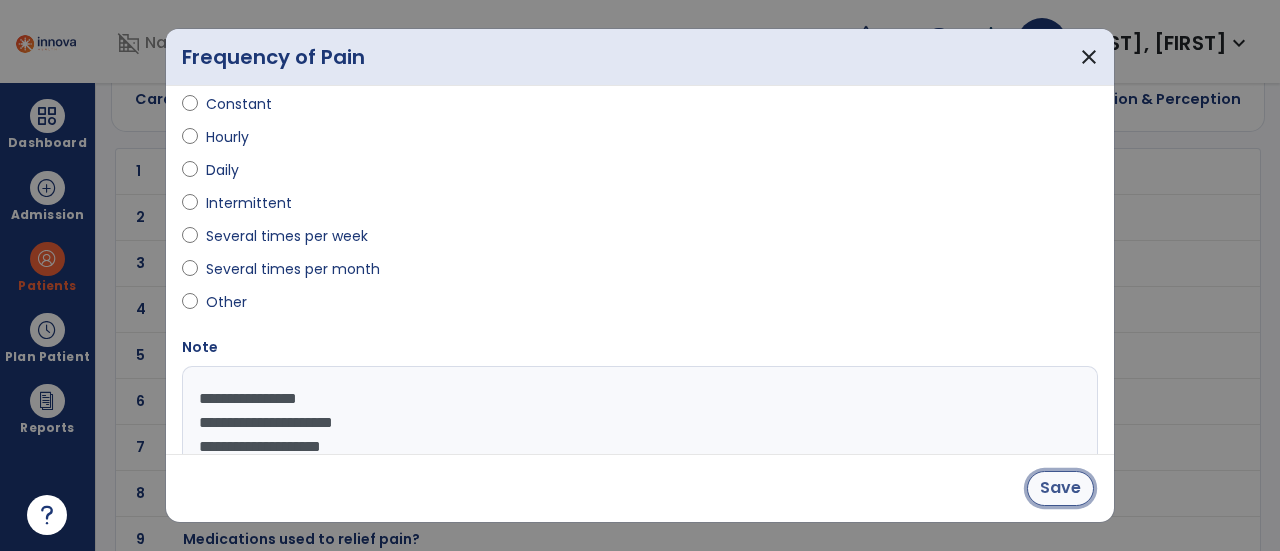 click on "Save" at bounding box center [1060, 488] 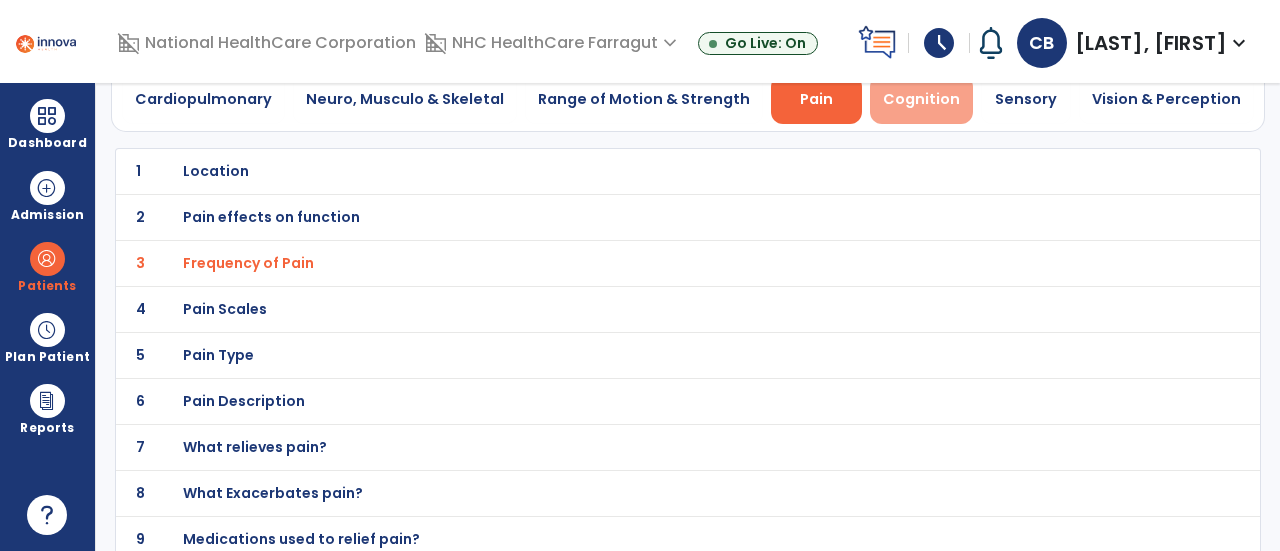 click on "Cognition" at bounding box center (921, 99) 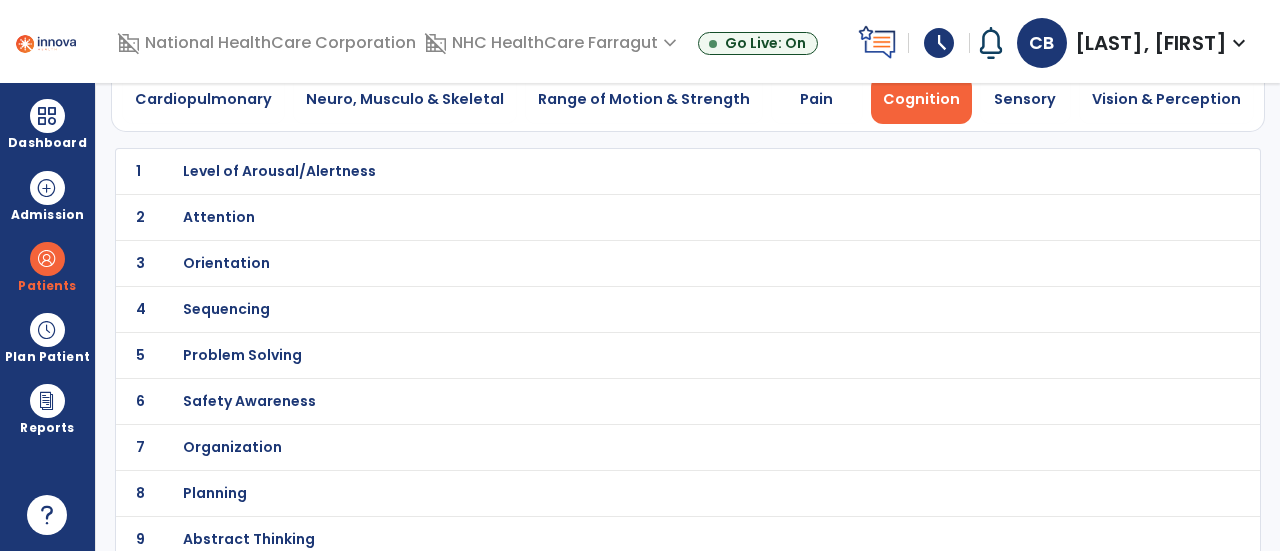 click on "Orientation" at bounding box center [279, 171] 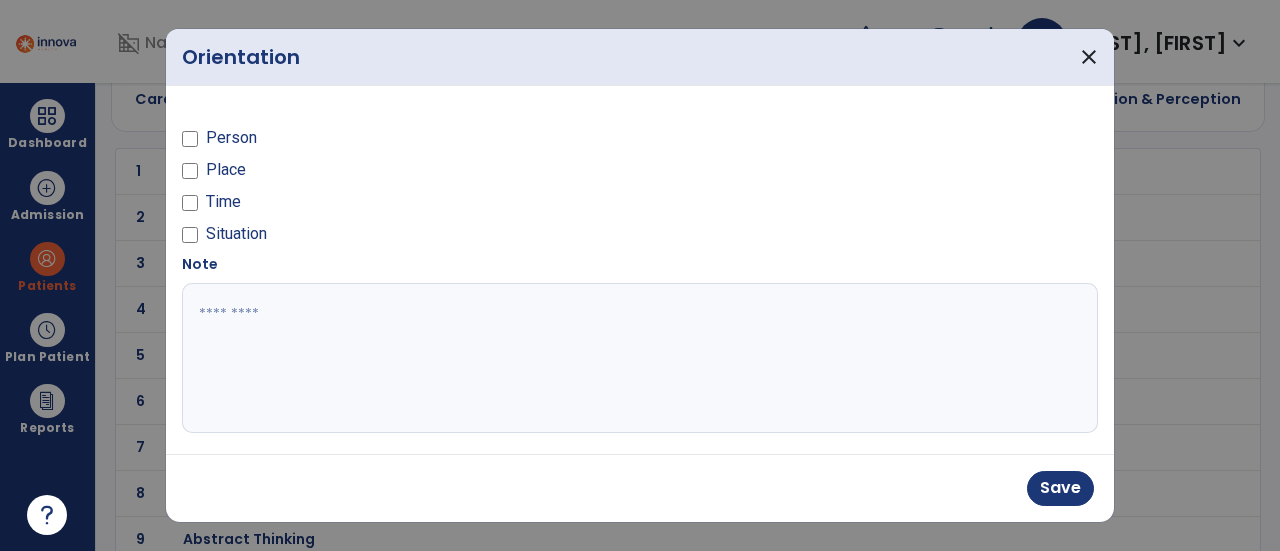 click at bounding box center (638, 358) 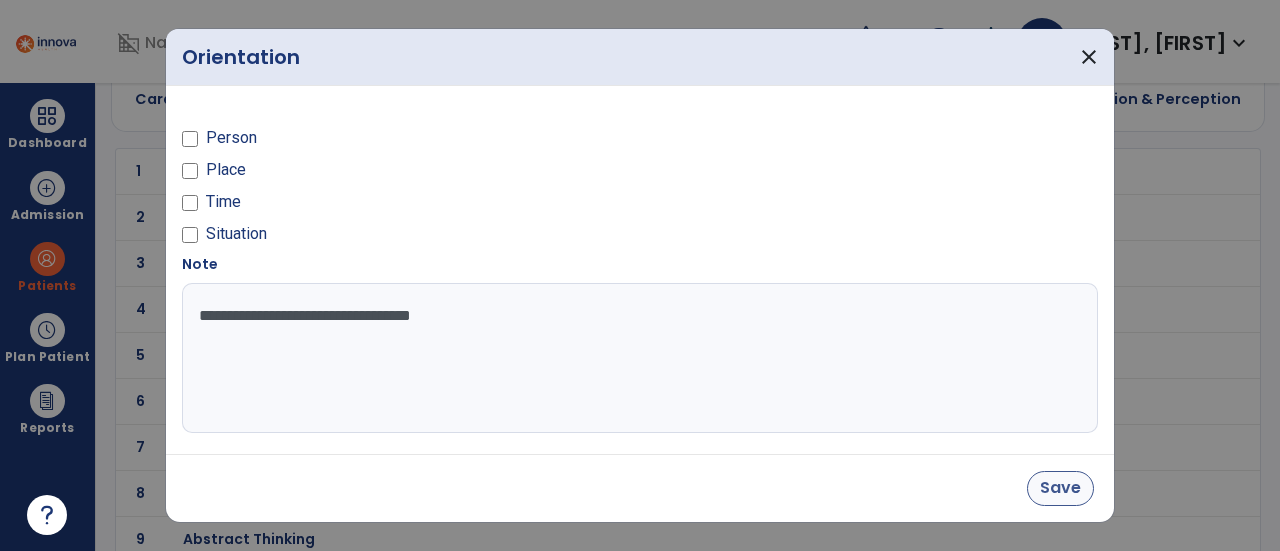 type on "**********" 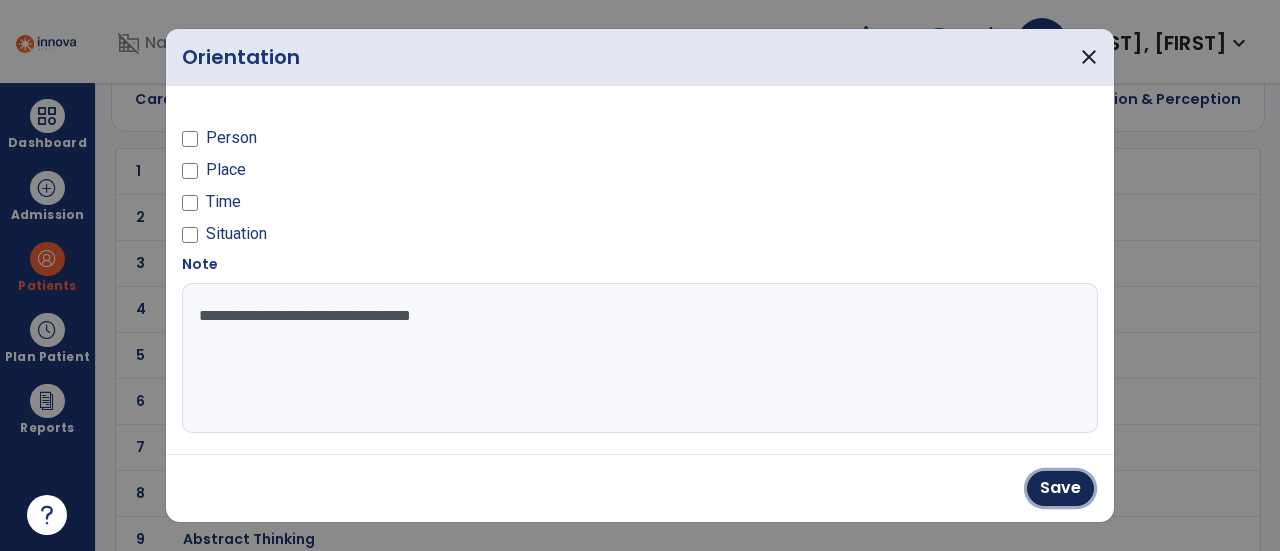 click on "Save" at bounding box center (1060, 488) 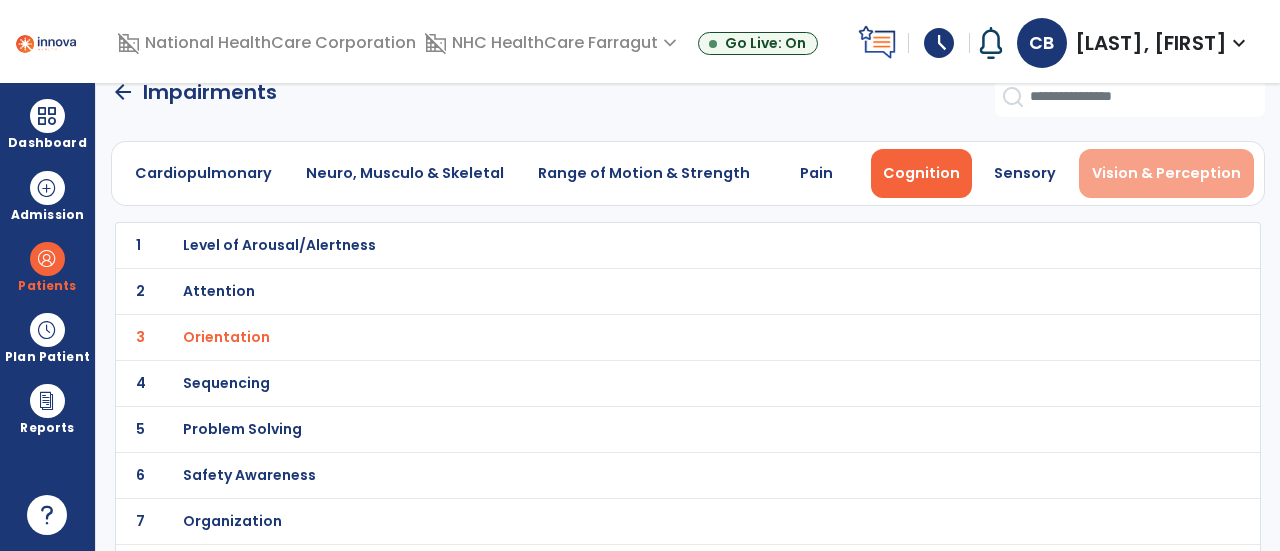 scroll, scrollTop: 0, scrollLeft: 0, axis: both 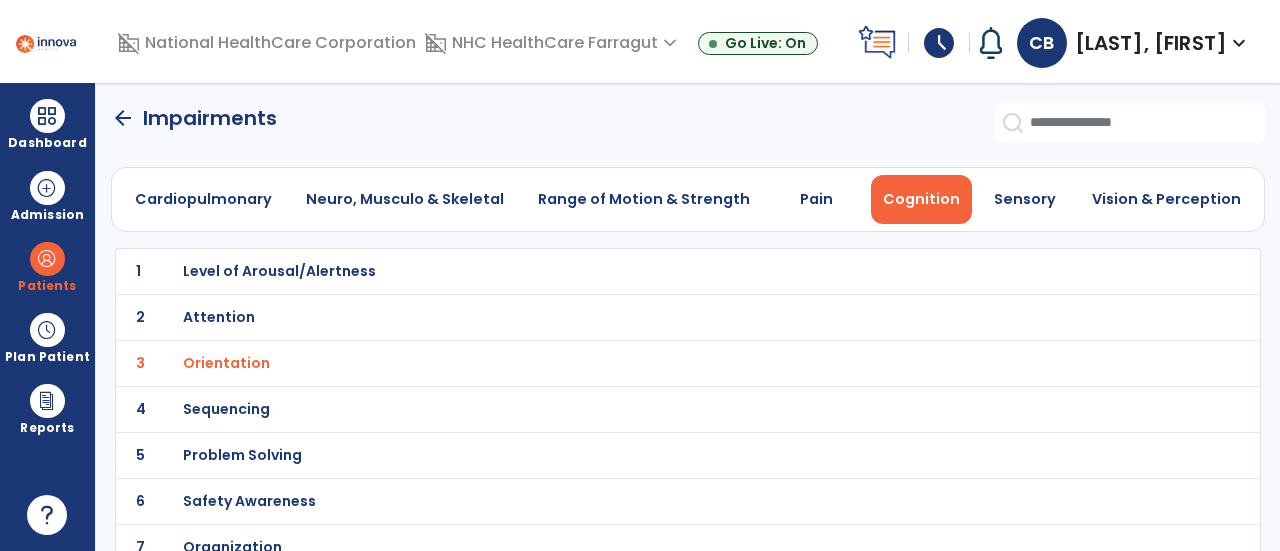 click on "arrow_back" 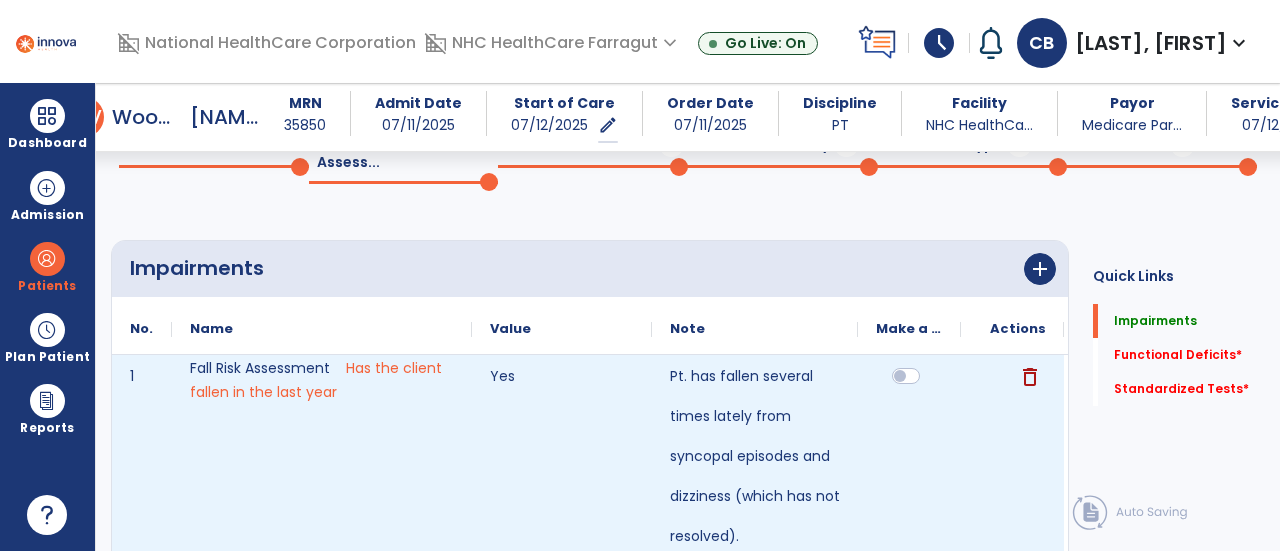 scroll, scrollTop: 200, scrollLeft: 0, axis: vertical 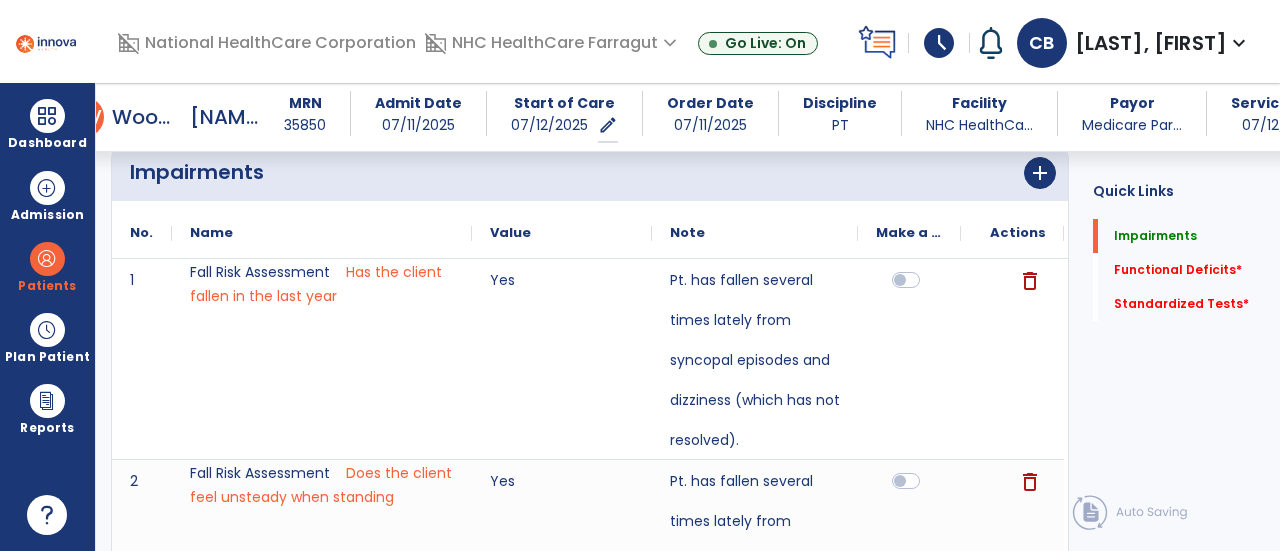 drag, startPoint x: 1150, startPoint y: 269, endPoint x: 874, endPoint y: 255, distance: 276.35486 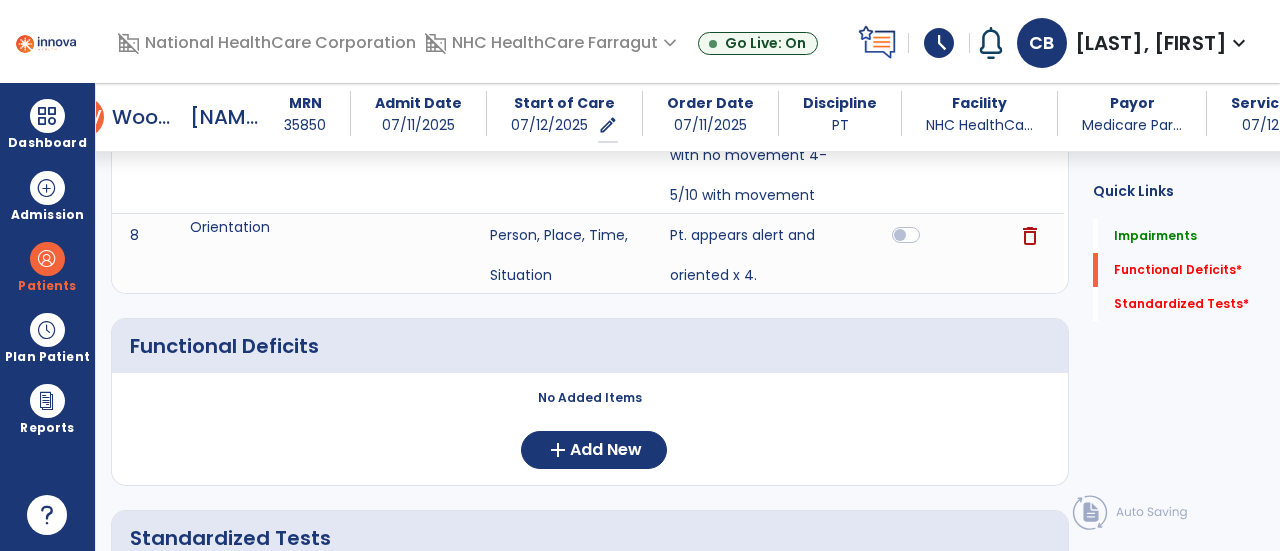 scroll, scrollTop: 1394, scrollLeft: 0, axis: vertical 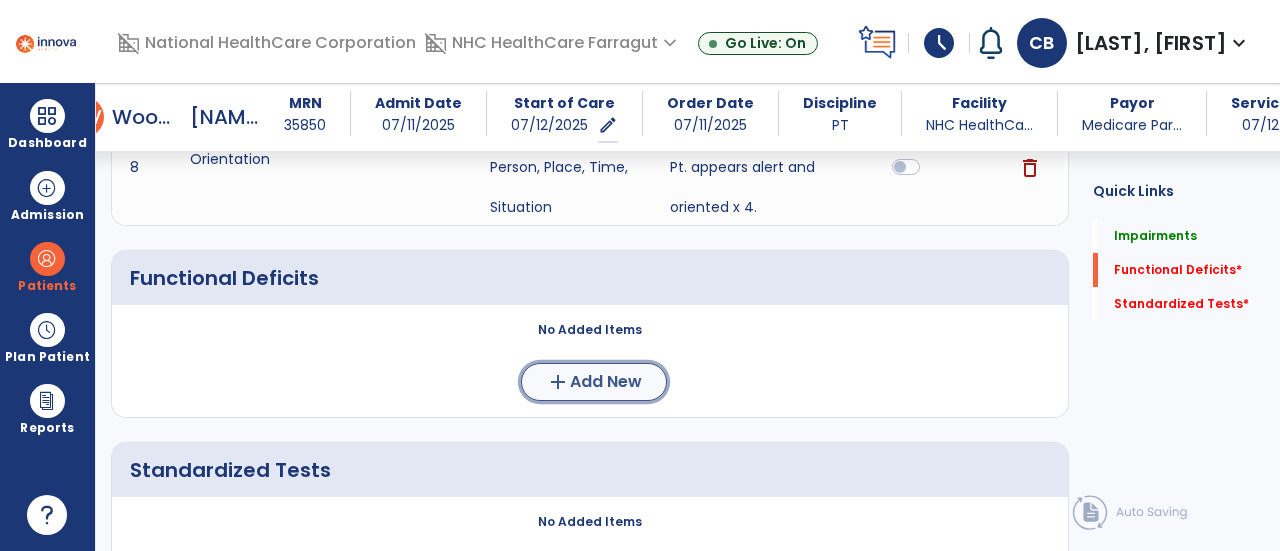 click on "add" 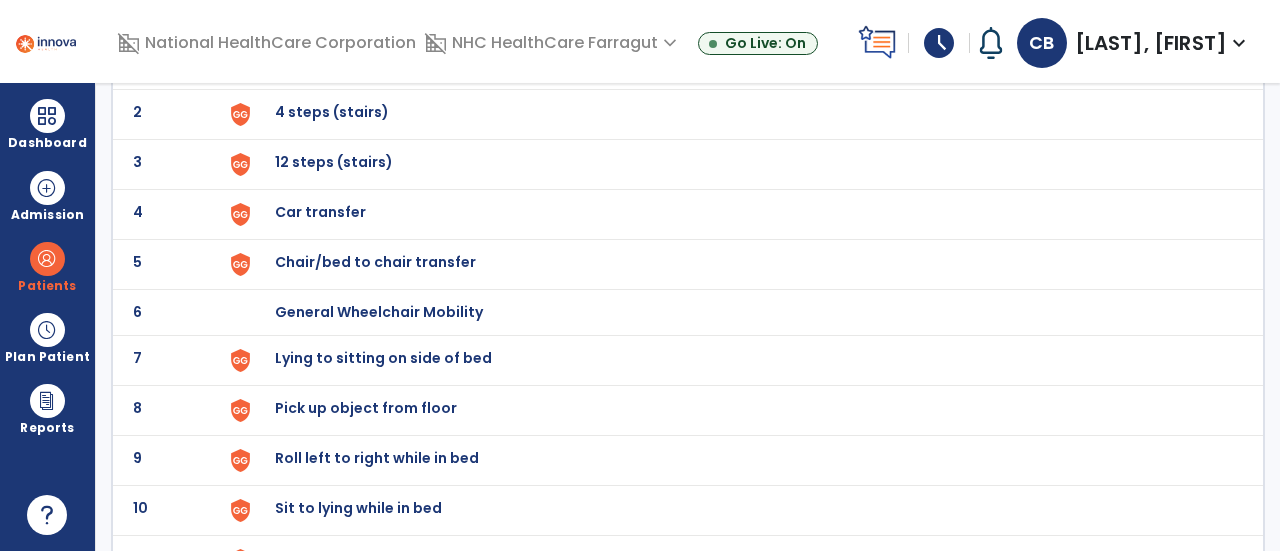 scroll, scrollTop: 300, scrollLeft: 0, axis: vertical 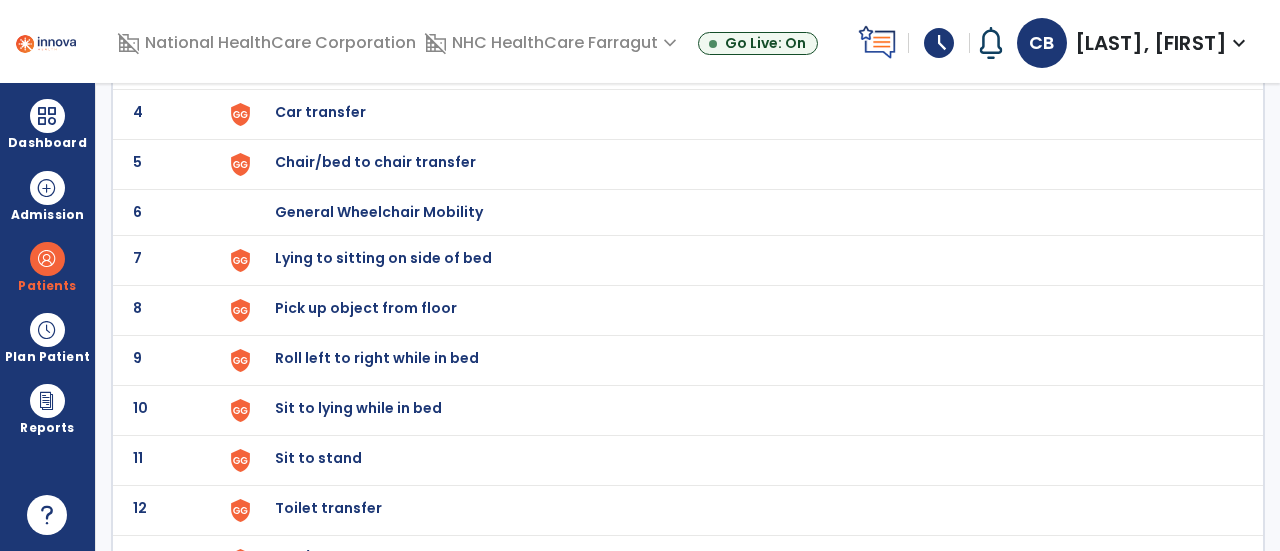 click on "Roll left to right while in bed" at bounding box center (321, -38) 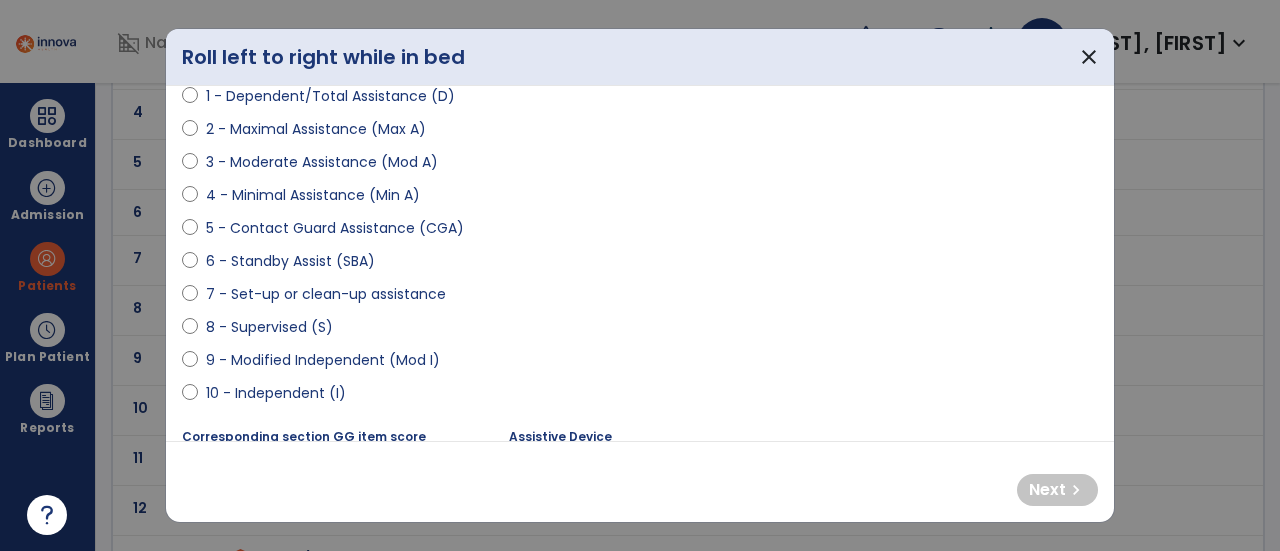 scroll, scrollTop: 300, scrollLeft: 0, axis: vertical 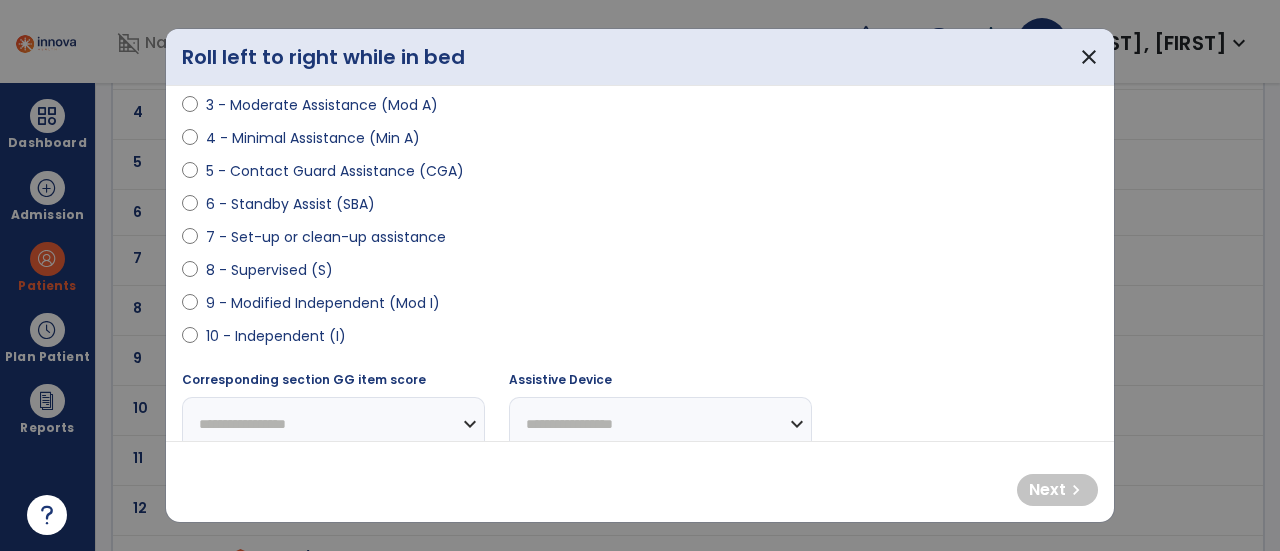 select on "**********" 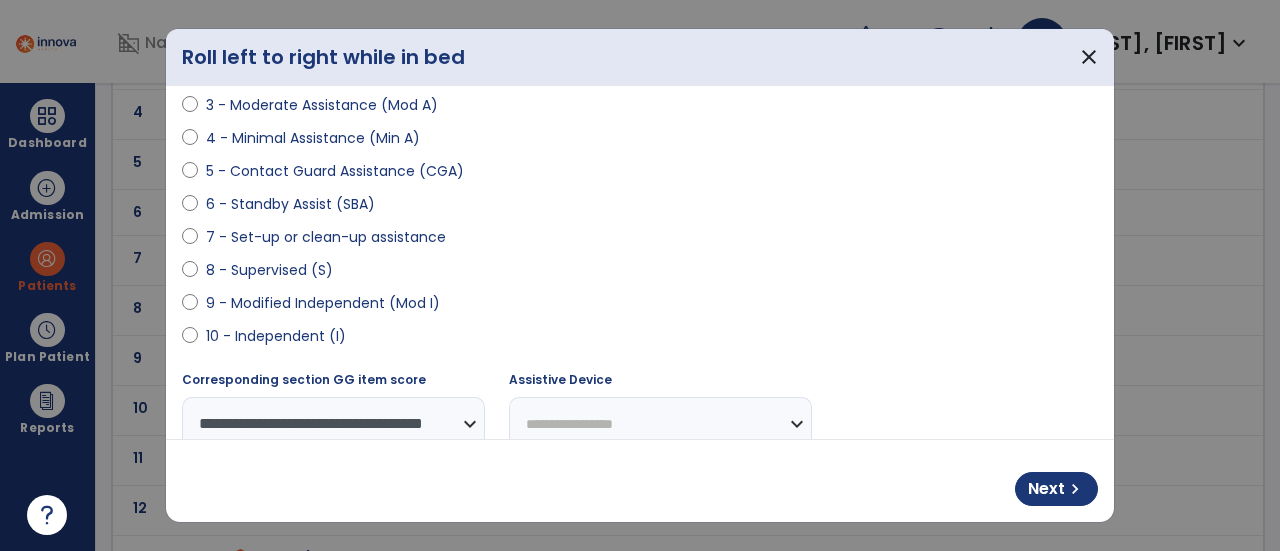 click on "**********" at bounding box center (660, 424) 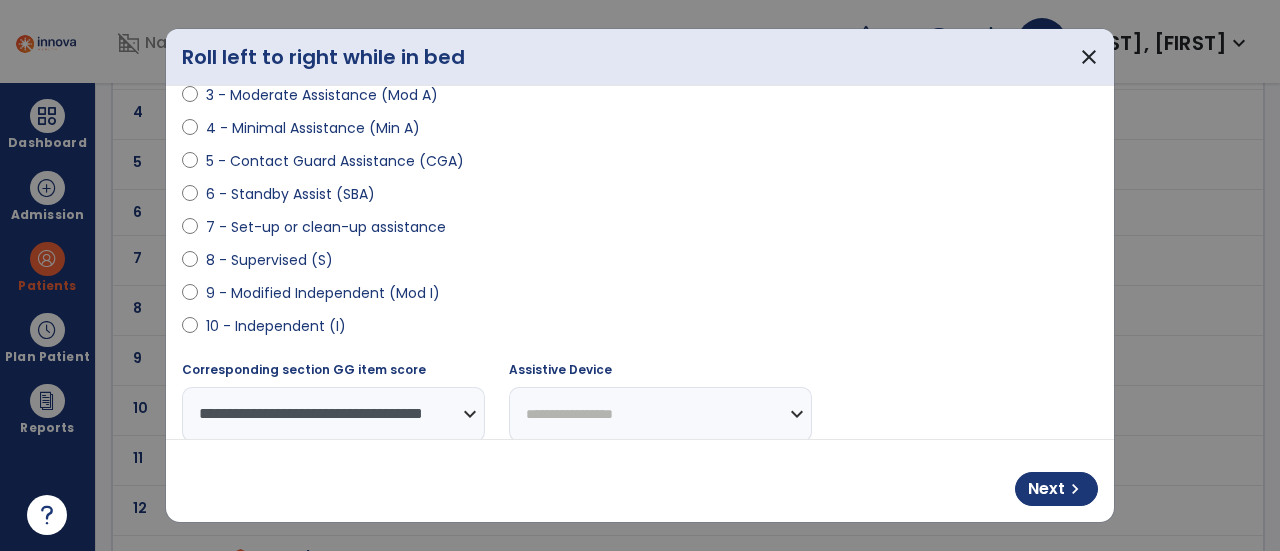select on "*********" 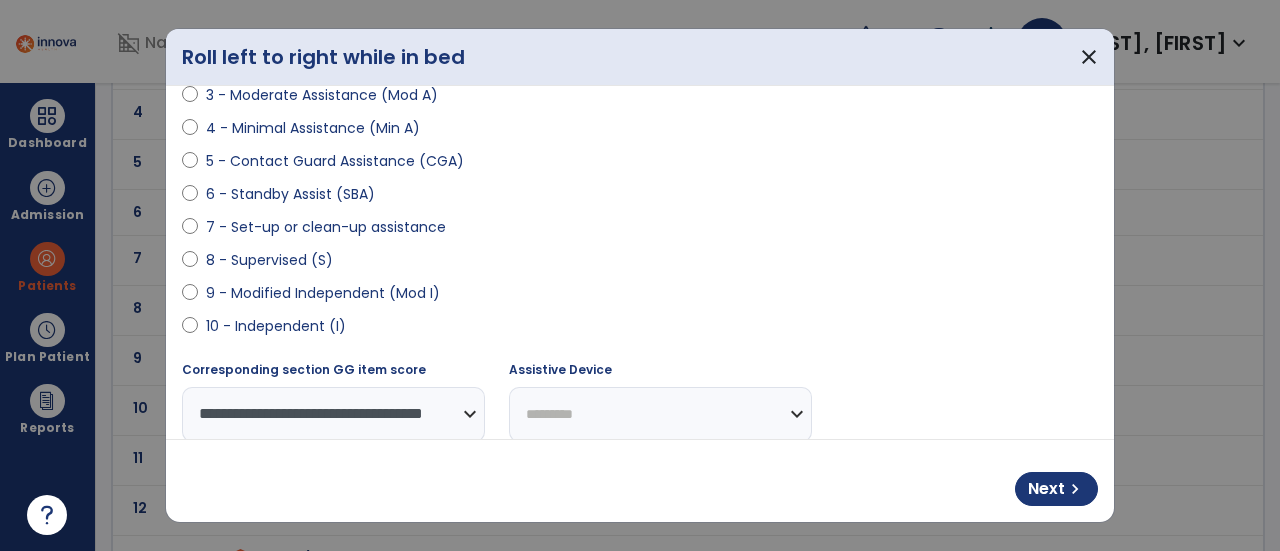 click on "**********" at bounding box center [660, 414] 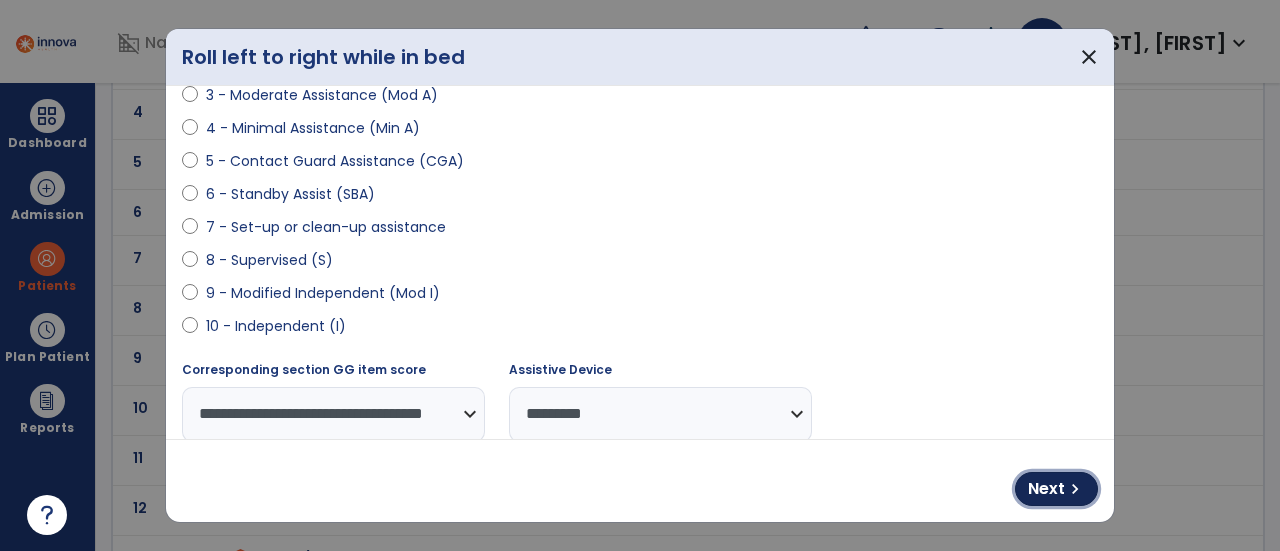 drag, startPoint x: 1076, startPoint y: 494, endPoint x: 1000, endPoint y: 441, distance: 92.65527 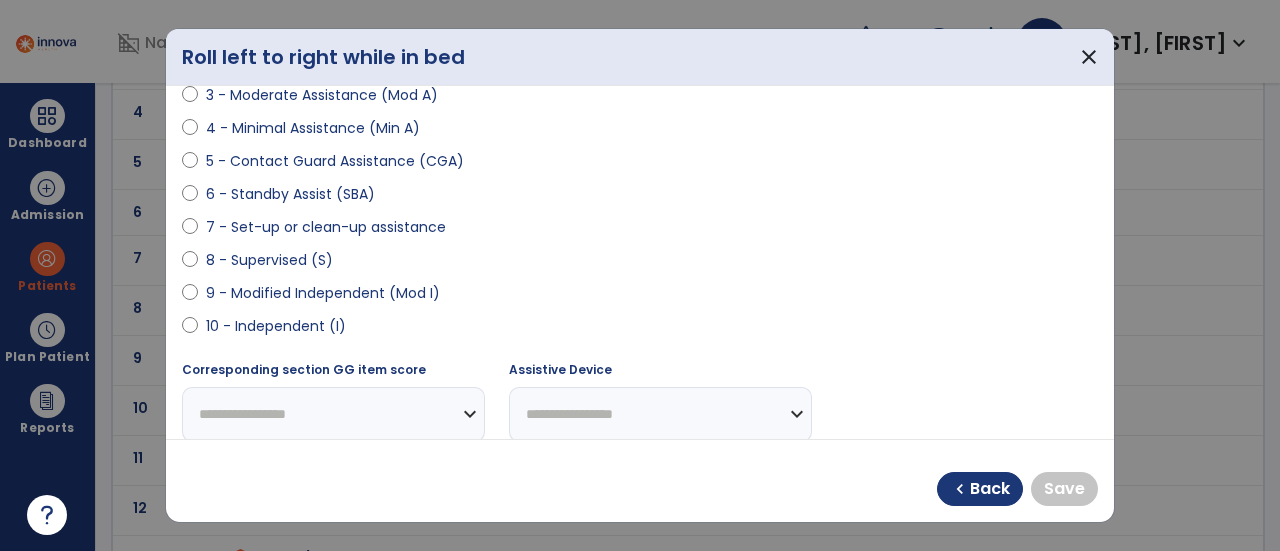 select on "**********" 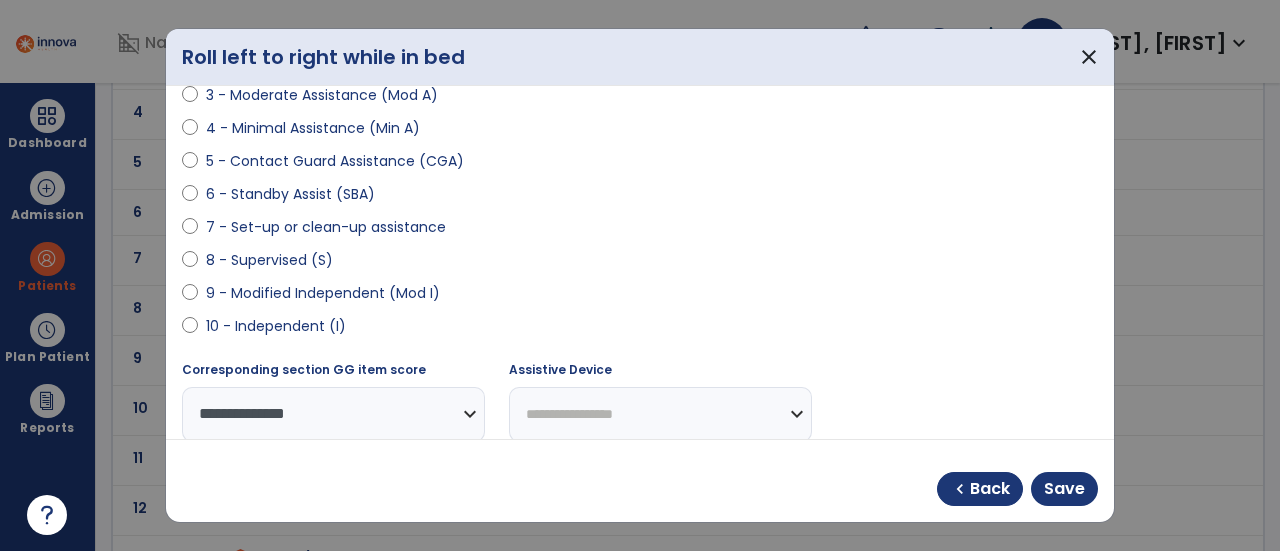 click on "**********" at bounding box center (660, 414) 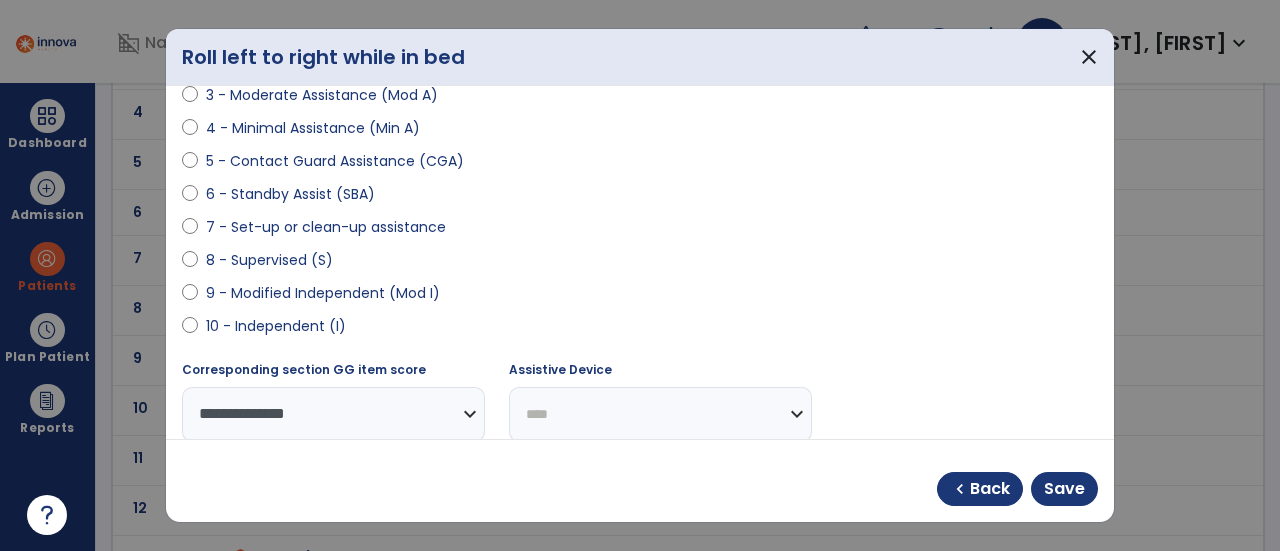 click on "**********" at bounding box center [660, 414] 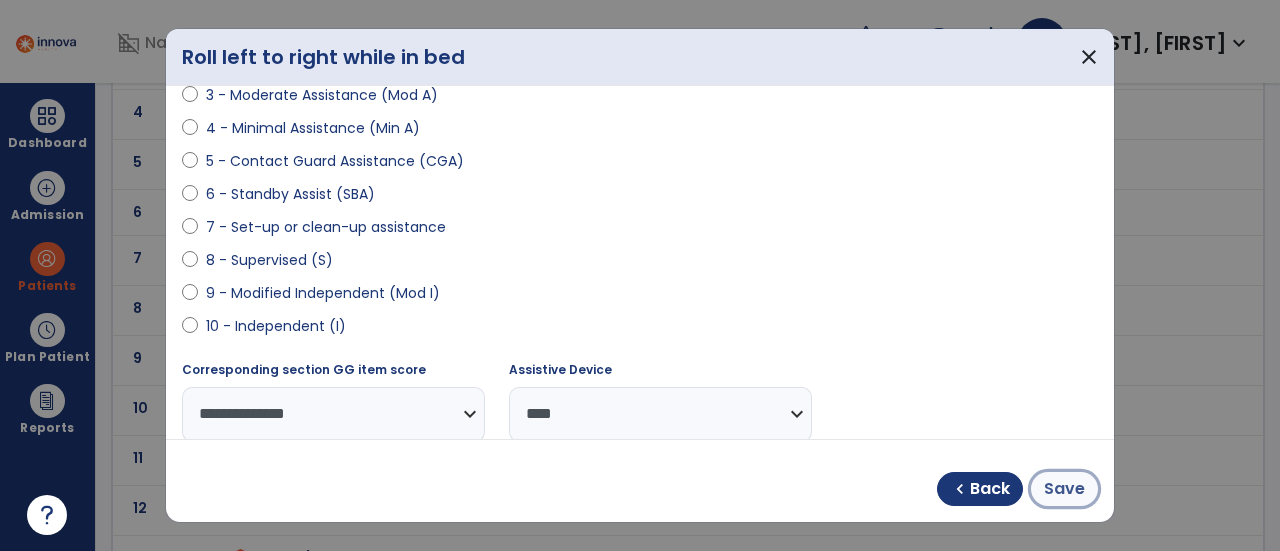 click on "Save" at bounding box center [1064, 489] 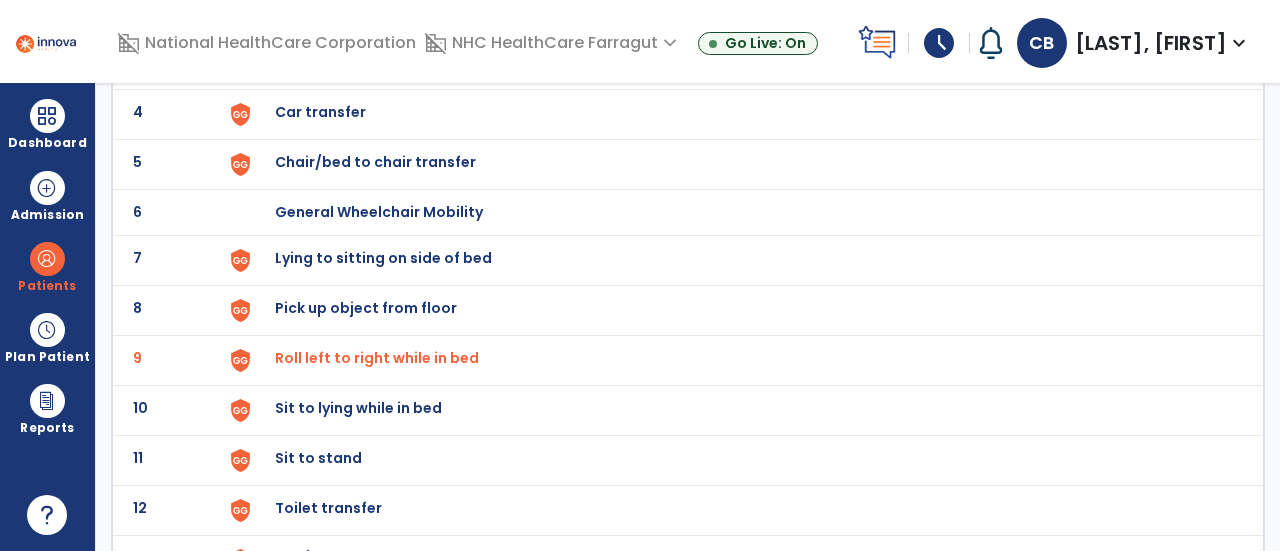 click on "Lying to sitting on side of bed" at bounding box center (321, -38) 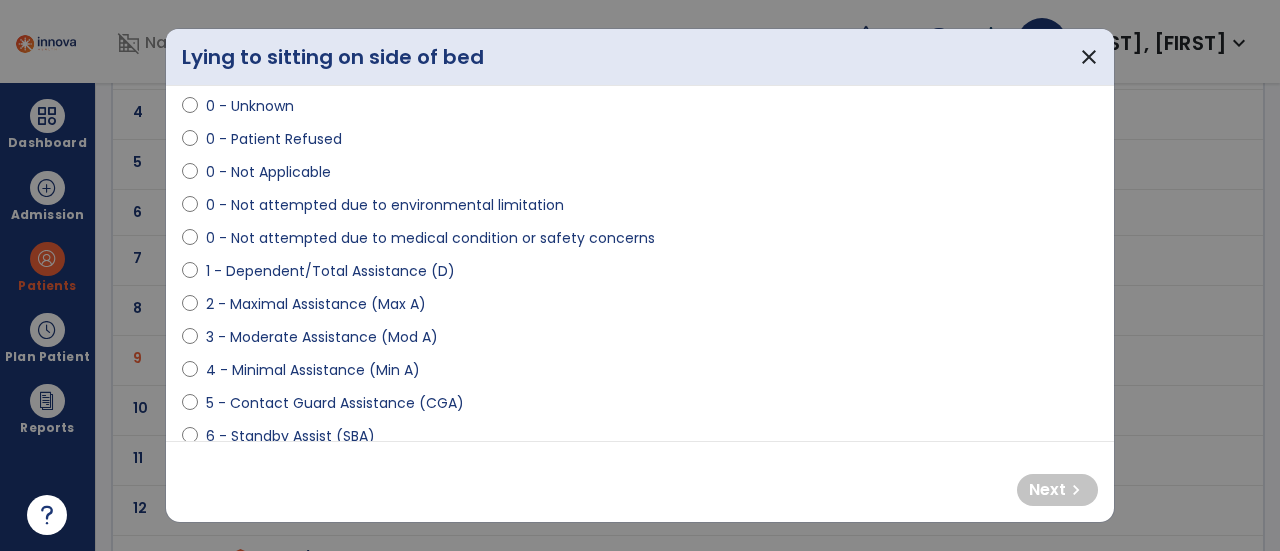 scroll, scrollTop: 100, scrollLeft: 0, axis: vertical 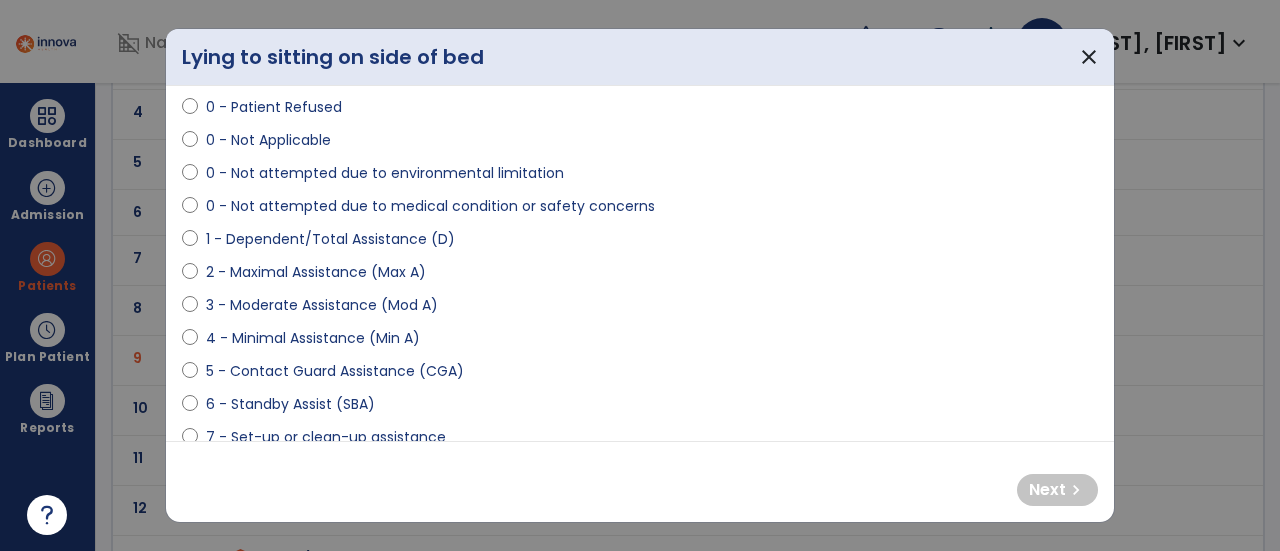 select on "**********" 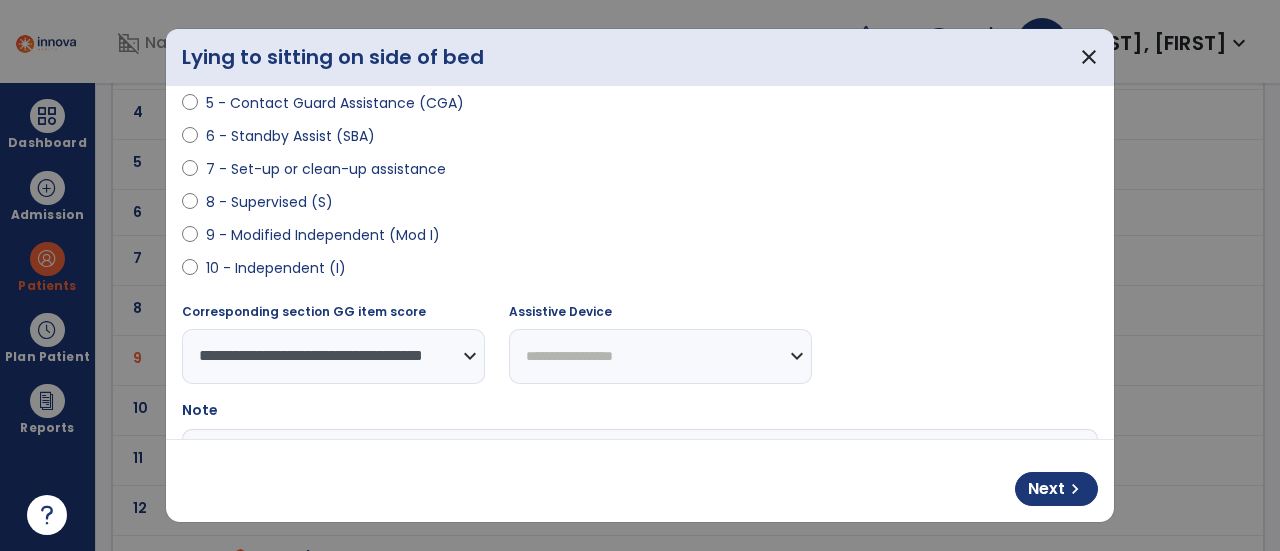 scroll, scrollTop: 400, scrollLeft: 0, axis: vertical 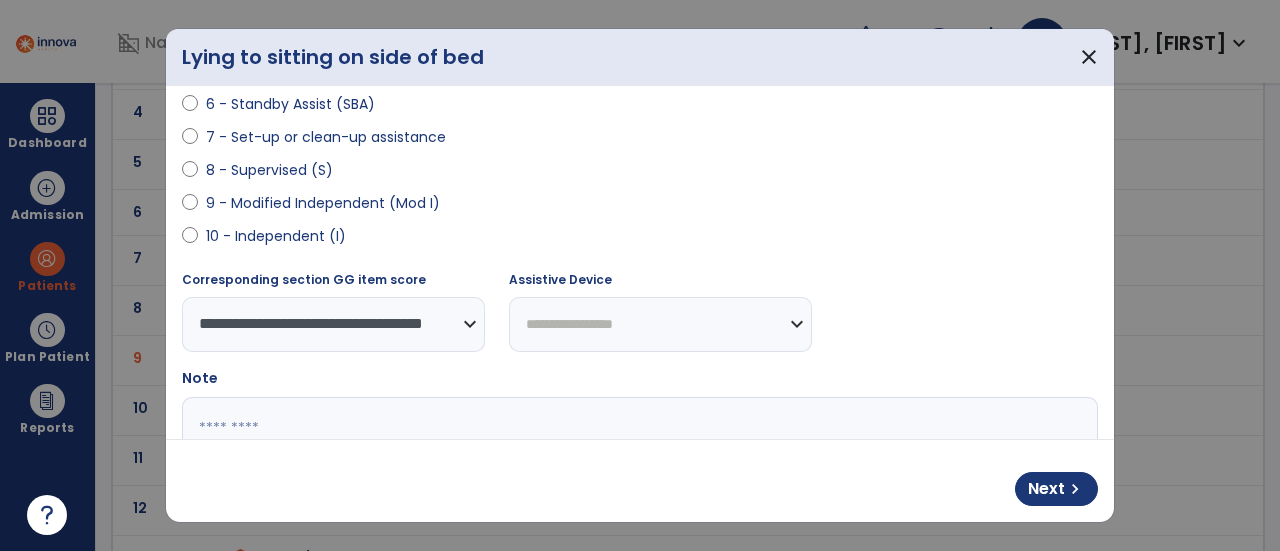 click on "**********" at bounding box center [660, 324] 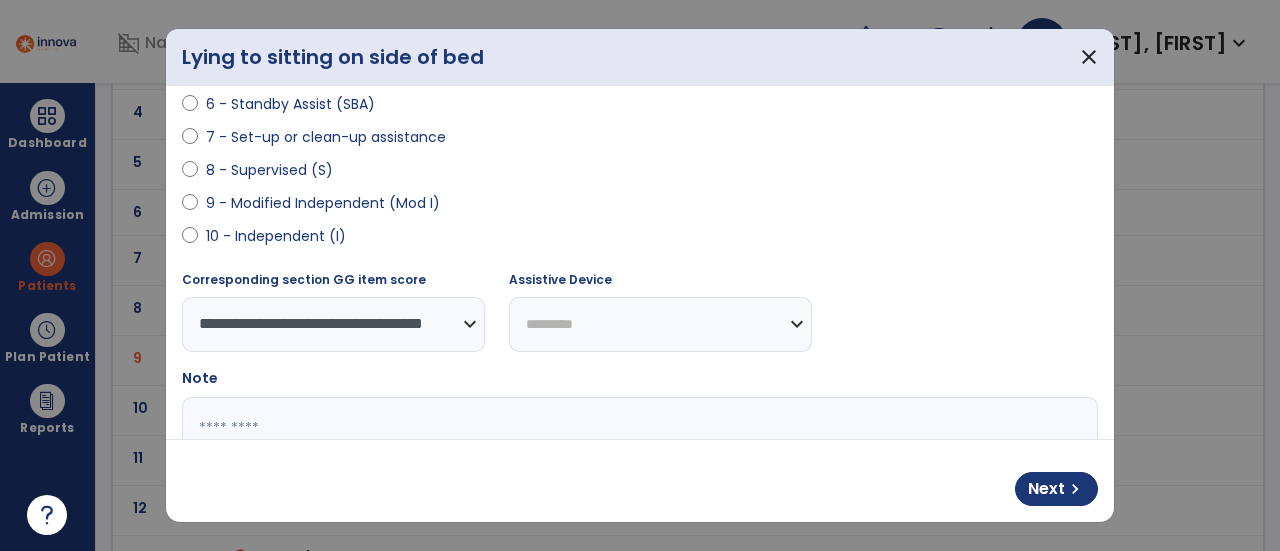 click on "**********" at bounding box center [660, 324] 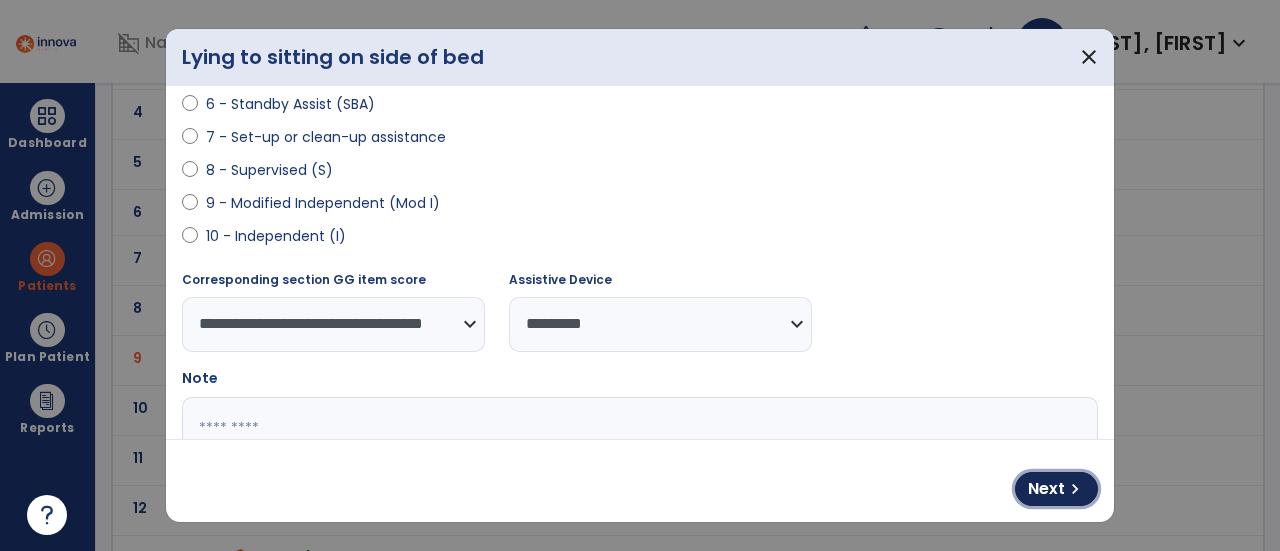drag, startPoint x: 1057, startPoint y: 497, endPoint x: 1024, endPoint y: 469, distance: 43.27817 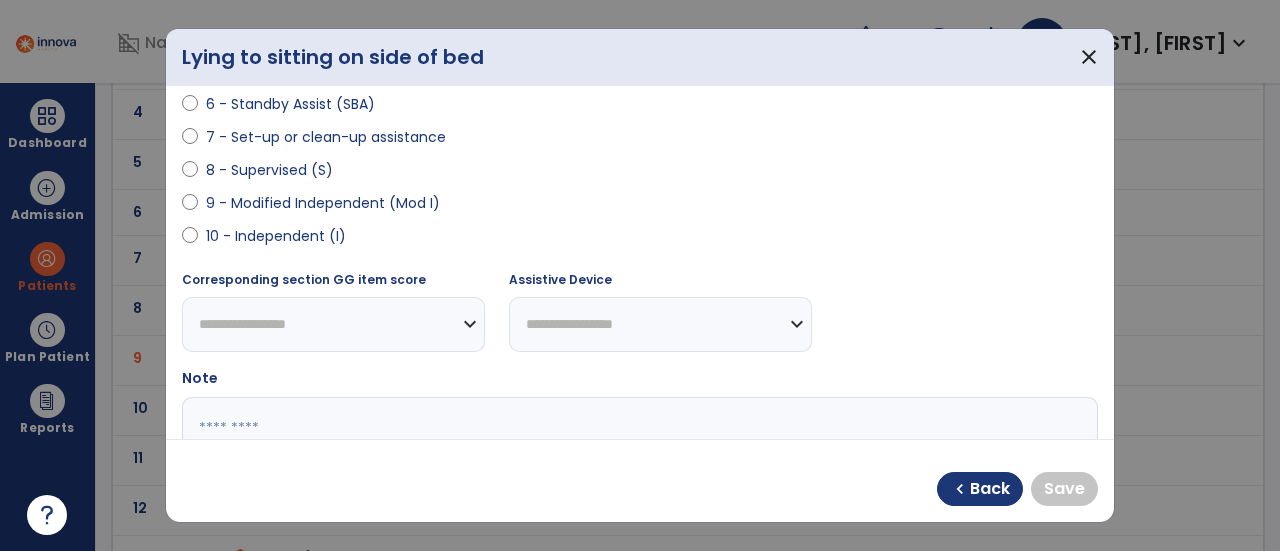 click on "10 - Independent (I)" at bounding box center [640, 240] 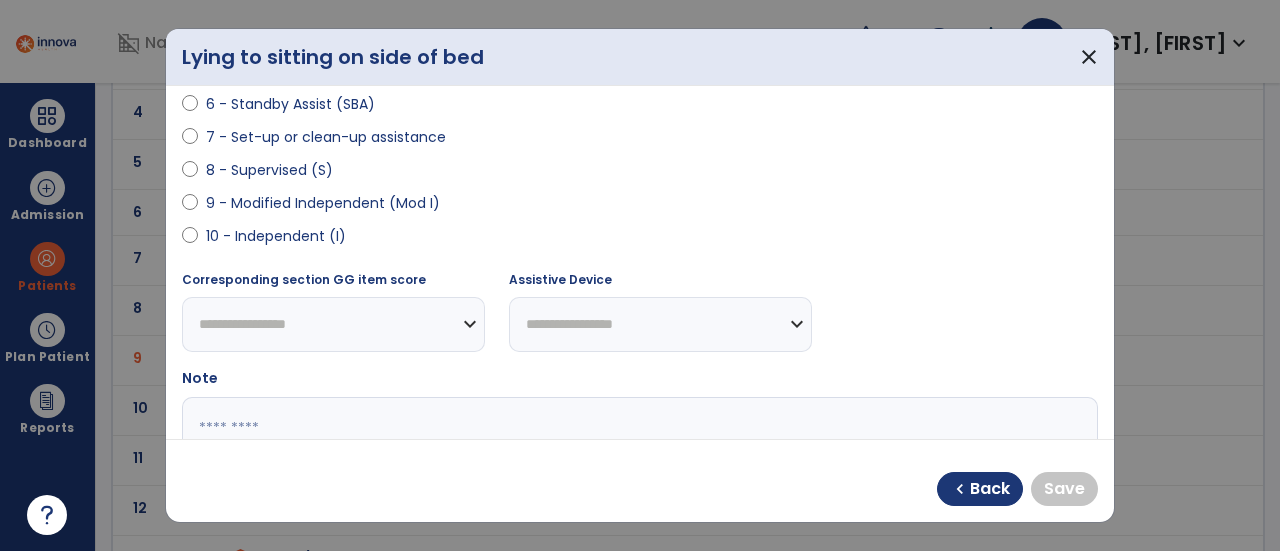 select on "**********" 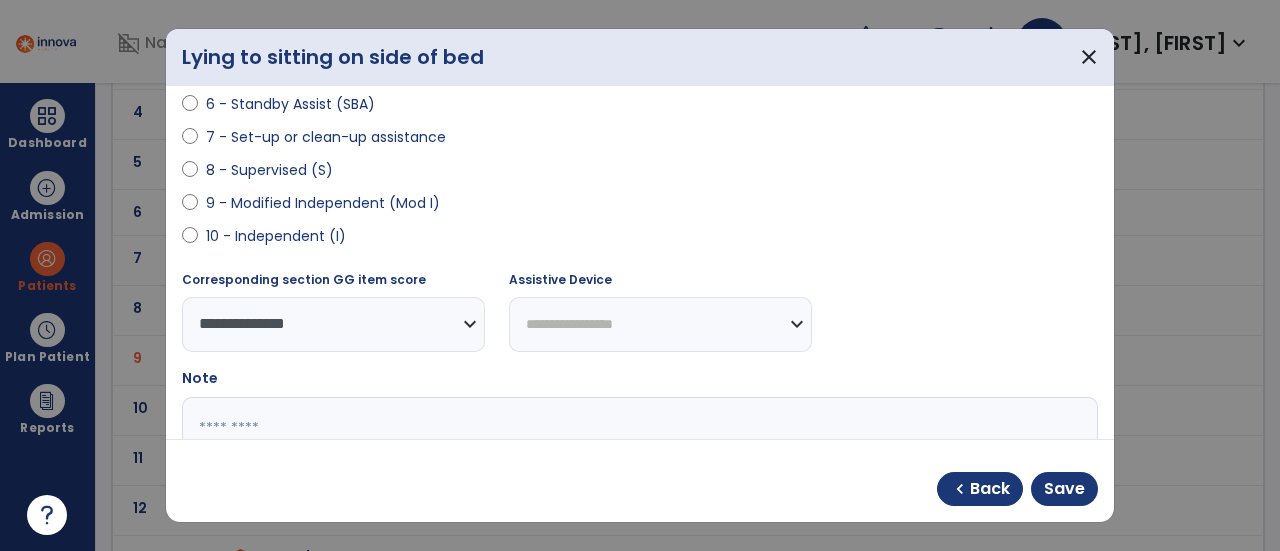 click on "**********" at bounding box center (660, 324) 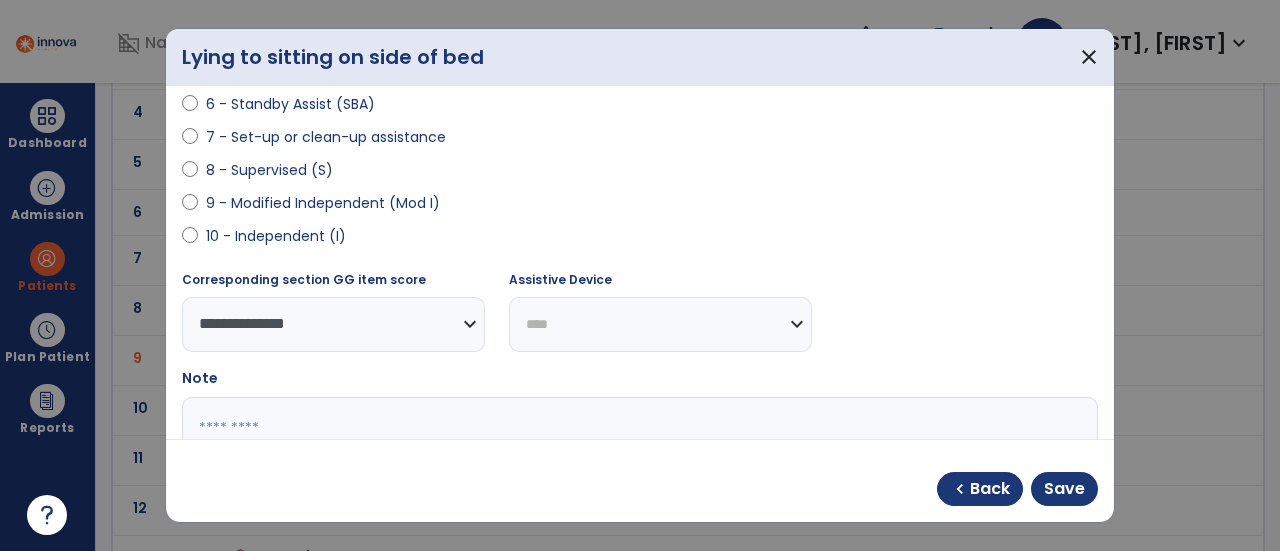 click on "**********" at bounding box center (660, 324) 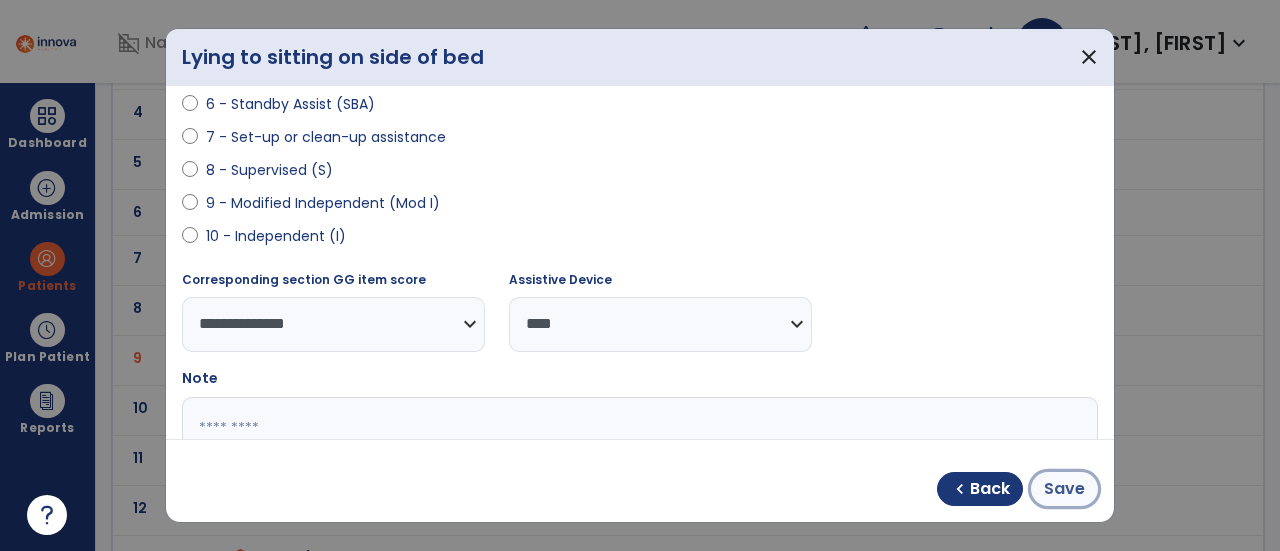 click on "Save" at bounding box center (1064, 489) 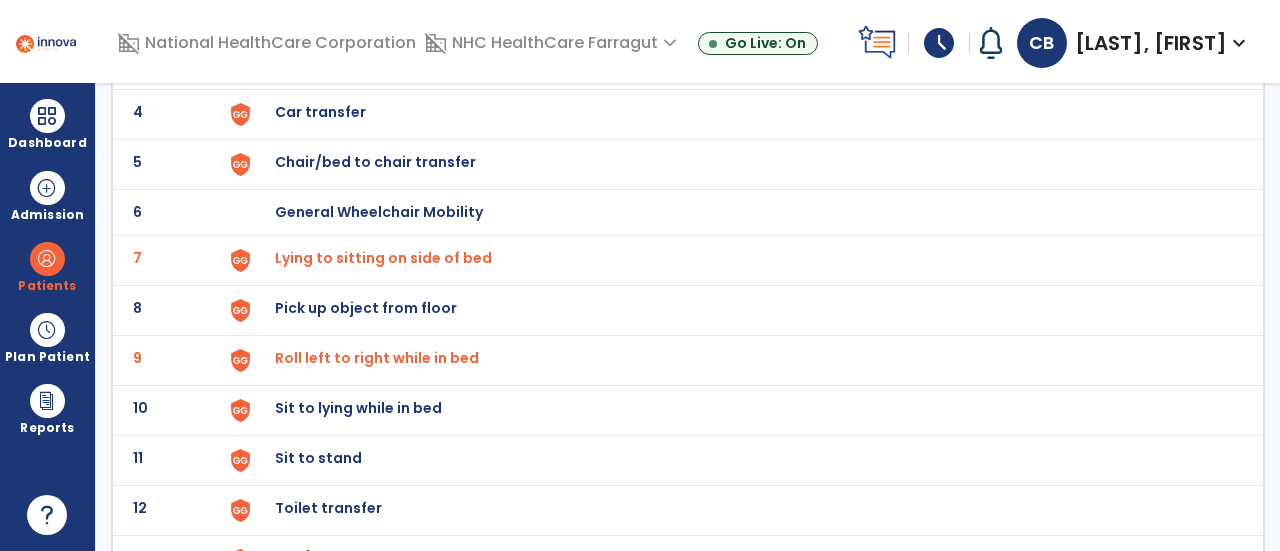 click on "Sit to lying while in bed" at bounding box center [321, -38] 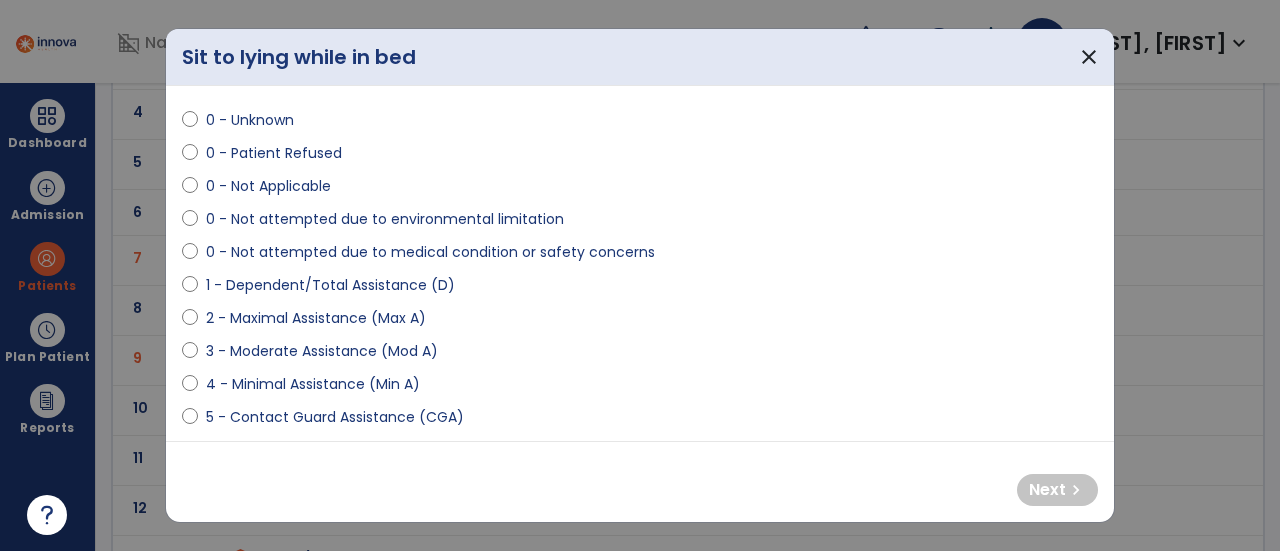 scroll, scrollTop: 100, scrollLeft: 0, axis: vertical 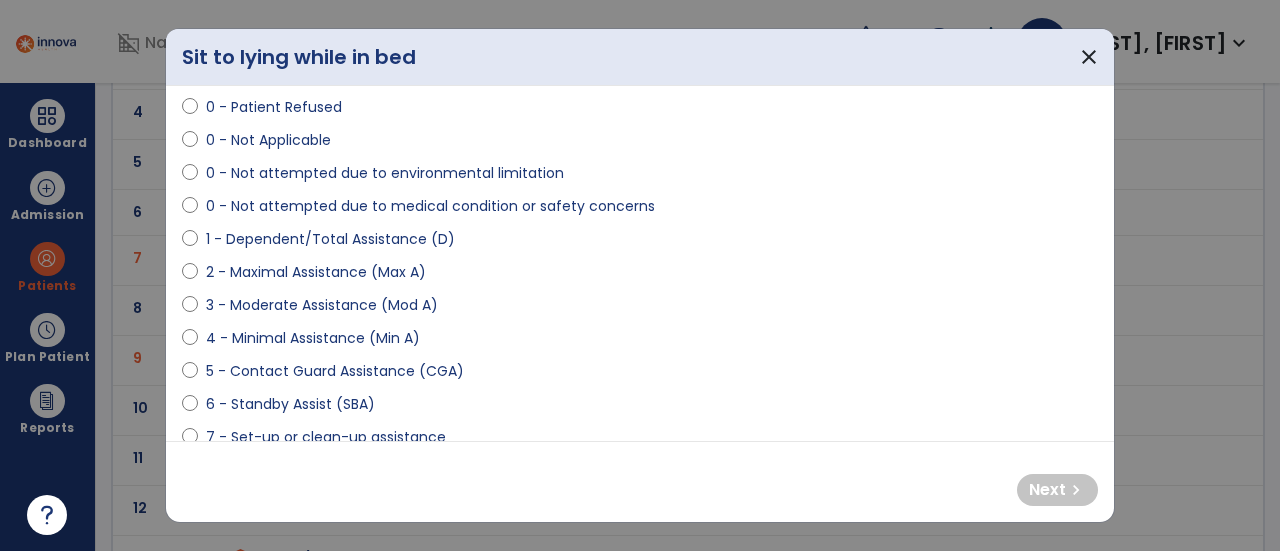 select on "**********" 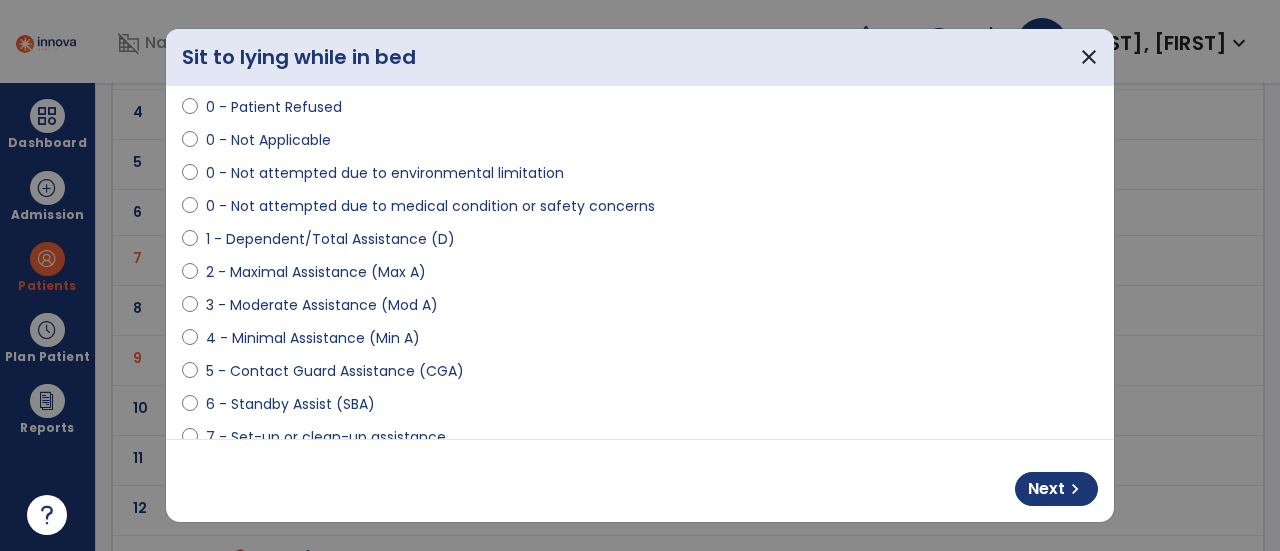 scroll, scrollTop: 300, scrollLeft: 0, axis: vertical 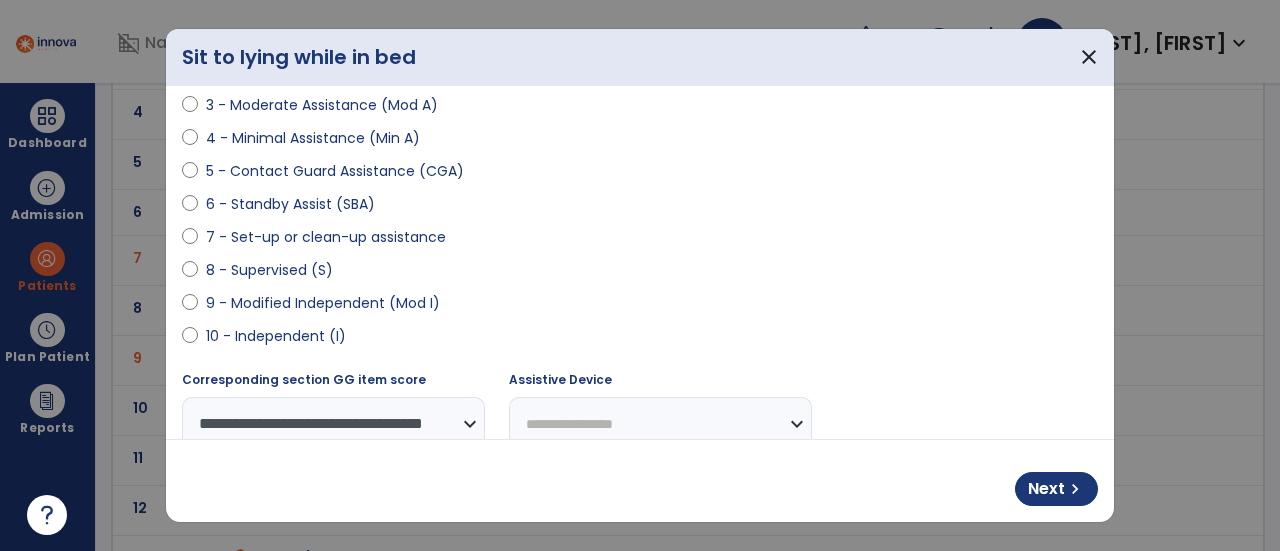 click on "**********" at bounding box center [660, 424] 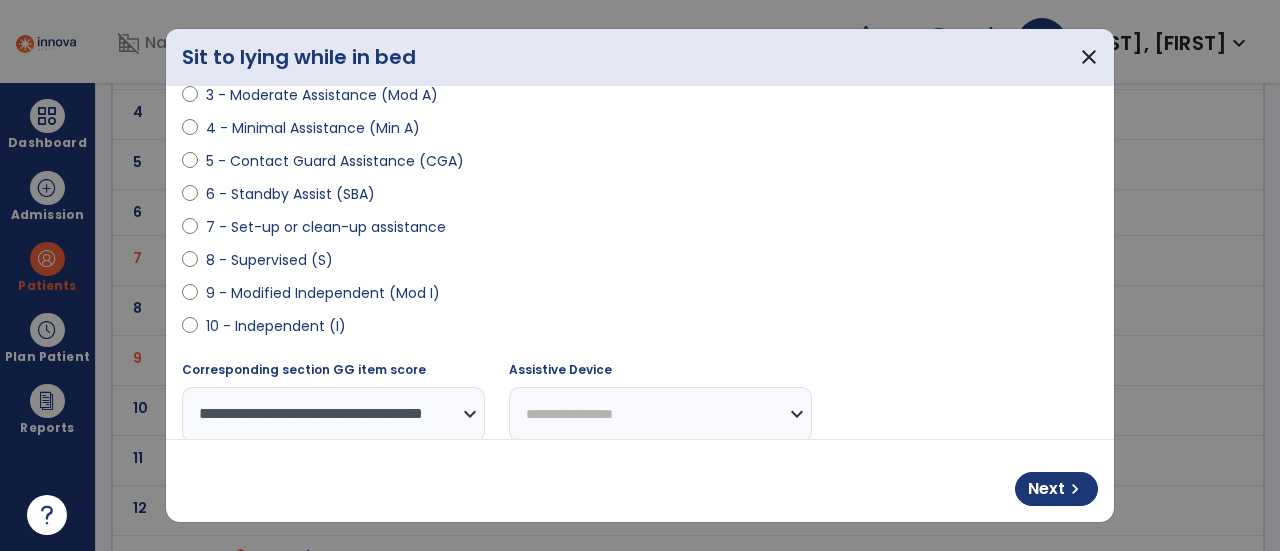 select on "*********" 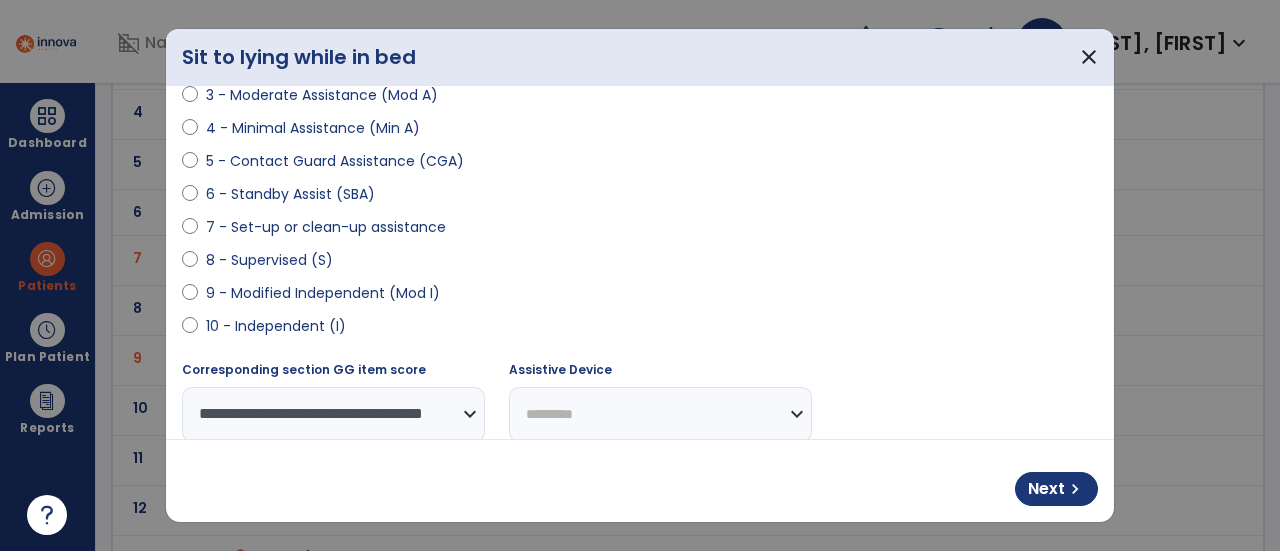 click on "**********" at bounding box center (660, 414) 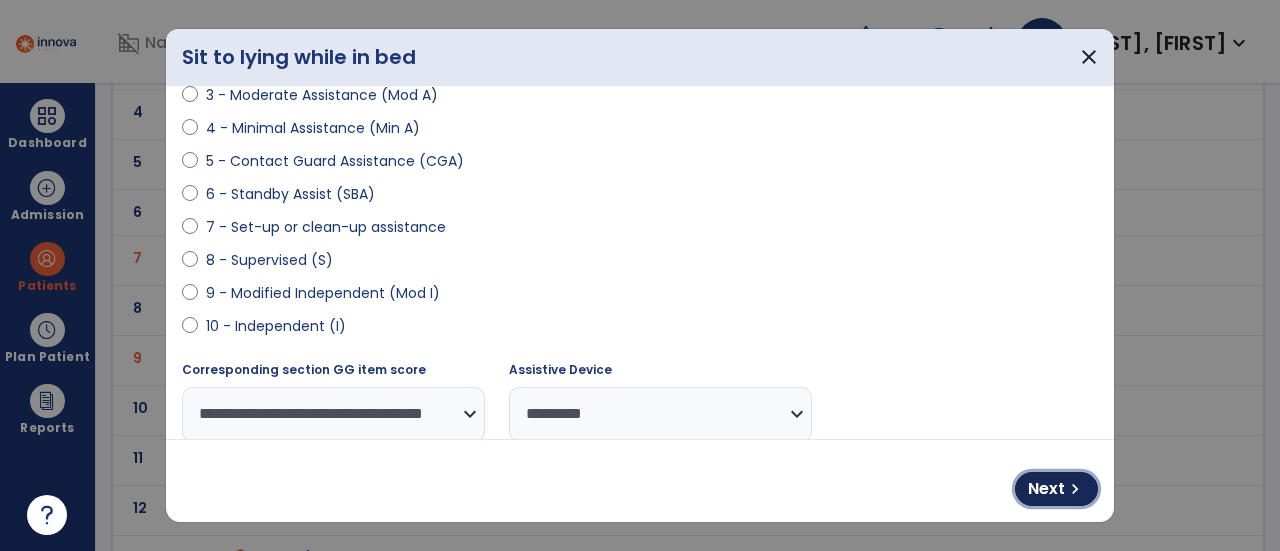 drag, startPoint x: 1050, startPoint y: 485, endPoint x: 839, endPoint y: 443, distance: 215.1395 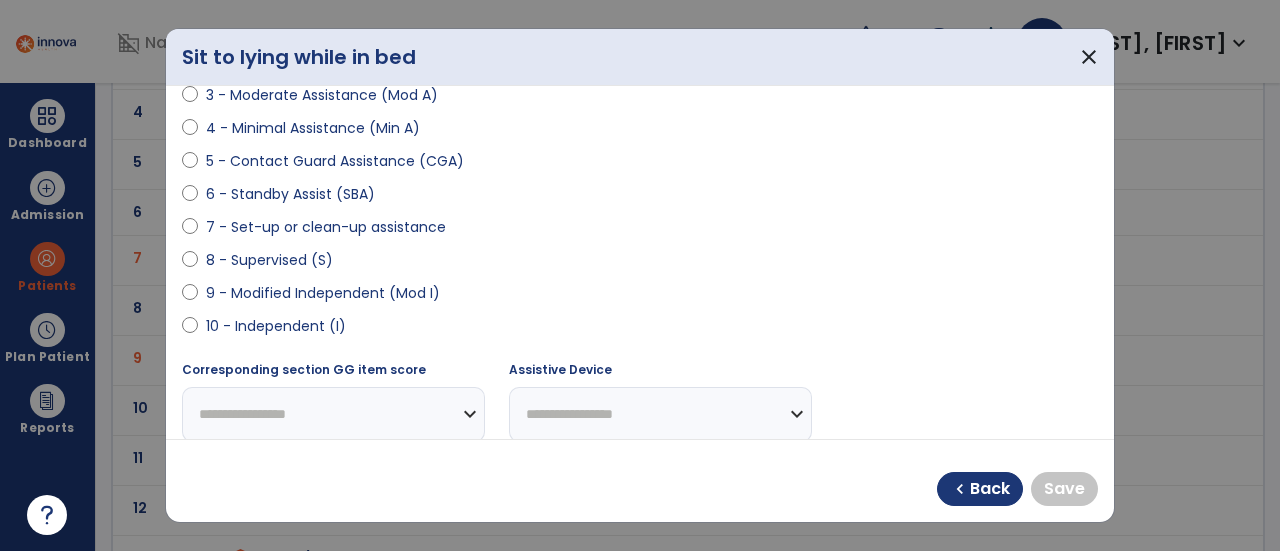 click on "**********" at bounding box center (640, 262) 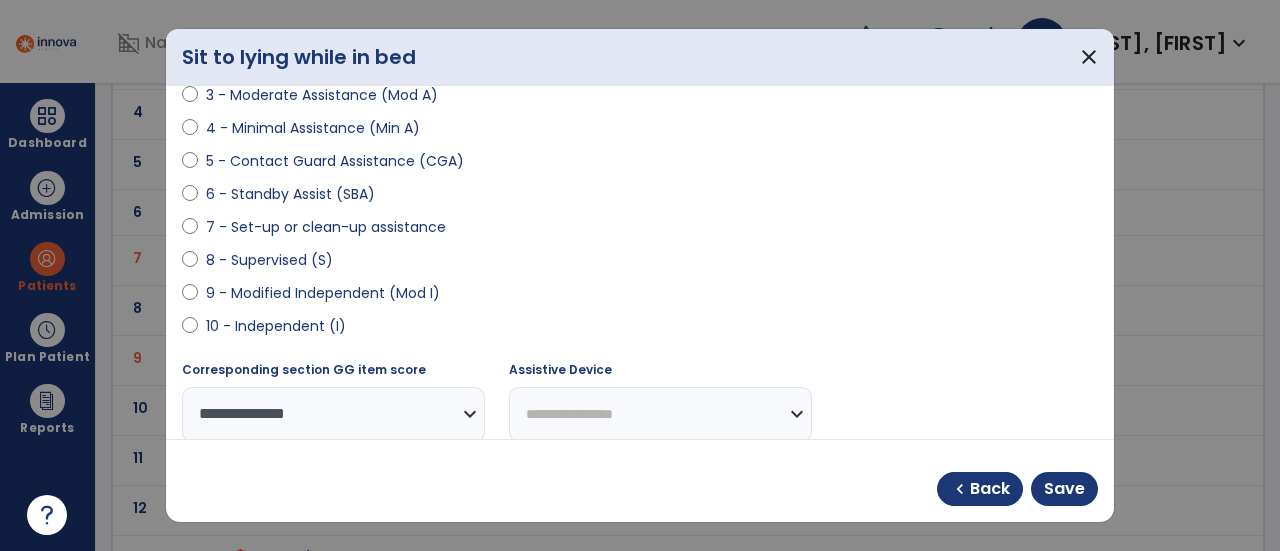 click on "**********" at bounding box center [660, 414] 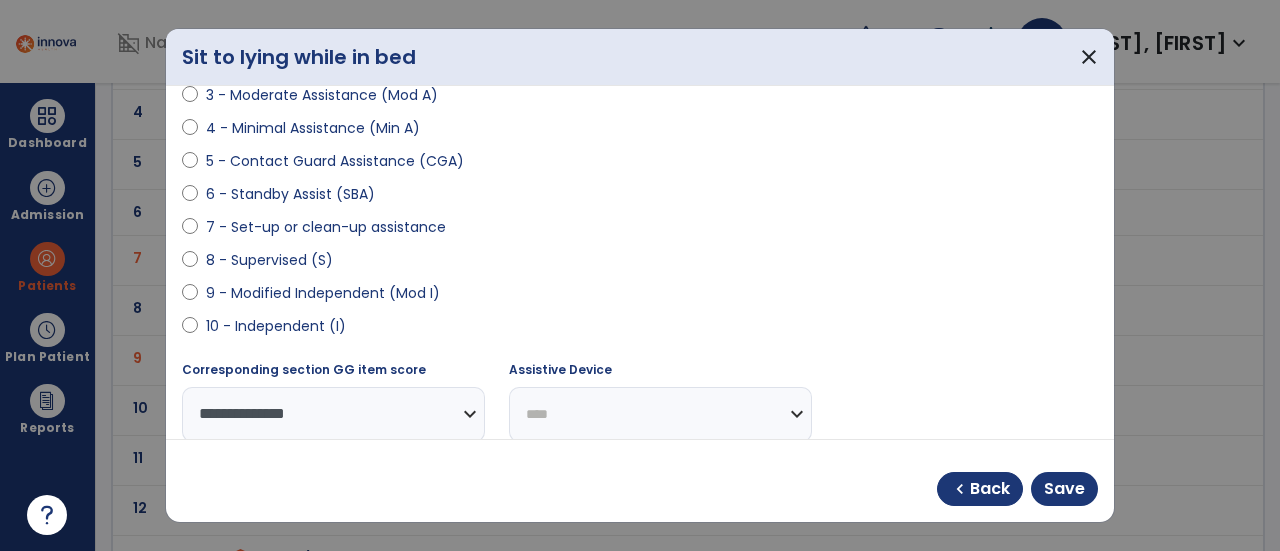 click on "**********" at bounding box center (660, 414) 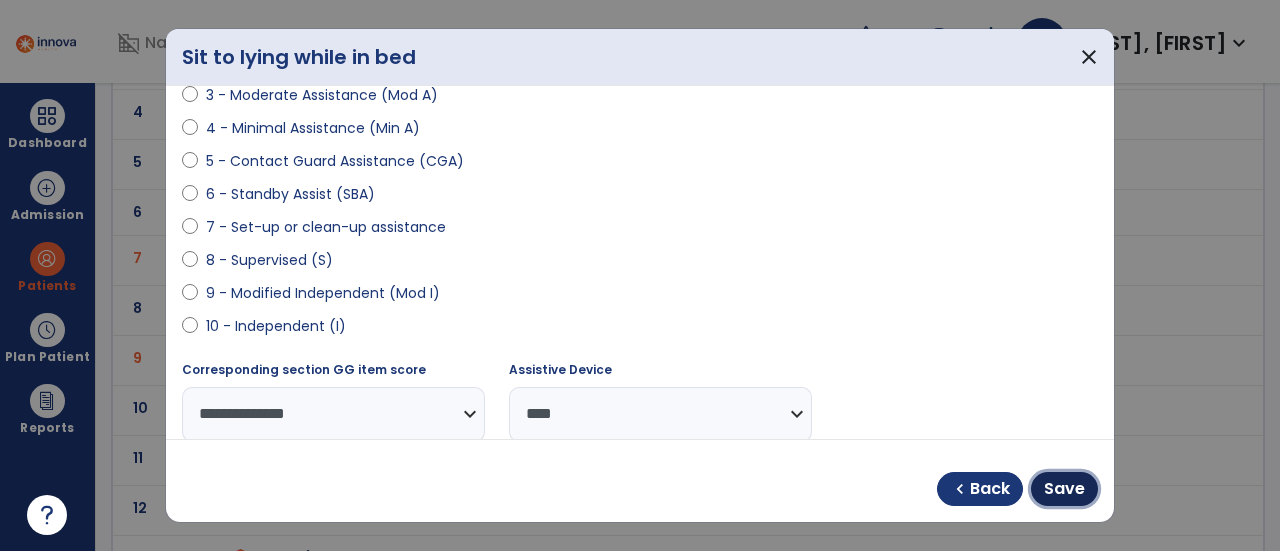 drag, startPoint x: 1070, startPoint y: 487, endPoint x: 1018, endPoint y: 465, distance: 56.462376 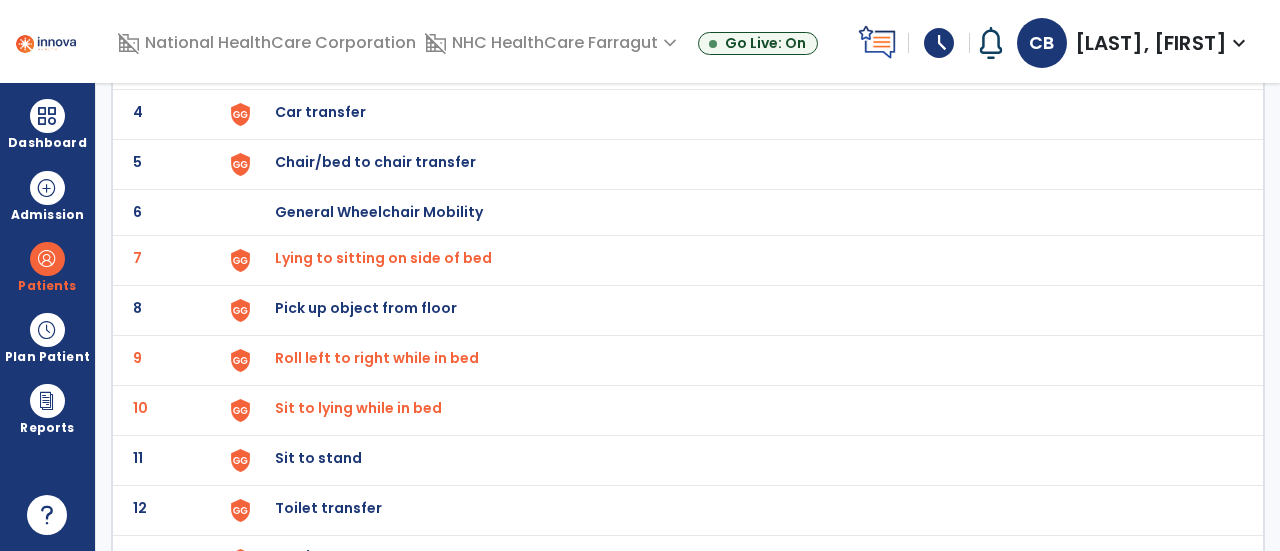 click on "Sit to stand" at bounding box center [321, -38] 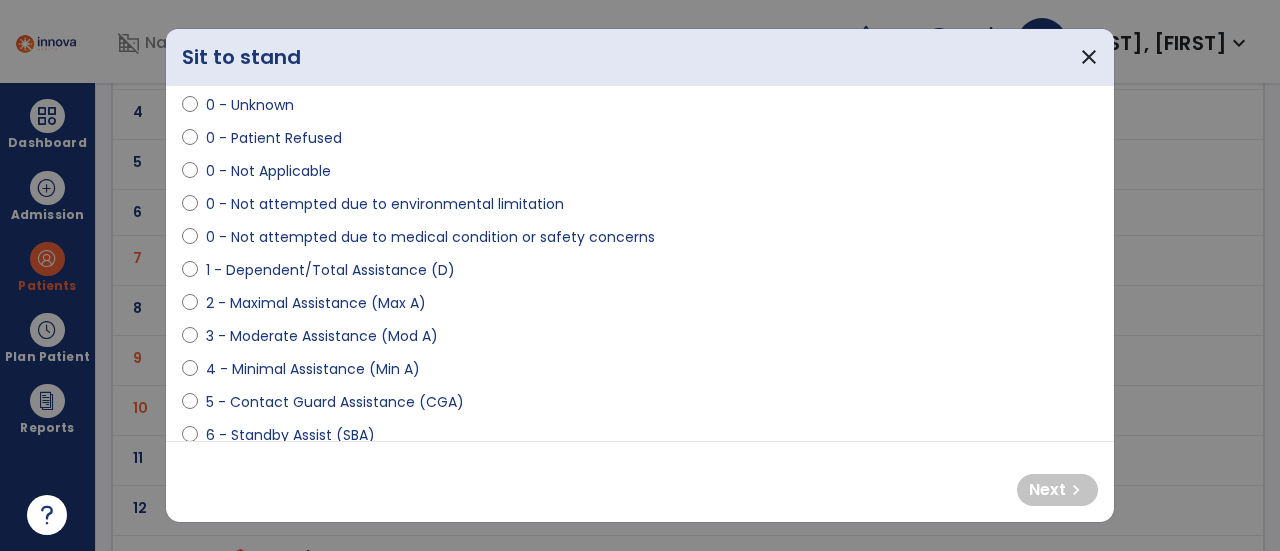 scroll, scrollTop: 100, scrollLeft: 0, axis: vertical 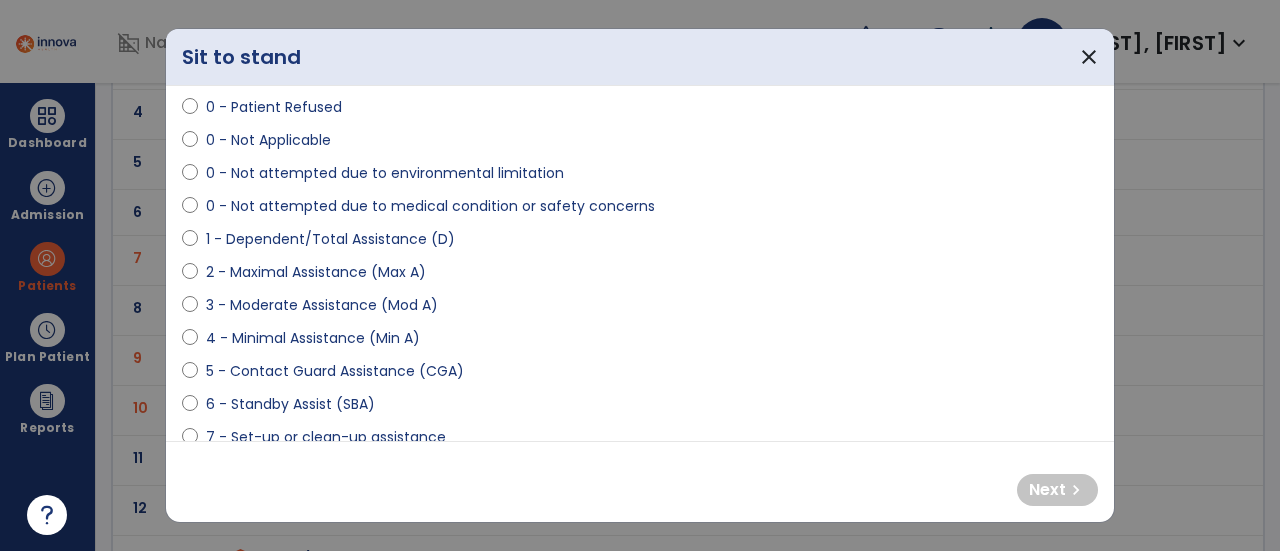 select on "**********" 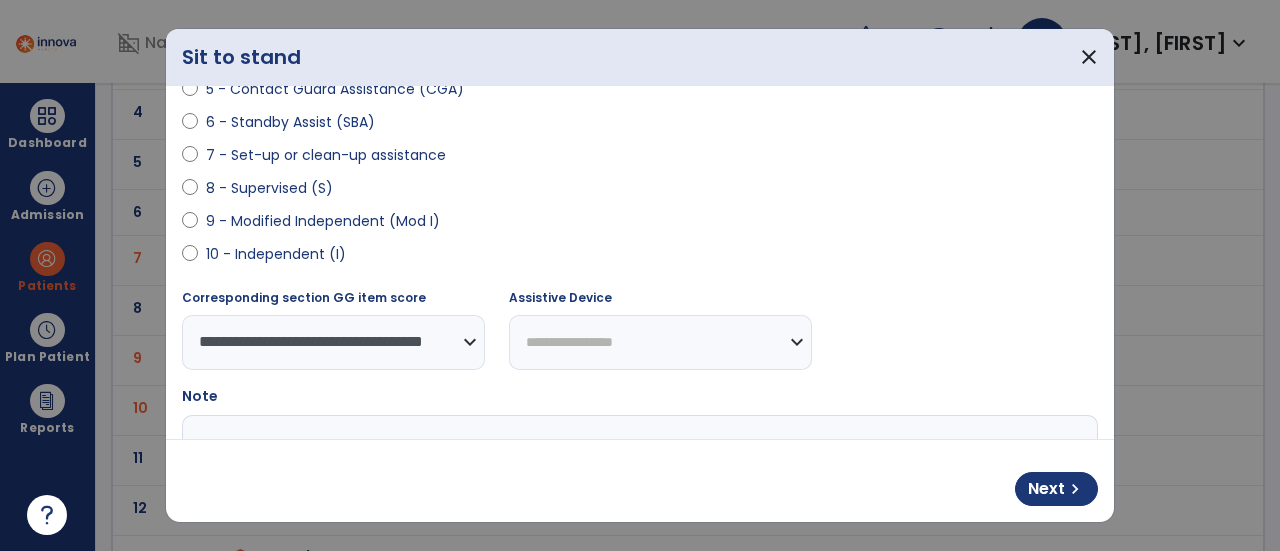 scroll, scrollTop: 400, scrollLeft: 0, axis: vertical 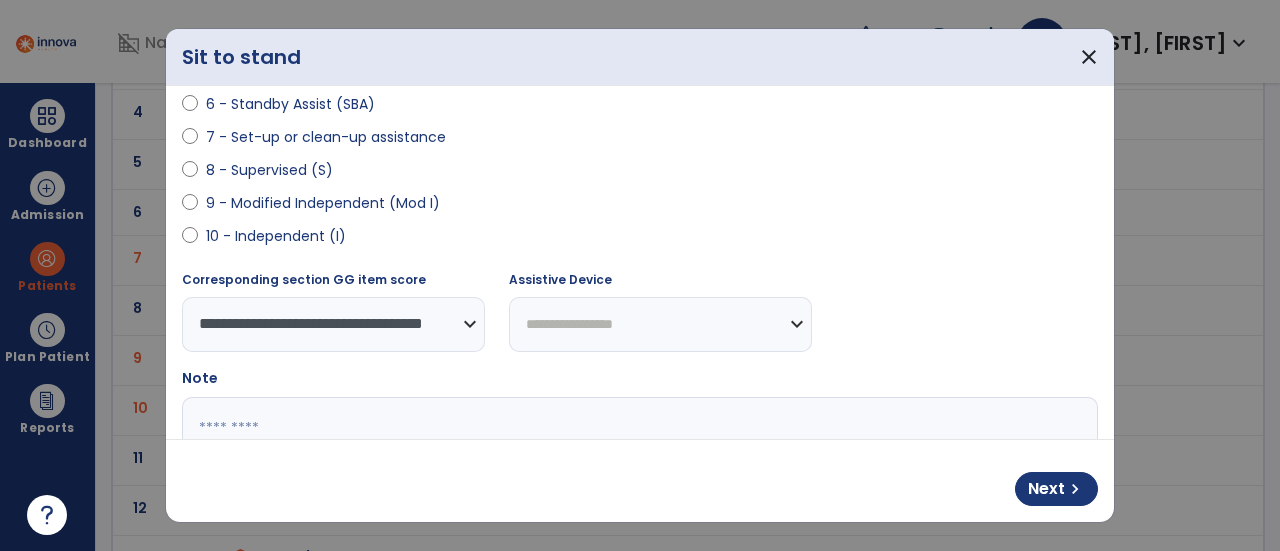 click on "**********" at bounding box center [660, 324] 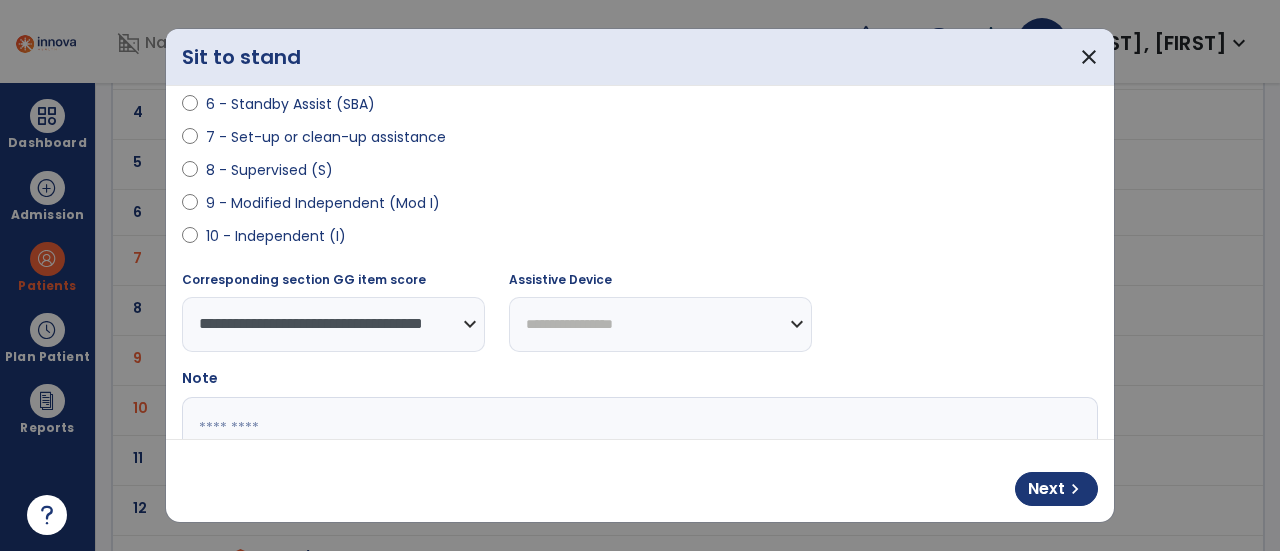 select on "**********" 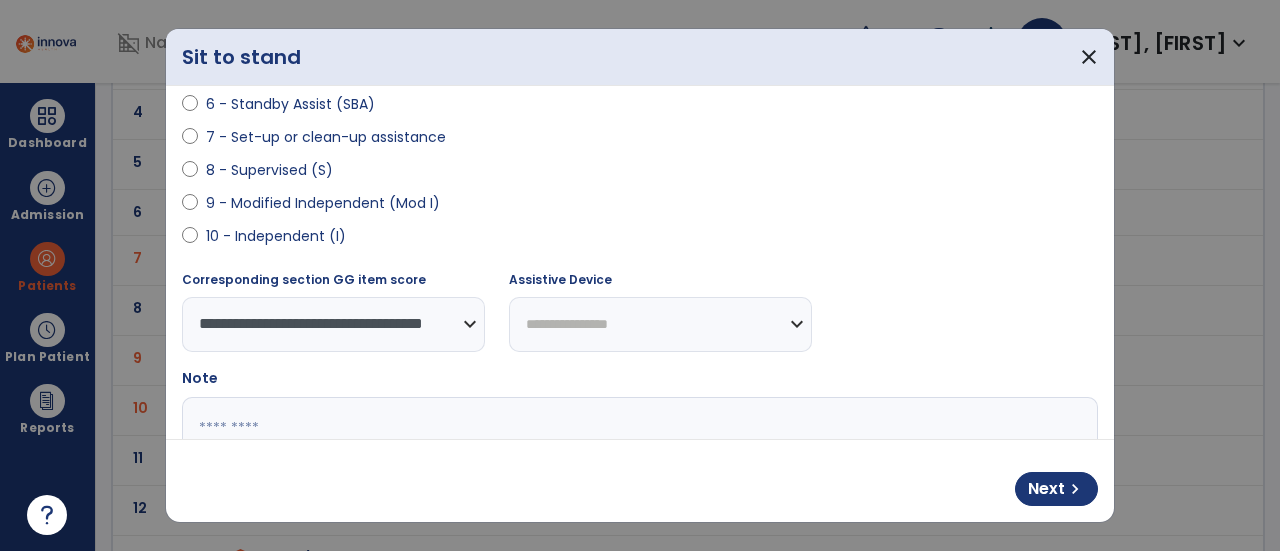 click on "**********" at bounding box center (660, 324) 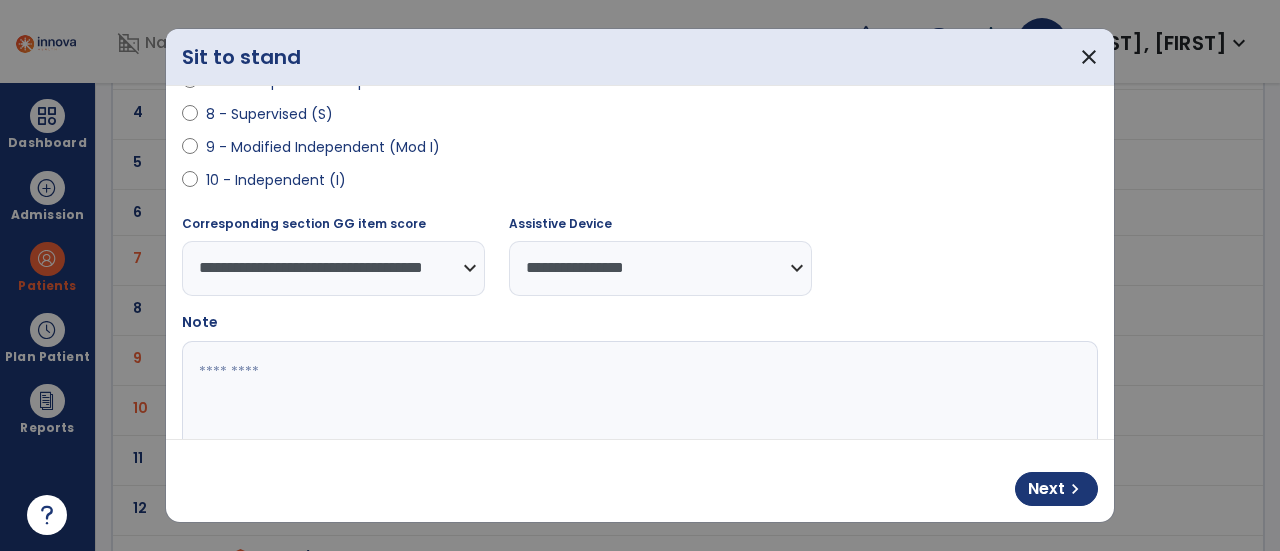 scroll, scrollTop: 500, scrollLeft: 0, axis: vertical 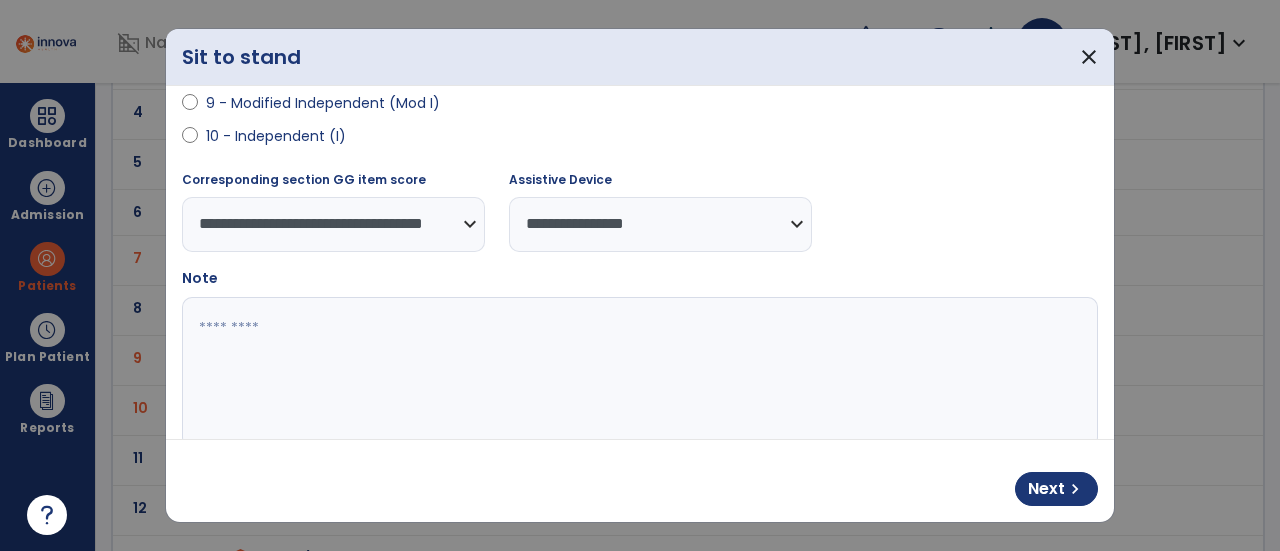 click at bounding box center (638, 372) 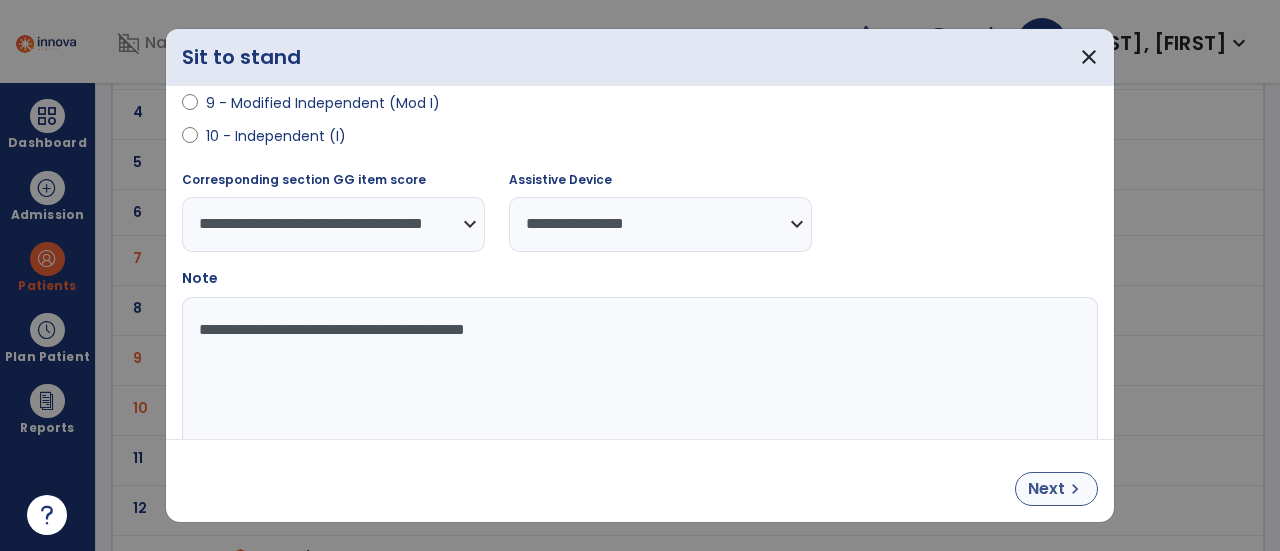 type on "**********" 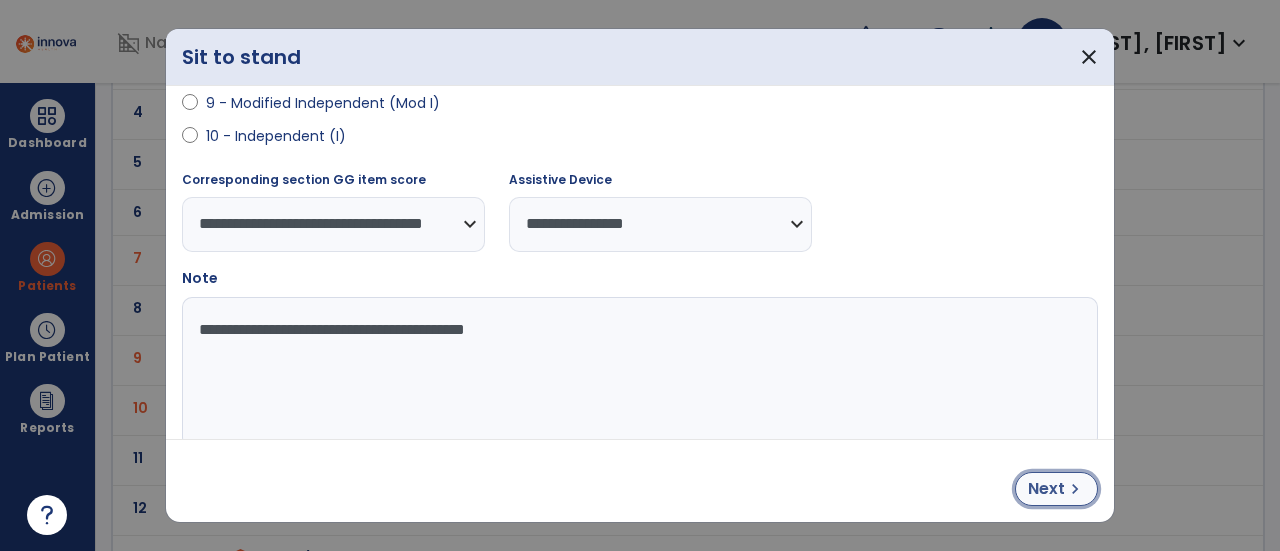 click on "chevron_right" at bounding box center (1075, 489) 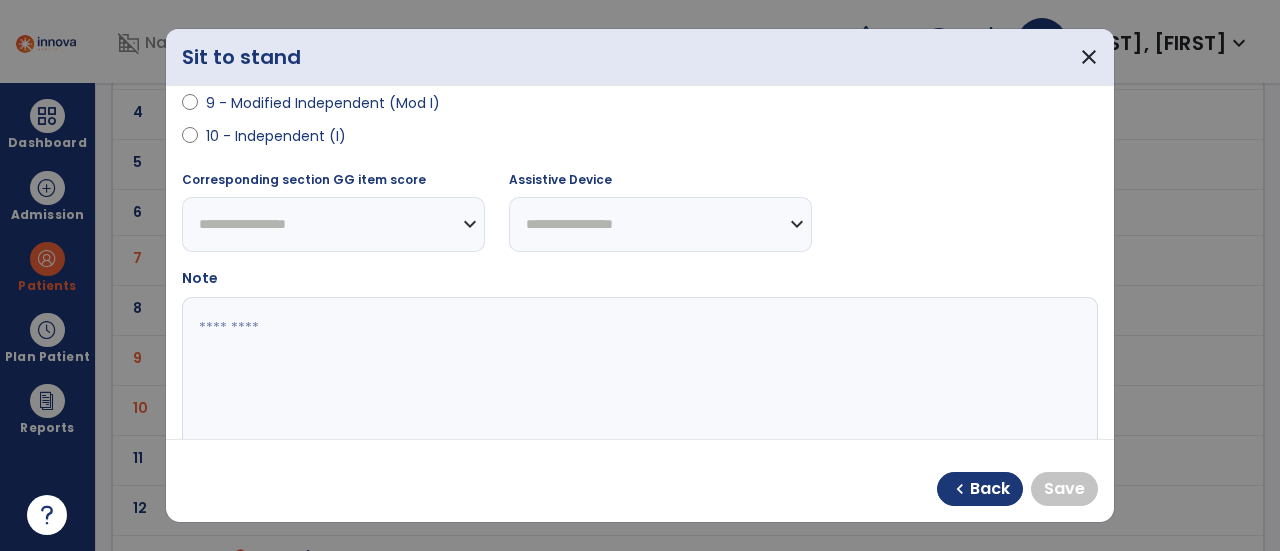 select on "**********" 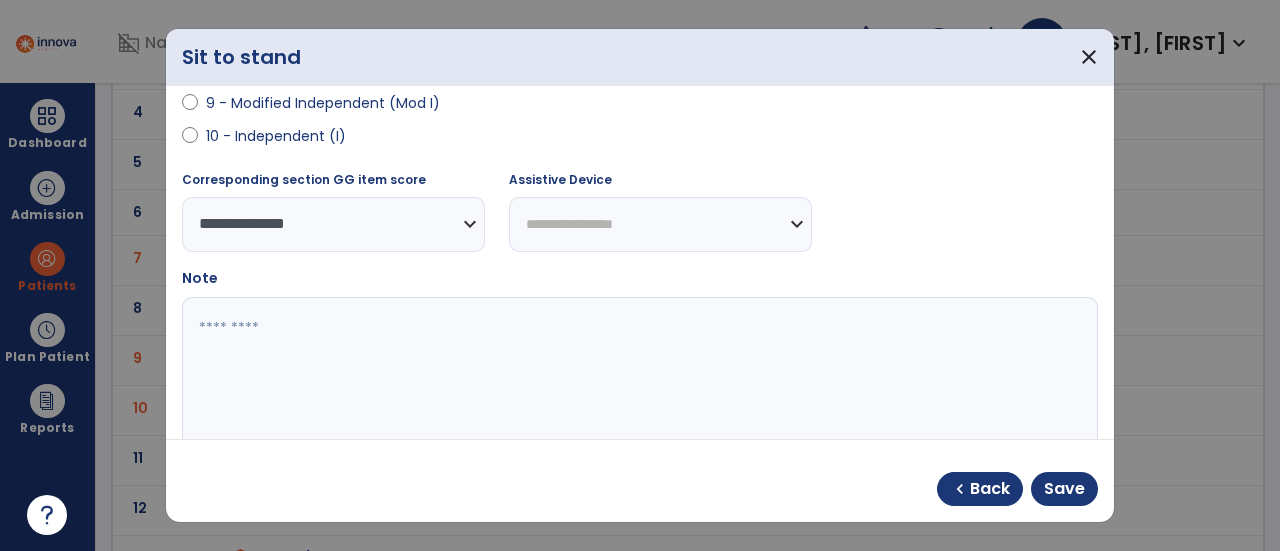 click on "**********" at bounding box center [660, 224] 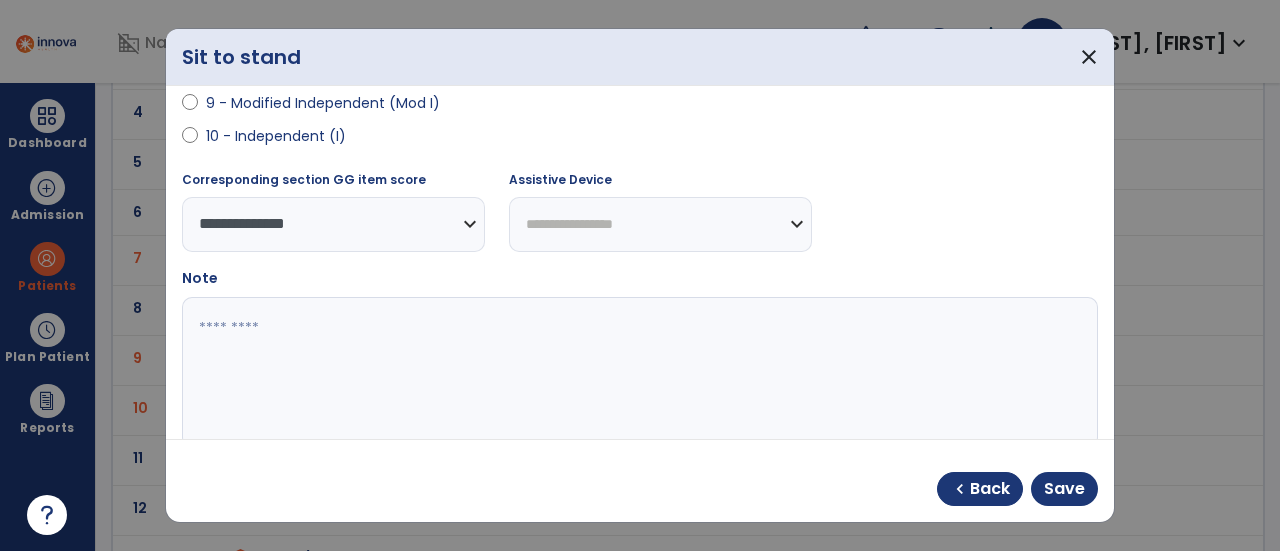 select on "****" 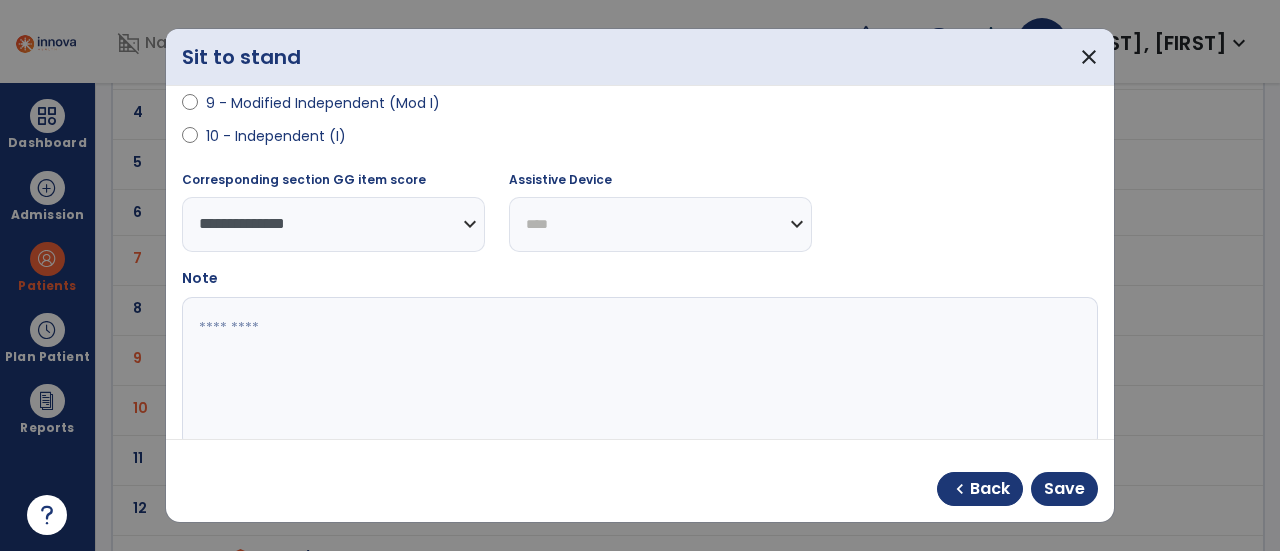 click on "**********" at bounding box center (660, 224) 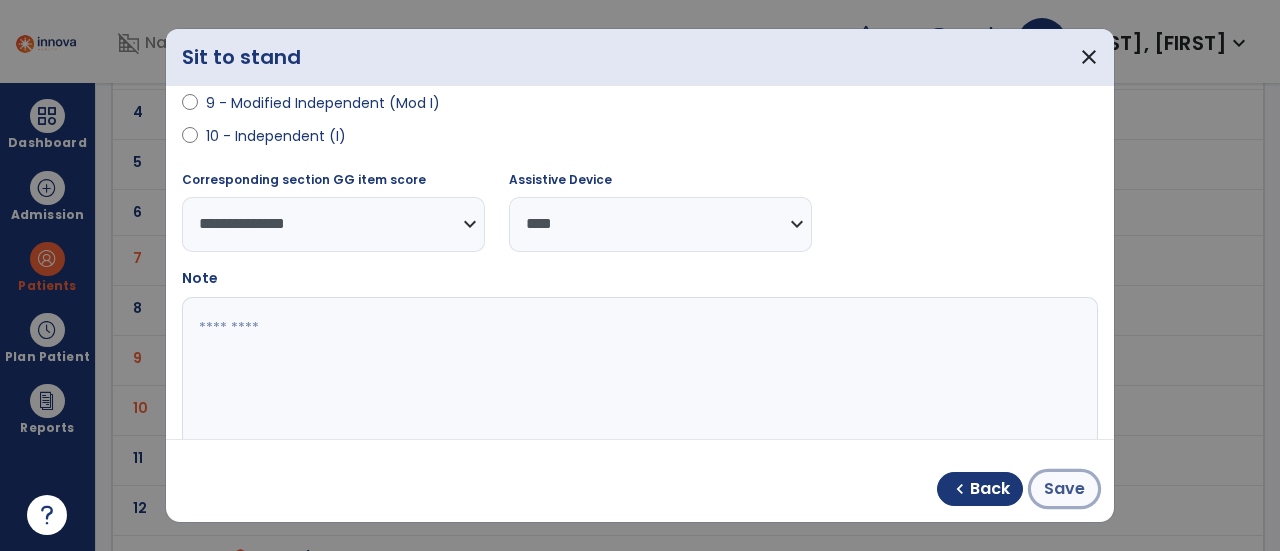 click on "Save" at bounding box center (1064, 489) 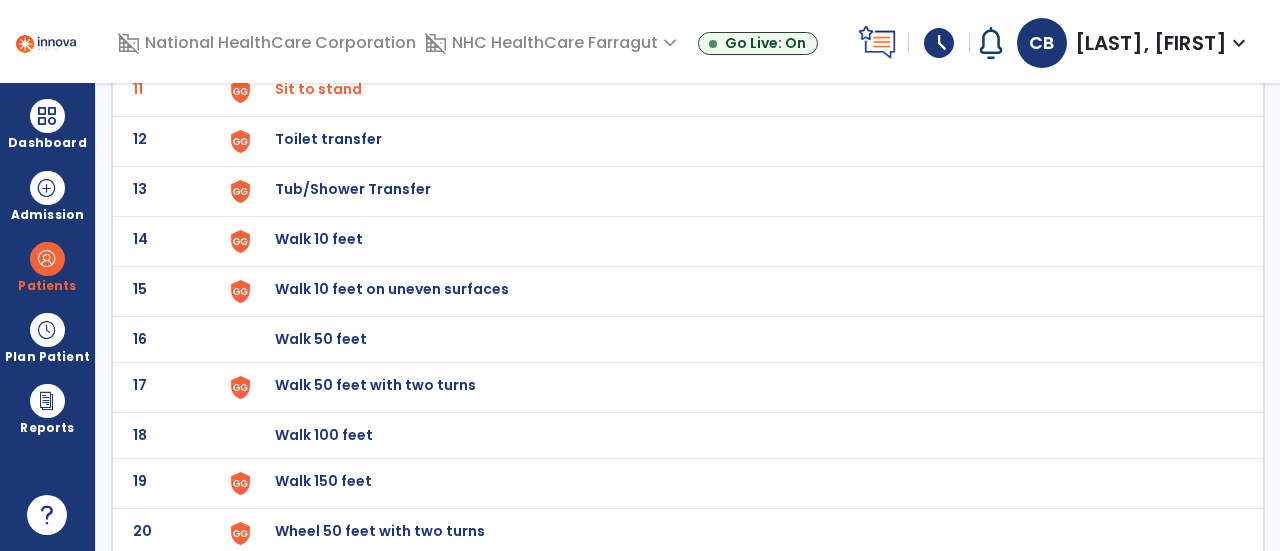 scroll, scrollTop: 700, scrollLeft: 0, axis: vertical 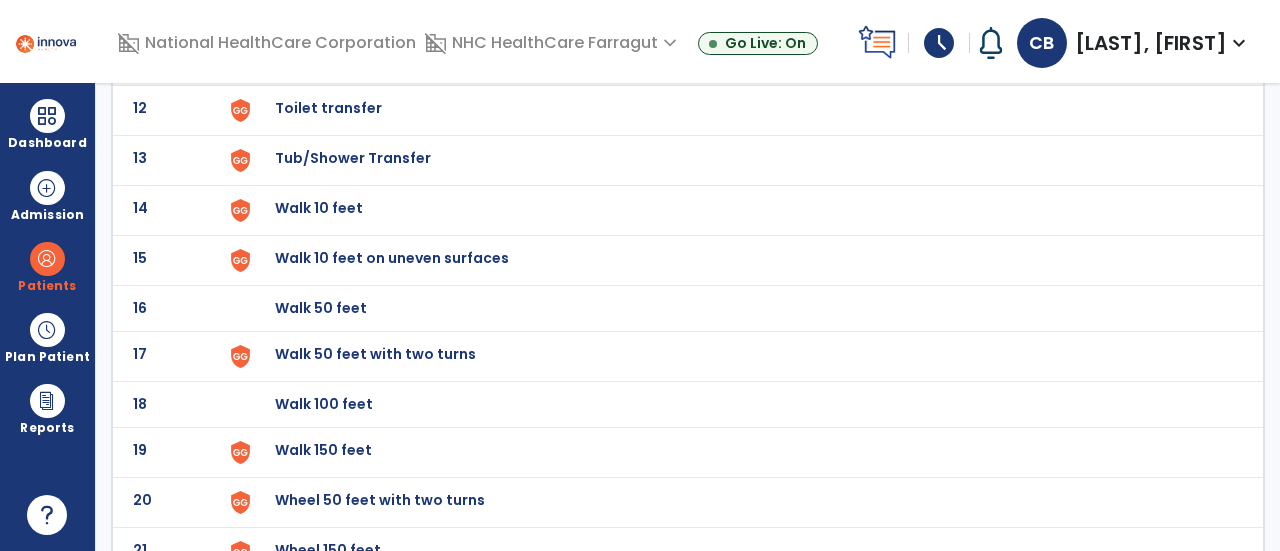 click on "Walk 50 feet with two turns" at bounding box center (321, -438) 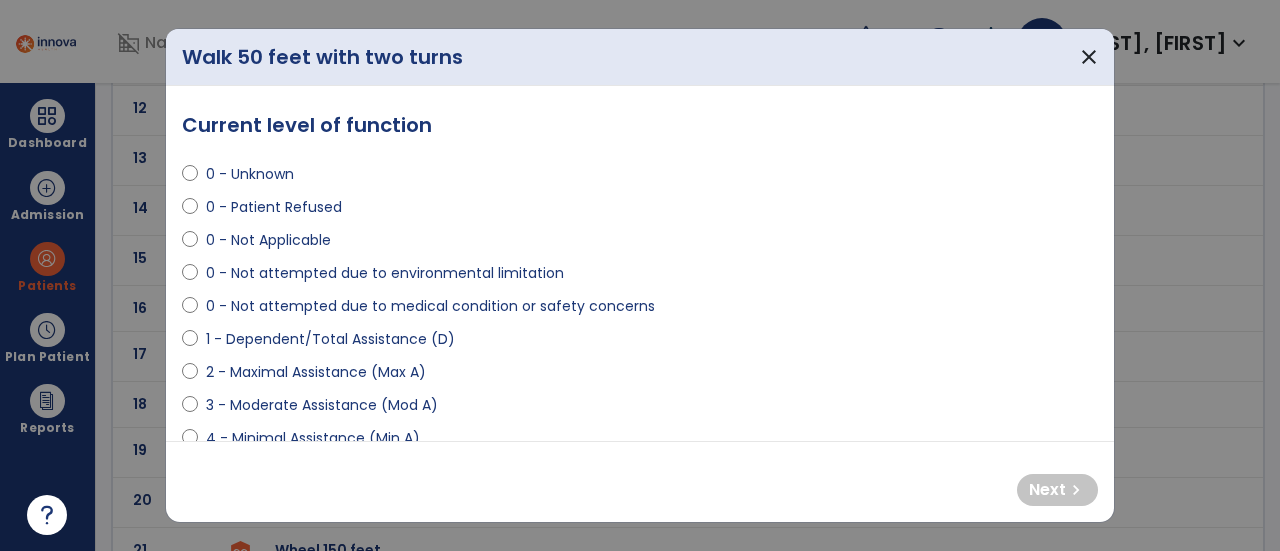 select on "**********" 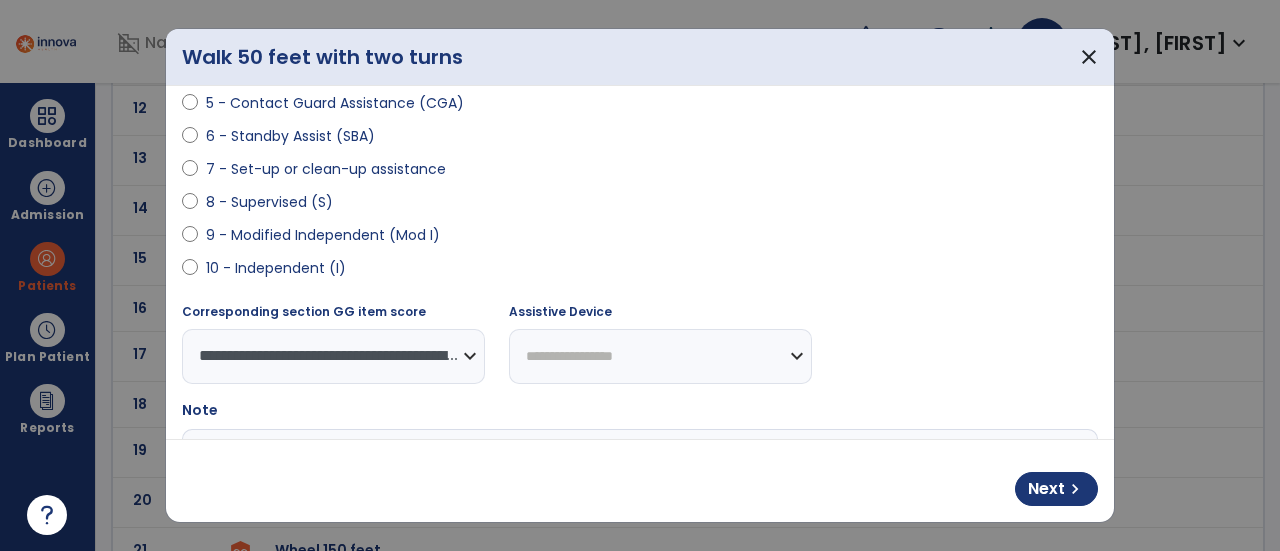 scroll, scrollTop: 400, scrollLeft: 0, axis: vertical 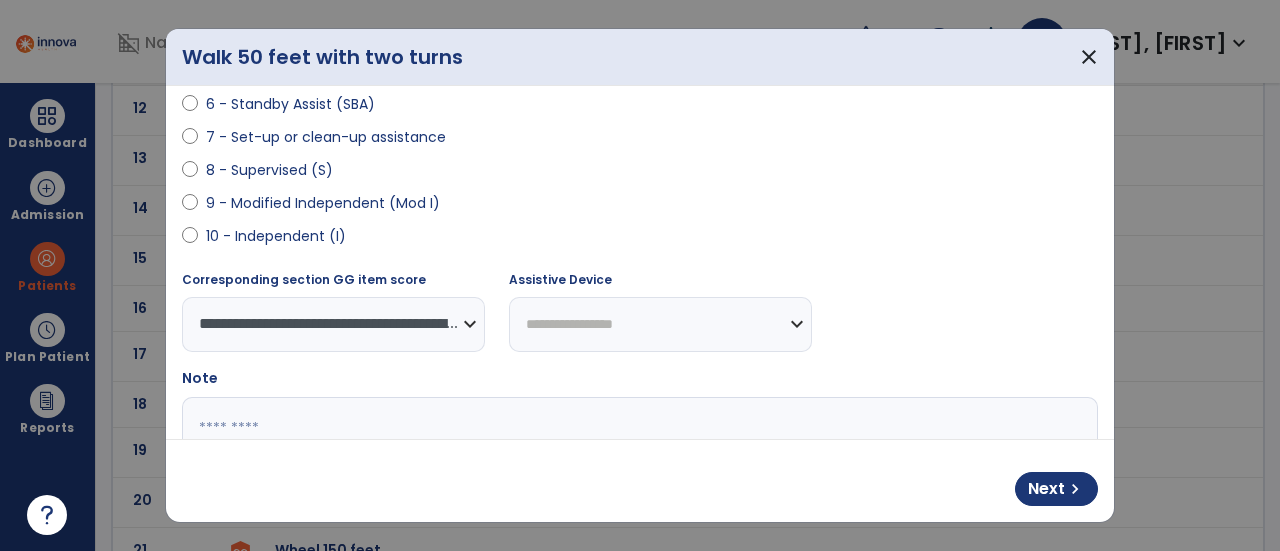 click on "**********" at bounding box center (660, 324) 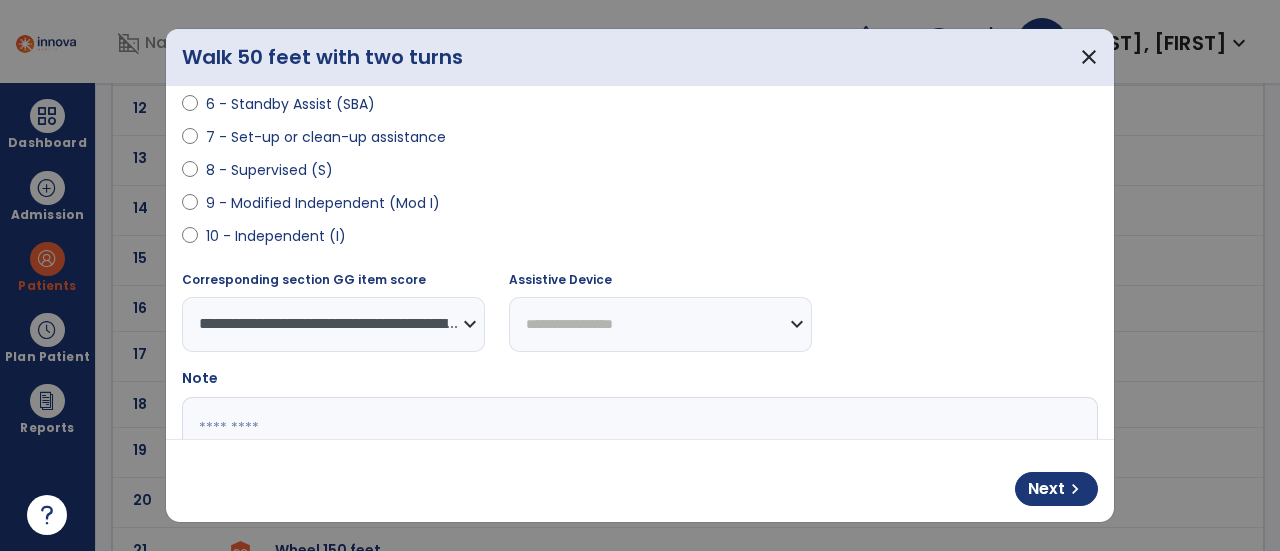 select on "**********" 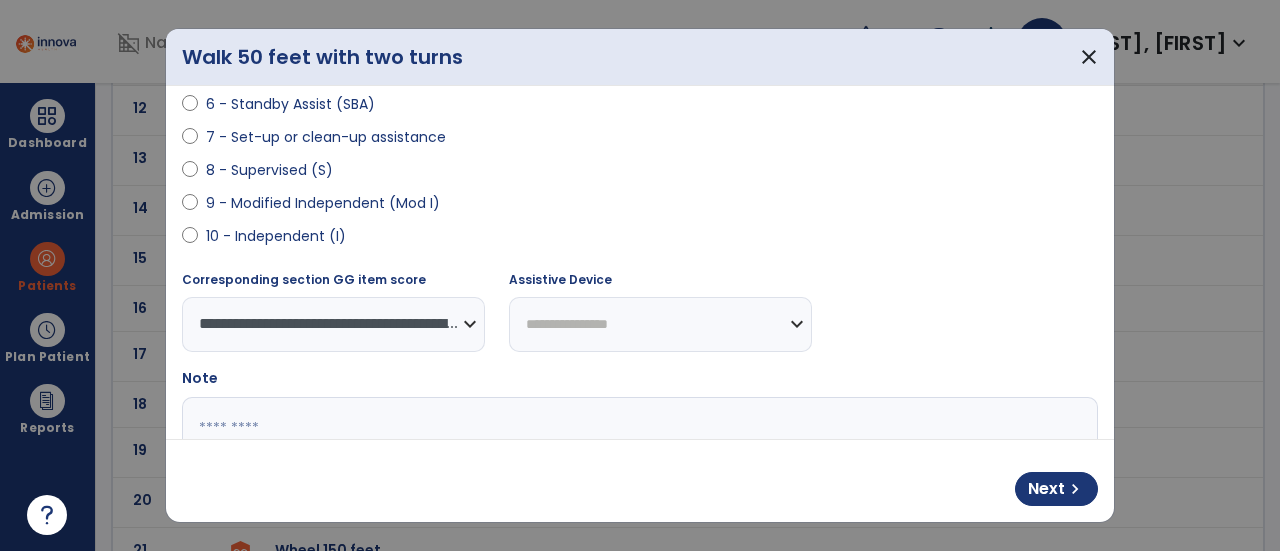 click on "**********" at bounding box center (660, 324) 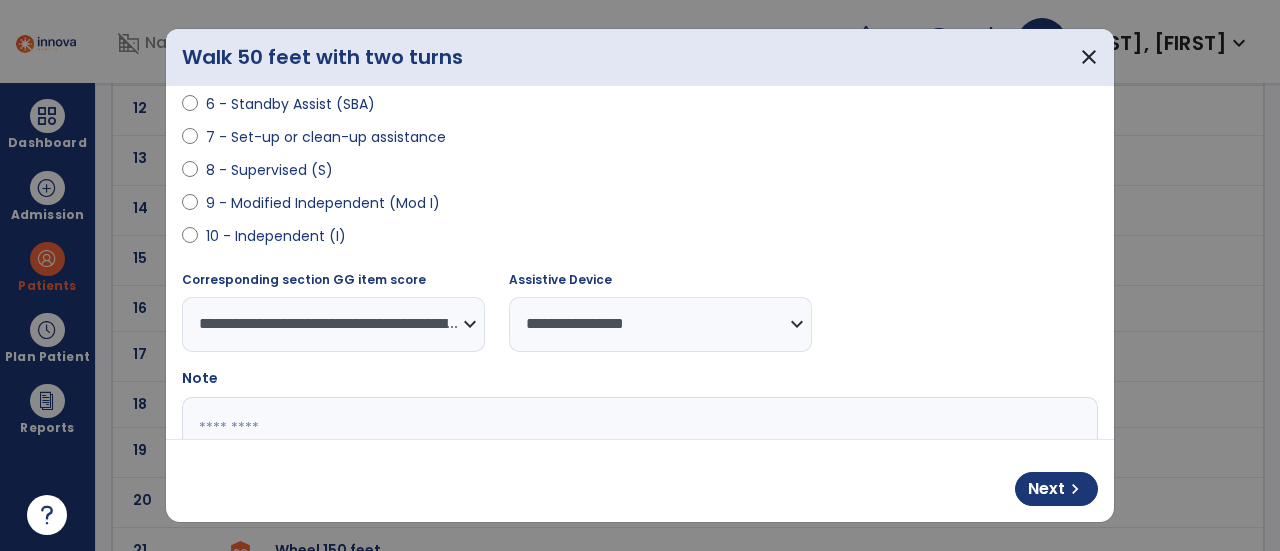 click at bounding box center (638, 472) 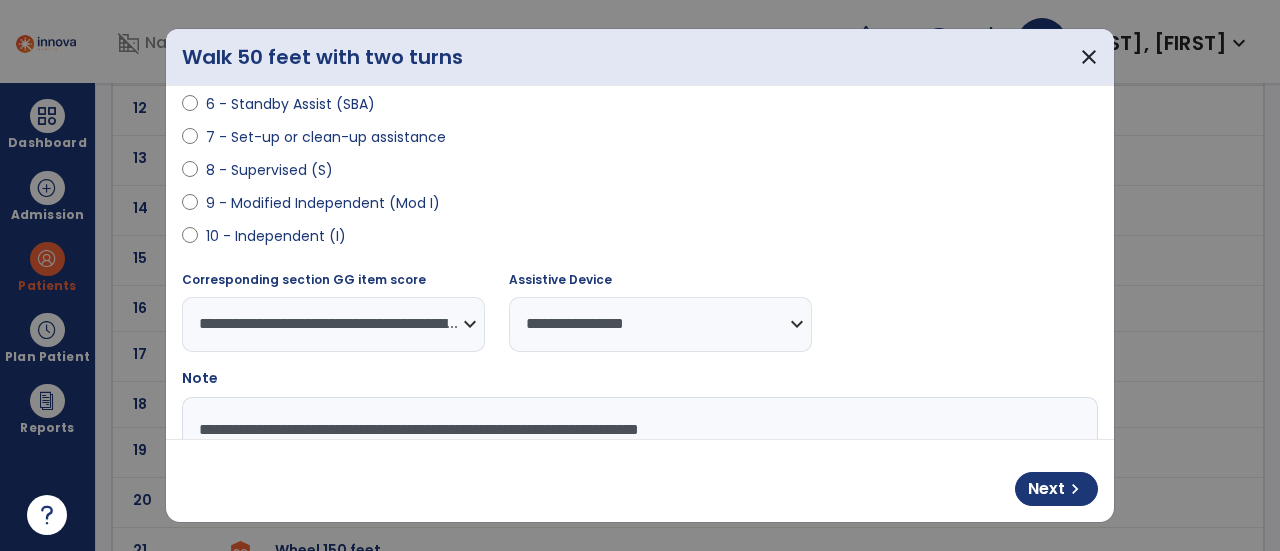 scroll, scrollTop: 424, scrollLeft: 0, axis: vertical 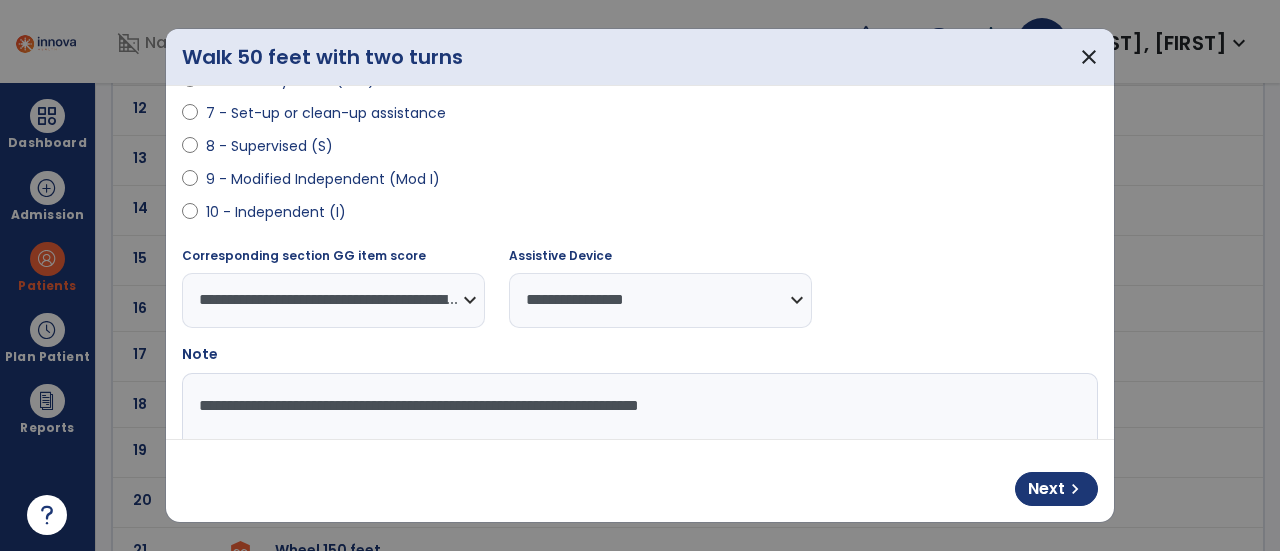 drag, startPoint x: 198, startPoint y: 422, endPoint x: 812, endPoint y: 405, distance: 614.2353 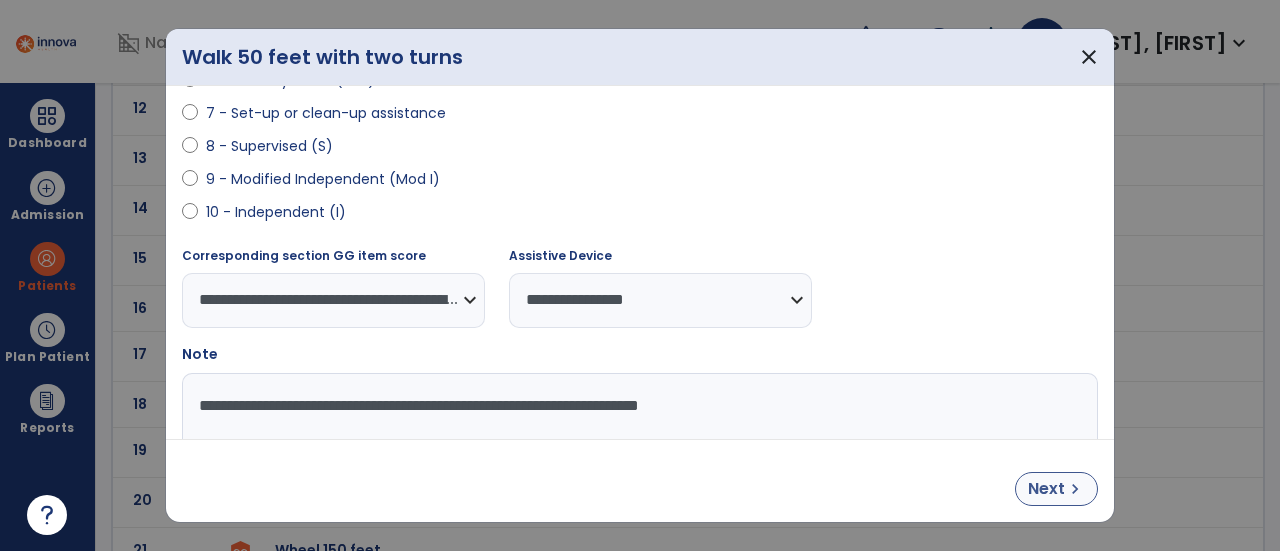 type on "**********" 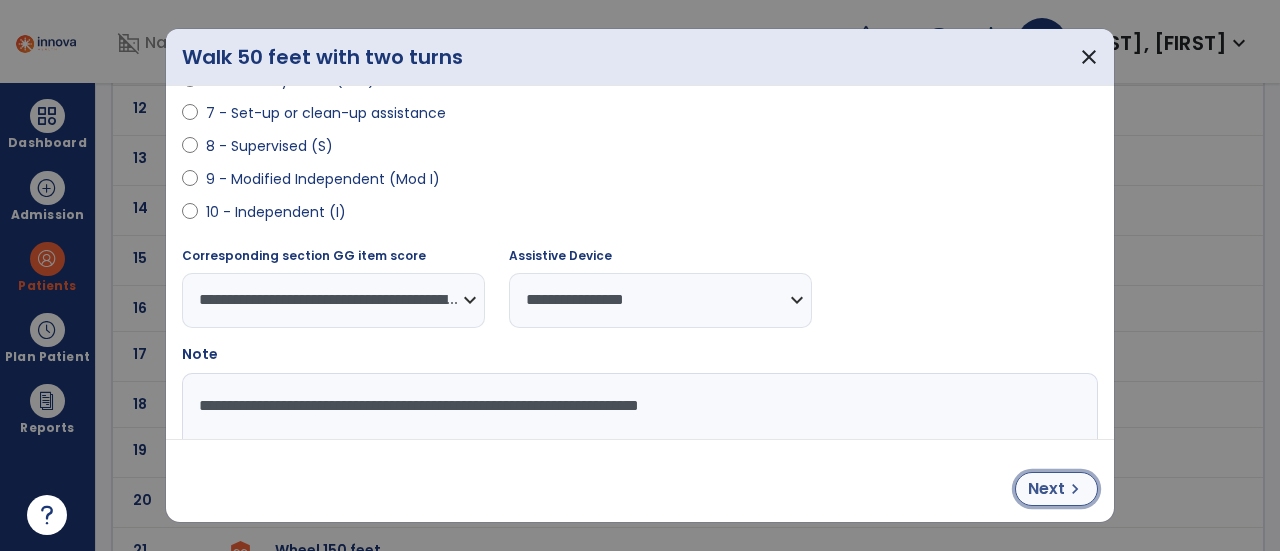 click on "Next" at bounding box center (1046, 489) 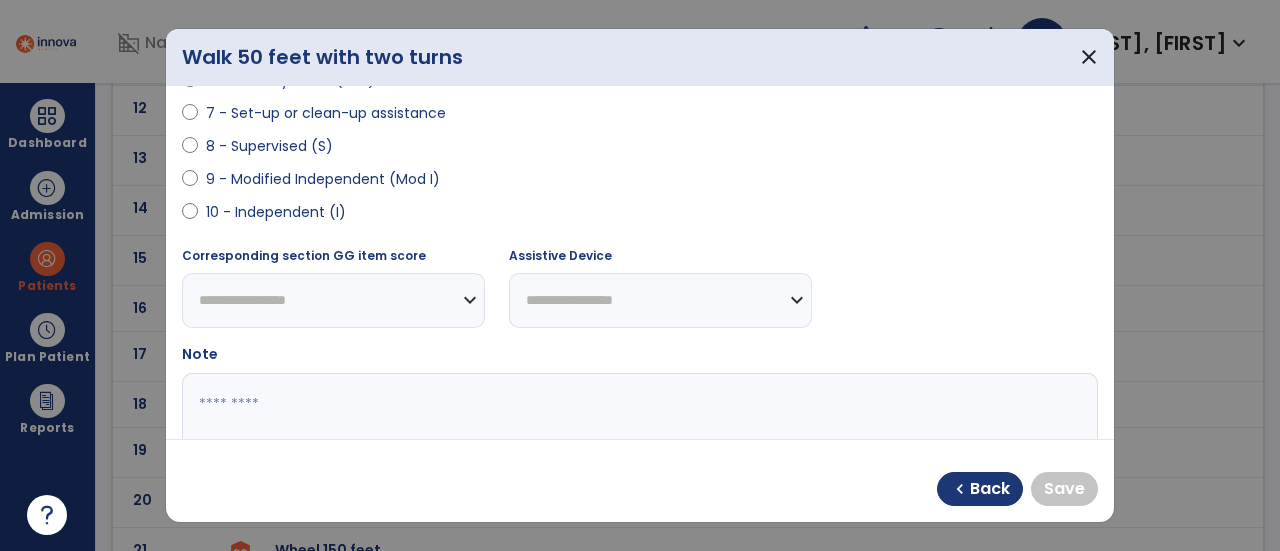select on "**********" 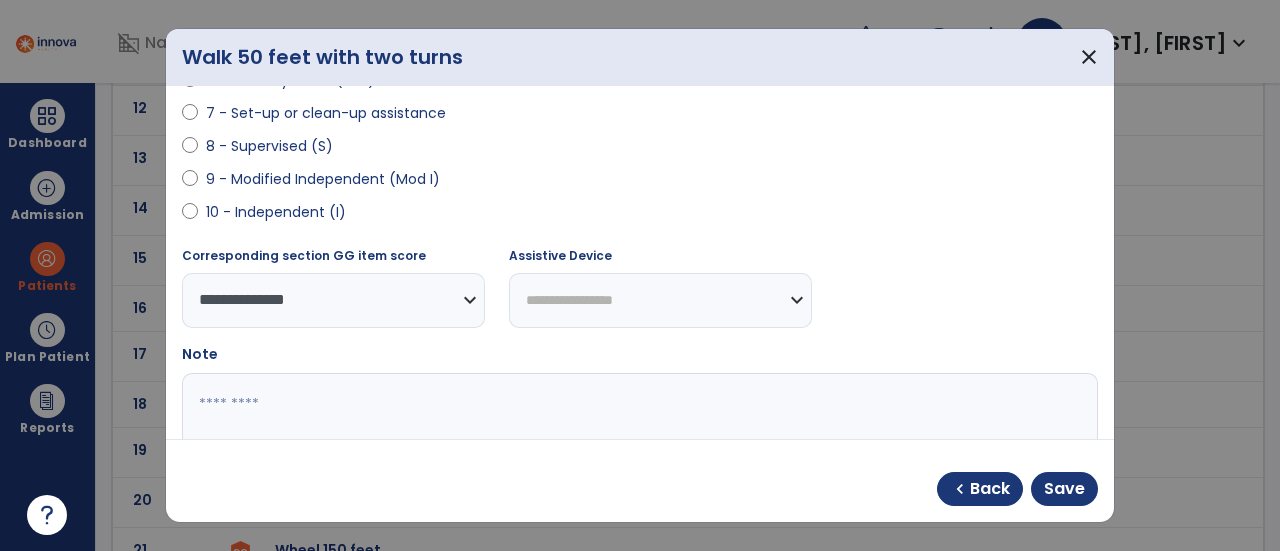 drag, startPoint x: 590, startPoint y: 295, endPoint x: 604, endPoint y: 283, distance: 18.439089 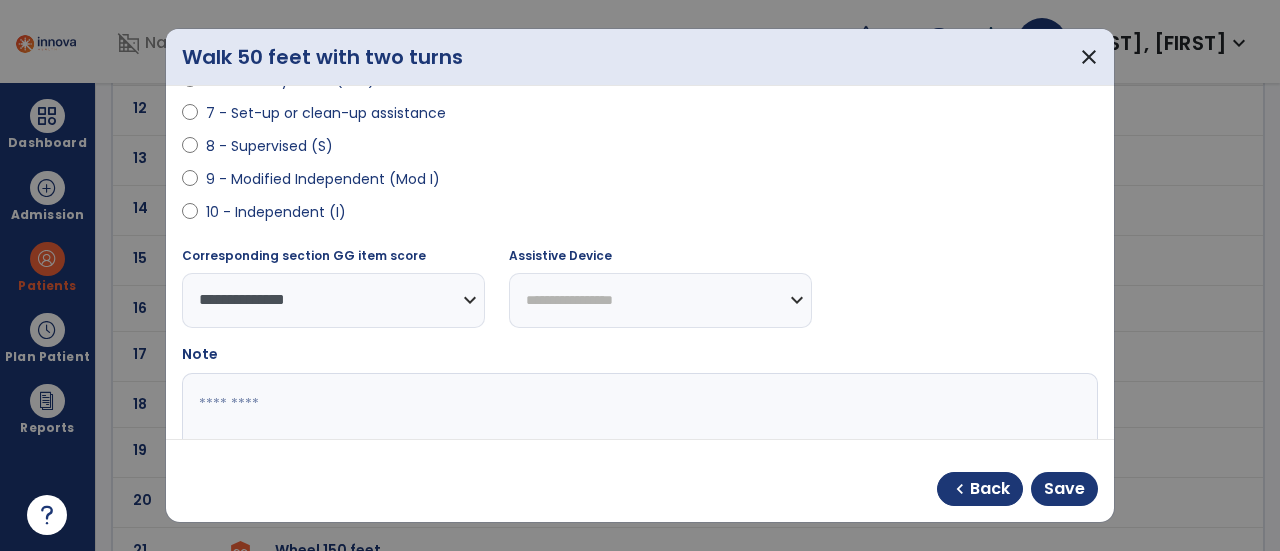 select on "****" 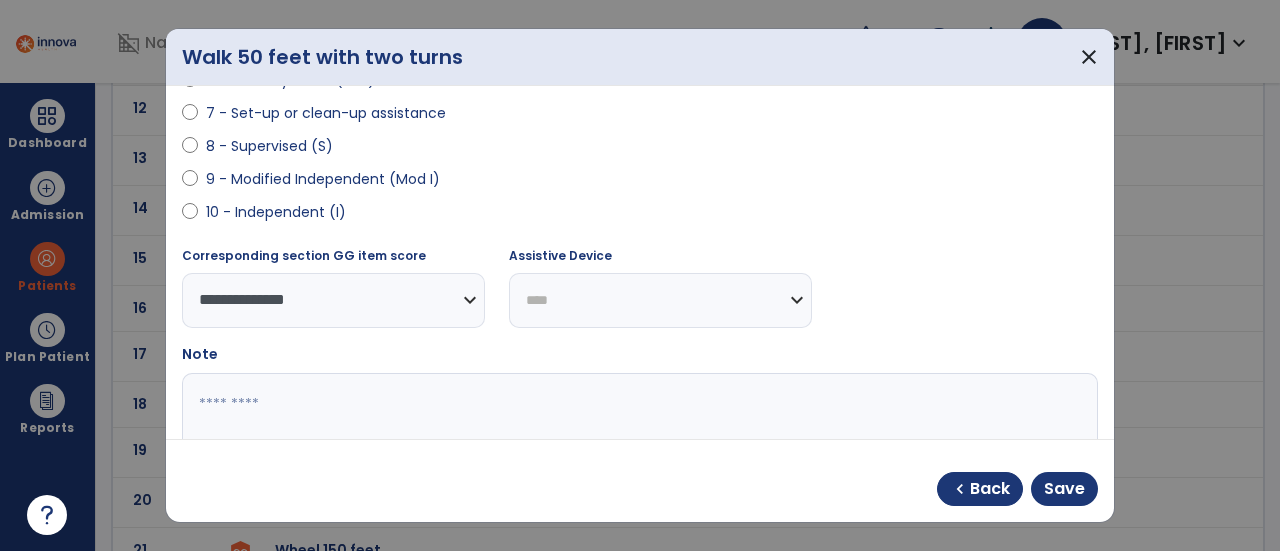 click on "**********" at bounding box center (660, 300) 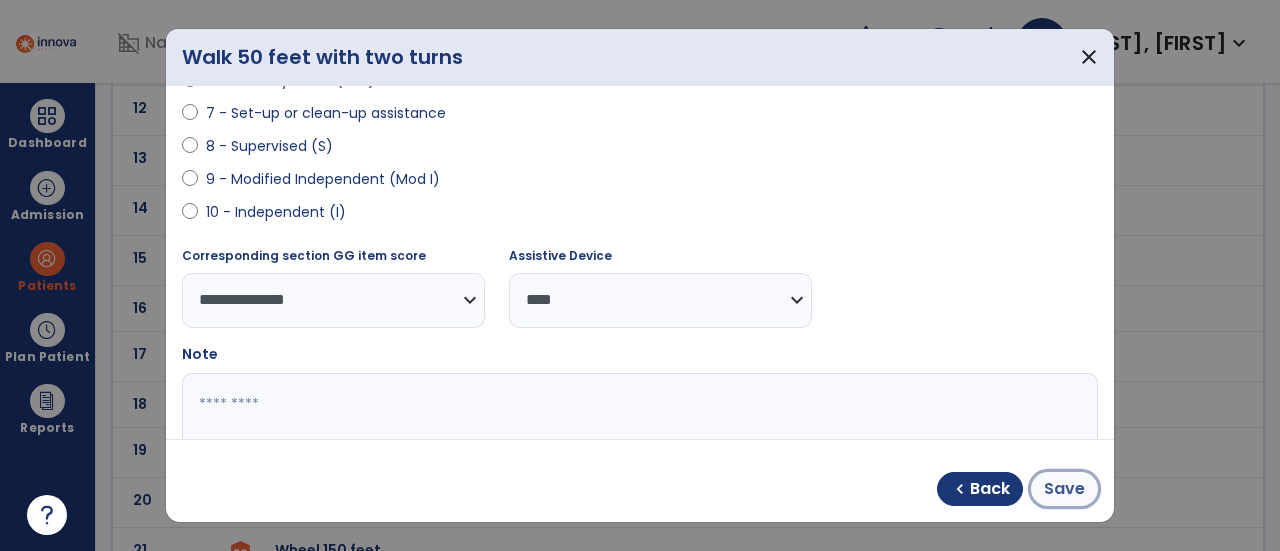 click on "Save" at bounding box center (1064, 489) 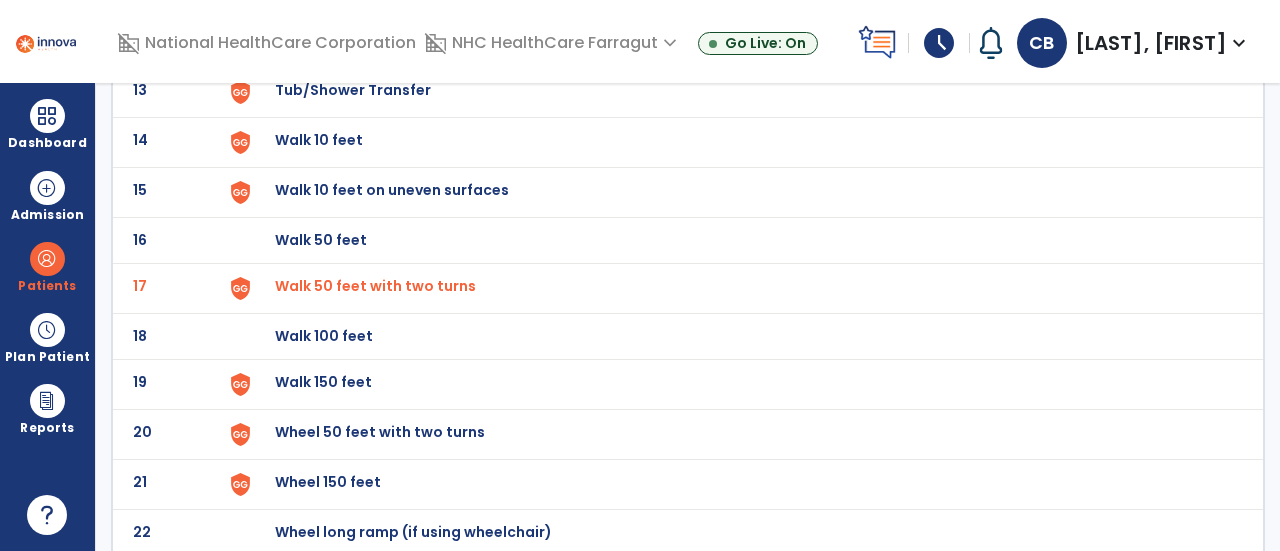 scroll, scrollTop: 800, scrollLeft: 0, axis: vertical 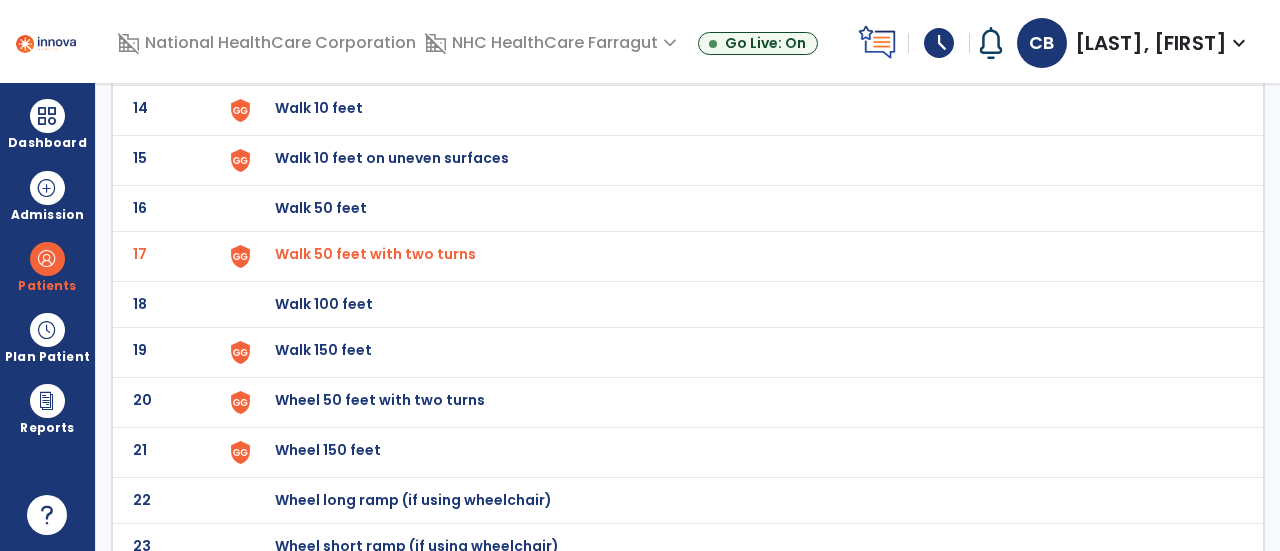 click on "Walk 150 feet" at bounding box center (321, -538) 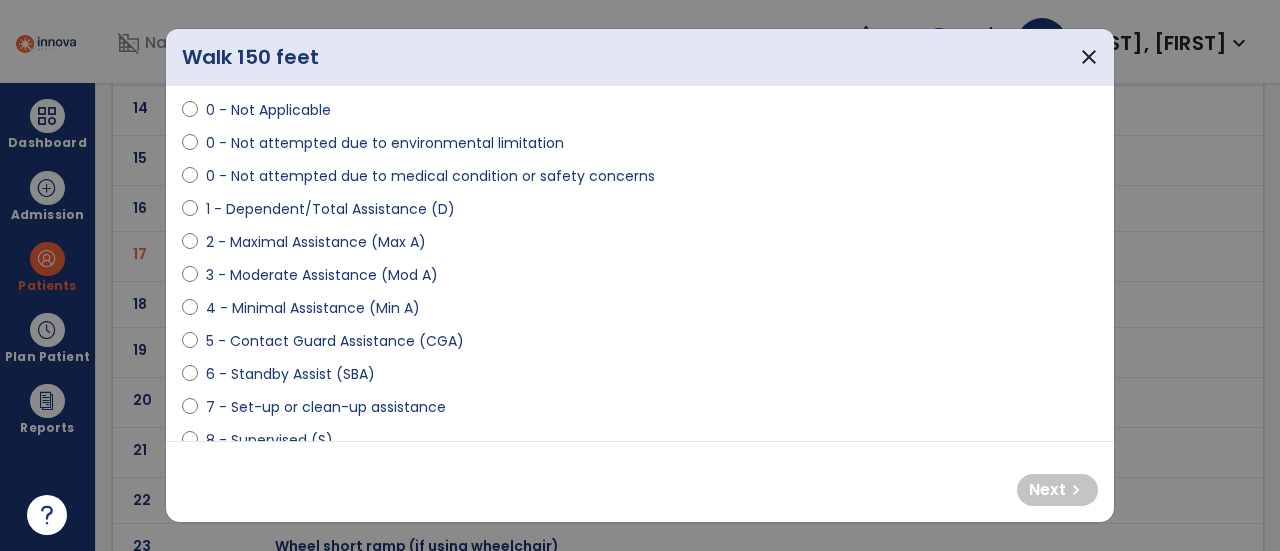 scroll, scrollTop: 100, scrollLeft: 0, axis: vertical 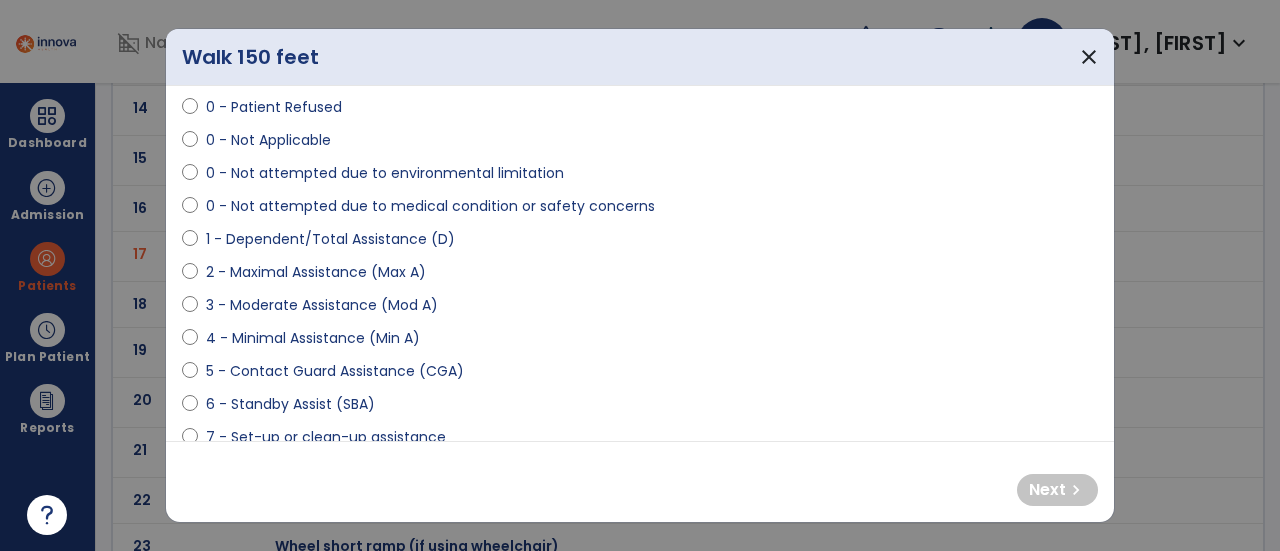 select on "**********" 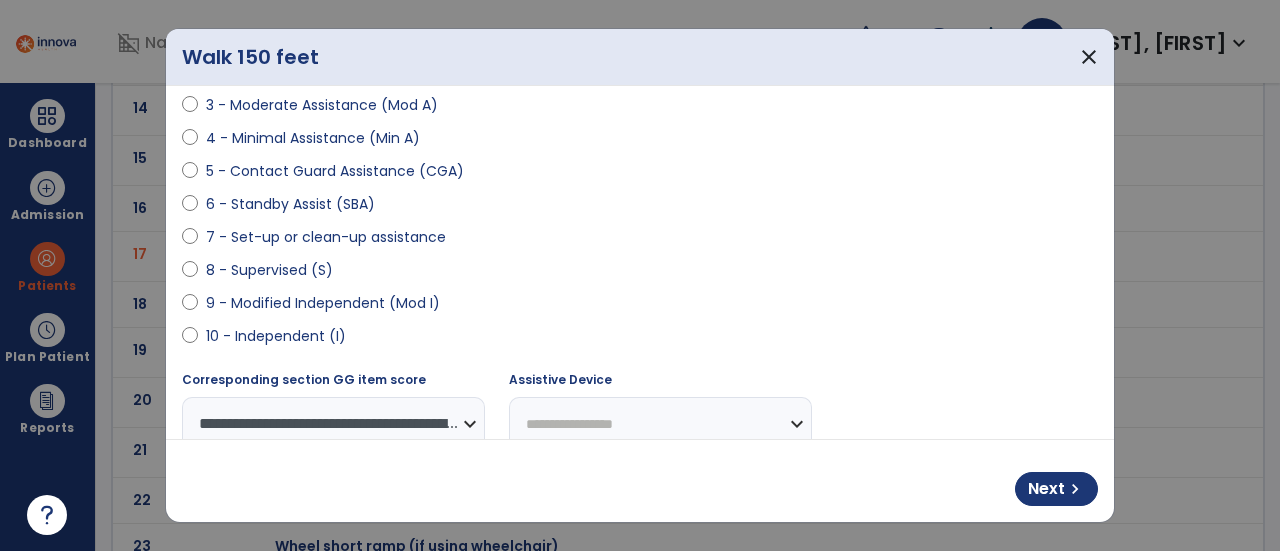 scroll, scrollTop: 400, scrollLeft: 0, axis: vertical 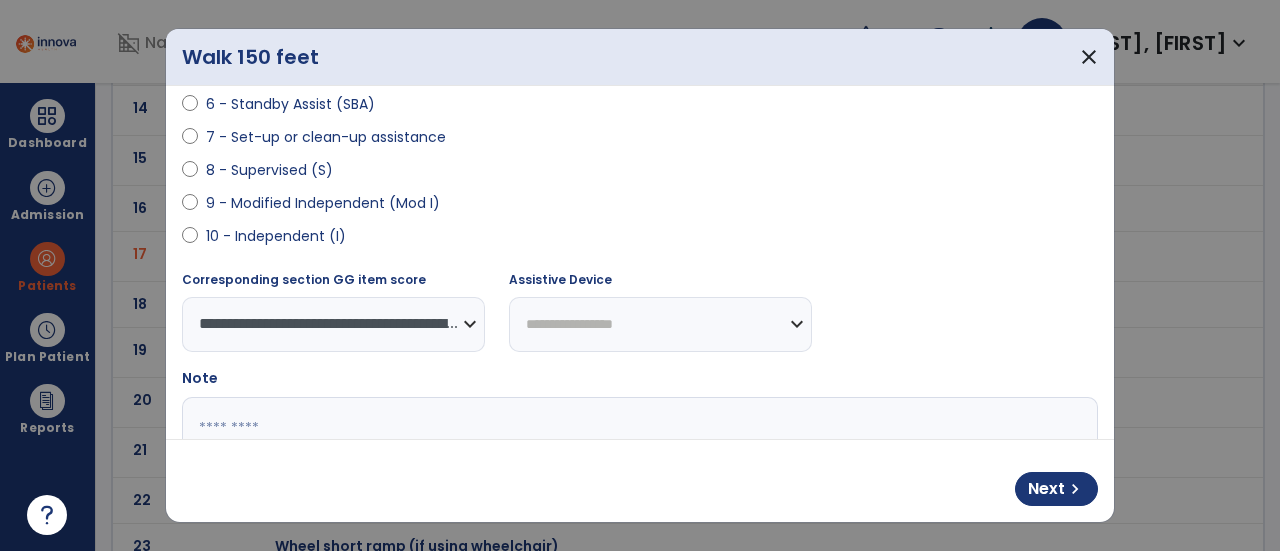 drag, startPoint x: 573, startPoint y: 323, endPoint x: 572, endPoint y: 306, distance: 17.029387 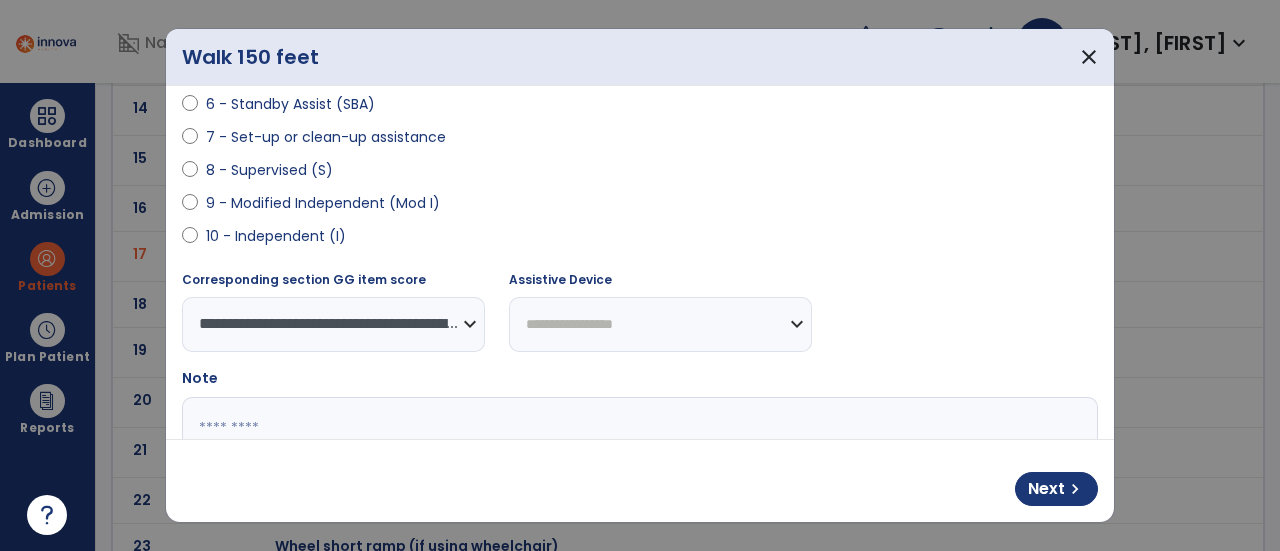 select on "**********" 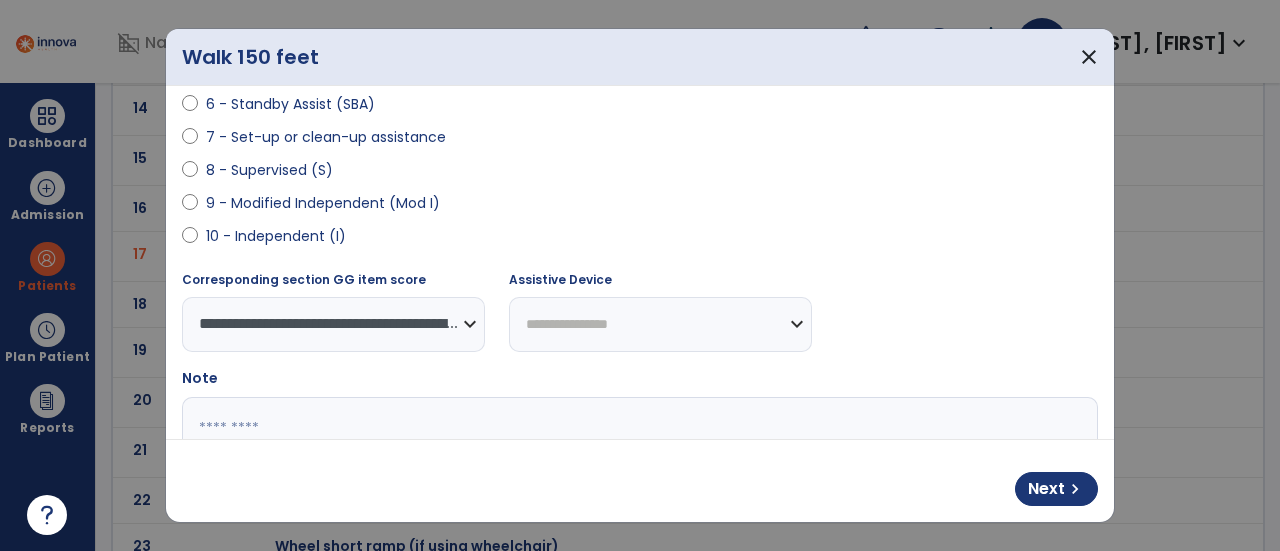 click on "**********" at bounding box center [660, 324] 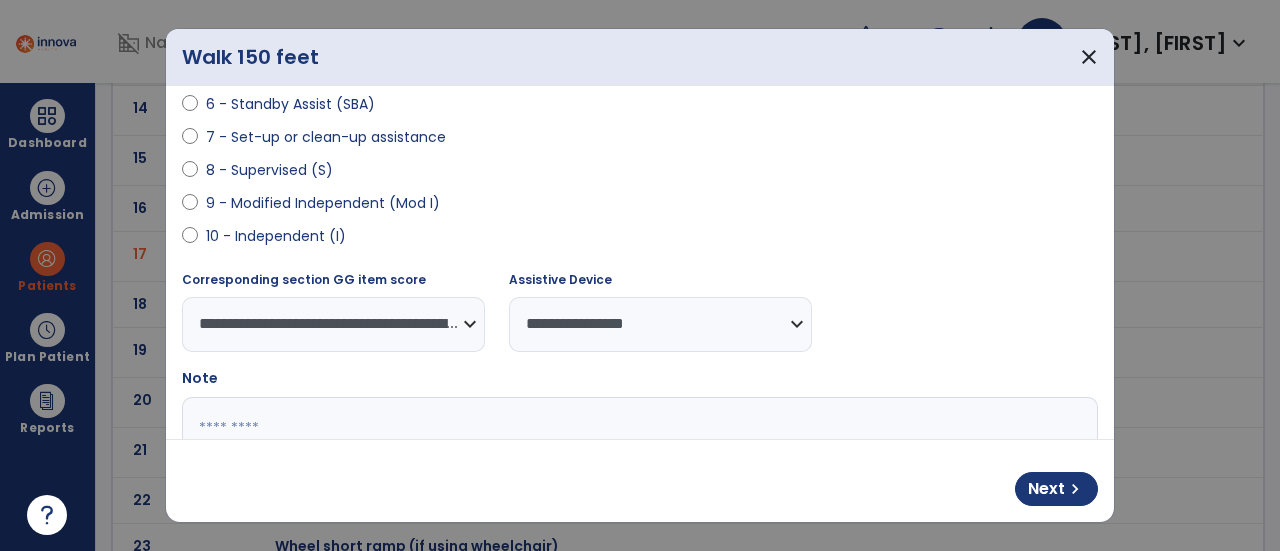 click at bounding box center [638, 472] 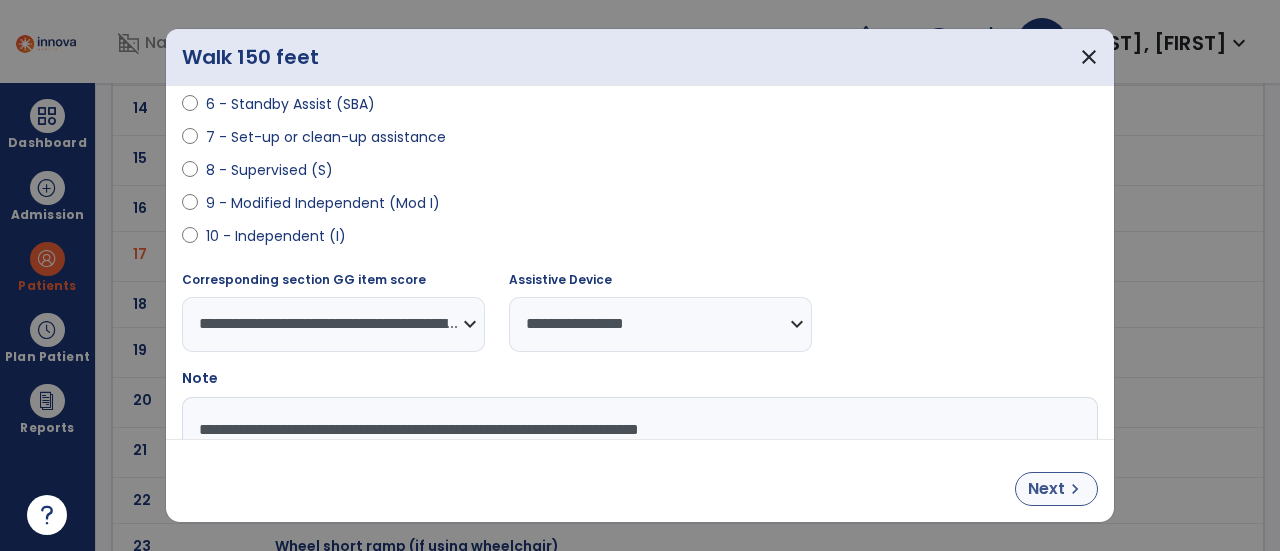 type on "**********" 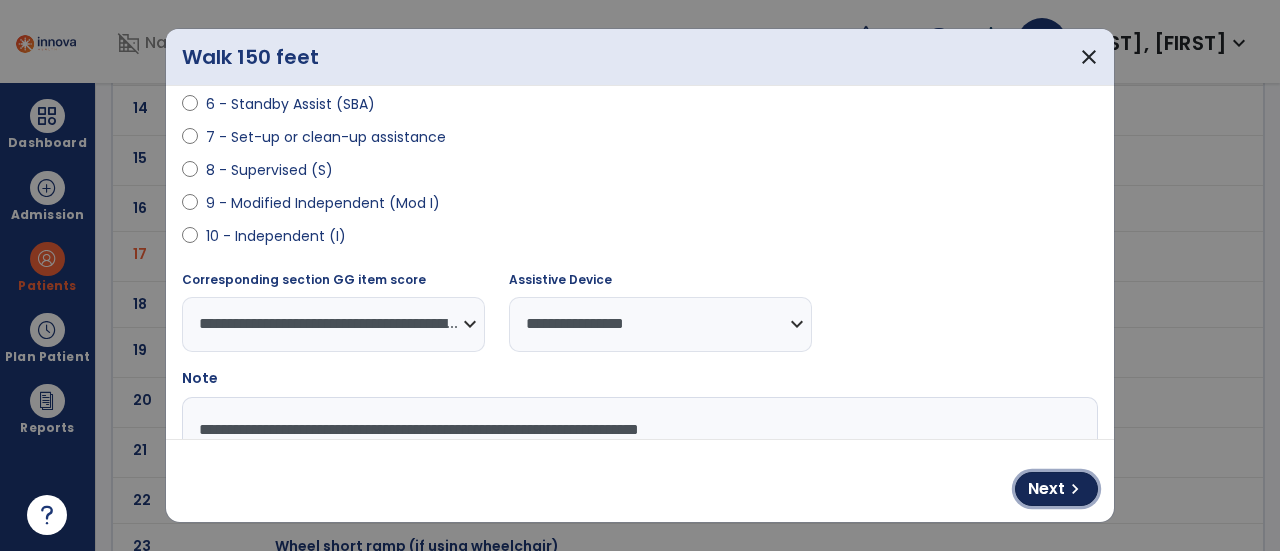 drag, startPoint x: 1044, startPoint y: 487, endPoint x: 958, endPoint y: 451, distance: 93.230896 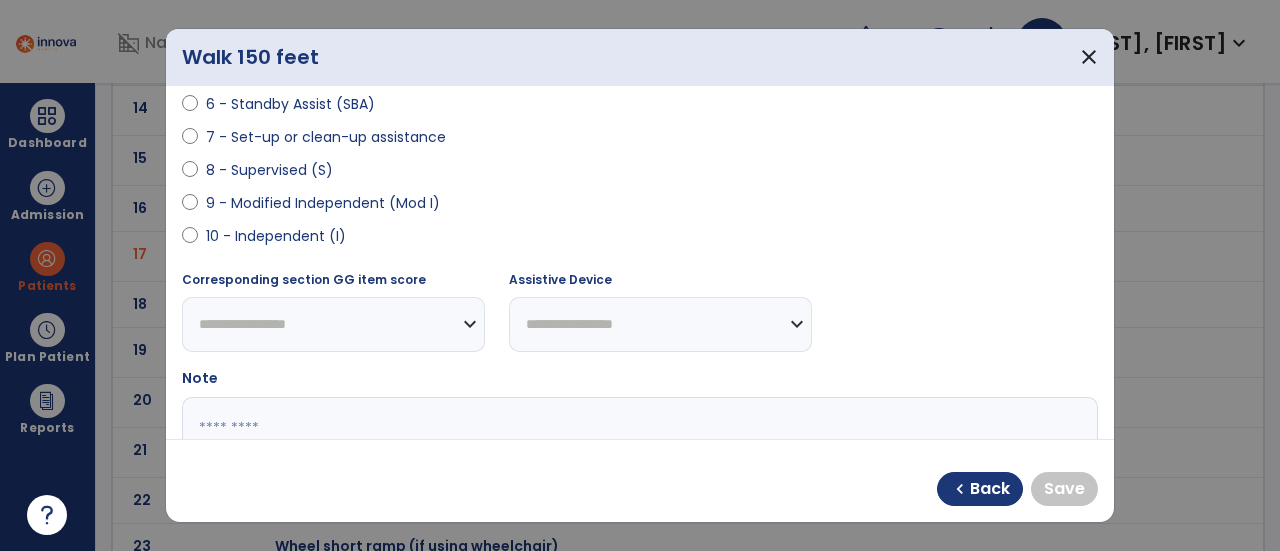 select on "**********" 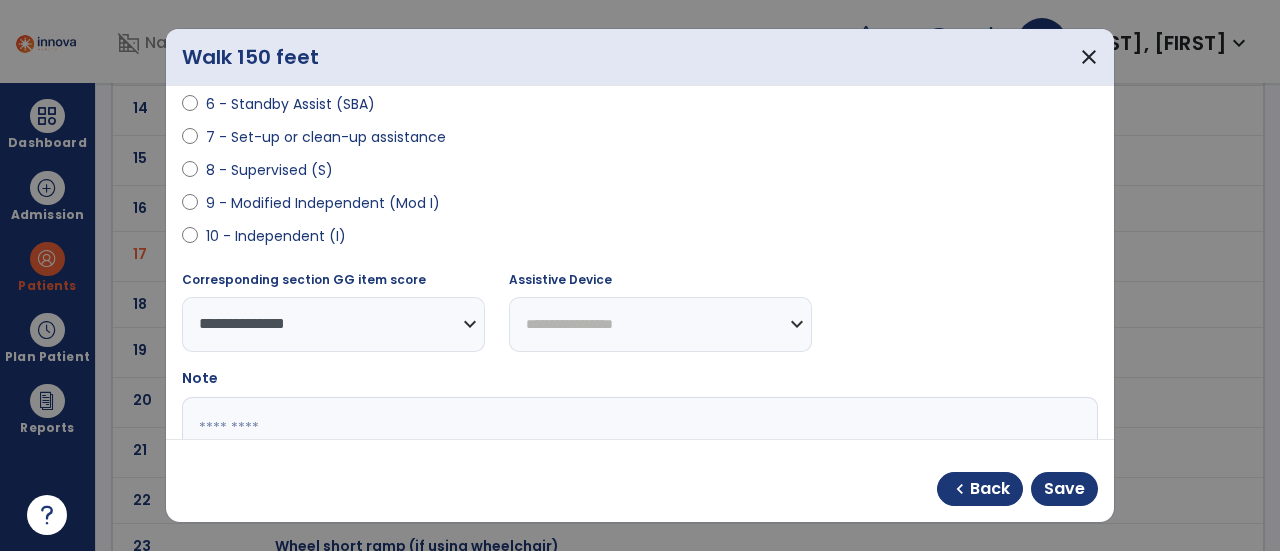 drag, startPoint x: 568, startPoint y: 319, endPoint x: 633, endPoint y: 300, distance: 67.72001 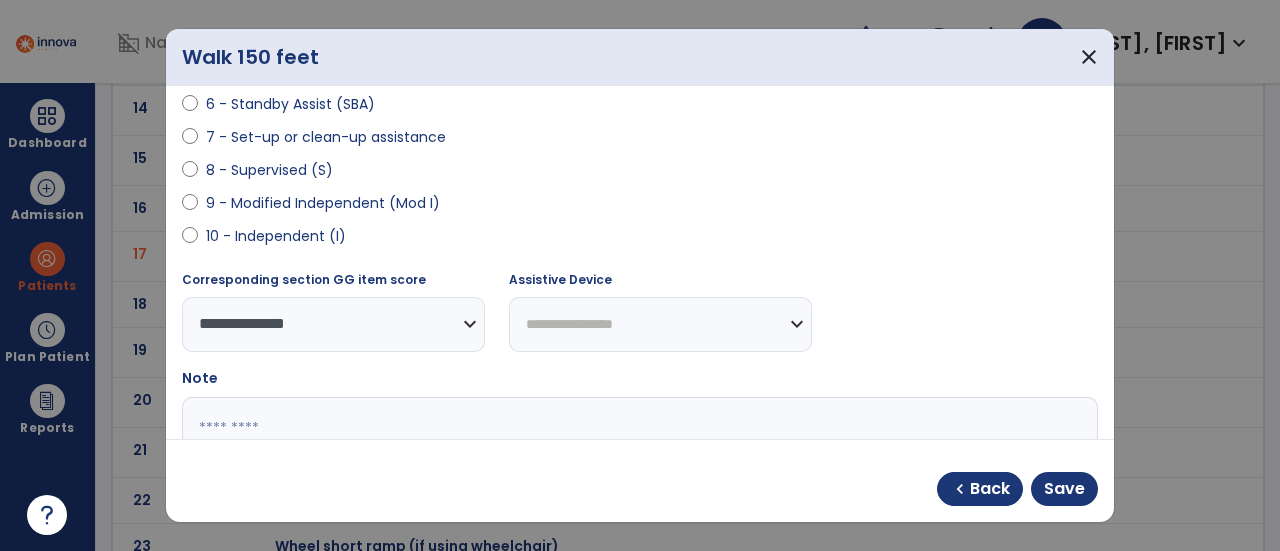 select on "****" 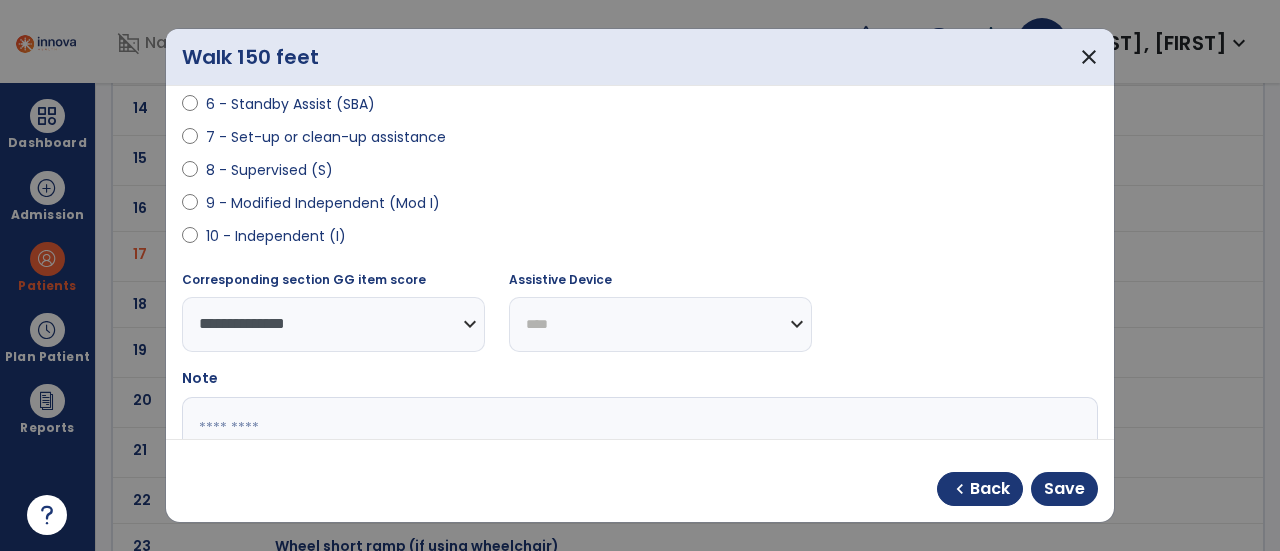 click on "**********" at bounding box center (660, 324) 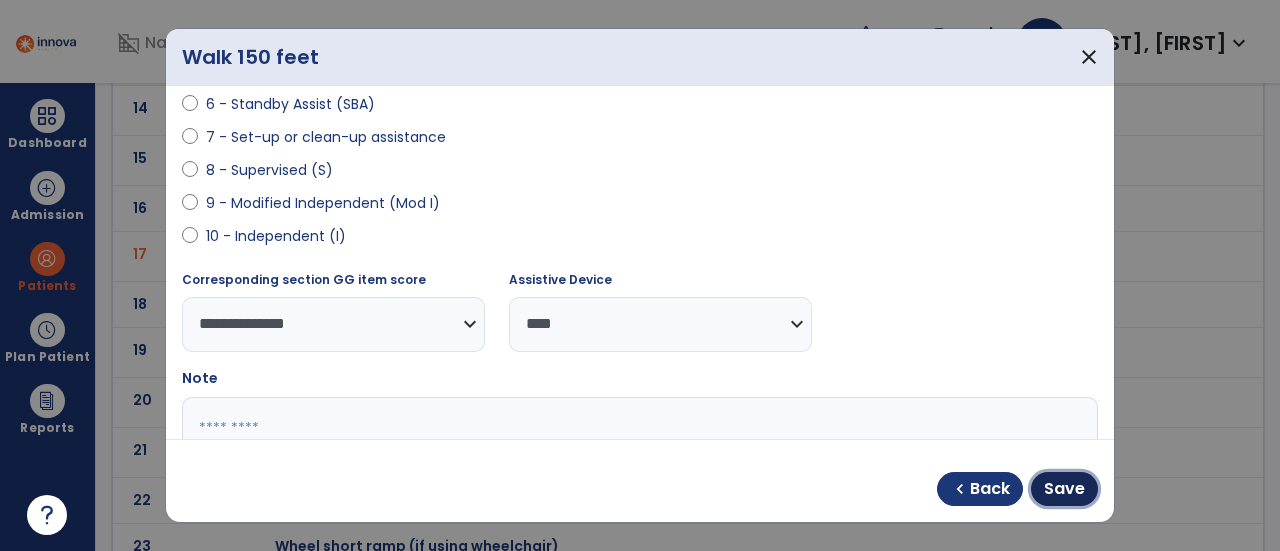 drag, startPoint x: 1068, startPoint y: 488, endPoint x: 1021, endPoint y: 427, distance: 77.00649 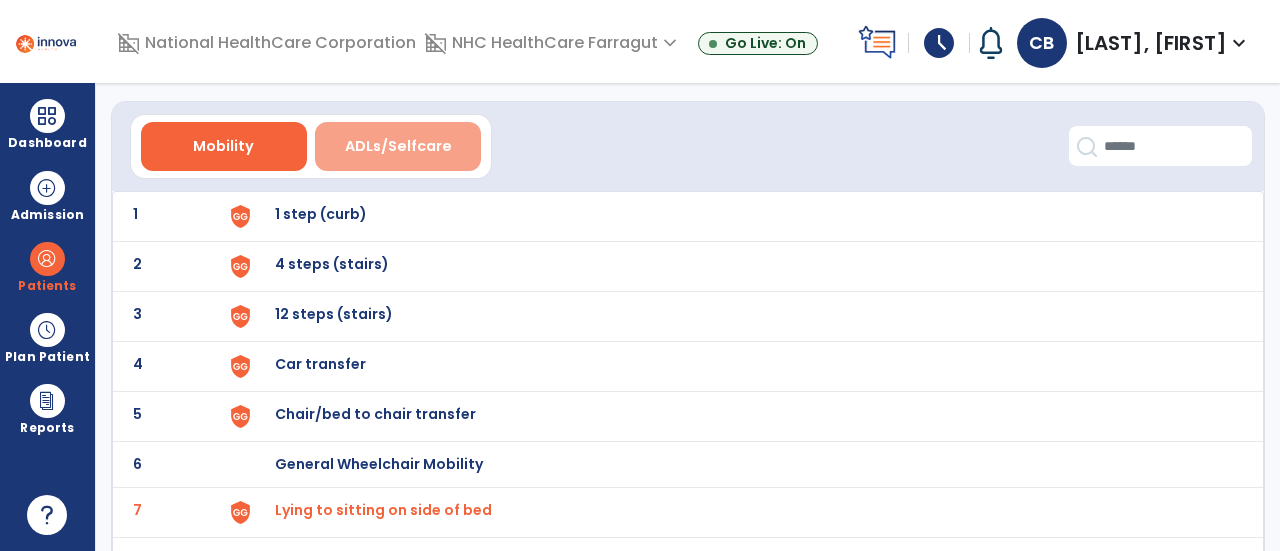 scroll, scrollTop: 0, scrollLeft: 0, axis: both 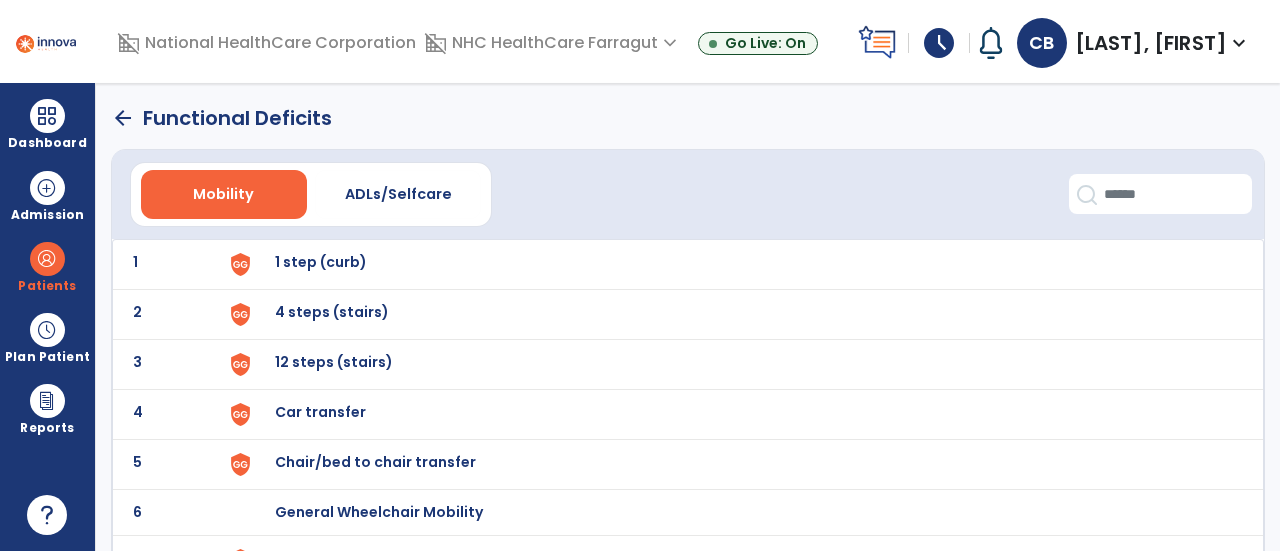 click on "arrow_back" 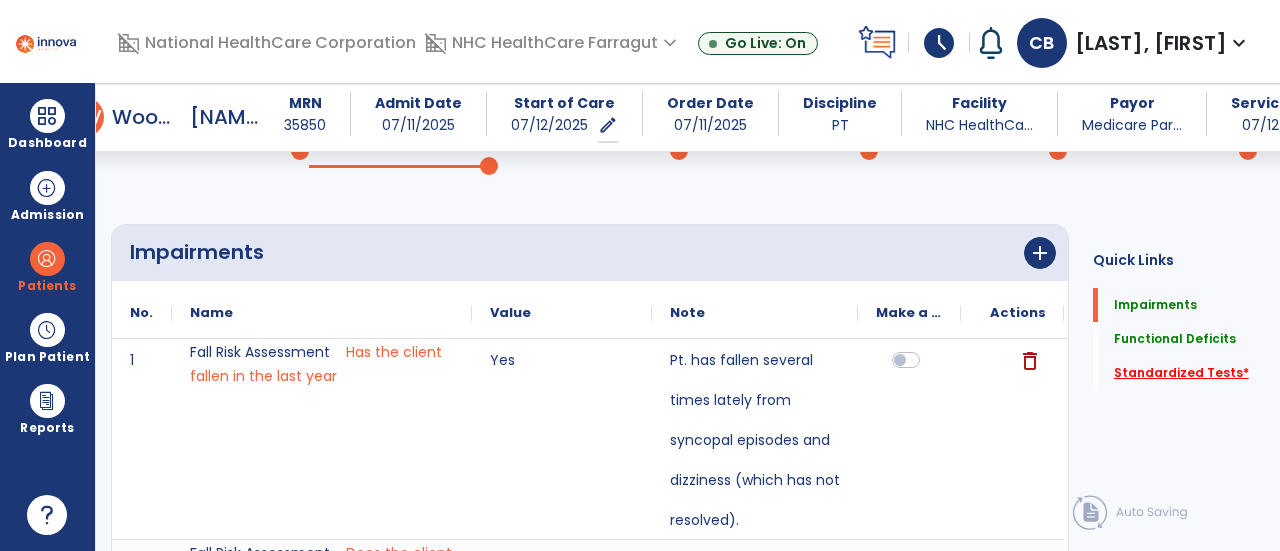 click on "Standardized Tests   *" 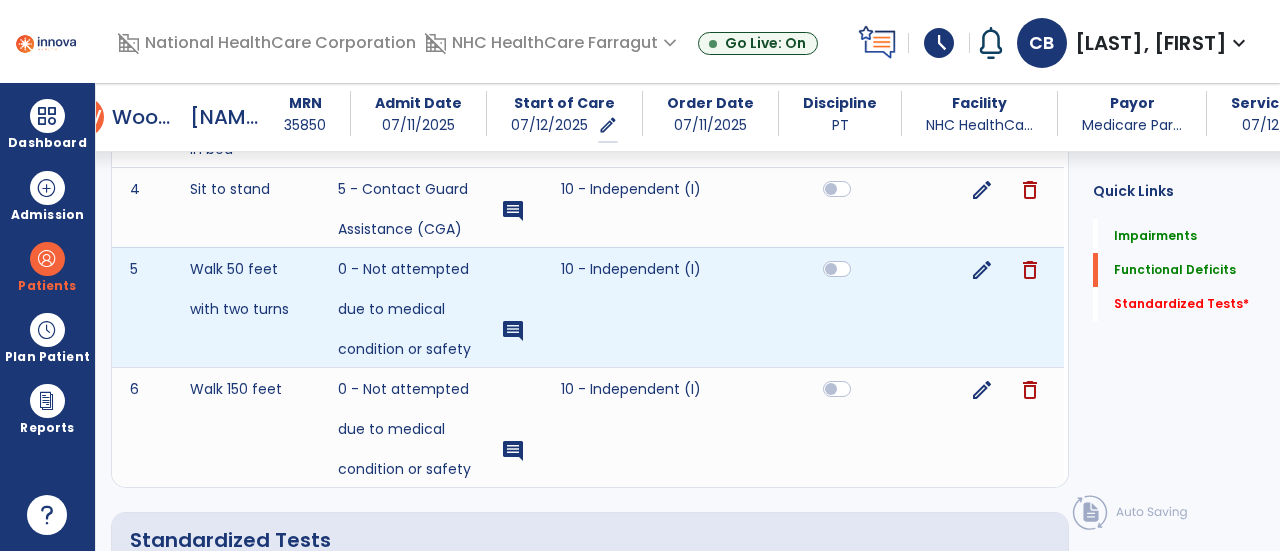scroll, scrollTop: 2011, scrollLeft: 0, axis: vertical 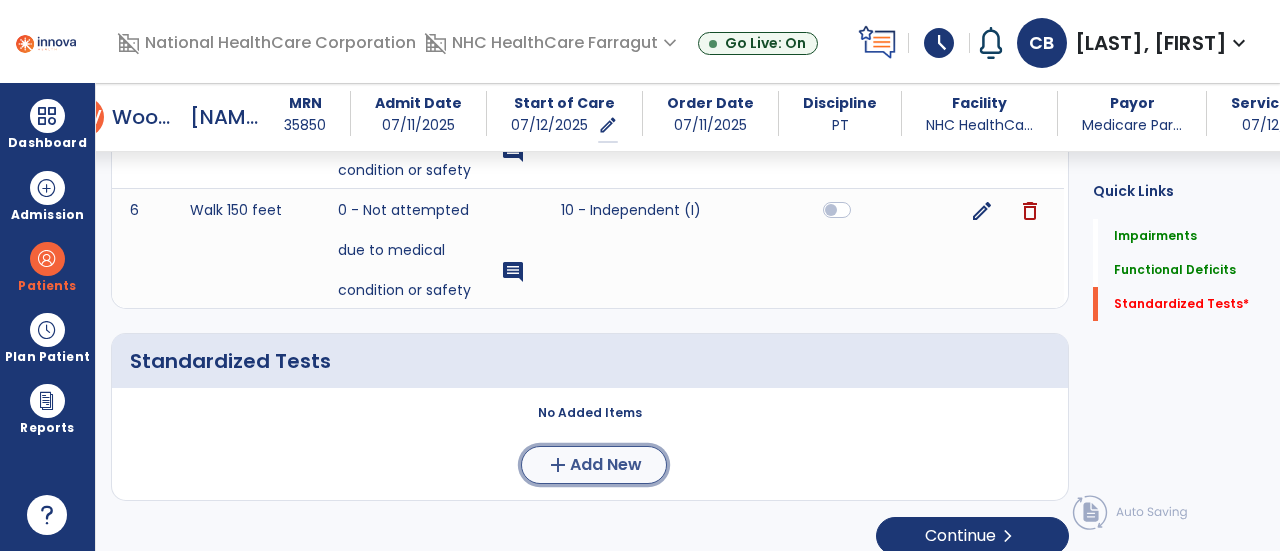 click on "add" 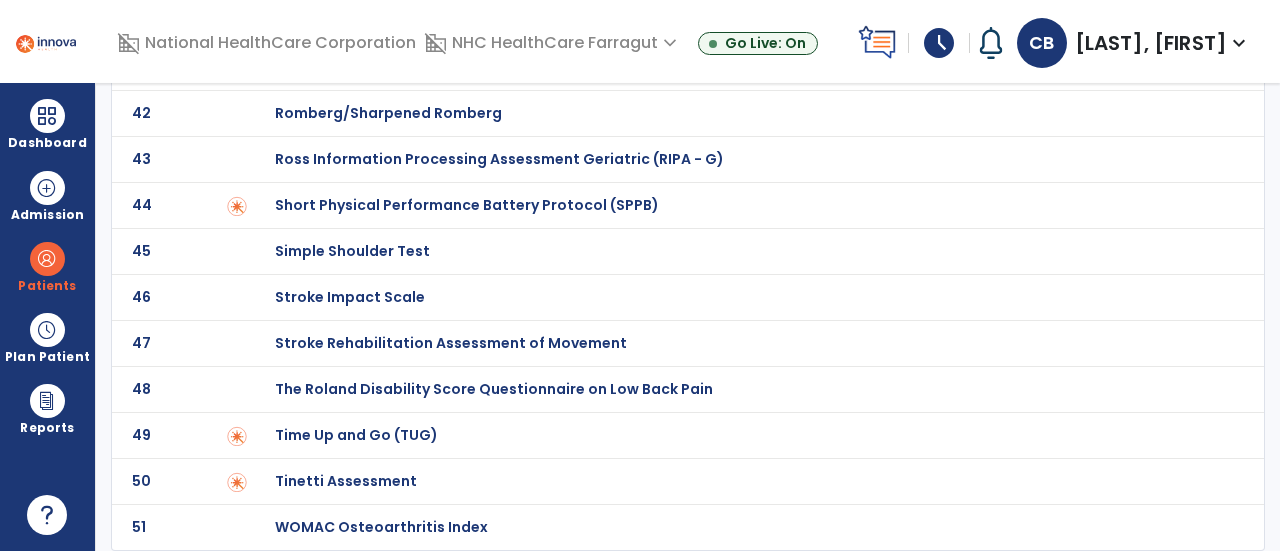 scroll, scrollTop: 0, scrollLeft: 0, axis: both 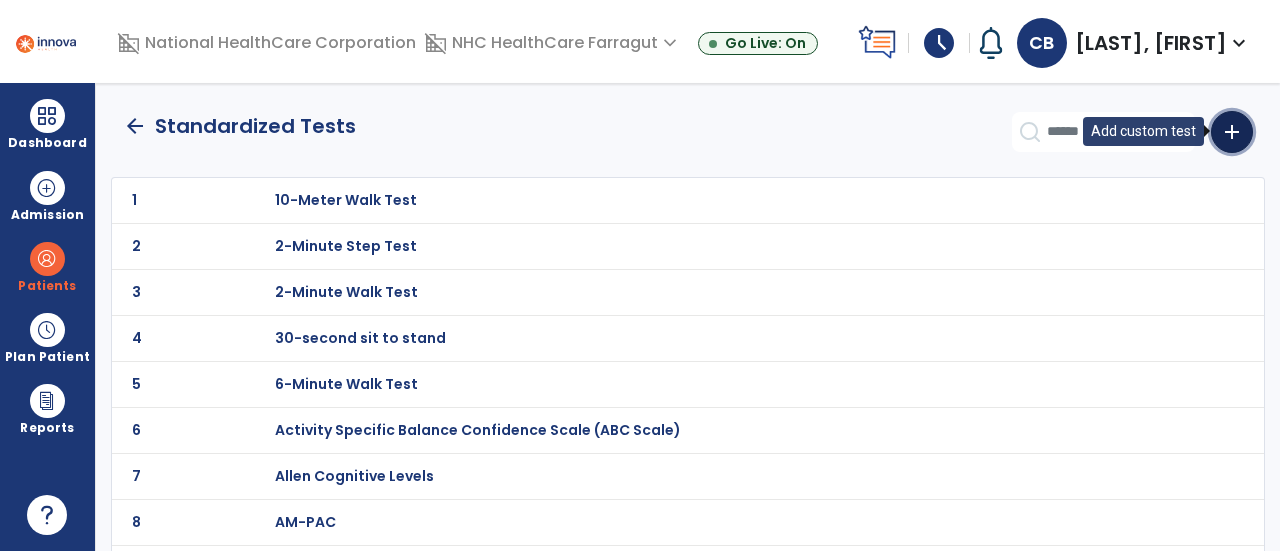drag, startPoint x: 1228, startPoint y: 123, endPoint x: 1168, endPoint y: 120, distance: 60.074955 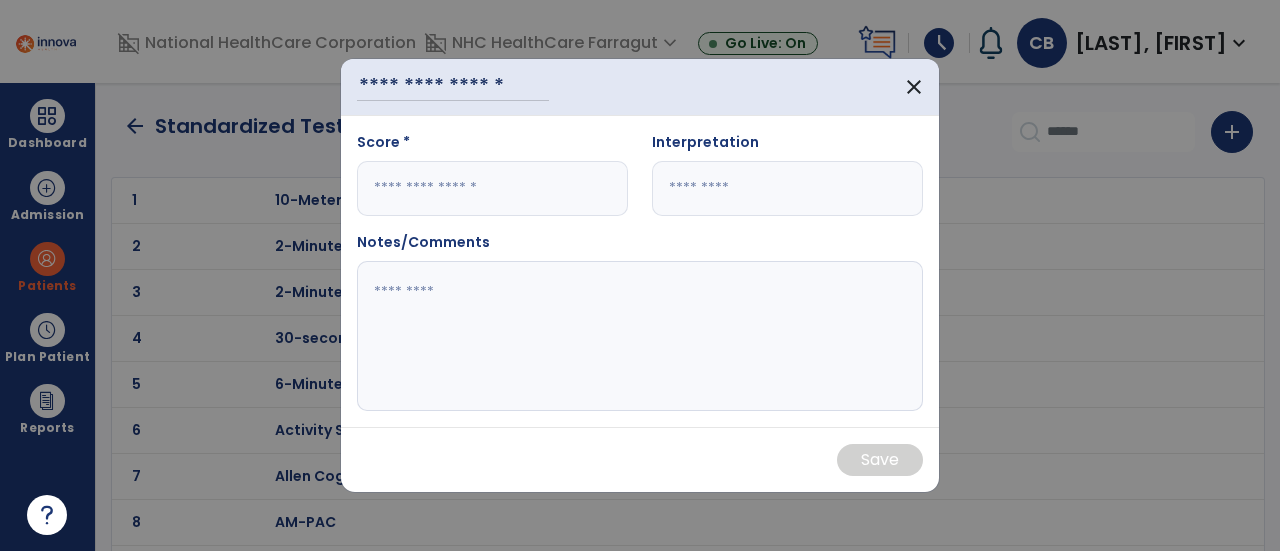 click on "close" at bounding box center (640, 87) 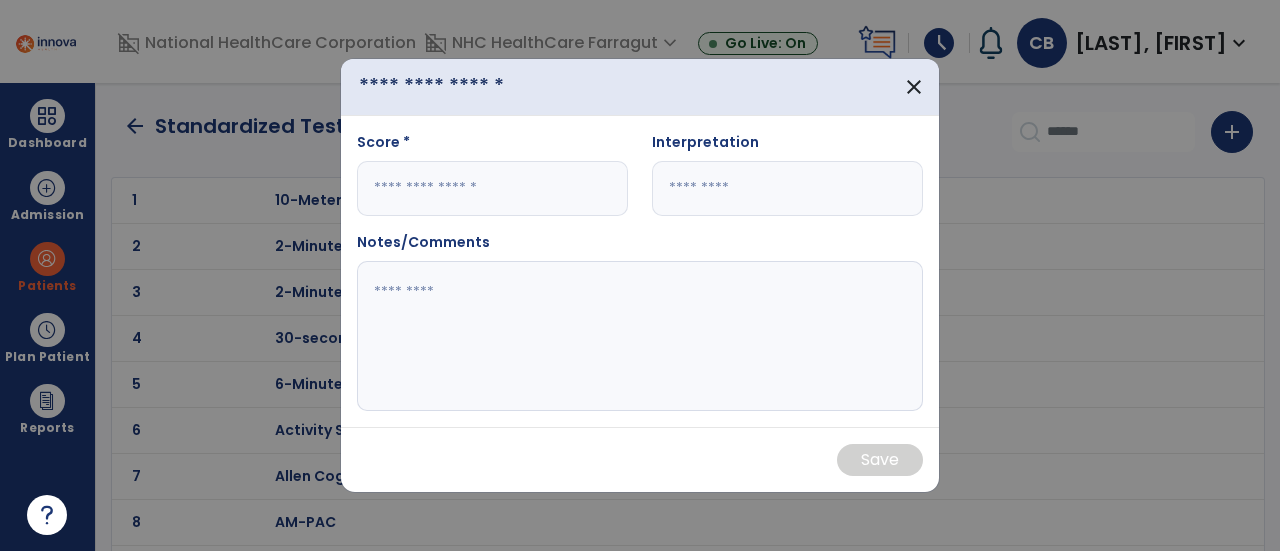 click at bounding box center (453, 87) 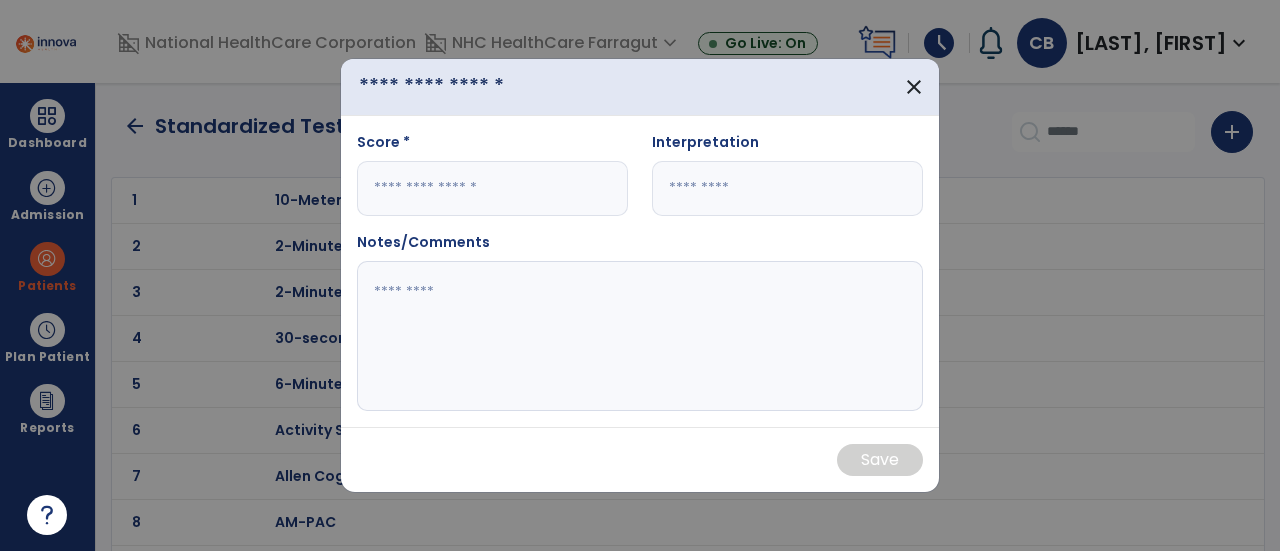 type on "*" 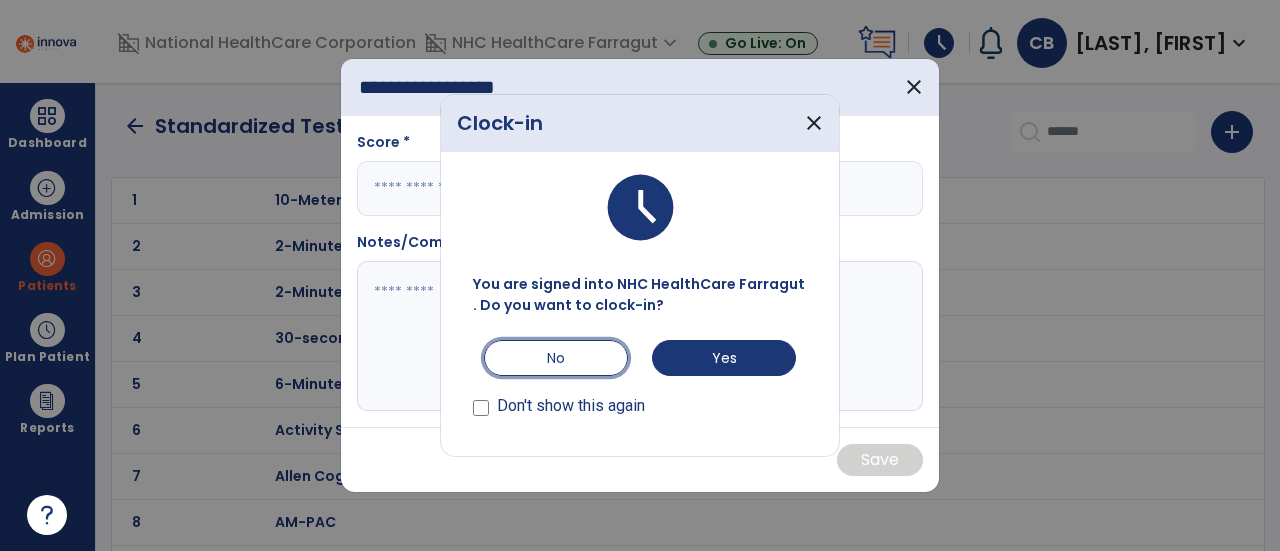 click on "No" at bounding box center (556, 358) 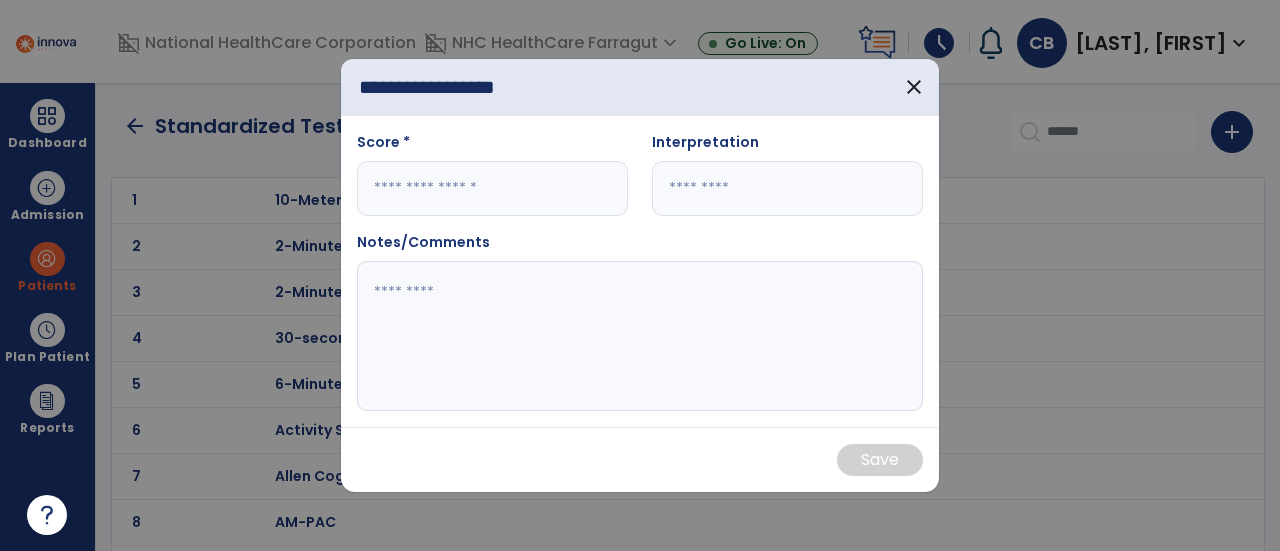 click on "**********" at bounding box center (453, 87) 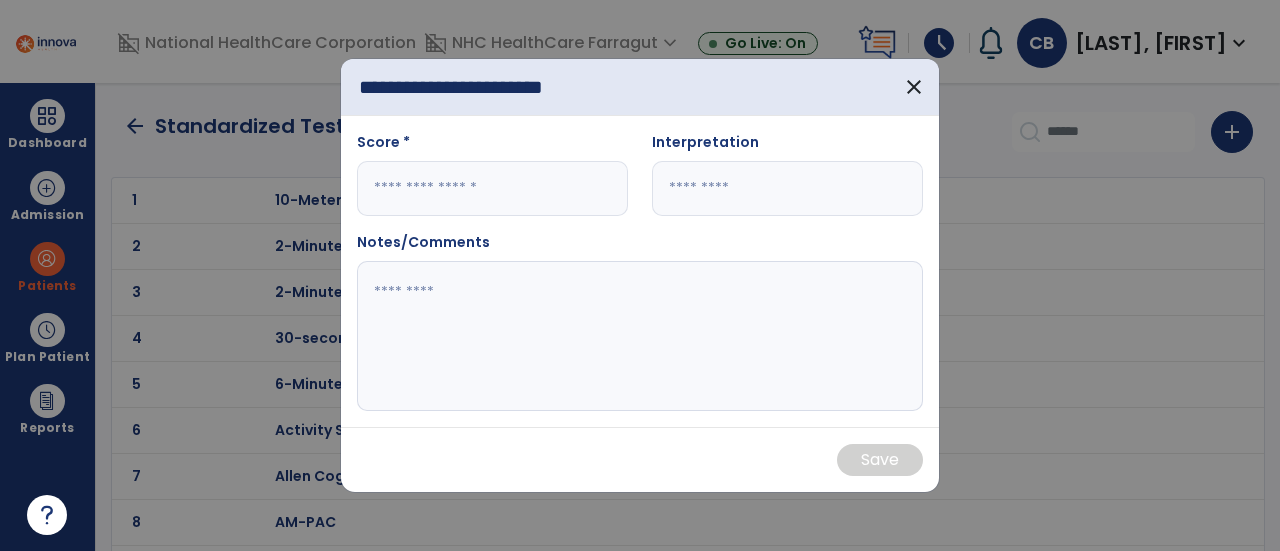 scroll, scrollTop: 0, scrollLeft: 17, axis: horizontal 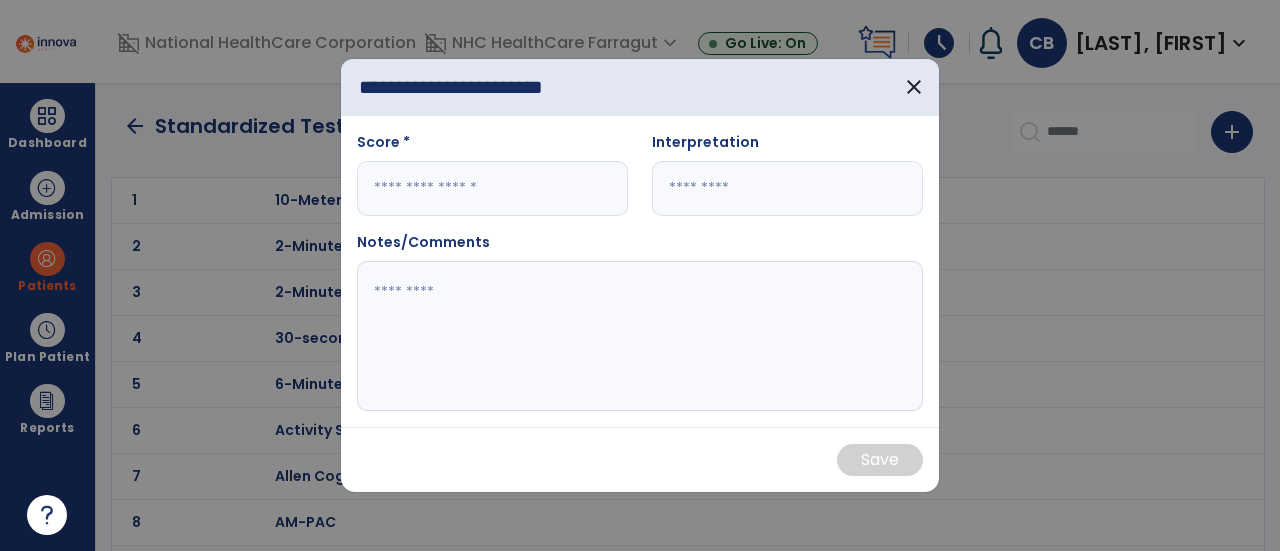 drag, startPoint x: 429, startPoint y: 190, endPoint x: 434, endPoint y: 160, distance: 30.413813 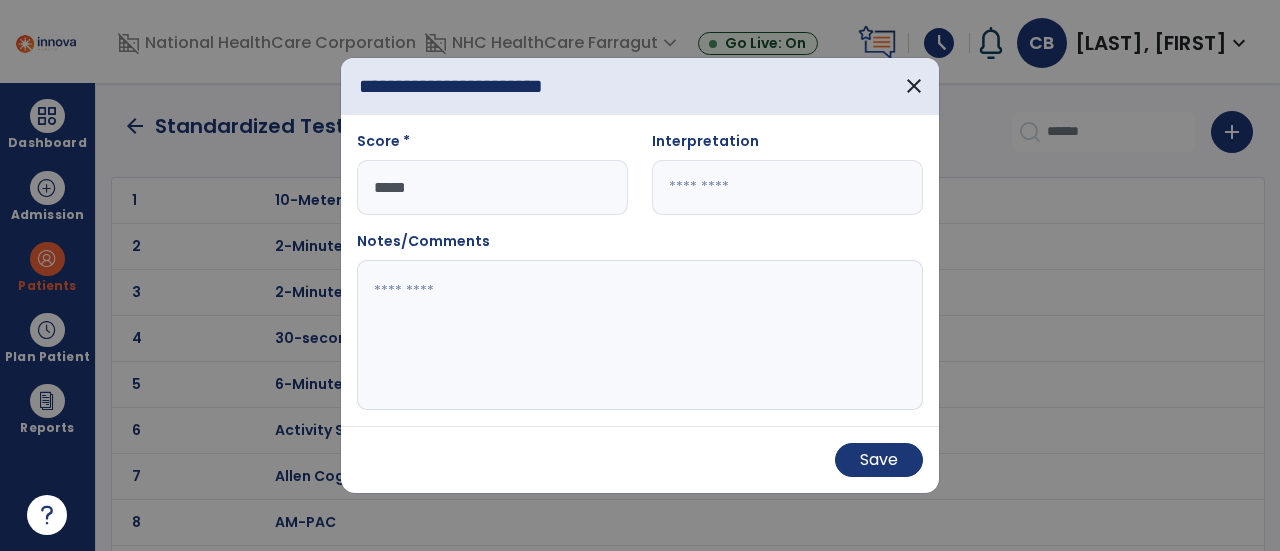 type on "*****" 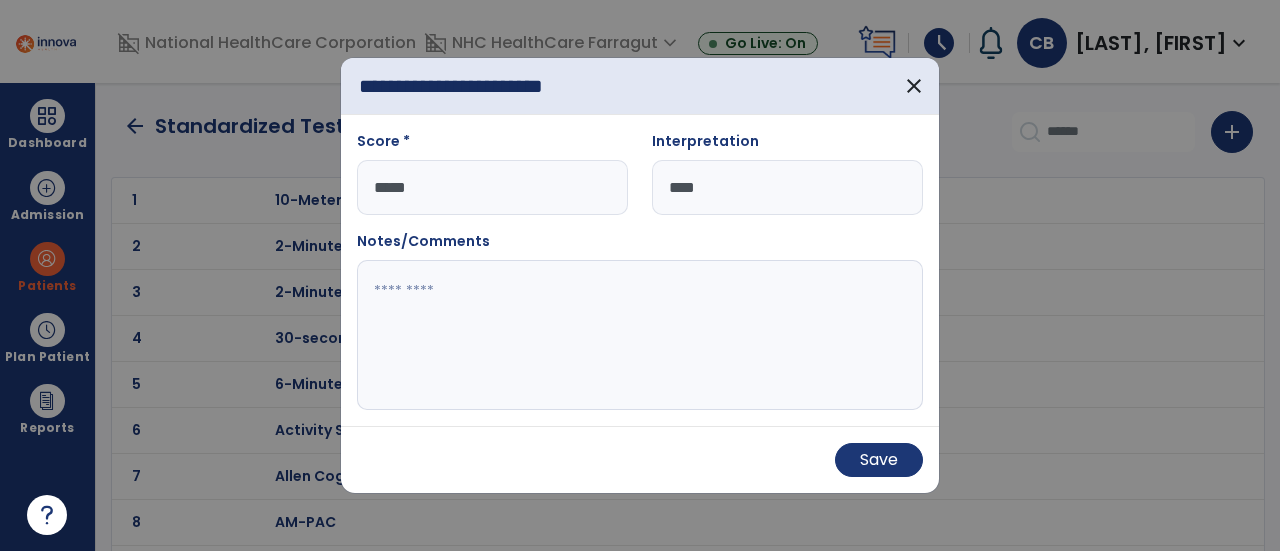 type on "*" 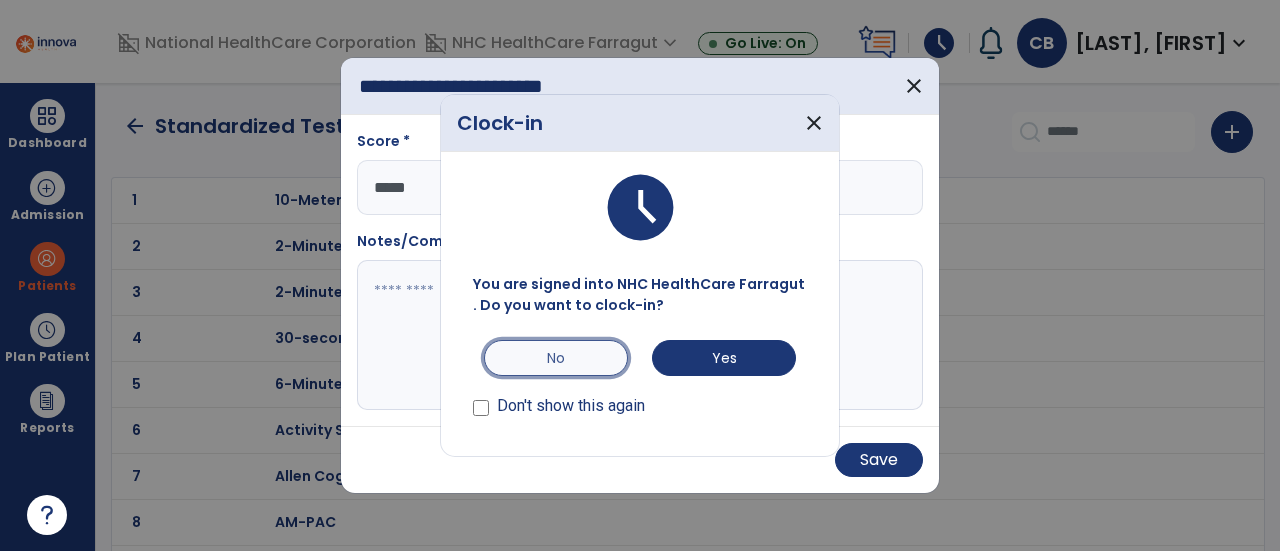 click on "No" at bounding box center (556, 358) 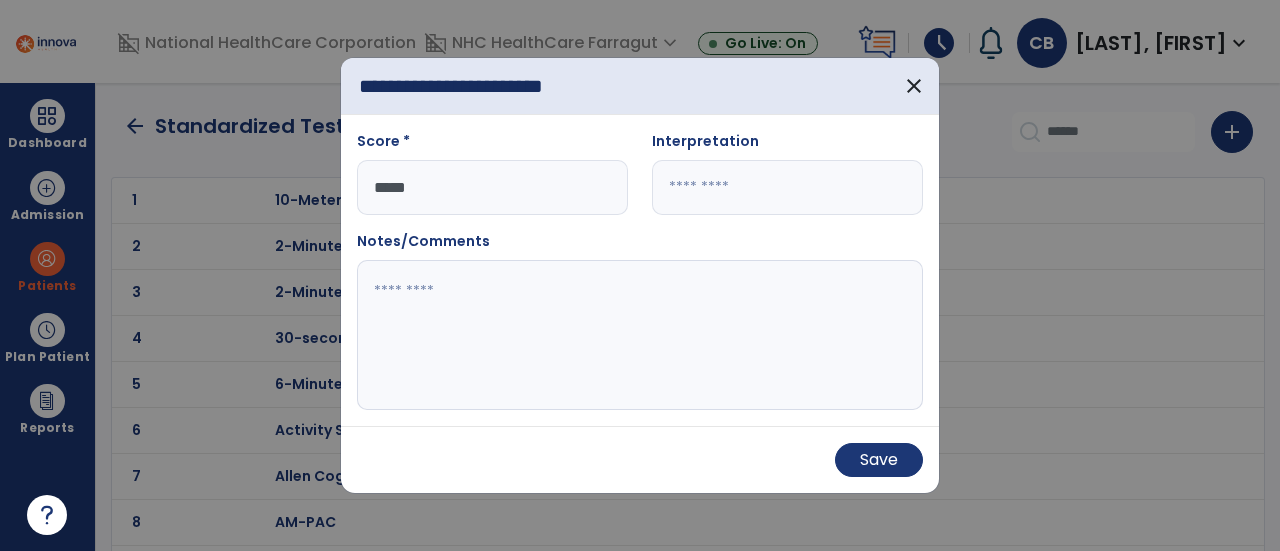 click at bounding box center [787, 187] 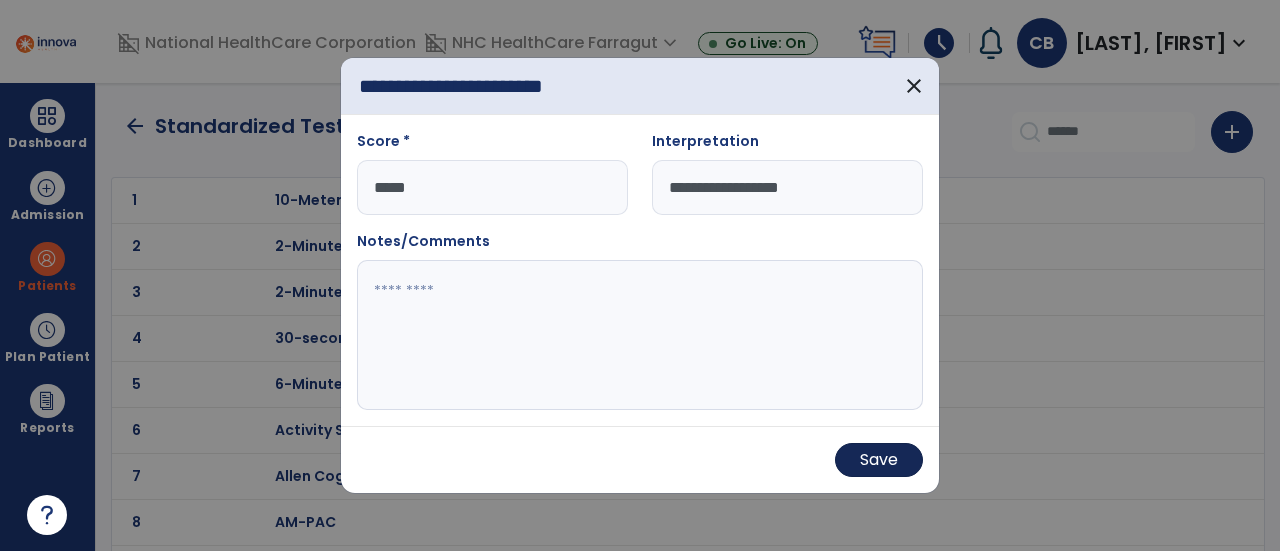 type on "**********" 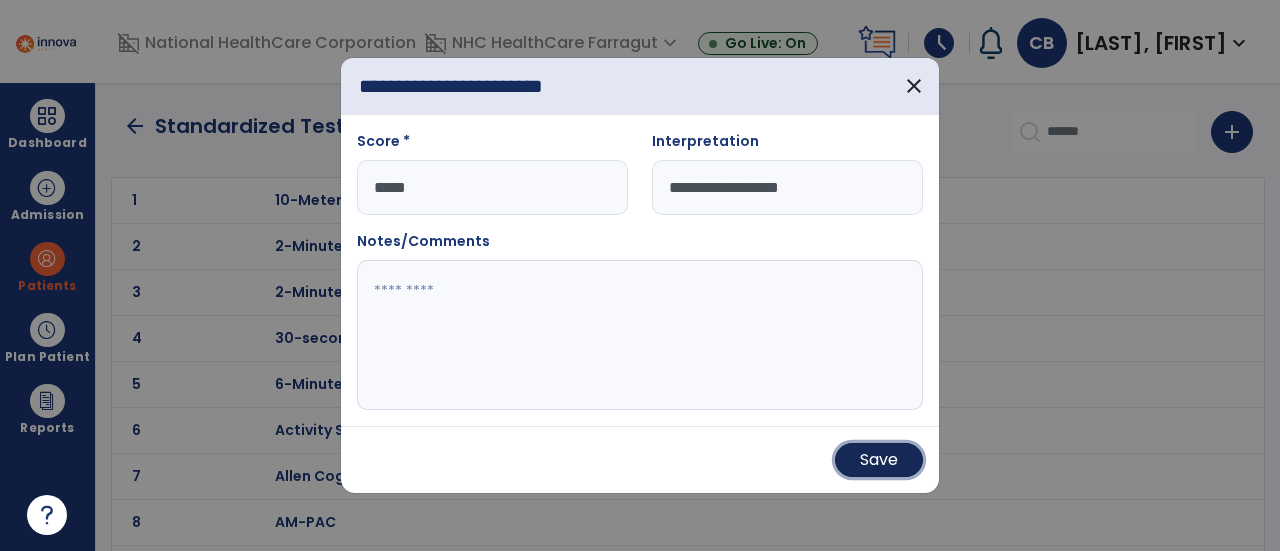 click on "Save" at bounding box center (879, 460) 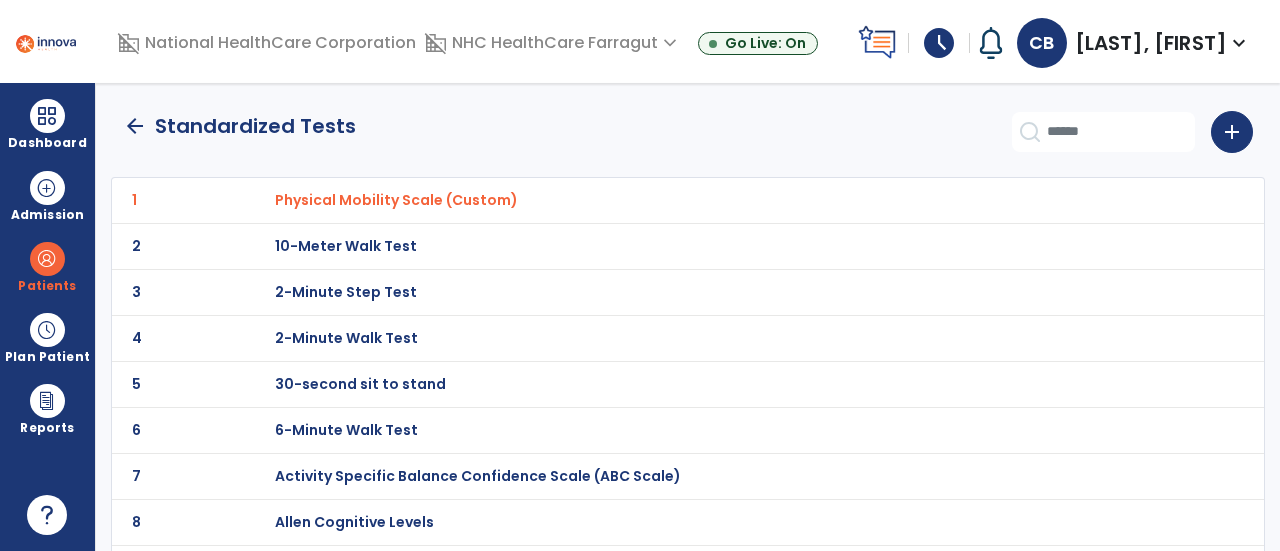 click on "arrow_back" 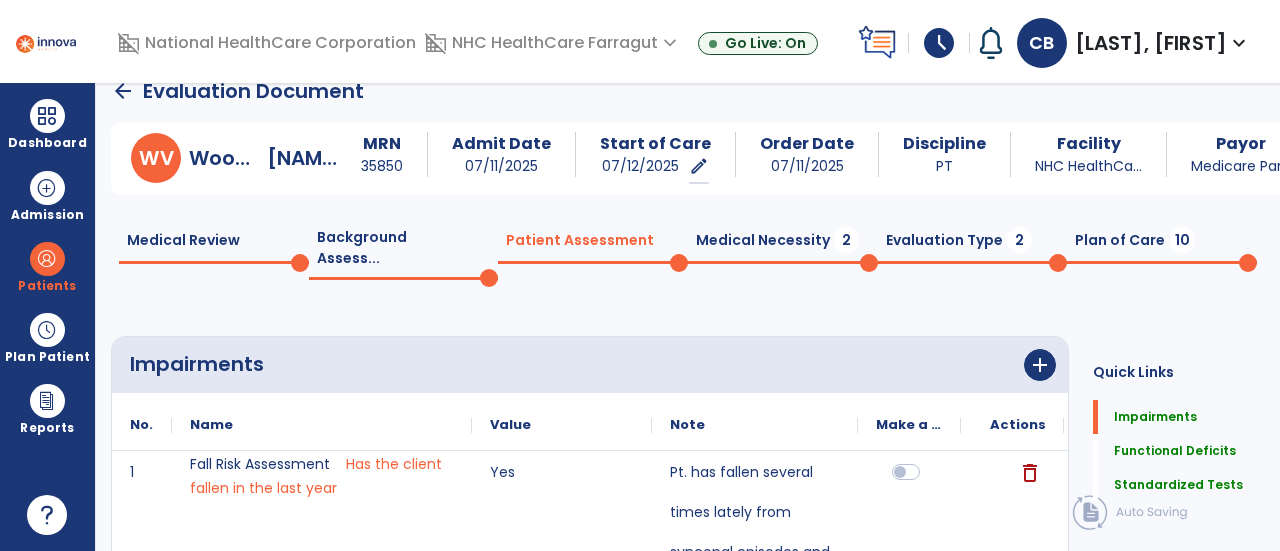 scroll, scrollTop: 0, scrollLeft: 0, axis: both 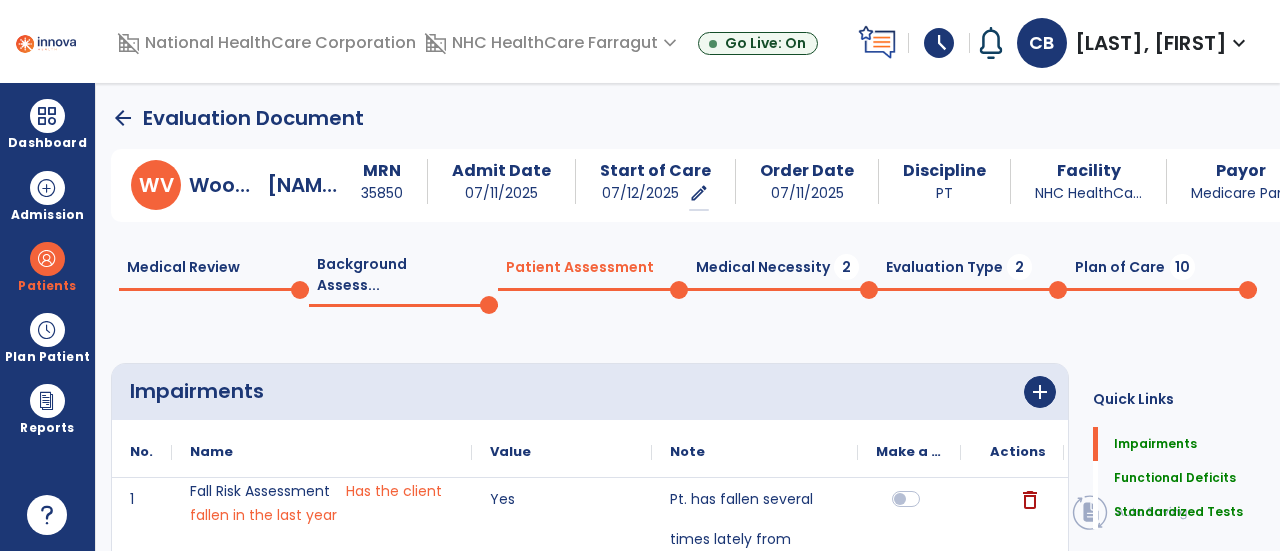 click on "Medical Necessity  2" 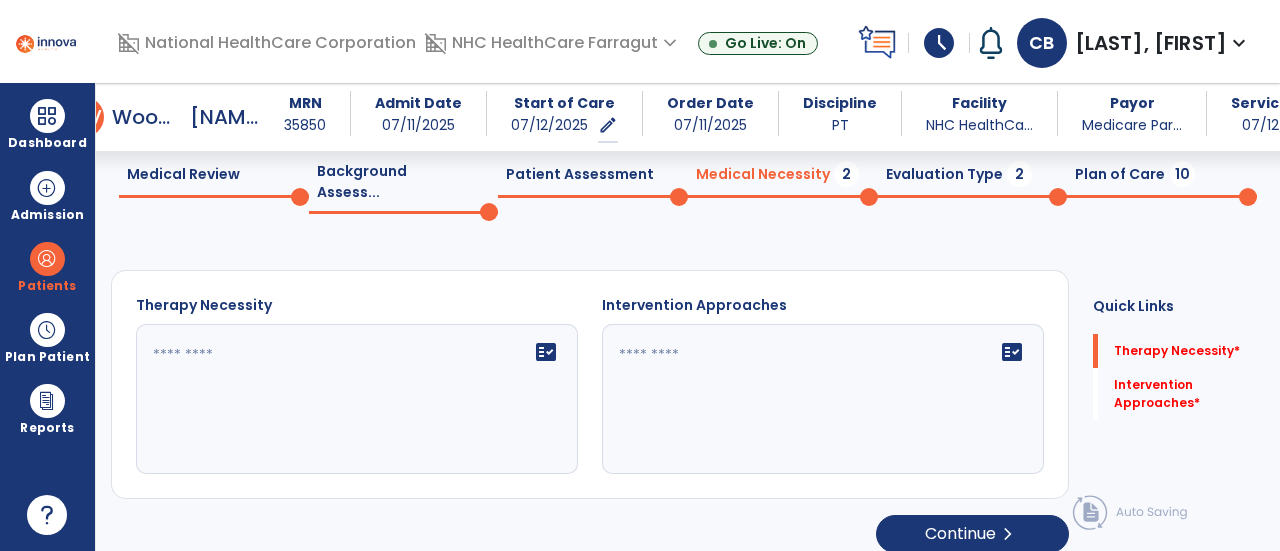 scroll, scrollTop: 74, scrollLeft: 0, axis: vertical 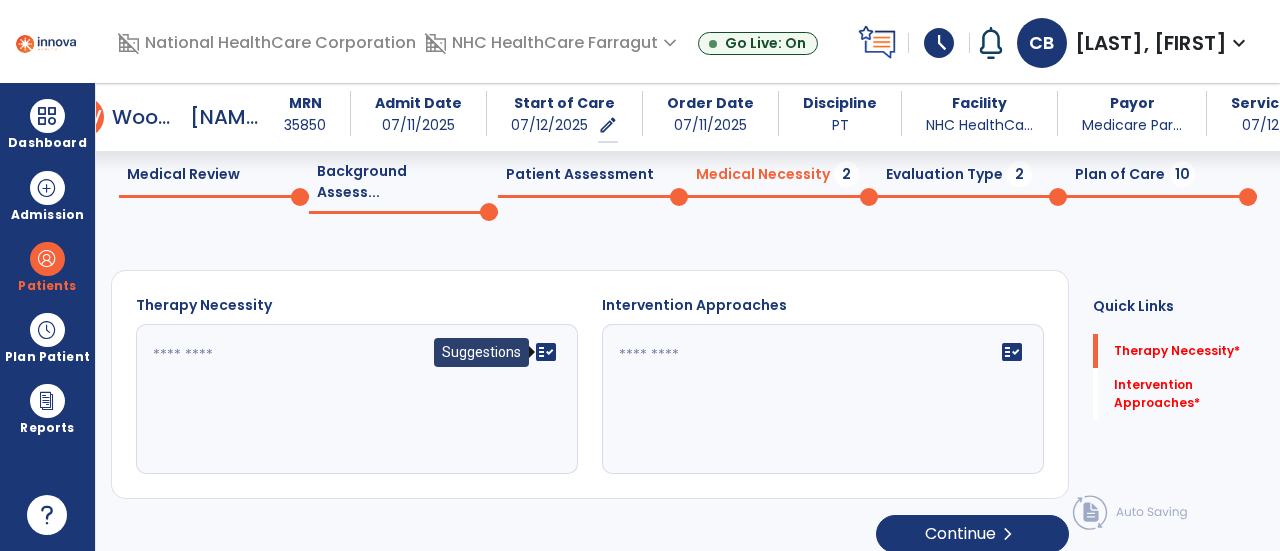 click on "fact_check" 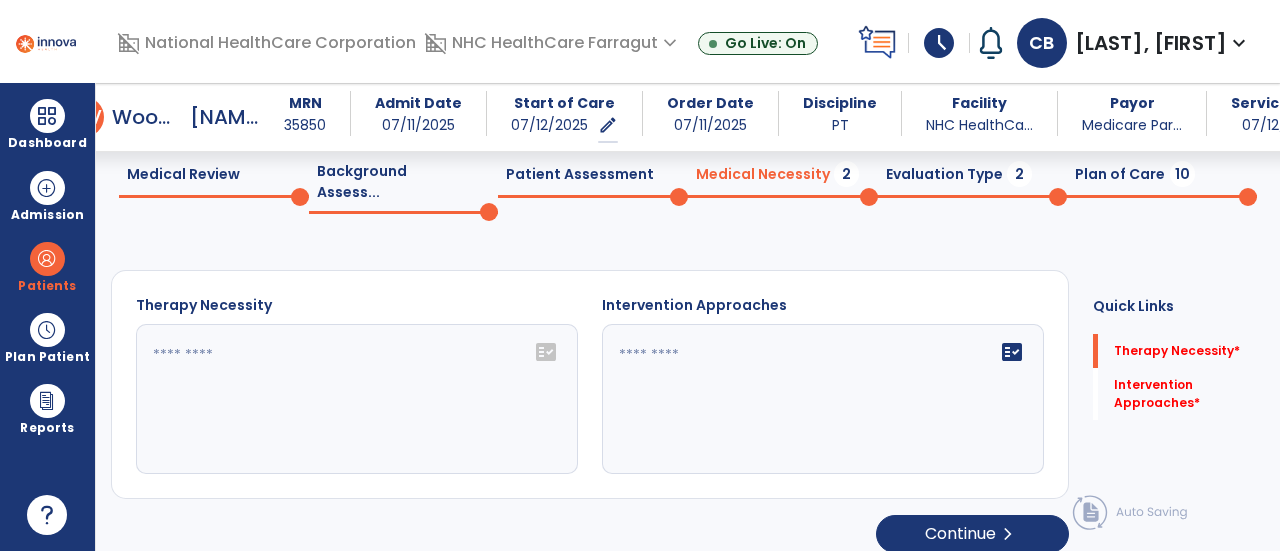 click 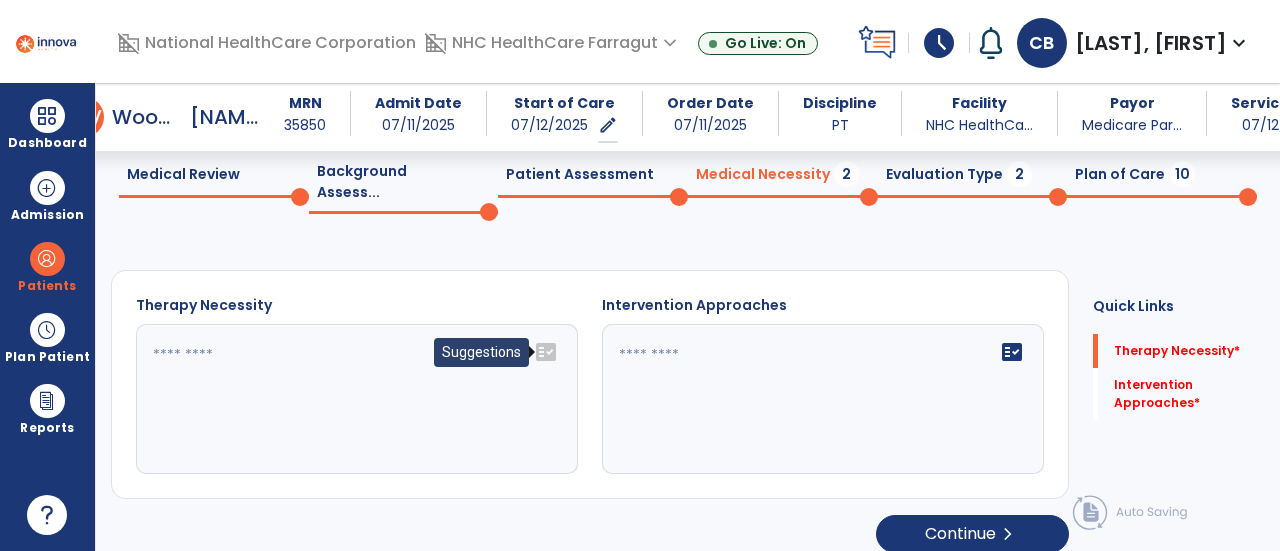 click on "fact_check" 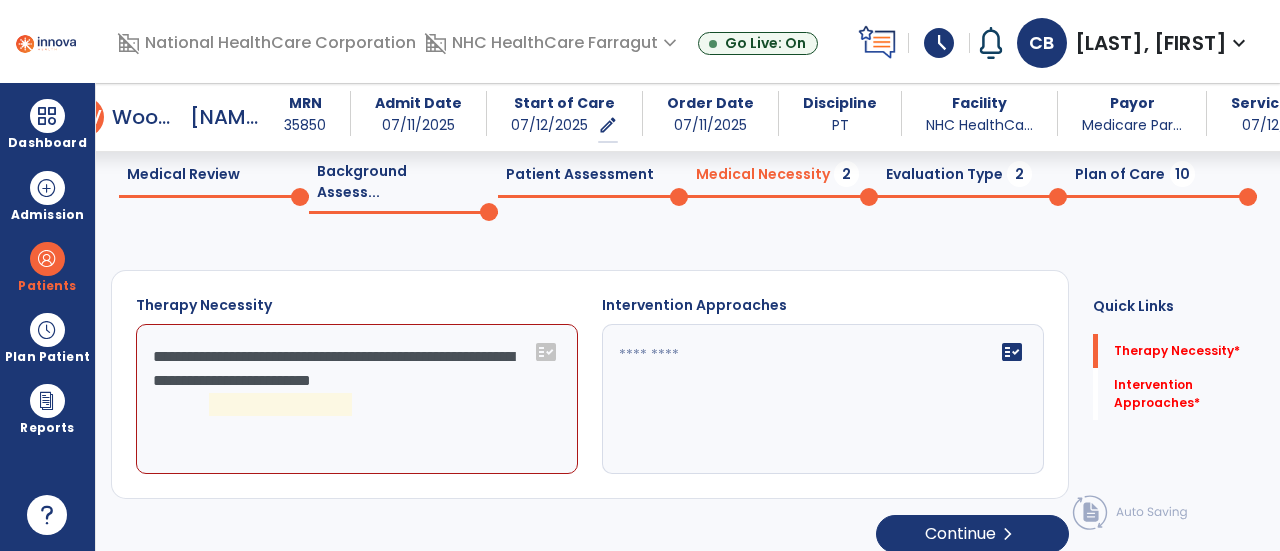 click on "**********" 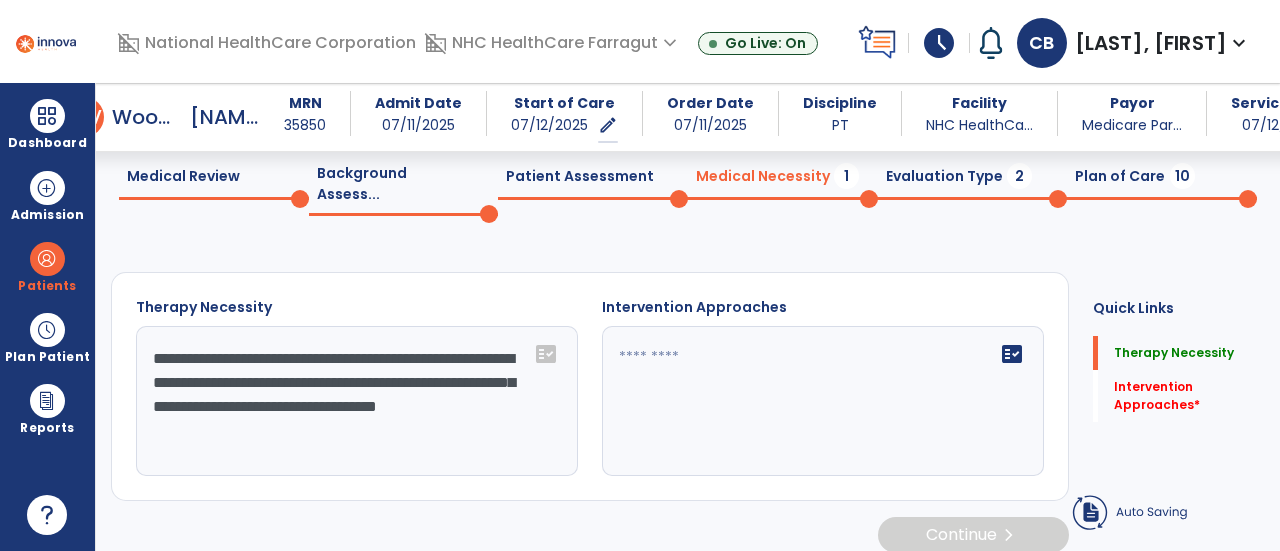 scroll, scrollTop: 74, scrollLeft: 0, axis: vertical 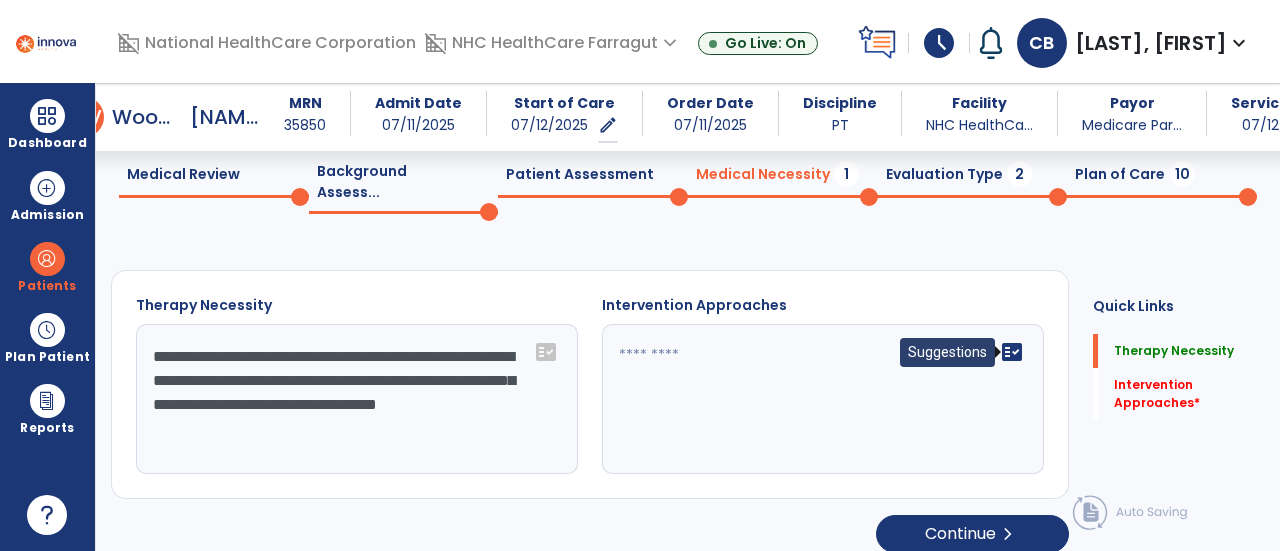 type on "**********" 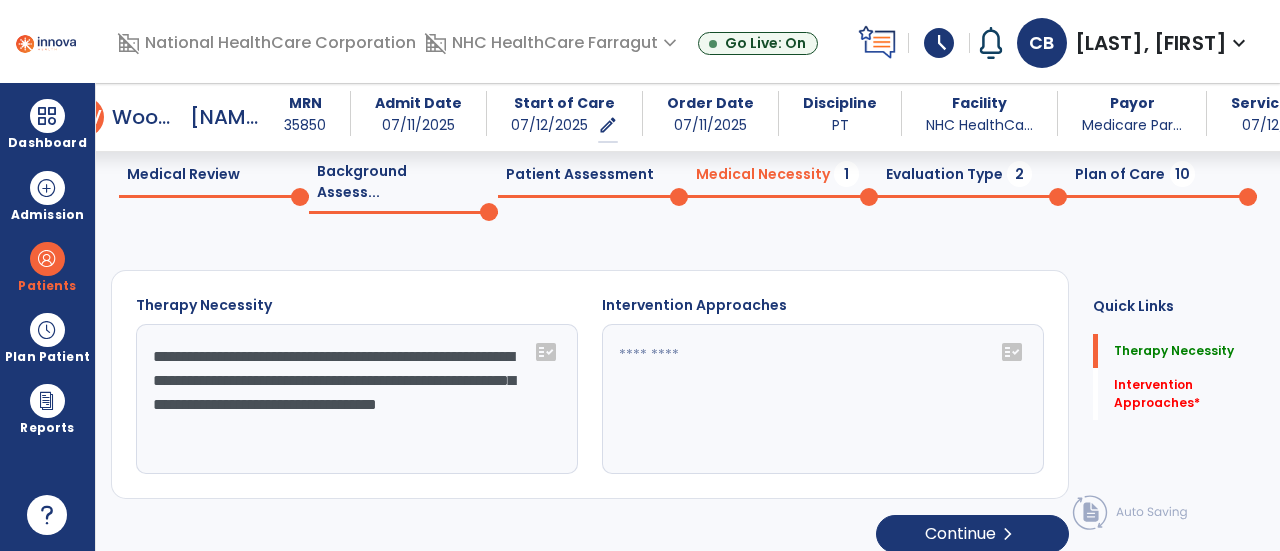 click on "fact_check" 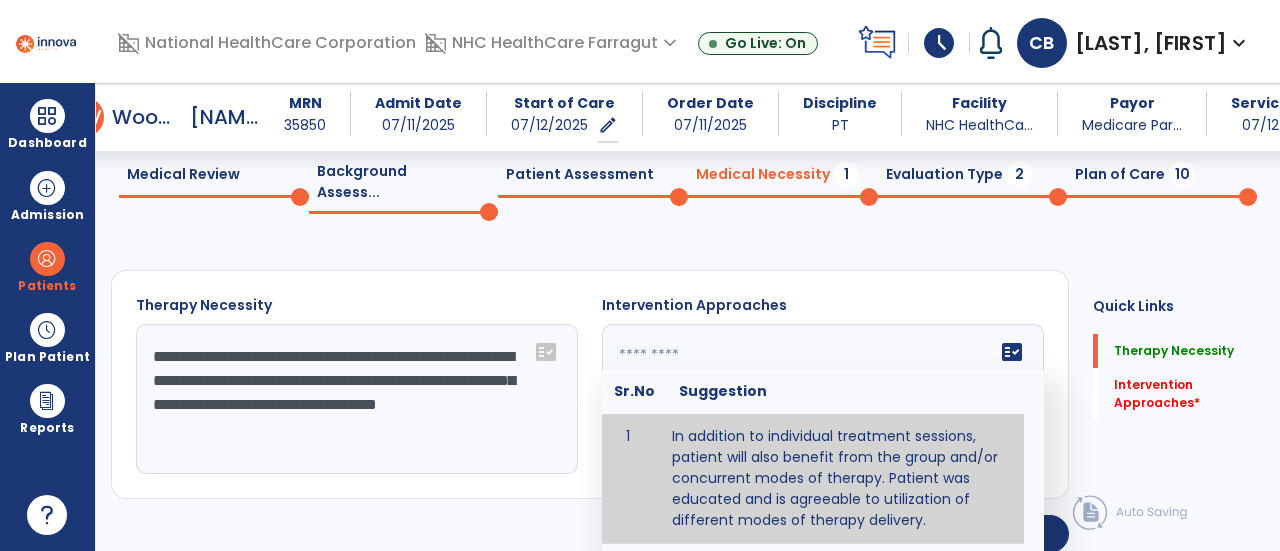 type on "**********" 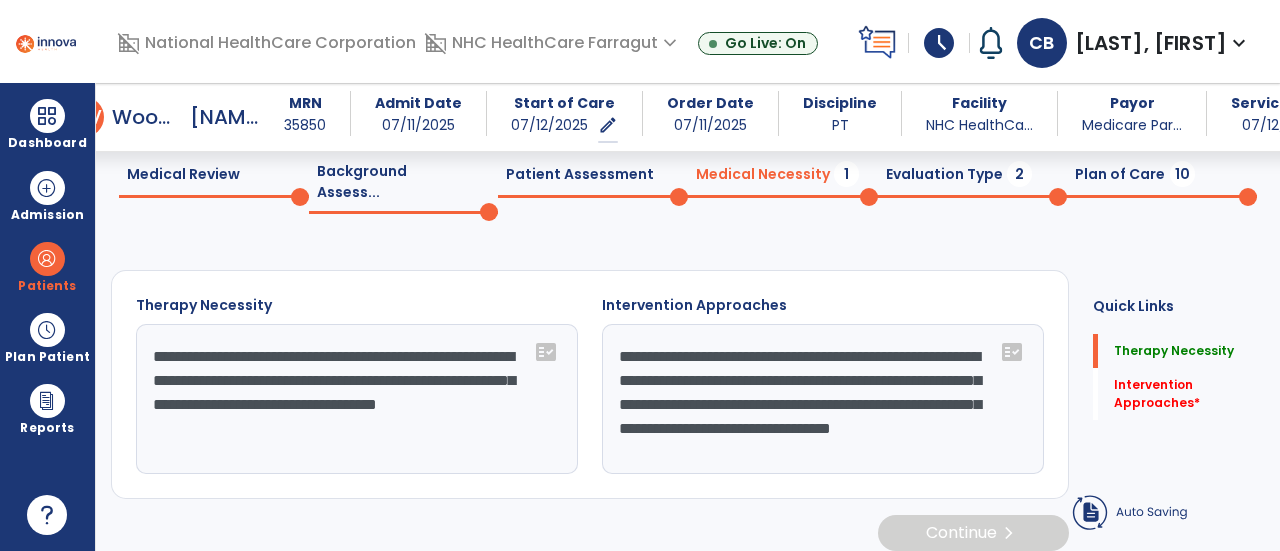 drag, startPoint x: 823, startPoint y: 434, endPoint x: 821, endPoint y: 407, distance: 27.073973 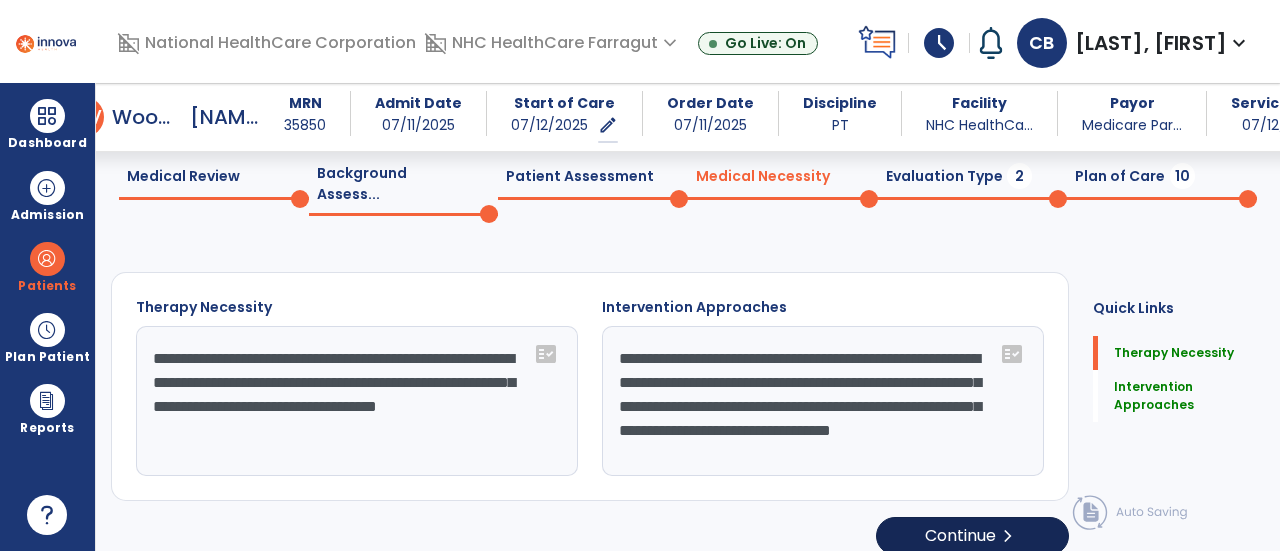 scroll, scrollTop: 74, scrollLeft: 0, axis: vertical 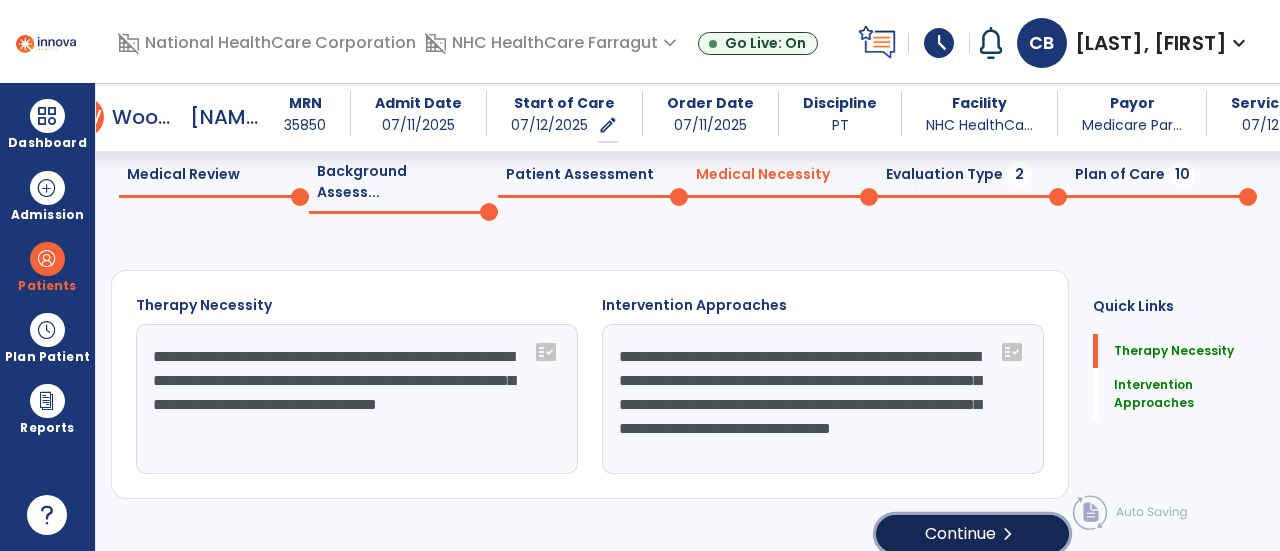 click on "Continue  chevron_right" 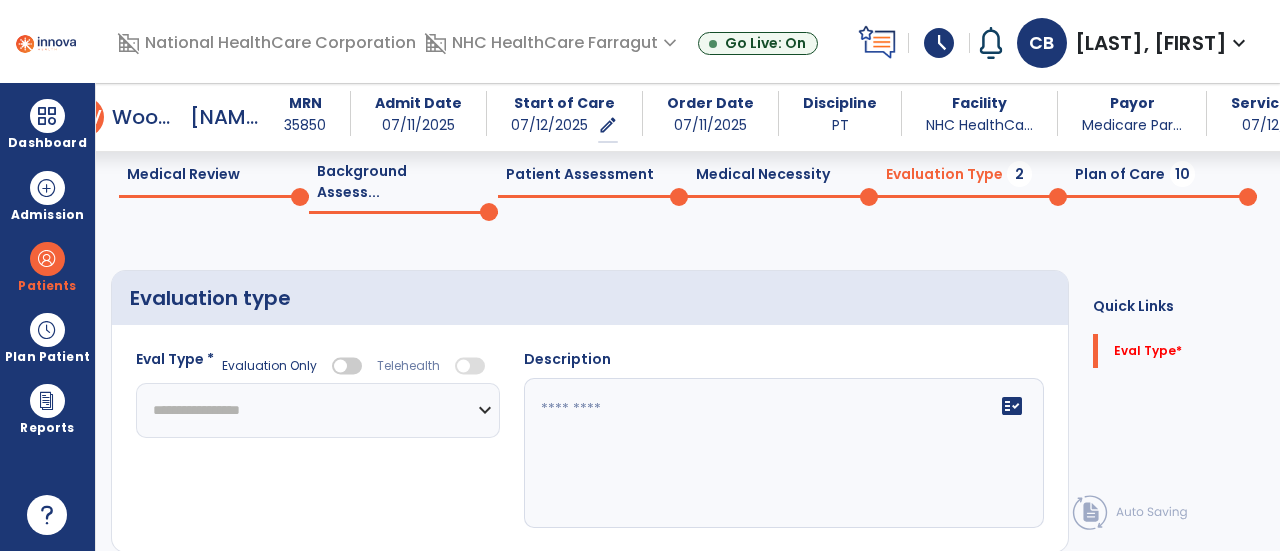 click on "**********" 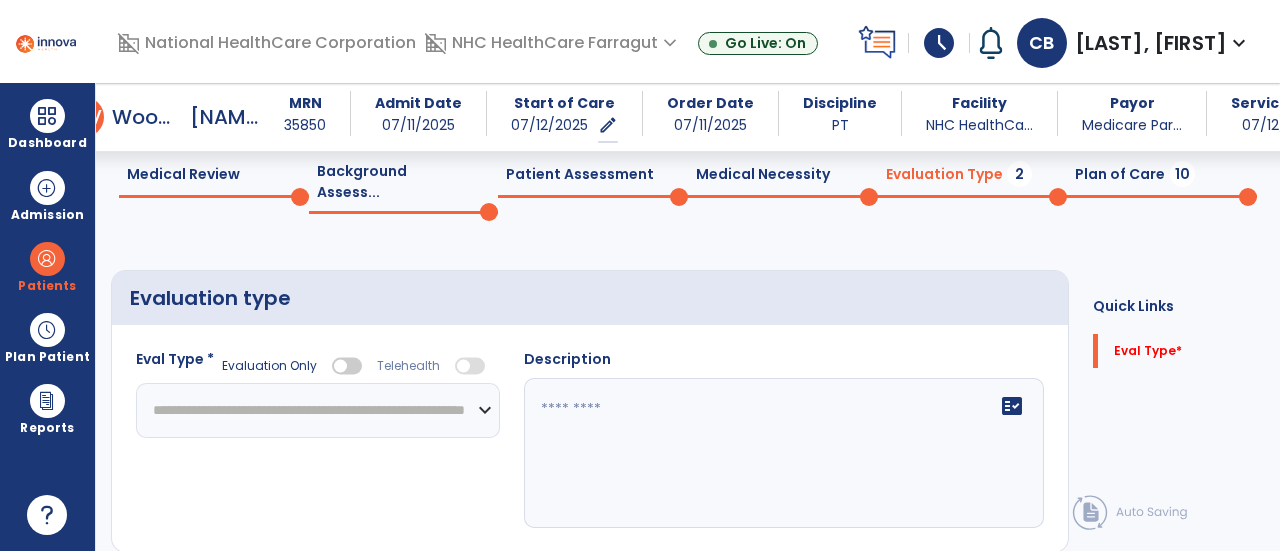 click on "**********" 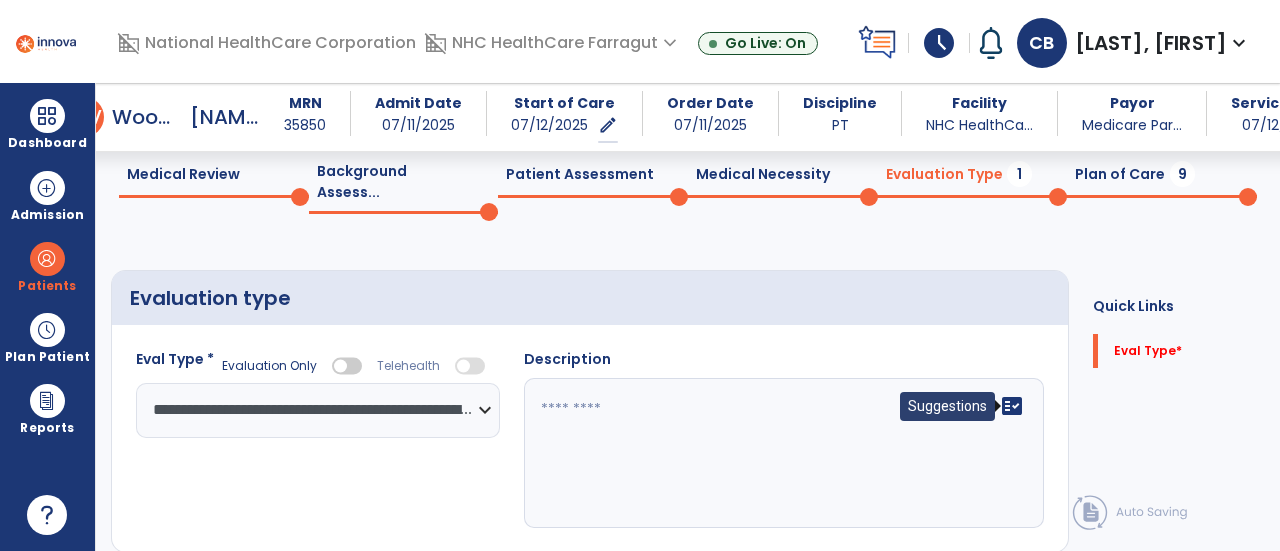 click on "fact_check" 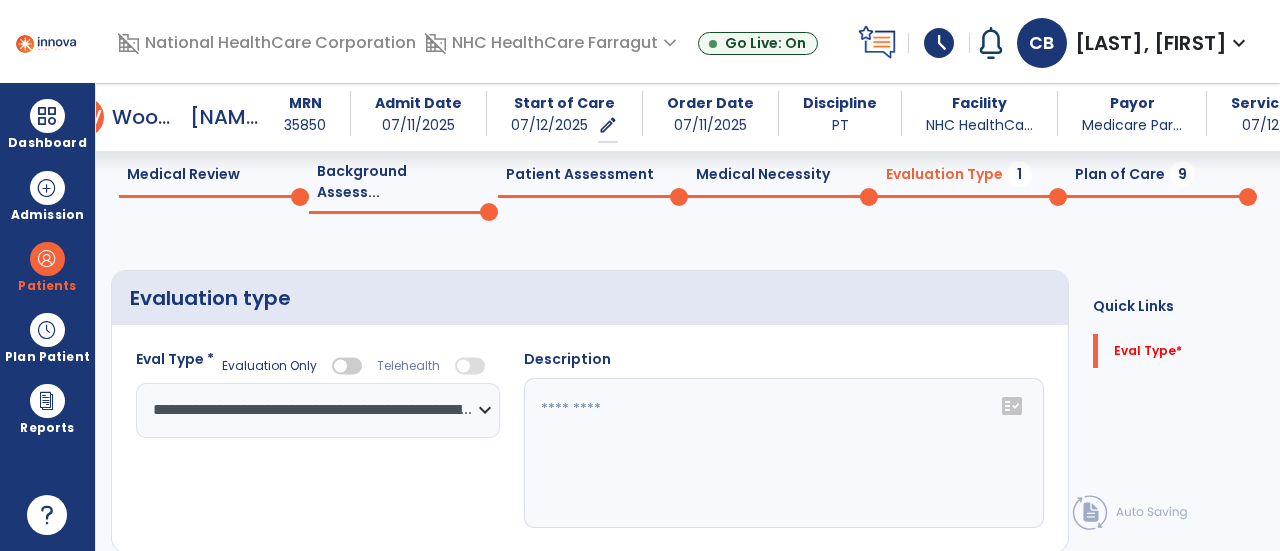 click on "fact_check" 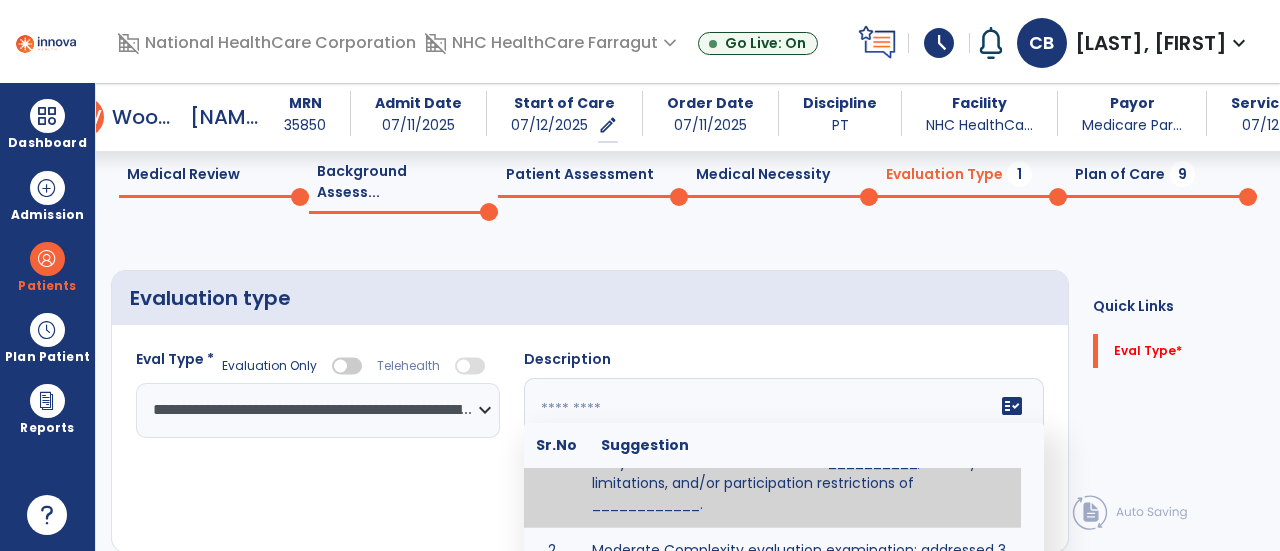 scroll, scrollTop: 76, scrollLeft: 0, axis: vertical 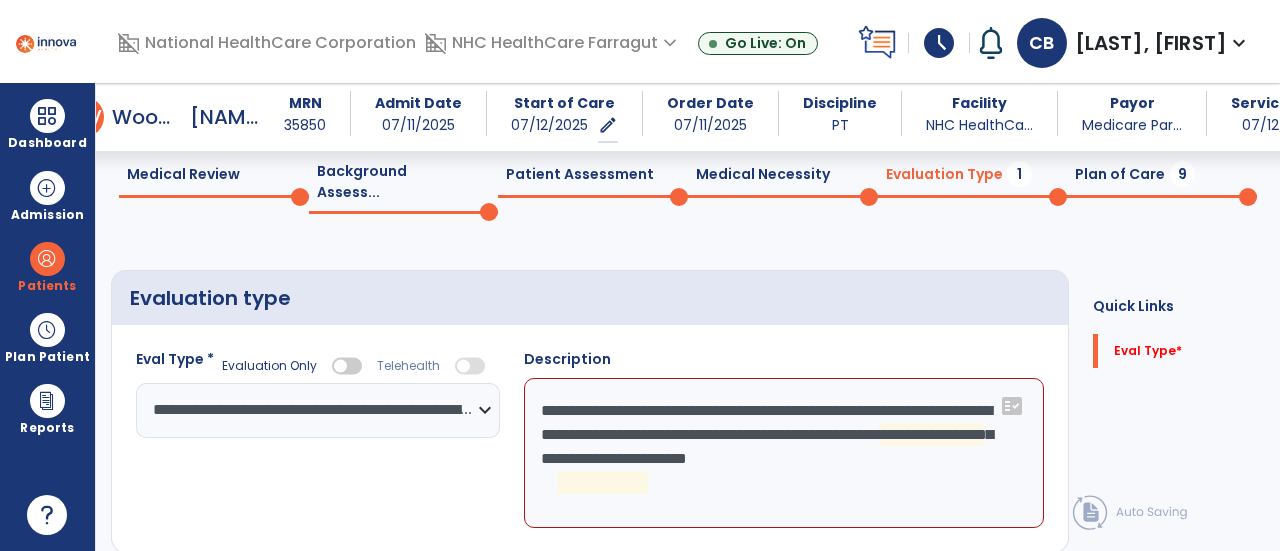 click on "**********" 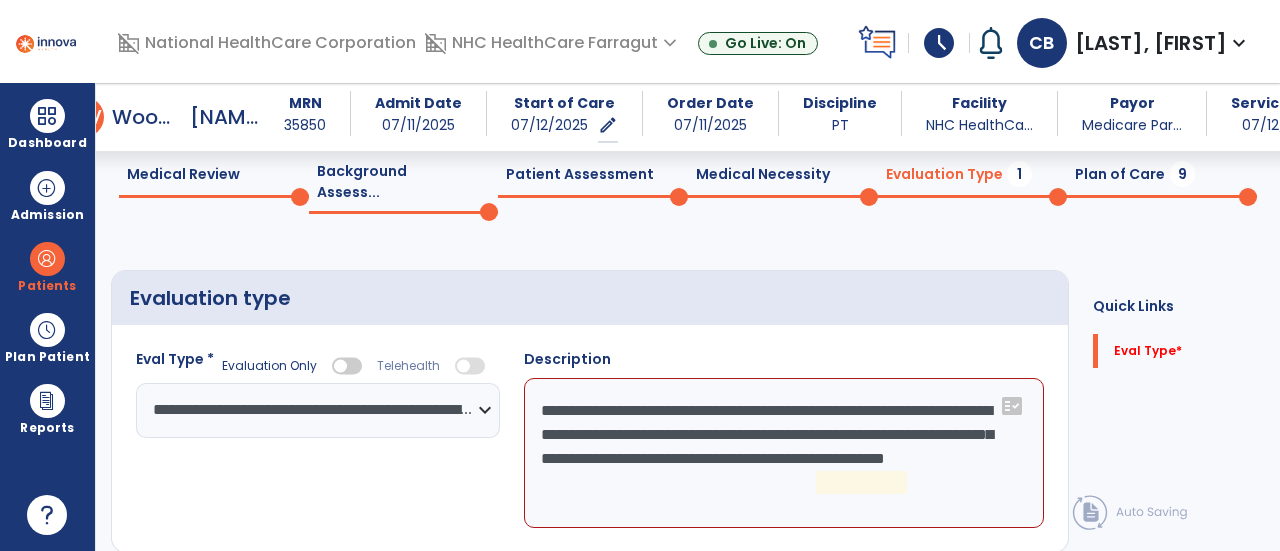 click on "**********" 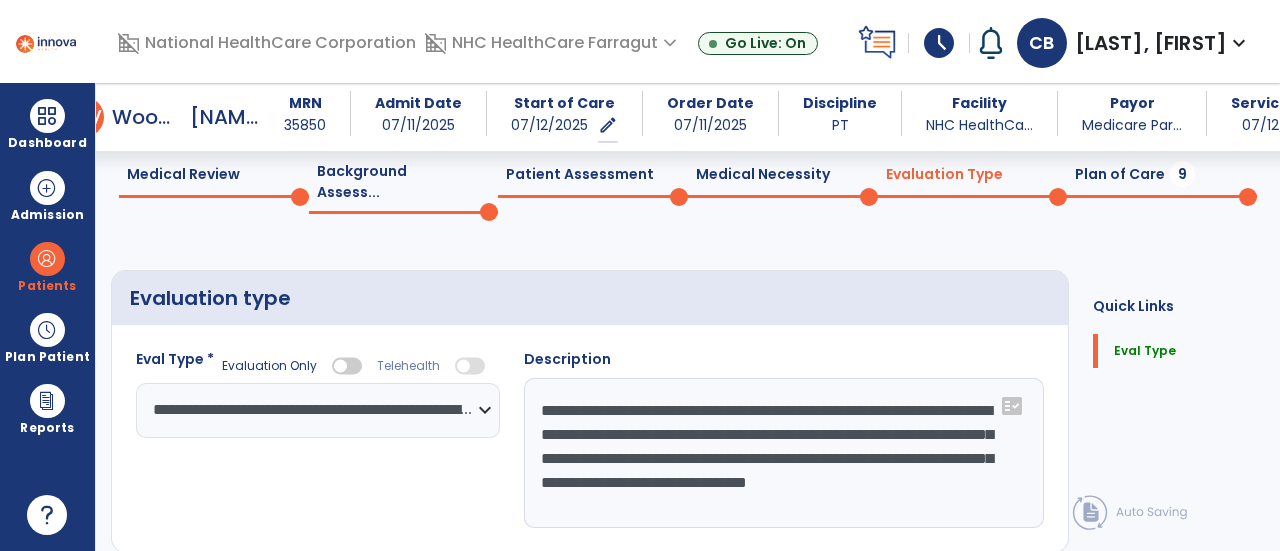 type on "**********" 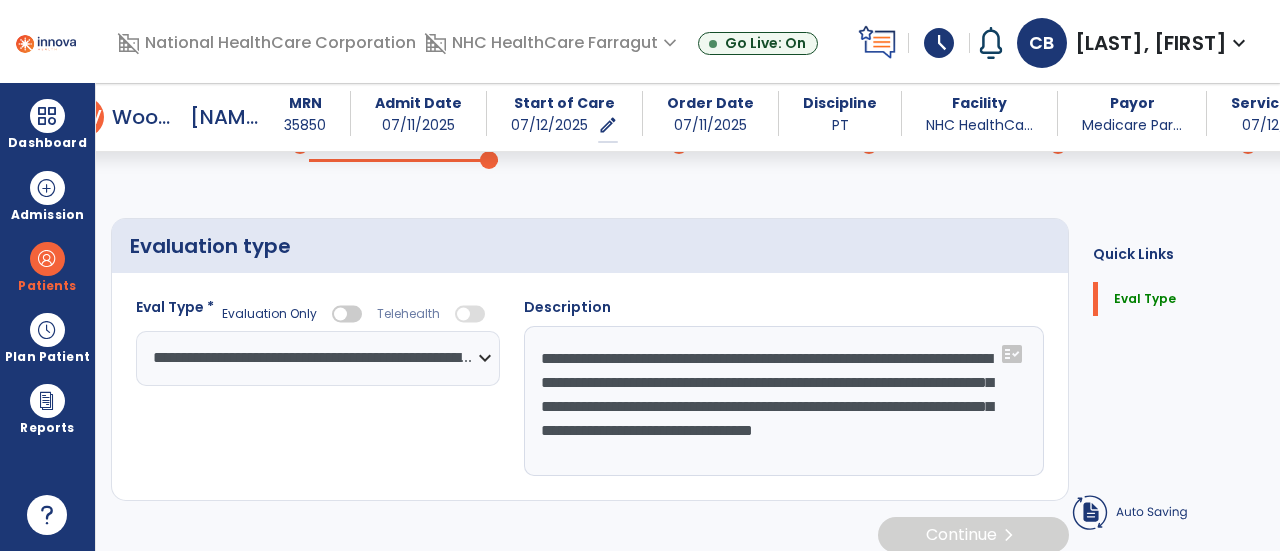 scroll, scrollTop: 128, scrollLeft: 0, axis: vertical 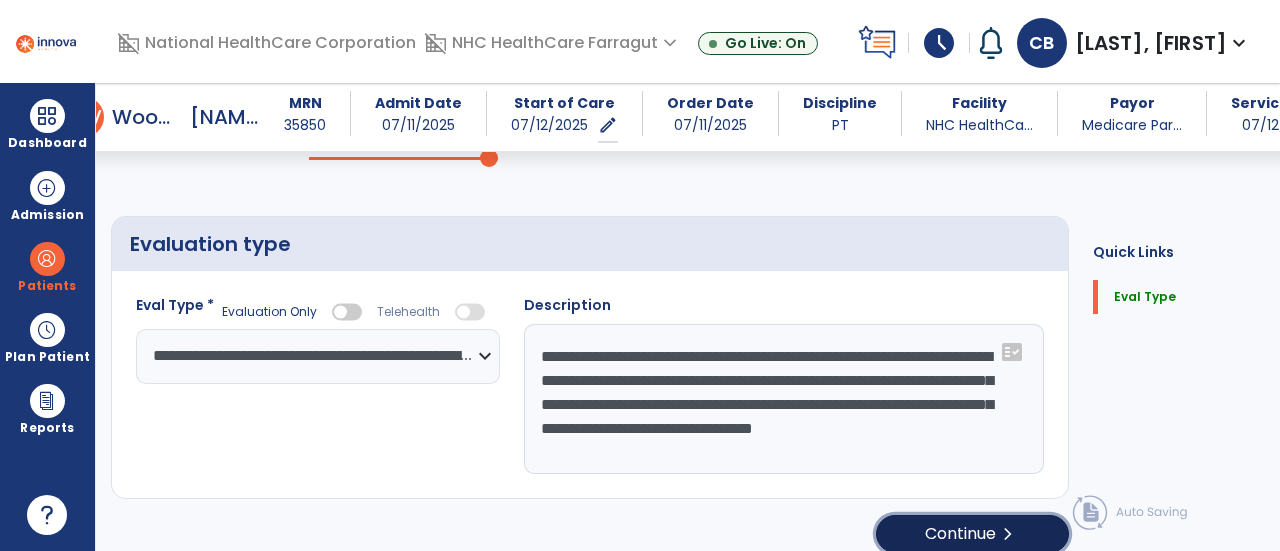 click on "Continue  chevron_right" 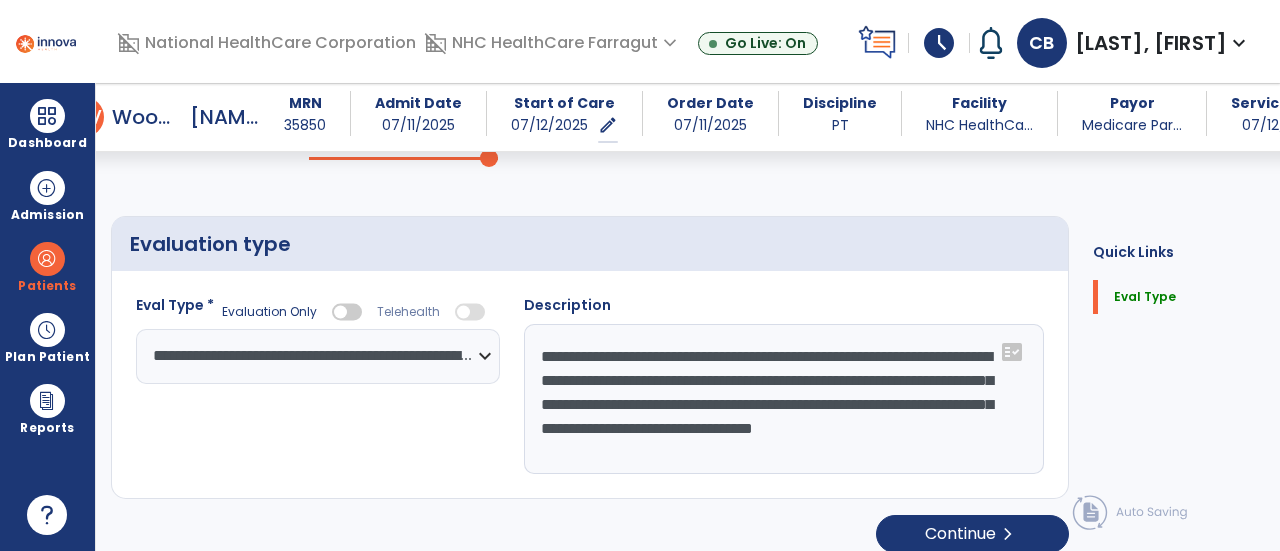 select on "*****" 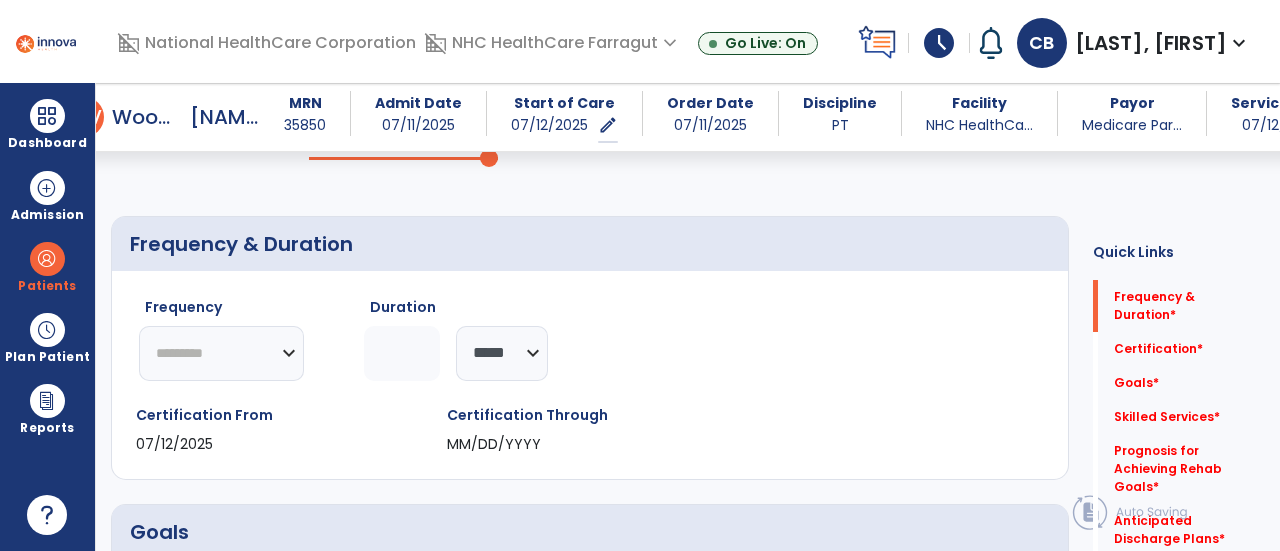 drag, startPoint x: 293, startPoint y: 332, endPoint x: 279, endPoint y: 330, distance: 14.142136 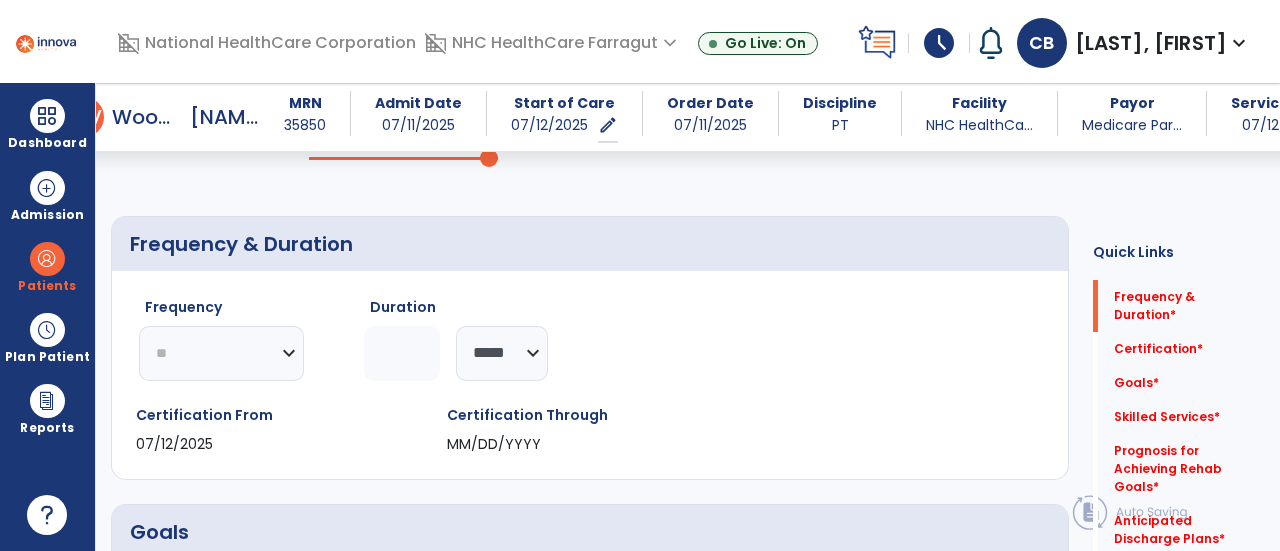 click on "********* ** ** ** ** ** ** **" 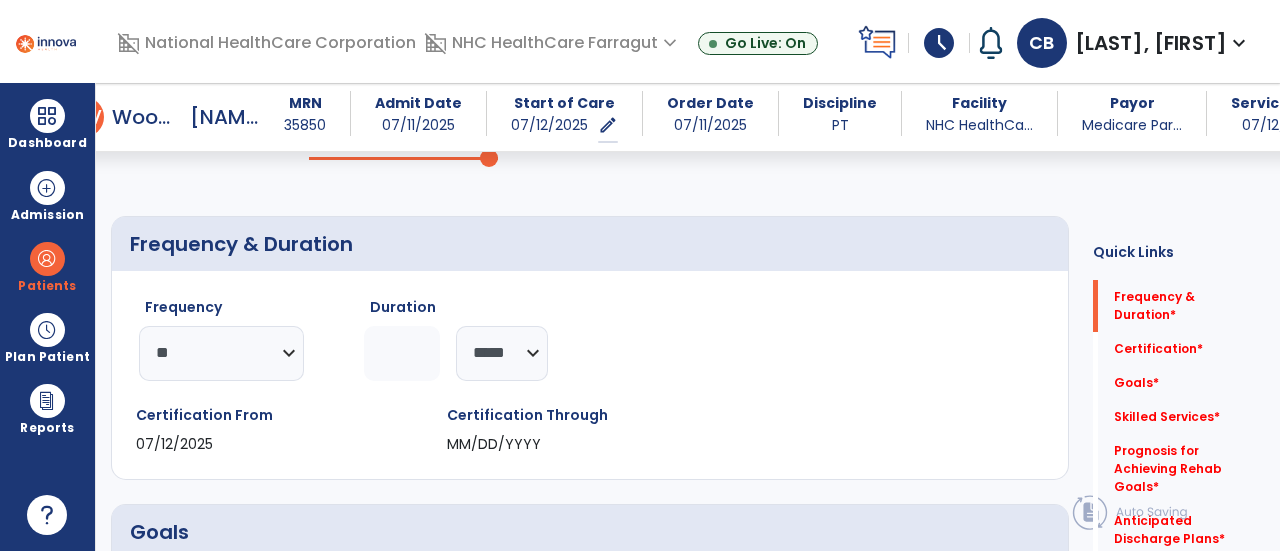 click 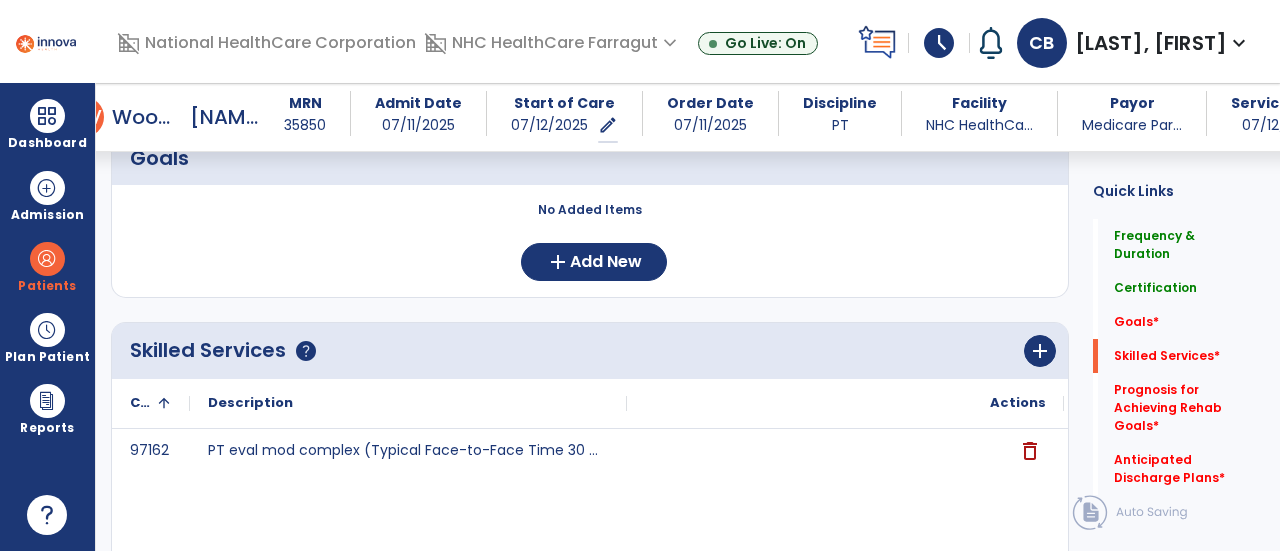 scroll, scrollTop: 628, scrollLeft: 0, axis: vertical 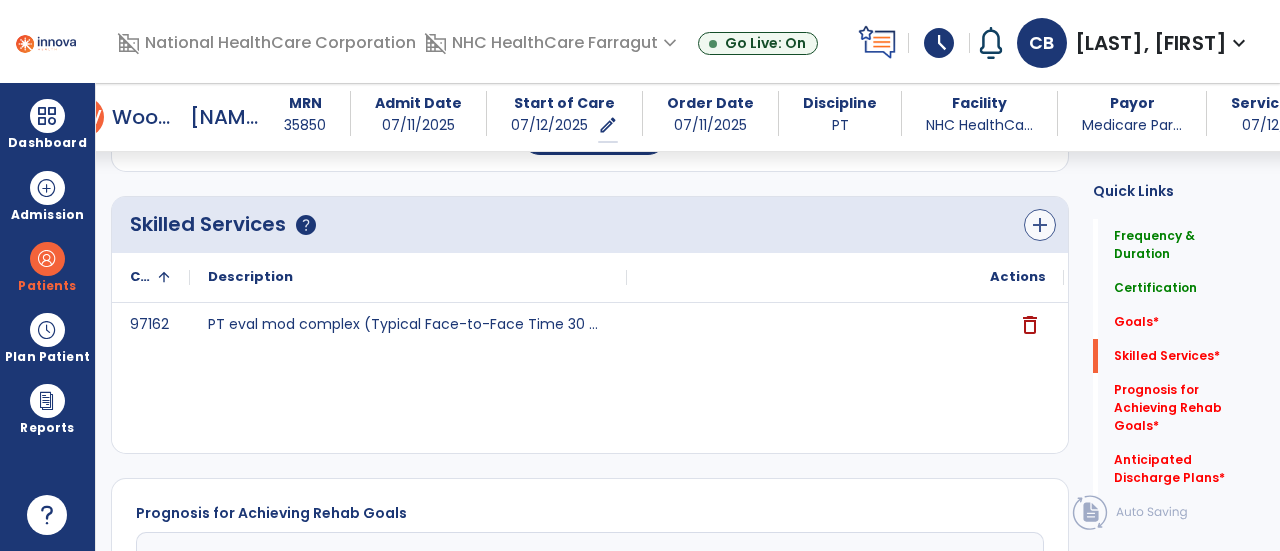 type on "*" 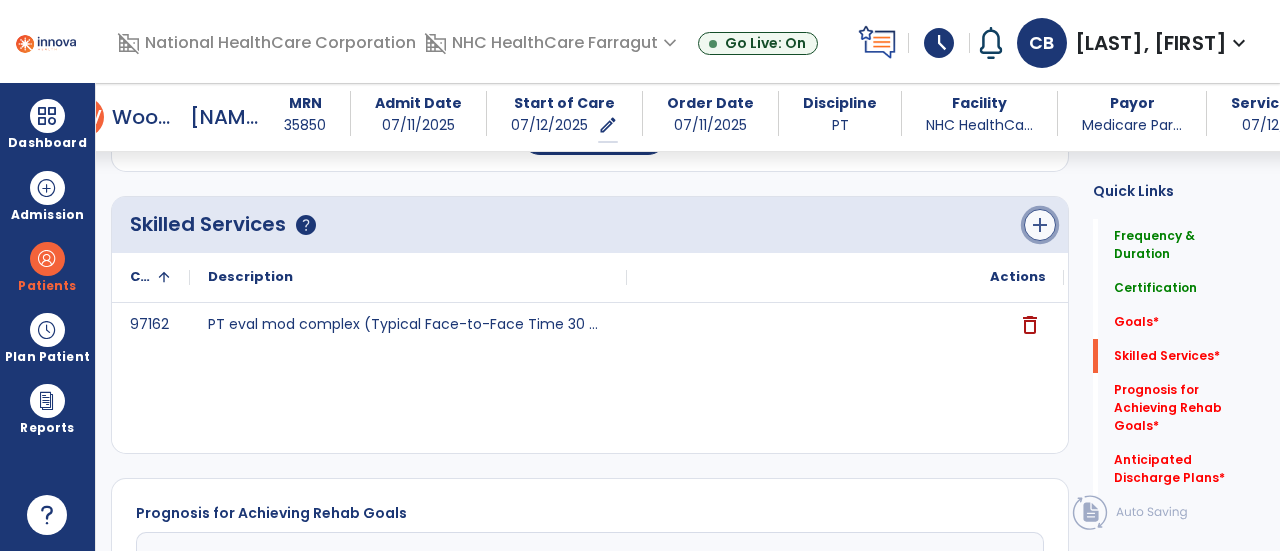 click on "add" 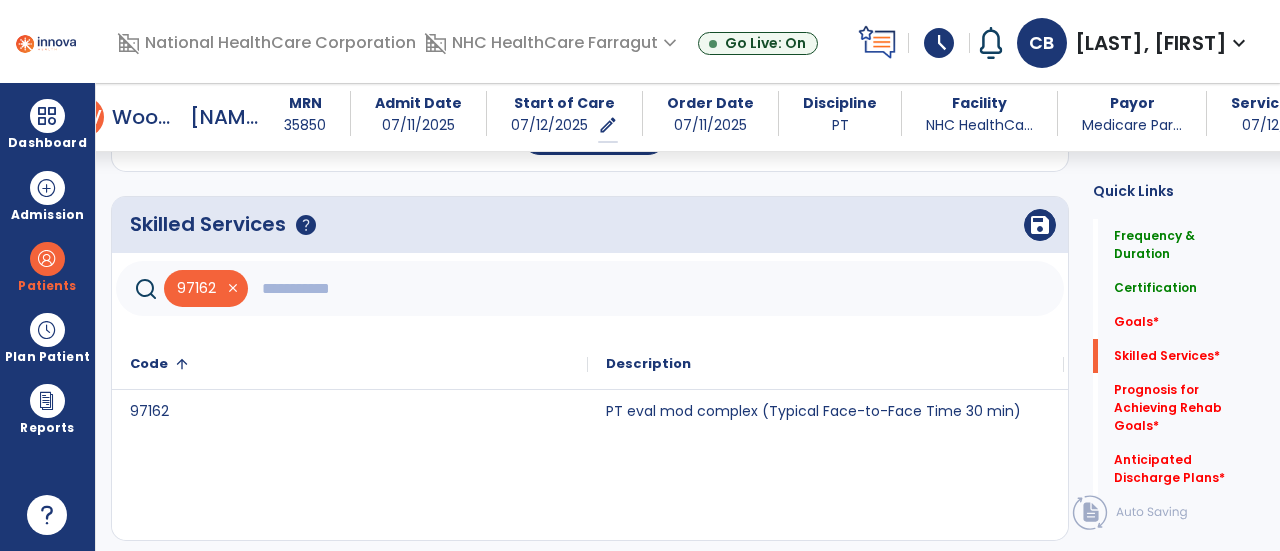 click 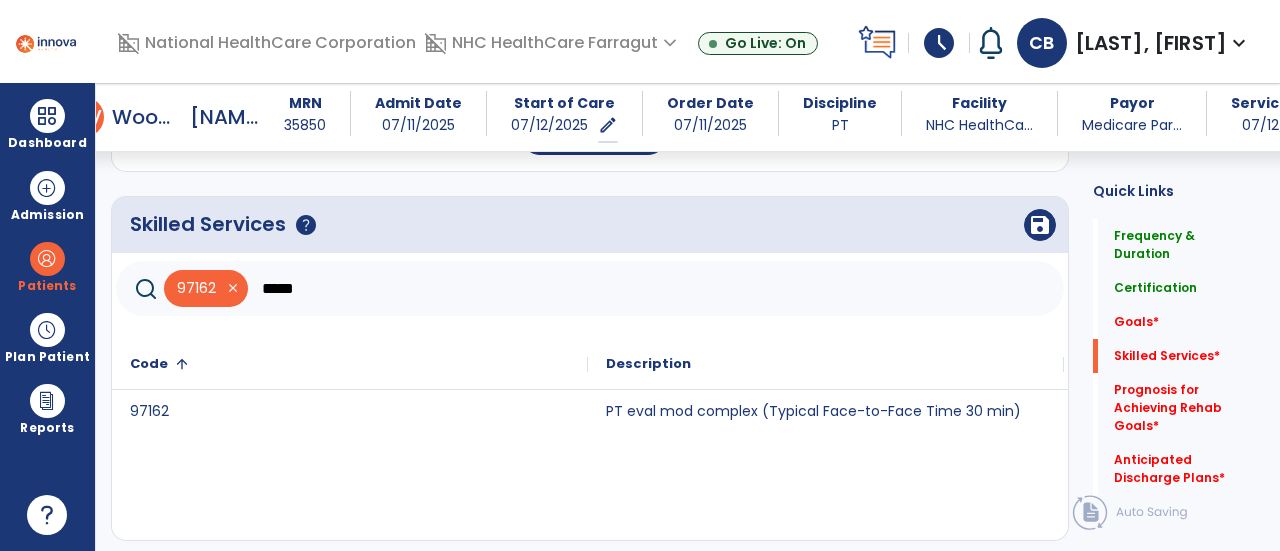 type on "*****" 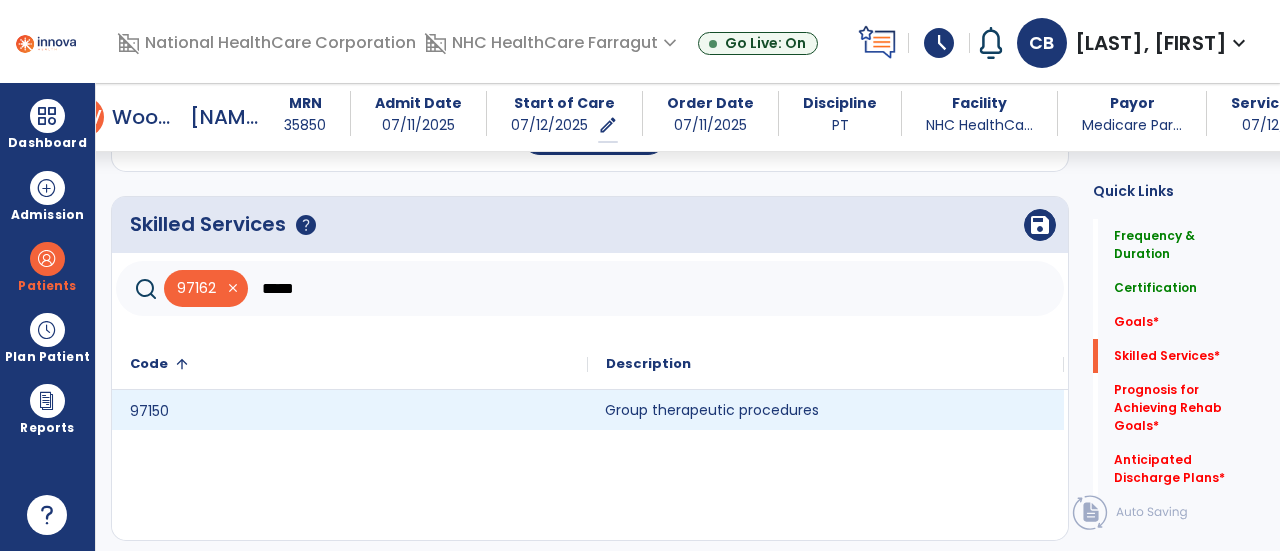 drag, startPoint x: 646, startPoint y: 401, endPoint x: 758, endPoint y: 365, distance: 117.64353 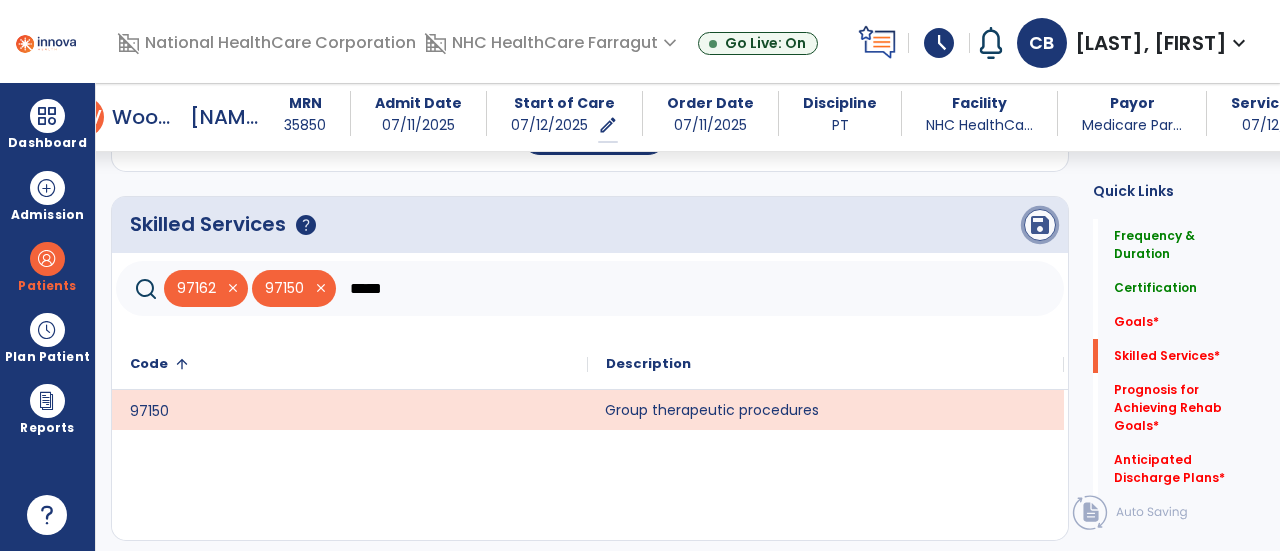 click on "save" 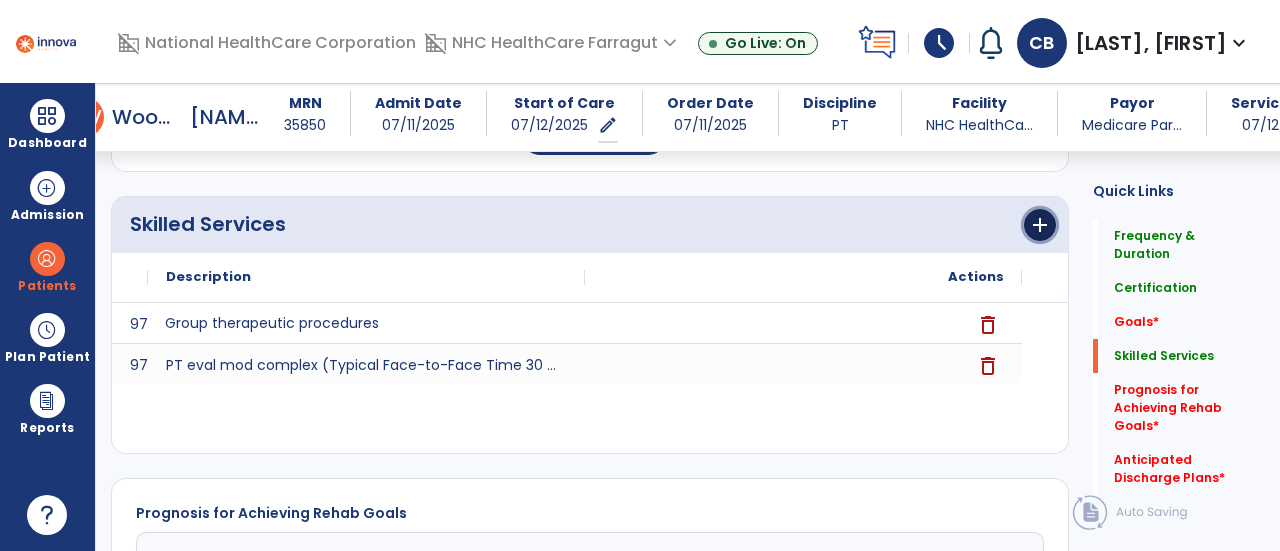 click on "add" 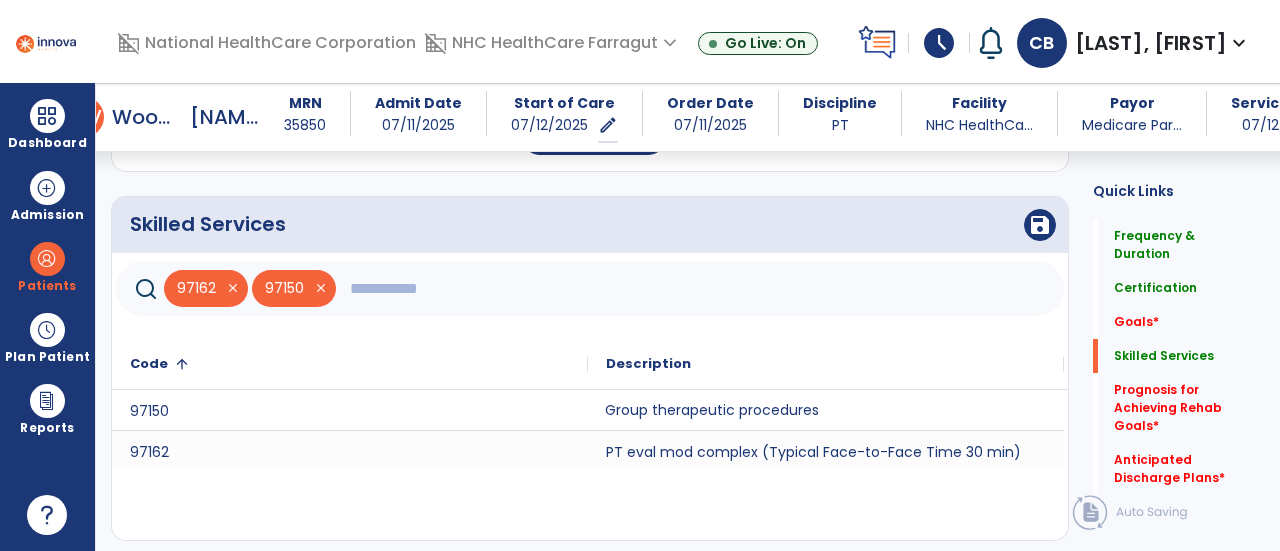 drag, startPoint x: 406, startPoint y: 271, endPoint x: 390, endPoint y: 266, distance: 16.763054 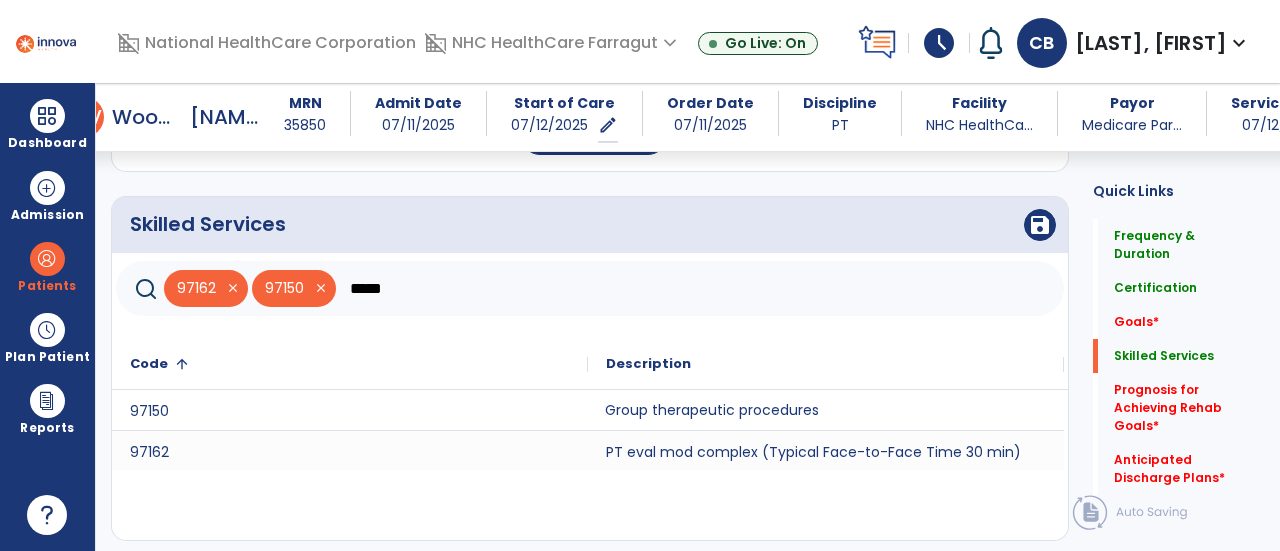 type on "*****" 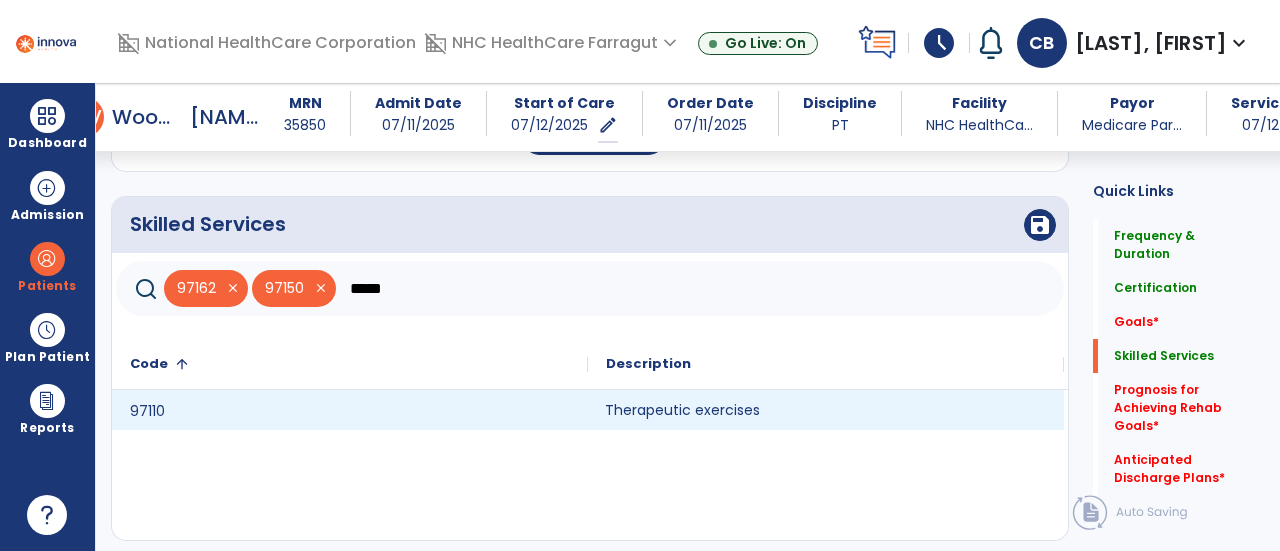 click on "Therapeutic exercises" 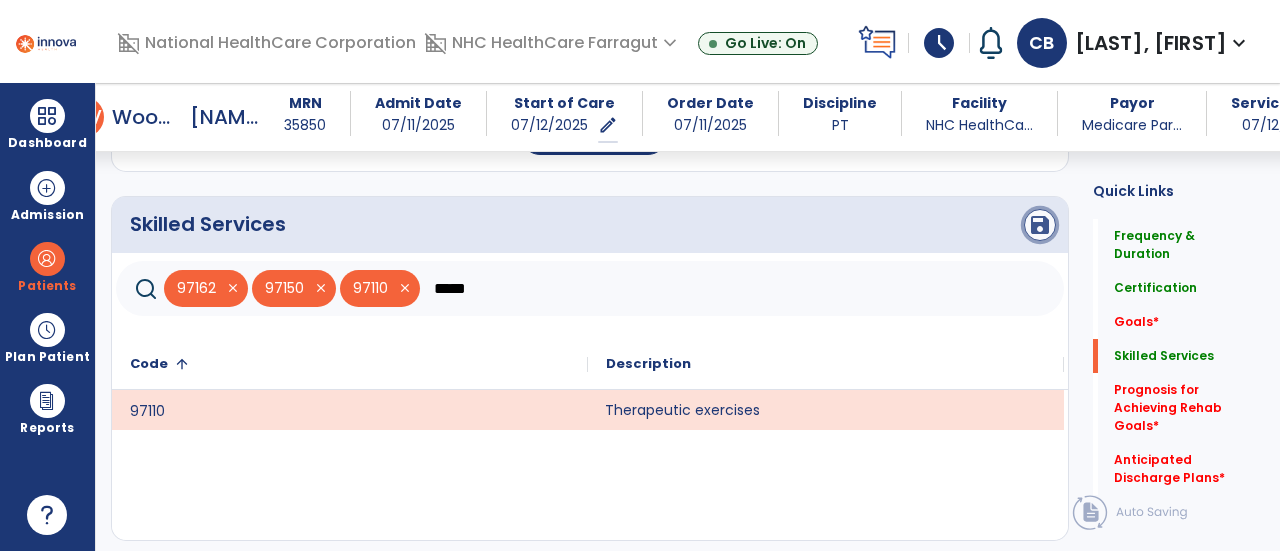 click on "save" 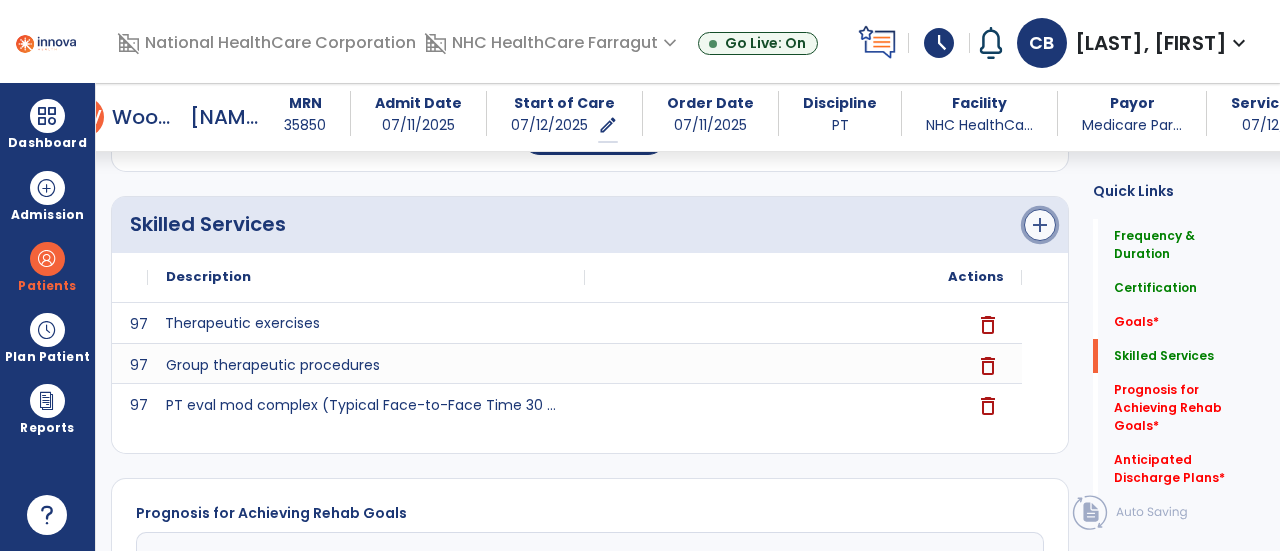 click on "add" 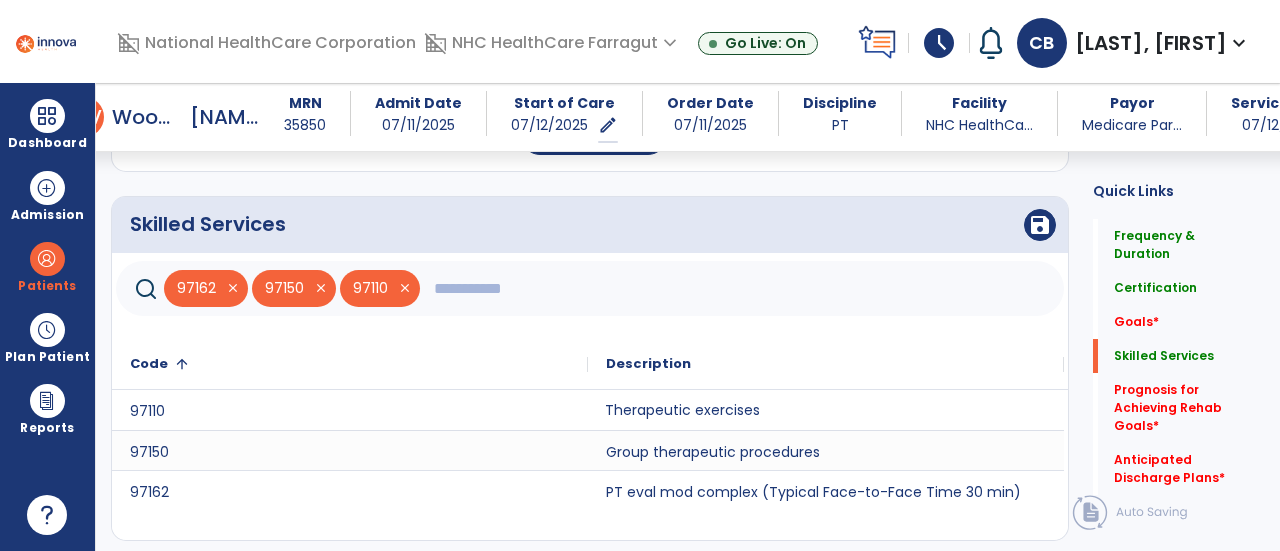 click 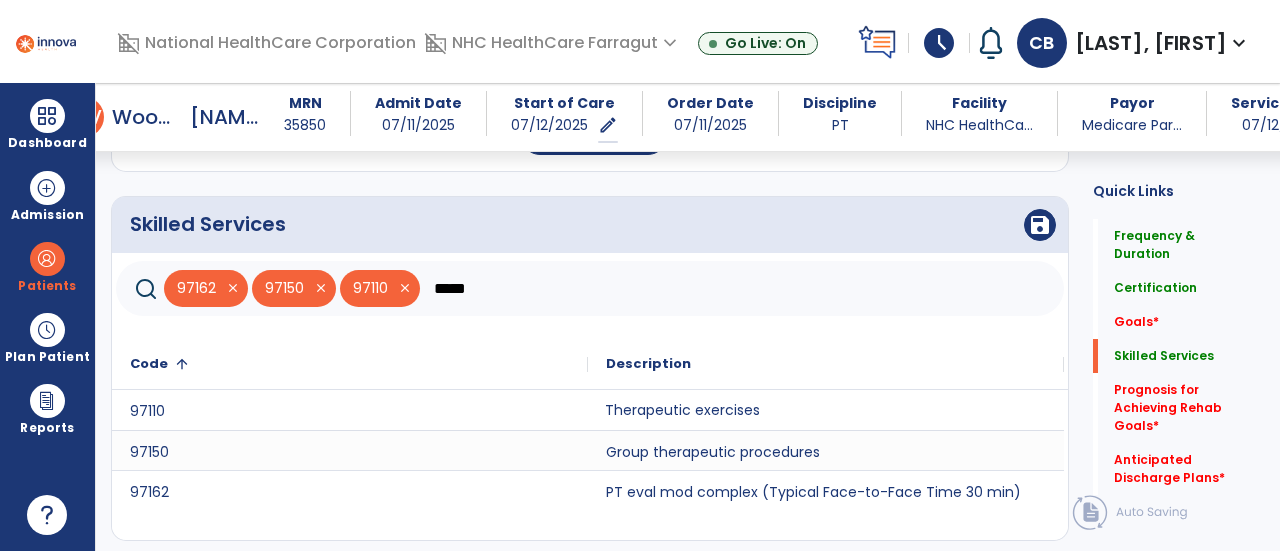 type on "*****" 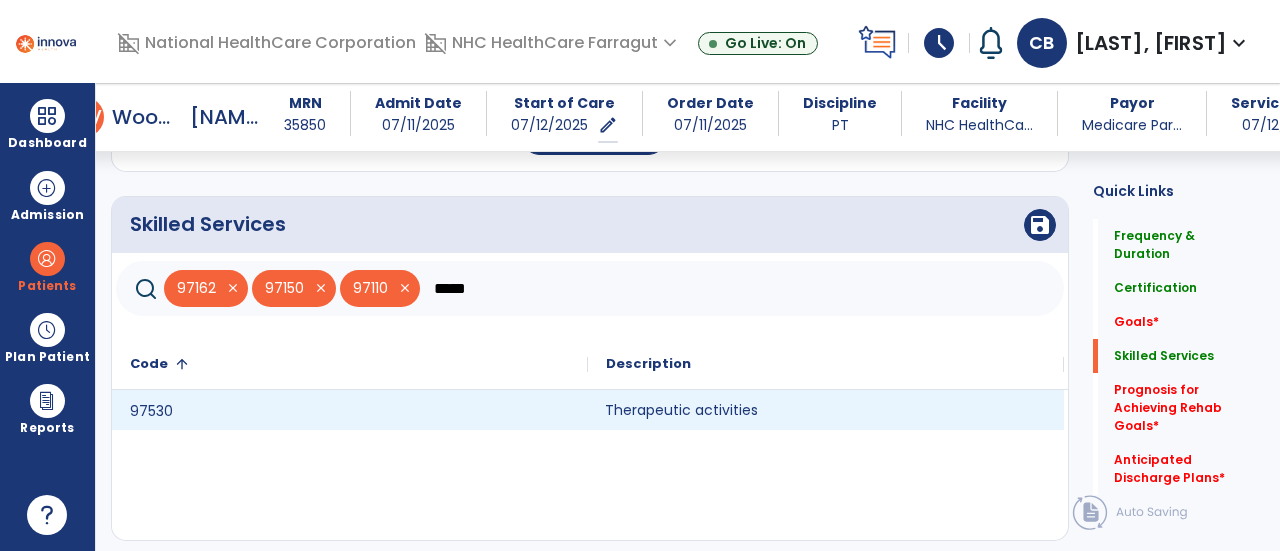 click on "Therapeutic activities" 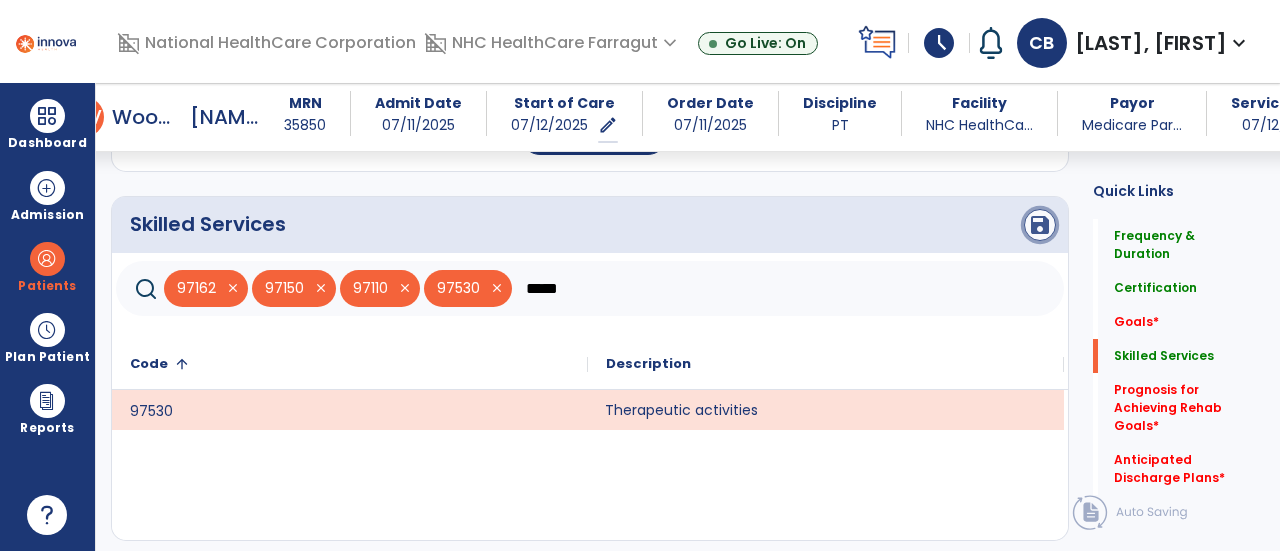 click on "save" 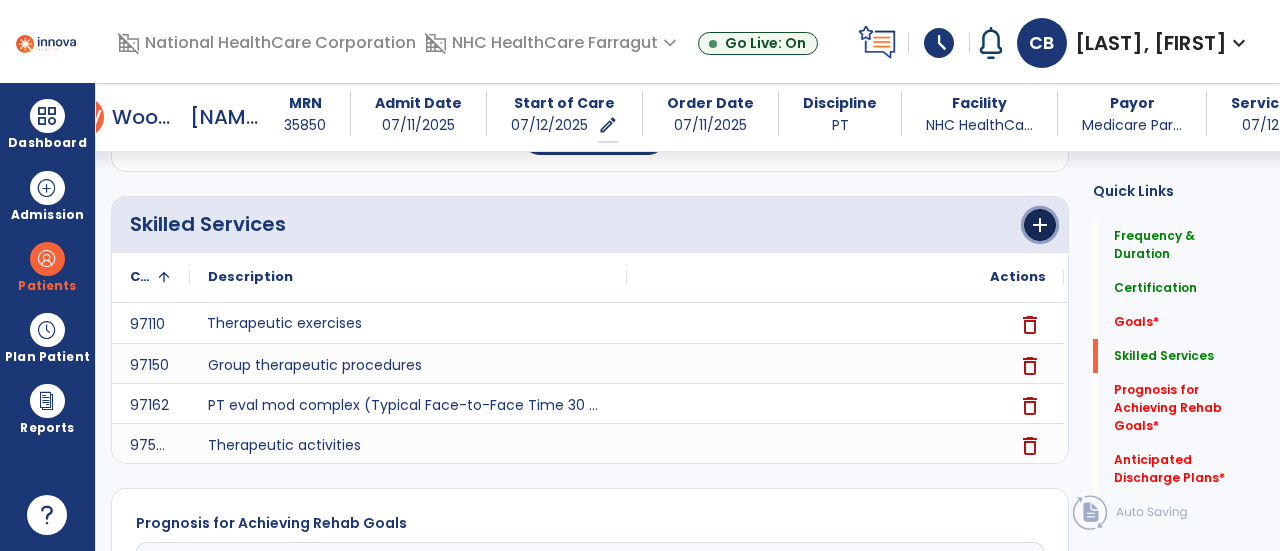 click on "add" 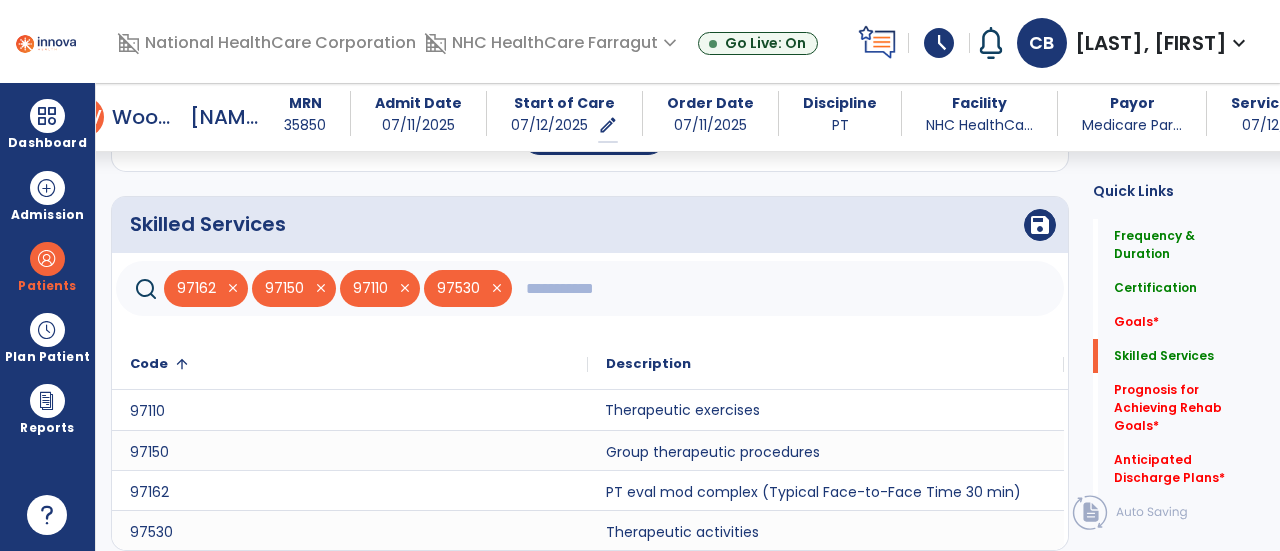 click 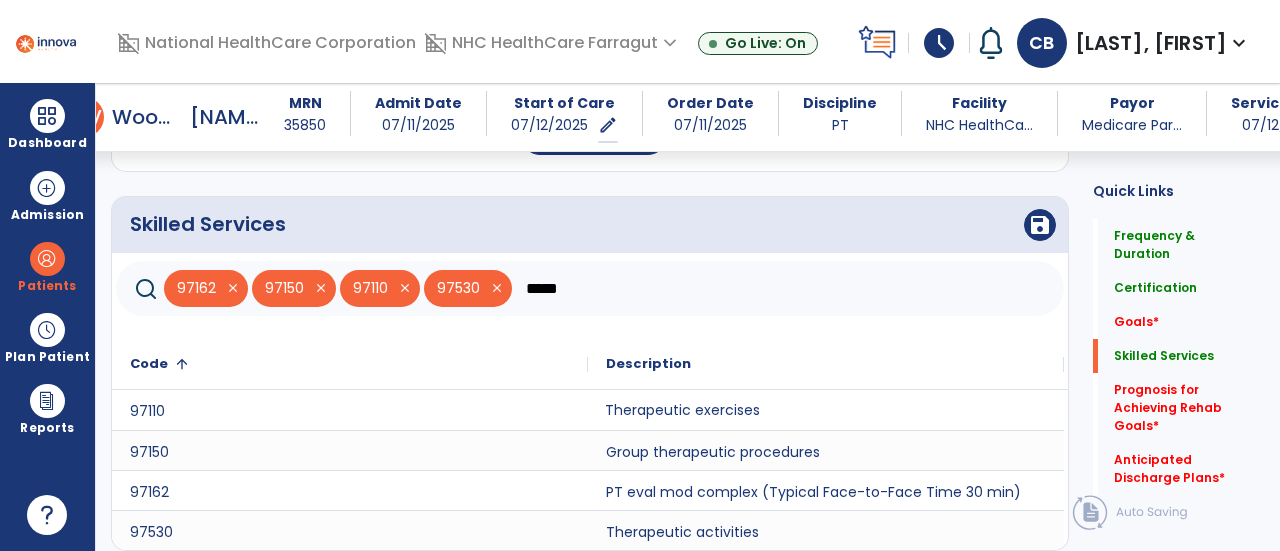 type on "*****" 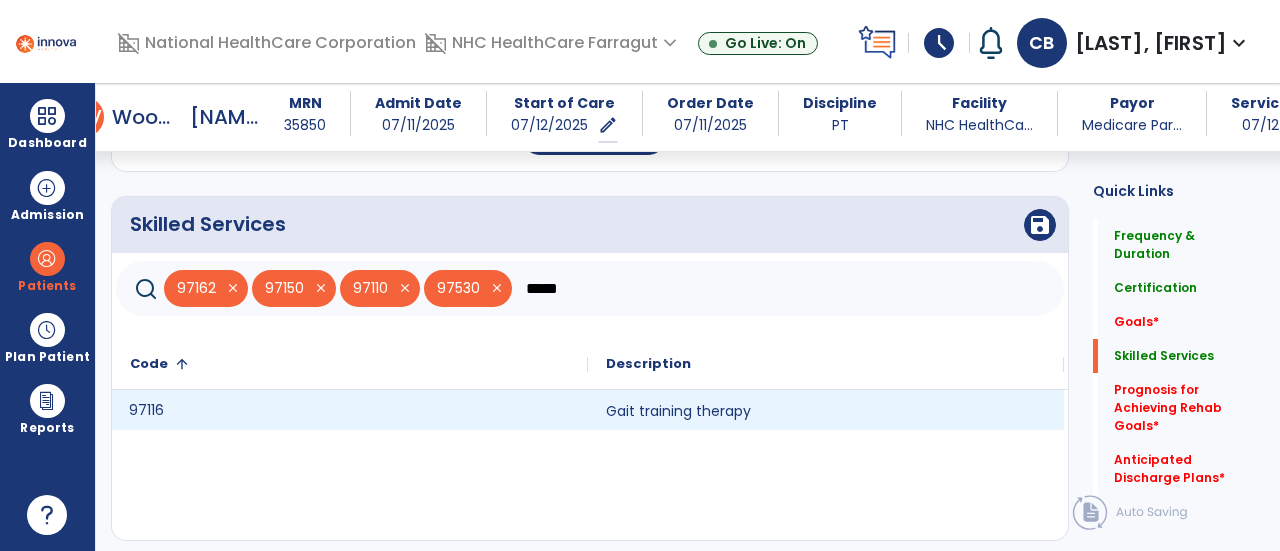 drag, startPoint x: 579, startPoint y: 391, endPoint x: 595, endPoint y: 378, distance: 20.615528 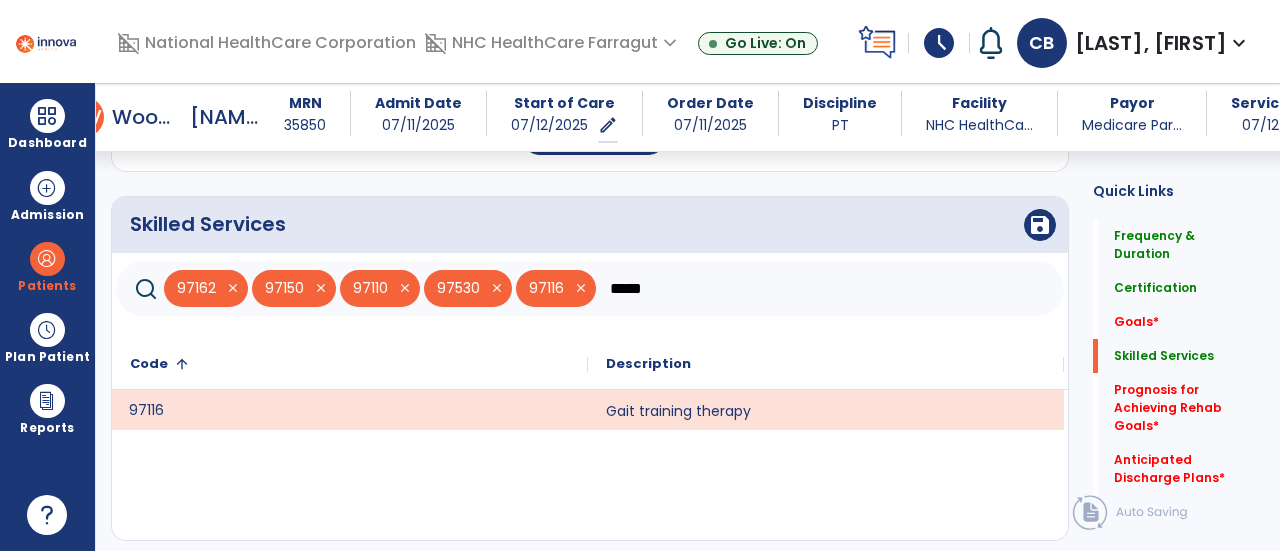 drag, startPoint x: 1052, startPoint y: 212, endPoint x: 988, endPoint y: 220, distance: 64.49806 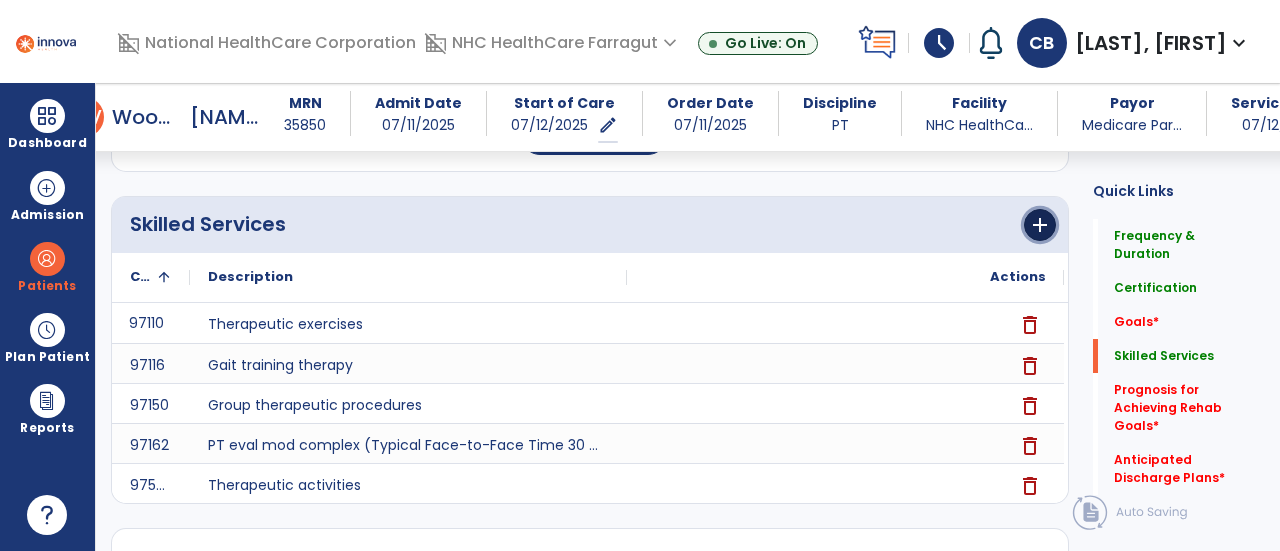 click on "add" 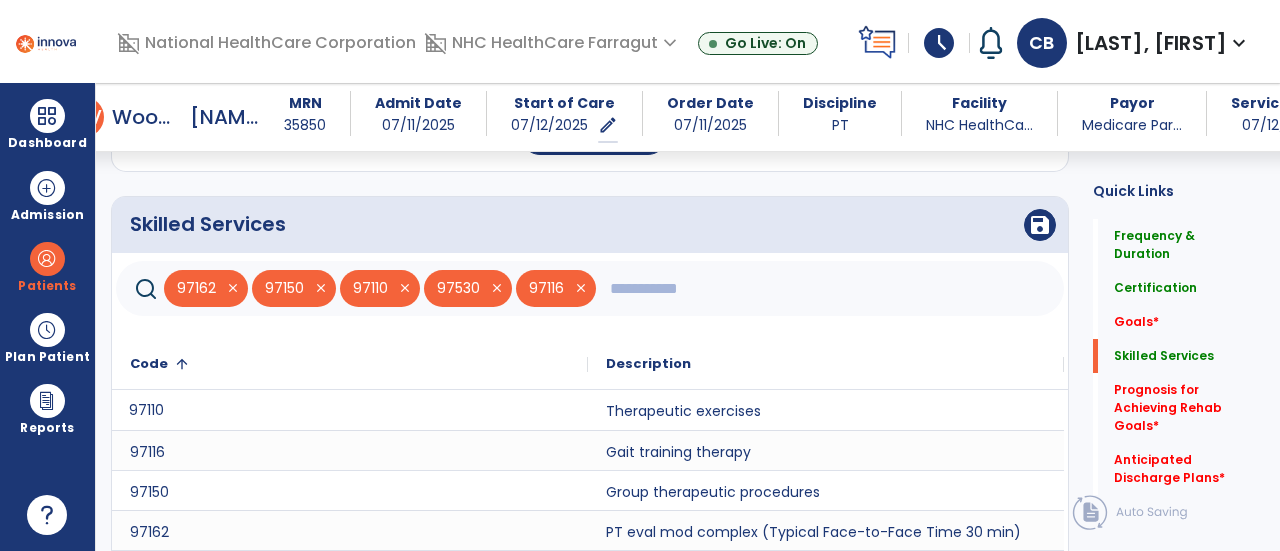 click 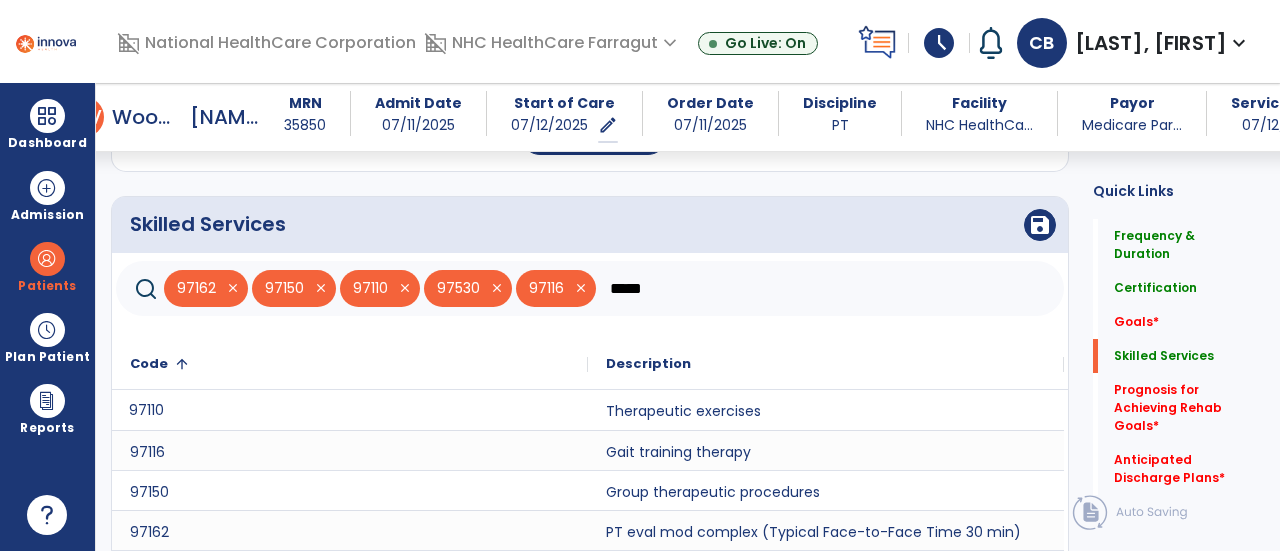 type on "*****" 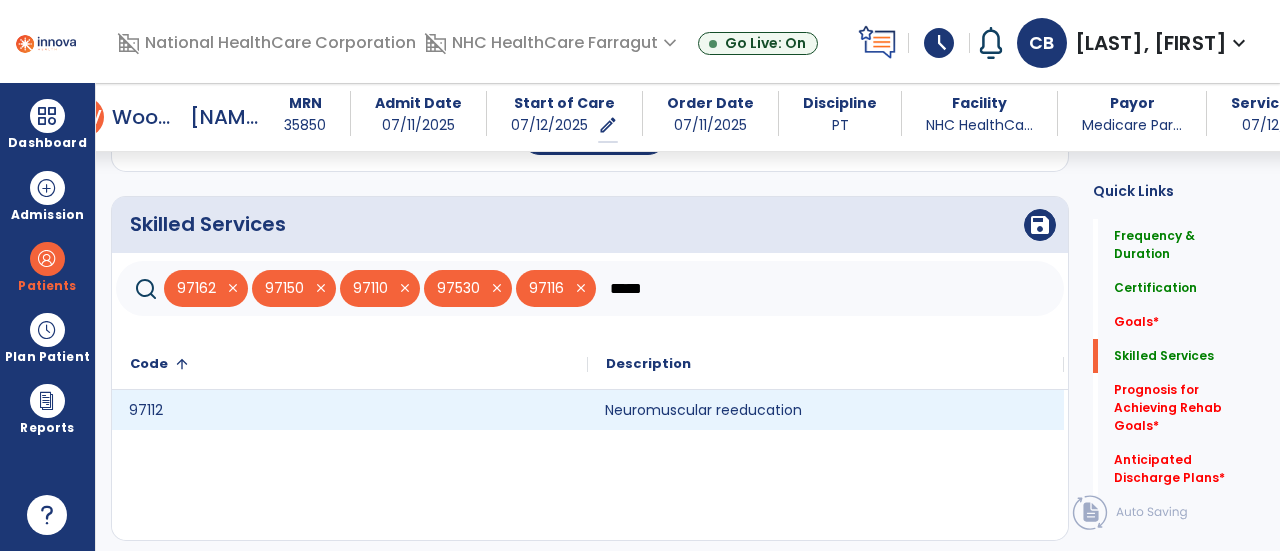 click on "Neuromuscular reeducation" 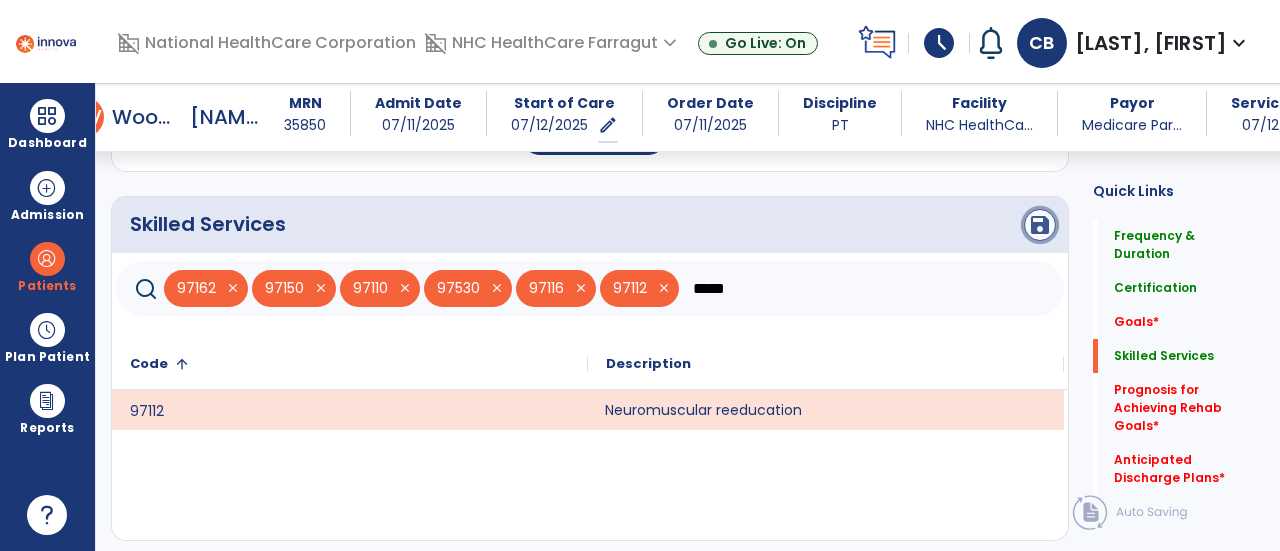 click on "save" 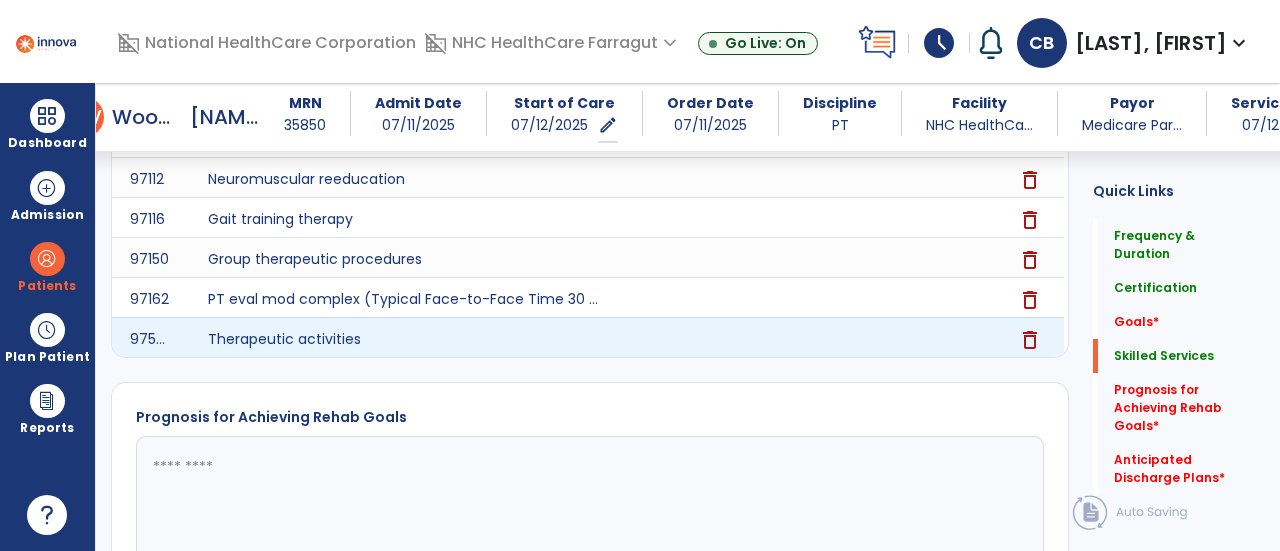 scroll, scrollTop: 828, scrollLeft: 0, axis: vertical 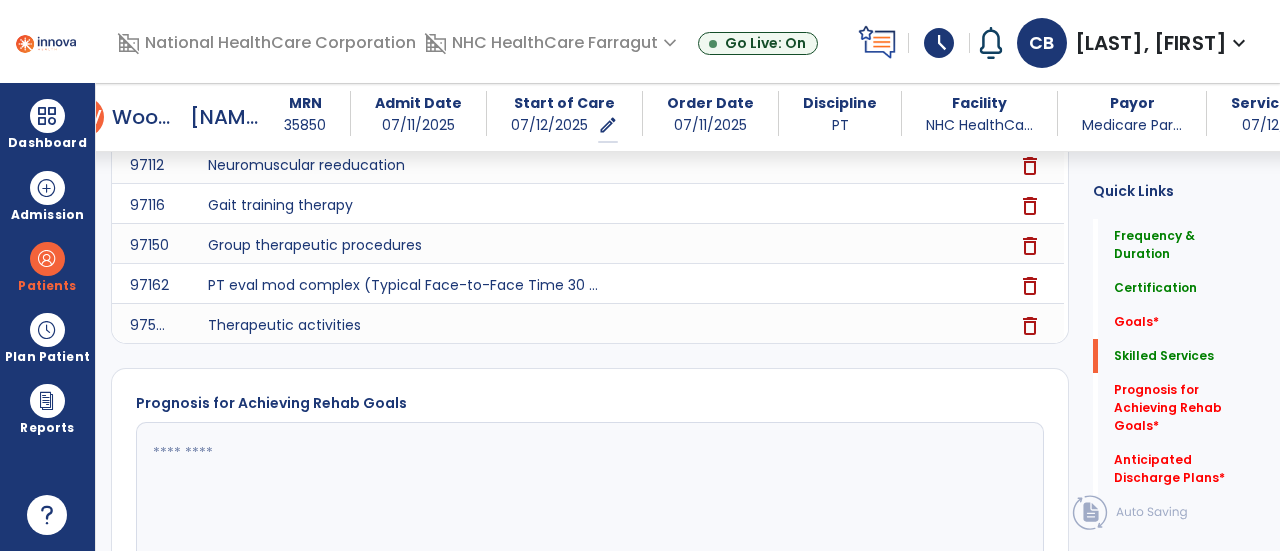 click 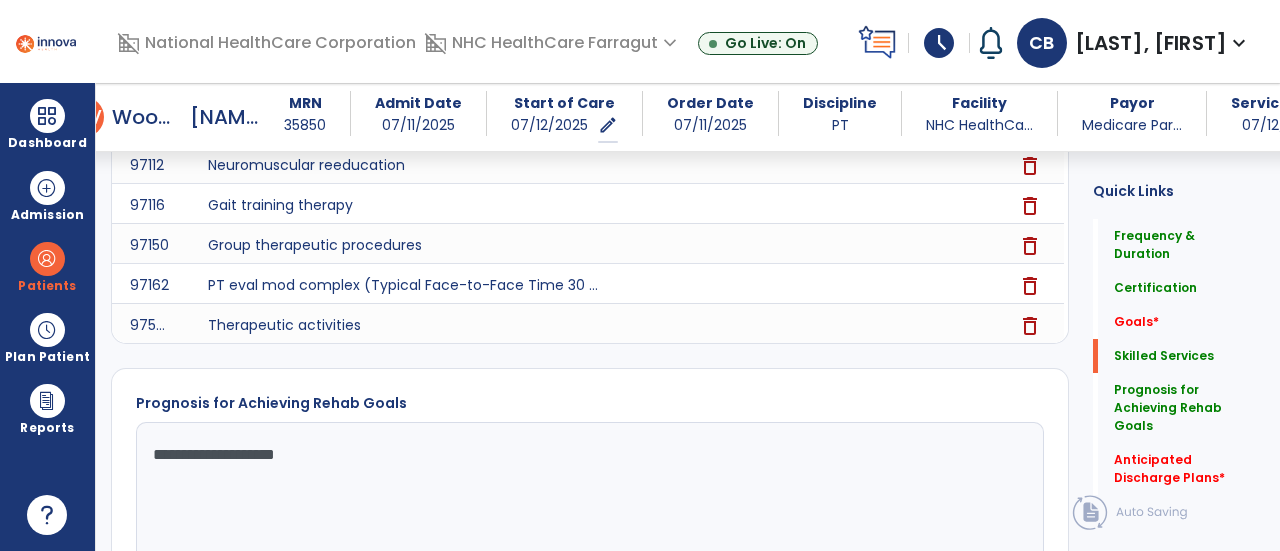 drag, startPoint x: 284, startPoint y: 435, endPoint x: 384, endPoint y: 461, distance: 103.32473 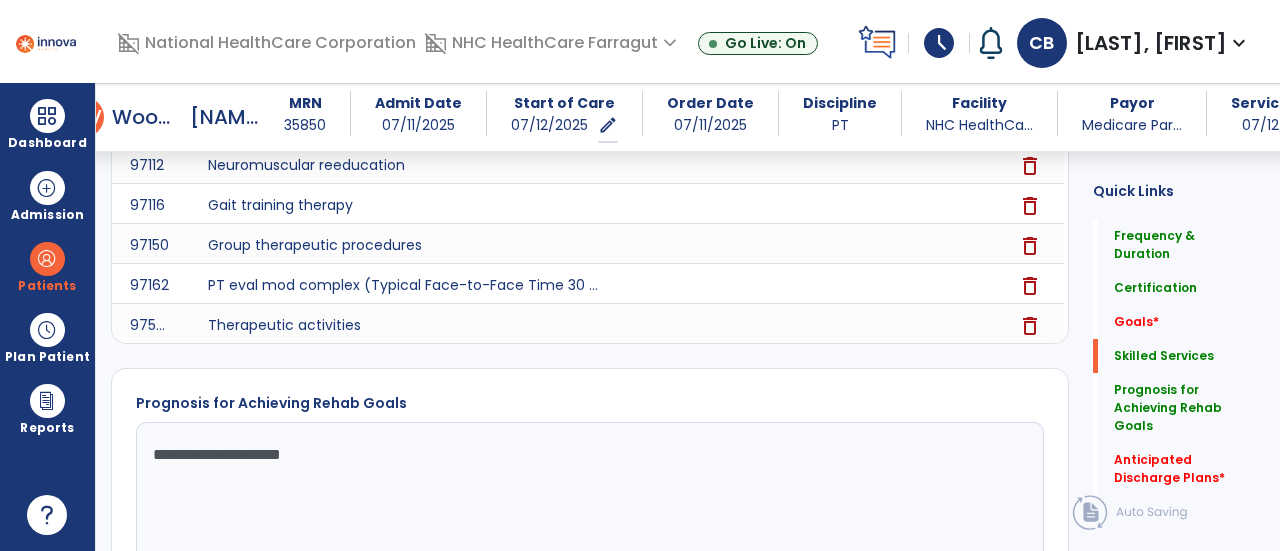 click on "**********" 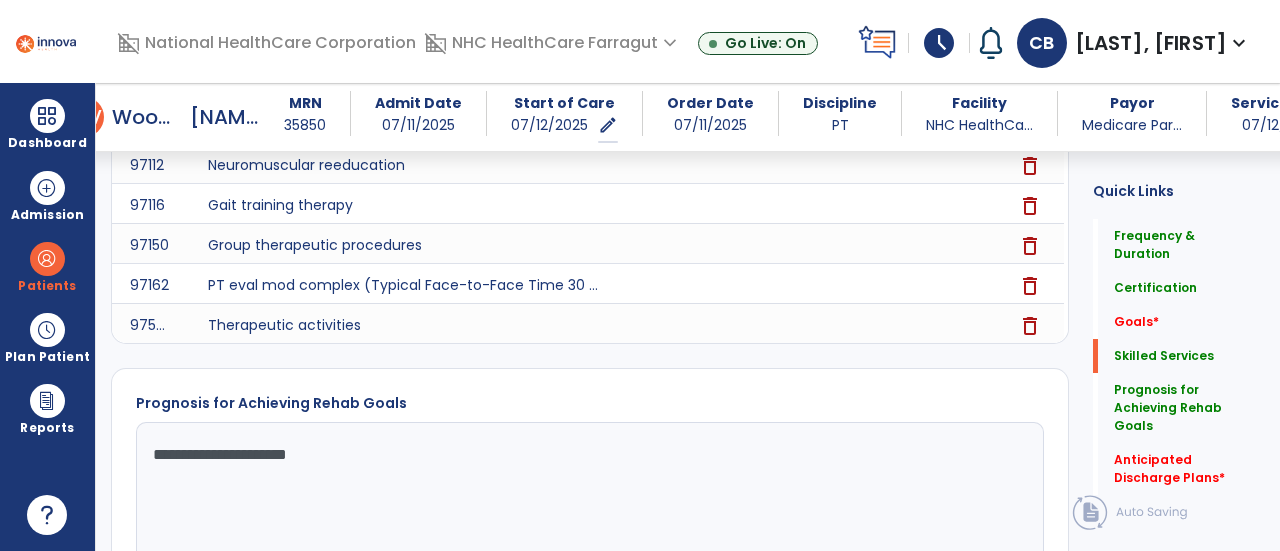 click on "**********" 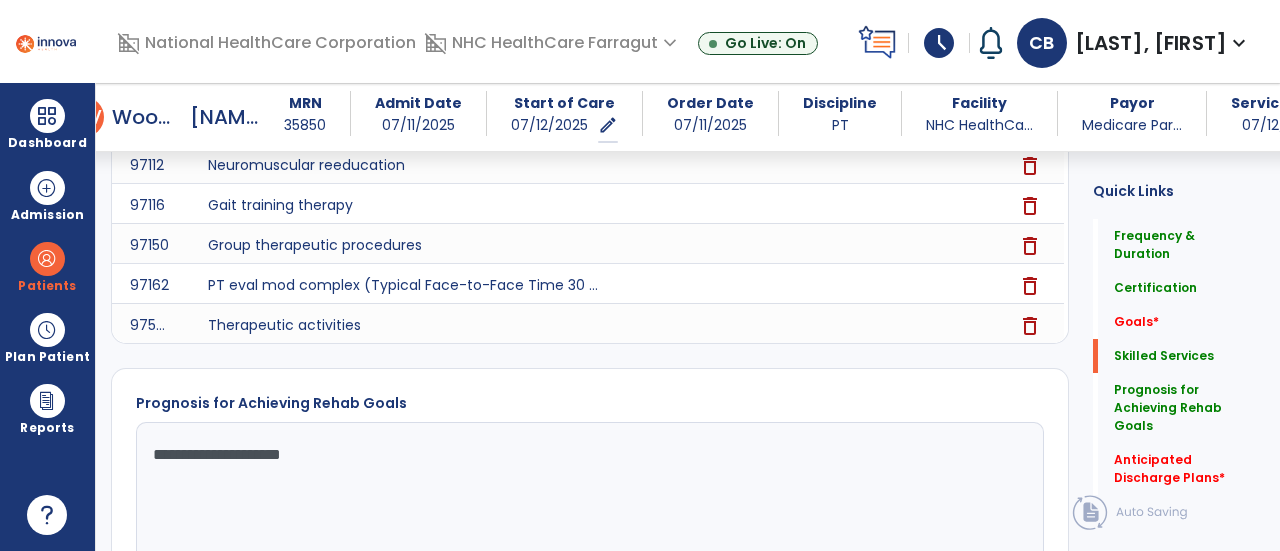click on "**********" 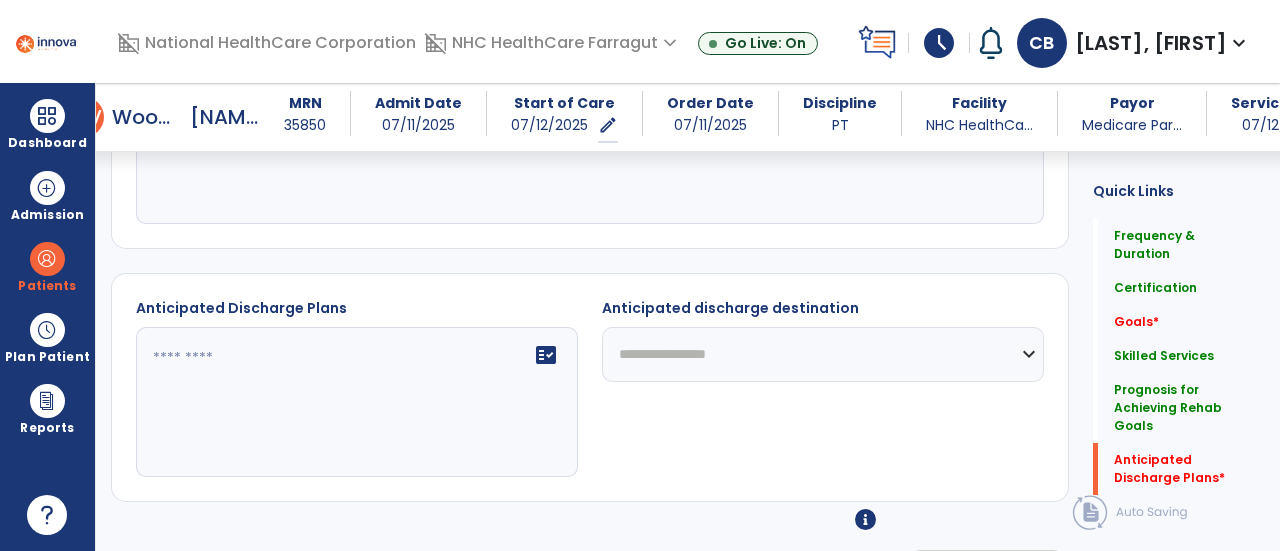 scroll, scrollTop: 1202, scrollLeft: 0, axis: vertical 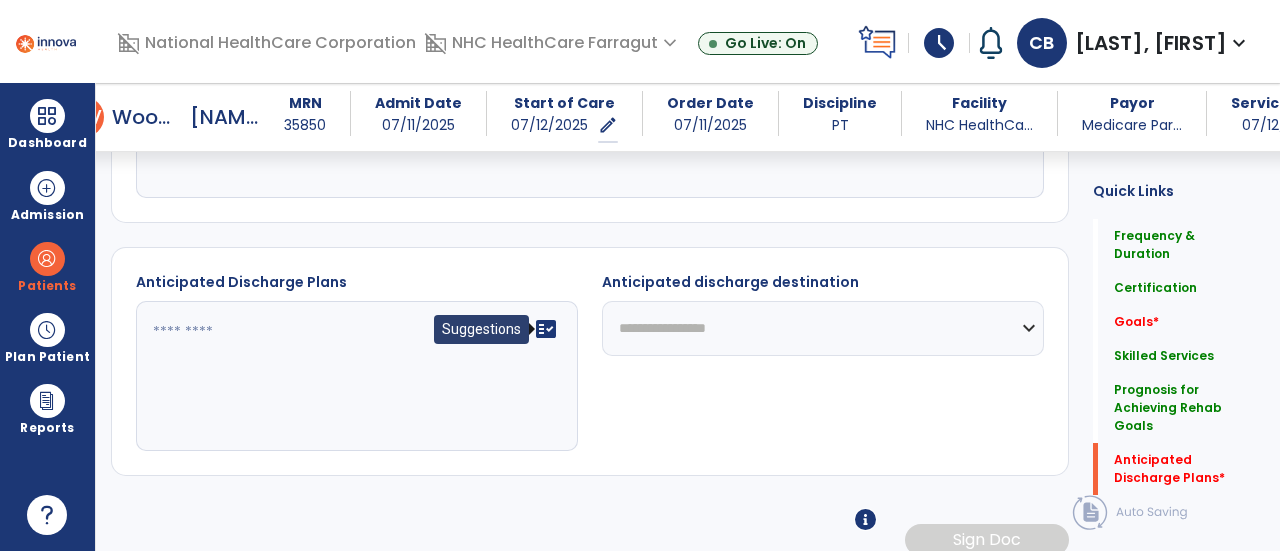 type on "**********" 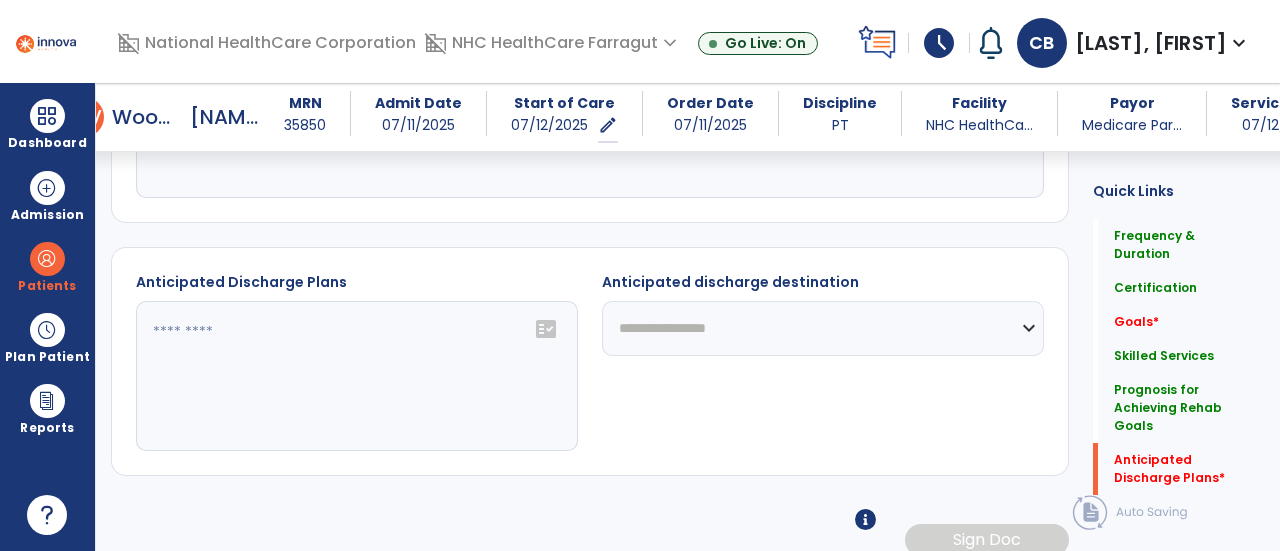 click 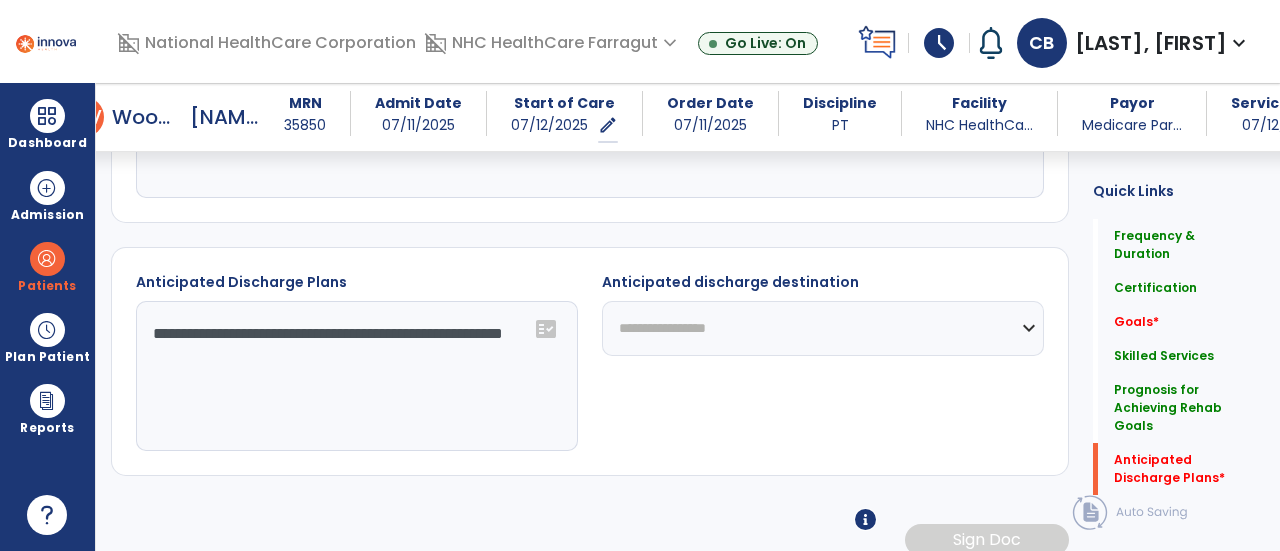 type on "**********" 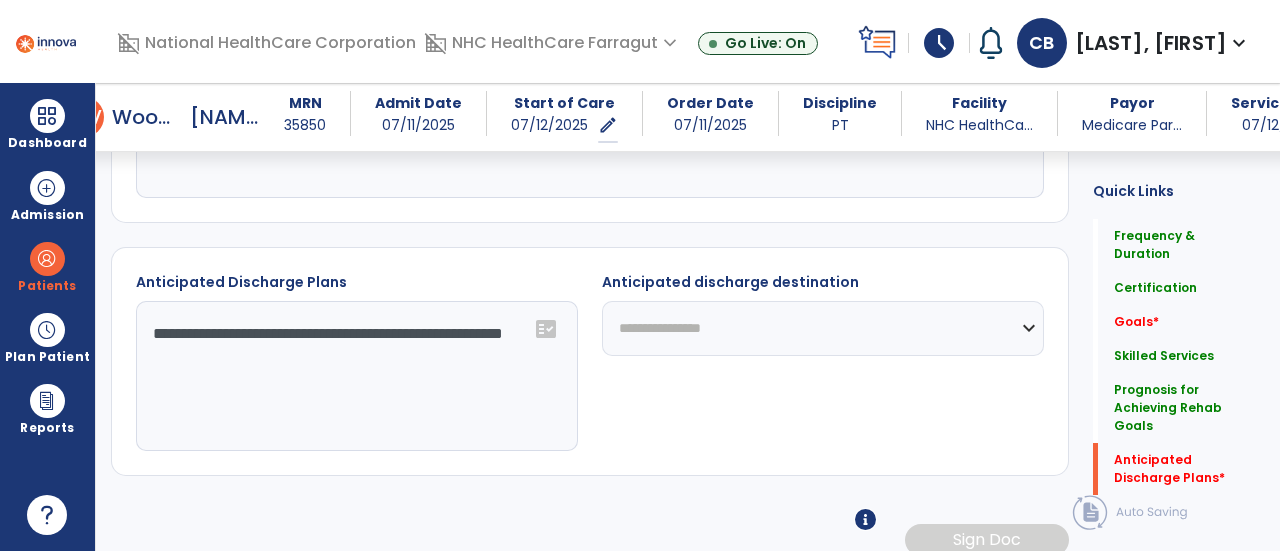 click on "**********" 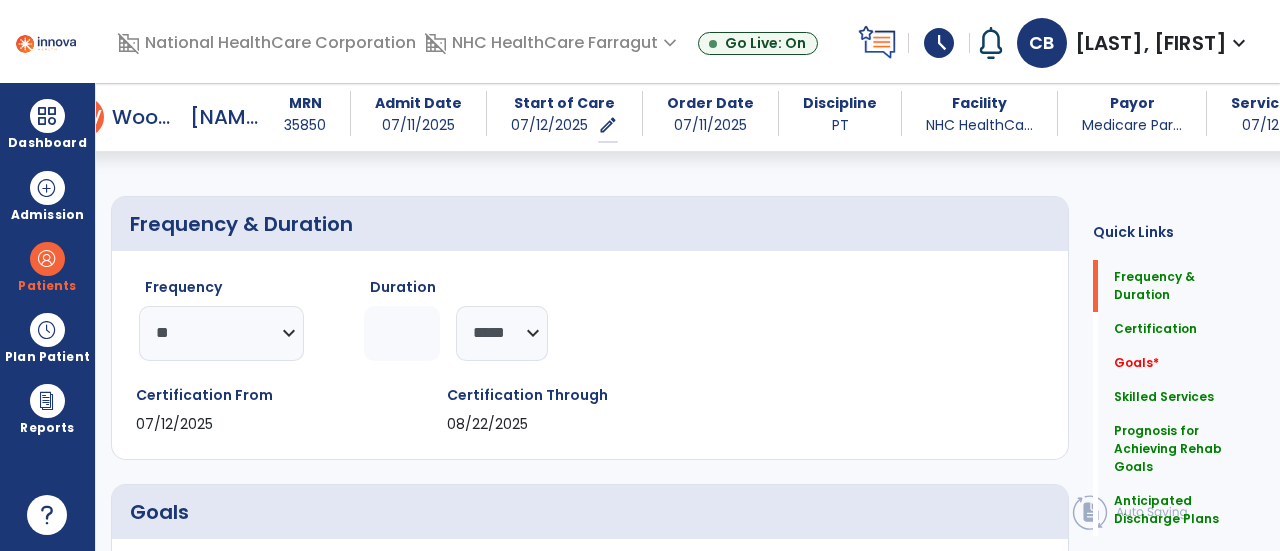 scroll, scrollTop: 0, scrollLeft: 0, axis: both 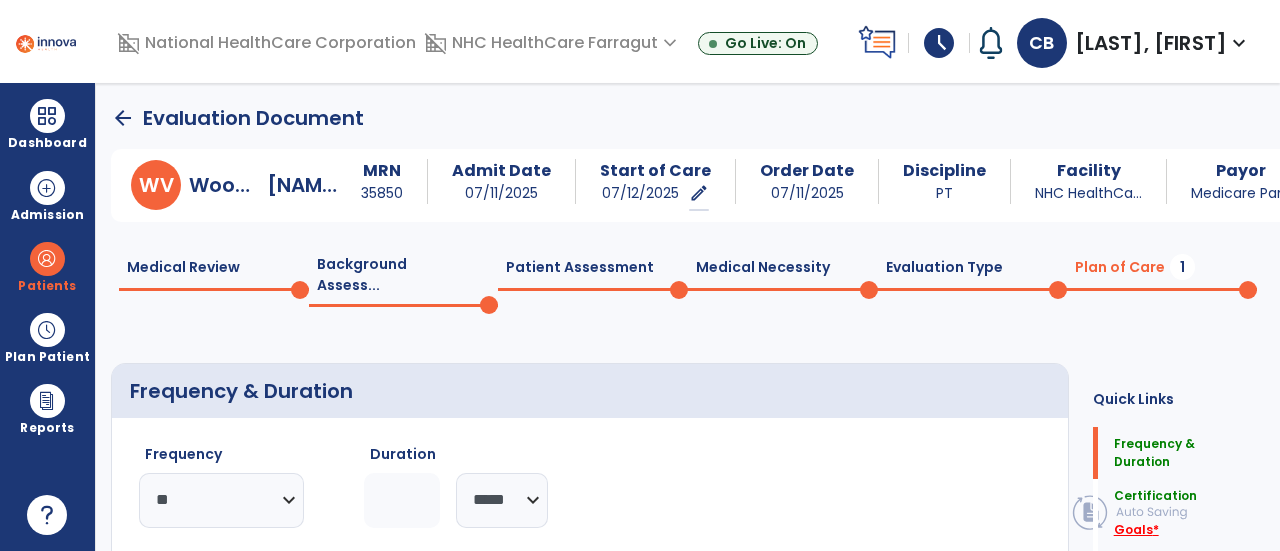 click on "Goals   *" 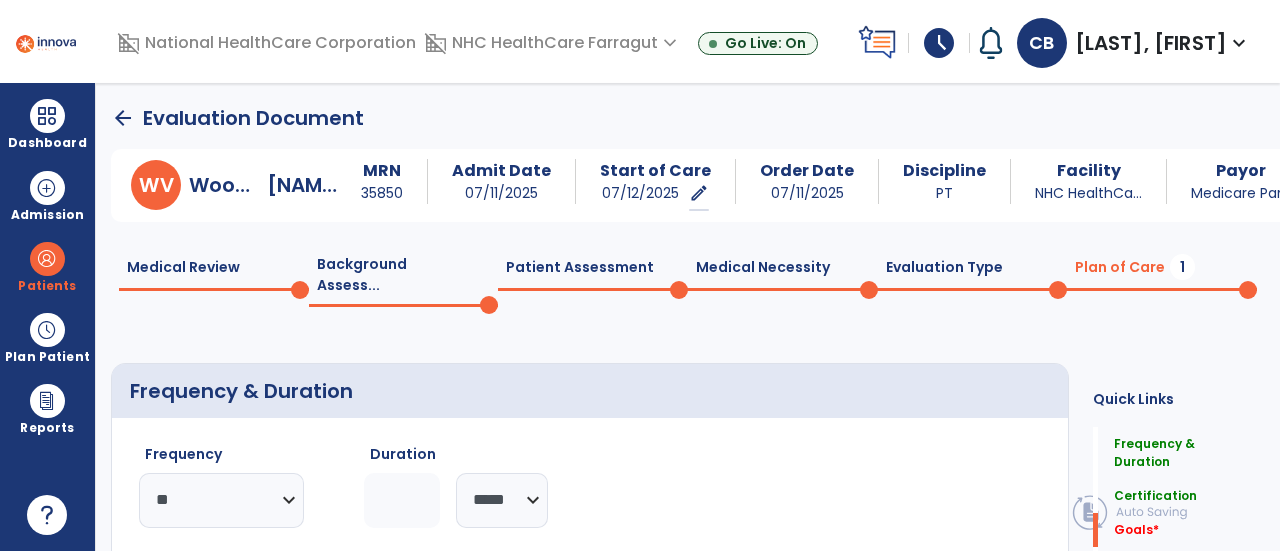 scroll, scrollTop: 68, scrollLeft: 0, axis: vertical 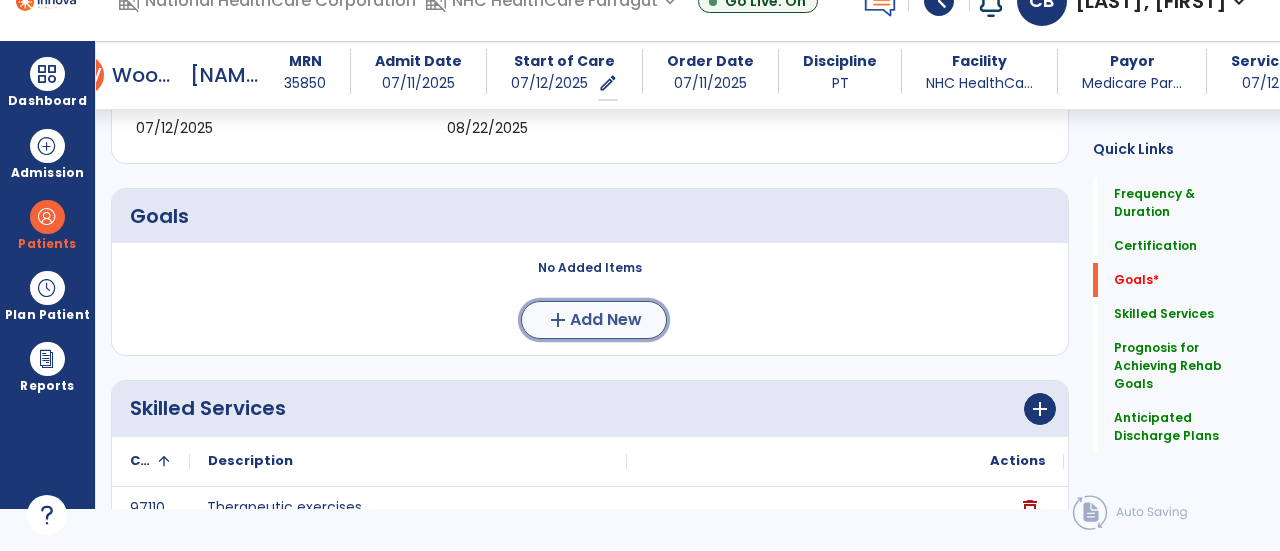 click on "add" at bounding box center (558, 320) 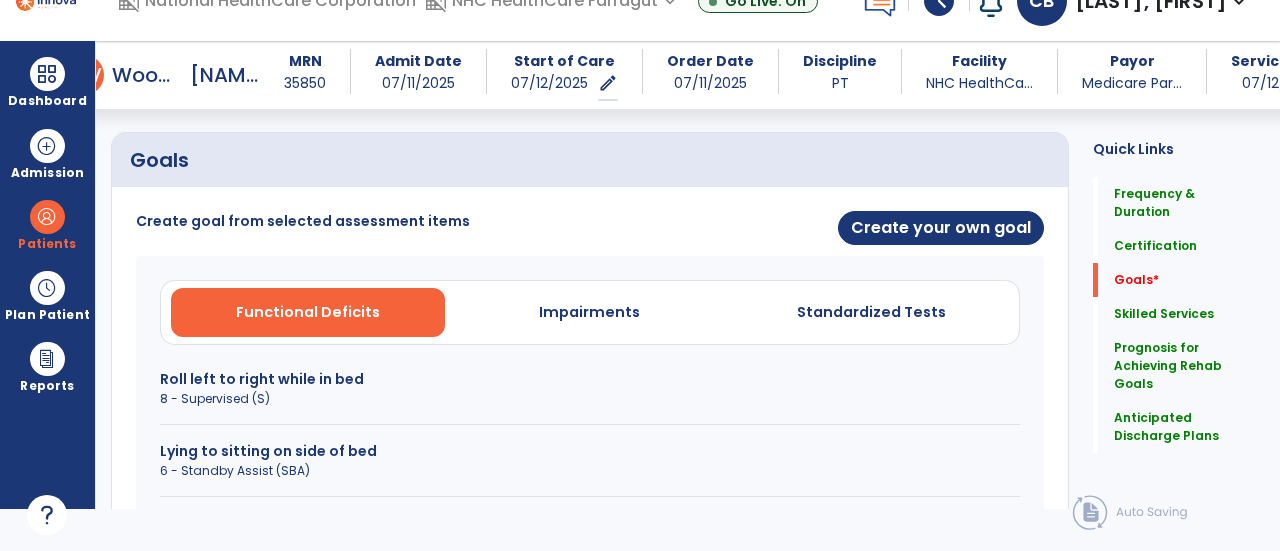 scroll, scrollTop: 502, scrollLeft: 0, axis: vertical 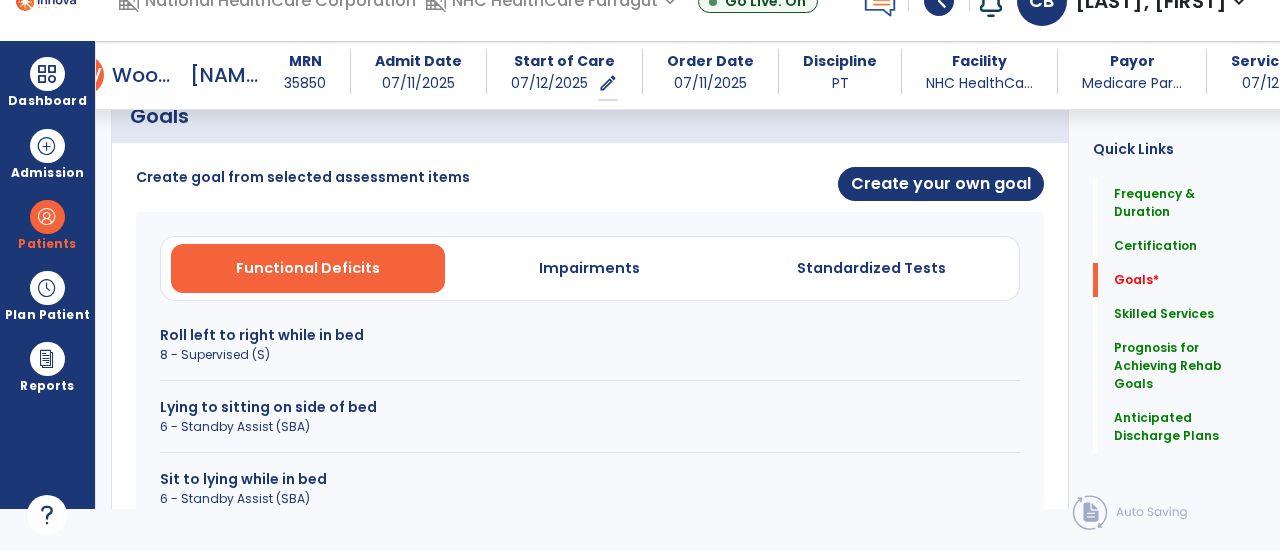 click on "8 - Supervised (S)" at bounding box center [590, 355] 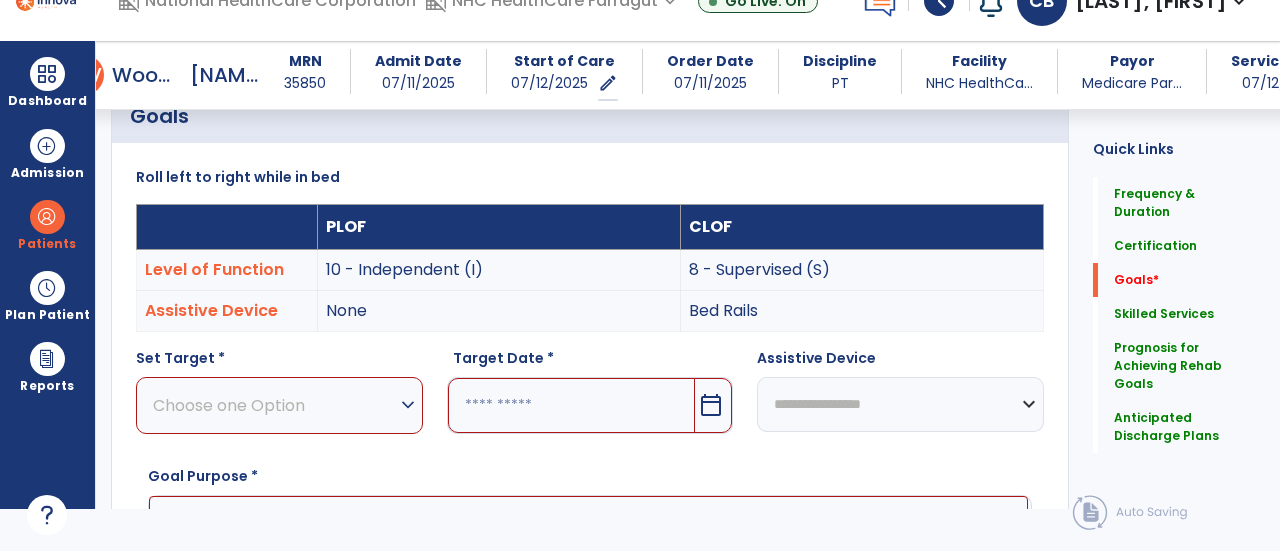 click on "expand_more" at bounding box center [408, 405] 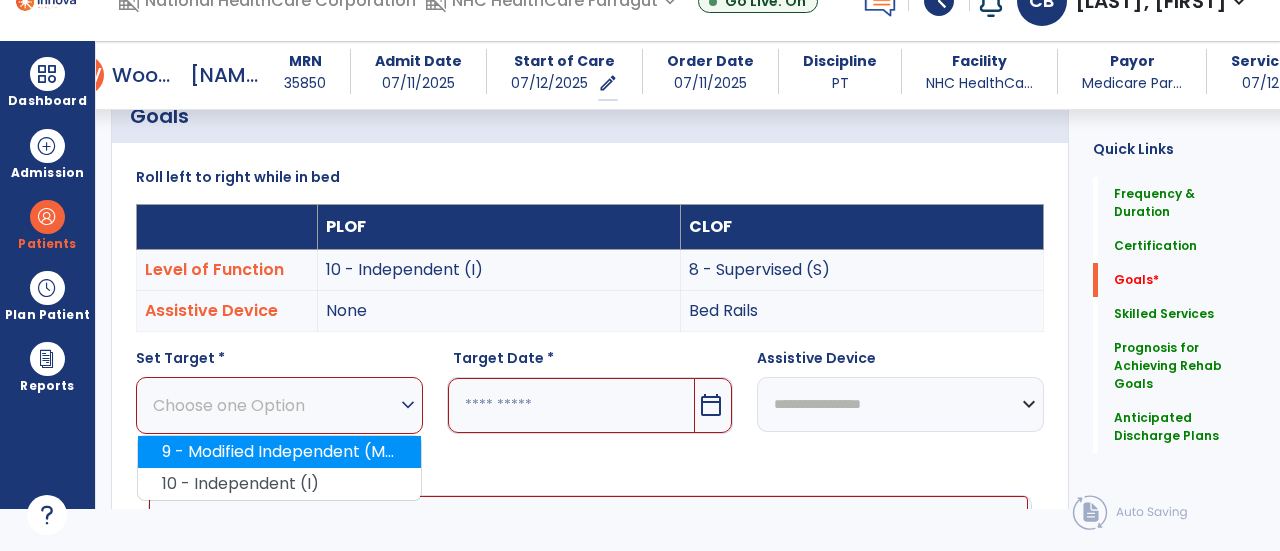 click on "10 - Independent (I)" at bounding box center (279, 484) 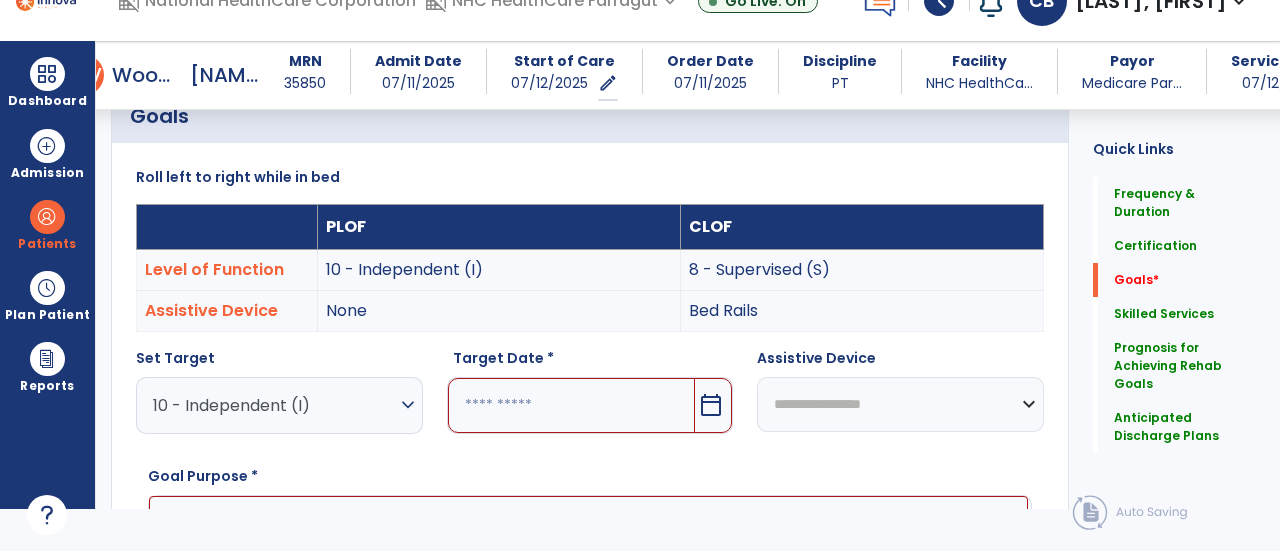 click on "calendar_today" at bounding box center [713, 405] 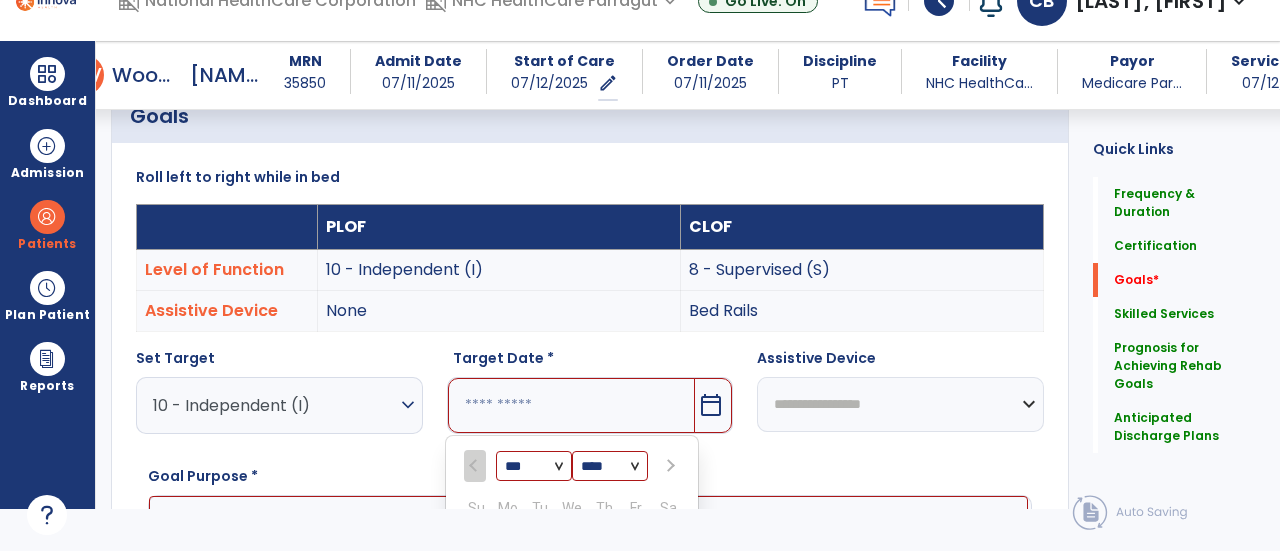 scroll, scrollTop: 781, scrollLeft: 0, axis: vertical 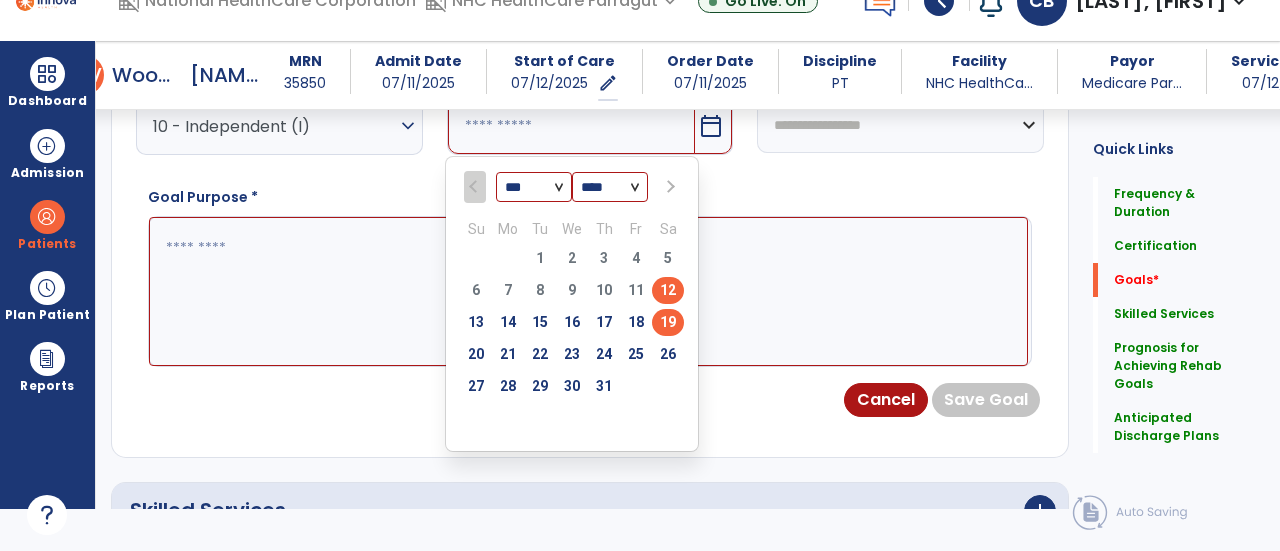 click on "19" at bounding box center [668, 322] 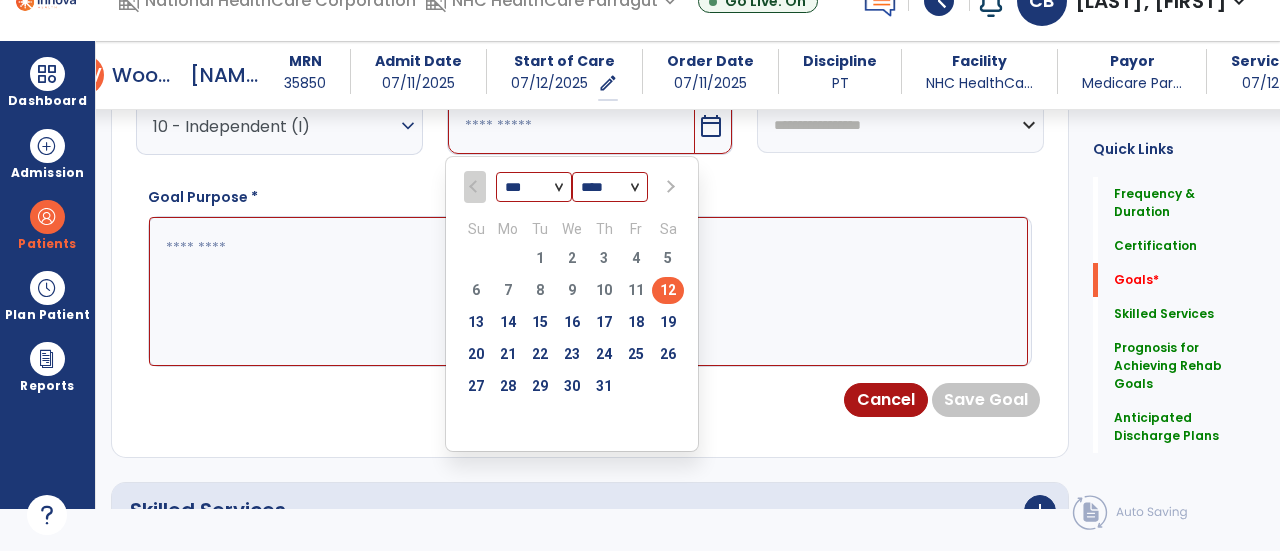 type on "*********" 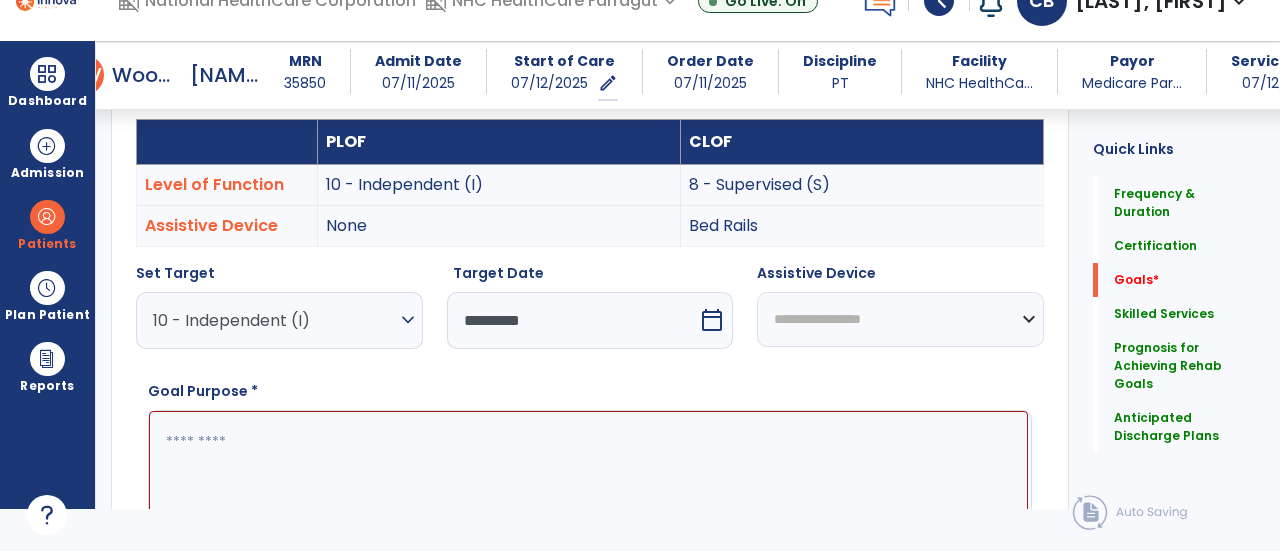 scroll, scrollTop: 581, scrollLeft: 0, axis: vertical 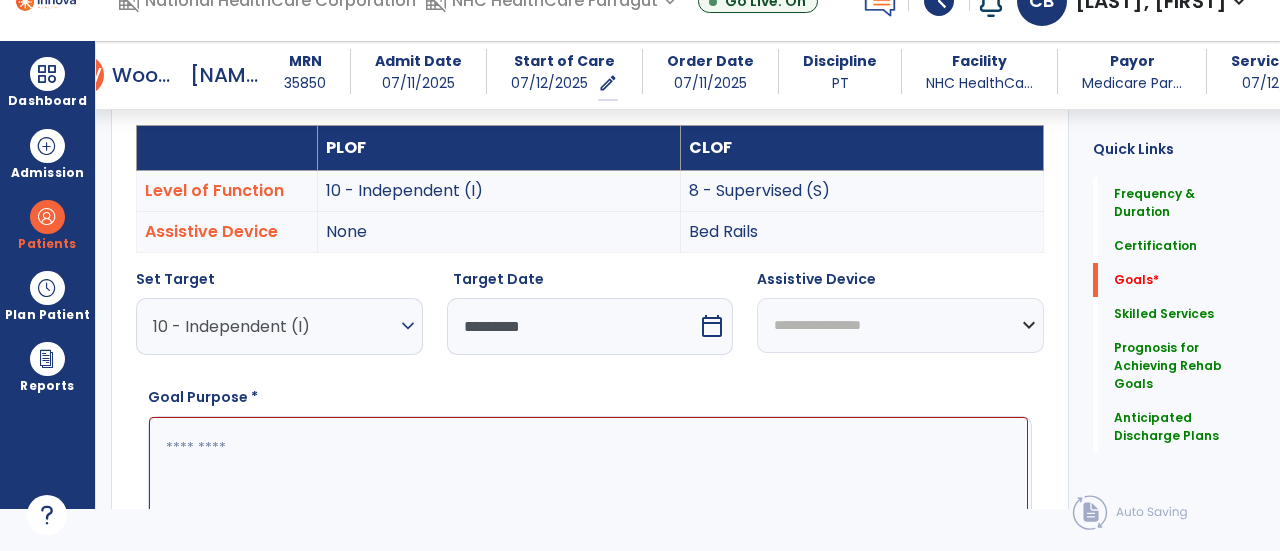 click on "**********" at bounding box center [900, 325] 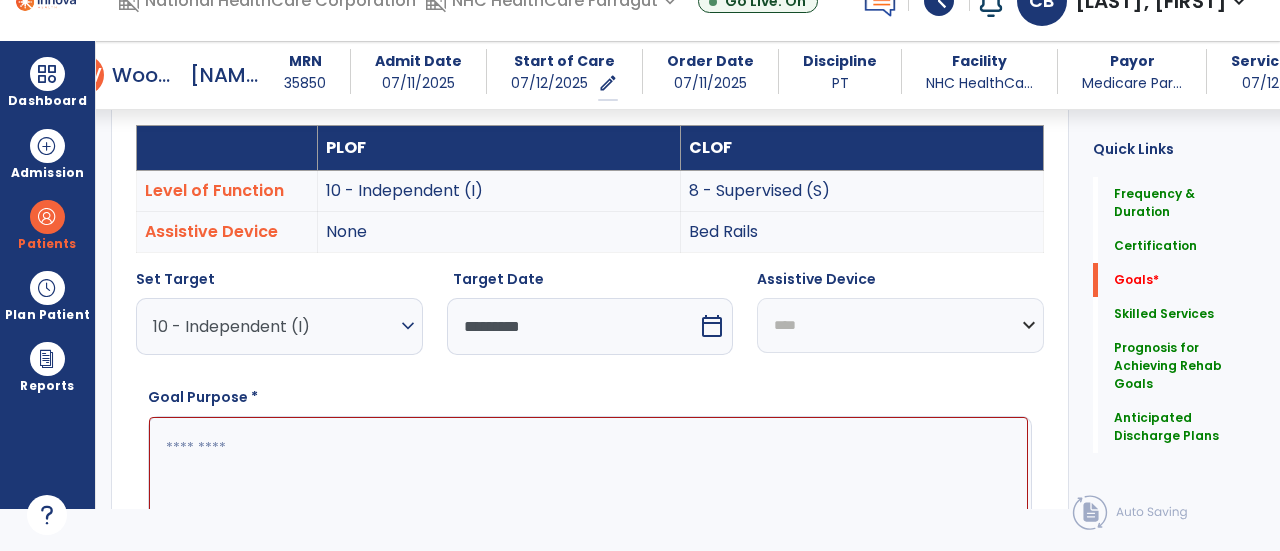 click on "**********" at bounding box center (900, 325) 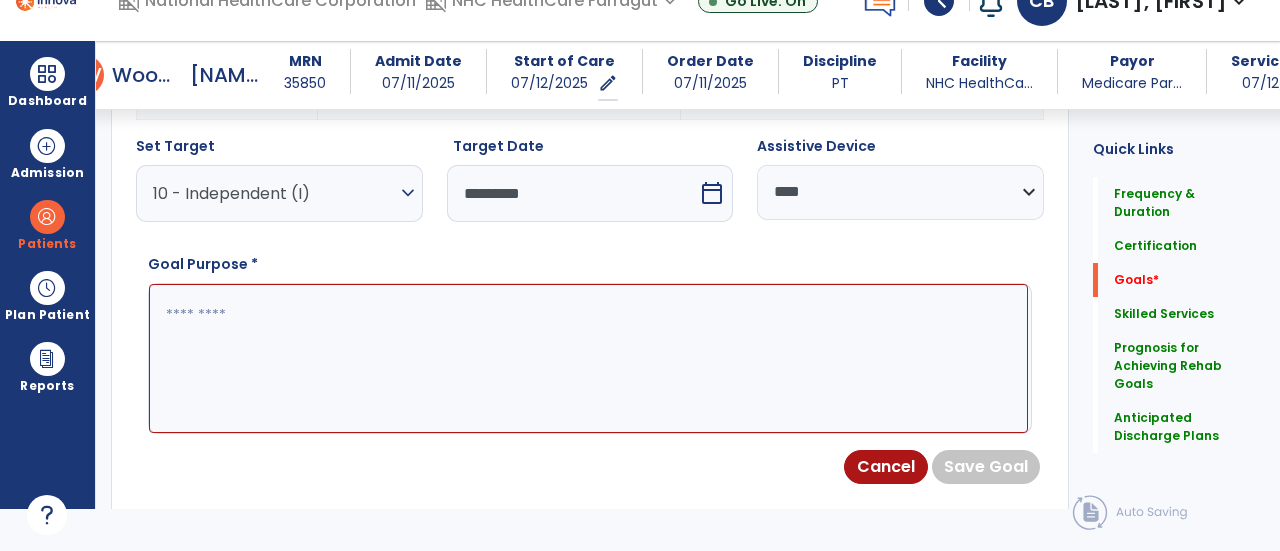 scroll, scrollTop: 781, scrollLeft: 0, axis: vertical 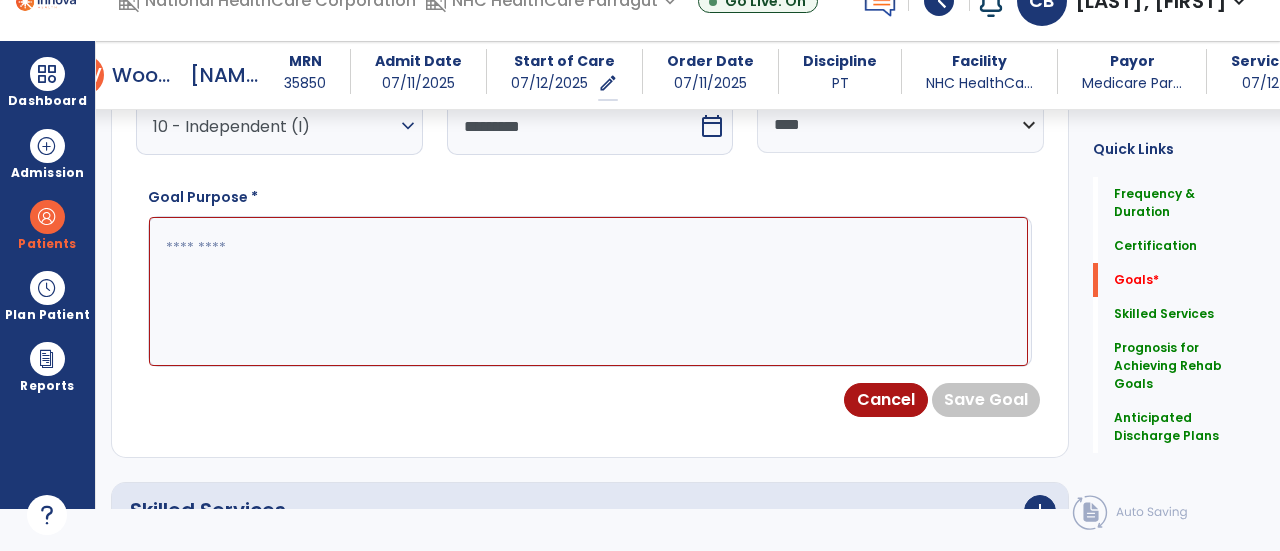 click at bounding box center (588, 291) 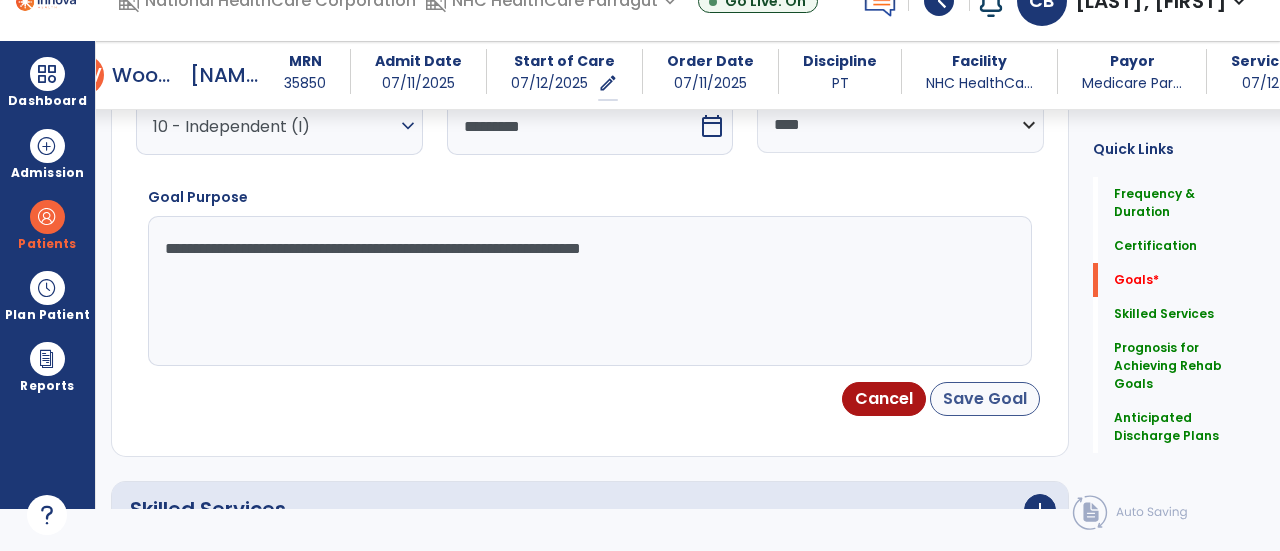 type on "**********" 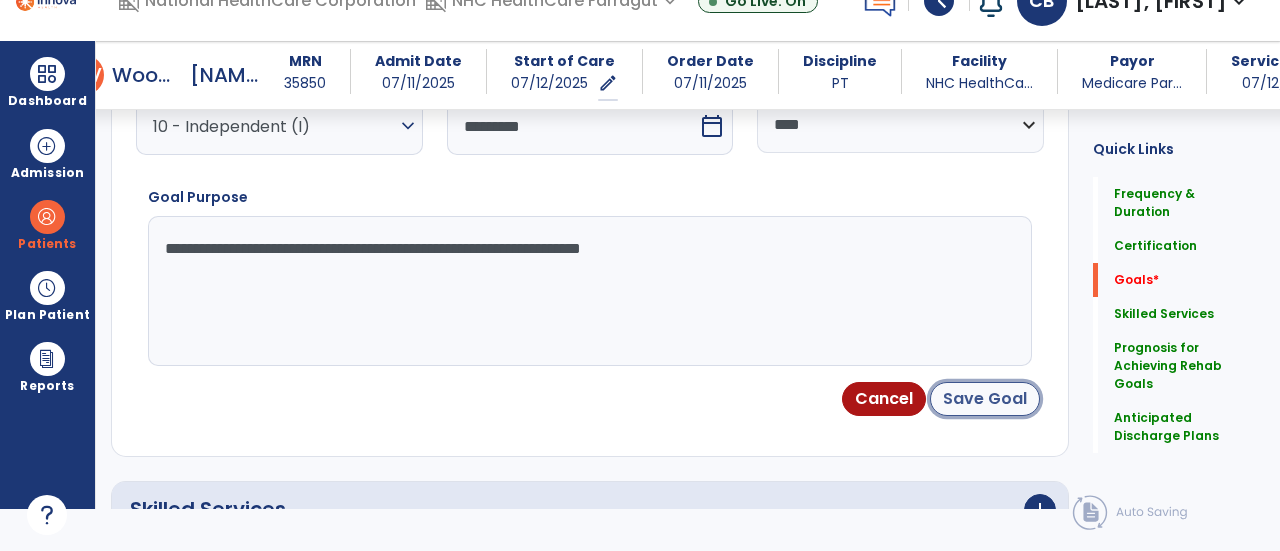 click on "Save Goal" at bounding box center (985, 399) 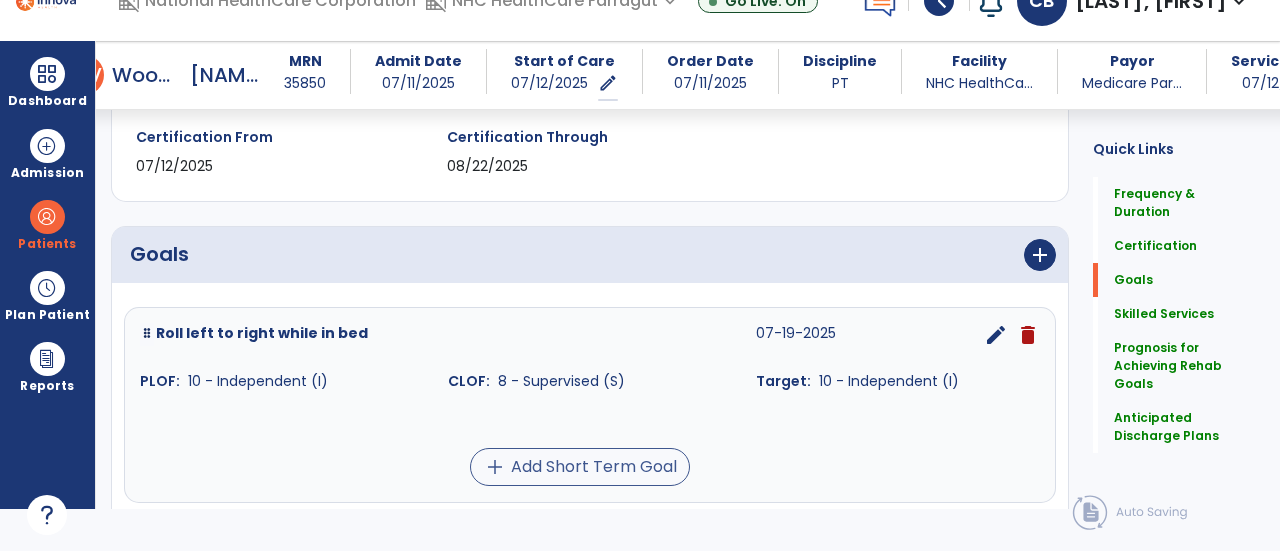 scroll, scrollTop: 394, scrollLeft: 0, axis: vertical 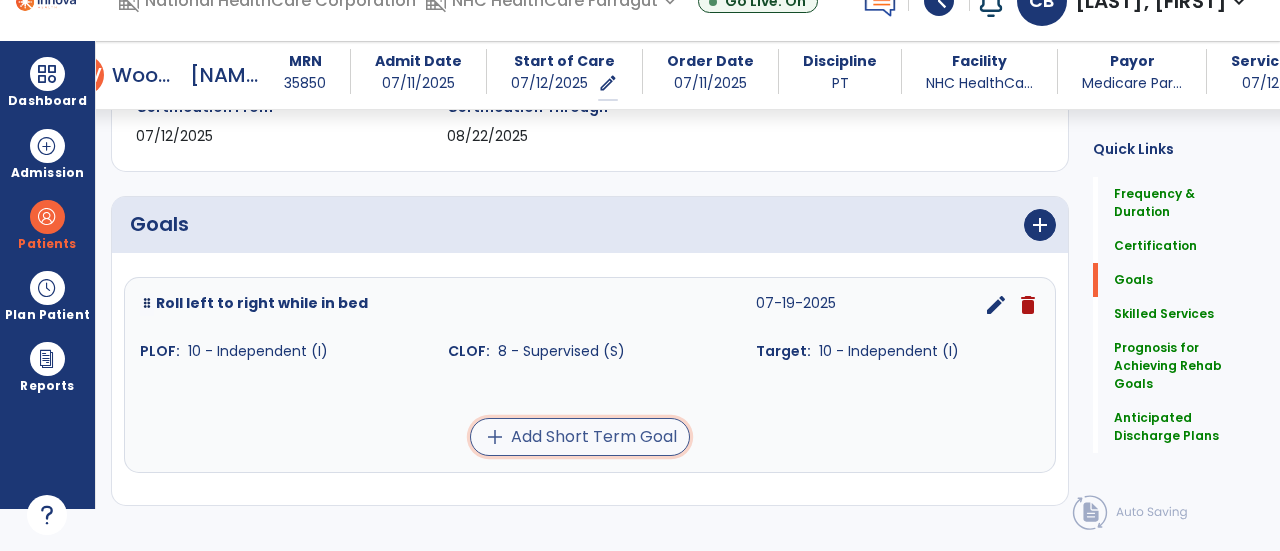 click on "add" at bounding box center [495, 437] 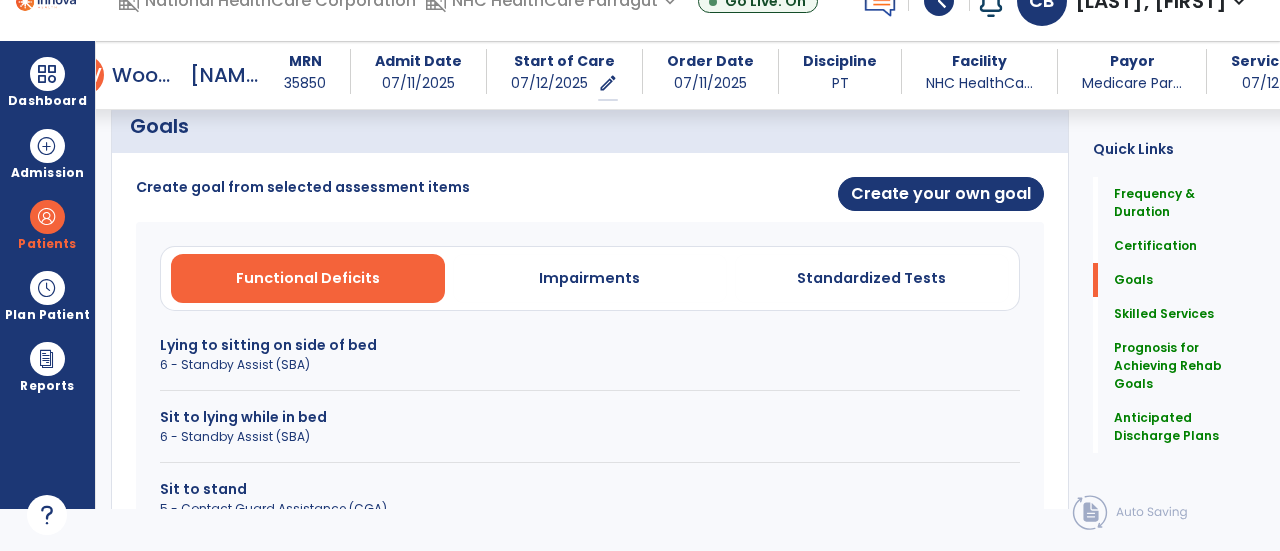 scroll, scrollTop: 594, scrollLeft: 0, axis: vertical 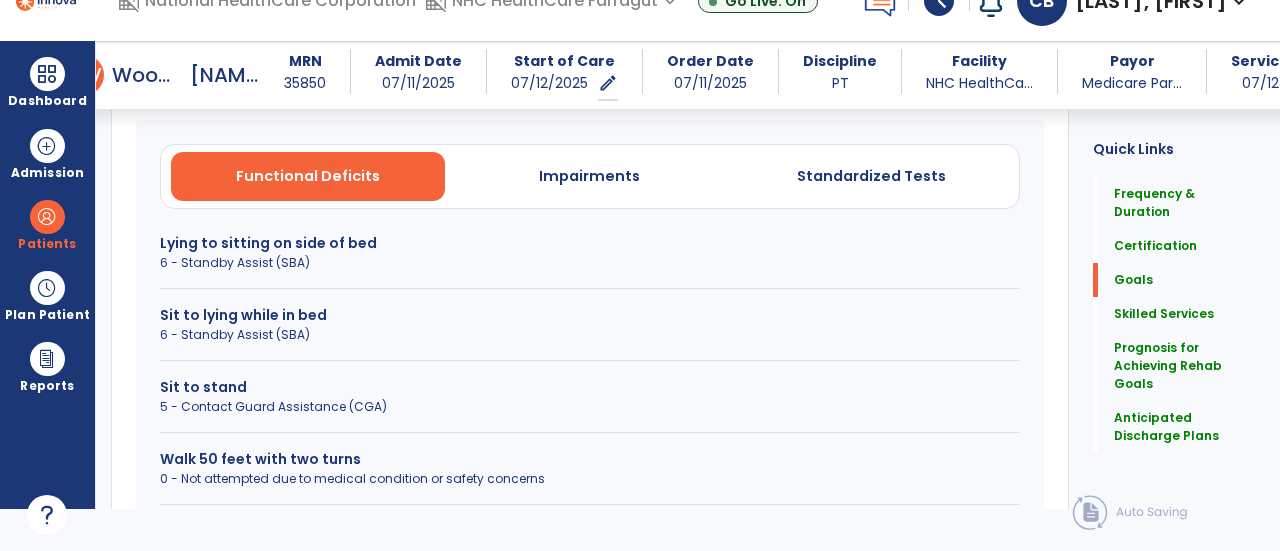click on "Lying to sitting on side of bed" at bounding box center (590, 243) 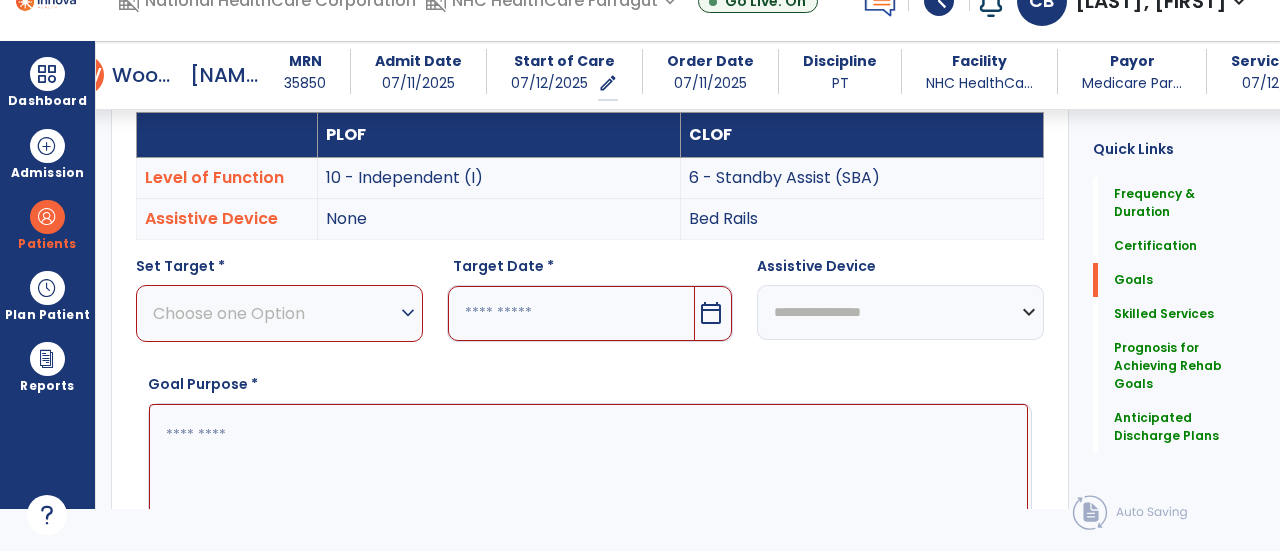 click on "expand_more" at bounding box center [408, 313] 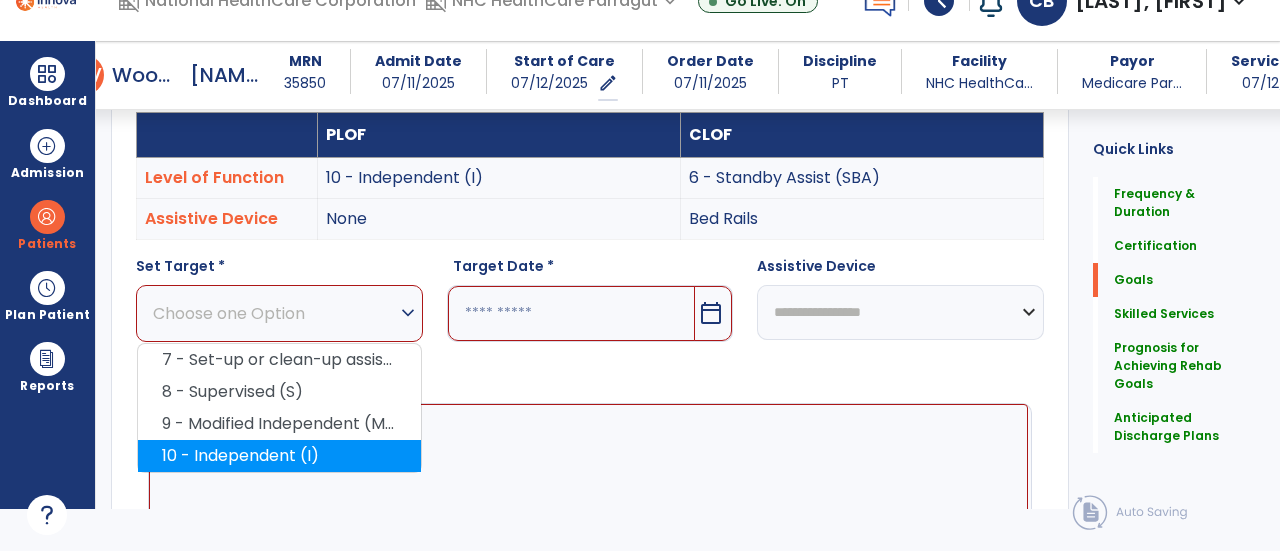 click on "10 - Independent (I)" at bounding box center (279, 456) 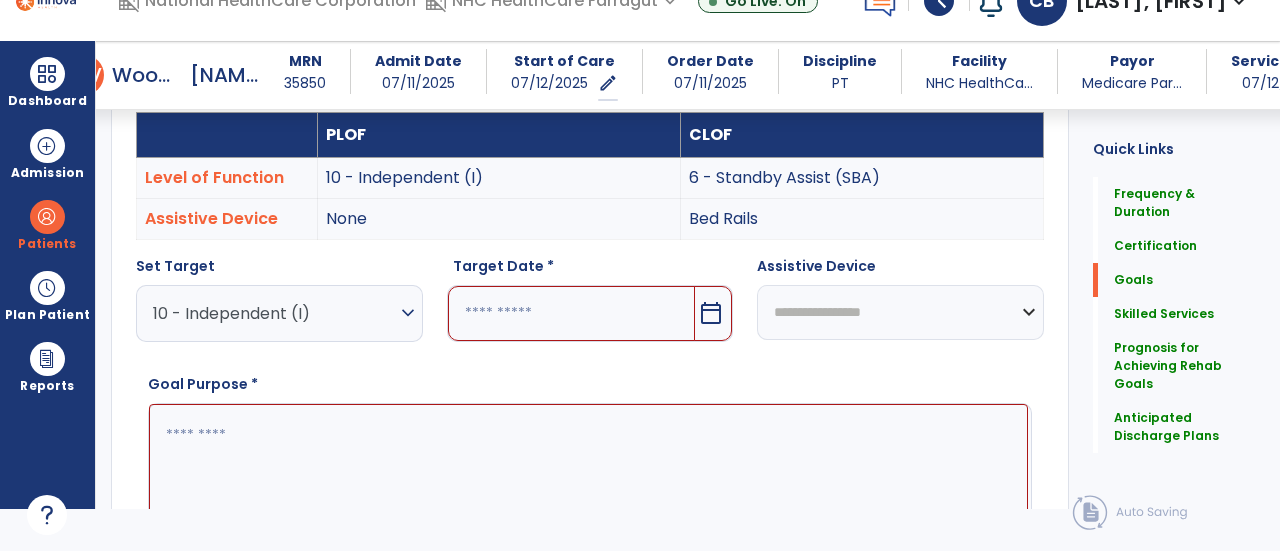 click on "calendar_today" at bounding box center [711, 313] 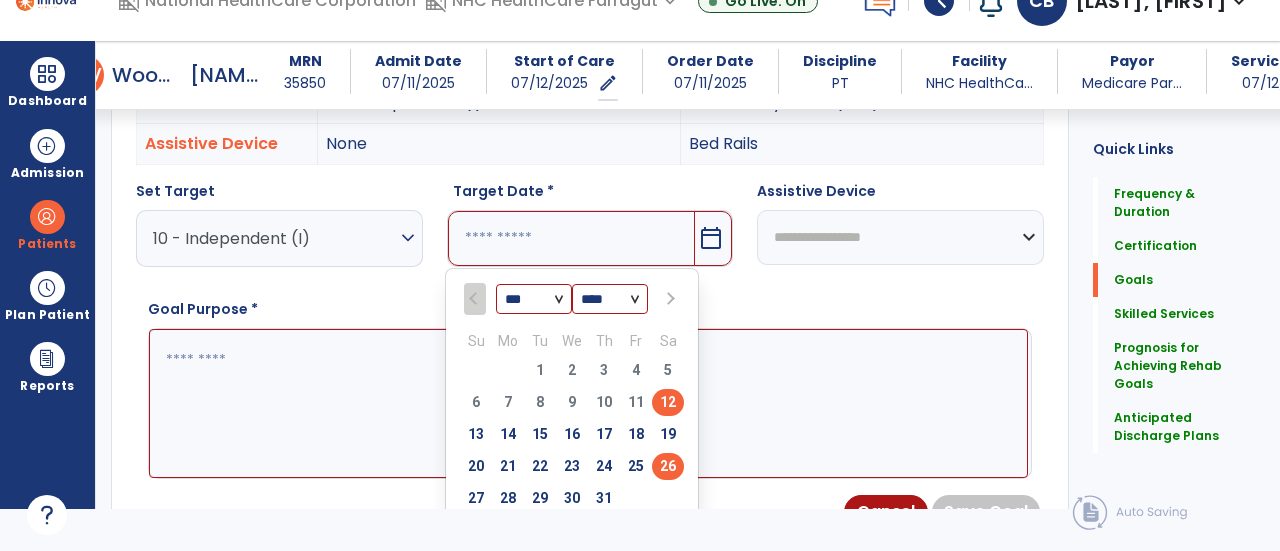 scroll, scrollTop: 694, scrollLeft: 0, axis: vertical 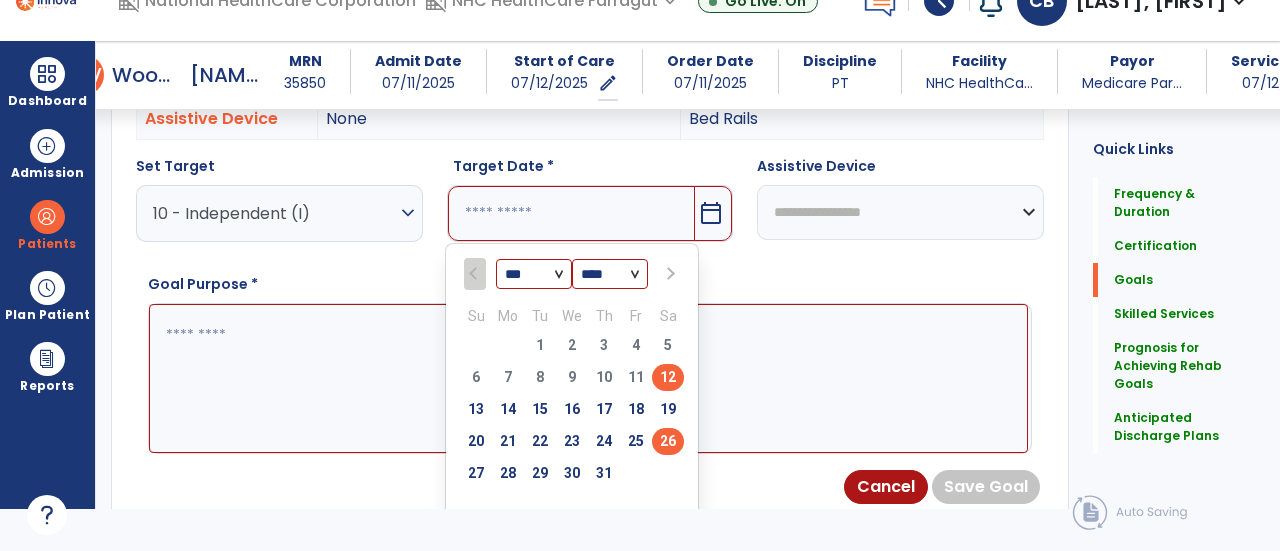 click on "26" at bounding box center [668, 441] 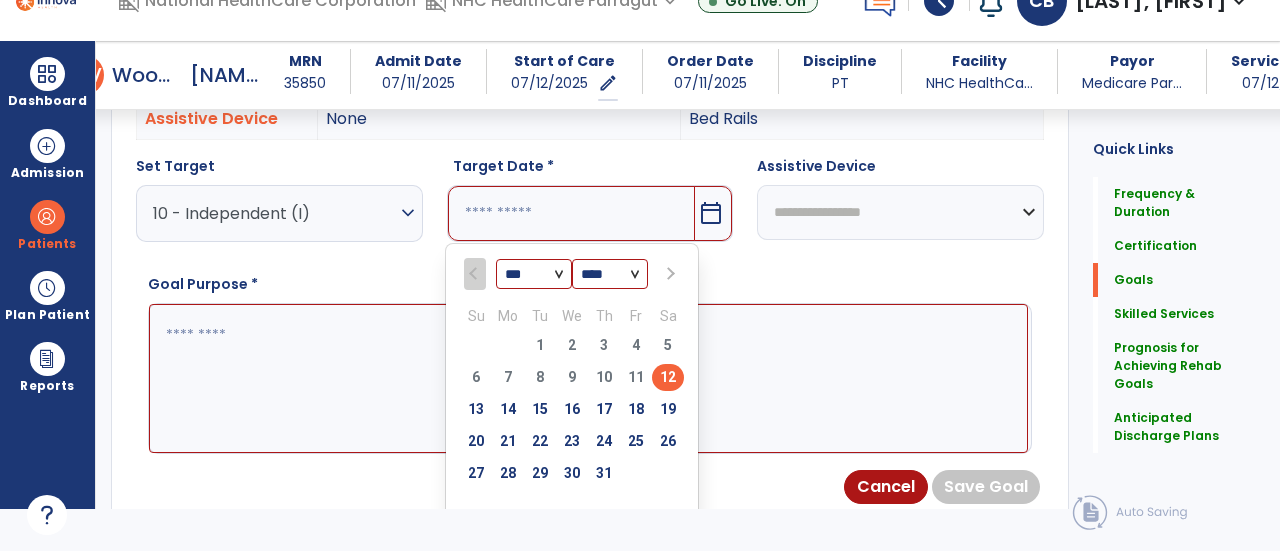 type on "*********" 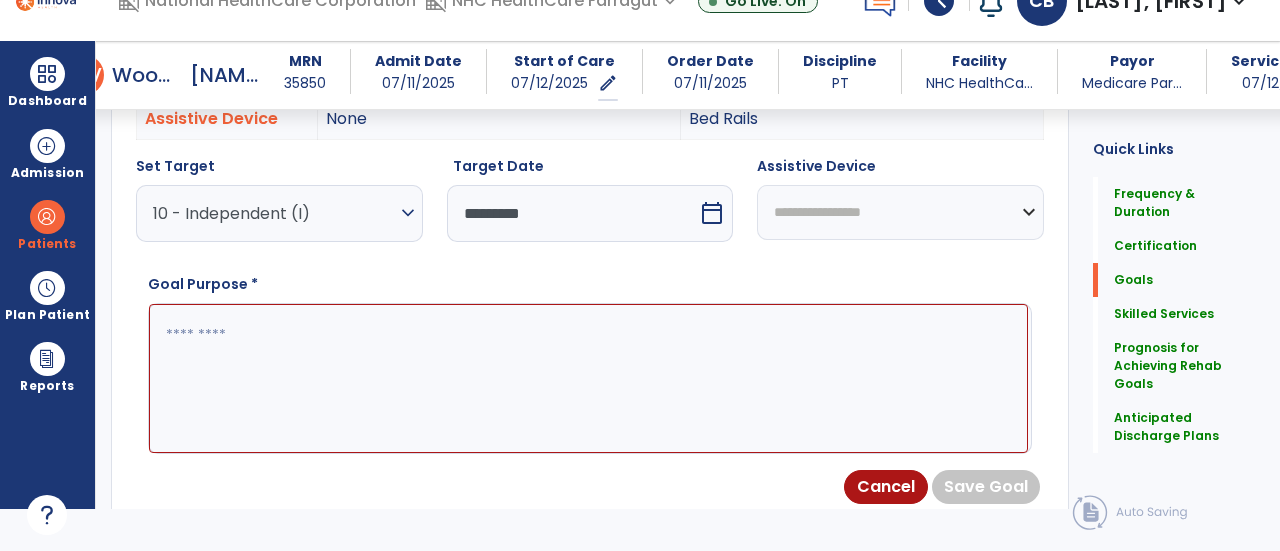 drag, startPoint x: 790, startPoint y: 185, endPoint x: 794, endPoint y: 203, distance: 18.439089 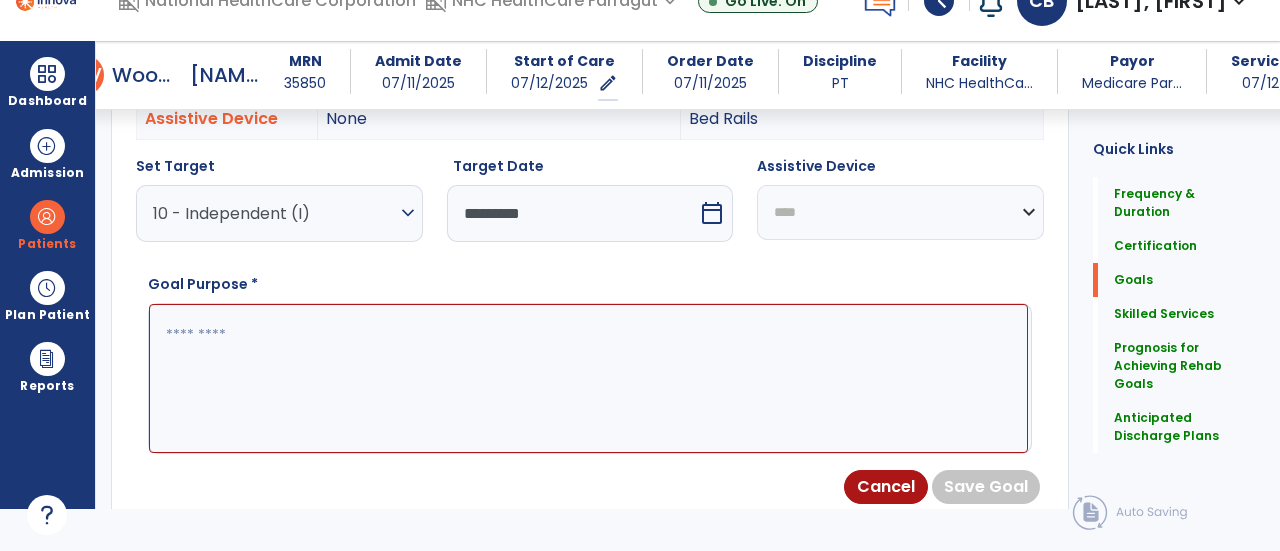 click on "**********" at bounding box center (900, 212) 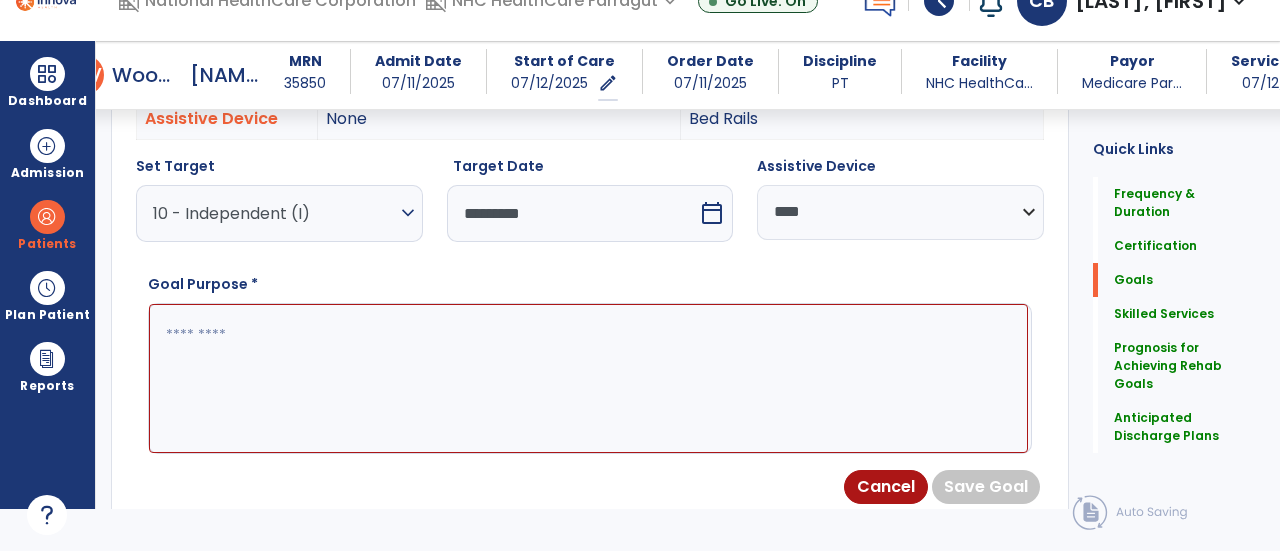 click at bounding box center (588, 378) 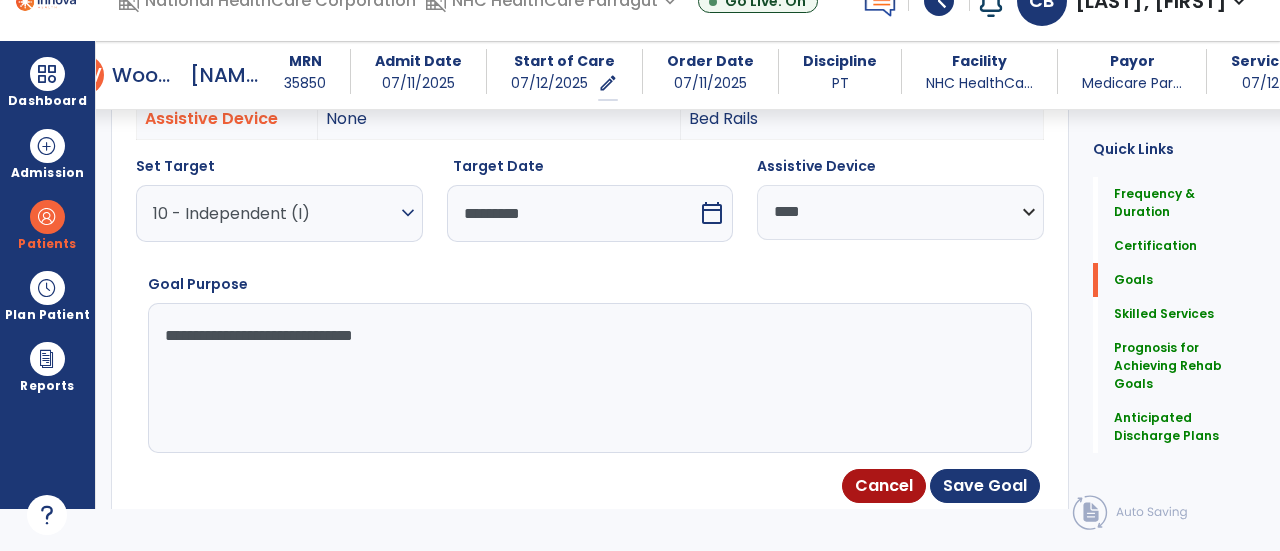 click on "**********" at bounding box center (588, 378) 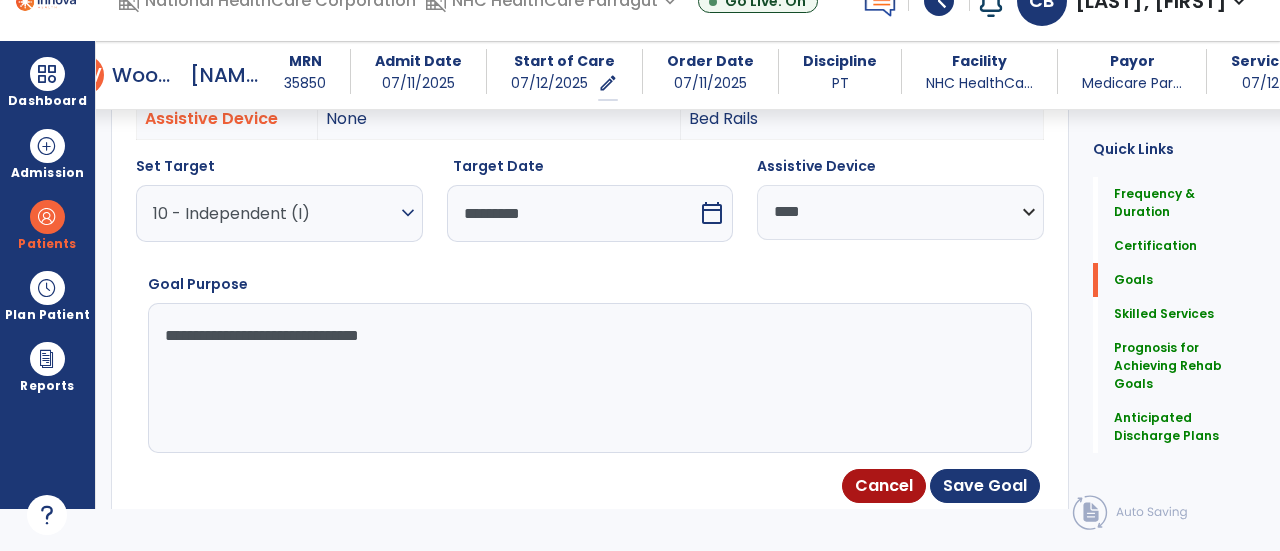 click on "**********" at bounding box center (588, 378) 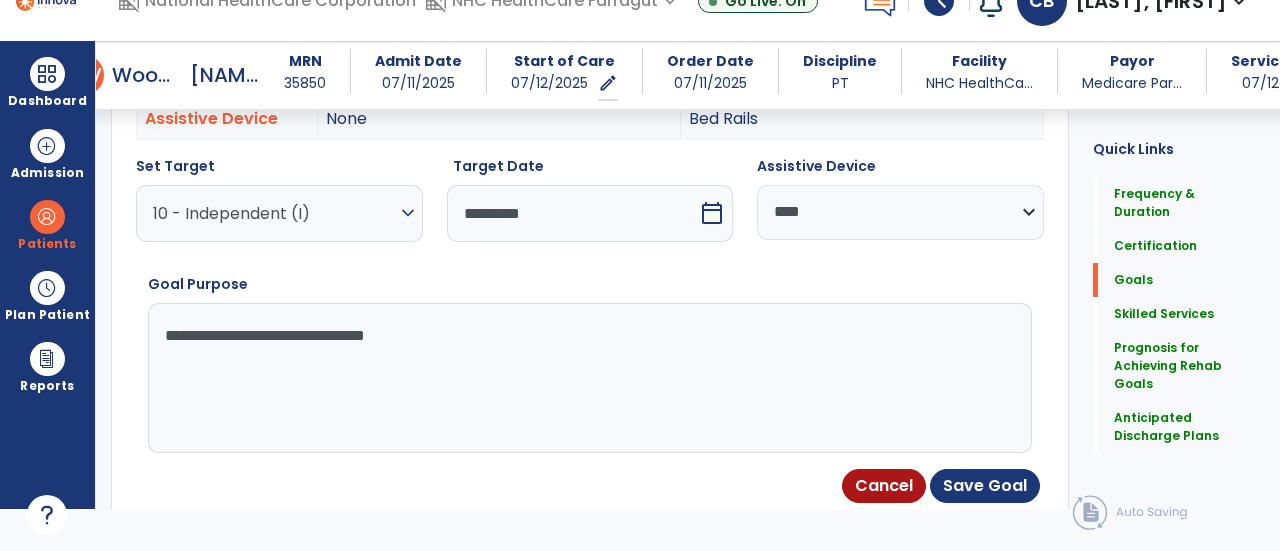 click on "**********" at bounding box center [588, 378] 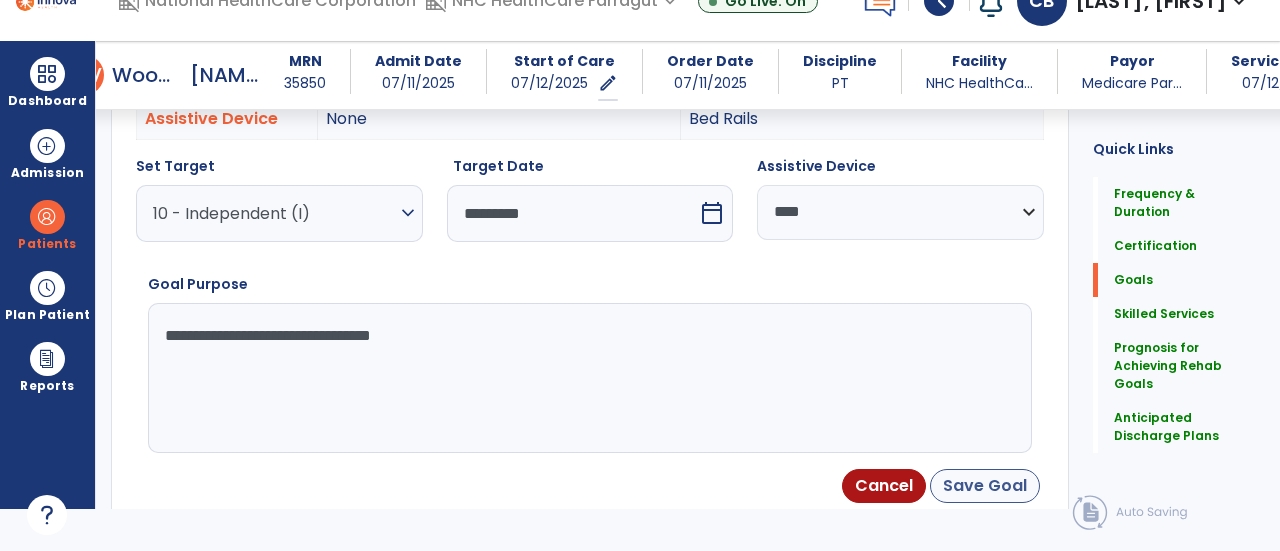 type on "**********" 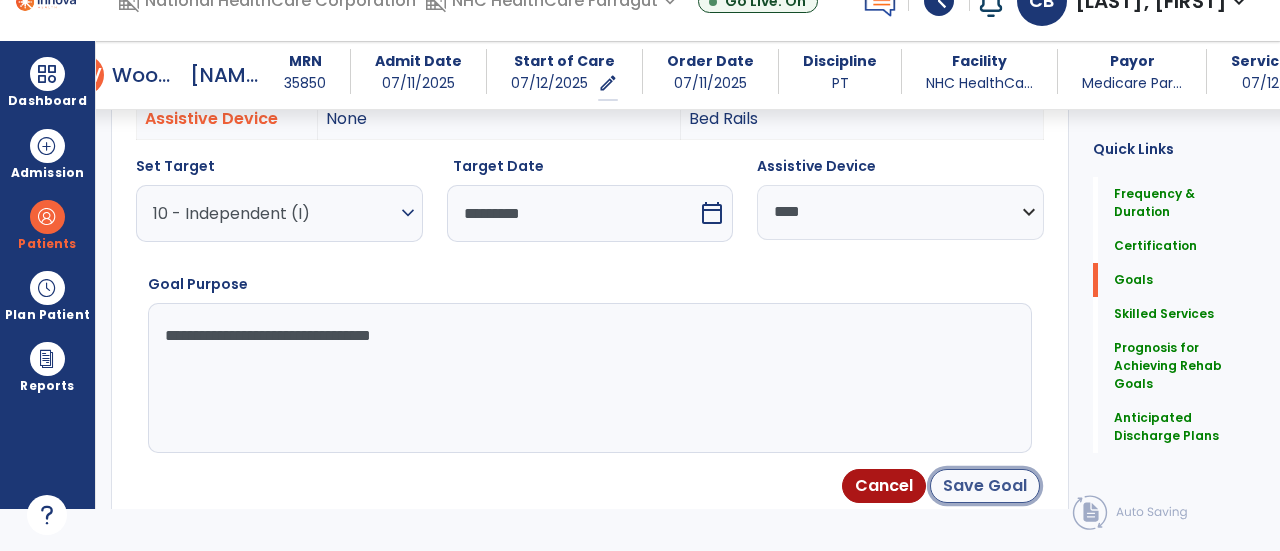 click on "Save Goal" at bounding box center (985, 486) 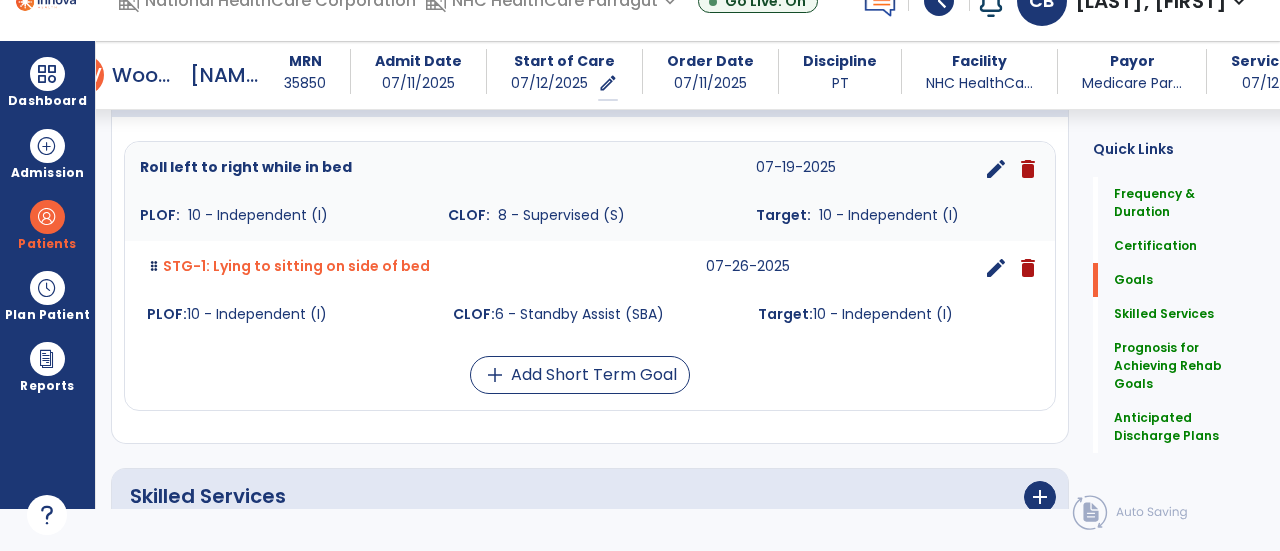 scroll, scrollTop: 496, scrollLeft: 0, axis: vertical 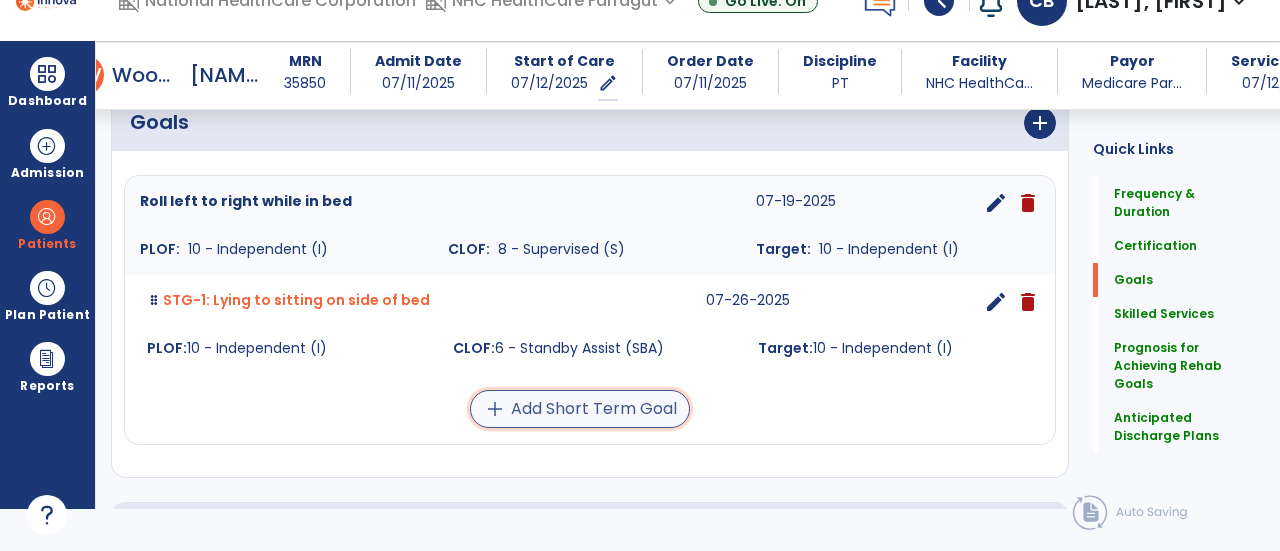 click on "add" at bounding box center (495, 409) 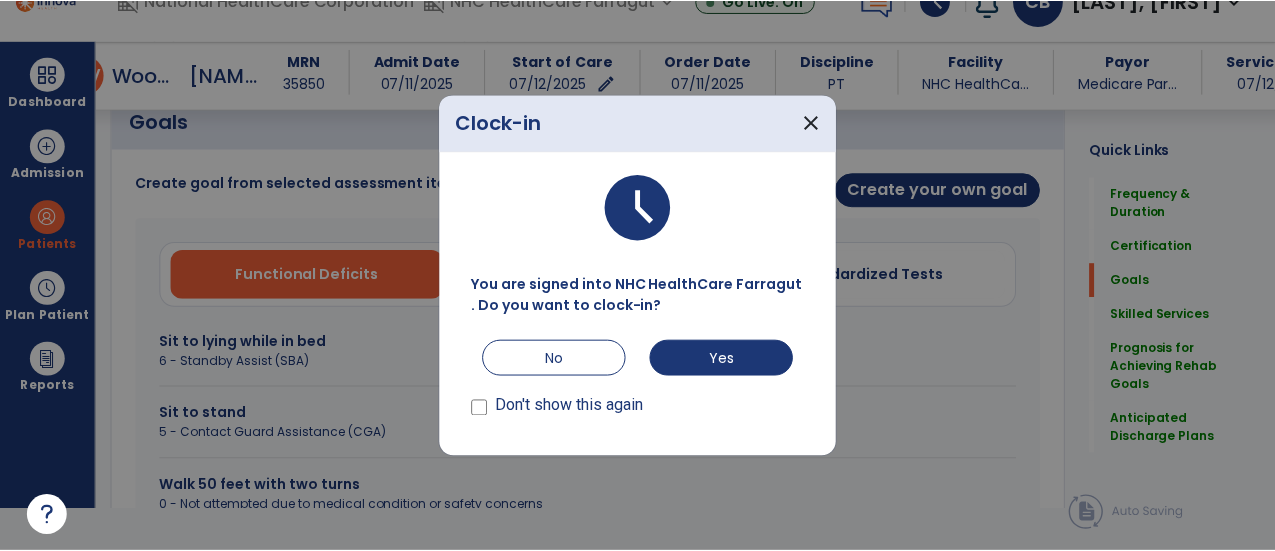 scroll, scrollTop: 0, scrollLeft: 0, axis: both 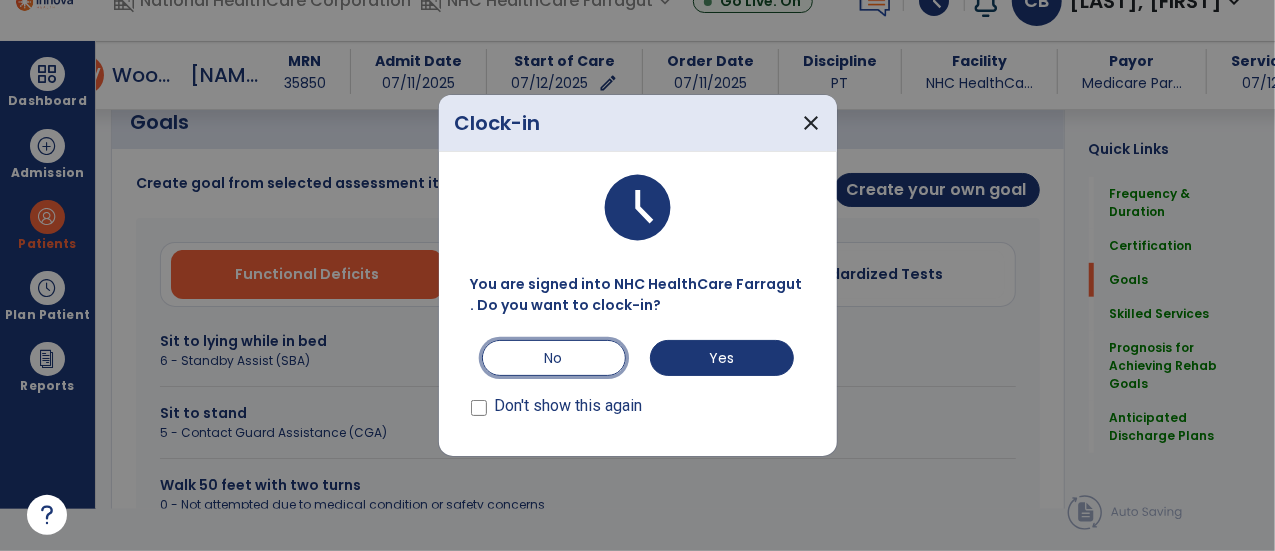 click on "No" at bounding box center (554, 358) 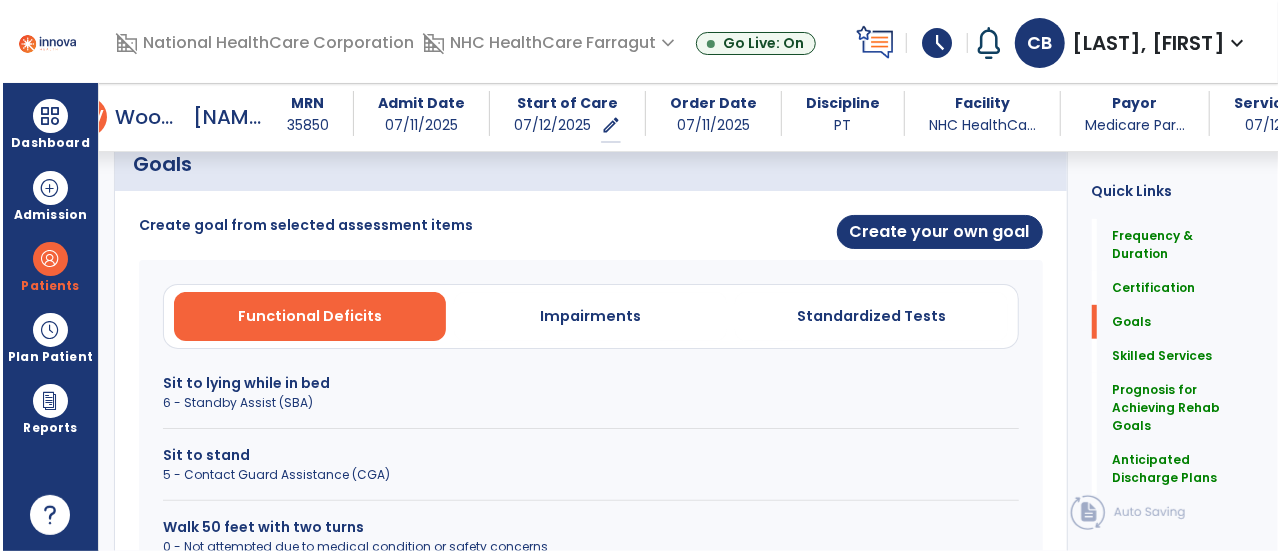 scroll, scrollTop: 42, scrollLeft: 0, axis: vertical 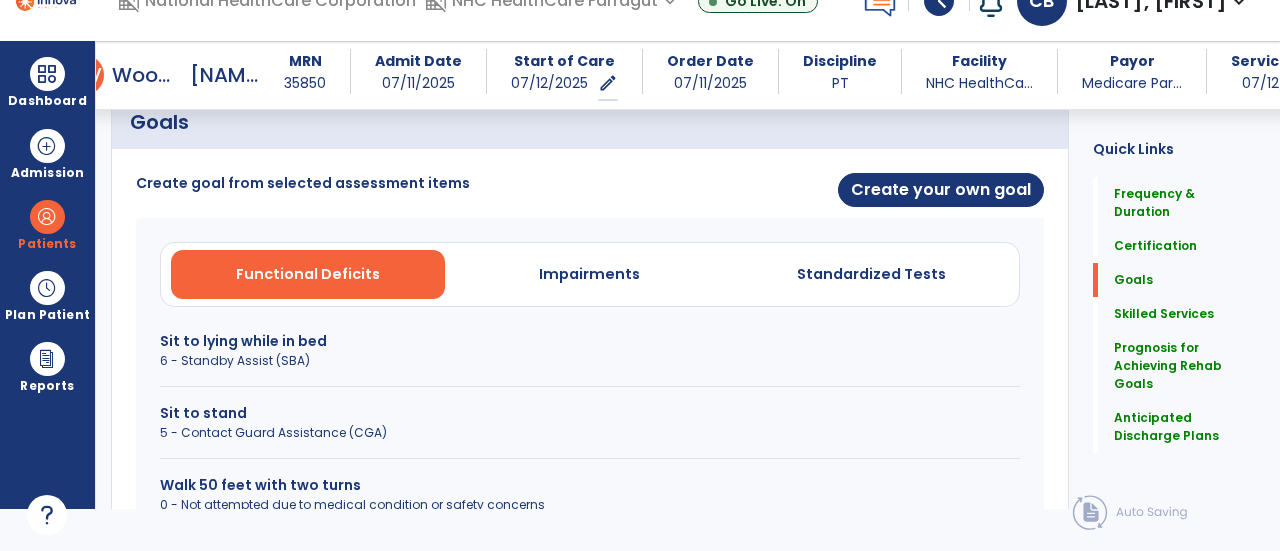 click on "Sit to lying while in bed" at bounding box center (590, 341) 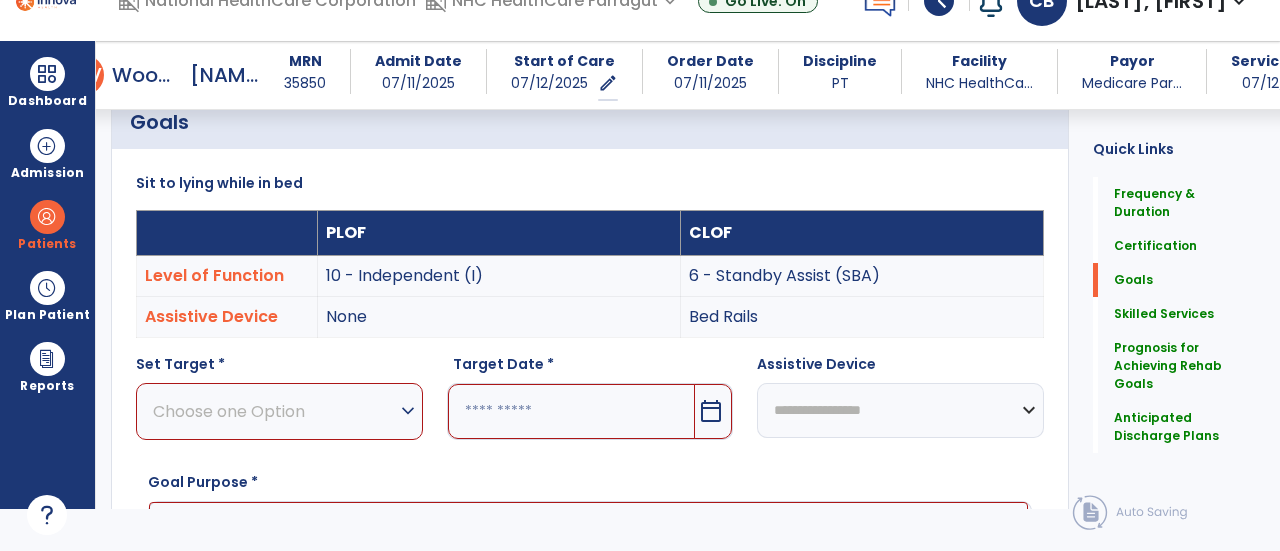 scroll, scrollTop: 596, scrollLeft: 0, axis: vertical 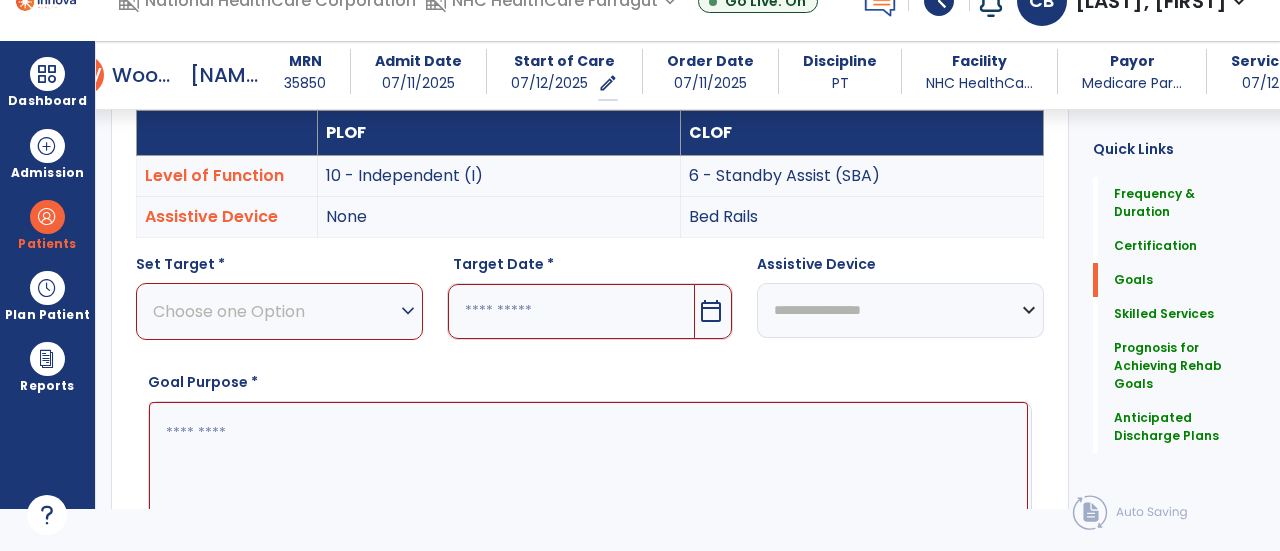 click on "expand_more" at bounding box center [408, 311] 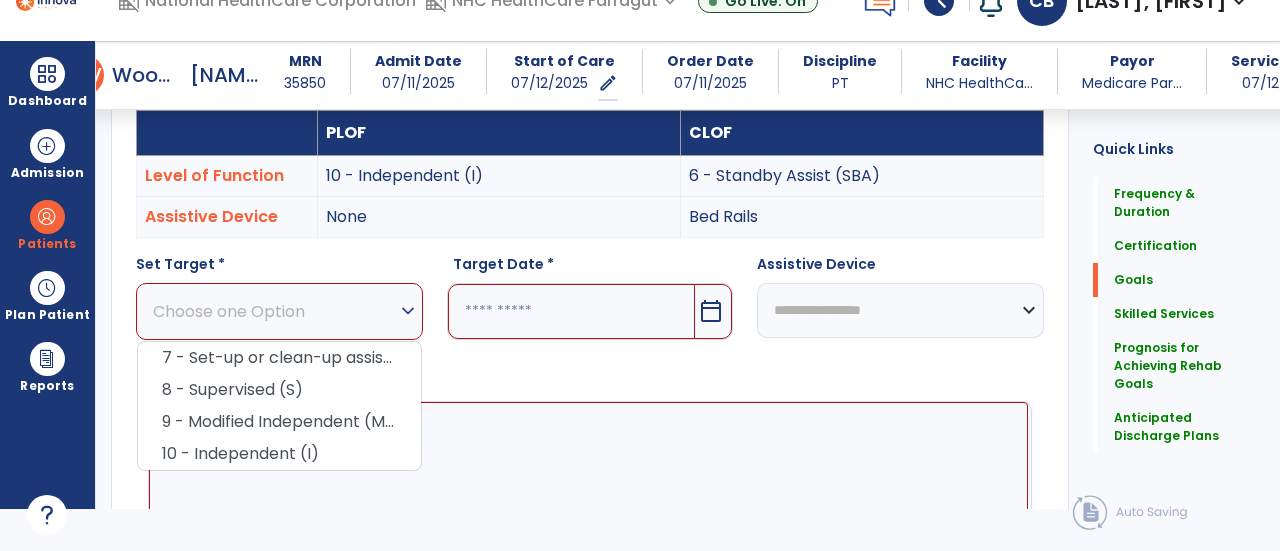 drag, startPoint x: 275, startPoint y: 435, endPoint x: 610, endPoint y: 313, distance: 356.5235 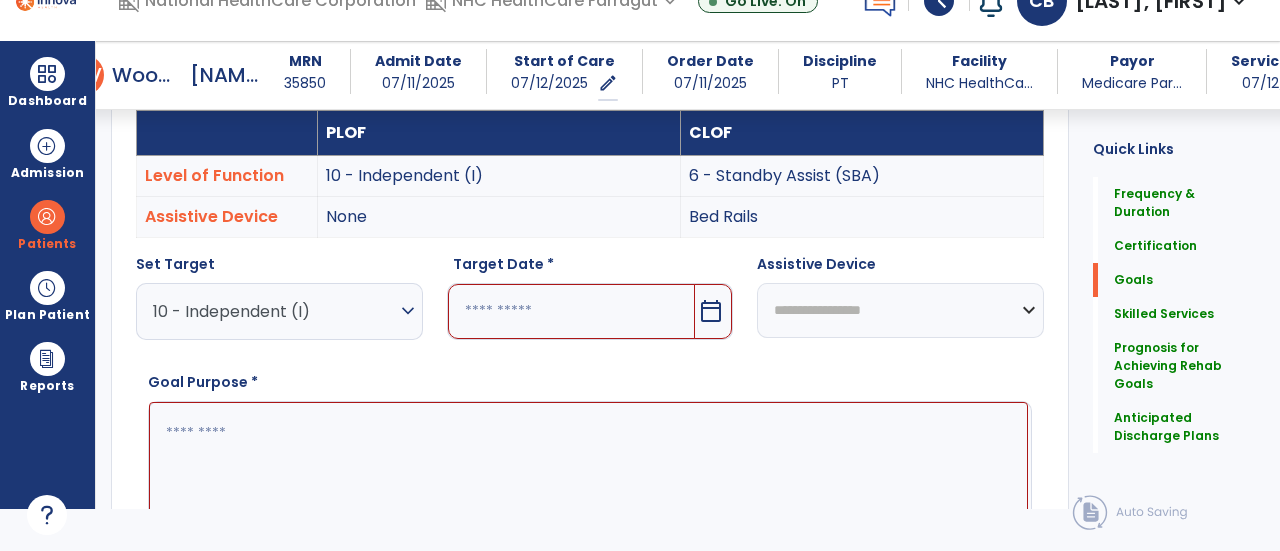 click on "calendar_today" at bounding box center (711, 311) 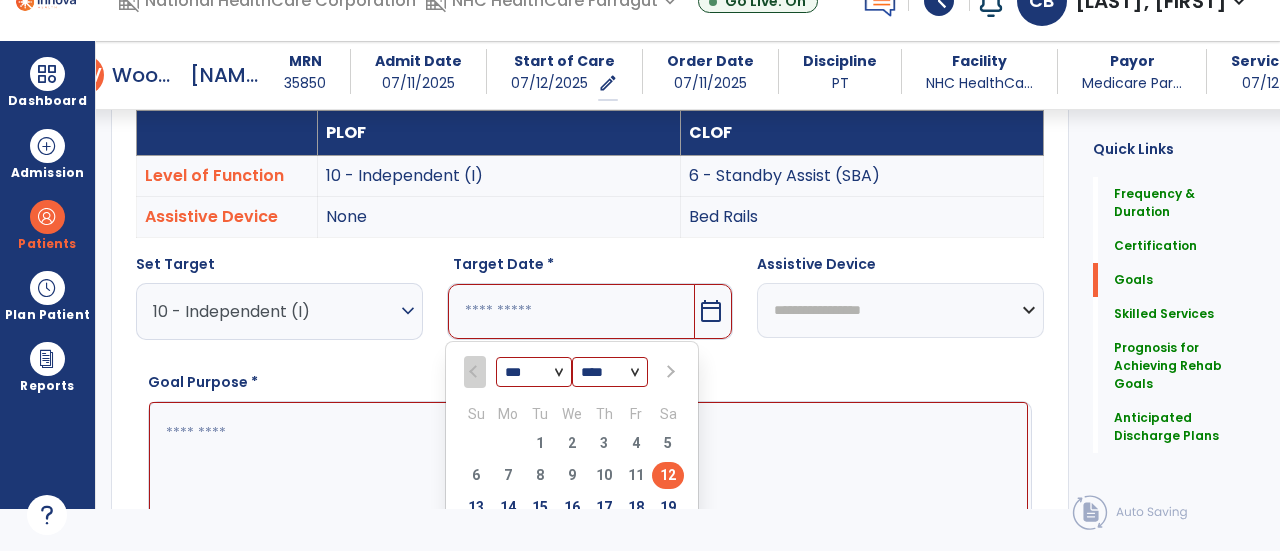 scroll, scrollTop: 796, scrollLeft: 0, axis: vertical 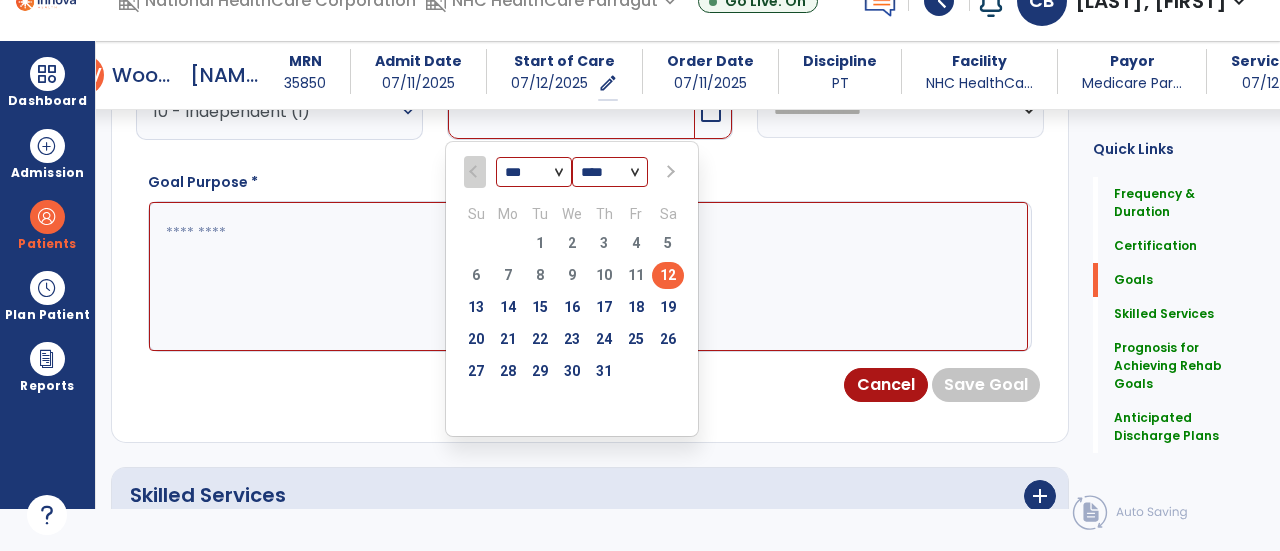 click on "26" at bounding box center [668, 339] 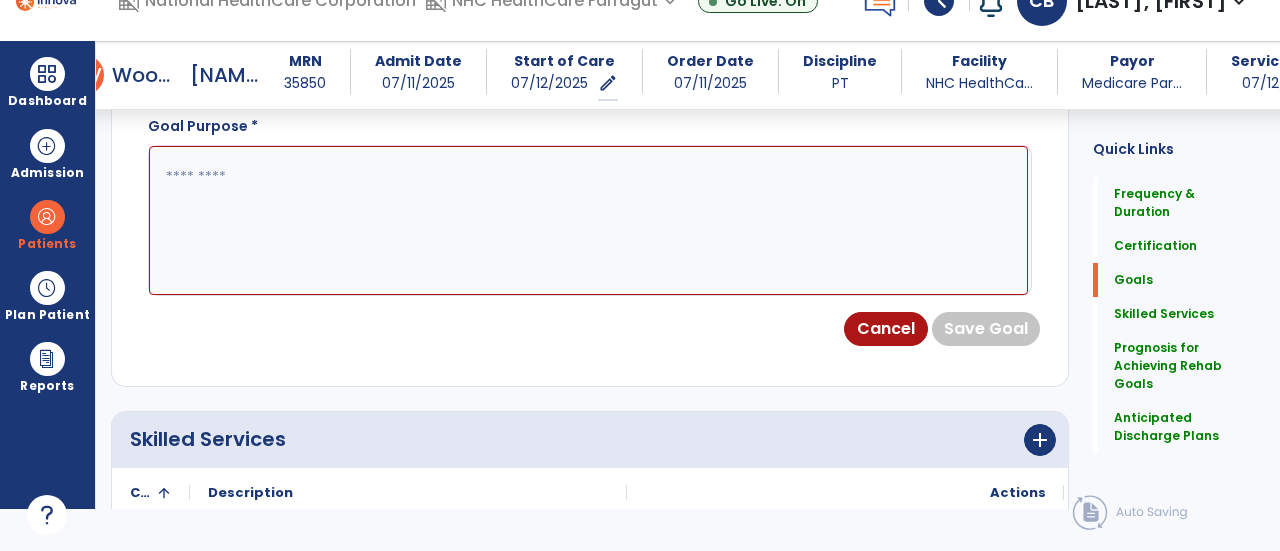 scroll, scrollTop: 896, scrollLeft: 0, axis: vertical 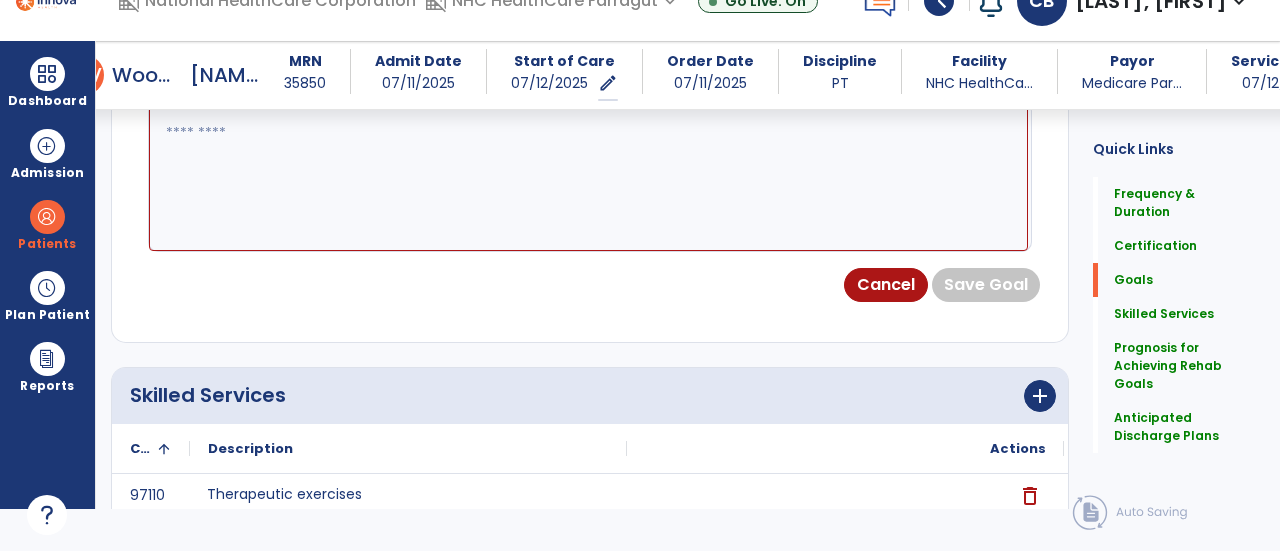 click at bounding box center [588, 176] 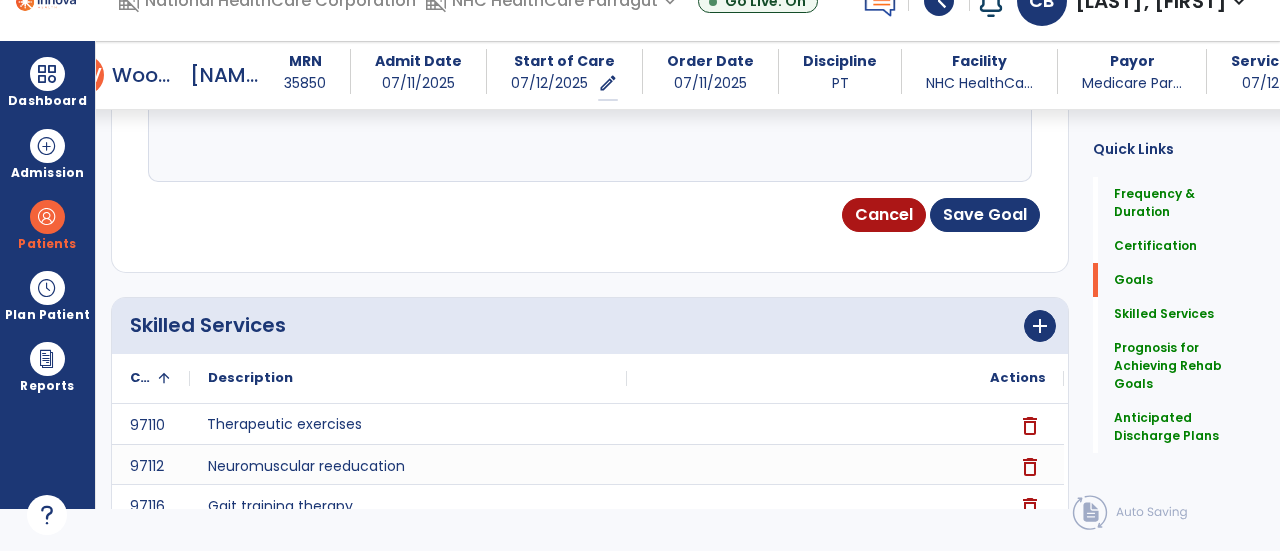 scroll, scrollTop: 996, scrollLeft: 0, axis: vertical 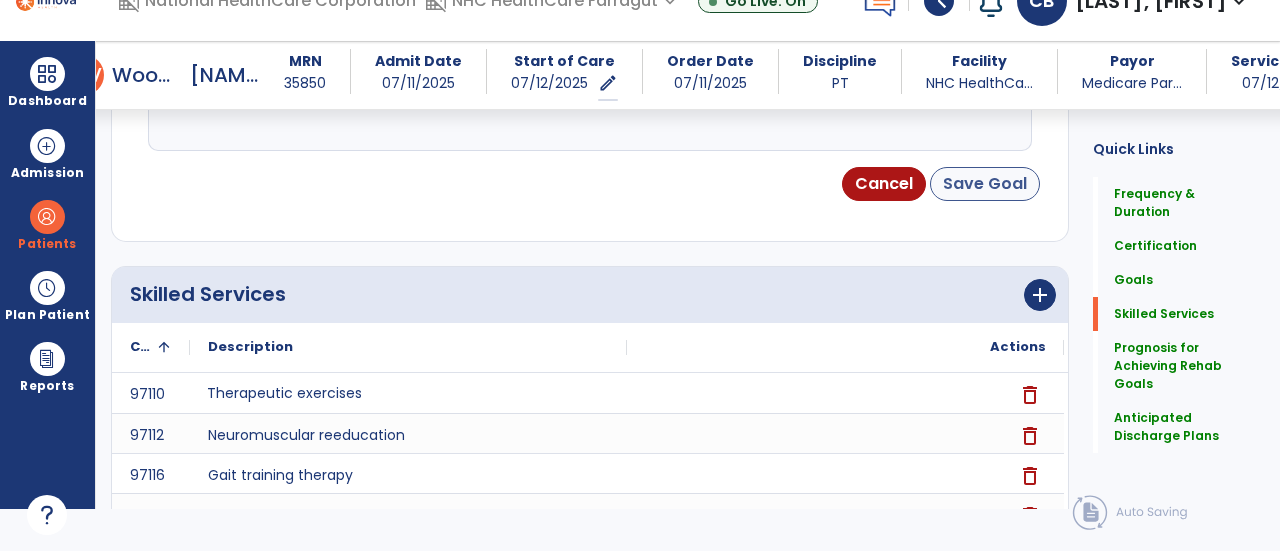 type on "**********" 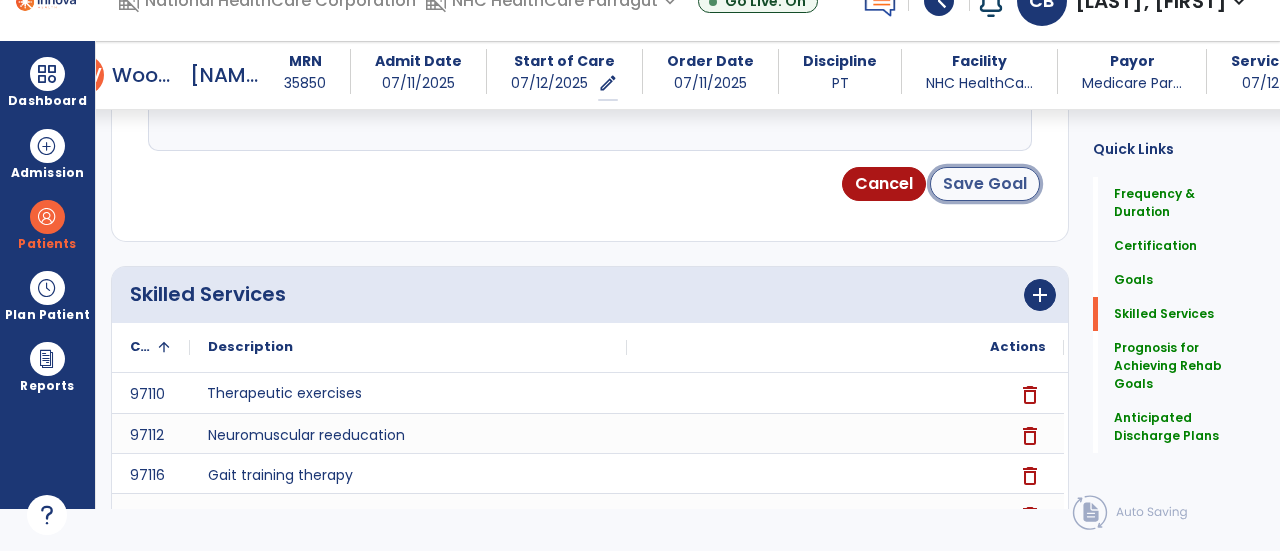 click on "Save Goal" at bounding box center (985, 184) 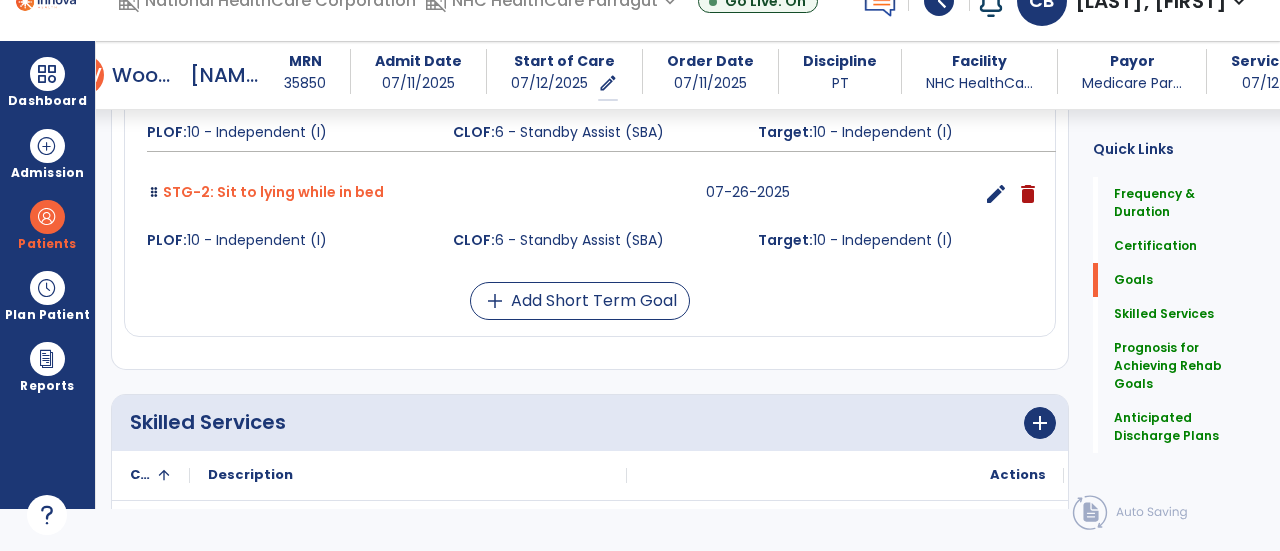 scroll, scrollTop: 800, scrollLeft: 0, axis: vertical 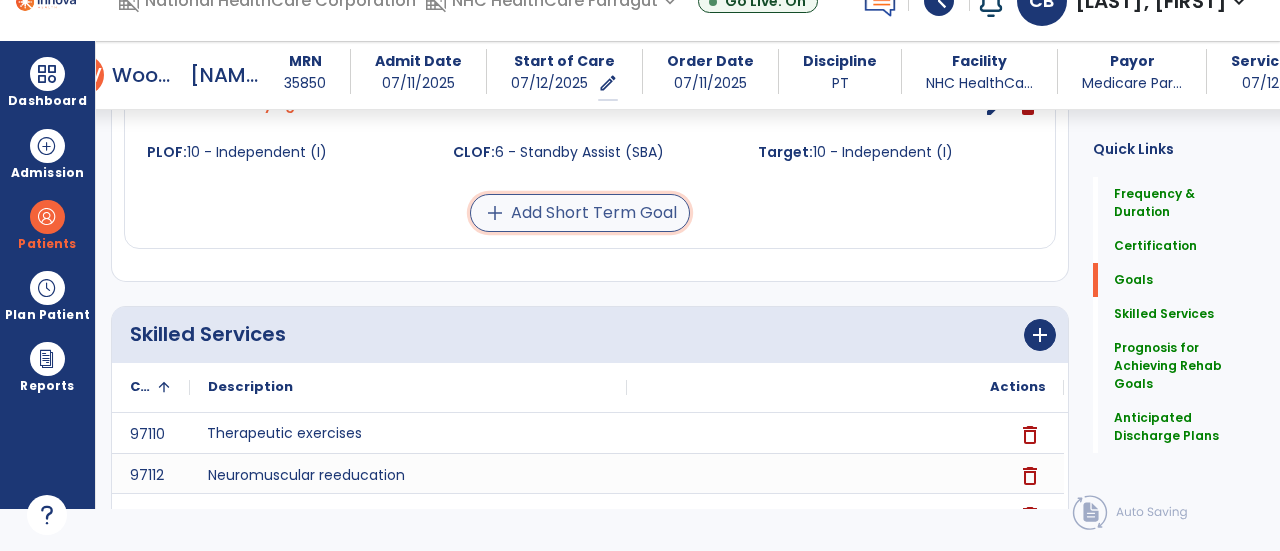 click on "add" at bounding box center [495, 213] 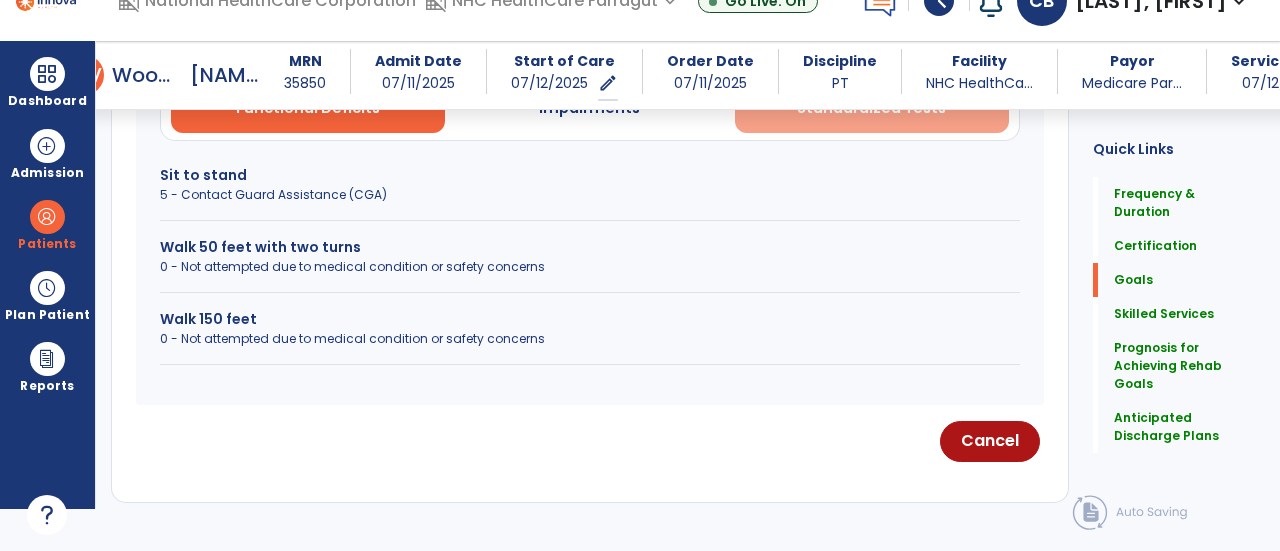 scroll, scrollTop: 516, scrollLeft: 0, axis: vertical 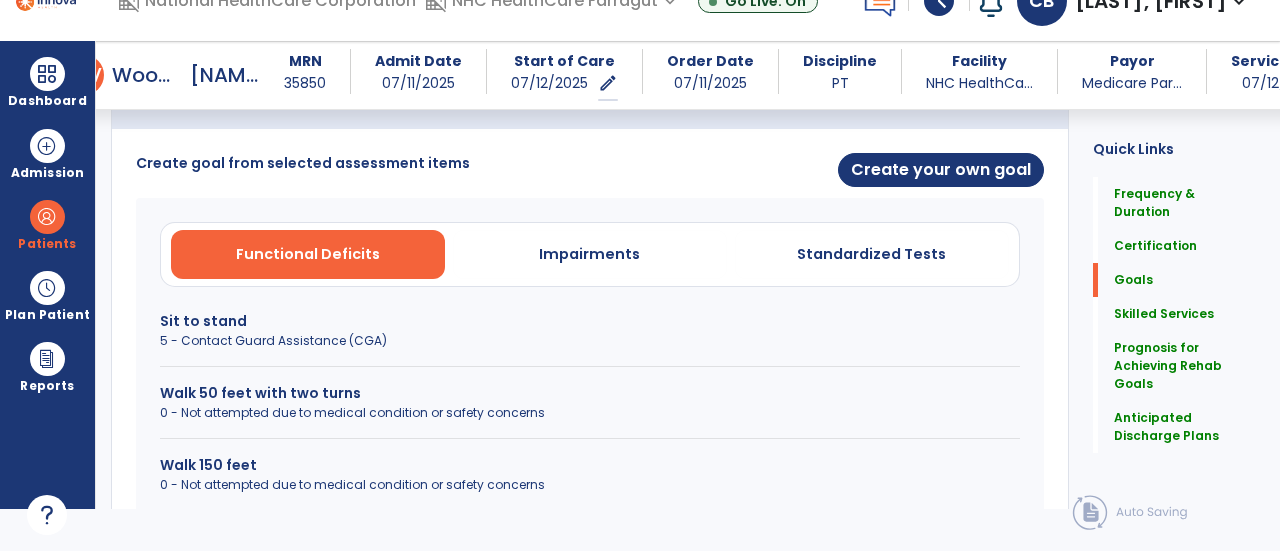 click on "Sit to stand" at bounding box center [590, 321] 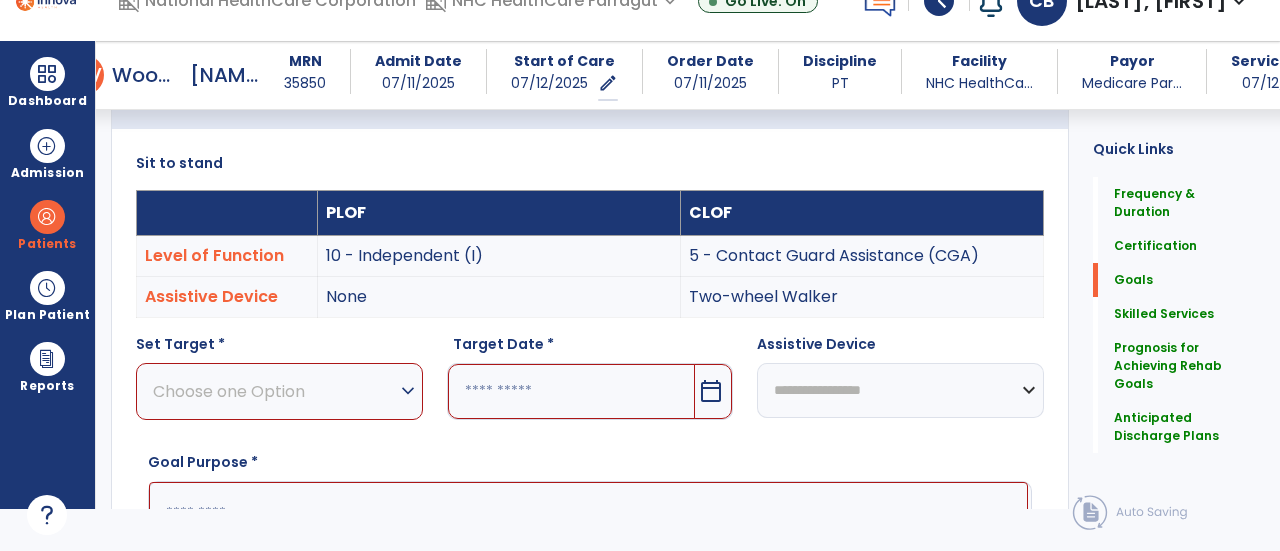 click on "expand_more" at bounding box center [408, 391] 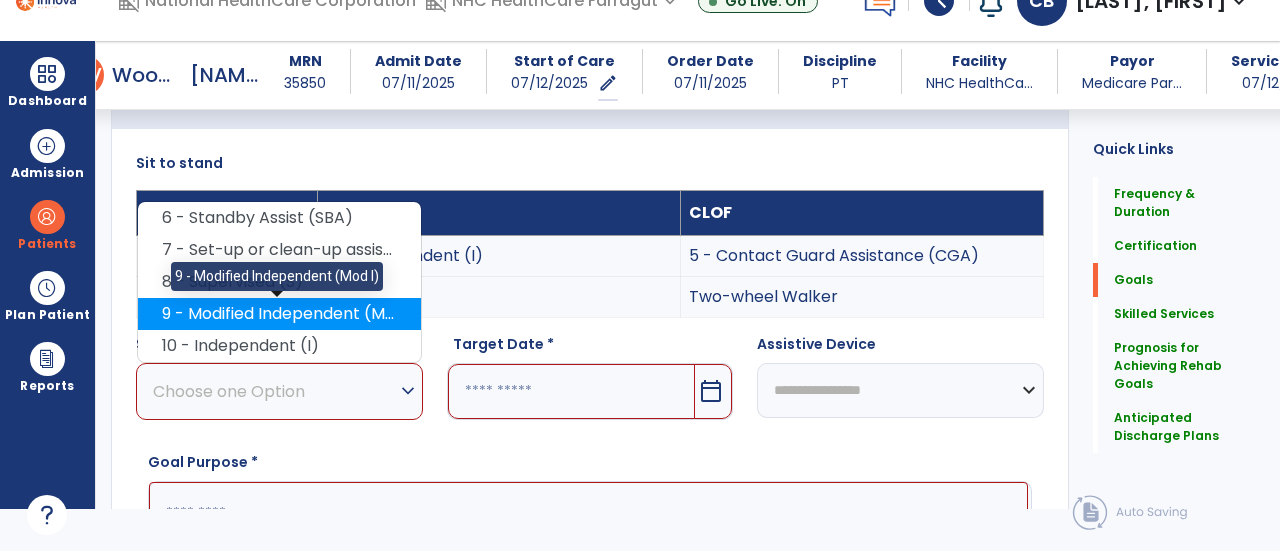 click on "9 - Modified Independent (Mod I)" at bounding box center [279, 314] 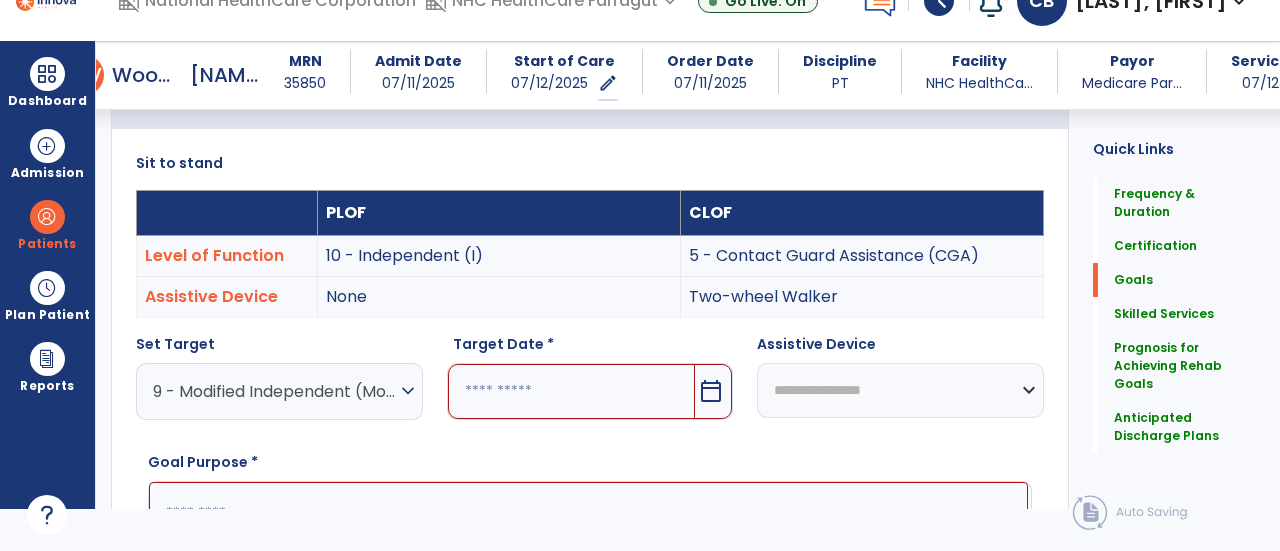 click on "calendar_today" at bounding box center (711, 391) 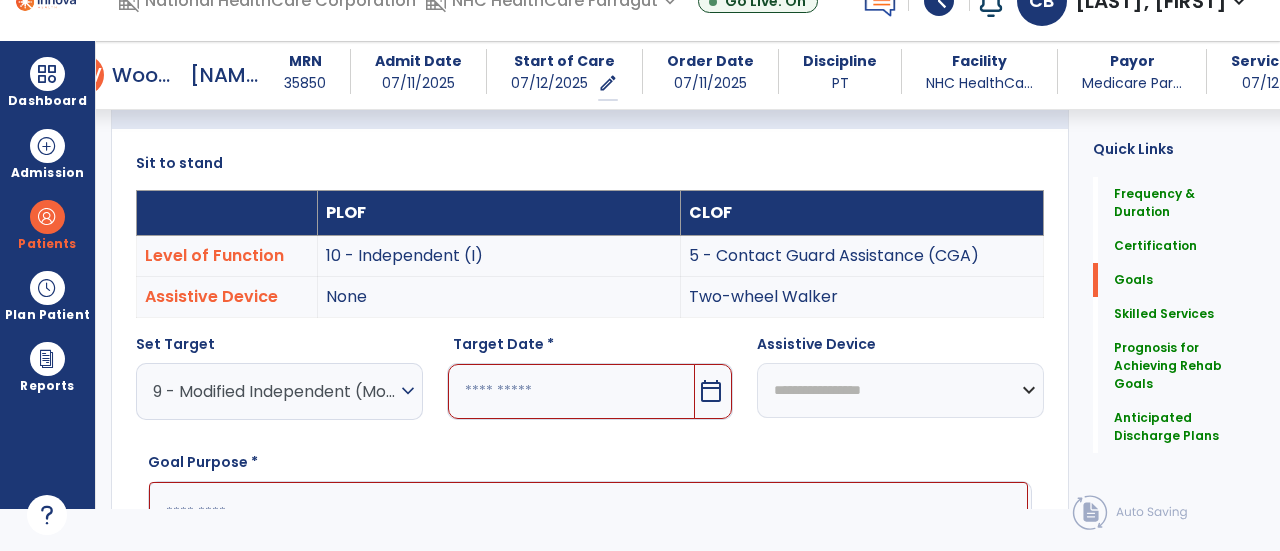 scroll, scrollTop: 781, scrollLeft: 0, axis: vertical 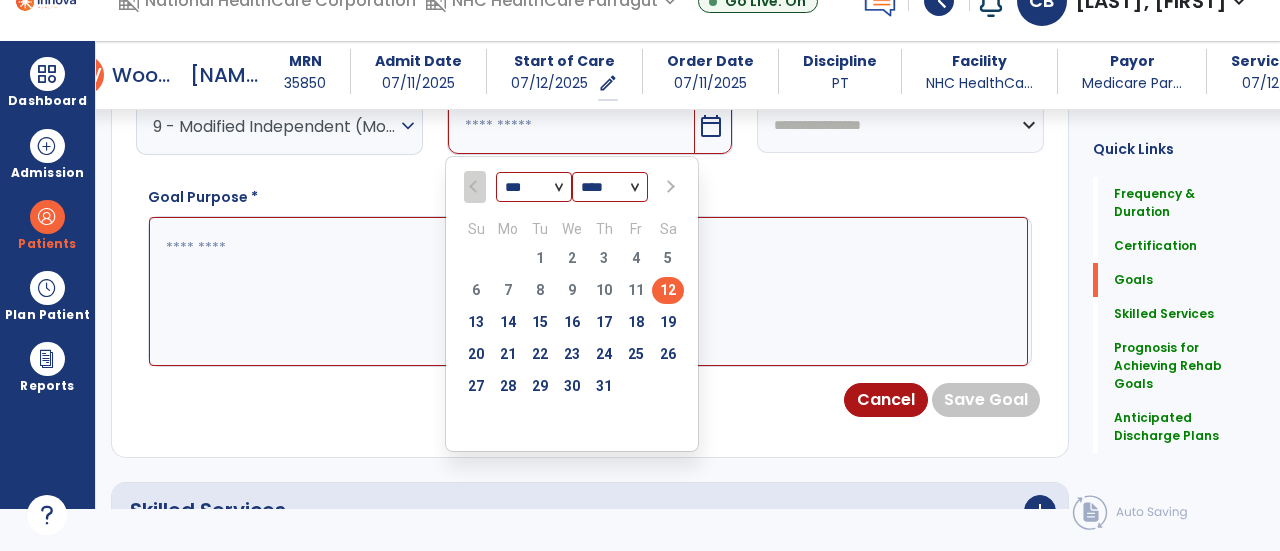 click at bounding box center [669, 187] 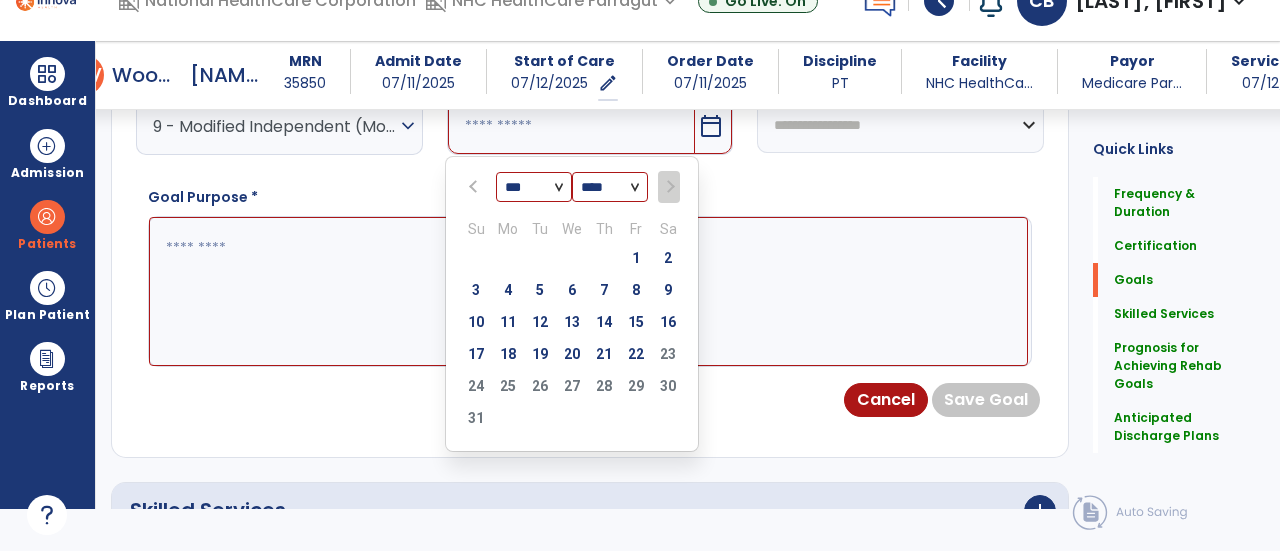 click on "2" at bounding box center [668, 258] 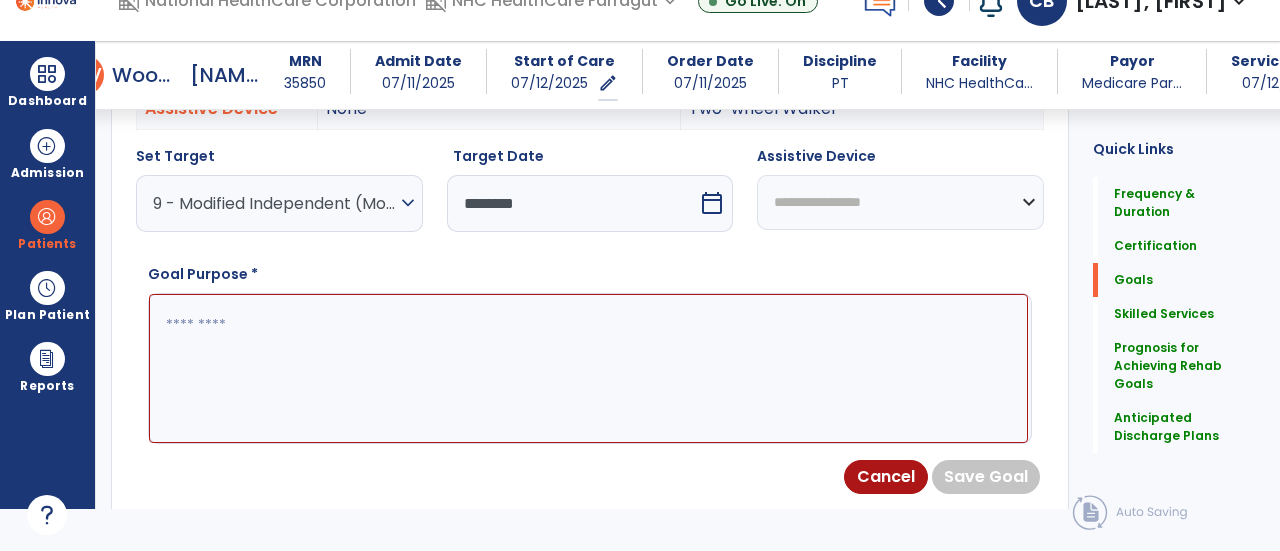 scroll, scrollTop: 581, scrollLeft: 0, axis: vertical 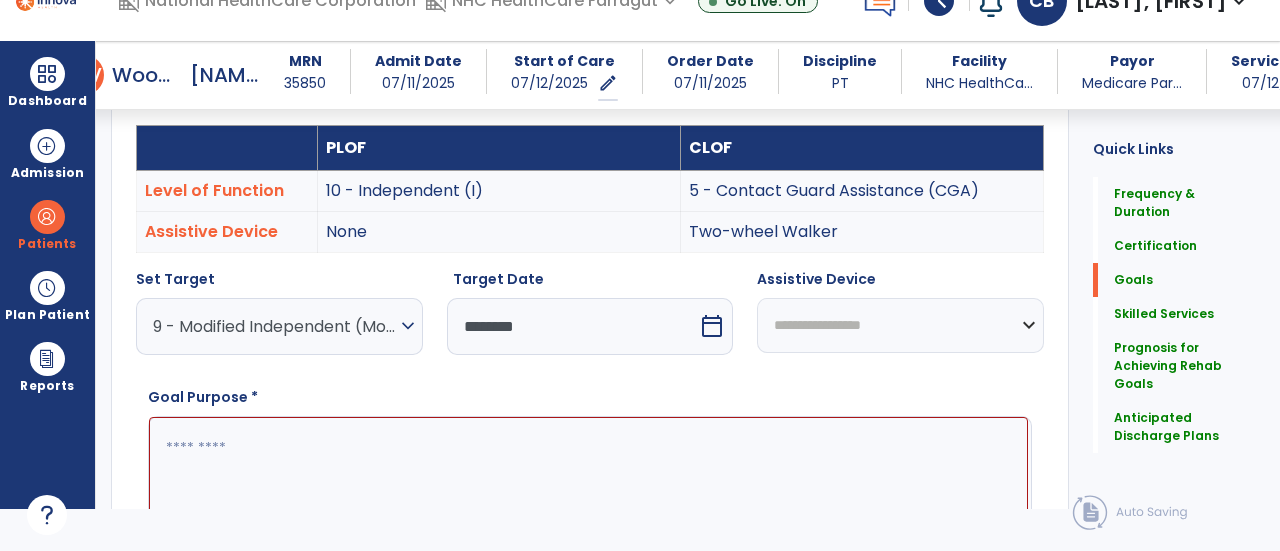 drag, startPoint x: 844, startPoint y: 303, endPoint x: 846, endPoint y: 291, distance: 12.165525 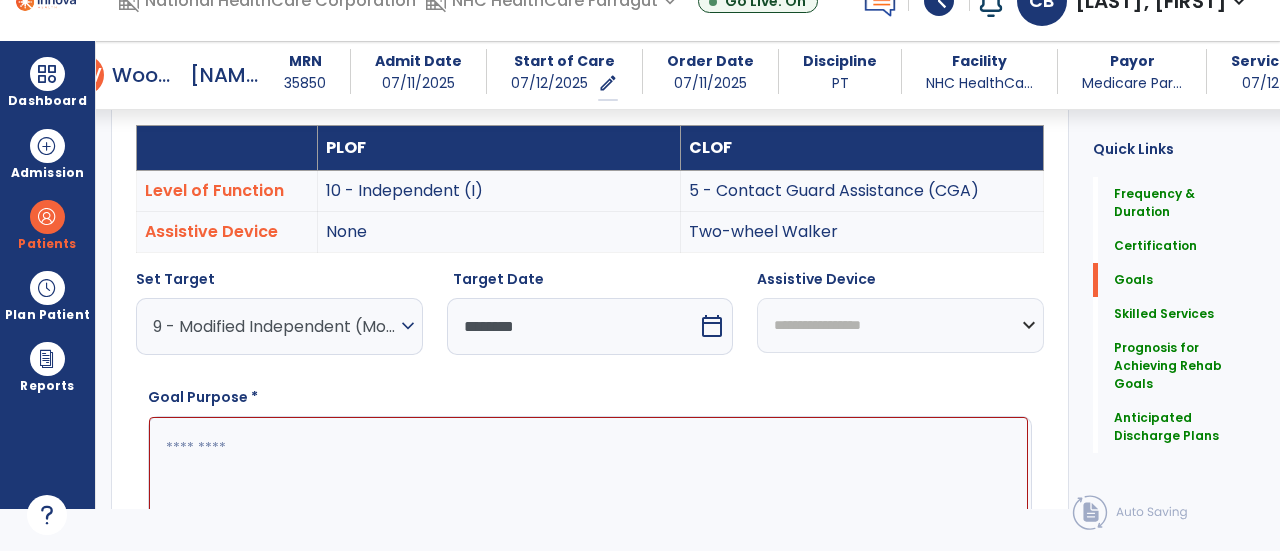 select on "**********" 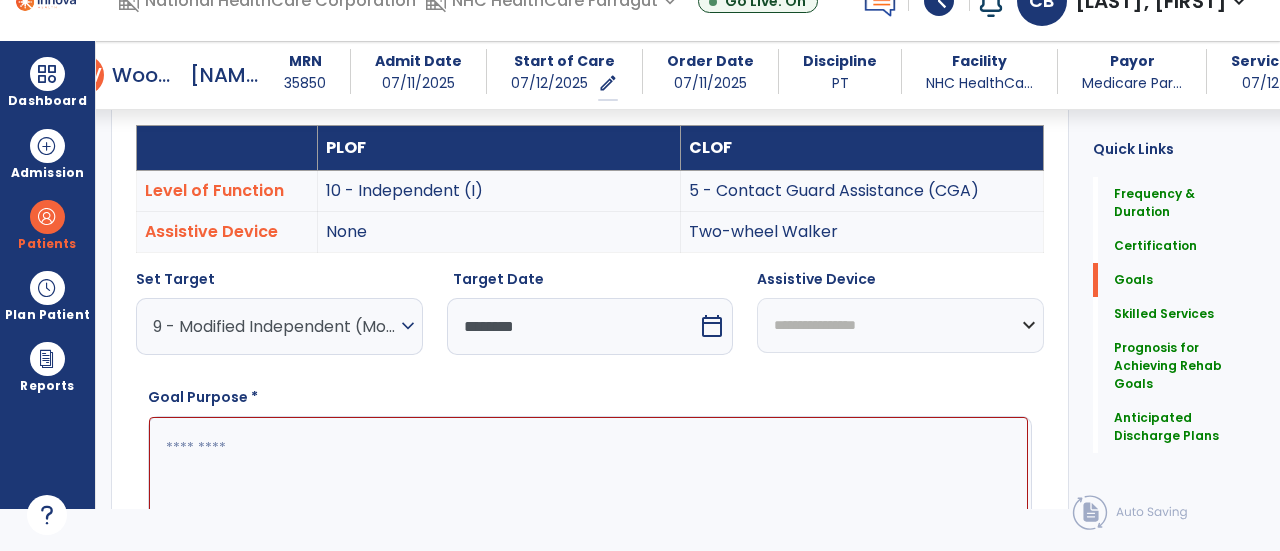 click on "**********" at bounding box center [900, 325] 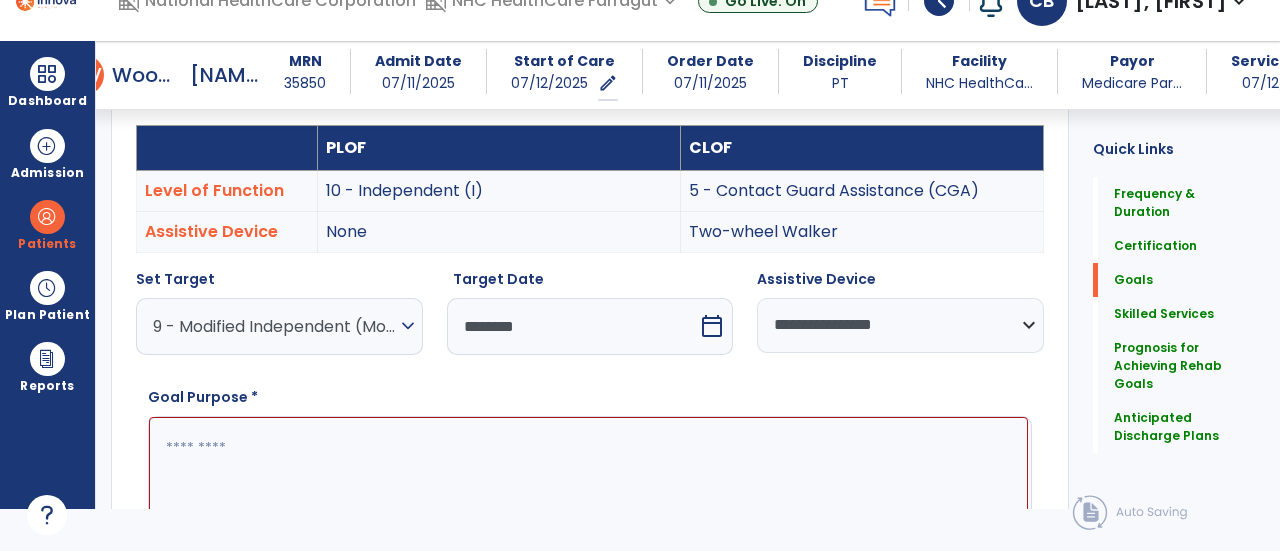 click at bounding box center [588, 491] 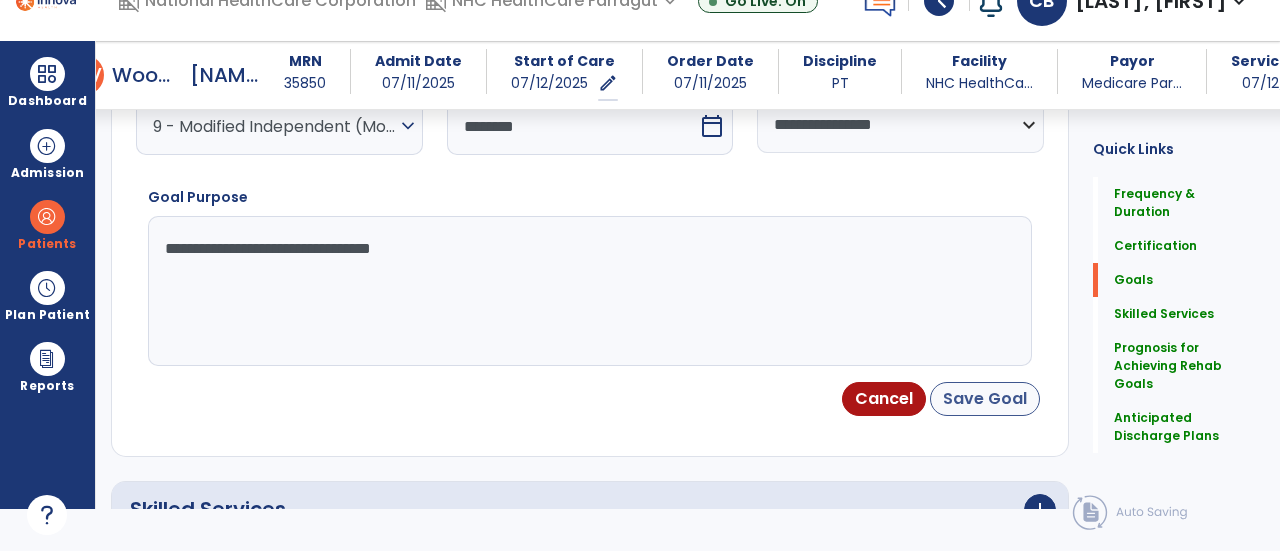 type on "**********" 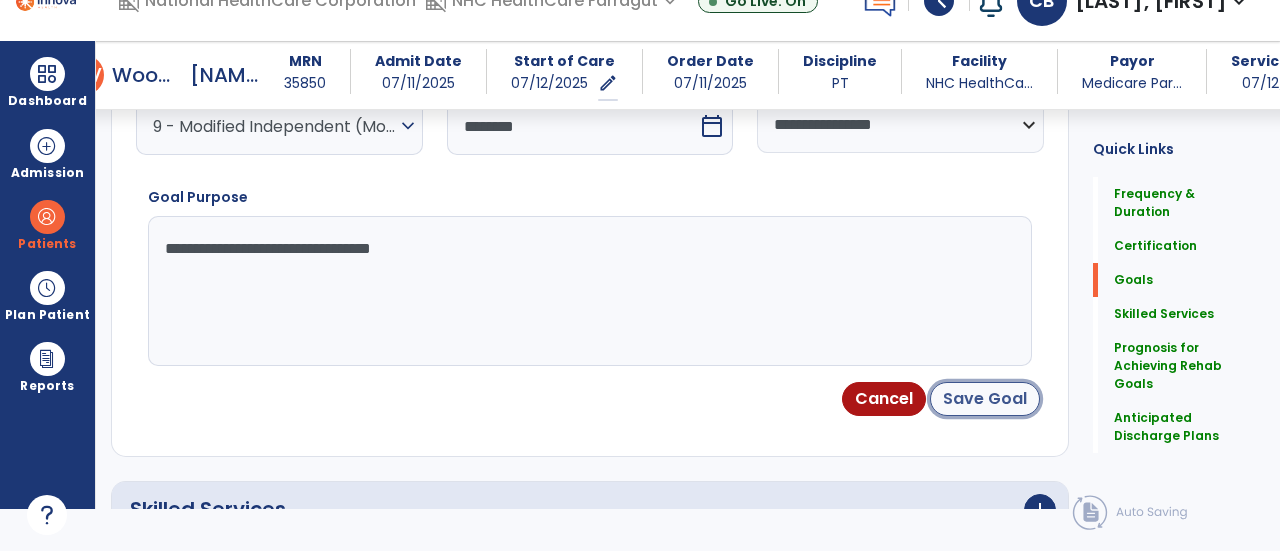 click on "Save Goal" at bounding box center (985, 399) 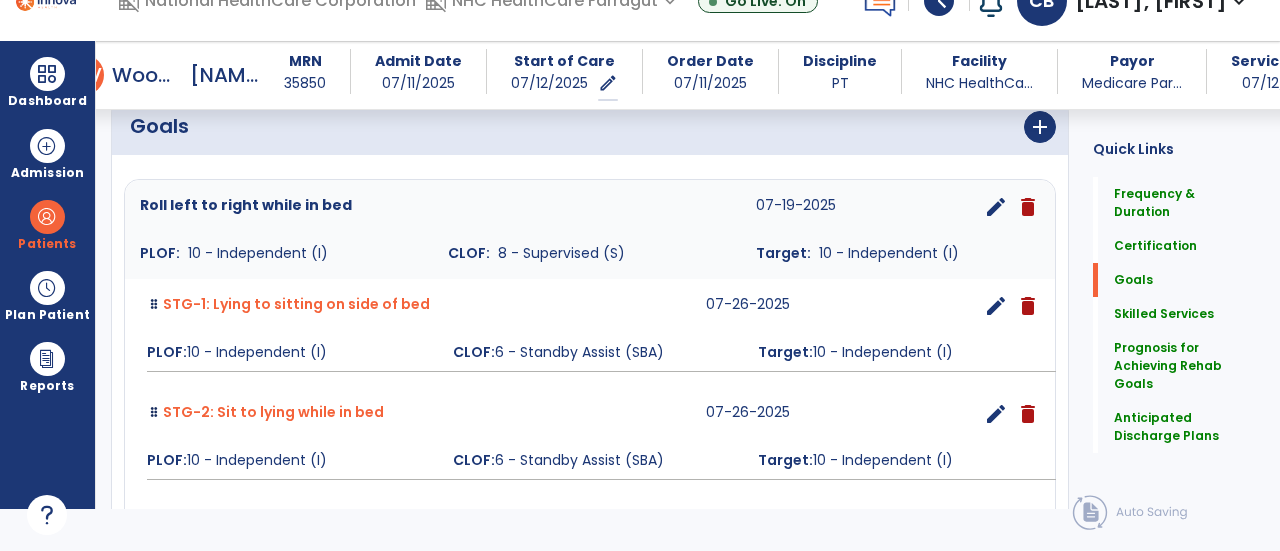 scroll, scrollTop: 394, scrollLeft: 0, axis: vertical 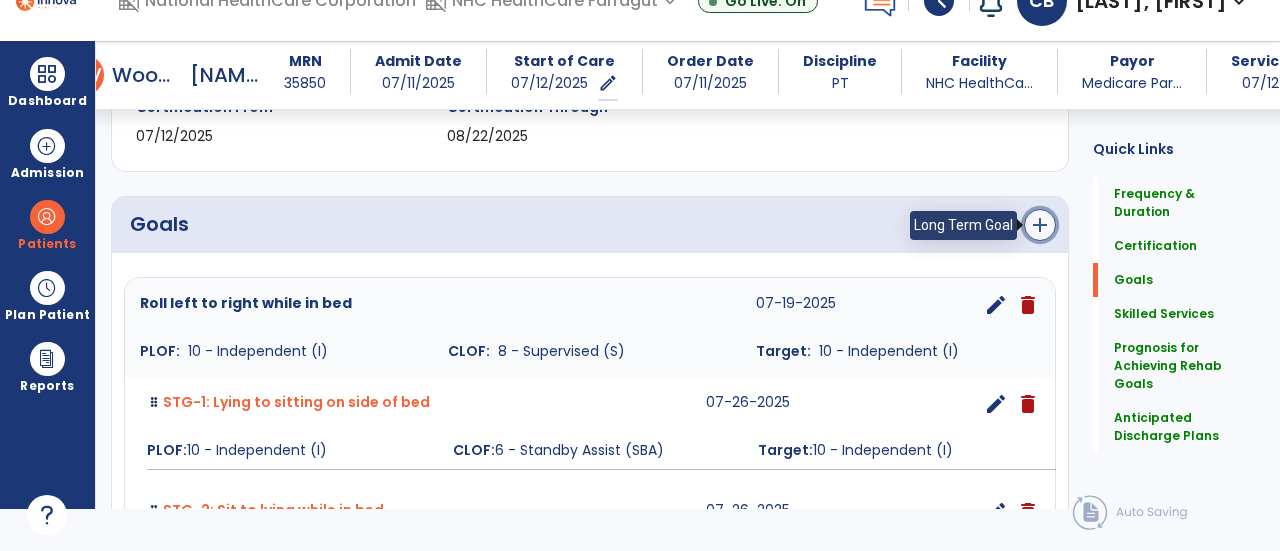 click on "add" at bounding box center (1040, 225) 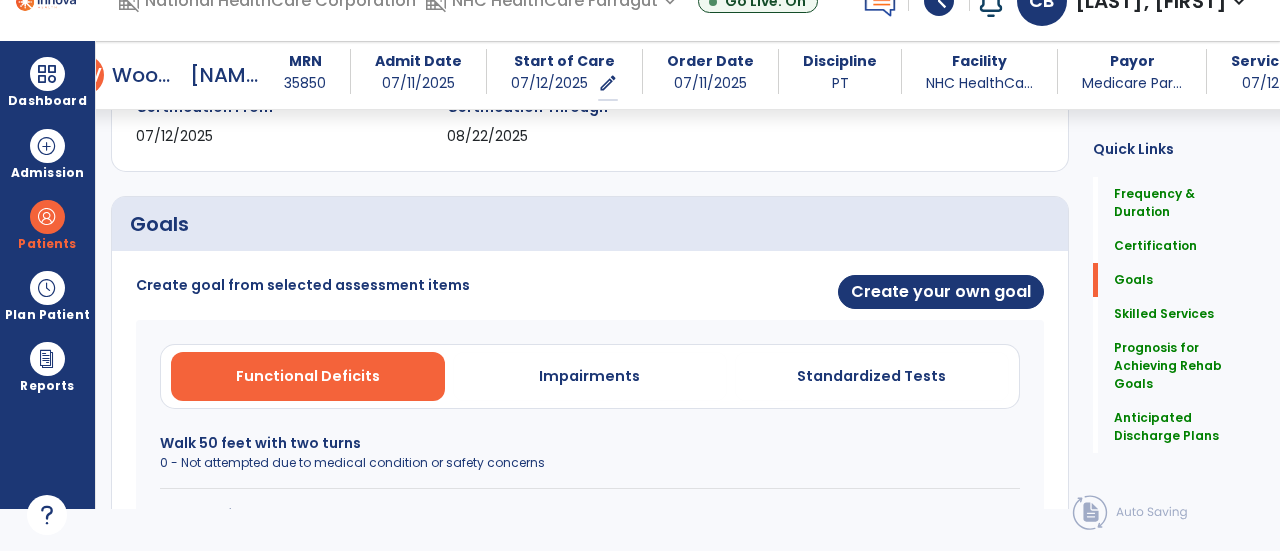 click on "Walk 50 feet with two turns" at bounding box center [590, 443] 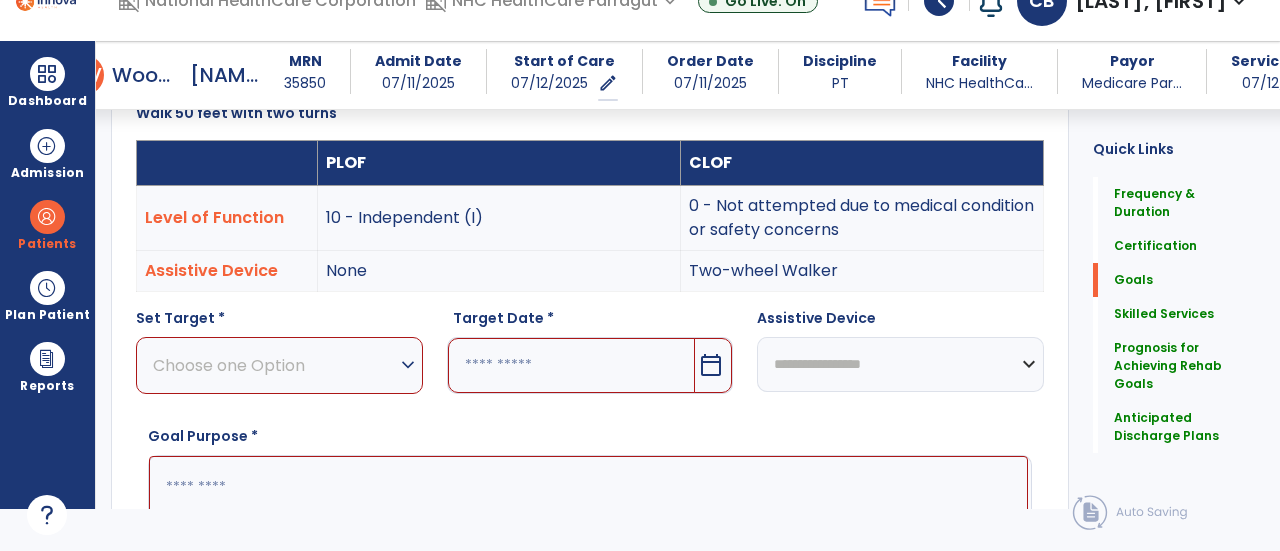scroll, scrollTop: 594, scrollLeft: 0, axis: vertical 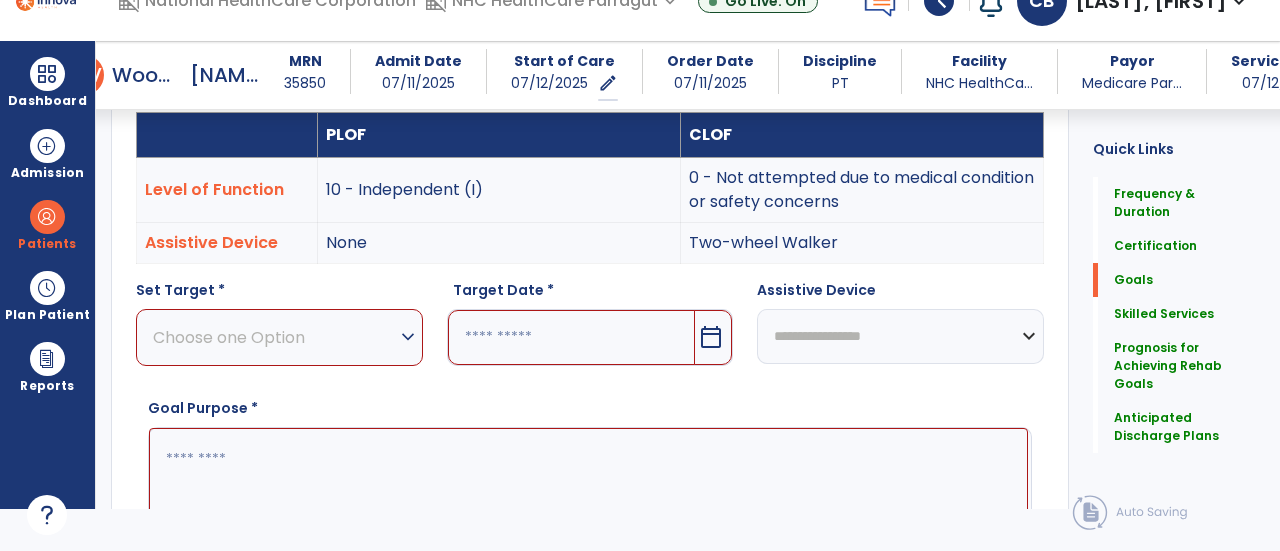 click on "expand_more" at bounding box center [408, 337] 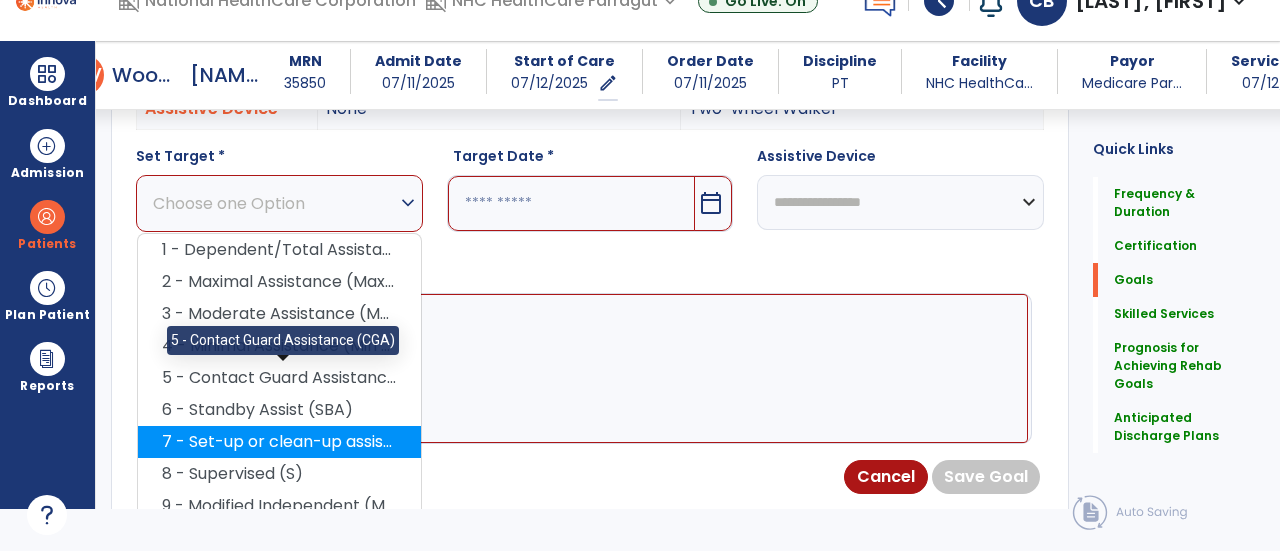 scroll, scrollTop: 794, scrollLeft: 0, axis: vertical 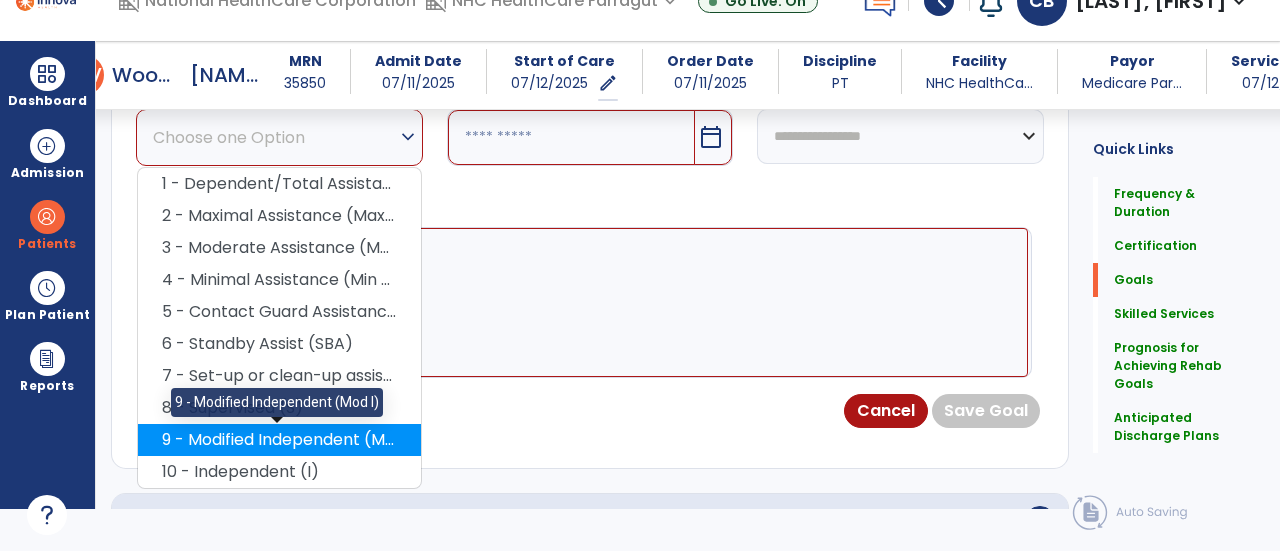click on "9 - Modified Independent (Mod I)" at bounding box center [279, 440] 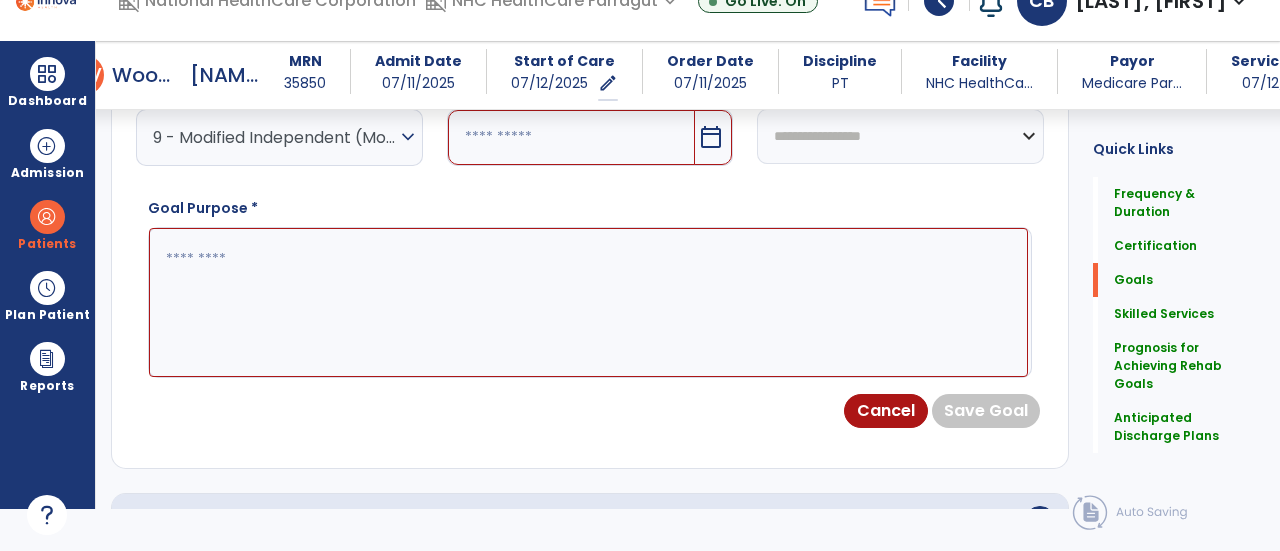 click on "calendar_today" at bounding box center (711, 137) 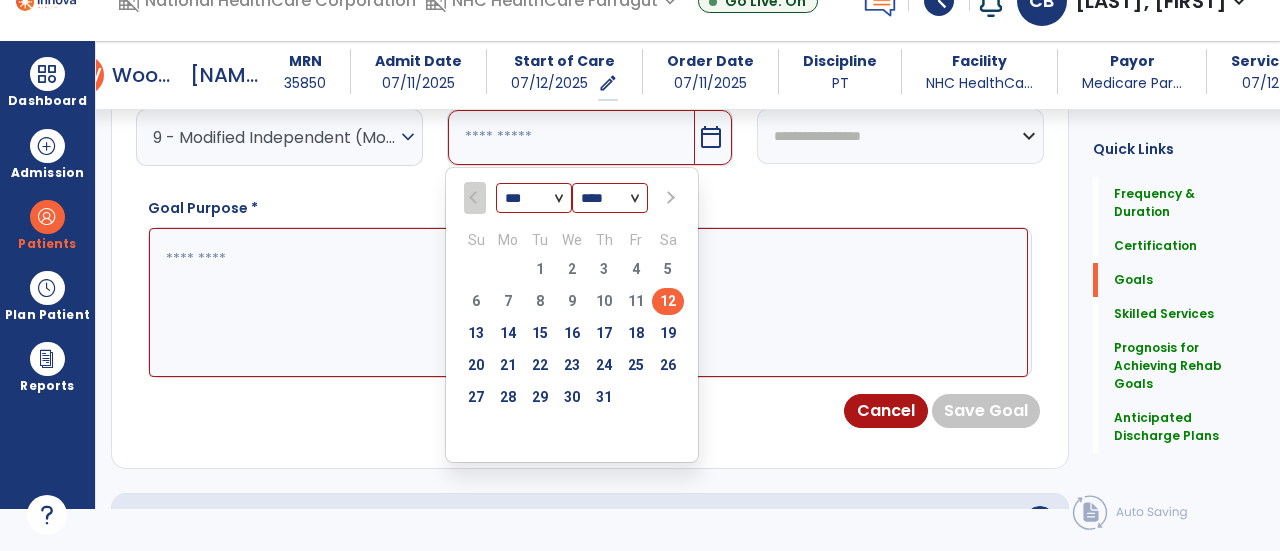 click at bounding box center [669, 198] 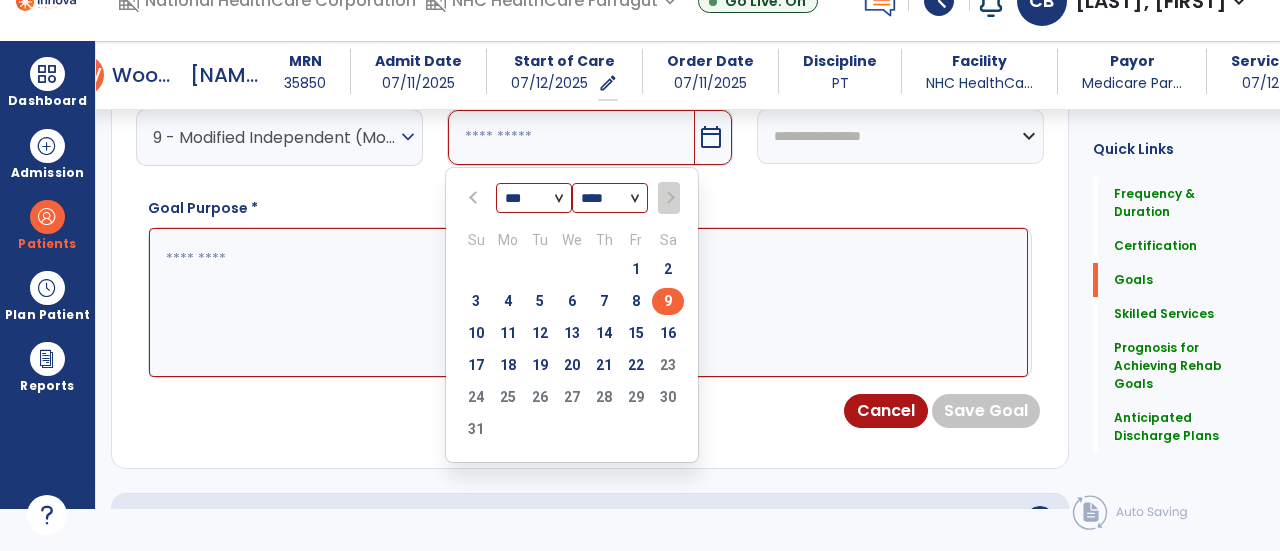 click on "9" at bounding box center (668, 301) 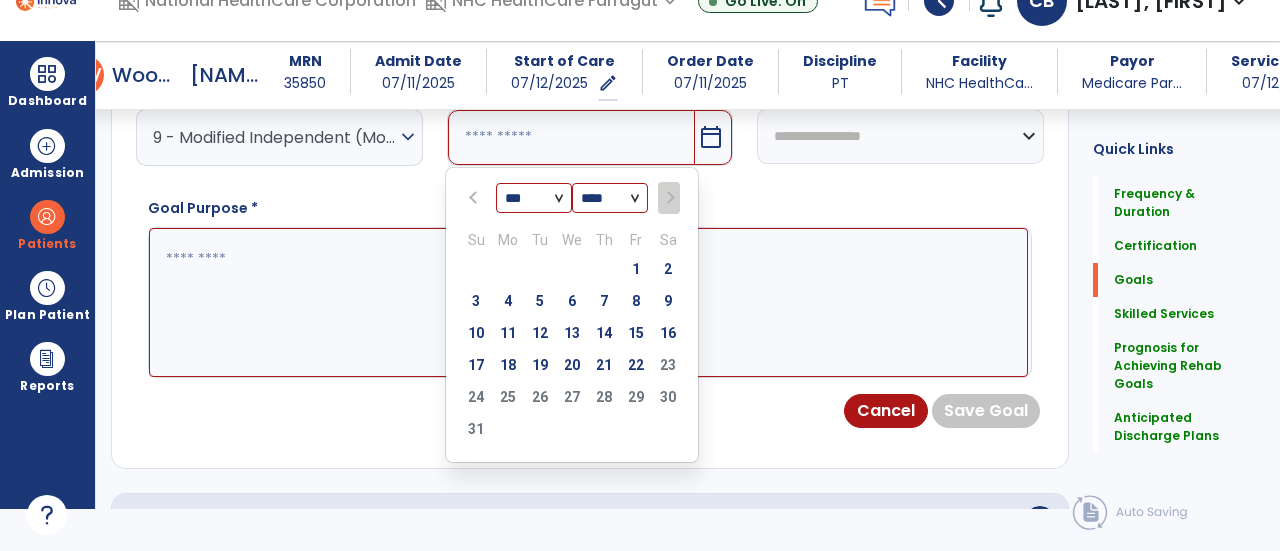 type on "********" 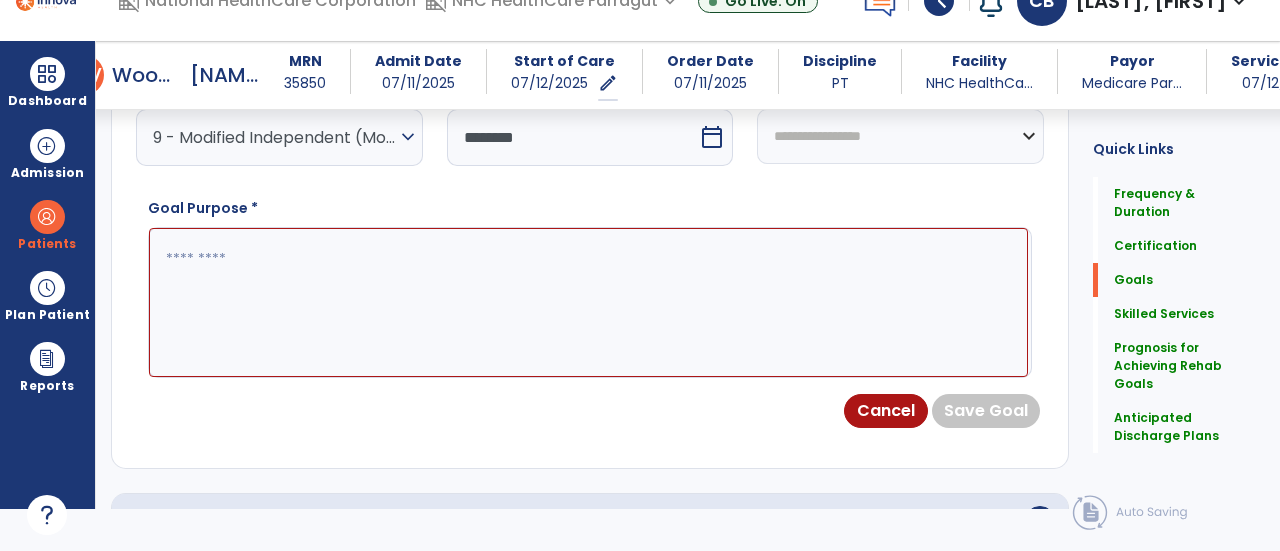 click on "**********" at bounding box center (900, 136) 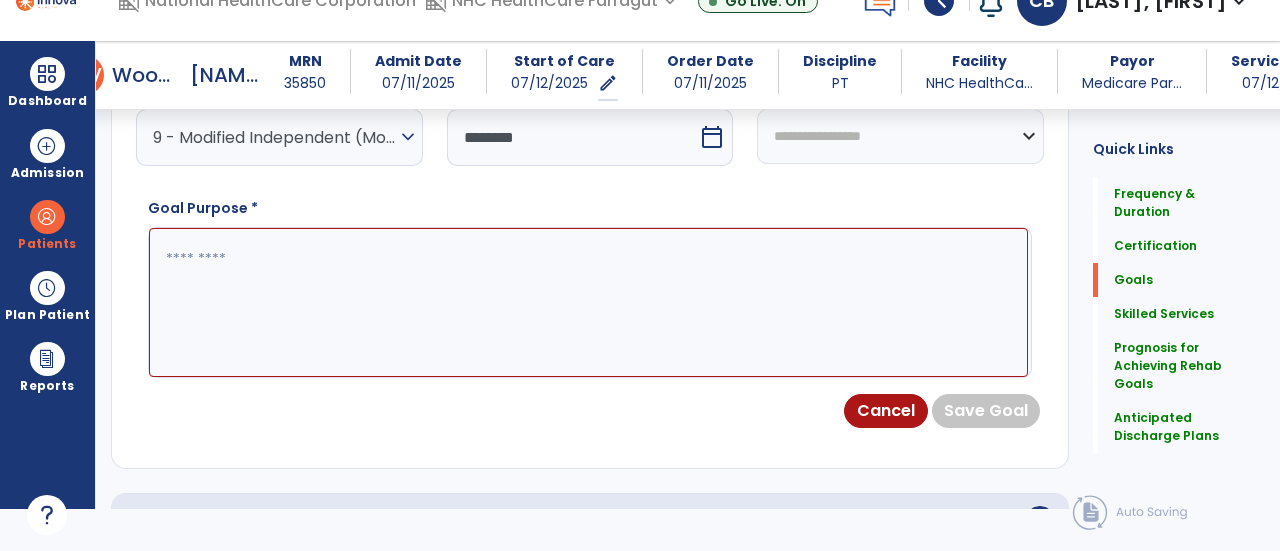 select on "**********" 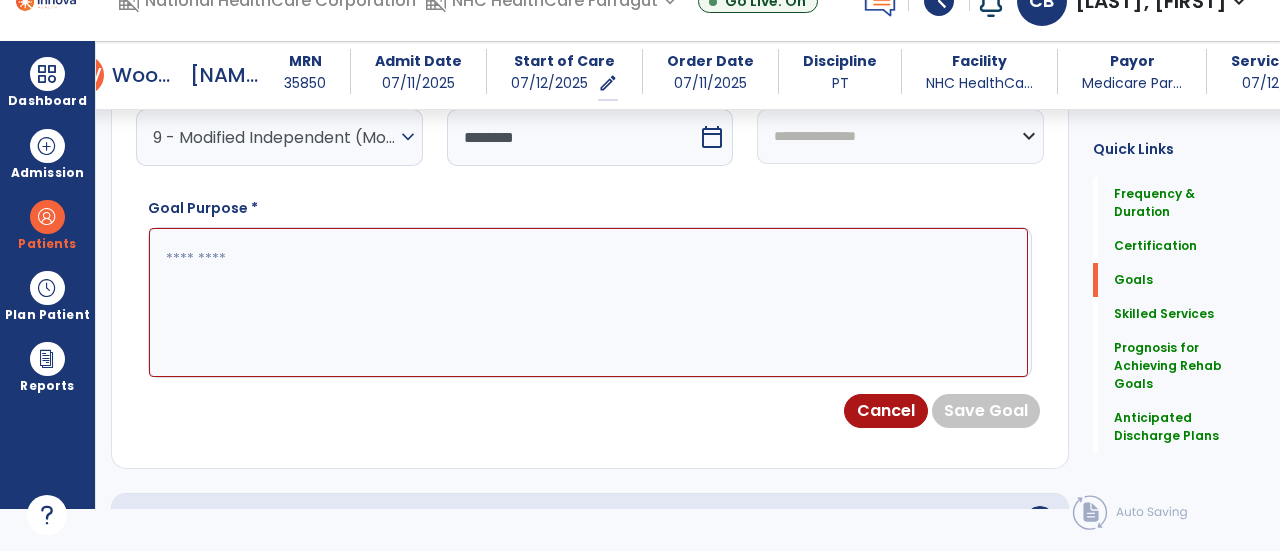 click on "**********" at bounding box center [900, 136] 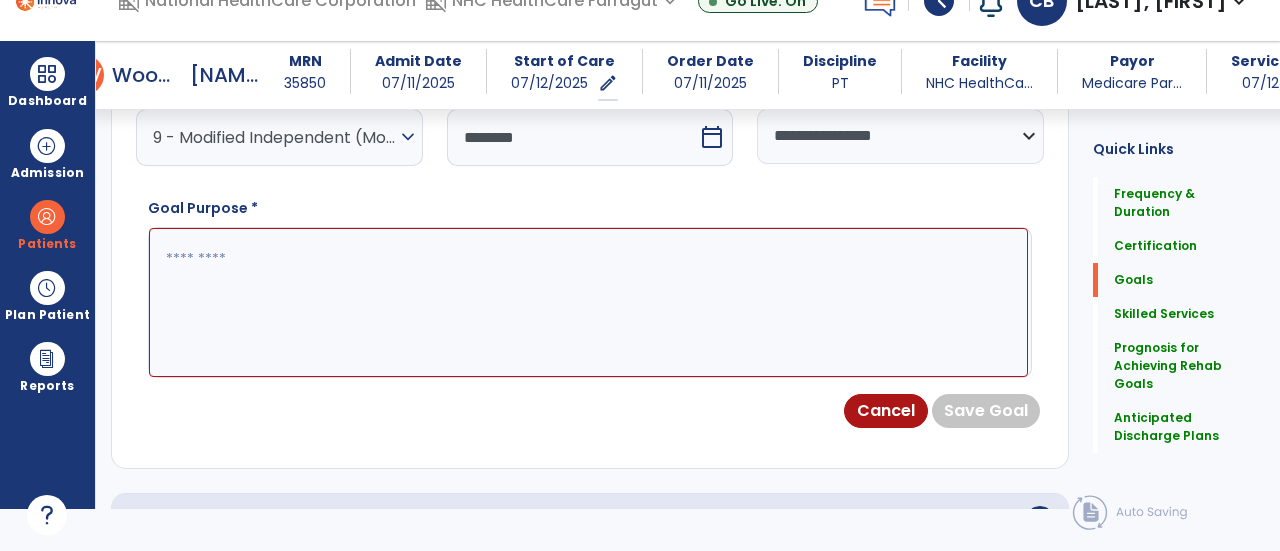 click at bounding box center (588, 302) 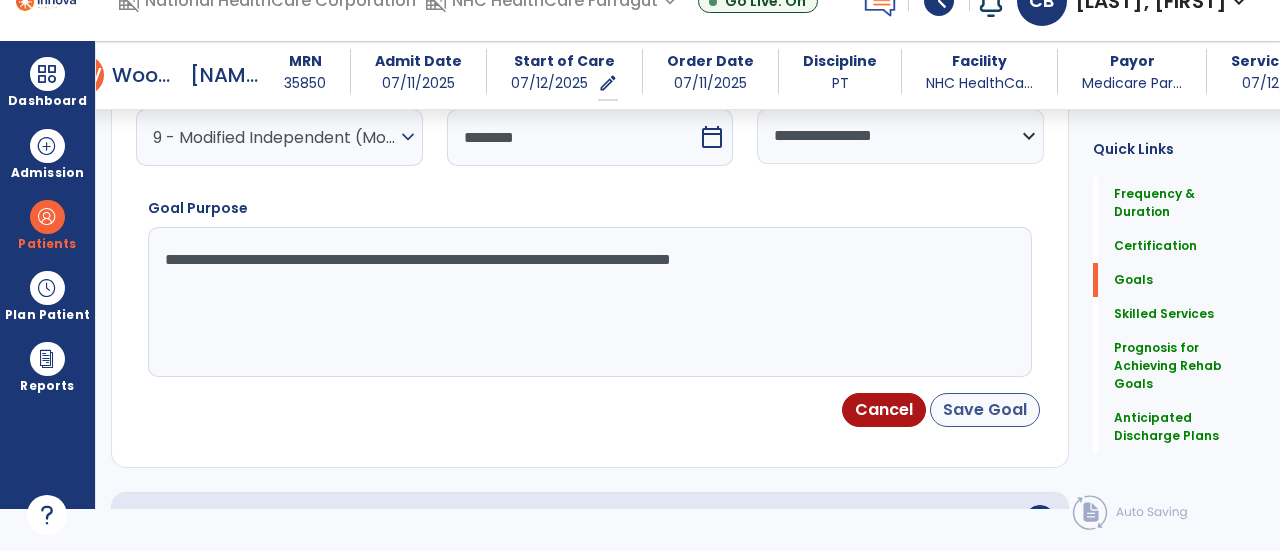 type on "**********" 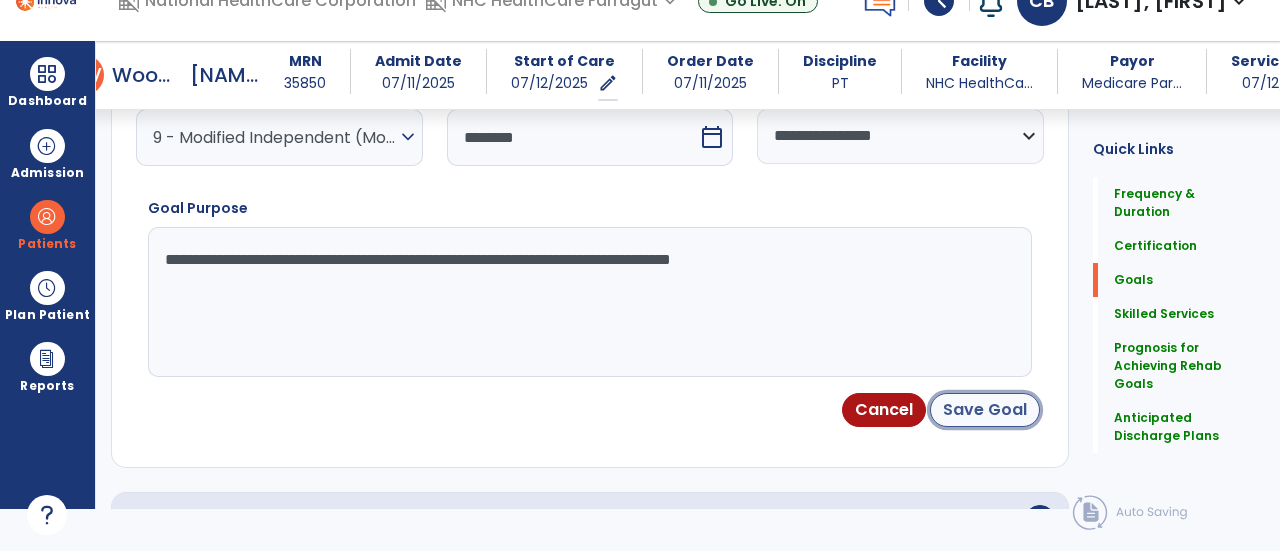 click on "Save Goal" at bounding box center (985, 410) 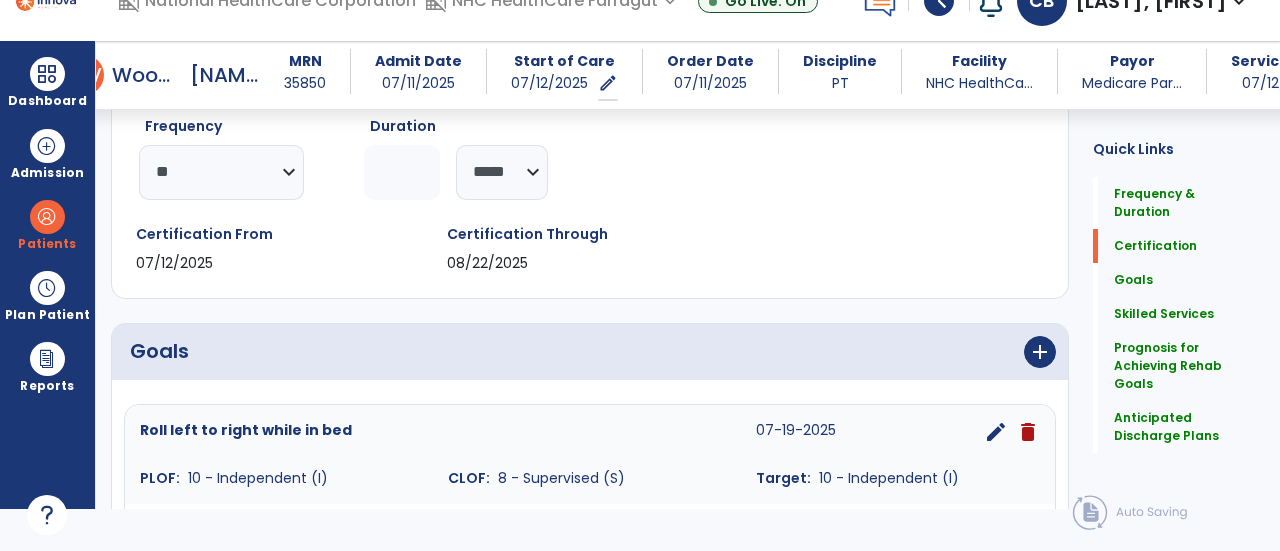 scroll, scrollTop: 284, scrollLeft: 0, axis: vertical 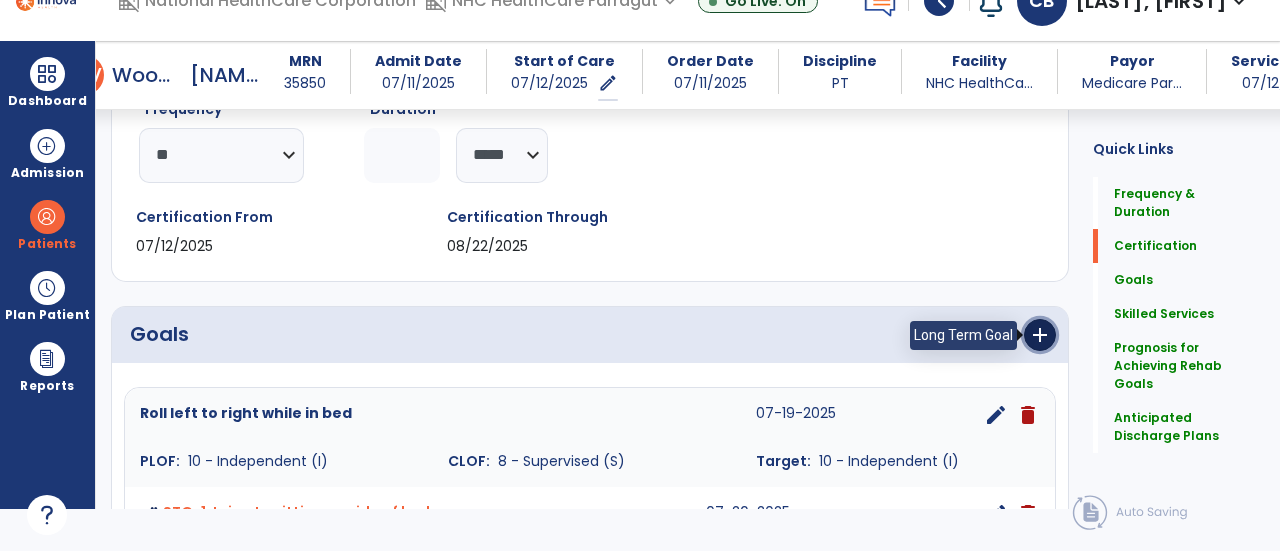 click on "add" at bounding box center [1040, 335] 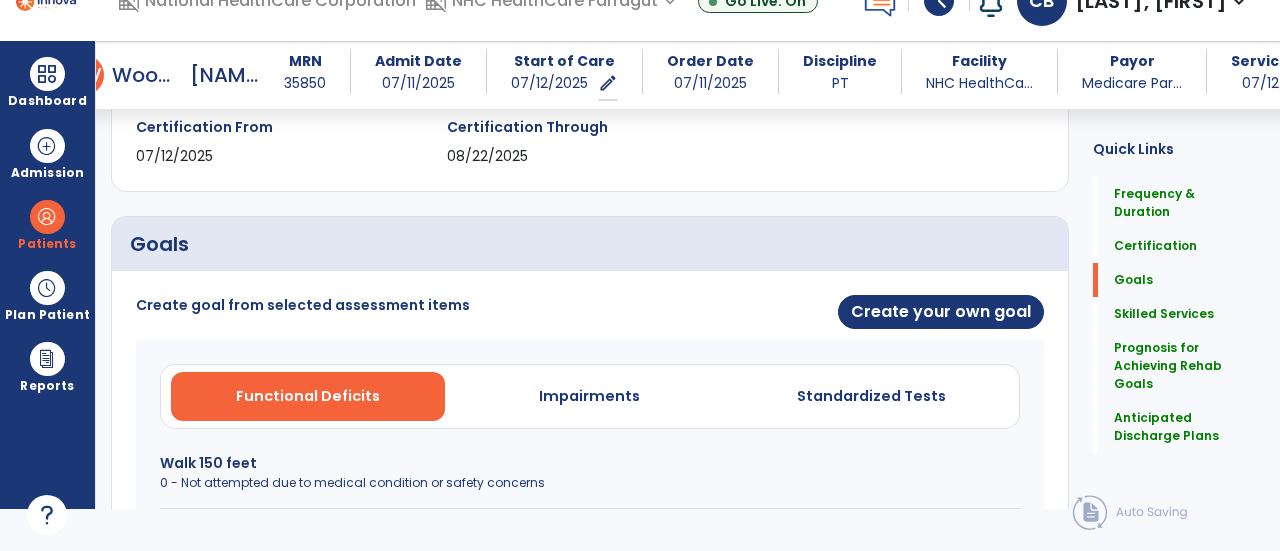 scroll, scrollTop: 484, scrollLeft: 0, axis: vertical 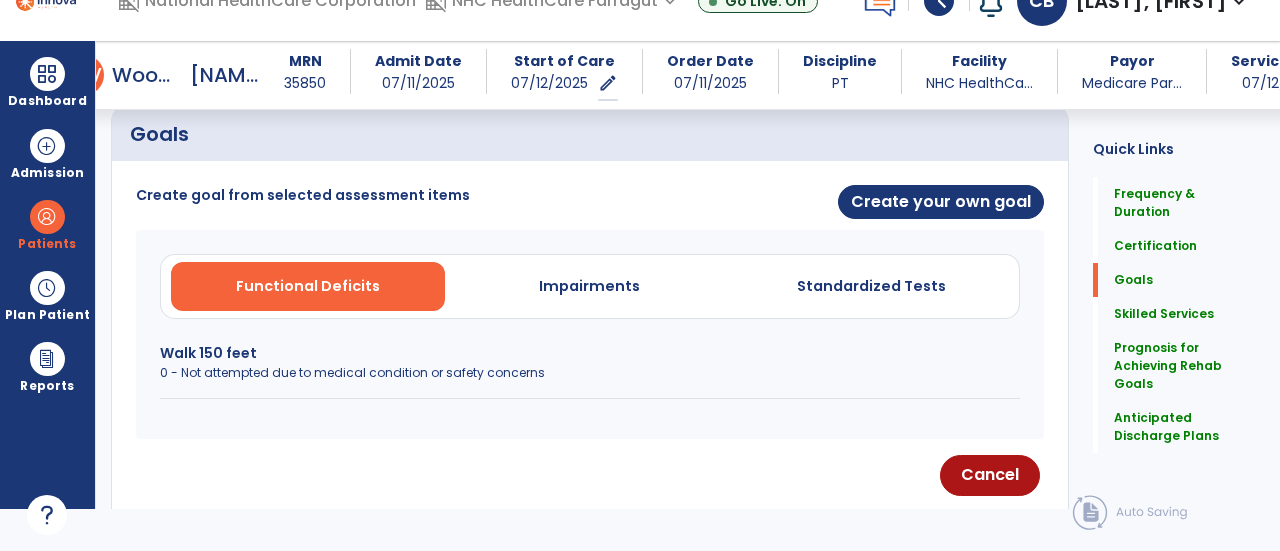 click on "Walk 150 feet" at bounding box center (590, 353) 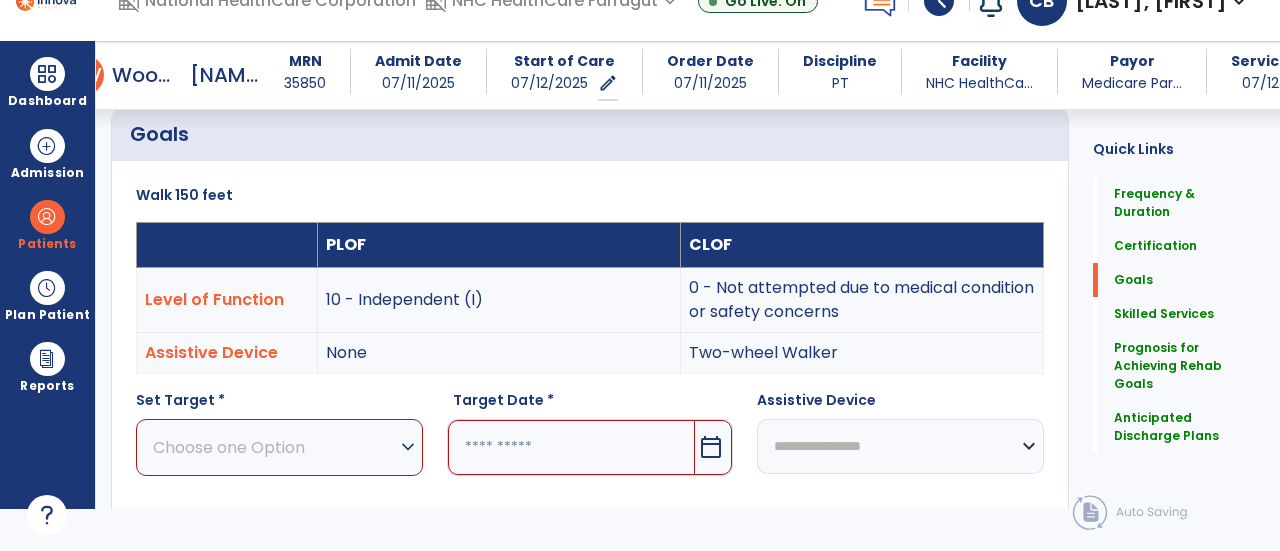 click on "Choose one Option" at bounding box center [274, 447] 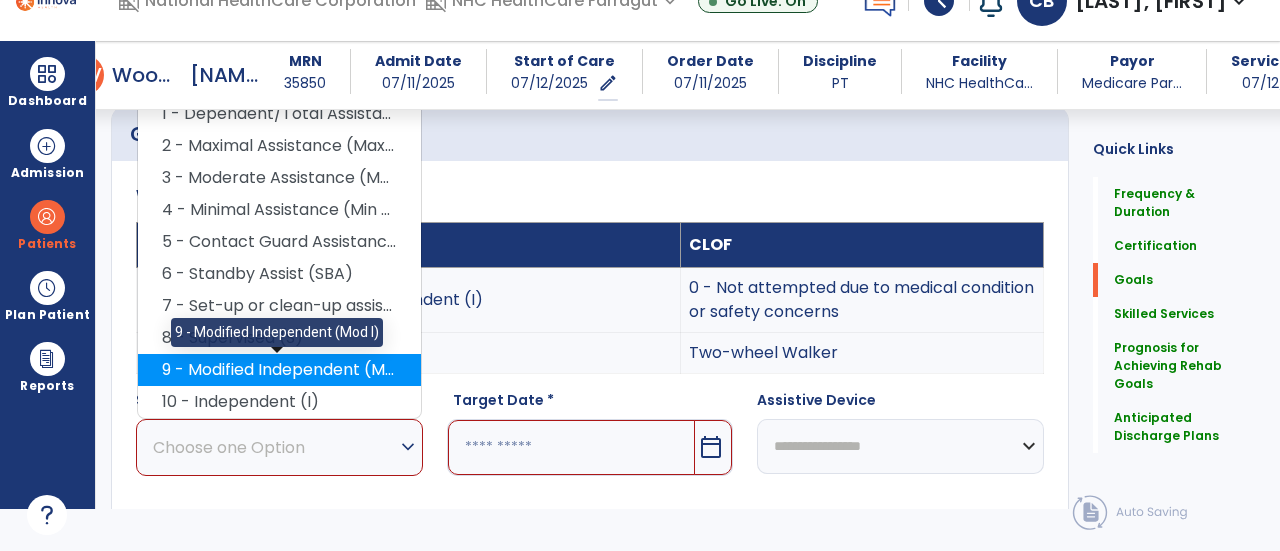 click on "9 - Modified Independent (Mod I)" at bounding box center [279, 370] 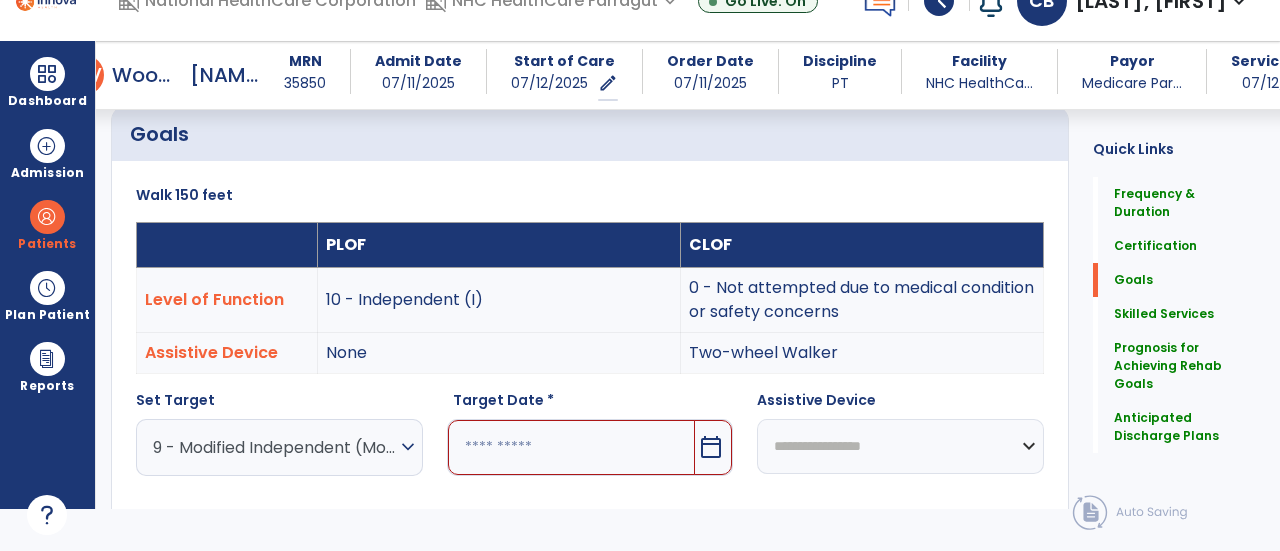 click on "calendar_today" at bounding box center [711, 447] 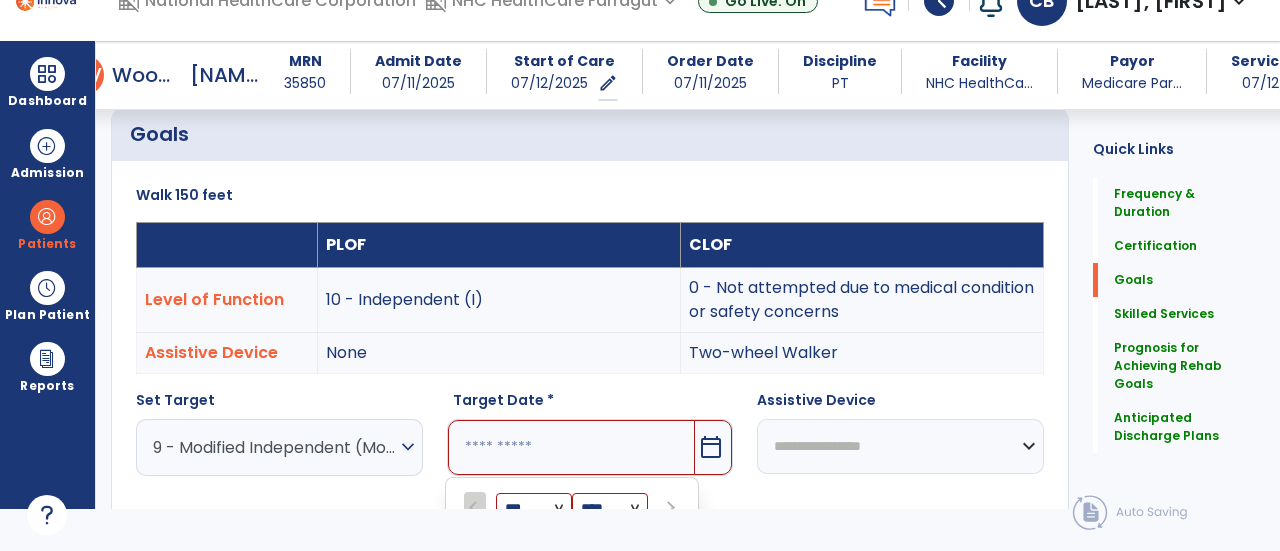 scroll, scrollTop: 805, scrollLeft: 0, axis: vertical 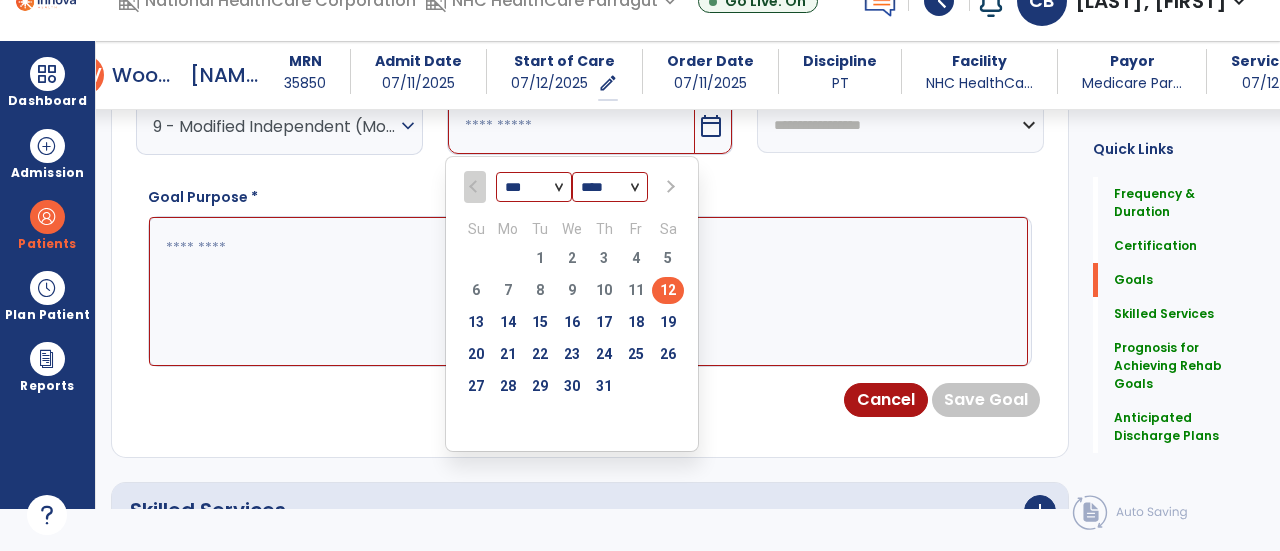 click at bounding box center (669, 187) 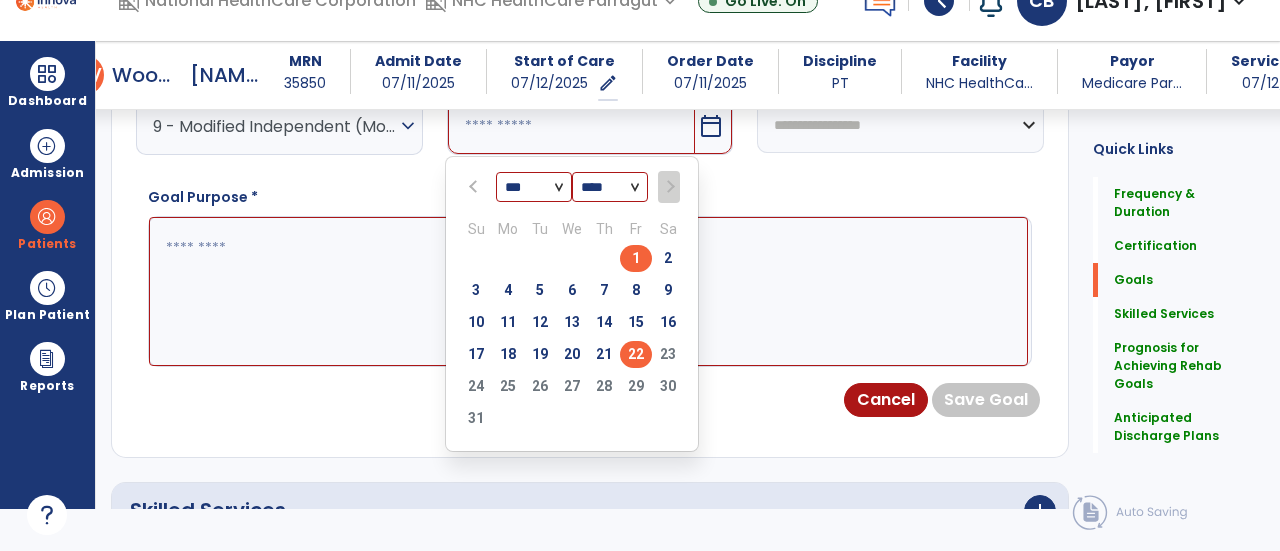 click on "22" at bounding box center [636, 354] 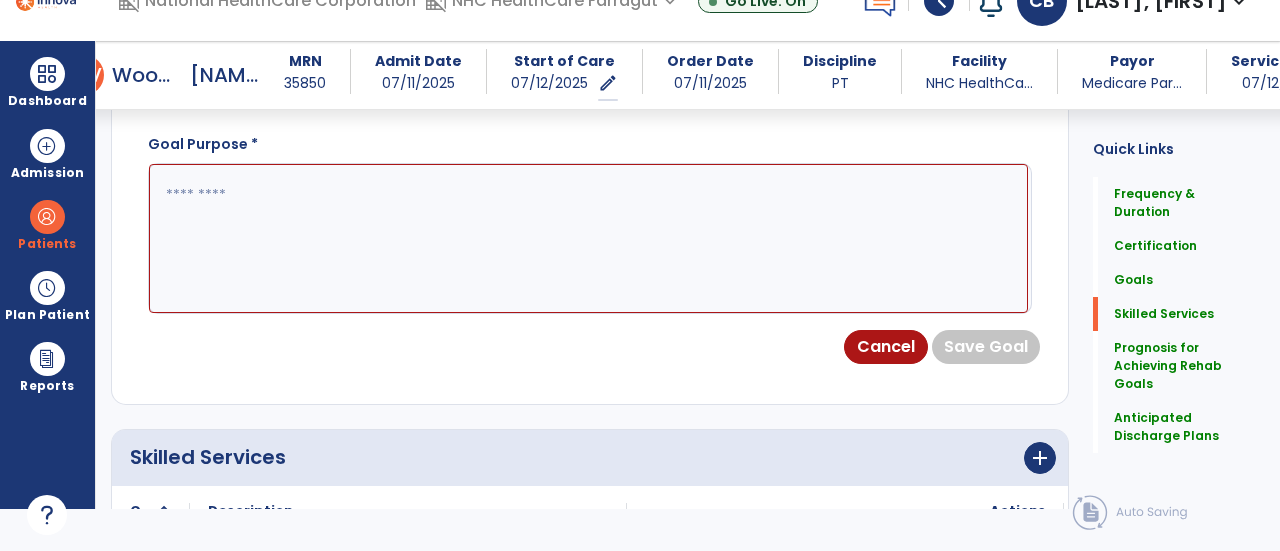 scroll, scrollTop: 705, scrollLeft: 0, axis: vertical 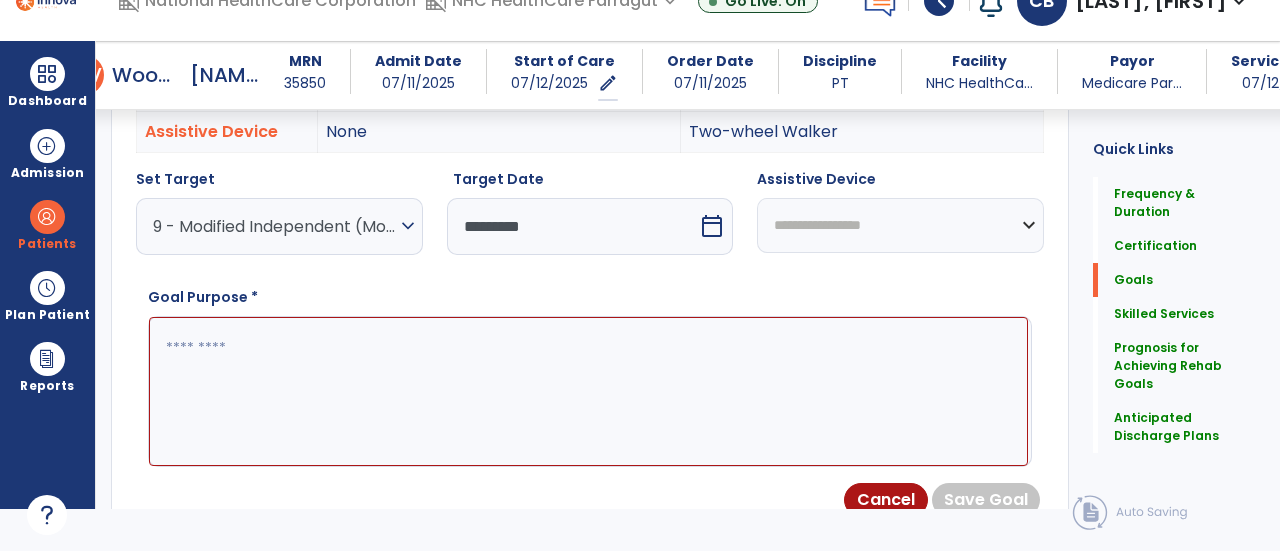 click on "**********" at bounding box center (900, 225) 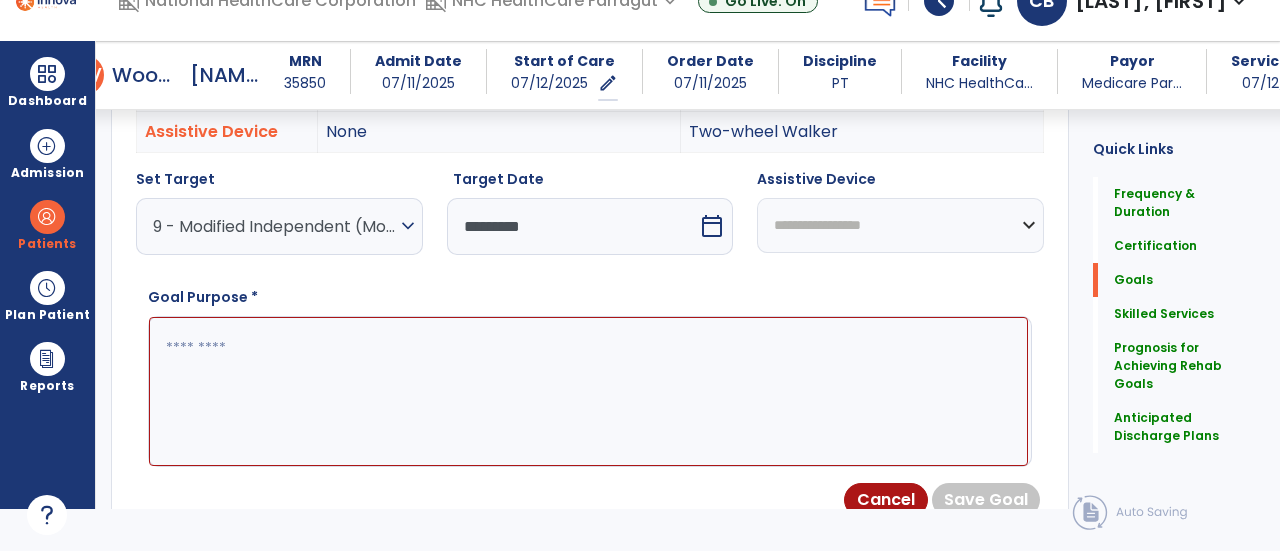 select on "**********" 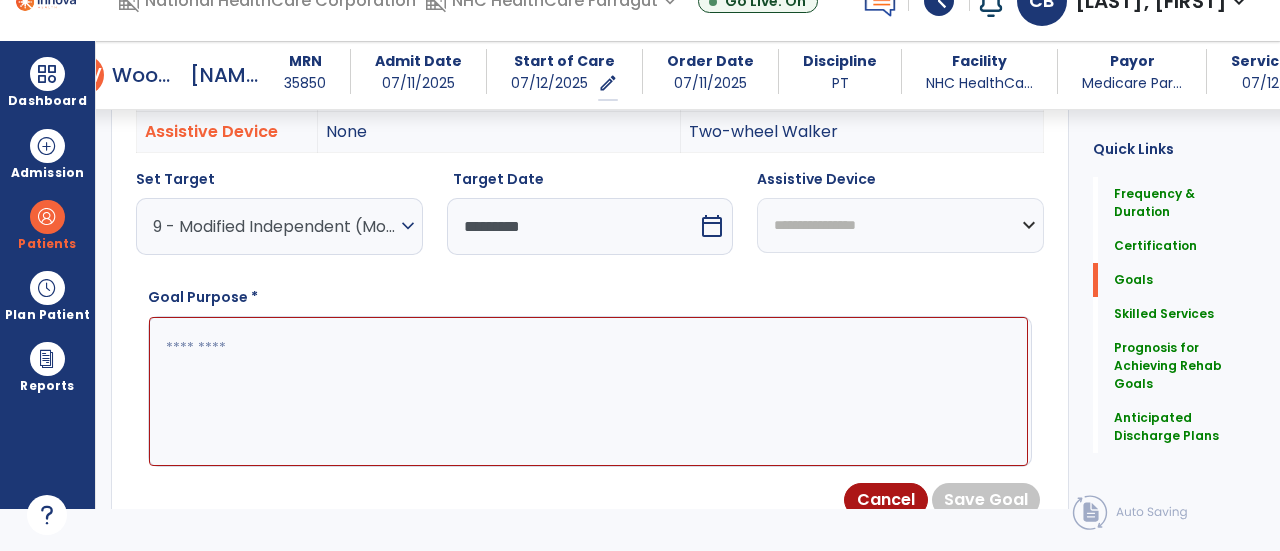click on "**********" at bounding box center (900, 225) 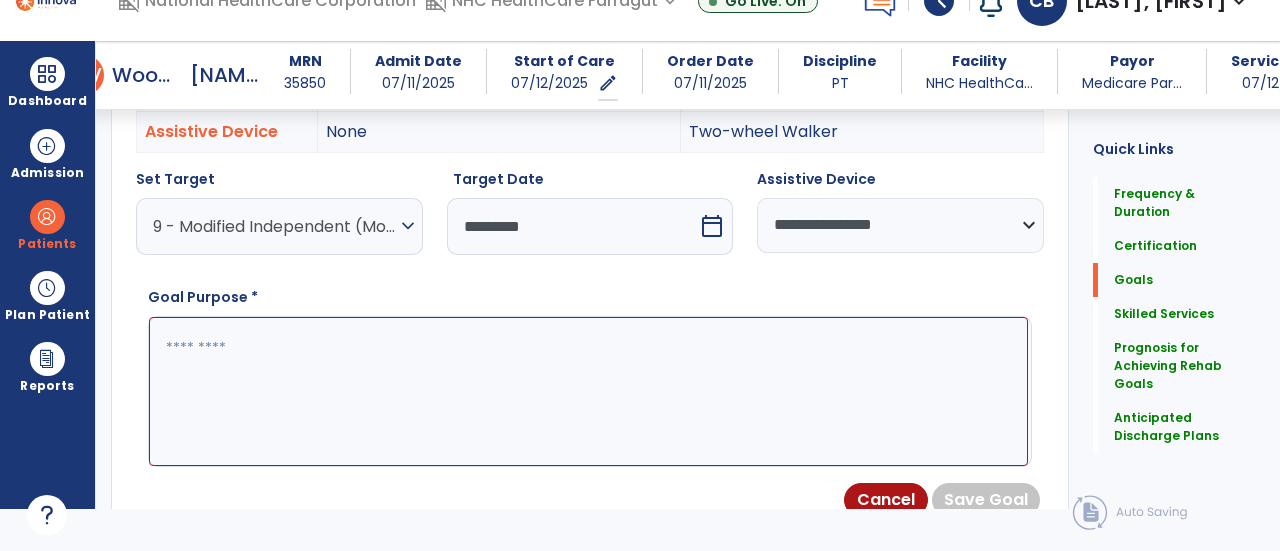 click at bounding box center (588, 391) 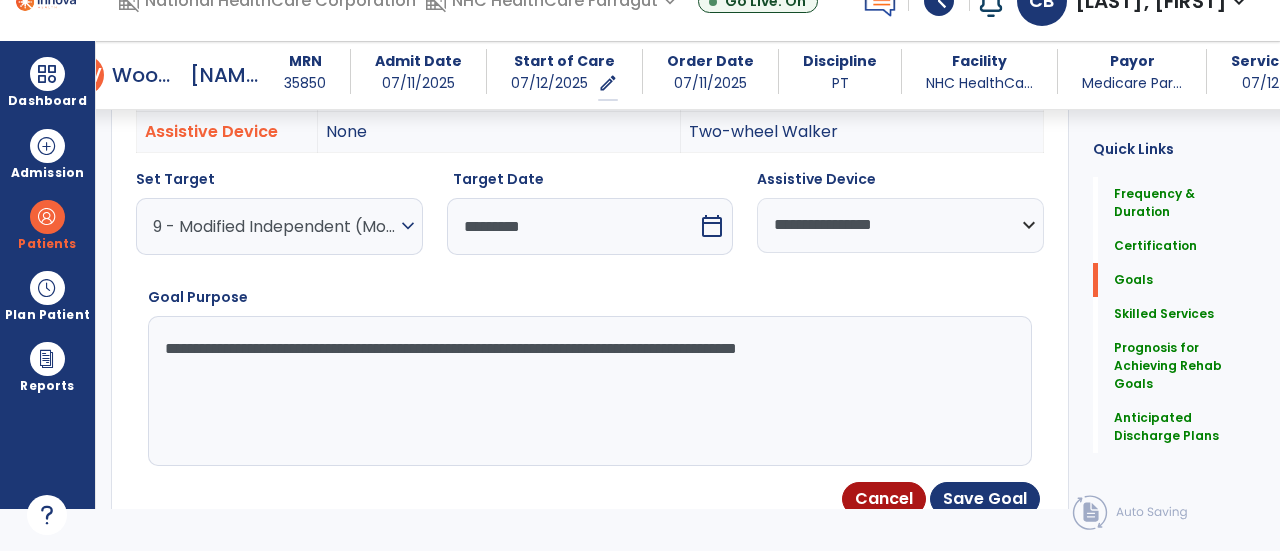 drag, startPoint x: 793, startPoint y: 330, endPoint x: 982, endPoint y: 330, distance: 189 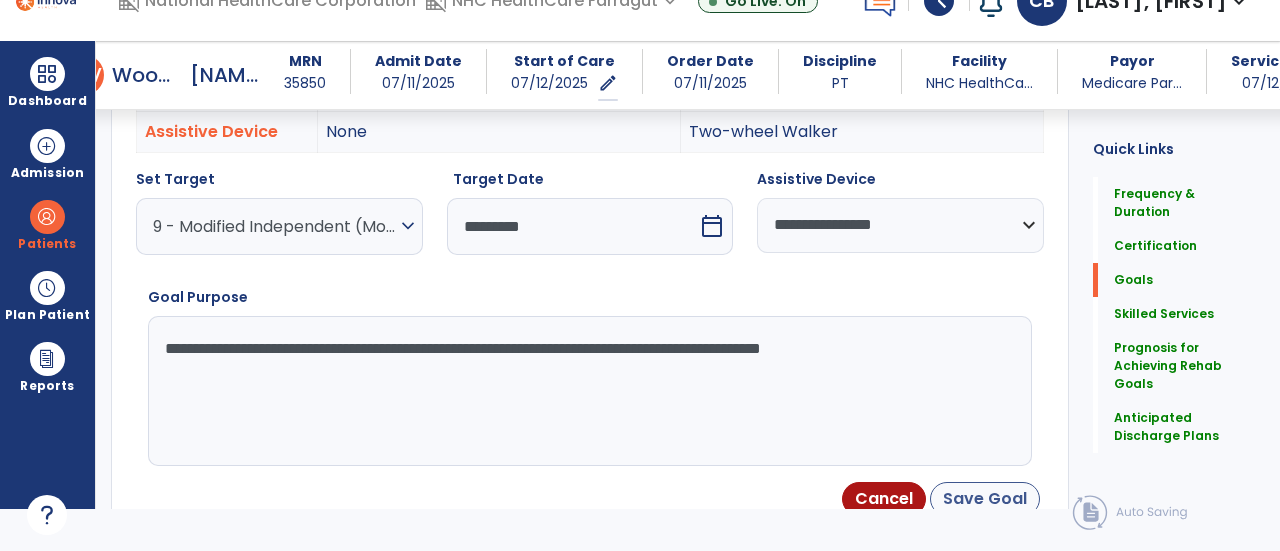 type on "**********" 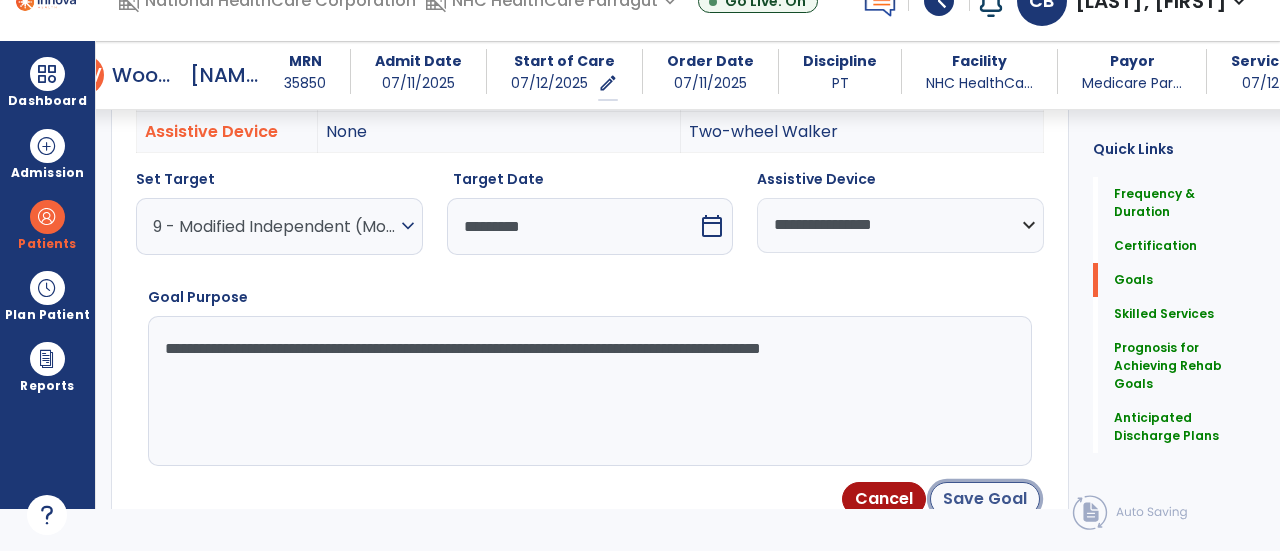 click on "Save Goal" at bounding box center [985, 499] 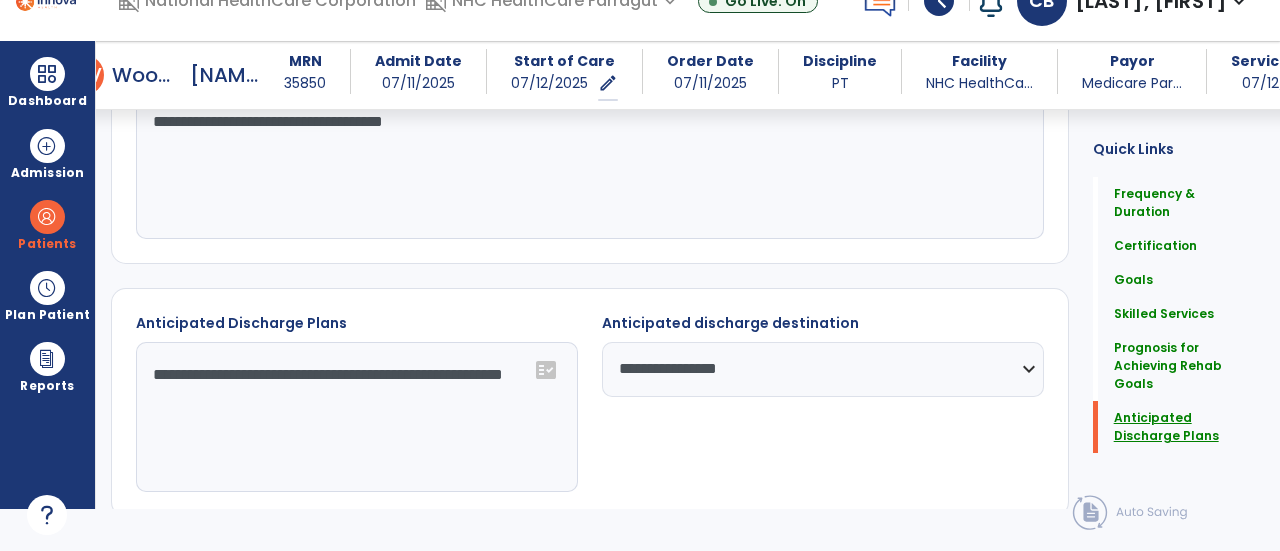 scroll, scrollTop: 2084, scrollLeft: 0, axis: vertical 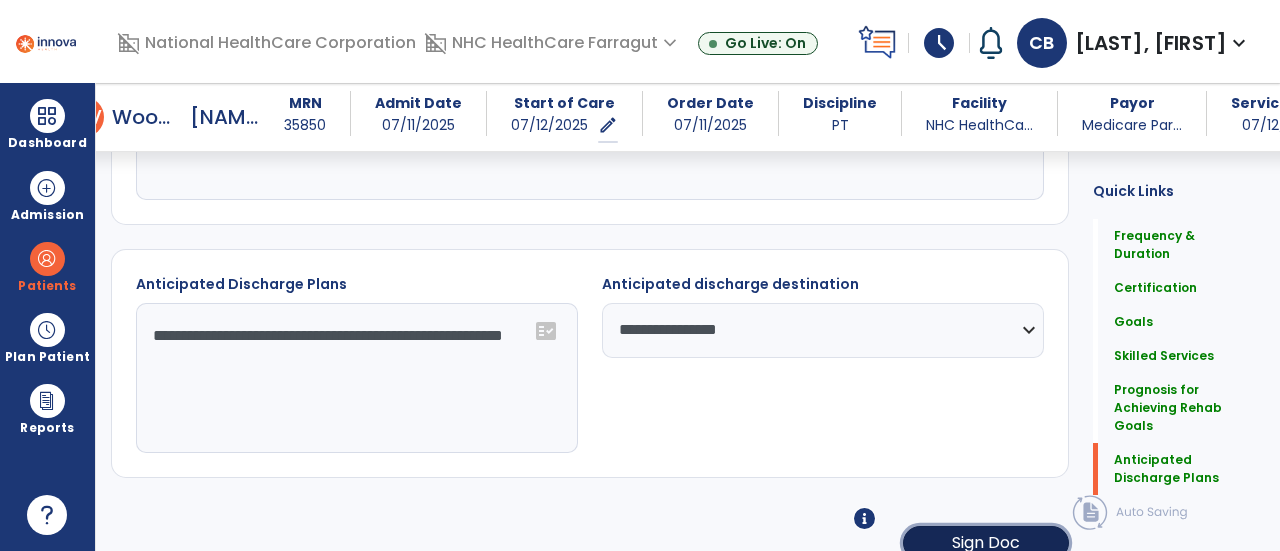 click on "Sign Doc" 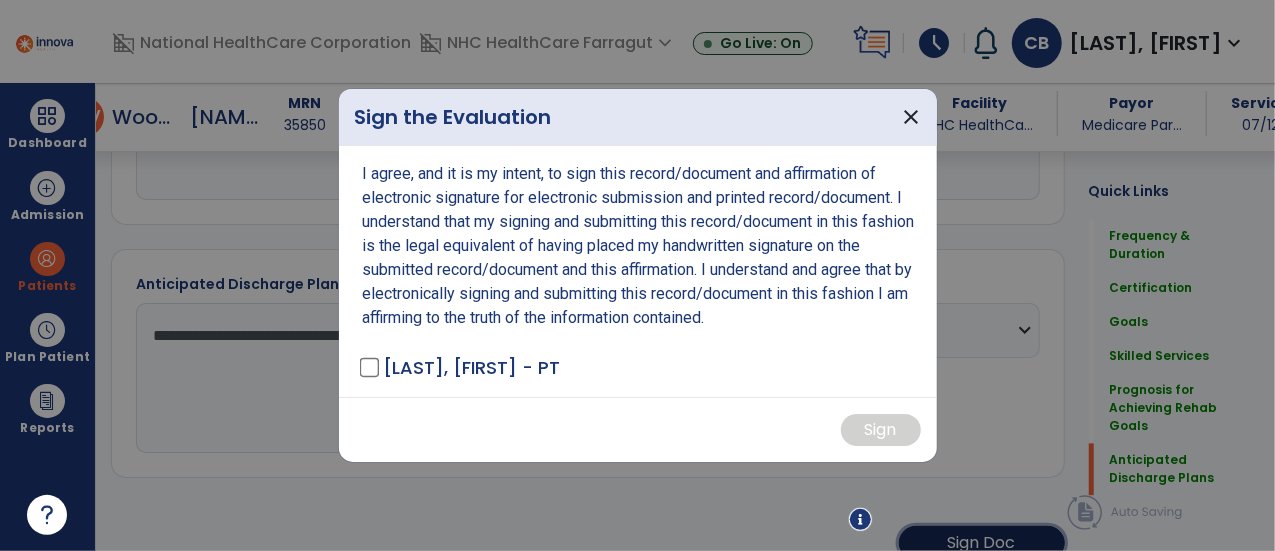 scroll, scrollTop: 2103, scrollLeft: 0, axis: vertical 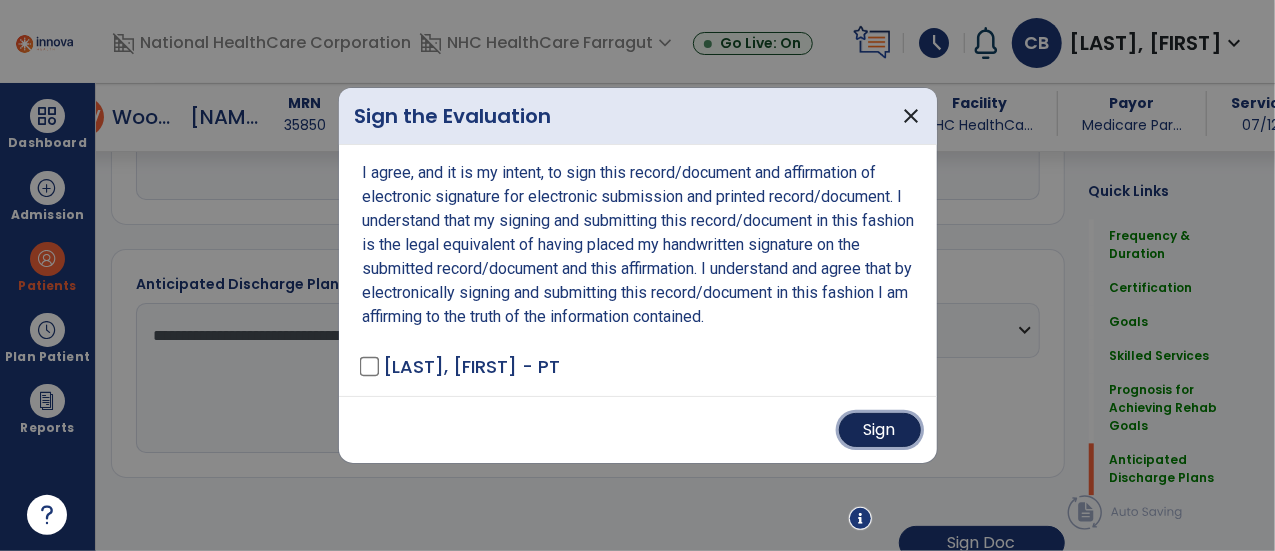 click on "Sign" at bounding box center (880, 430) 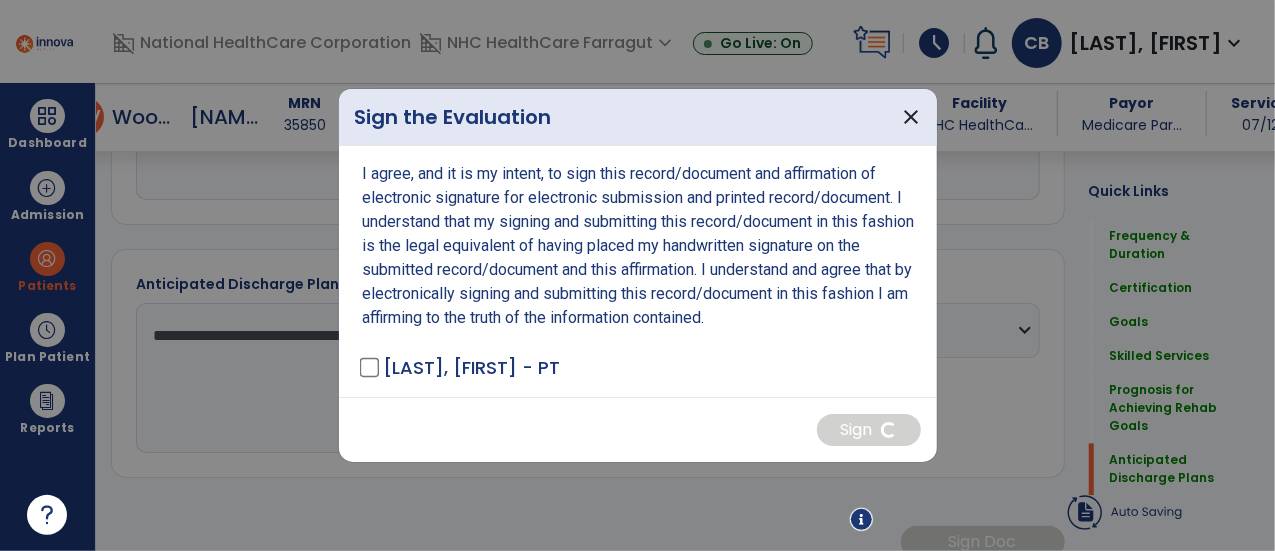 scroll, scrollTop: 2102, scrollLeft: 0, axis: vertical 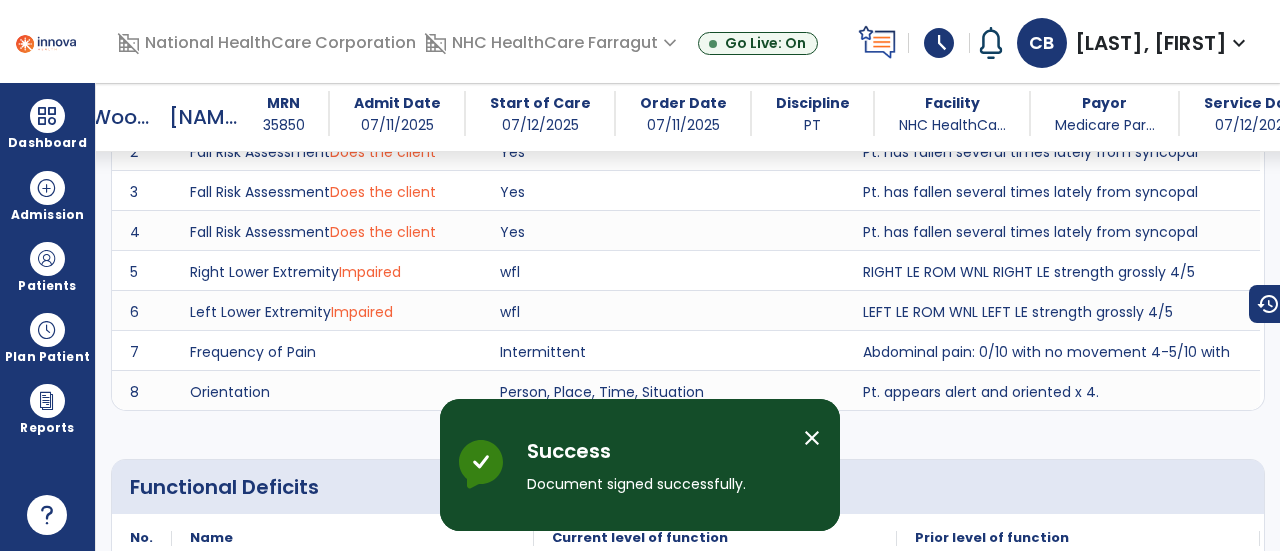 click on "close" at bounding box center [812, 438] 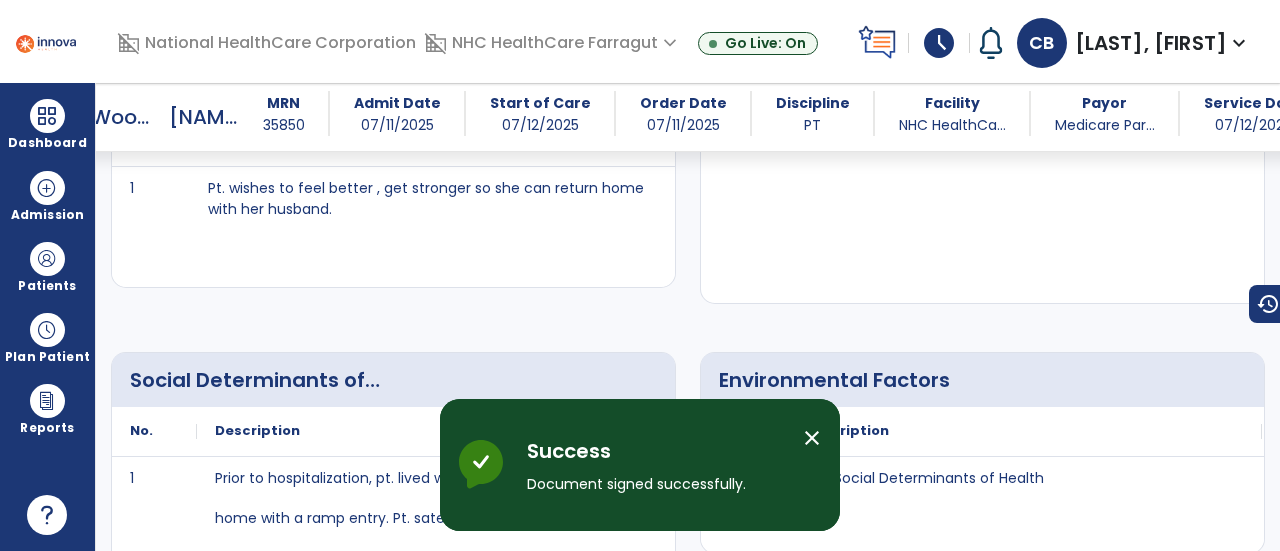 scroll, scrollTop: 2856, scrollLeft: 0, axis: vertical 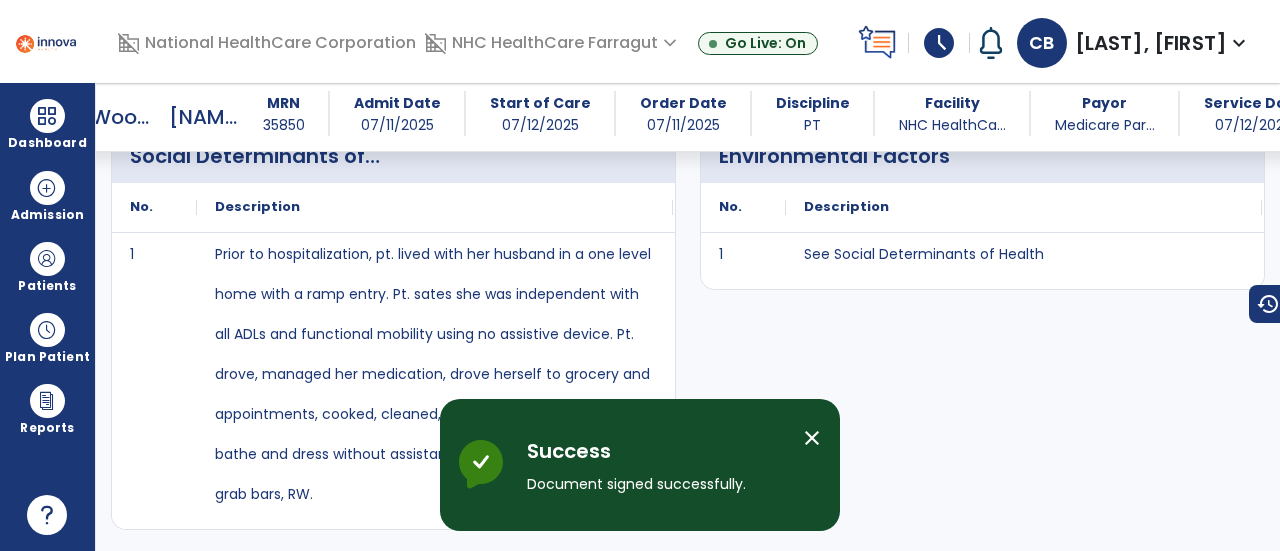 click on "close" at bounding box center [812, 438] 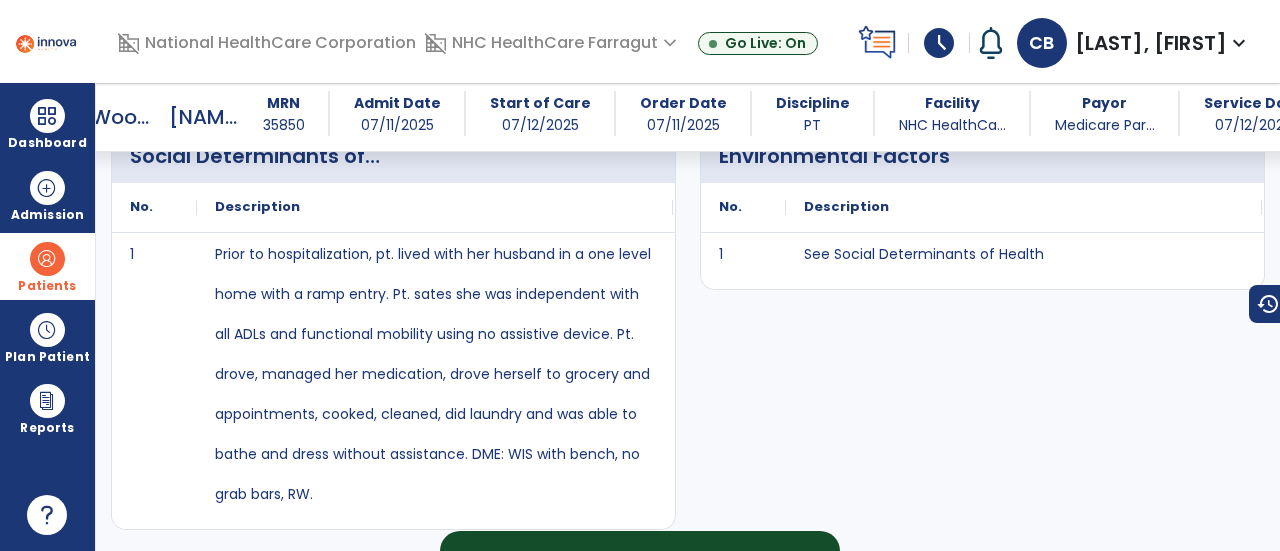 scroll, scrollTop: 2712, scrollLeft: 0, axis: vertical 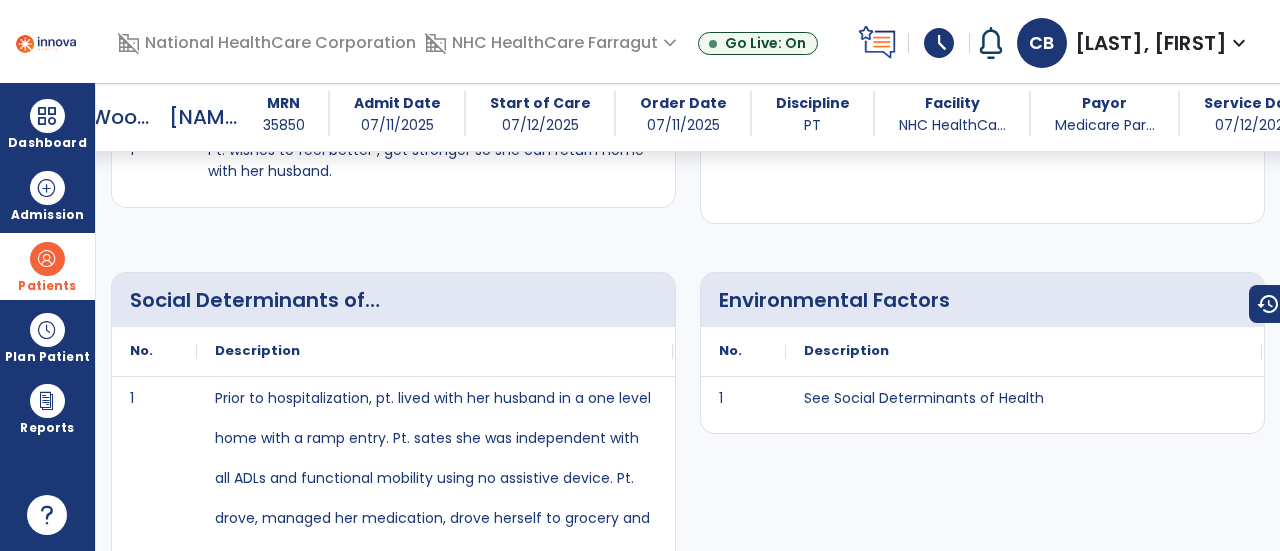 click at bounding box center [47, 259] 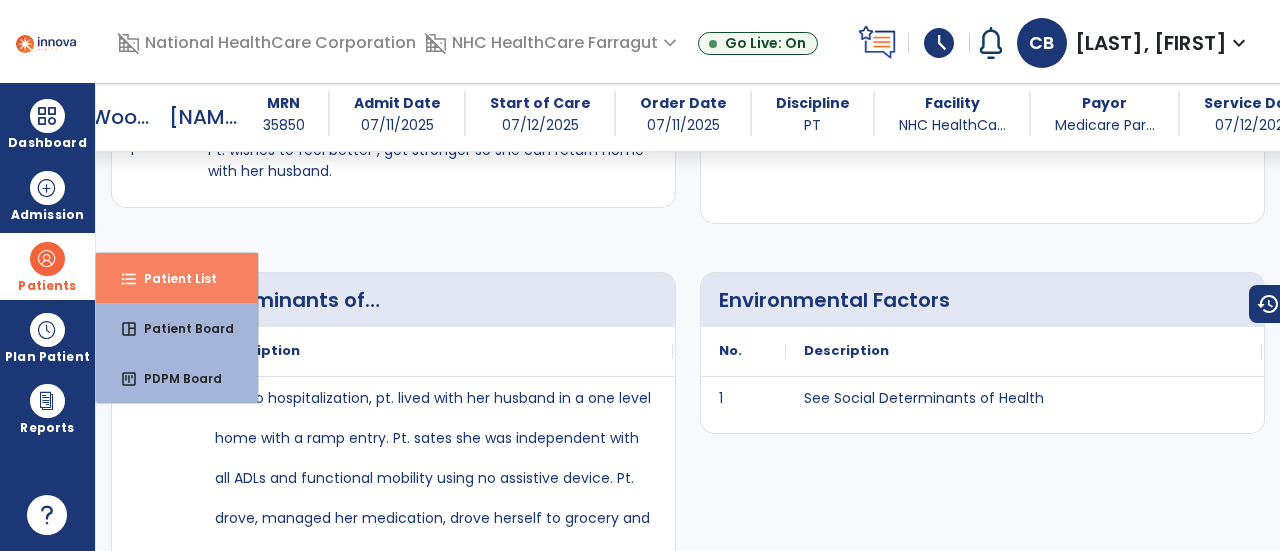 click on "Patient List" at bounding box center [172, 278] 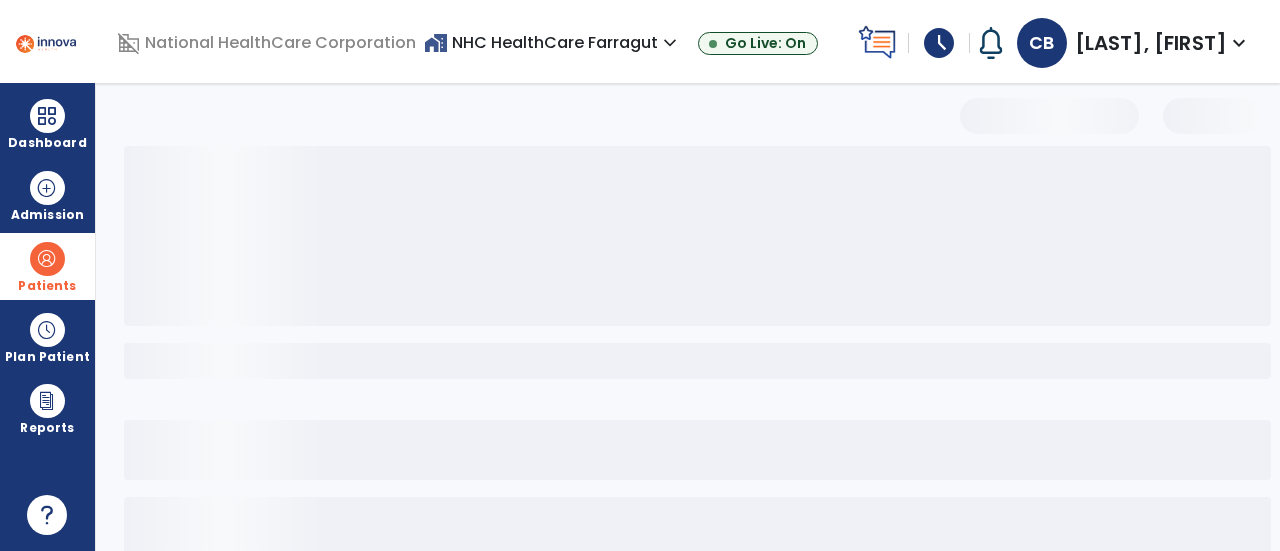 scroll, scrollTop: 190, scrollLeft: 0, axis: vertical 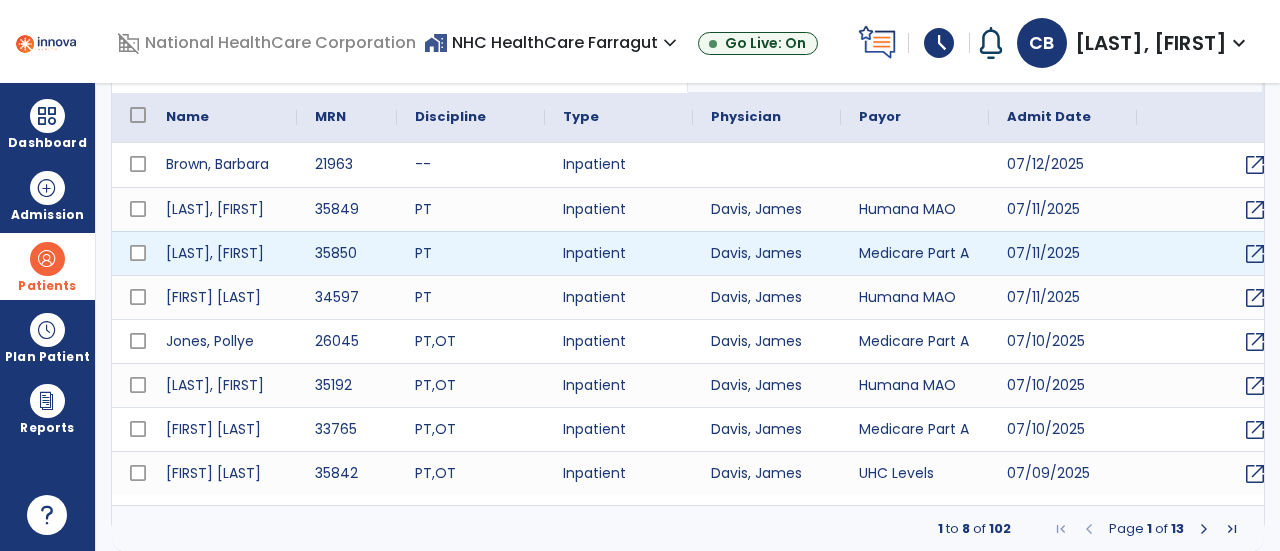 select on "***" 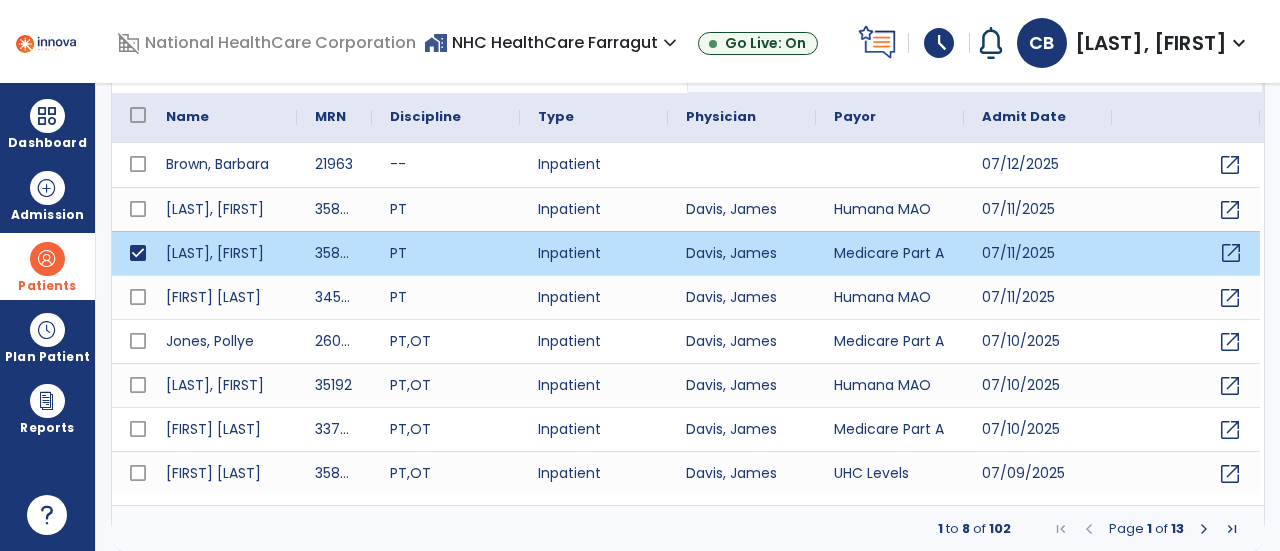 click on "open_in_new" at bounding box center [1231, 253] 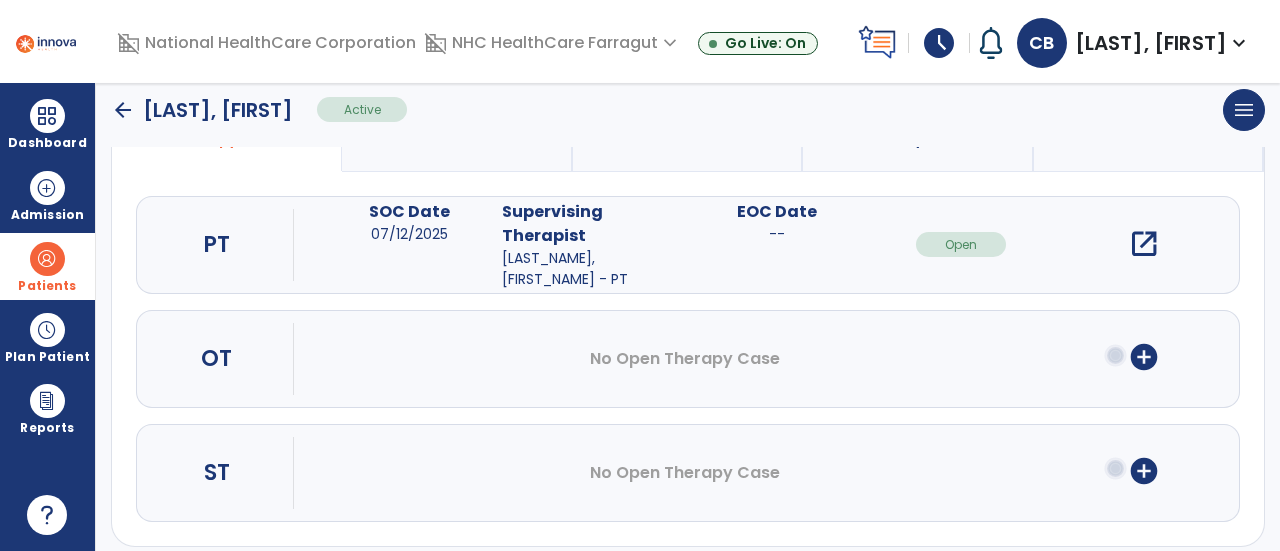 click on "PT" at bounding box center (217, 245) 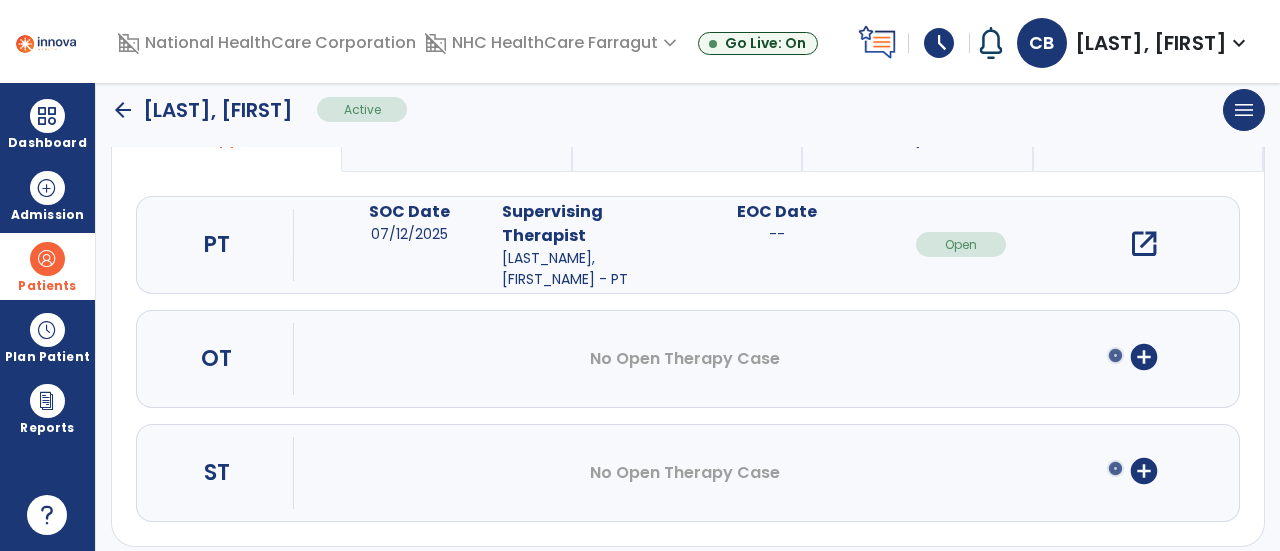 click on "open_in_new" at bounding box center (1144, 244) 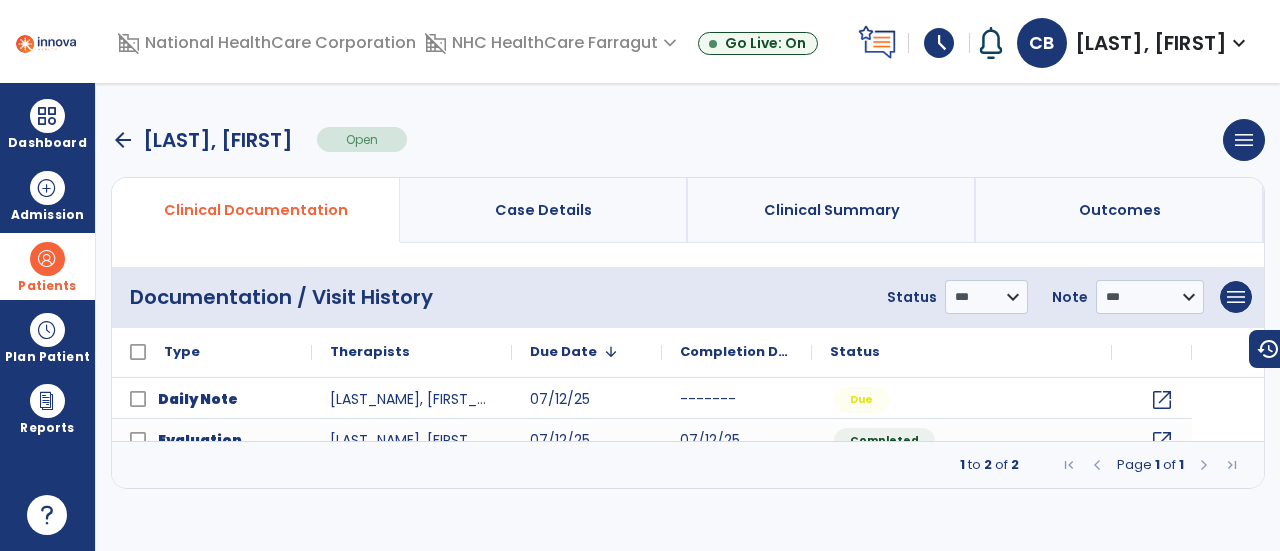 scroll, scrollTop: 0, scrollLeft: 0, axis: both 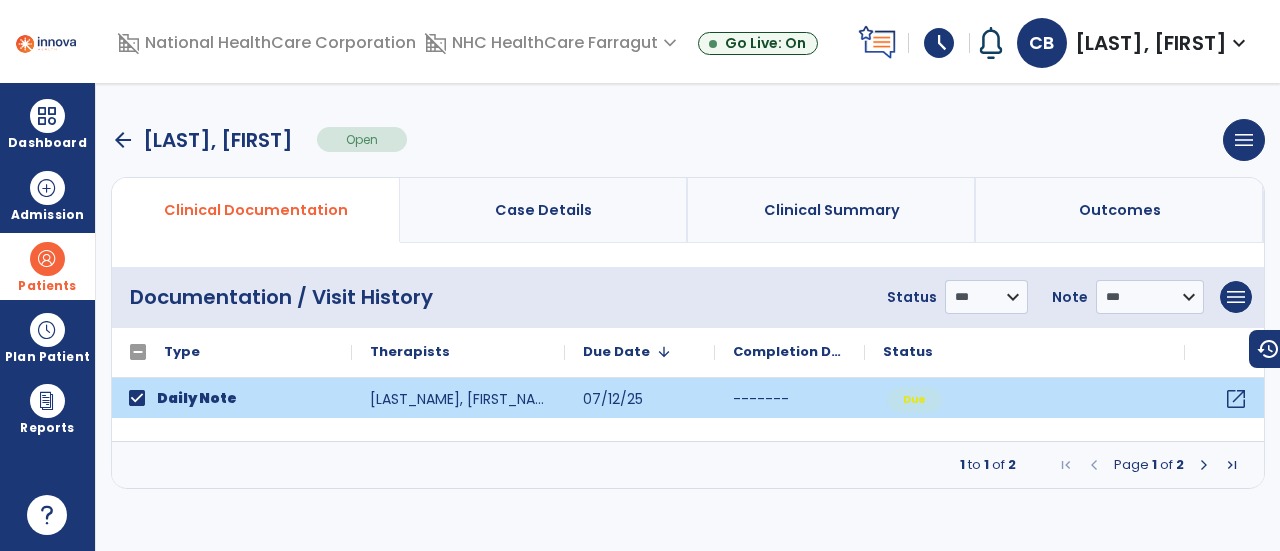 click on "open_in_new" 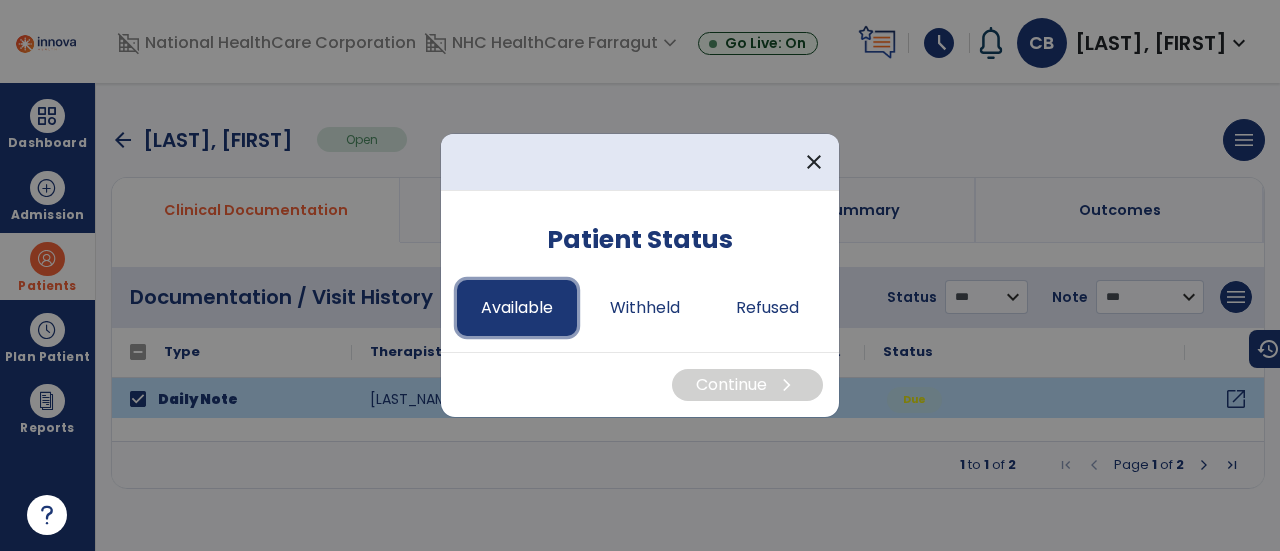 click on "Available" at bounding box center (517, 308) 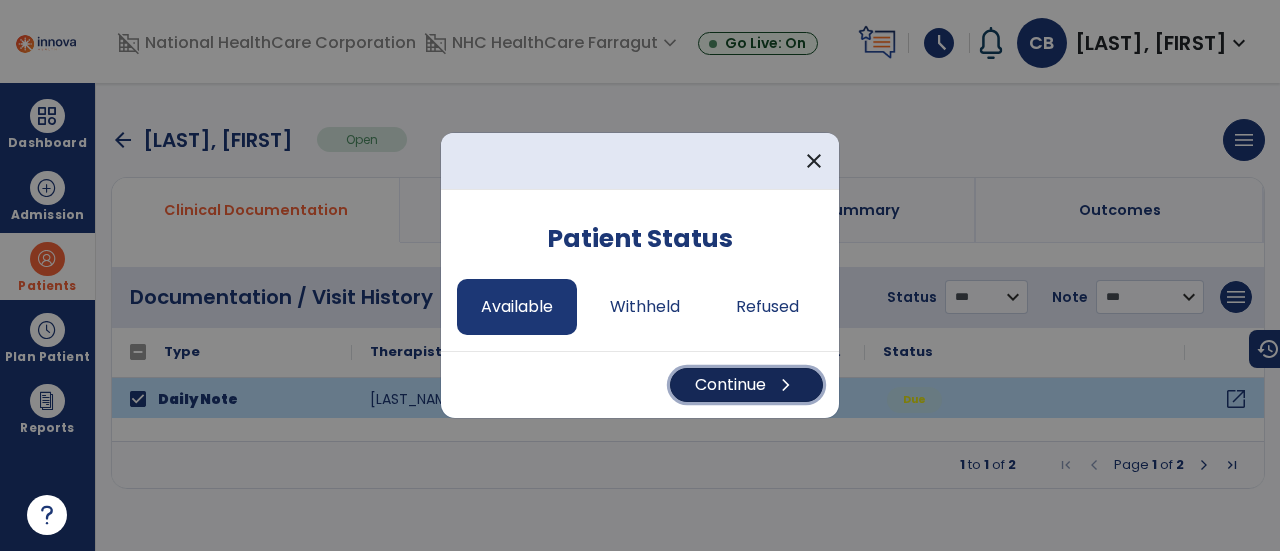click on "Continue   chevron_right" at bounding box center (746, 385) 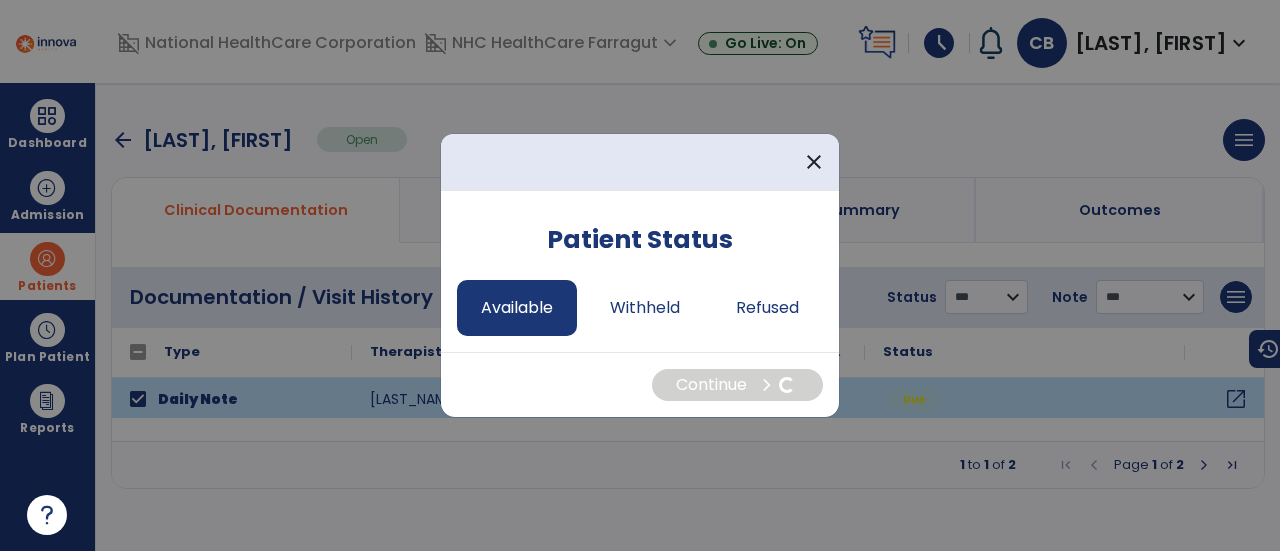 select on "*" 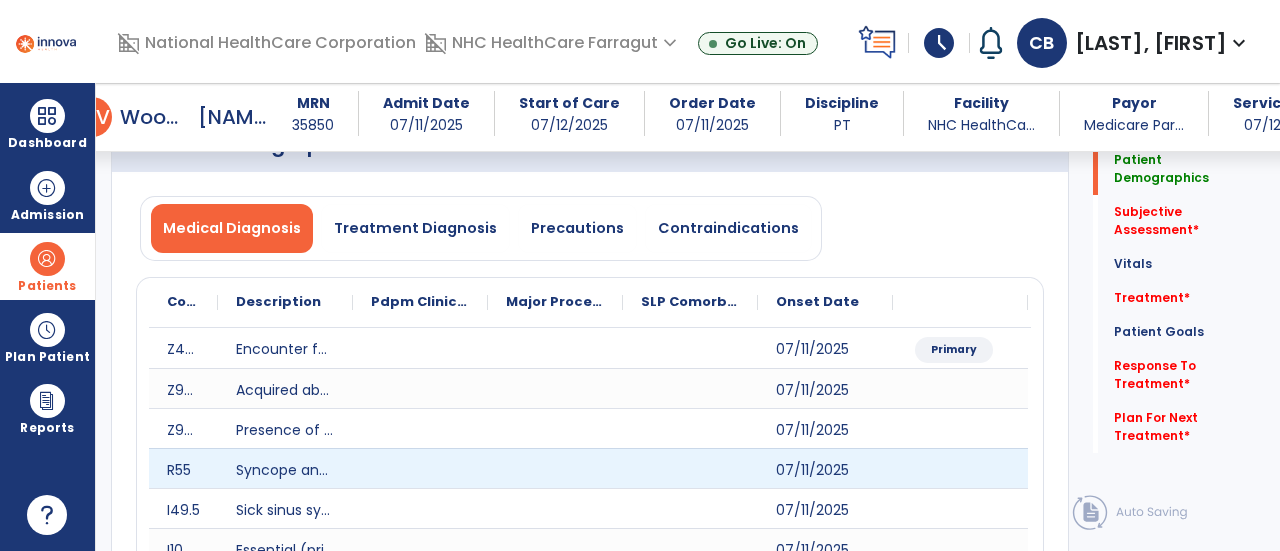scroll, scrollTop: 100, scrollLeft: 0, axis: vertical 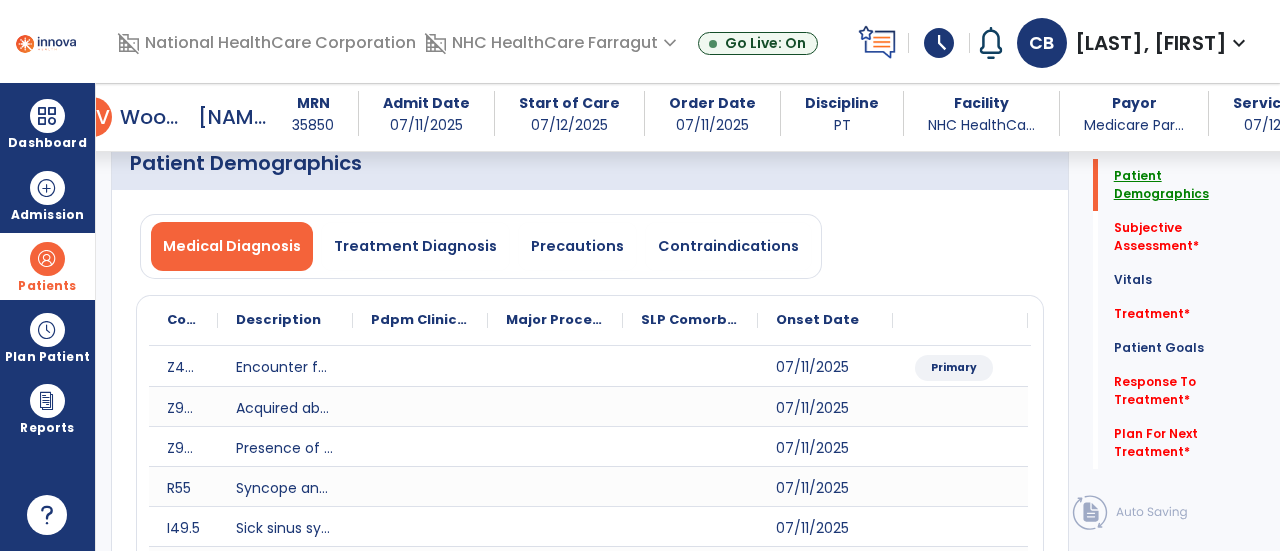 click on "Patient Demographics" 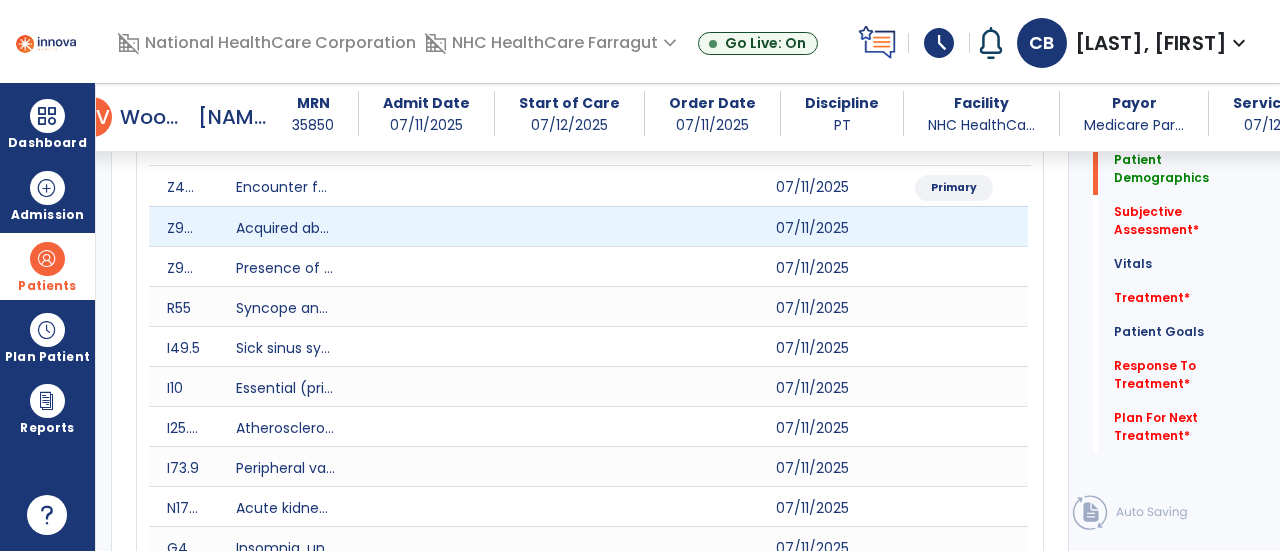 scroll, scrollTop: 315, scrollLeft: 0, axis: vertical 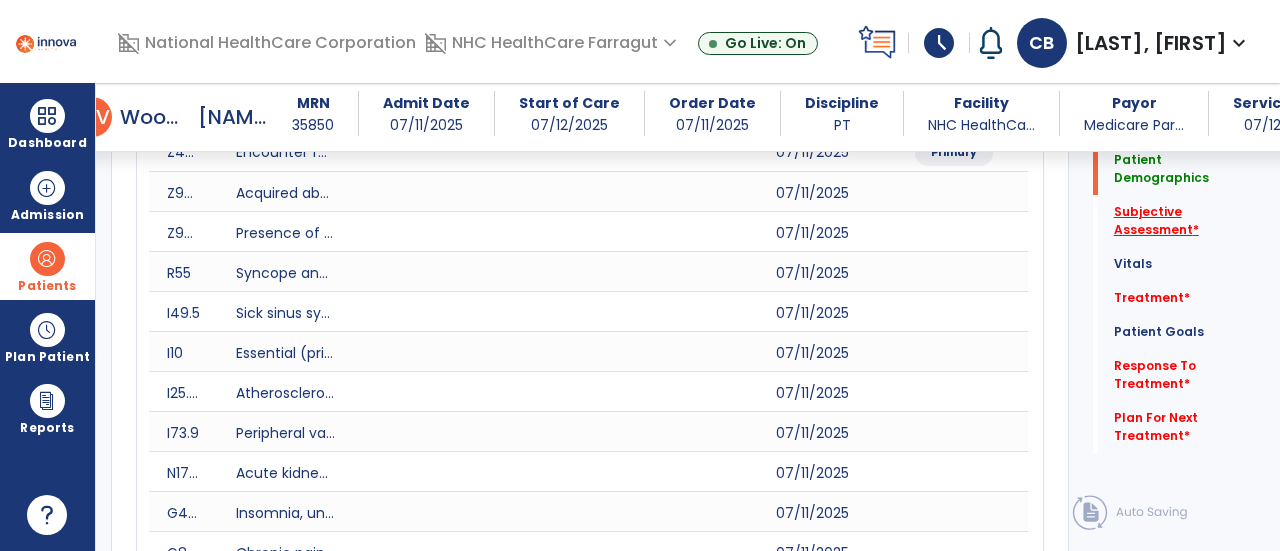 click on "Subjective Assessment   *" 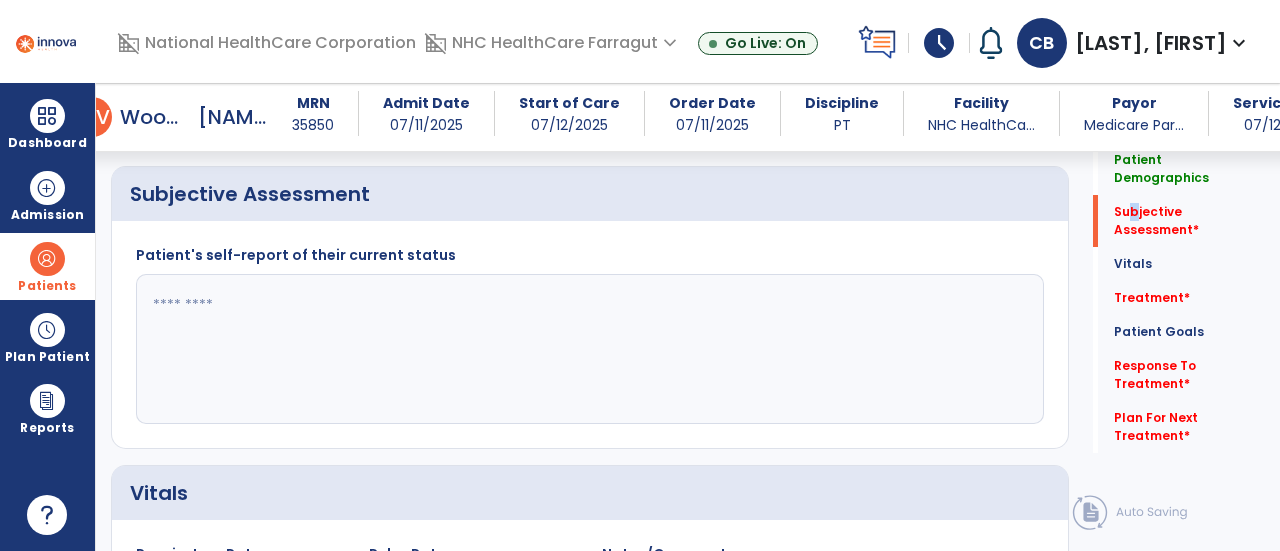 scroll, scrollTop: 869, scrollLeft: 0, axis: vertical 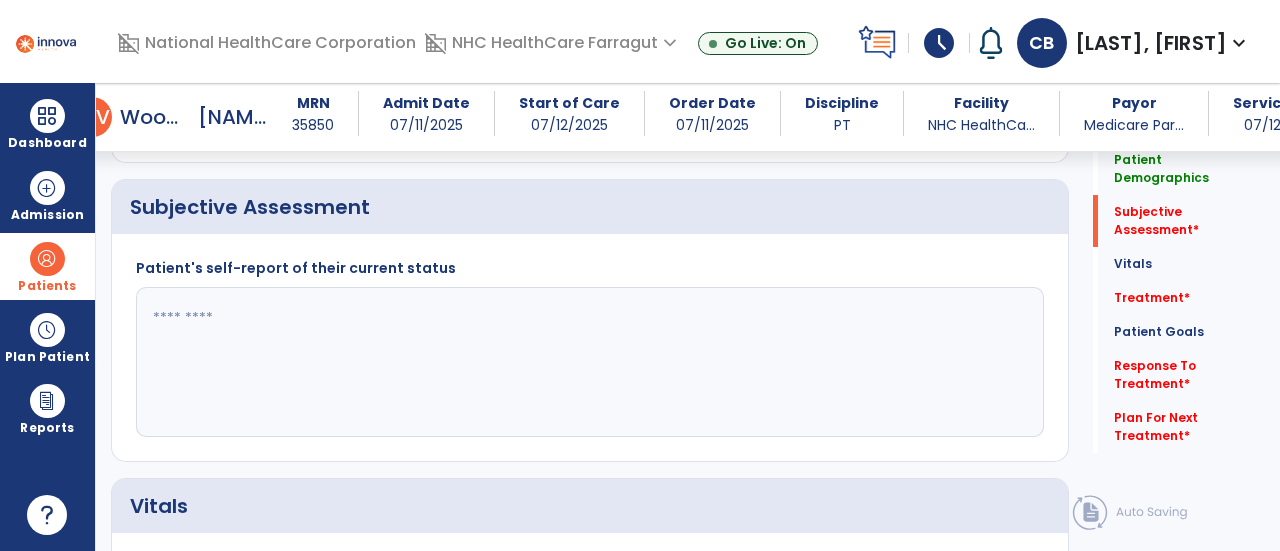 click 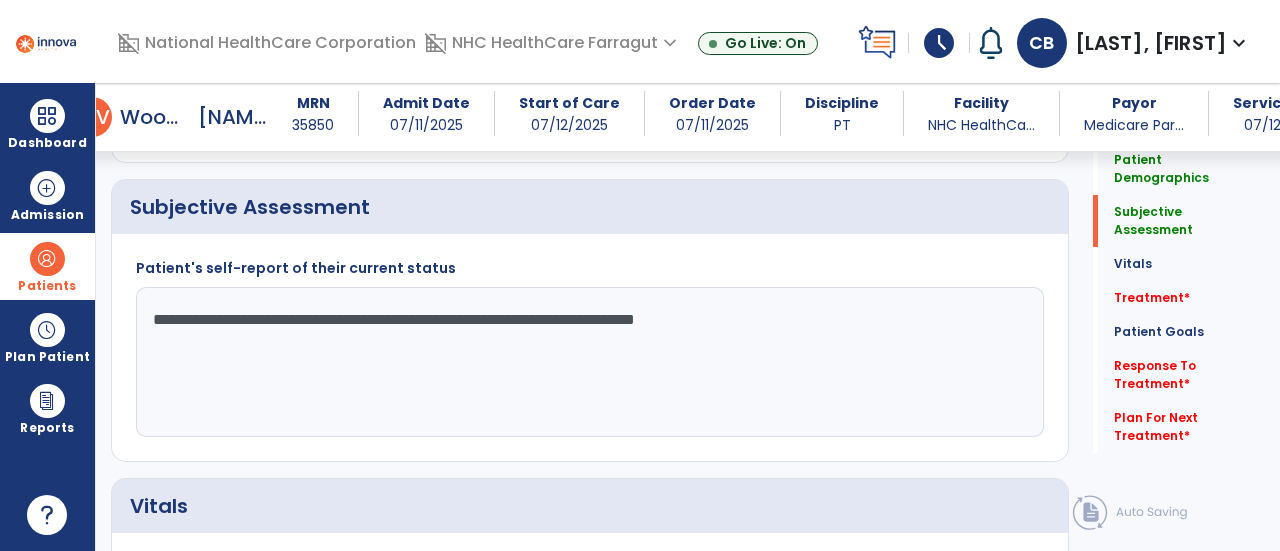click on "**********" 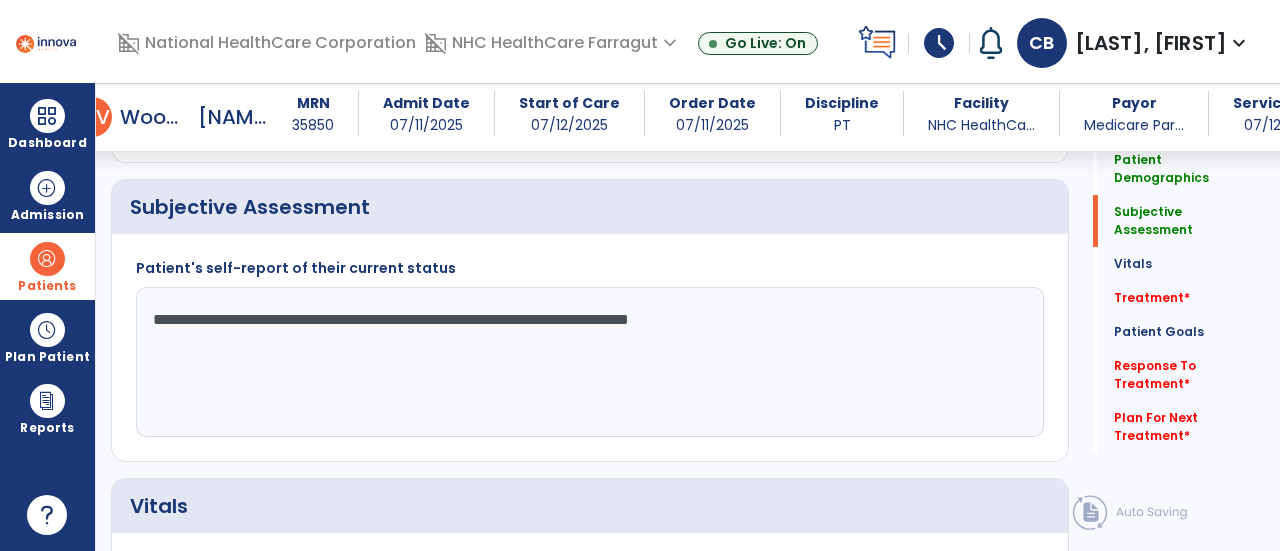 click on "**********" 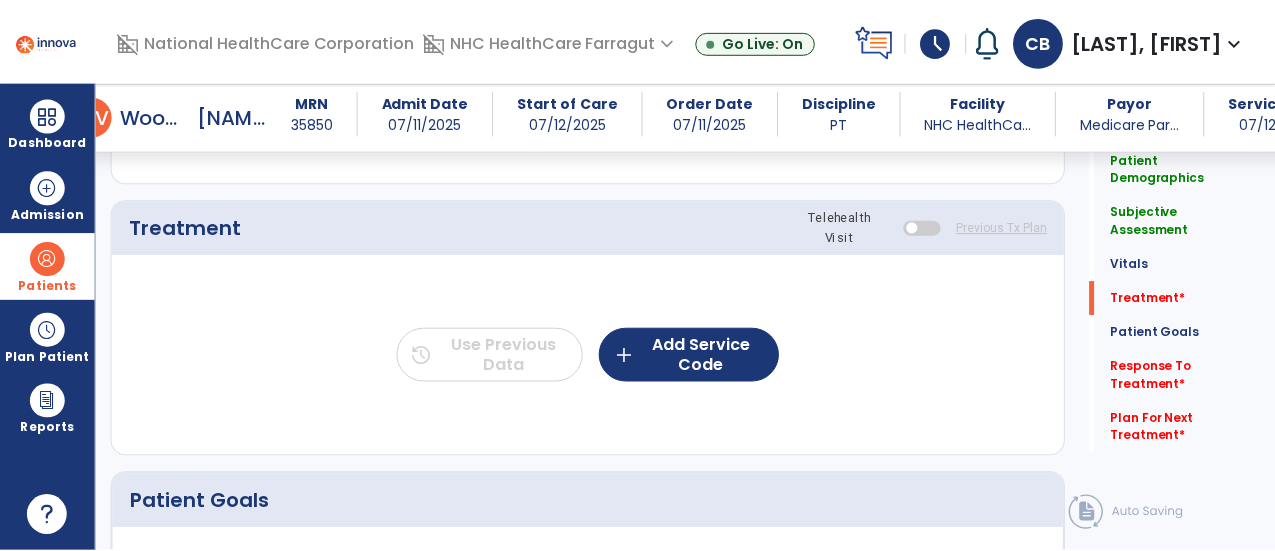 scroll, scrollTop: 1669, scrollLeft: 0, axis: vertical 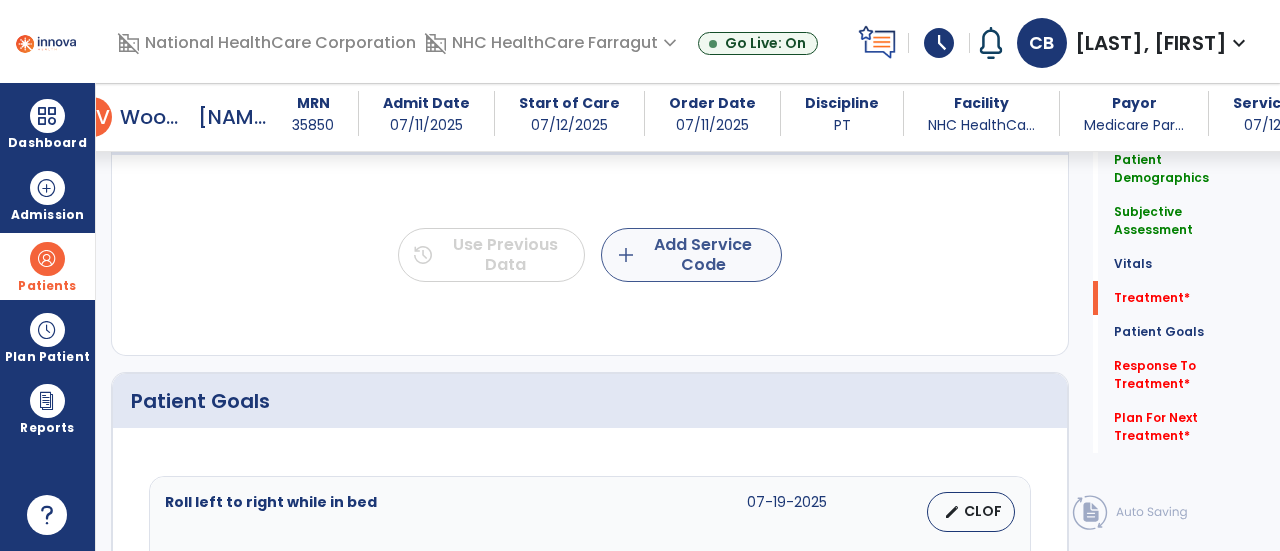 type on "**********" 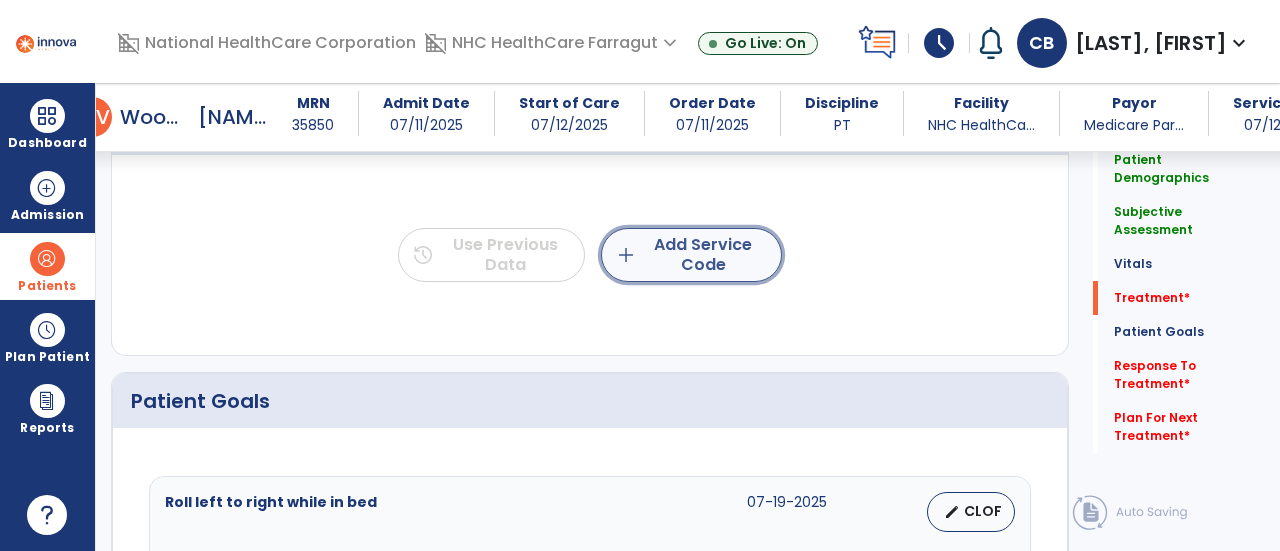 click on "add" 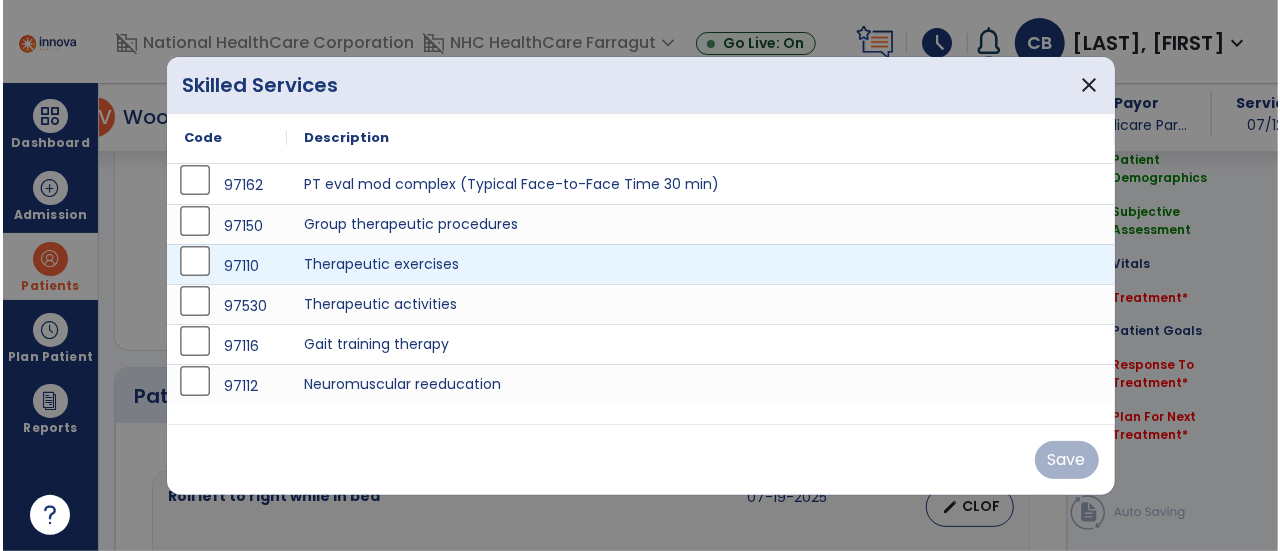 scroll, scrollTop: 1669, scrollLeft: 0, axis: vertical 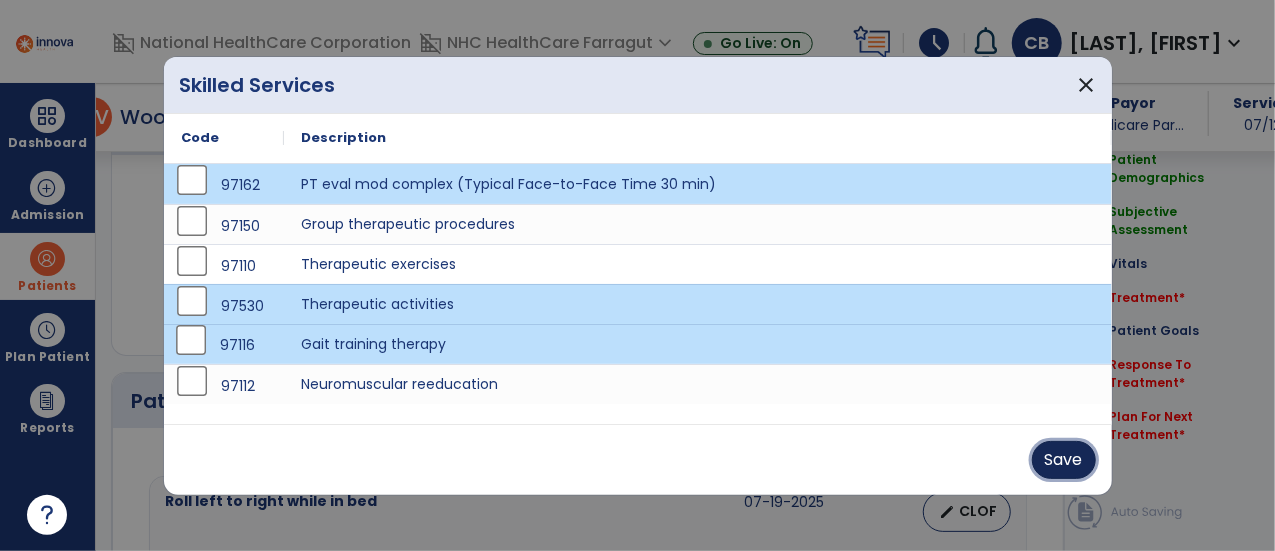 click on "Save" at bounding box center (1064, 460) 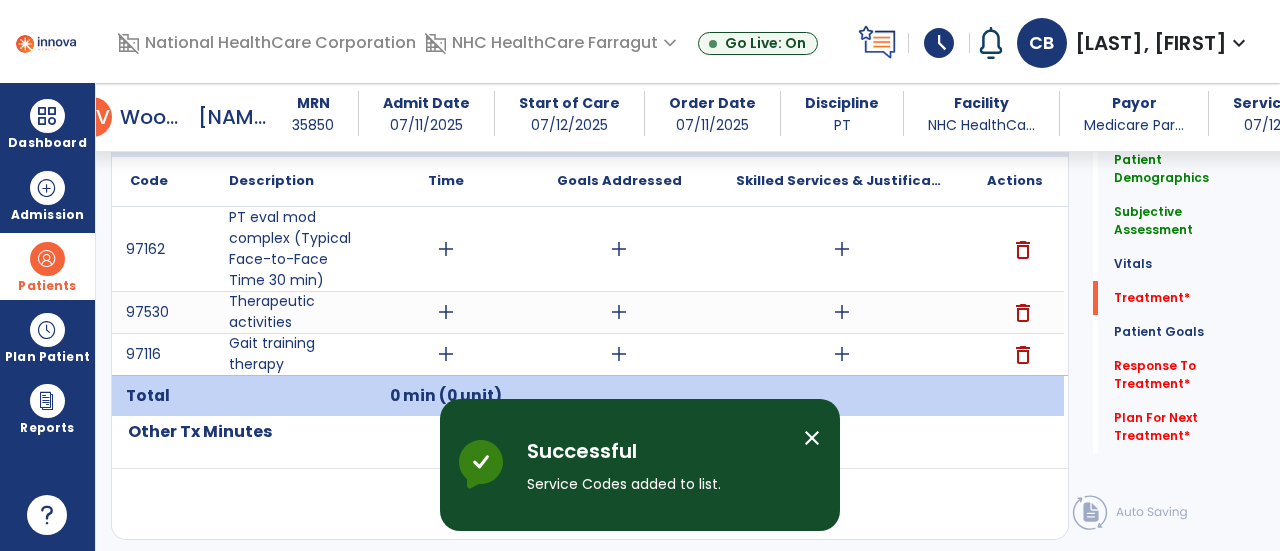 click on "close" at bounding box center [812, 438] 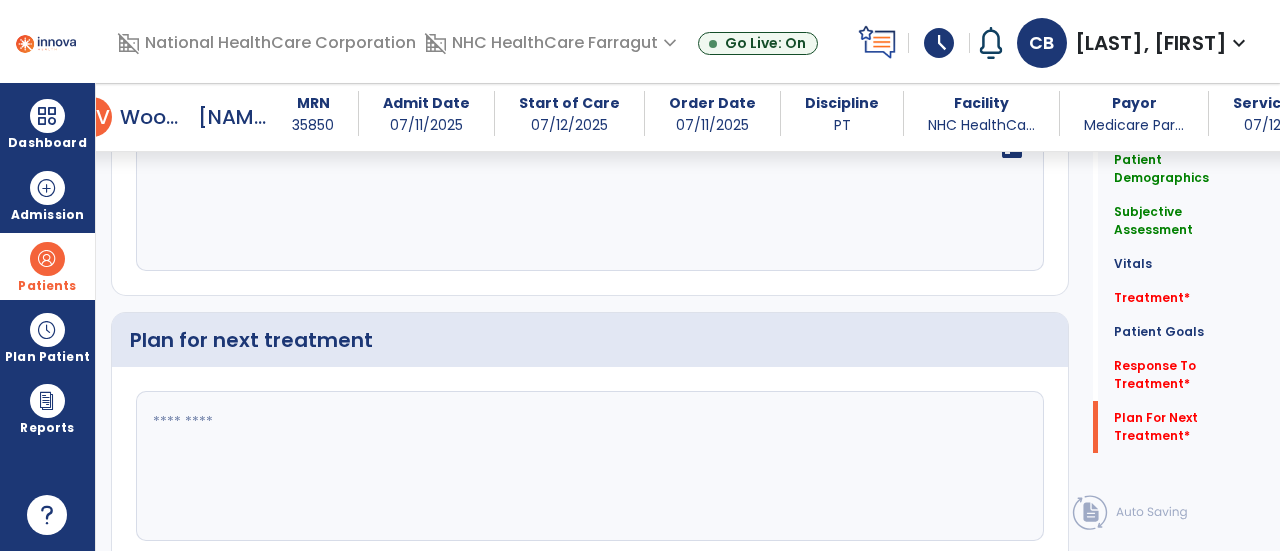 scroll, scrollTop: 3369, scrollLeft: 0, axis: vertical 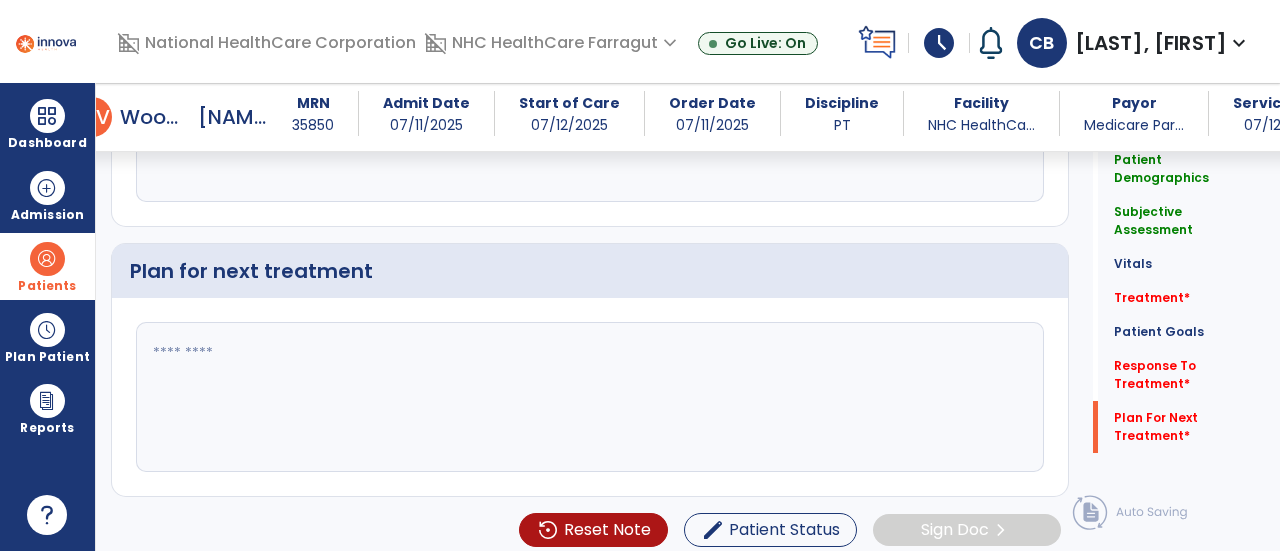 click 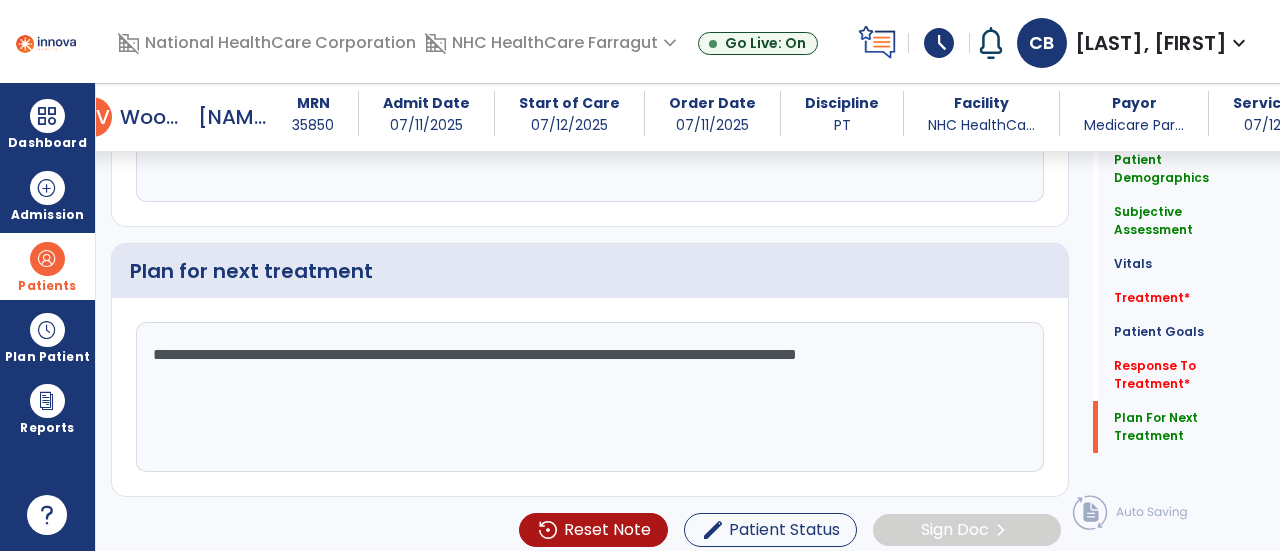 scroll, scrollTop: 3369, scrollLeft: 0, axis: vertical 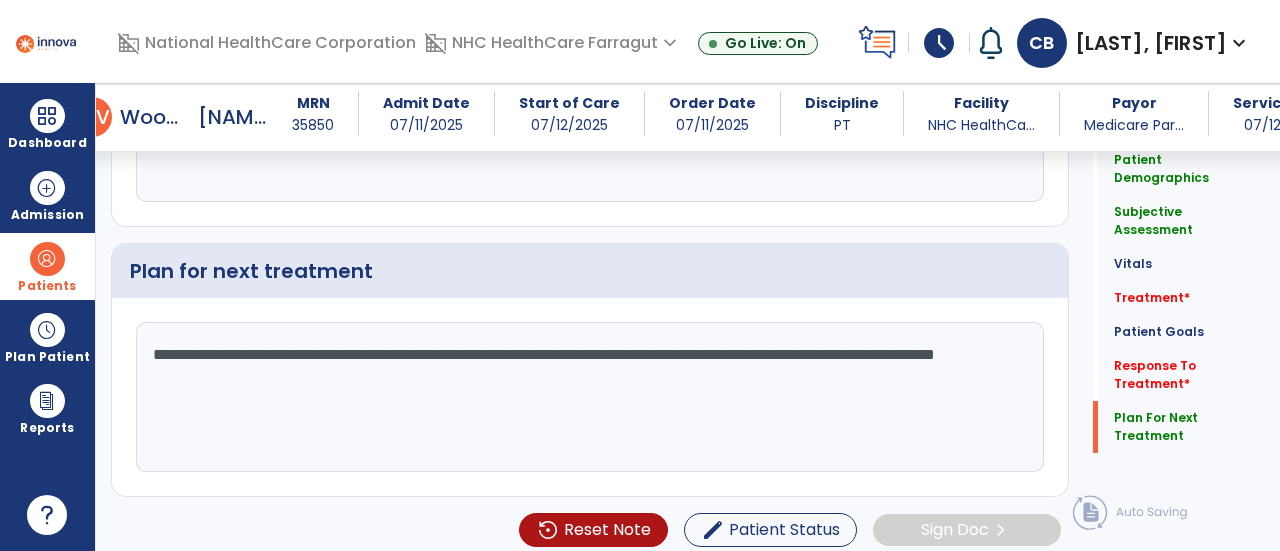 drag, startPoint x: 270, startPoint y: 370, endPoint x: 556, endPoint y: 409, distance: 288.64685 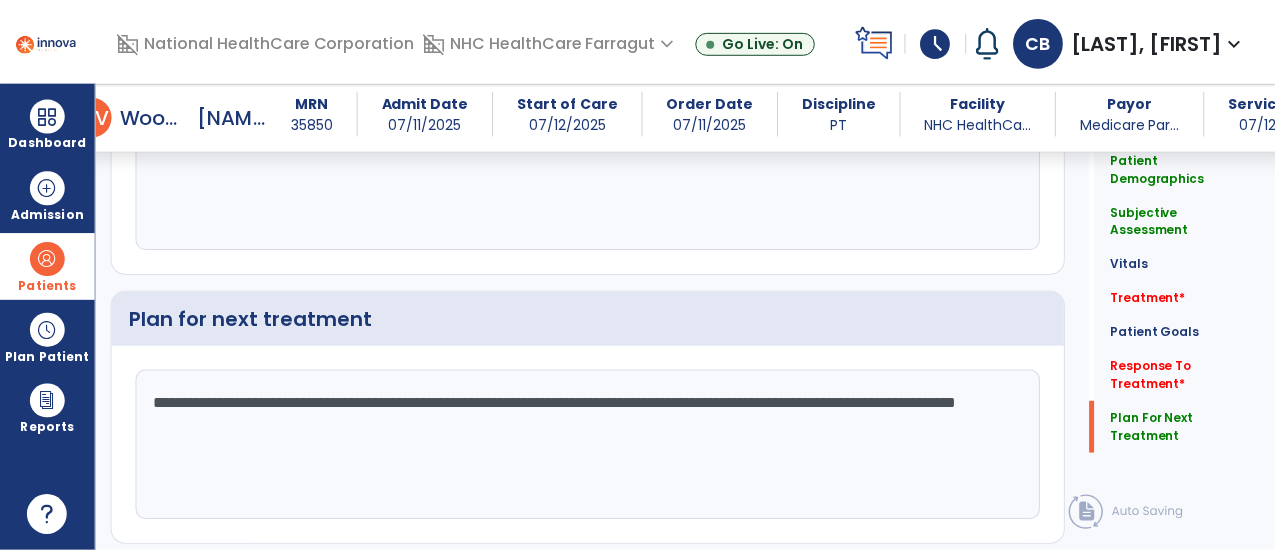 scroll, scrollTop: 3369, scrollLeft: 0, axis: vertical 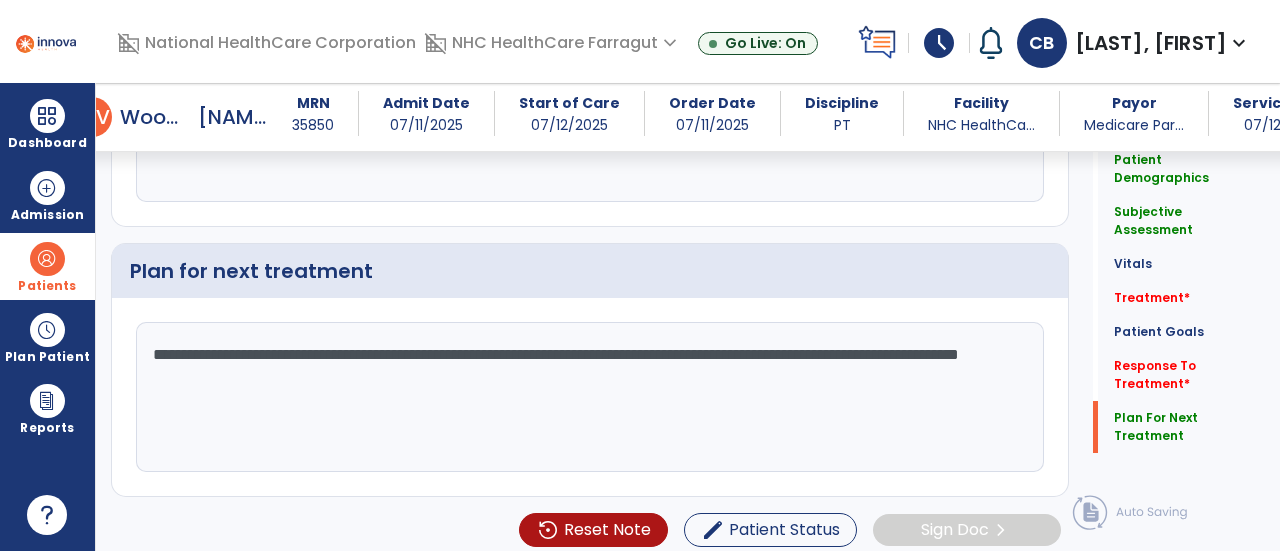 drag, startPoint x: 294, startPoint y: 355, endPoint x: 322, endPoint y: 393, distance: 47.201694 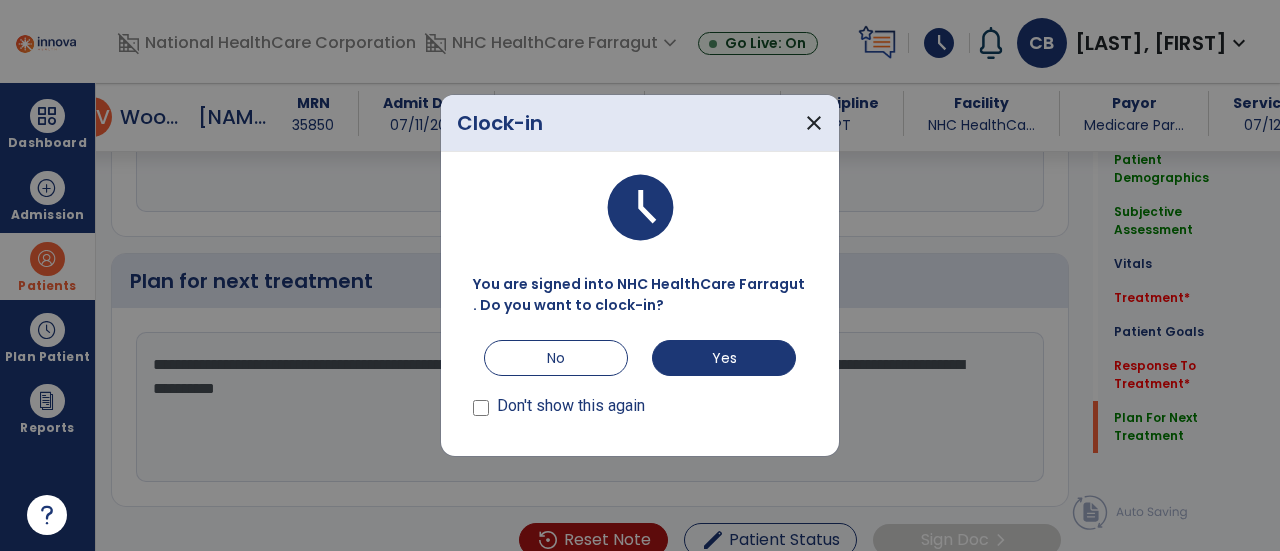 scroll, scrollTop: 3369, scrollLeft: 0, axis: vertical 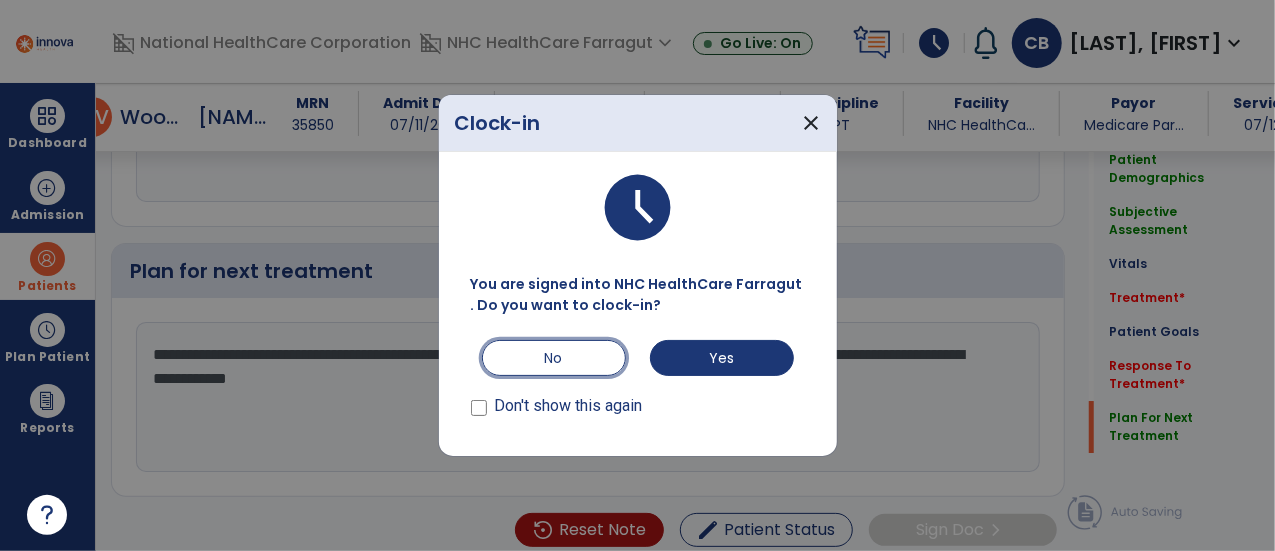 click on "No" at bounding box center [554, 358] 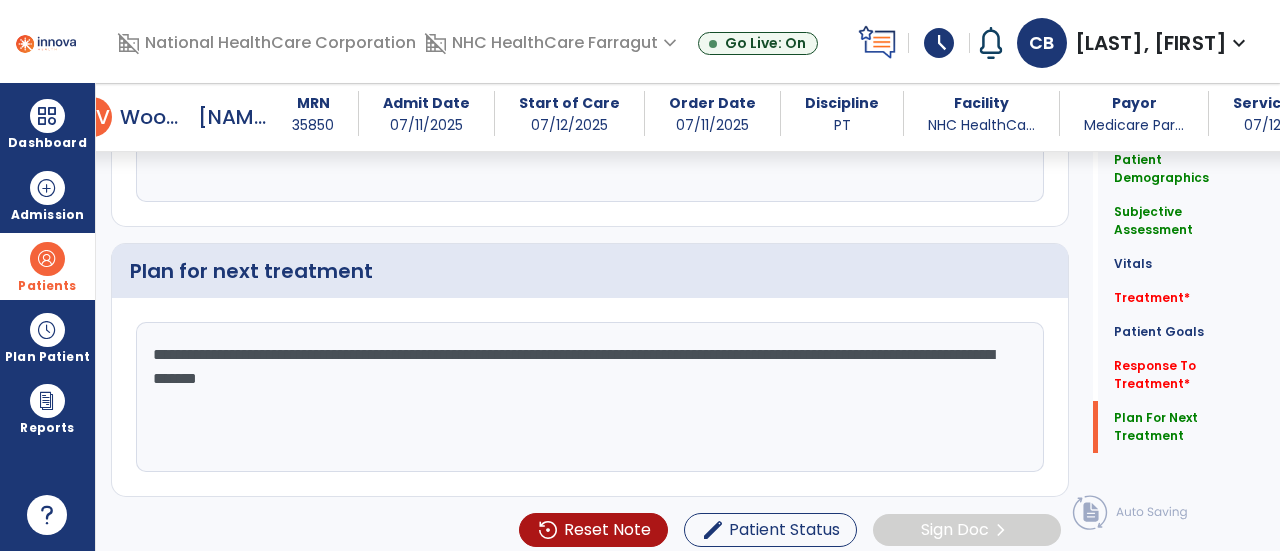 click on "**********" 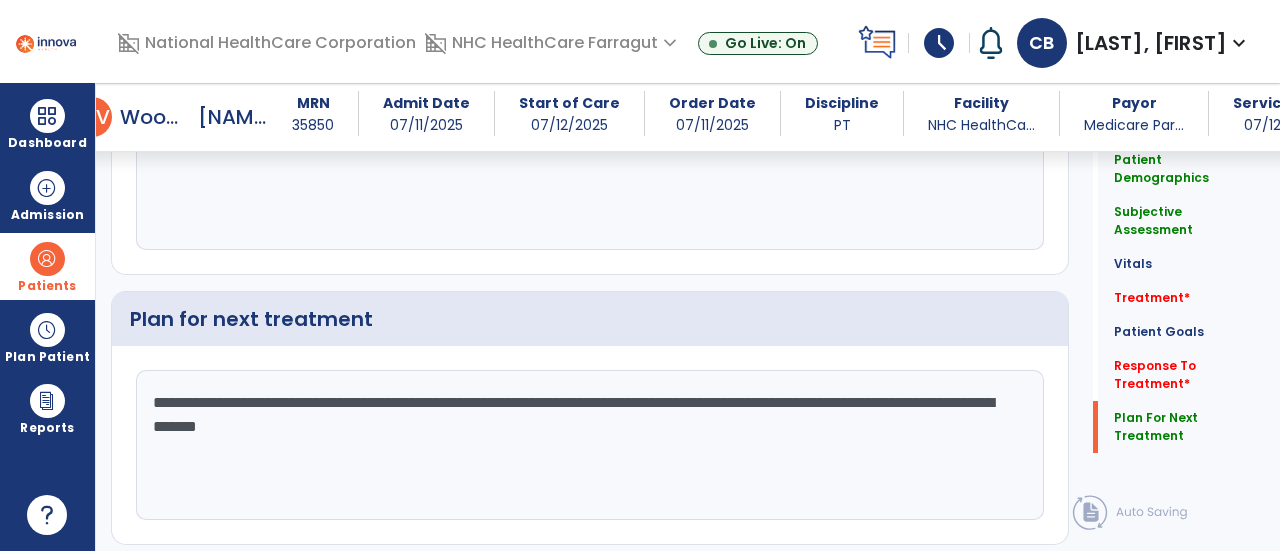scroll, scrollTop: 3369, scrollLeft: 0, axis: vertical 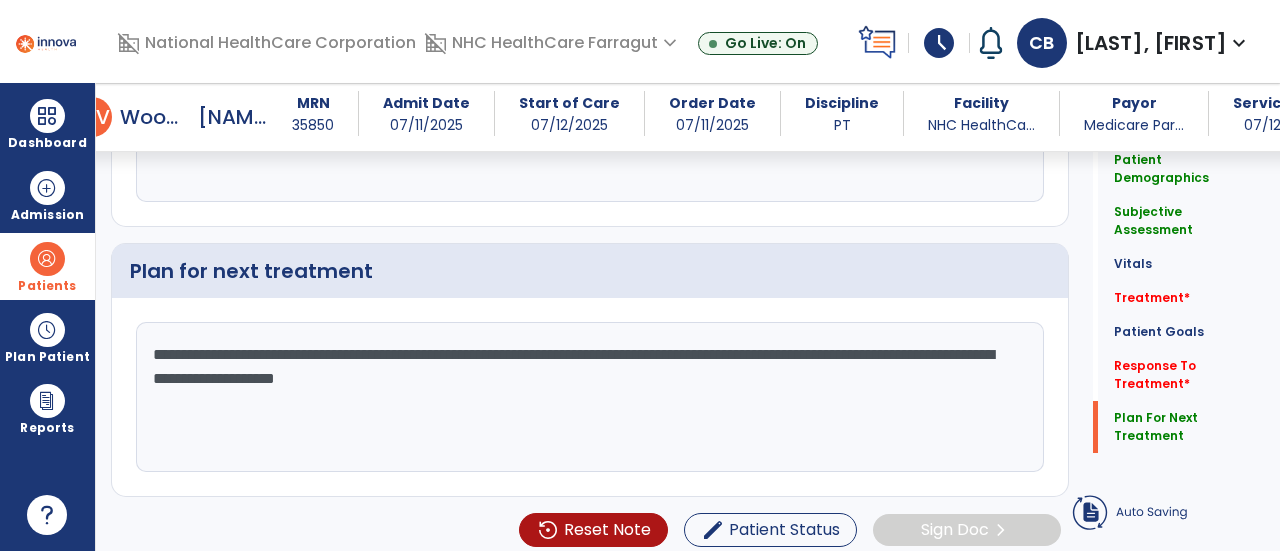 click on "**********" 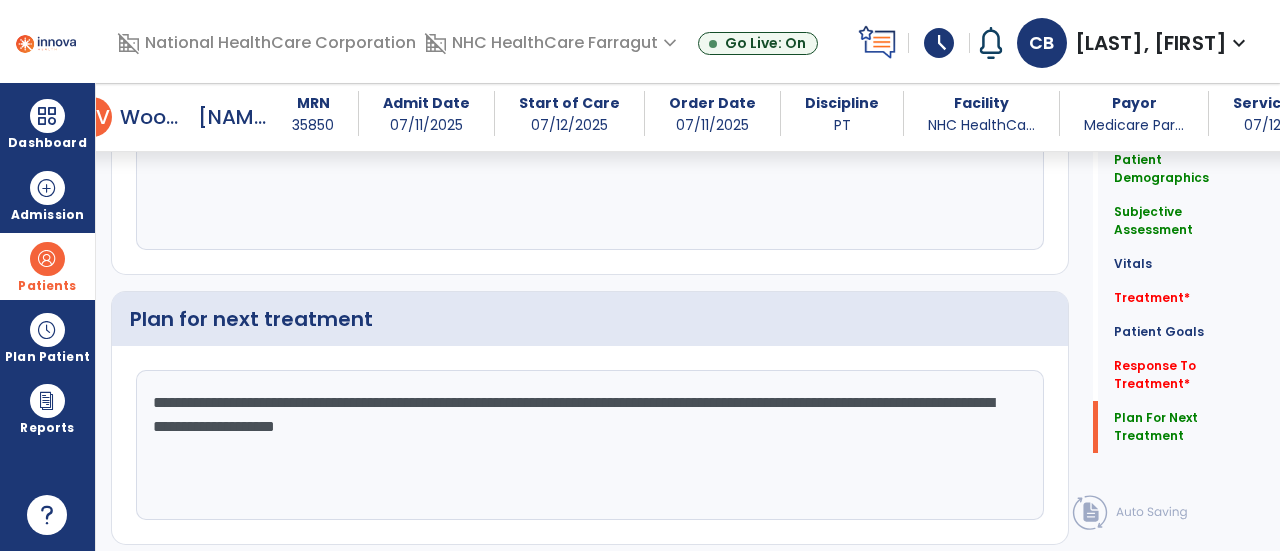 scroll, scrollTop: 3369, scrollLeft: 0, axis: vertical 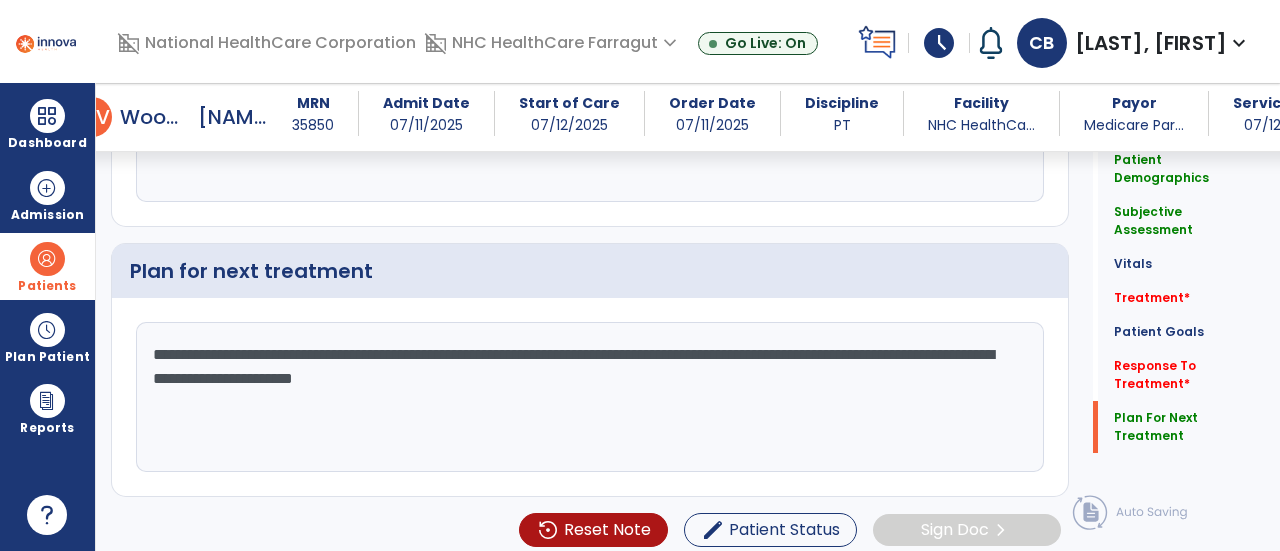 click on "**********" 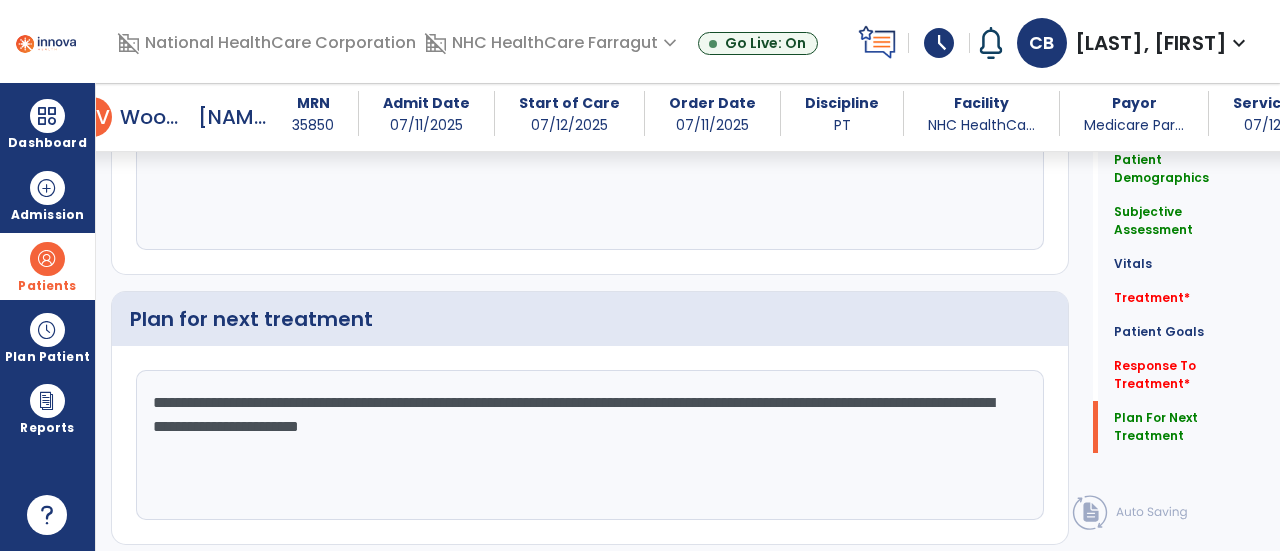 scroll, scrollTop: 3369, scrollLeft: 0, axis: vertical 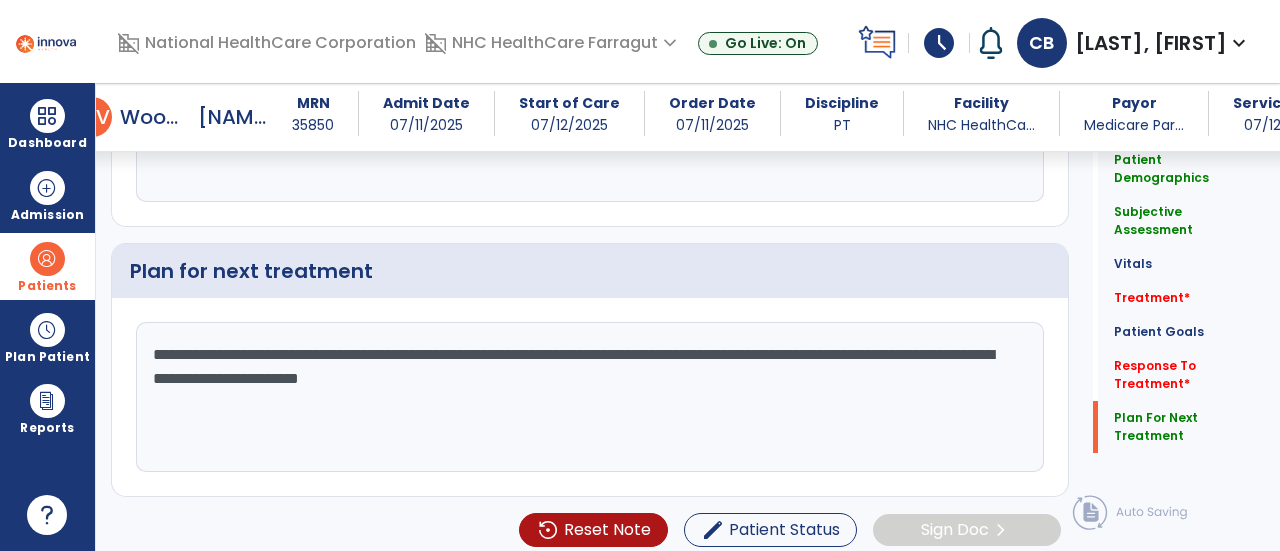 click on "**********" 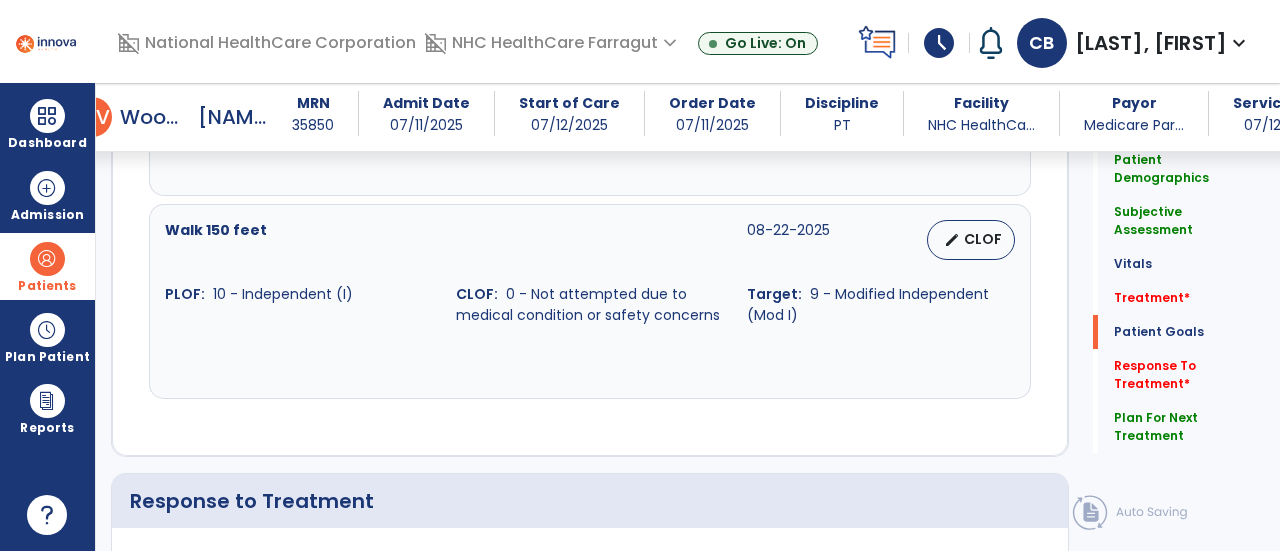 scroll, scrollTop: 3069, scrollLeft: 0, axis: vertical 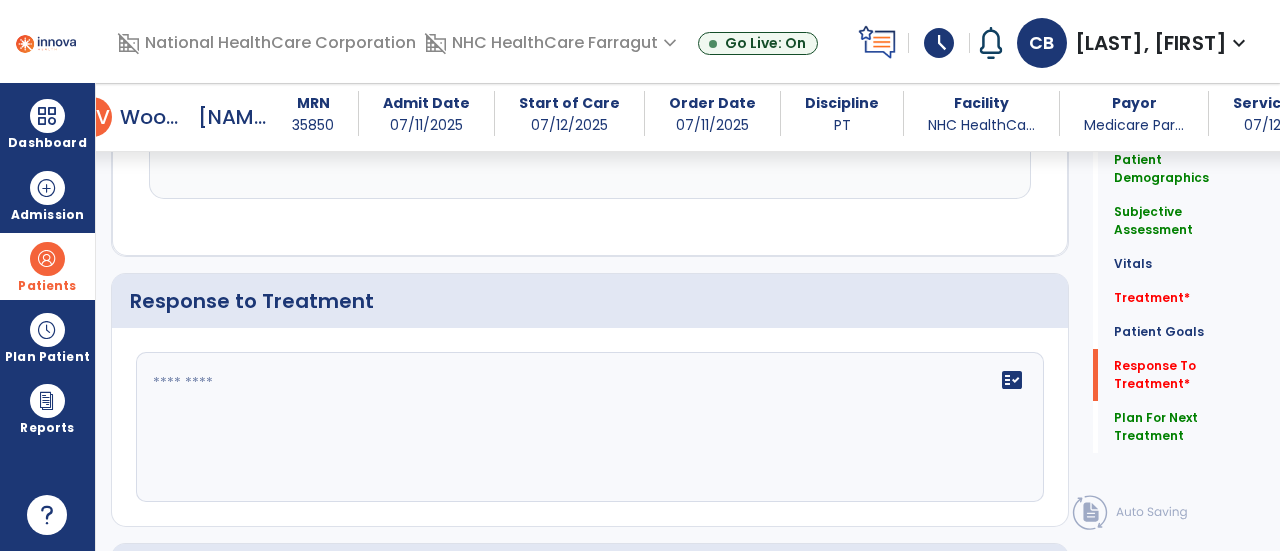 type on "**********" 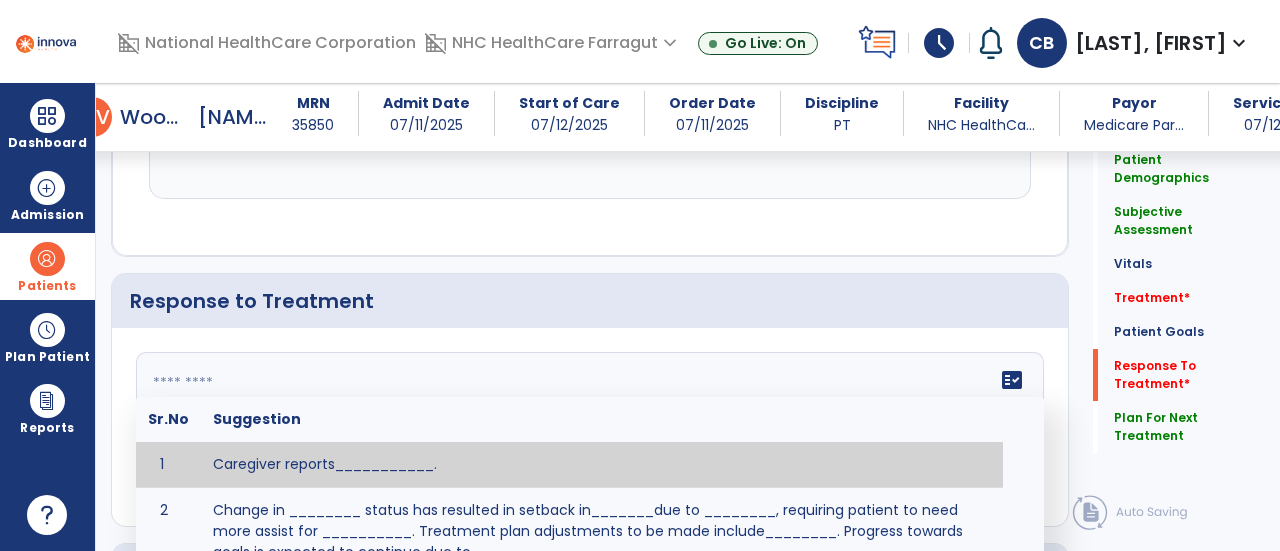 drag, startPoint x: 295, startPoint y: 365, endPoint x: 279, endPoint y: 335, distance: 34 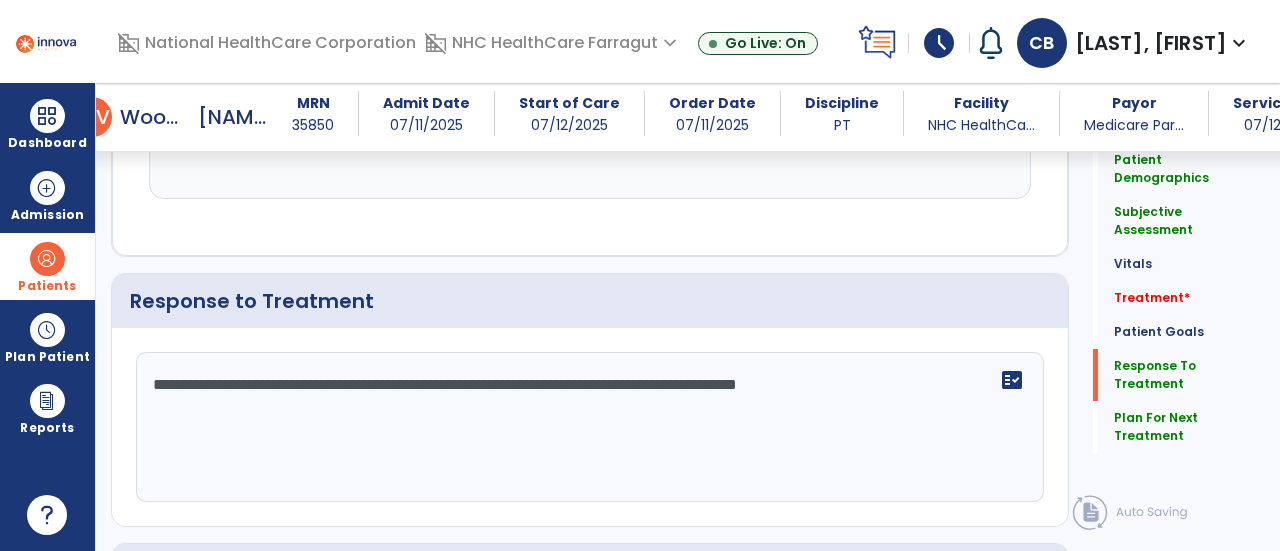 scroll, scrollTop: 3069, scrollLeft: 0, axis: vertical 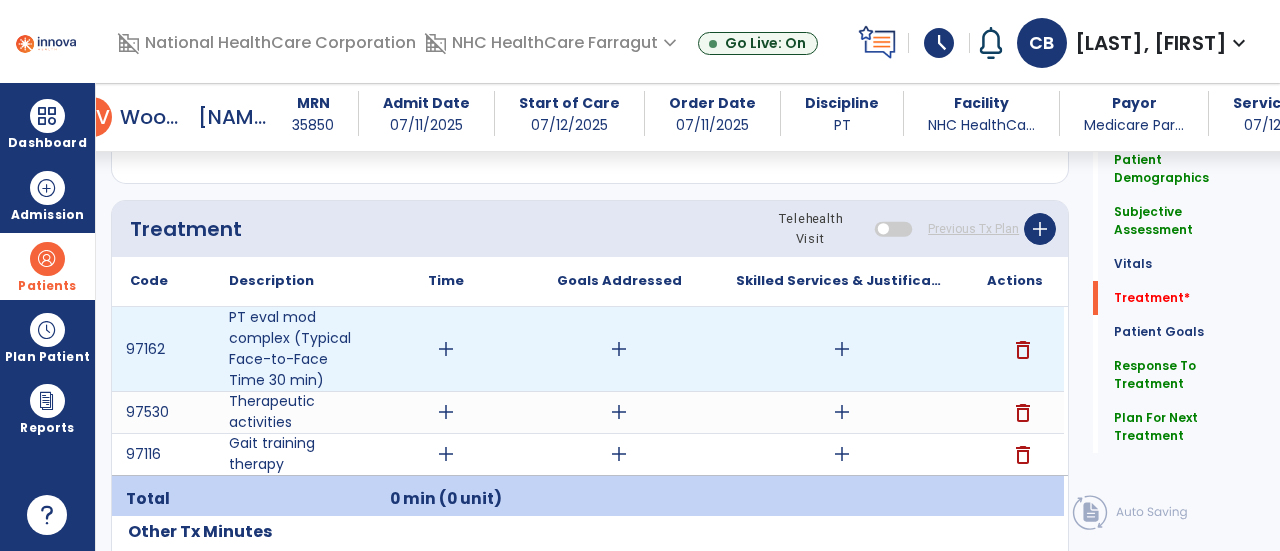 type on "**********" 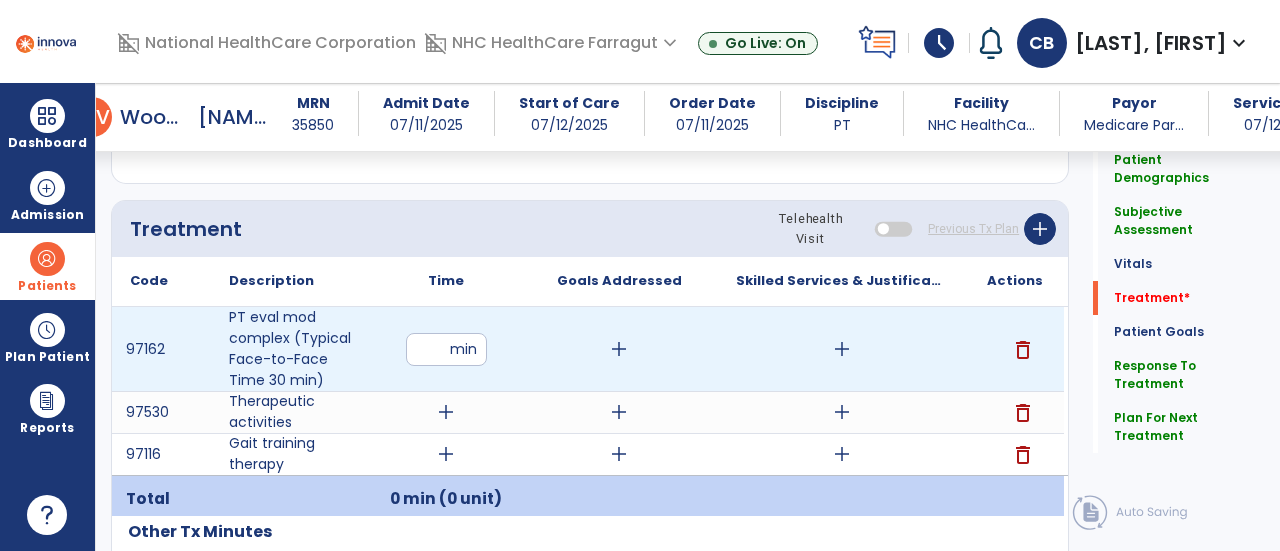 click at bounding box center [446, 349] 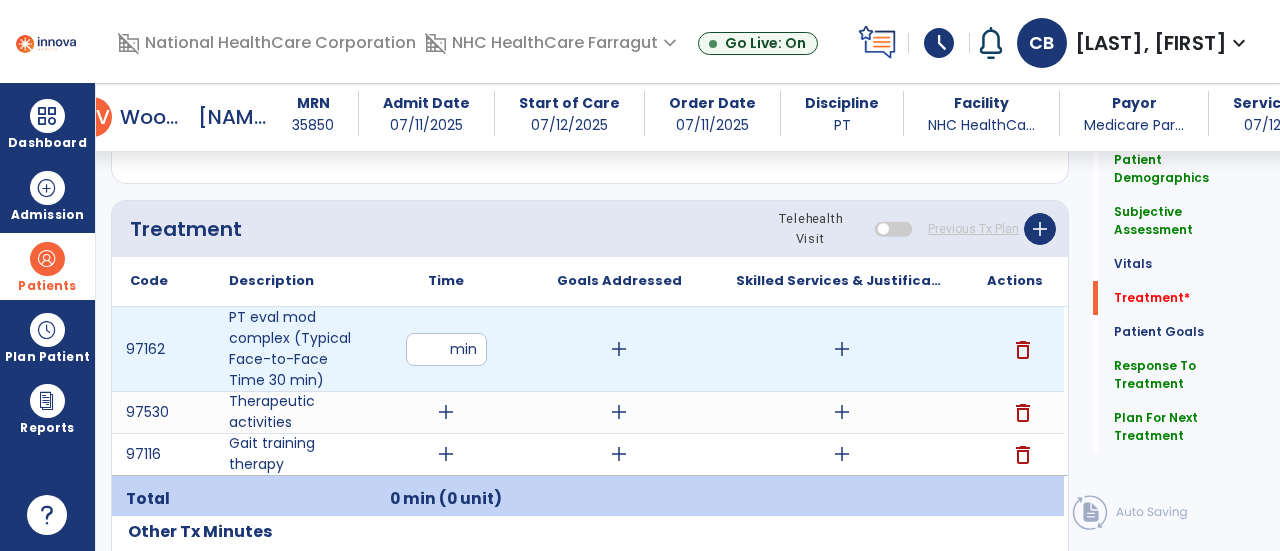 type on "**" 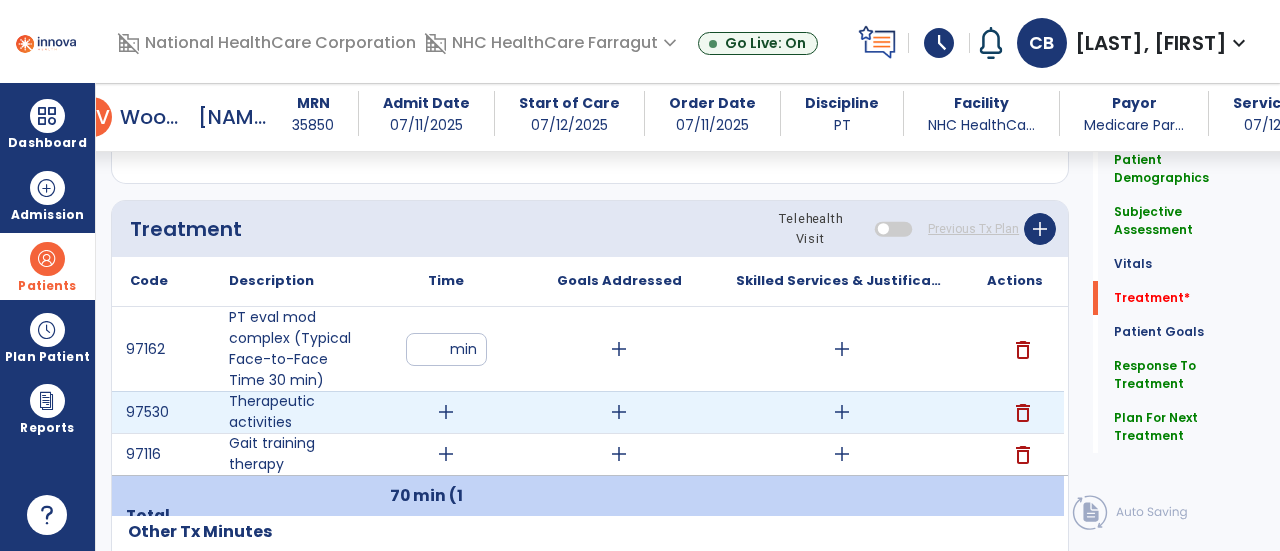 drag, startPoint x: 452, startPoint y: 398, endPoint x: 457, endPoint y: 409, distance: 12.083046 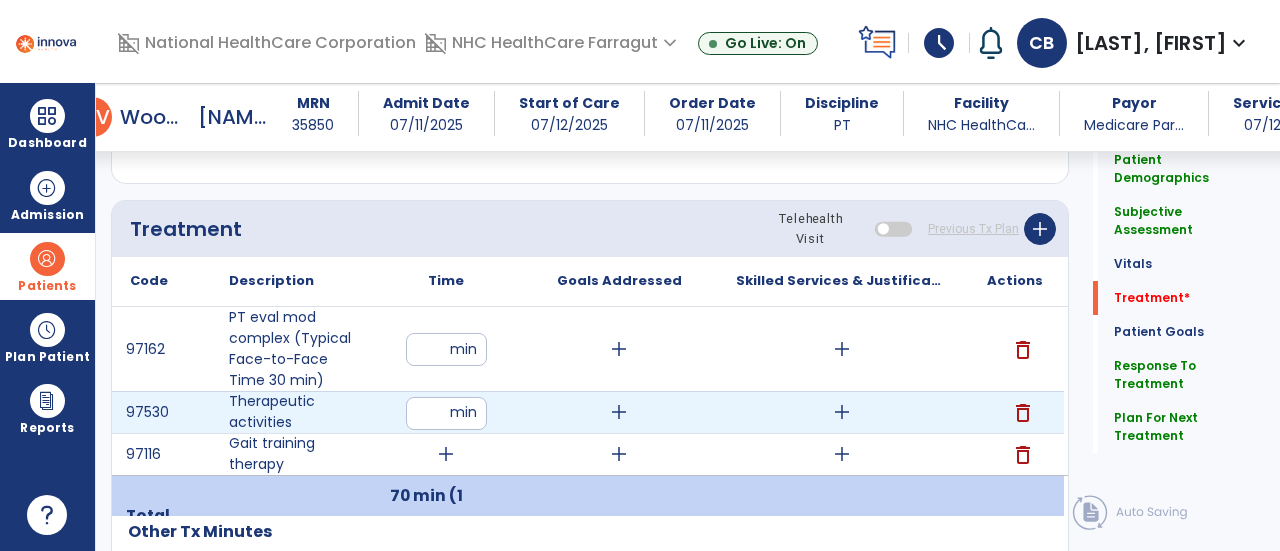 type on "**" 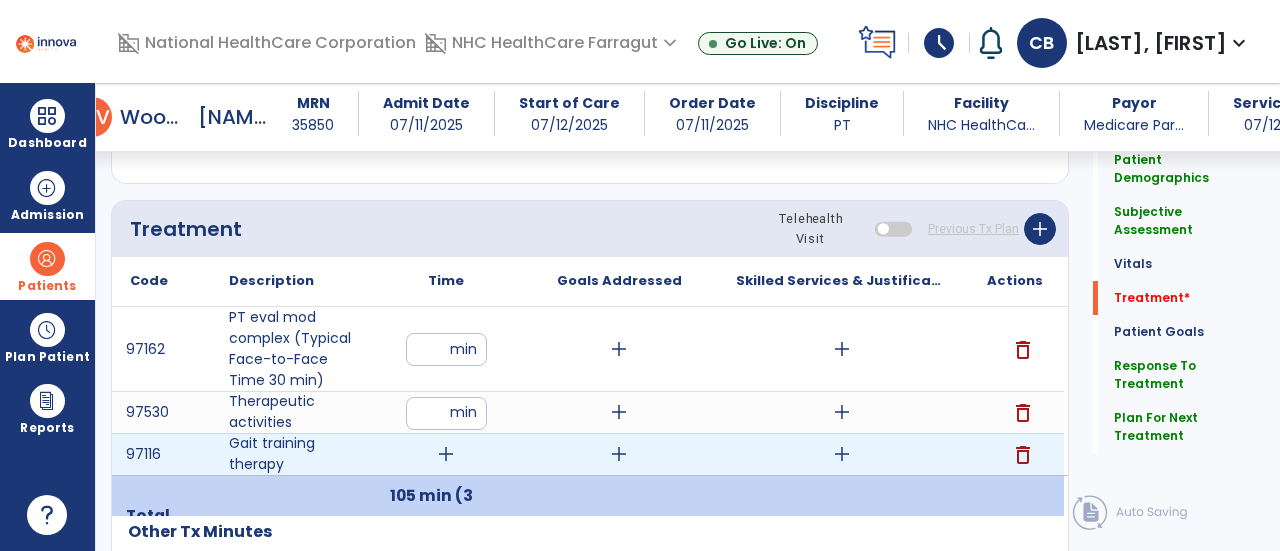 click on "add" at bounding box center [446, 454] 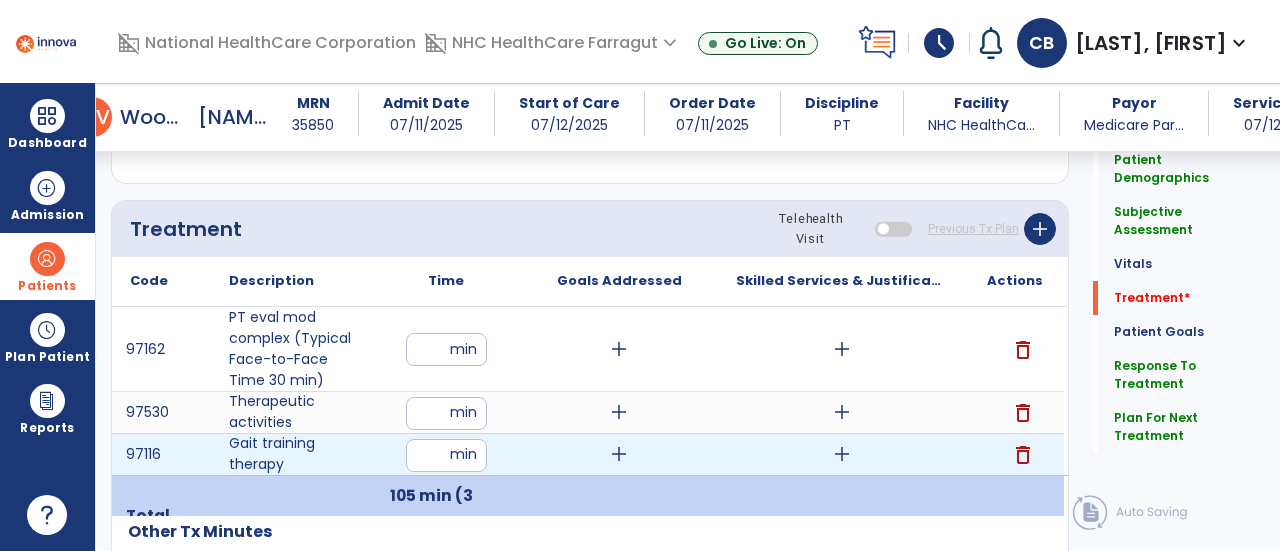 type on "**" 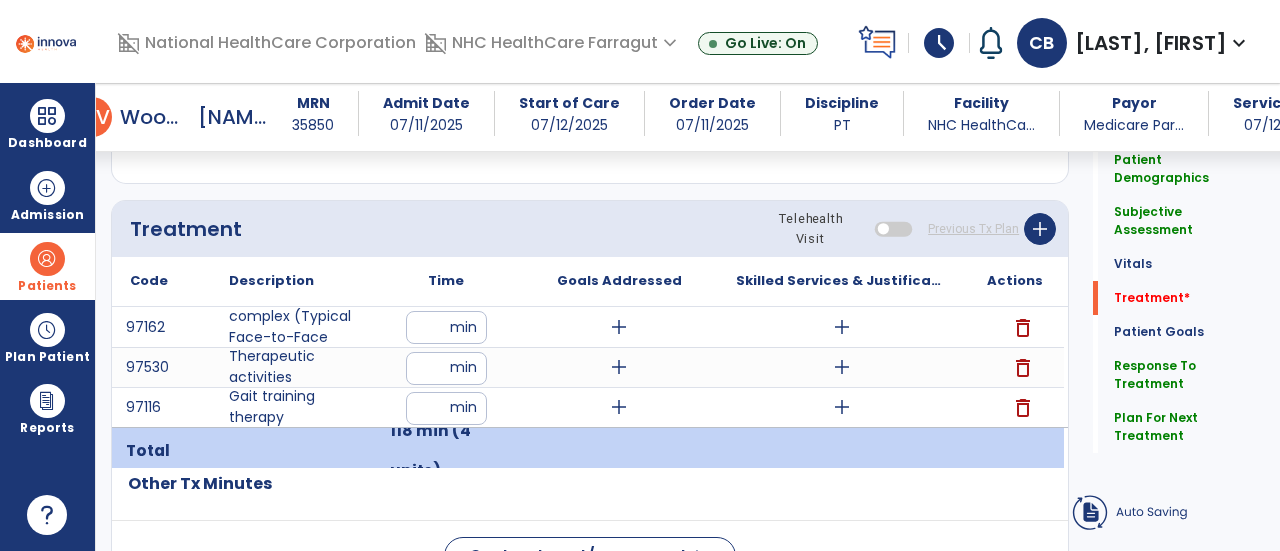 click on "Code
Description
Time" 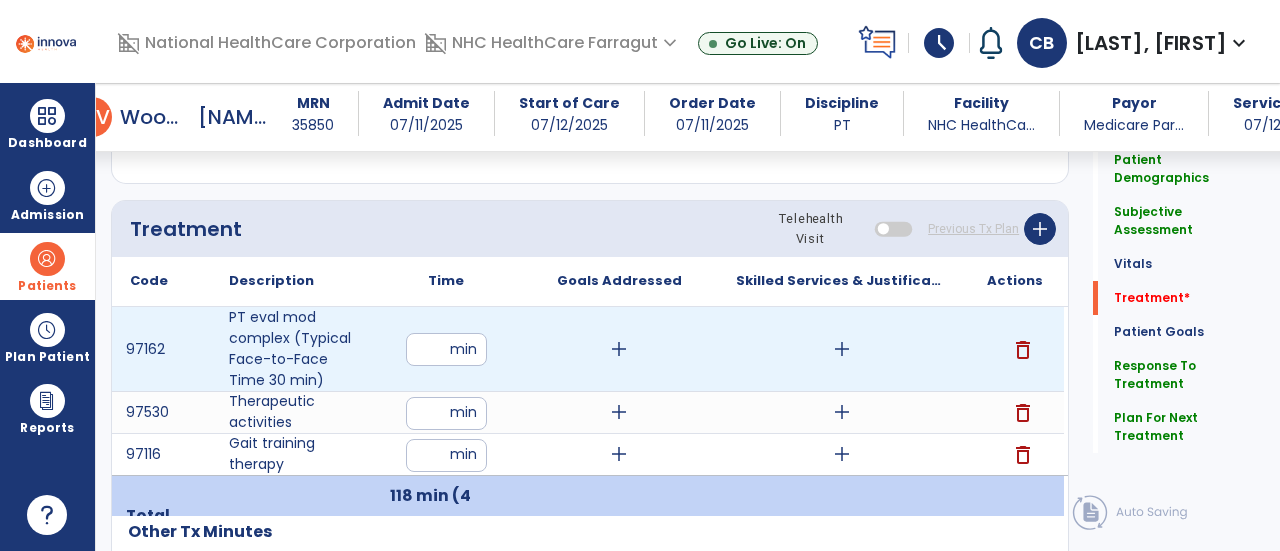 click on "add" at bounding box center (619, 349) 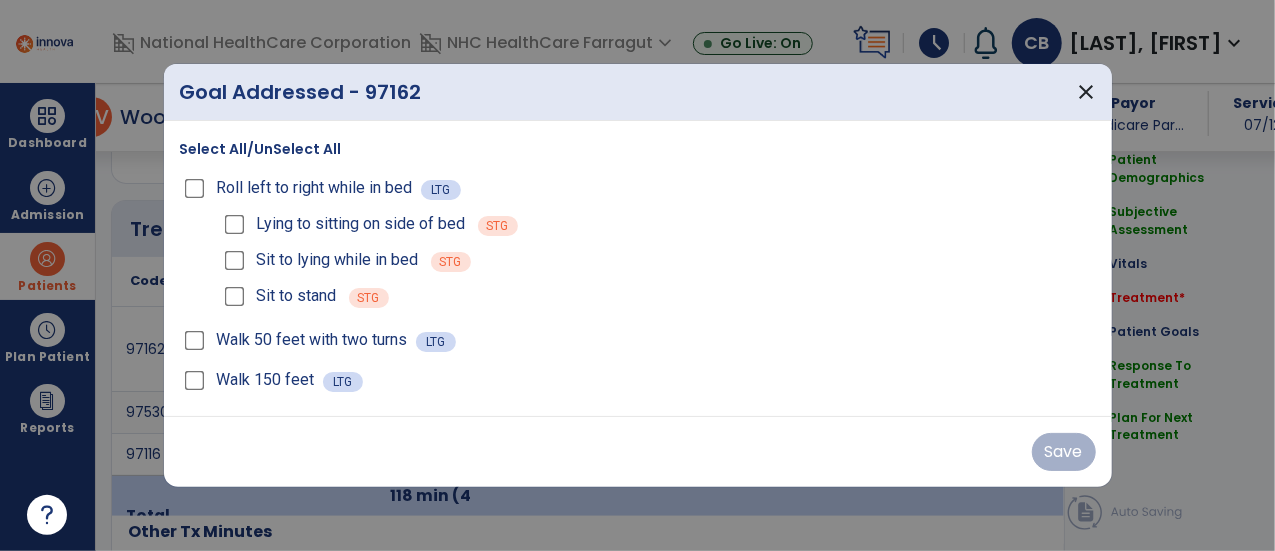 scroll, scrollTop: 1569, scrollLeft: 0, axis: vertical 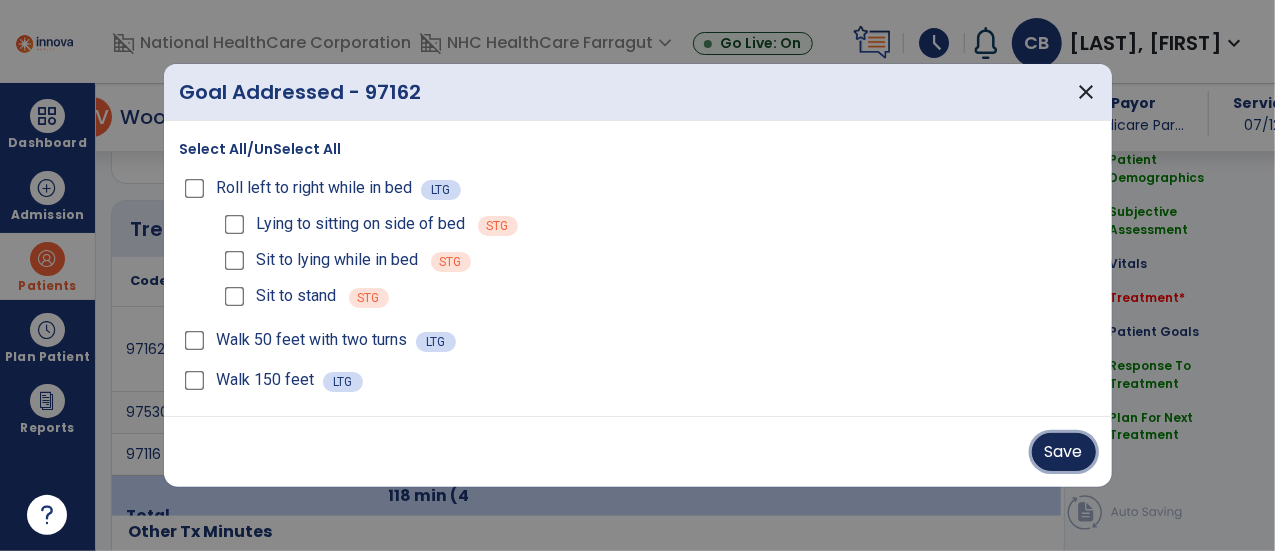 click on "Save" at bounding box center (1064, 452) 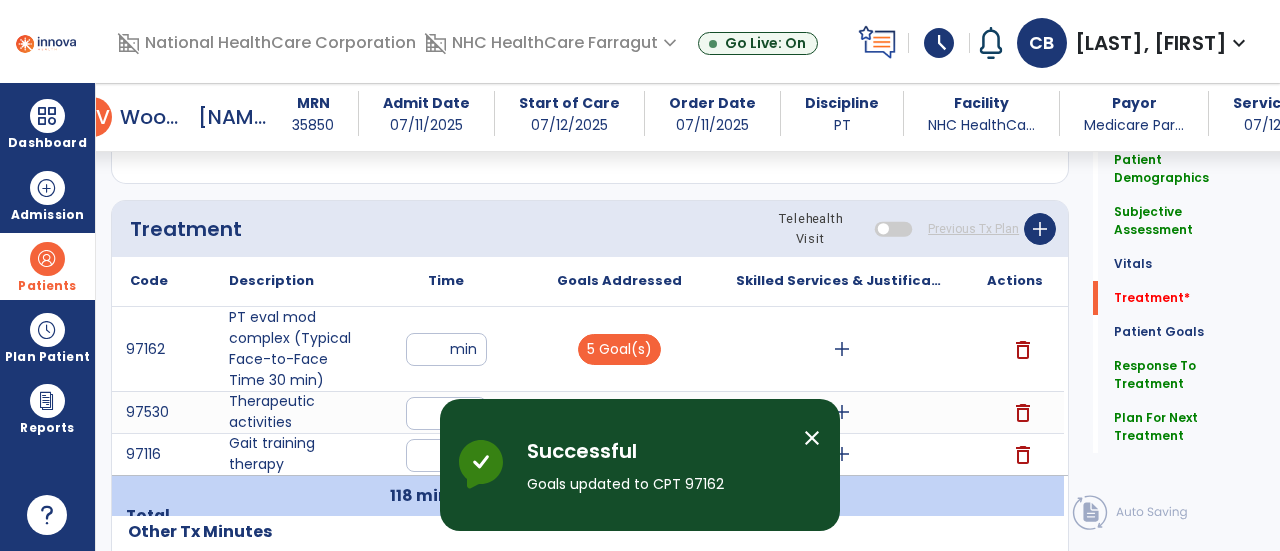 click on "close" at bounding box center [812, 438] 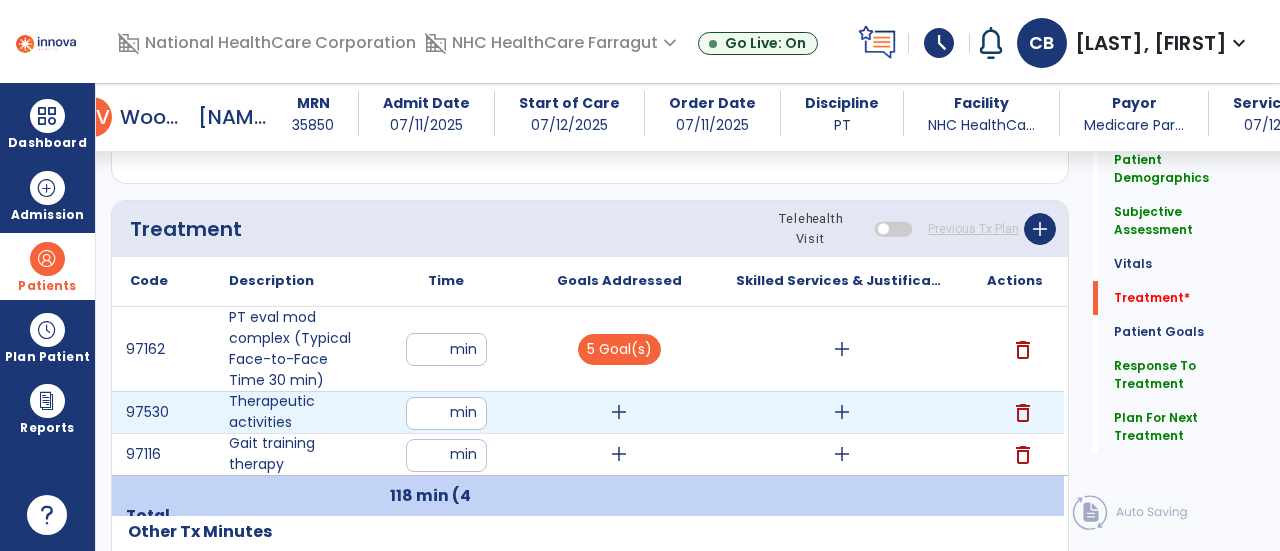 click on "add" at bounding box center [619, 412] 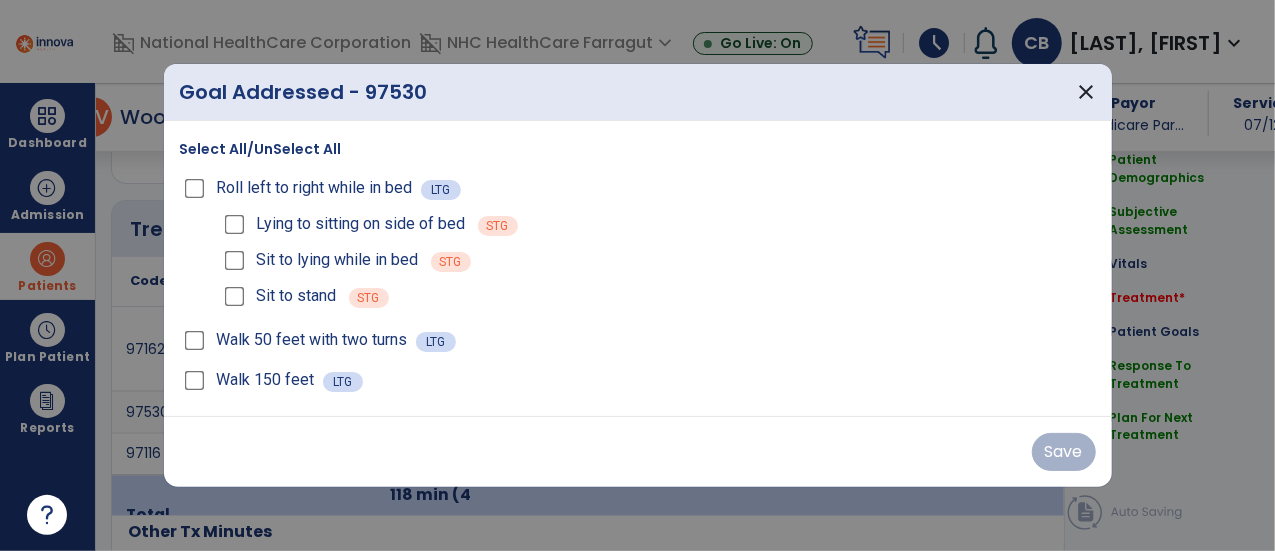 scroll, scrollTop: 1569, scrollLeft: 0, axis: vertical 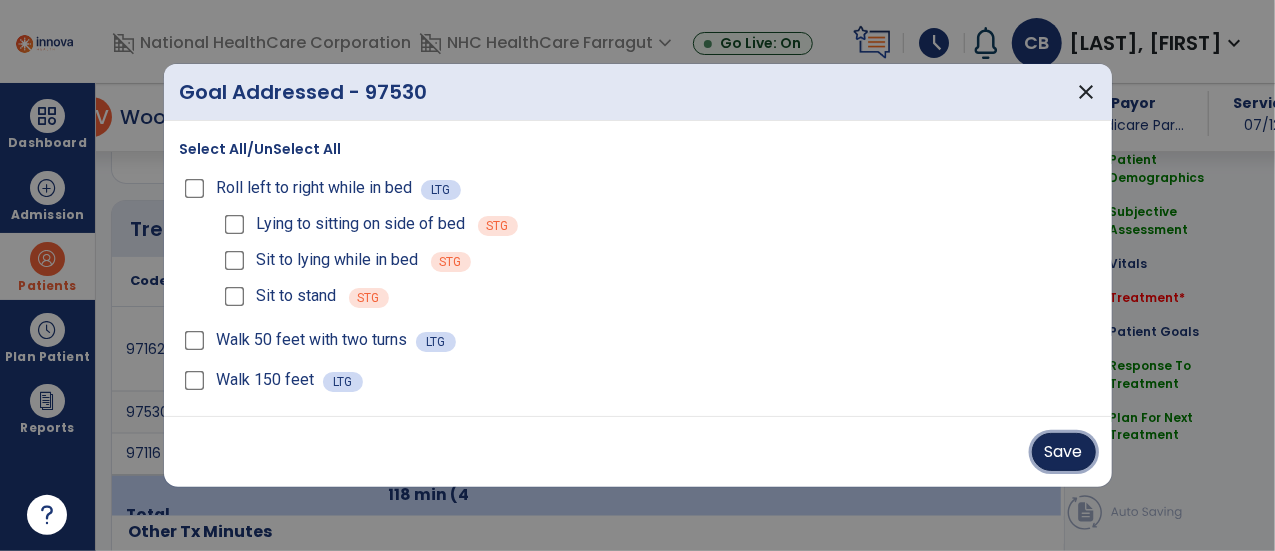 drag, startPoint x: 1056, startPoint y: 451, endPoint x: 882, endPoint y: 409, distance: 178.99721 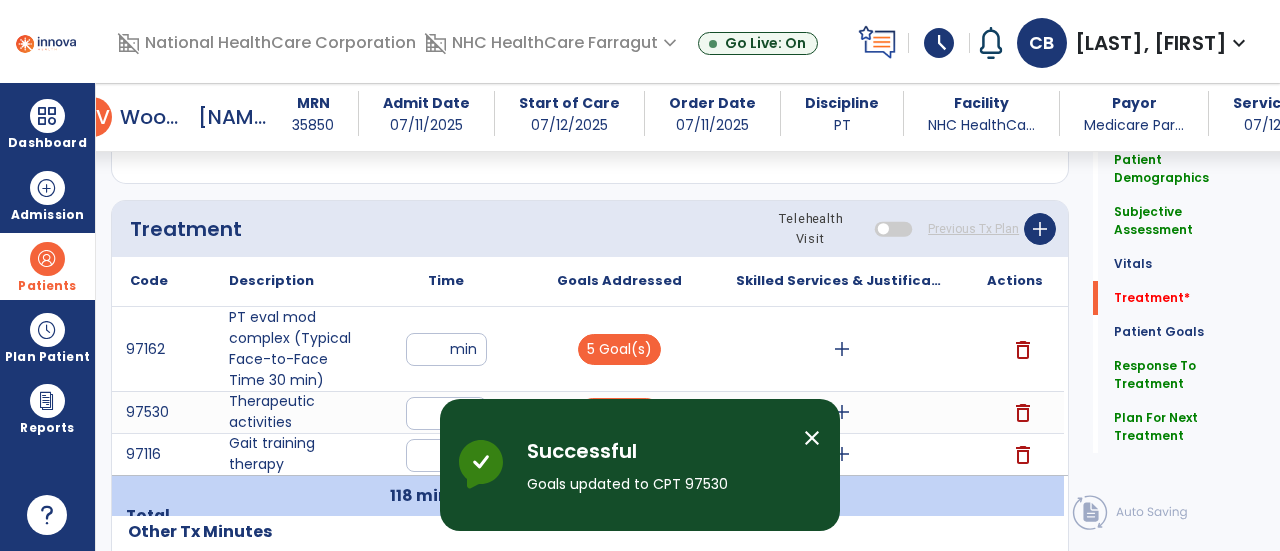 click on "close" at bounding box center [812, 438] 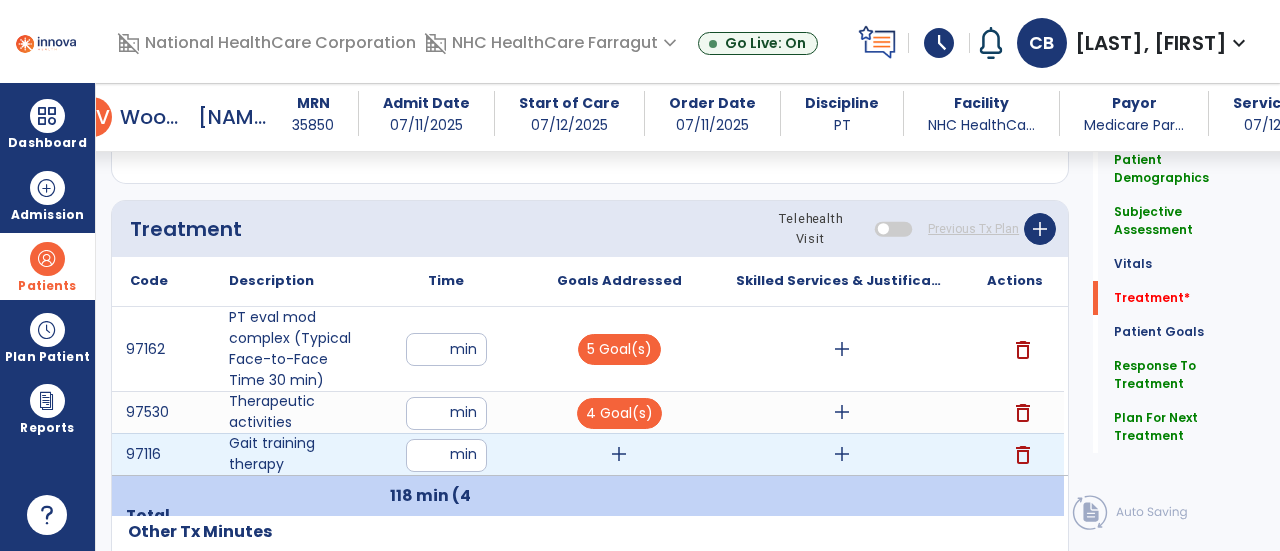 click on "add" at bounding box center (619, 454) 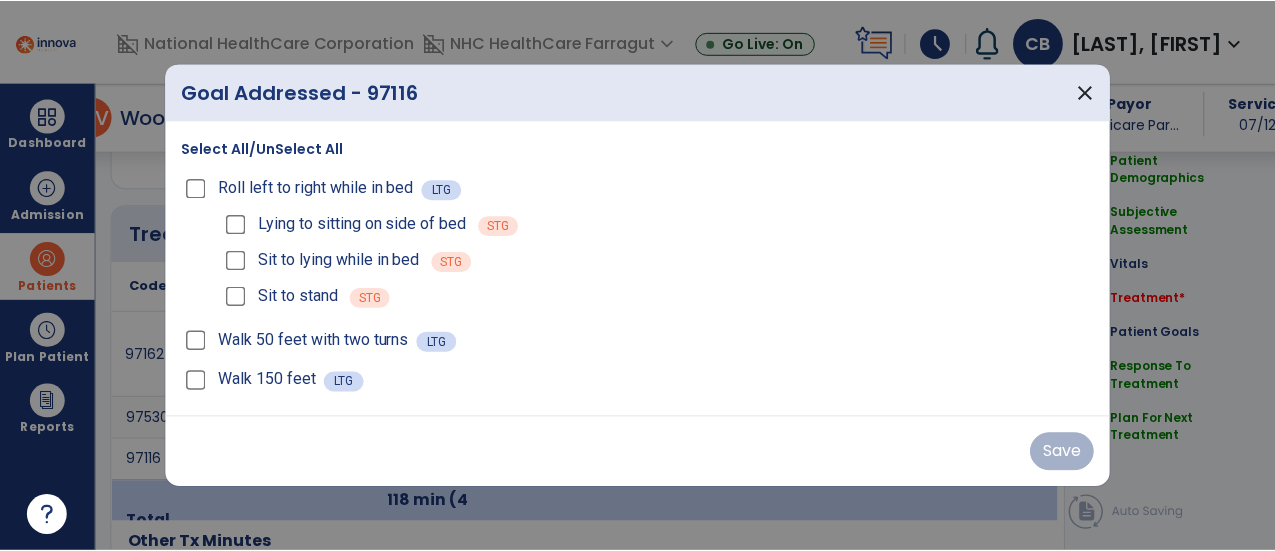scroll, scrollTop: 1569, scrollLeft: 0, axis: vertical 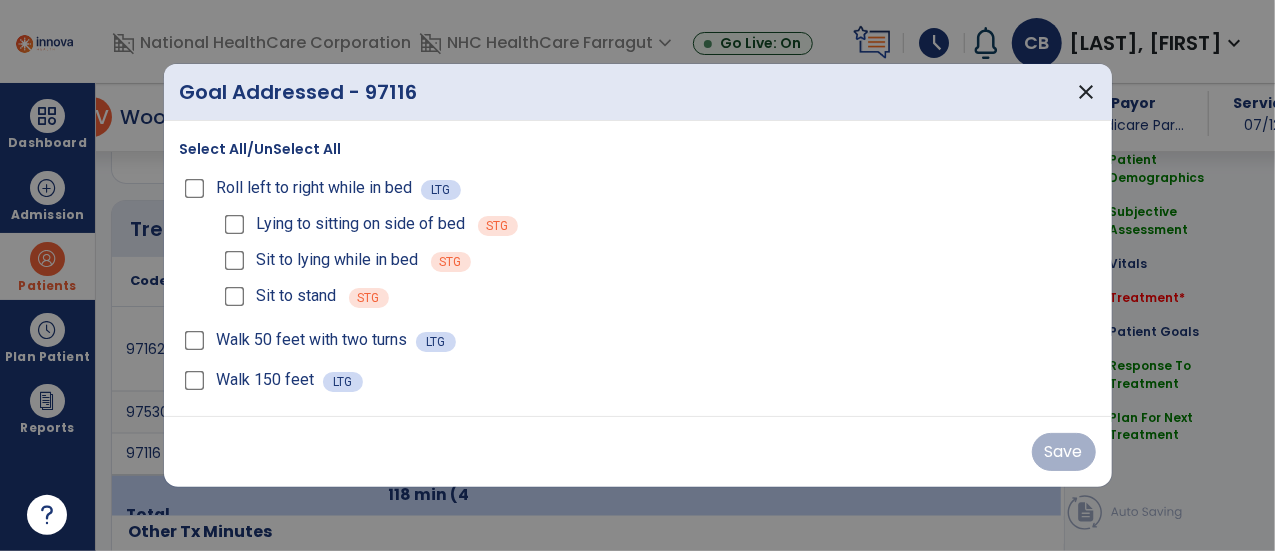 click on "Walk 50 feet with two turns" at bounding box center (298, 340) 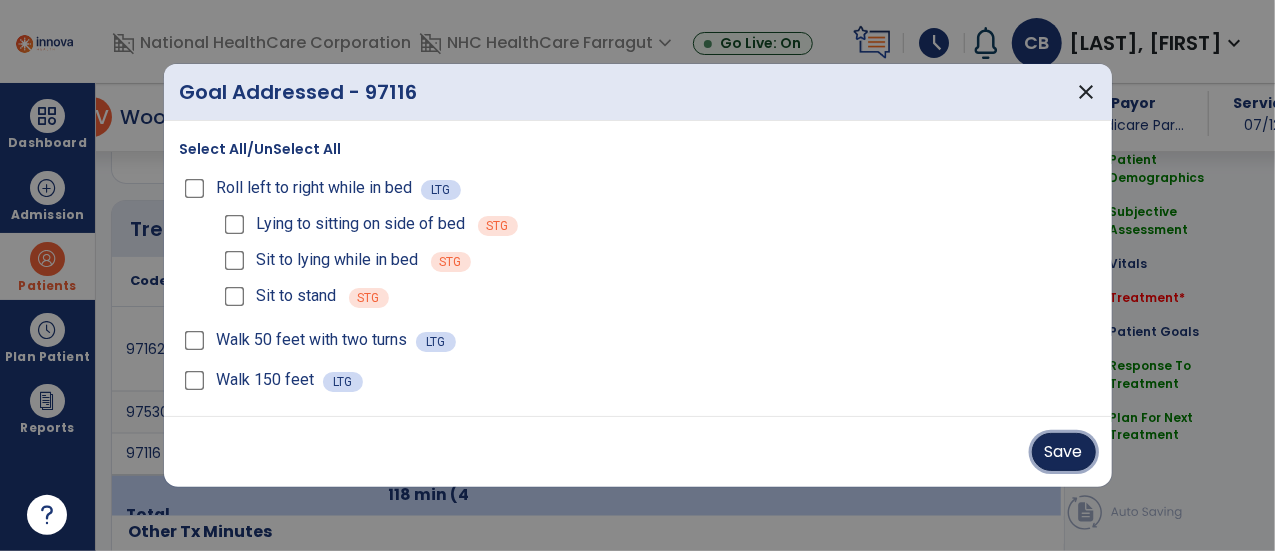 click on "Save" at bounding box center [1064, 452] 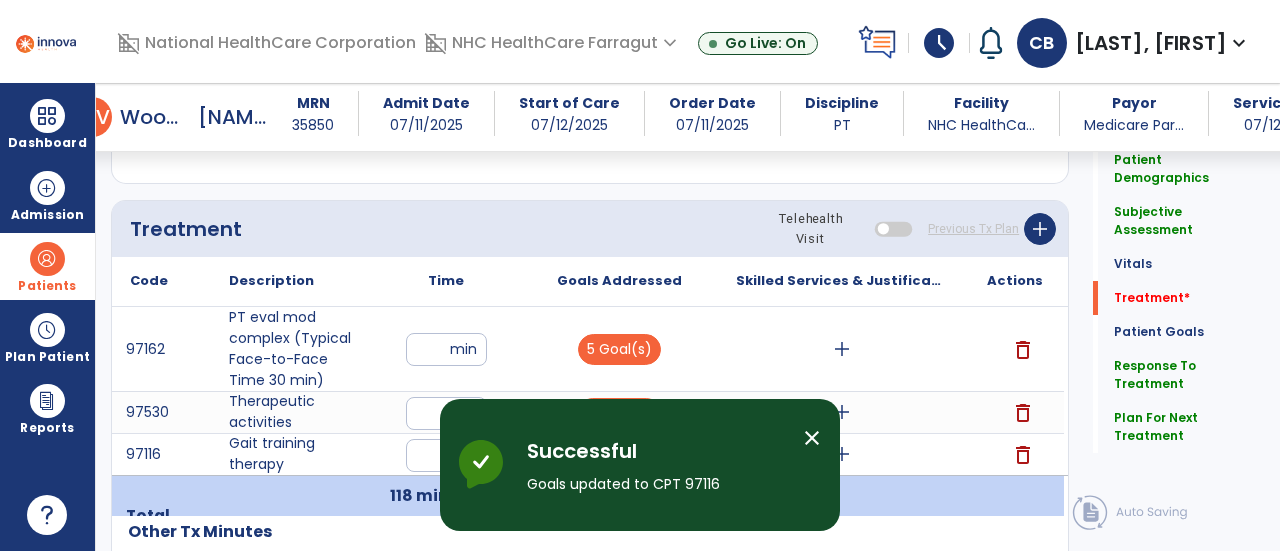 click on "close" at bounding box center [812, 438] 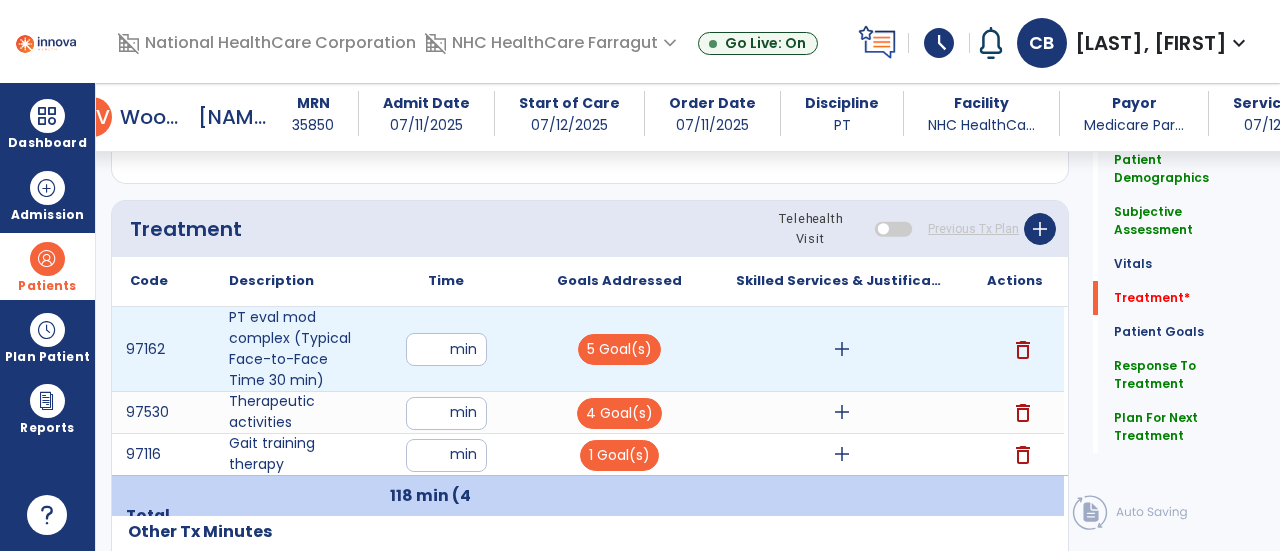 click on "add" at bounding box center [842, 349] 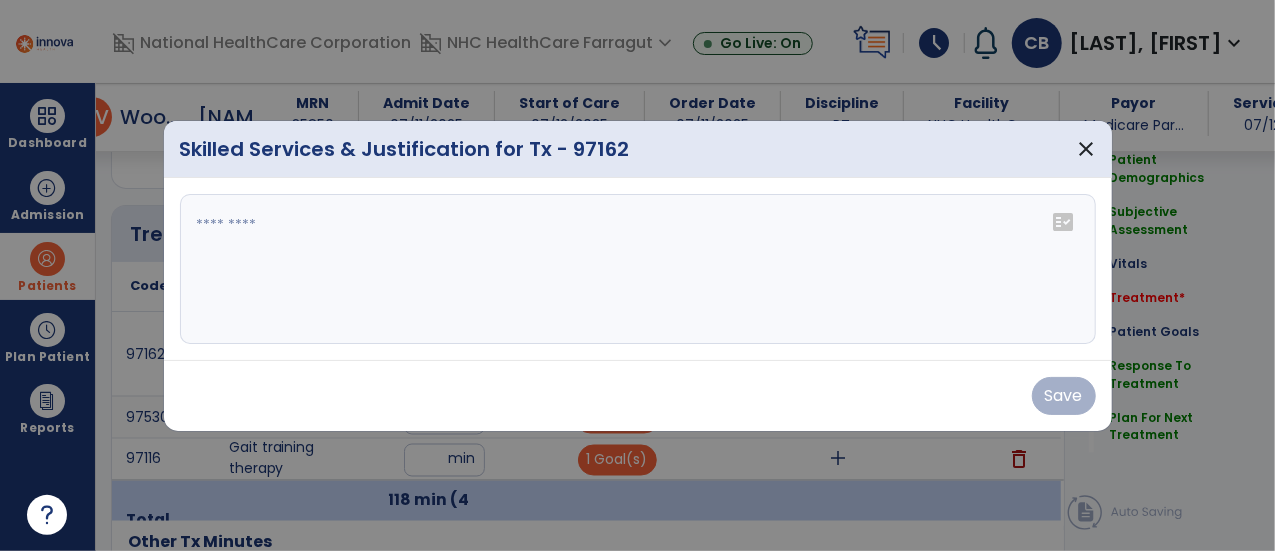 scroll, scrollTop: 1569, scrollLeft: 0, axis: vertical 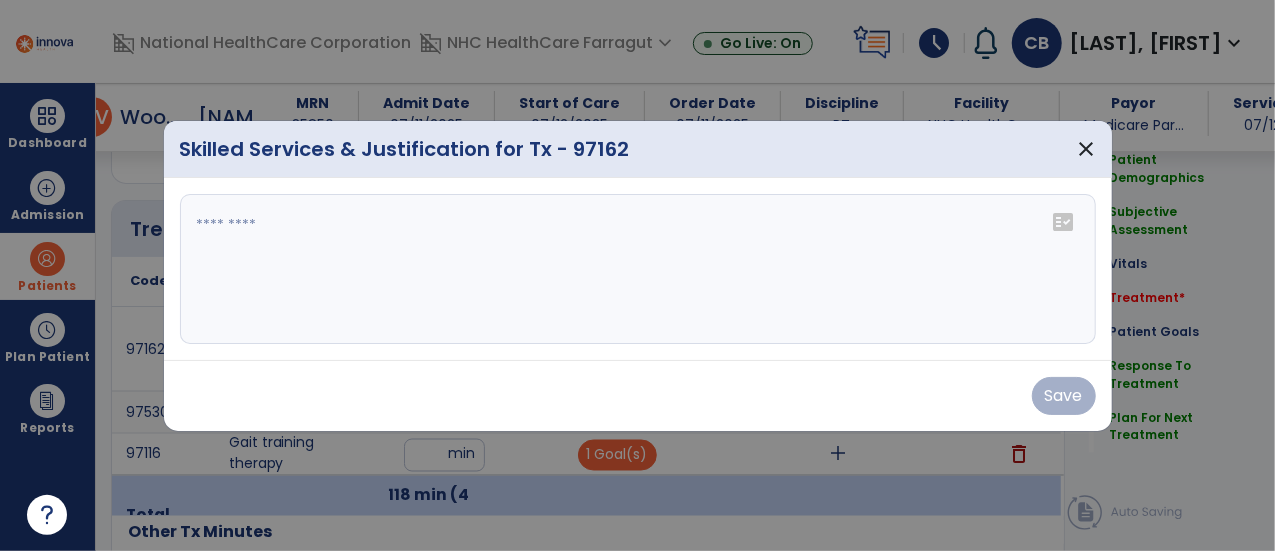 click at bounding box center [638, 269] 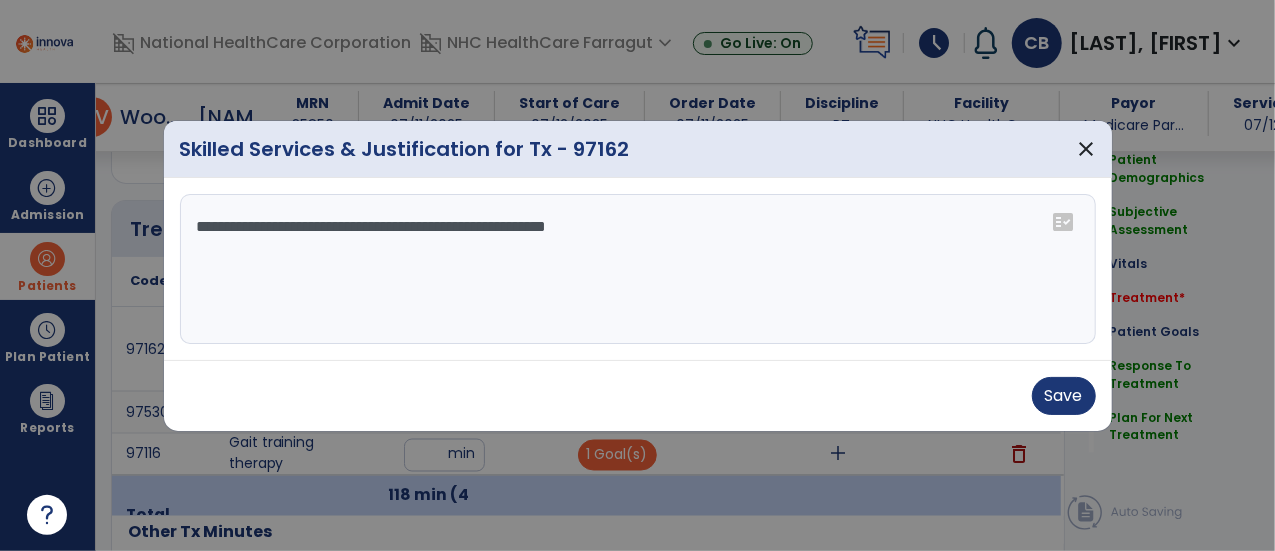 click on "**********" at bounding box center (638, 269) 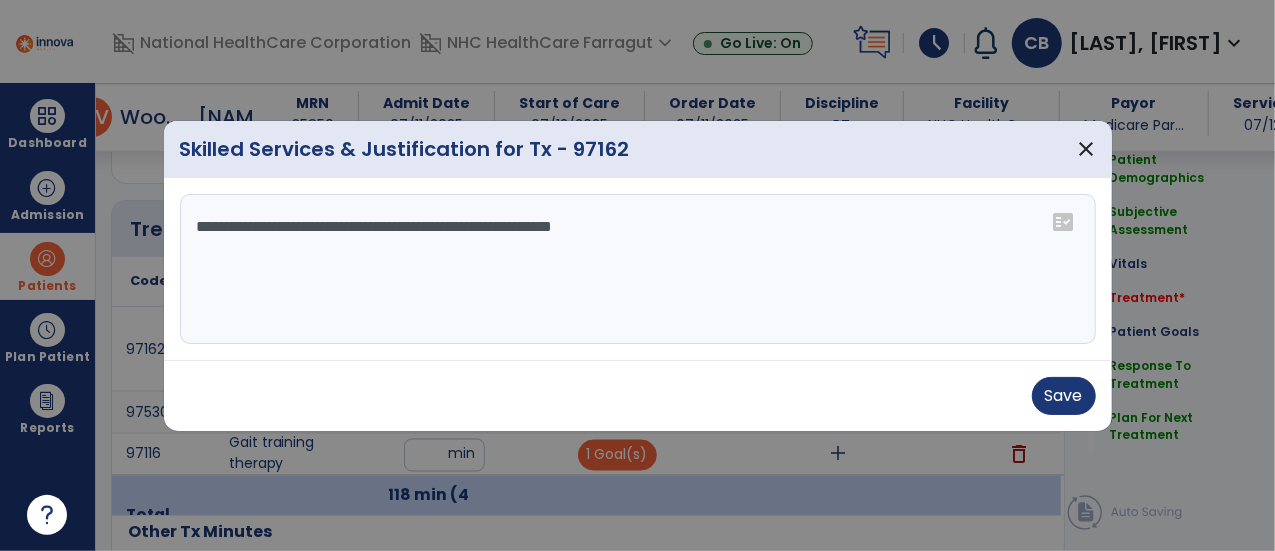 click on "**********" at bounding box center (638, 269) 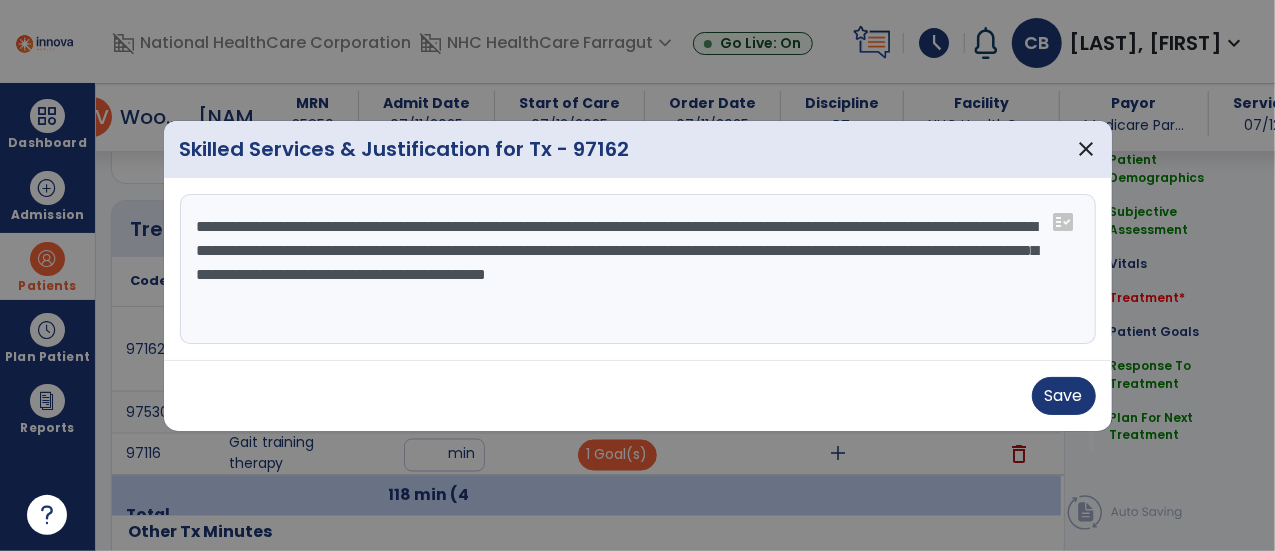 click on "**********" at bounding box center (638, 269) 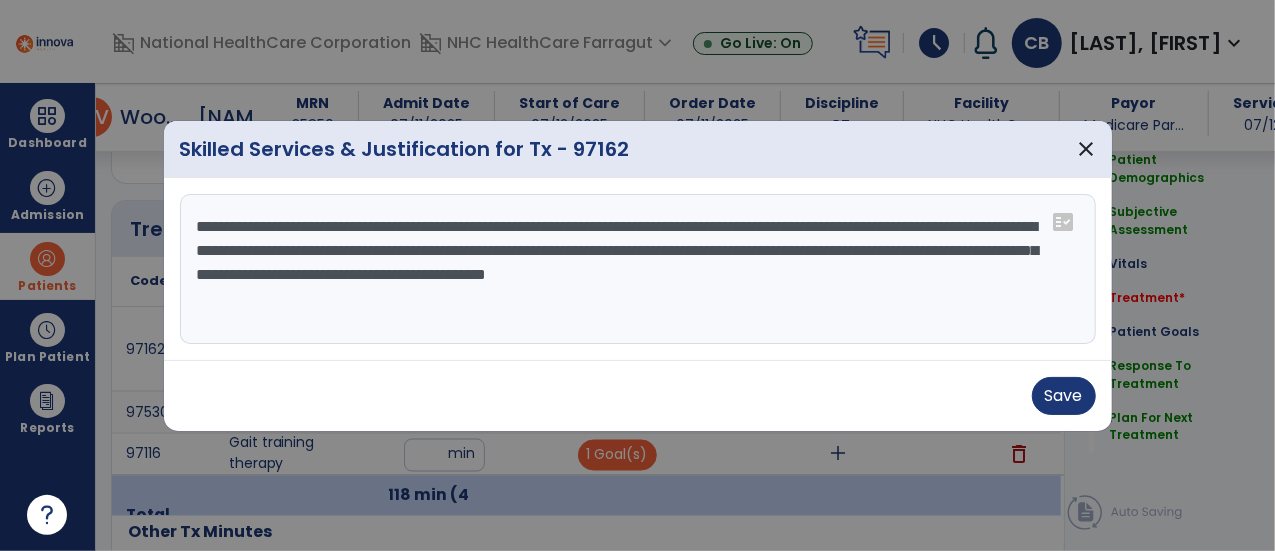 click on "**********" at bounding box center (638, 269) 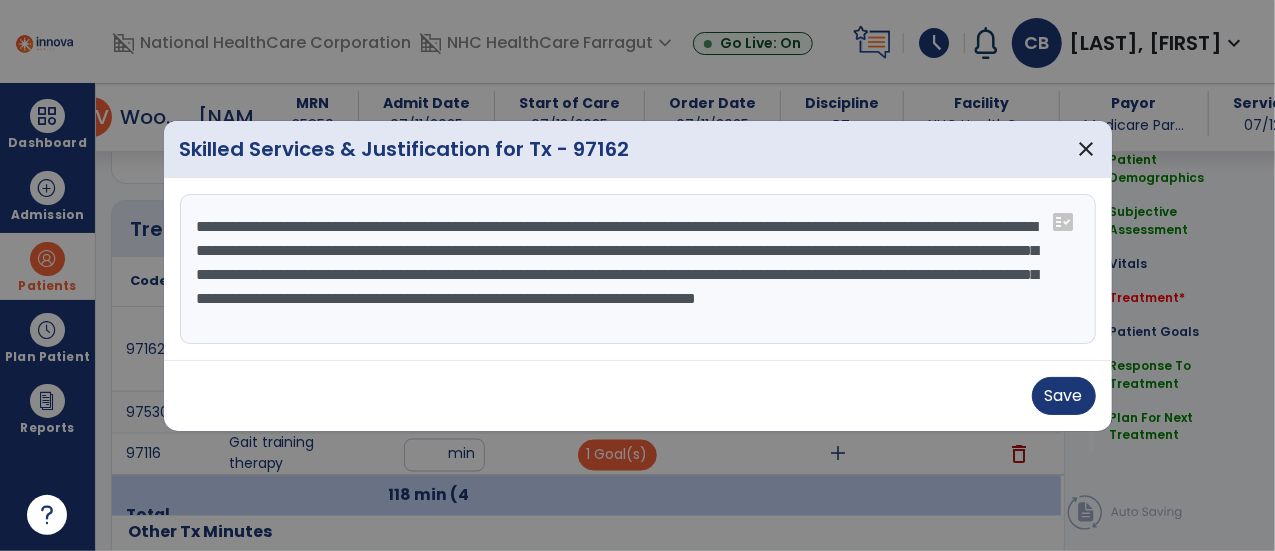 click on "**********" at bounding box center (638, 269) 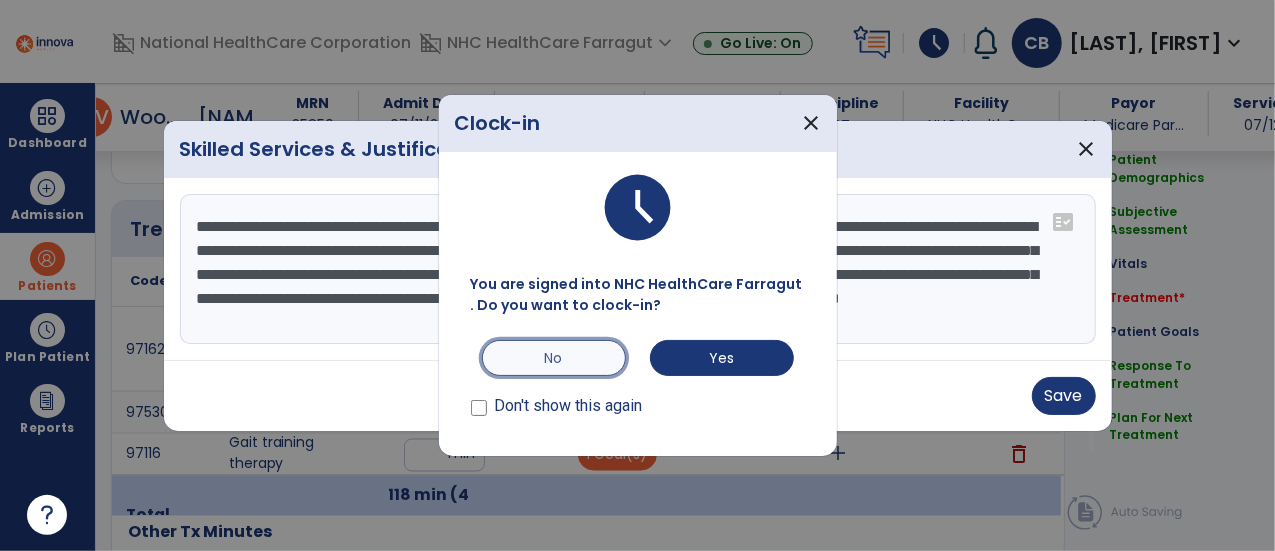 click on "No" at bounding box center (554, 358) 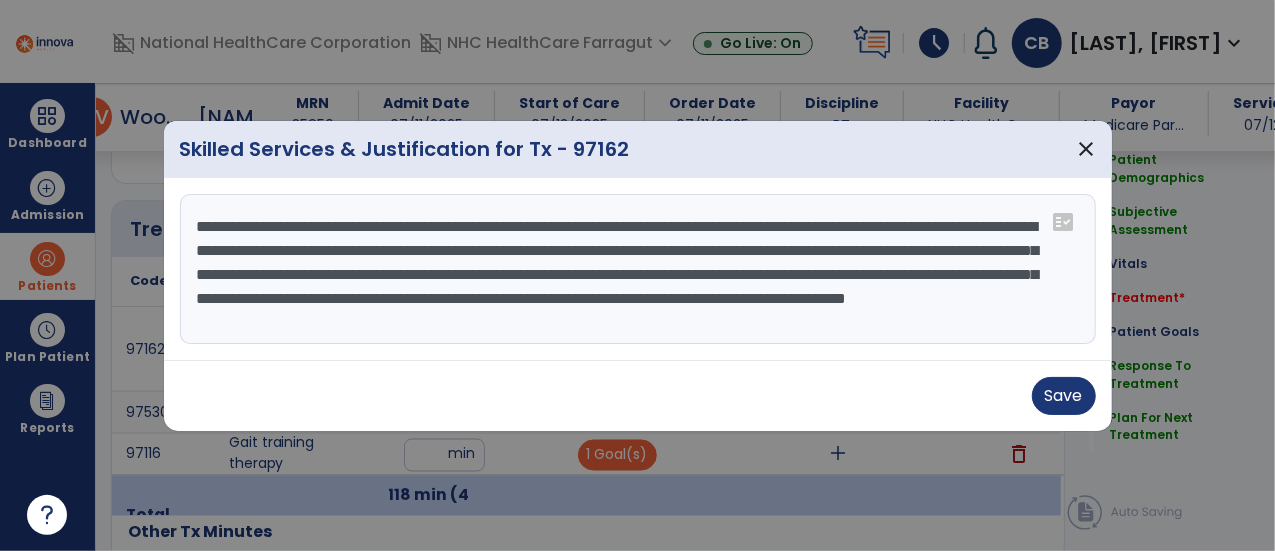 click on "**********" at bounding box center [638, 269] 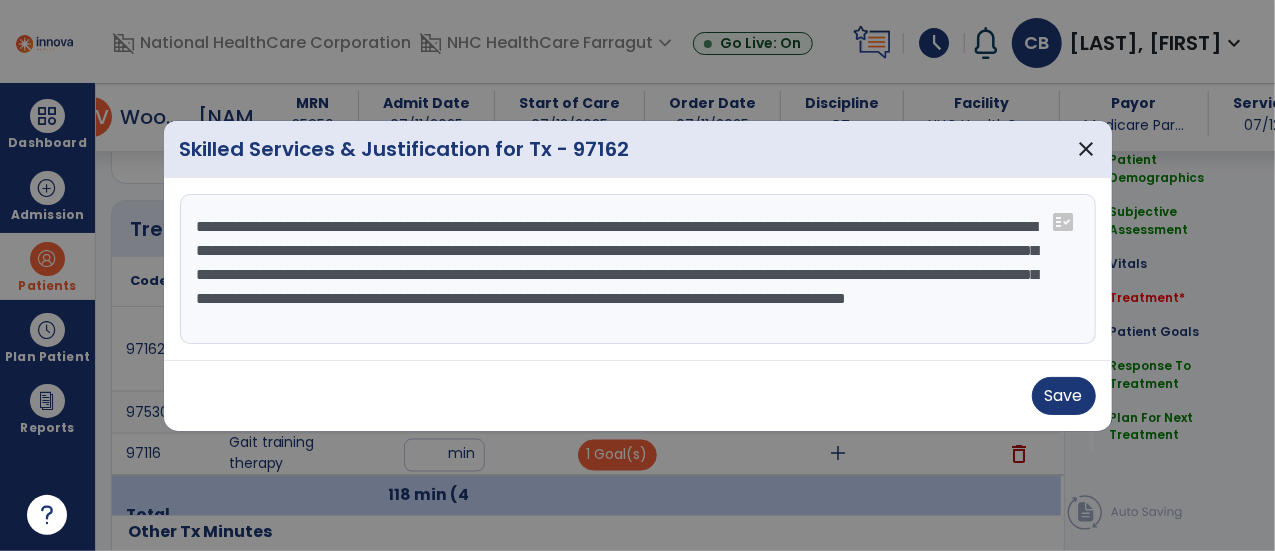 scroll, scrollTop: 24, scrollLeft: 0, axis: vertical 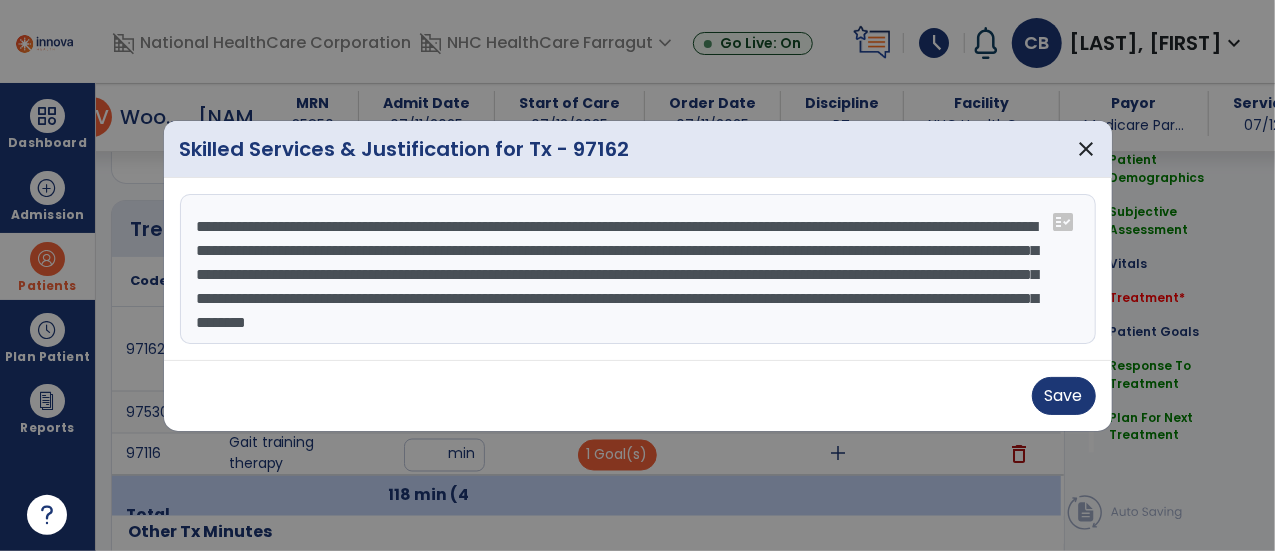 click on "**********" at bounding box center [638, 269] 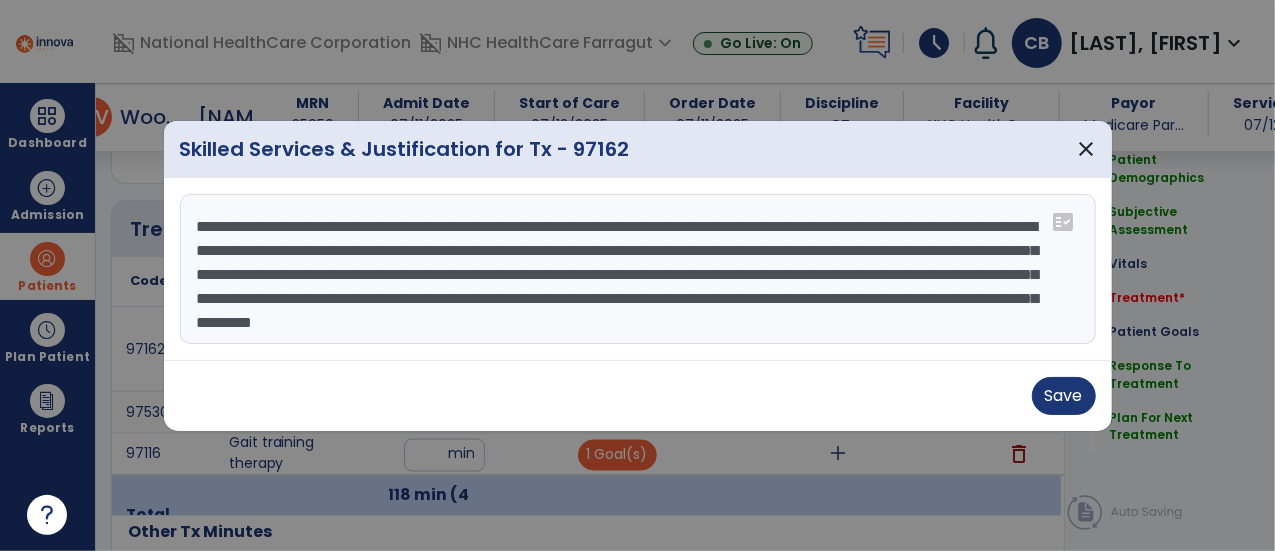 click on "**********" at bounding box center (638, 269) 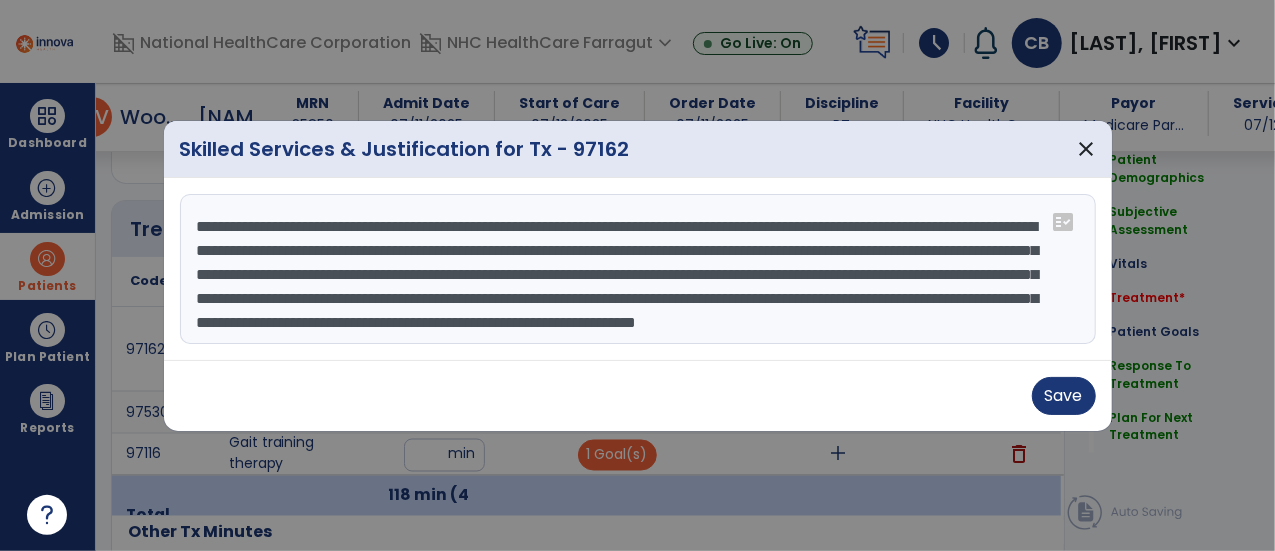 scroll, scrollTop: 38, scrollLeft: 0, axis: vertical 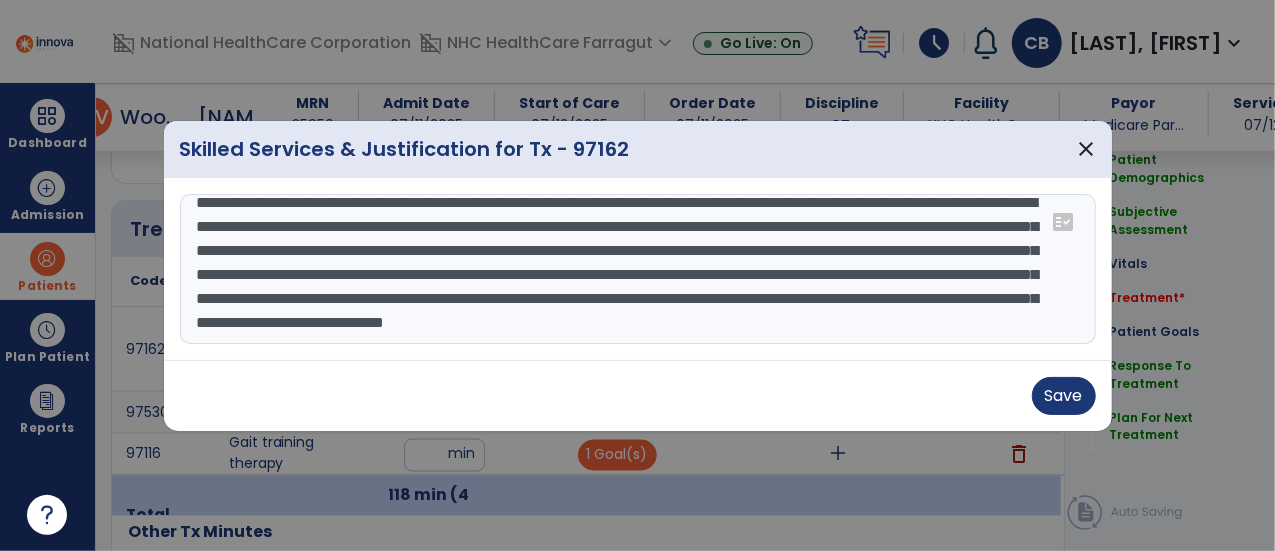 click on "**********" at bounding box center (638, 269) 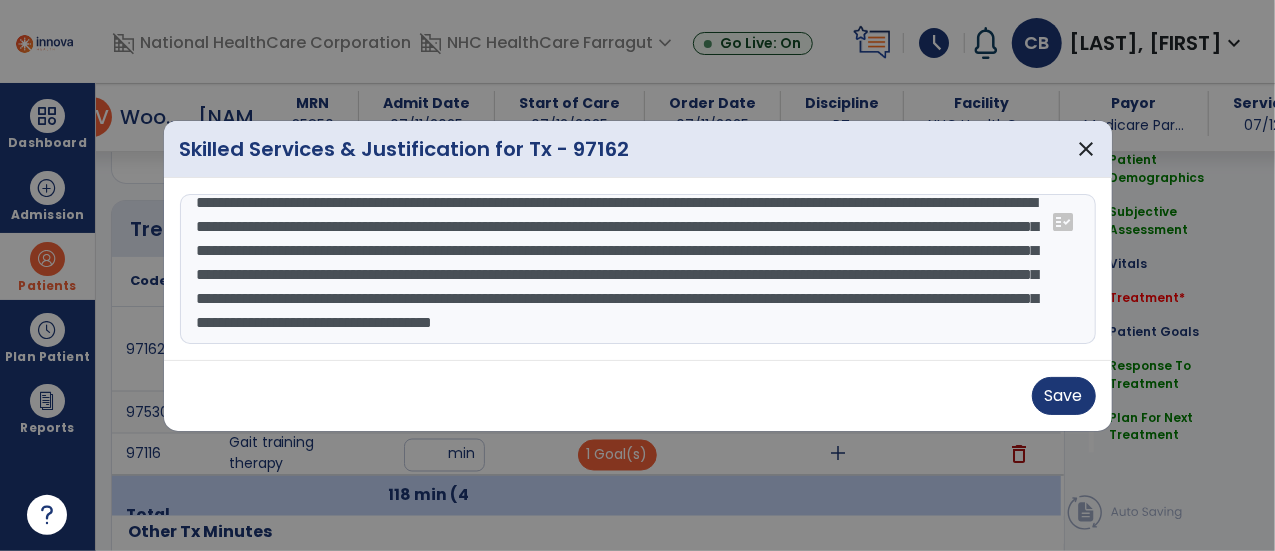 scroll, scrollTop: 62, scrollLeft: 0, axis: vertical 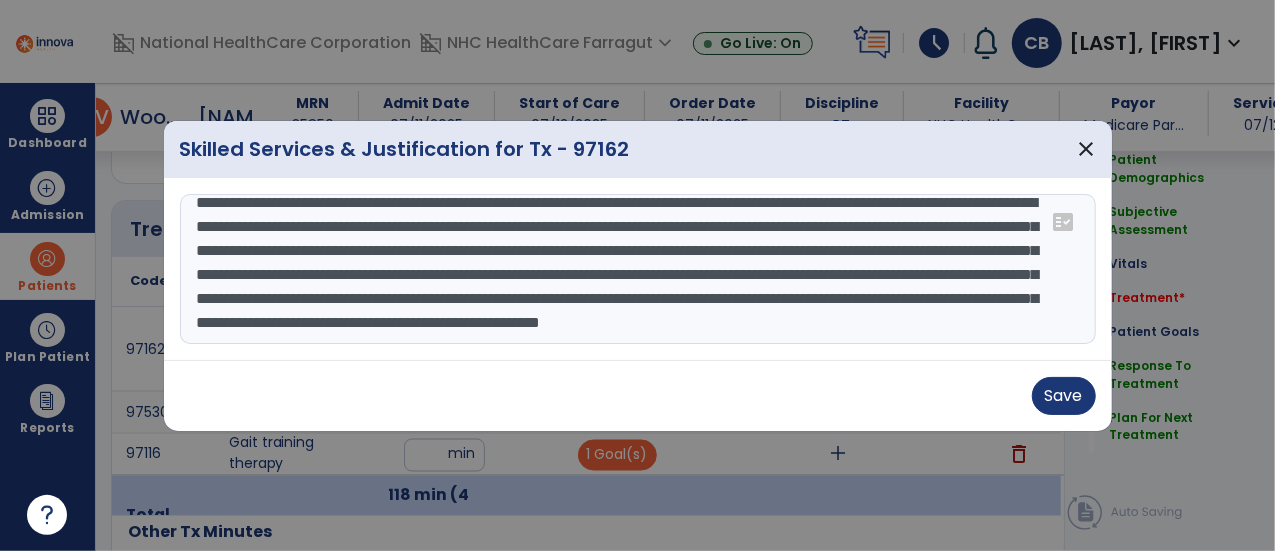 drag, startPoint x: 196, startPoint y: 224, endPoint x: 772, endPoint y: 325, distance: 584.788 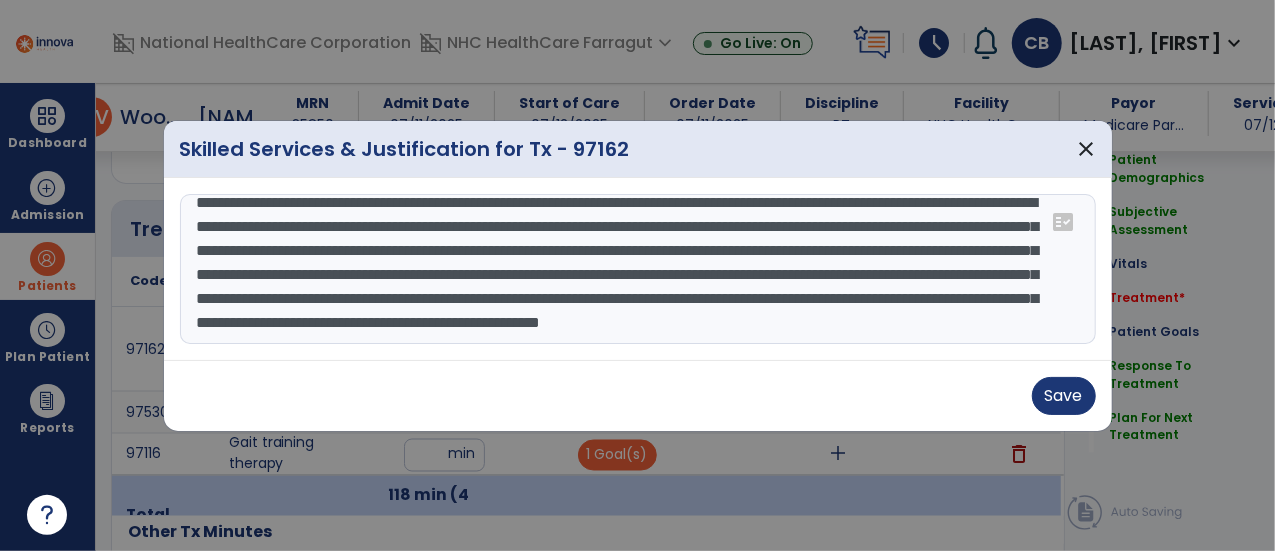 type on "**********" 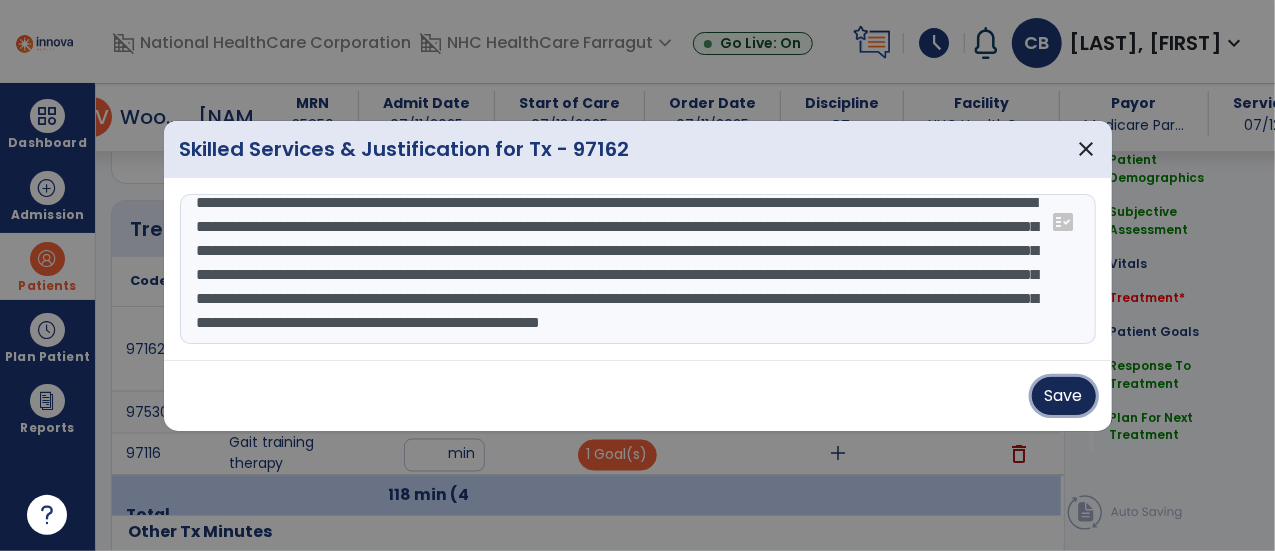 click on "Save" at bounding box center [1064, 396] 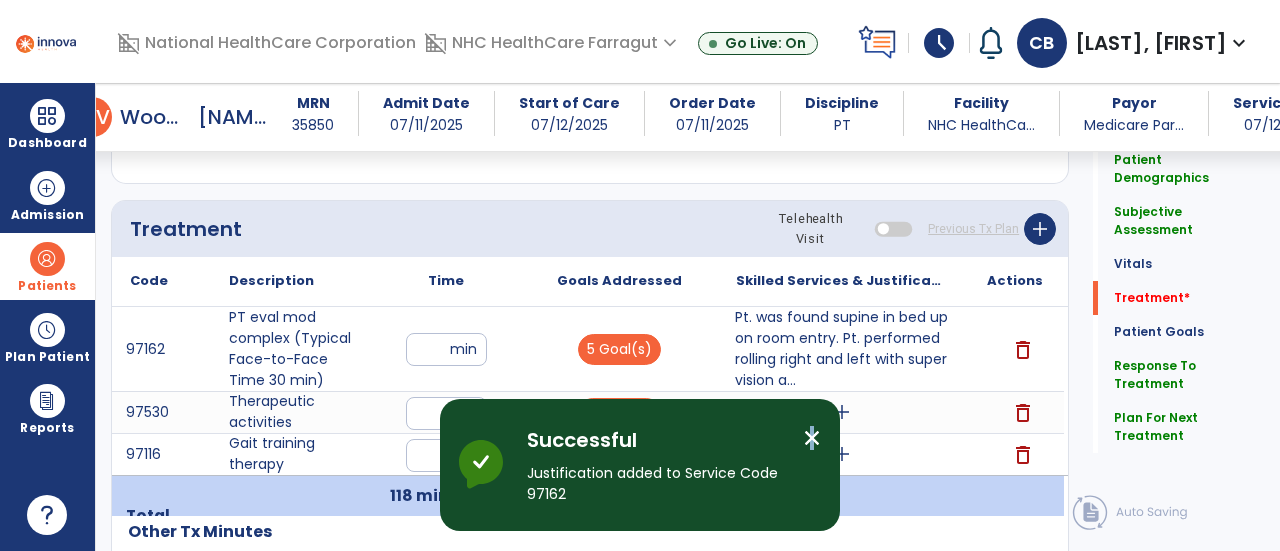 click on "close" at bounding box center [812, 438] 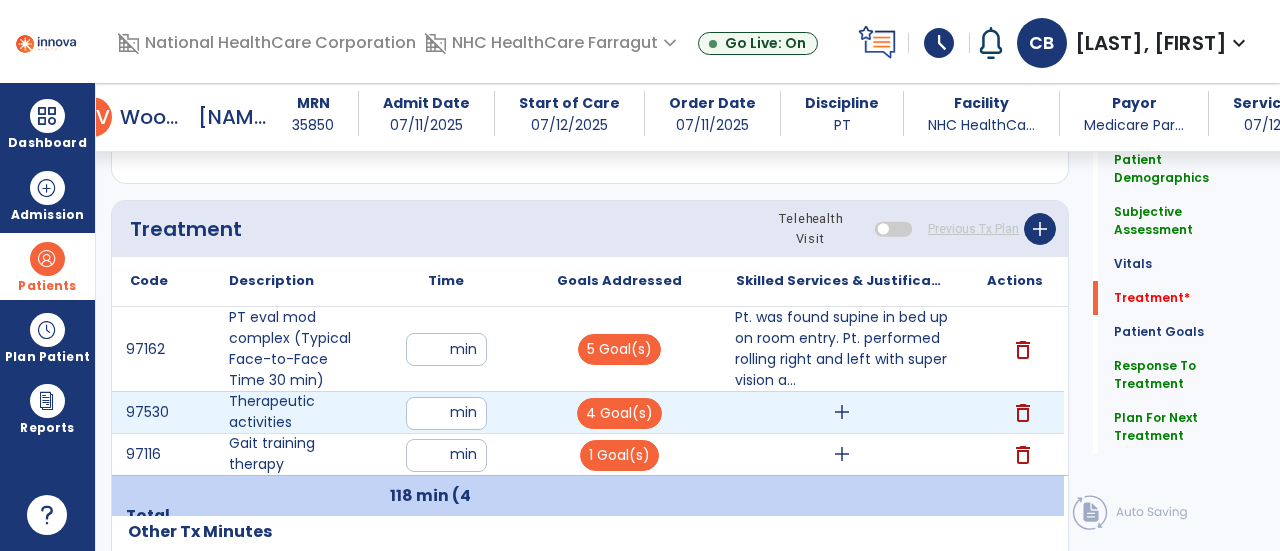click on "add" at bounding box center (842, 412) 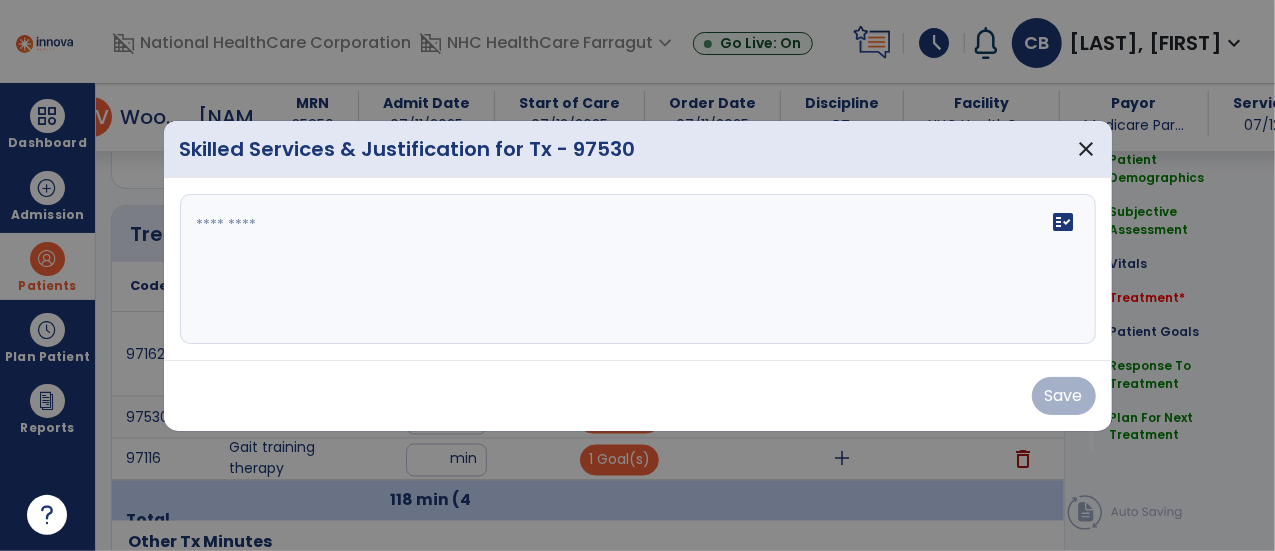 scroll, scrollTop: 1569, scrollLeft: 0, axis: vertical 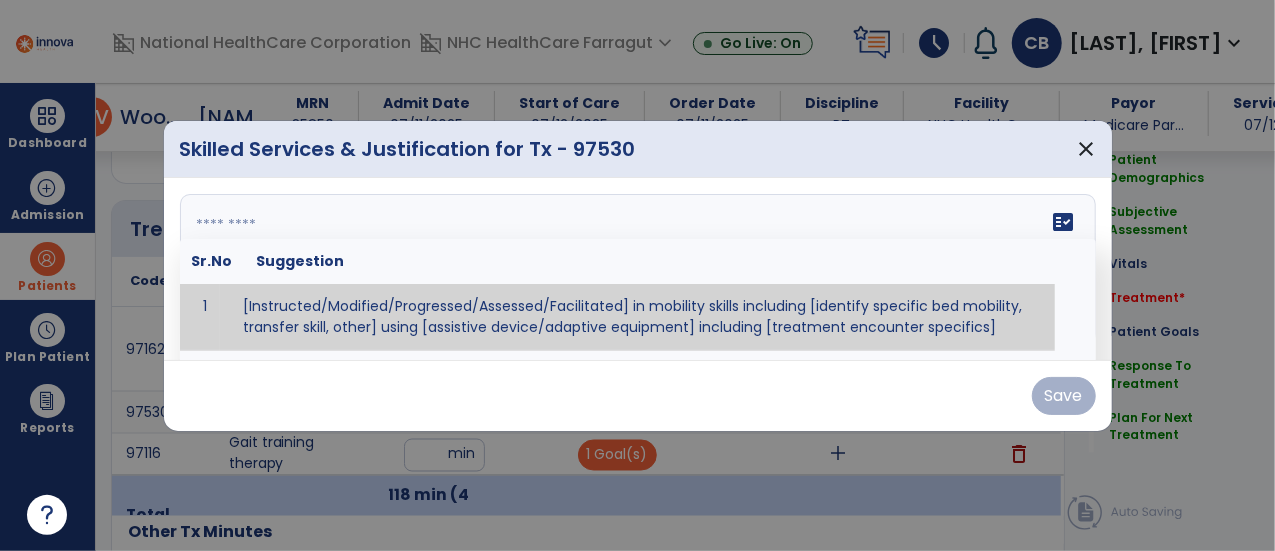 click on "fact_check  Sr.No Suggestion 1 [Instructed/Modified/Progressed/Assessed/Facilitated] in mobility skills including [identify specific bed mobility, transfer skill, other] using [assistive device/adaptive equipment] including [treatment encounter specifics]" at bounding box center [638, 269] 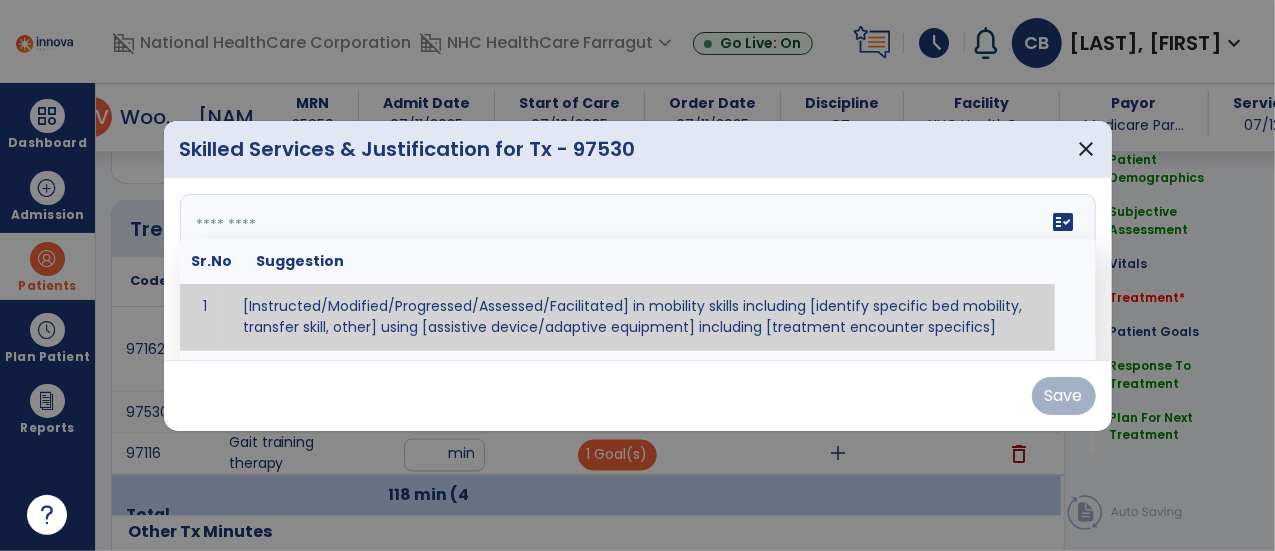 paste on "**********" 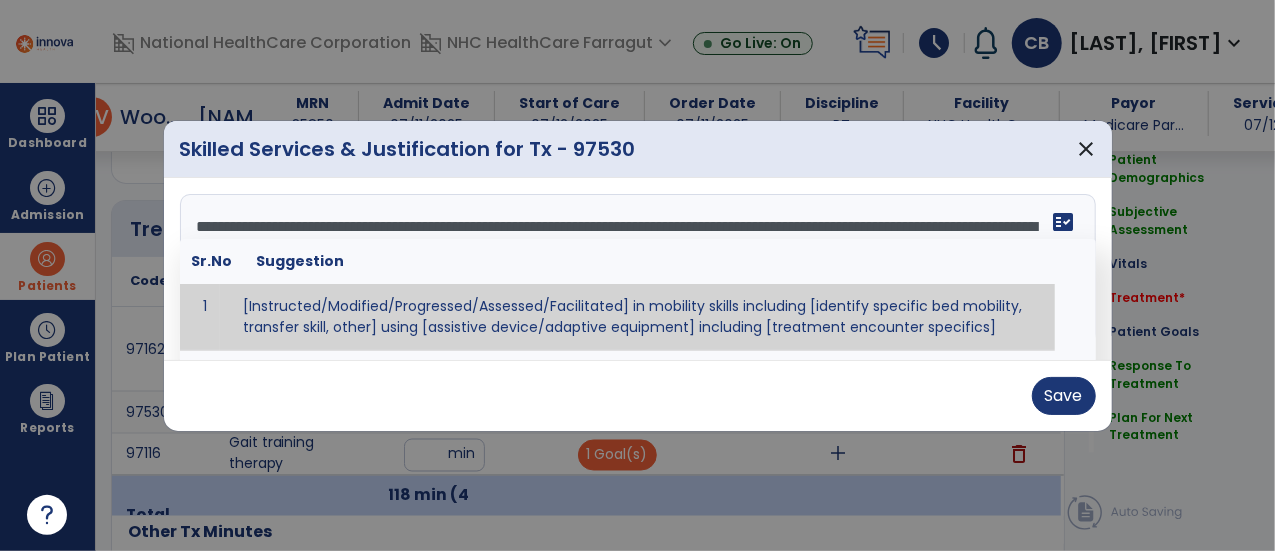 scroll, scrollTop: 62, scrollLeft: 0, axis: vertical 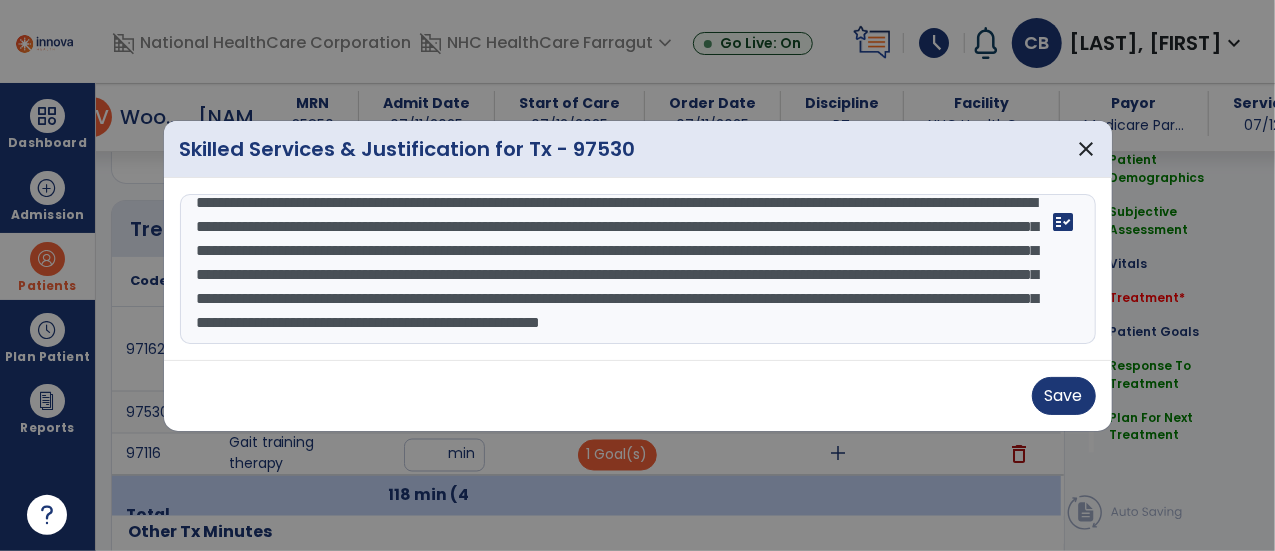 drag, startPoint x: 474, startPoint y: 232, endPoint x: 708, endPoint y: 256, distance: 235.22755 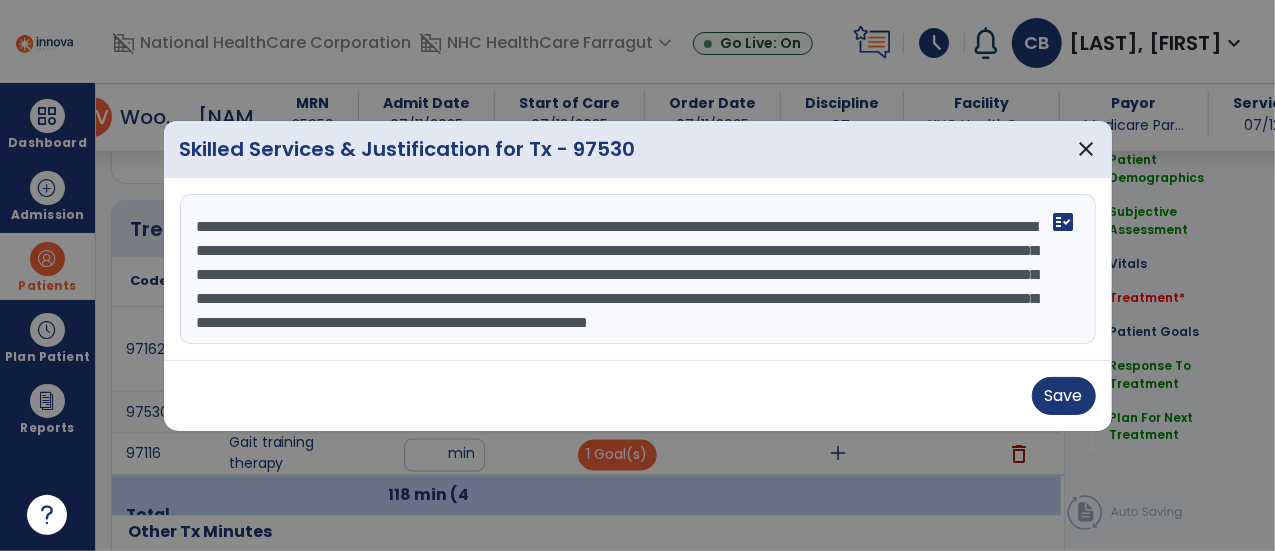 scroll, scrollTop: 24, scrollLeft: 0, axis: vertical 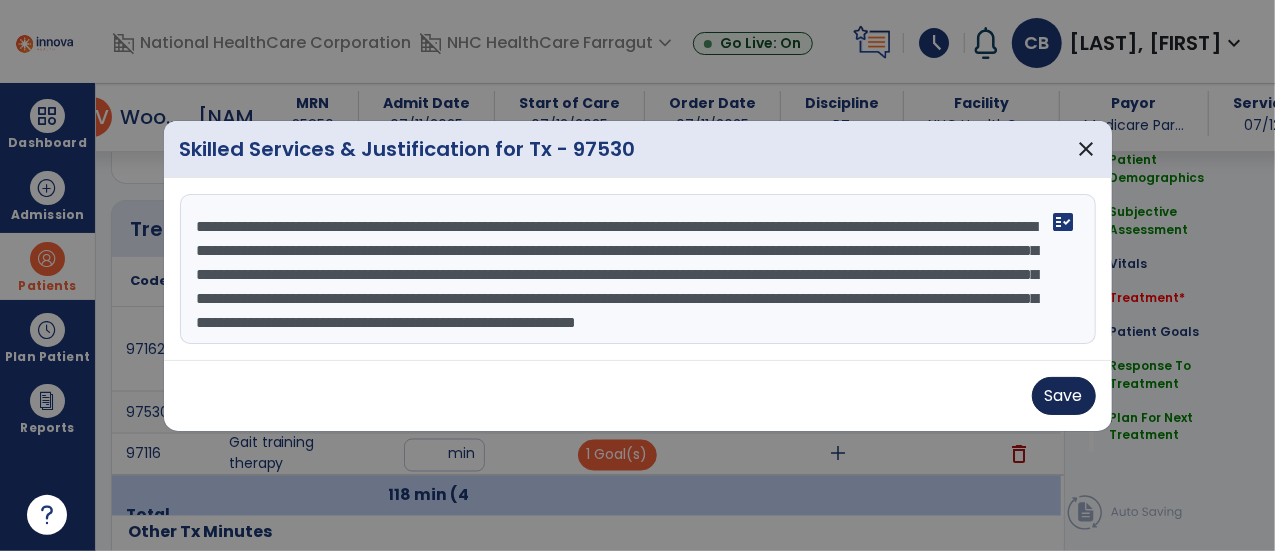 type on "**********" 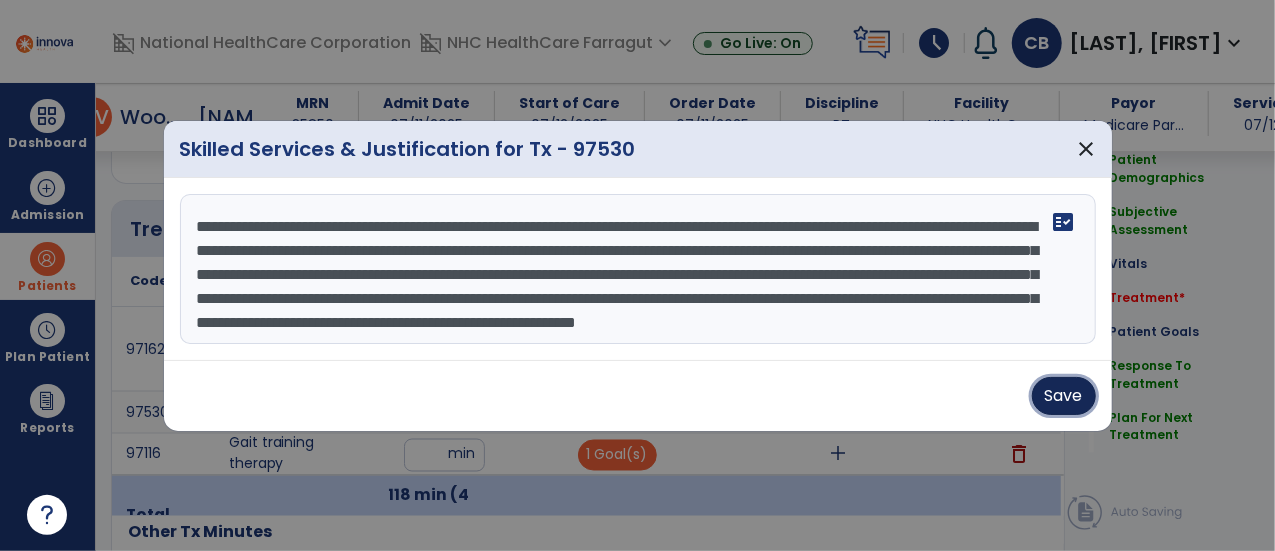 click on "Save" at bounding box center (1064, 396) 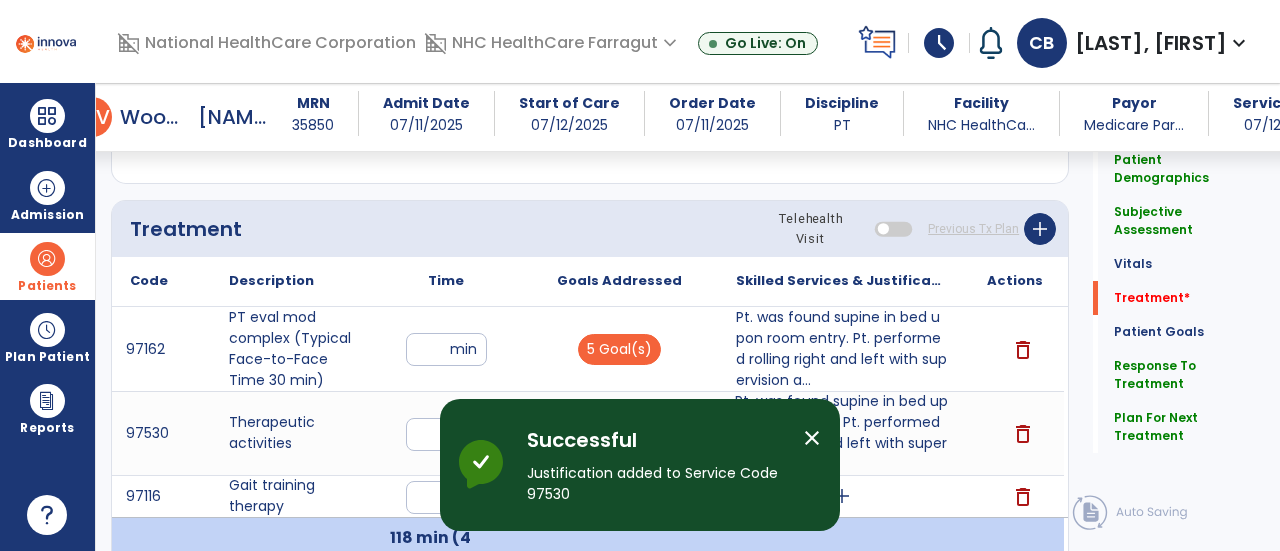 click on "close" at bounding box center (812, 438) 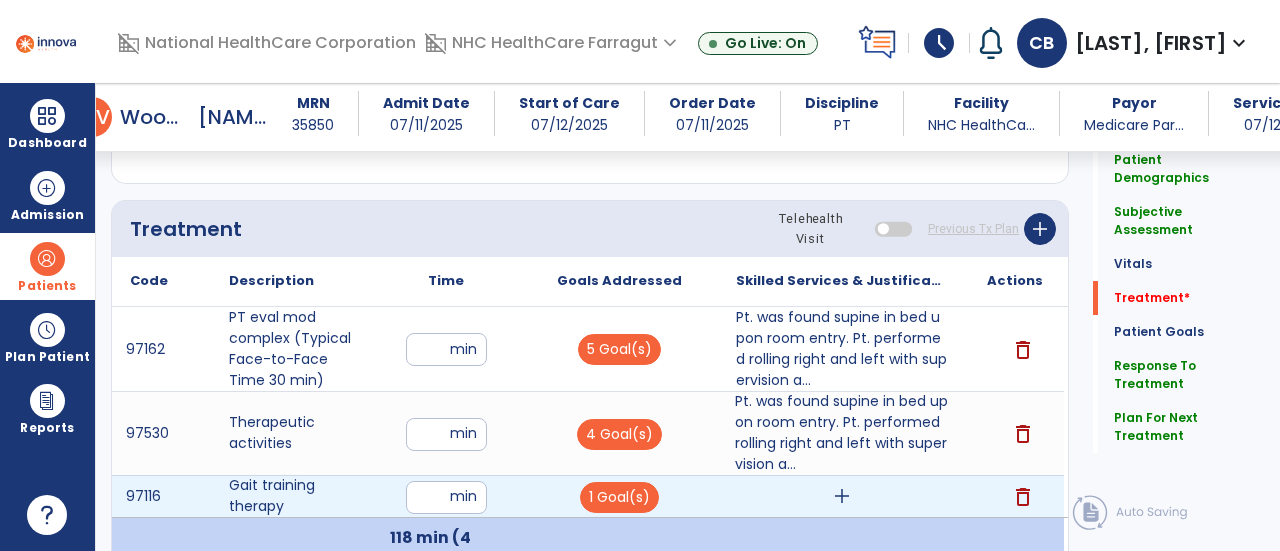 click on "add" at bounding box center (842, 496) 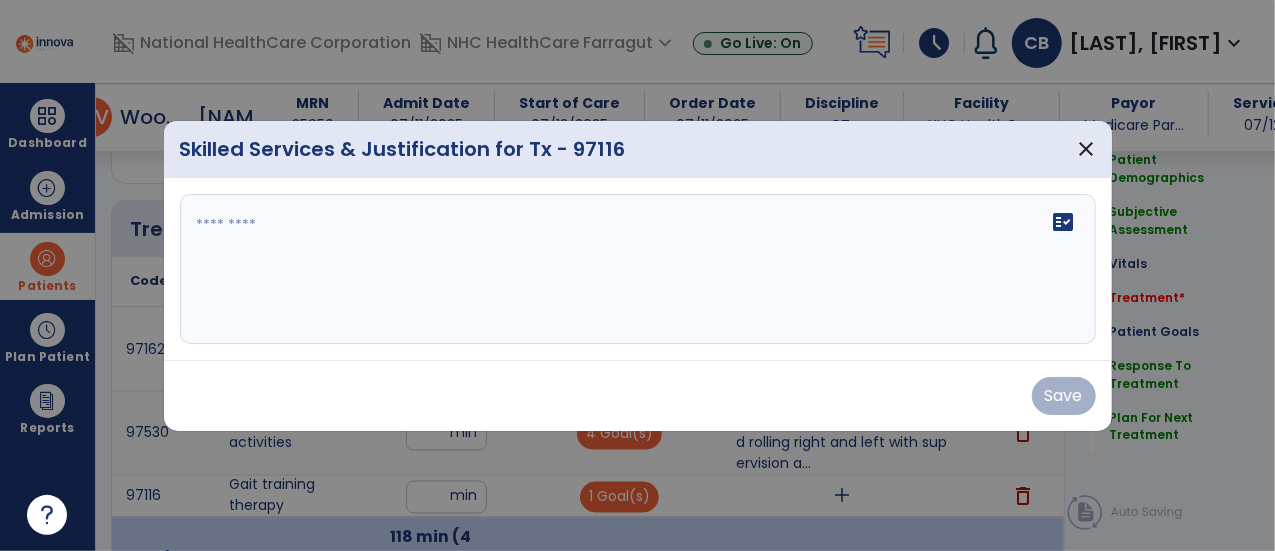 scroll, scrollTop: 1569, scrollLeft: 0, axis: vertical 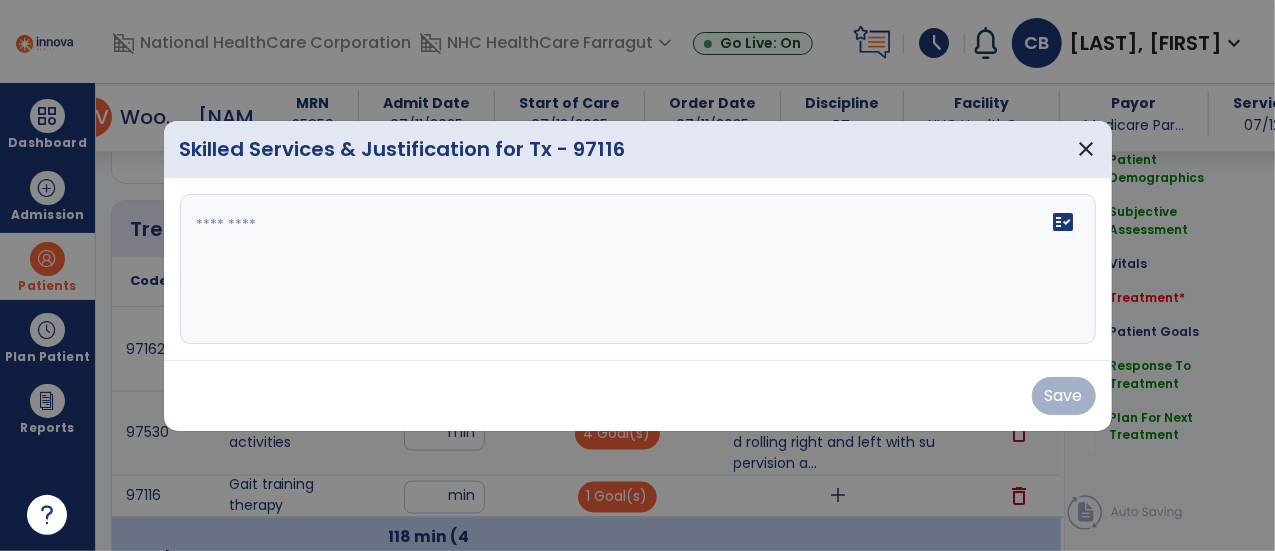 click on "fact_check" at bounding box center (638, 269) 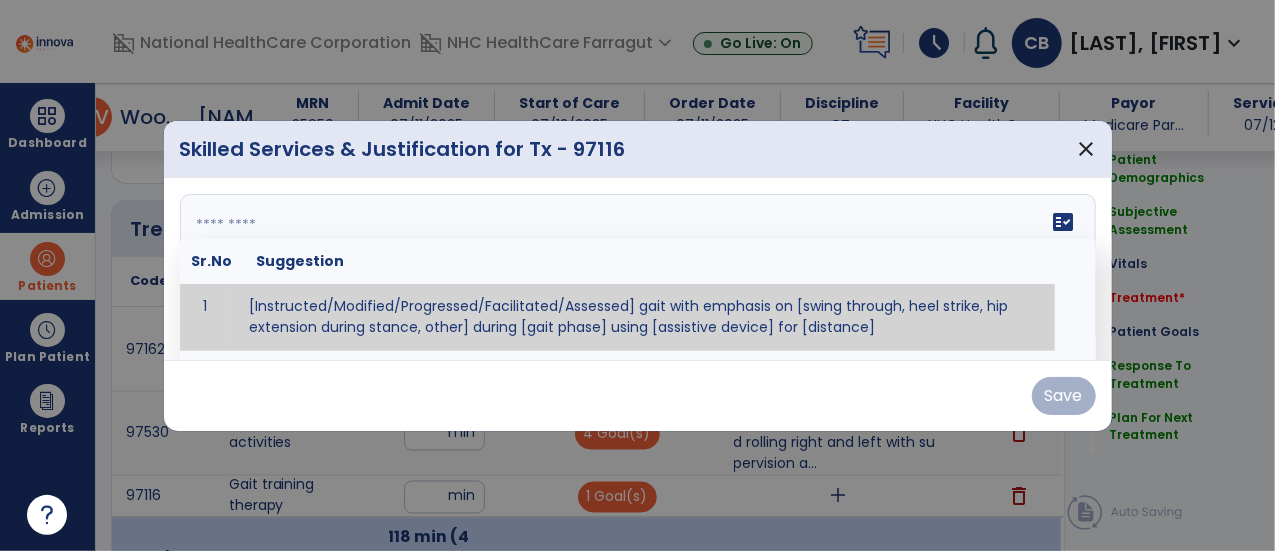 paste on "**********" 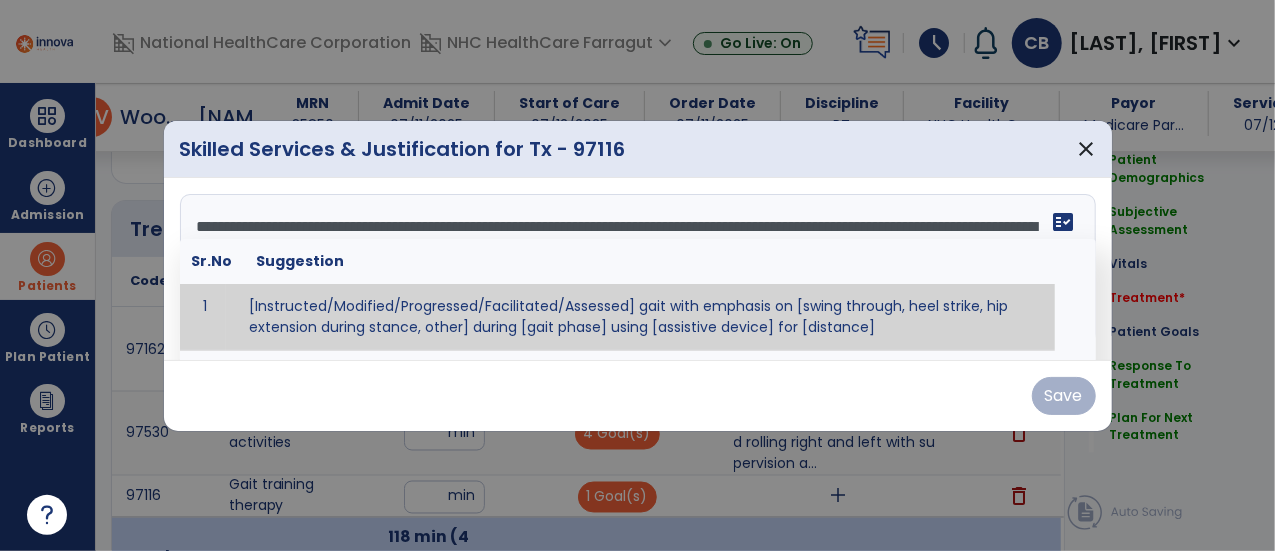 scroll, scrollTop: 62, scrollLeft: 0, axis: vertical 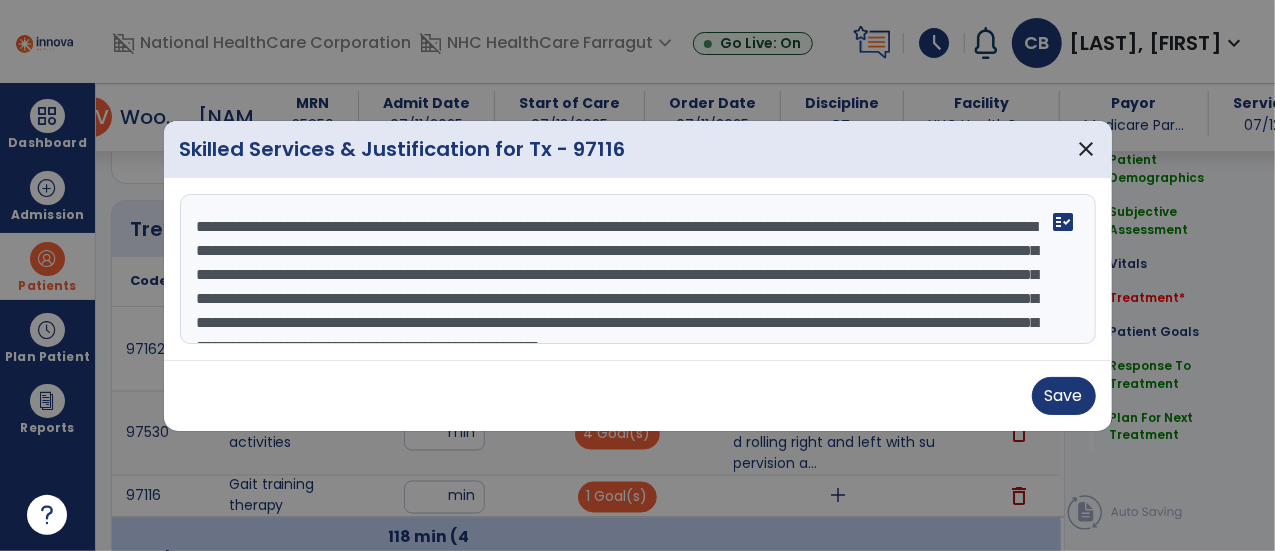 drag, startPoint x: 608, startPoint y: 267, endPoint x: 176, endPoint y: 212, distance: 435.4871 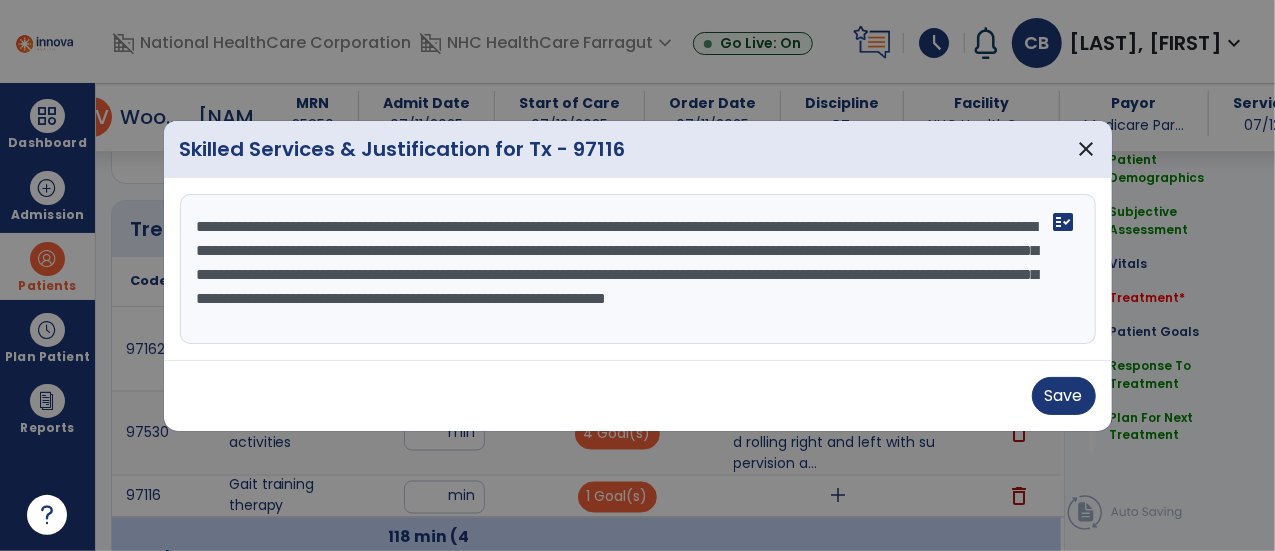 drag, startPoint x: 306, startPoint y: 268, endPoint x: 786, endPoint y: 338, distance: 485.0773 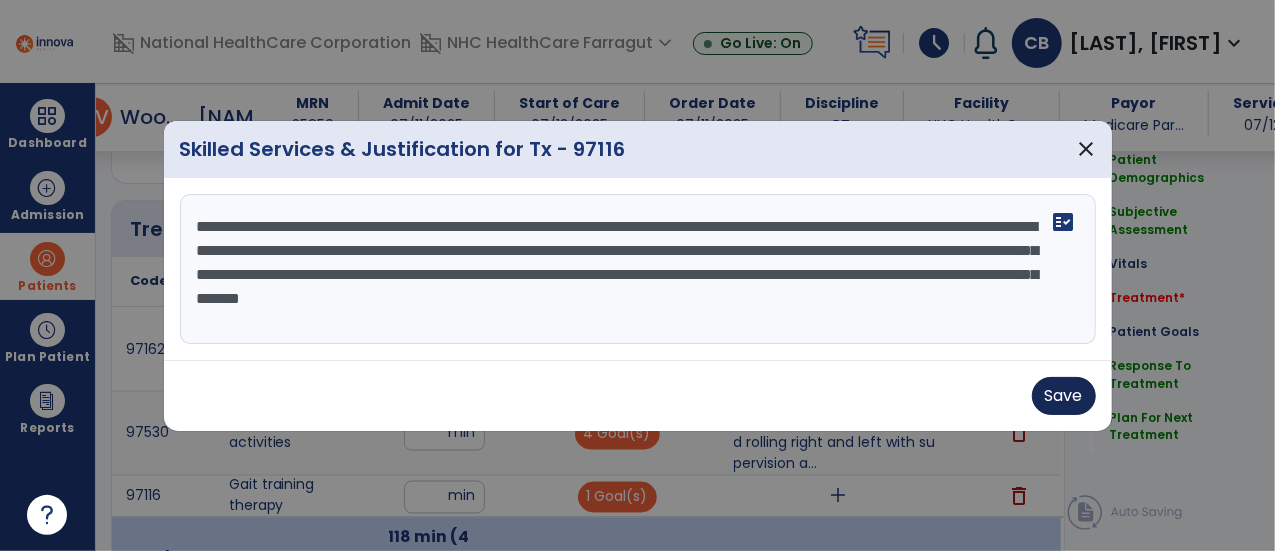 type on "**********" 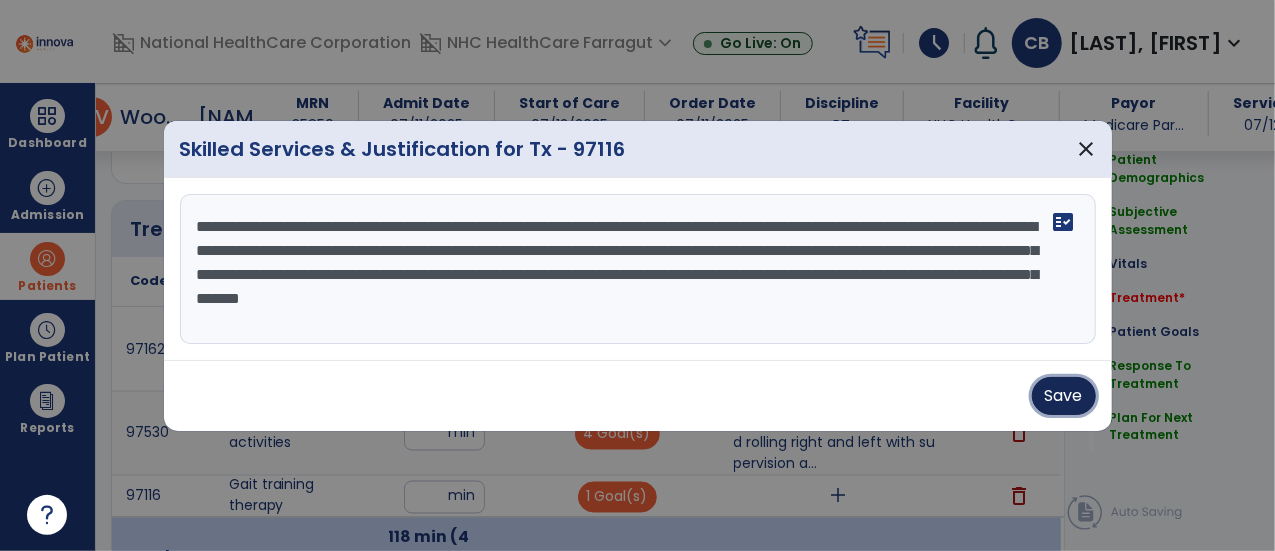 click on "Save" at bounding box center [1064, 396] 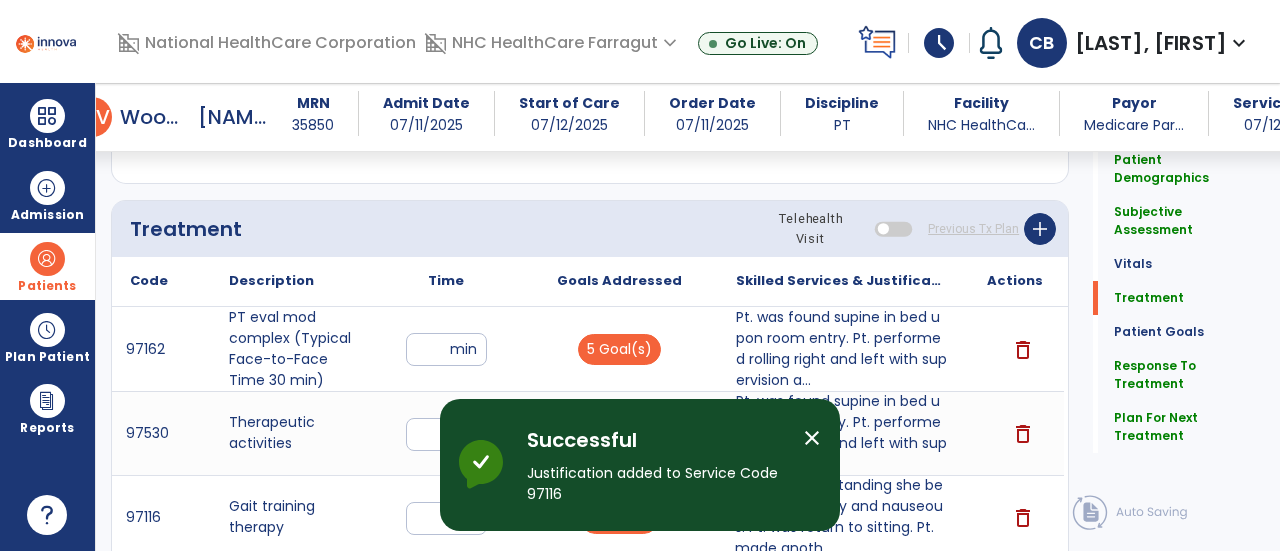 click on "close" at bounding box center (812, 438) 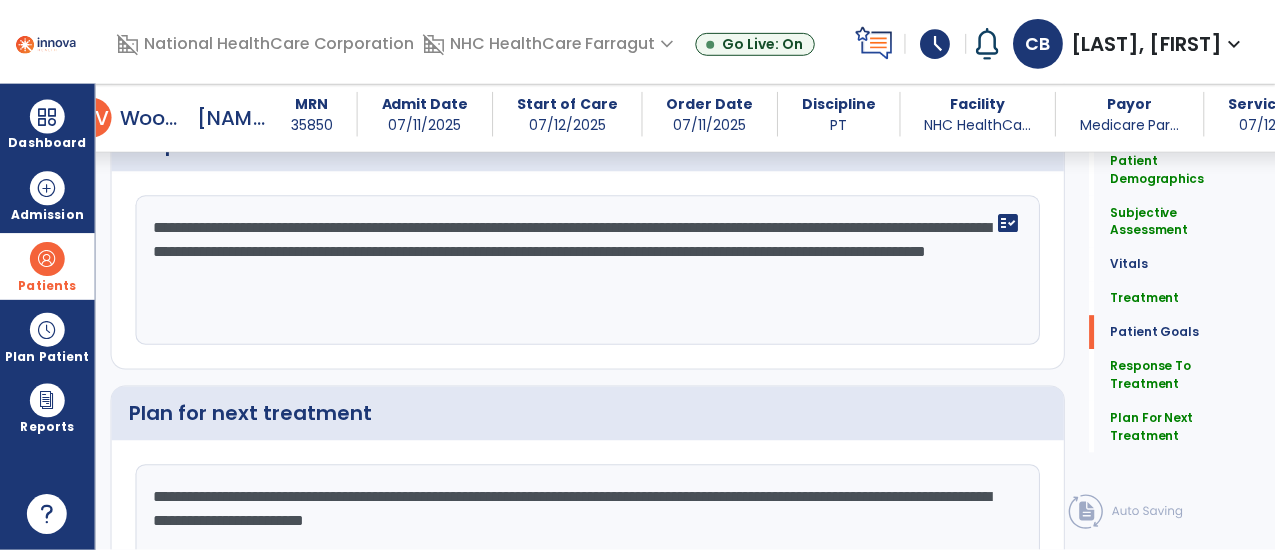 scroll, scrollTop: 3453, scrollLeft: 0, axis: vertical 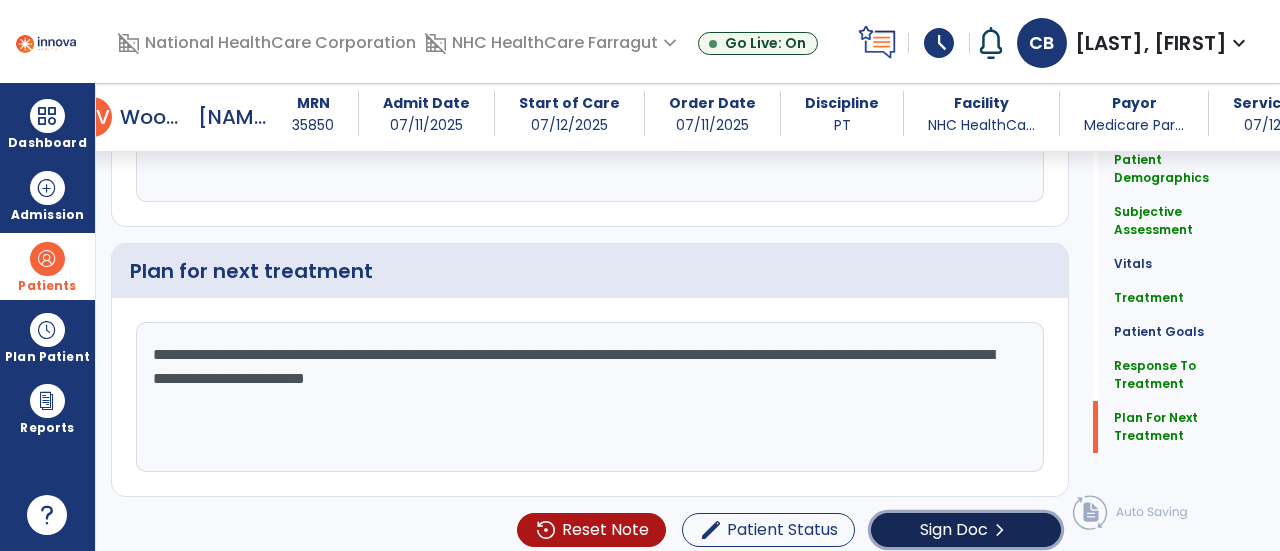click on "Sign Doc" 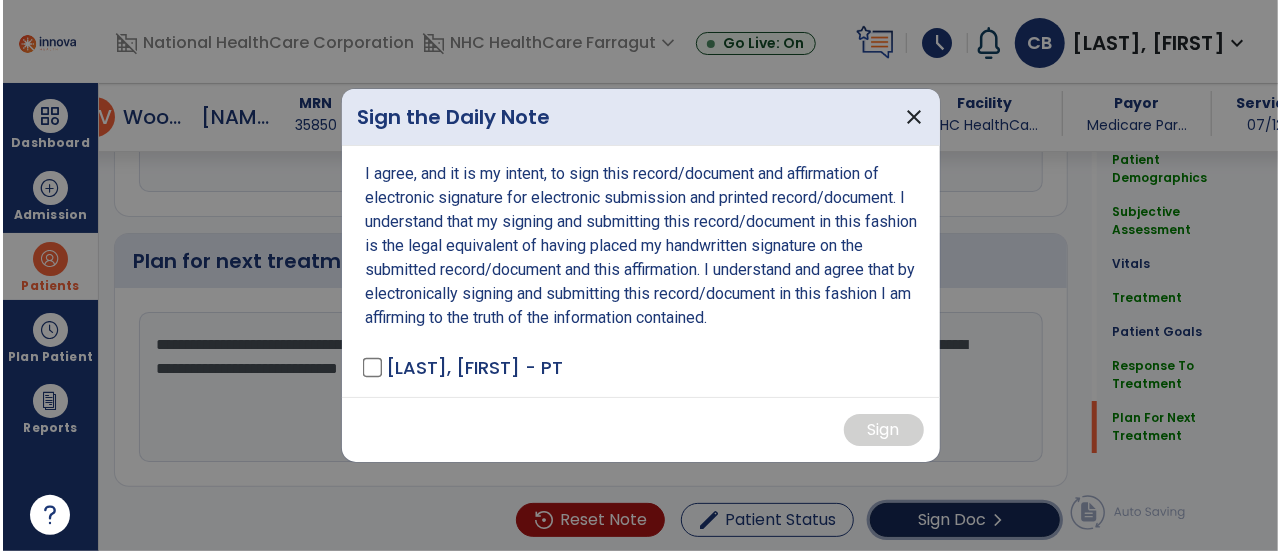 scroll, scrollTop: 3453, scrollLeft: 0, axis: vertical 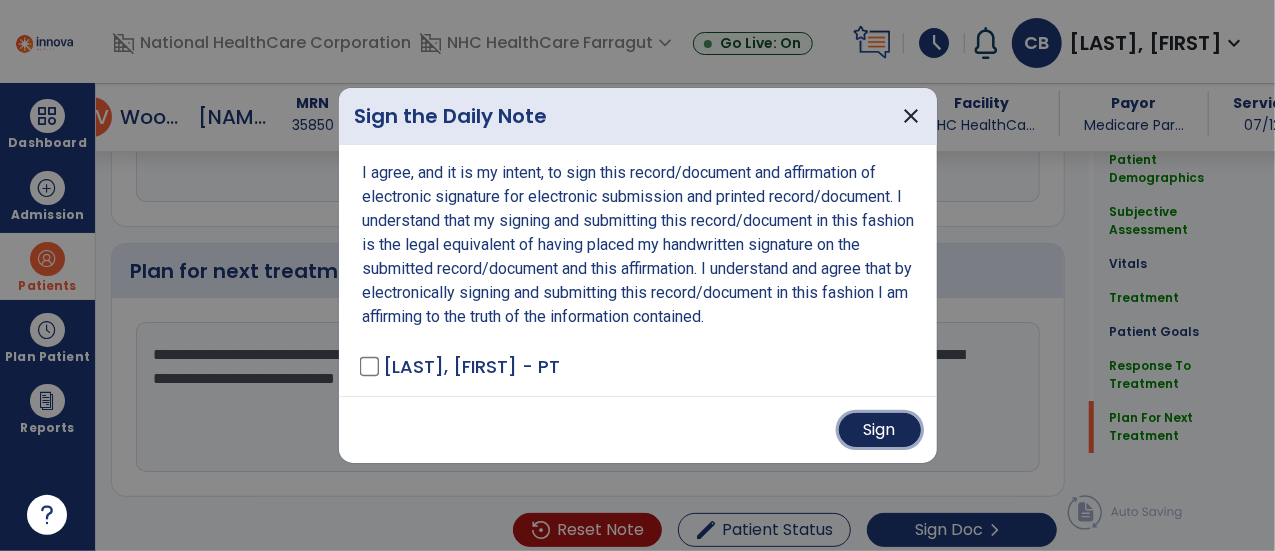 click on "Sign" at bounding box center [880, 430] 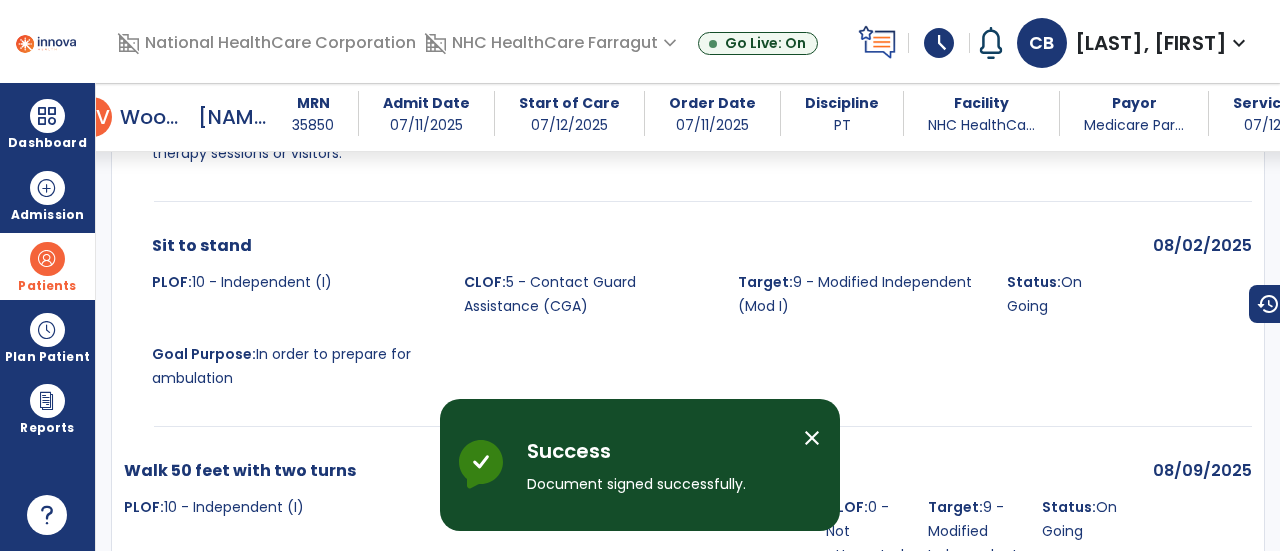 scroll, scrollTop: 6054, scrollLeft: 0, axis: vertical 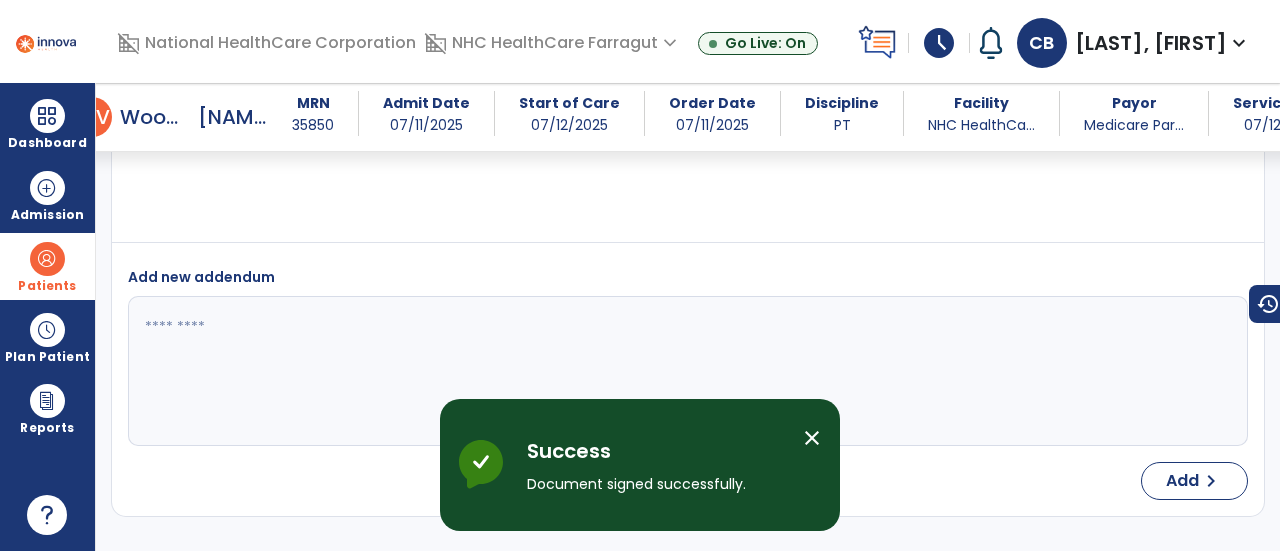 drag, startPoint x: 813, startPoint y: 439, endPoint x: 690, endPoint y: 227, distance: 245.09795 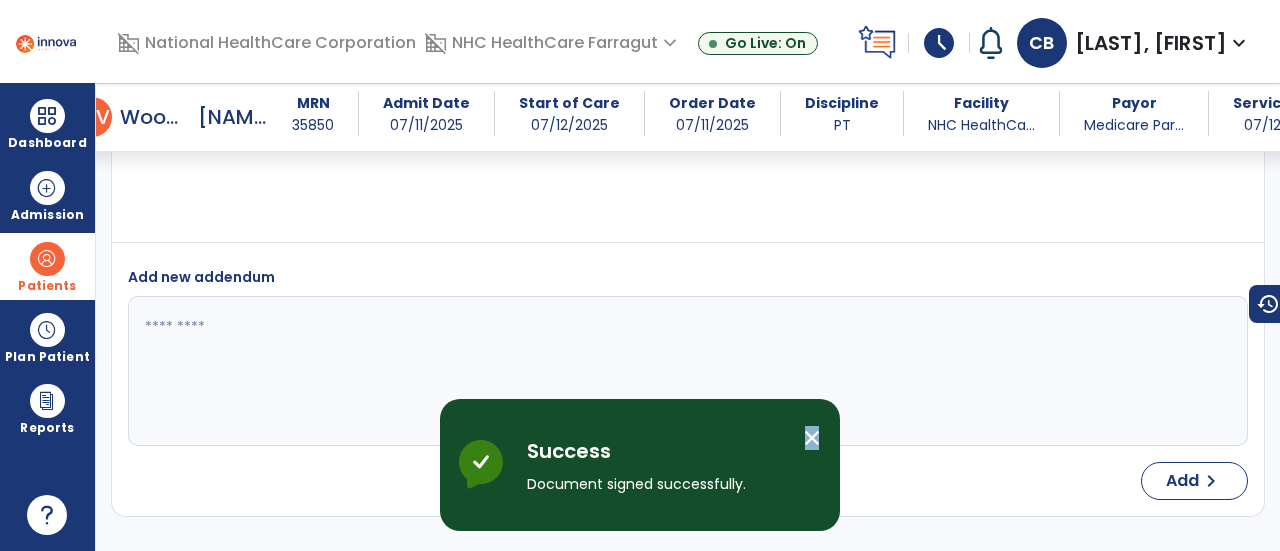 drag, startPoint x: 815, startPoint y: 433, endPoint x: 810, endPoint y: 416, distance: 17.720045 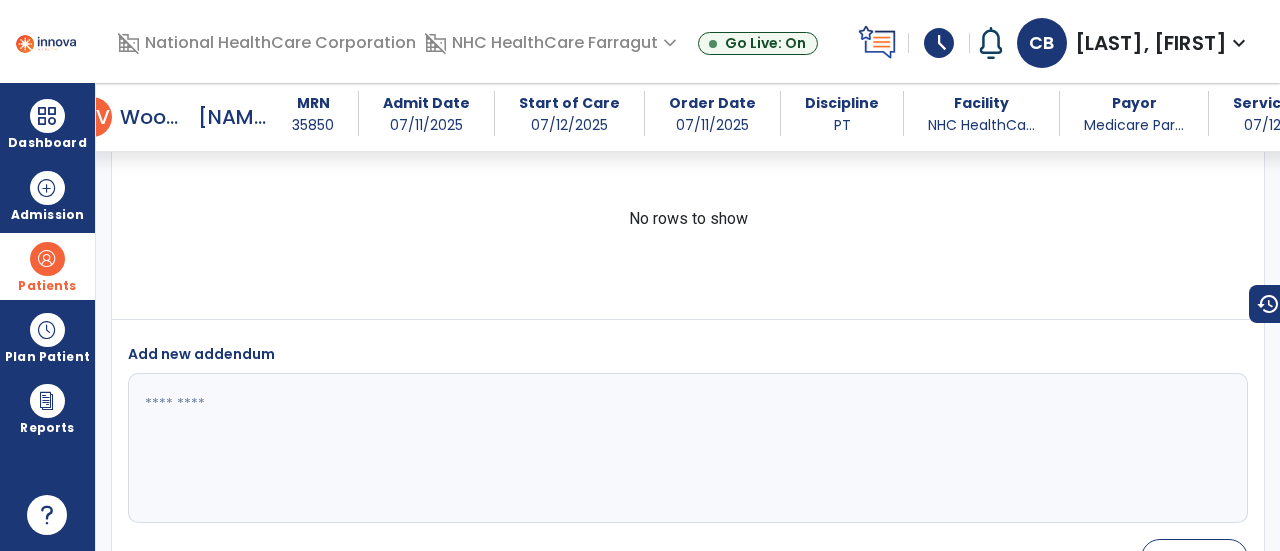 scroll, scrollTop: 5954, scrollLeft: 0, axis: vertical 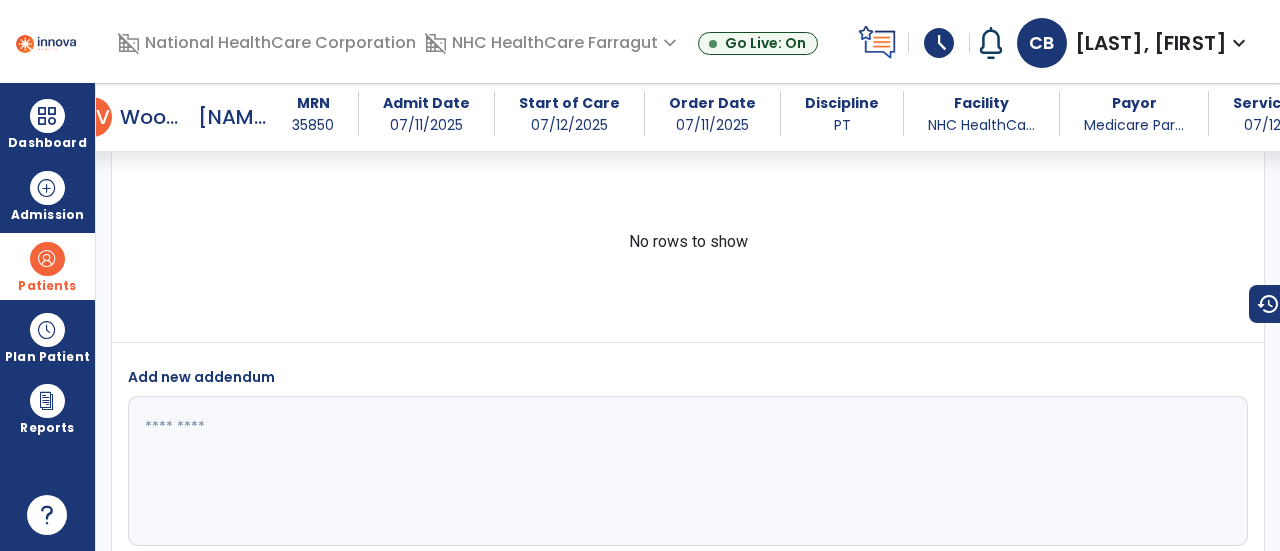 click on "schedule" at bounding box center (939, 43) 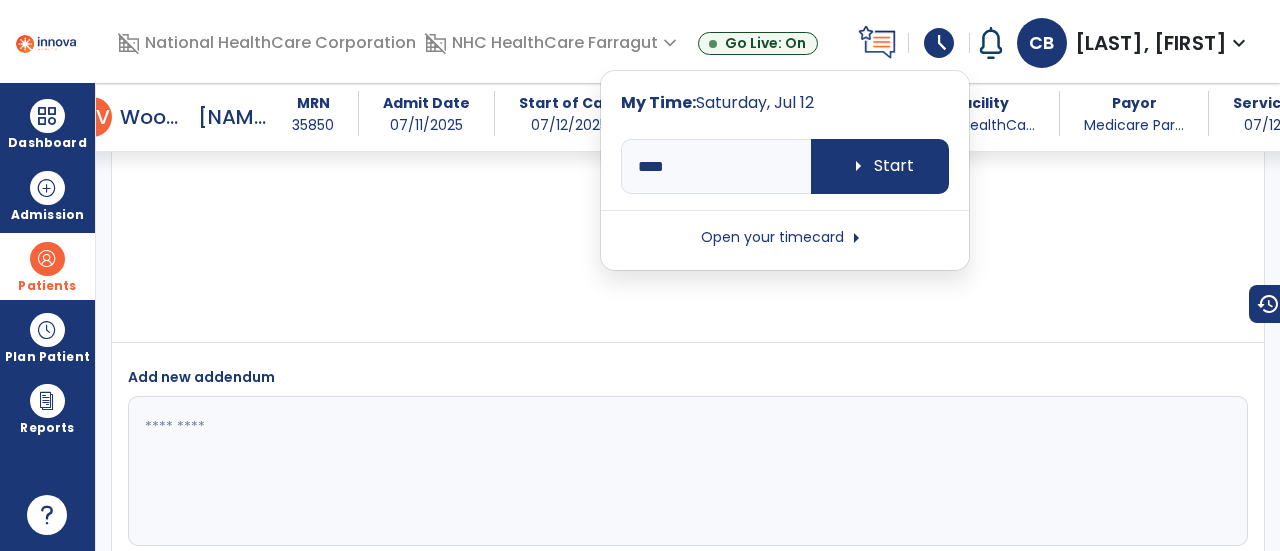 click on "Open your timecard  arrow_right" at bounding box center [785, 238] 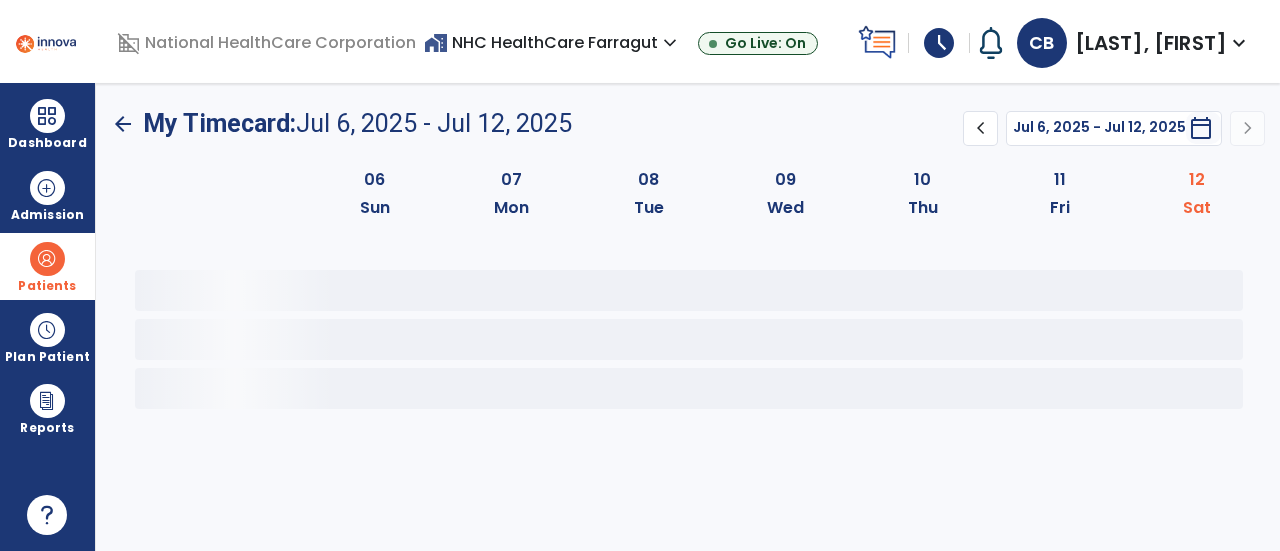 scroll, scrollTop: 0, scrollLeft: 0, axis: both 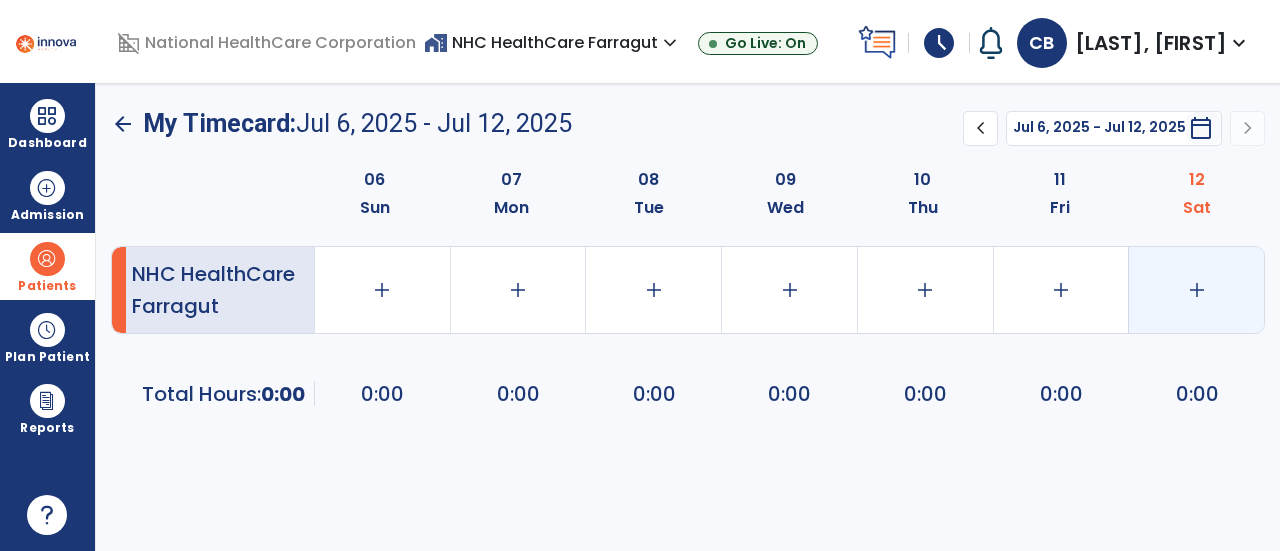 click on "add" 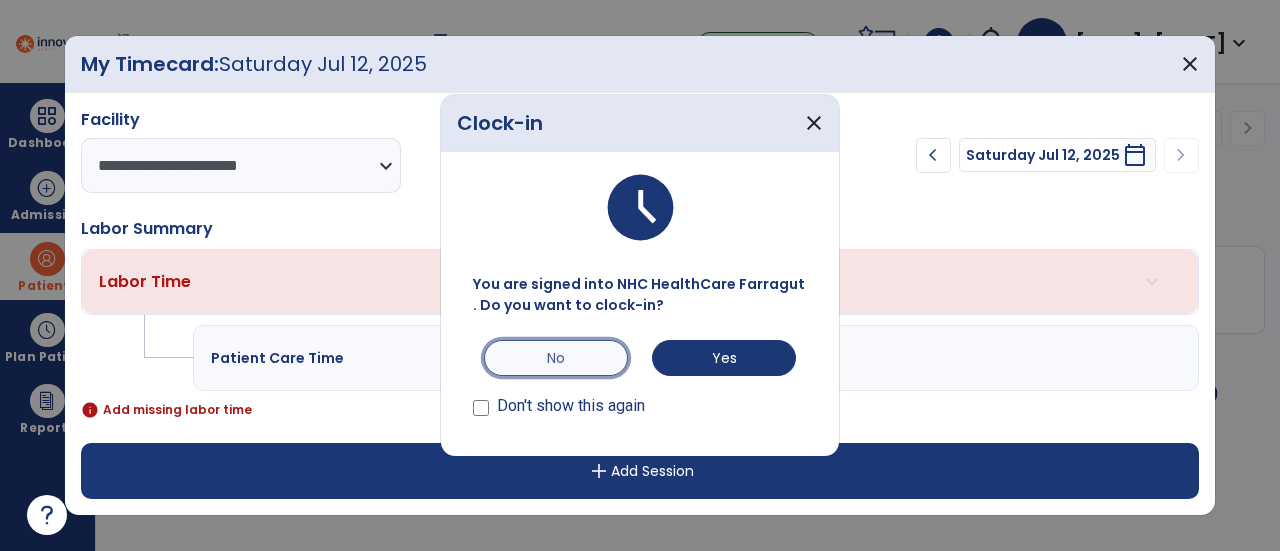 click on "No" at bounding box center (556, 358) 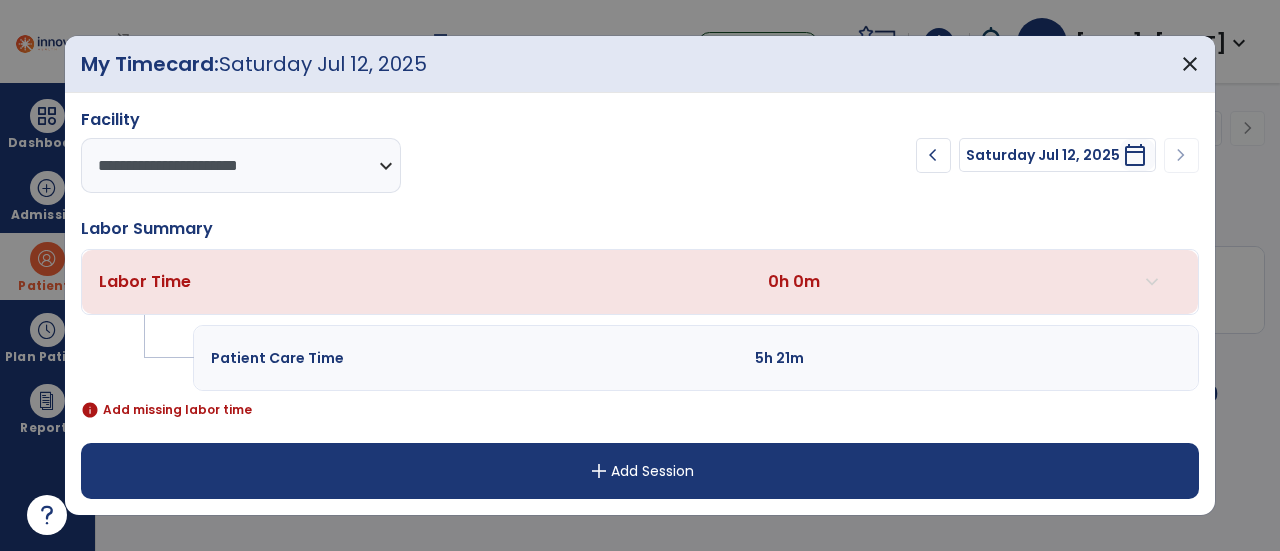 click on "add" at bounding box center (599, 471) 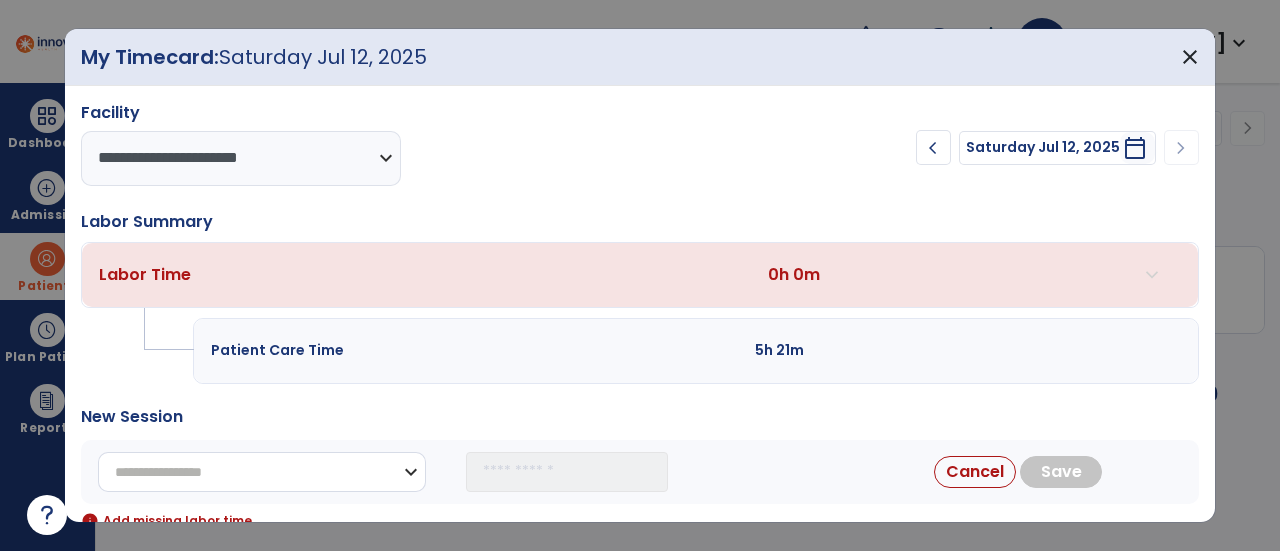 click on "**********" at bounding box center [262, 472] 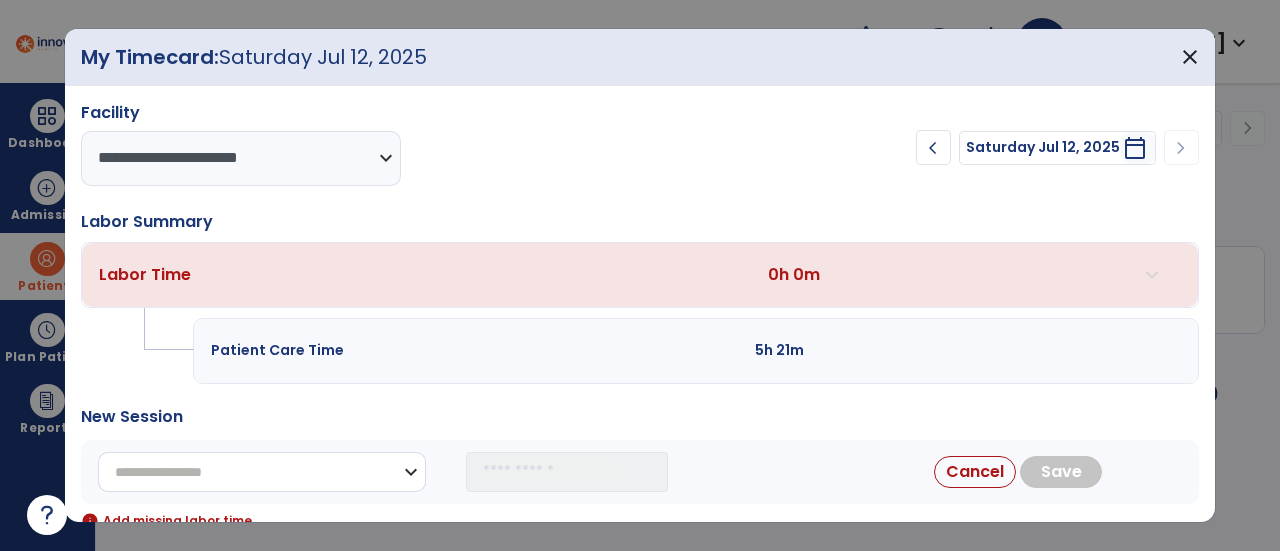 select on "**********" 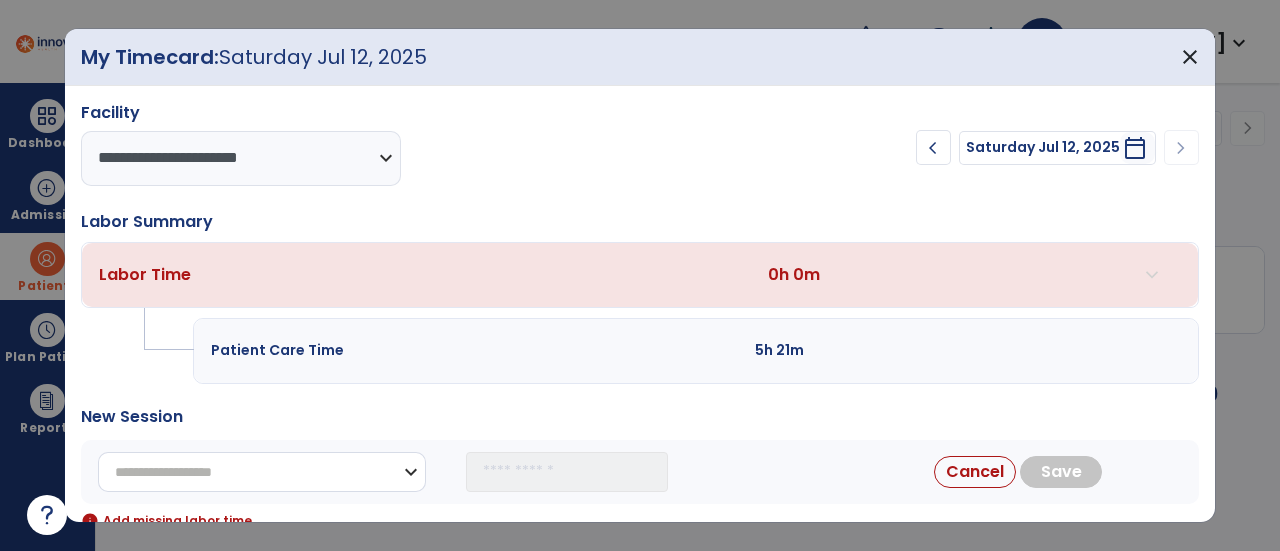 click on "**********" at bounding box center (262, 472) 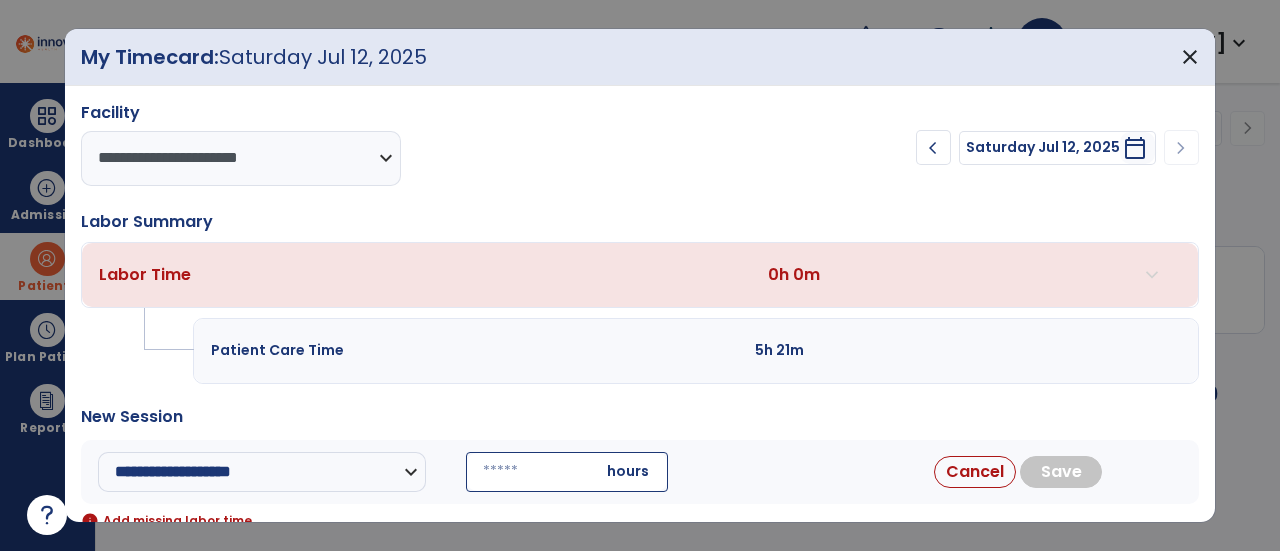 click at bounding box center [567, 472] 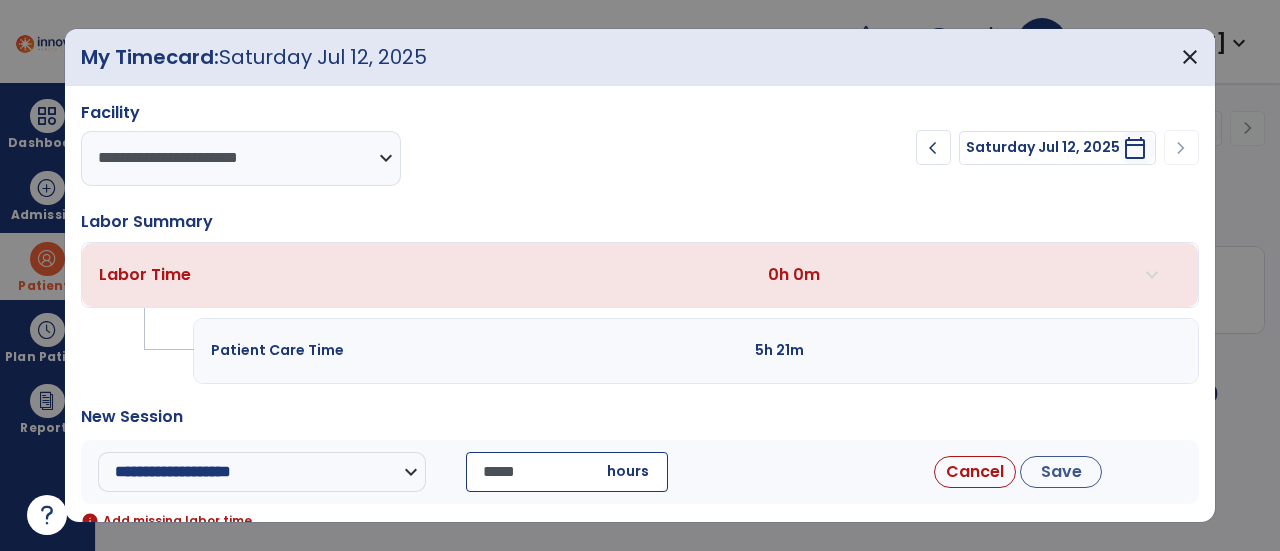 type on "*****" 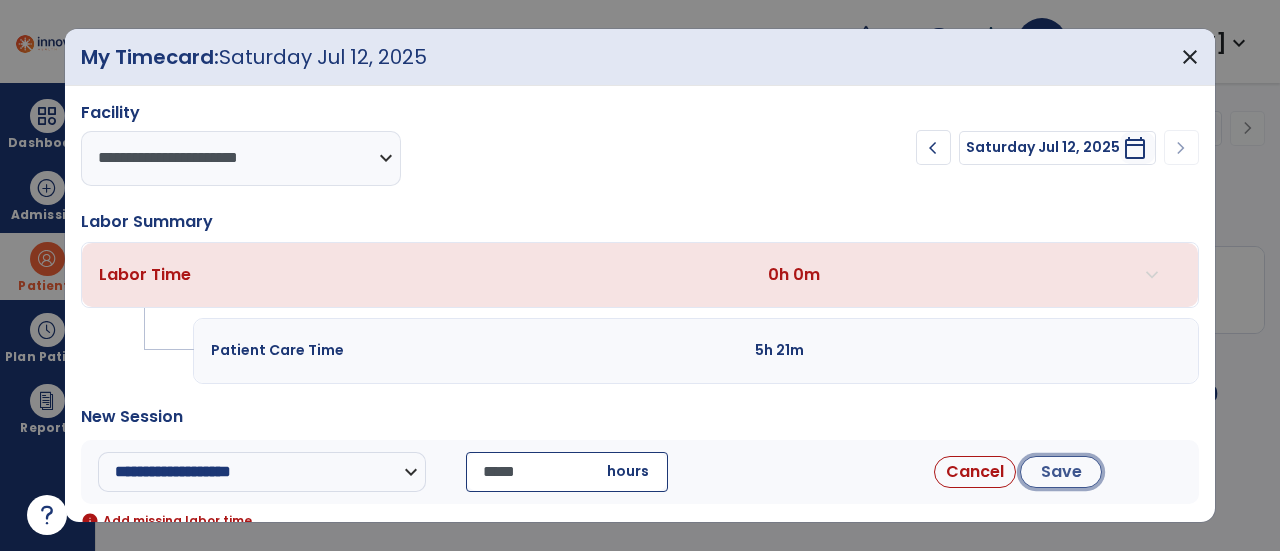 click on "Save" at bounding box center (1061, 472) 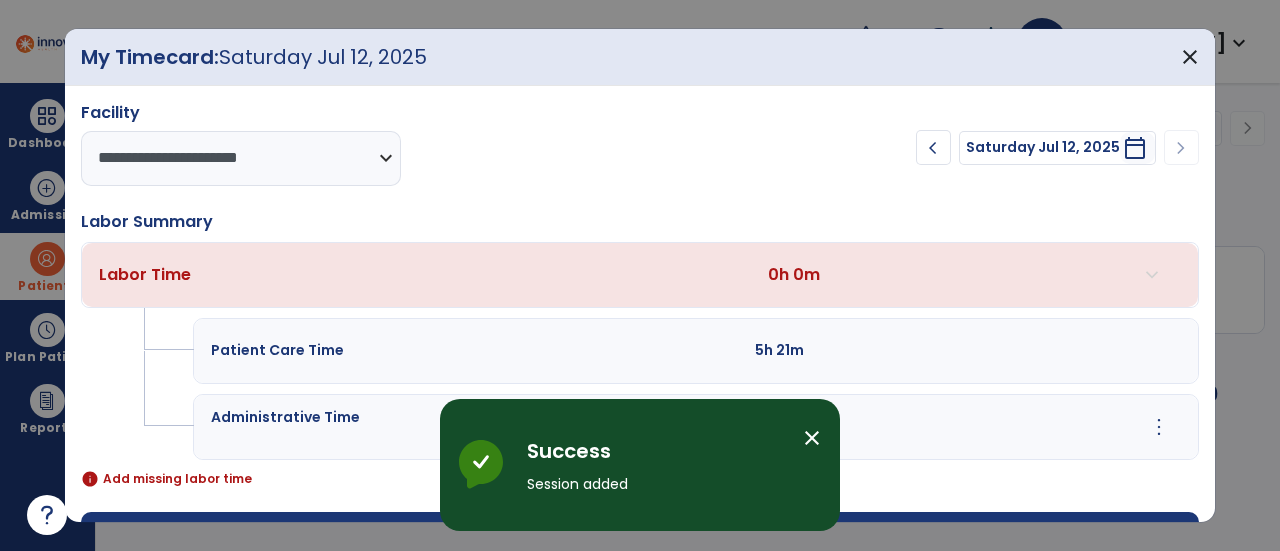 click on "close" at bounding box center [812, 438] 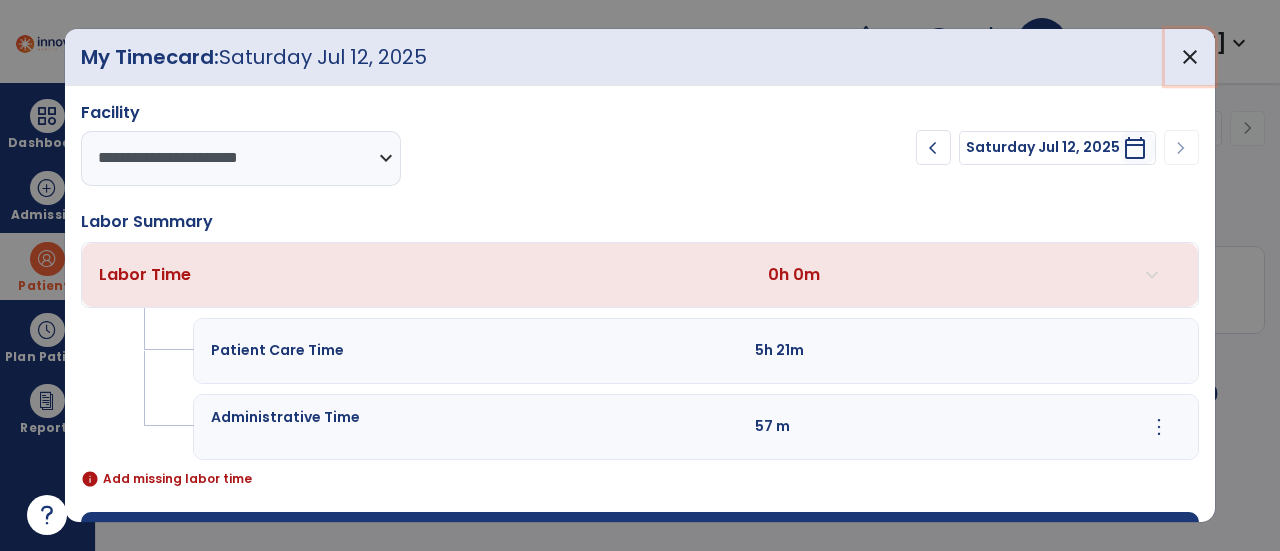 drag, startPoint x: 1192, startPoint y: 53, endPoint x: 1170, endPoint y: 12, distance: 46.52956 